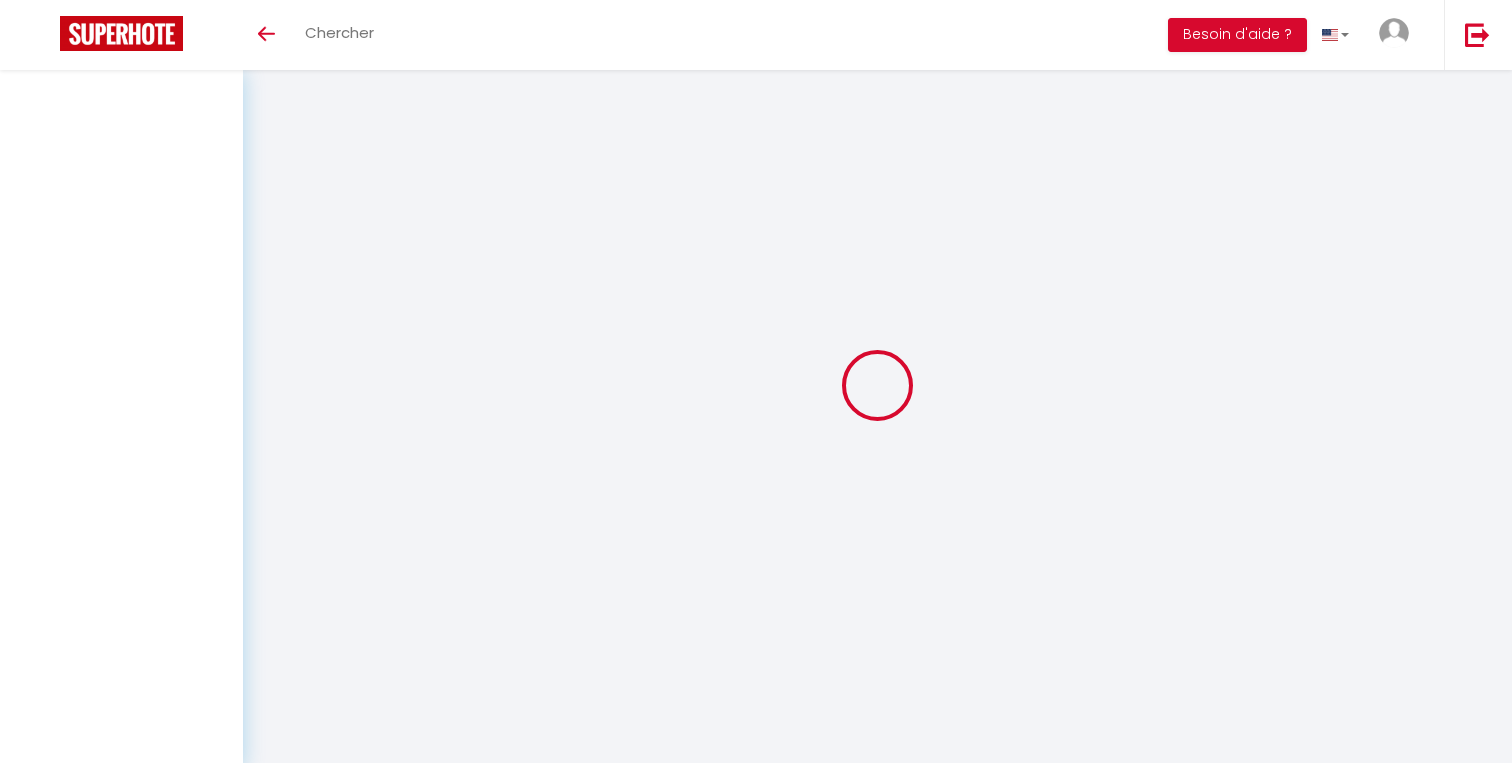 scroll, scrollTop: 0, scrollLeft: 0, axis: both 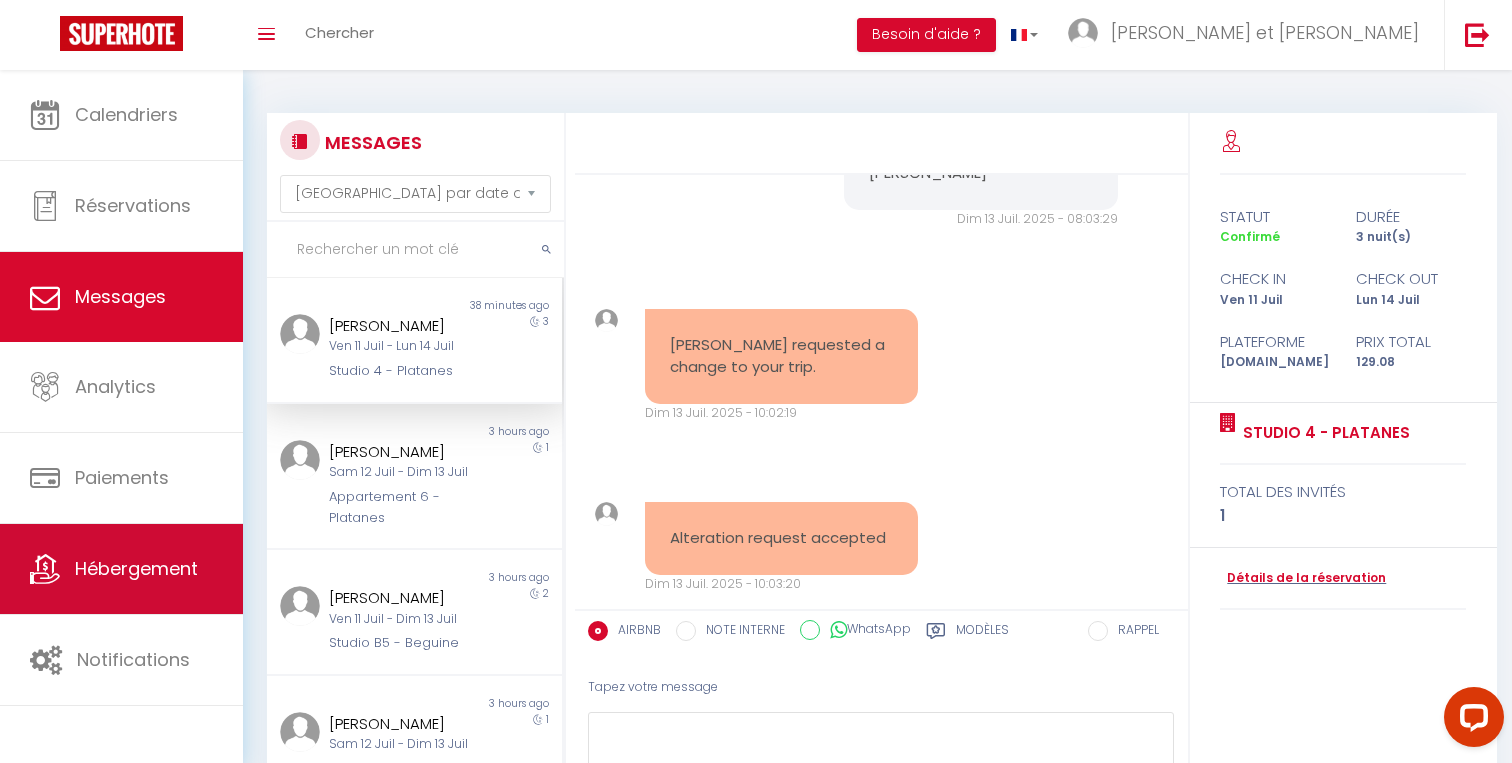 click on "Hébergement" at bounding box center (121, 569) 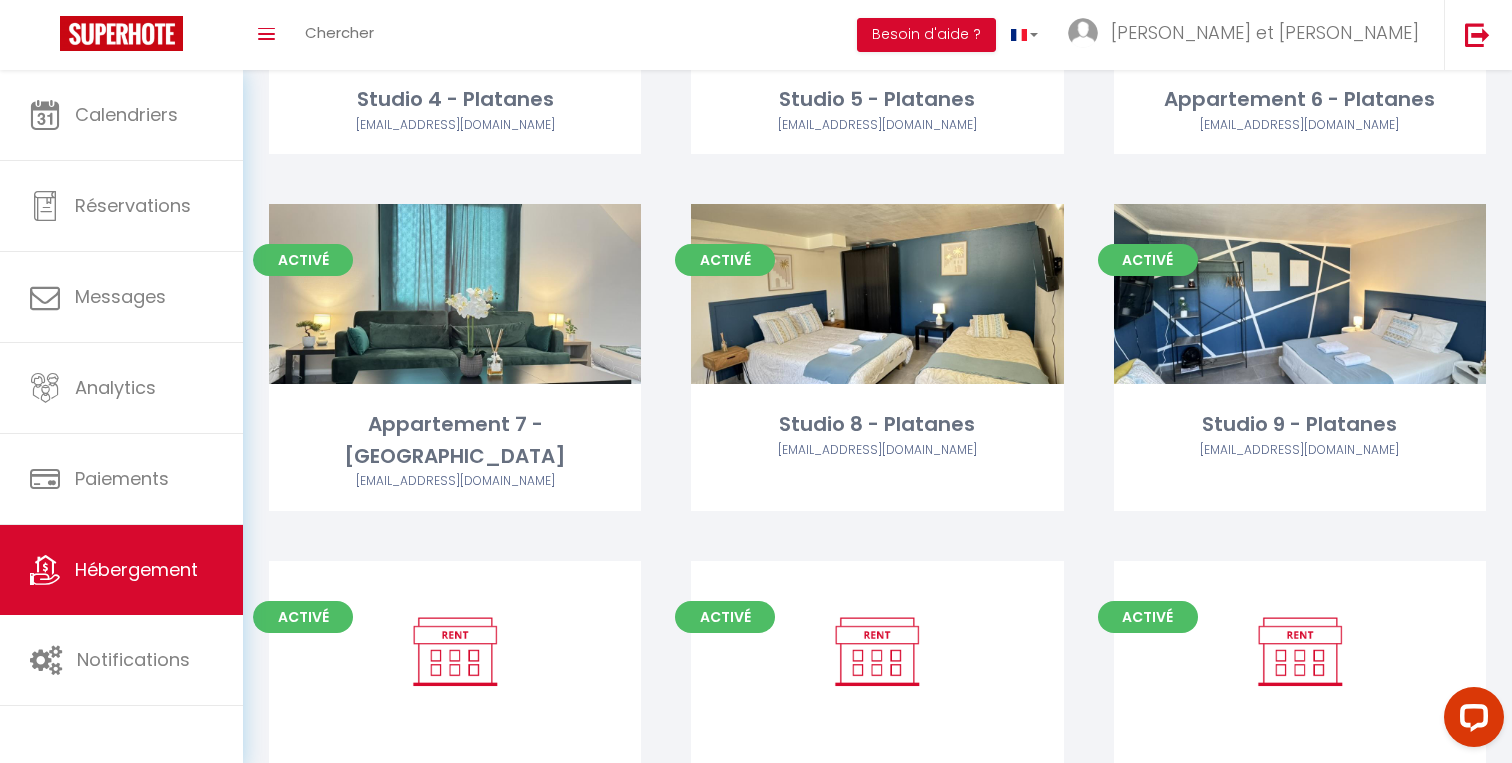scroll, scrollTop: 1051, scrollLeft: 0, axis: vertical 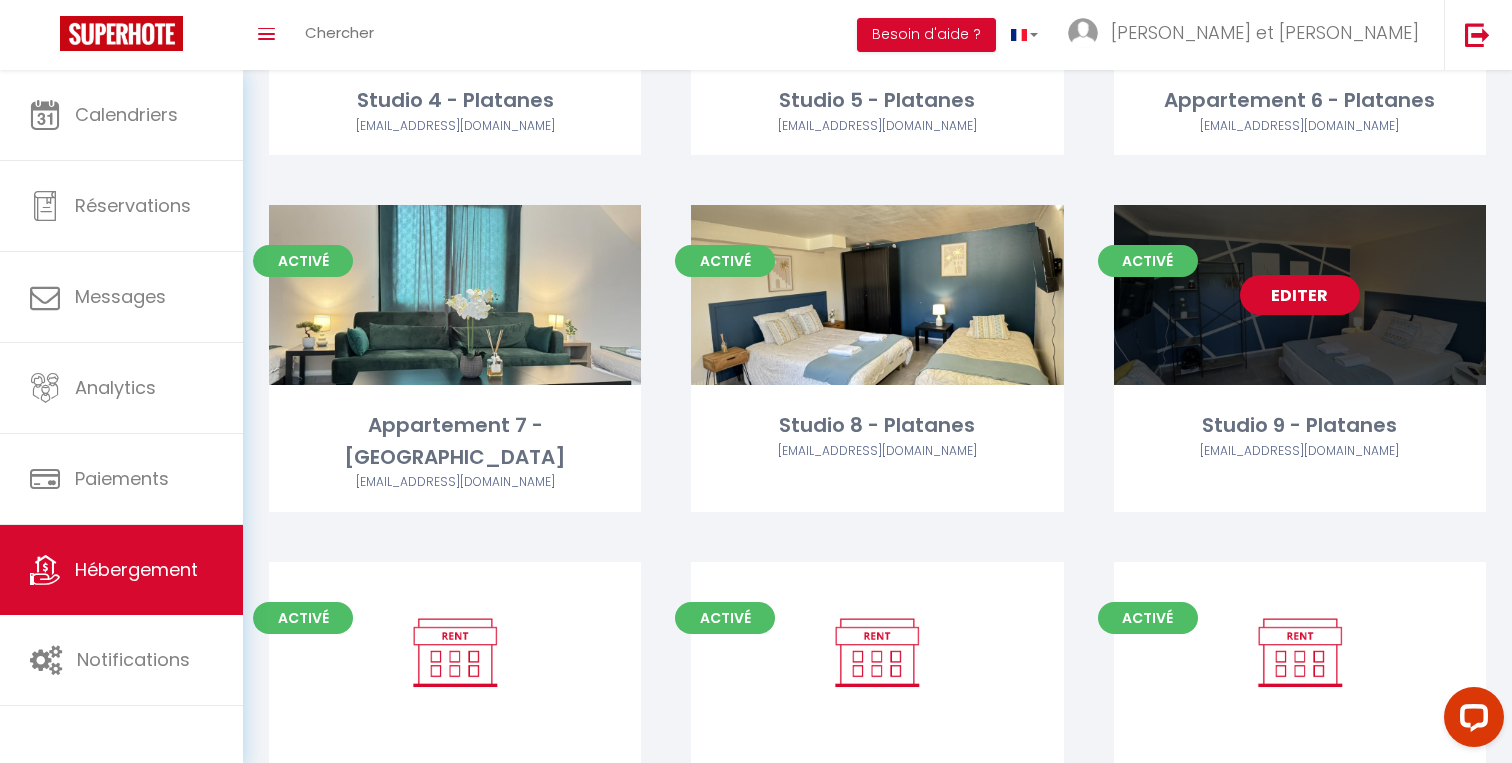 click on "Editer" at bounding box center (1300, 295) 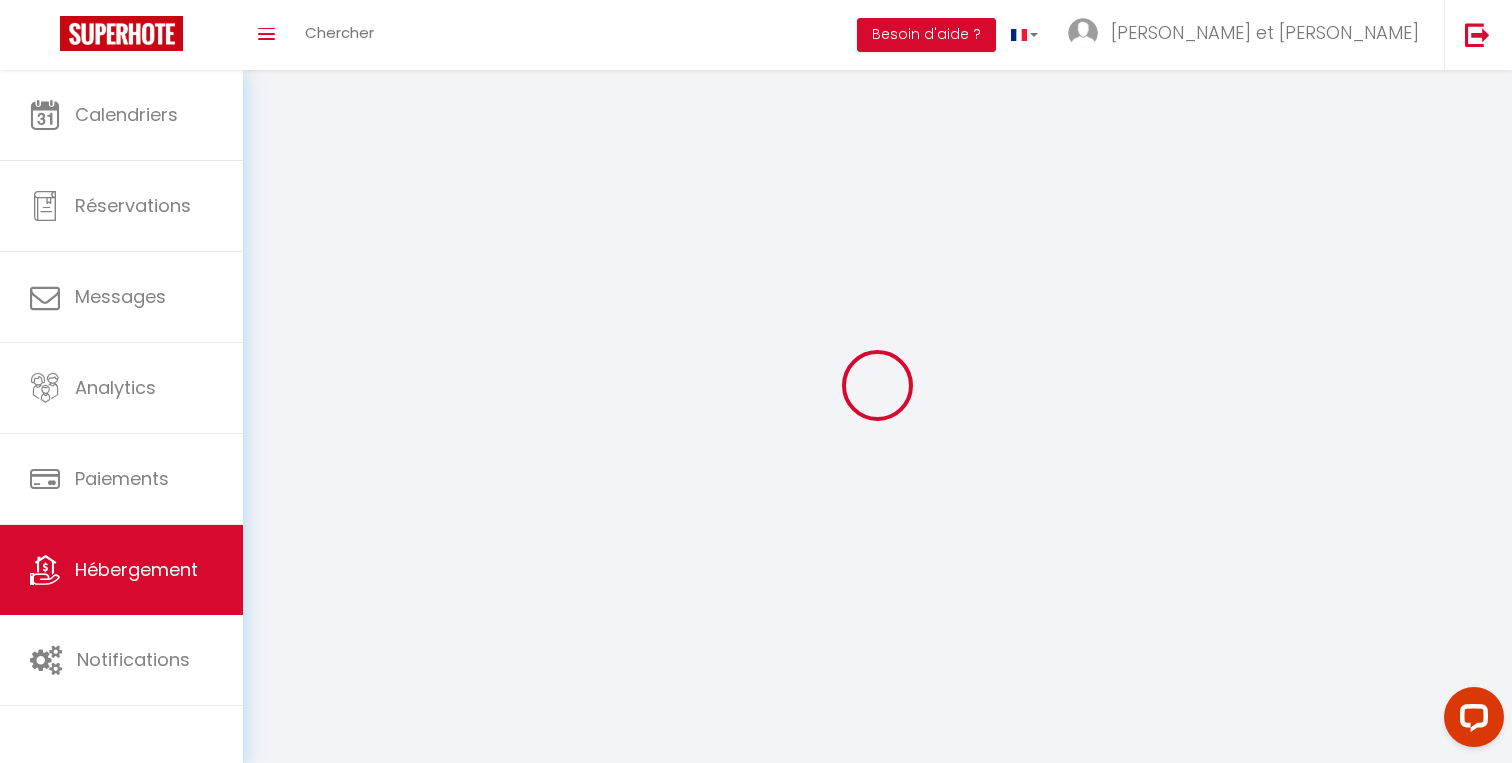 select on "+ 5 %" 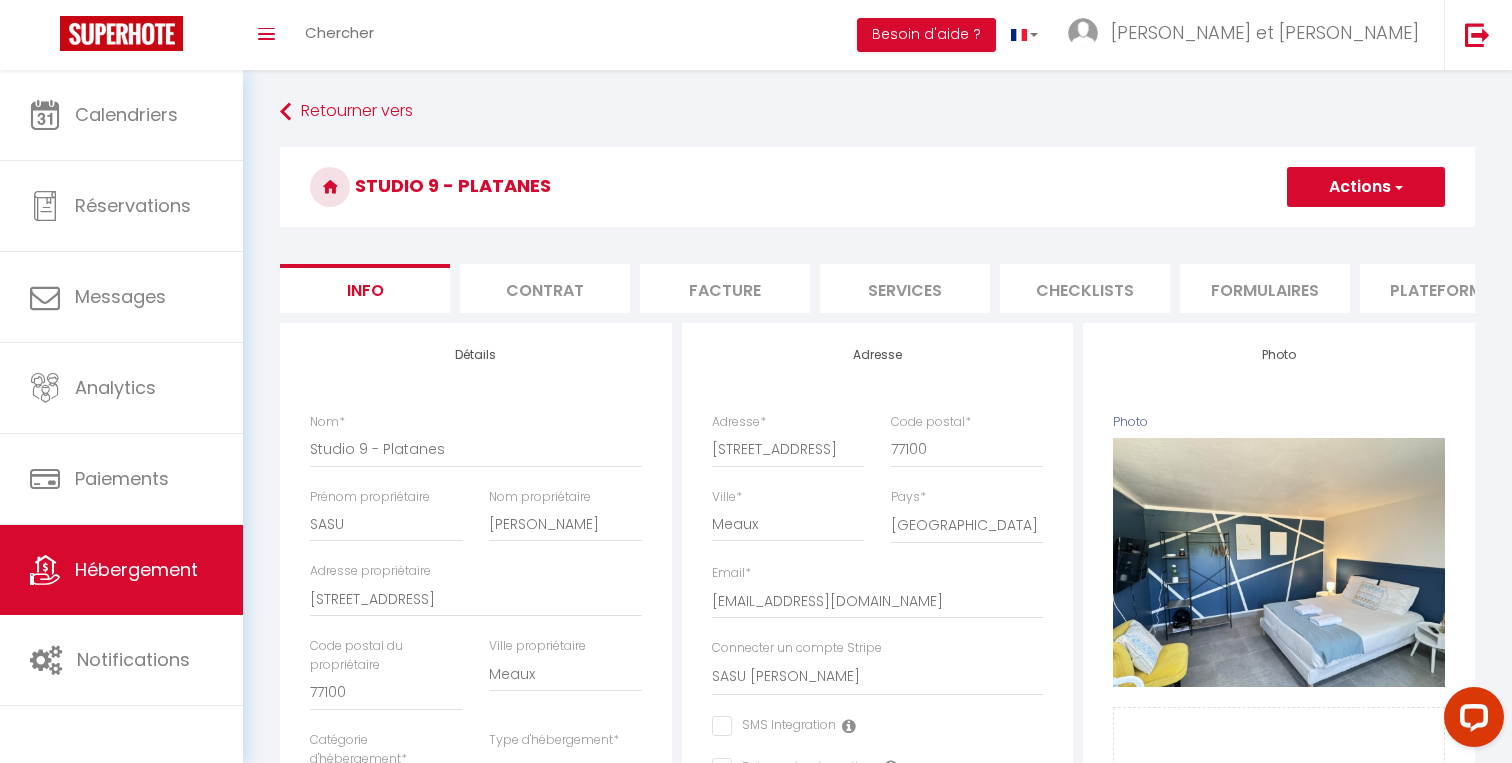 checkbox on "false" 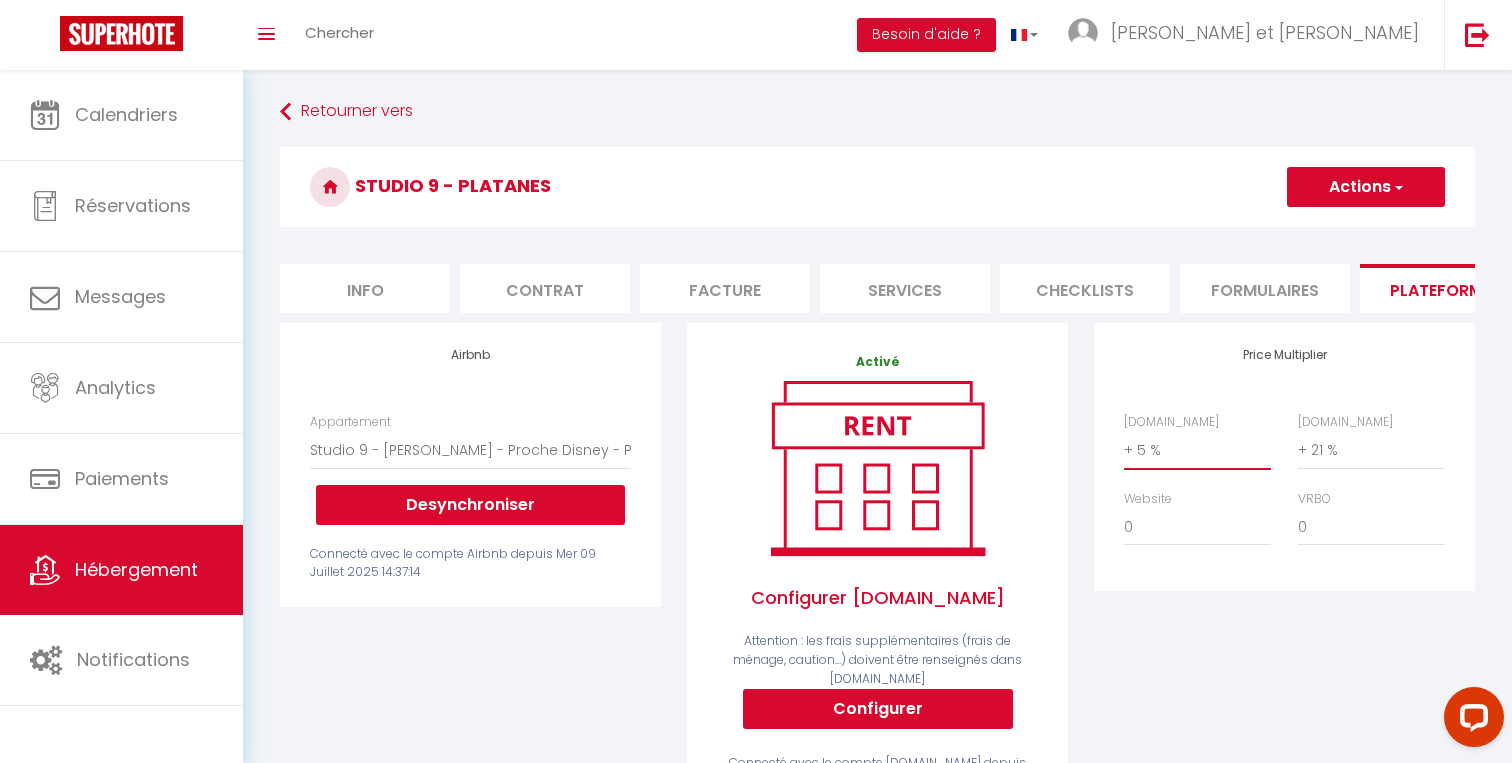 click on "0
+ 1 %
+ 2 %
+ 3 %
+ 4 %
+ 5 %
+ 6 %
+ 7 %
+ 8 %
+ 9 %" at bounding box center (1197, 450) 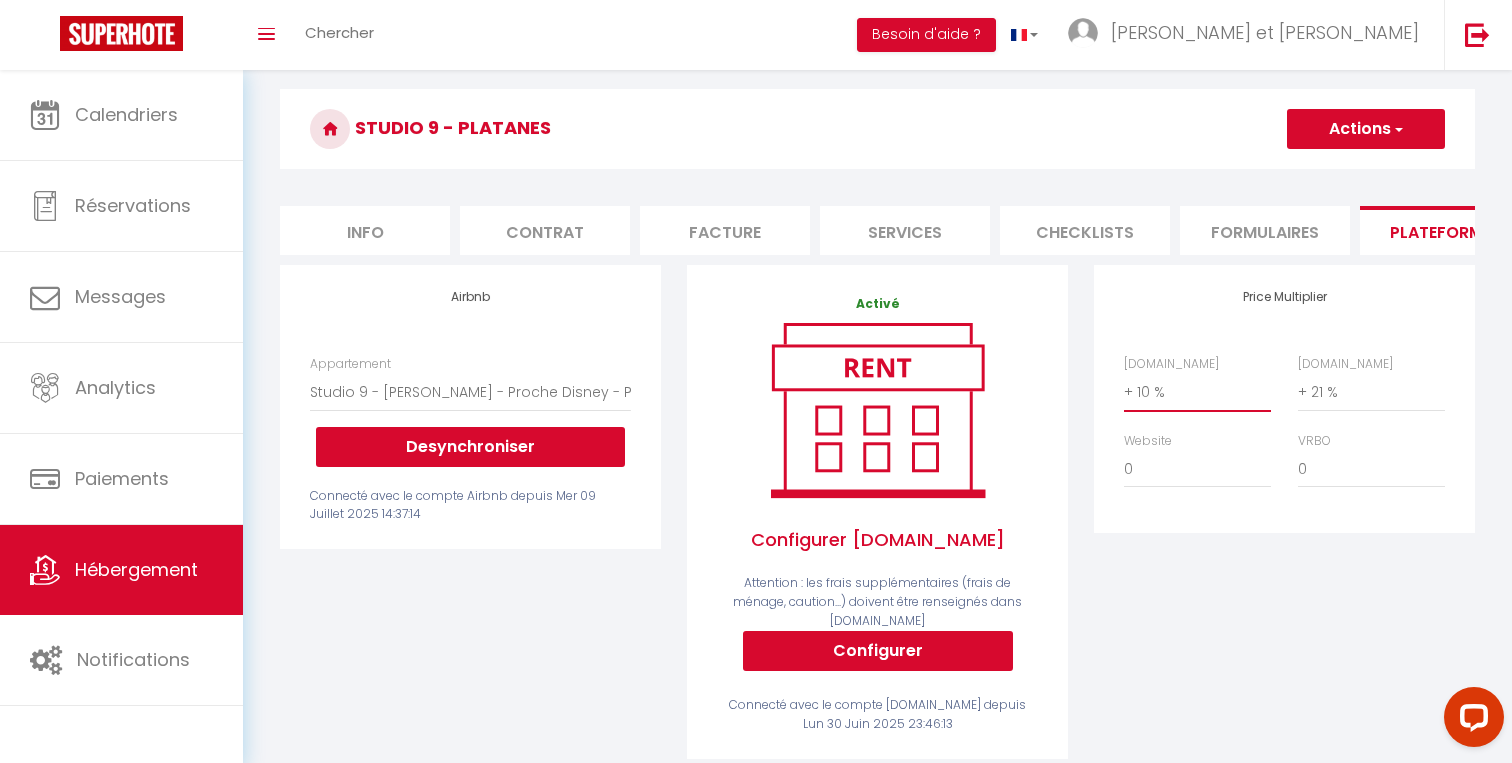 scroll, scrollTop: 62, scrollLeft: 0, axis: vertical 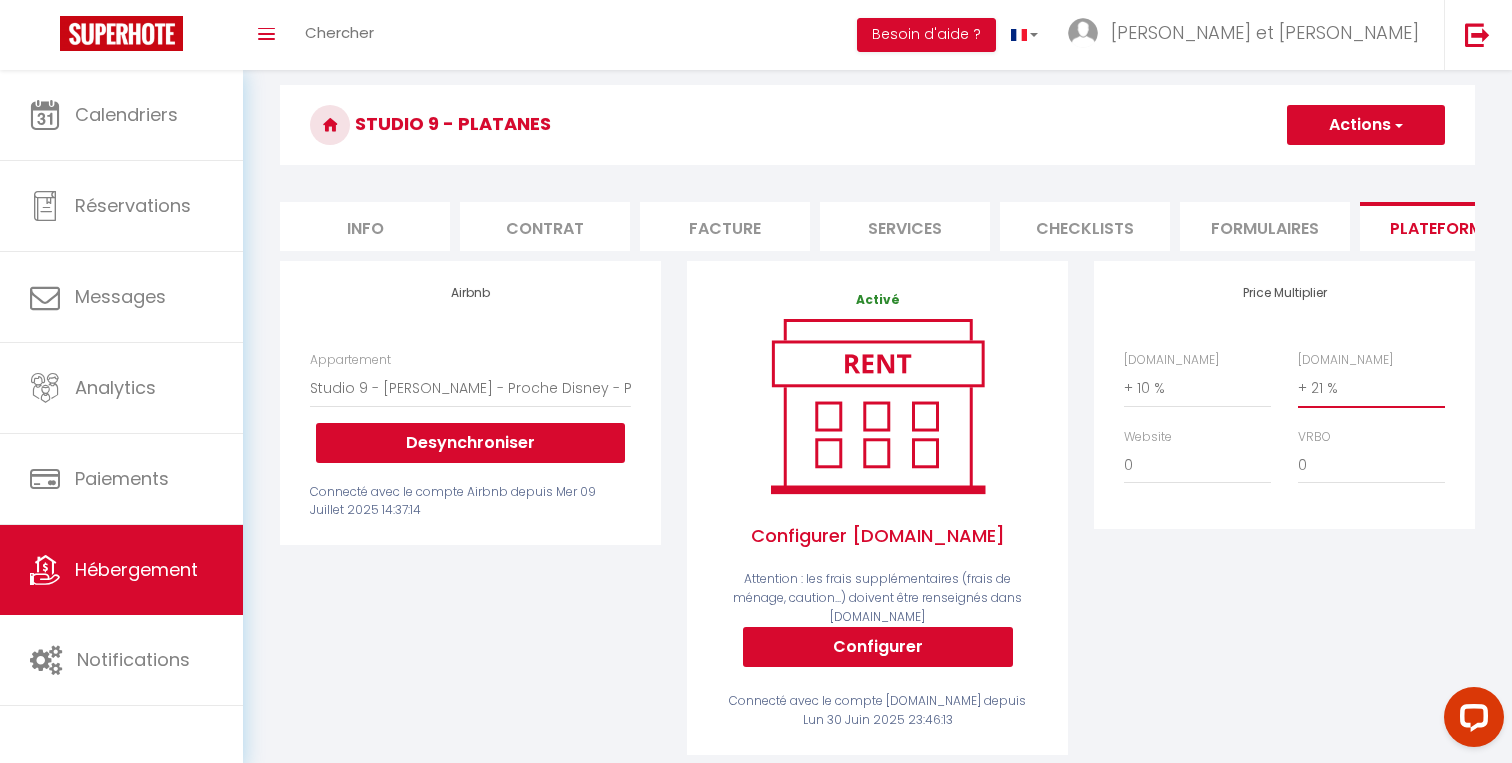 click on "0
+ 1 %
+ 2 %
+ 3 %
+ 4 %
+ 5 %
+ 6 %
+ 7 %
+ 8 %
+ 9 %" at bounding box center (1371, 388) 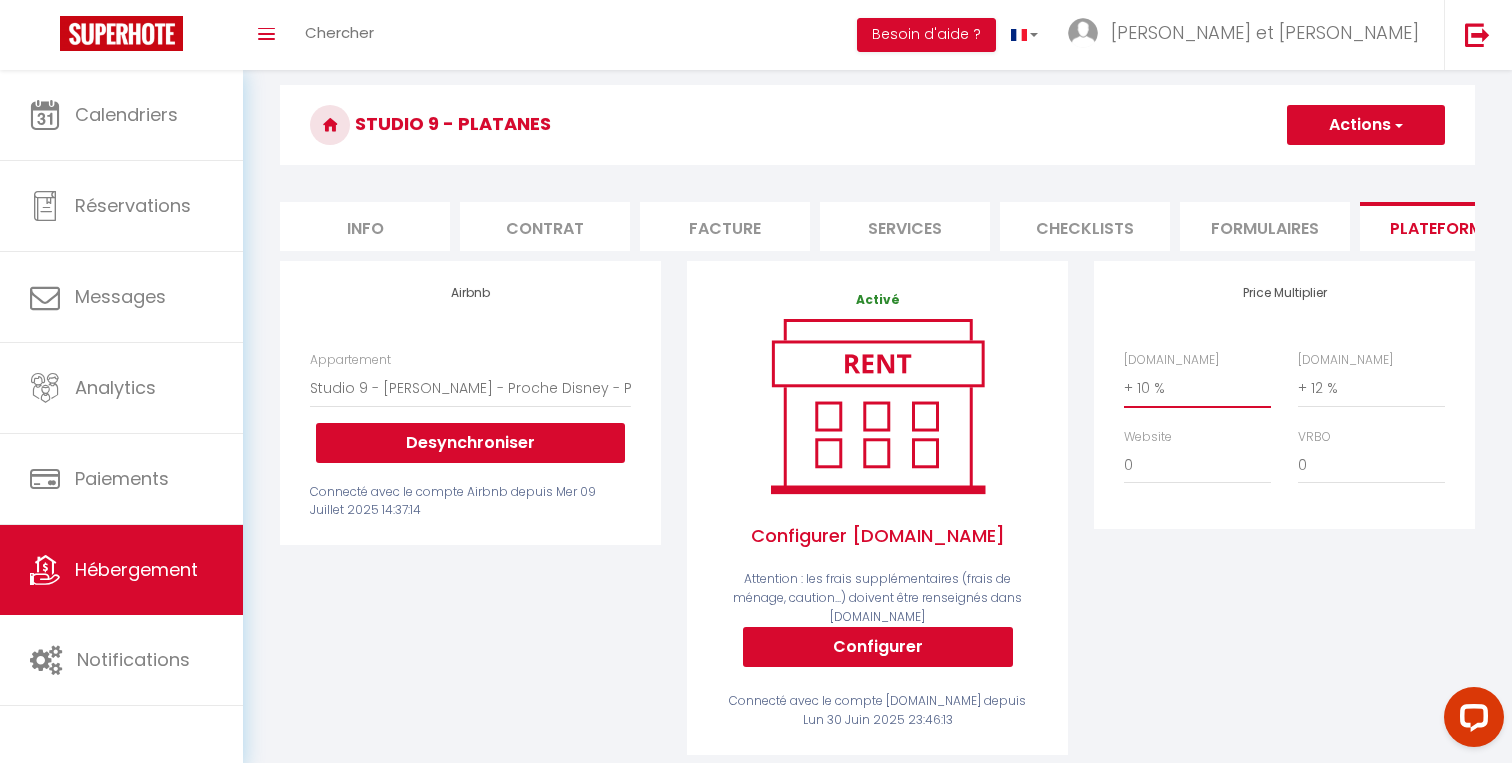 click on "0
+ 1 %
+ 2 %
+ 3 %
+ 4 %
+ 5 %
+ 6 %
+ 7 %
+ 8 %
+ 9 %" at bounding box center (1197, 388) 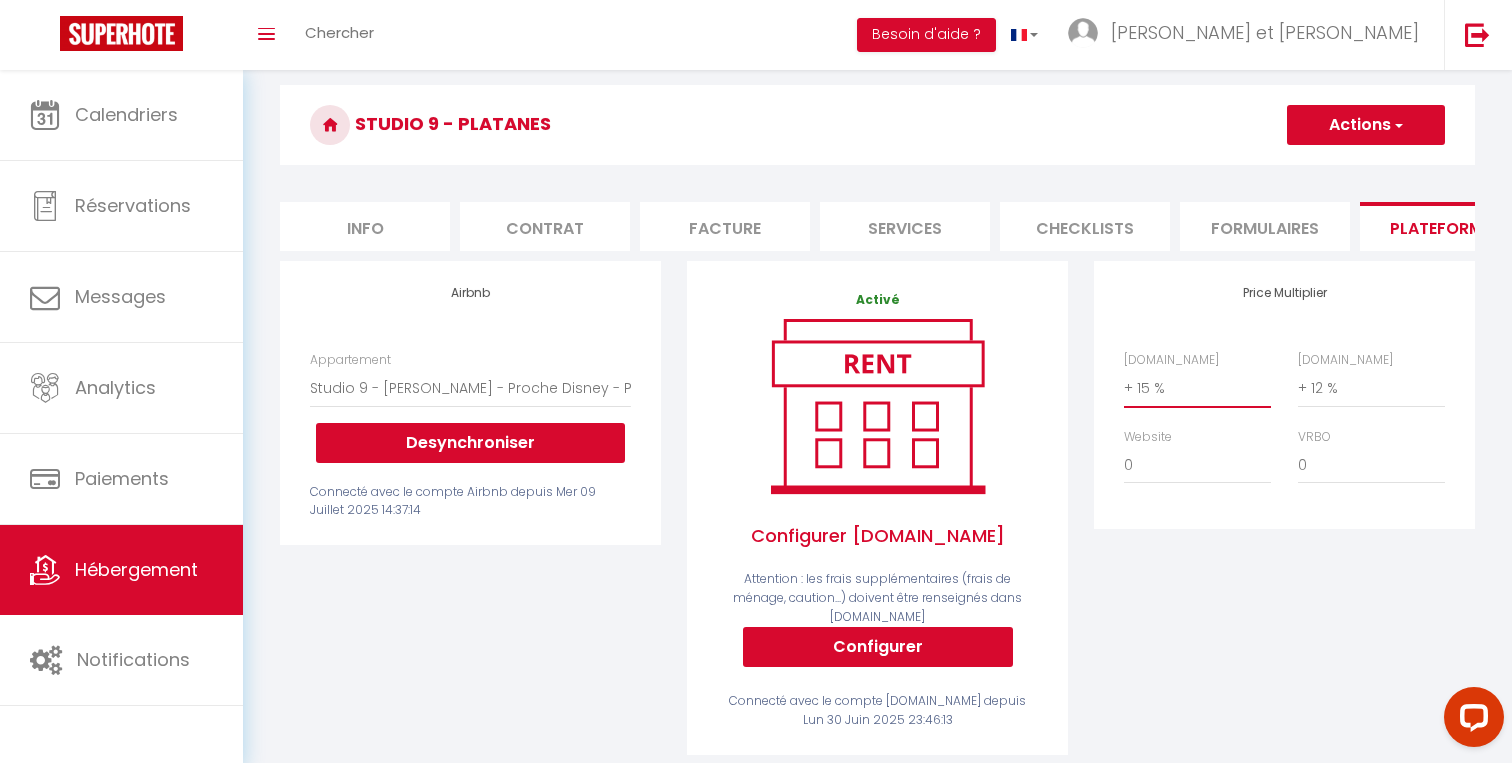 click on "0
+ 1 %
+ 2 %
+ 3 %
+ 4 %
+ 5 %
+ 6 %
+ 7 %
+ 8 %
+ 9 %" at bounding box center (1197, 388) 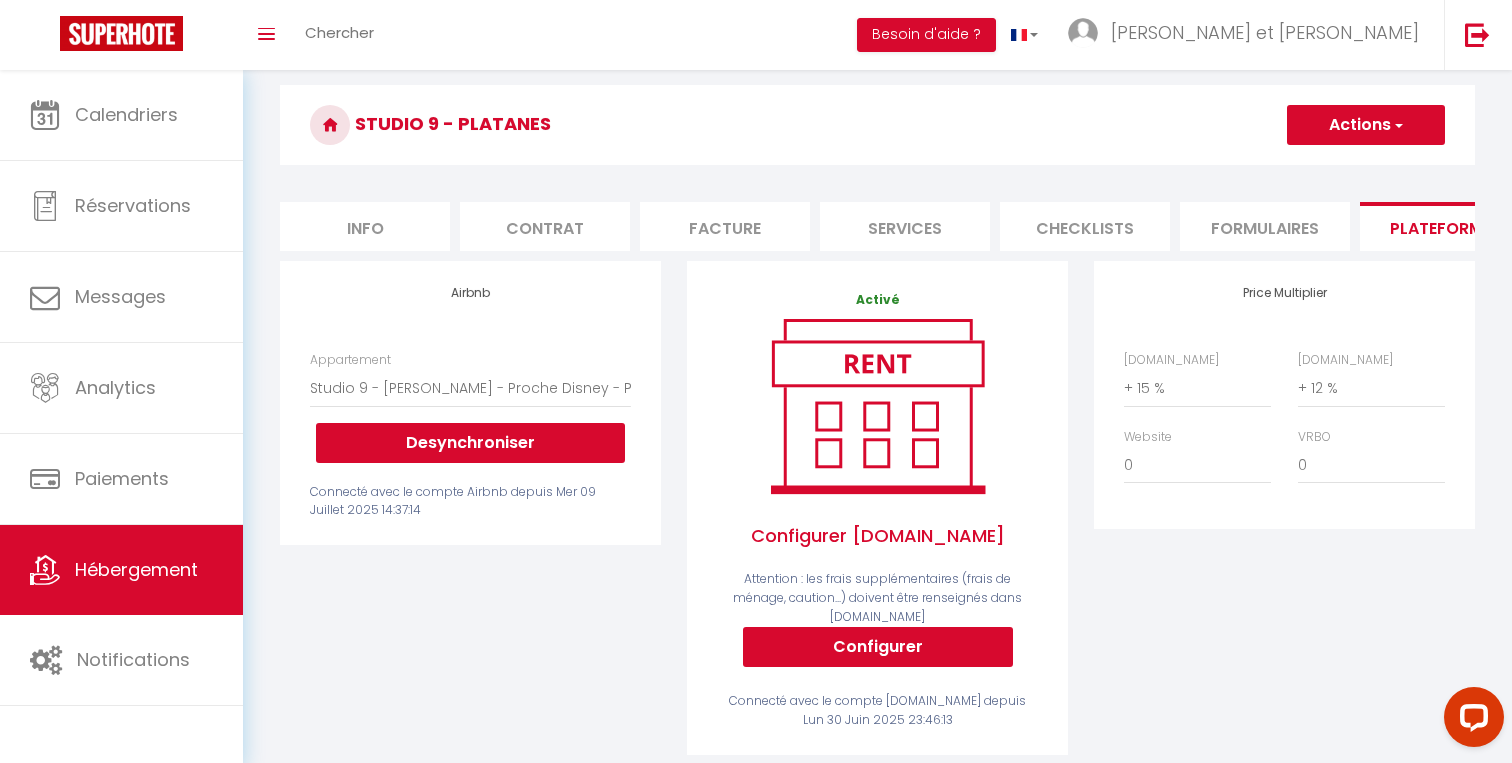 click on "Actions" at bounding box center (1366, 125) 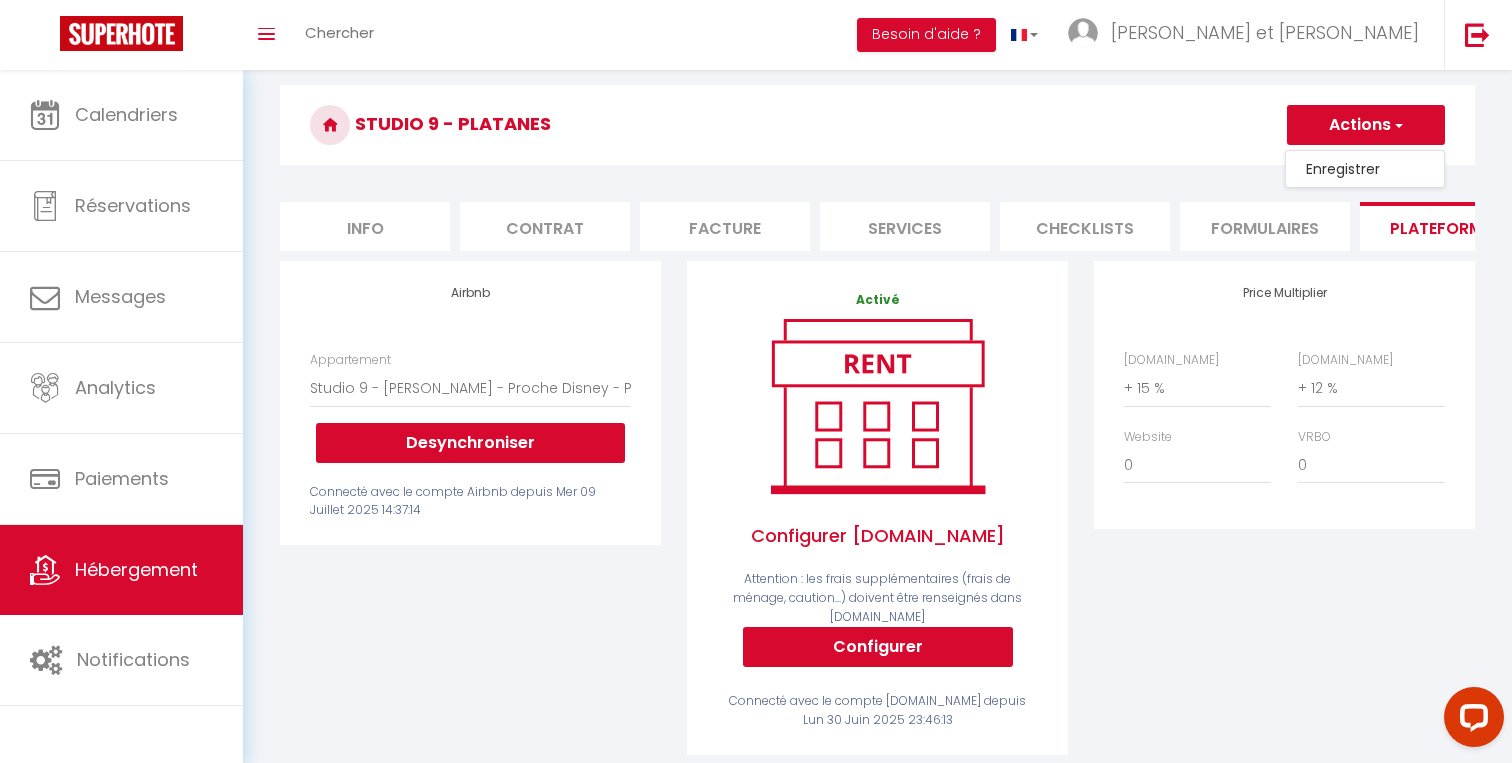 click on "Enregistrer" at bounding box center [1365, 169] 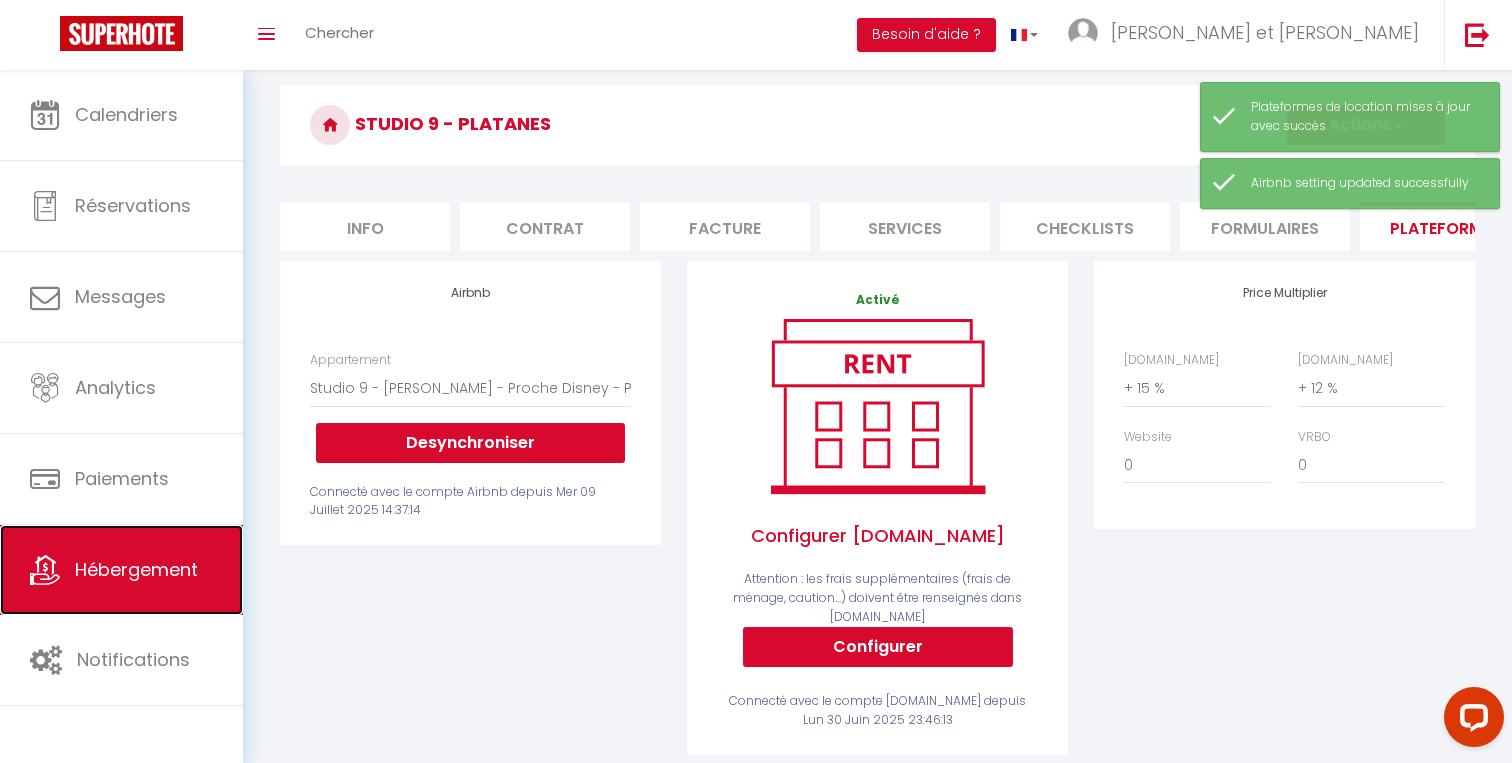 click on "Hébergement" at bounding box center (121, 570) 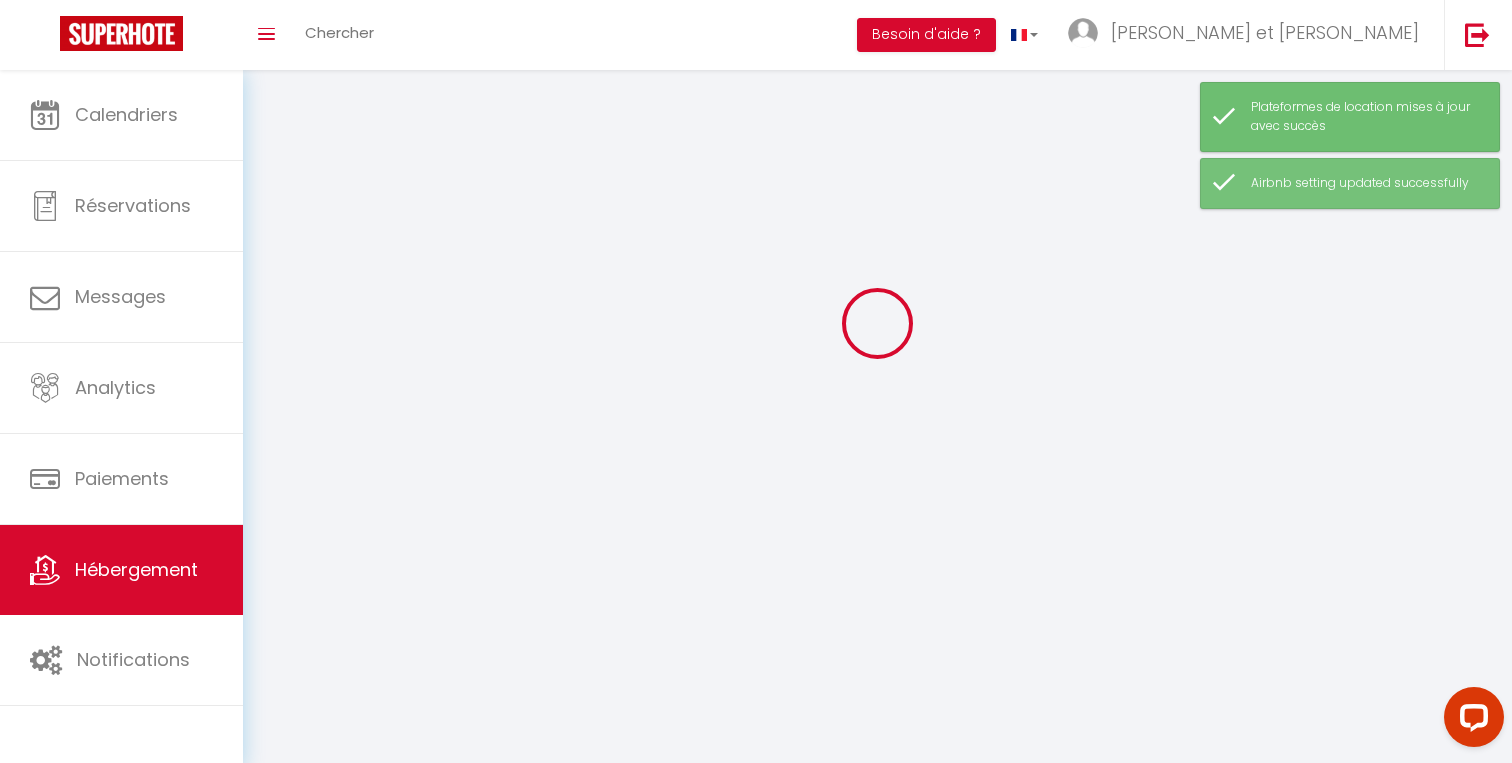scroll, scrollTop: 0, scrollLeft: 0, axis: both 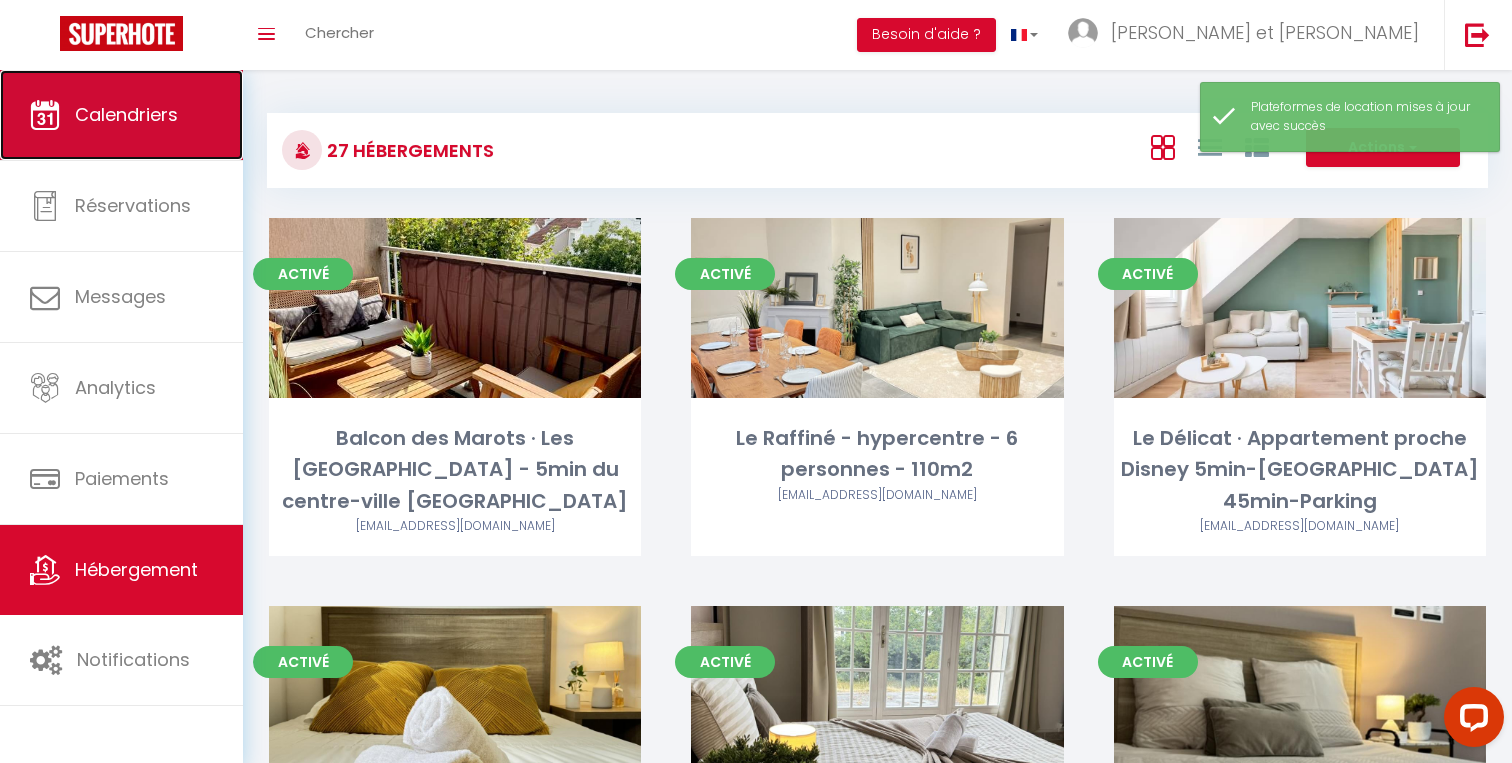click on "Calendriers" at bounding box center (126, 114) 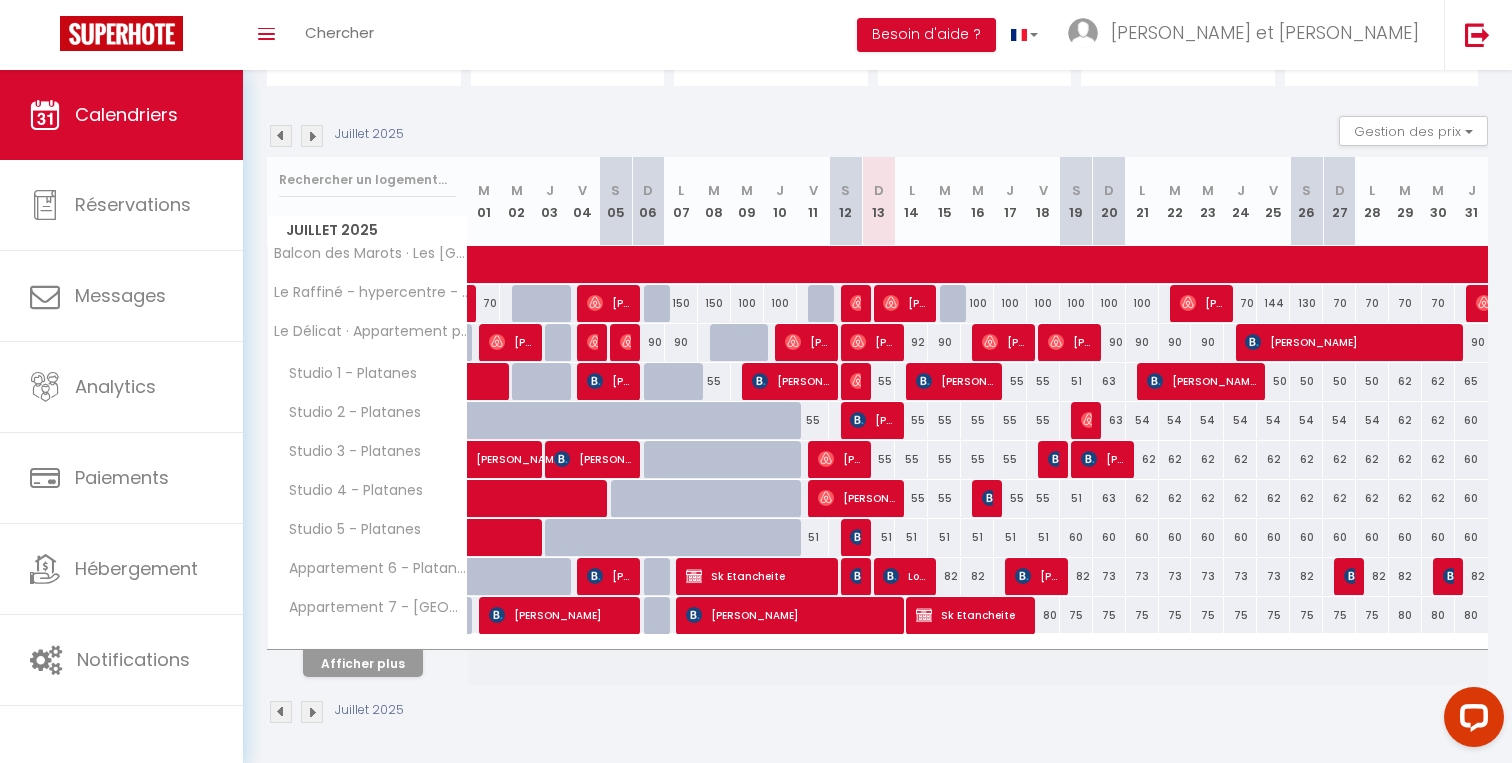 scroll, scrollTop: 175, scrollLeft: 0, axis: vertical 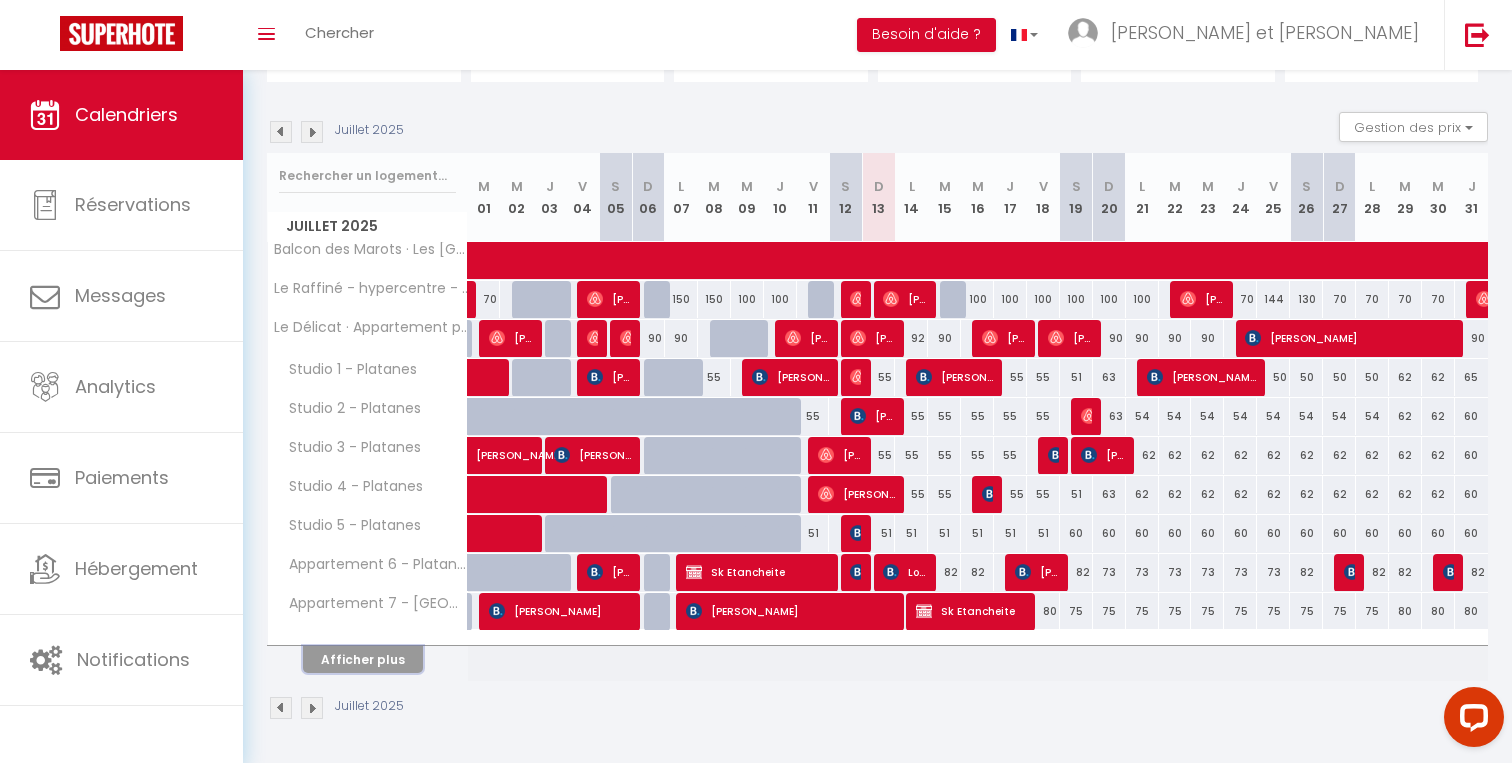 click on "Afficher plus" at bounding box center (363, 659) 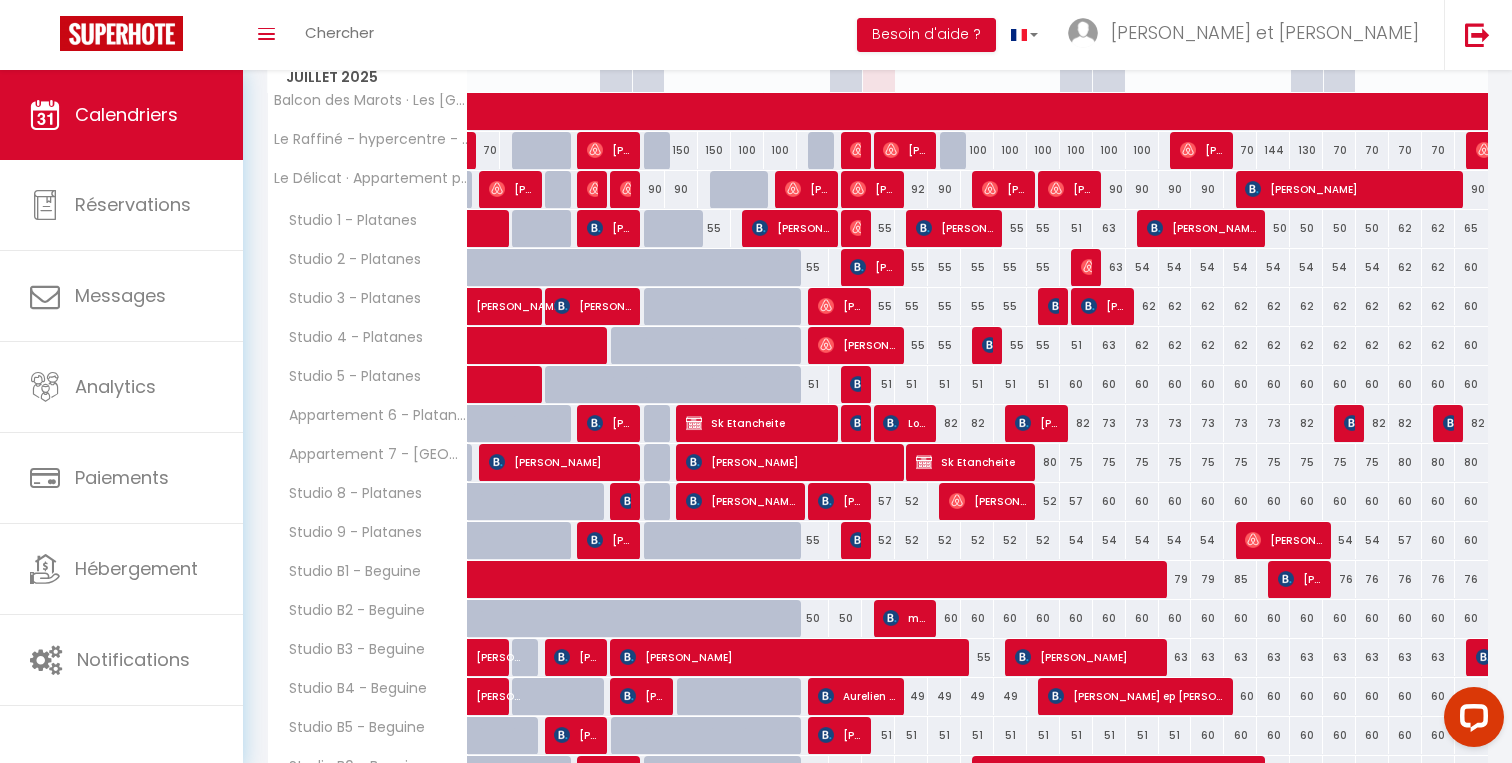 scroll, scrollTop: 339, scrollLeft: 0, axis: vertical 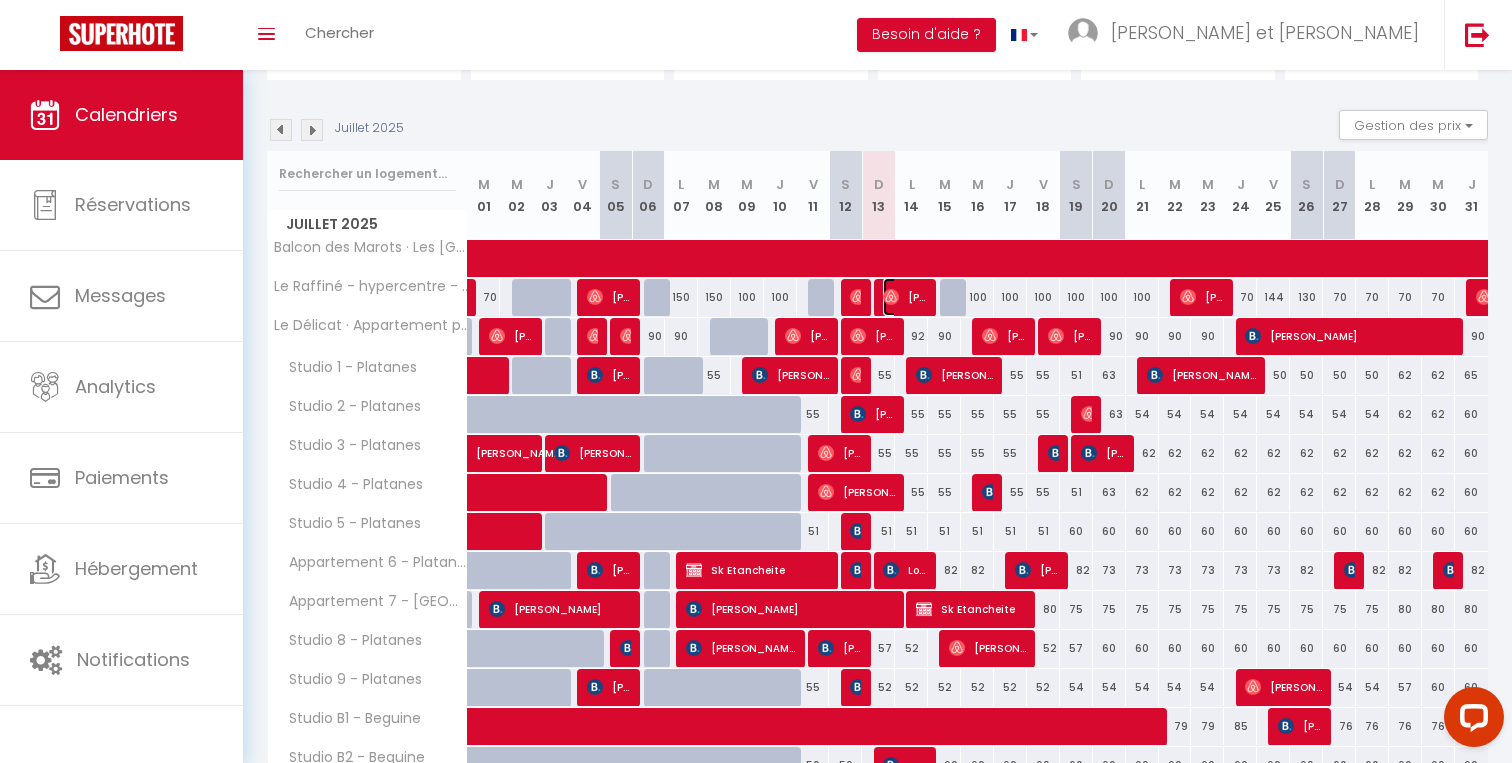 click at bounding box center (891, 297) 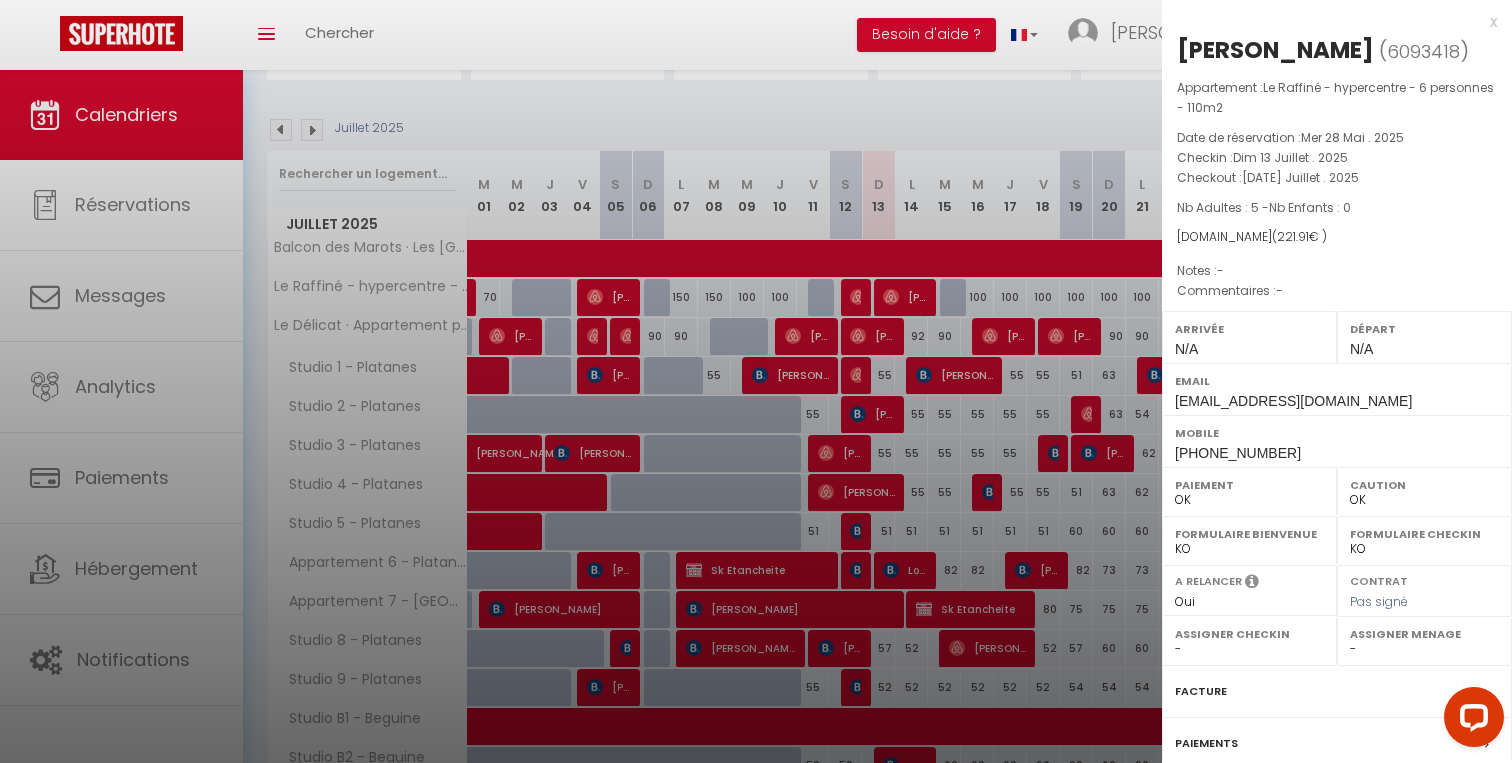 click at bounding box center (756, 381) 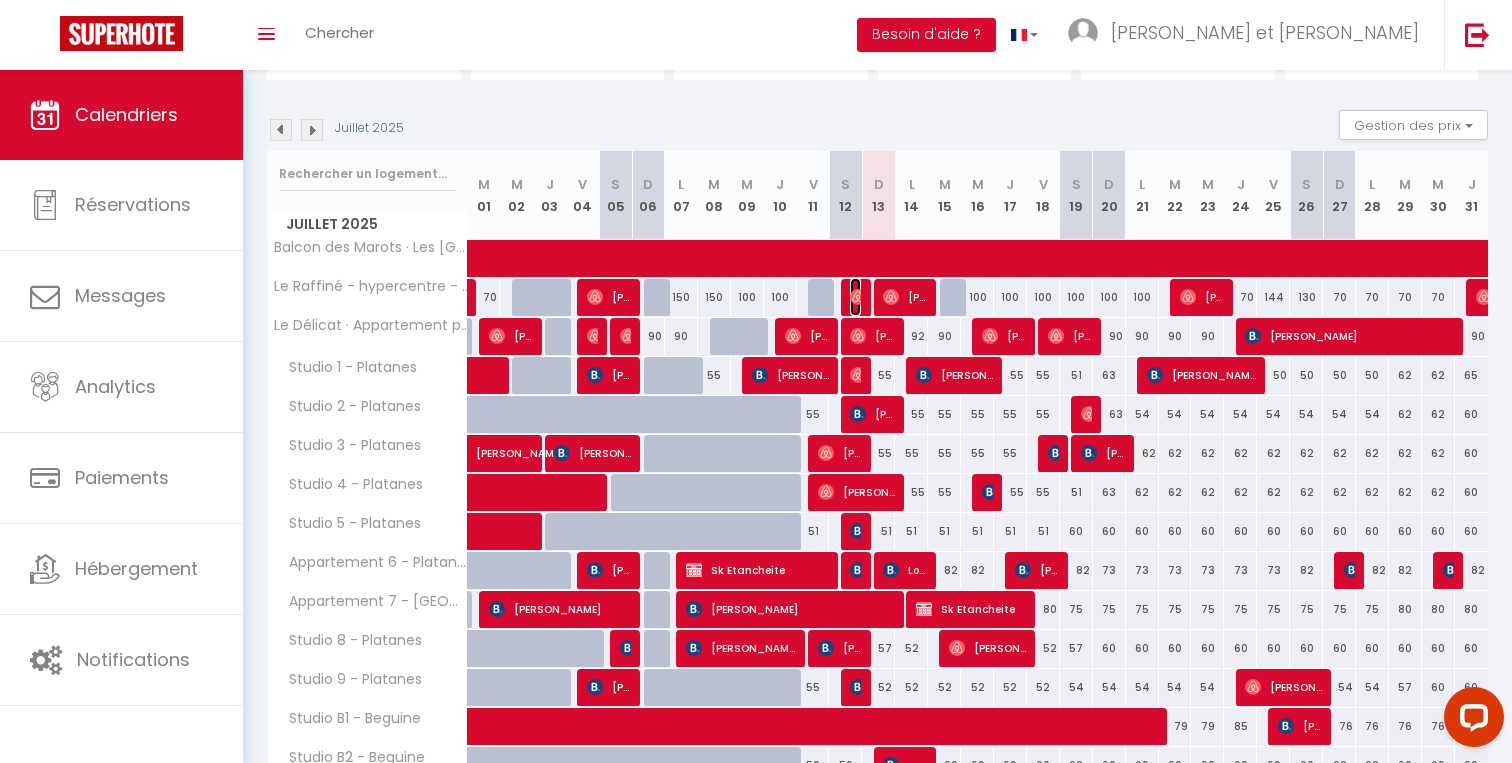 click at bounding box center [858, 297] 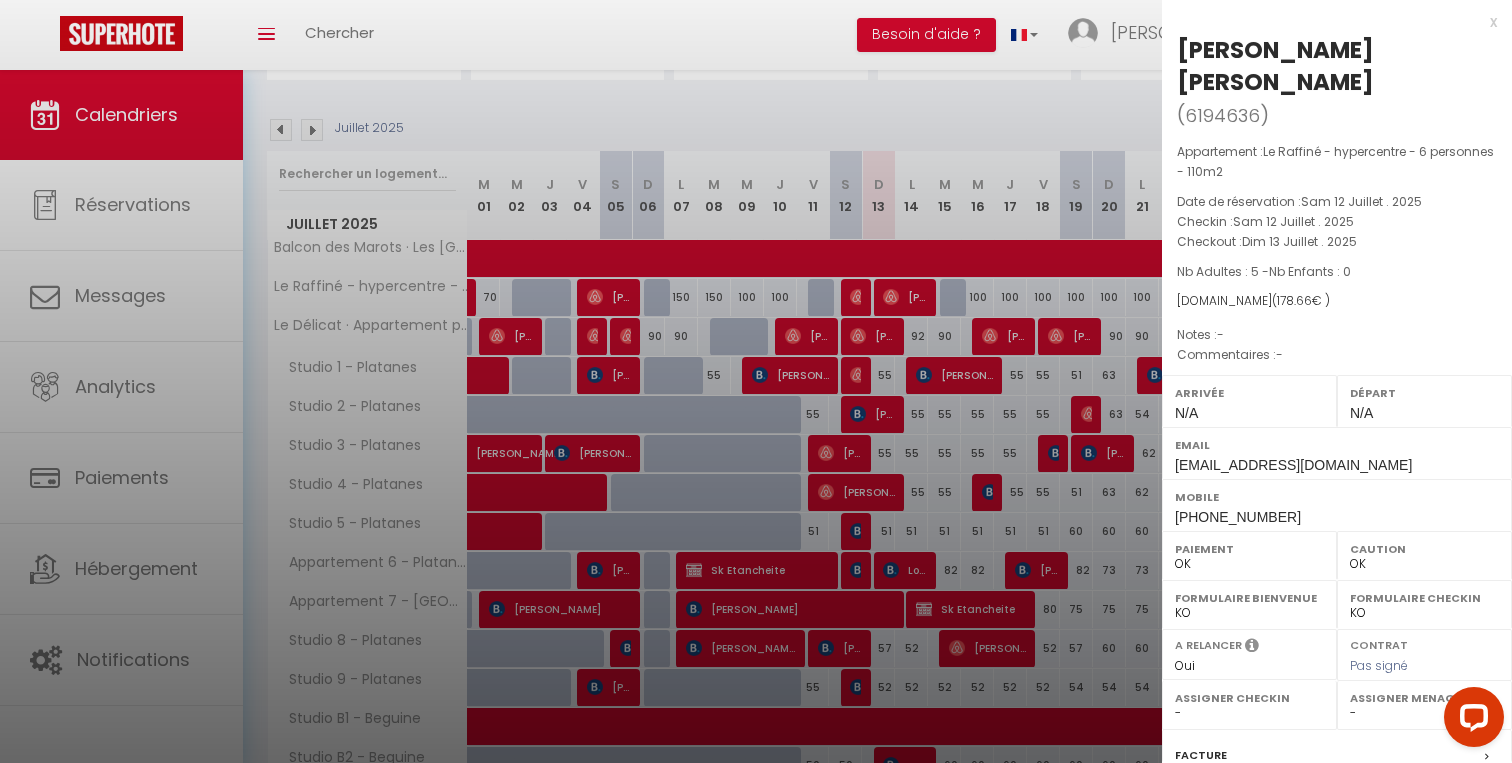 click at bounding box center [756, 381] 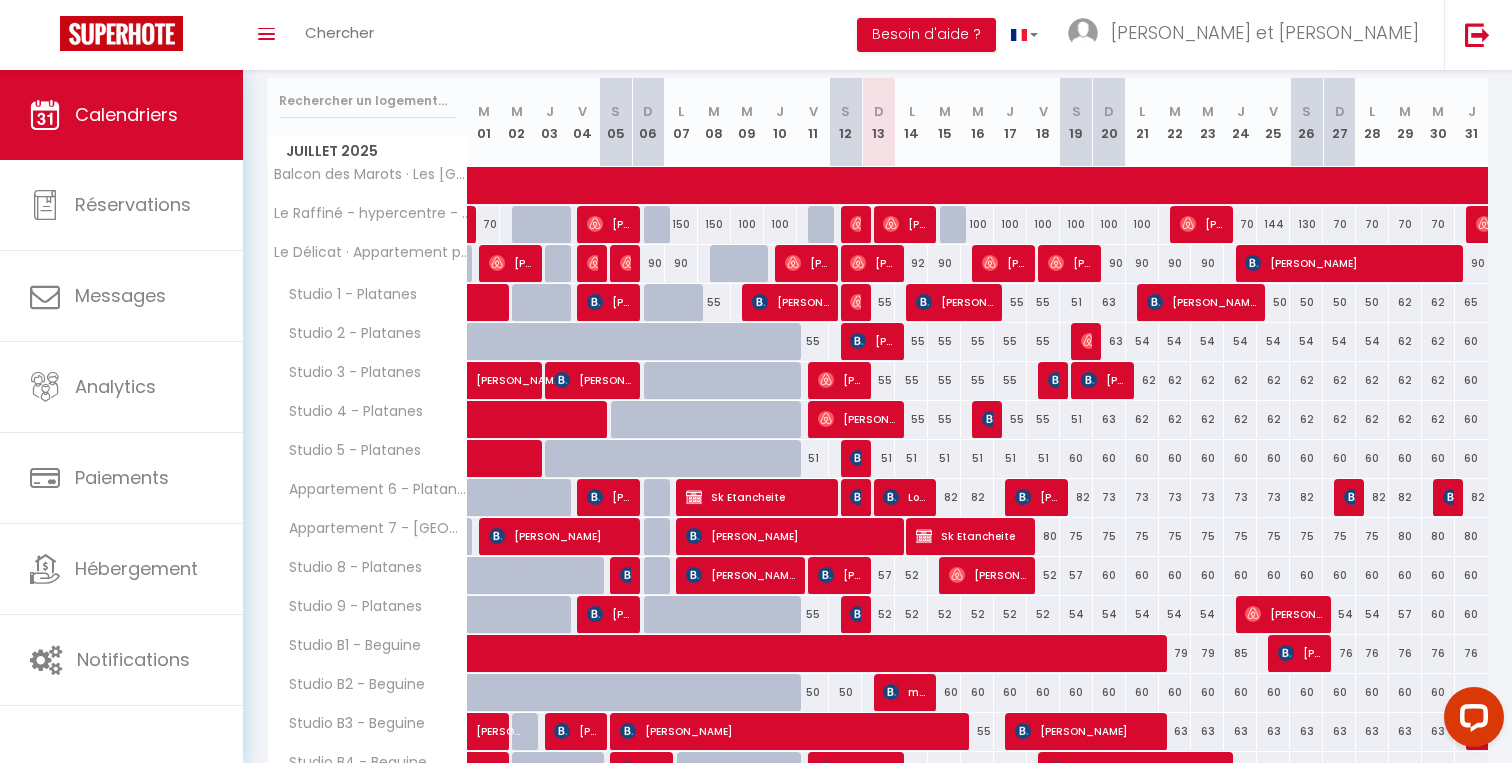 scroll, scrollTop: 565, scrollLeft: 0, axis: vertical 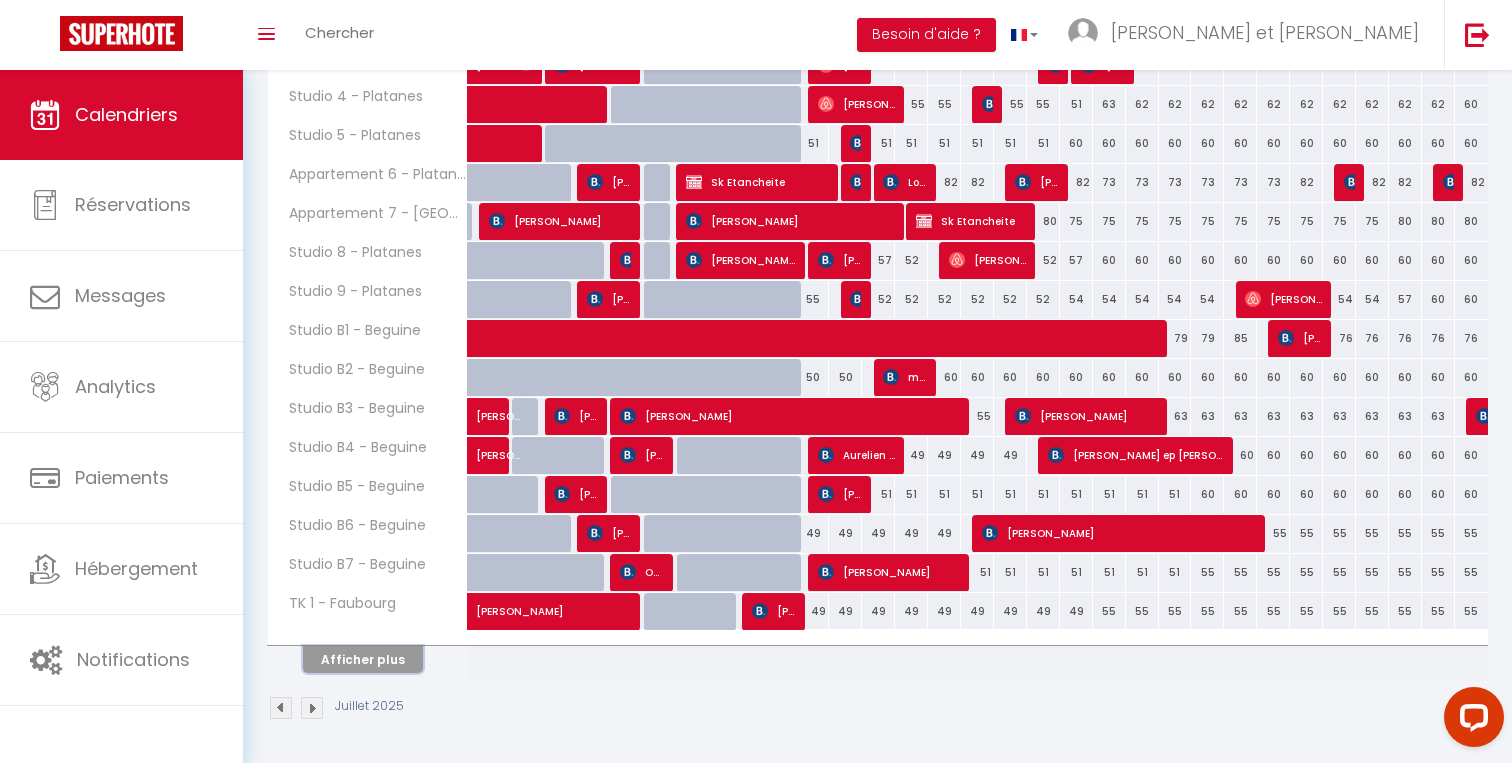 click on "Afficher plus" at bounding box center [363, 659] 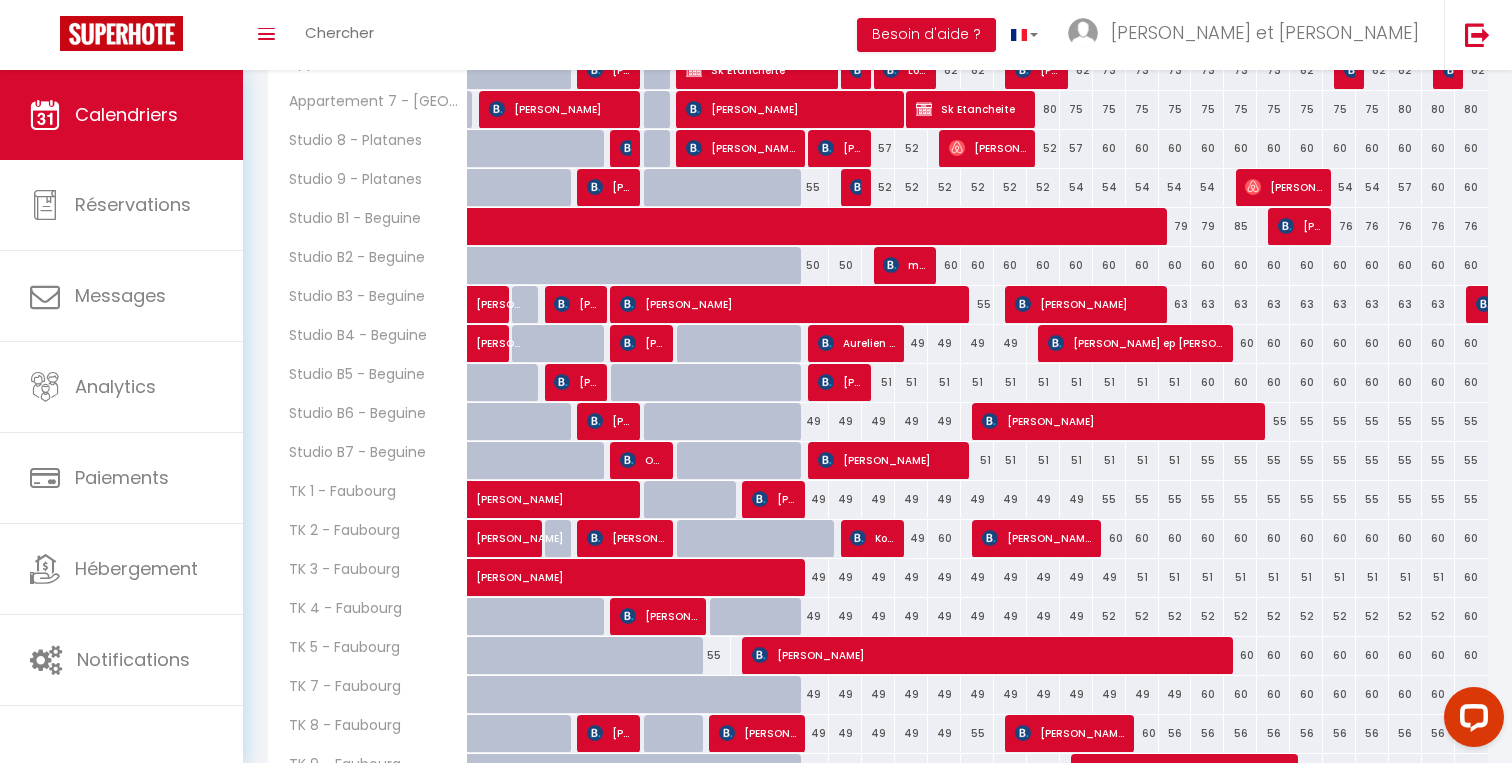 scroll, scrollTop: 789, scrollLeft: 0, axis: vertical 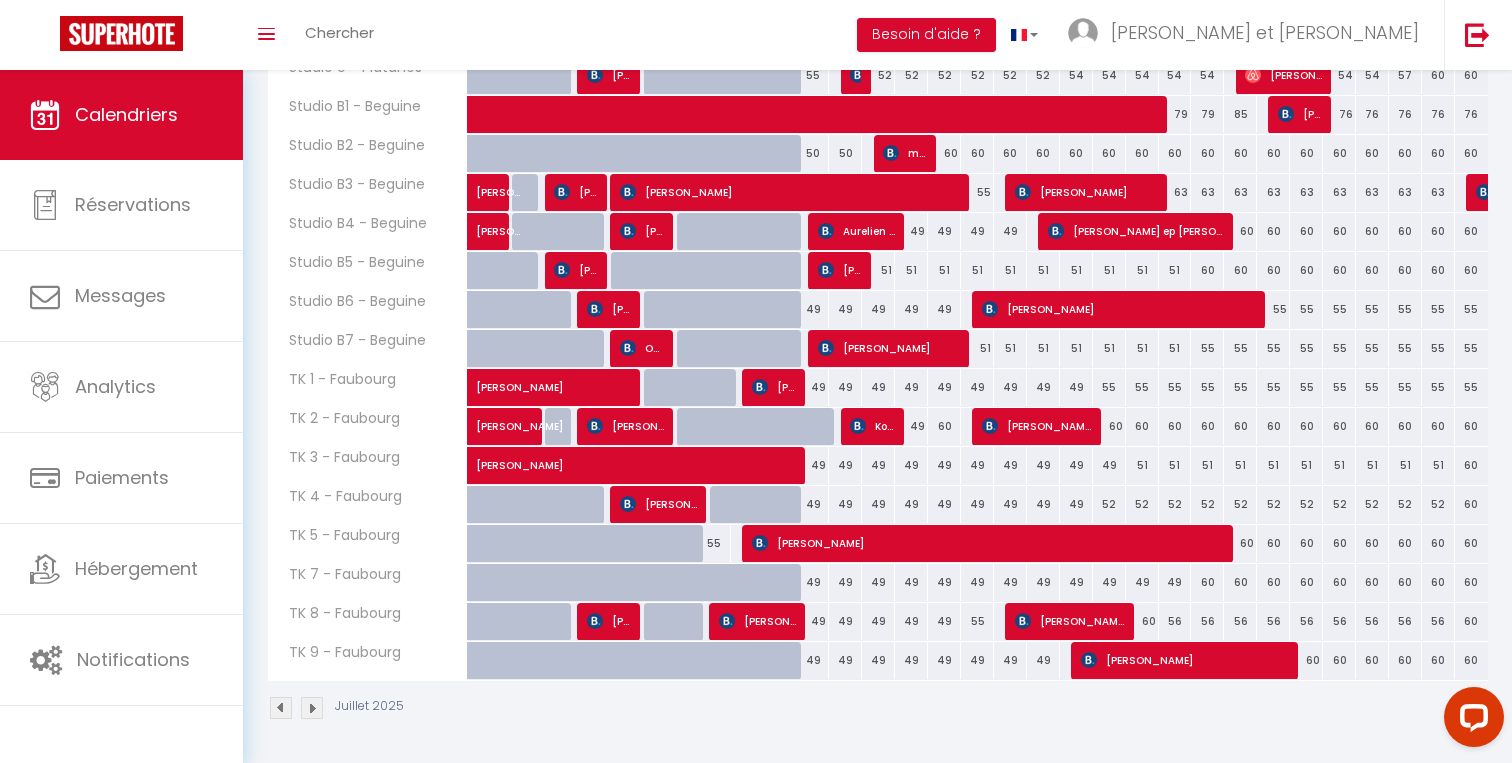click on "49" at bounding box center (911, 660) 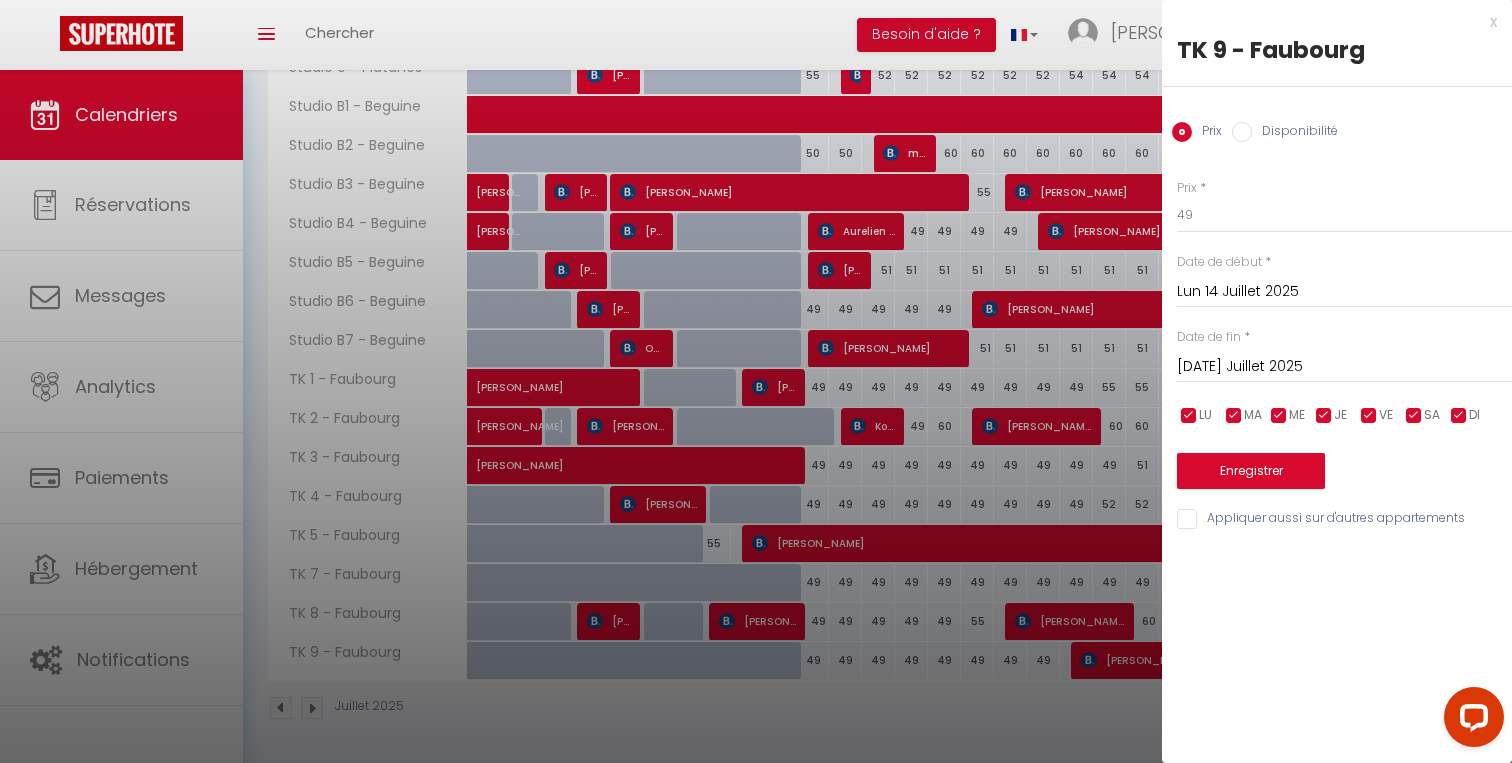 click on "Lun 14 Juillet 2025" at bounding box center (1344, 292) 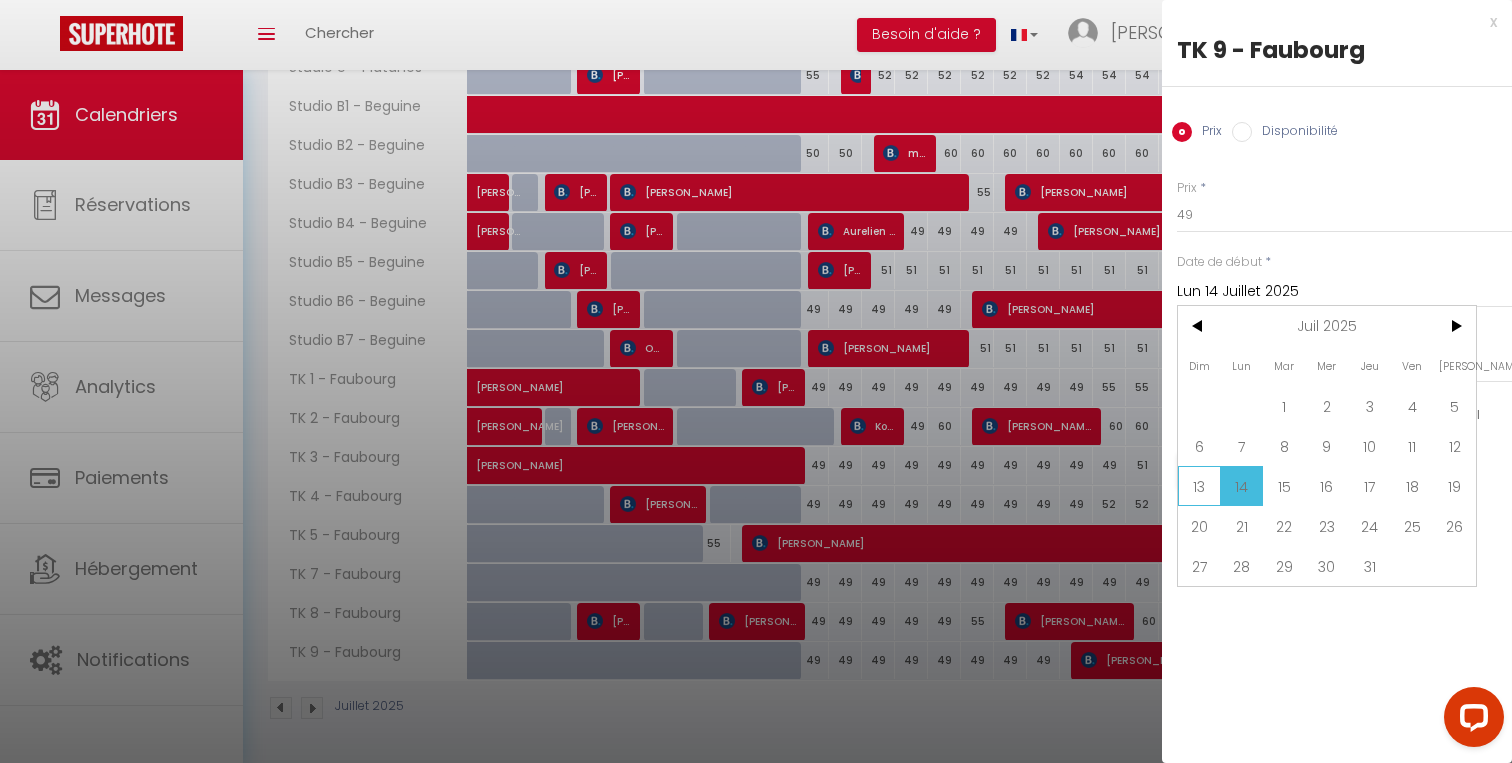 click on "13" at bounding box center [1199, 486] 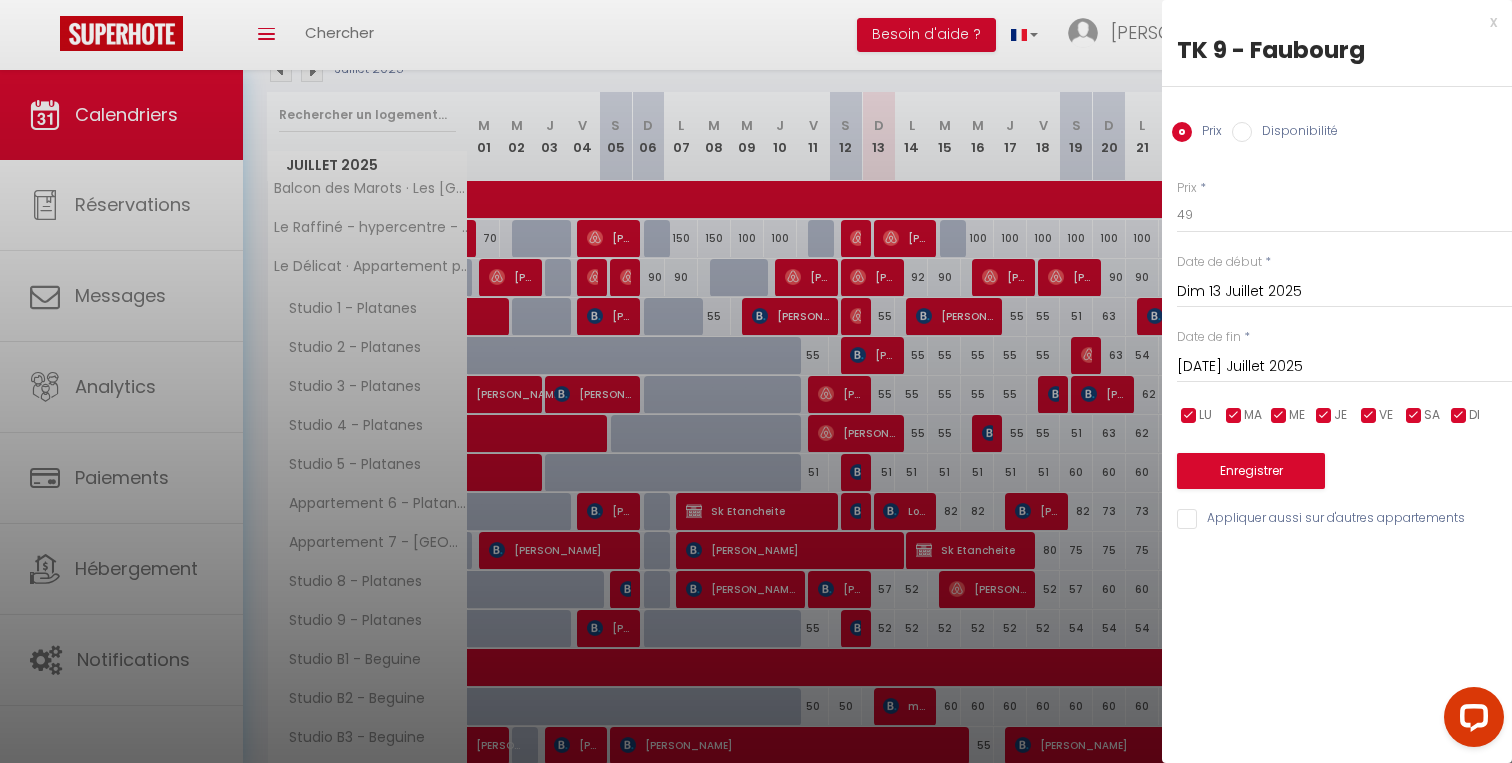 scroll, scrollTop: 234, scrollLeft: 0, axis: vertical 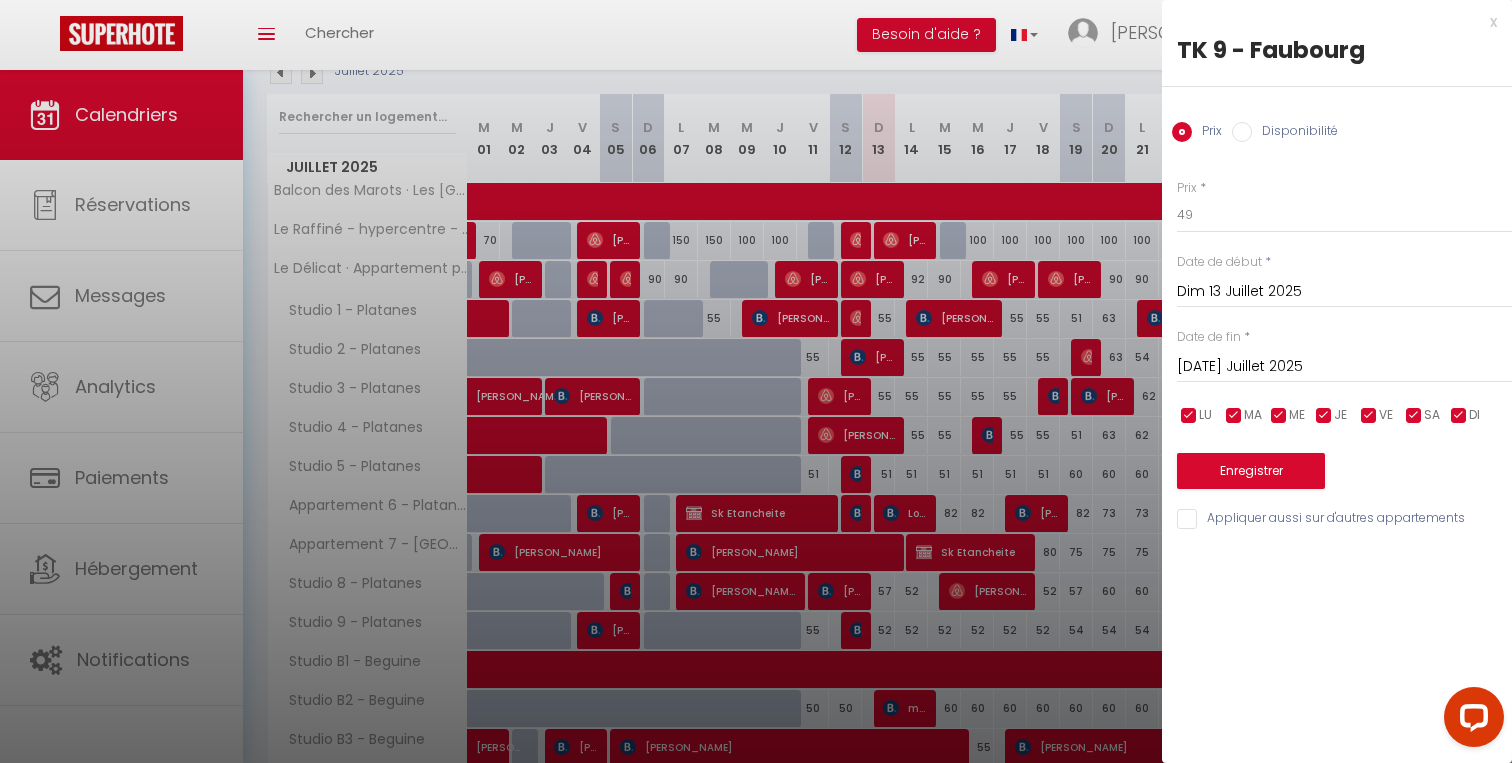 click on "Mar 15 Juillet 2025" at bounding box center (1344, 367) 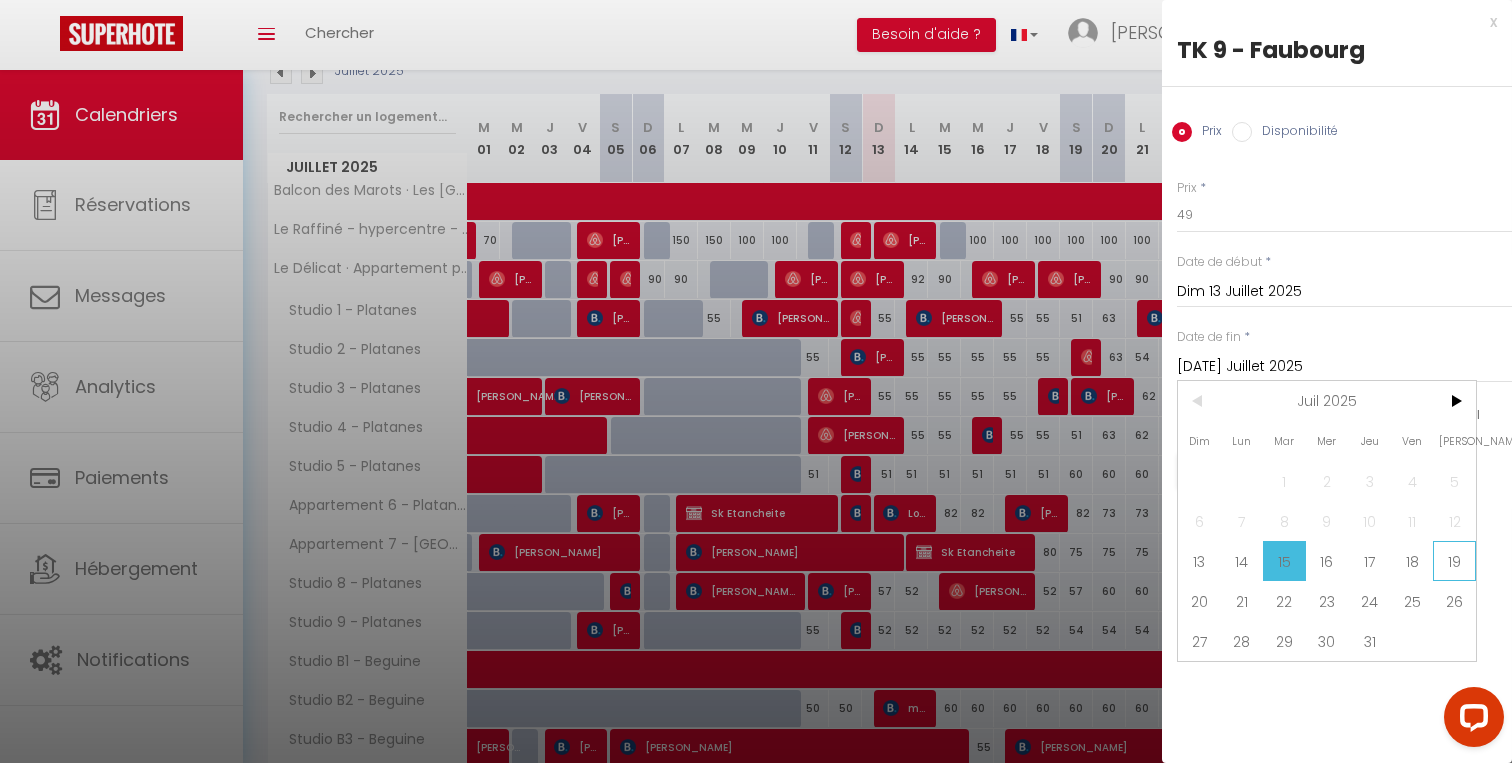click on "19" at bounding box center (1454, 561) 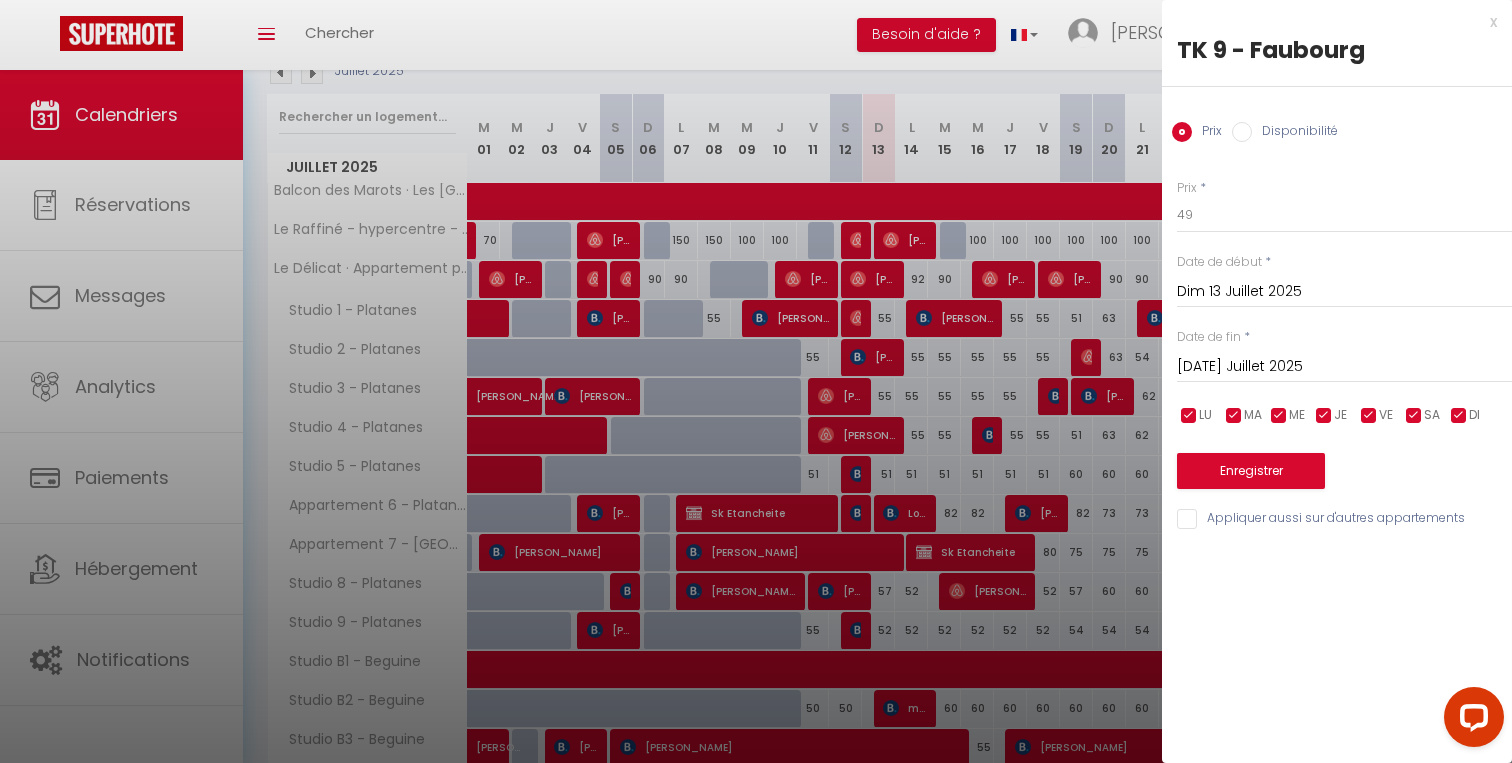 type on "Sam 19 Juillet 2025" 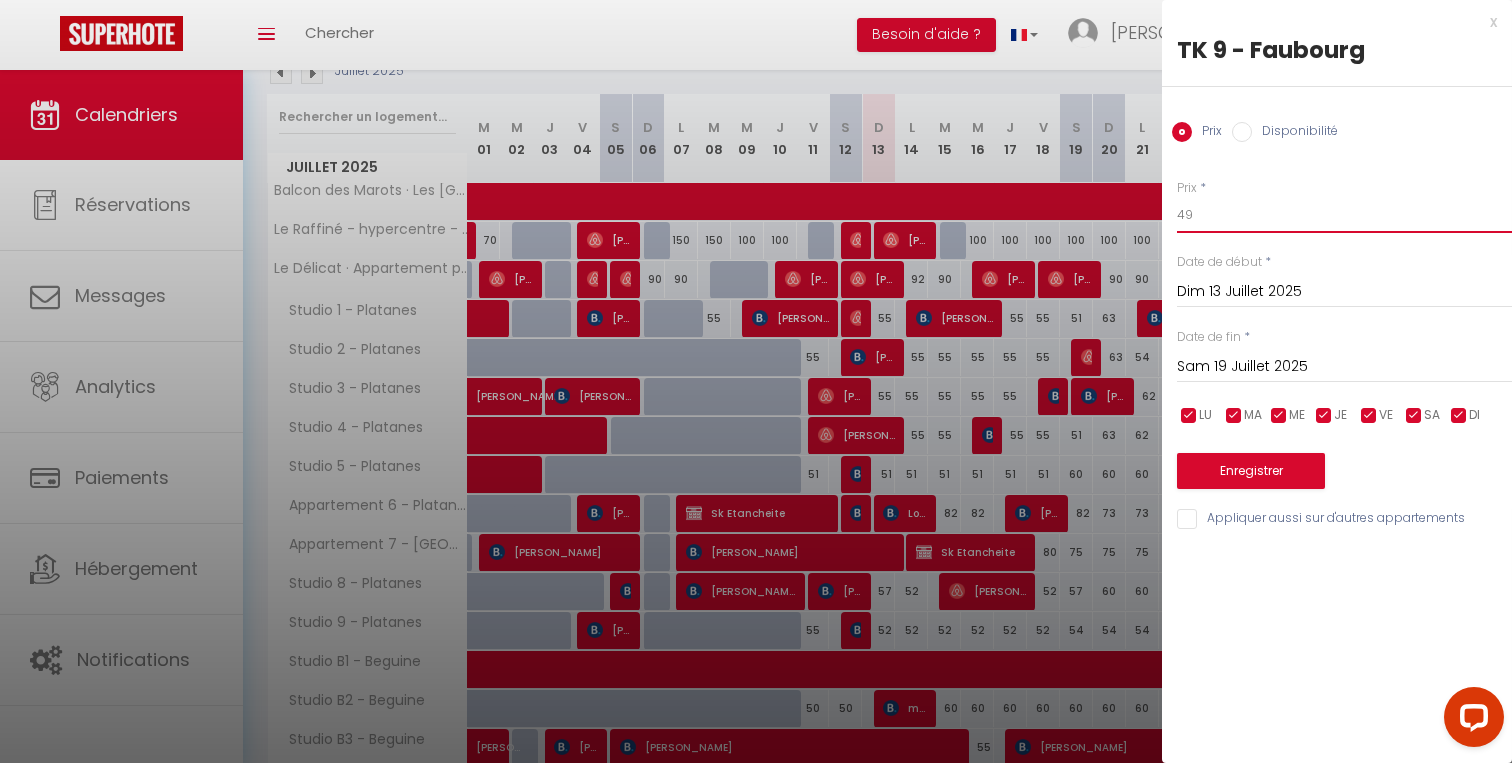 click on "49" at bounding box center [1344, 215] 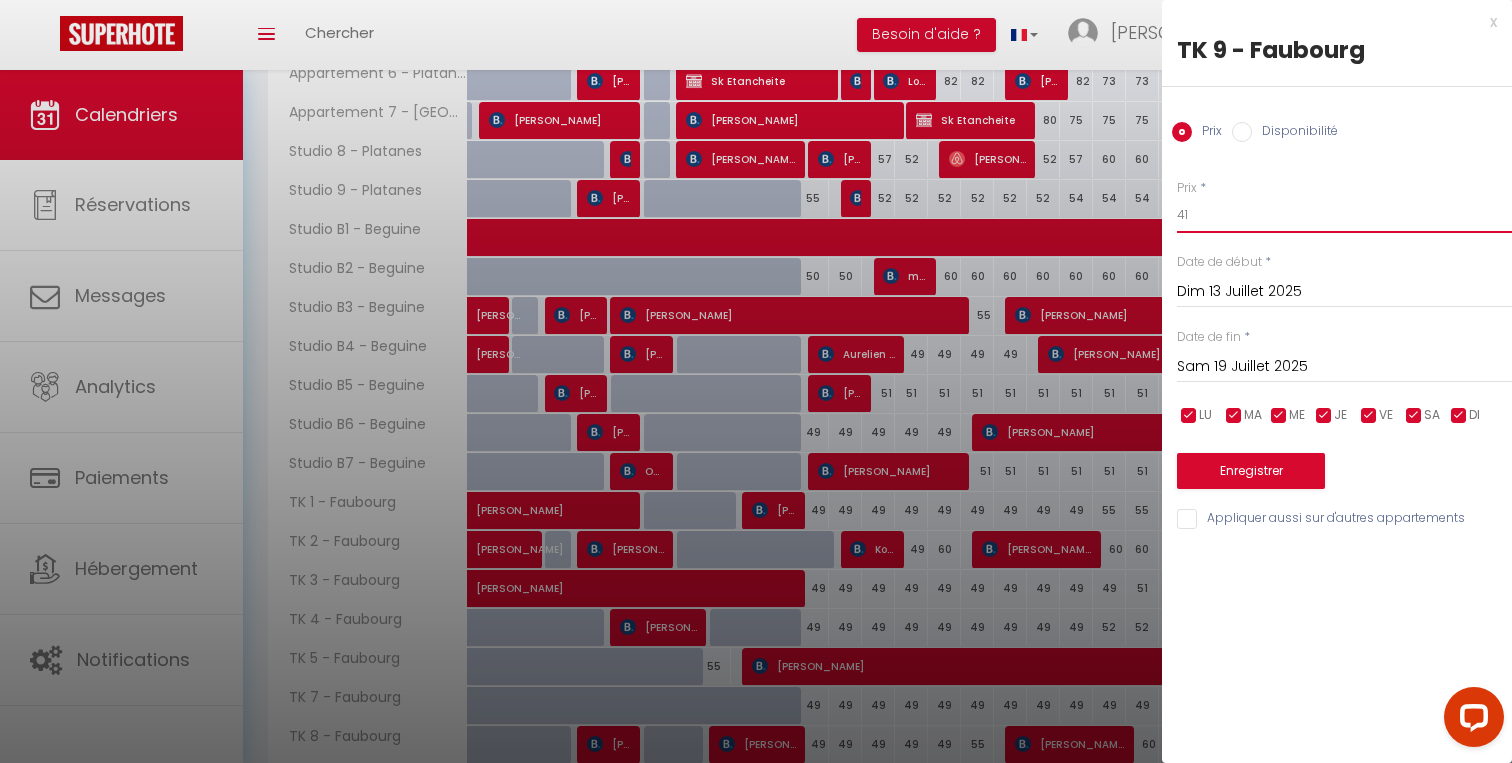 scroll, scrollTop: 789, scrollLeft: 0, axis: vertical 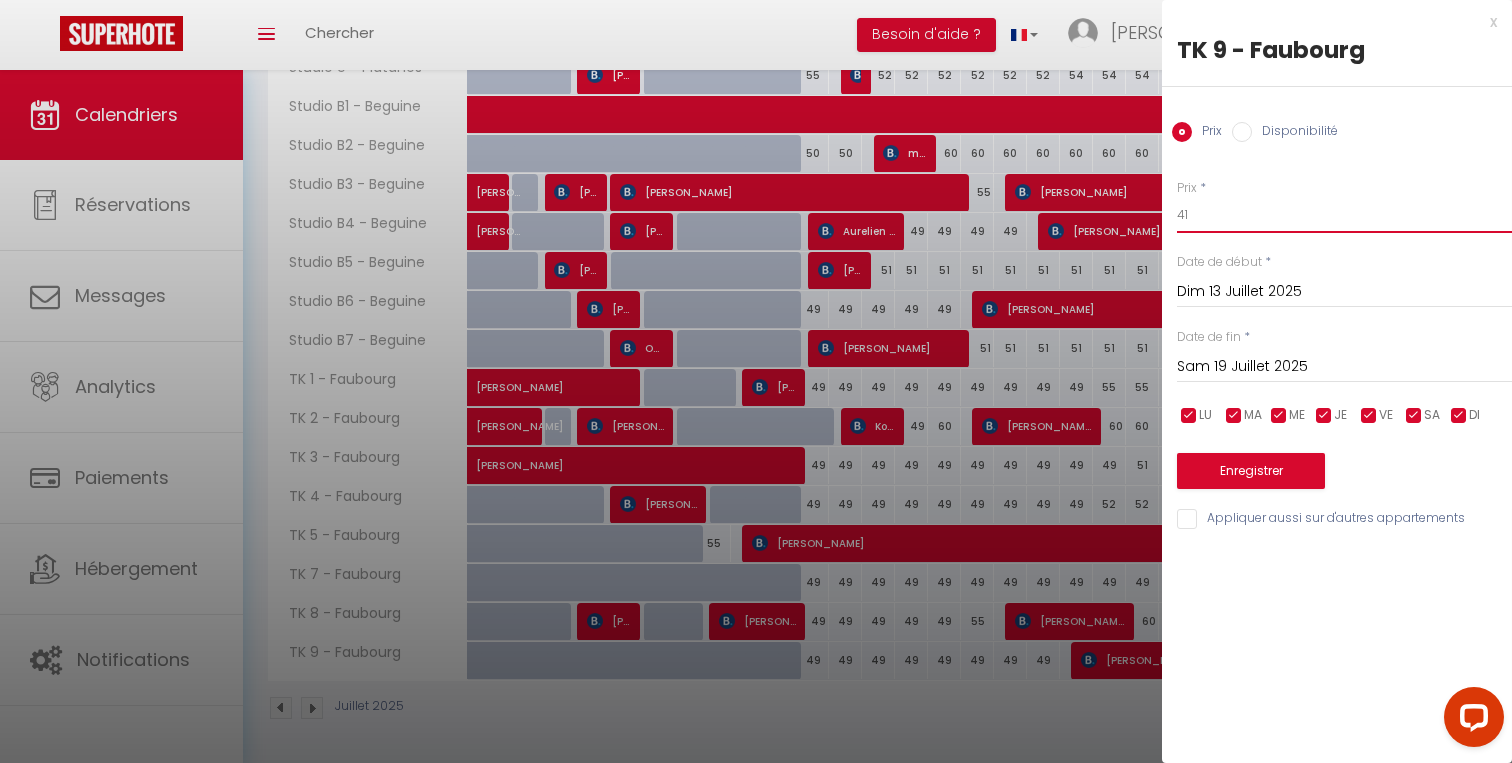 type on "41" 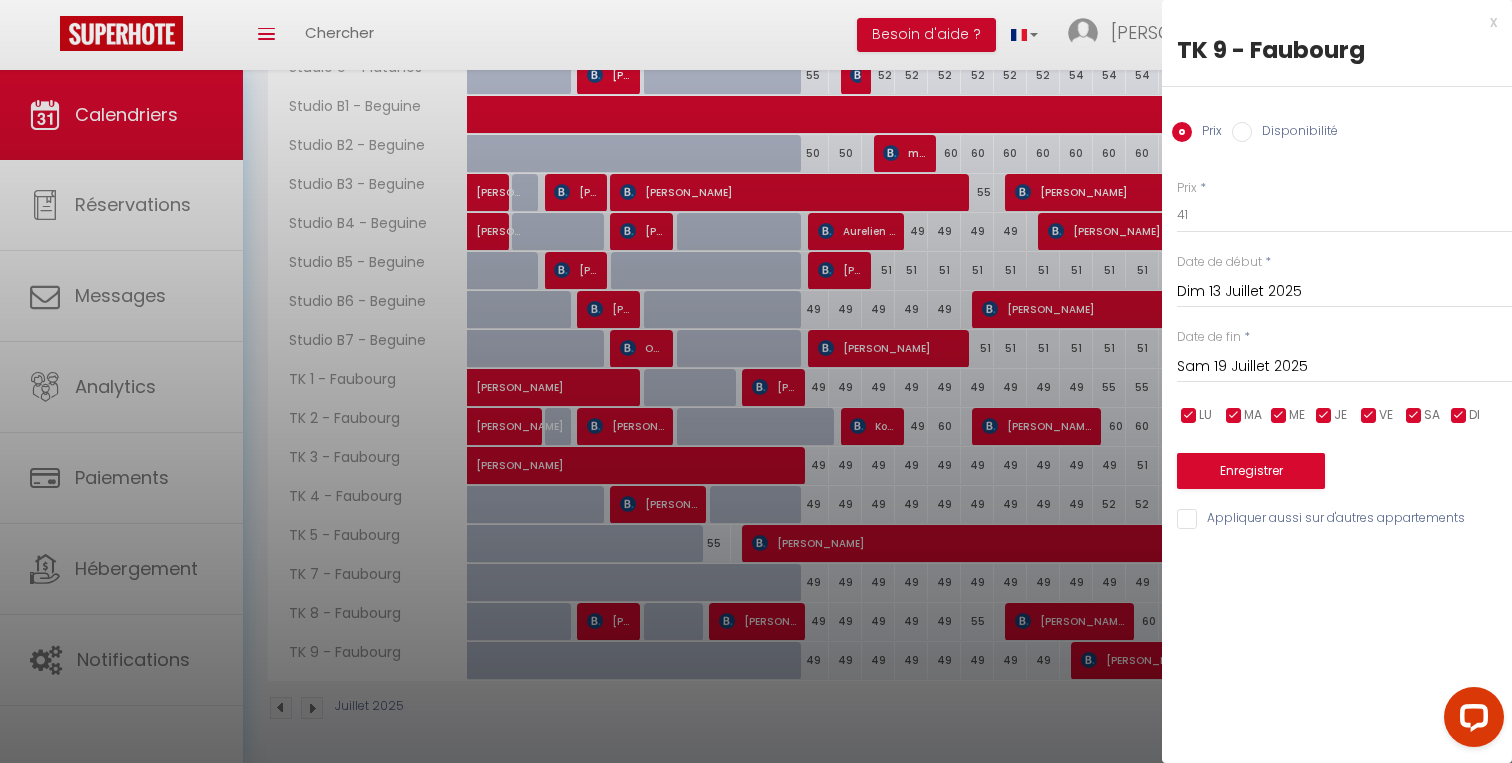 click on "Appliquer aussi sur d'autres appartements" at bounding box center (1344, 519) 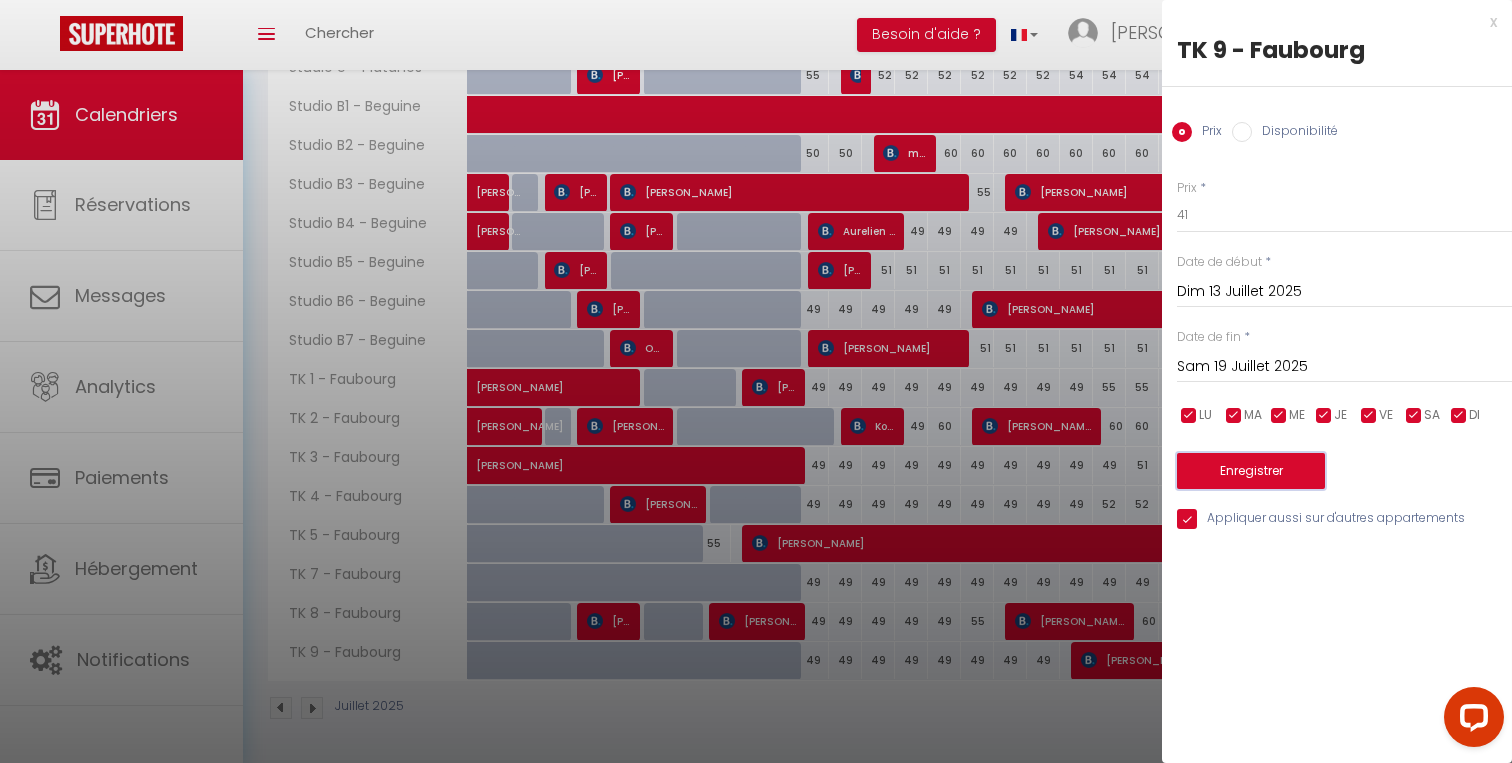 click on "Enregistrer" at bounding box center [1251, 471] 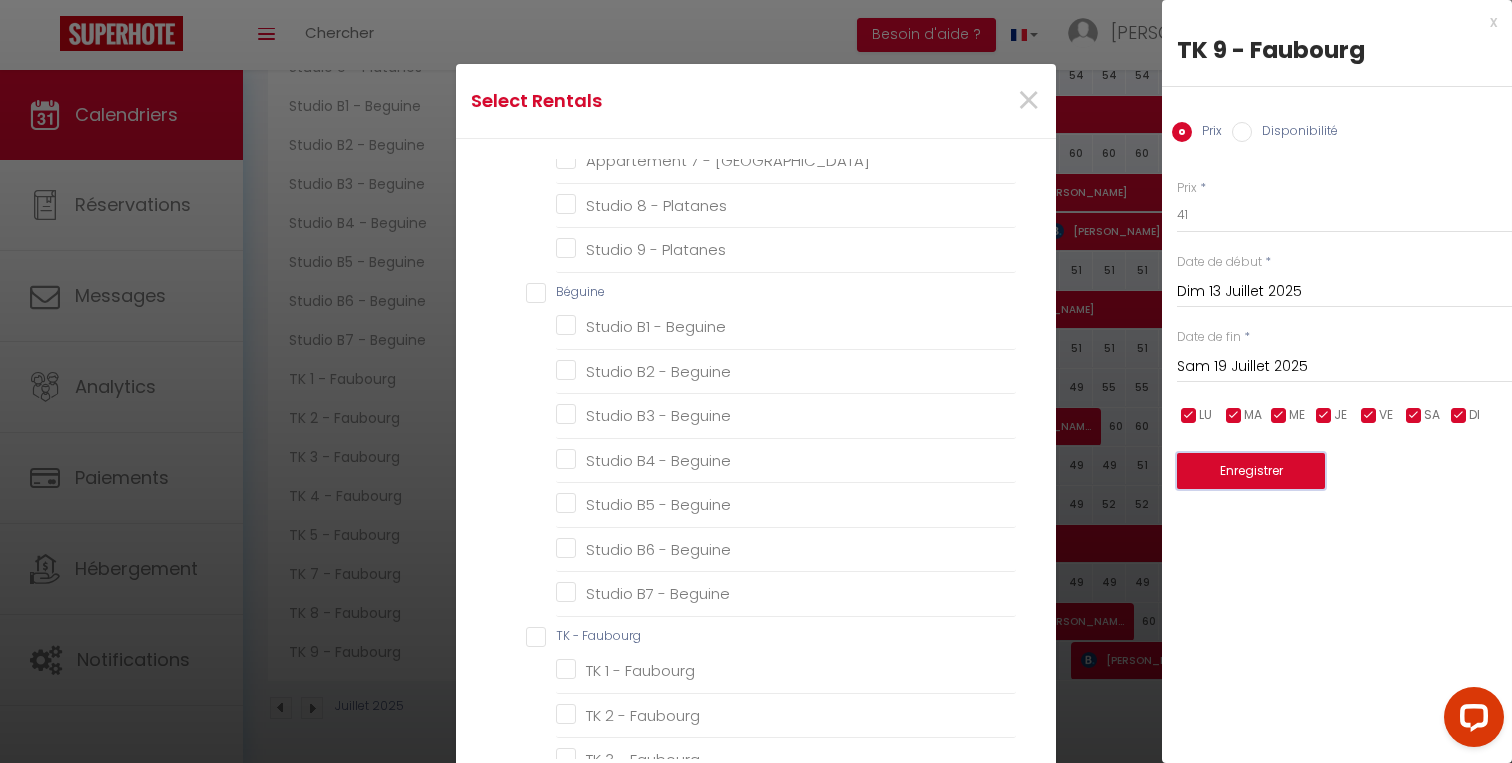 scroll, scrollTop: 728, scrollLeft: 0, axis: vertical 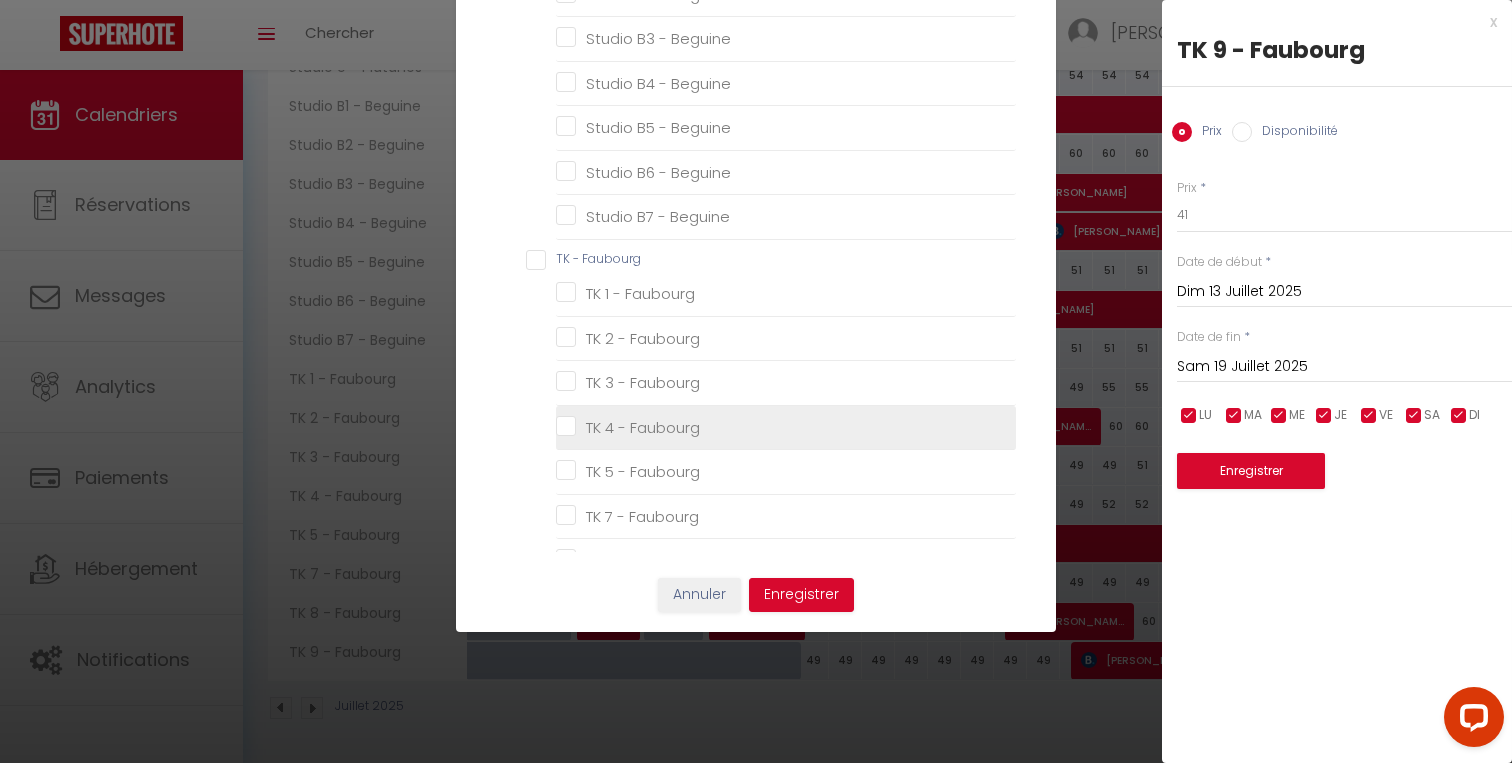 click on "TK 4 - Faubourg" at bounding box center (786, 427) 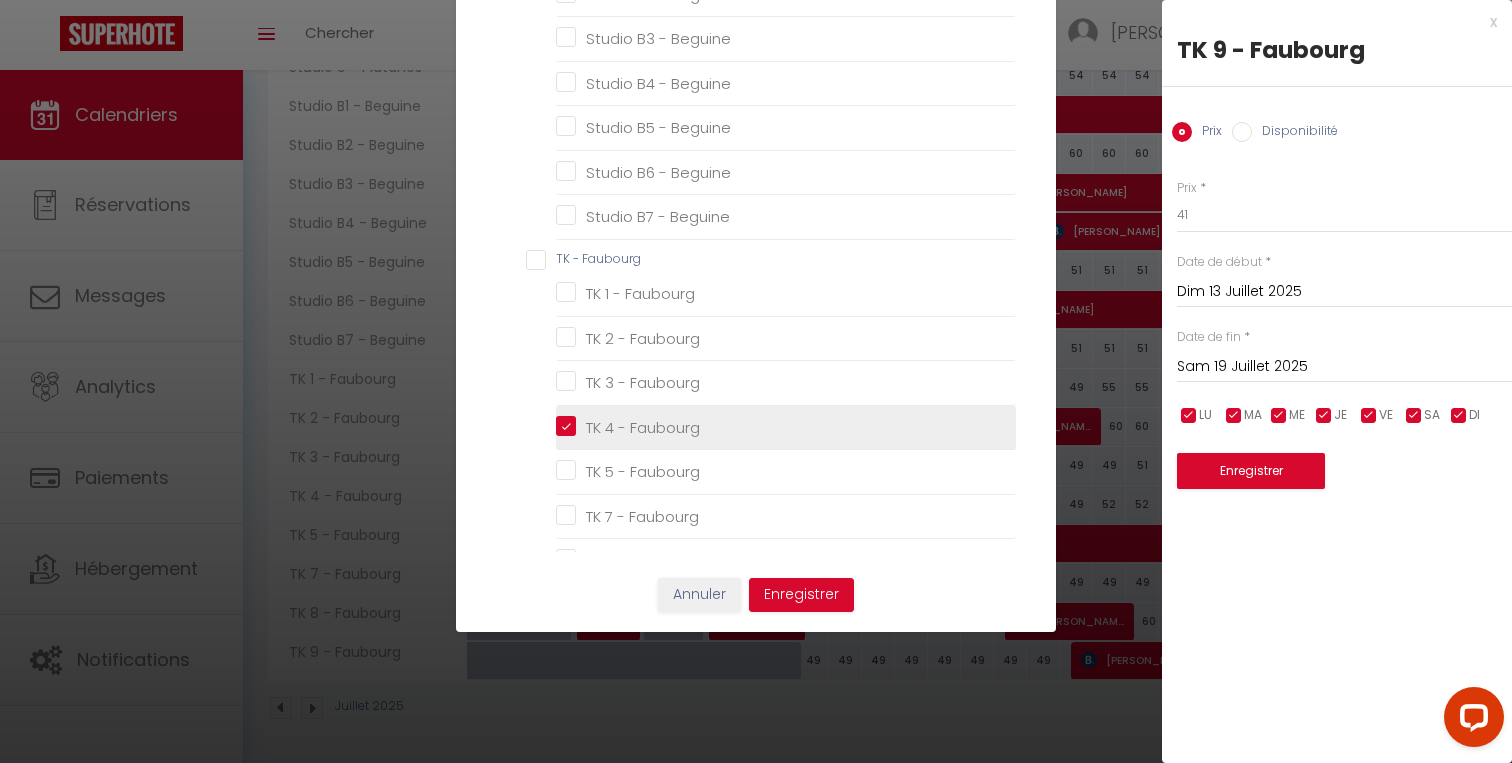 checkbox on "false" 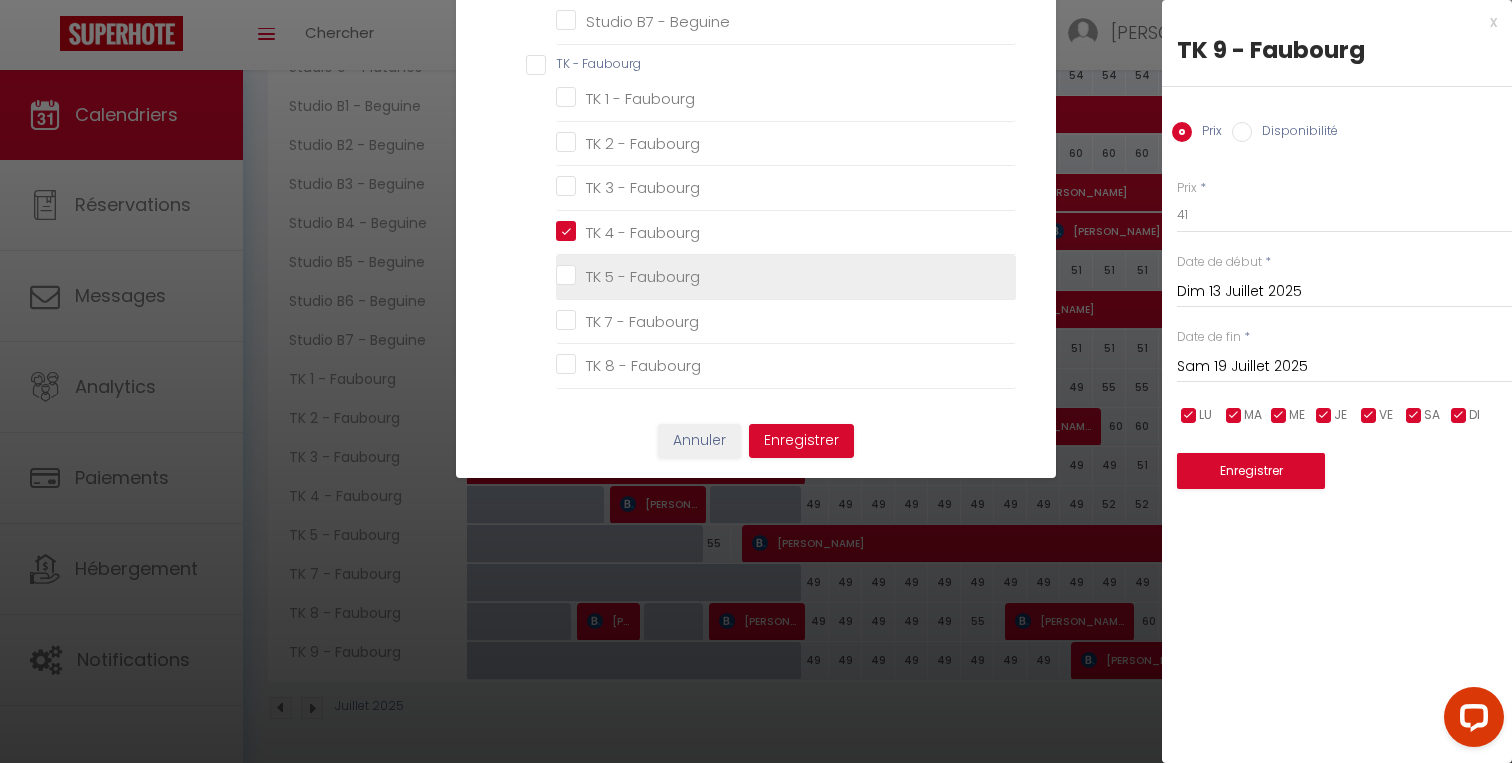 scroll, scrollTop: 353, scrollLeft: 0, axis: vertical 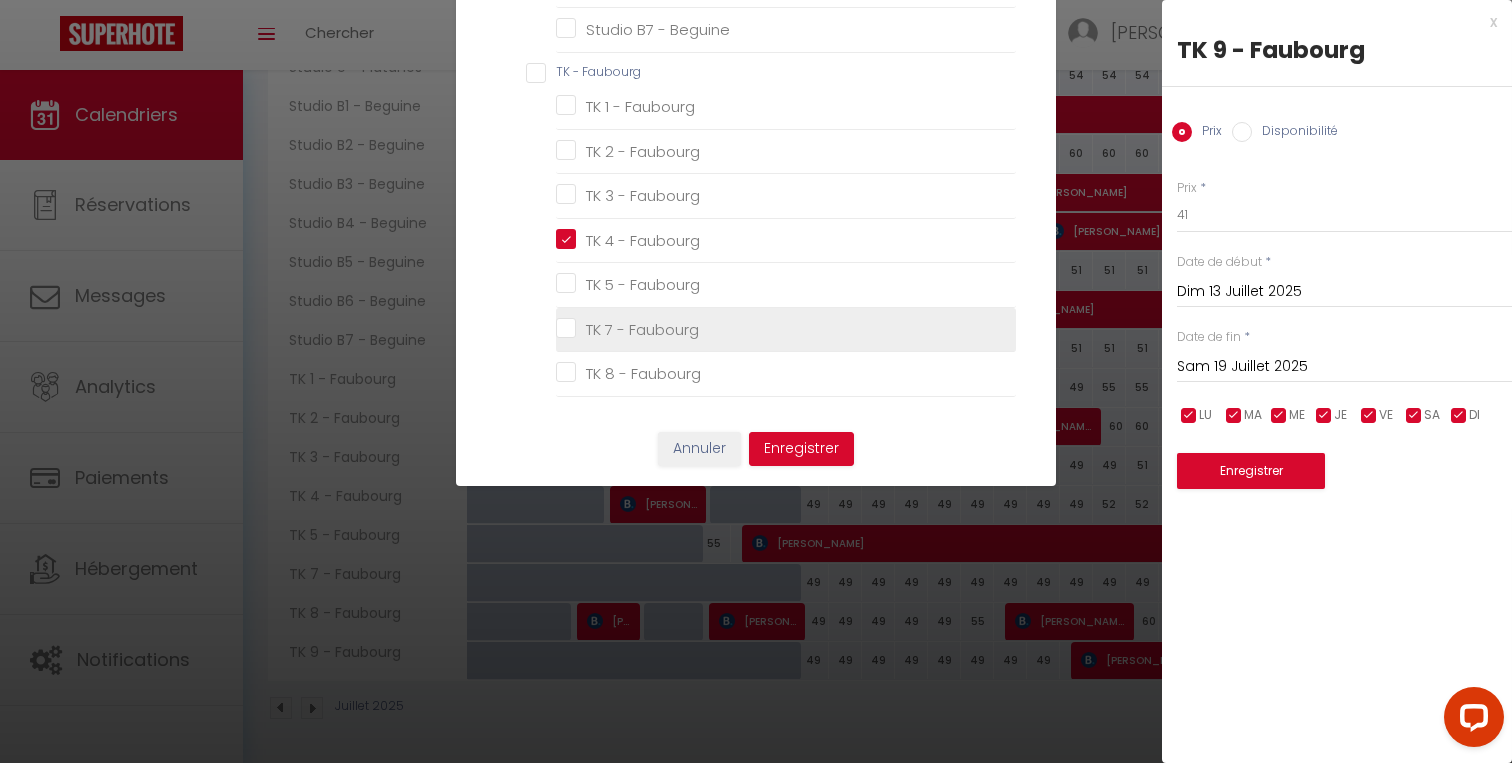 click on "TK 7 - Faubourg" at bounding box center [786, 330] 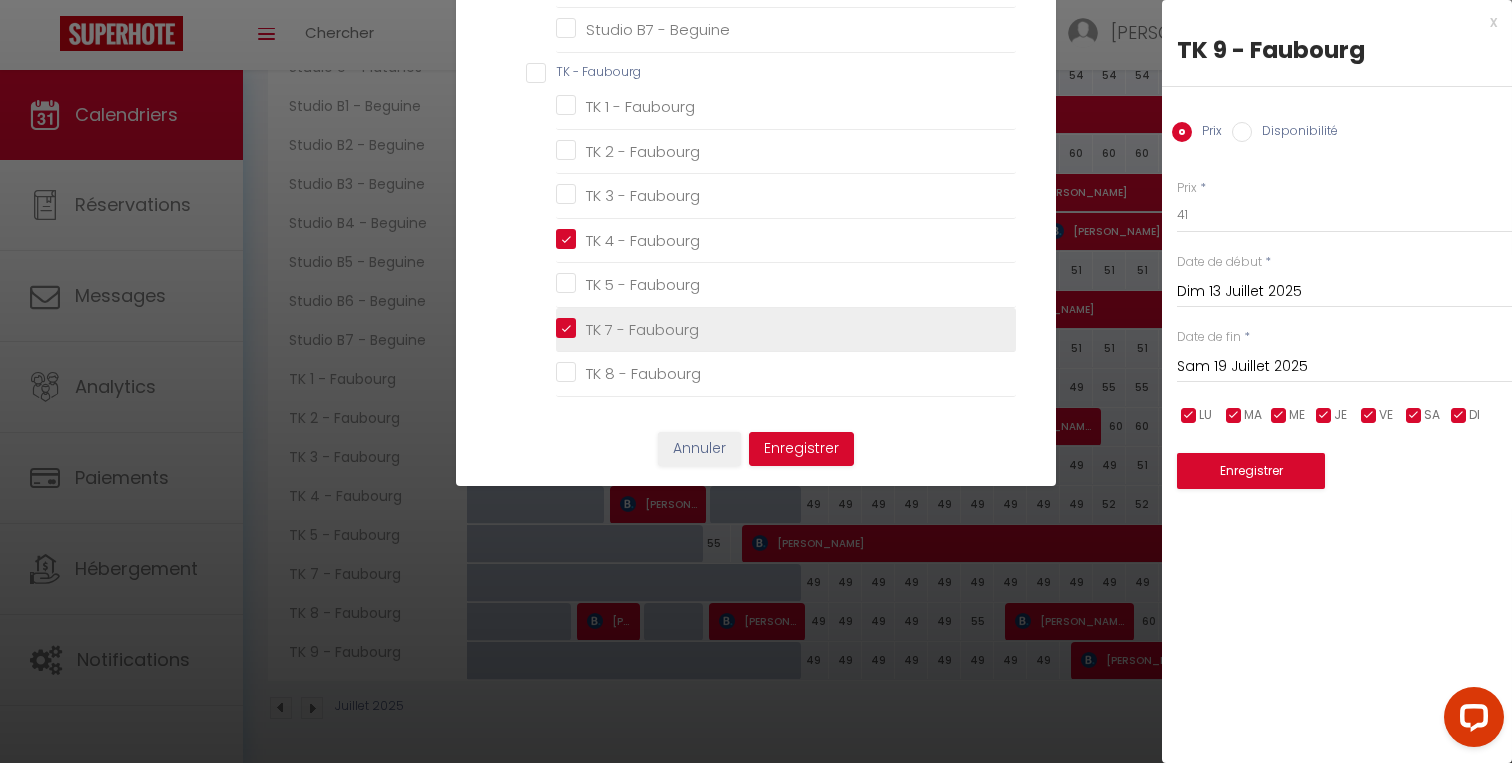 checkbox on "false" 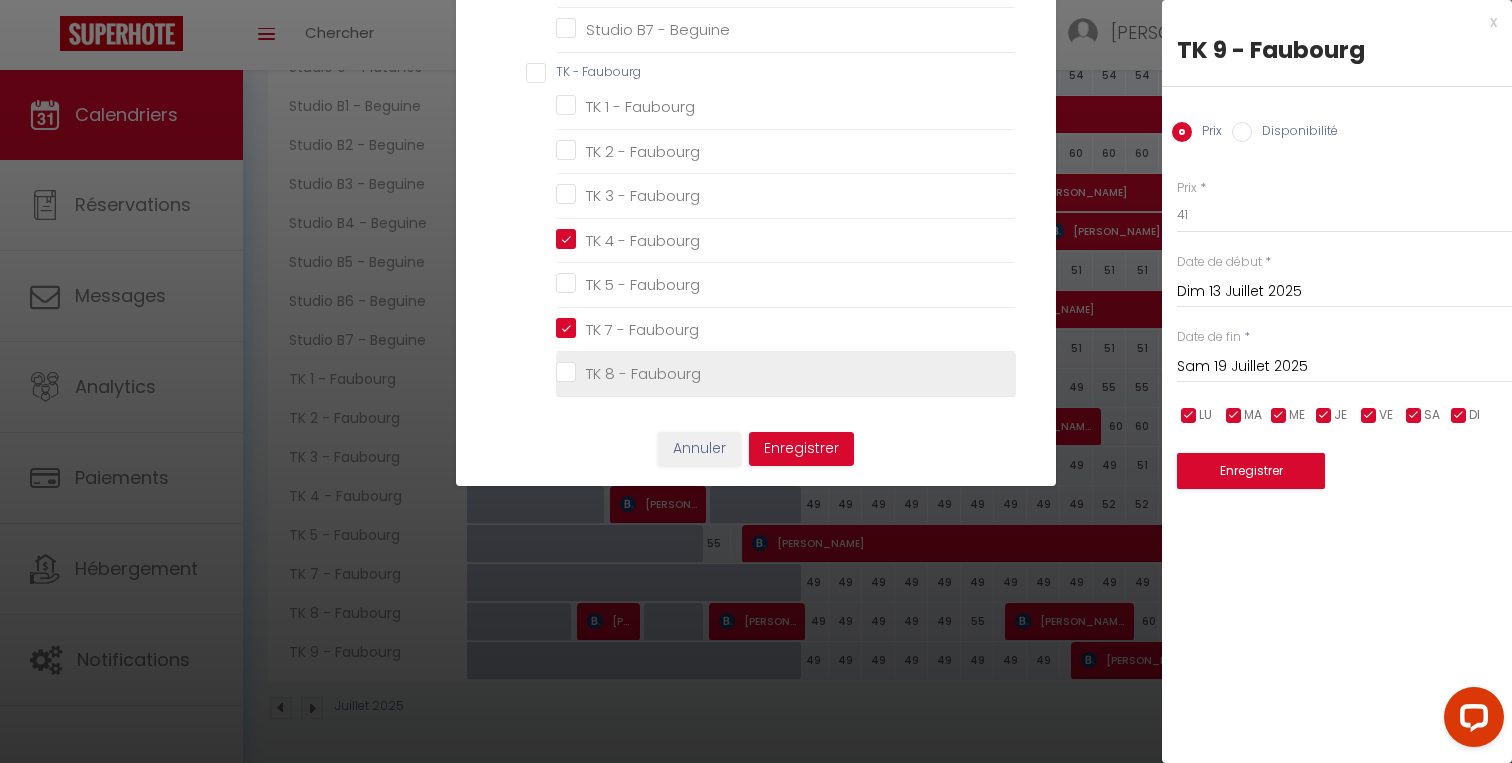 click on "TK 8 - Faubourg" at bounding box center (786, 374) 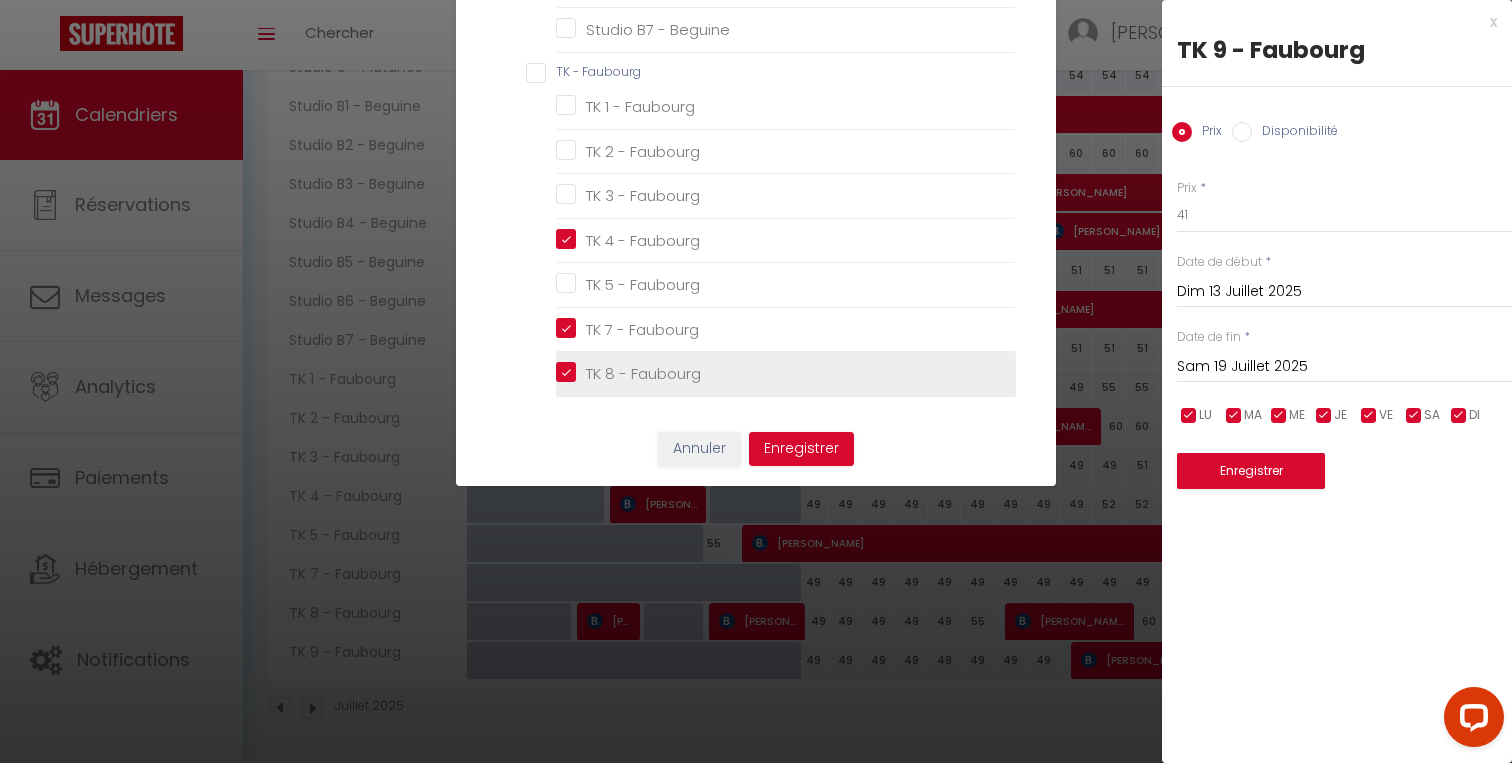 checkbox on "false" 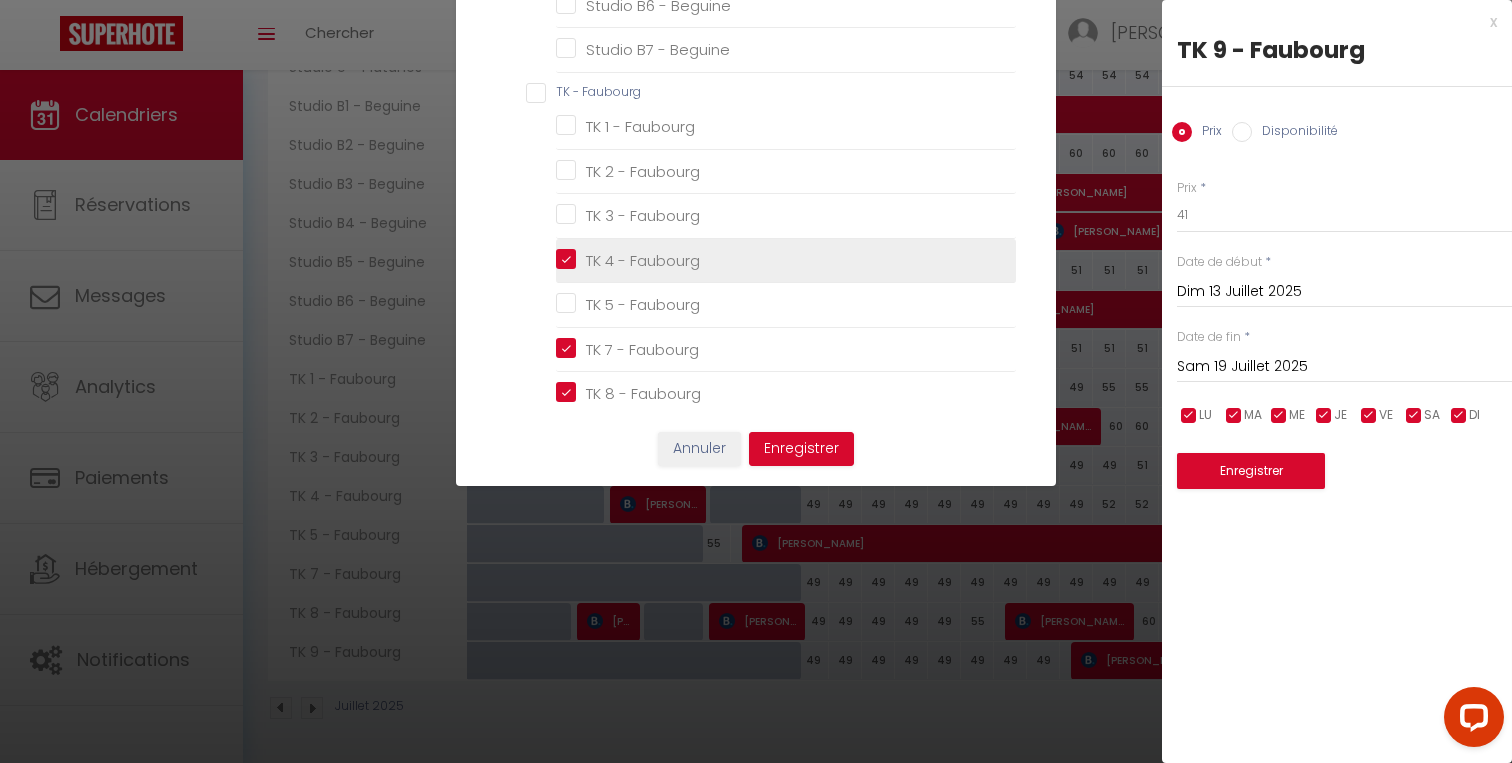 scroll, scrollTop: 728, scrollLeft: 0, axis: vertical 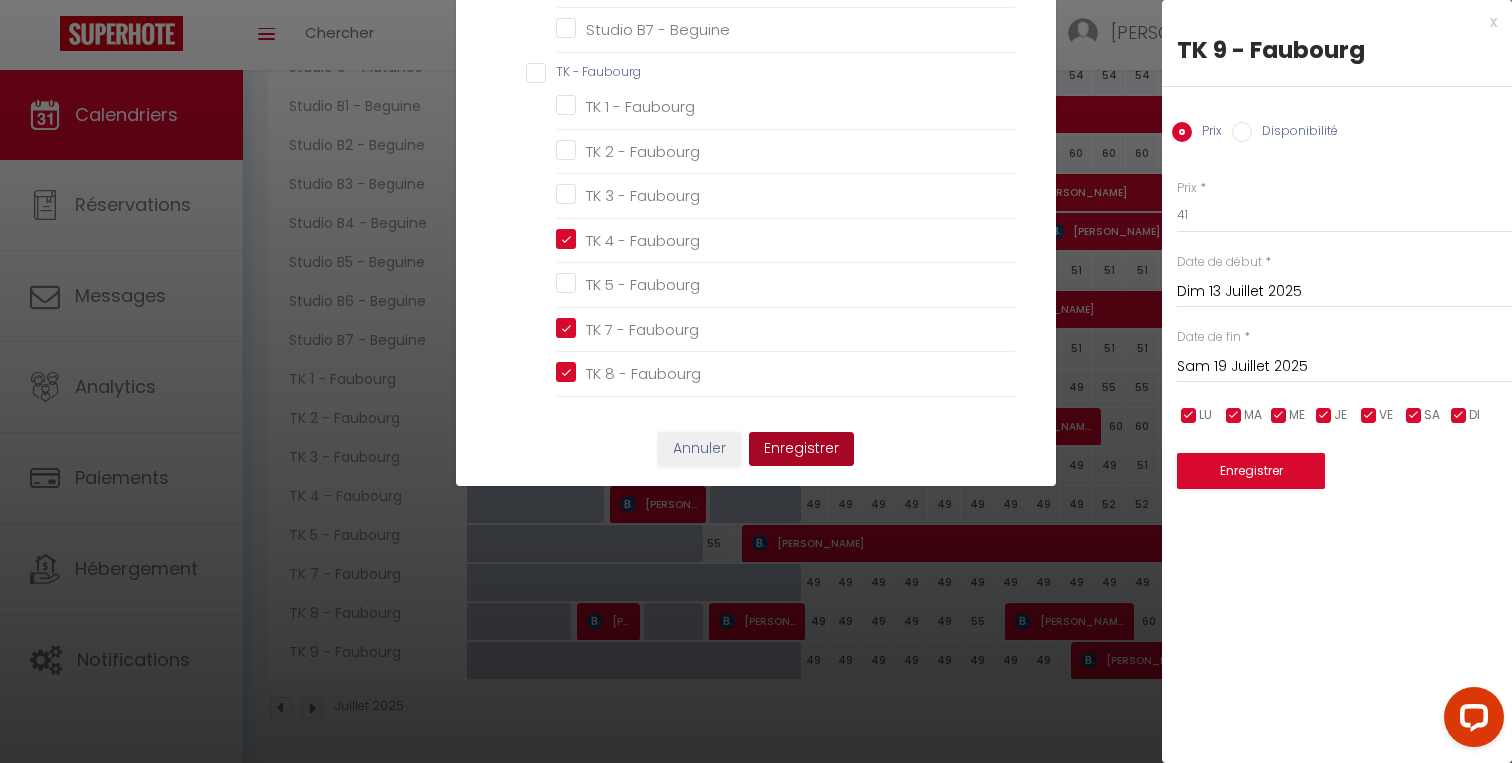 click on "Enregistrer" at bounding box center [801, 449] 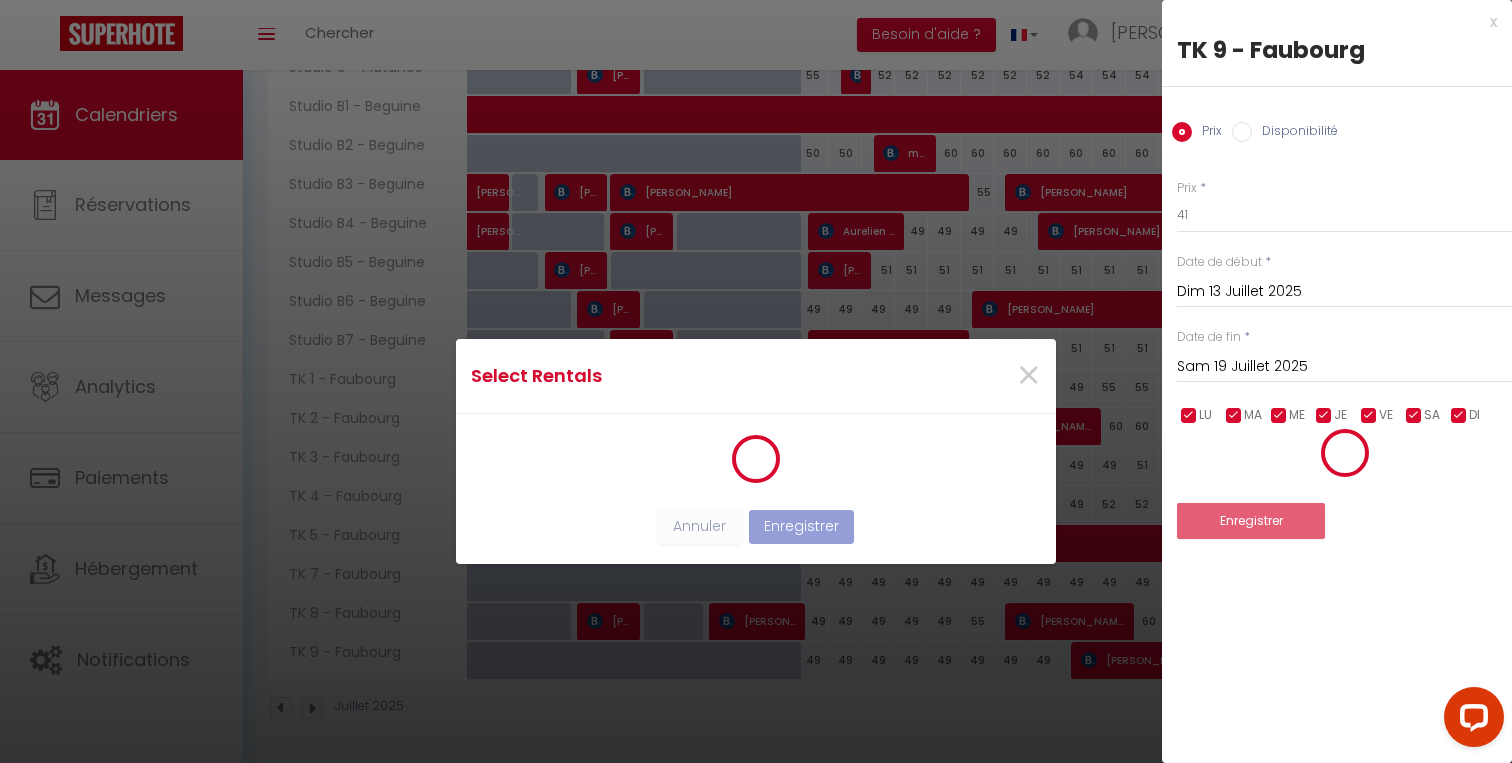 scroll, scrollTop: 0, scrollLeft: 0, axis: both 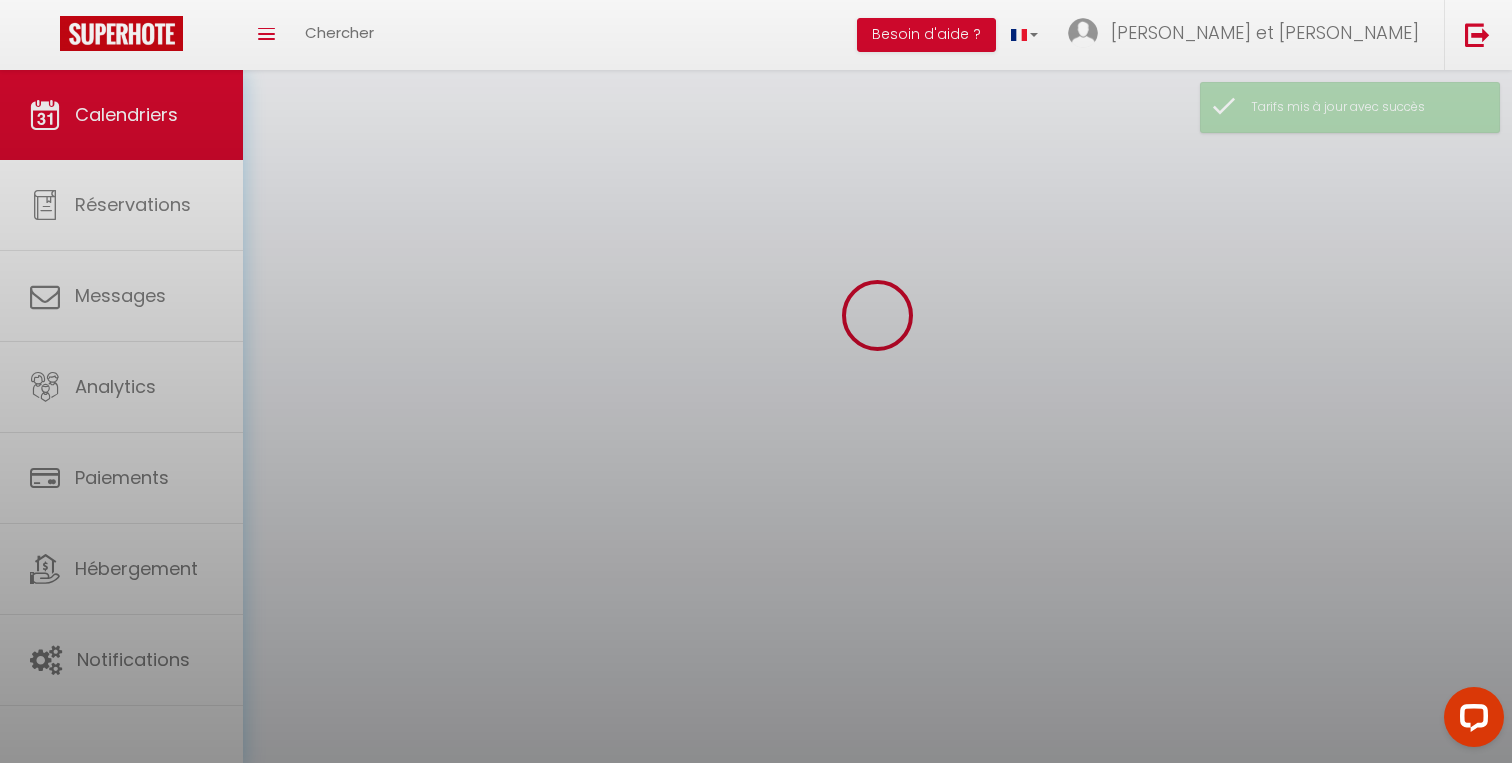 select on "0" 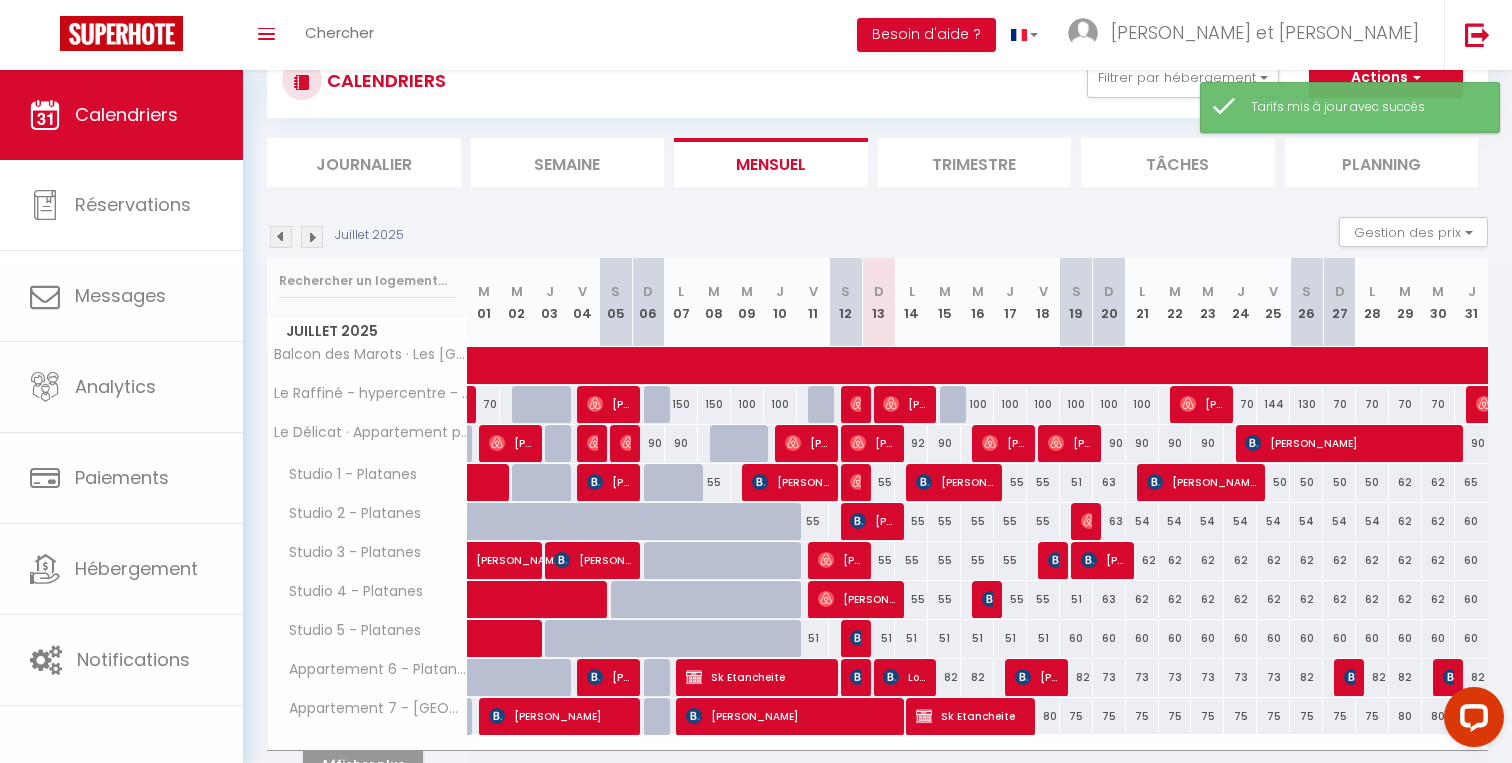 scroll, scrollTop: 175, scrollLeft: 0, axis: vertical 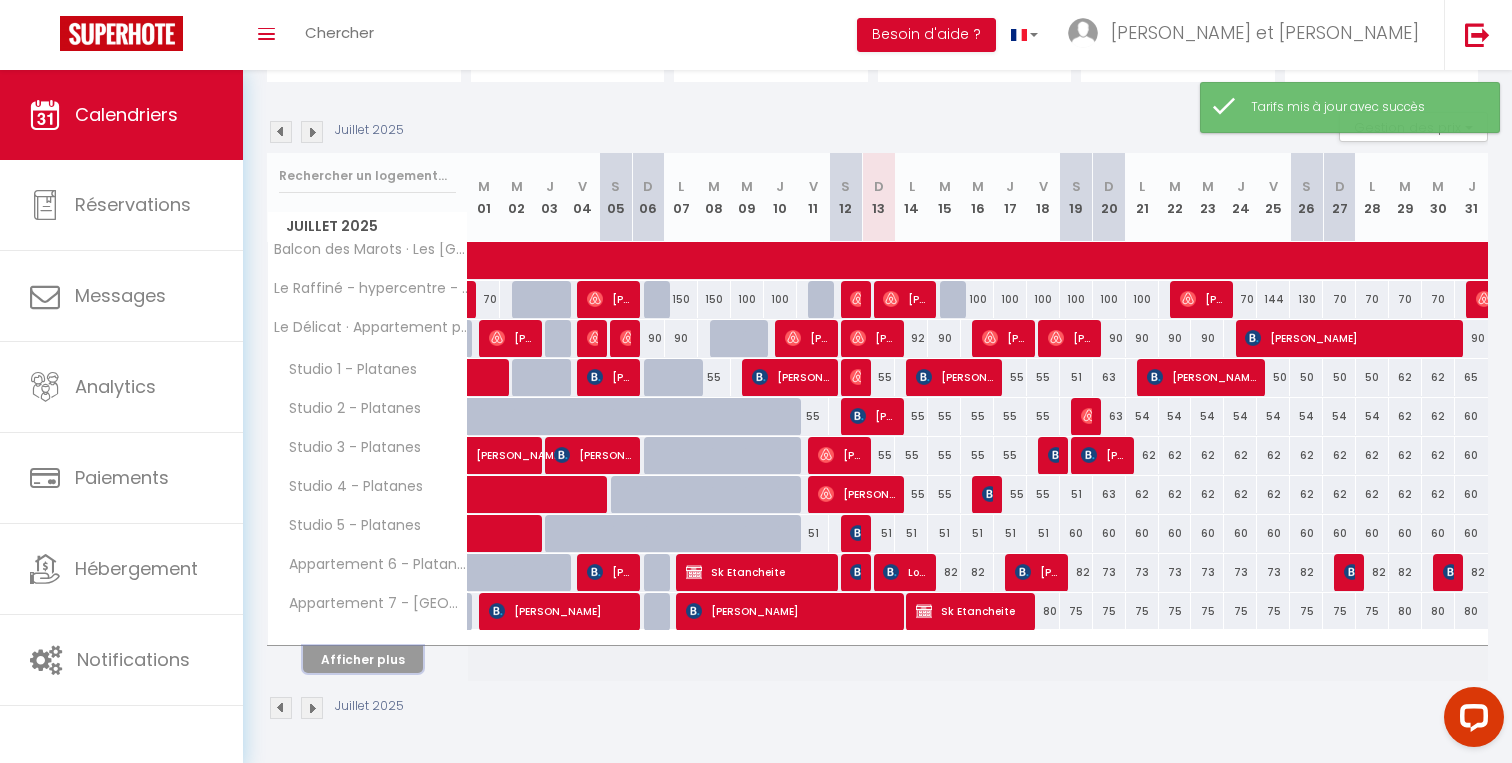 click on "Afficher plus" at bounding box center [363, 659] 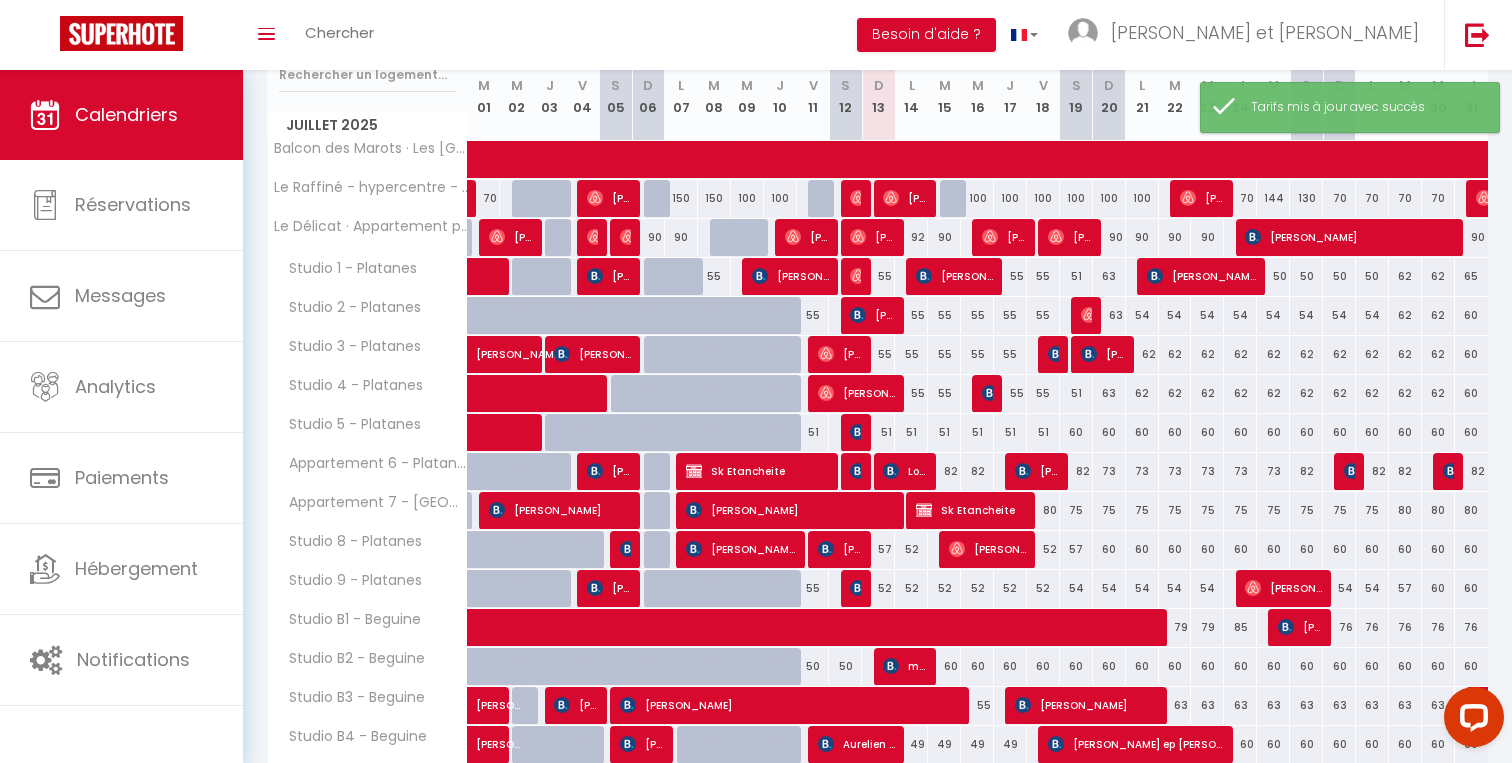 scroll, scrollTop: 565, scrollLeft: 0, axis: vertical 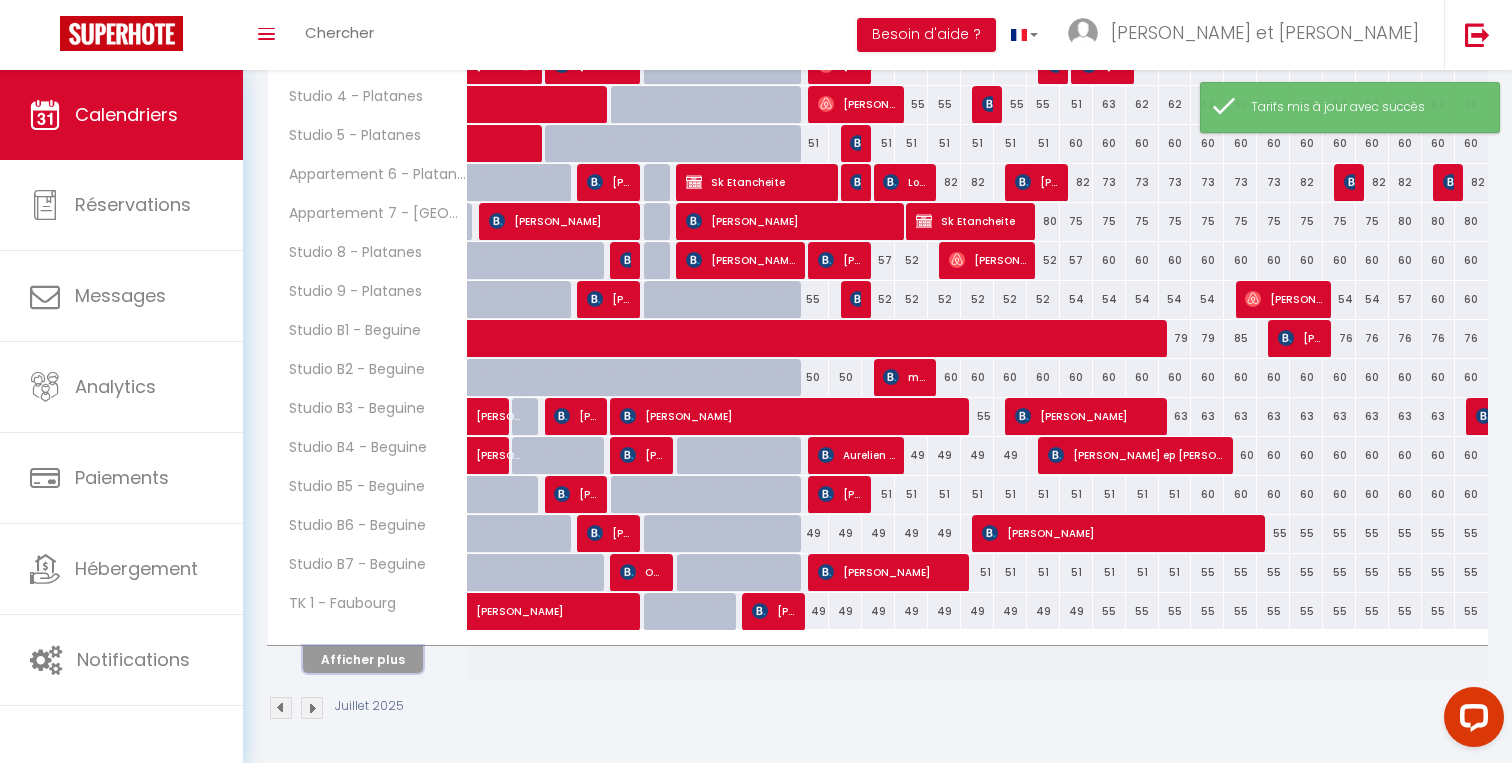 click on "Afficher plus" at bounding box center [363, 659] 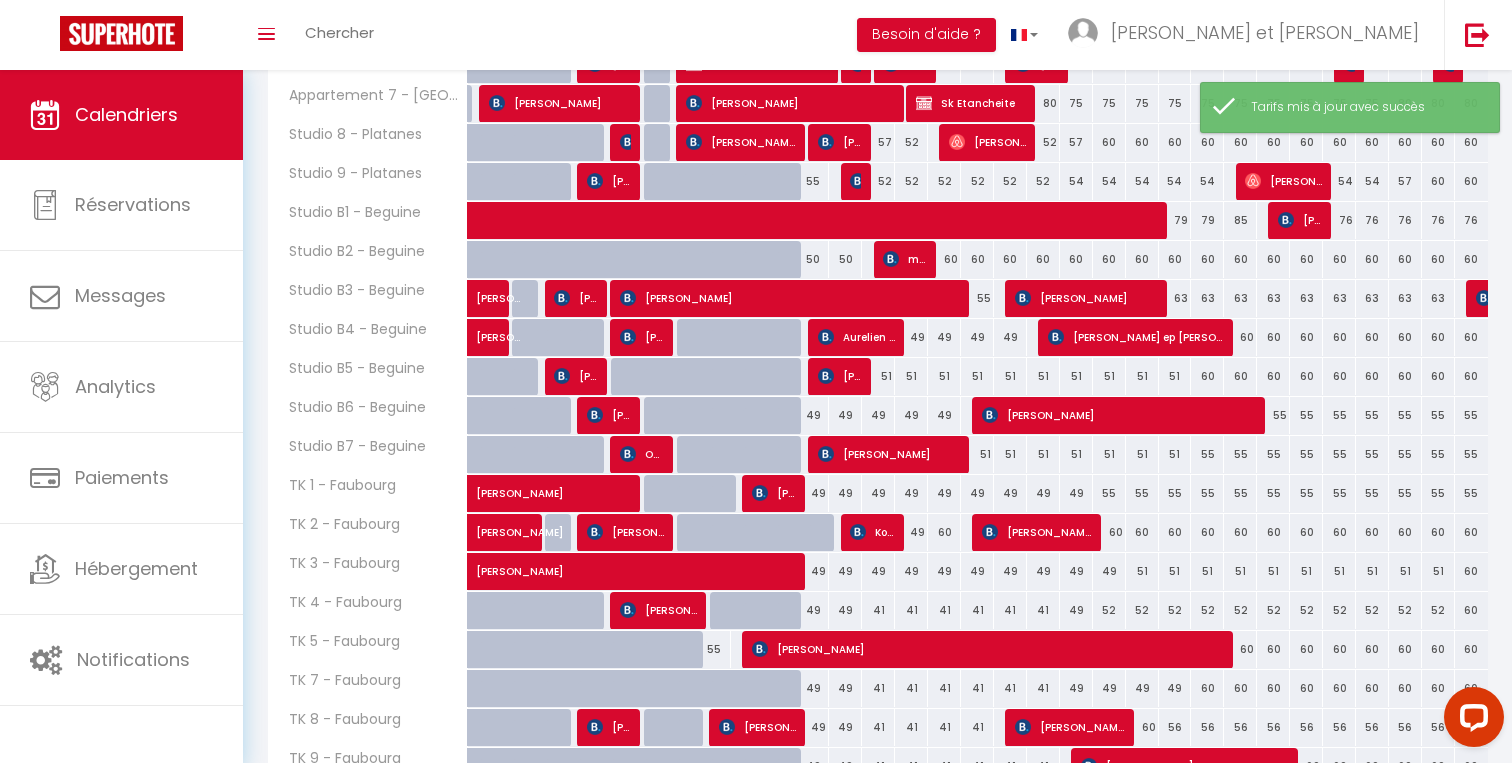scroll, scrollTop: 789, scrollLeft: 0, axis: vertical 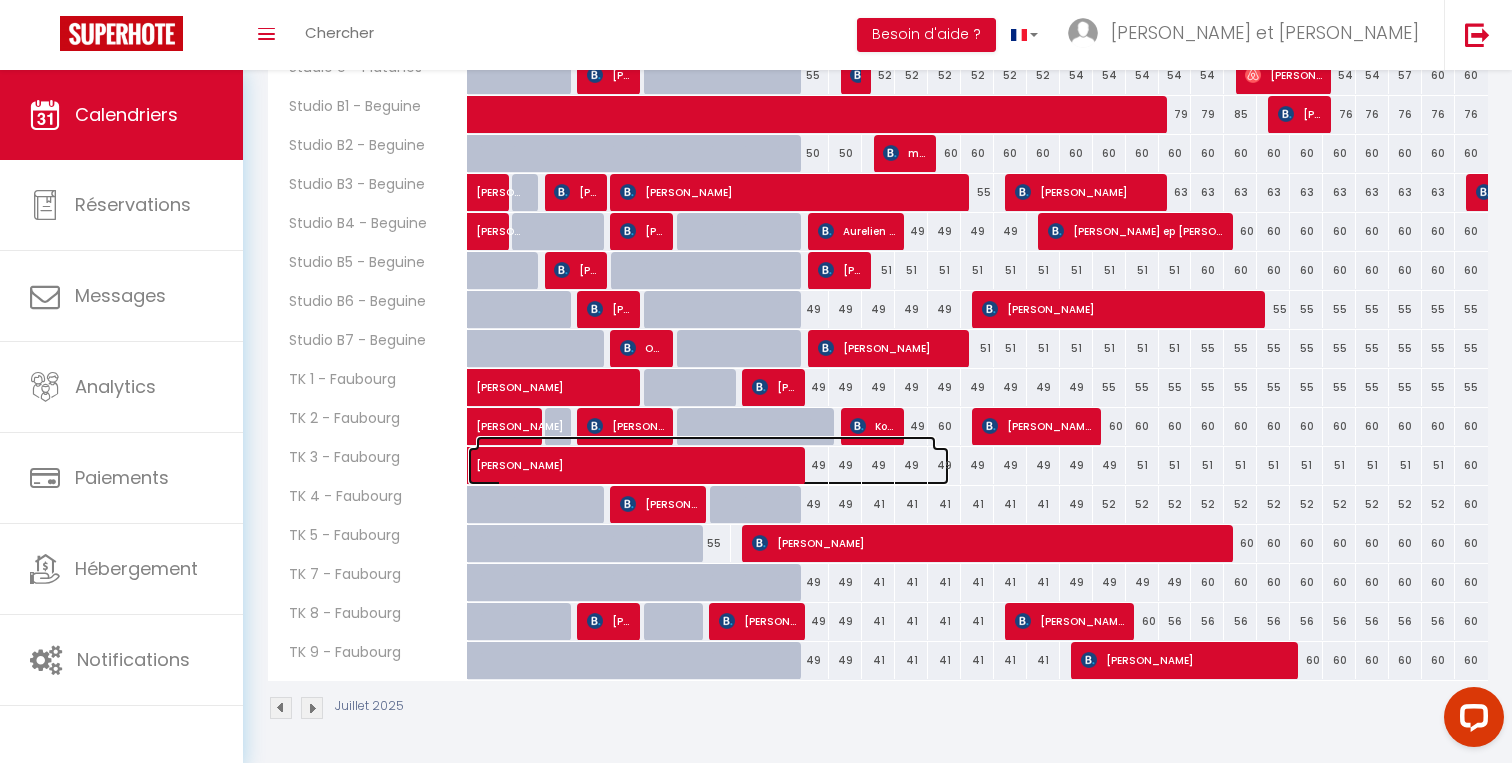 click on "Jasminne Vilsaint" at bounding box center (706, 455) 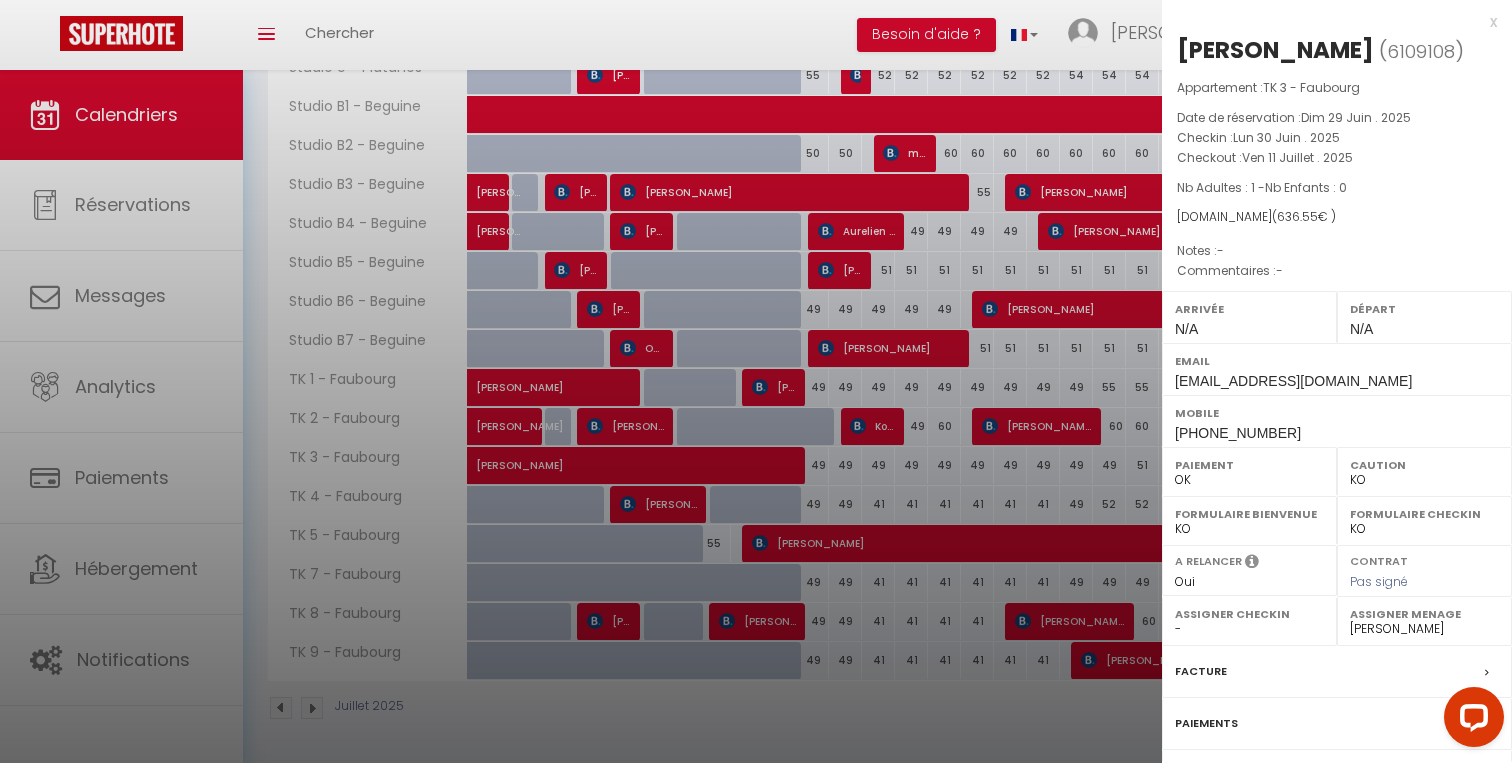 click at bounding box center (756, 381) 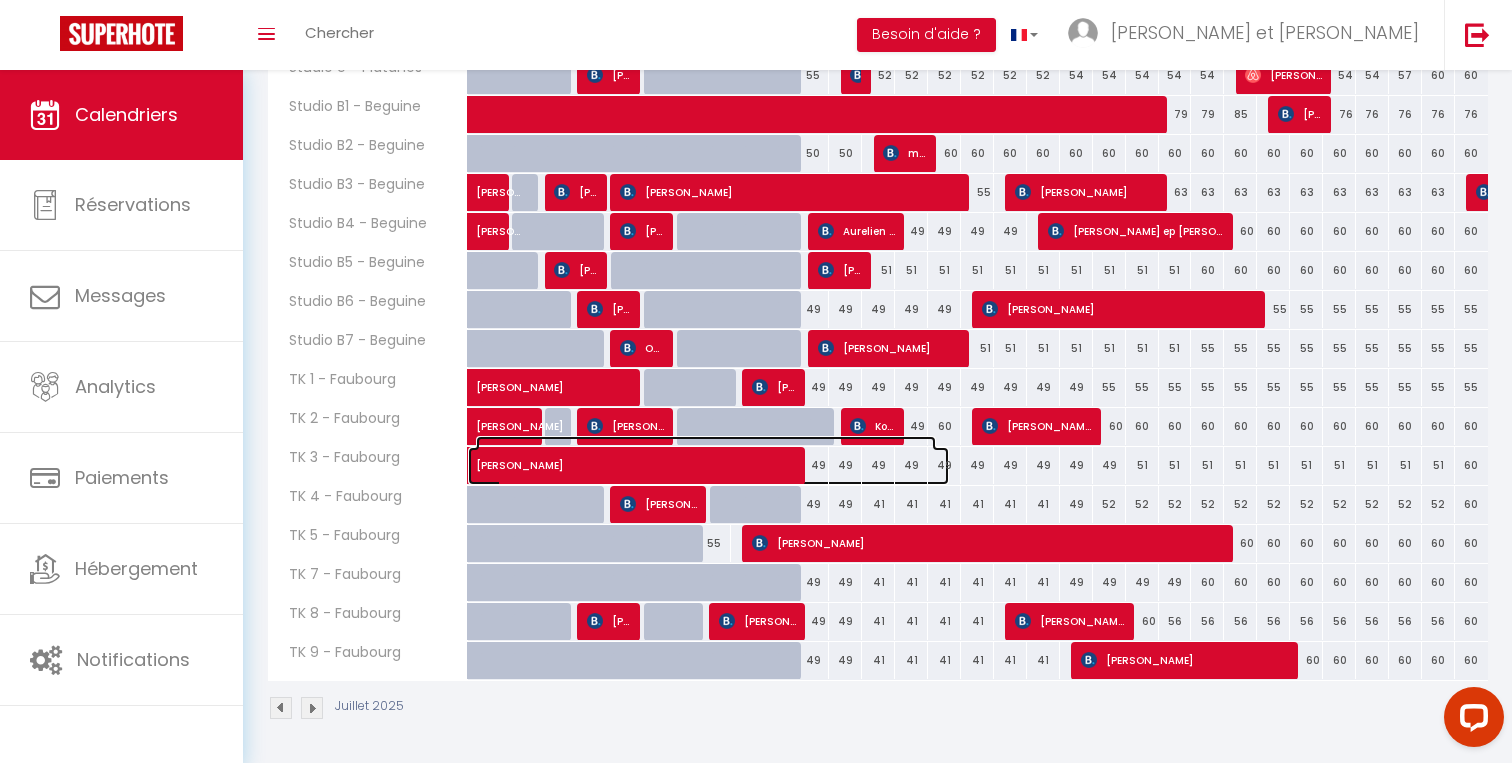 click on "Jasminne Vilsaint" at bounding box center [706, 455] 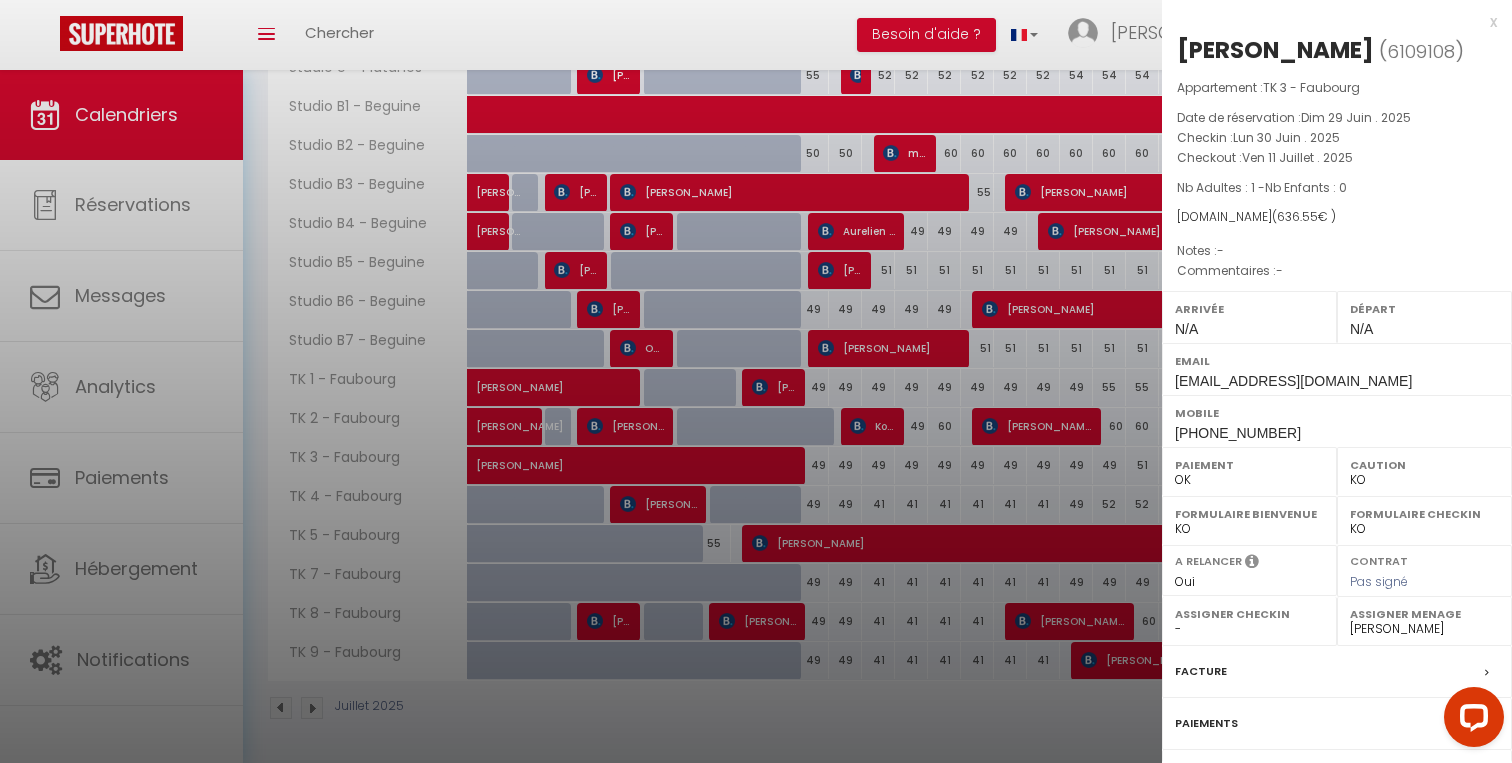 click at bounding box center [756, 381] 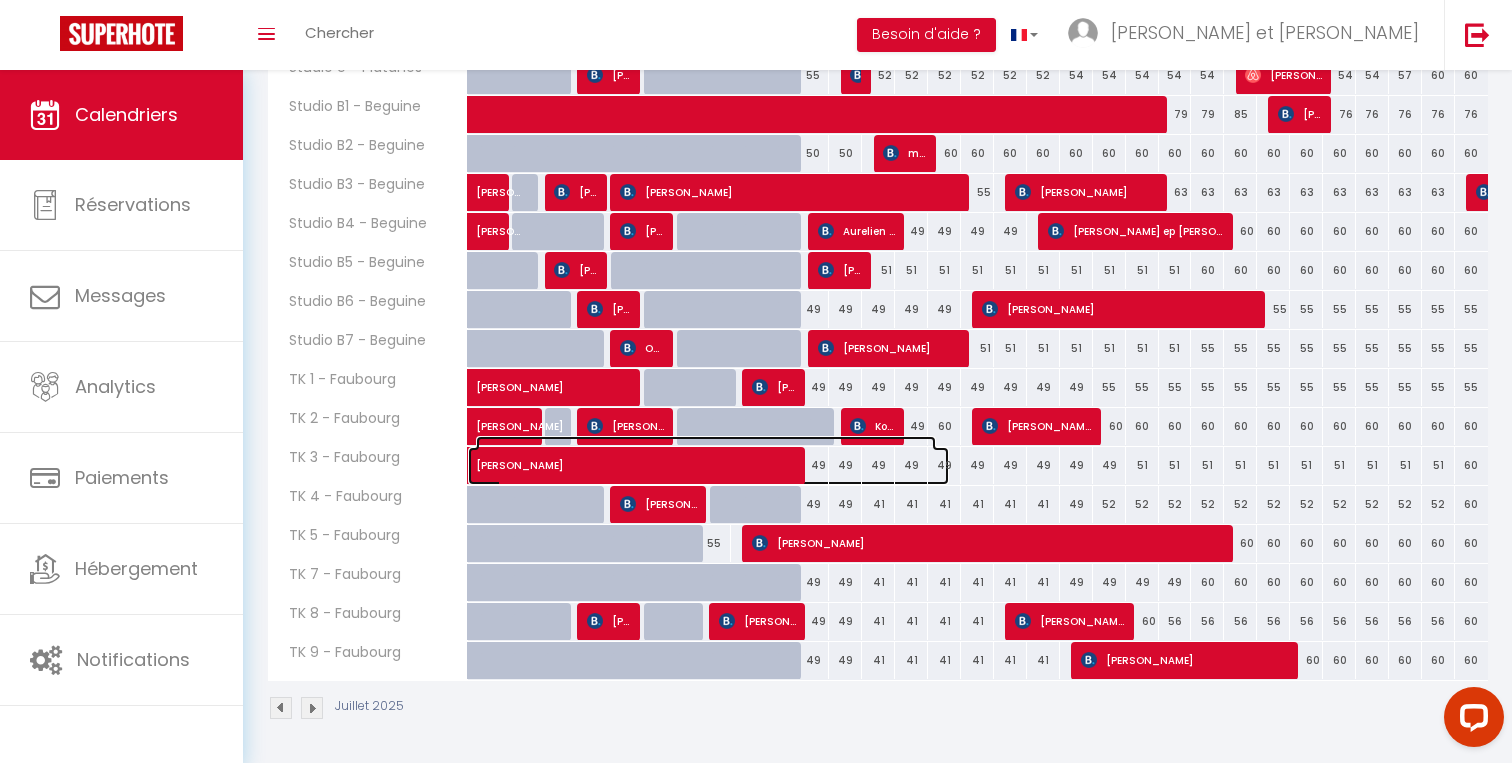 click on "Jasminne Vilsaint" at bounding box center [706, 455] 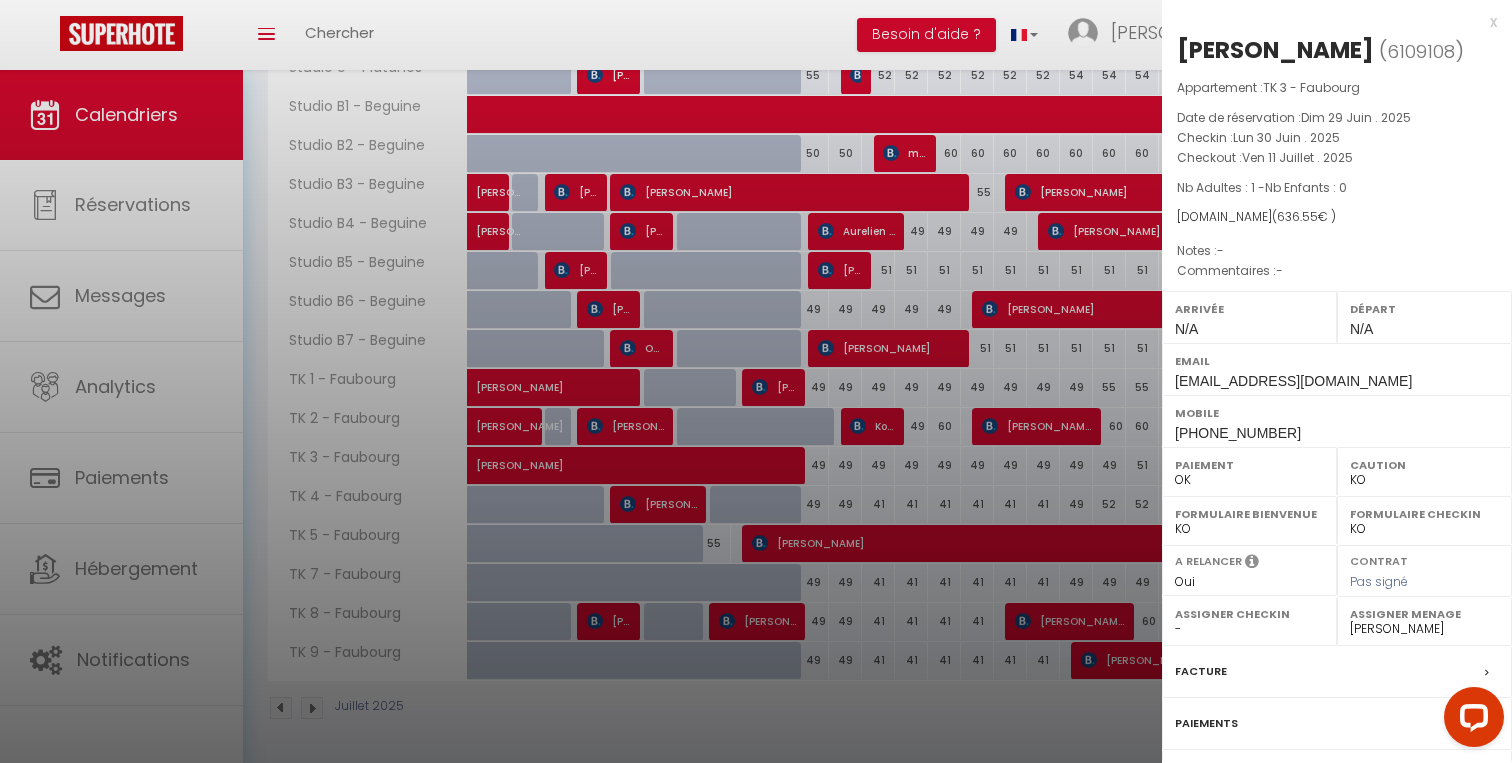 click at bounding box center [756, 381] 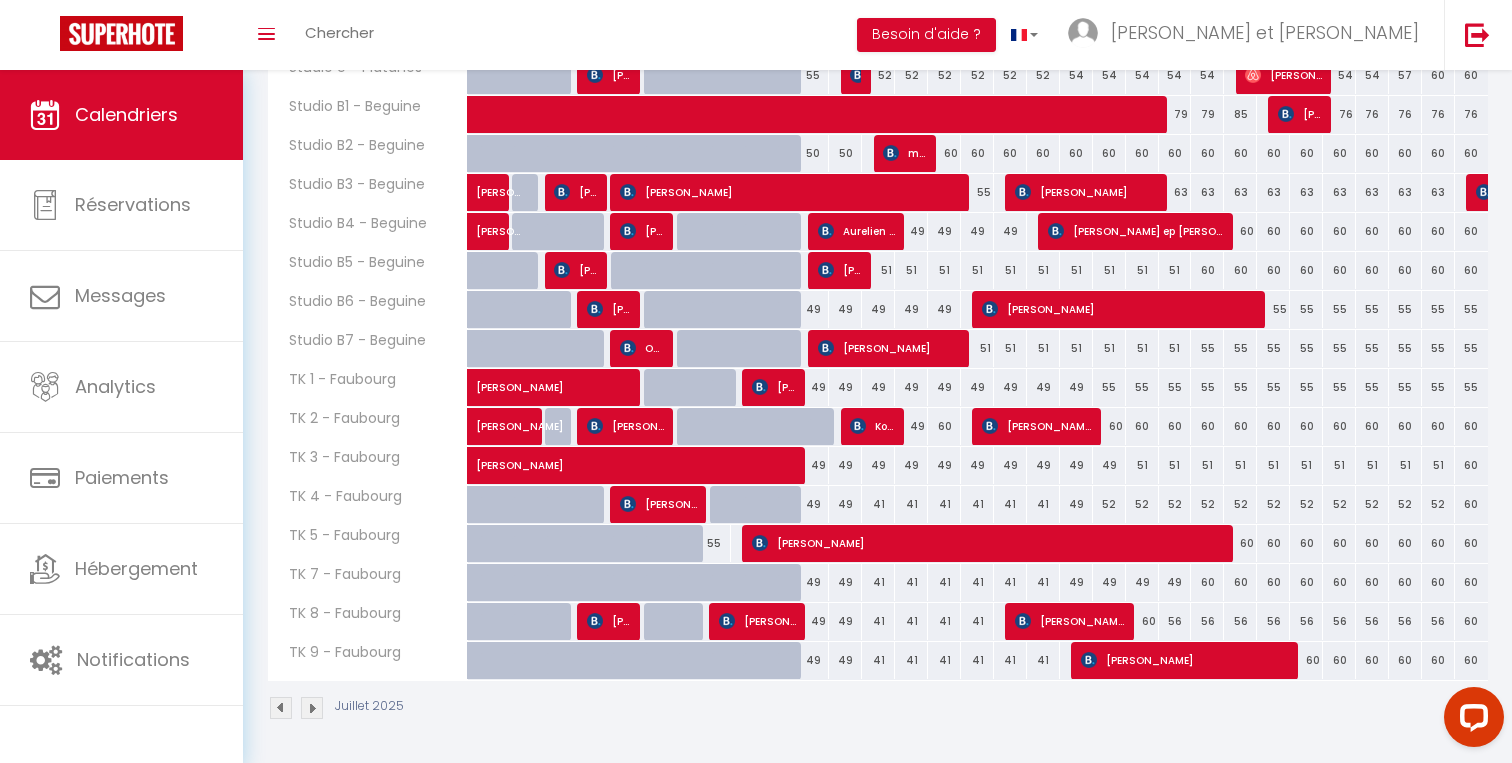 click on "49" at bounding box center [977, 465] 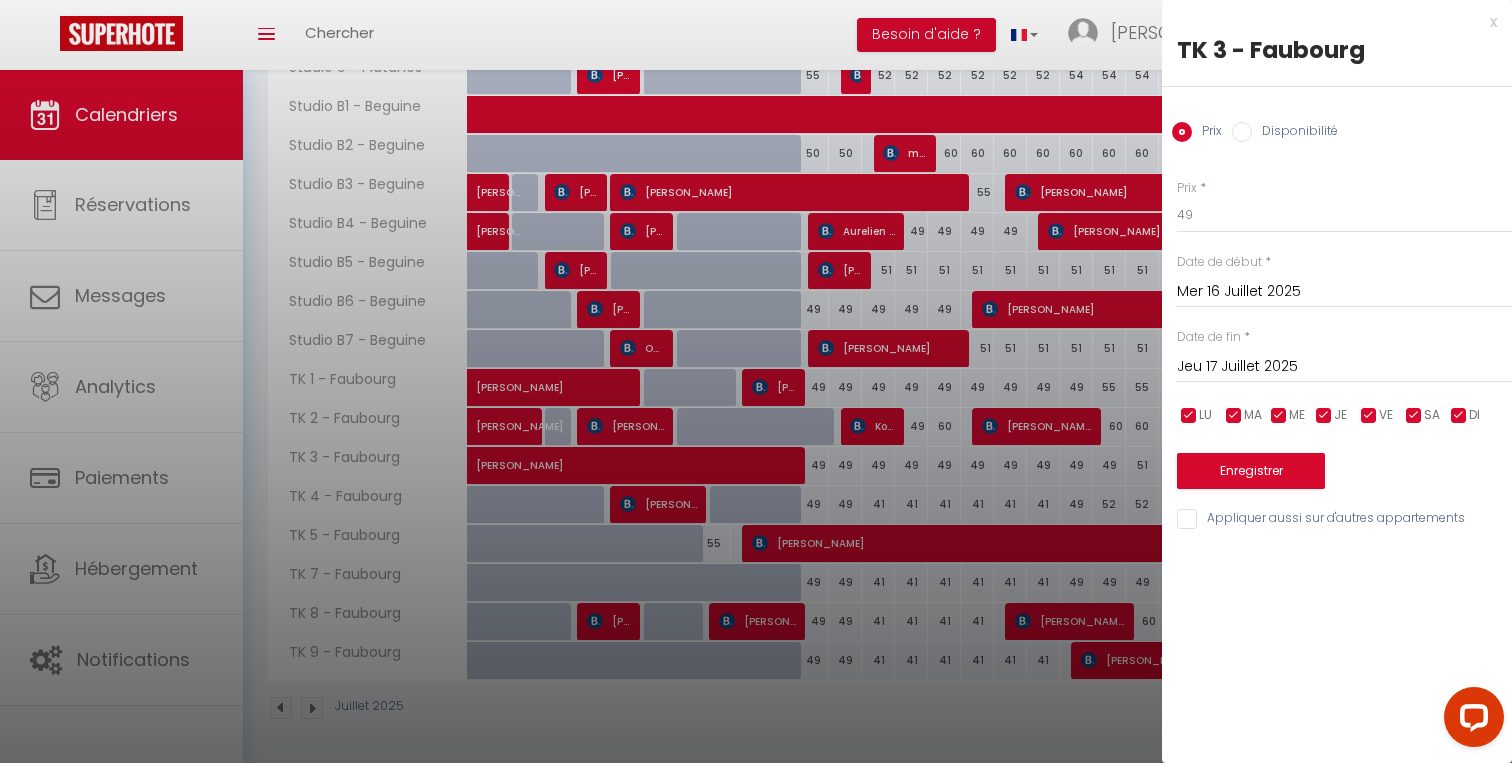 click on "Mer 16 Juillet 2025" at bounding box center (1344, 292) 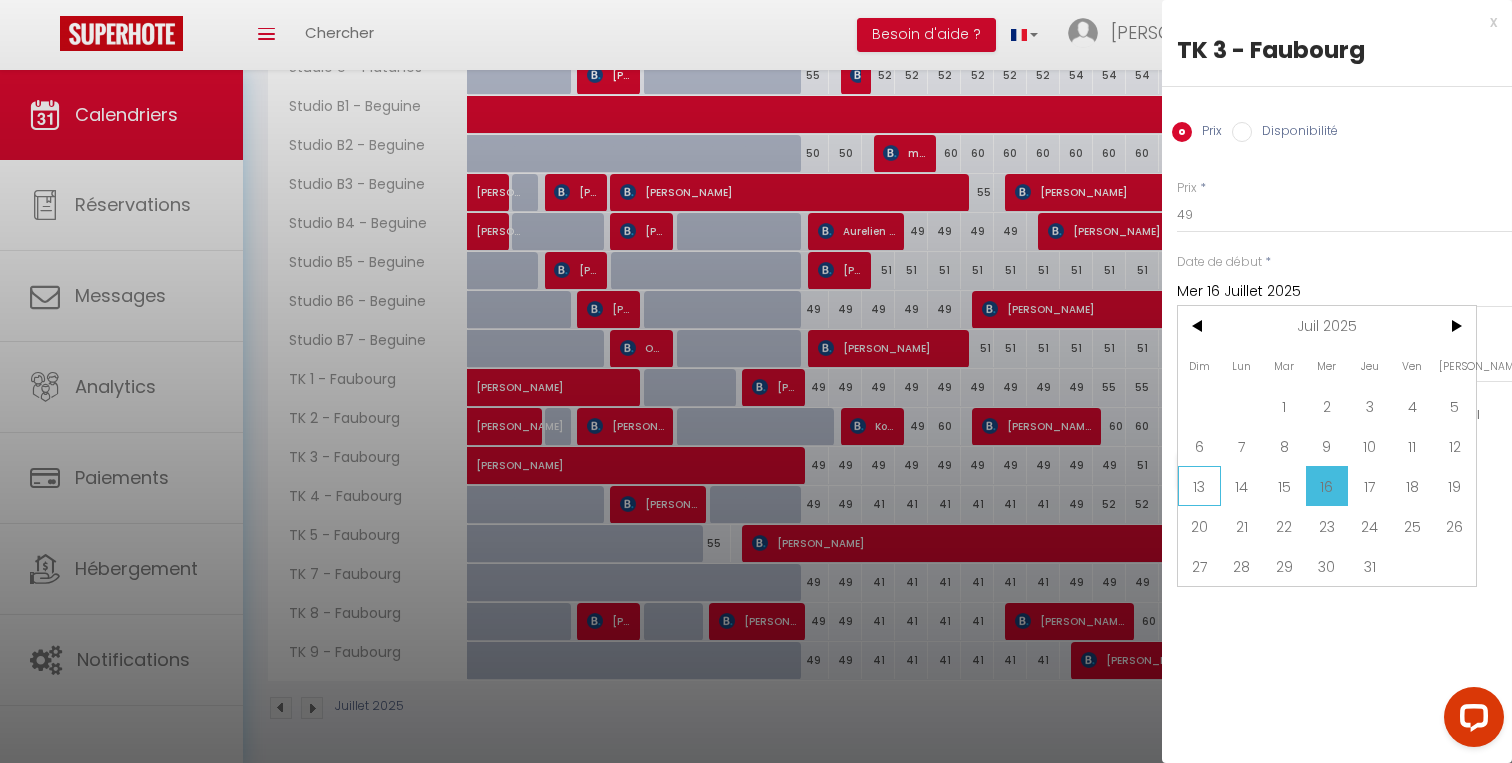 click on "13" at bounding box center (1199, 486) 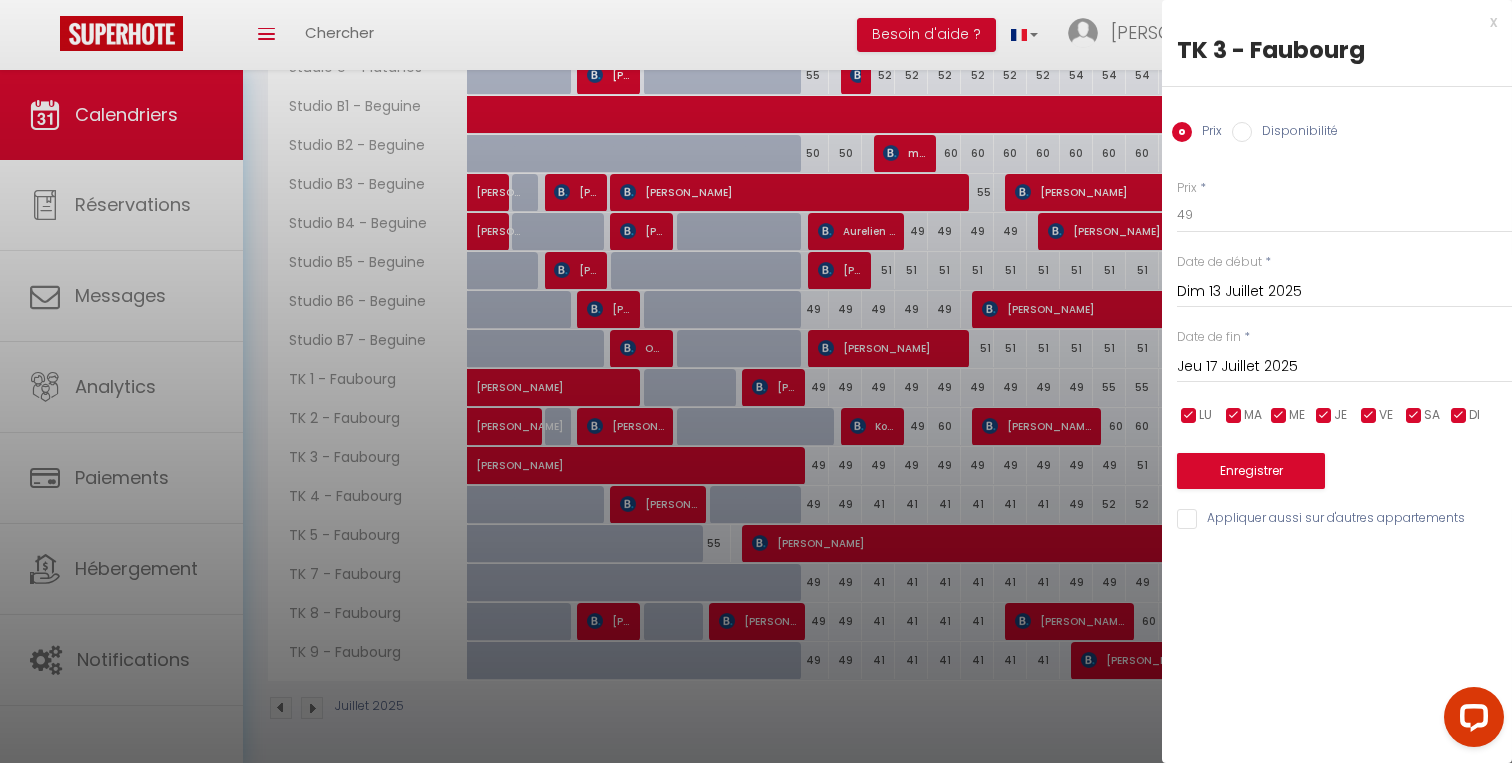 click on "Jeu 17 Juillet 2025" at bounding box center (1344, 367) 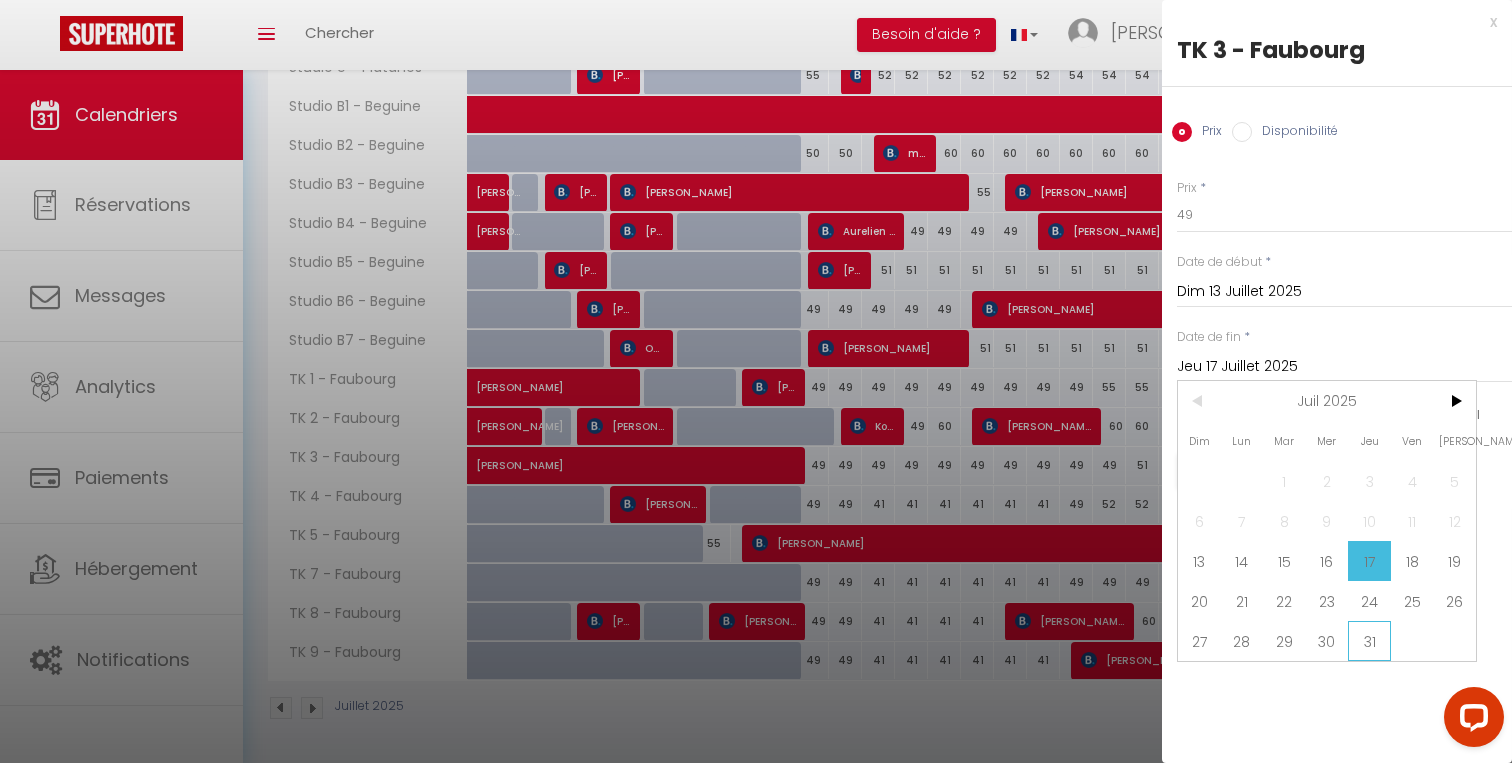 click on "31" at bounding box center [1369, 641] 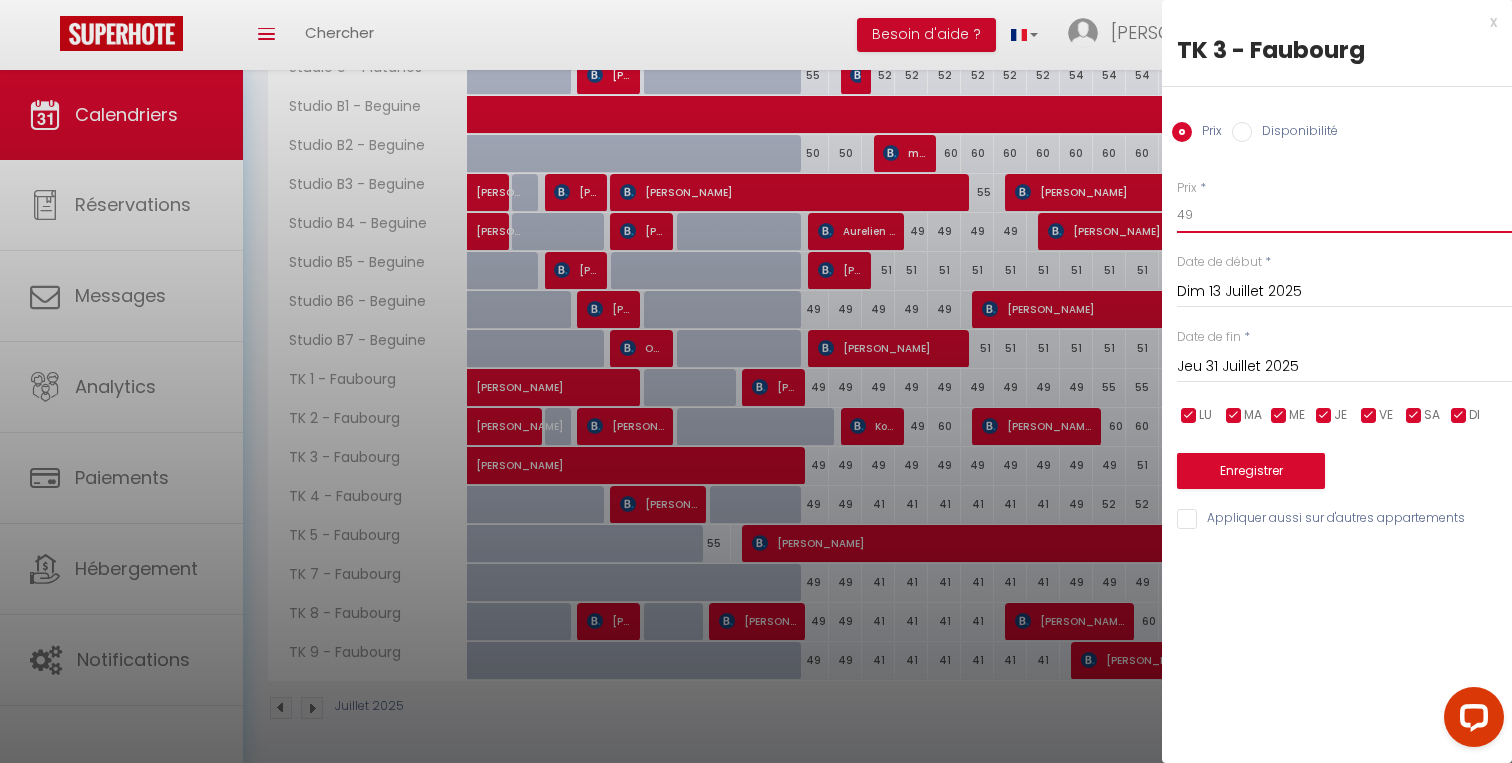 click on "49" at bounding box center [1344, 215] 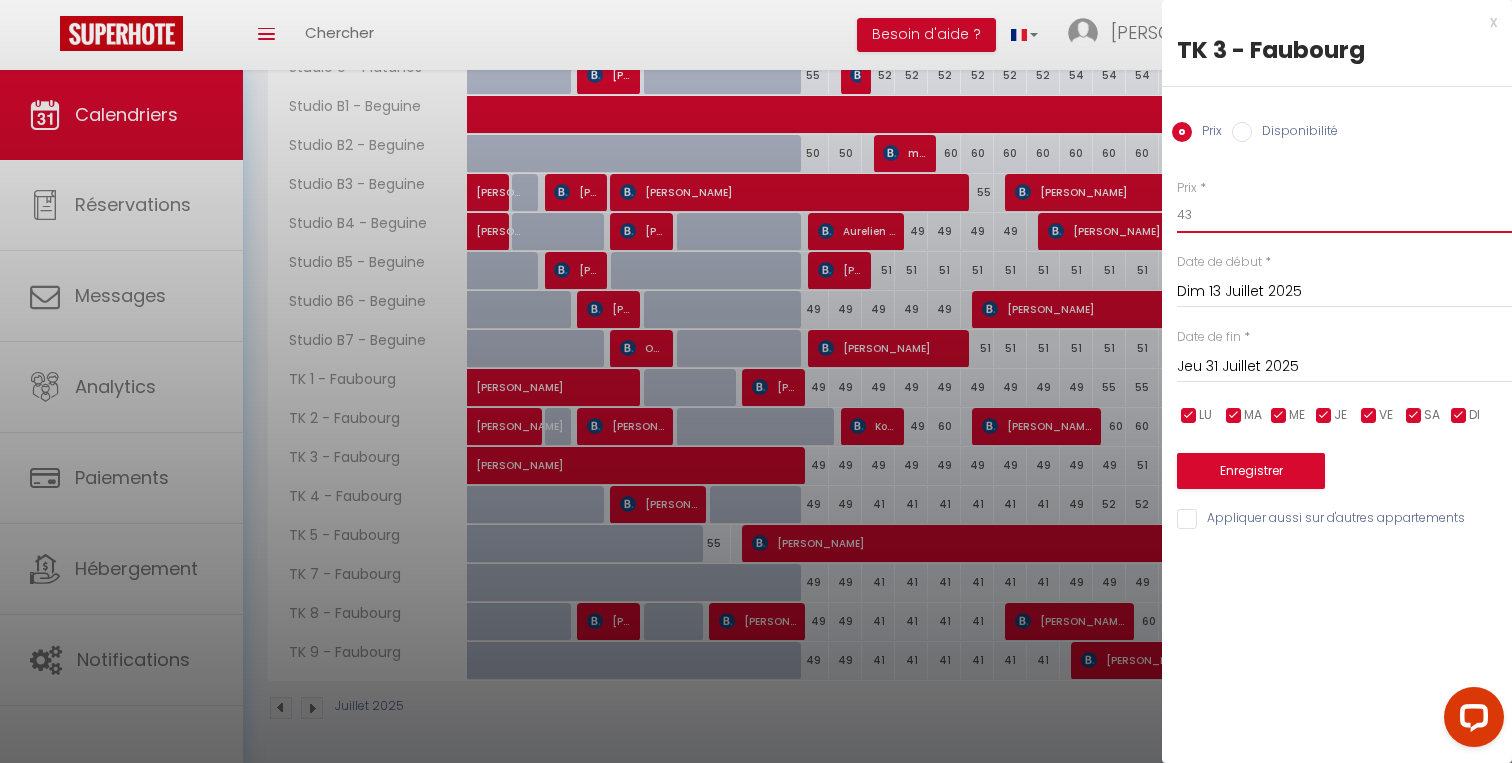 type on "43" 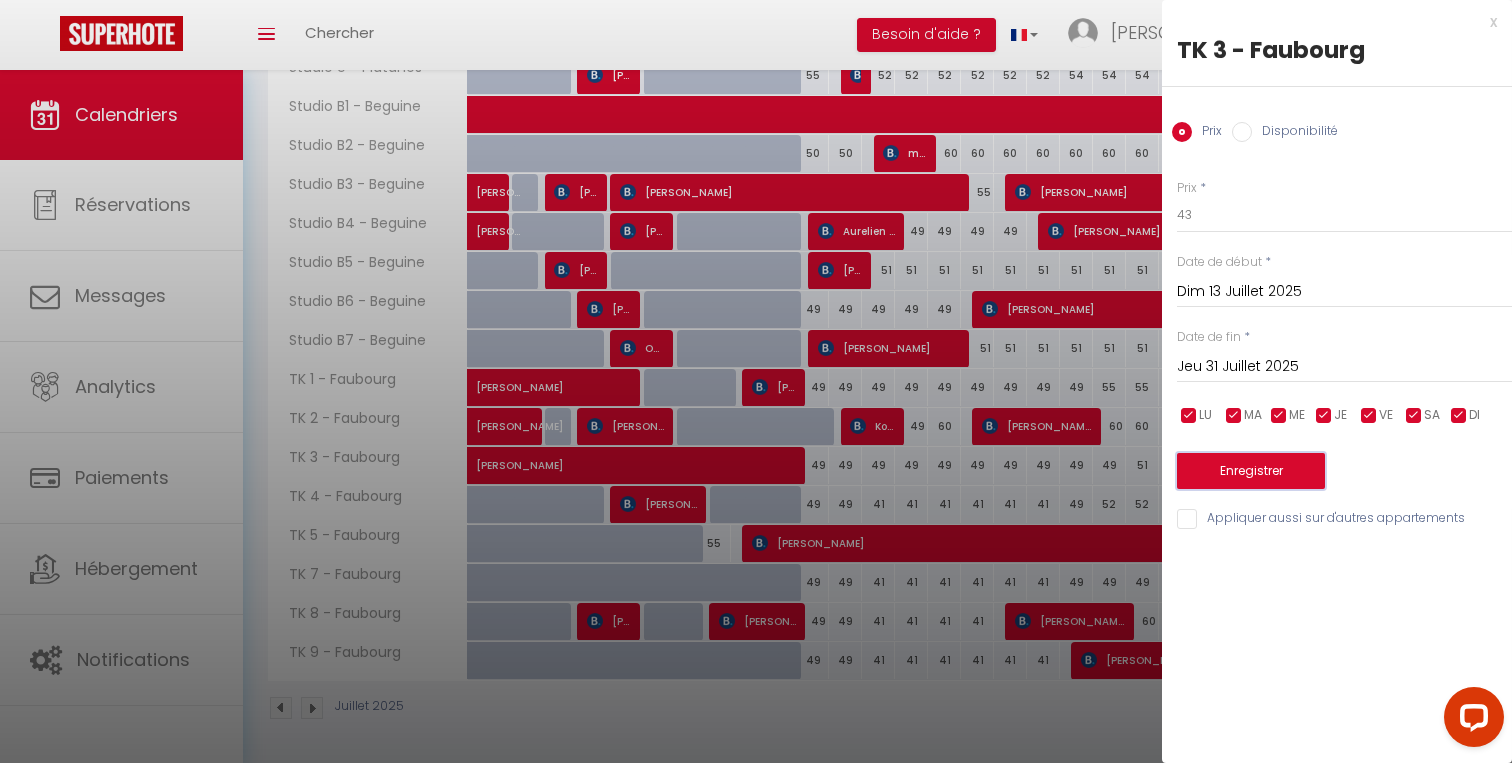 click on "Enregistrer" at bounding box center (1251, 471) 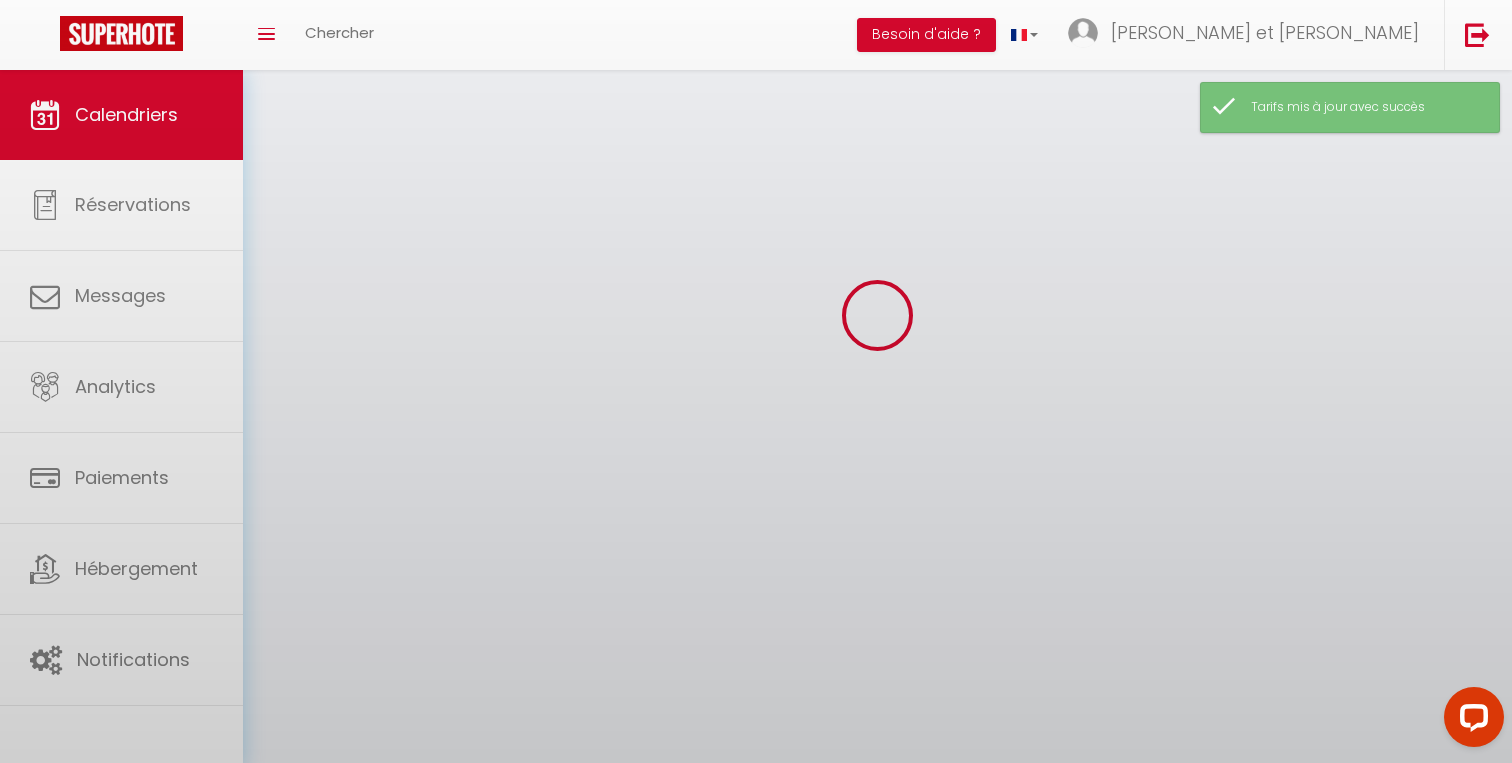 scroll, scrollTop: 175, scrollLeft: 0, axis: vertical 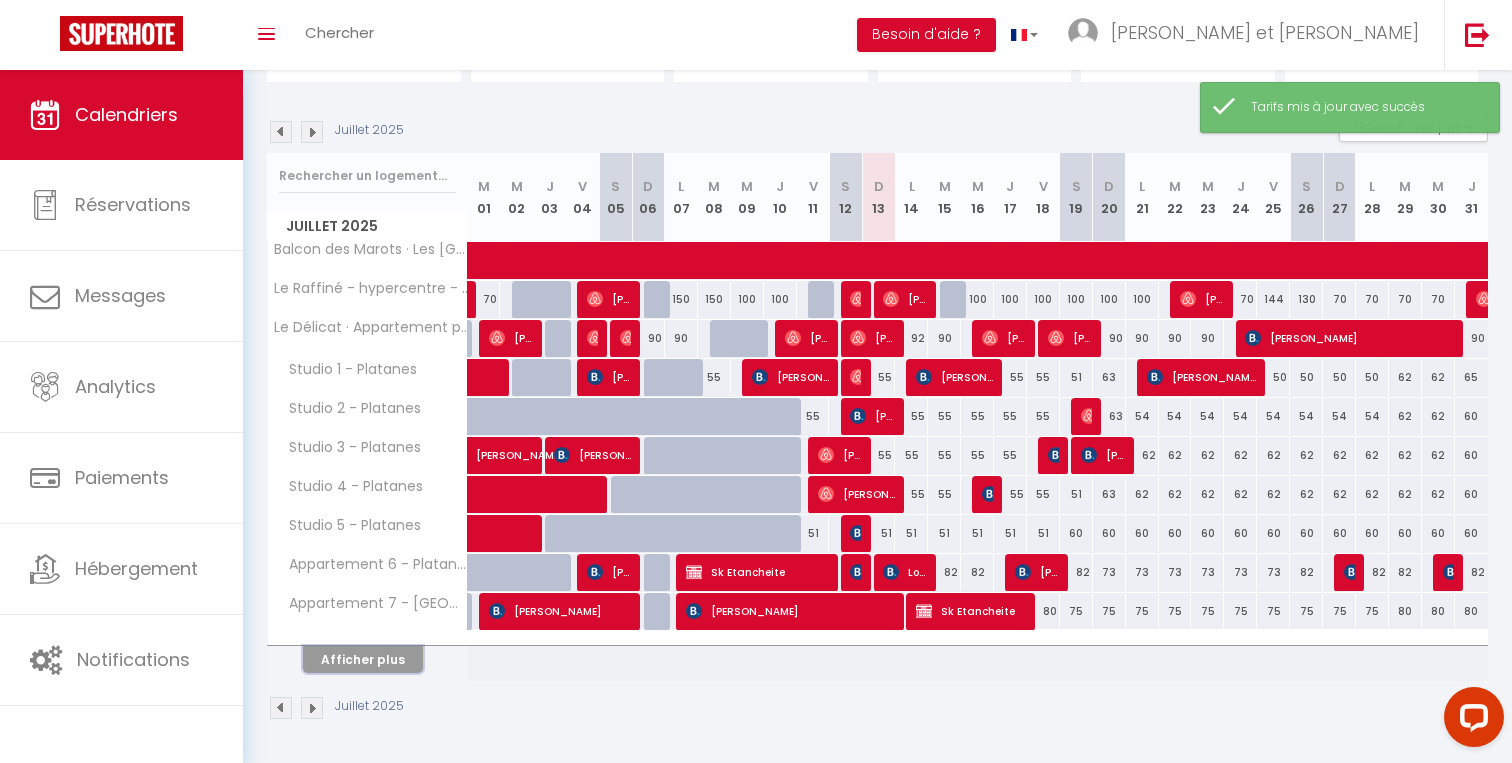 click on "Afficher plus" at bounding box center [363, 659] 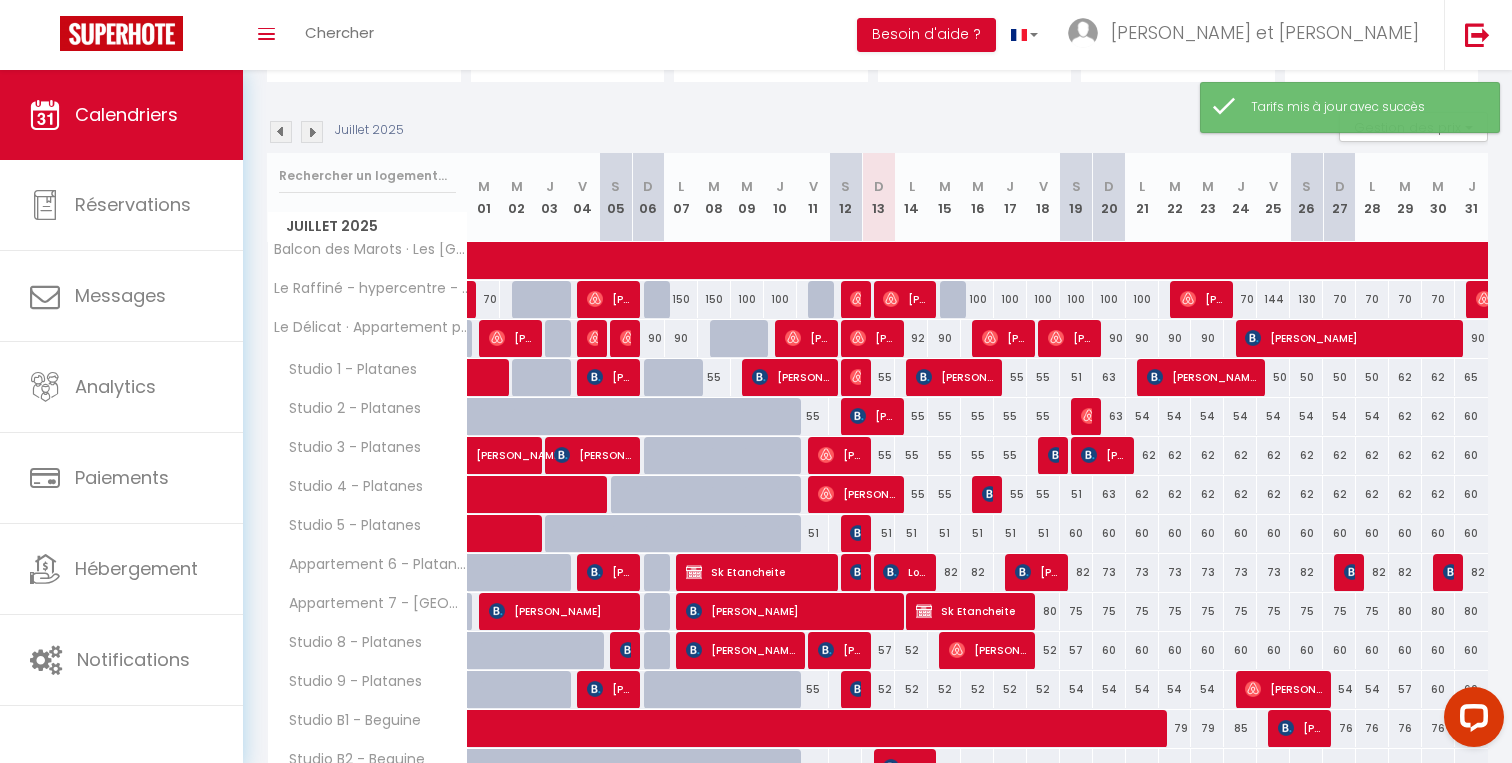scroll, scrollTop: 565, scrollLeft: 0, axis: vertical 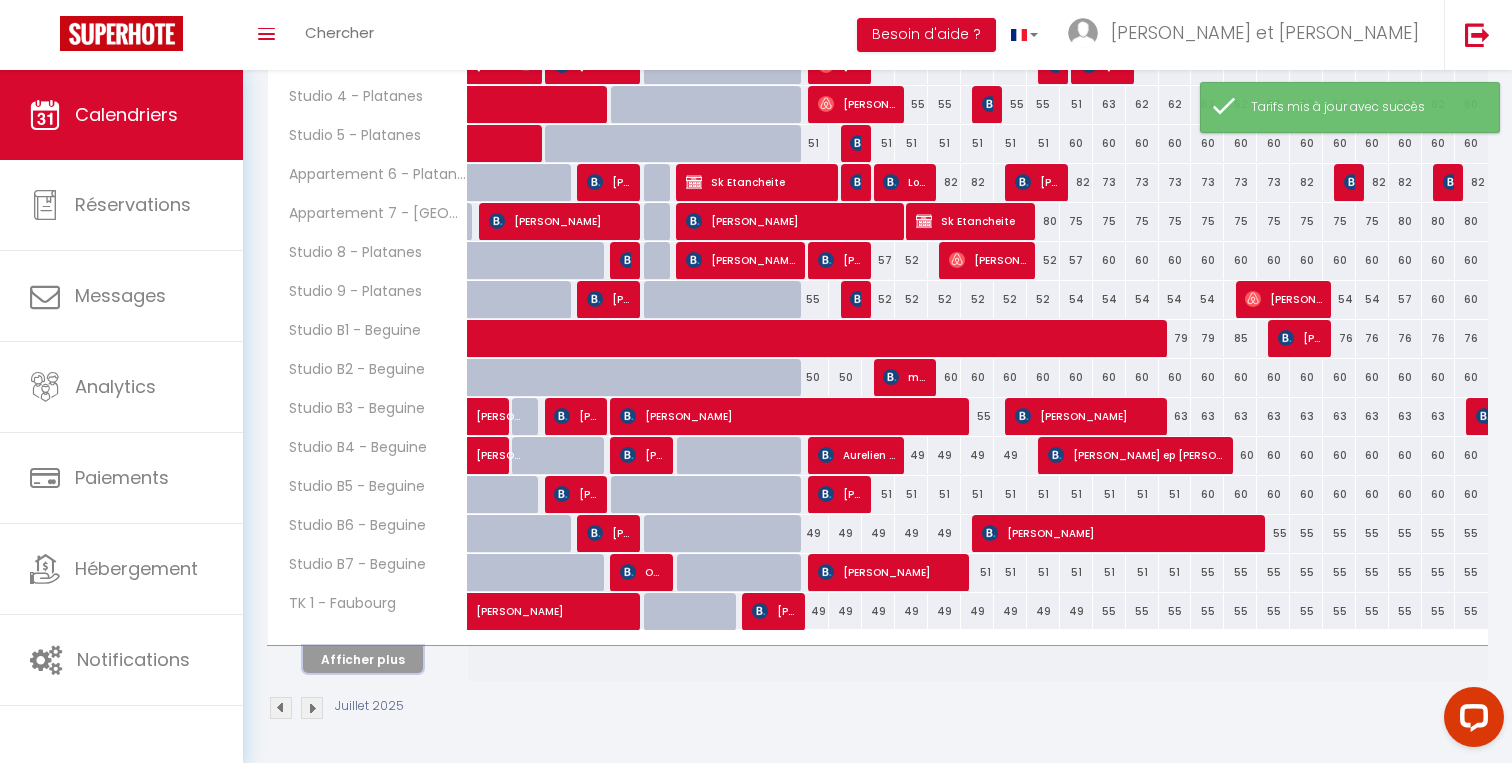 click on "Afficher plus" at bounding box center [363, 659] 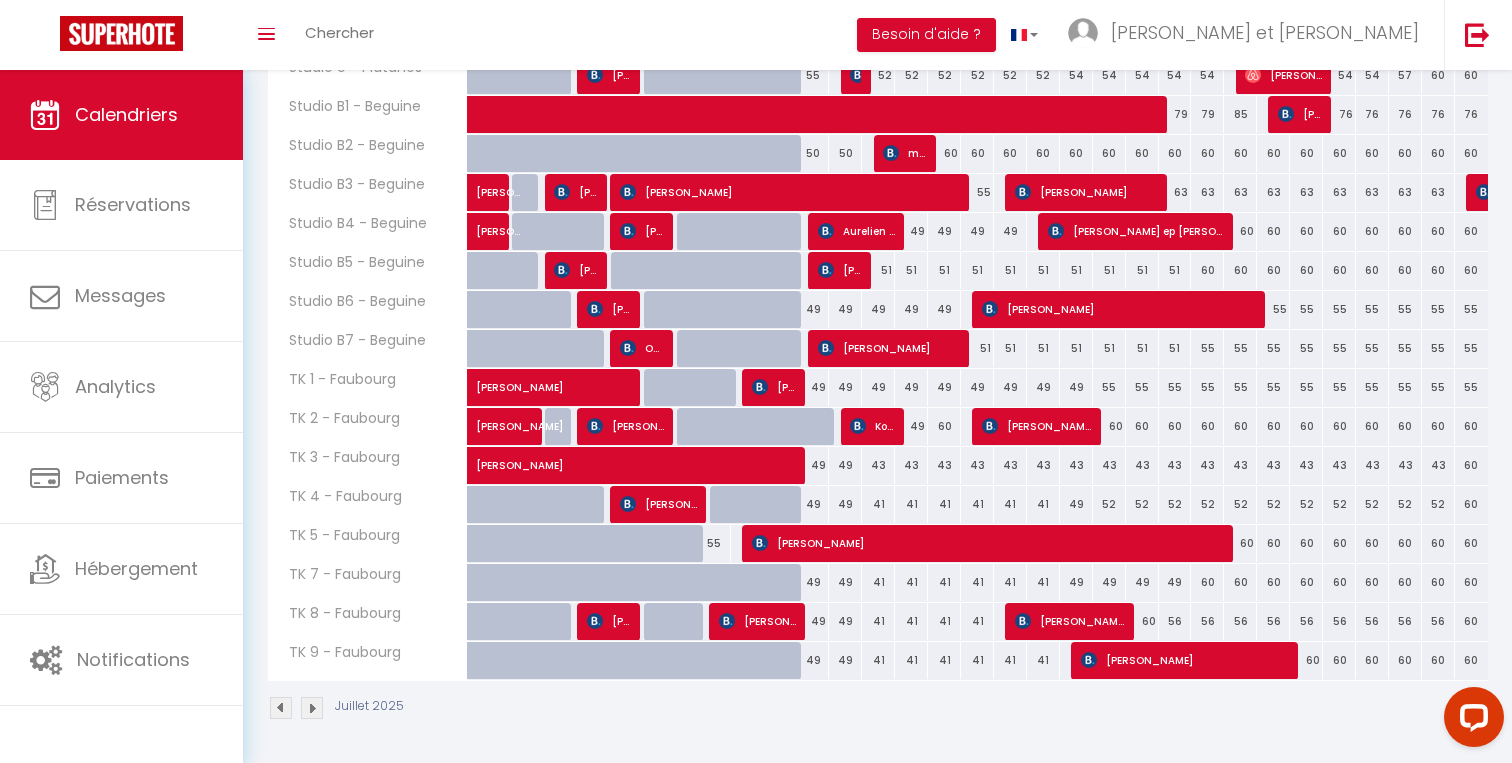 scroll, scrollTop: 786, scrollLeft: 0, axis: vertical 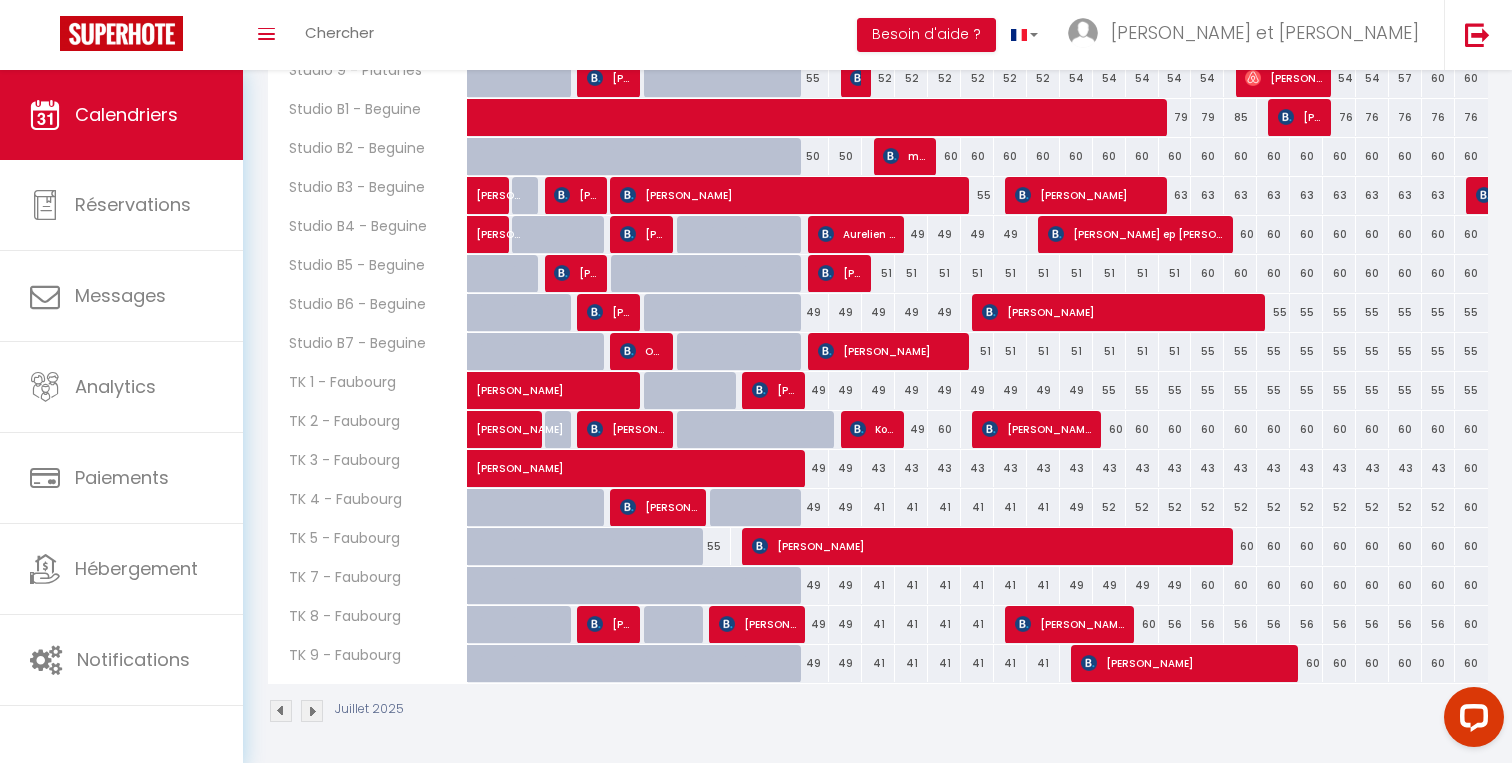 click on "60" at bounding box center [1207, 585] 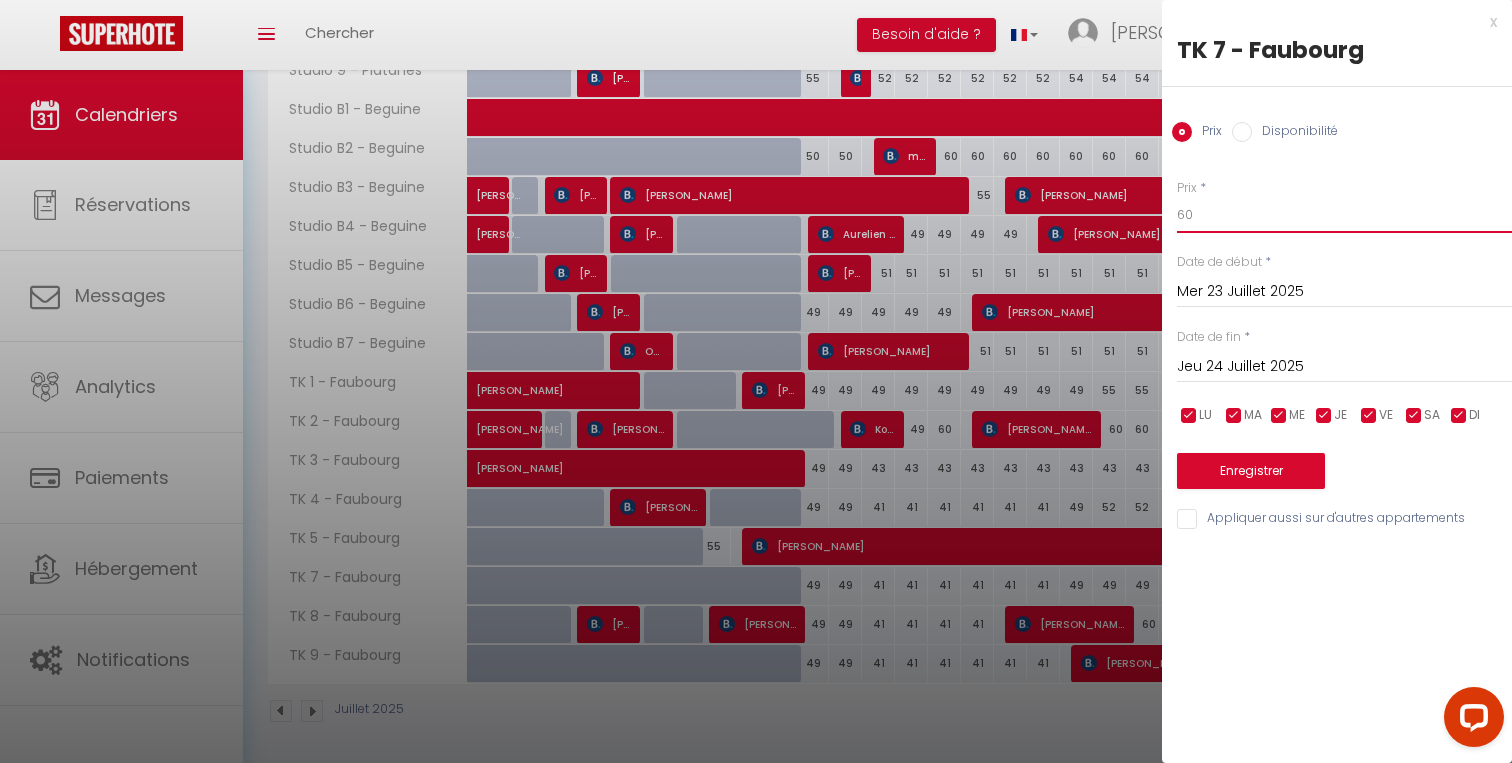 click on "60" at bounding box center [1344, 215] 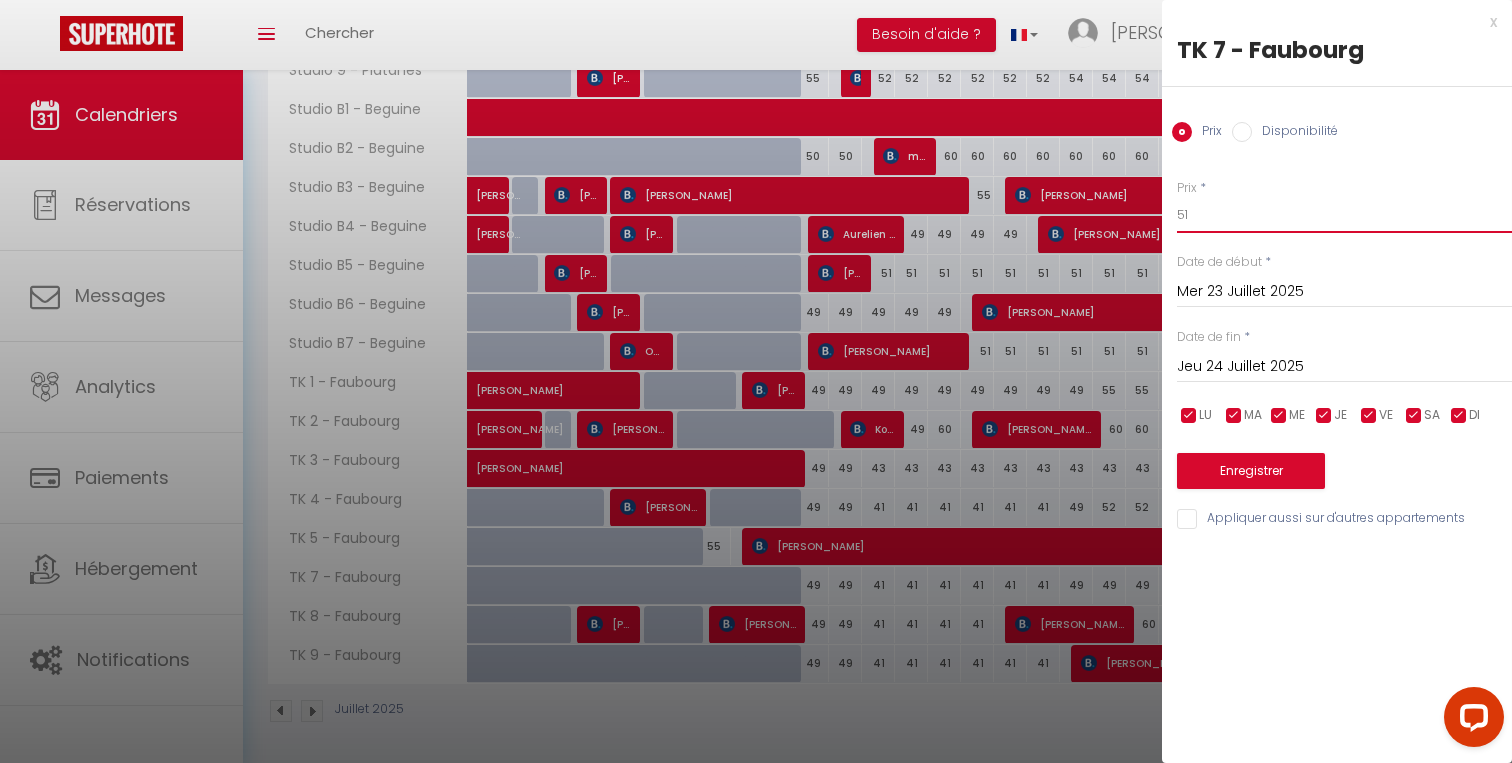 type on "51" 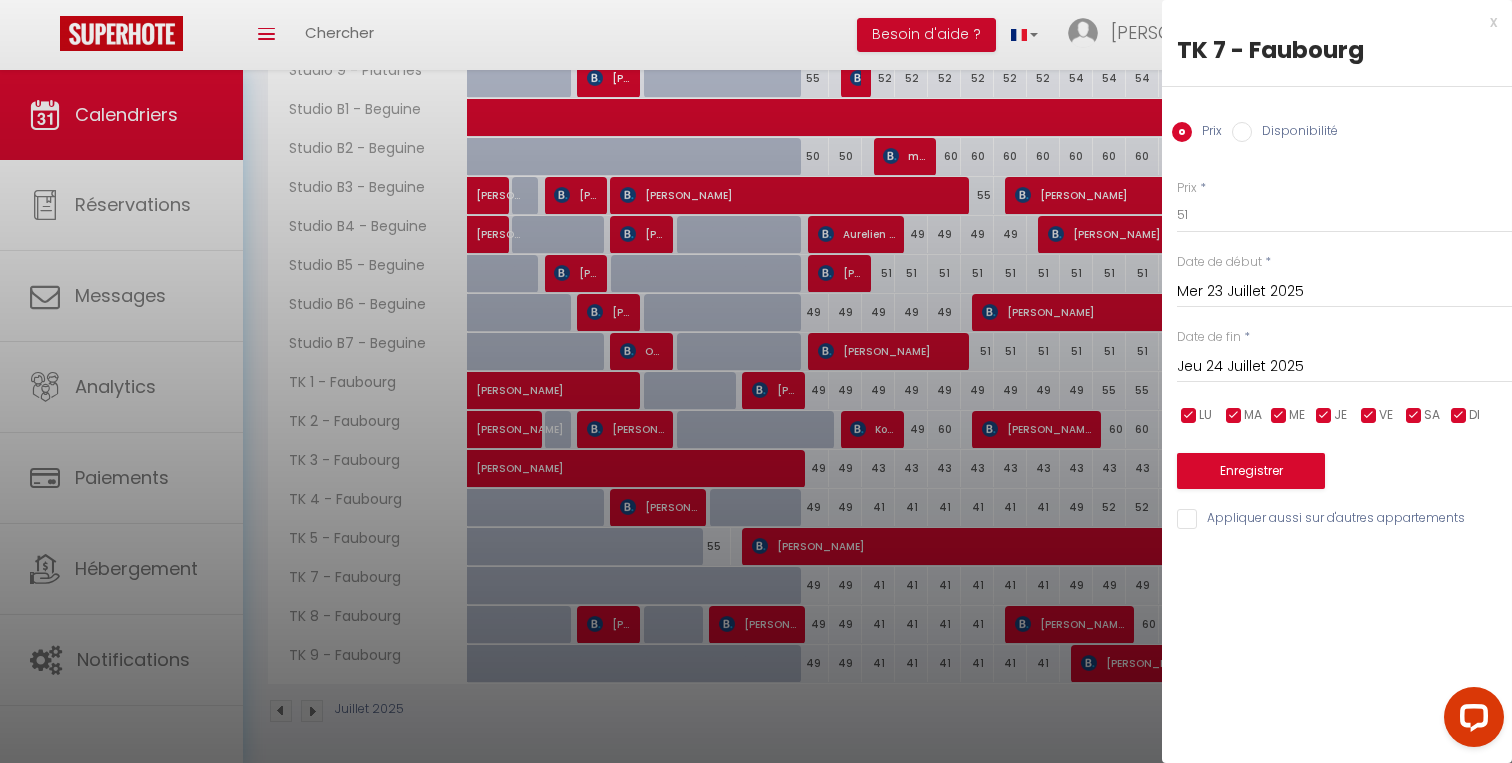 click on "Jeu 24 Juillet 2025" at bounding box center [1344, 367] 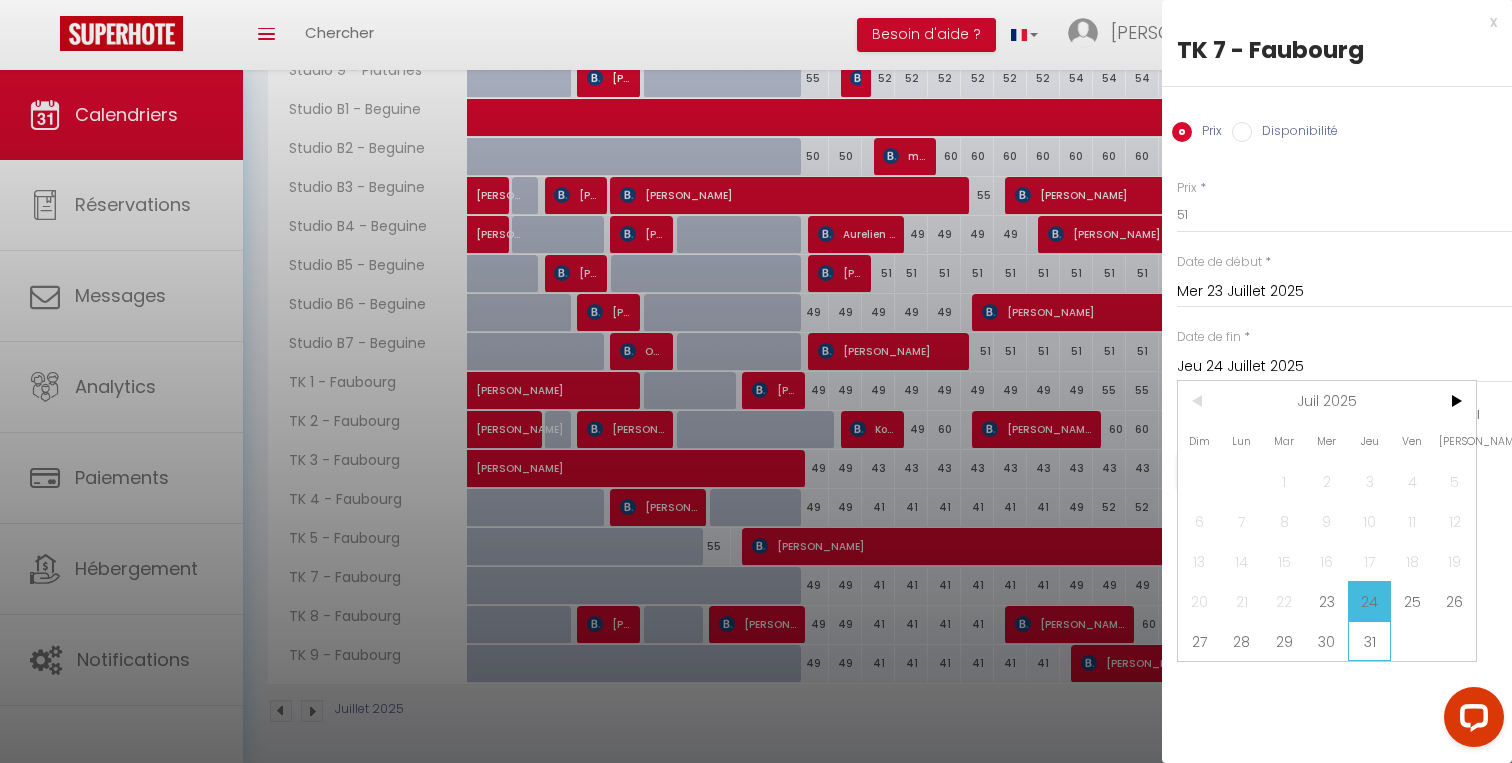 click on "31" at bounding box center [1369, 641] 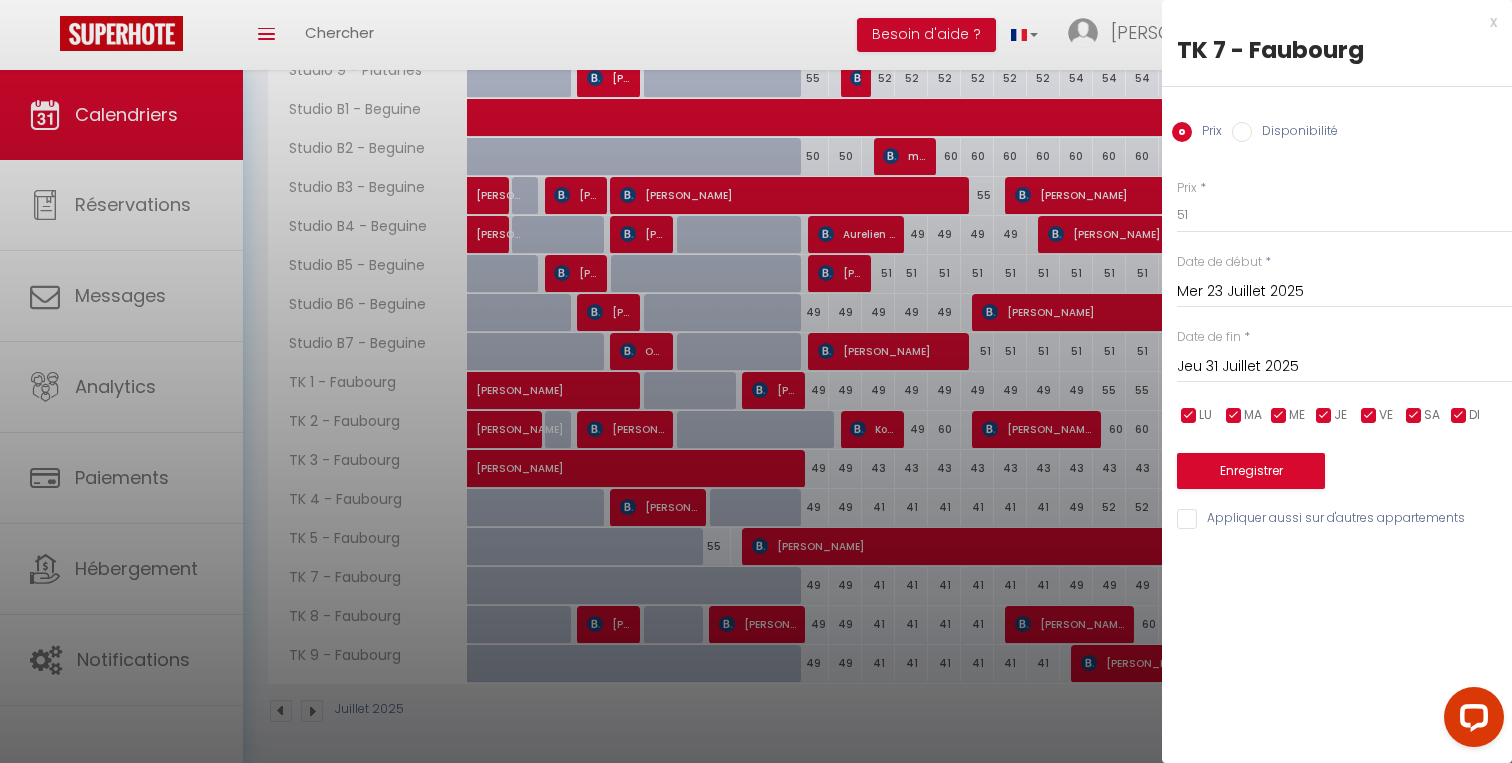 click on "Appliquer aussi sur d'autres appartements" at bounding box center [1344, 519] 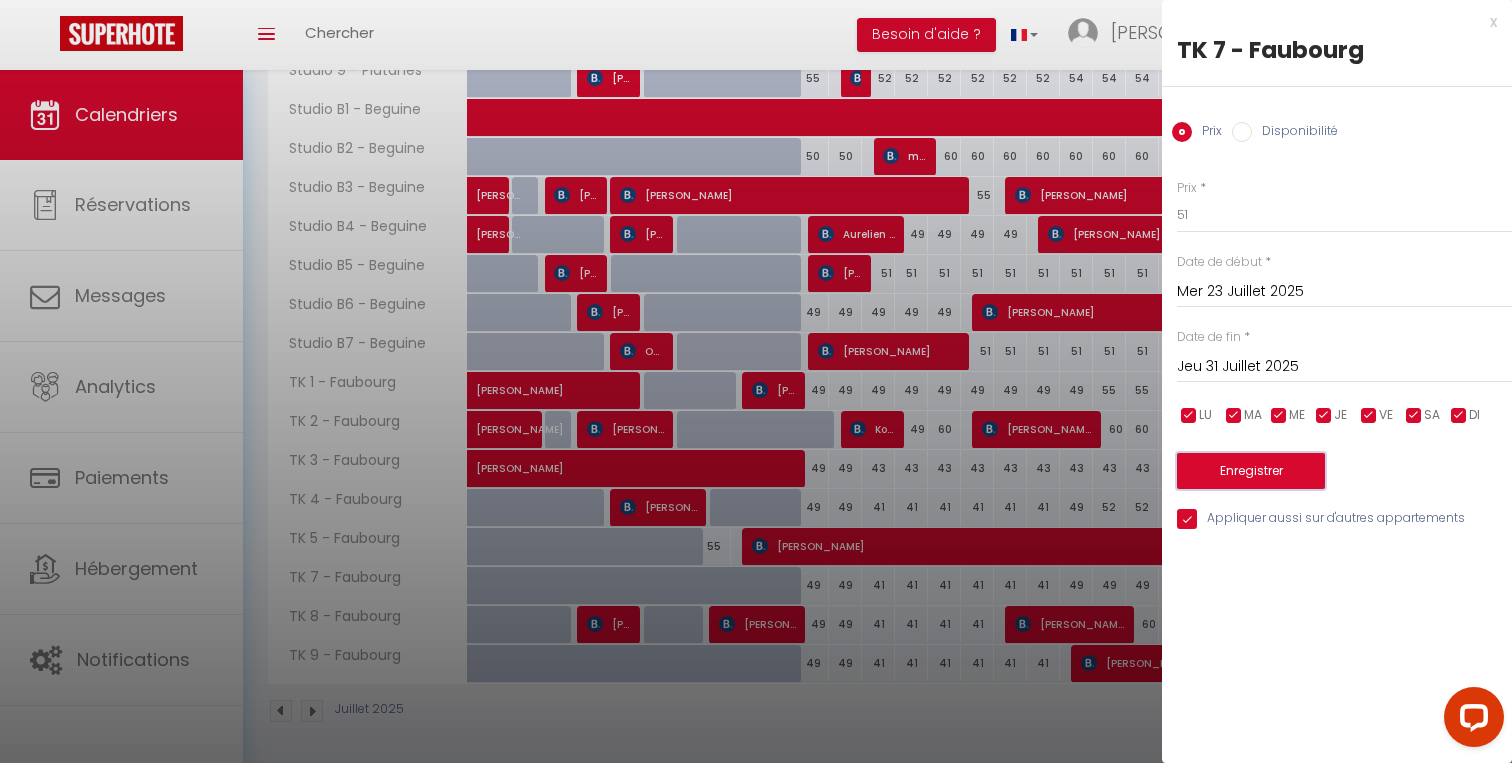 click on "Enregistrer" at bounding box center (1251, 471) 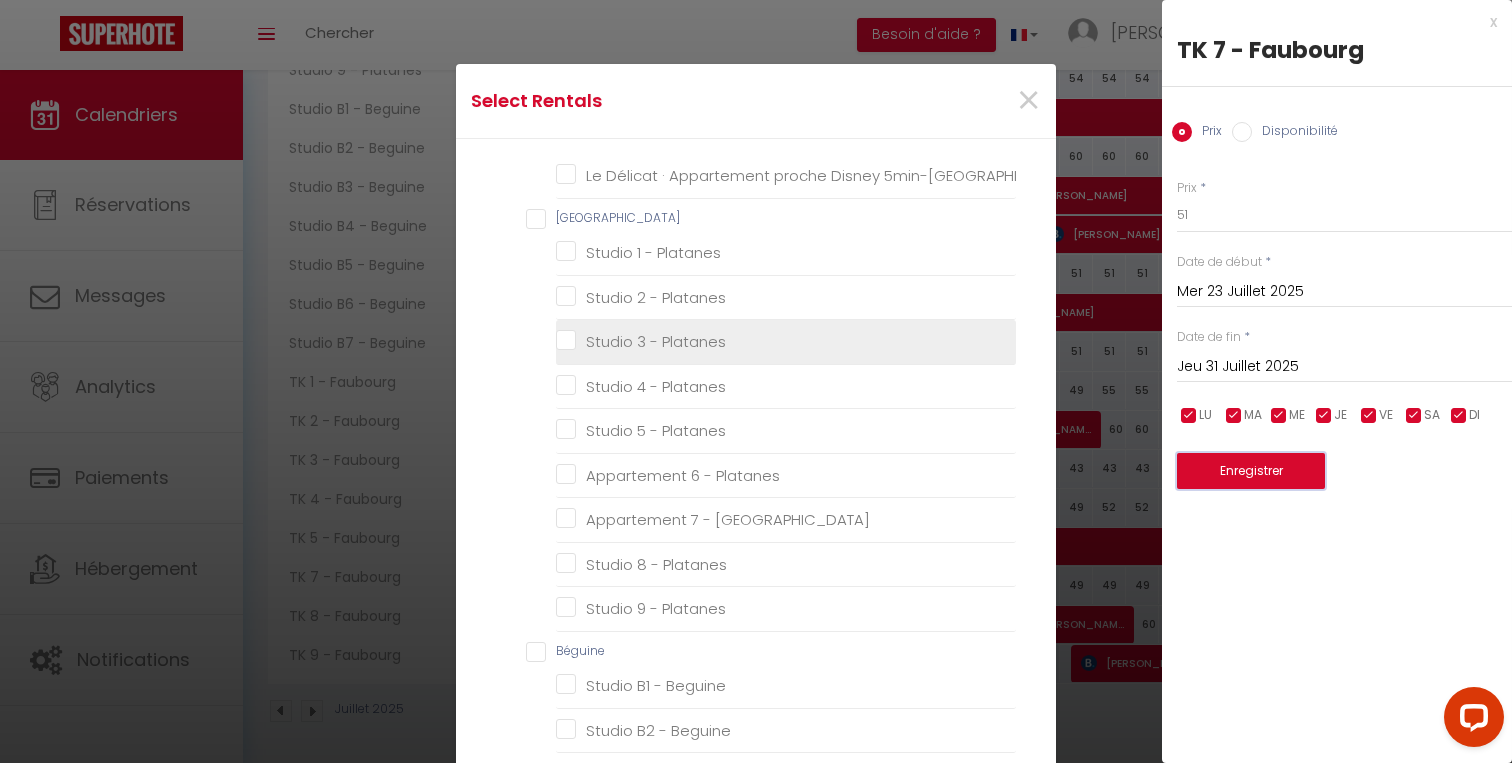 scroll, scrollTop: 728, scrollLeft: 0, axis: vertical 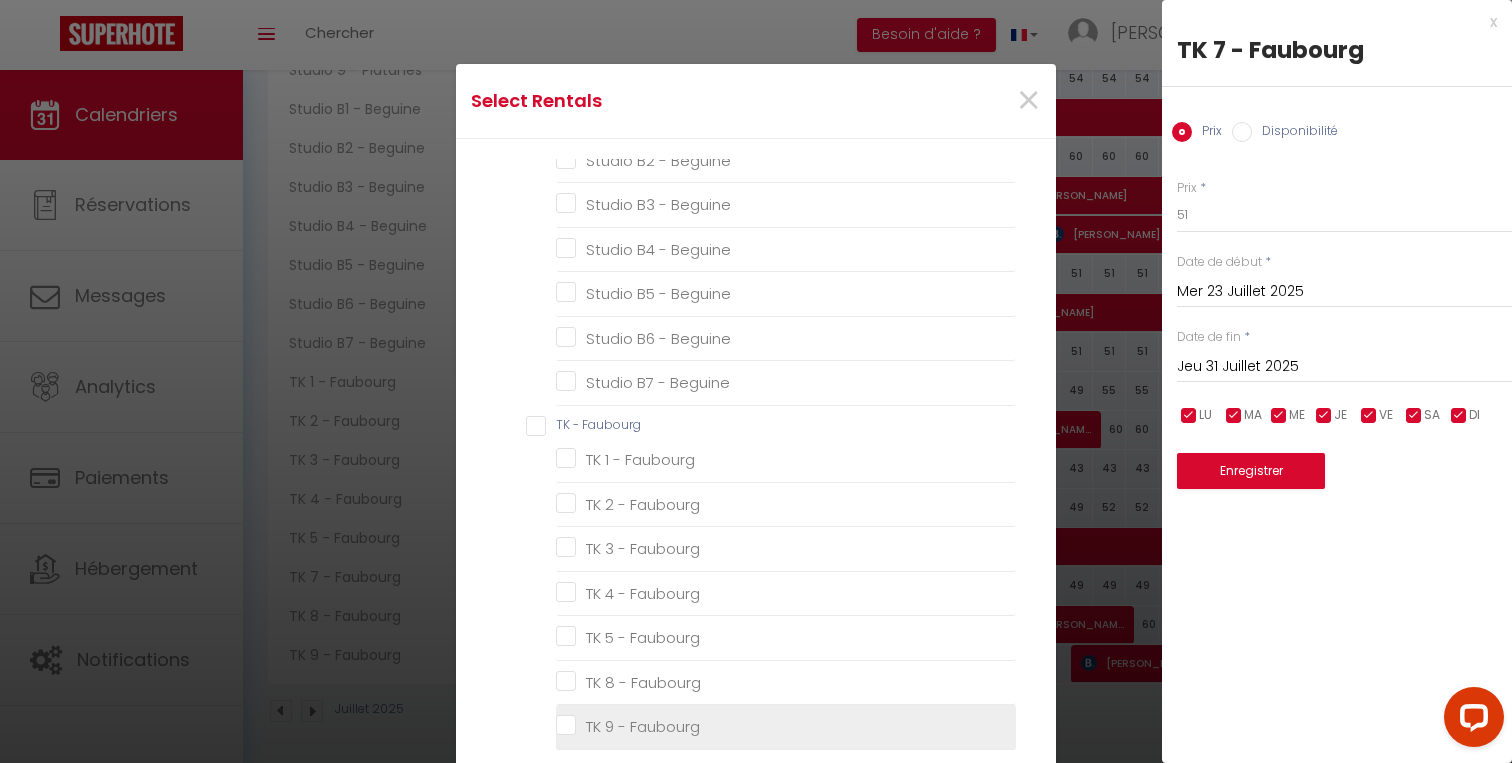 click on "TK 9 - Faubourg" at bounding box center (786, 727) 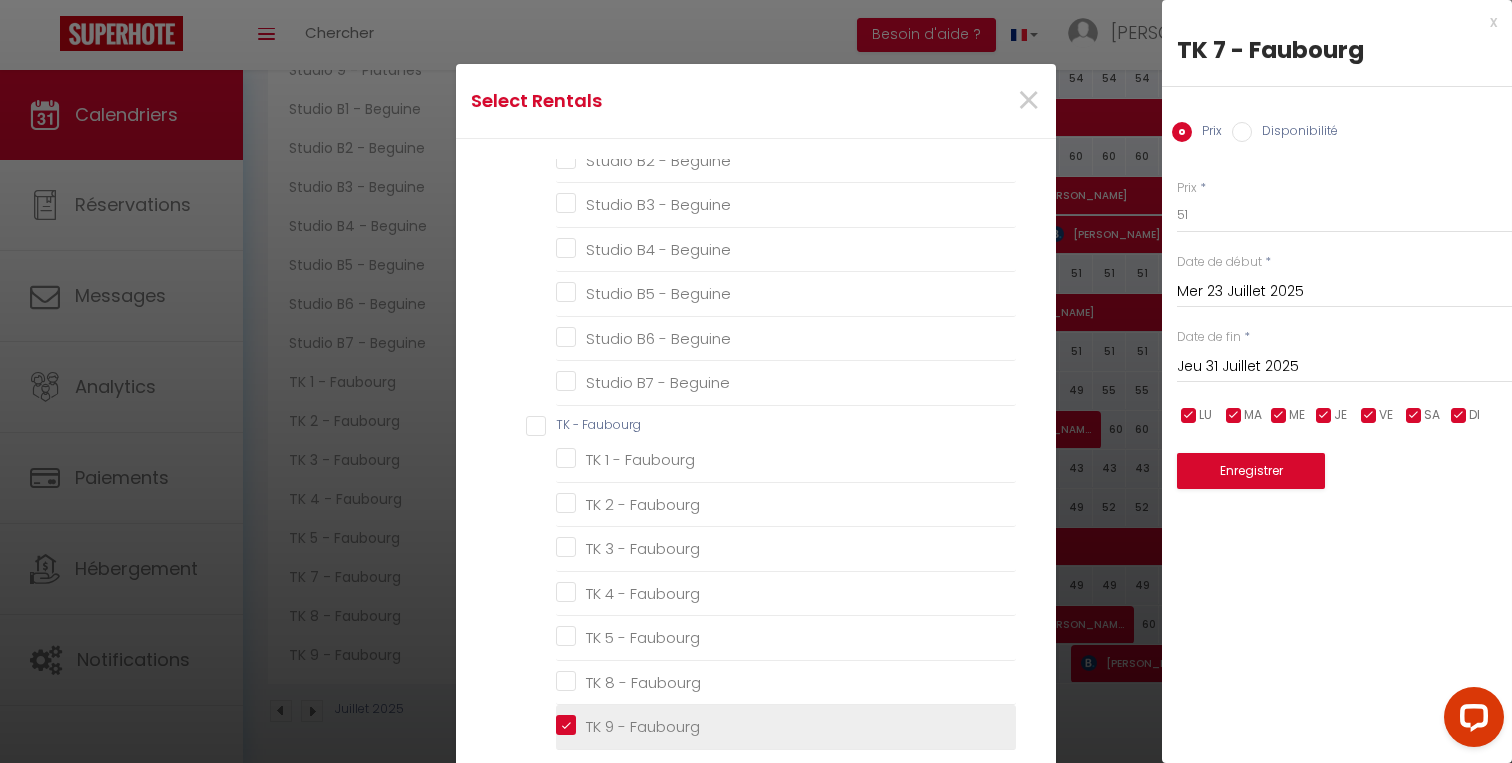 checkbox on "false" 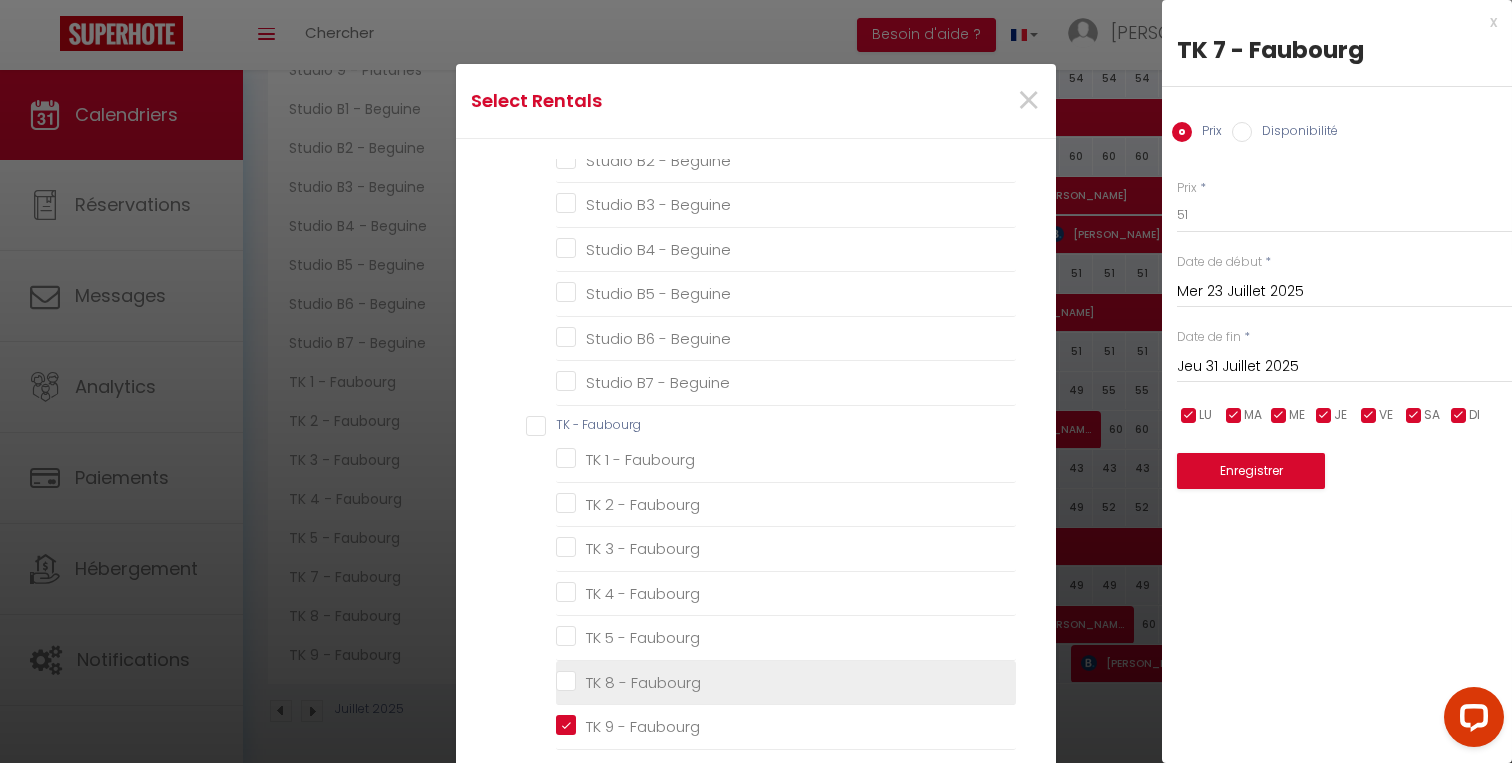 click on "TK 8 - Faubourg" at bounding box center (786, 683) 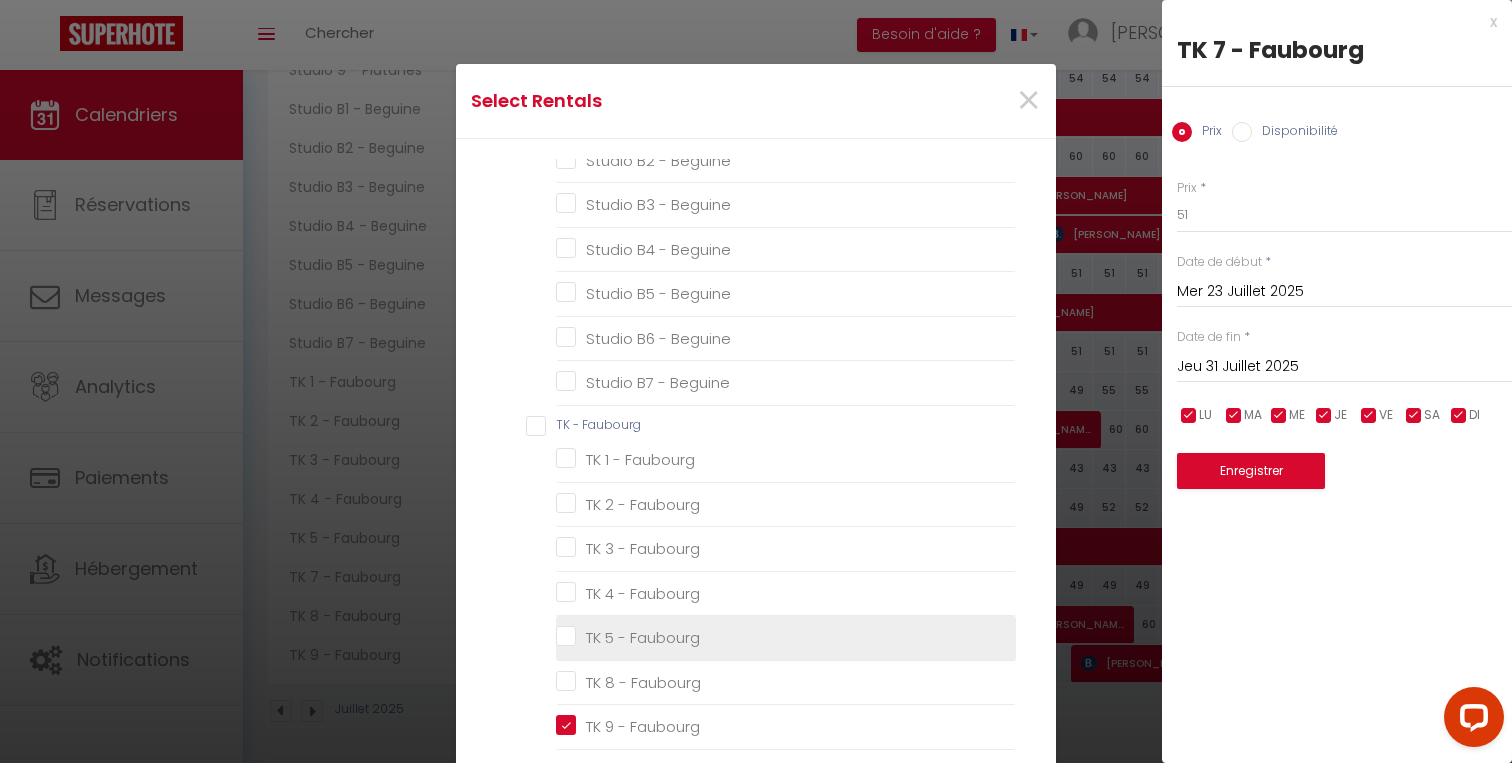 click on "TK 5 - Faubourg" at bounding box center [786, 638] 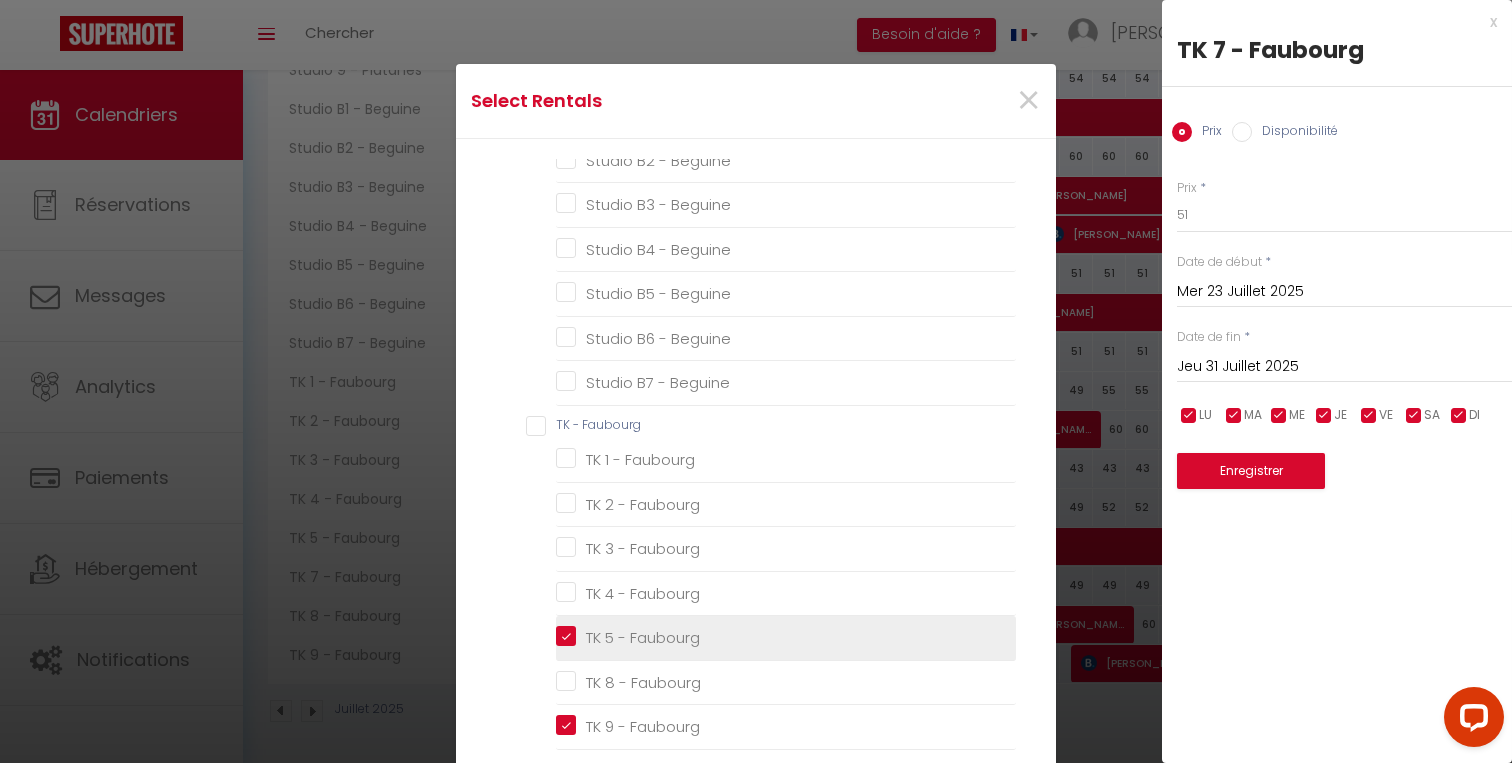 checkbox on "false" 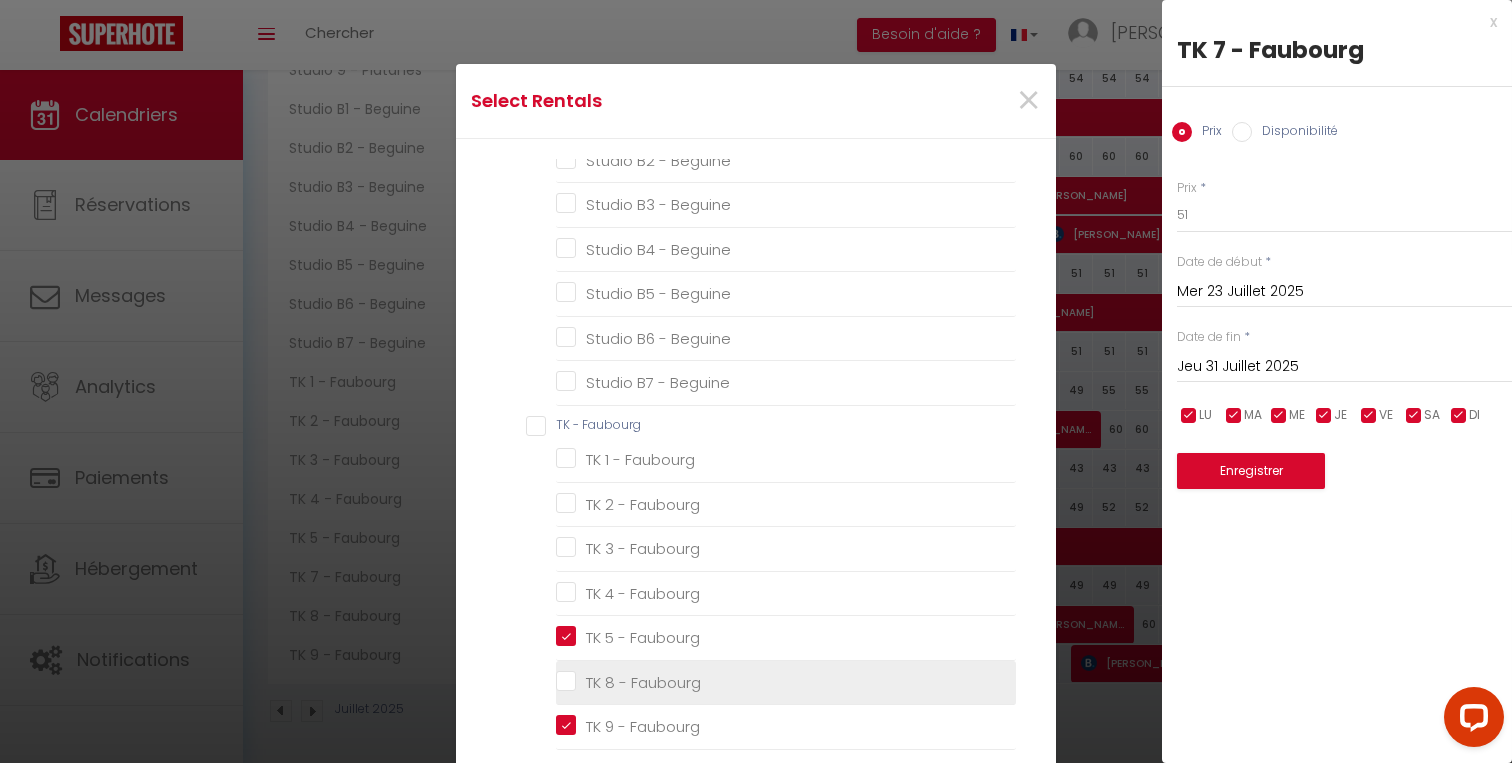 click on "TK 8 - Faubourg" at bounding box center [786, 683] 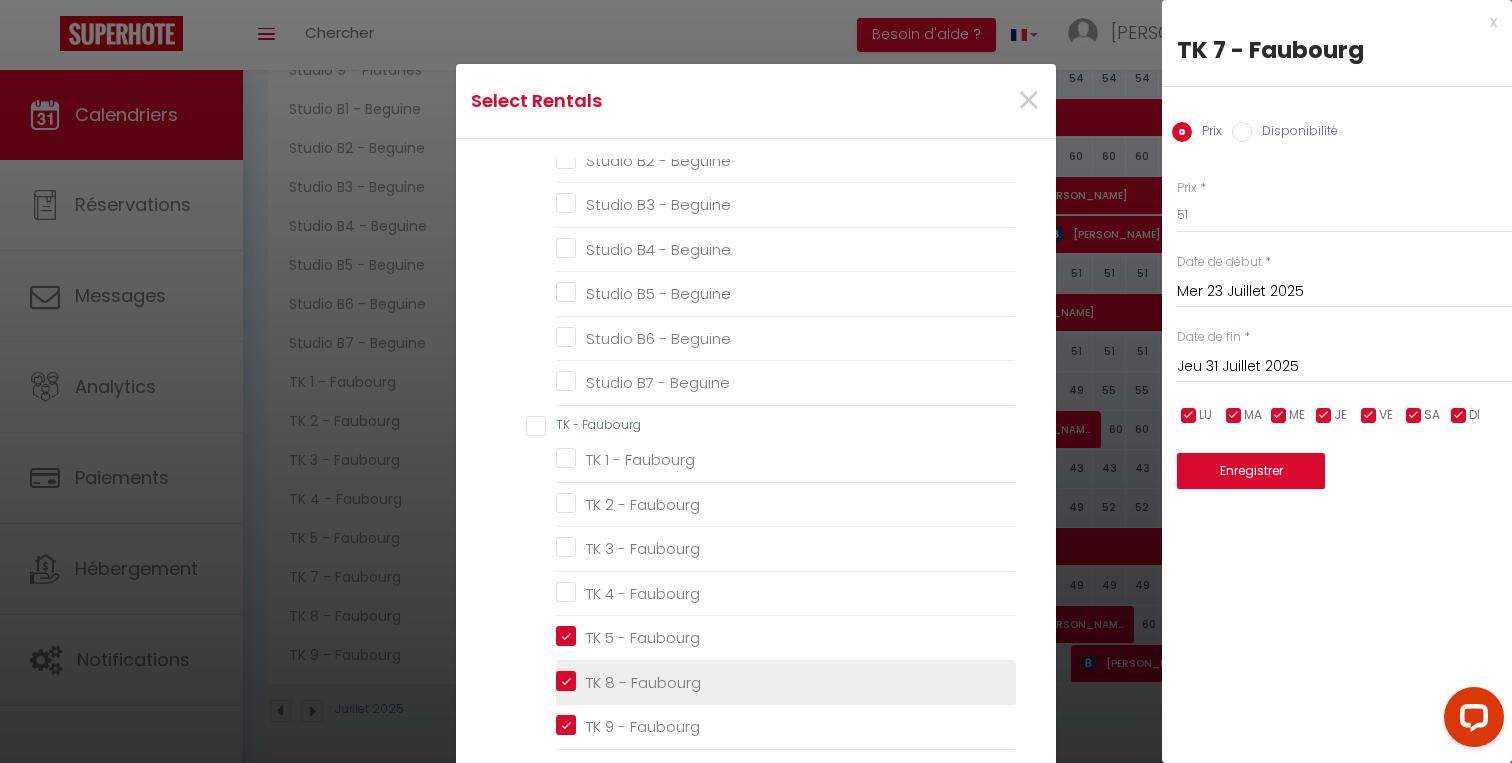 checkbox on "false" 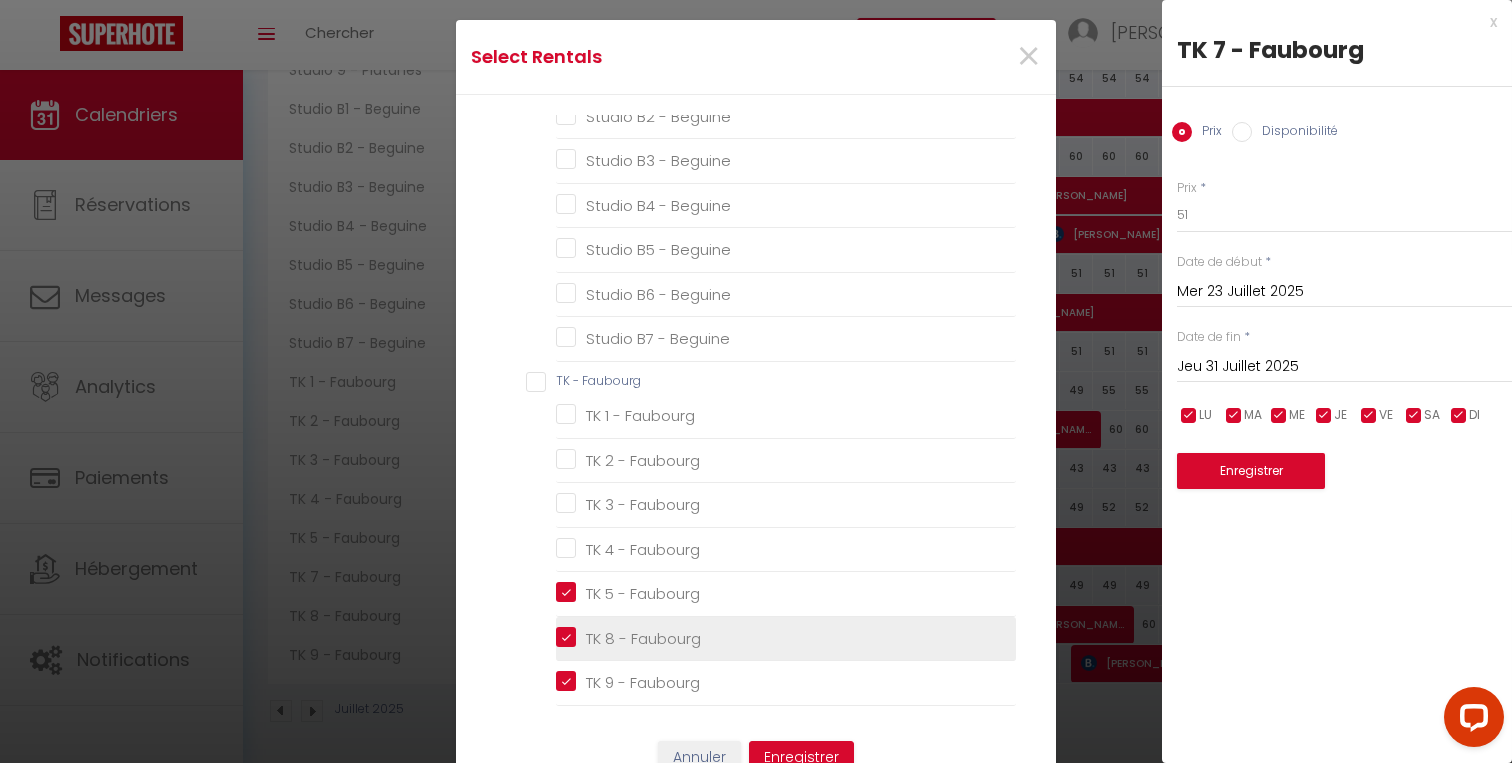 scroll, scrollTop: 66, scrollLeft: 0, axis: vertical 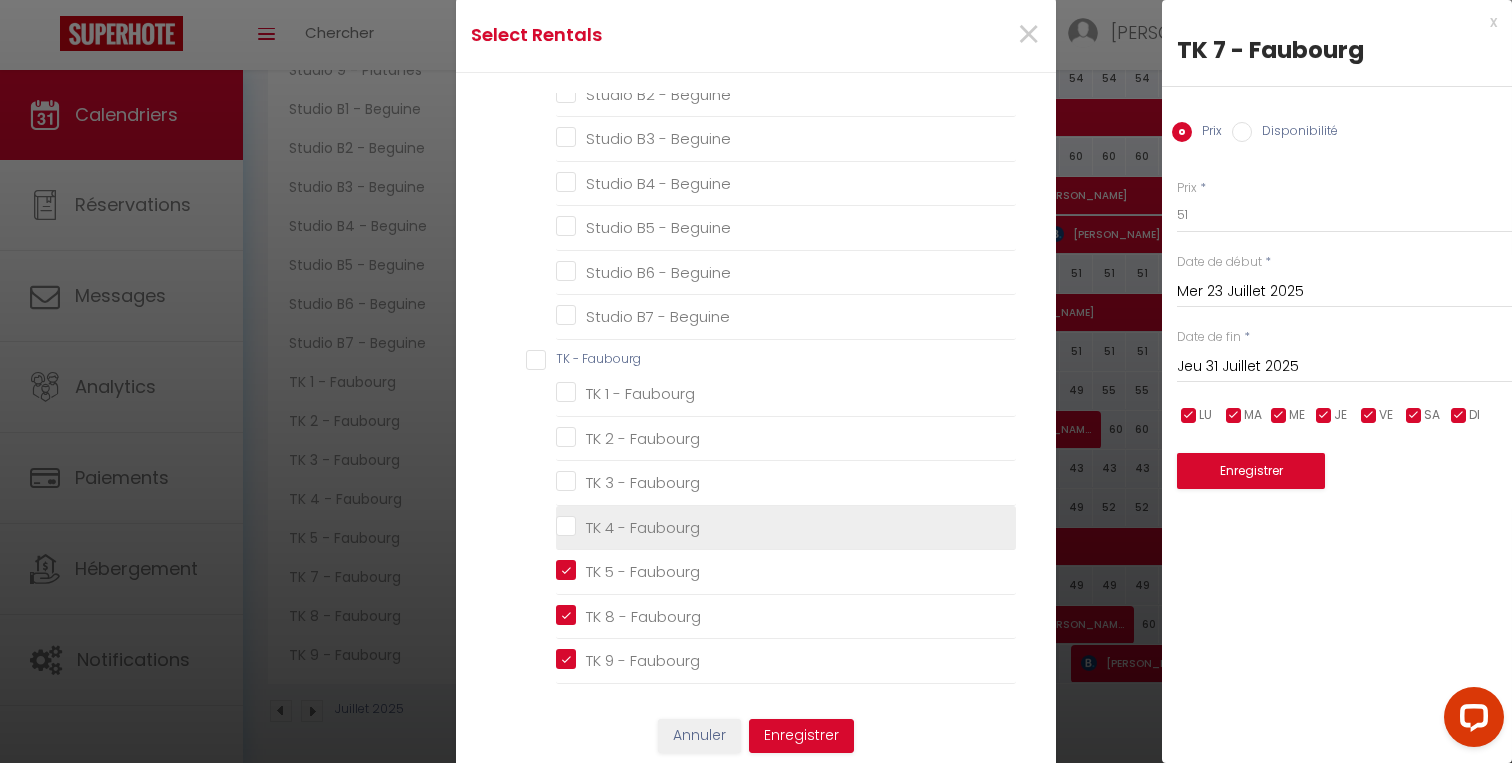 click on "TK 4 - Faubourg" at bounding box center (786, 527) 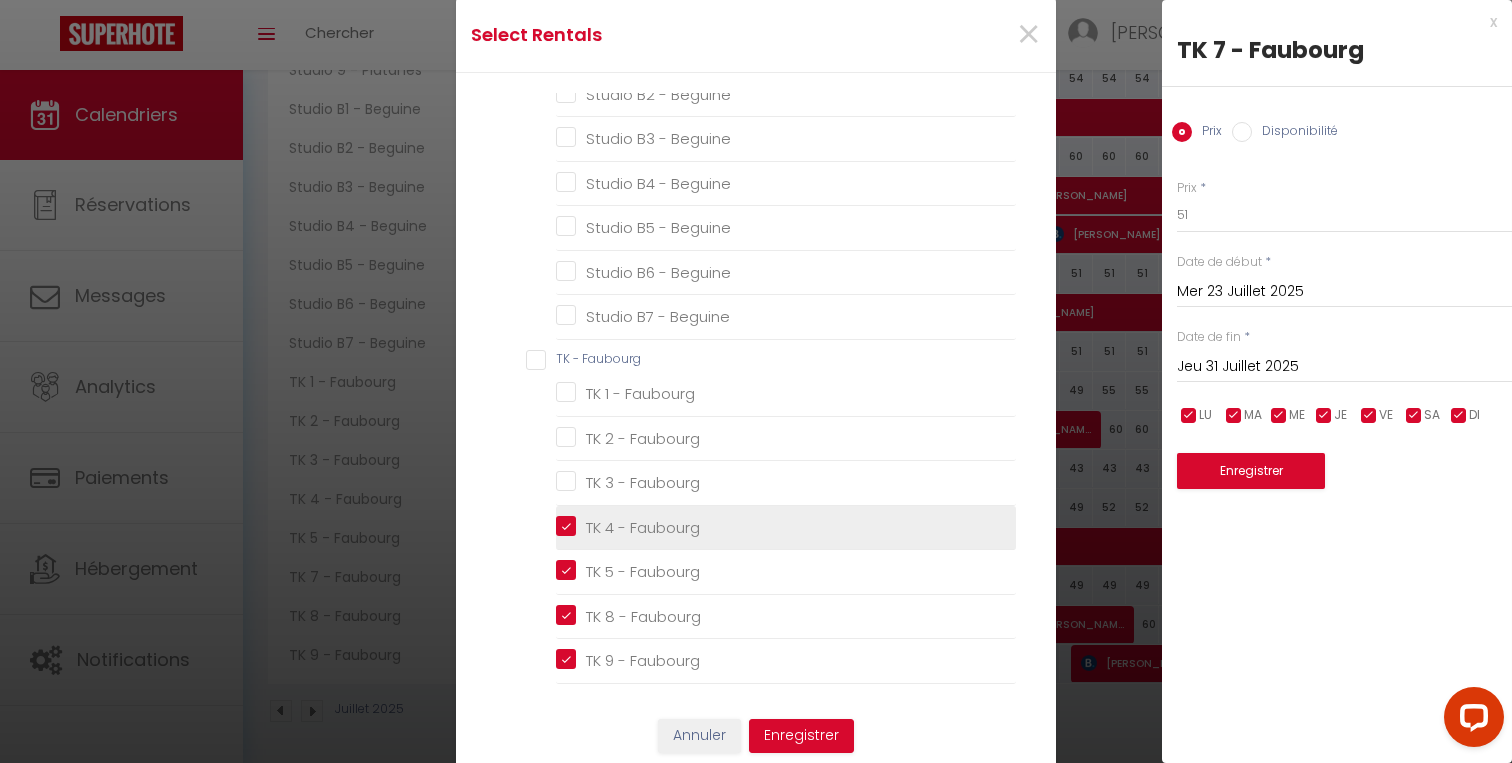 checkbox on "false" 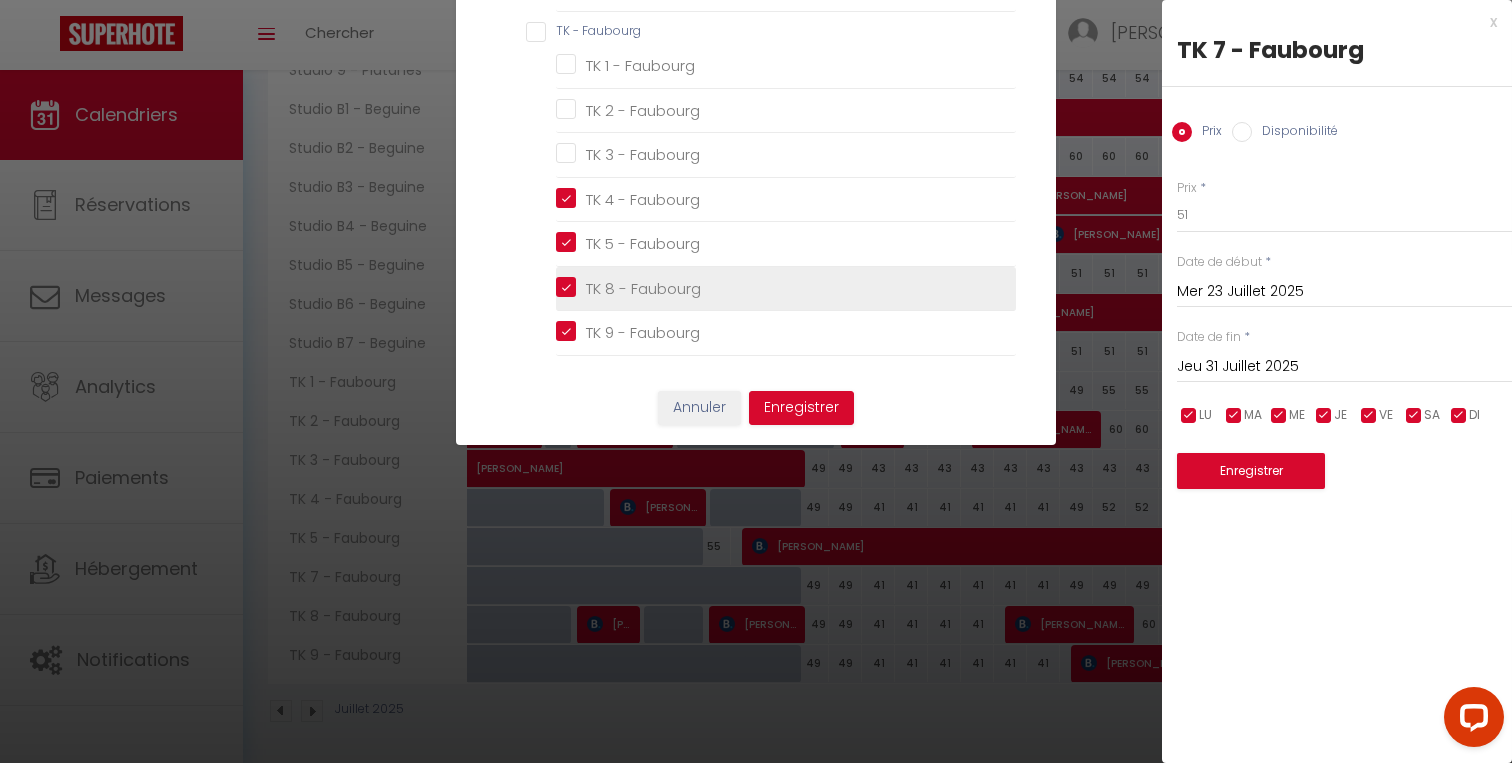 scroll, scrollTop: 371, scrollLeft: 0, axis: vertical 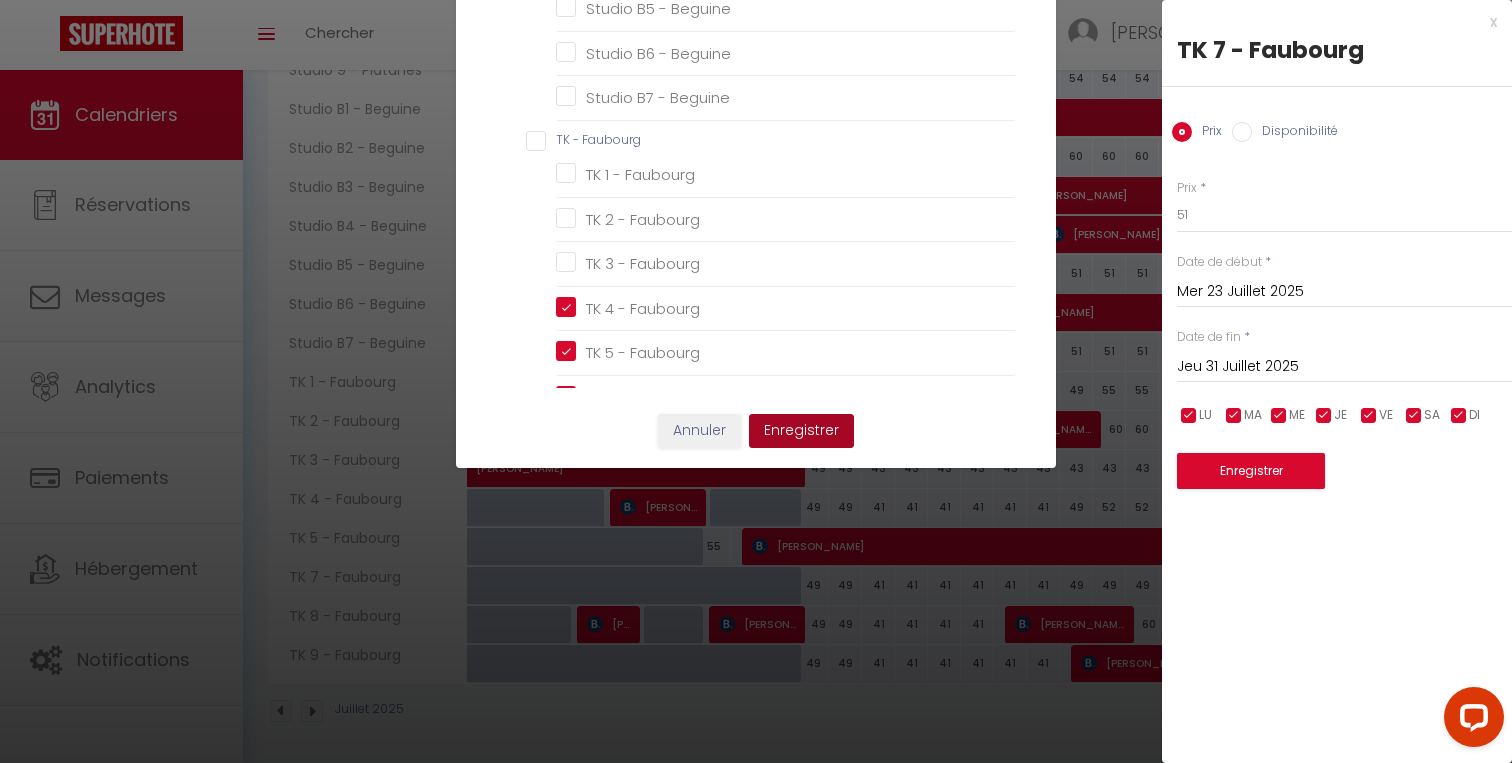 click on "Enregistrer" at bounding box center (801, 431) 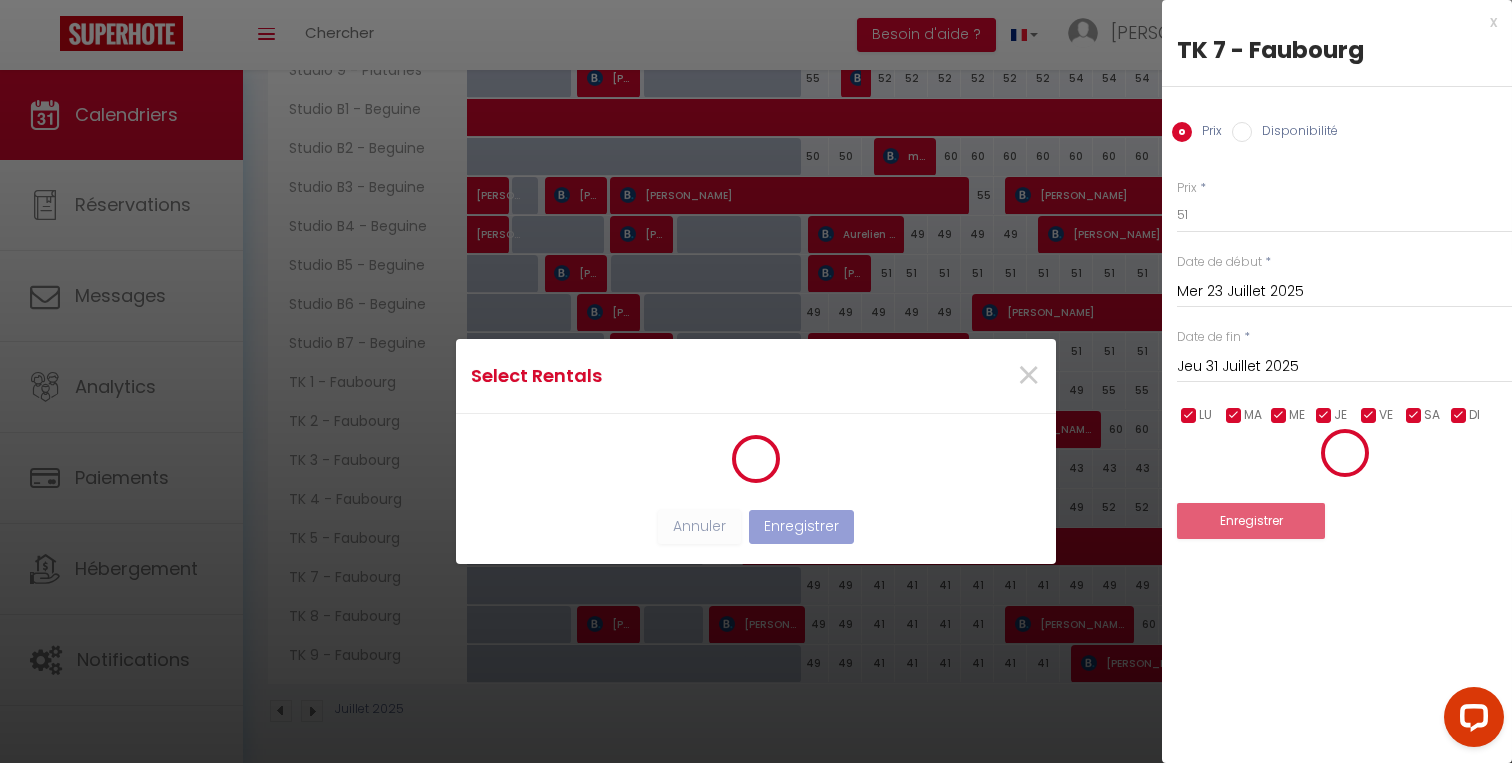 scroll, scrollTop: 0, scrollLeft: 0, axis: both 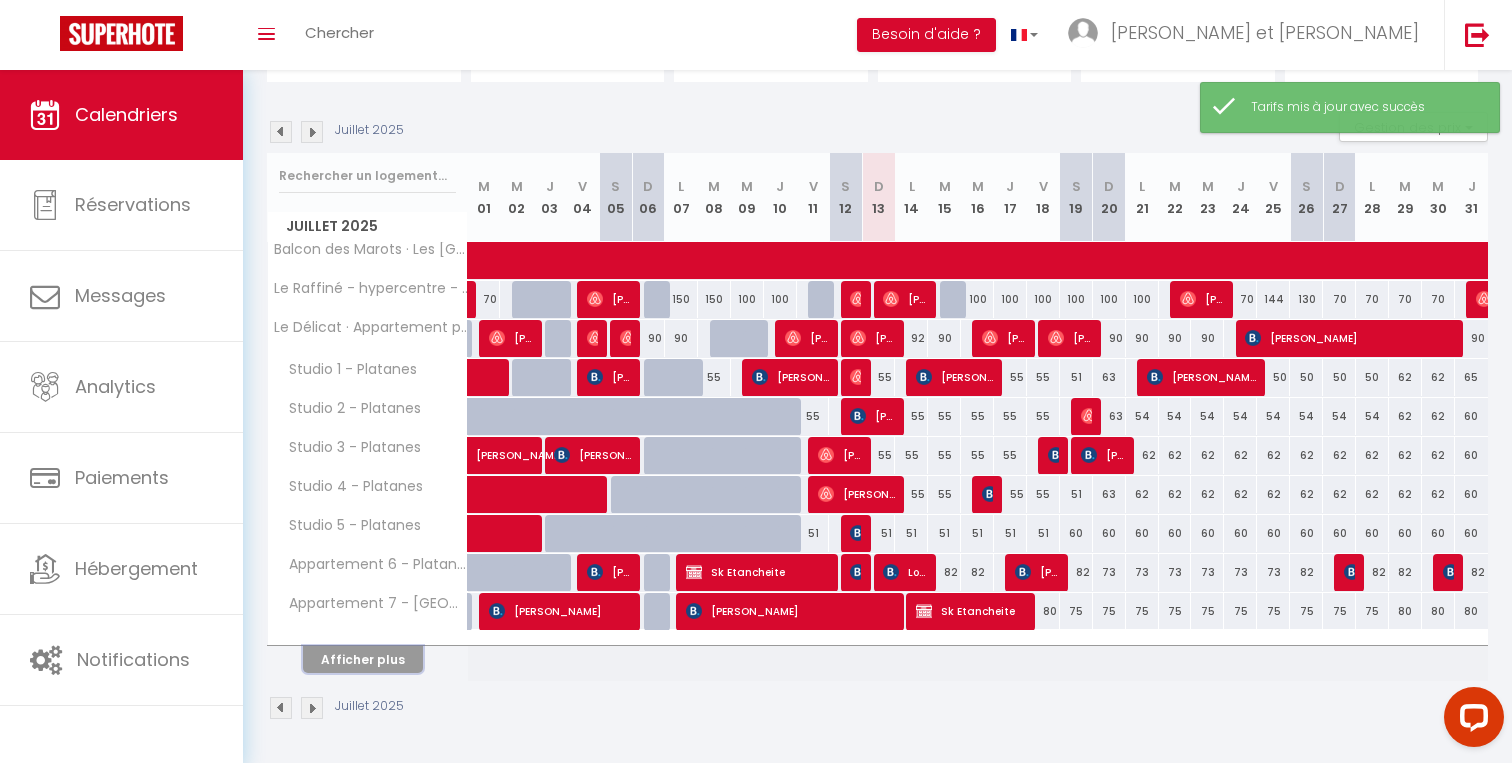 click on "Afficher plus" at bounding box center [363, 659] 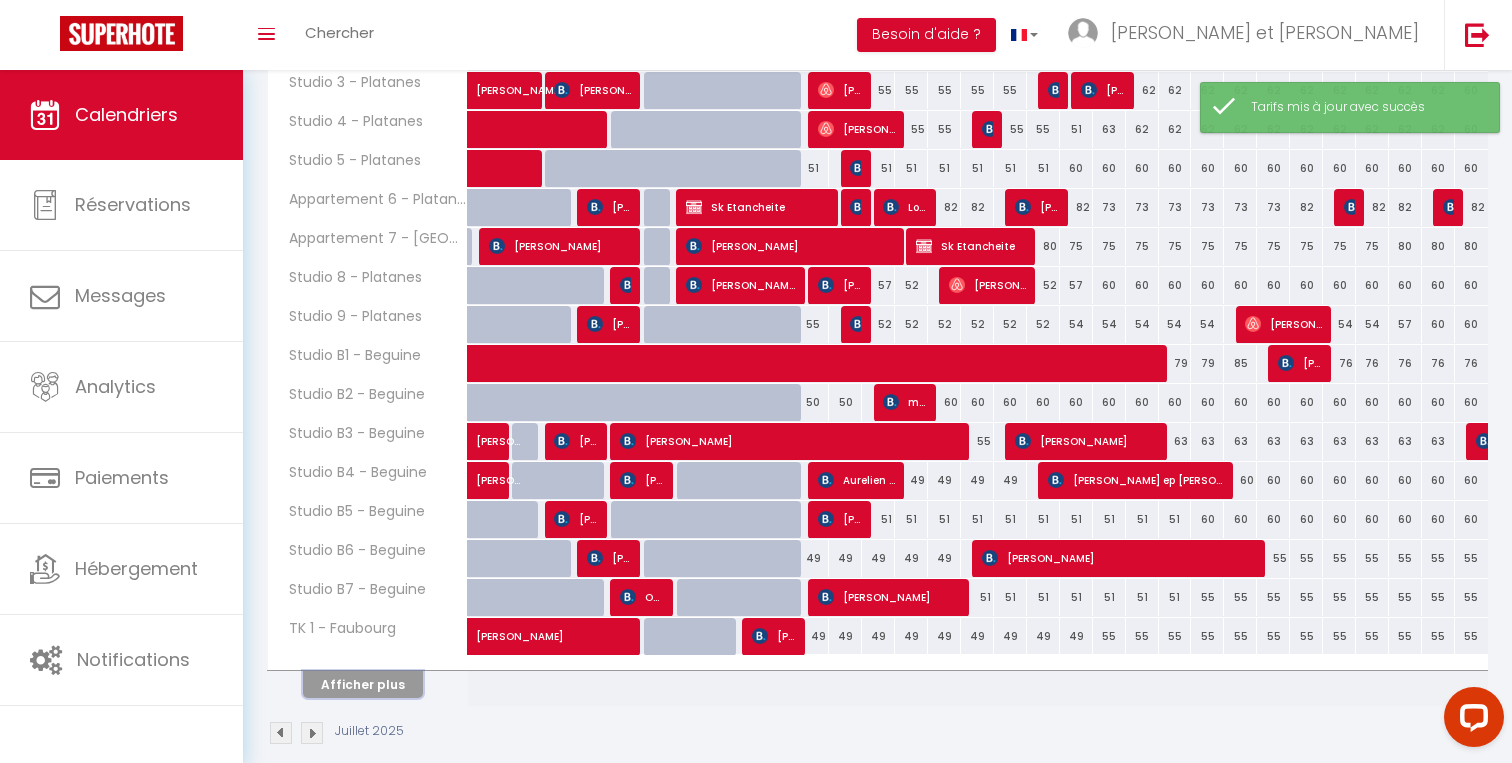 scroll, scrollTop: 565, scrollLeft: 0, axis: vertical 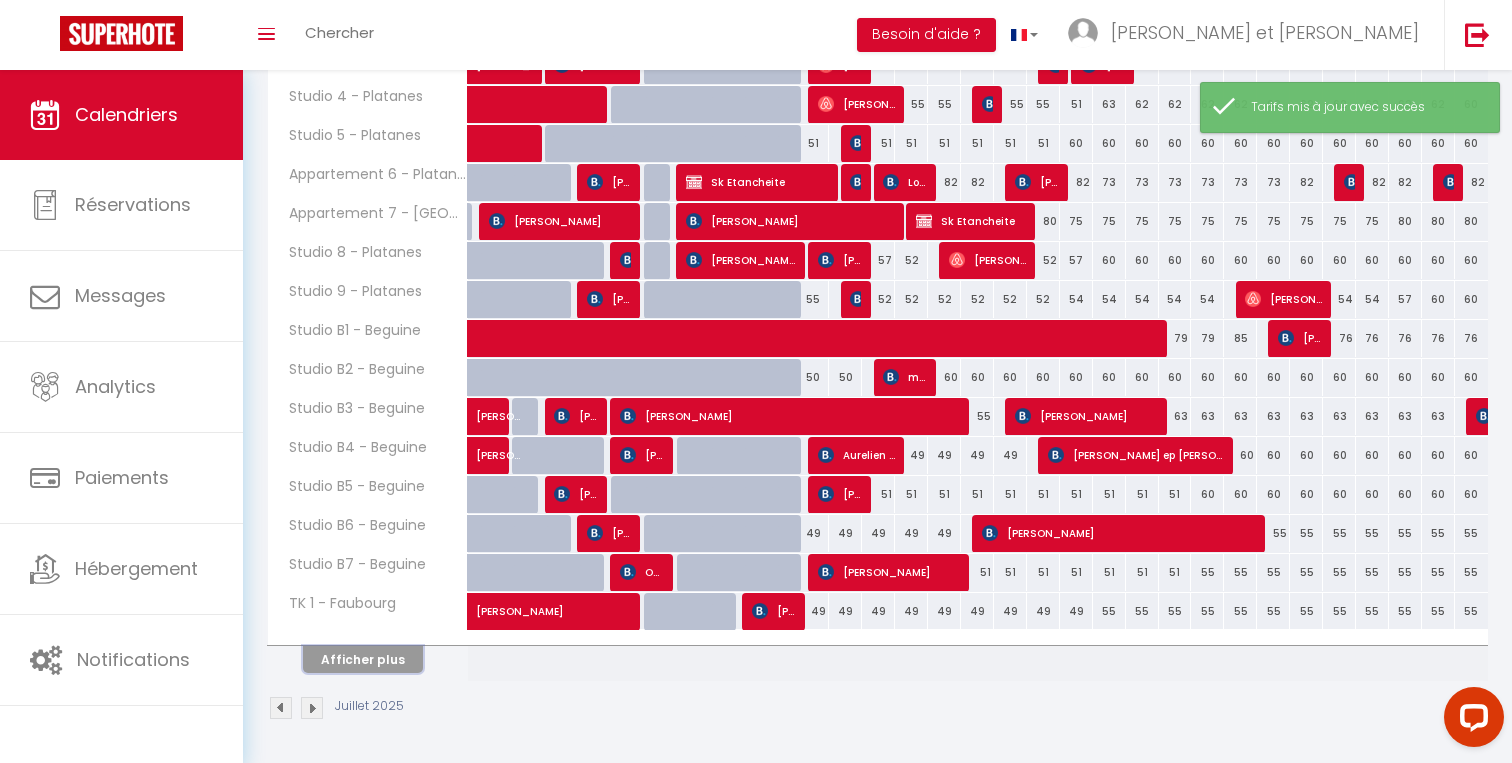 click on "Afficher plus" at bounding box center [363, 659] 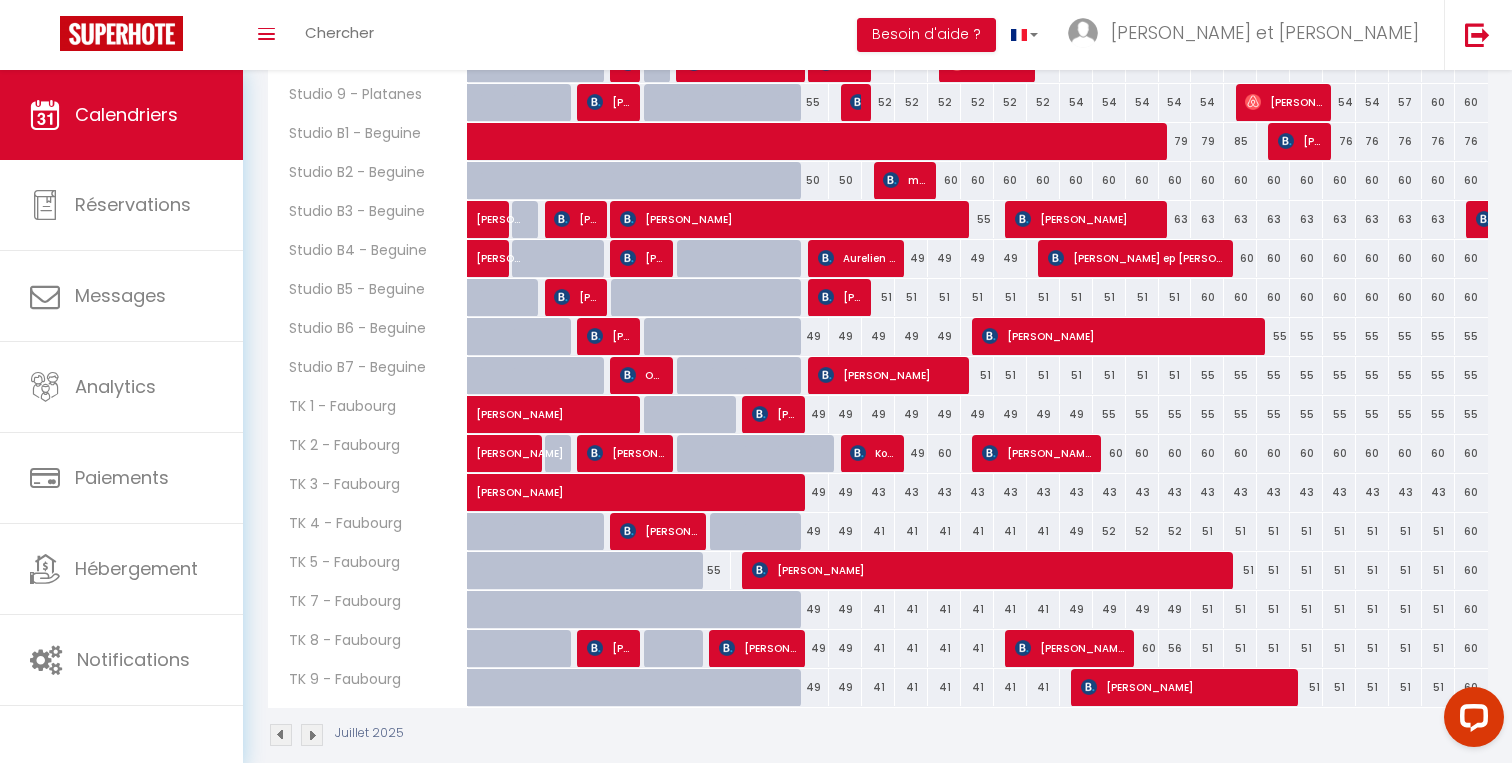scroll, scrollTop: 760, scrollLeft: 0, axis: vertical 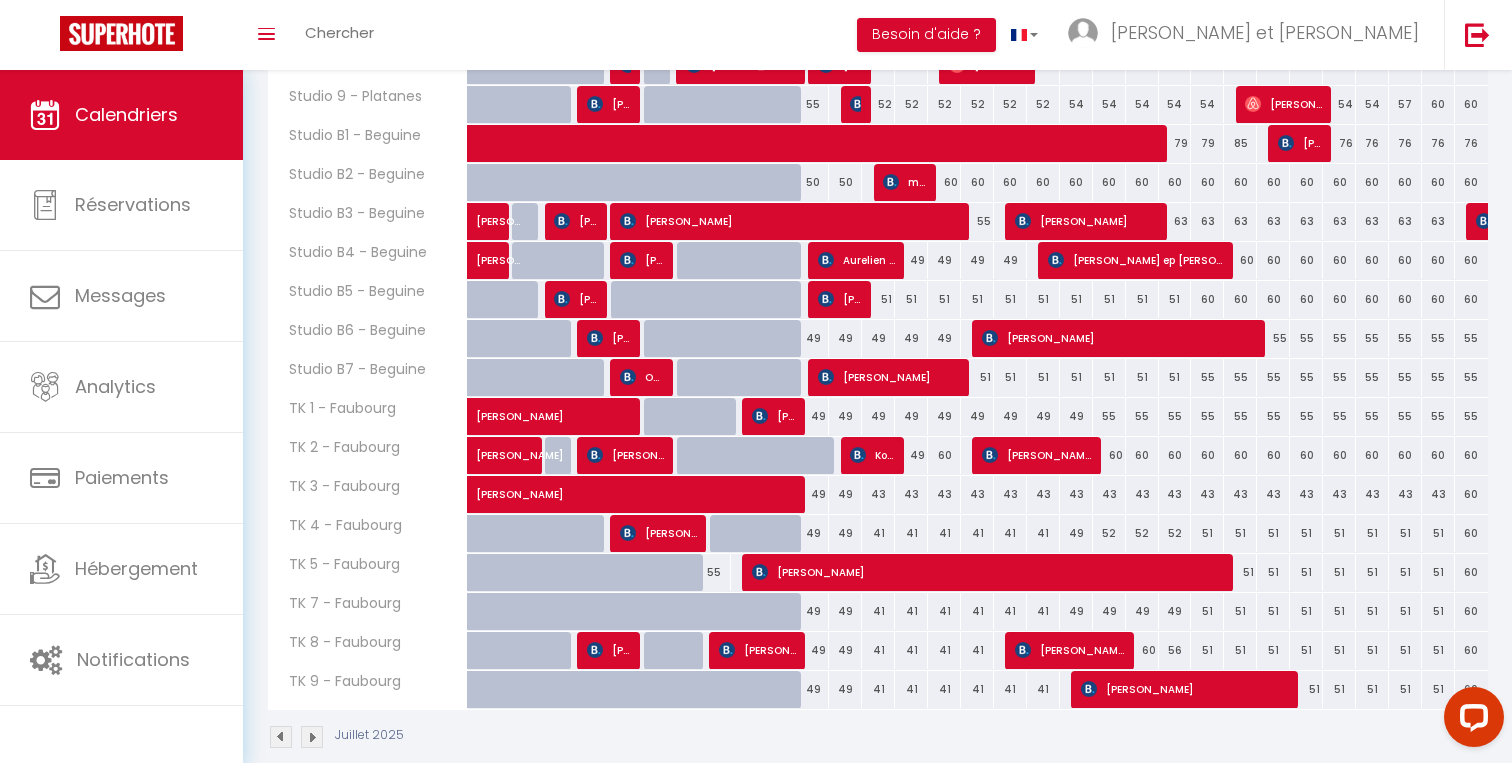 click on "60" at bounding box center [1142, 455] 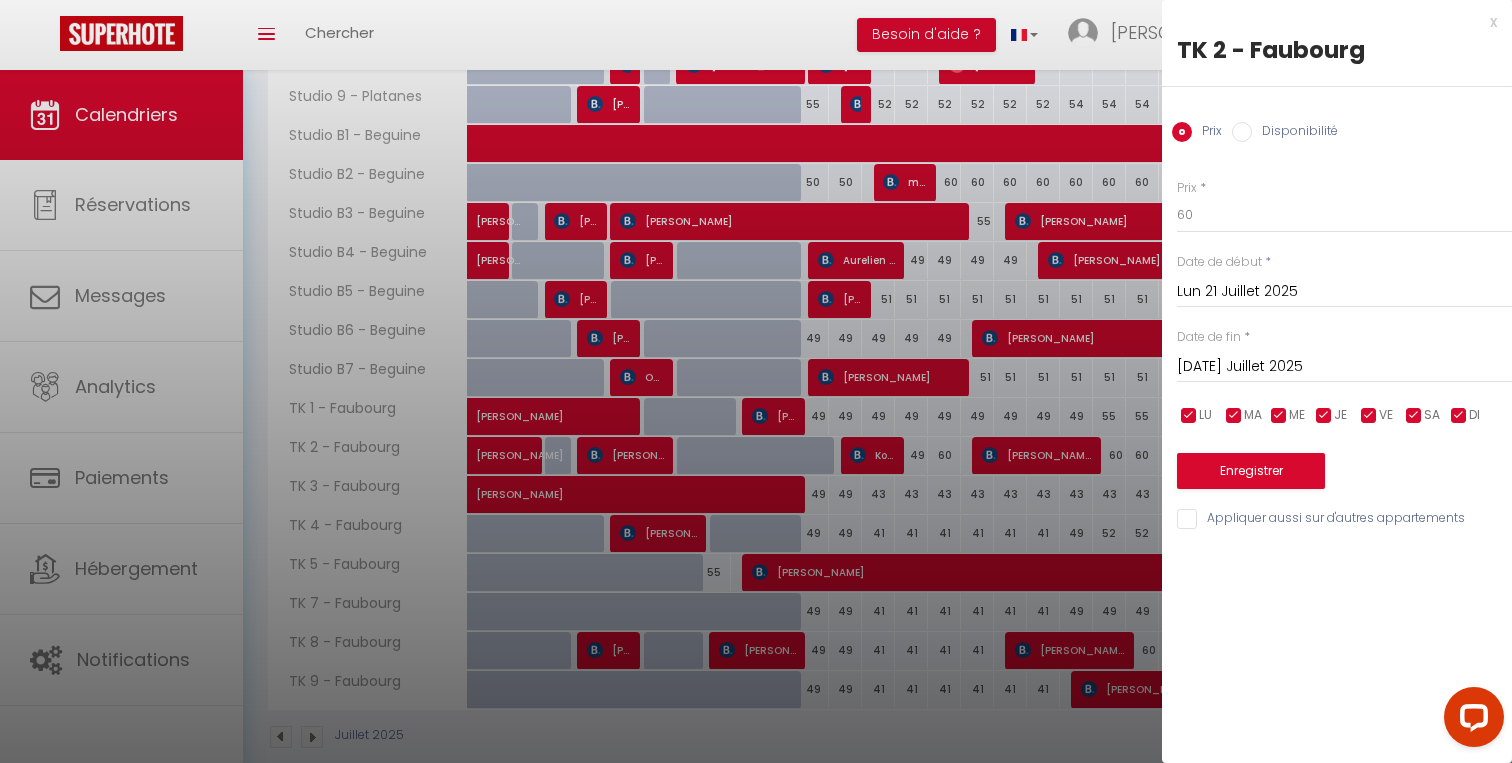 click on "Mar 22 Juillet 2025" at bounding box center (1344, 367) 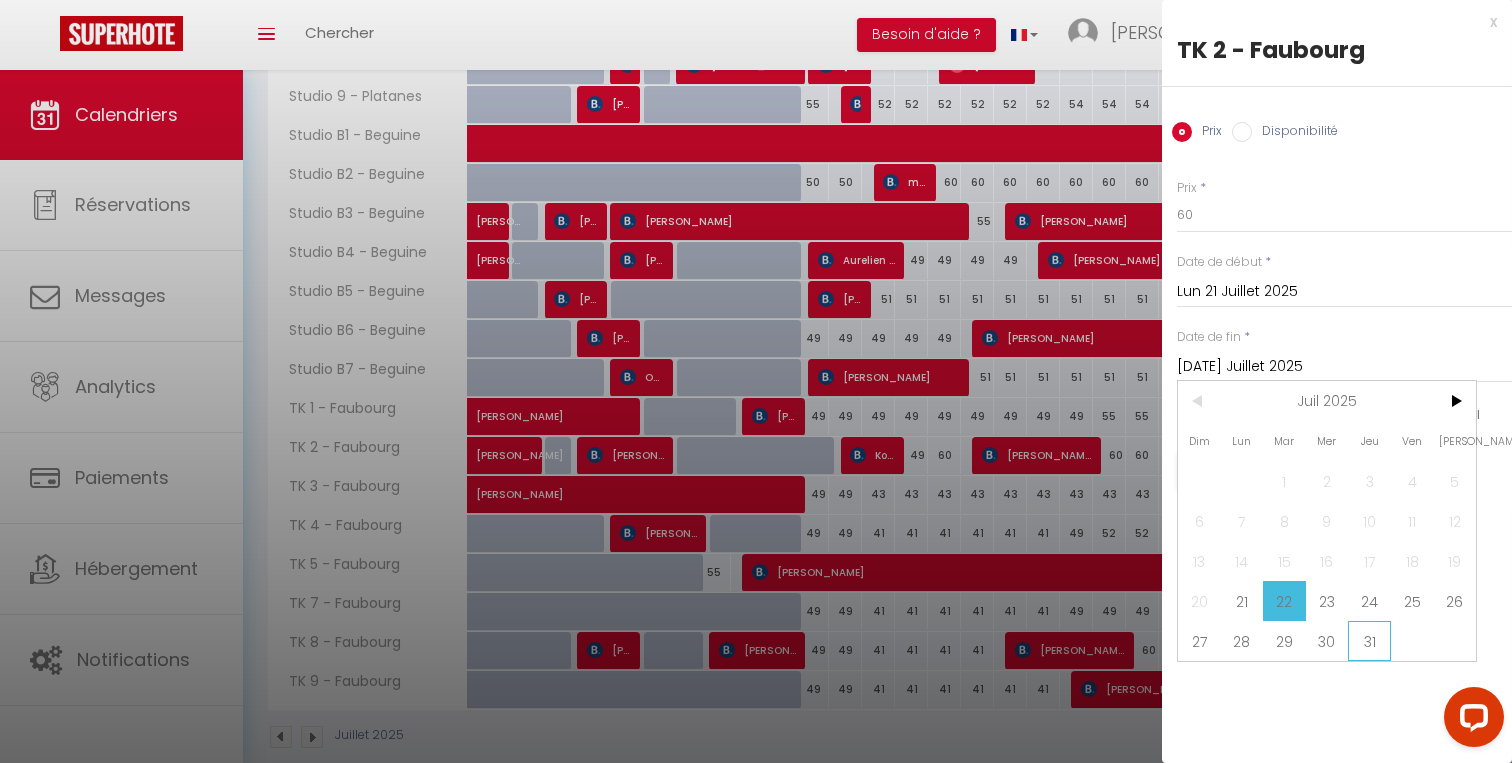 click on "31" at bounding box center (1369, 641) 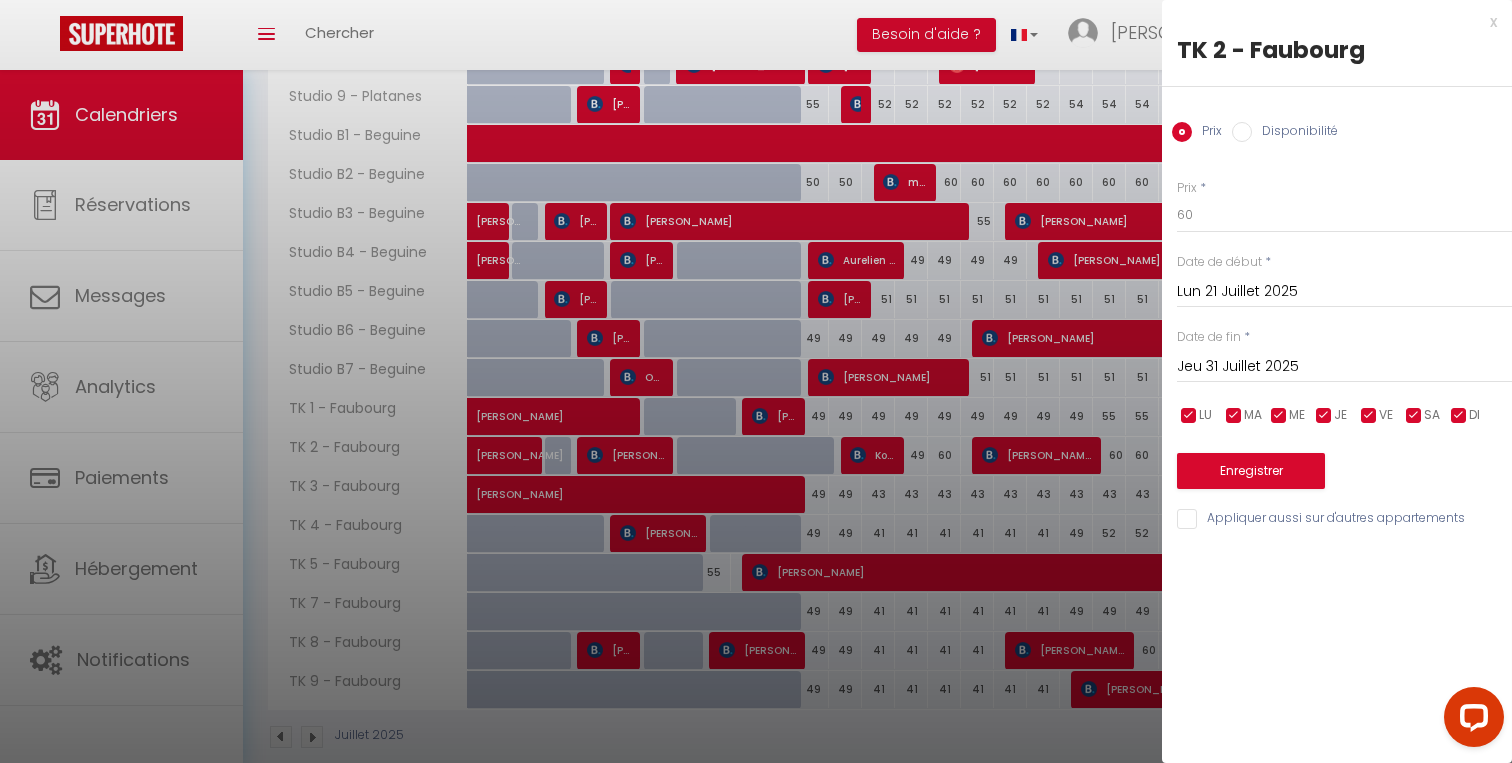 click on "Prix
*   60
Statut
*
Disponible
Indisponible
Date de début
*     Lun 21 Juillet 2025         <   Juil 2025   >   Dim Lun Mar Mer Jeu Ven Sam   1 2 3 4 5 6 7 8 9 10 11 12 13 14 15 16 17 18 19 20 21 22 23 24 25 26 27 28 29 30 31     <   2025   >   Janvier Février Mars Avril Mai Juin Juillet Août Septembre Octobre Novembre Décembre     <   2020 - 2029   >   2020 2021 2022 2023 2024 2025 2026 2027 2028 2029
Date de fin
*     Jeu 31 Juillet 2025         <   Juil 2025   >   Dim Lun Mar Mer Jeu Ven Sam   1 2 3 4 5 6 7 8 9 10 11 12 13 14 15 16 17 18 19 20 21 22 23 24 25 26 27 28 29 30 31     <   2025   >   Janvier Février Mars Avril Mai Juin Juillet Août Septembre Octobre Novembre Décembre     <   2020 - 2029   >   2020" at bounding box center [1337, 343] 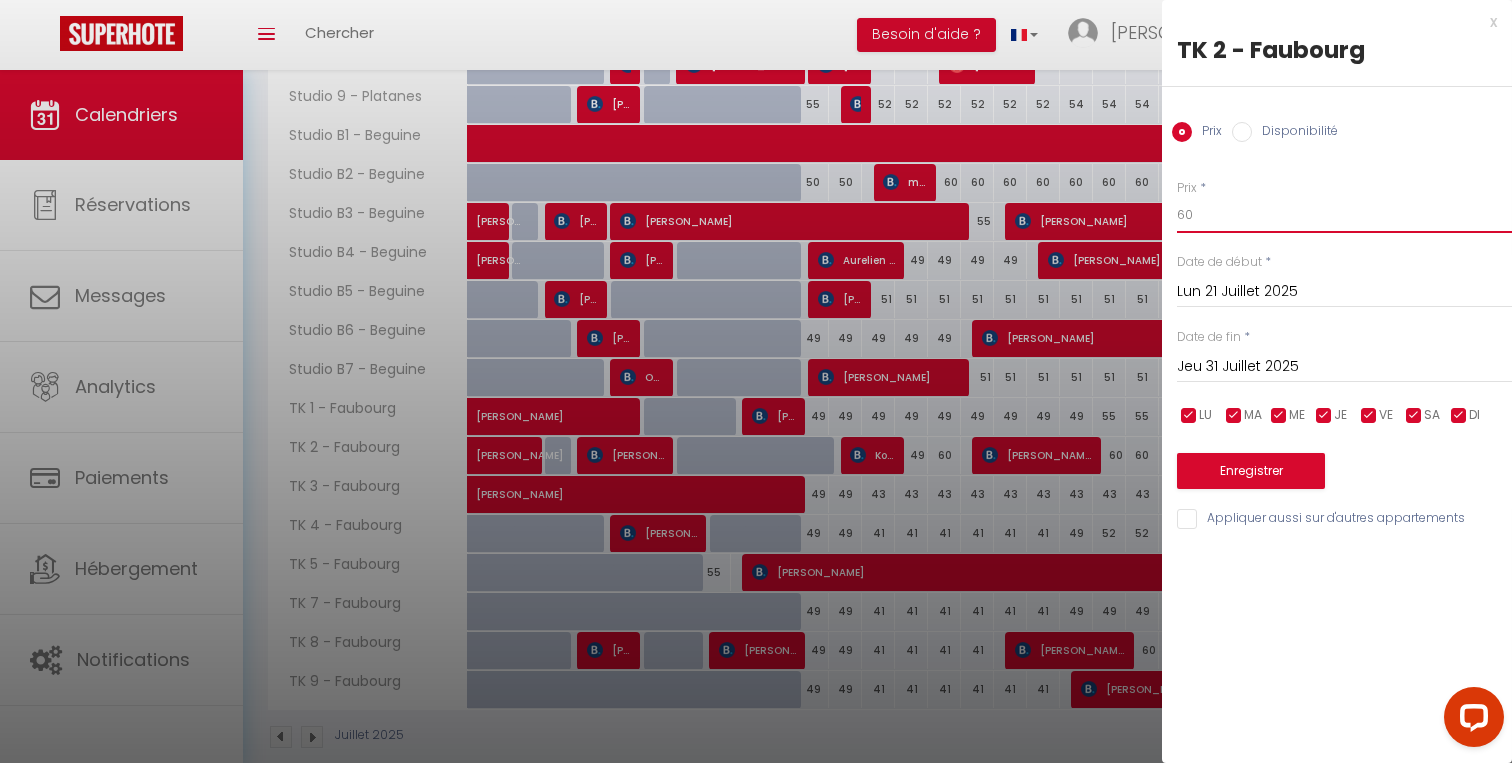 click on "60" at bounding box center [1344, 215] 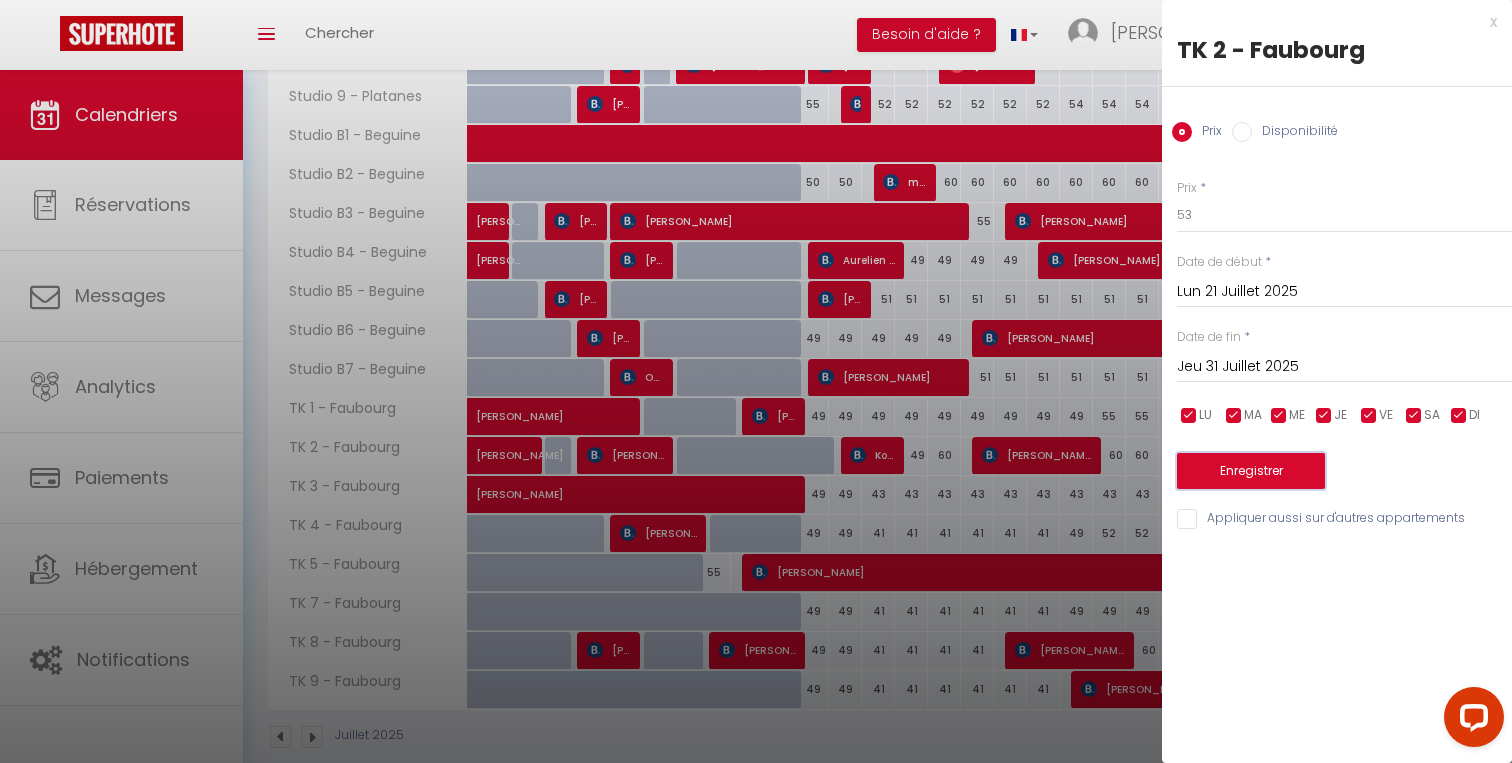 click on "Enregistrer" at bounding box center (1251, 471) 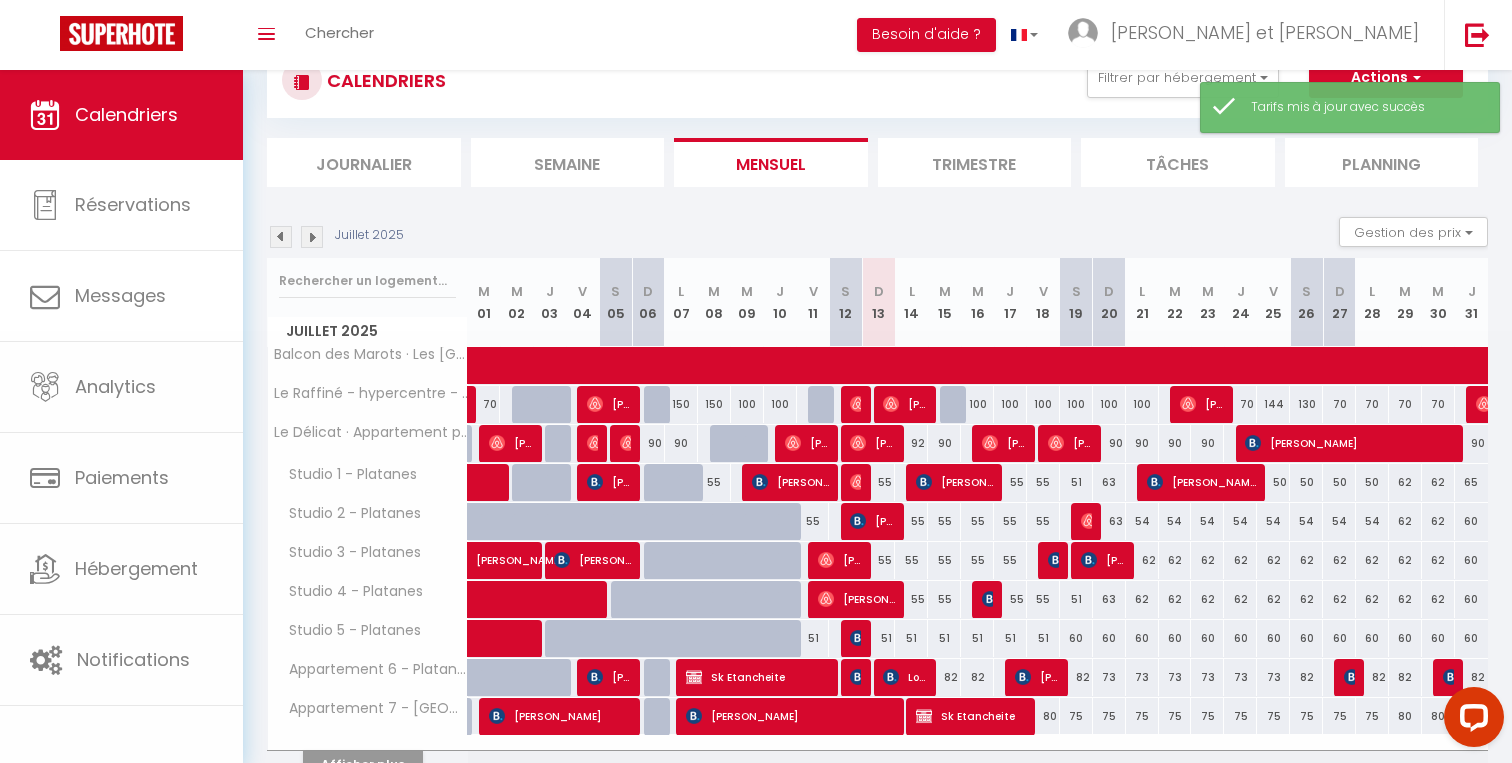 scroll, scrollTop: 175, scrollLeft: 0, axis: vertical 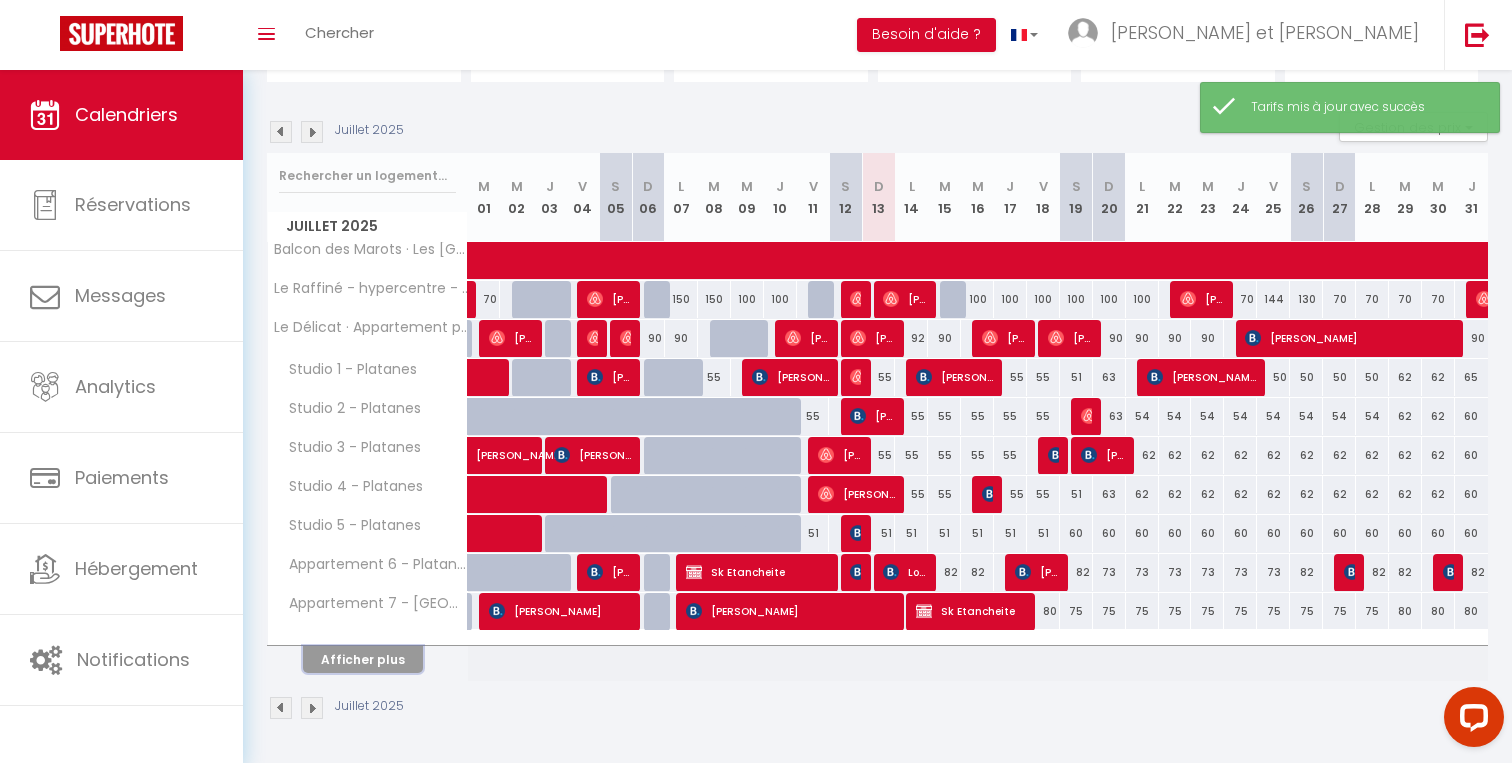 click on "Afficher plus" at bounding box center [363, 659] 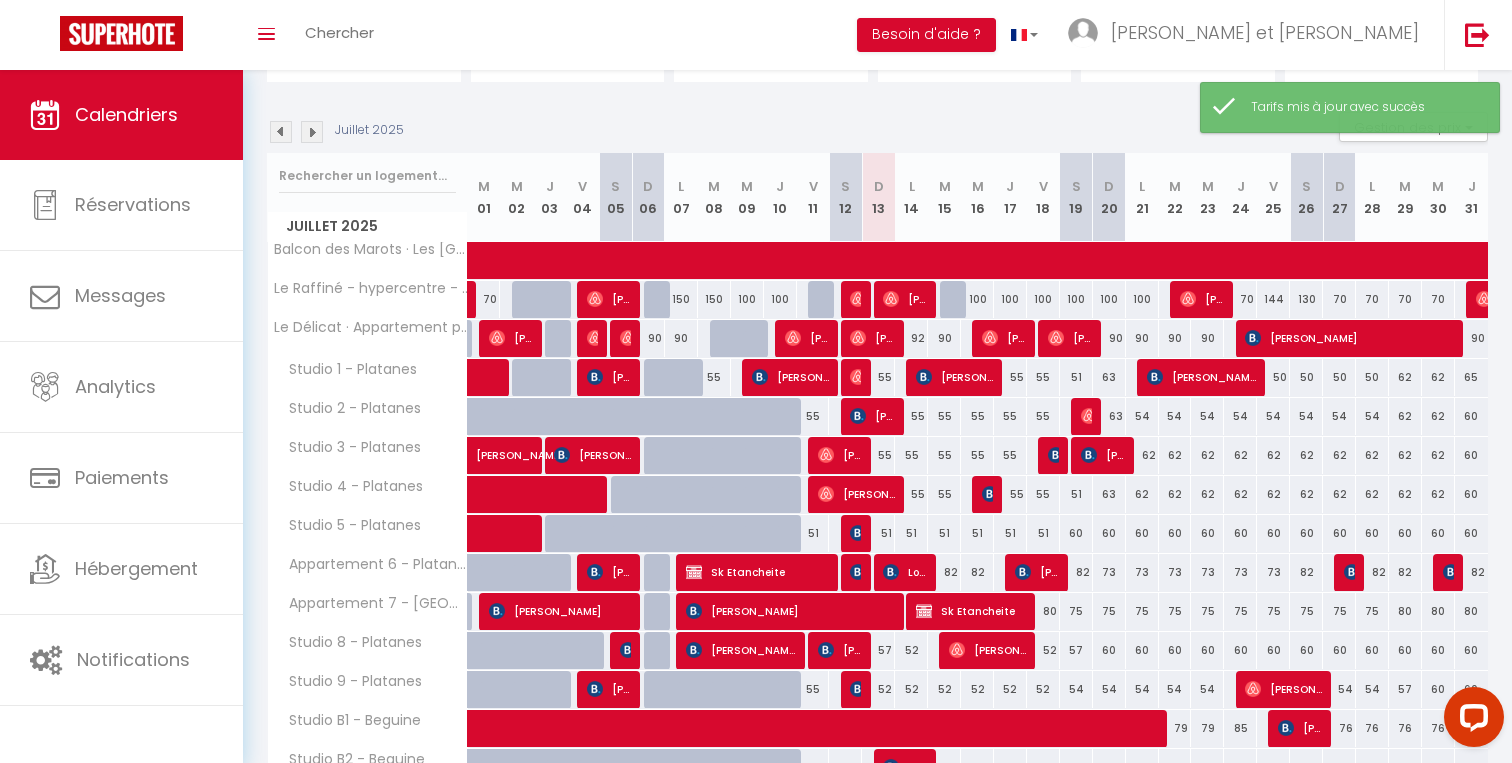 scroll, scrollTop: 565, scrollLeft: 0, axis: vertical 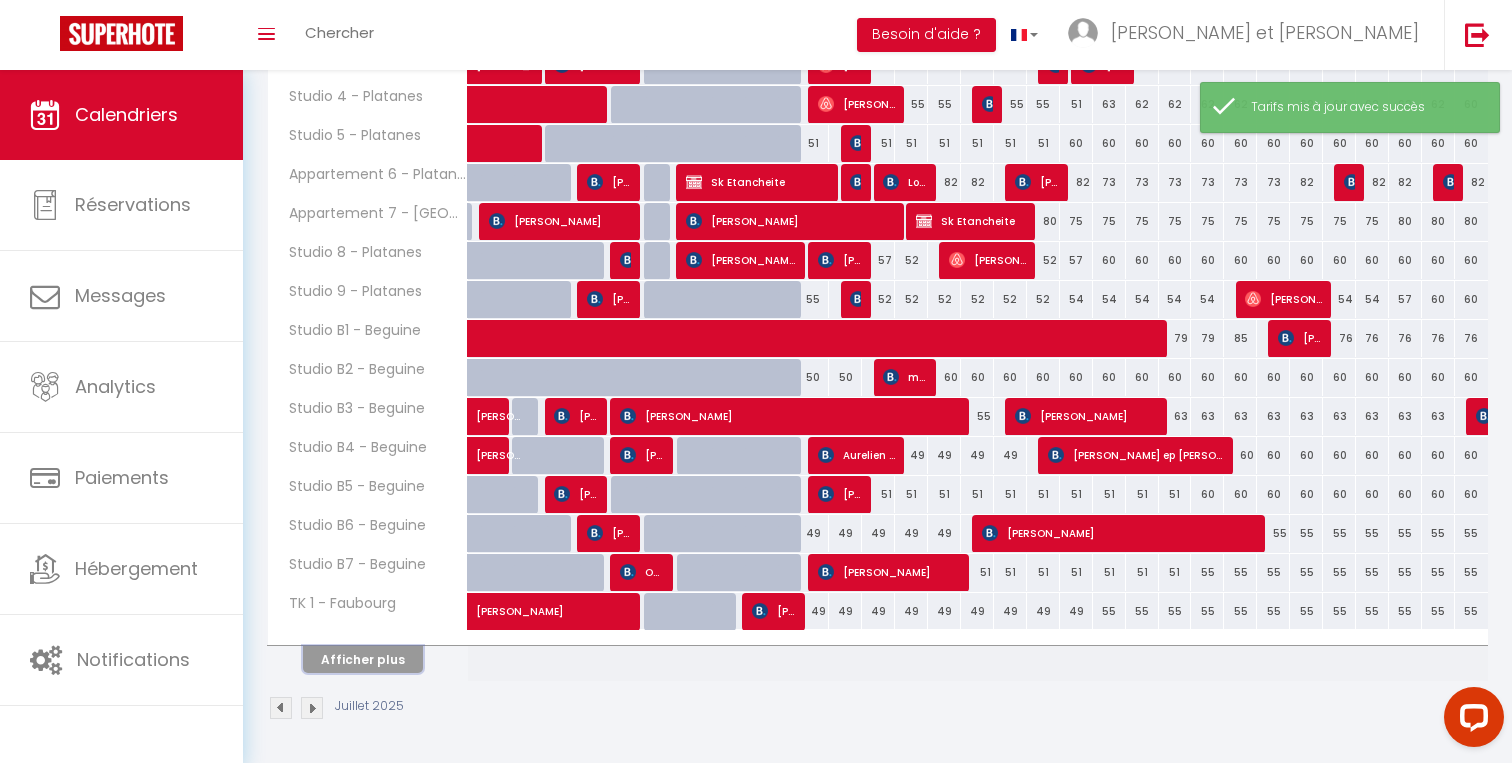 click on "Afficher plus" at bounding box center [363, 659] 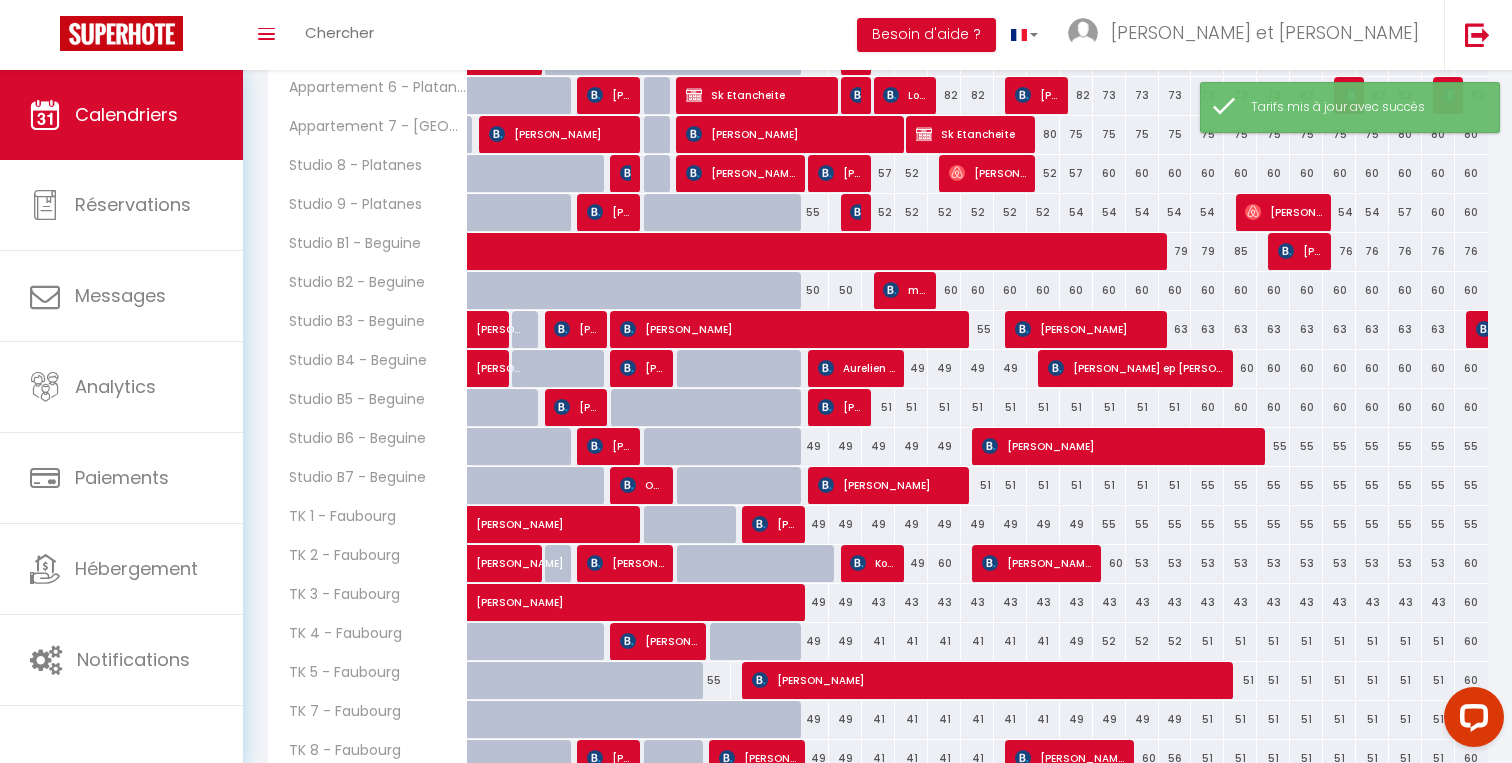 scroll, scrollTop: 658, scrollLeft: 0, axis: vertical 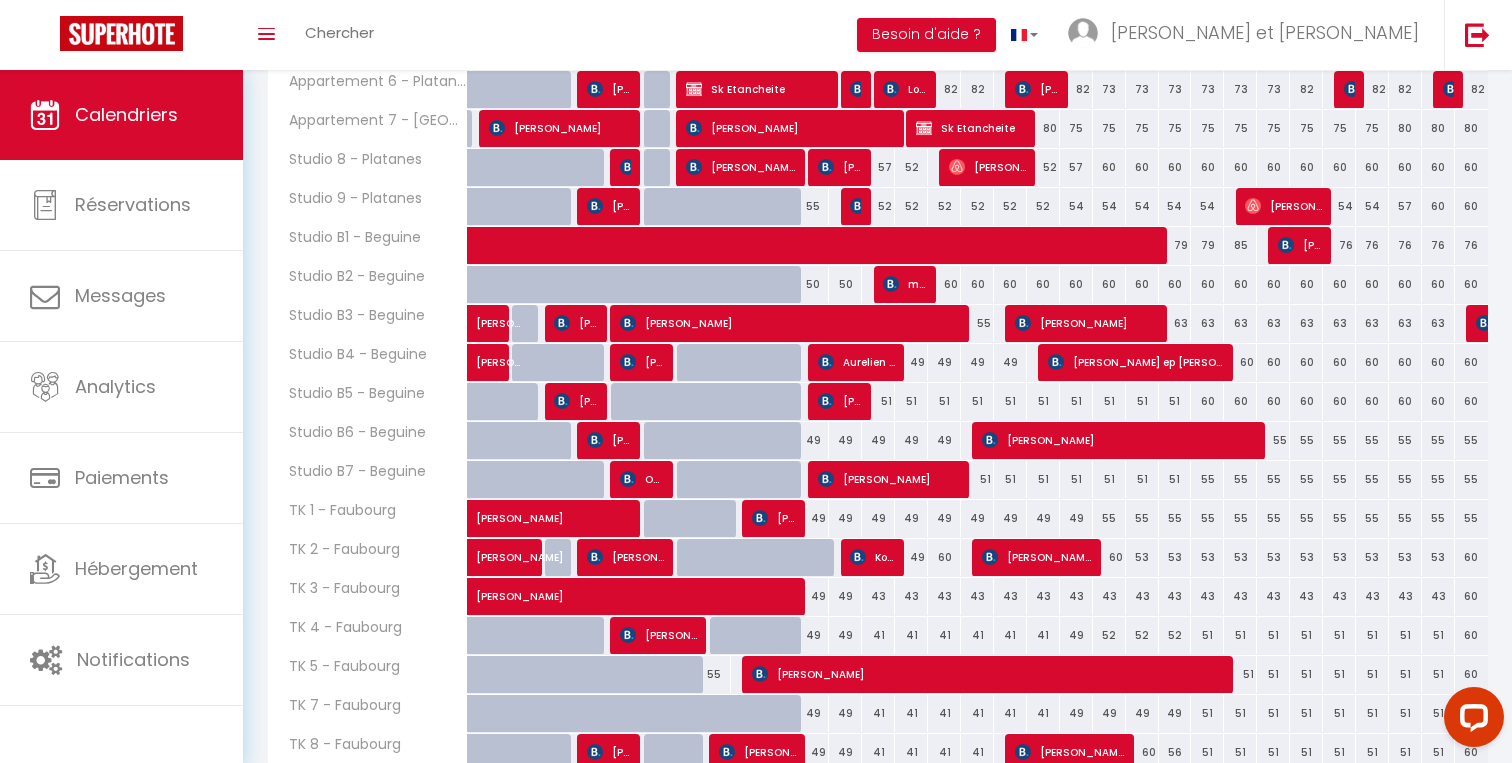 click on "49" at bounding box center [977, 518] 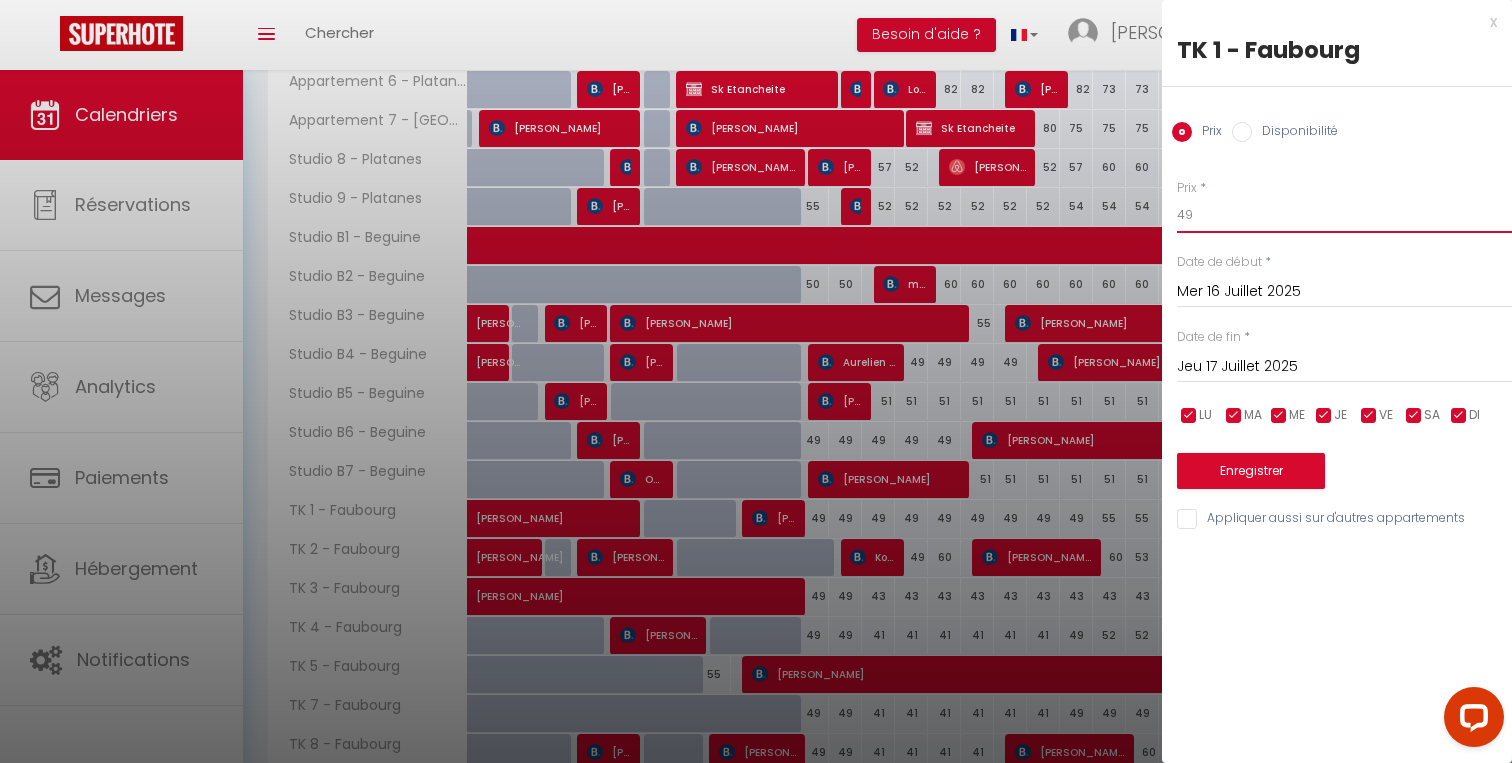 click on "49" at bounding box center [1344, 215] 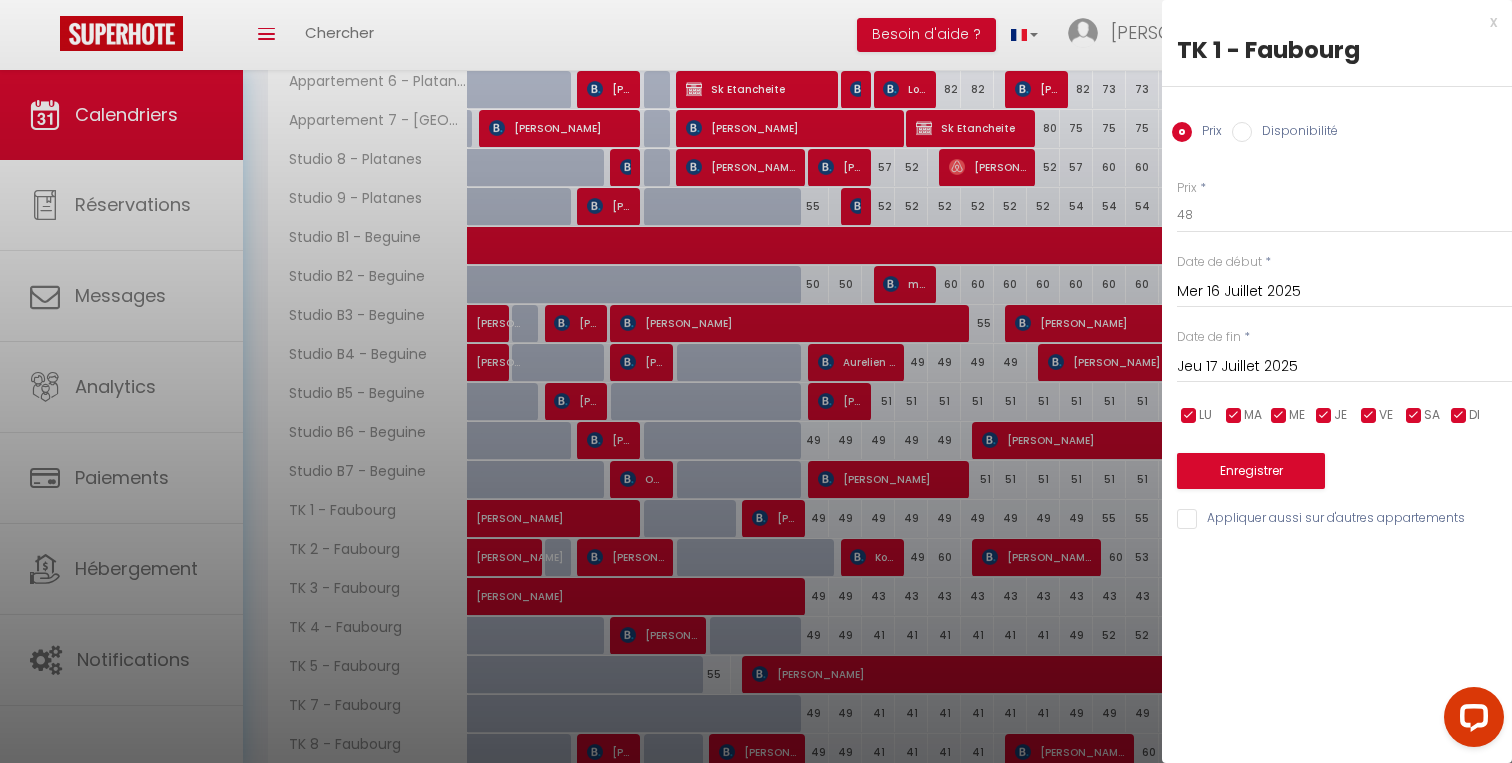 click on "Jeu 17 Juillet 2025" at bounding box center [1344, 367] 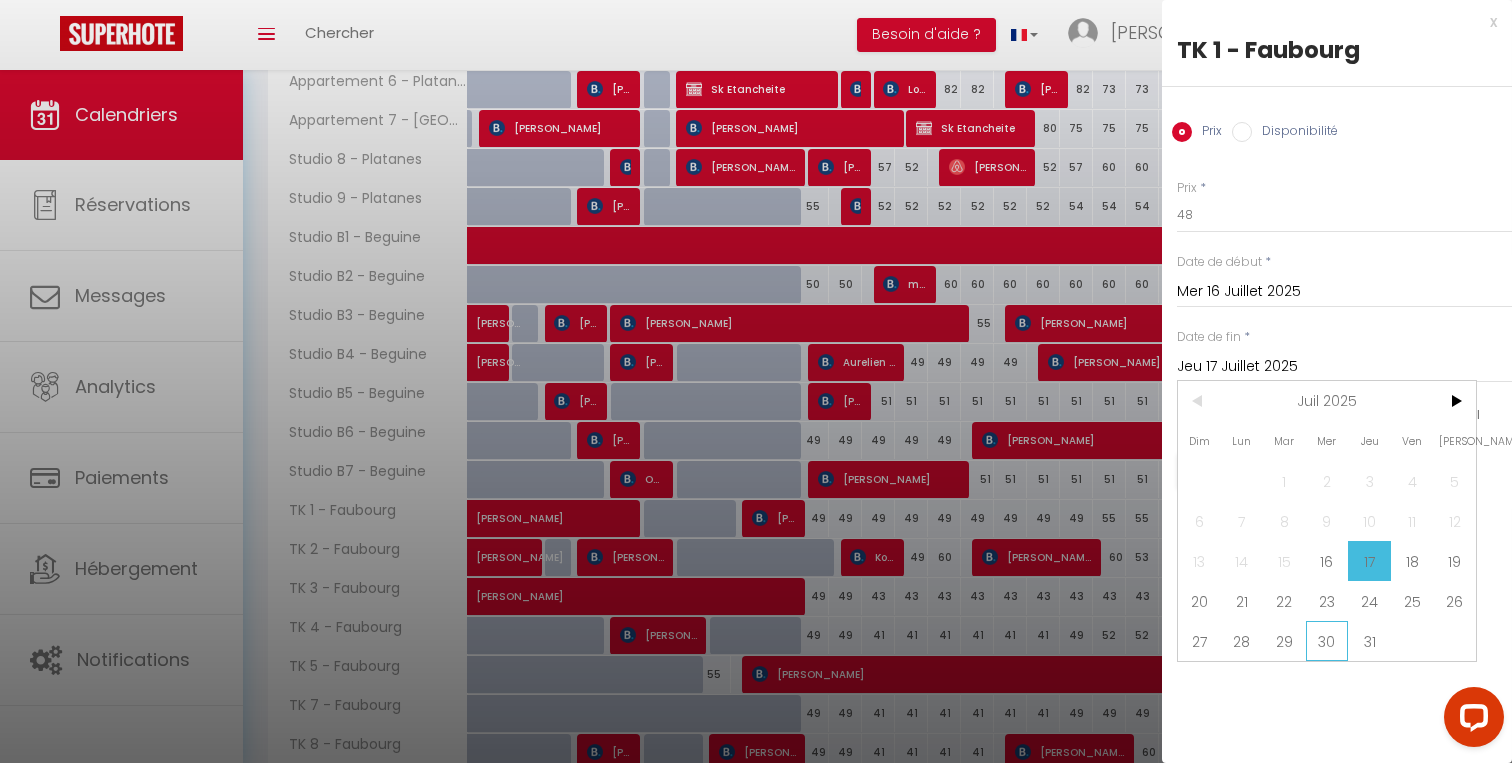 click on "30" at bounding box center (1327, 641) 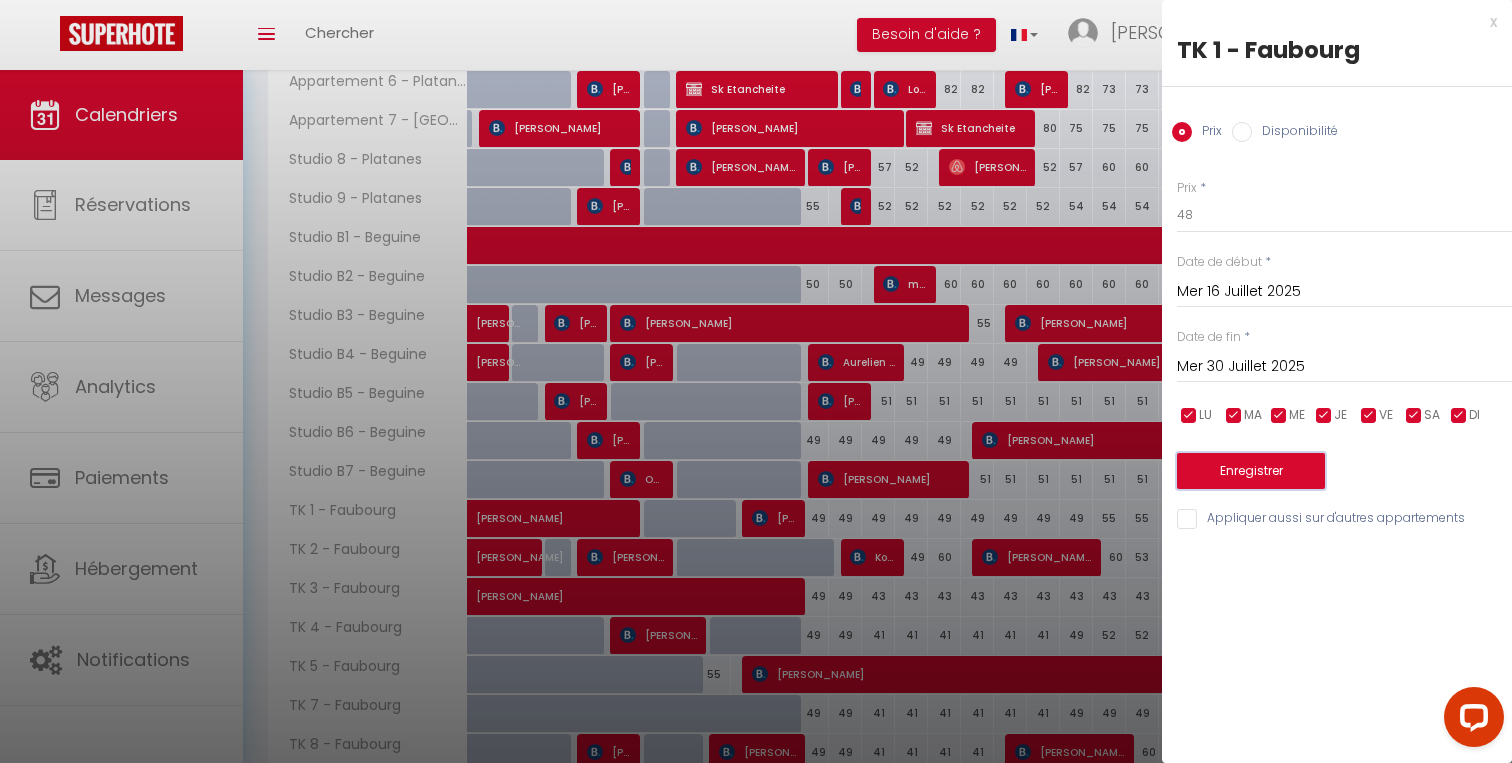 click on "Enregistrer" at bounding box center (1251, 471) 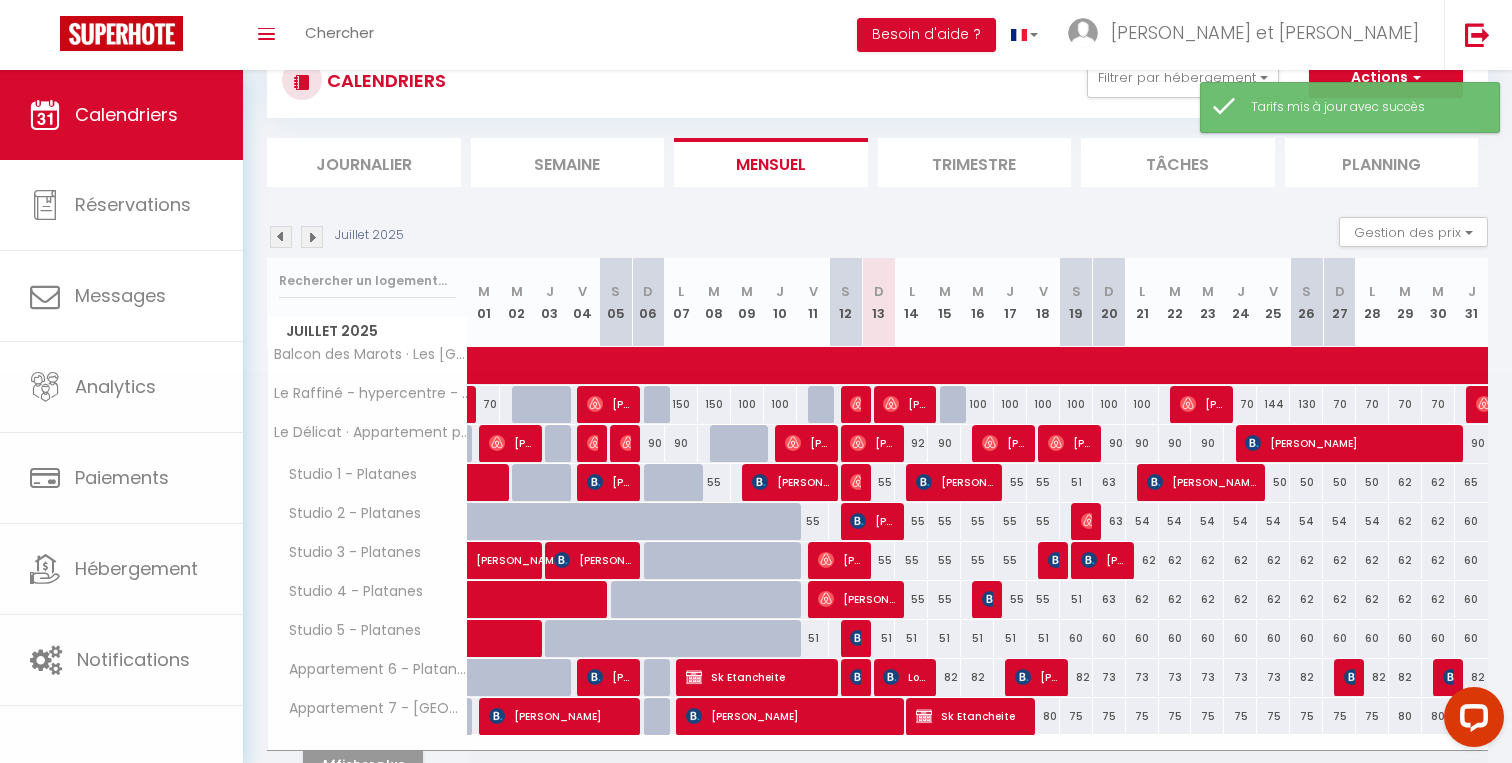 scroll, scrollTop: 175, scrollLeft: 0, axis: vertical 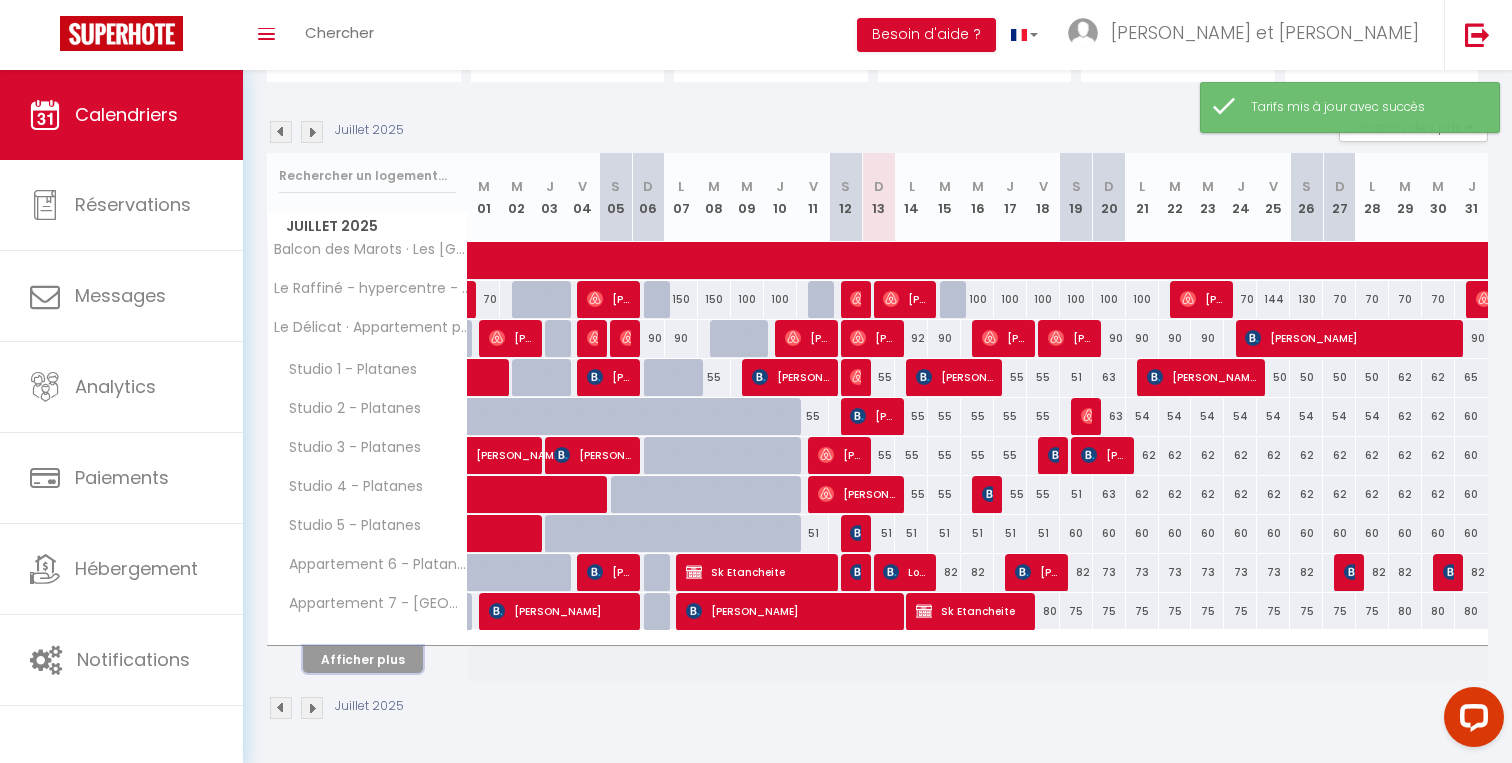 click on "Afficher plus" at bounding box center [363, 659] 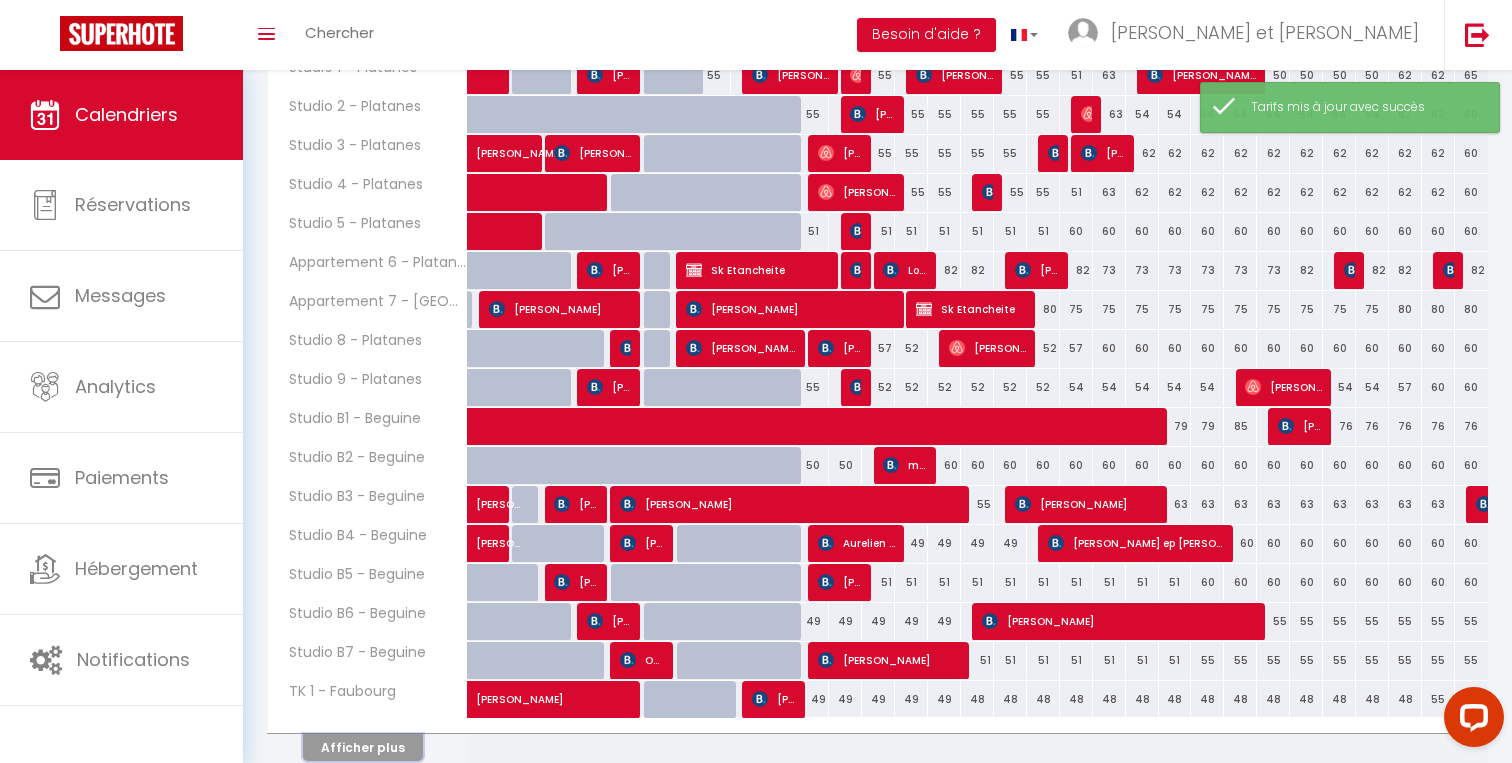 scroll, scrollTop: 565, scrollLeft: 0, axis: vertical 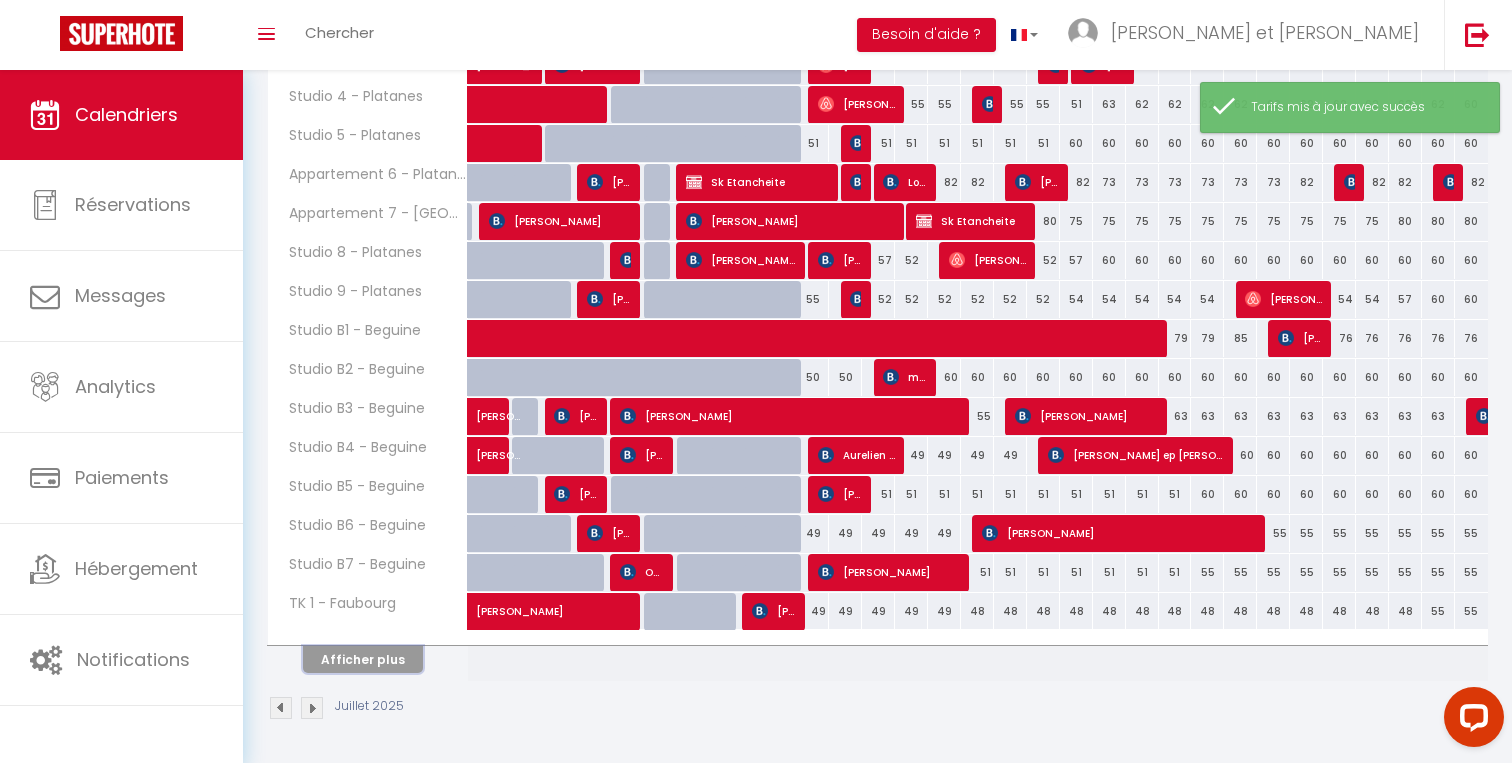 click on "Afficher plus" at bounding box center (363, 659) 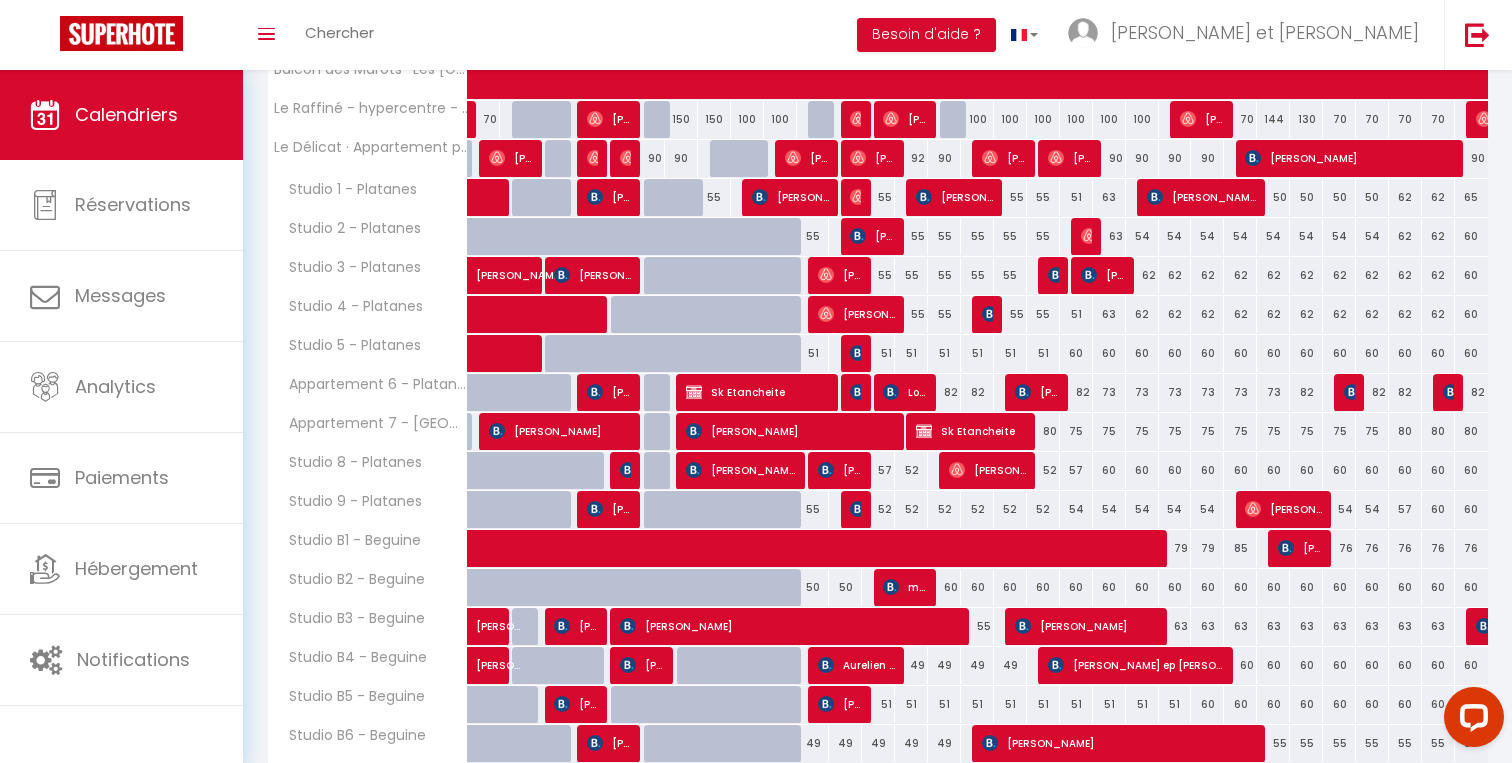 scroll, scrollTop: 332, scrollLeft: 0, axis: vertical 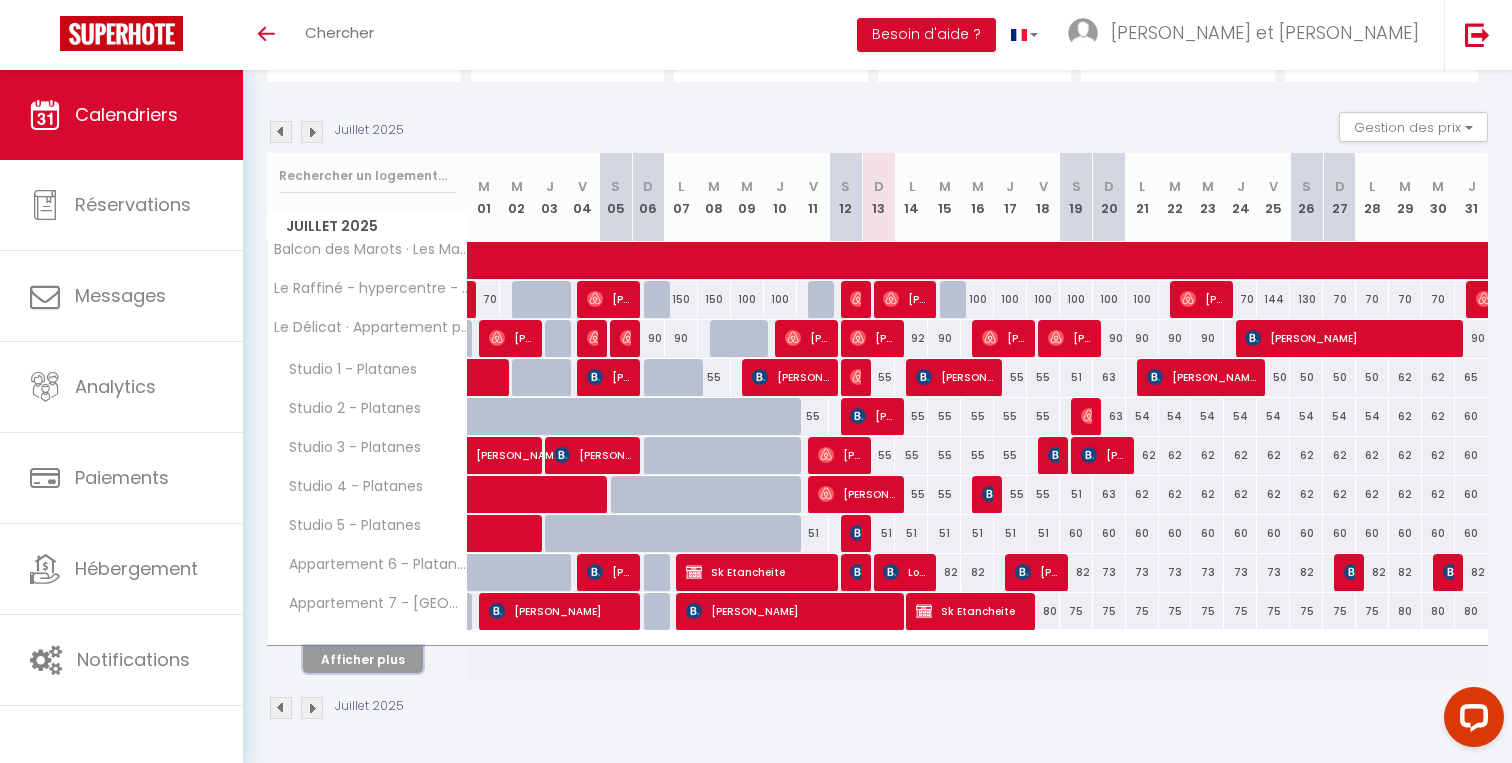 click on "Afficher plus" at bounding box center [363, 659] 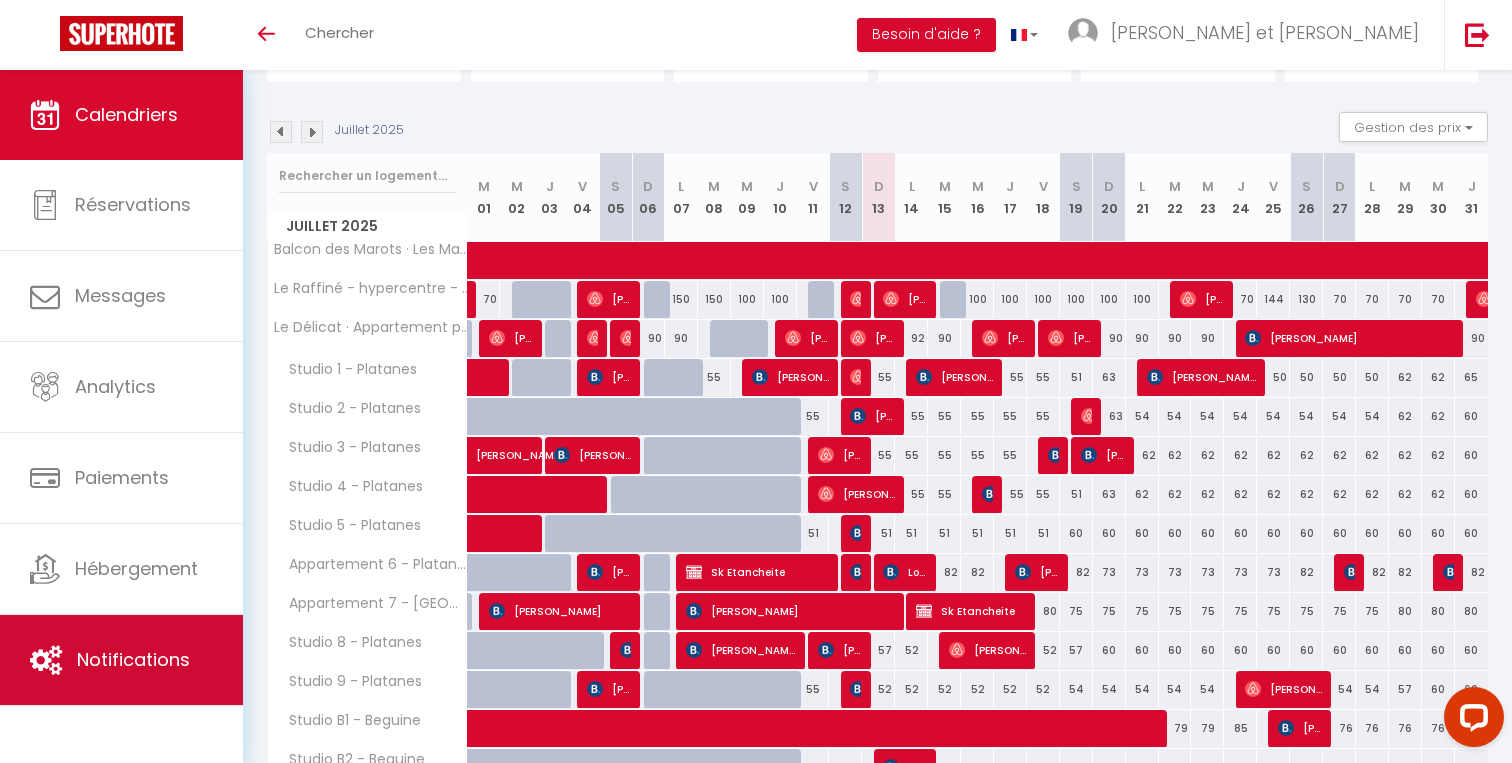 click on "Notifications" at bounding box center (121, 660) 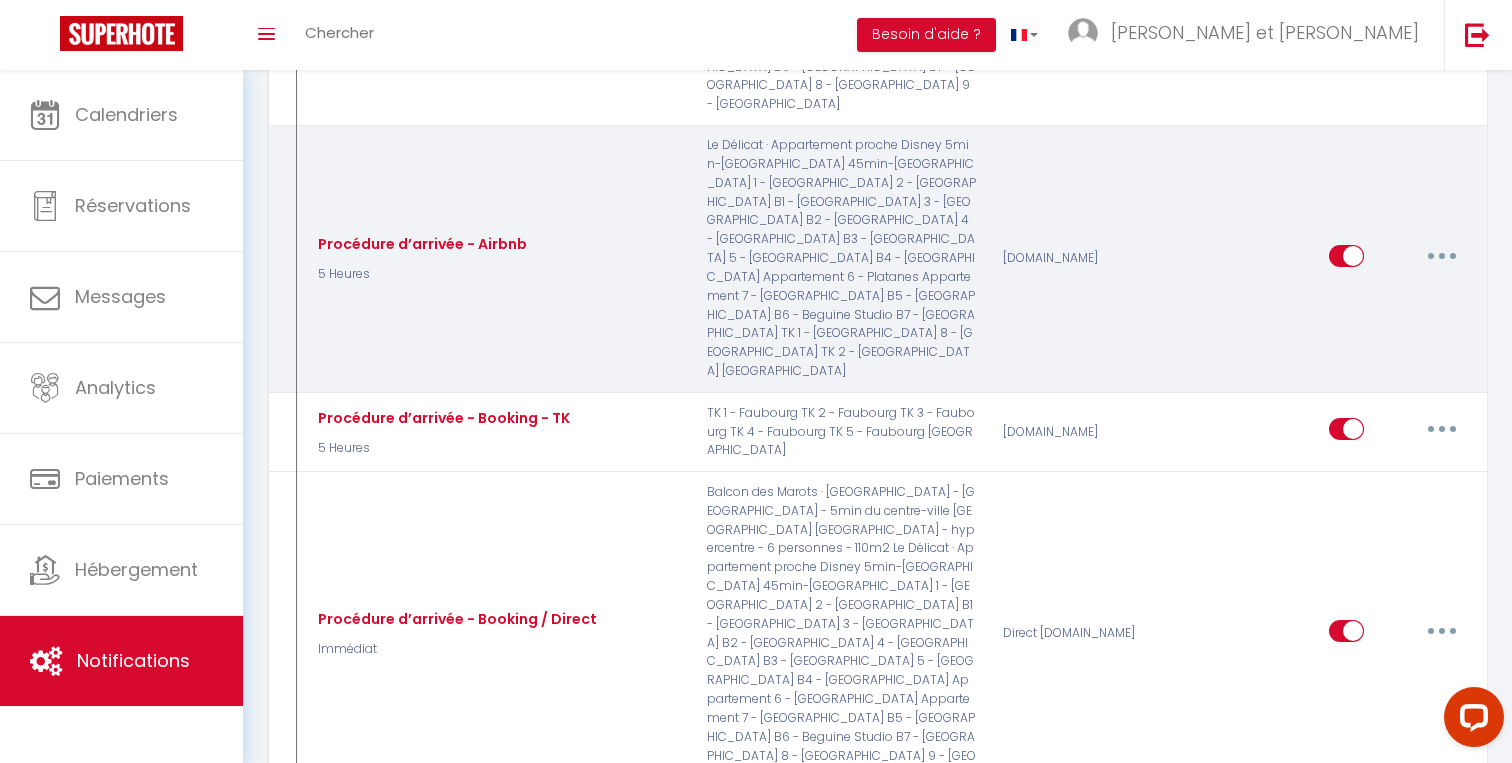 scroll, scrollTop: 973, scrollLeft: 0, axis: vertical 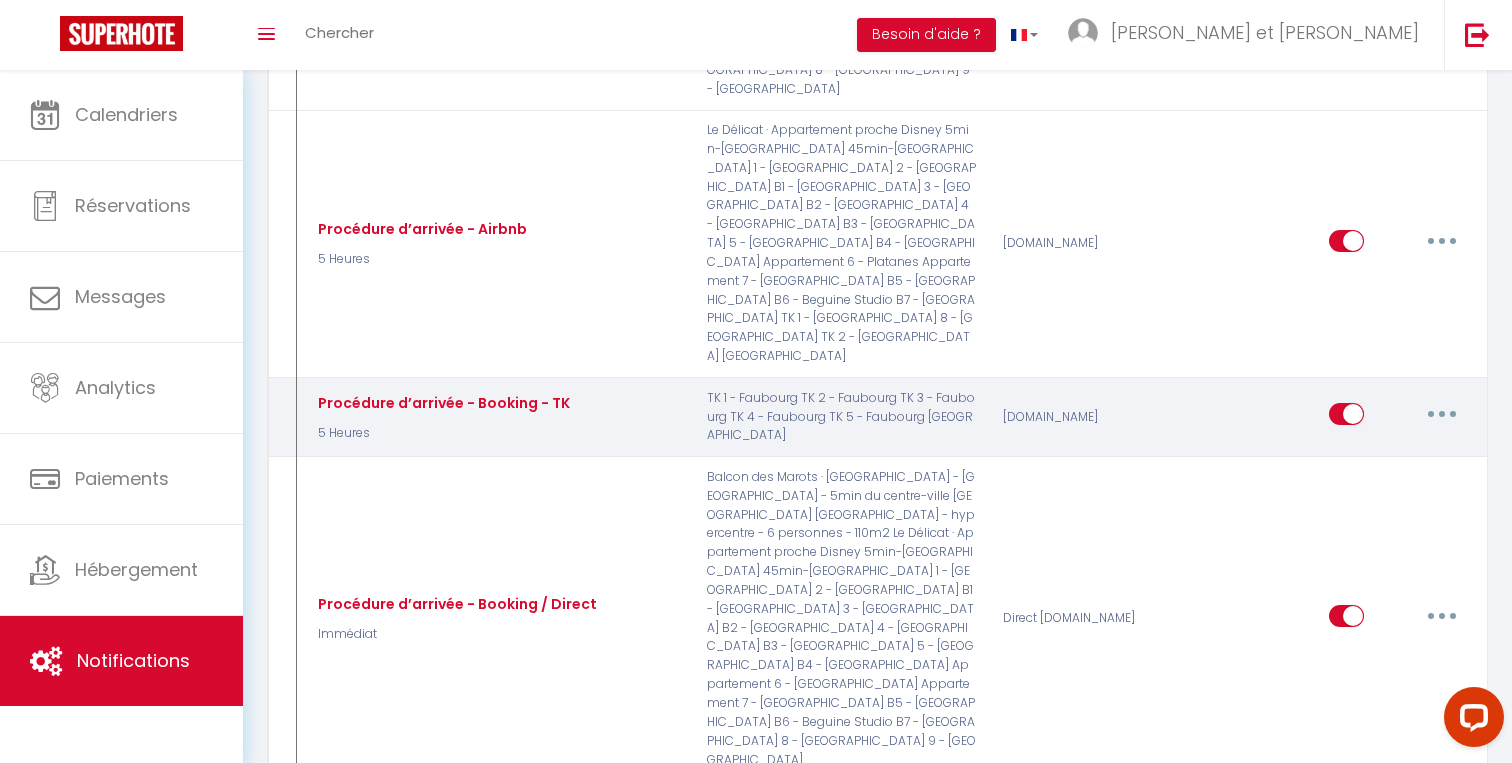 click at bounding box center [1442, 414] 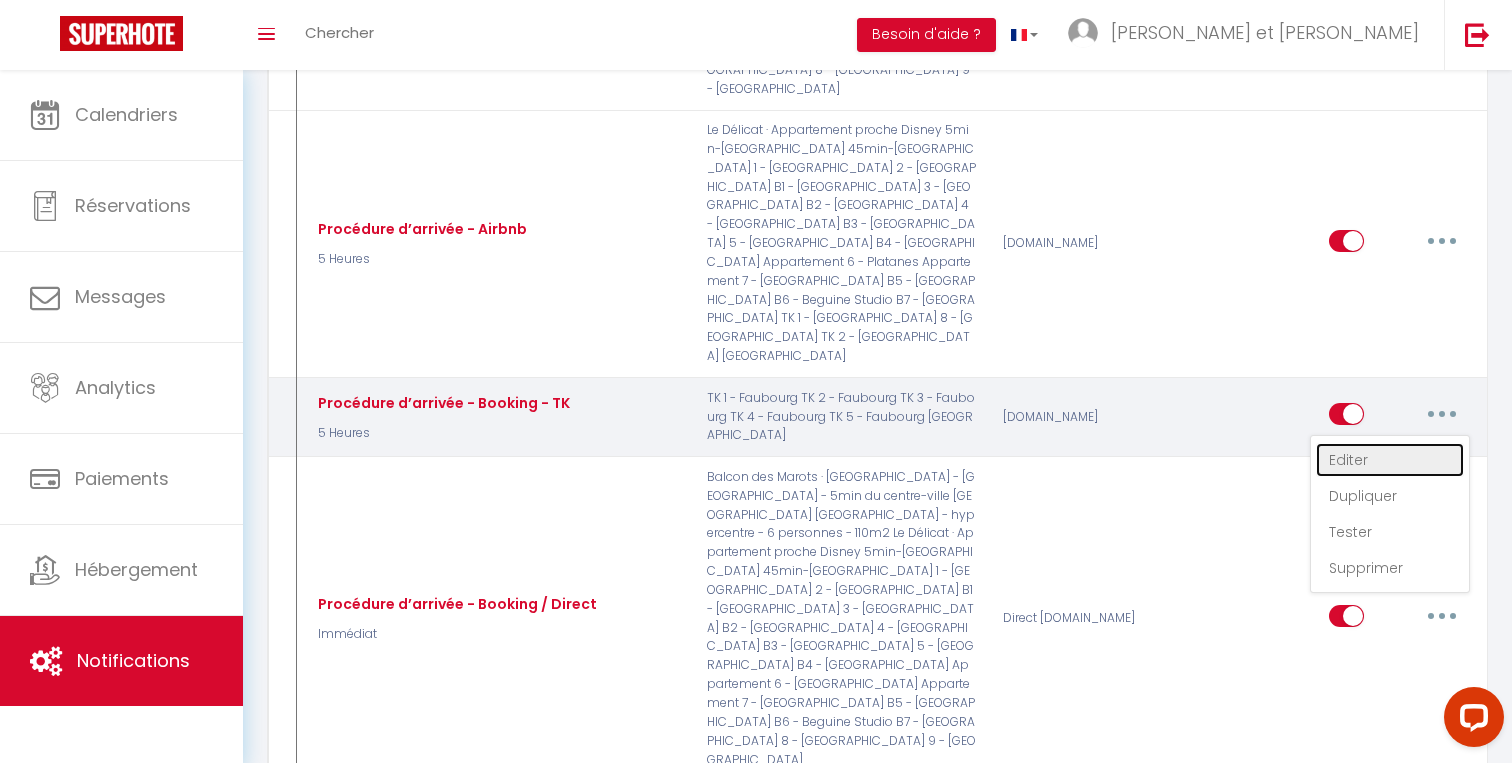 click on "Editer" at bounding box center (1390, 460) 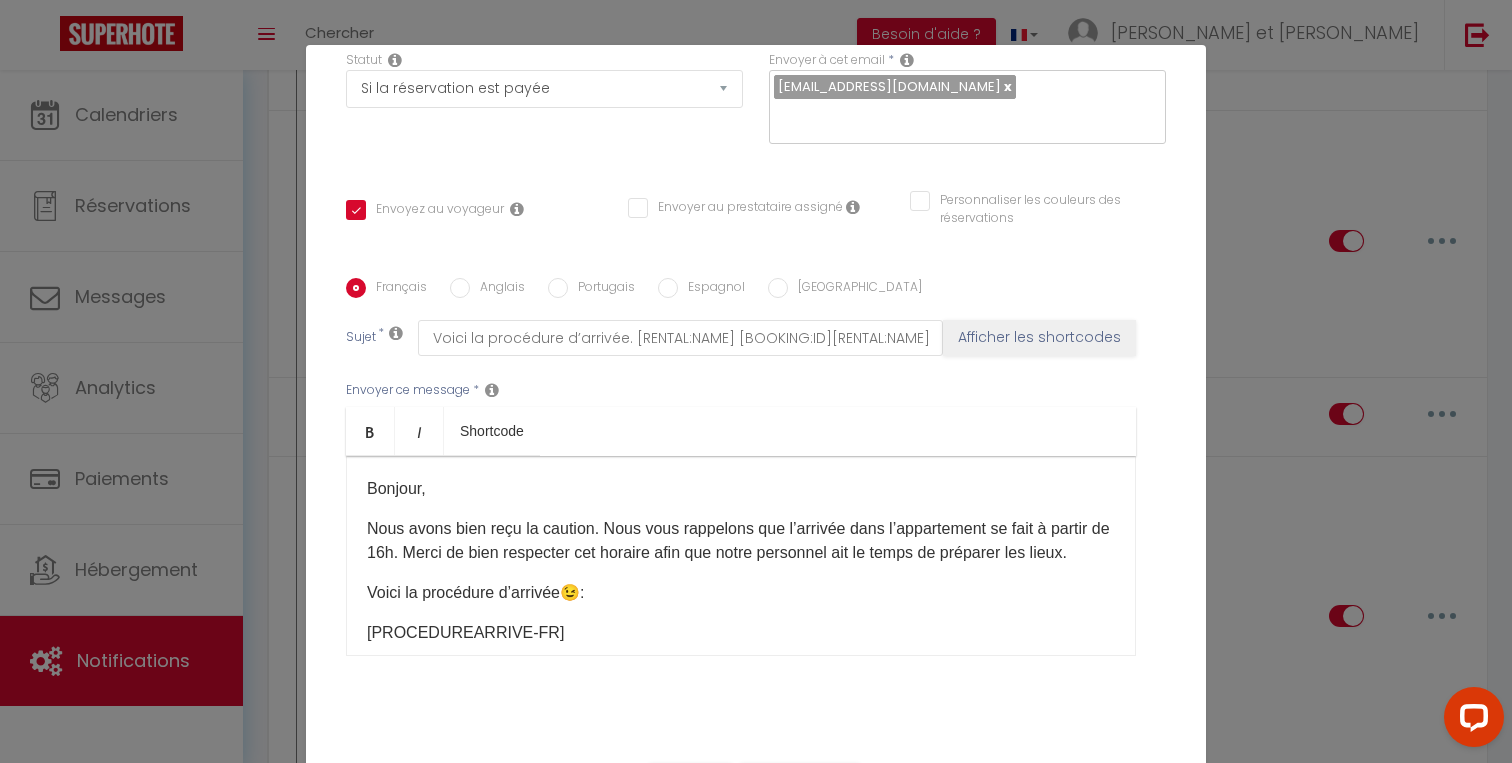 scroll, scrollTop: 330, scrollLeft: 0, axis: vertical 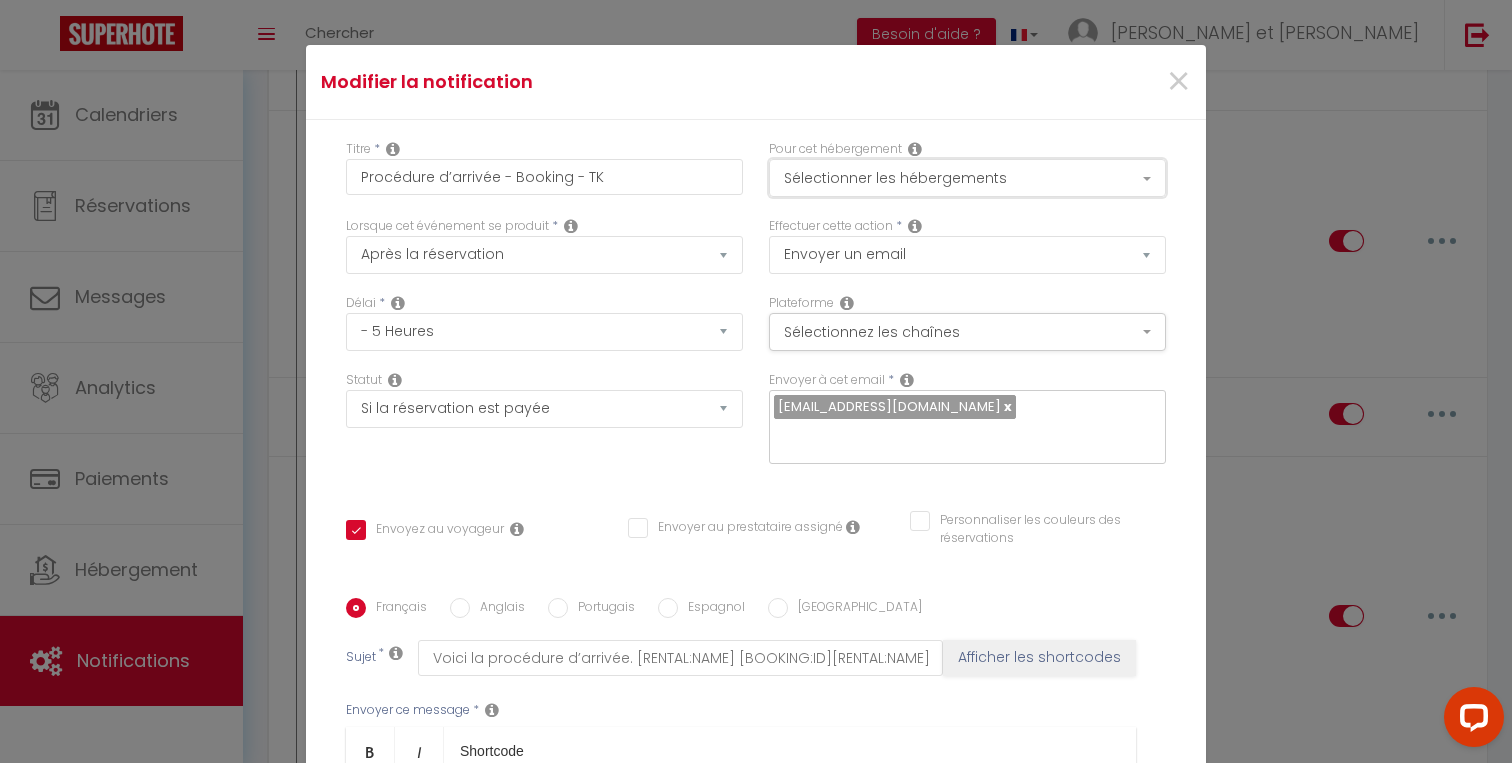 click on "Sélectionner les hébergements" at bounding box center (967, 178) 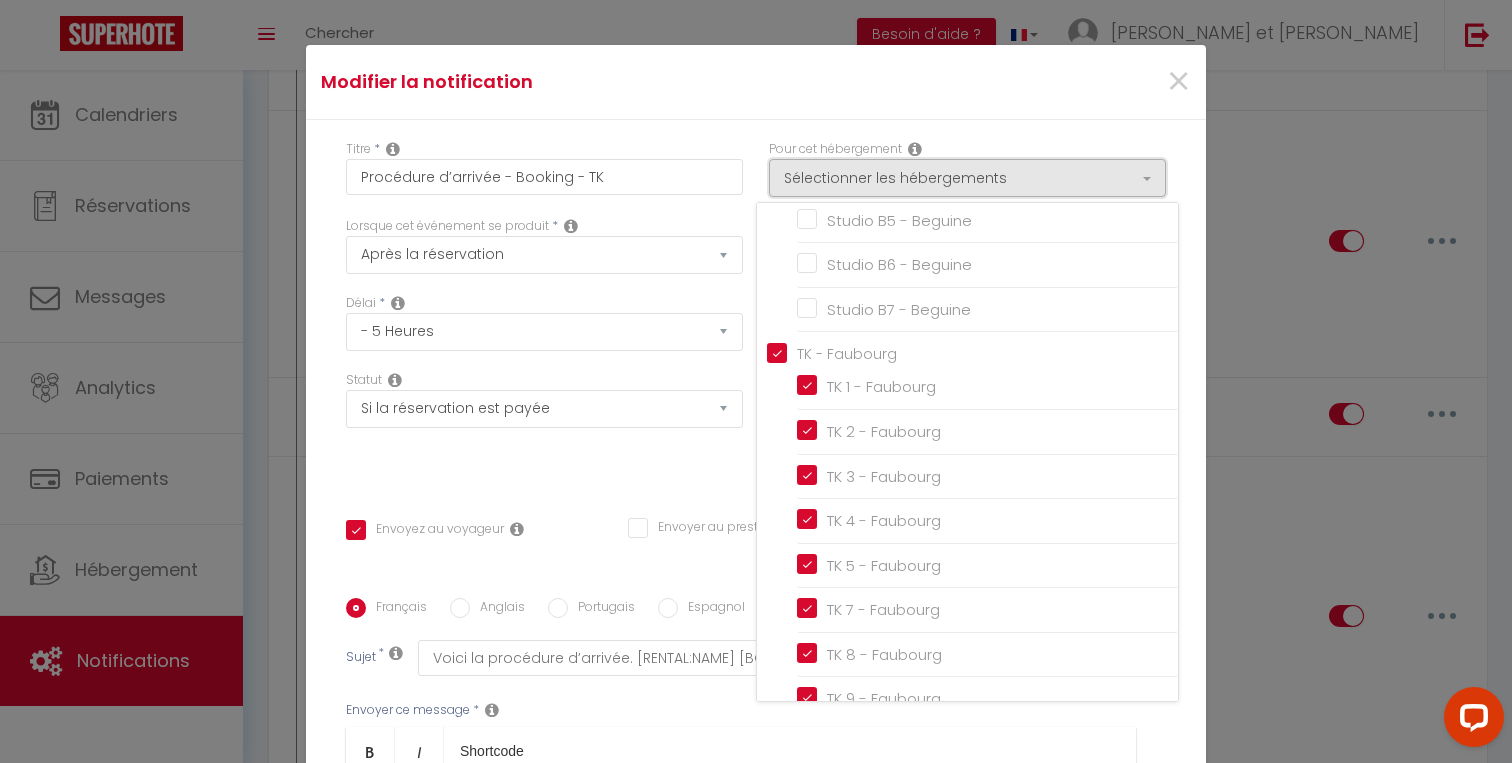 scroll, scrollTop: 959, scrollLeft: 0, axis: vertical 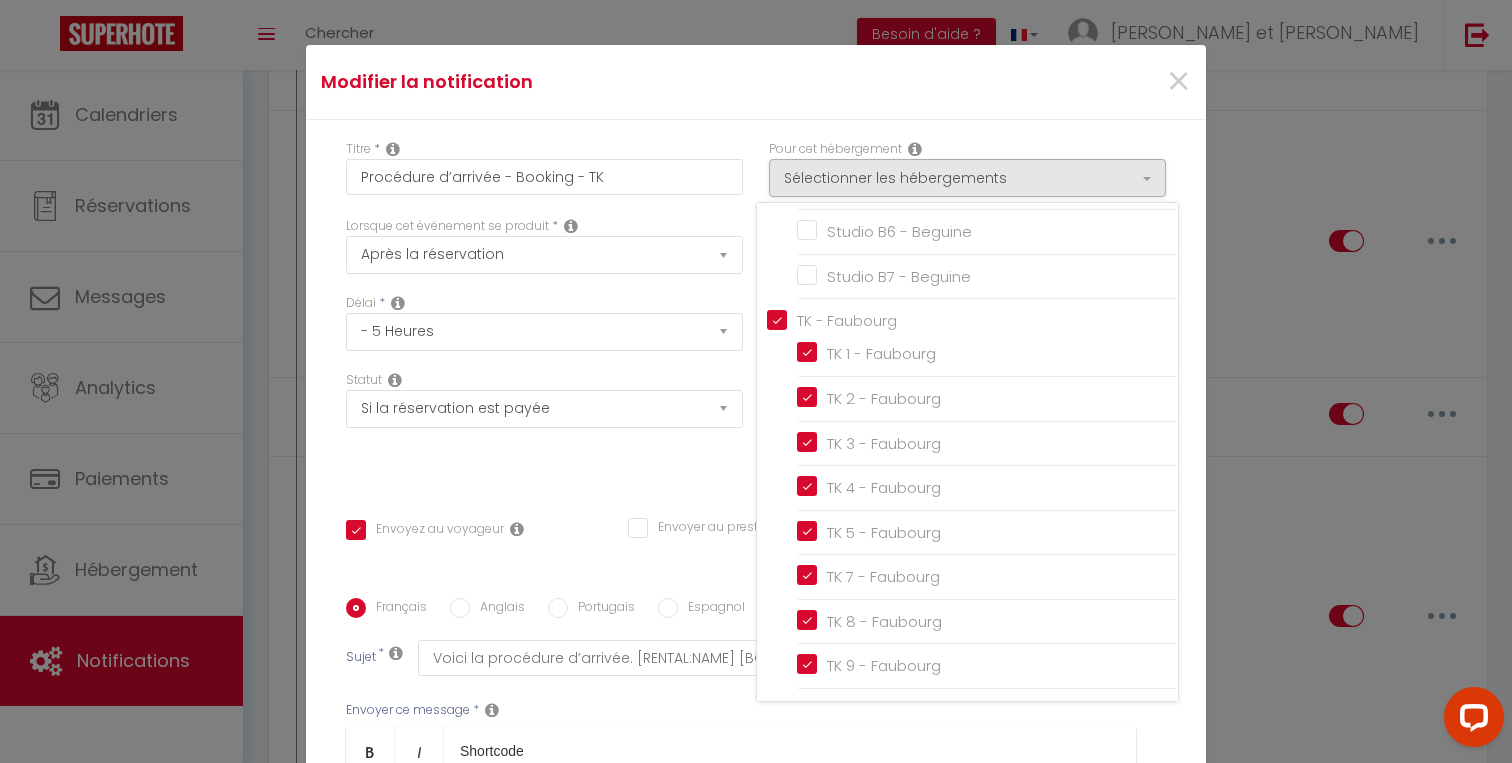 click on "Titre   *     Procédure d’arrivée - Booking - TK   Pour cet hébergement
Sélectionner les hébergements
Tous les apparts
Nos annonces Perso
Balcon des Marots · Les Marots - Balcon -  5min du centre-ville Troyes
Le Raffiné - hypercentre - 6 personnes - 110m2
Le Délicat · Appartement proche Disney 5min-Paris 45min-Parking
Maison des Platanes
Studio 1 - Platanes
Lorsque cet événement se produit" at bounding box center (756, 598) 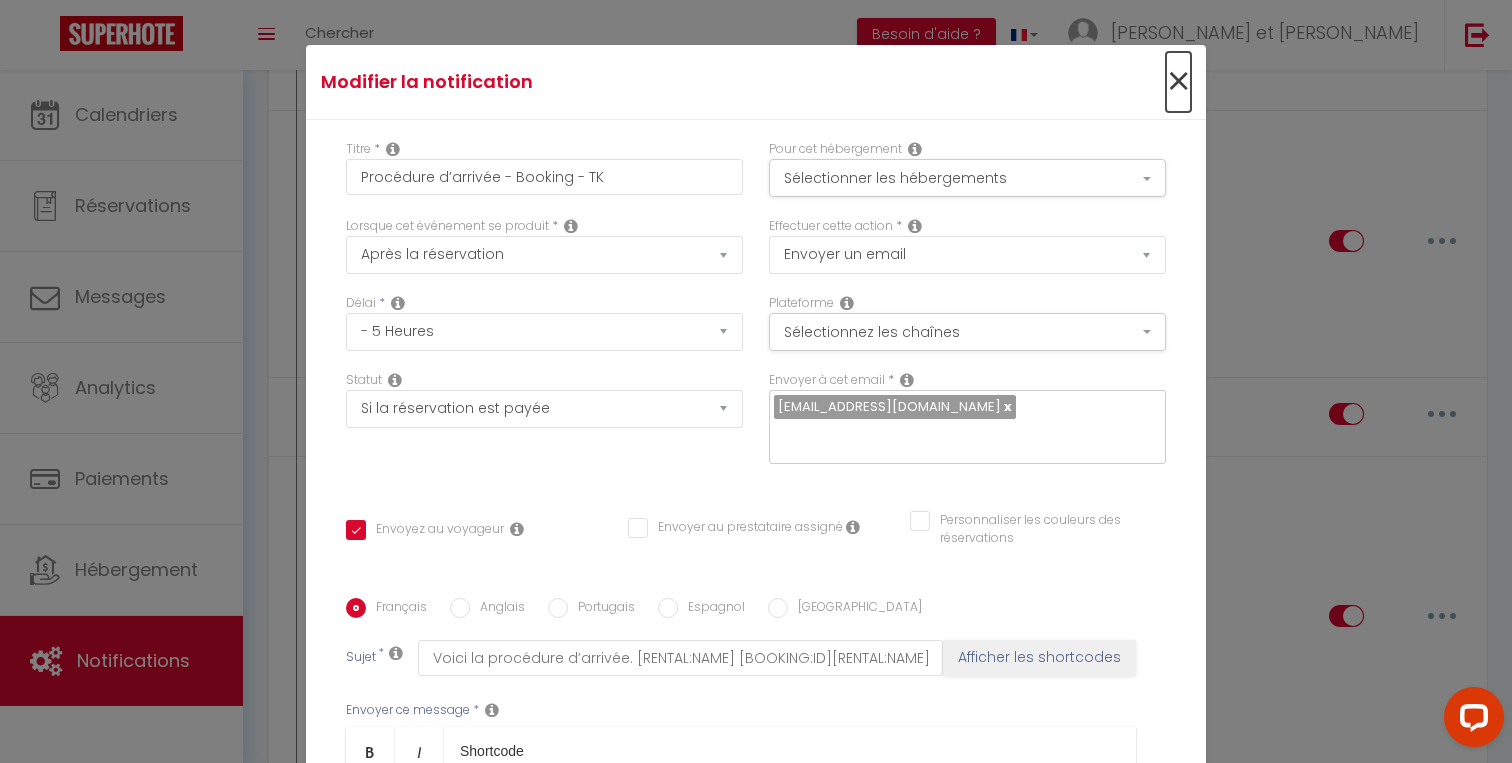 click on "×" at bounding box center (1178, 82) 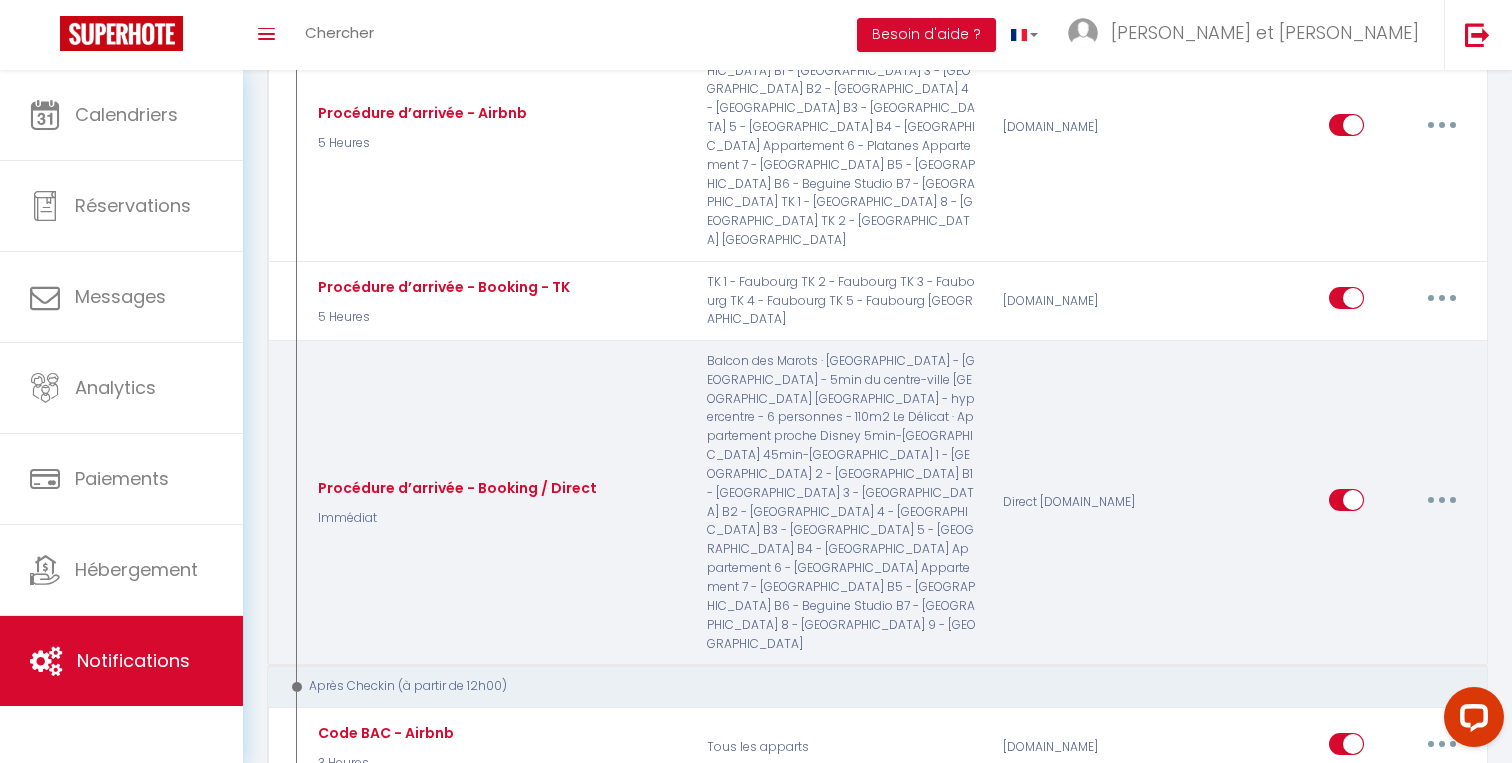 scroll, scrollTop: 1122, scrollLeft: 0, axis: vertical 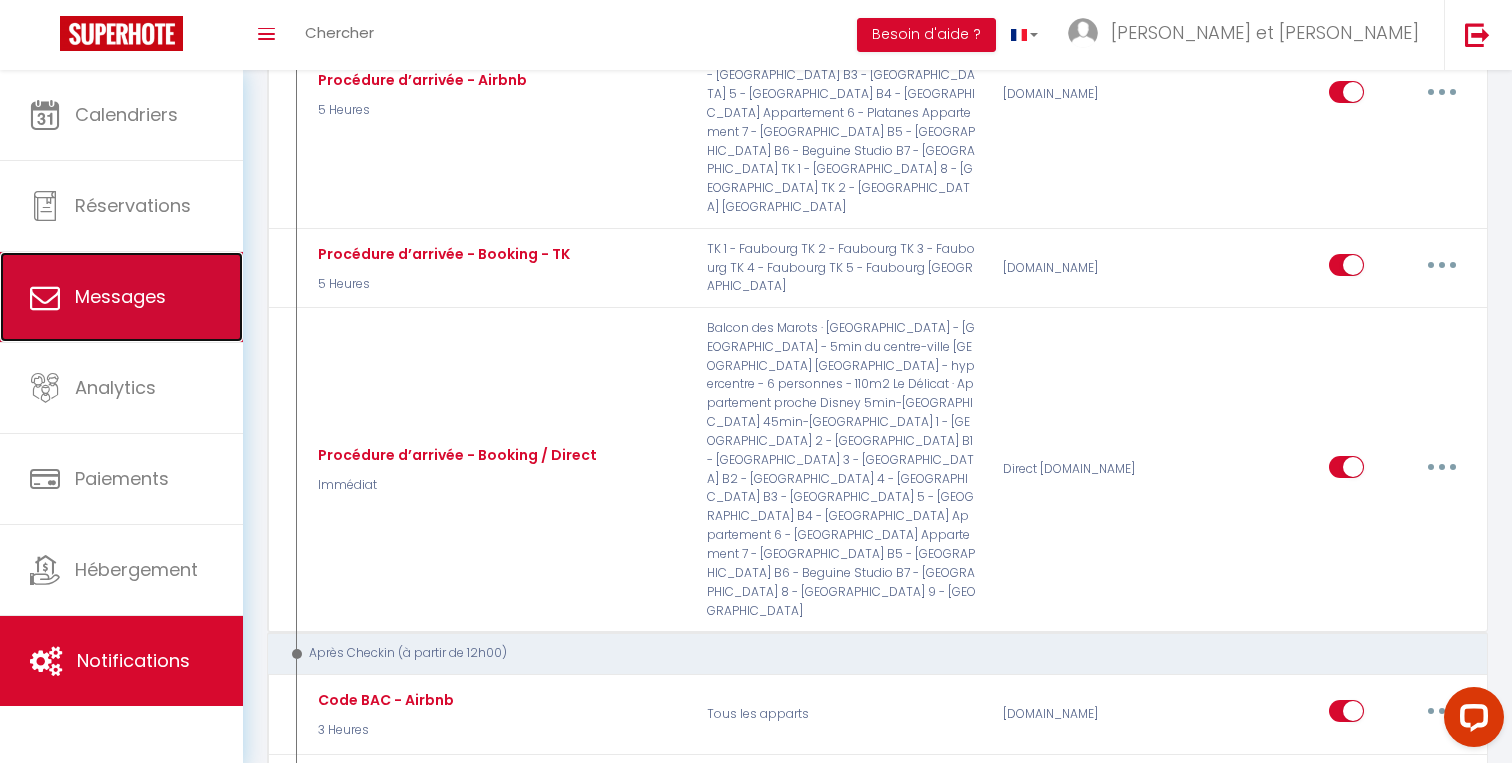 click on "Messages" at bounding box center [120, 296] 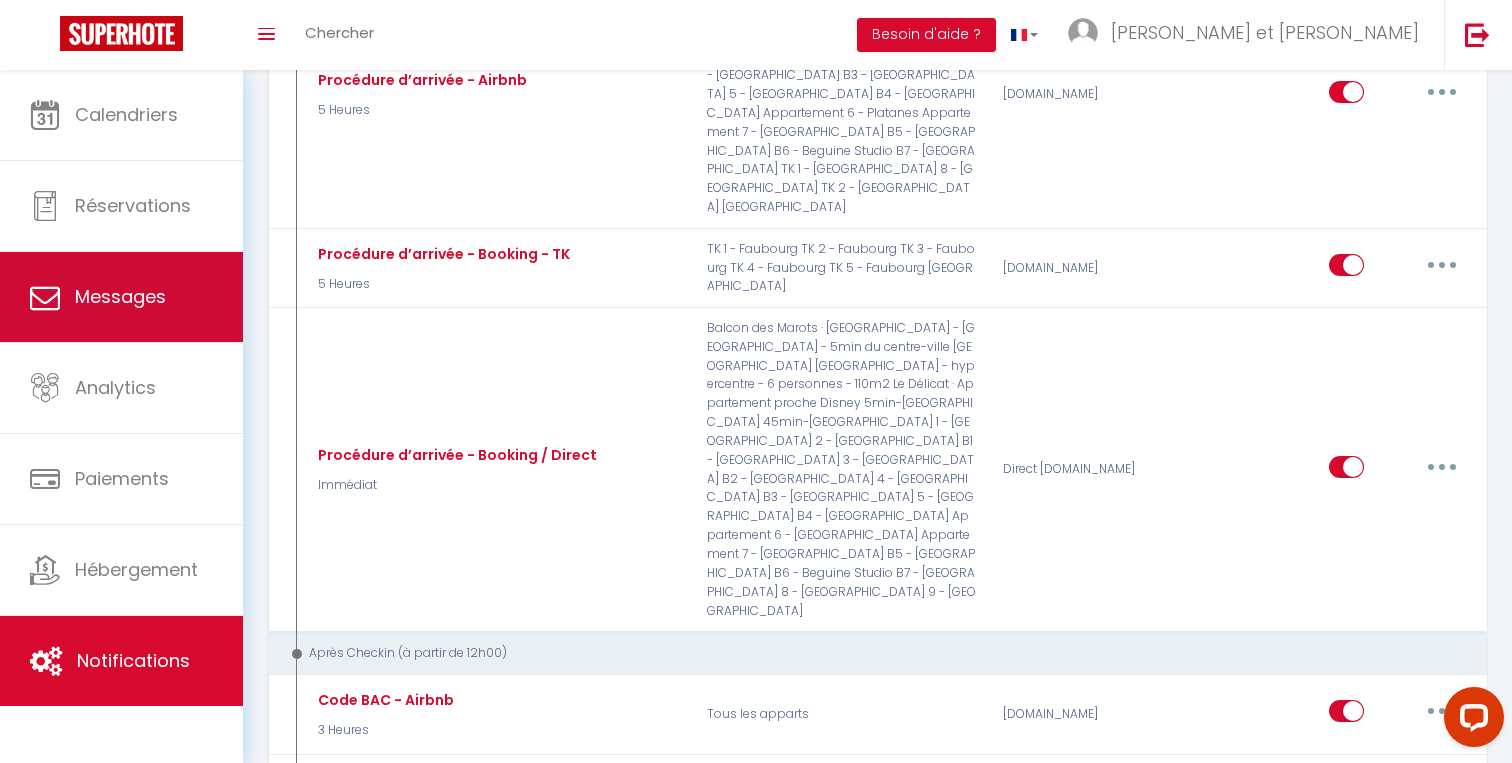 select on "message" 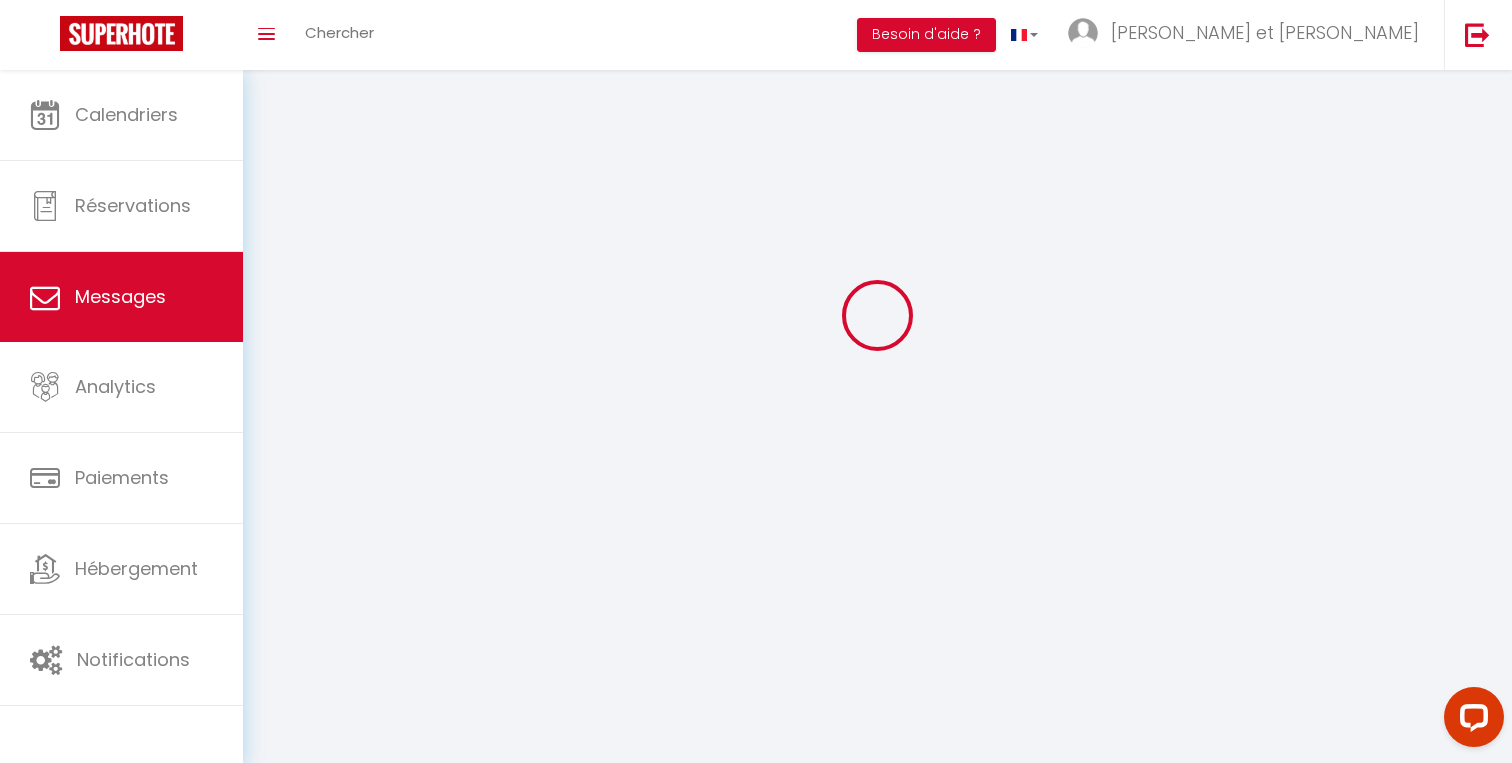 scroll, scrollTop: 0, scrollLeft: 0, axis: both 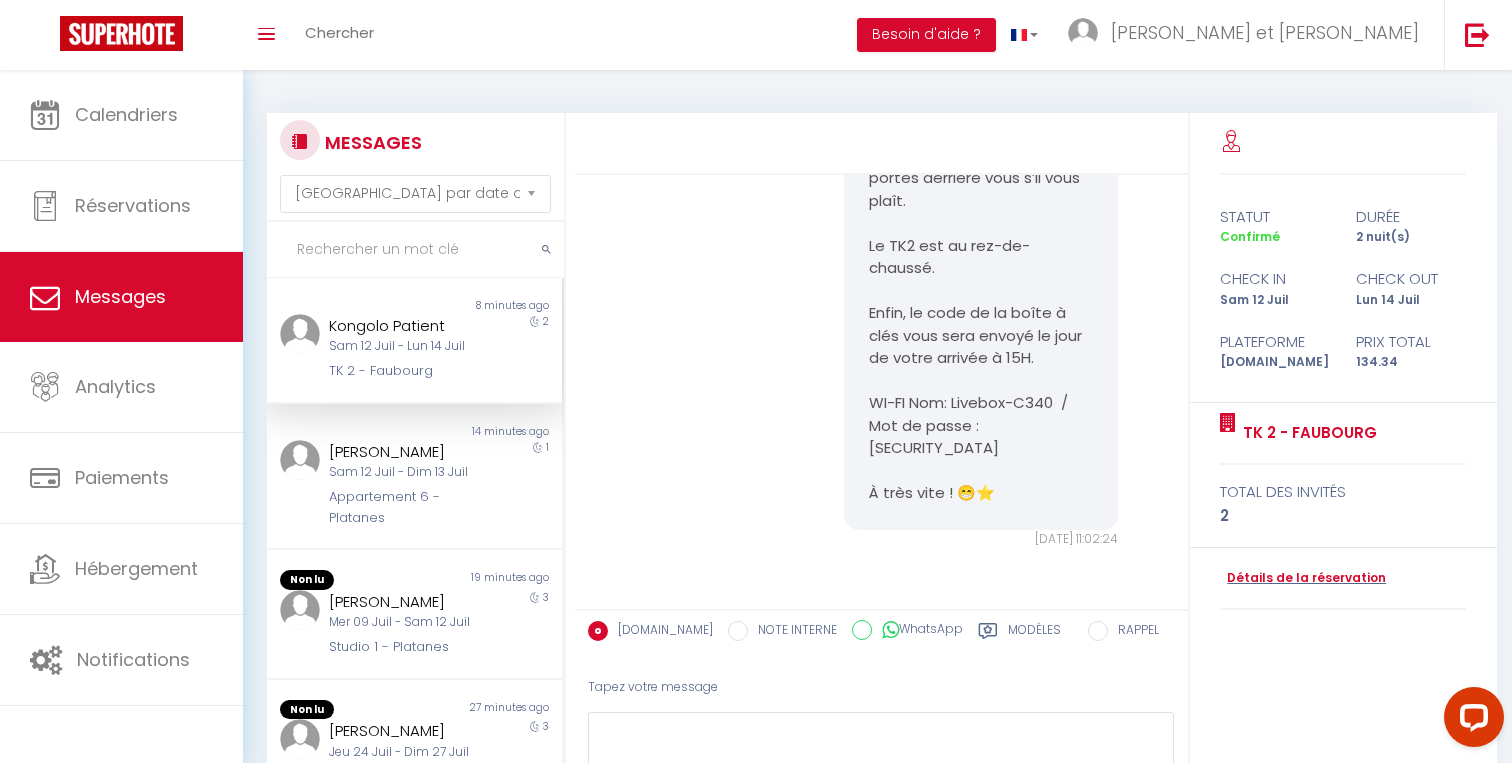 click on "Kongolo Patient" at bounding box center [402, 326] 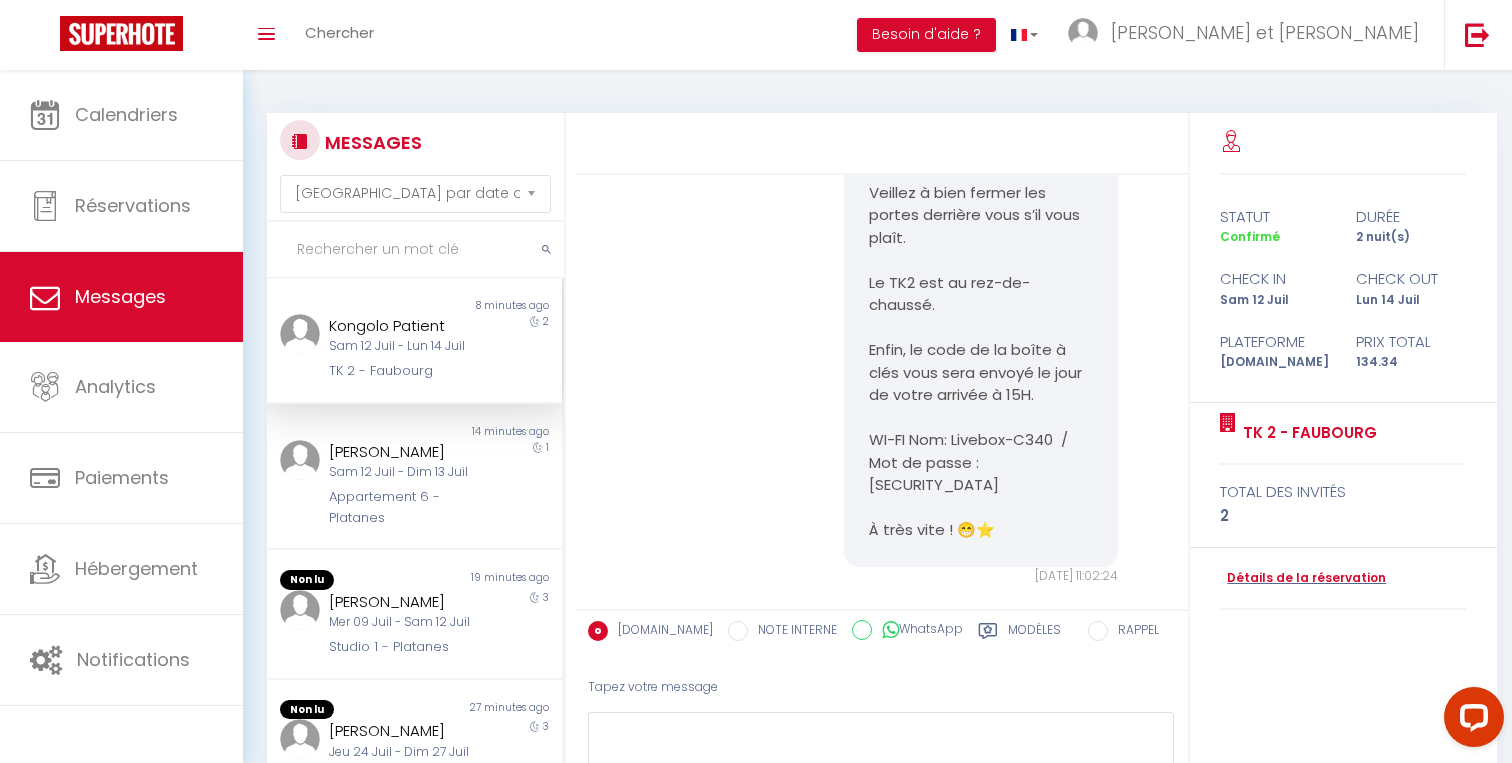 scroll, scrollTop: 1456, scrollLeft: 0, axis: vertical 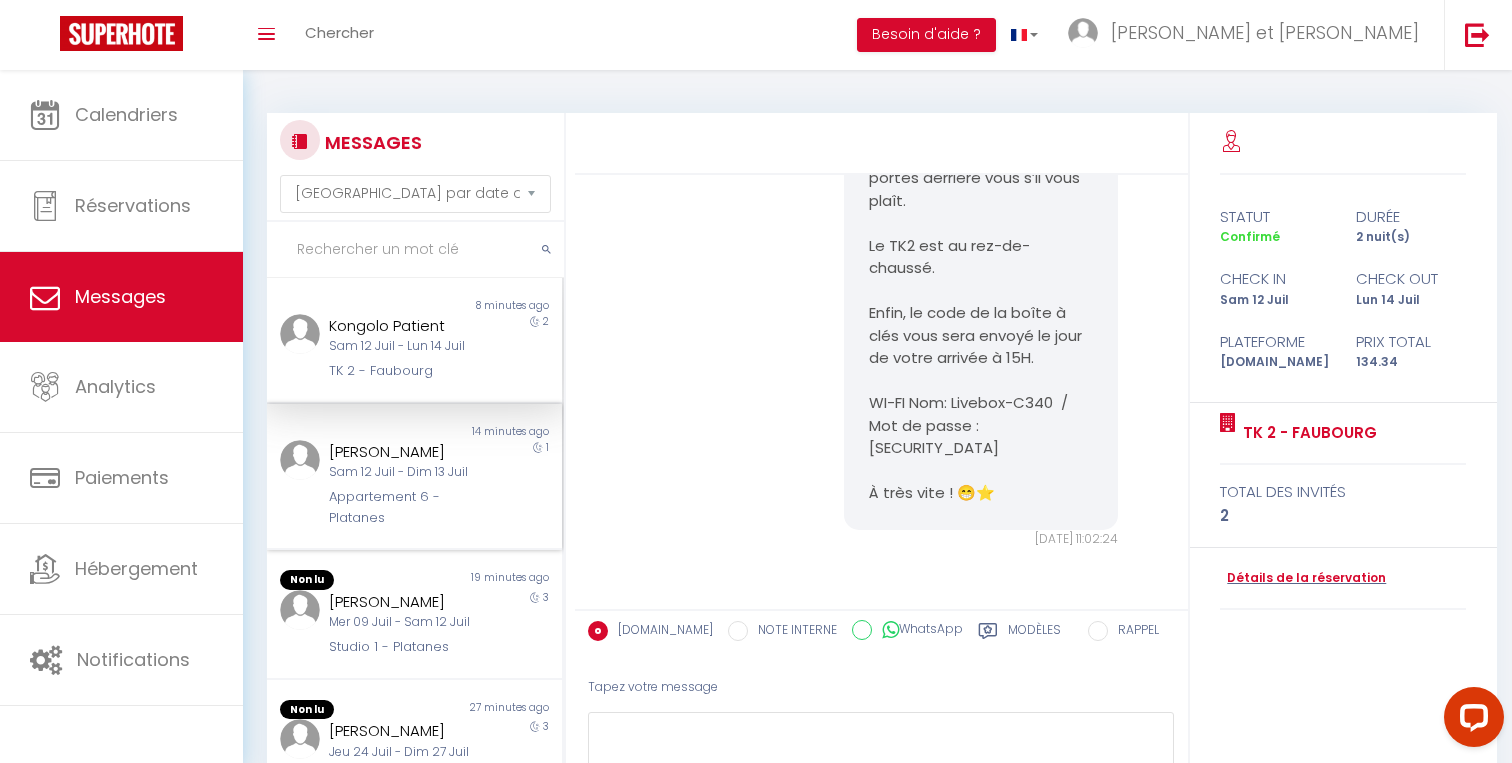 click on "Appartement 6 - Platanes" at bounding box center (402, 507) 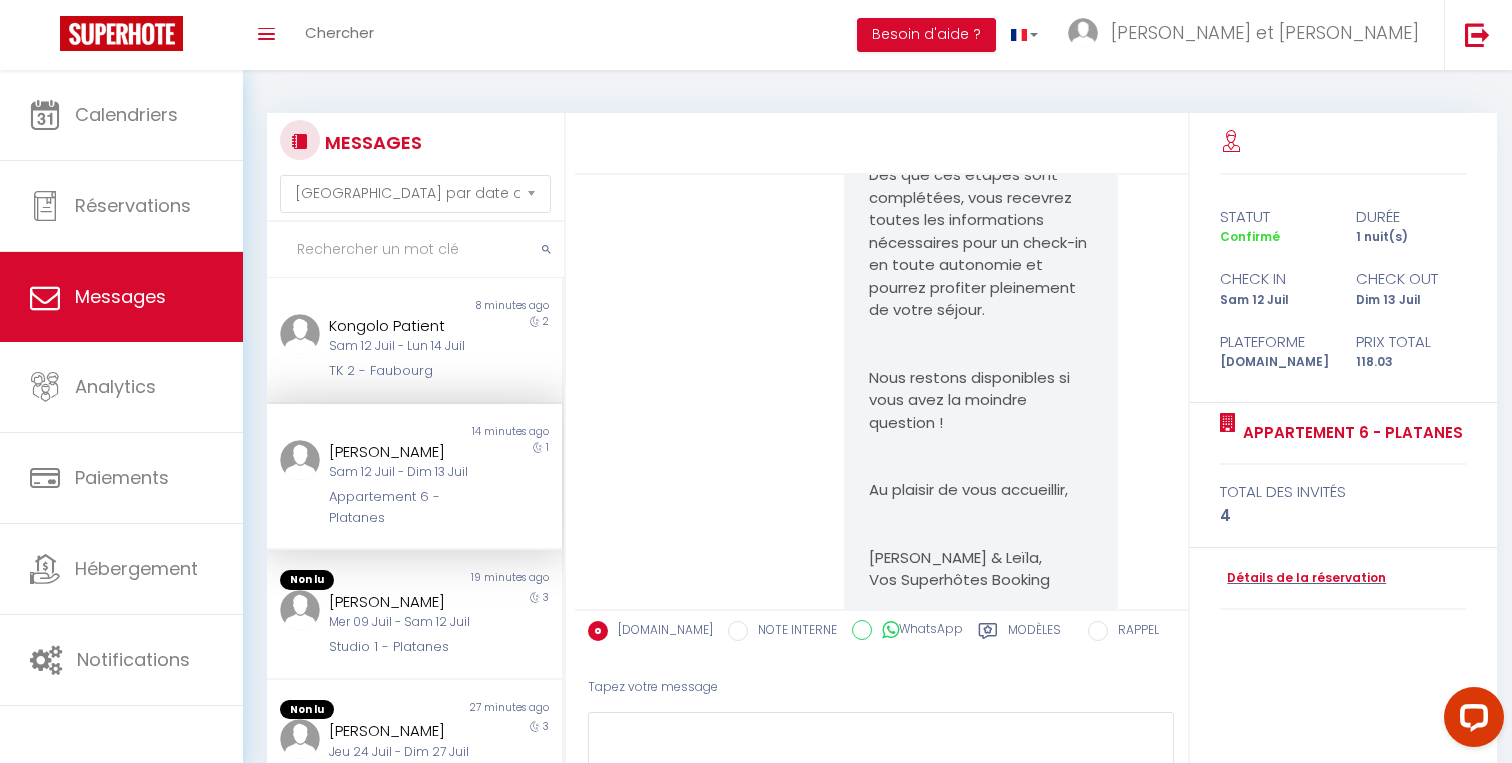 scroll, scrollTop: 3180, scrollLeft: 0, axis: vertical 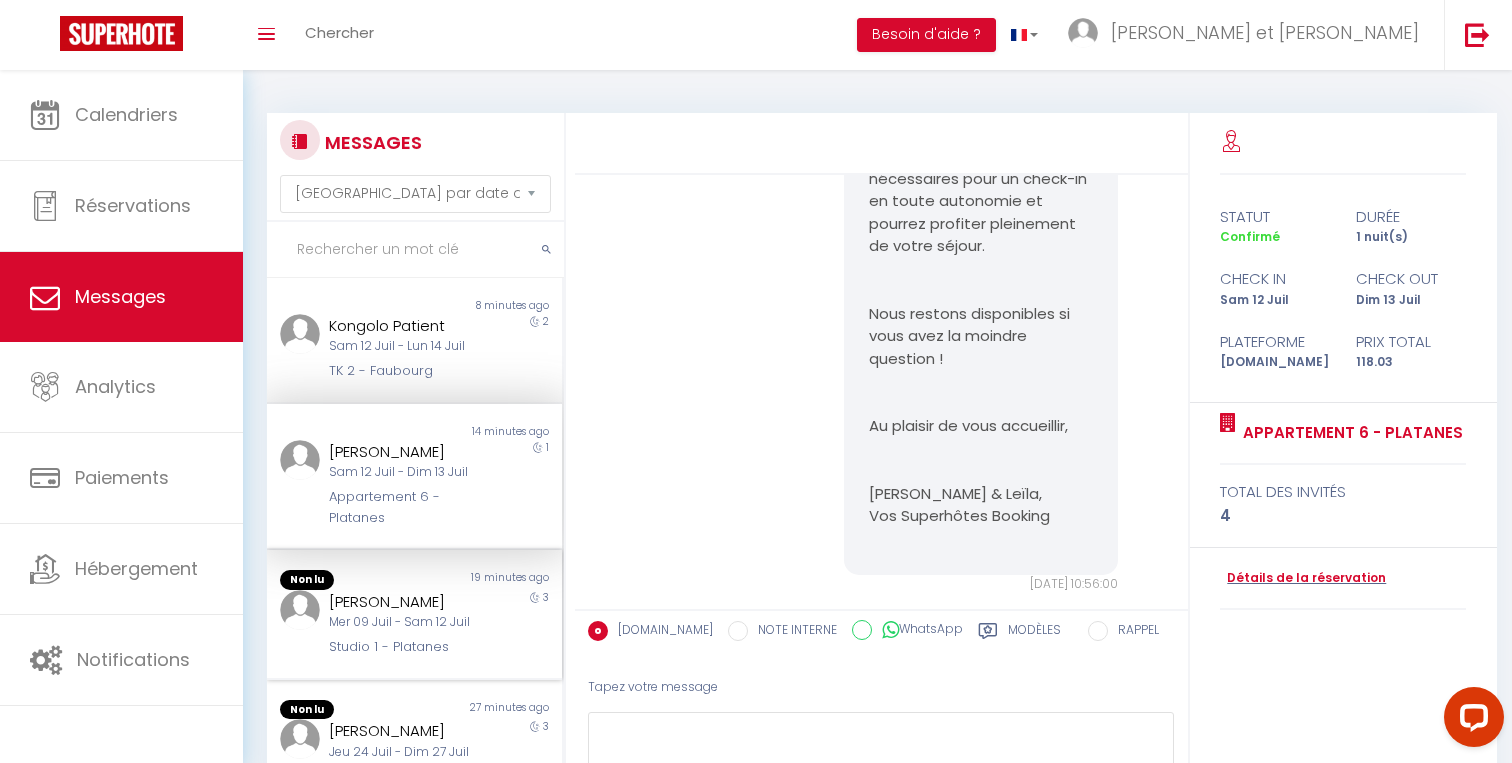 click on "[PERSON_NAME]" at bounding box center (402, 602) 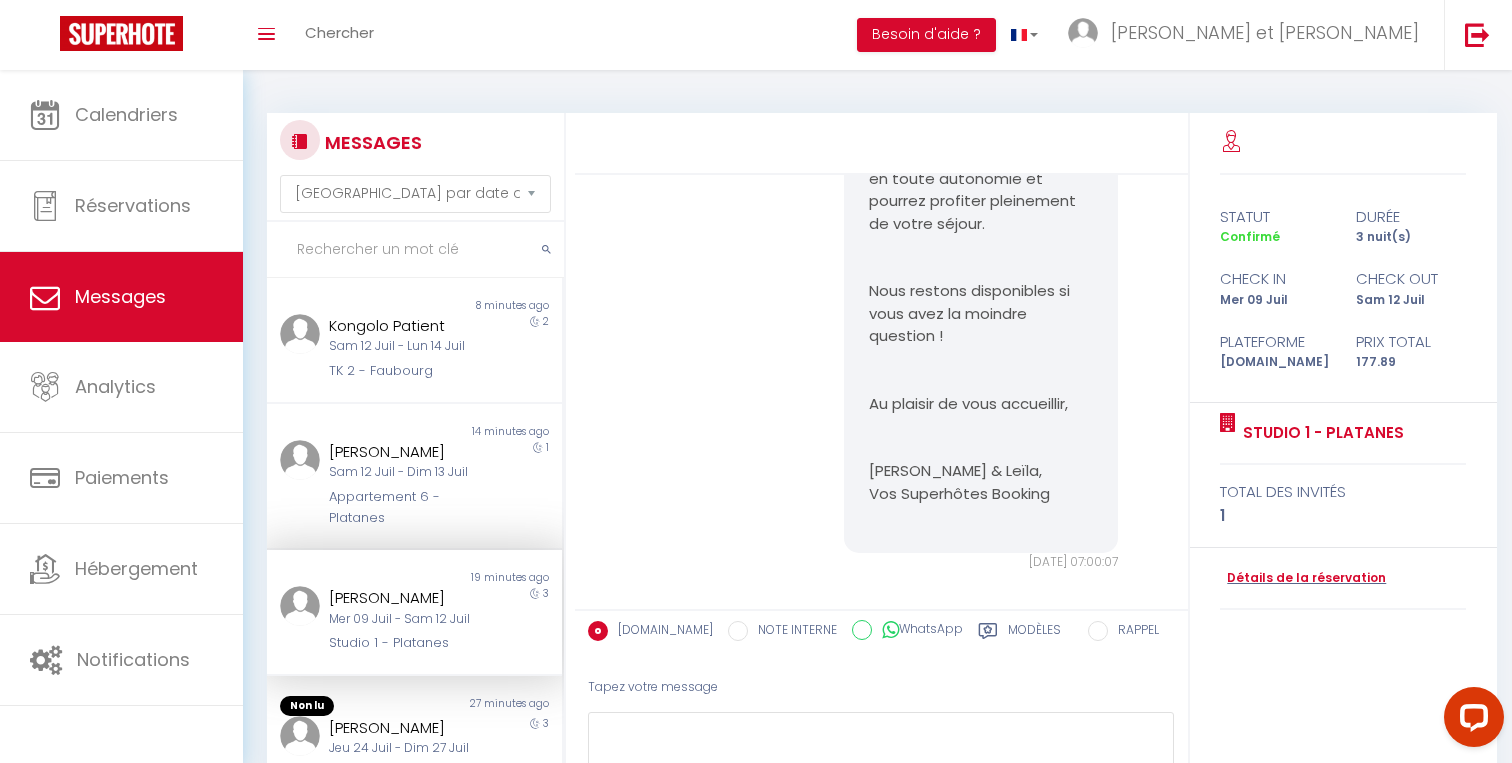 scroll, scrollTop: 14698, scrollLeft: 0, axis: vertical 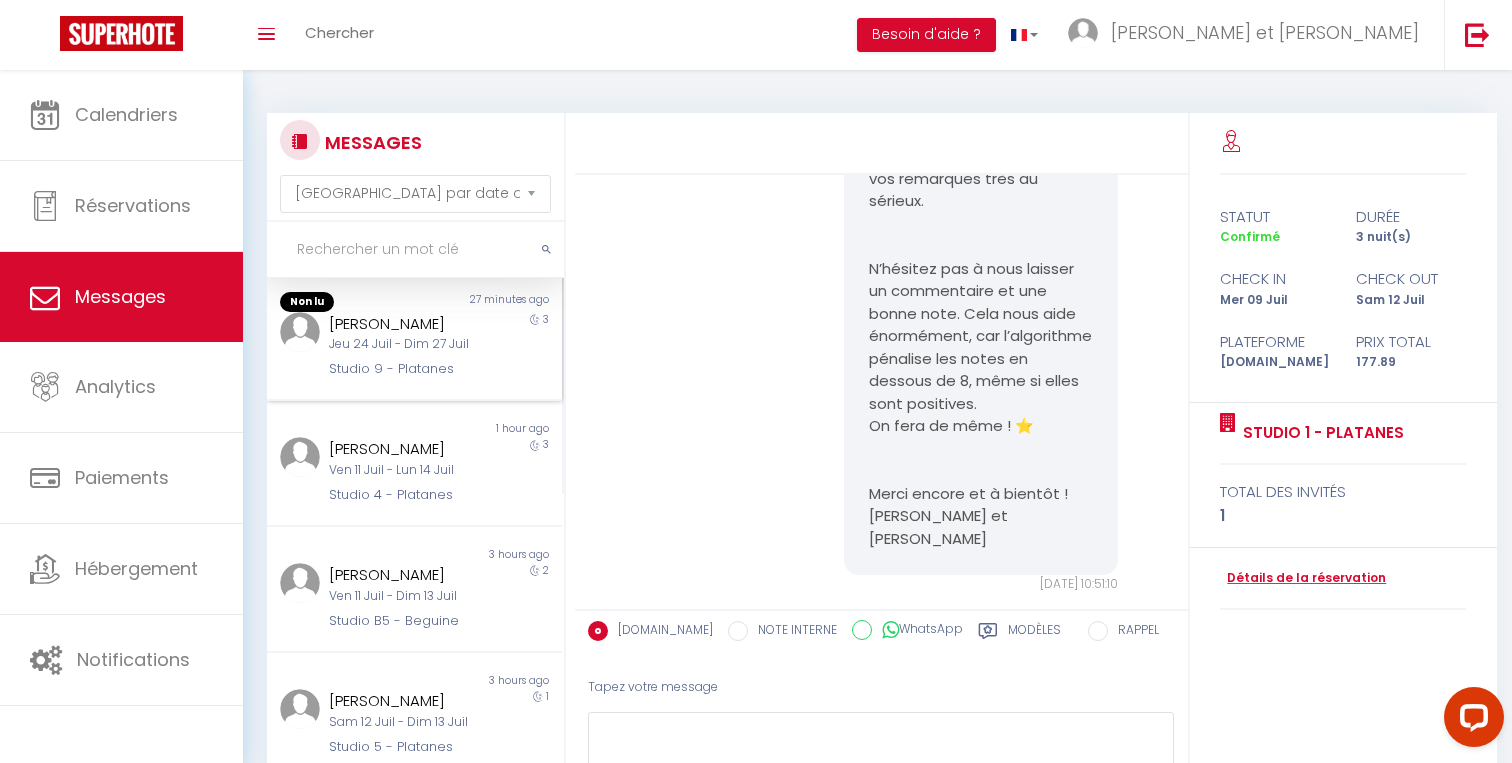 click on "[PERSON_NAME]" at bounding box center [402, 324] 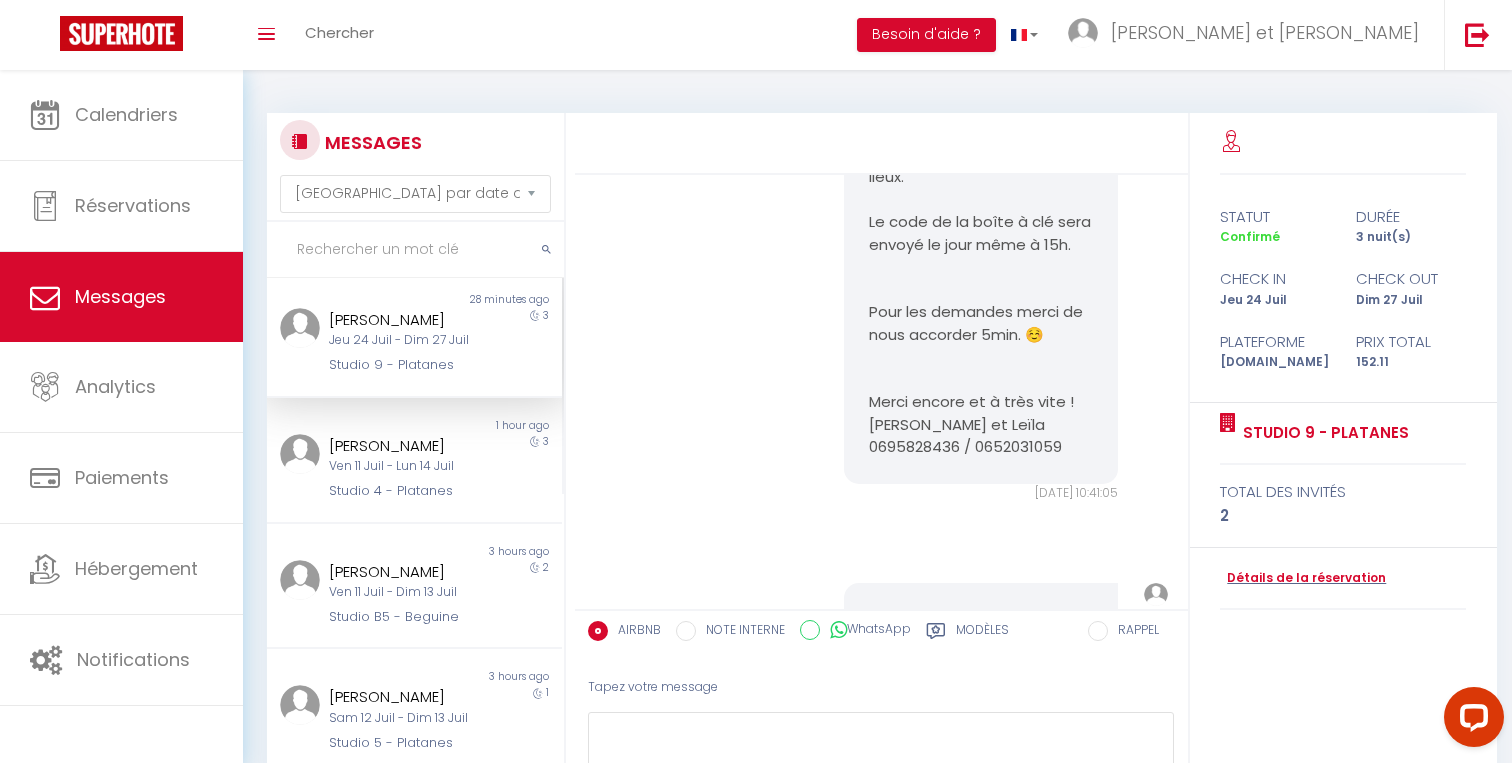 scroll, scrollTop: 2101, scrollLeft: 0, axis: vertical 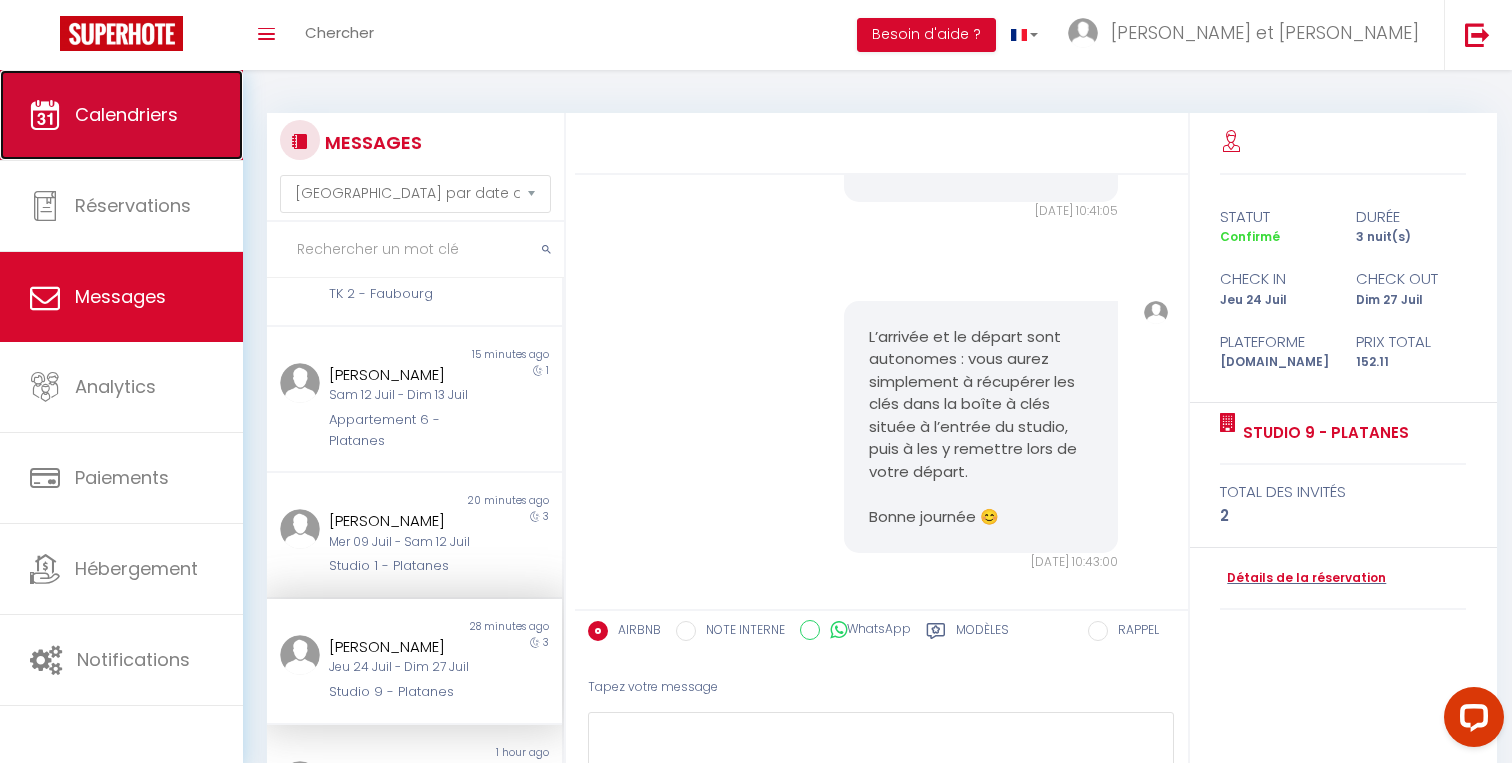 click on "Calendriers" at bounding box center [121, 115] 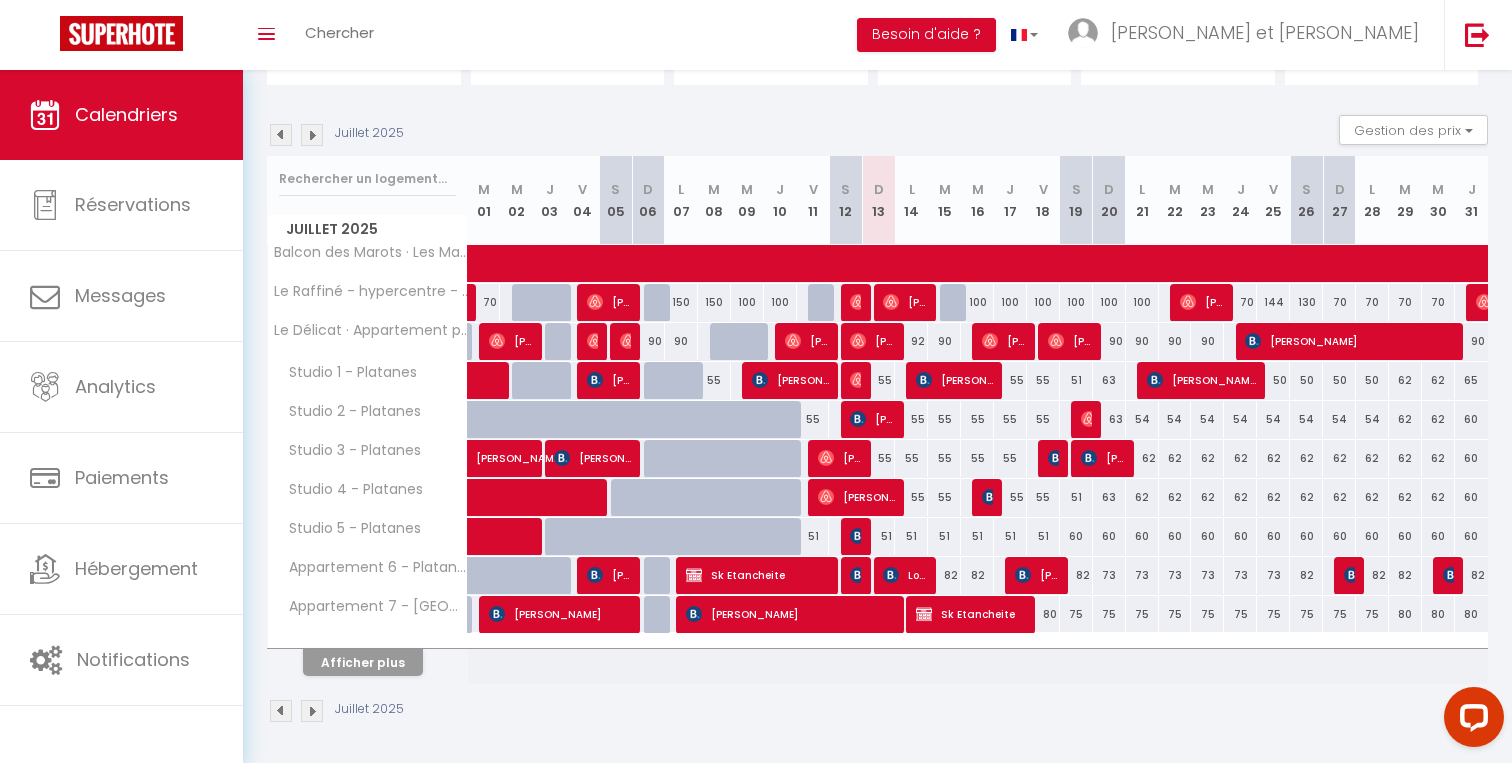 scroll, scrollTop: 174, scrollLeft: 0, axis: vertical 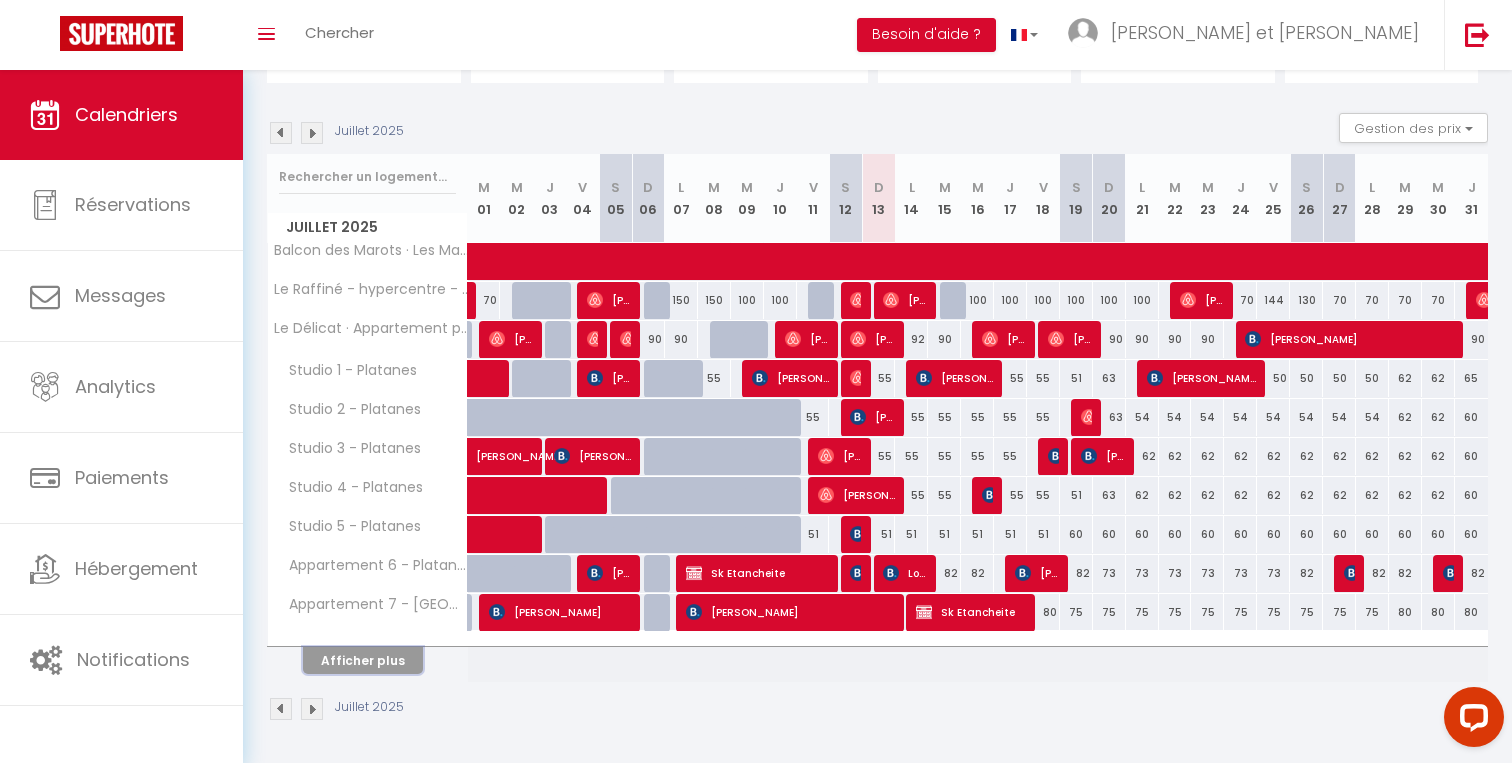 click on "Afficher plus" at bounding box center [363, 660] 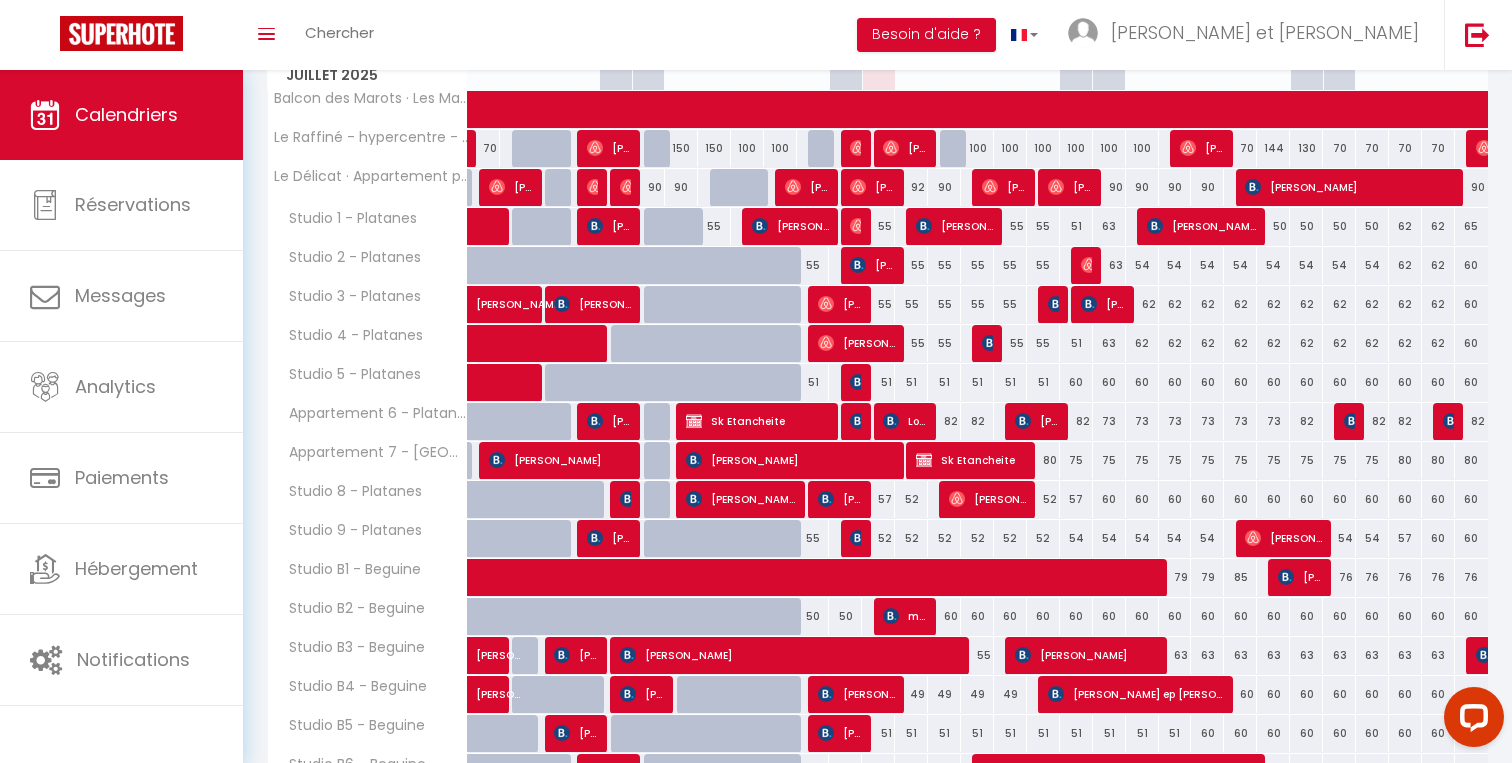 scroll, scrollTop: 327, scrollLeft: 0, axis: vertical 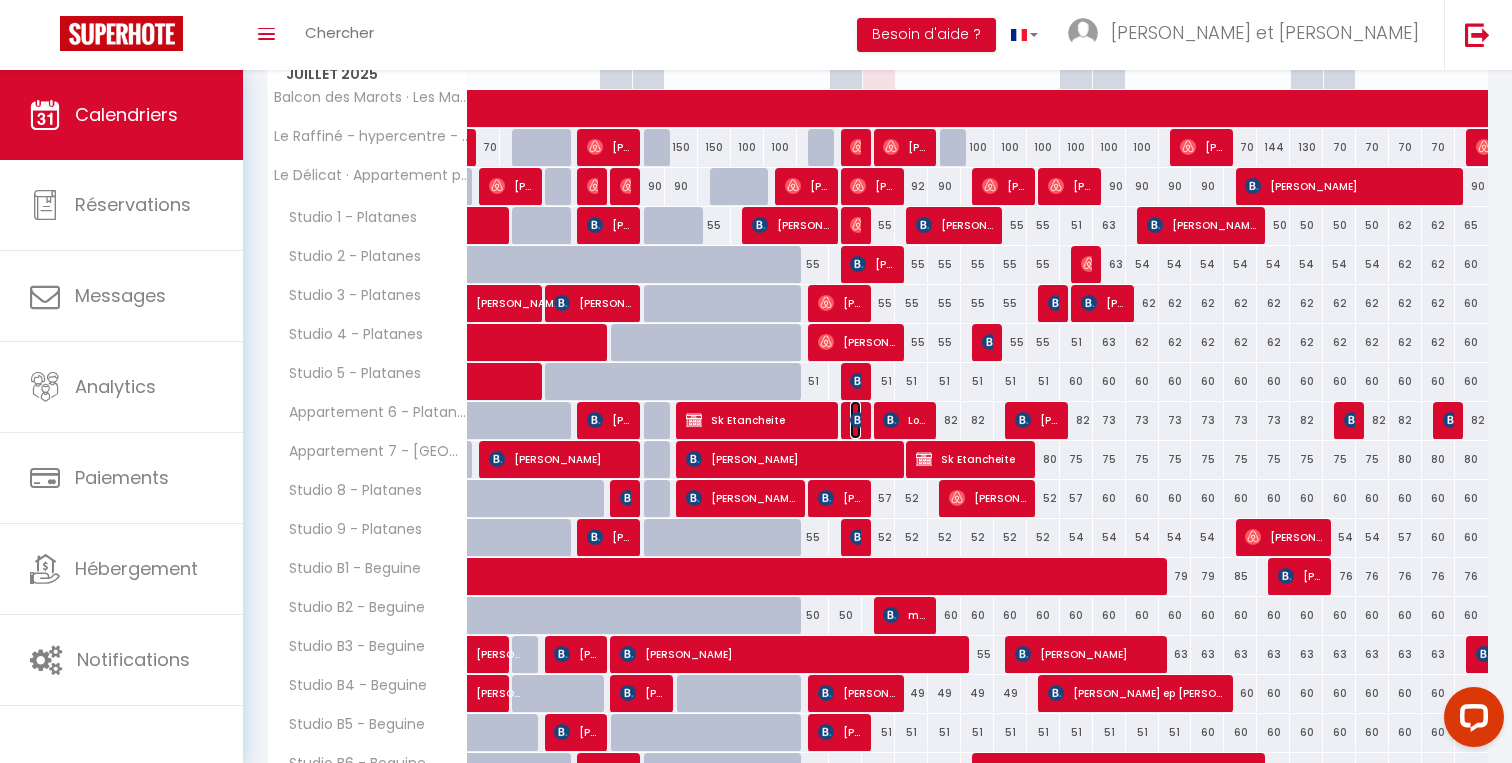 click at bounding box center [858, 420] 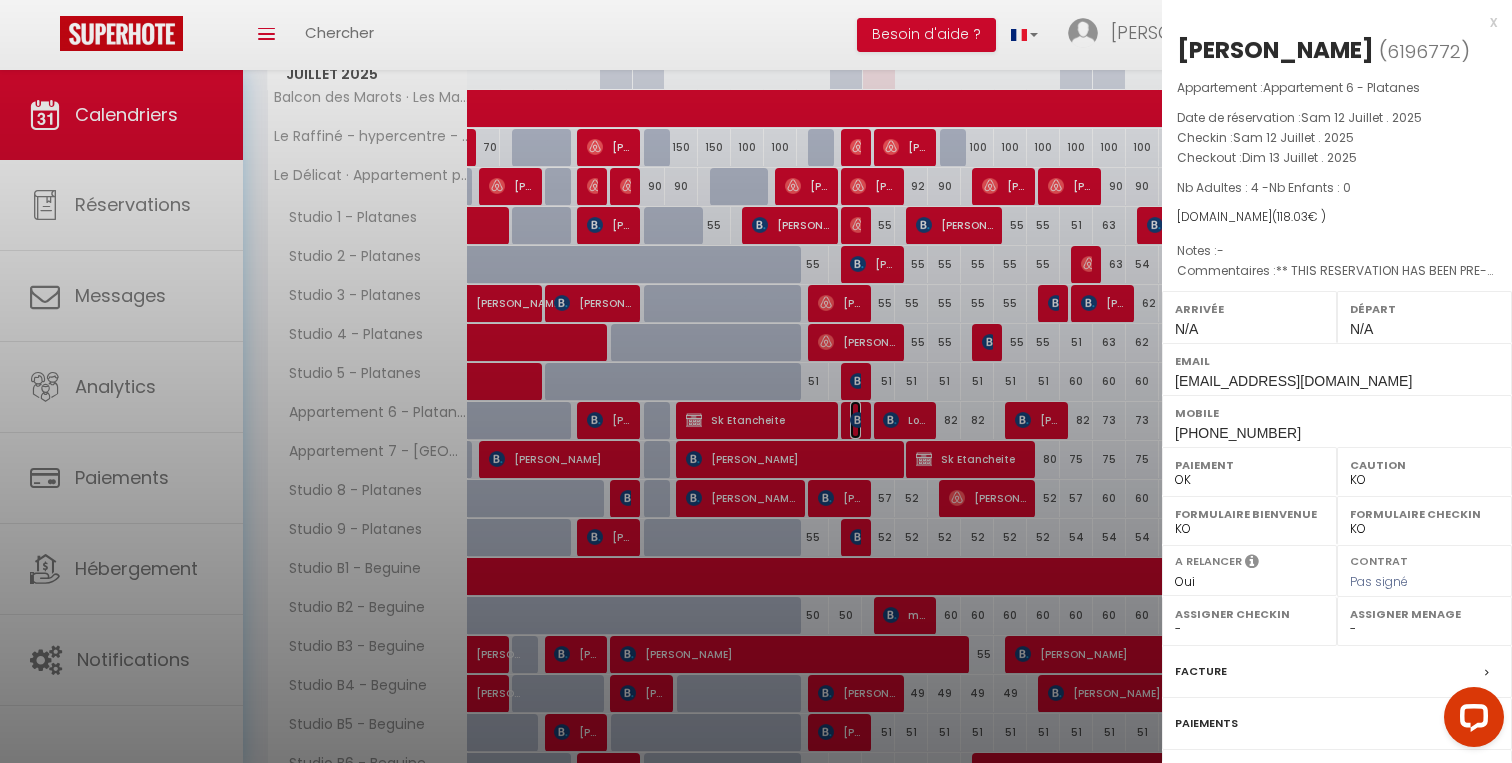 select on "49307" 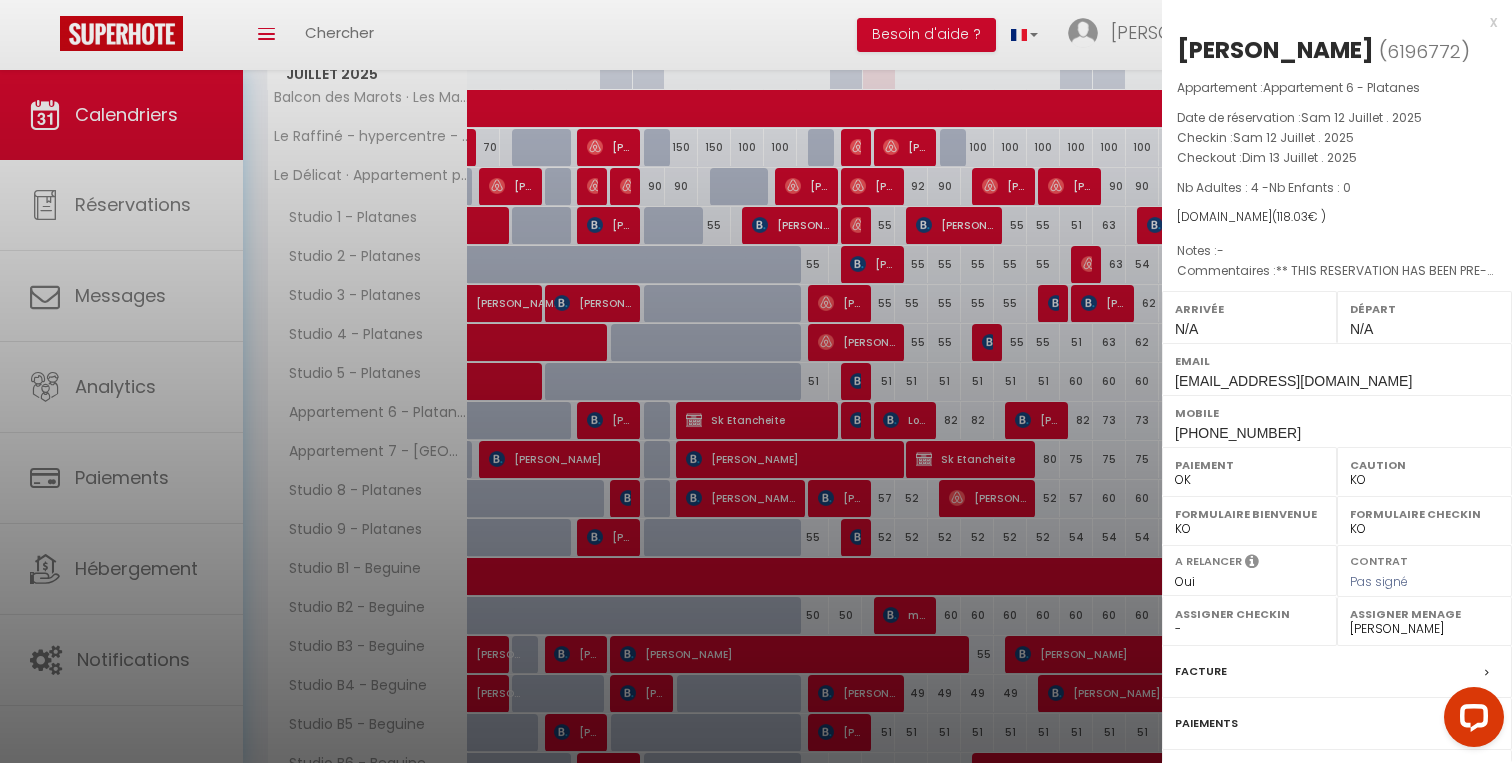 click at bounding box center [756, 381] 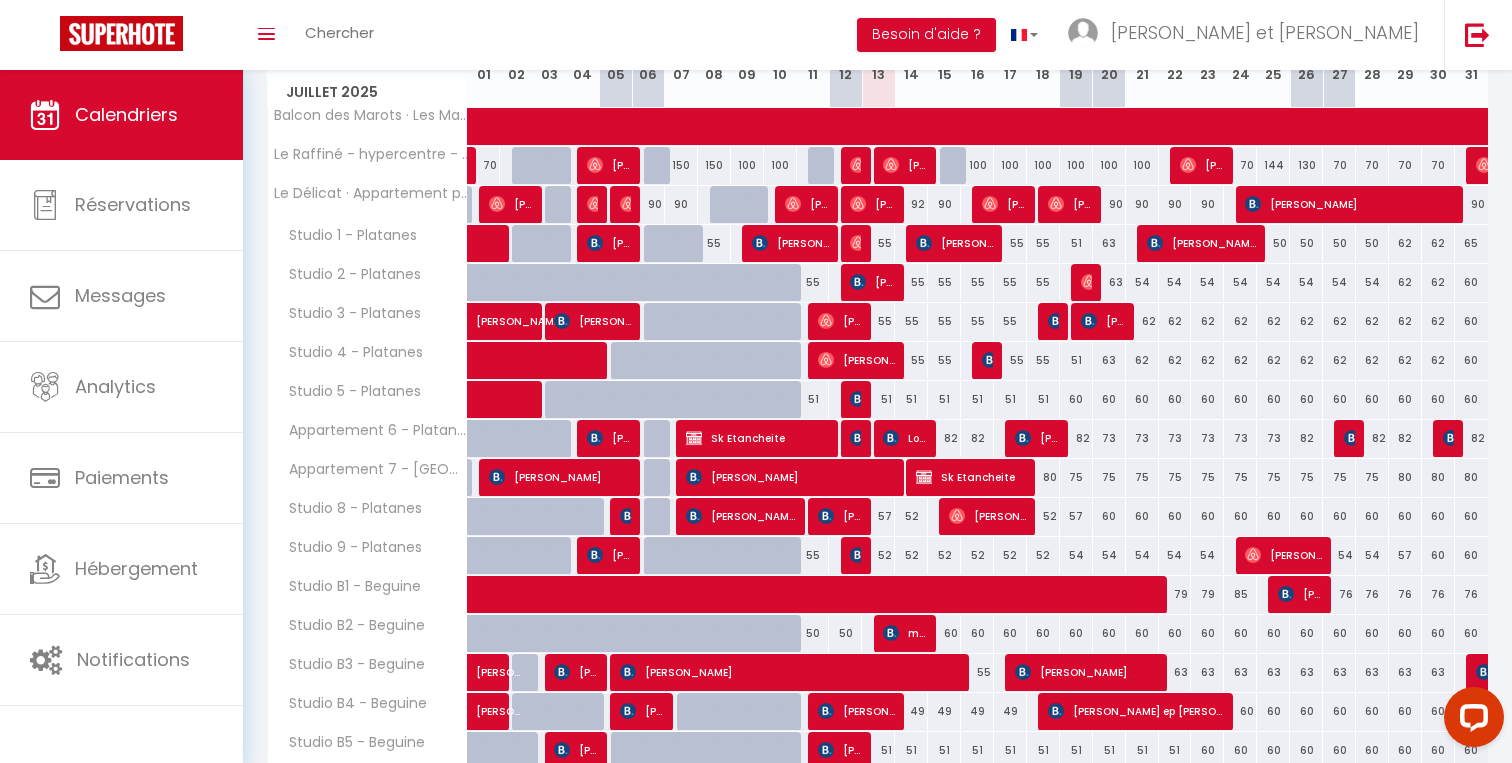 scroll, scrollTop: 308, scrollLeft: 0, axis: vertical 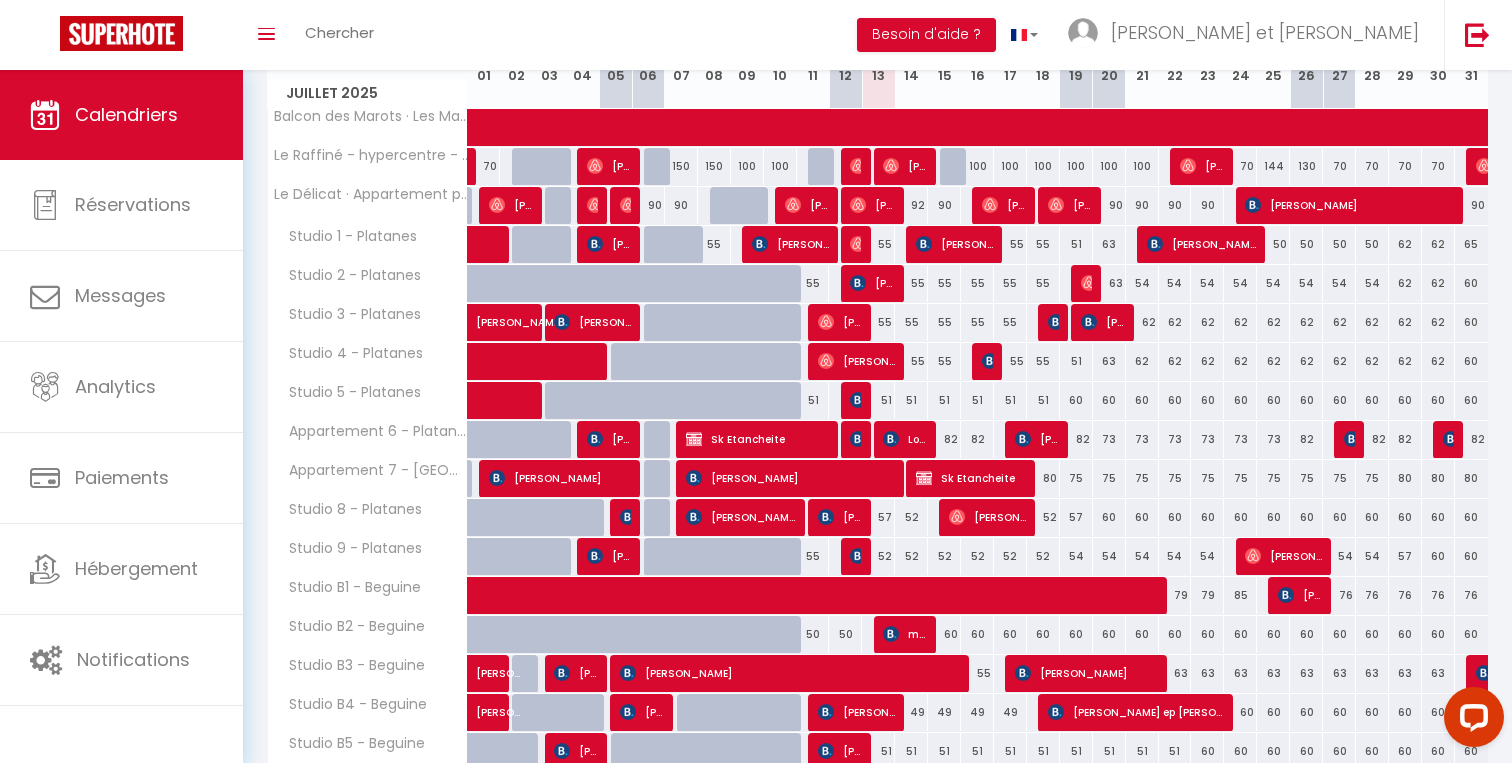 click on "51" at bounding box center (878, 400) 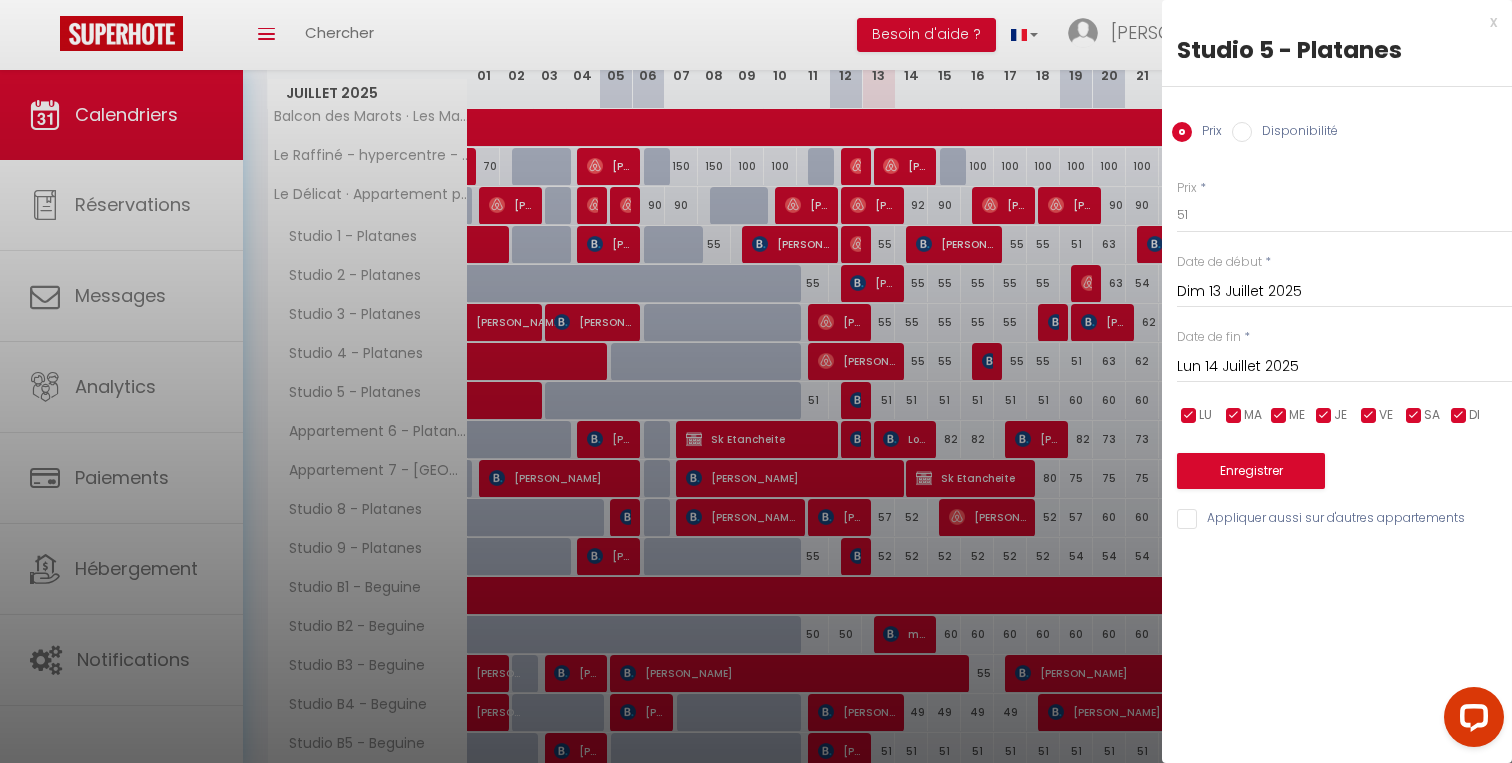 click at bounding box center [756, 381] 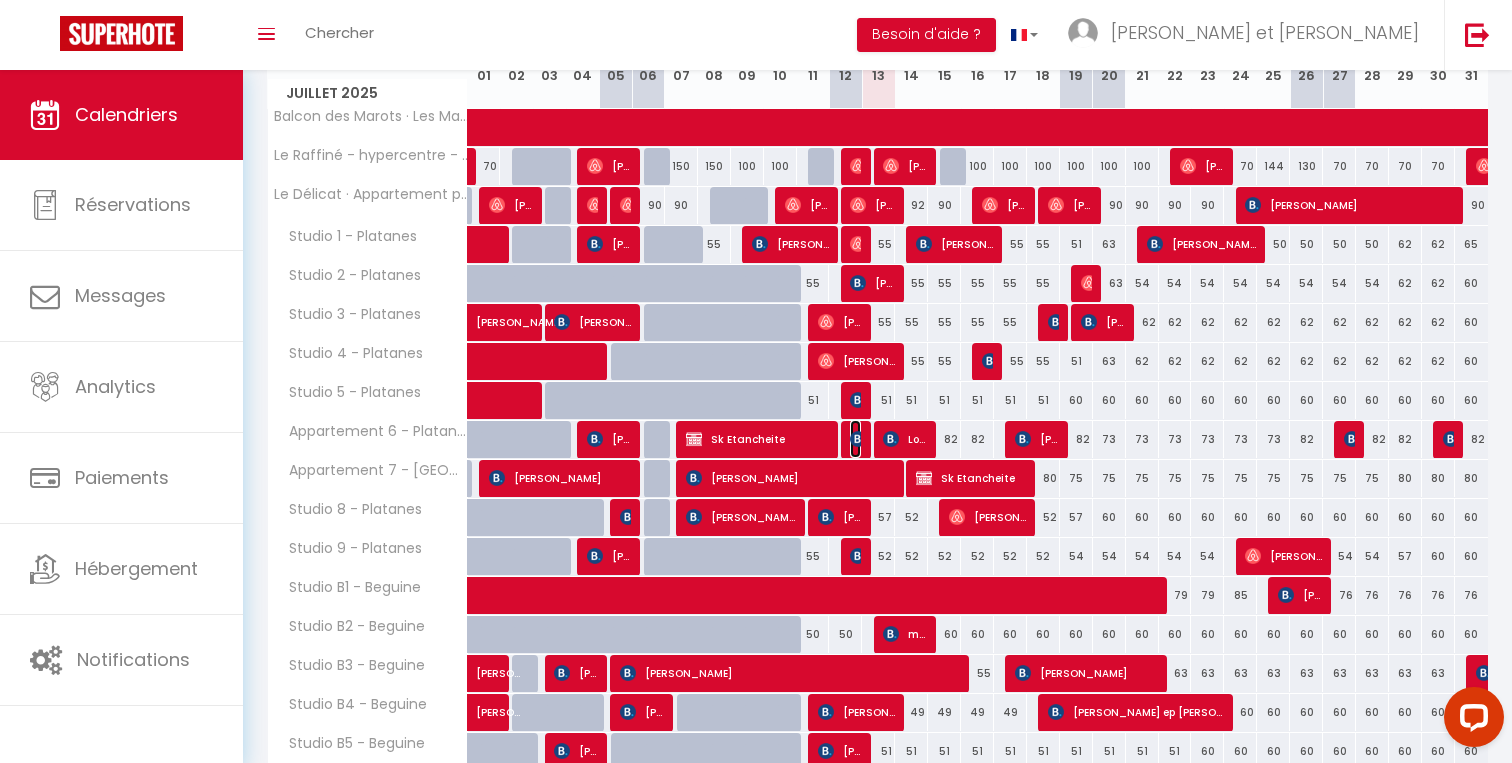 click at bounding box center (858, 439) 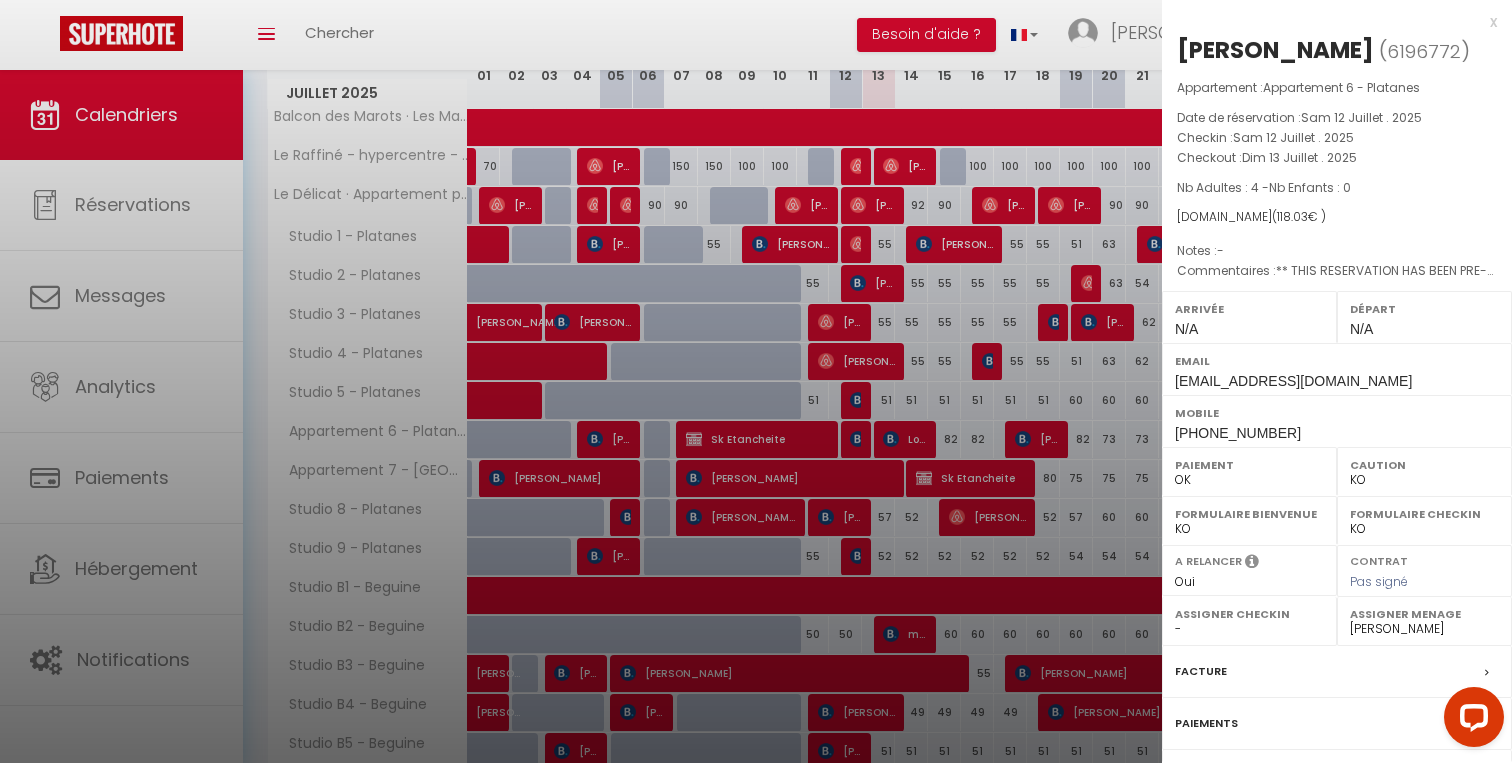 click at bounding box center (756, 381) 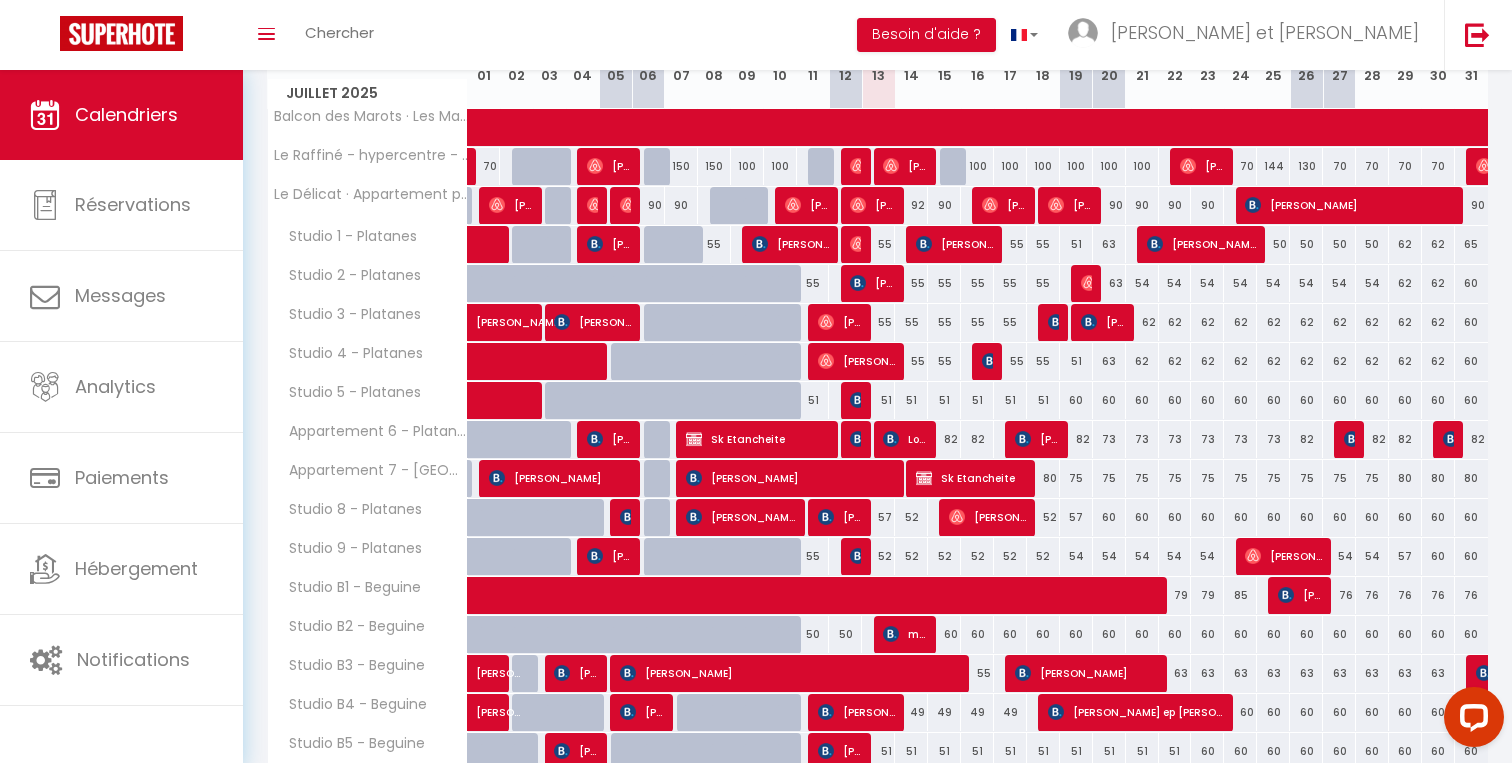 click on "51" at bounding box center (878, 400) 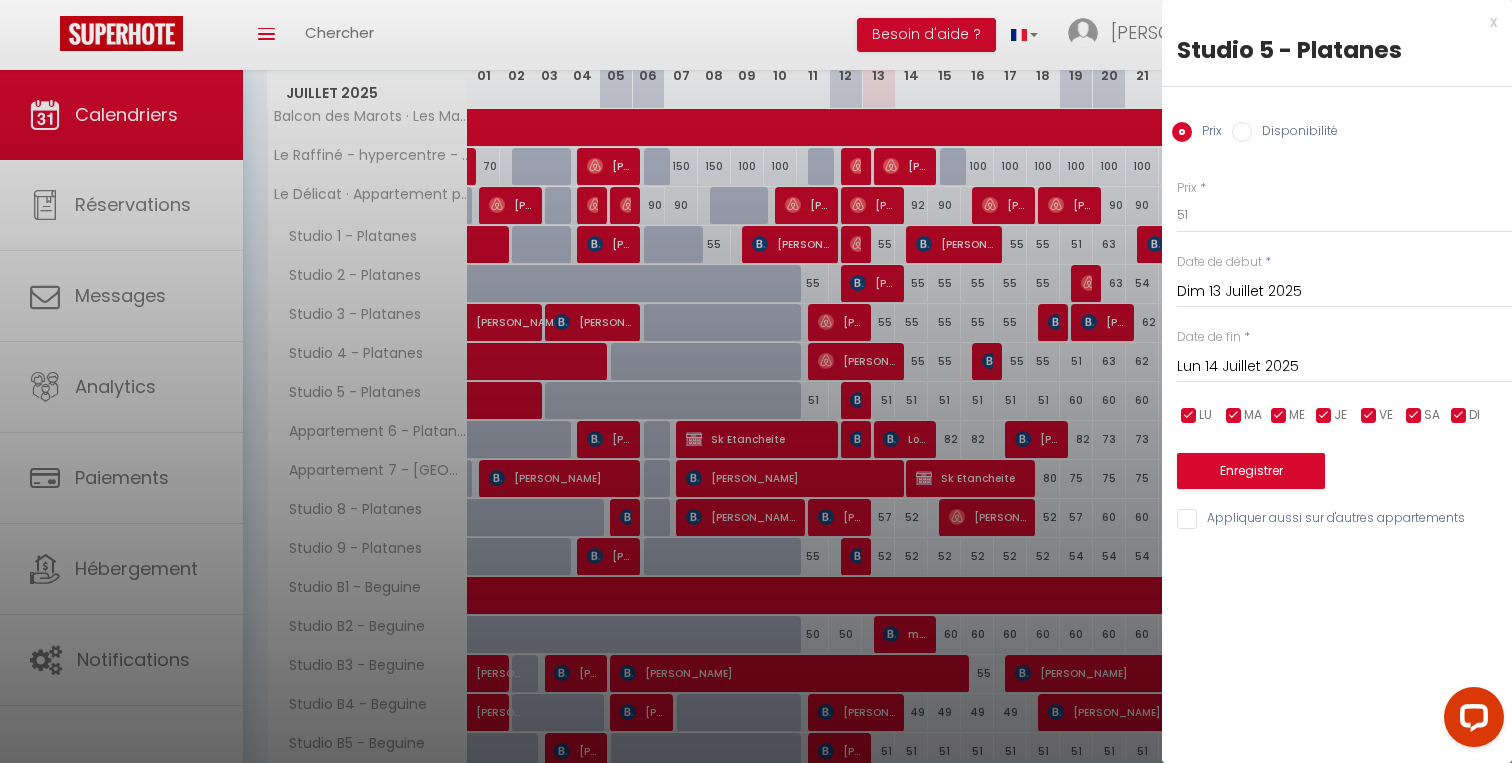 click at bounding box center [756, 381] 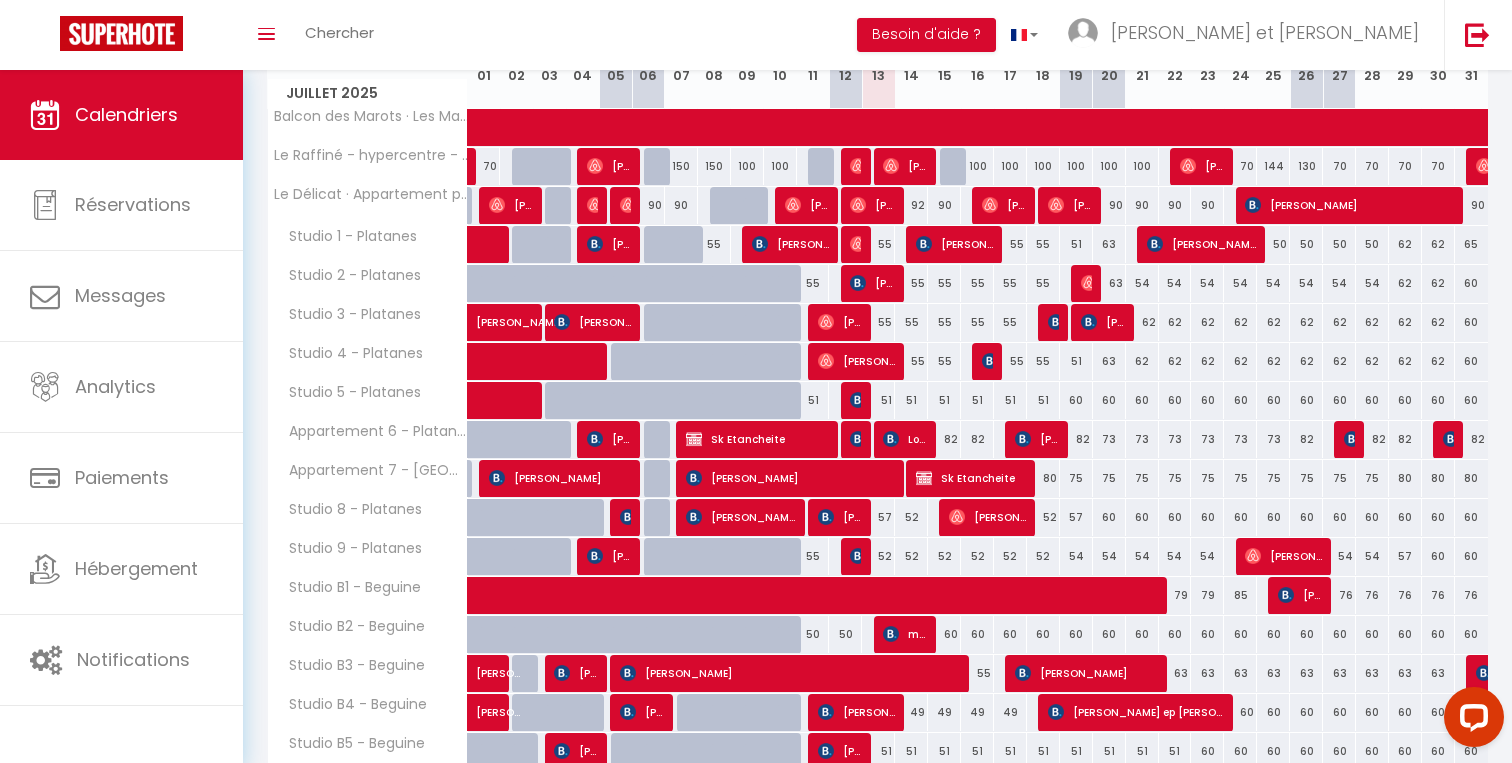 click on "51" at bounding box center [878, 400] 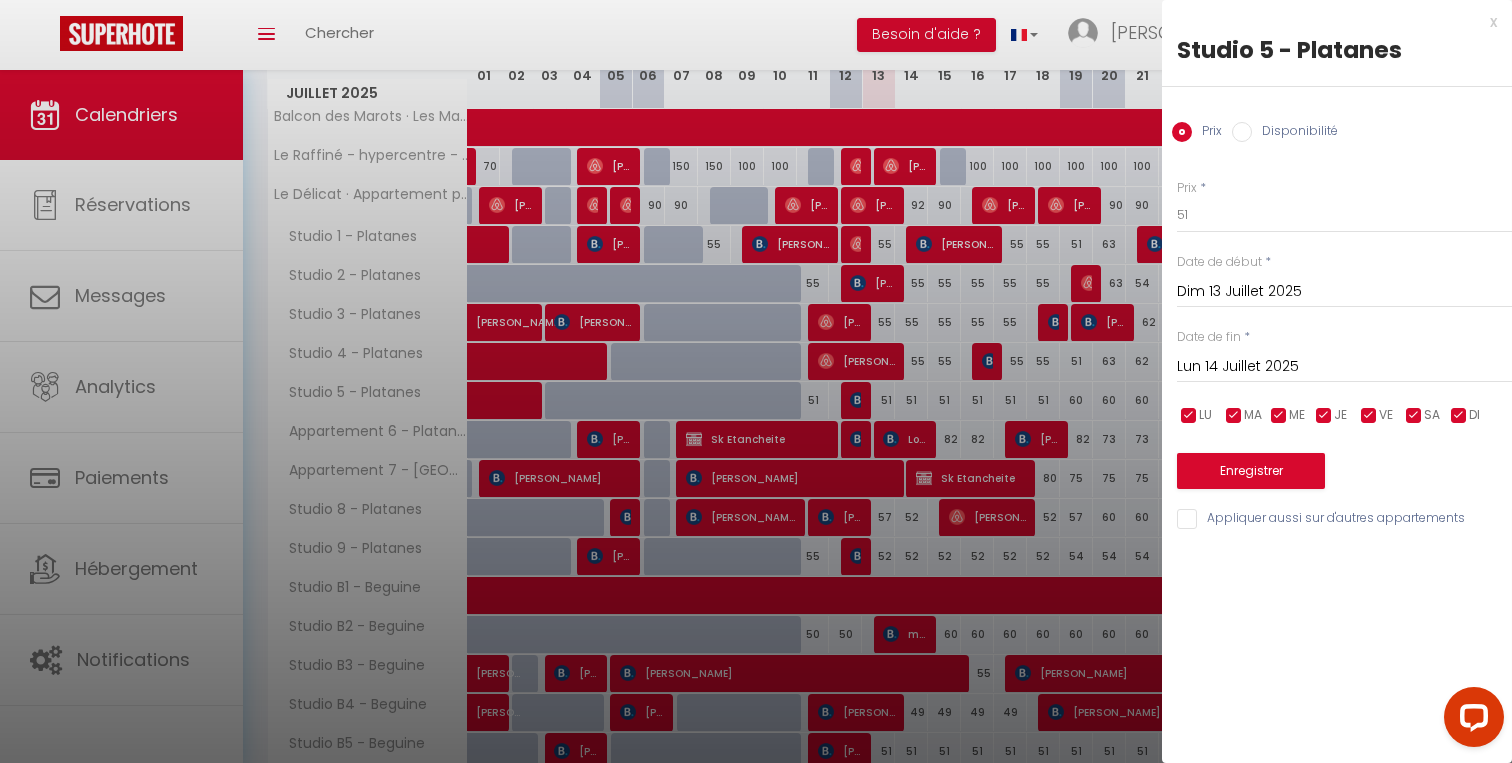 click at bounding box center [756, 381] 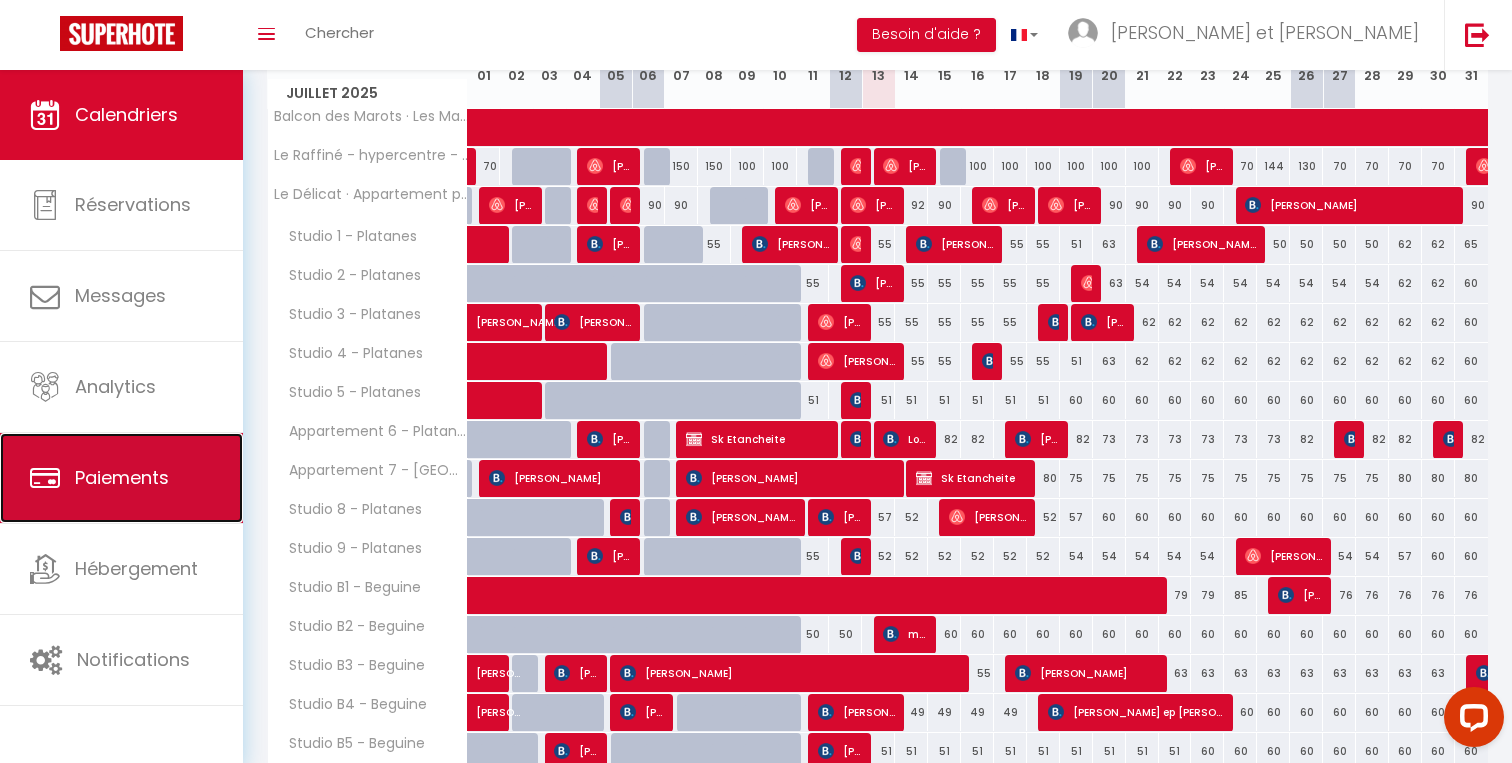 click on "Paiements" at bounding box center (121, 478) 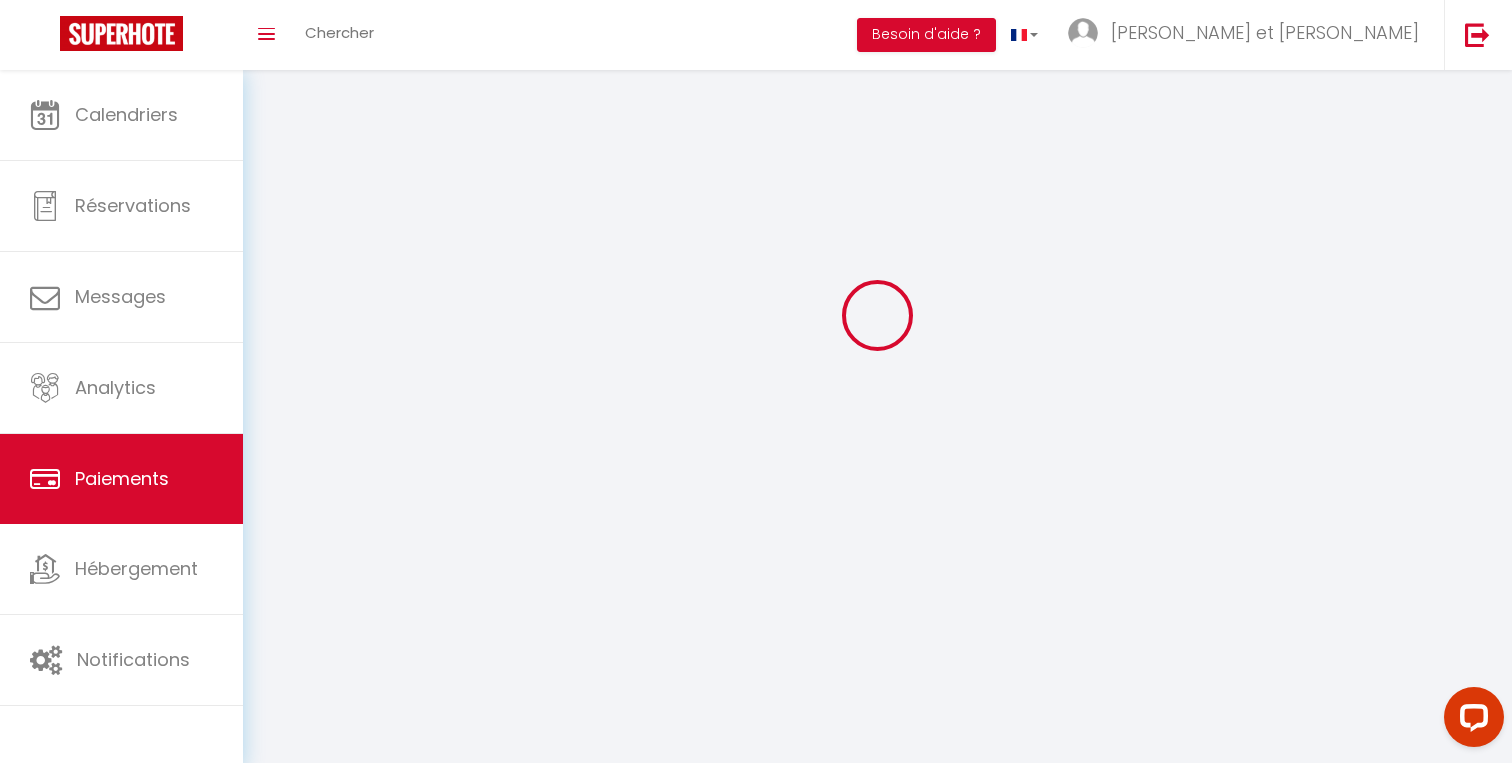 scroll, scrollTop: 0, scrollLeft: 0, axis: both 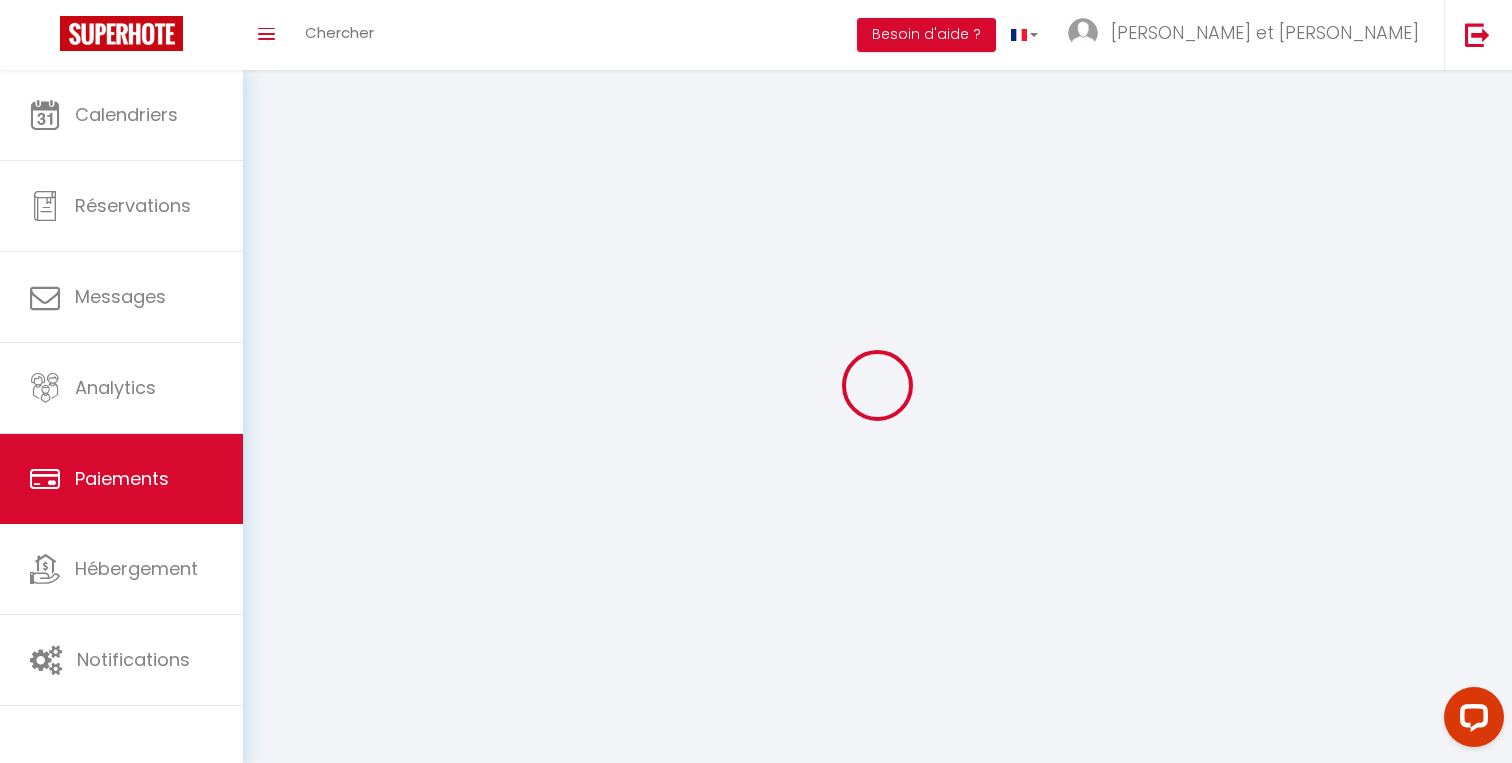 select on "2" 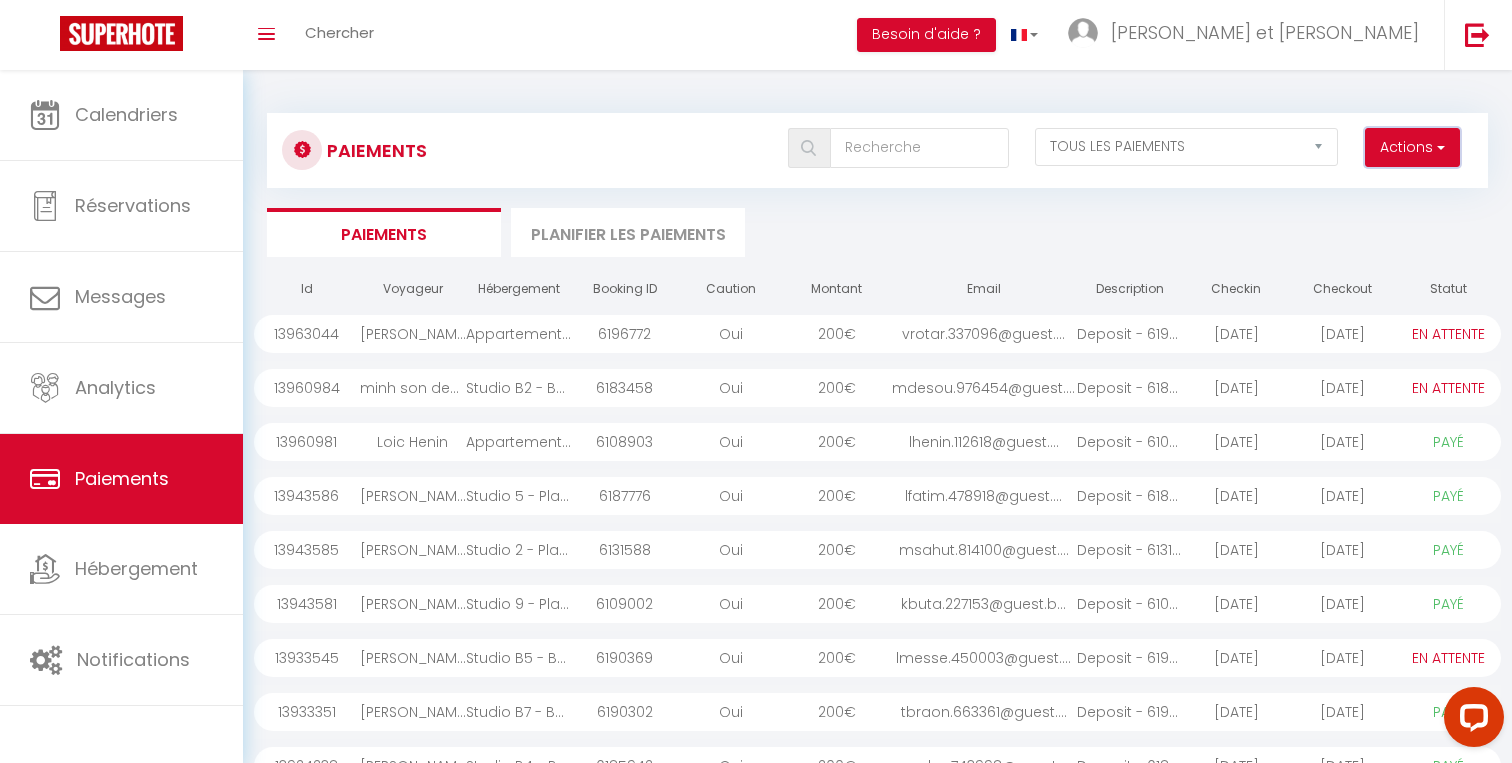 click on "Actions" at bounding box center (1412, 148) 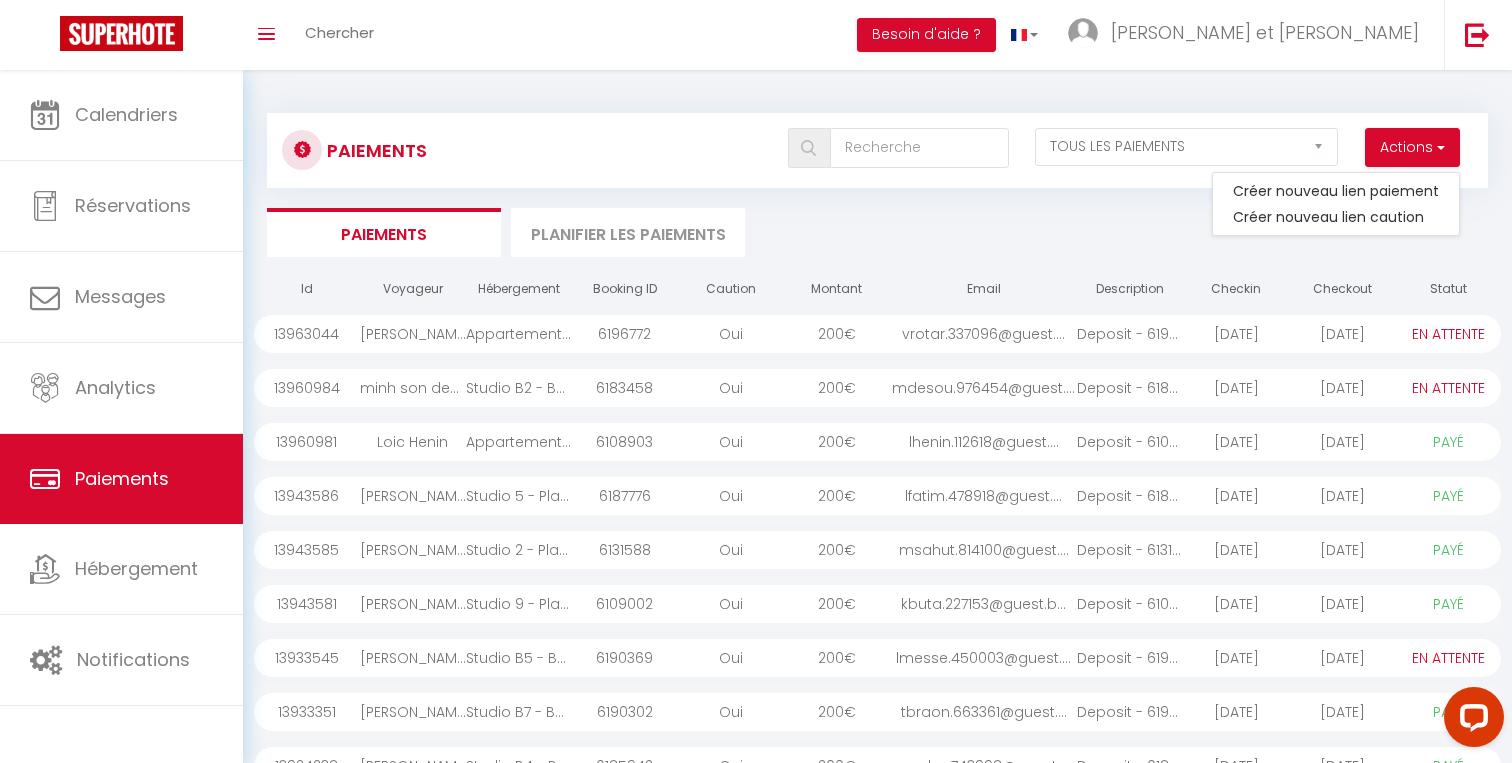 click on "Paiements   Planifier les paiements" at bounding box center [877, 232] 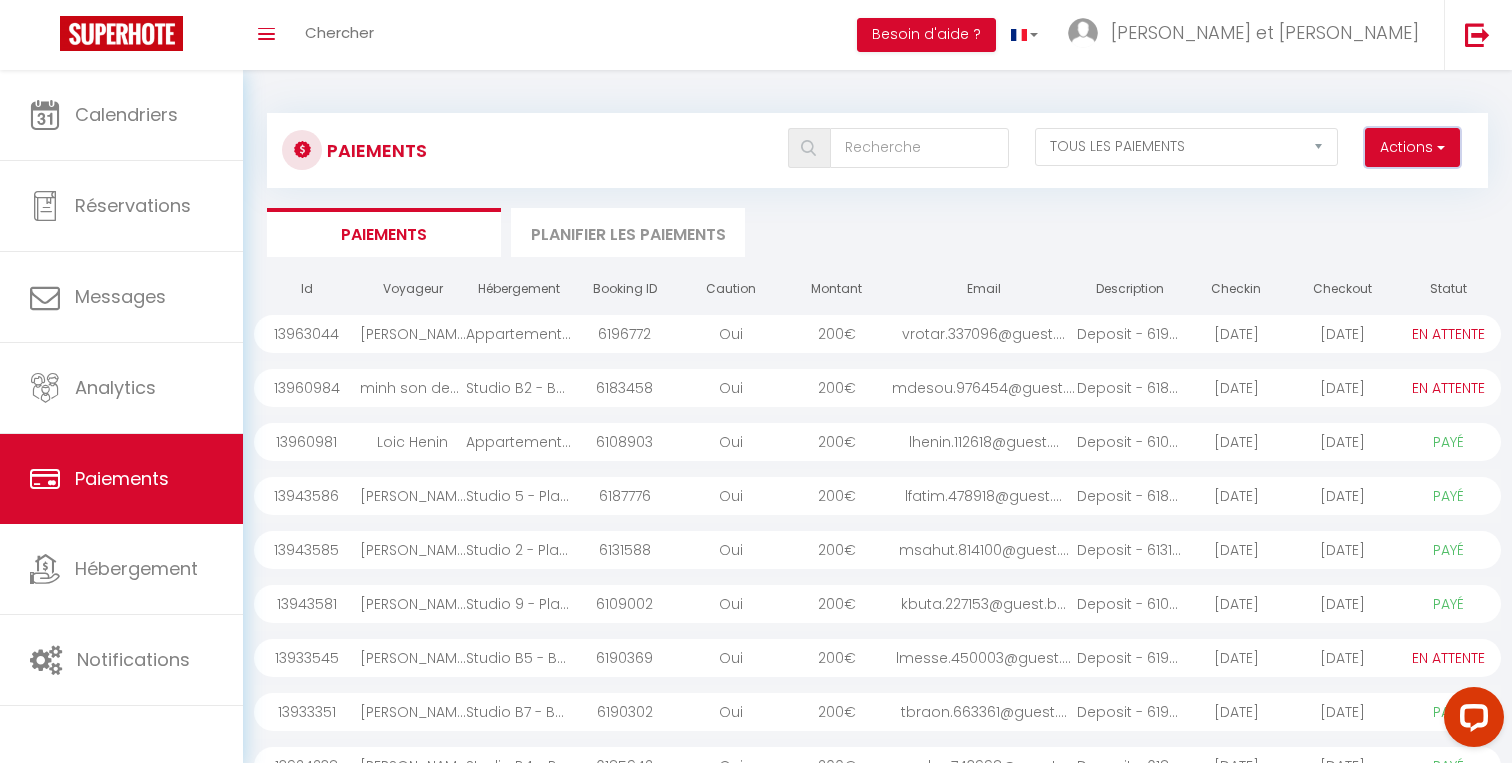 click on "Actions" at bounding box center [1412, 148] 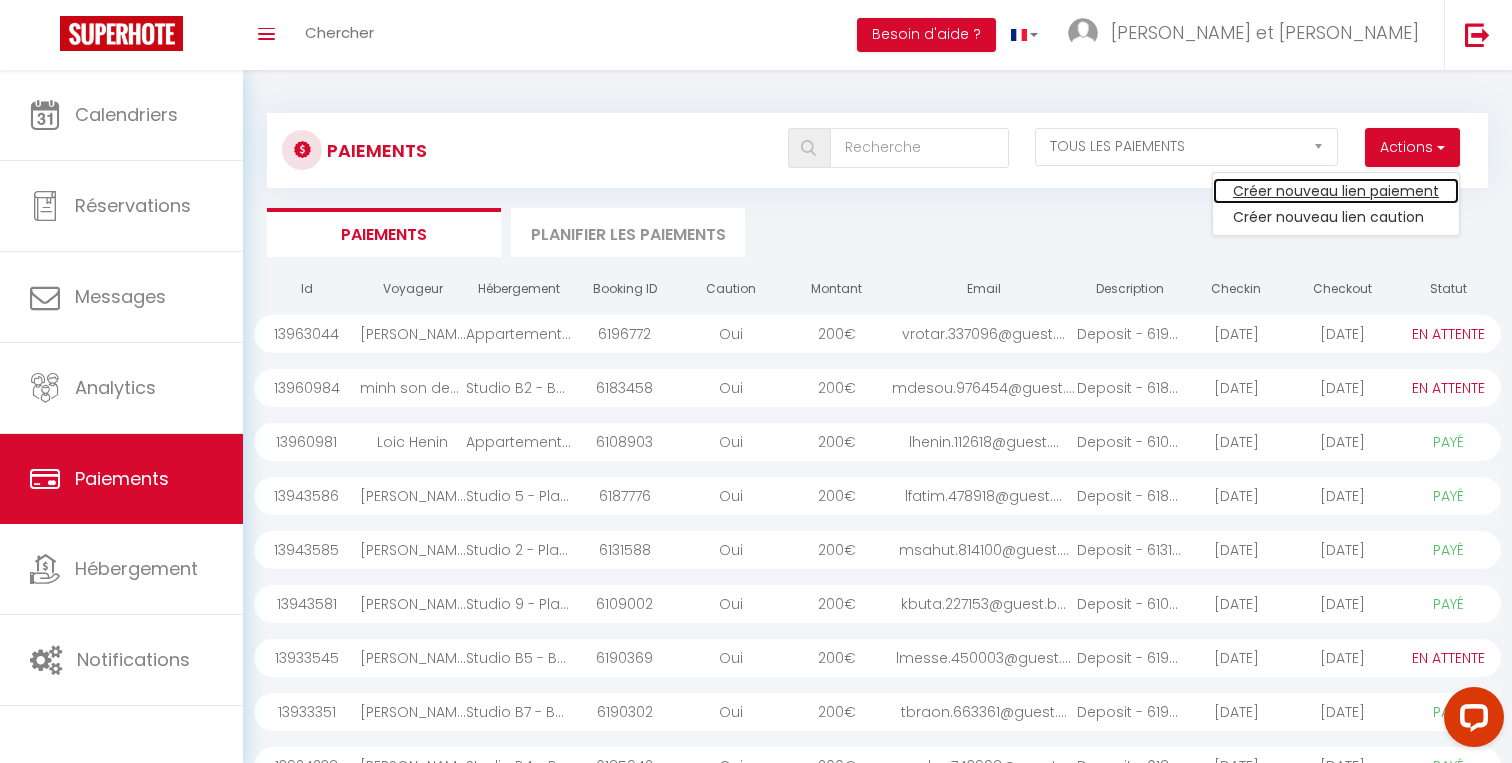 click on "Créer nouveau lien paiement" at bounding box center (1336, 191) 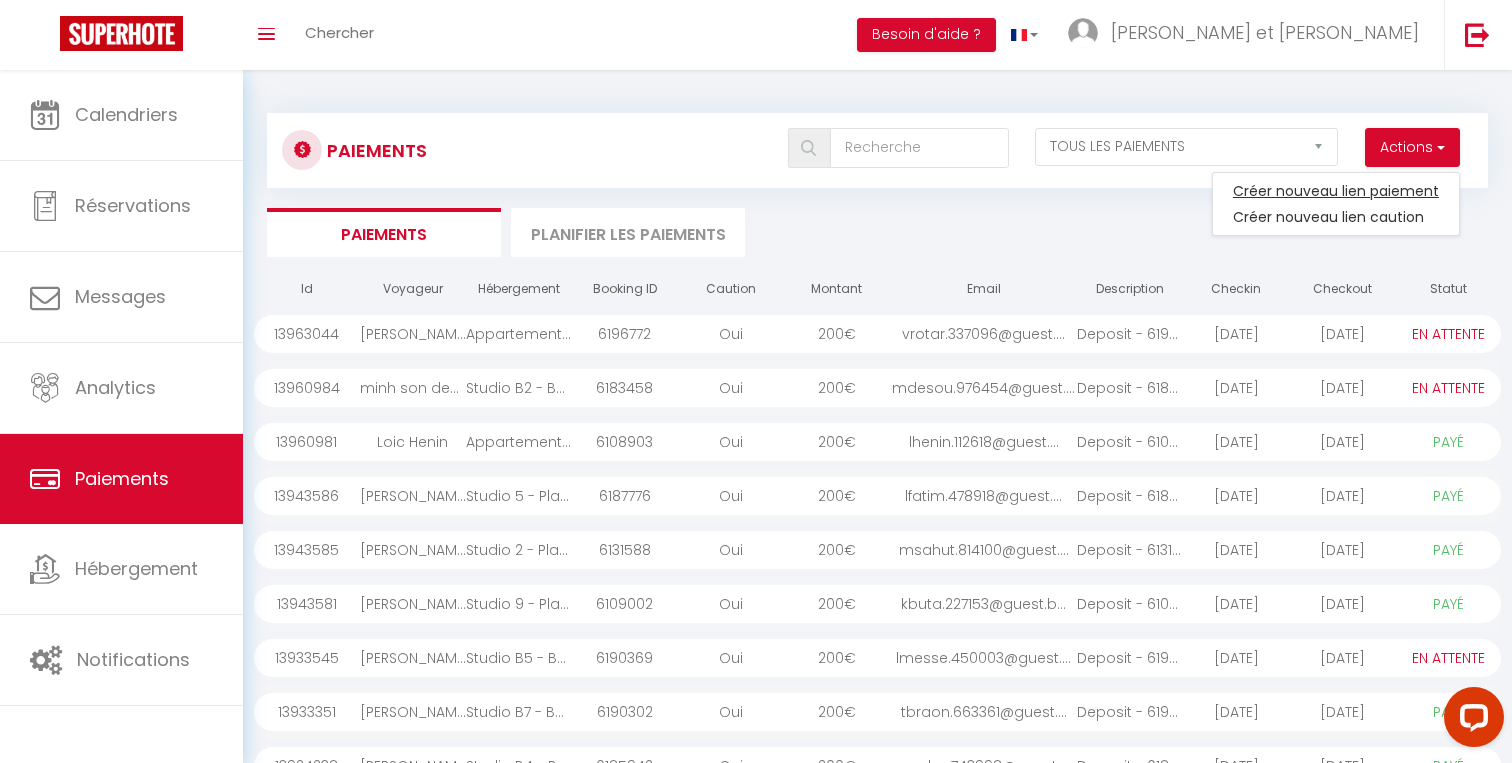 select 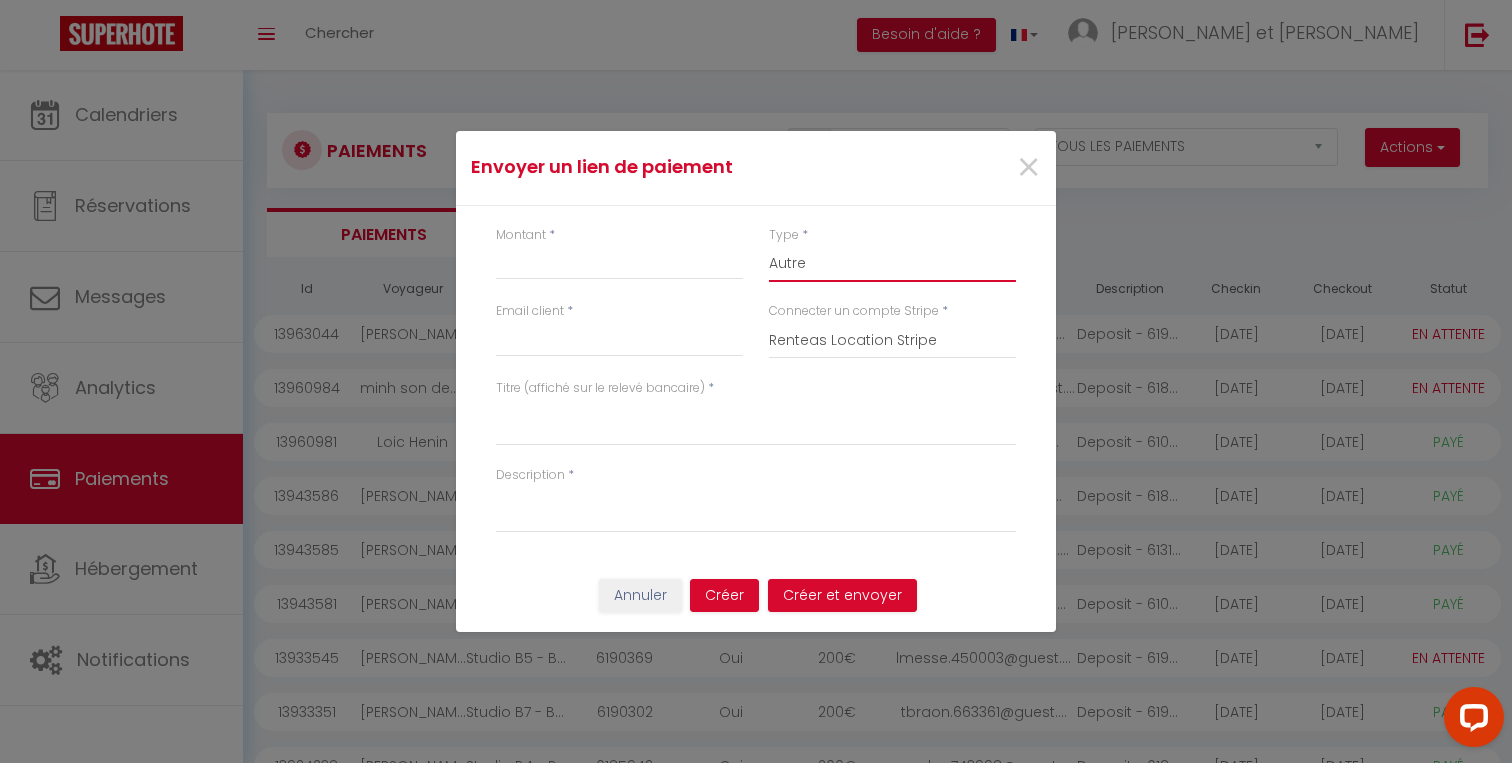click on "Nuits   Frais de ménage   Taxe de séjour   Autre" at bounding box center [892, 263] 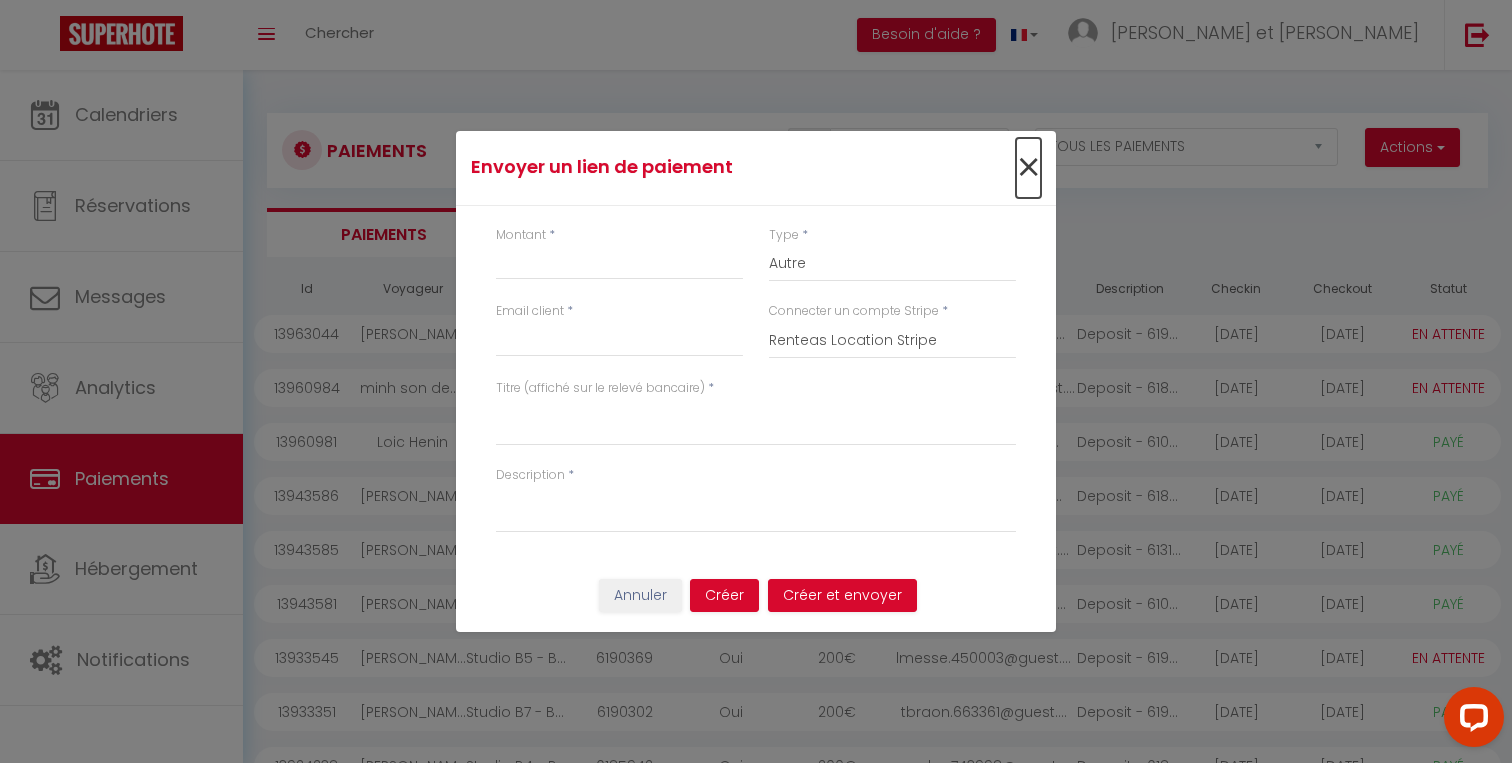 click on "×" at bounding box center [1028, 168] 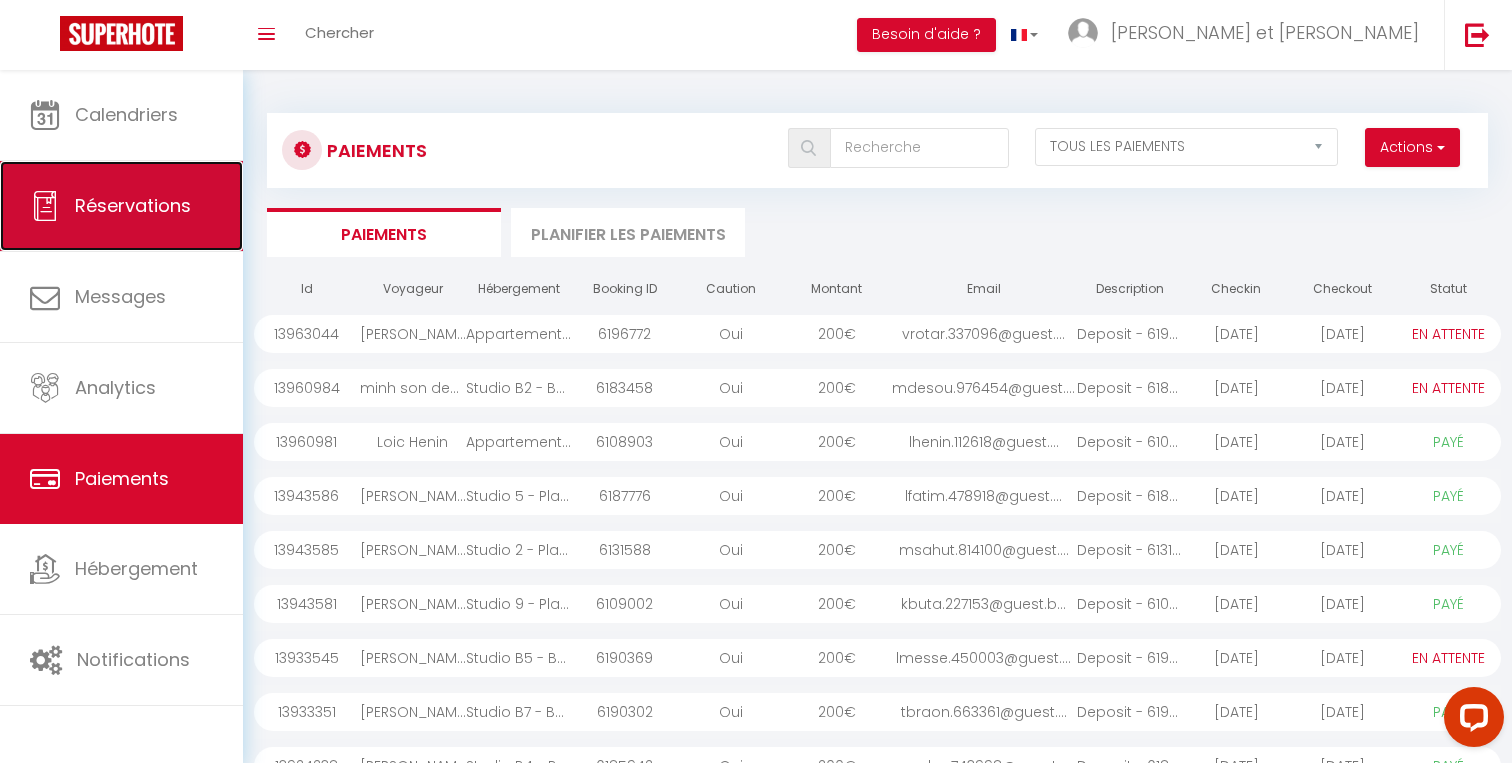click on "Réservations" at bounding box center [121, 206] 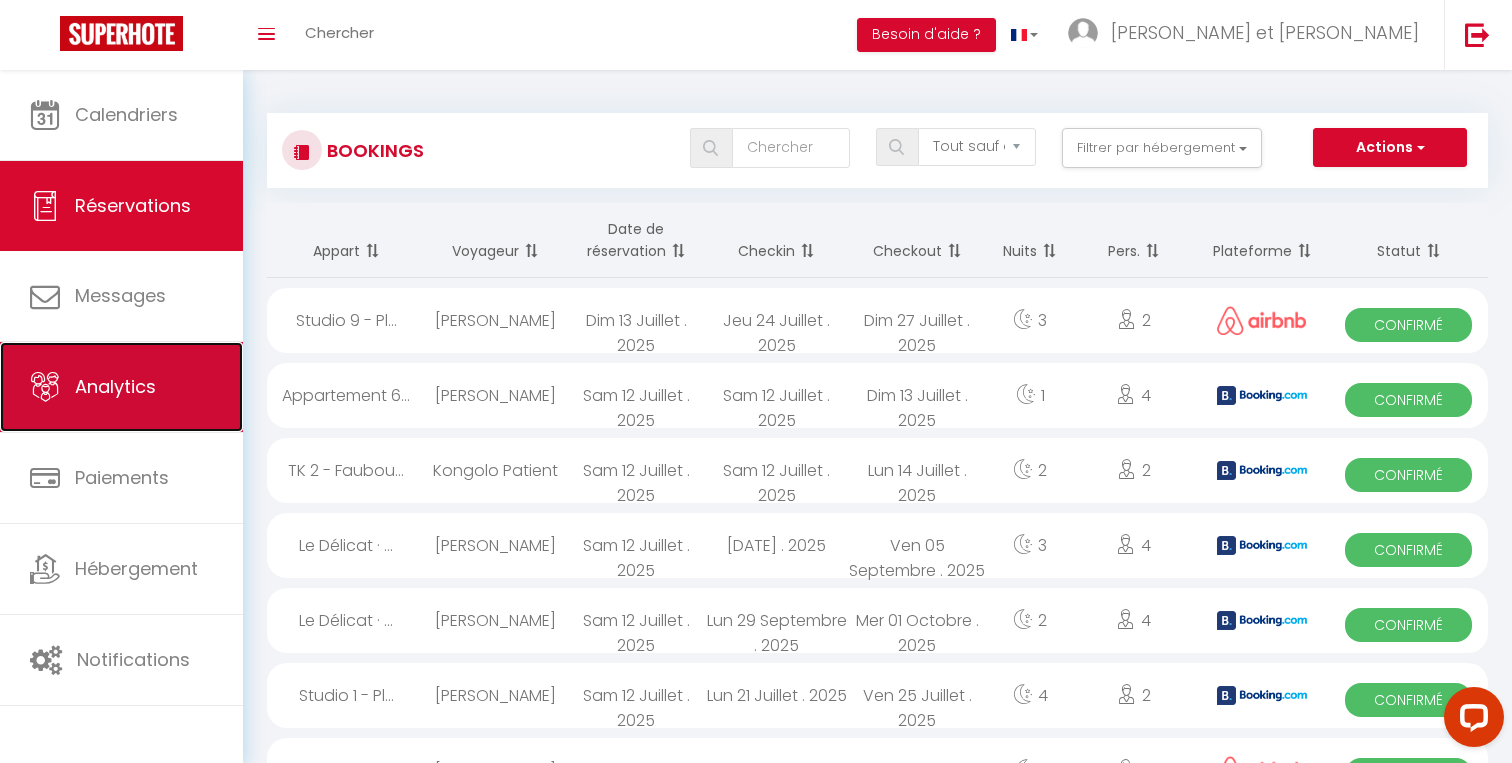 click on "Analytics" at bounding box center [121, 387] 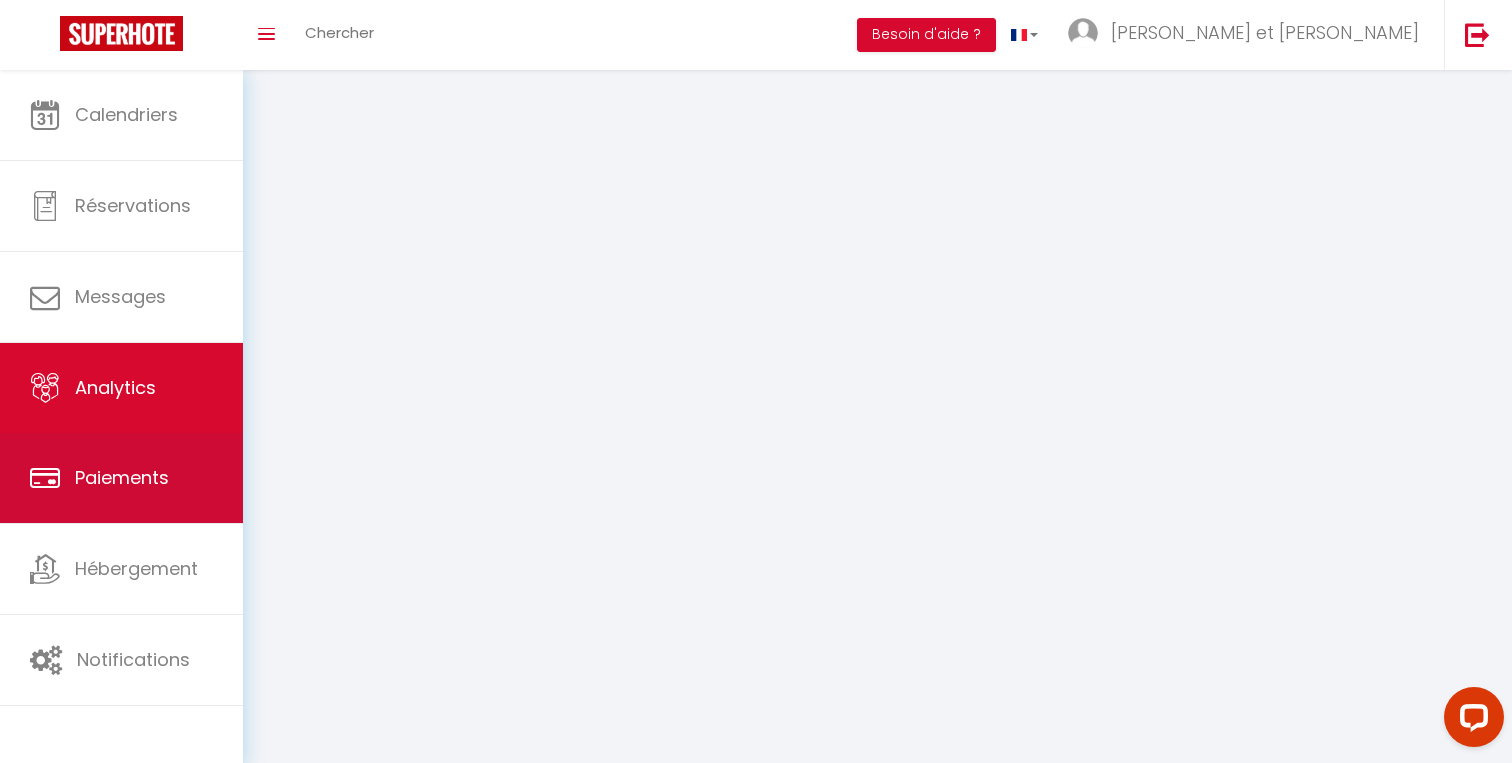 select on "2025" 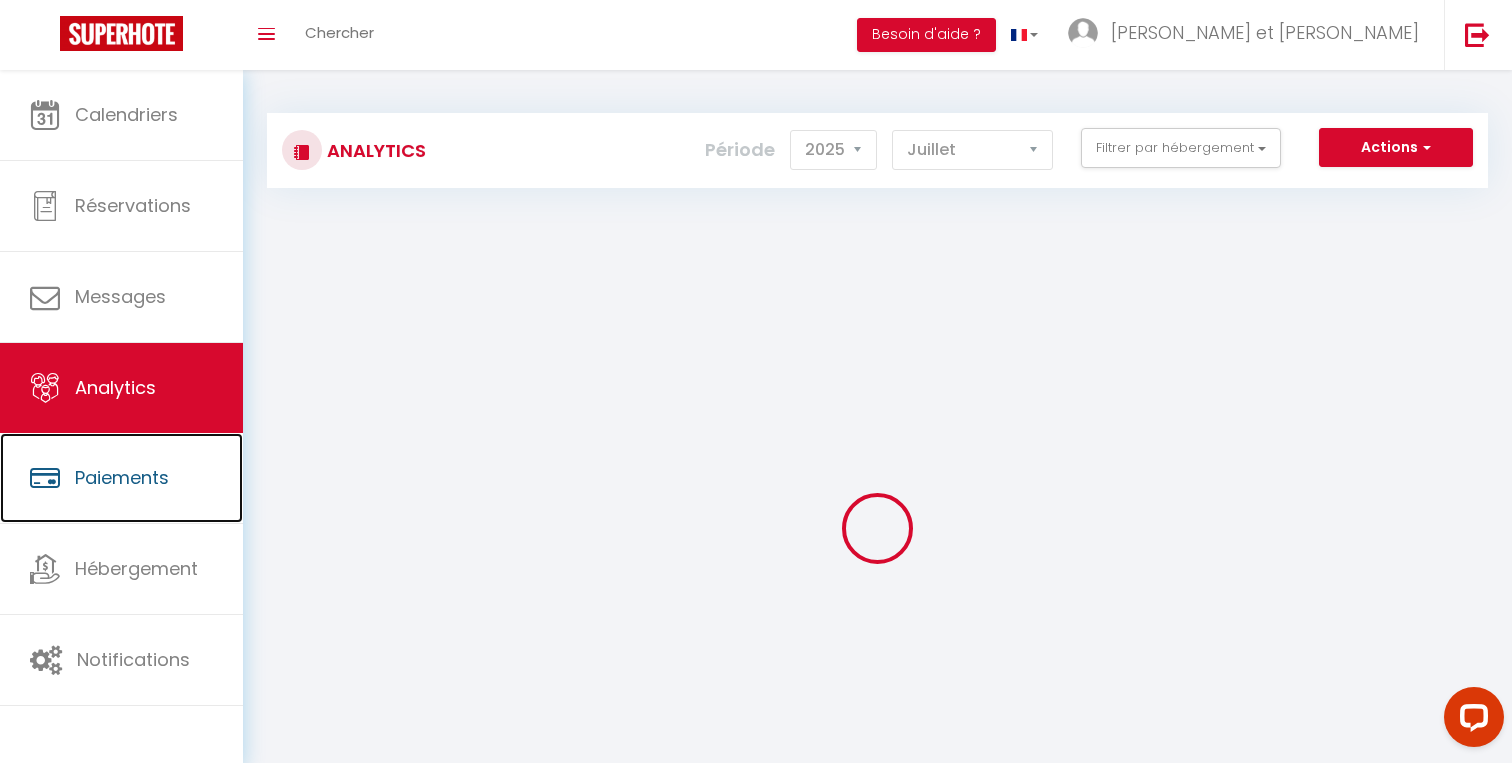 click on "Paiements" at bounding box center [122, 477] 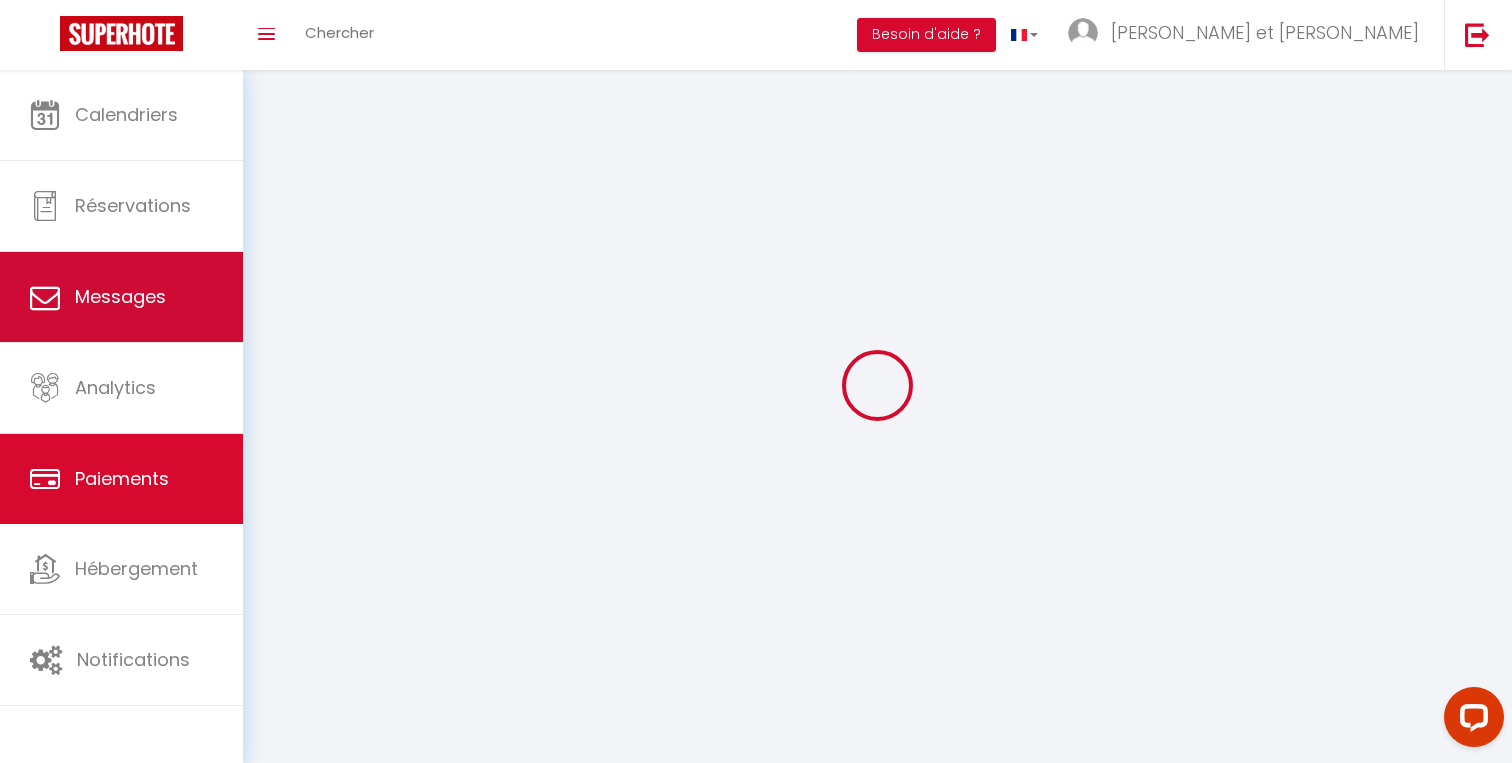 select on "2" 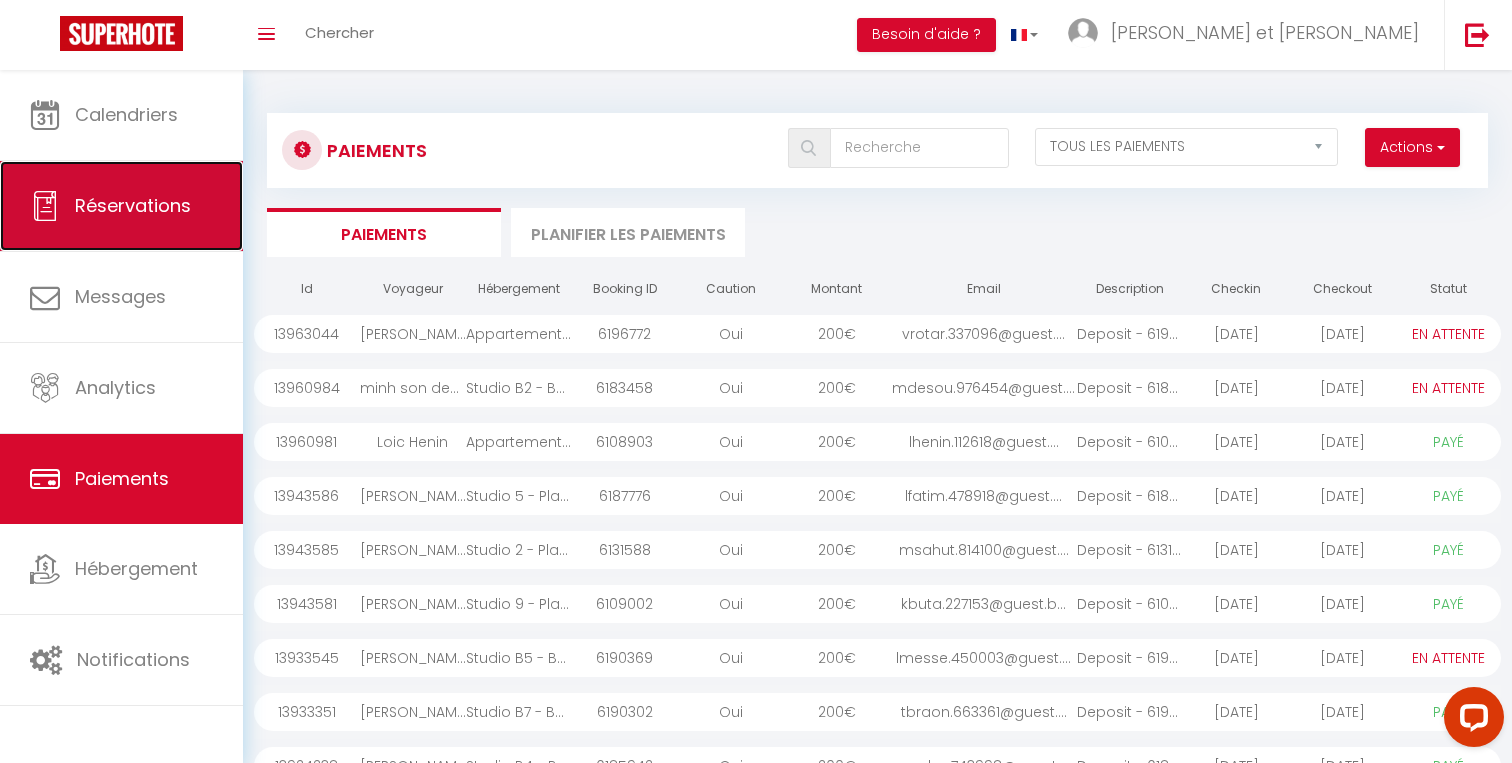 click on "Réservations" at bounding box center (121, 206) 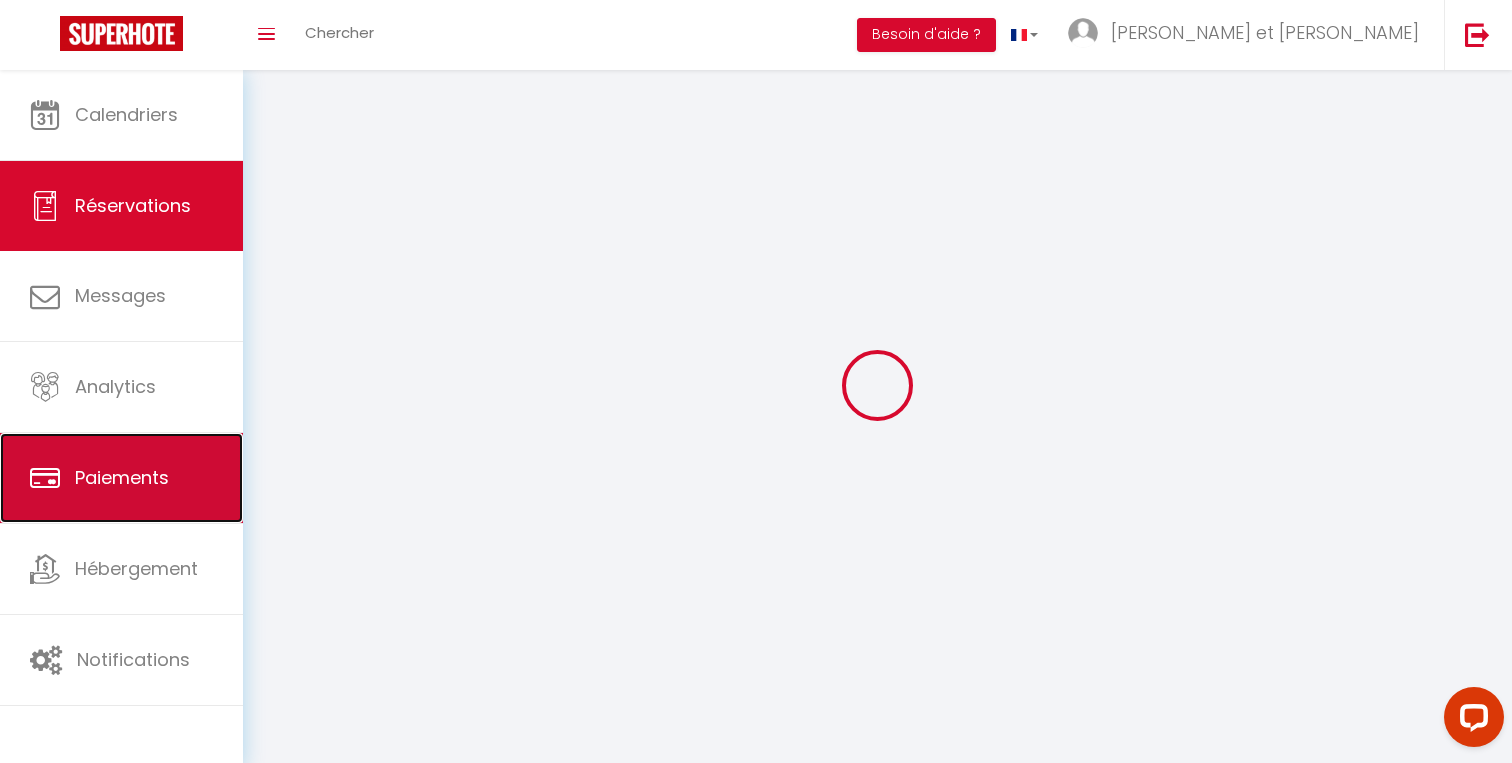 click on "Paiements" at bounding box center [122, 477] 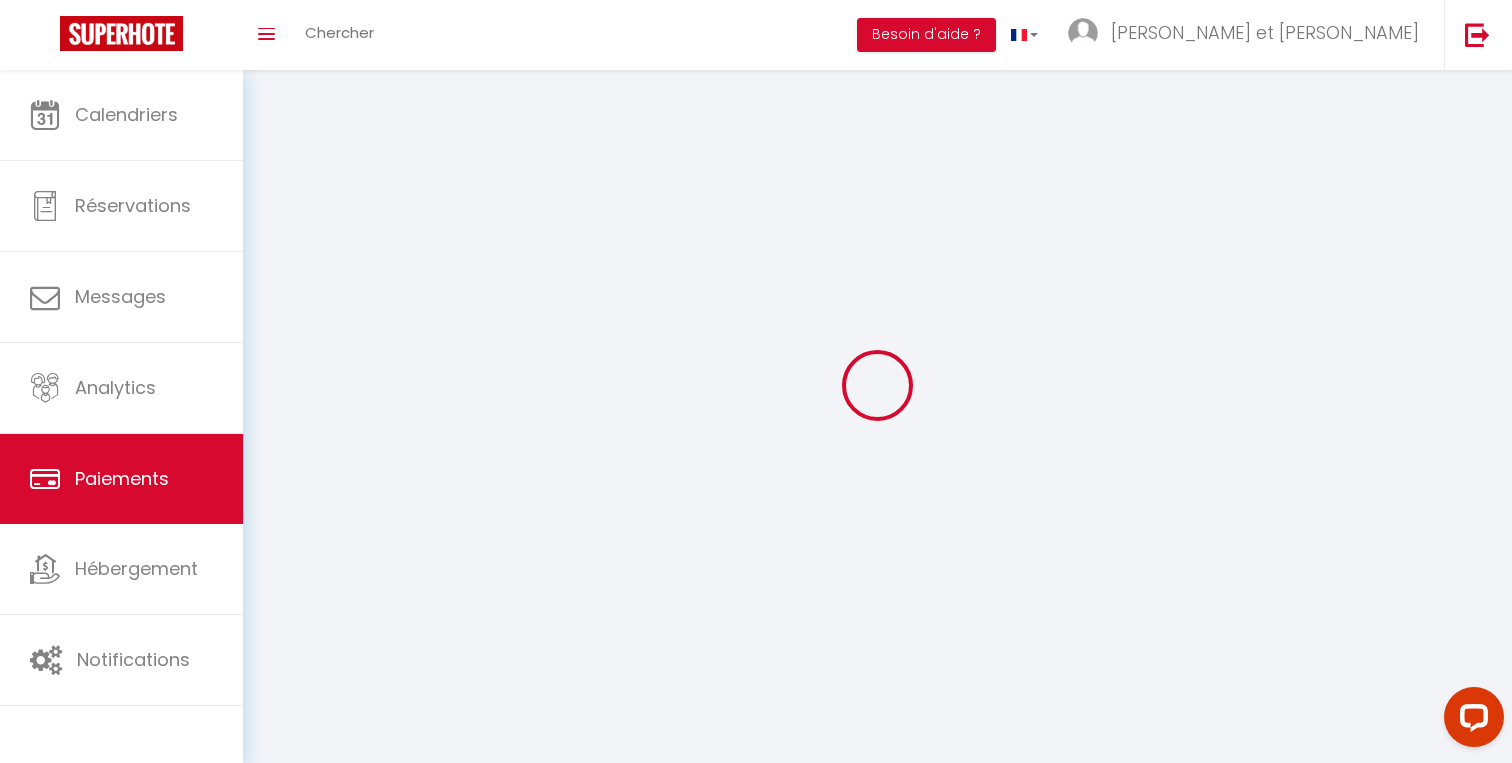 select on "2" 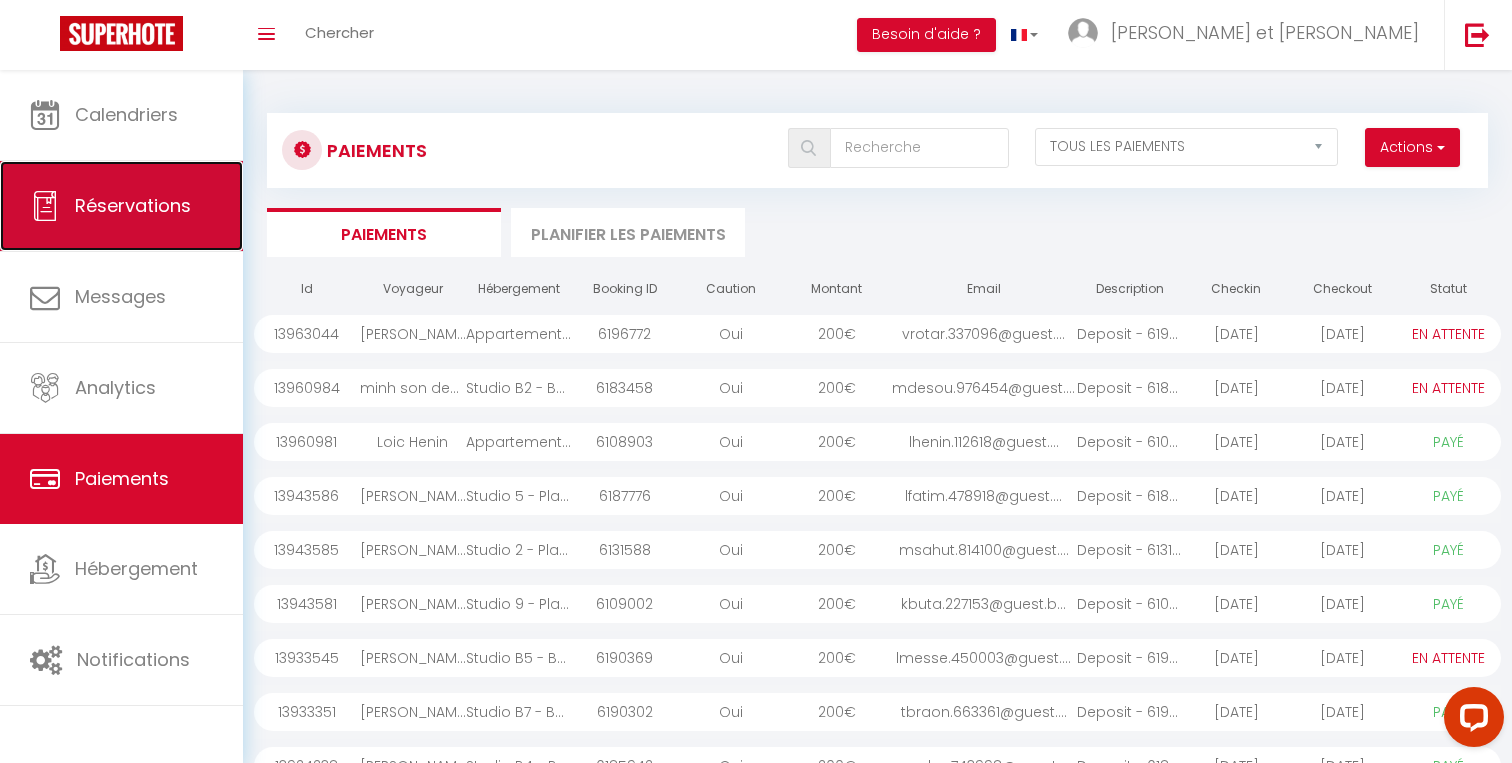 click on "Réservations" at bounding box center (121, 206) 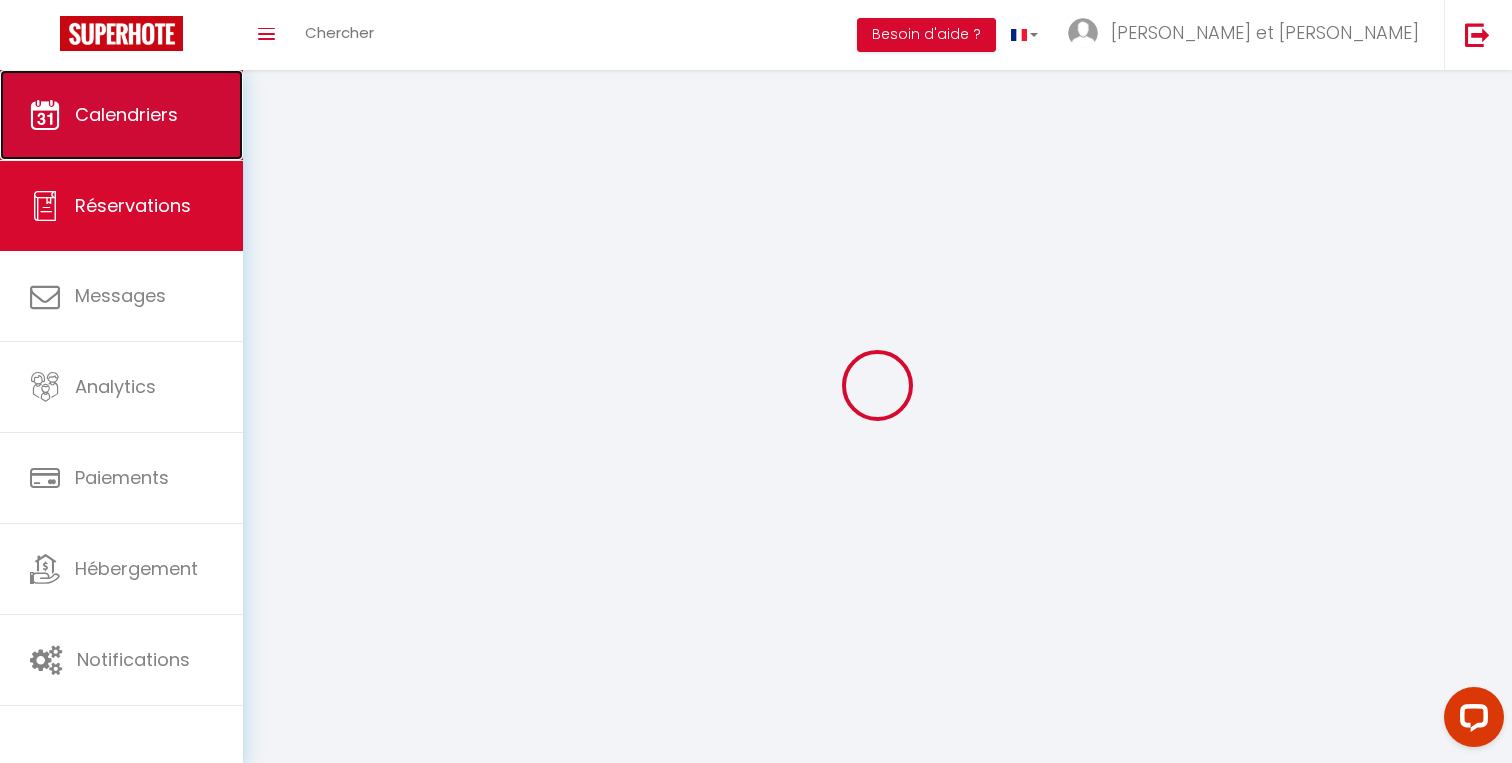 click on "Calendriers" at bounding box center [121, 115] 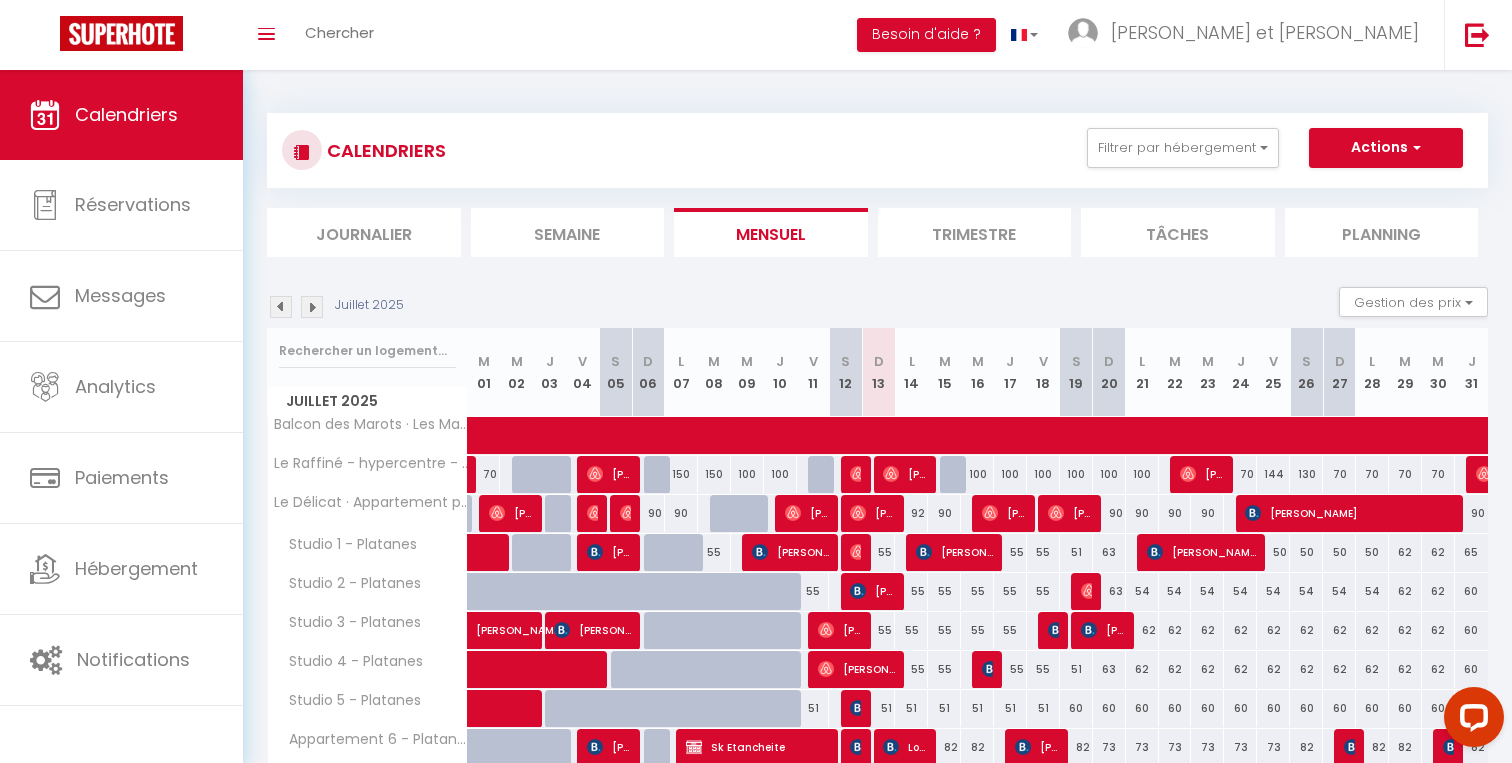 scroll, scrollTop: 122, scrollLeft: 0, axis: vertical 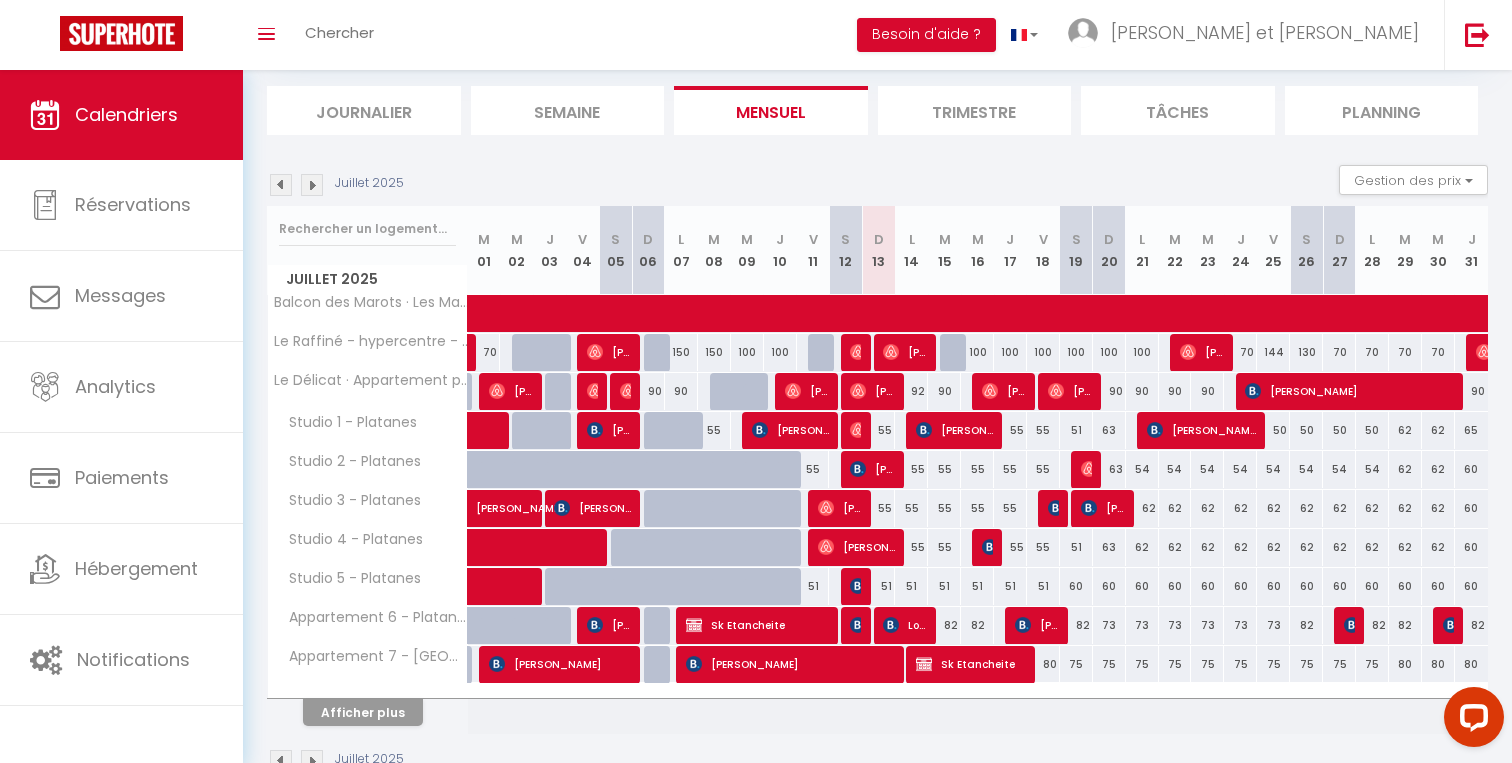click on "51" at bounding box center [878, 586] 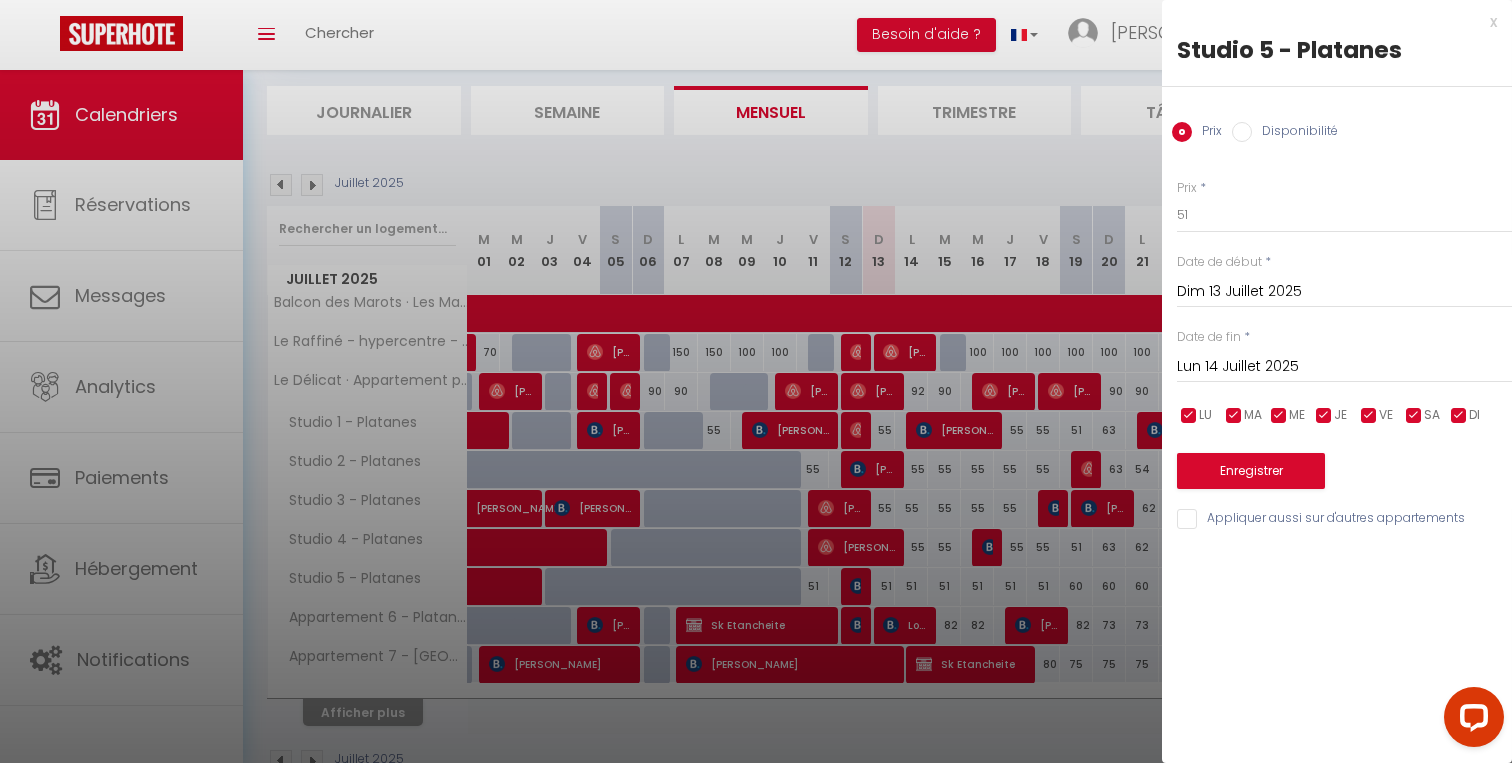 click on "x
Studio 5 - Platanes     Prix     Disponibilité
Prix
*   51
Statut
*
Disponible
Indisponible
Date de début
*     Dim 13 Juillet 2025         <   Juil 2025   >   Dim Lun Mar Mer Jeu Ven Sam   1 2 3 4 5 6 7 8 9 10 11 12 13 14 15 16 17 18 19 20 21 22 23 24 25 26 27 28 29 30 31     <   2025   >   Janvier Février Mars Avril Mai Juin Juillet Août Septembre Octobre Novembre Décembre     <   2020 - 2029   >   2020 2021 2022 2023 2024 2025 2026 2027 2028 2029
Date de fin
*     Lun 14 Juillet 2025         <   Juil 2025   >   Dim Lun Mar Mer Jeu Ven Sam   1 2 3 4 5 6 7 8 9 10 11 12 13 14 15 16 17 18 19 20 21 22 23 24 25 26 27 28 29 30 31     <   2025   >   Janvier Février Mars Avril Mai Juin" at bounding box center (1337, 275) 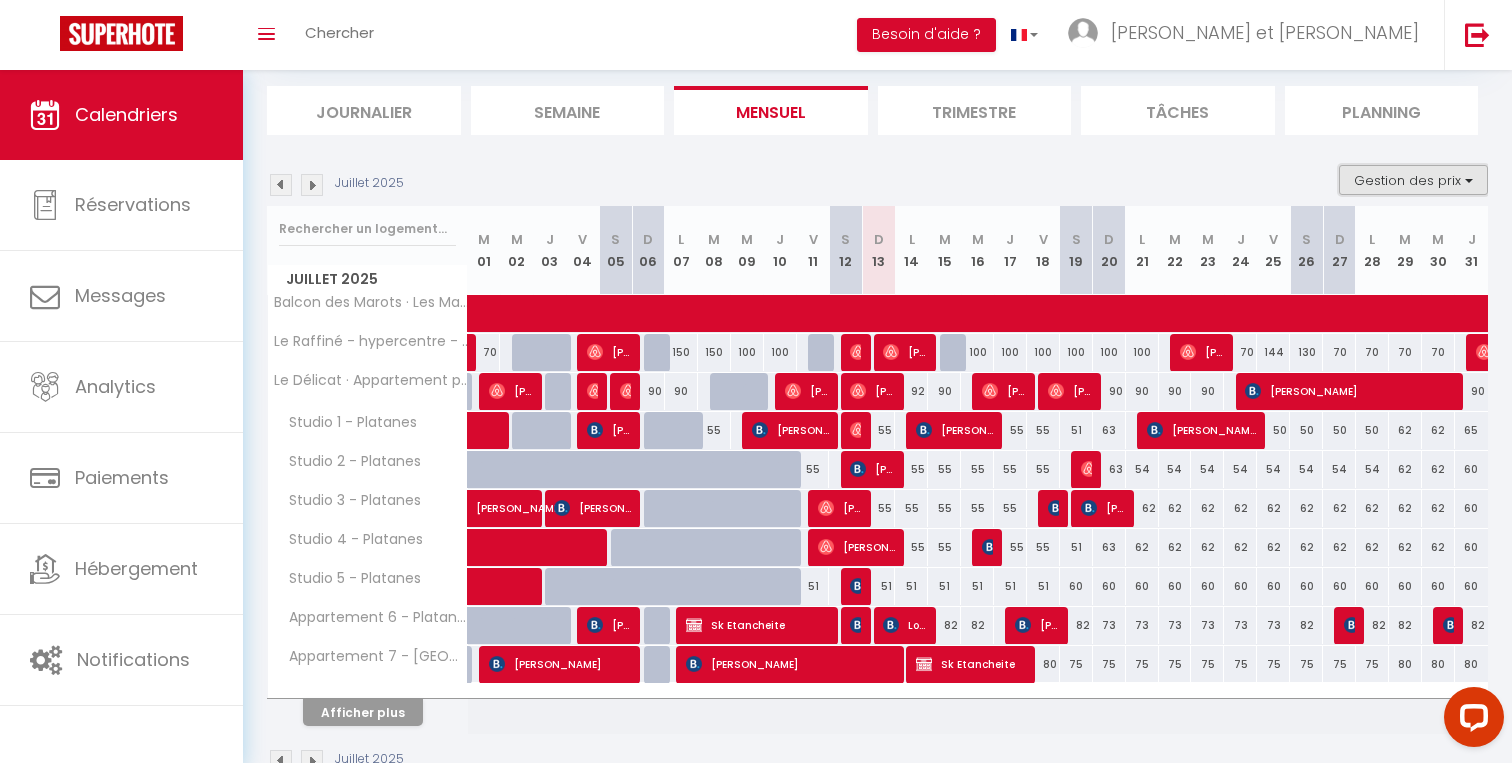 click on "Gestion des prix" at bounding box center (1413, 180) 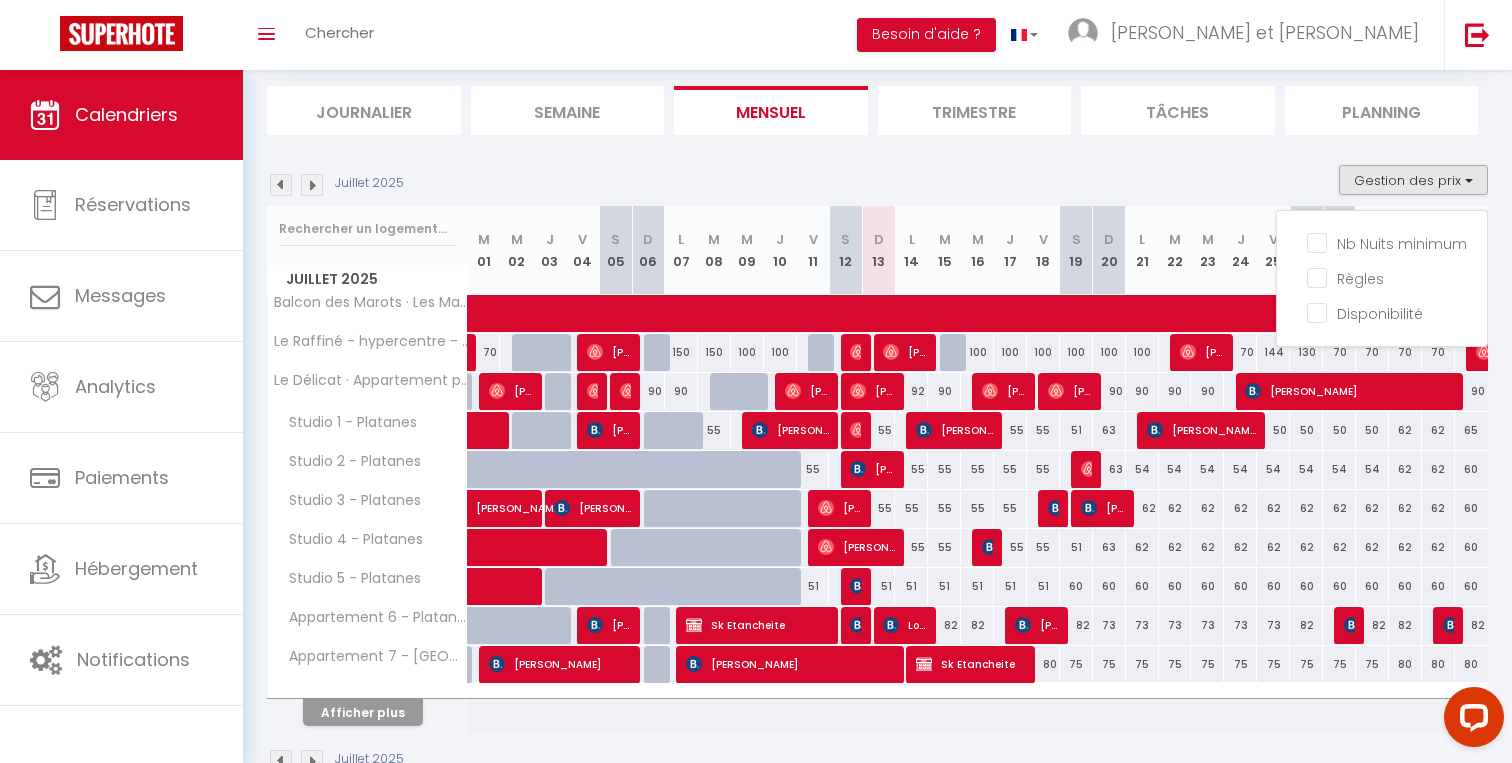 click on "Juillet 2025
Gestion des prix
Nb Nuits minimum   Règles   Disponibilité" at bounding box center [877, 185] 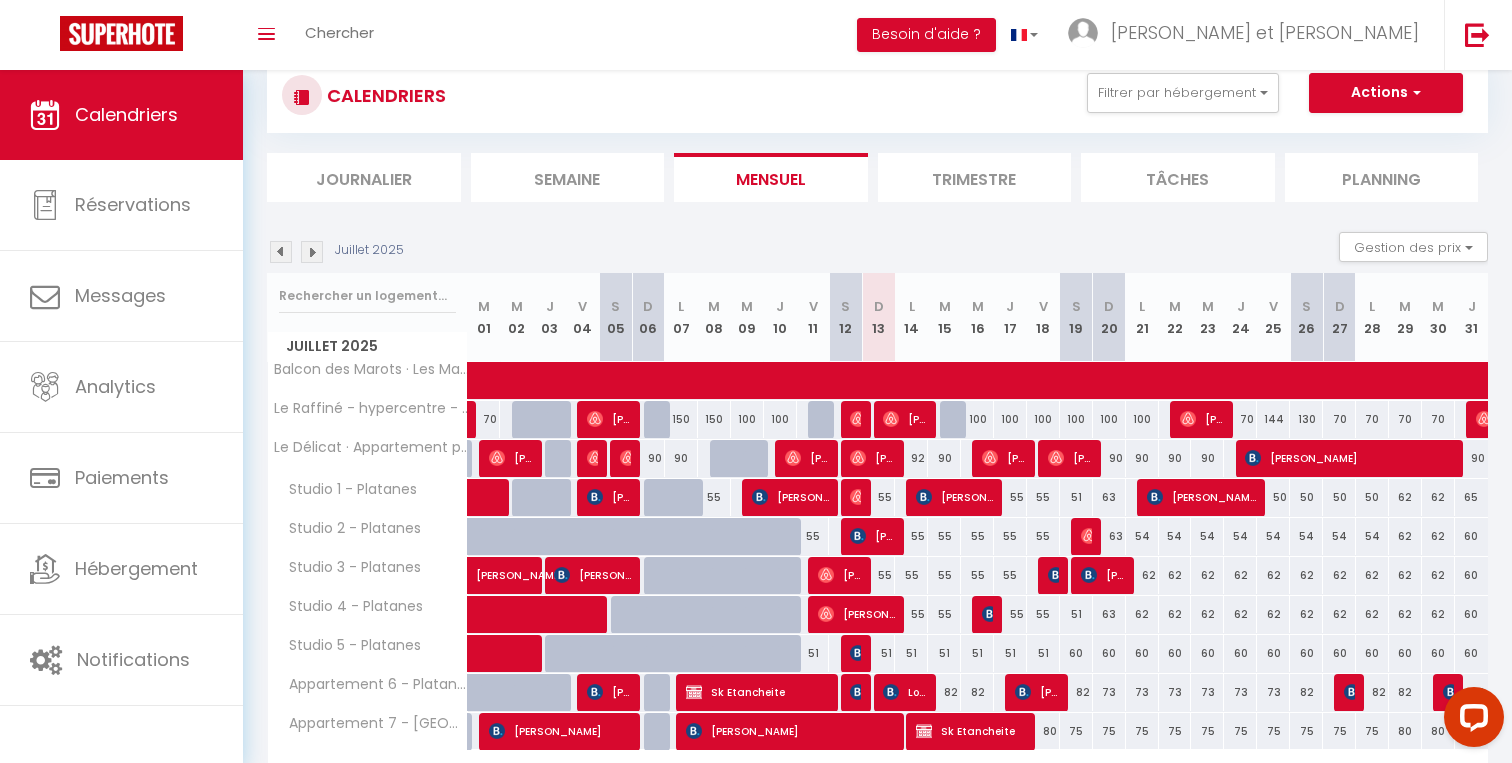 scroll, scrollTop: 41, scrollLeft: 0, axis: vertical 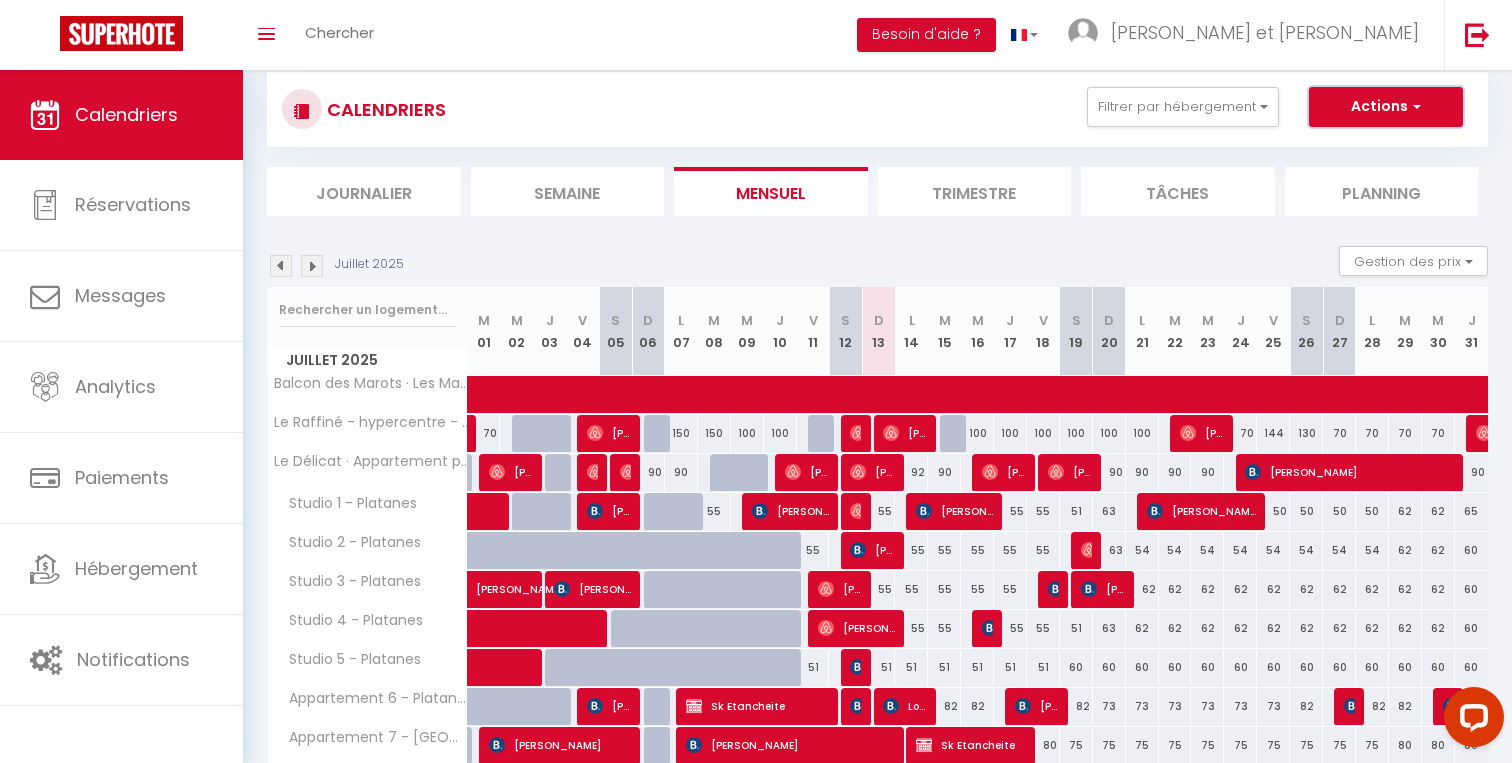 click on "Actions" at bounding box center (1386, 107) 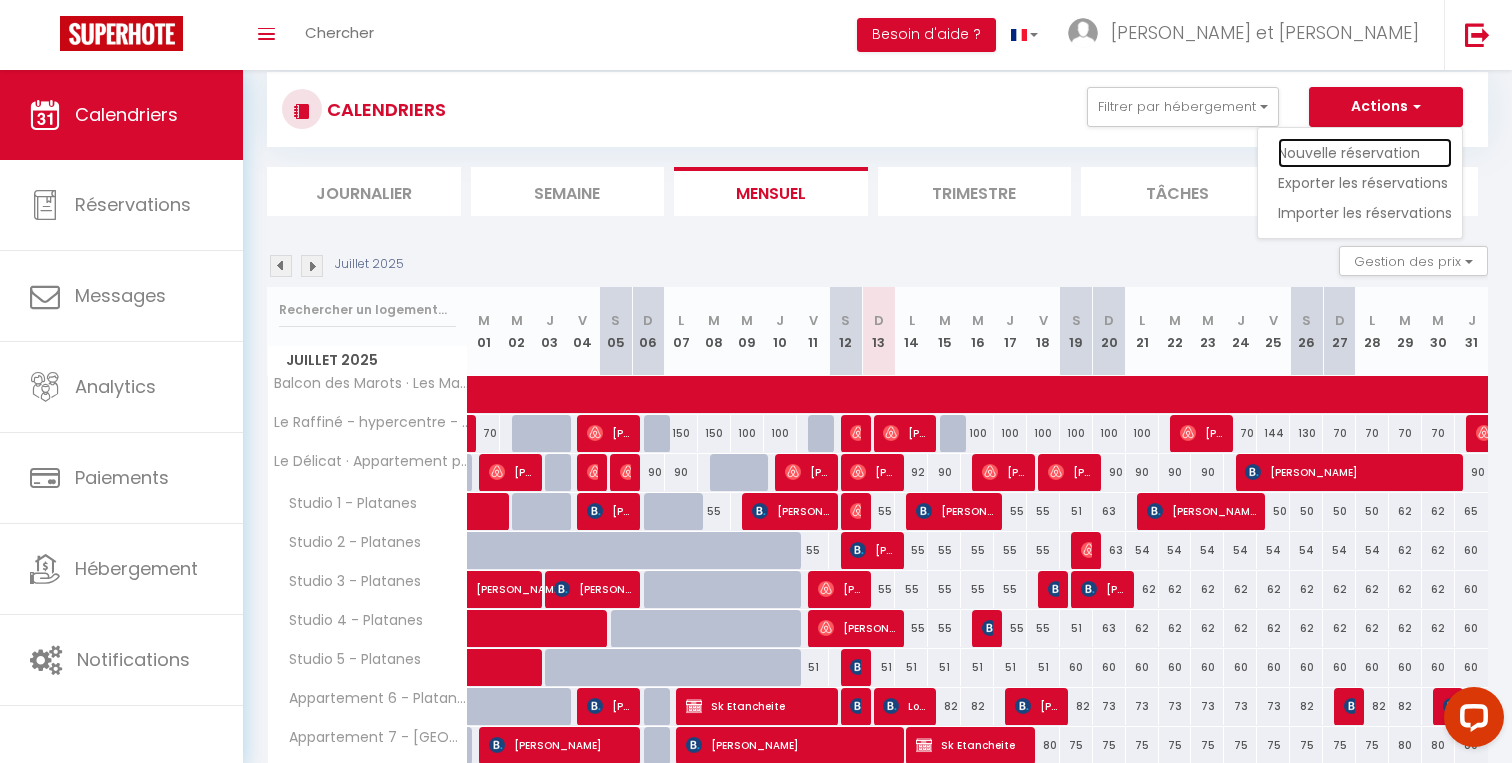 click on "Nouvelle réservation" at bounding box center [1365, 153] 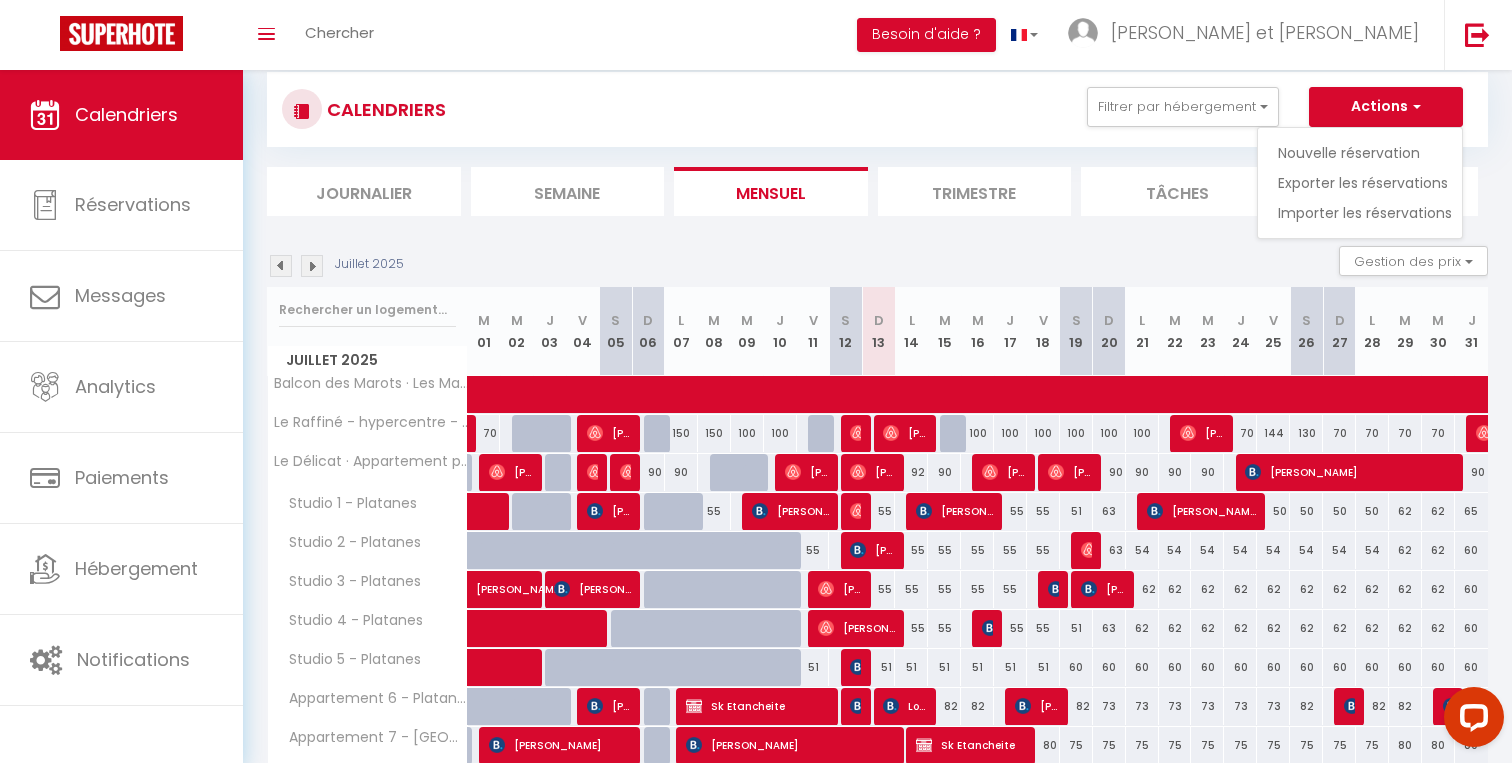 select 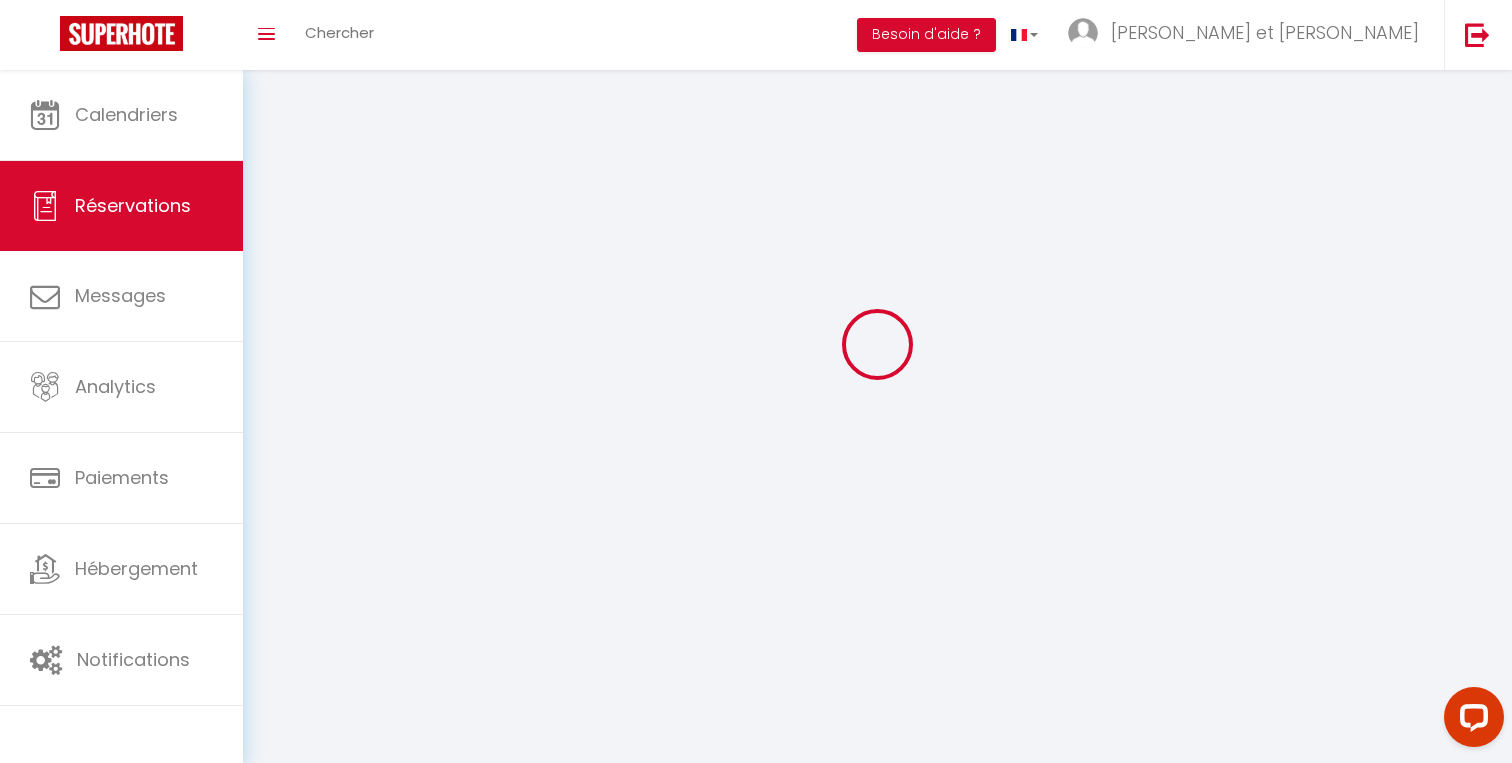 scroll, scrollTop: 0, scrollLeft: 0, axis: both 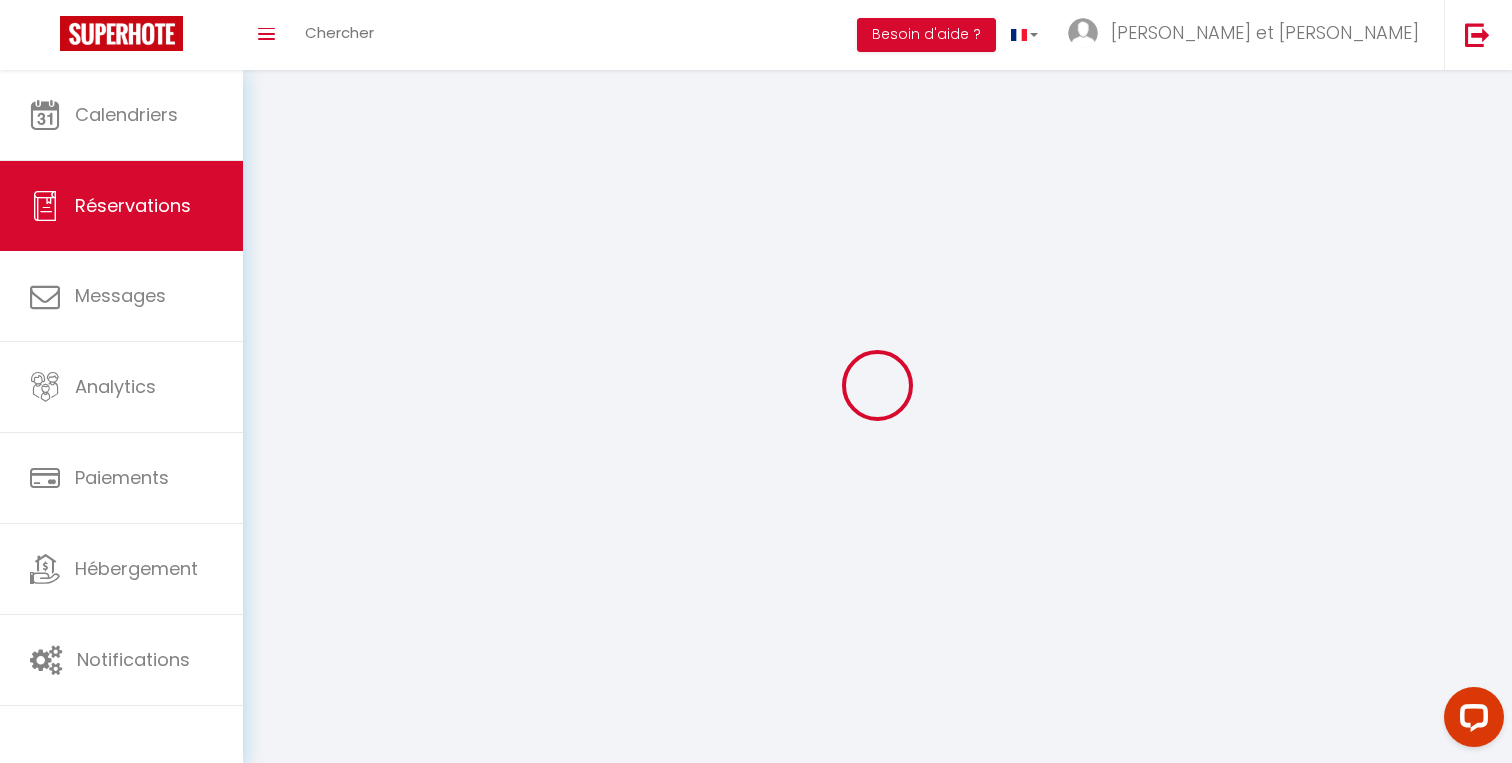 select 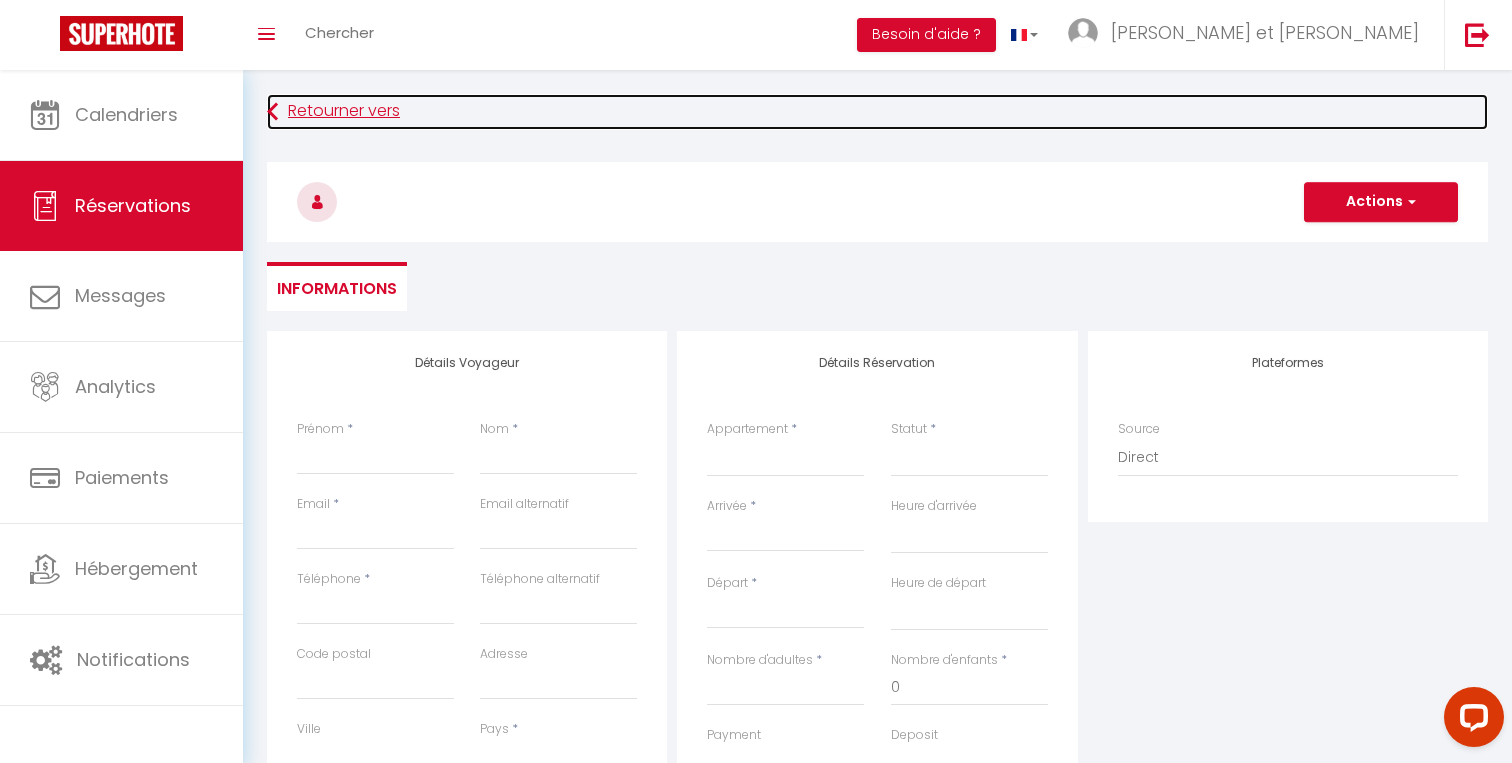 click on "Retourner vers" at bounding box center (877, 112) 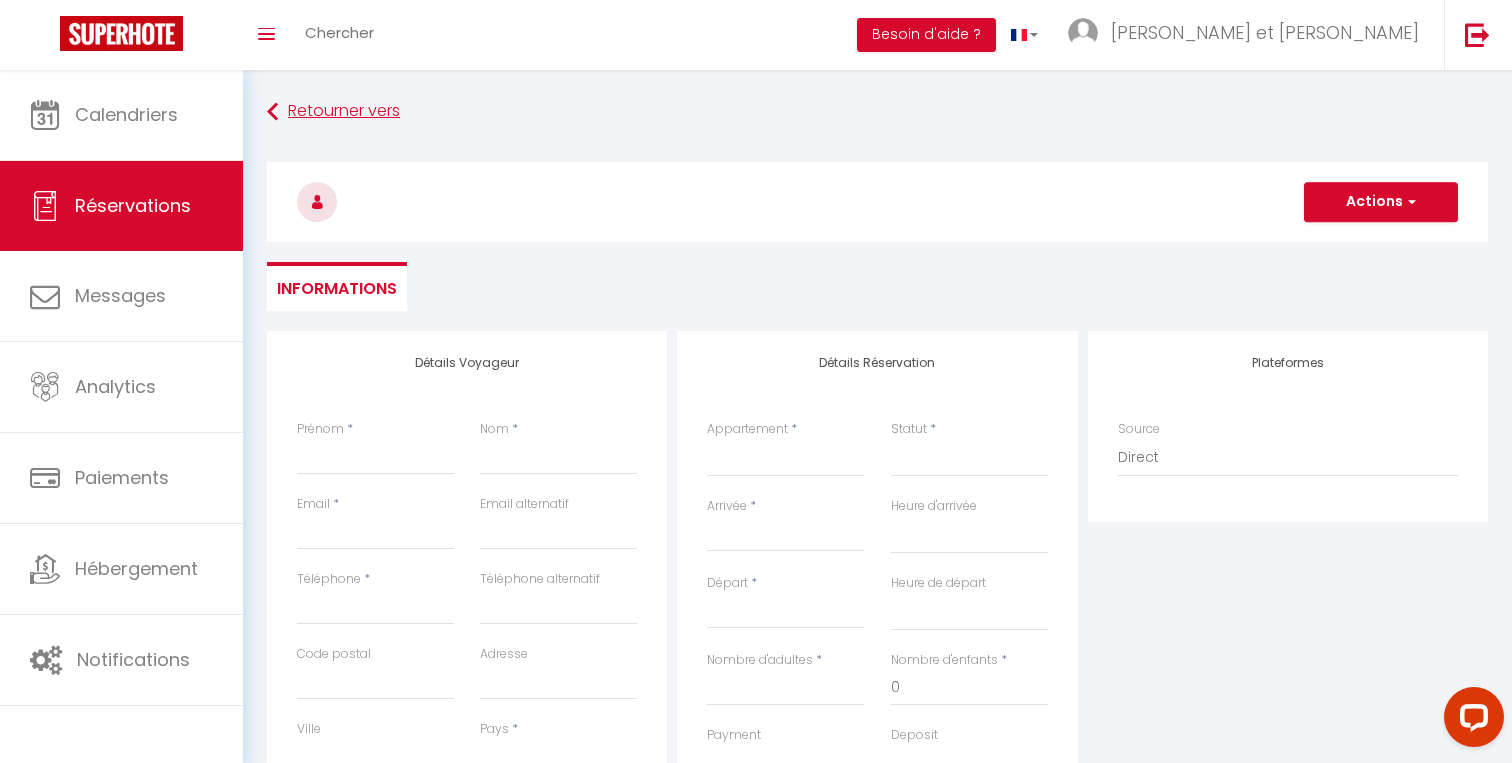 scroll, scrollTop: 41, scrollLeft: 0, axis: vertical 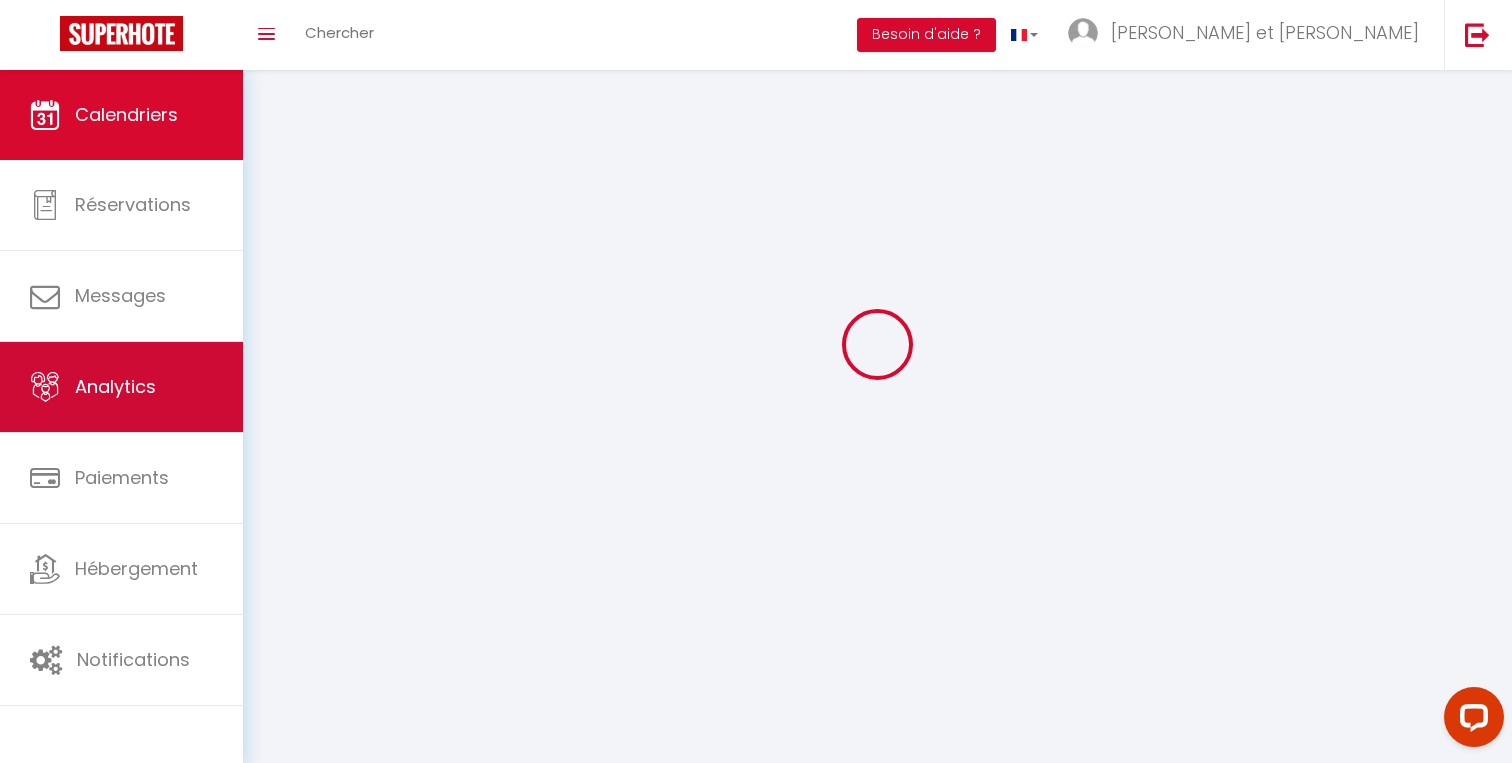 select 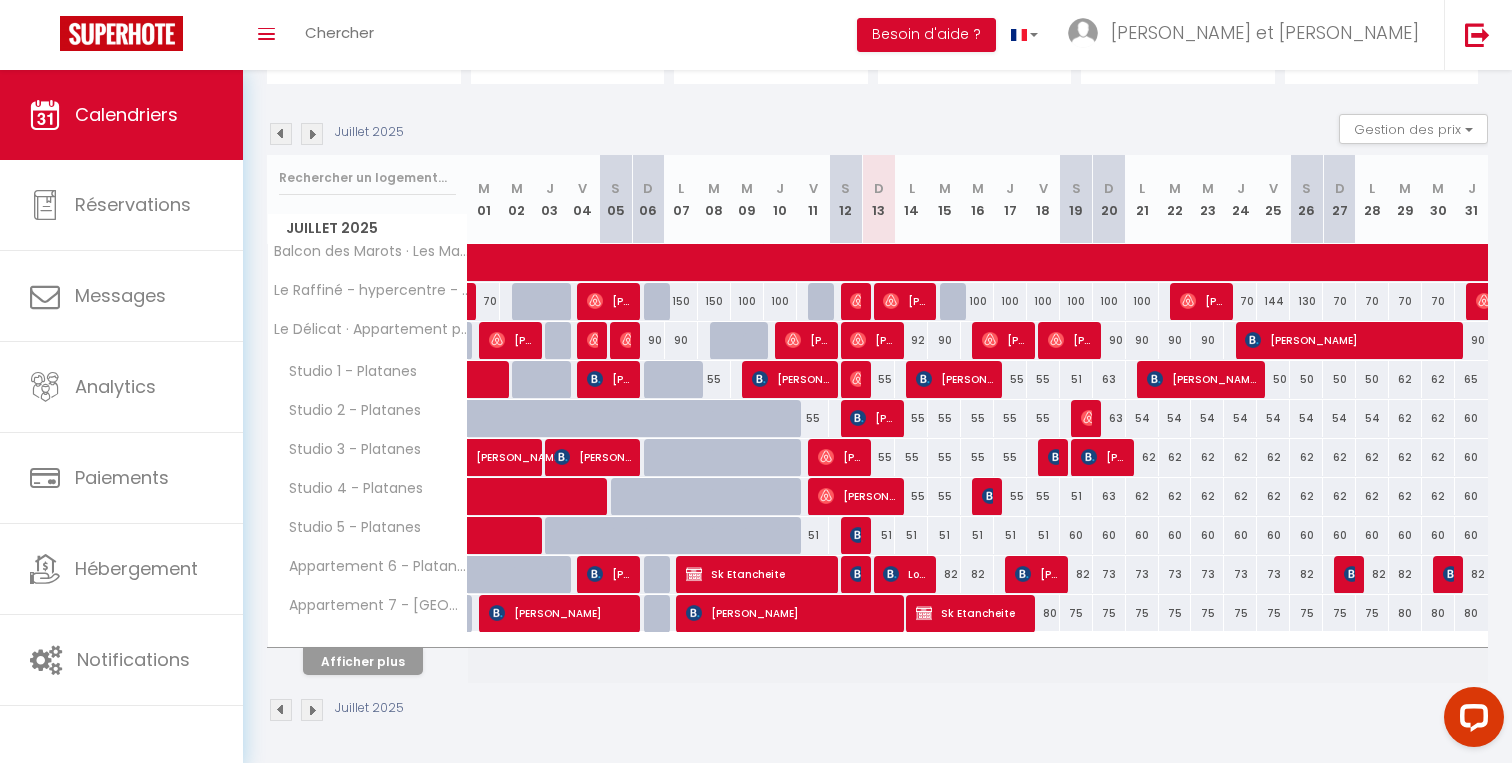 scroll, scrollTop: 175, scrollLeft: 0, axis: vertical 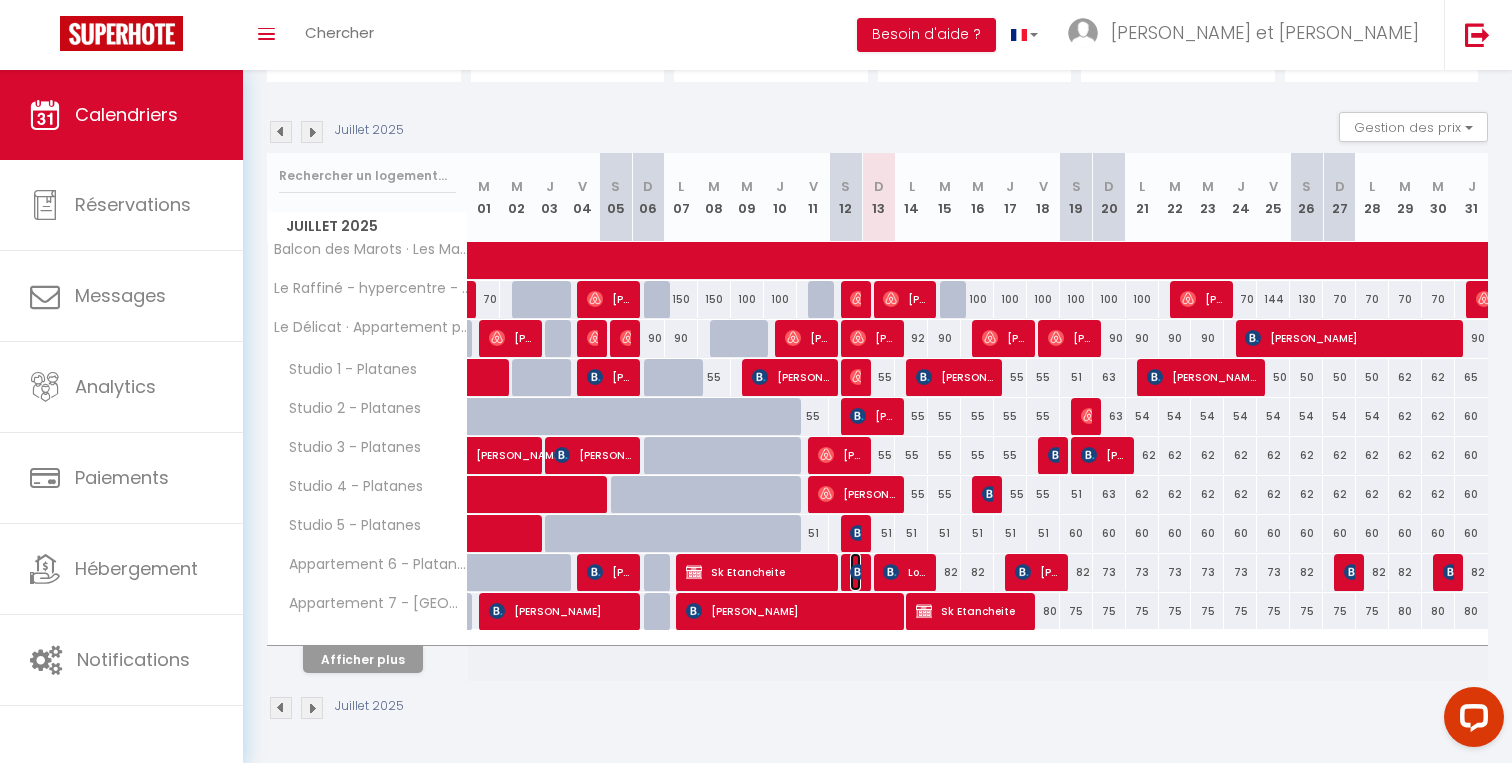 click at bounding box center [858, 572] 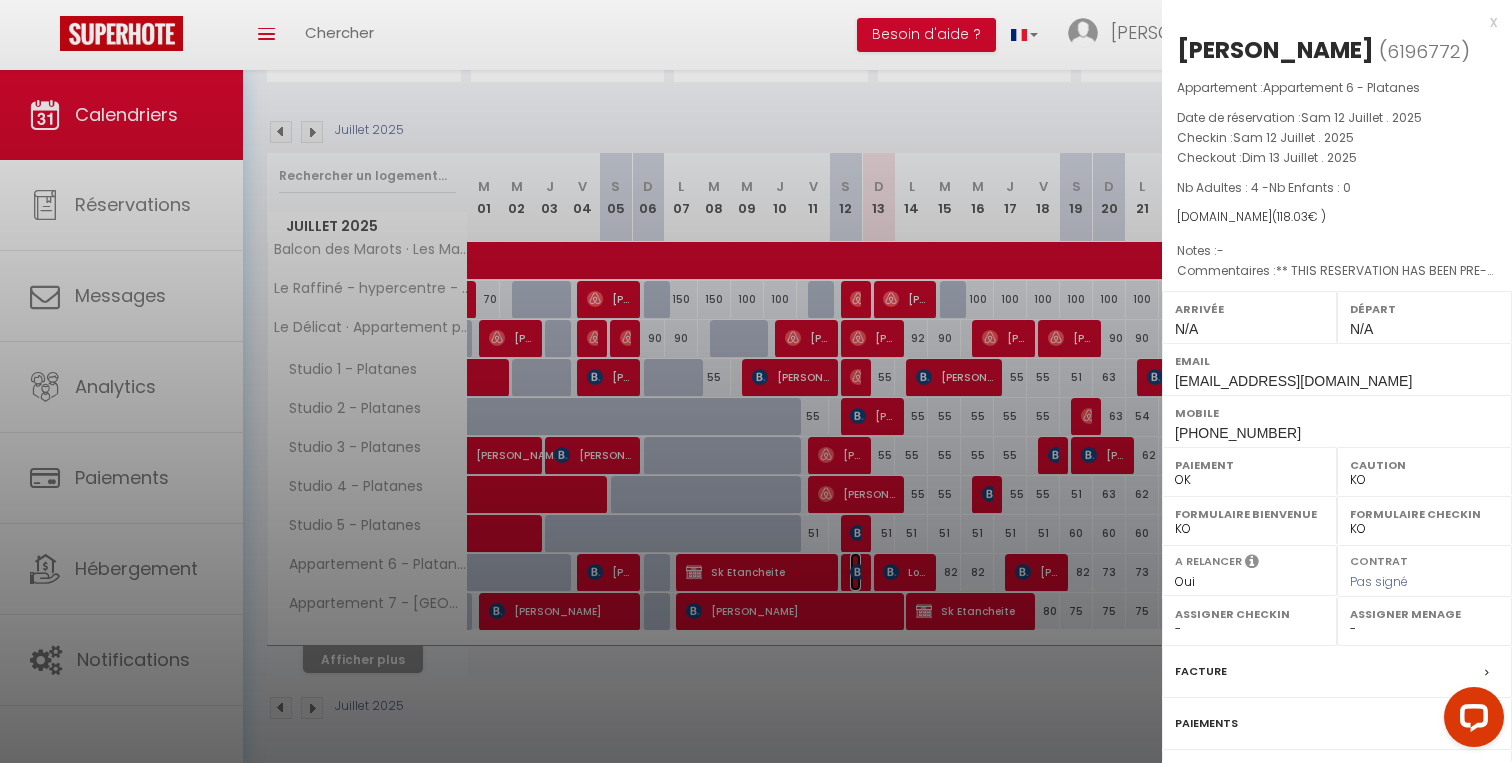 select on "49307" 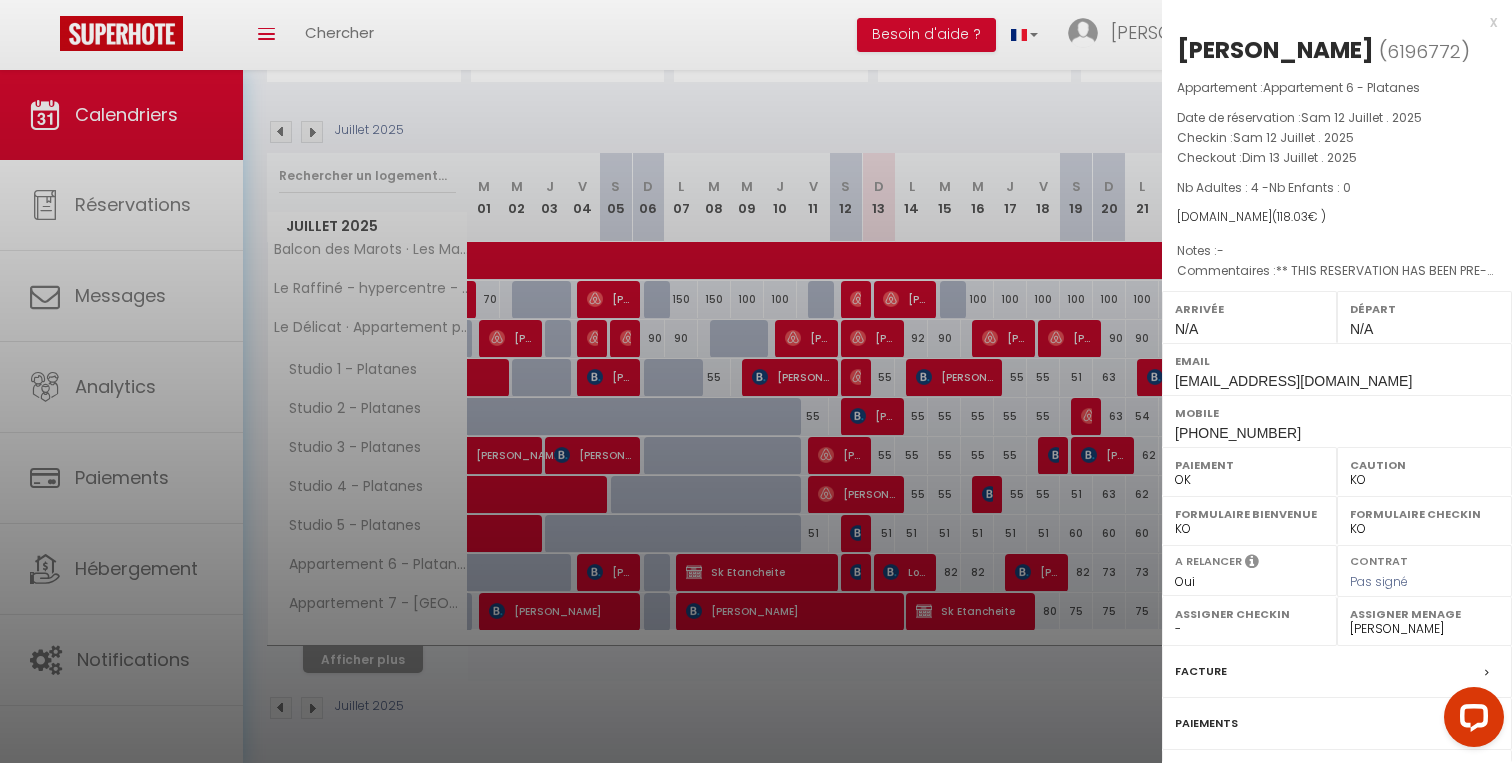 click on "Victor Rotaru" at bounding box center (1275, 50) 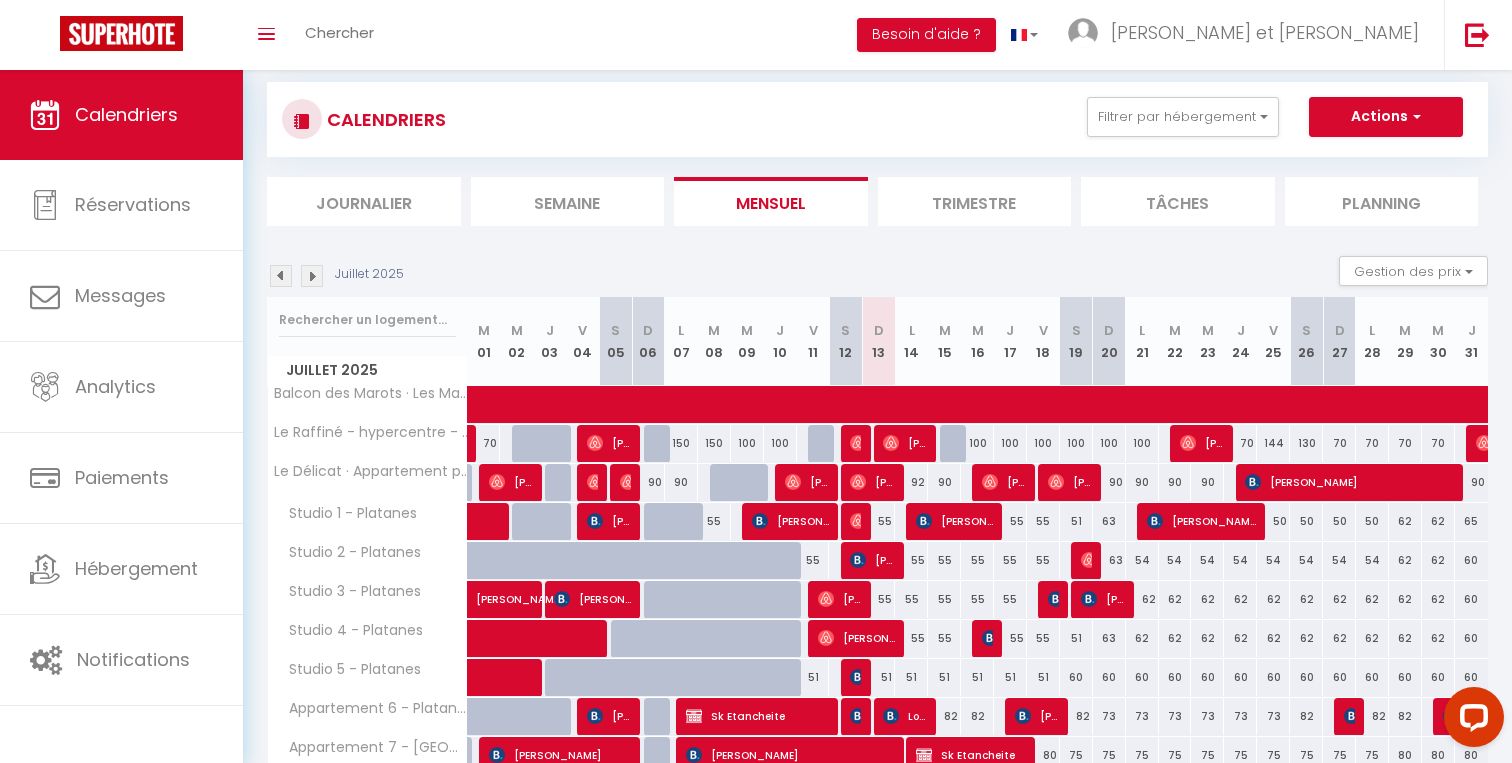 scroll, scrollTop: 0, scrollLeft: 0, axis: both 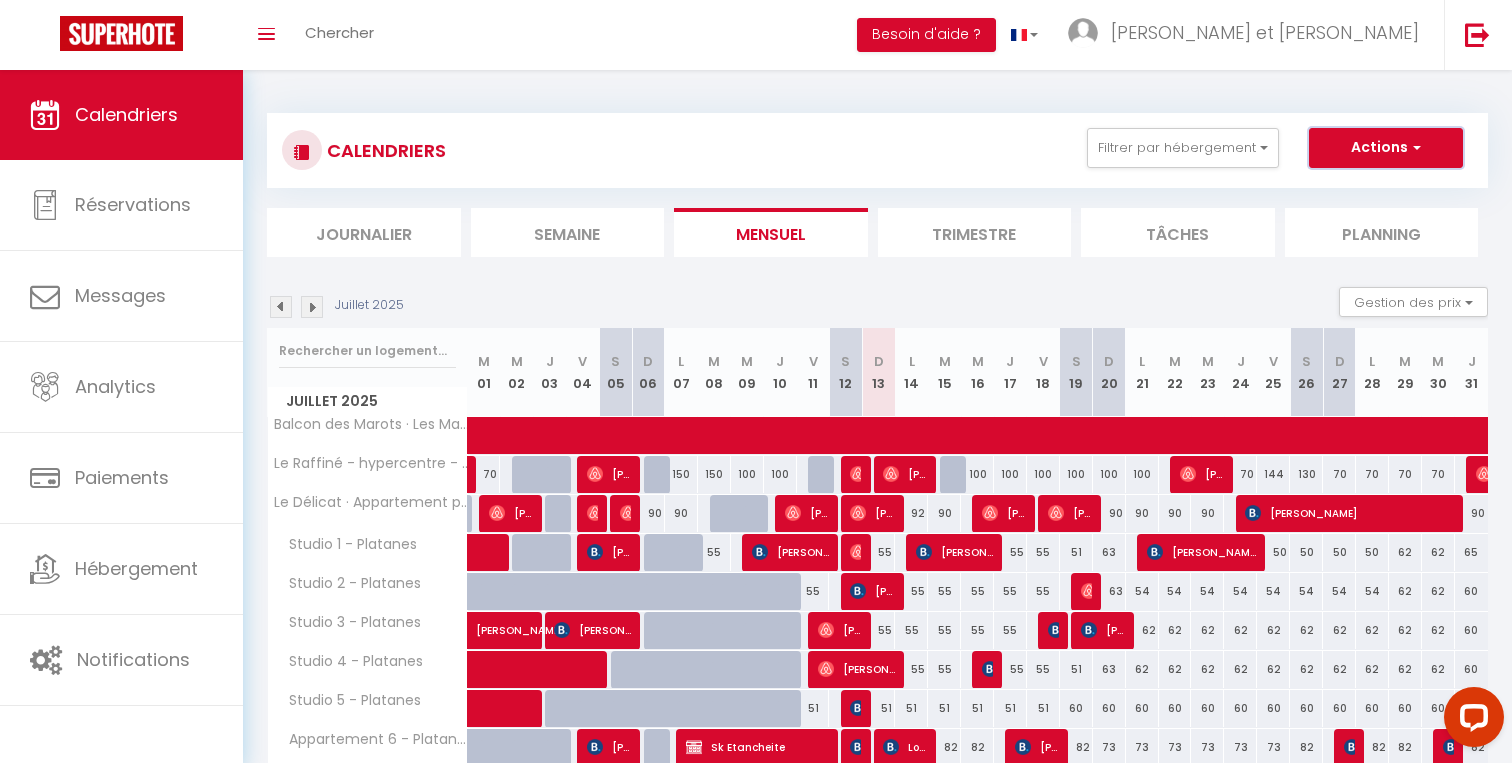 click on "Actions" at bounding box center [1386, 148] 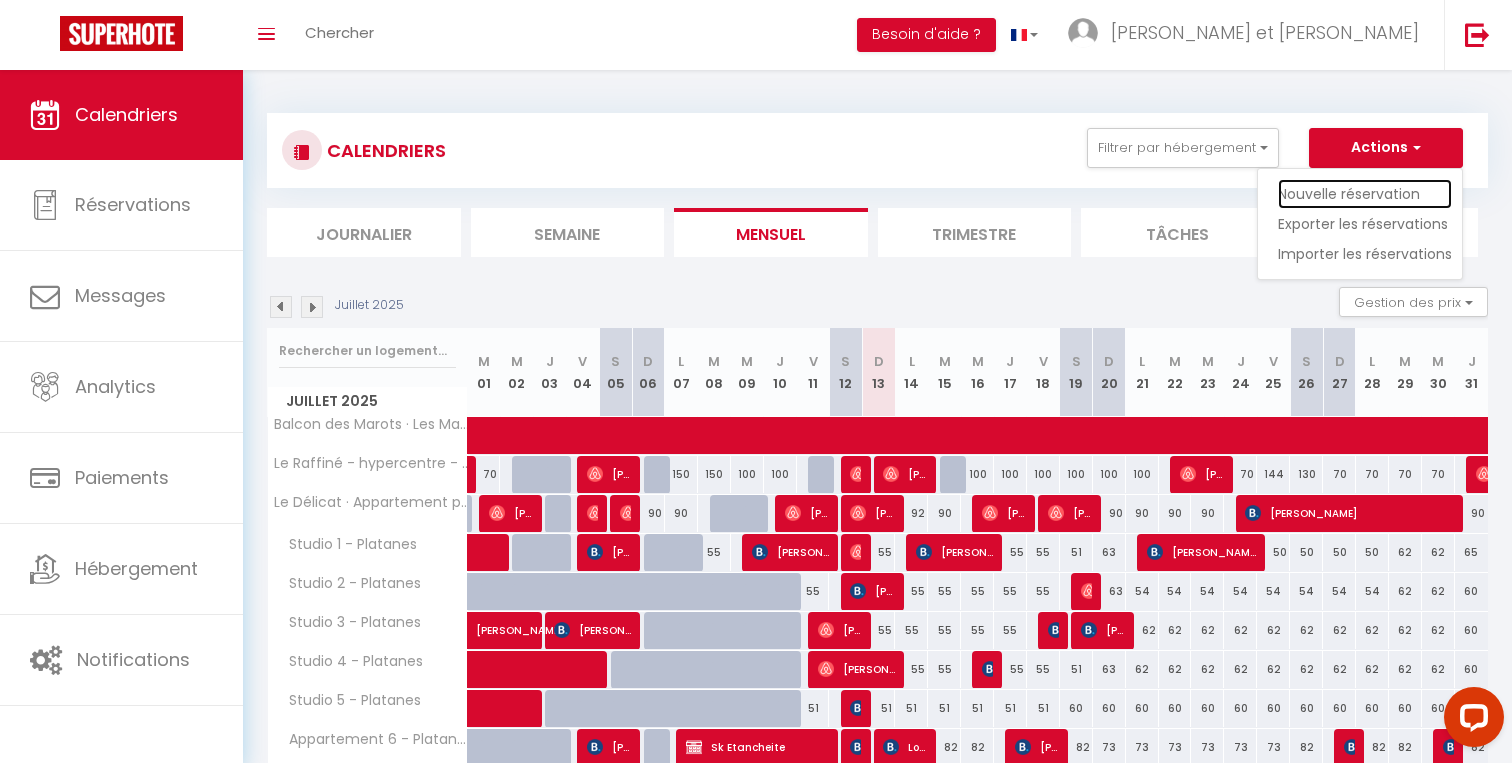 click on "Nouvelle réservation" at bounding box center (1365, 194) 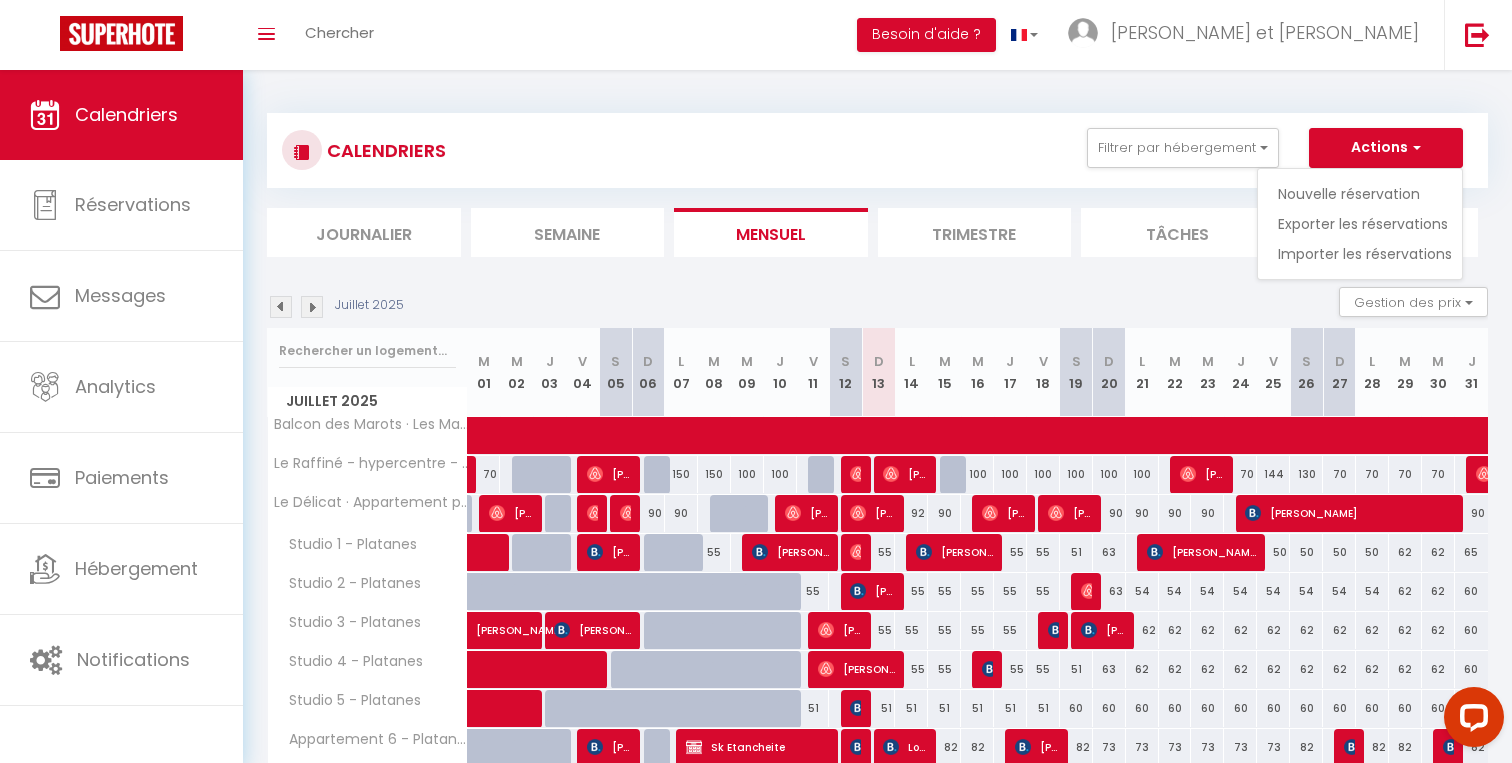 select 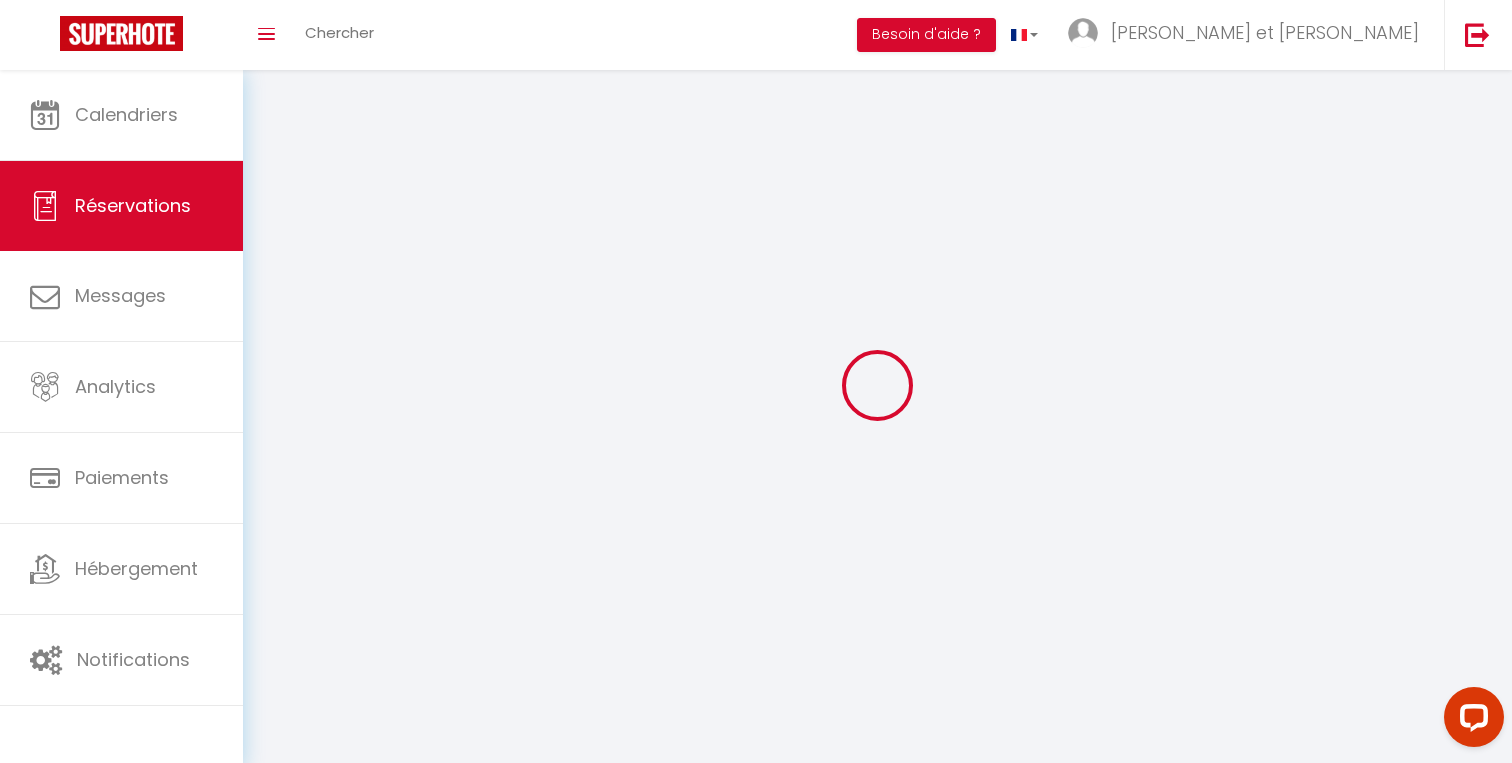 select 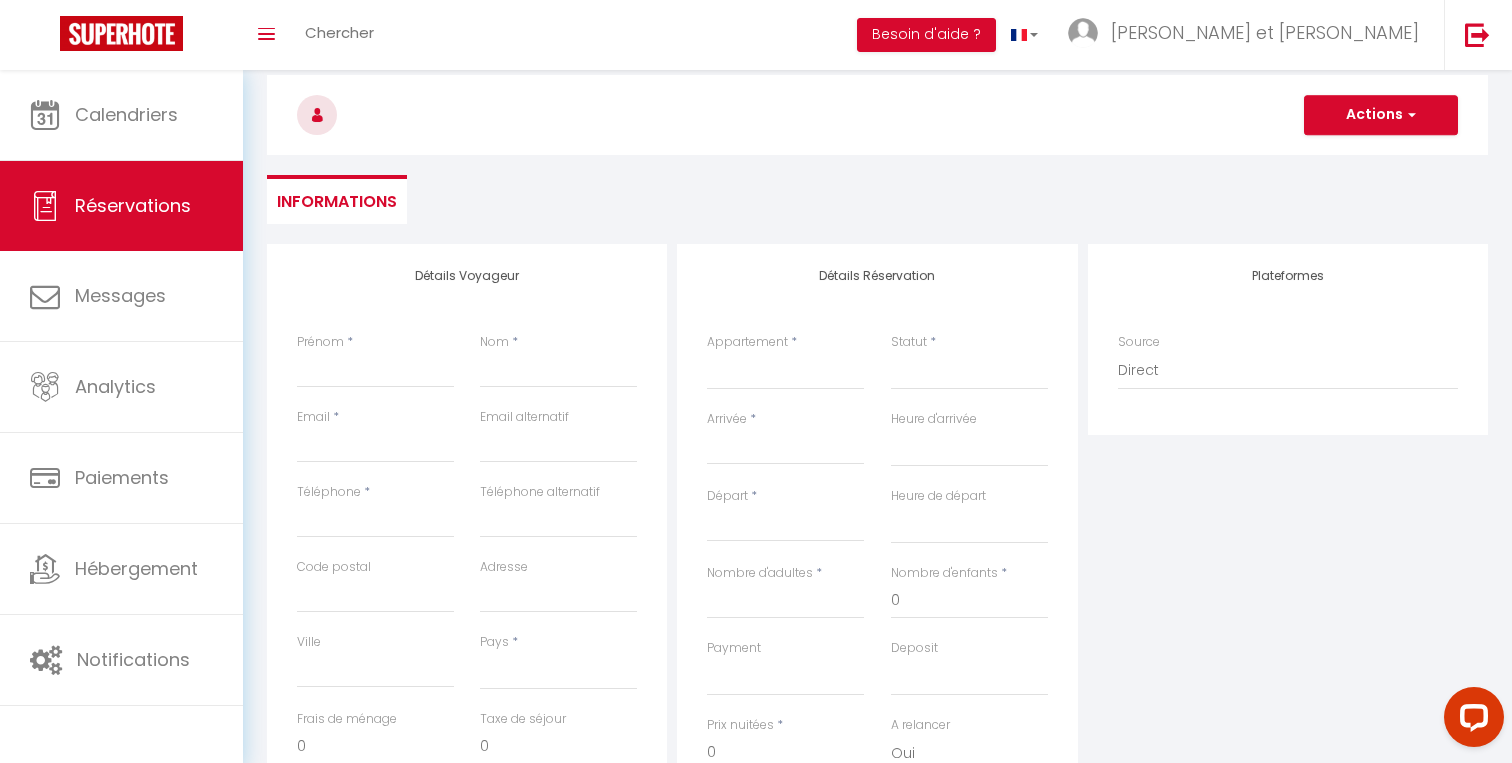scroll, scrollTop: 90, scrollLeft: 0, axis: vertical 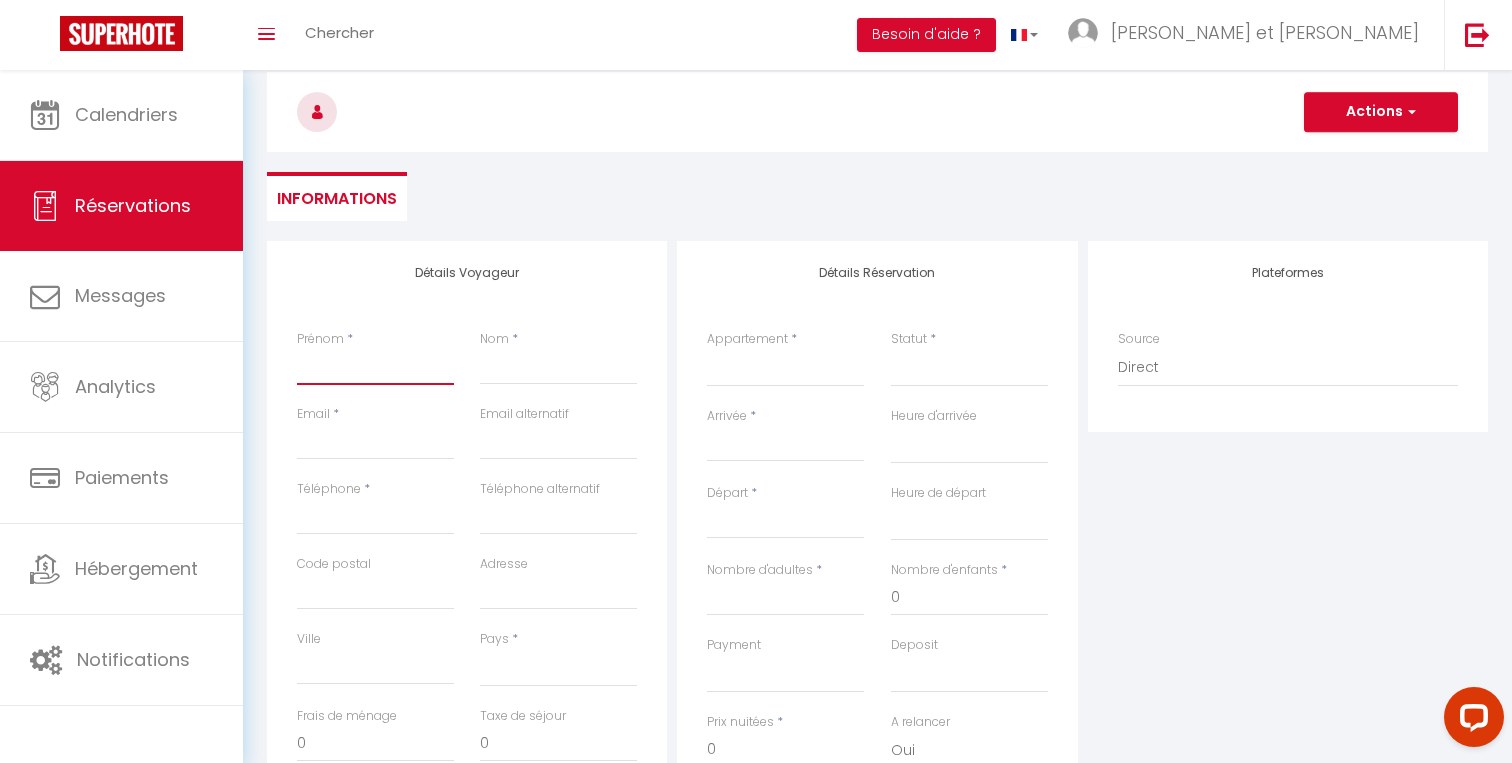 click on "Prénom" at bounding box center (375, 367) 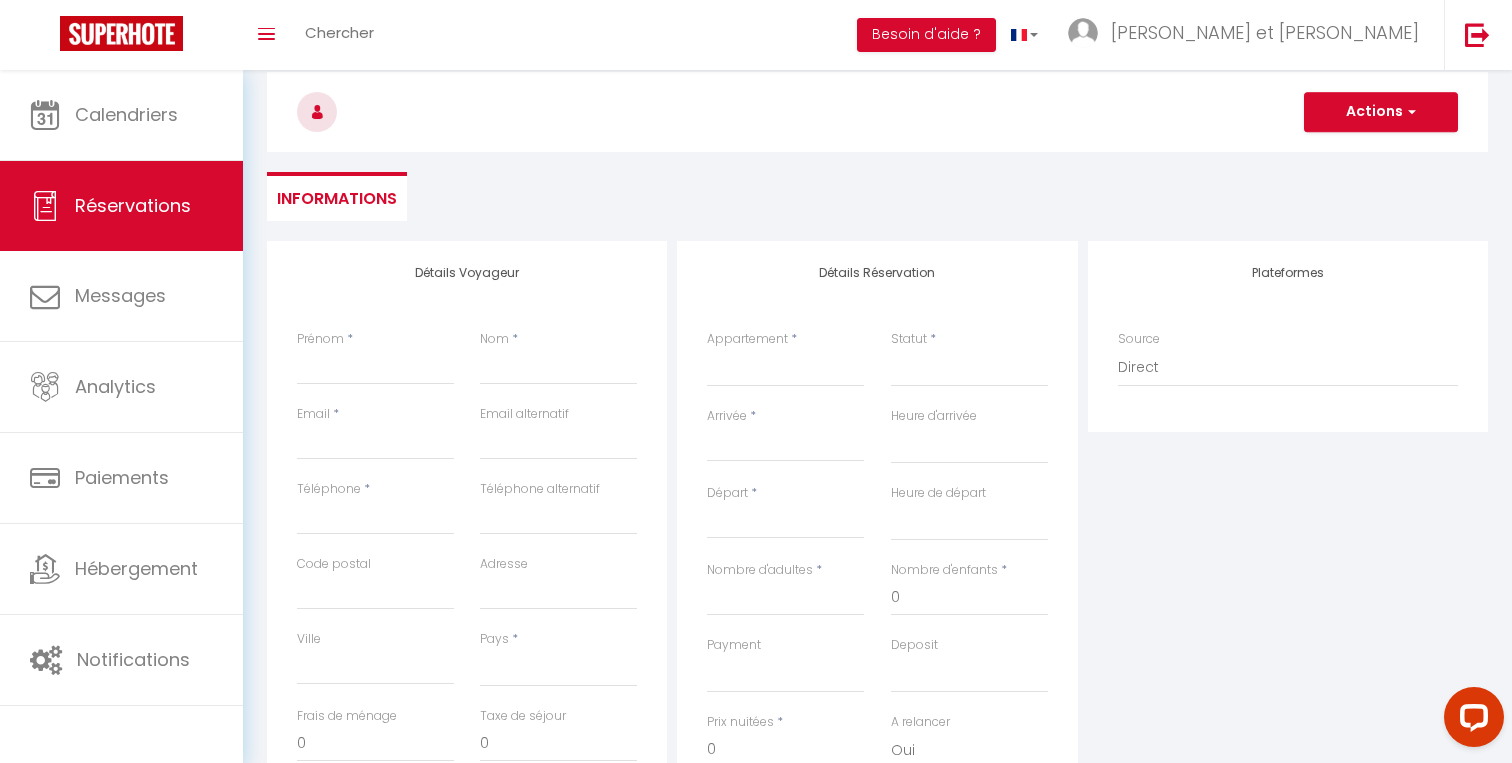 click on "Détails Voyageur   Prénom   *     Nom   *     Email   *     Email alternatif       Téléphone   *     Téléphone alternatif     Code postal     Adresse     Ville     Pays   *   France
Portugal
Afghanistan
Albania
Algeria
American Samoa
Andorra
Angola
Anguilla
Antarctica
Antigua and Barbuda
Argentina
Armenia
Aruba
Australia
Austria
Azerbaijan
Bahamas
Bahrain
Frais de ménage   0     0" at bounding box center [467, 598] 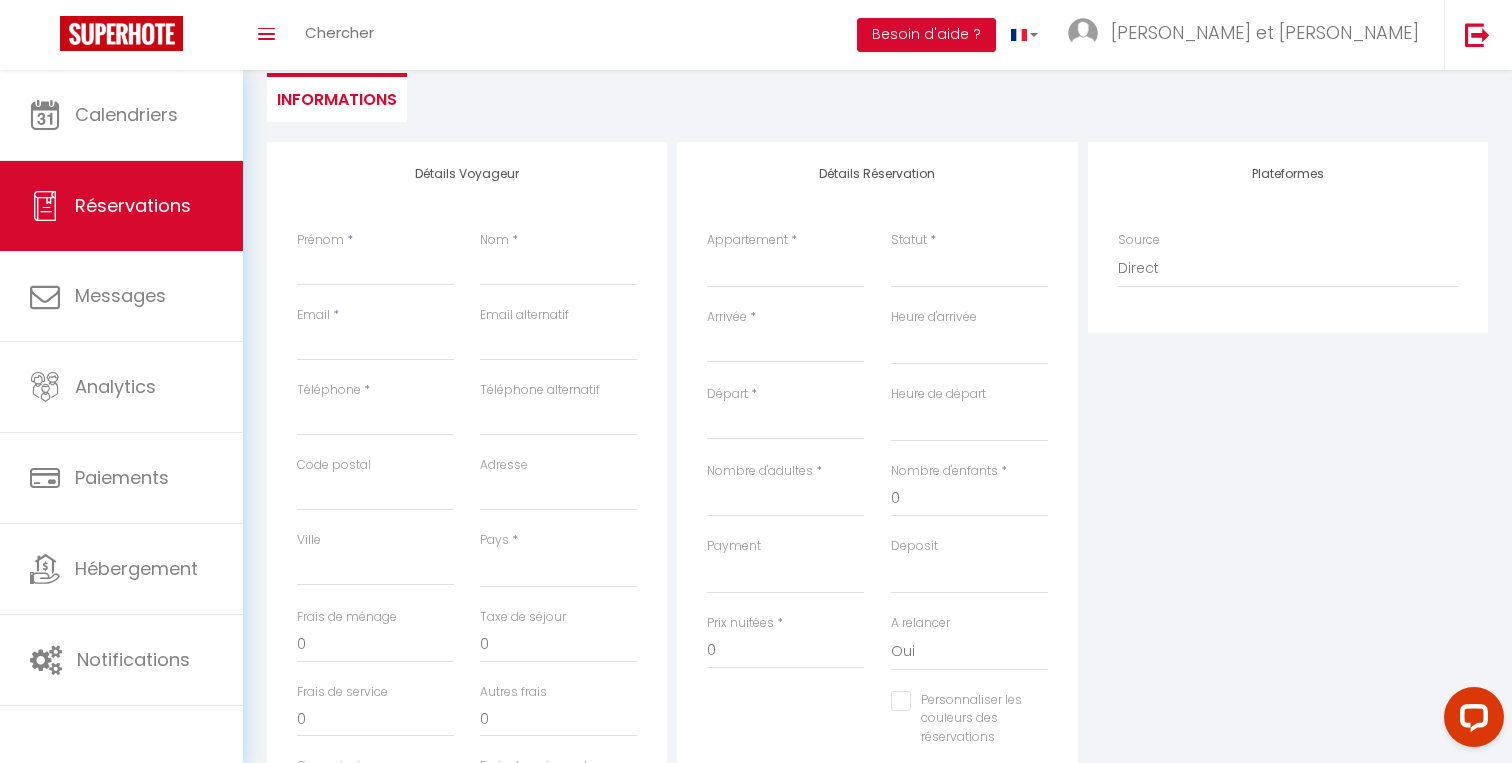 scroll, scrollTop: 225, scrollLeft: 0, axis: vertical 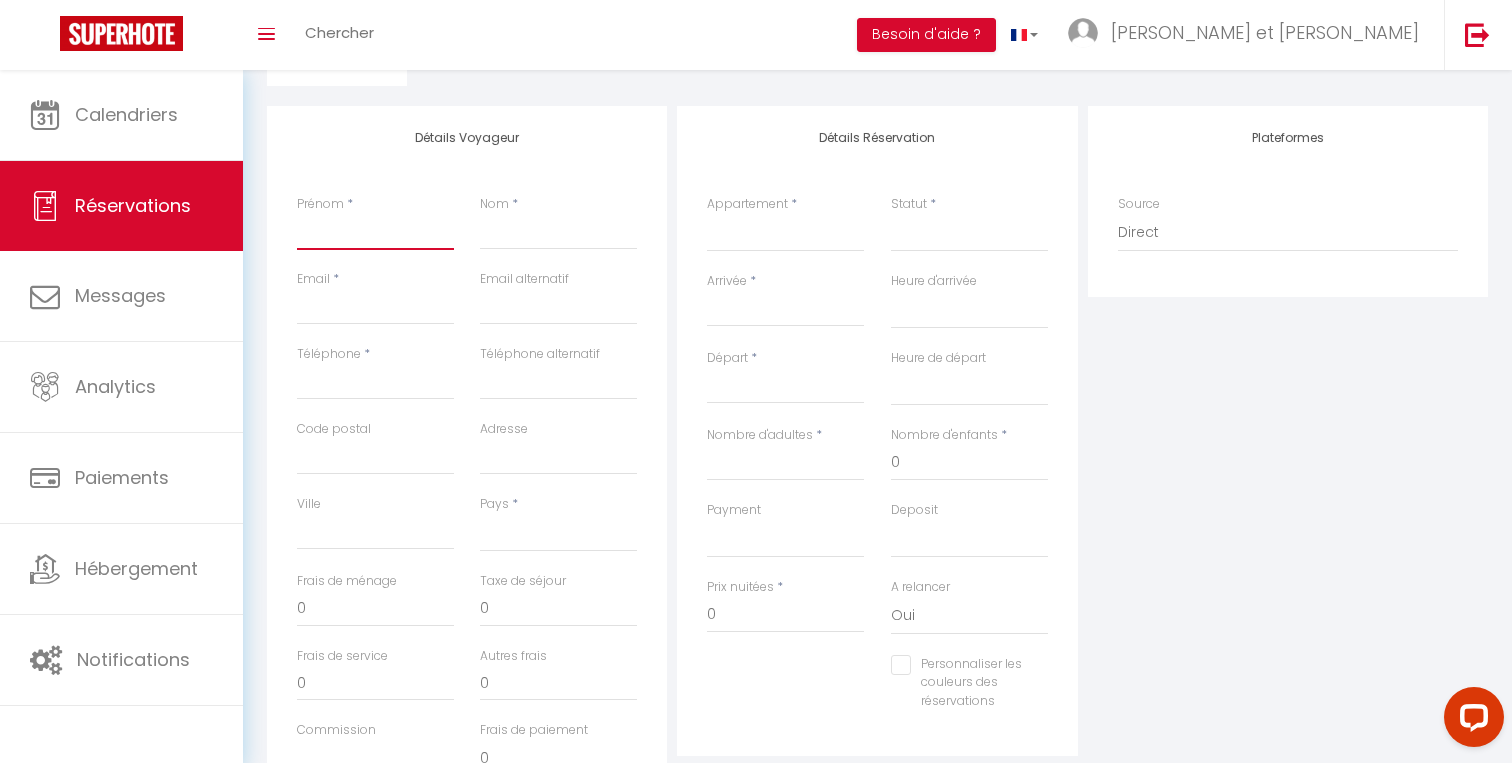 click on "Prénom" at bounding box center [375, 232] 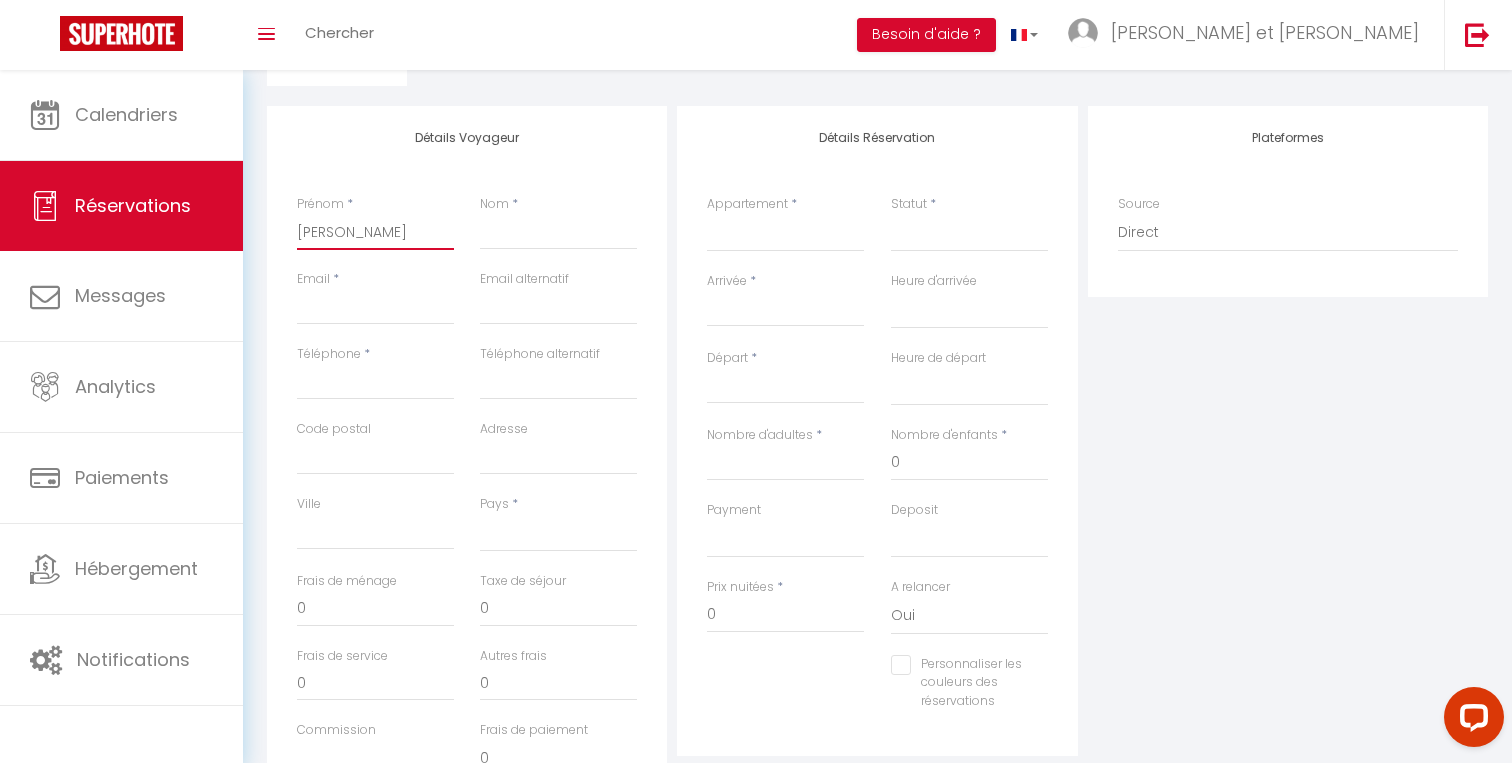 select 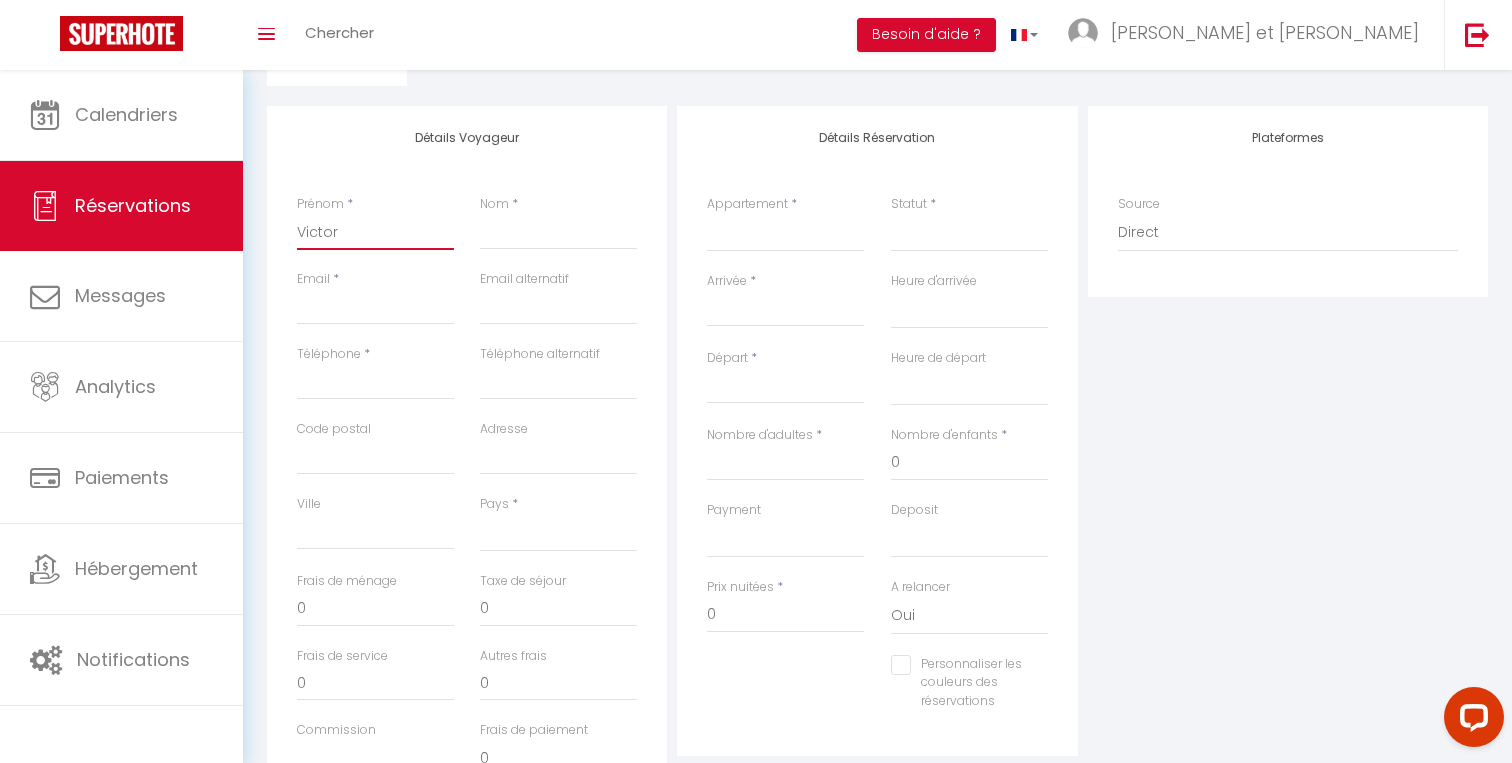 select 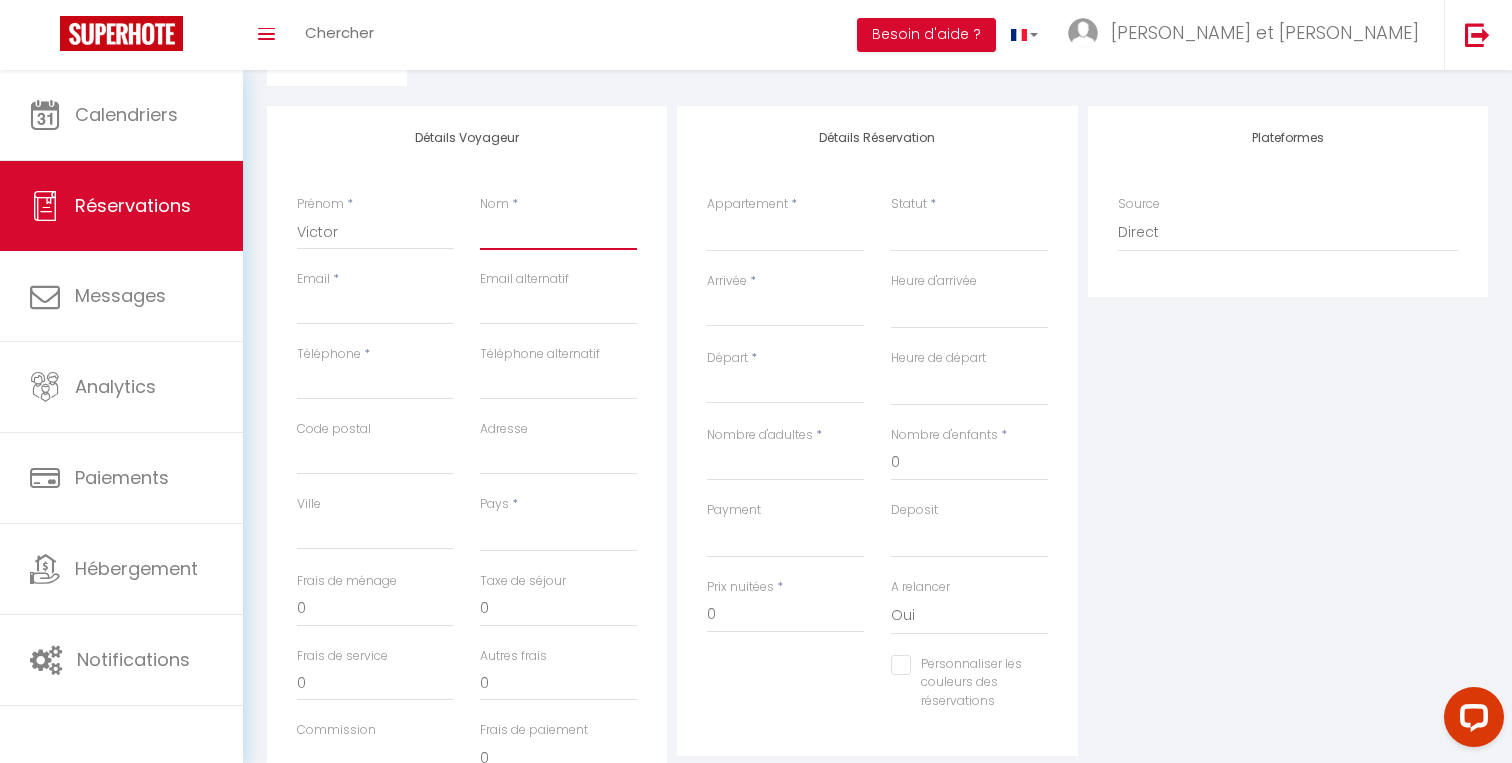 click on "Nom" at bounding box center (558, 232) 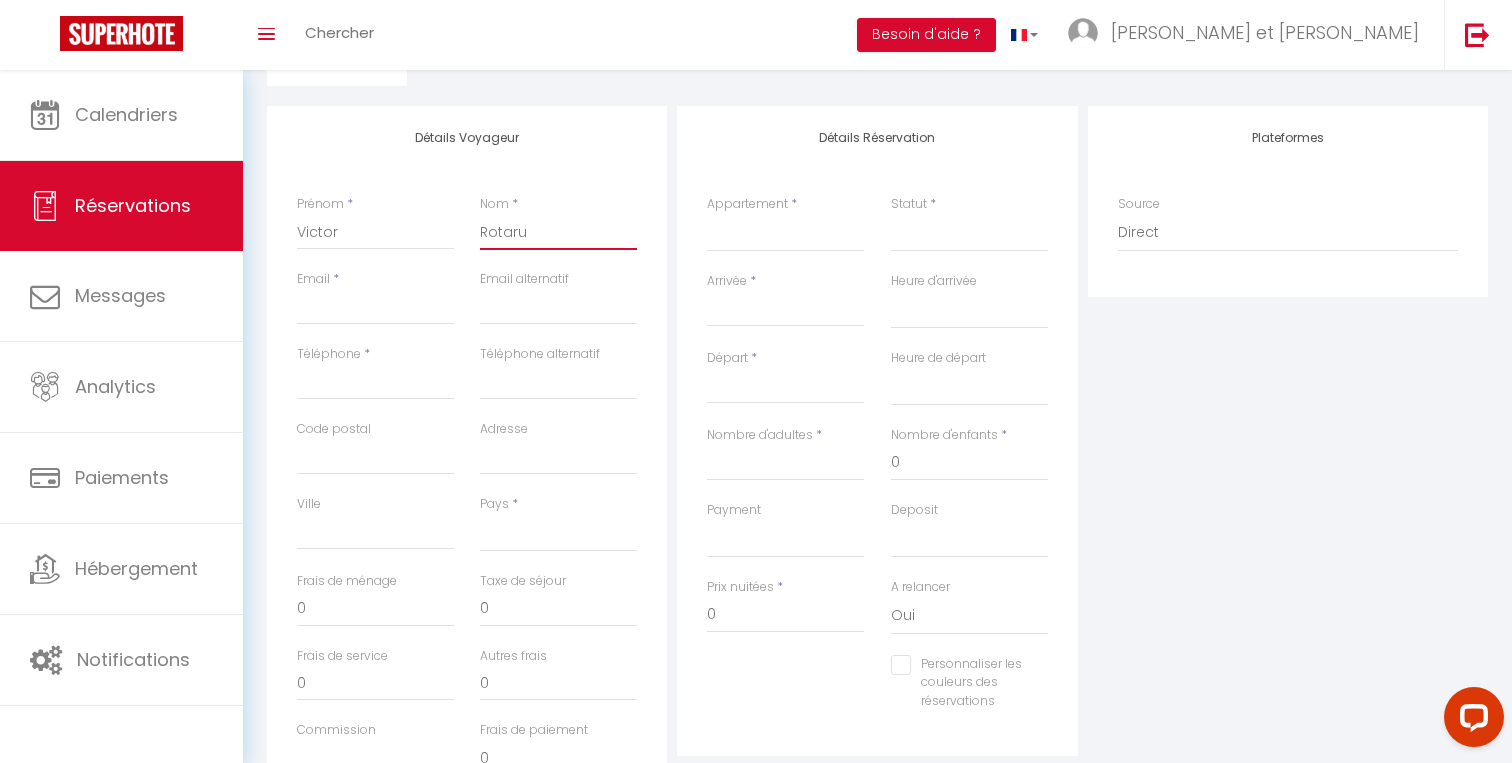 select 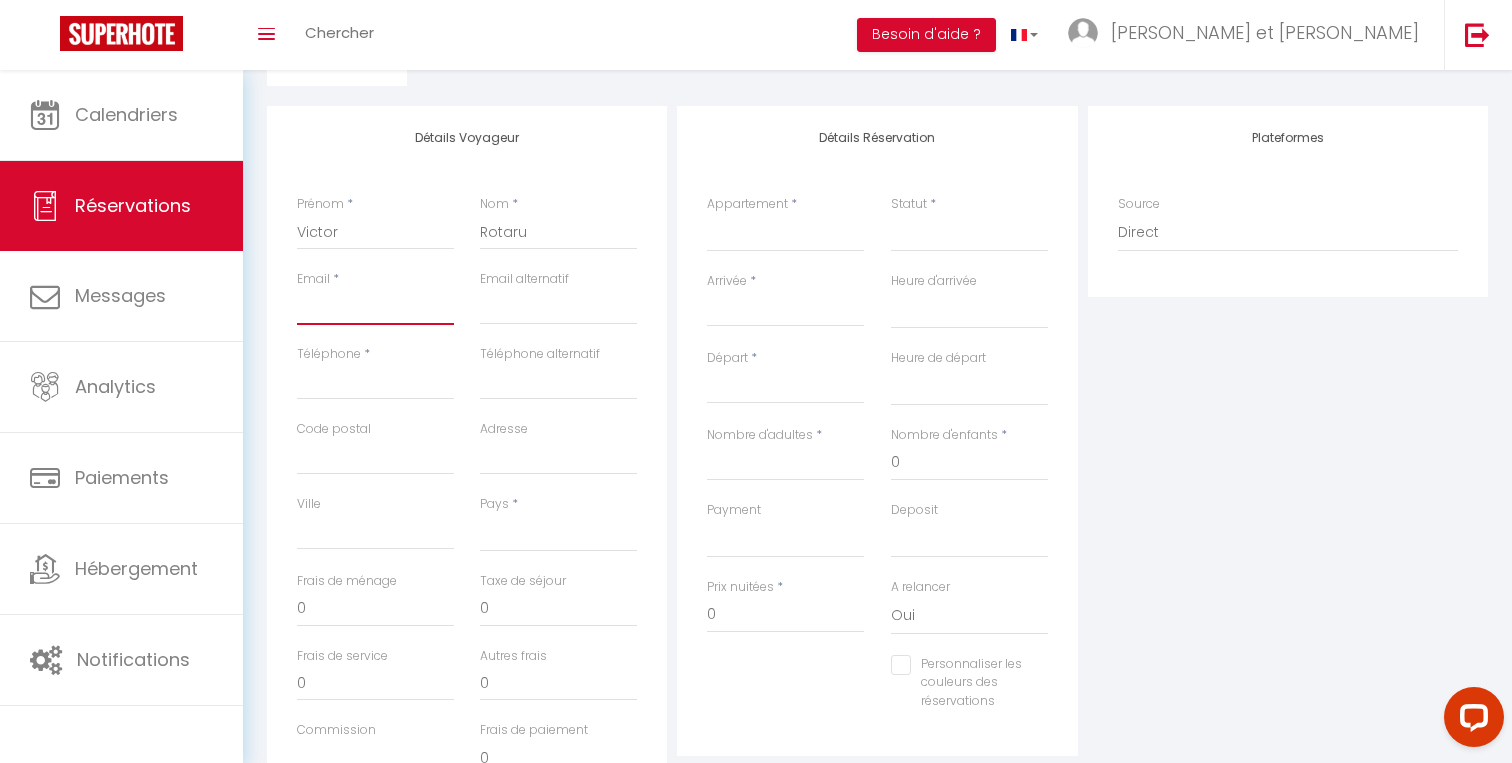 click on "Email client" at bounding box center [375, 307] 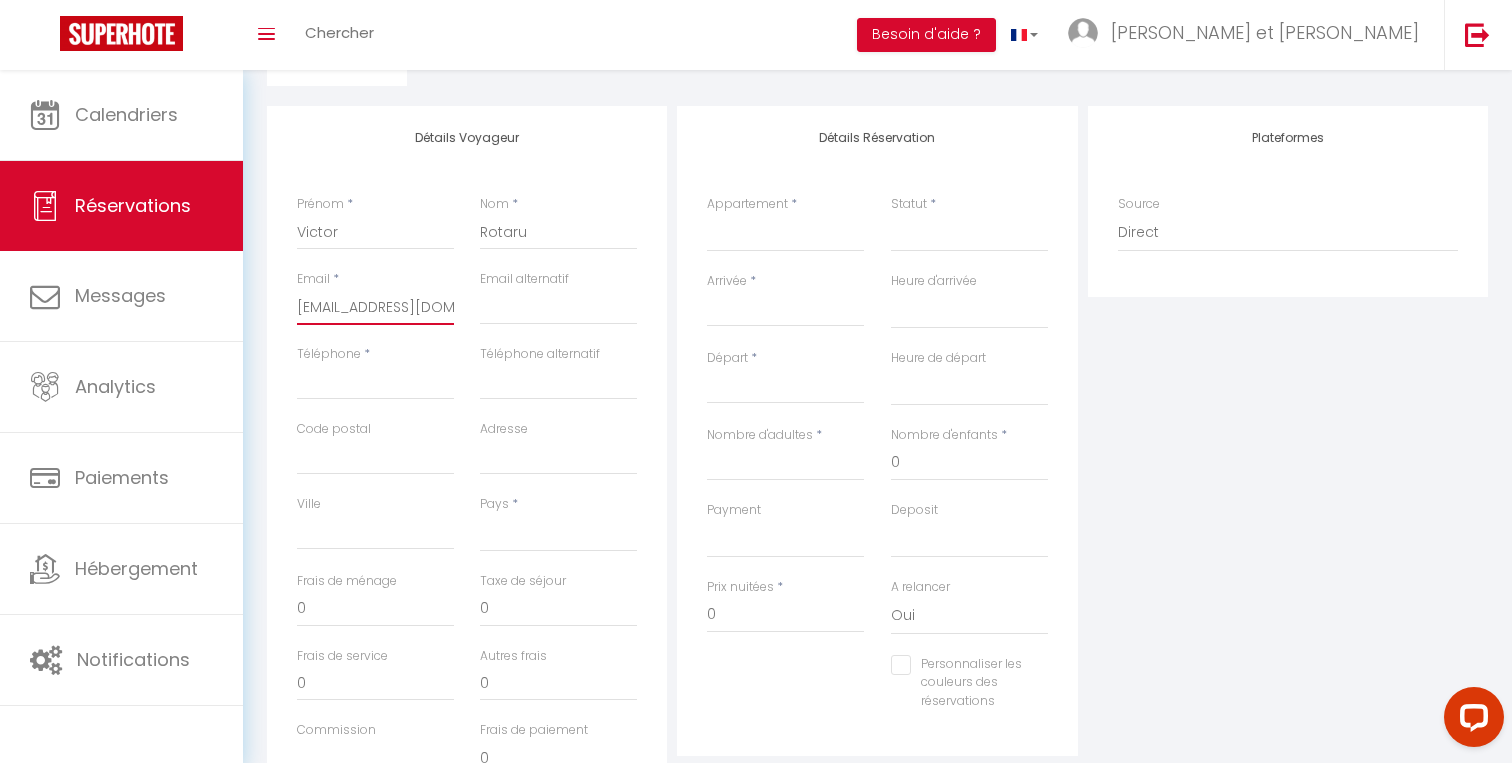 select 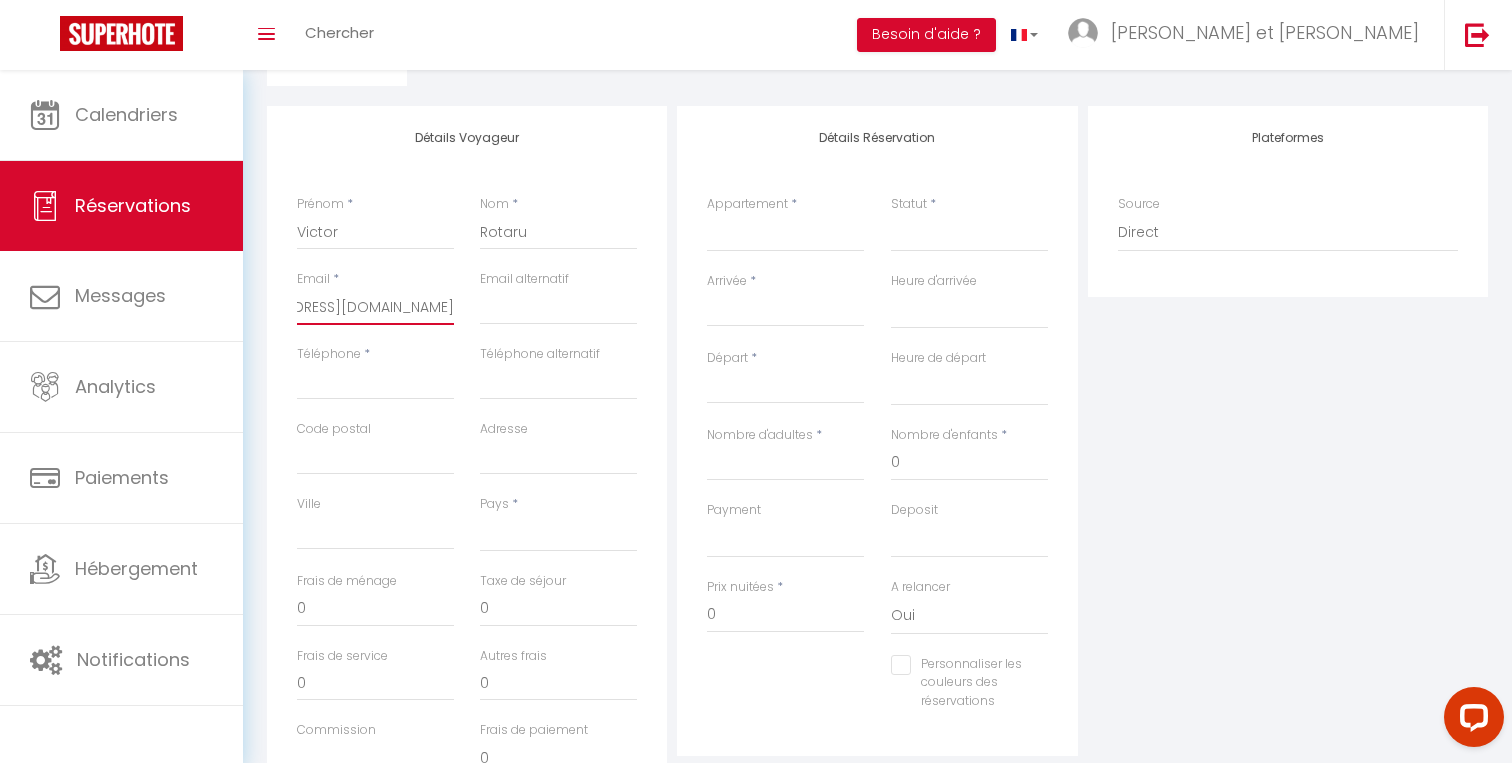 type on "vrotar.337096@guest.booking.com" 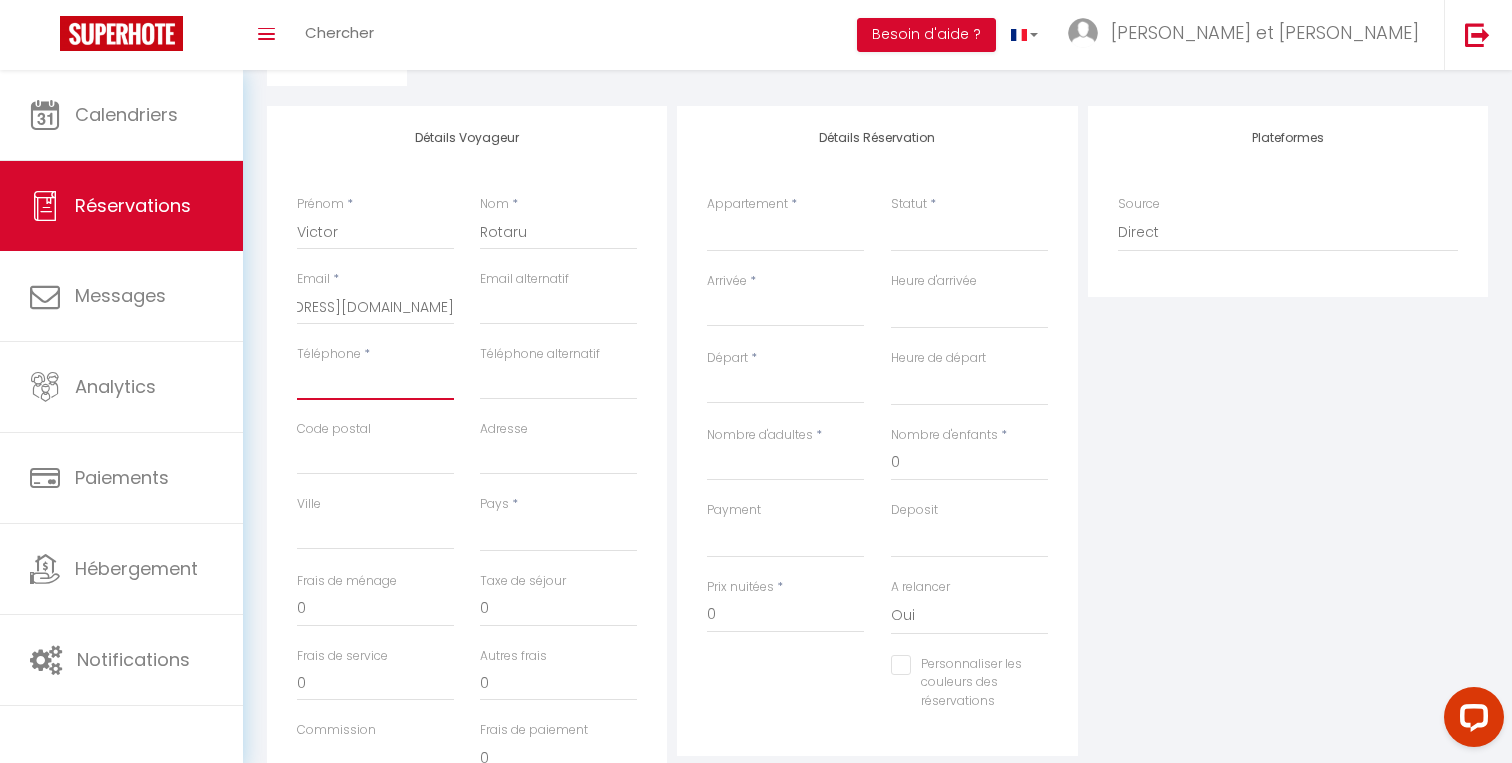 click on "Téléphone" at bounding box center [375, 382] 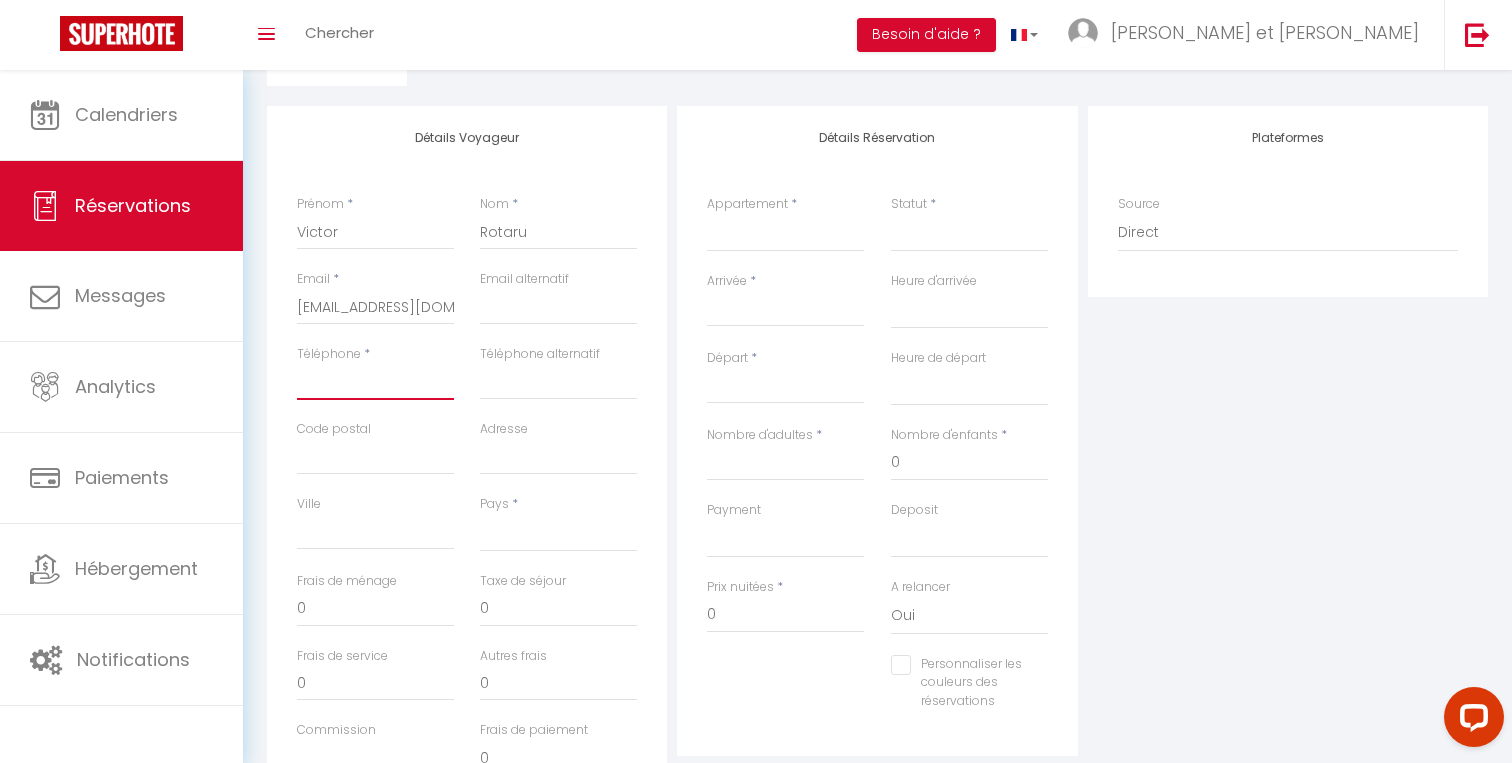 paste on "+33772168710" 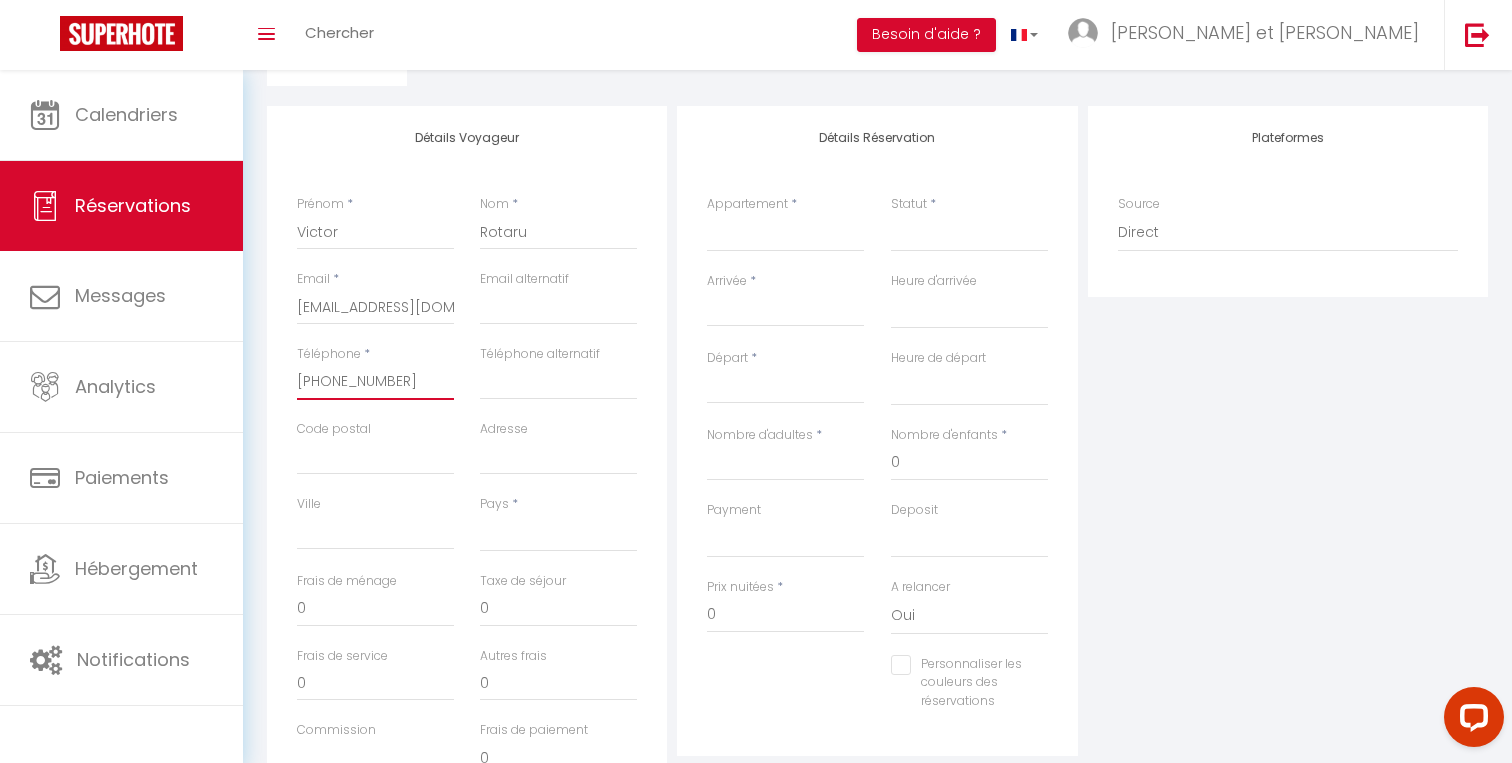 select 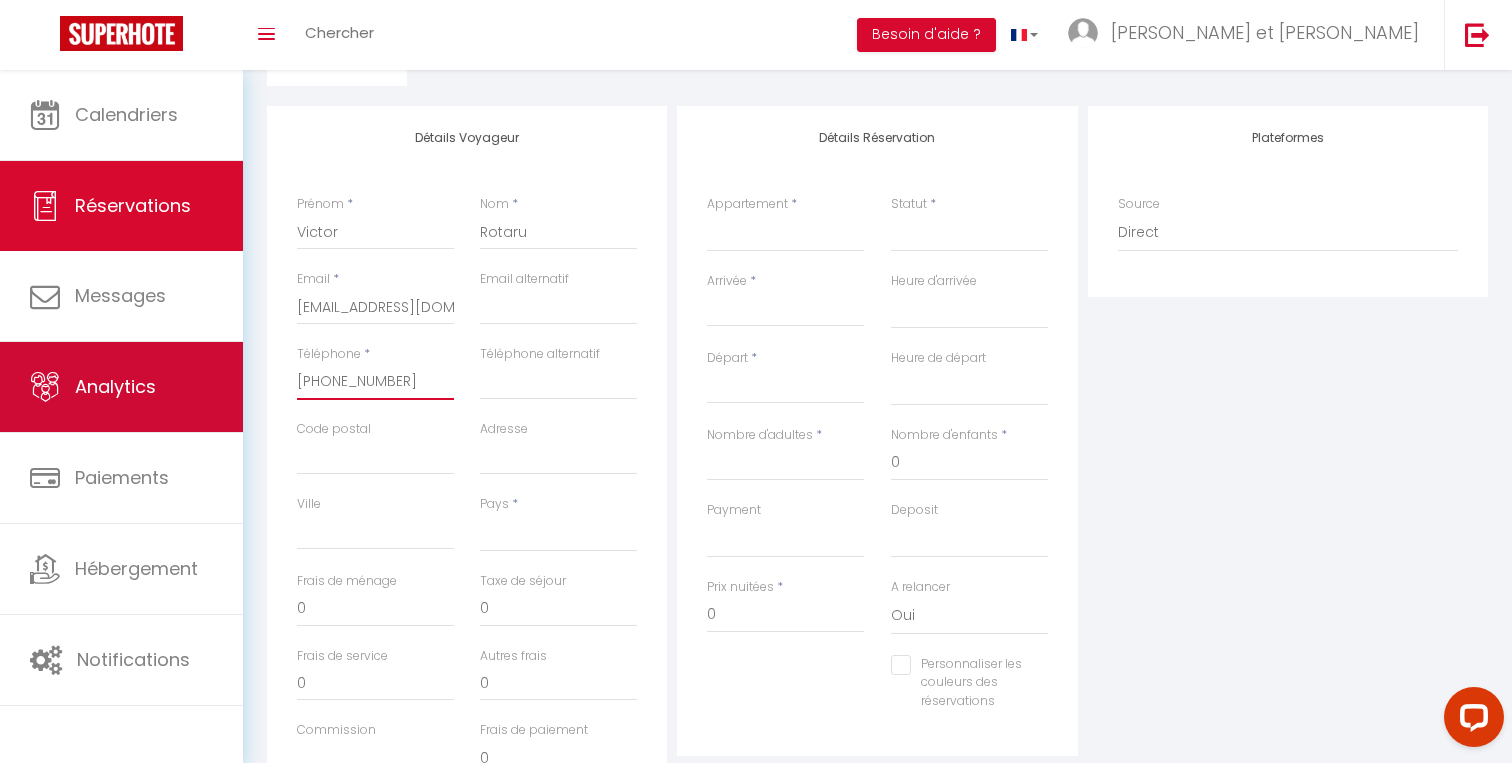 drag, startPoint x: 324, startPoint y: 379, endPoint x: 240, endPoint y: 379, distance: 84 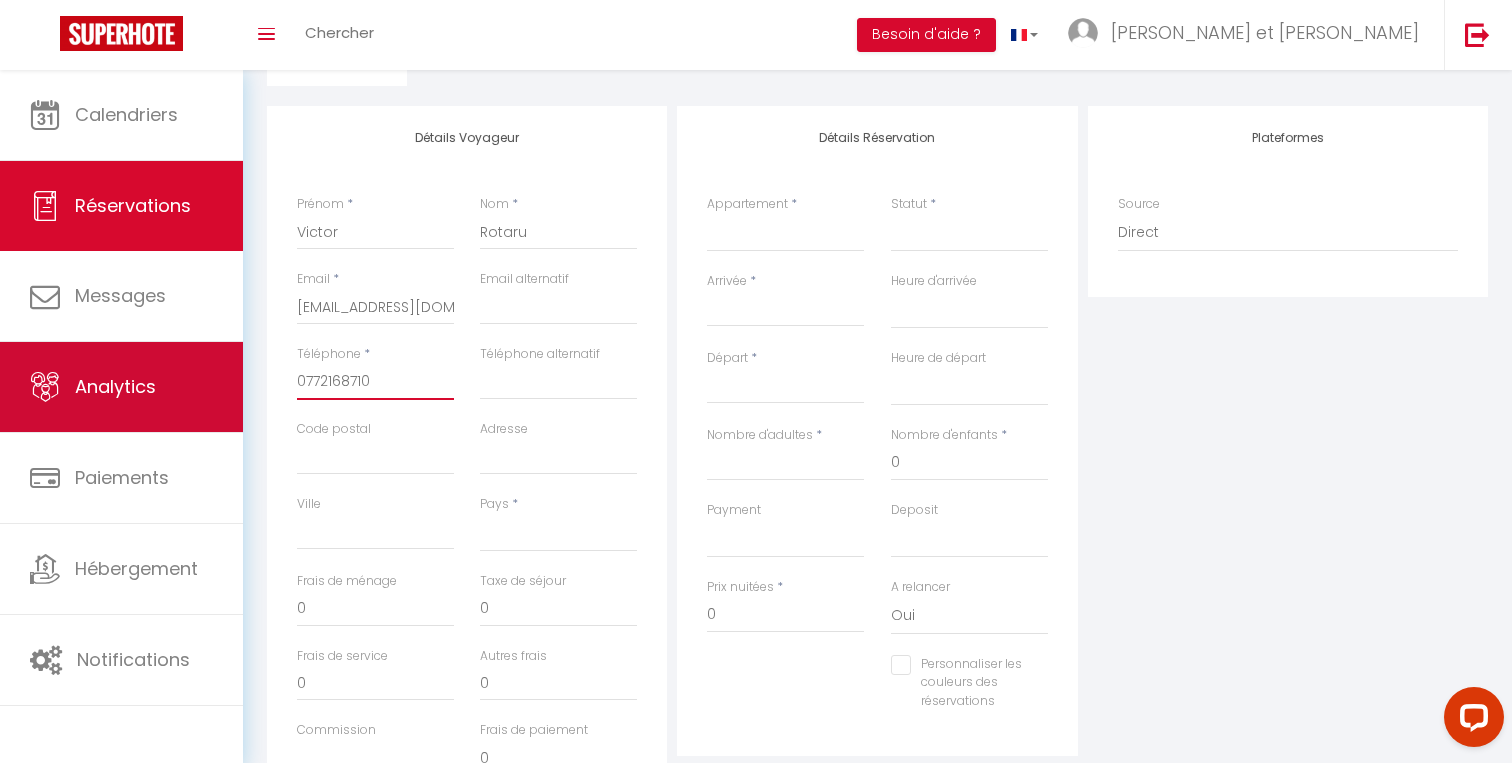 select 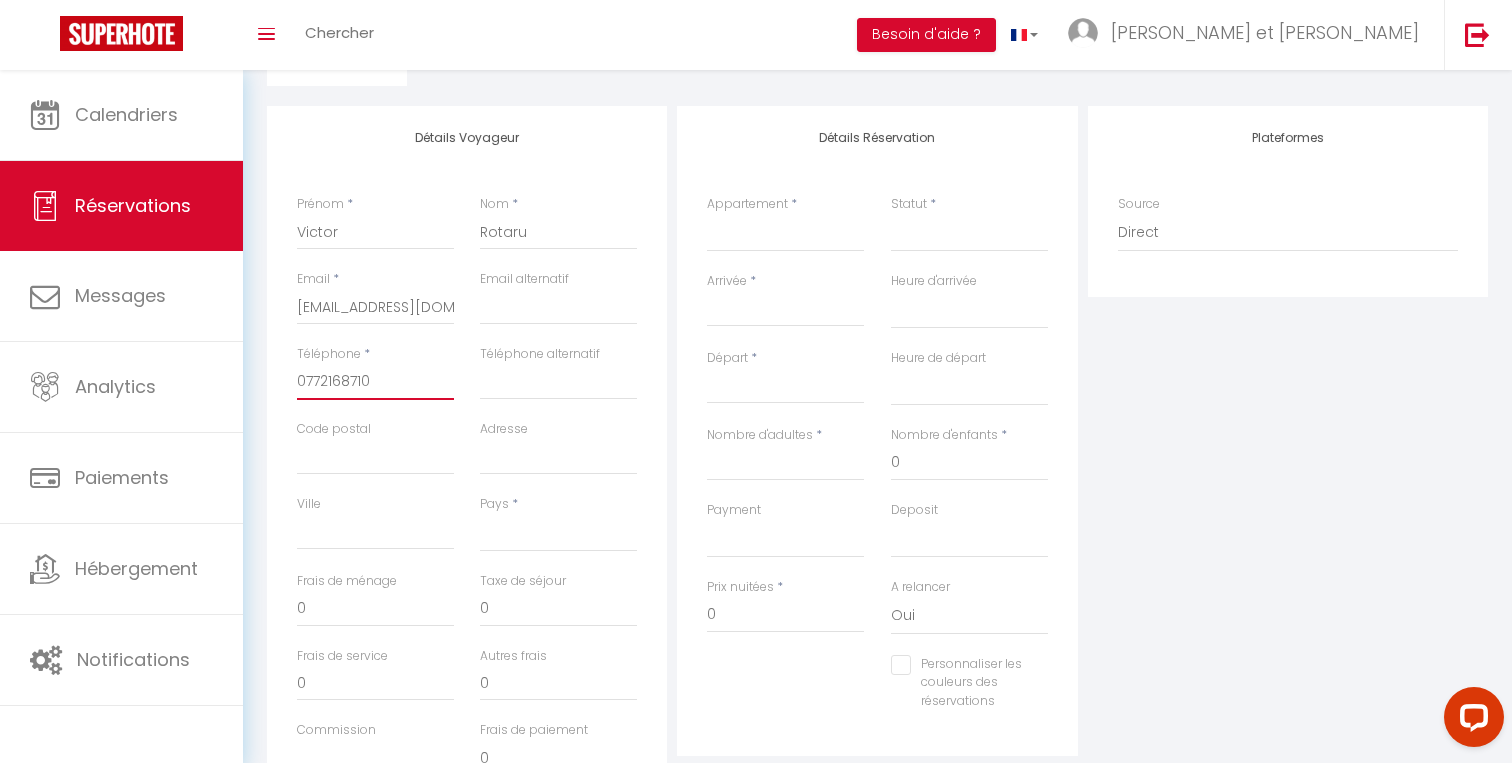 click on "0772168710" at bounding box center (375, 382) 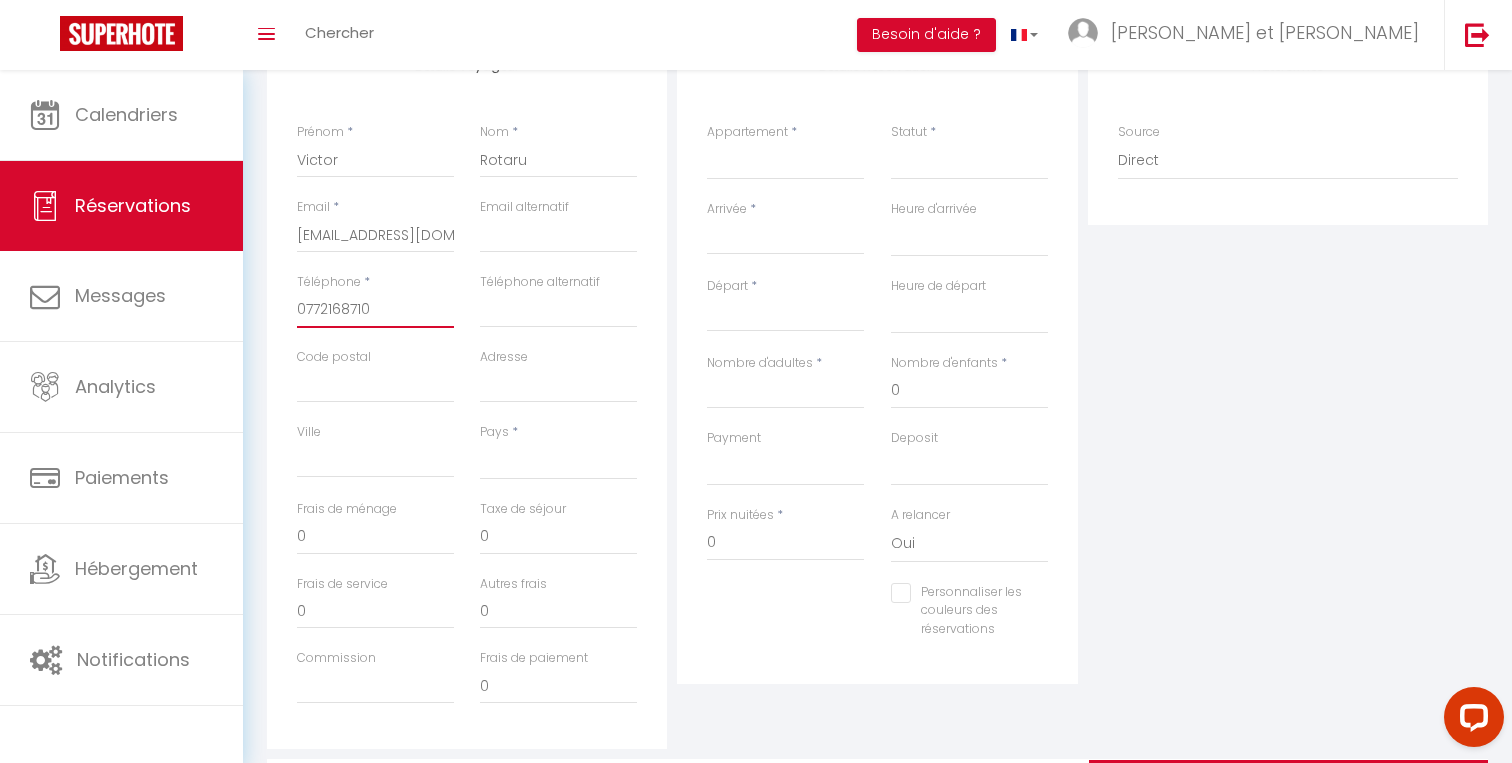 scroll, scrollTop: 299, scrollLeft: 0, axis: vertical 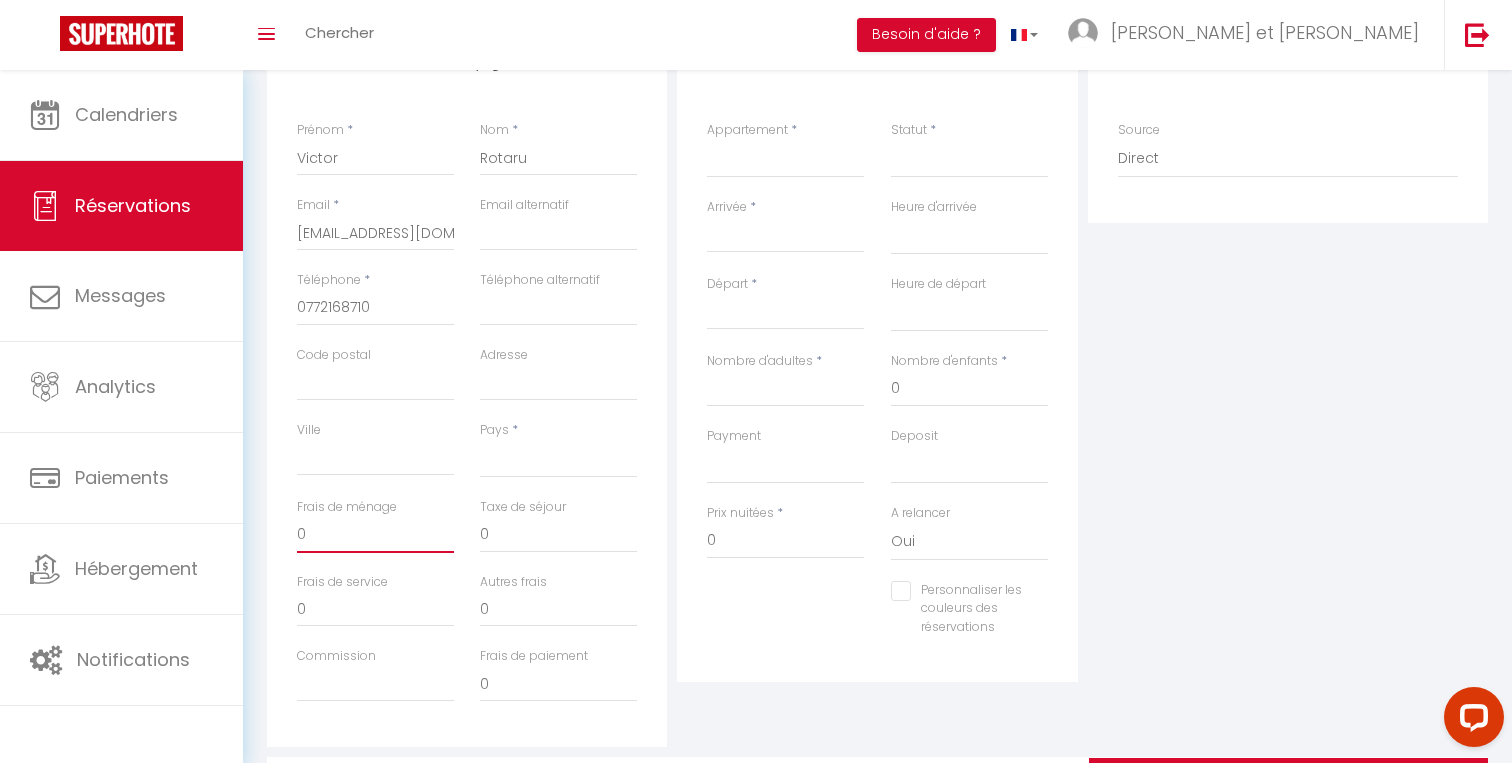 click on "0" at bounding box center (375, 535) 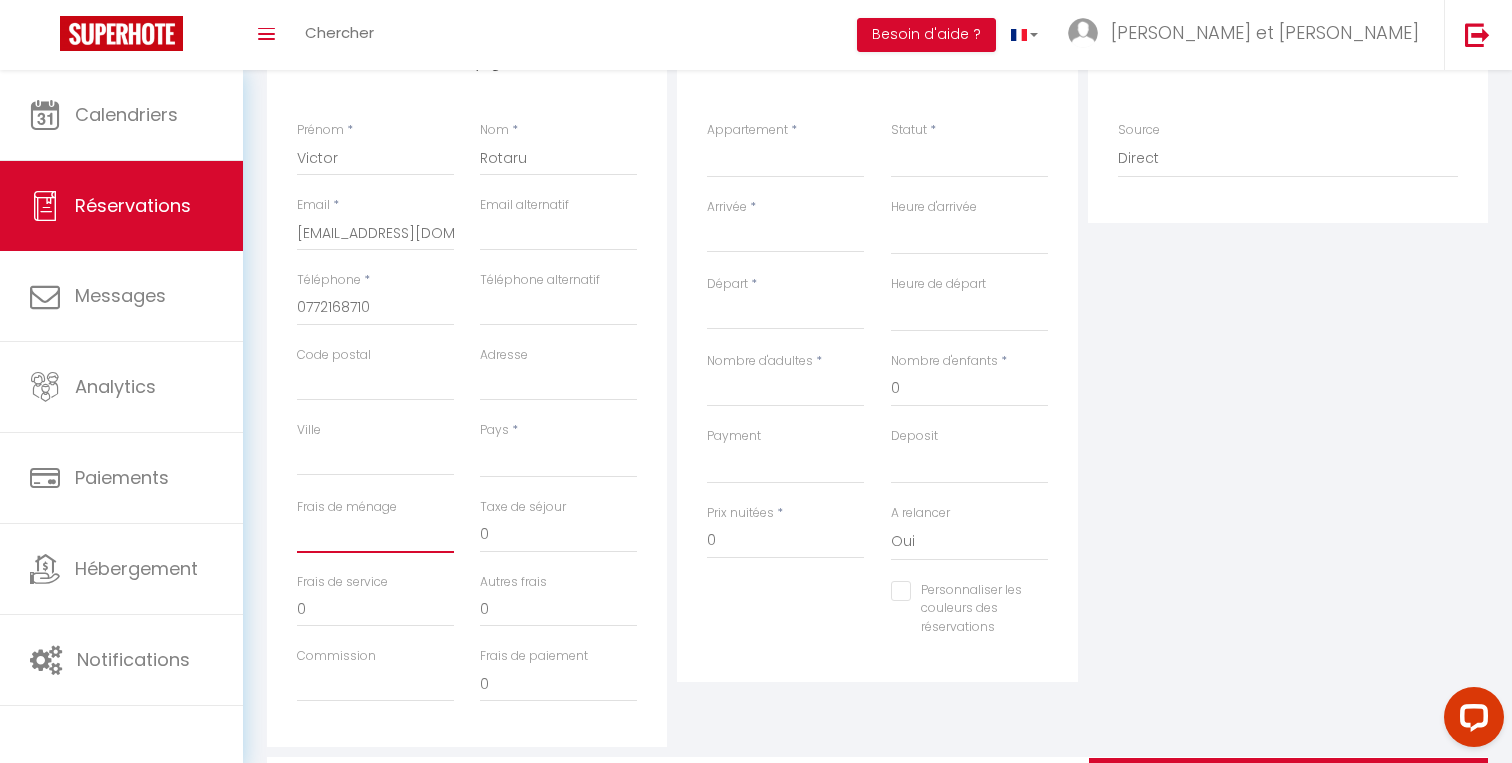 select 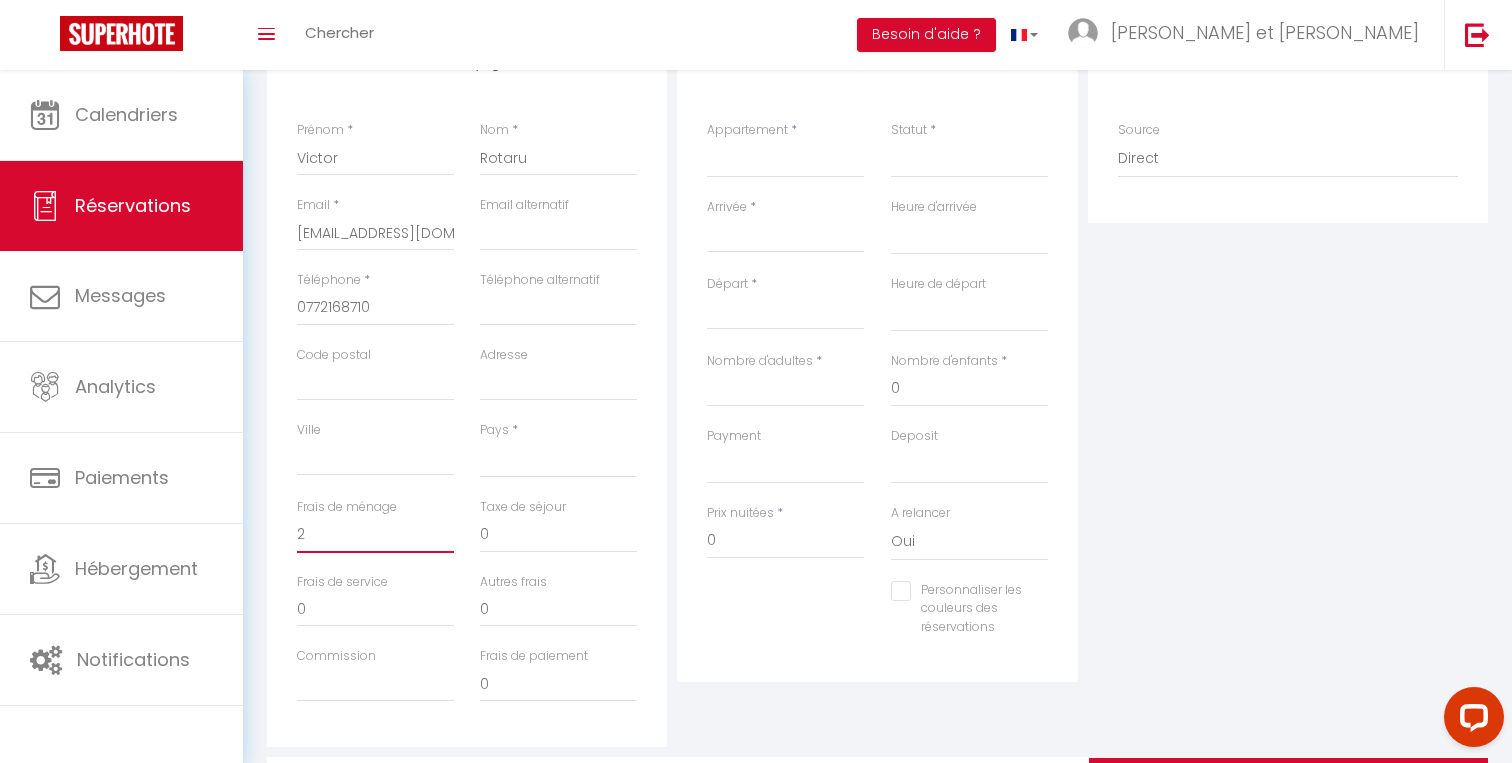 select 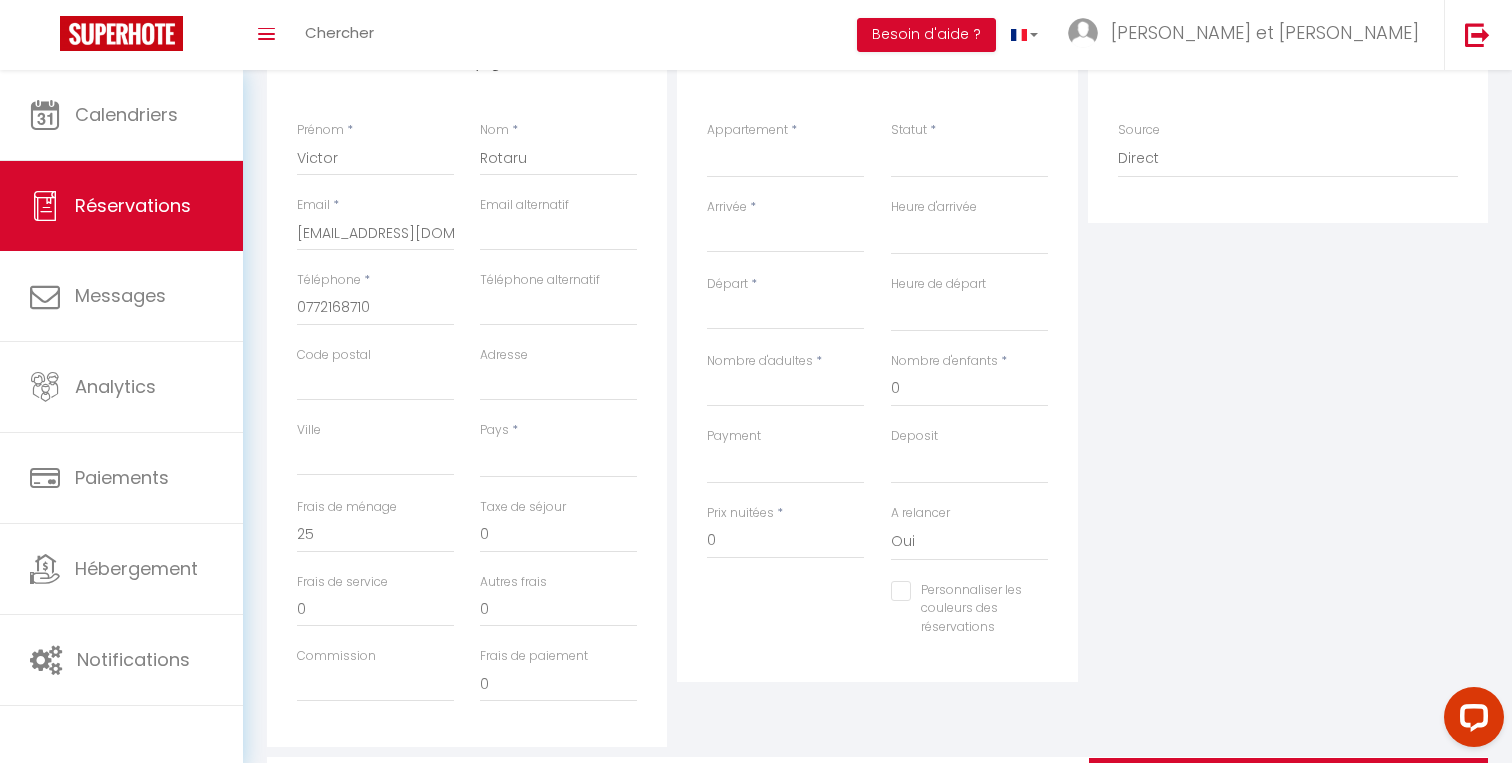 click on "Détails Réservation    Appartement   *     Balcon des Marots · Les Marots - Balcon -  5min du centre-ville Troyes Le Raffiné - hypercentre - 6 personnes - 110m2 Le Délicat · Appartement proche Disney 5min-Paris 45min-Parking Studio 1 - Platanes Studio 2 - Platanes Studio 3 - Platanes Studio 4 - Platanes Studio 5 - Platanes Appartement 6 - Platanes Appartement 7 - Platanes Studio 8 - Platanes Studio 9 - Platanes Studio B1 - Beguine Studio B2 - Beguine Studio B3 - Beguine Studio B4 - Beguine Studio B5 - Beguine Studio B6 - Beguine Studio B7 - Beguine TK 1 - Faubourg TK 2 - Faubourg TK 3 - Faubourg TK 4 - Faubourg TK 5 - Faubourg TK 7 - Faubourg TK 8 - Faubourg TK 9 - Faubourg   Statut   *   Confirmé Non Confirmé Annulé Annulé par le voyageur No Show Request   Arrivée   *               <   Juil 2025   >   Dim Lun Mar Mer Jeu Ven Sam   1 2 3 4 5 6 7 8 9 10 11 12 13 14 15 16 17 18 19 20 21 22 23 24 25 26 27 28 29 30 31     <   2025   >   Janvier Février Mars Avril Mai Juin Juillet Août Septembre     <" at bounding box center (877, 389) 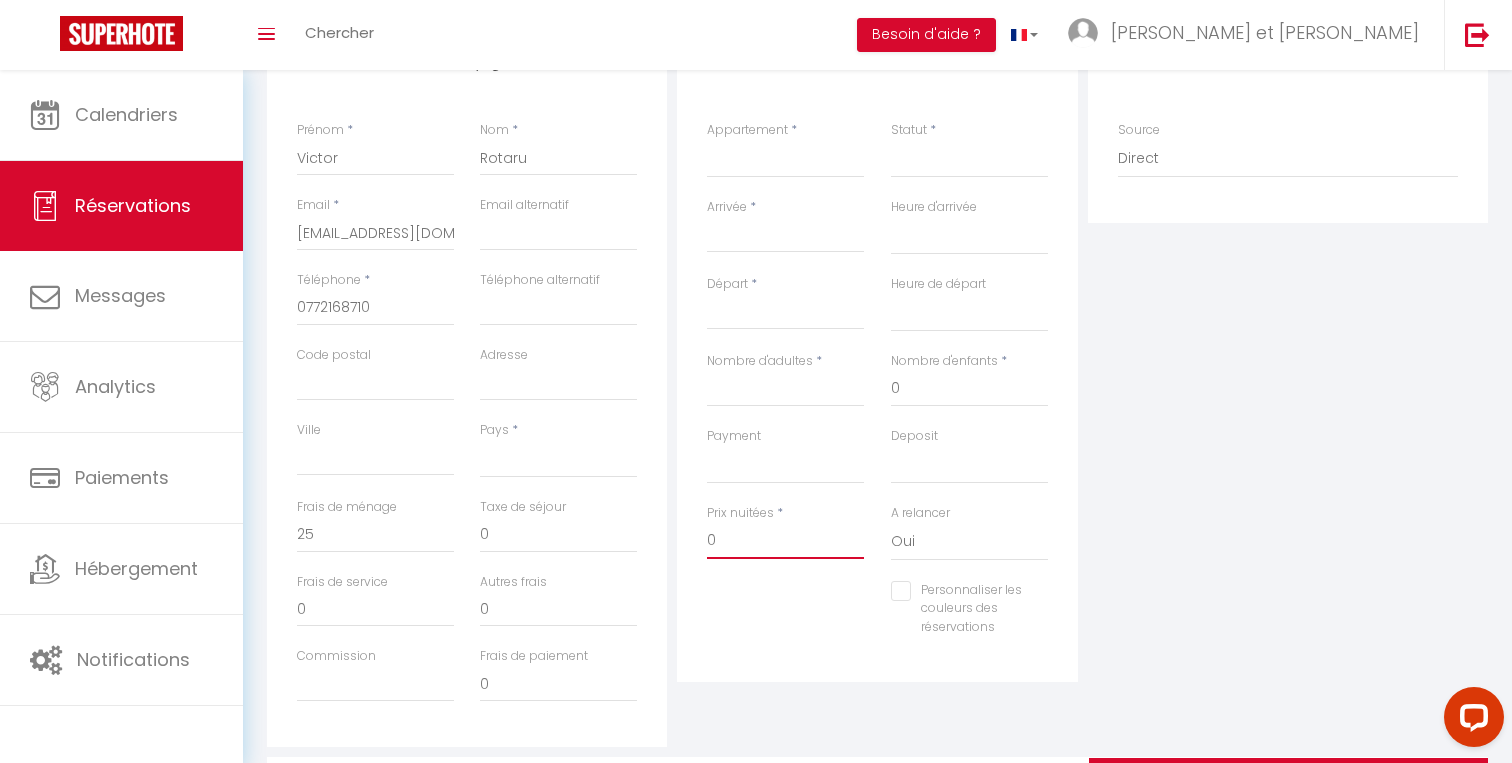 click on "0" at bounding box center [785, 541] 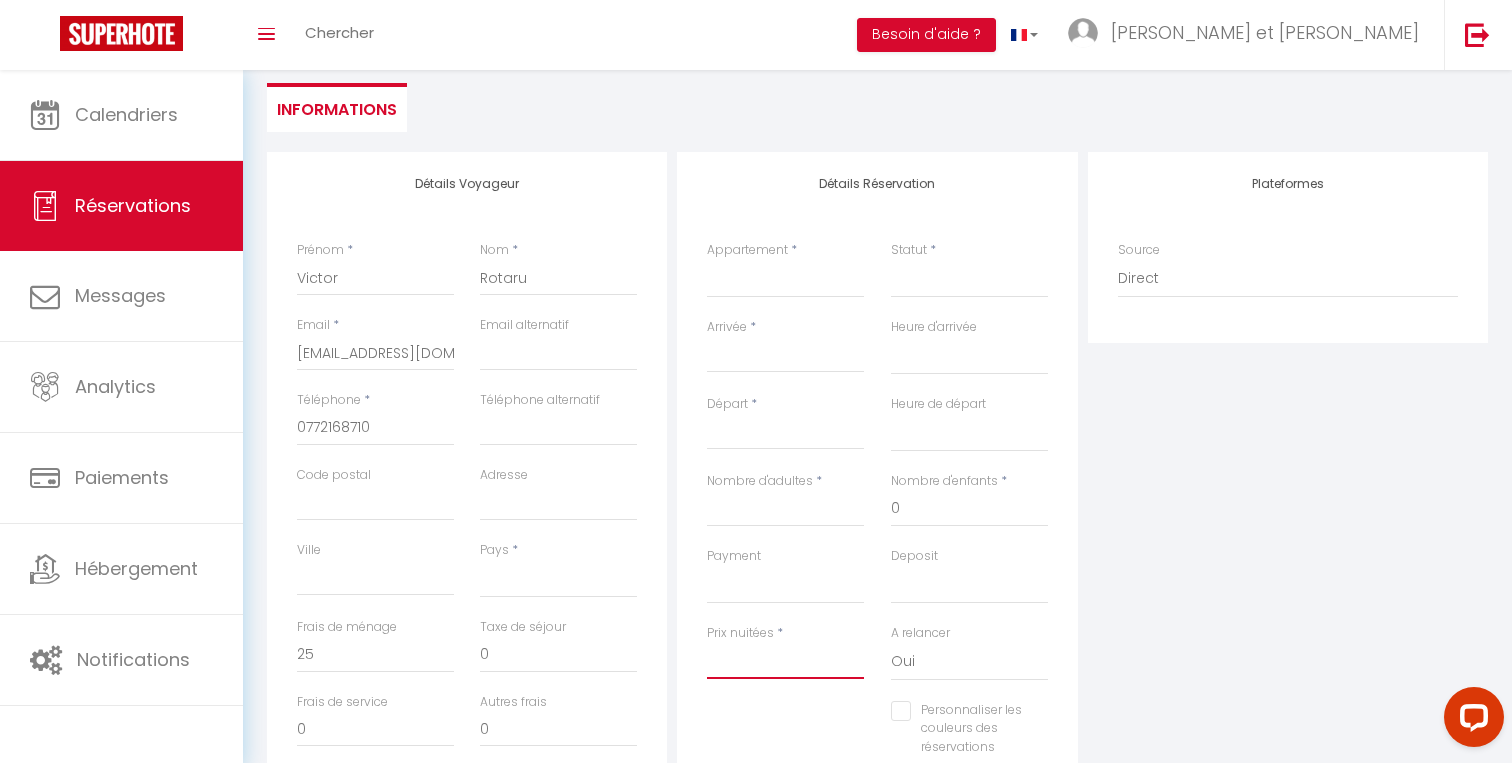 scroll, scrollTop: 177, scrollLeft: 0, axis: vertical 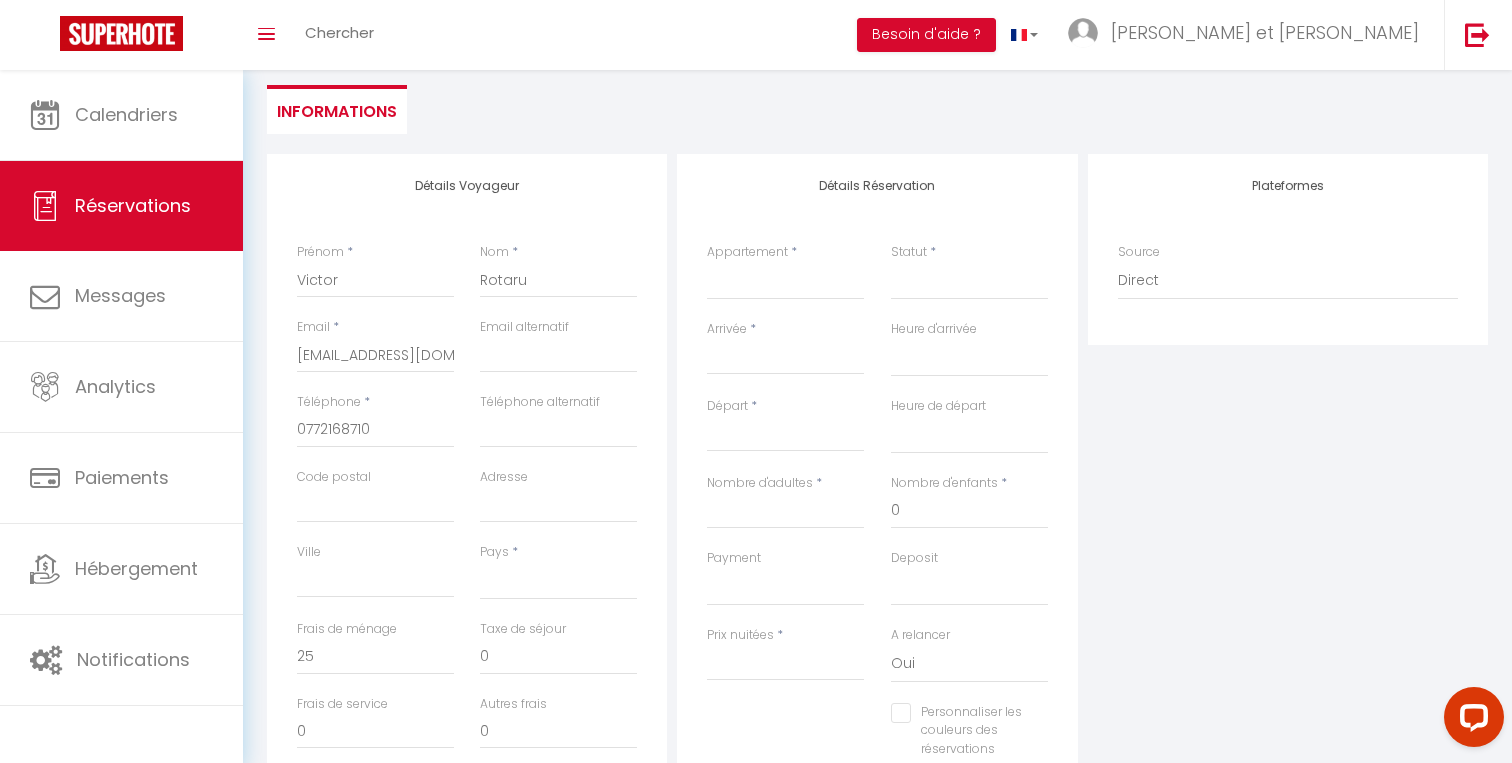 click on "Détails Réservation" at bounding box center [877, 186] 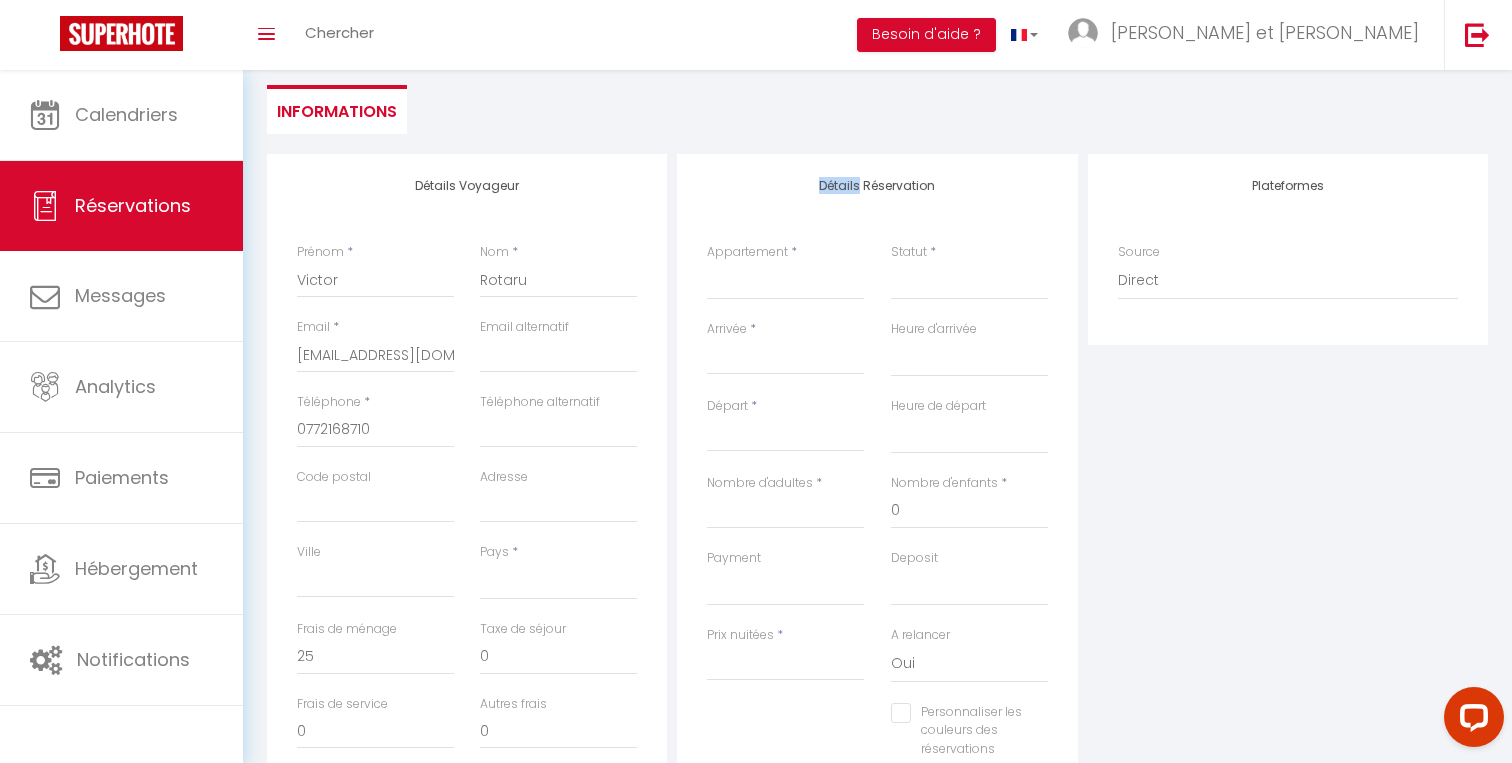 click on "Détails Réservation" at bounding box center (877, 186) 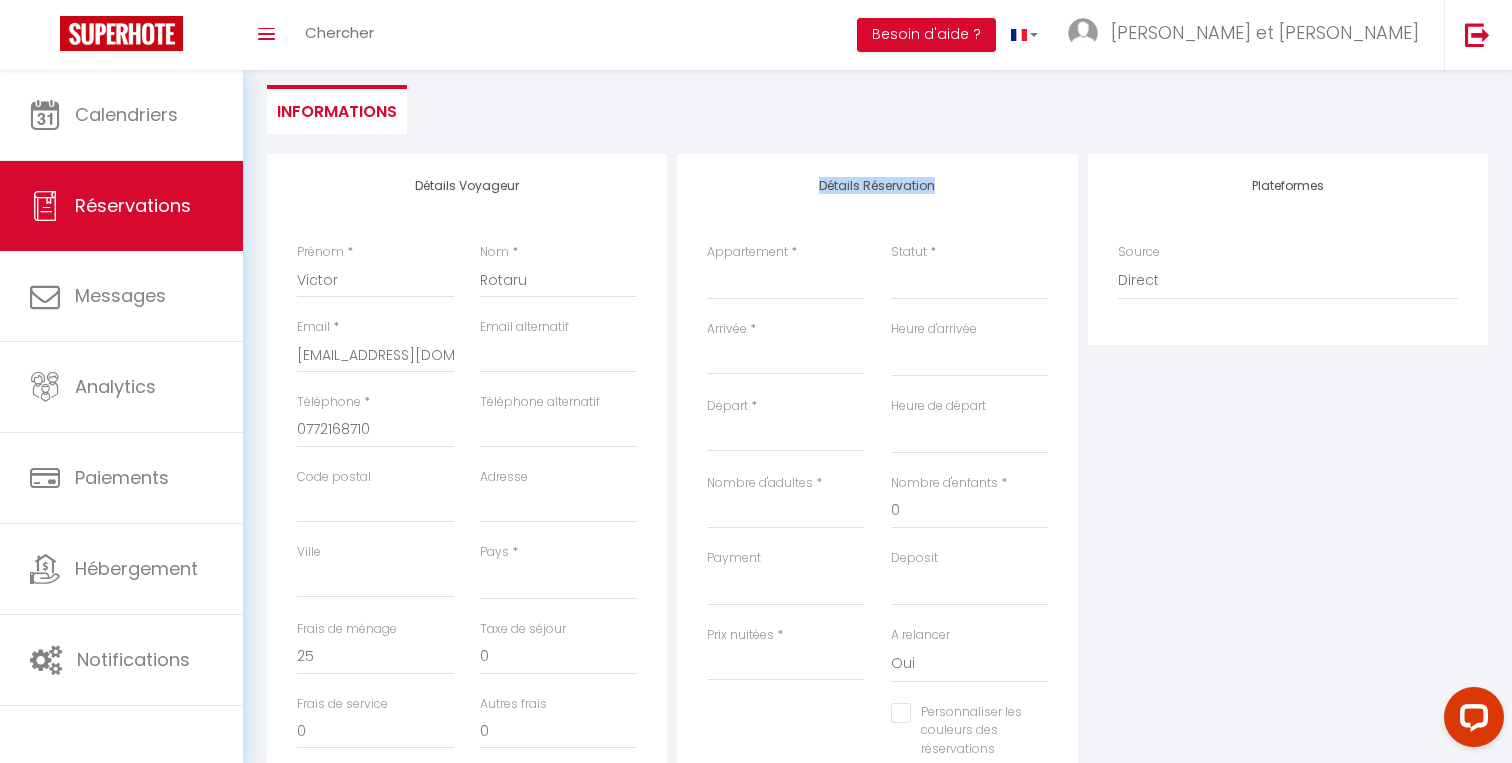 click on "Détails Réservation" at bounding box center [877, 186] 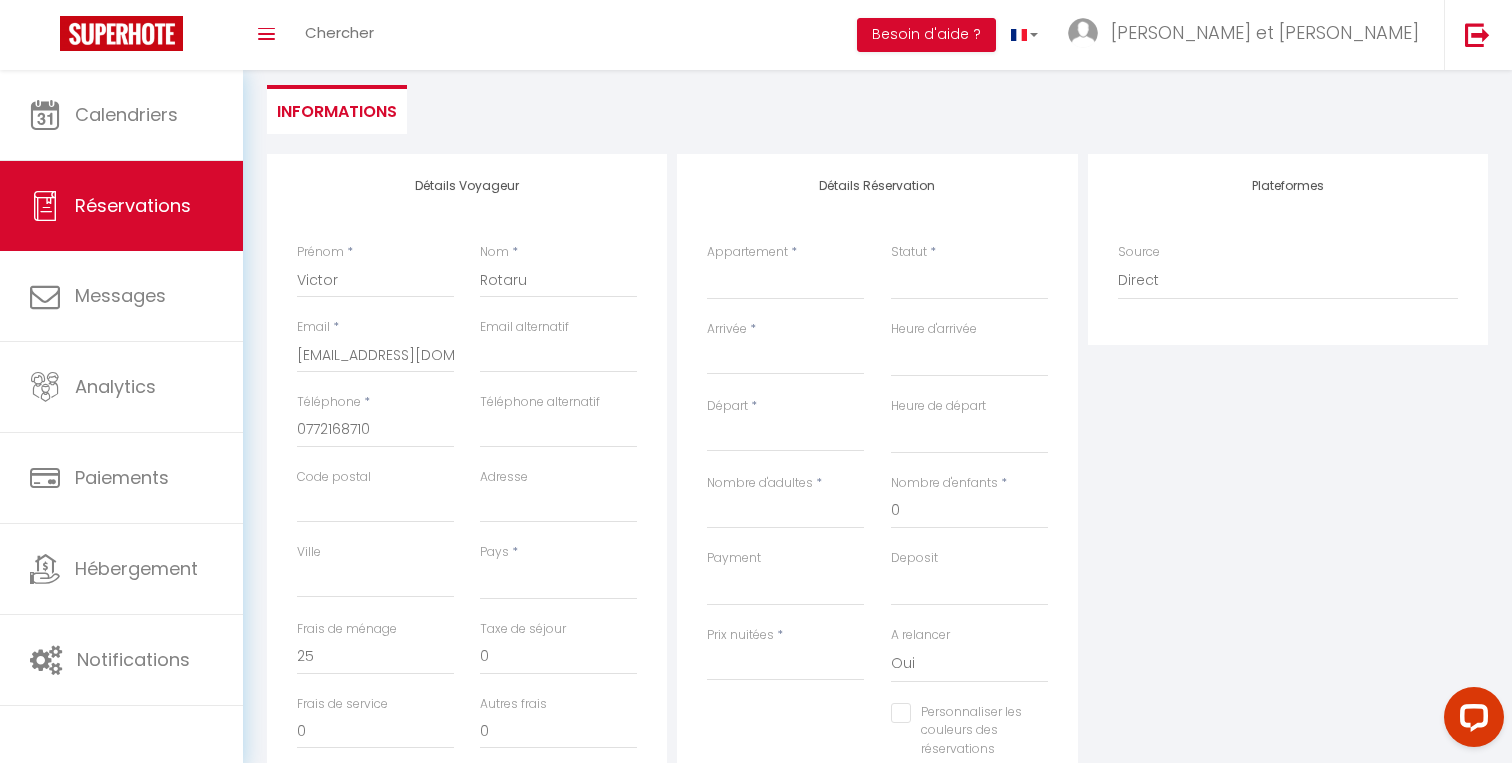click on "Détails Réservation" at bounding box center (877, 186) 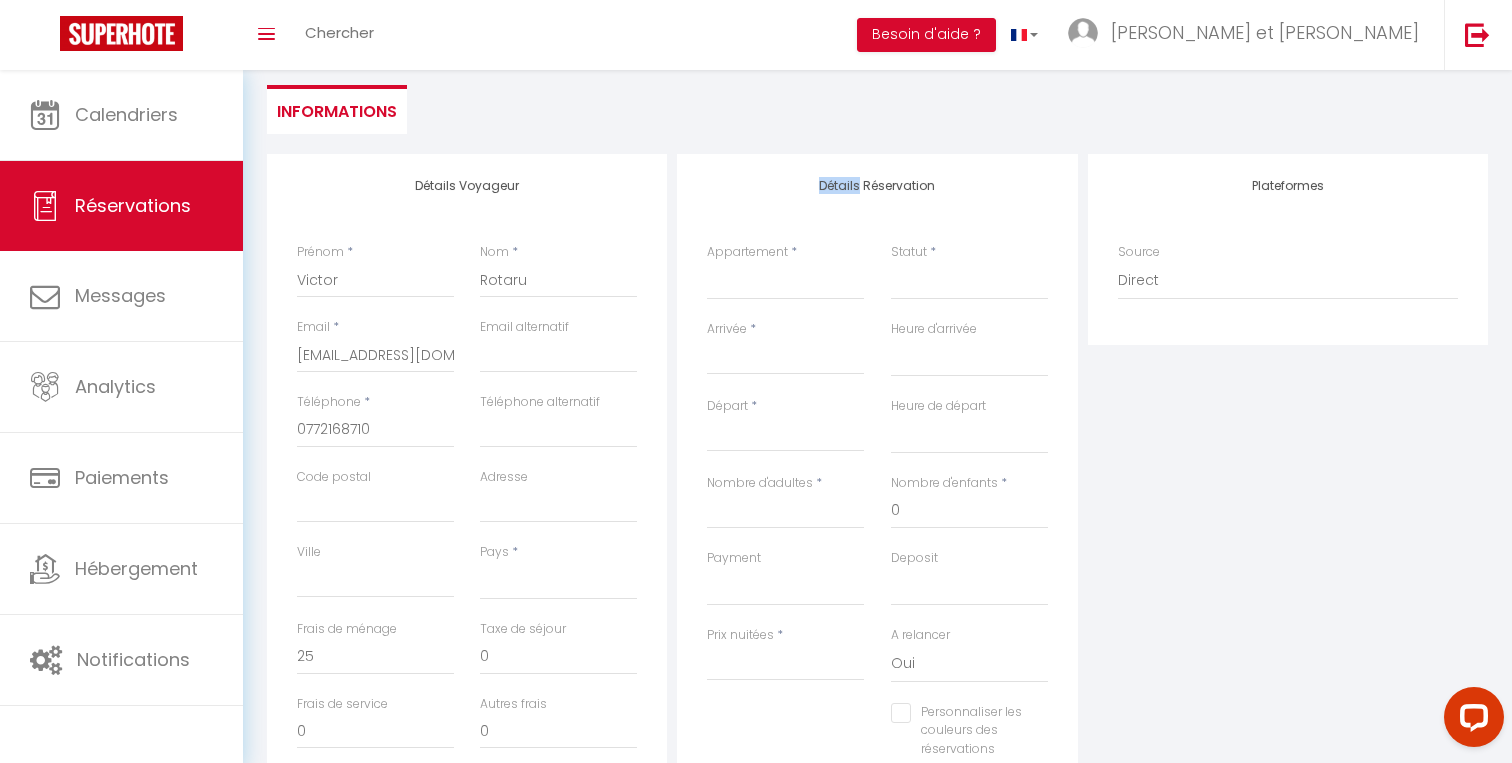 click on "Détails Réservation" at bounding box center [877, 186] 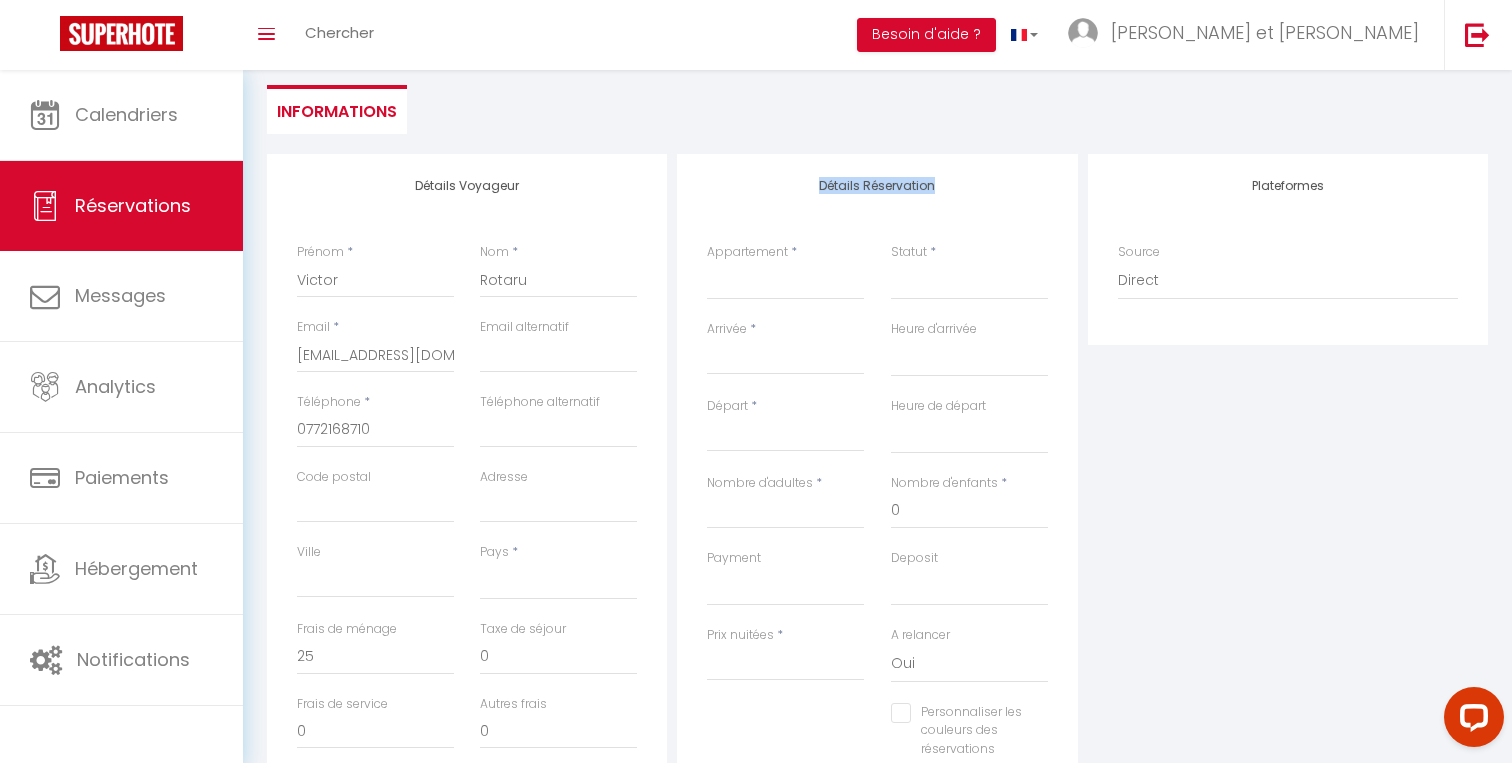click on "Appartement   *     Balcon des Marots · Les Marots - Balcon -  5min du centre-ville Troyes Le Raffiné - hypercentre - 6 personnes - 110m2 Le Délicat · Appartement proche Disney 5min-Paris 45min-Parking Studio 1 - Platanes Studio 2 - Platanes Studio 3 - Platanes Studio 4 - Platanes Studio 5 - Platanes Appartement 6 - Platanes Appartement 7 - Platanes Studio 8 - Platanes Studio 9 - Platanes Studio B1 - Beguine Studio B2 - Beguine Studio B3 - Beguine Studio B4 - Beguine Studio B5 - Beguine Studio B6 - Beguine Studio B7 - Beguine TK 1 - Faubourg TK 2 - Faubourg TK 3 - Faubourg TK 4 - Faubourg TK 5 - Faubourg TK 7 - Faubourg TK 8 - Faubourg TK 9 - Faubourg" at bounding box center (785, 271) 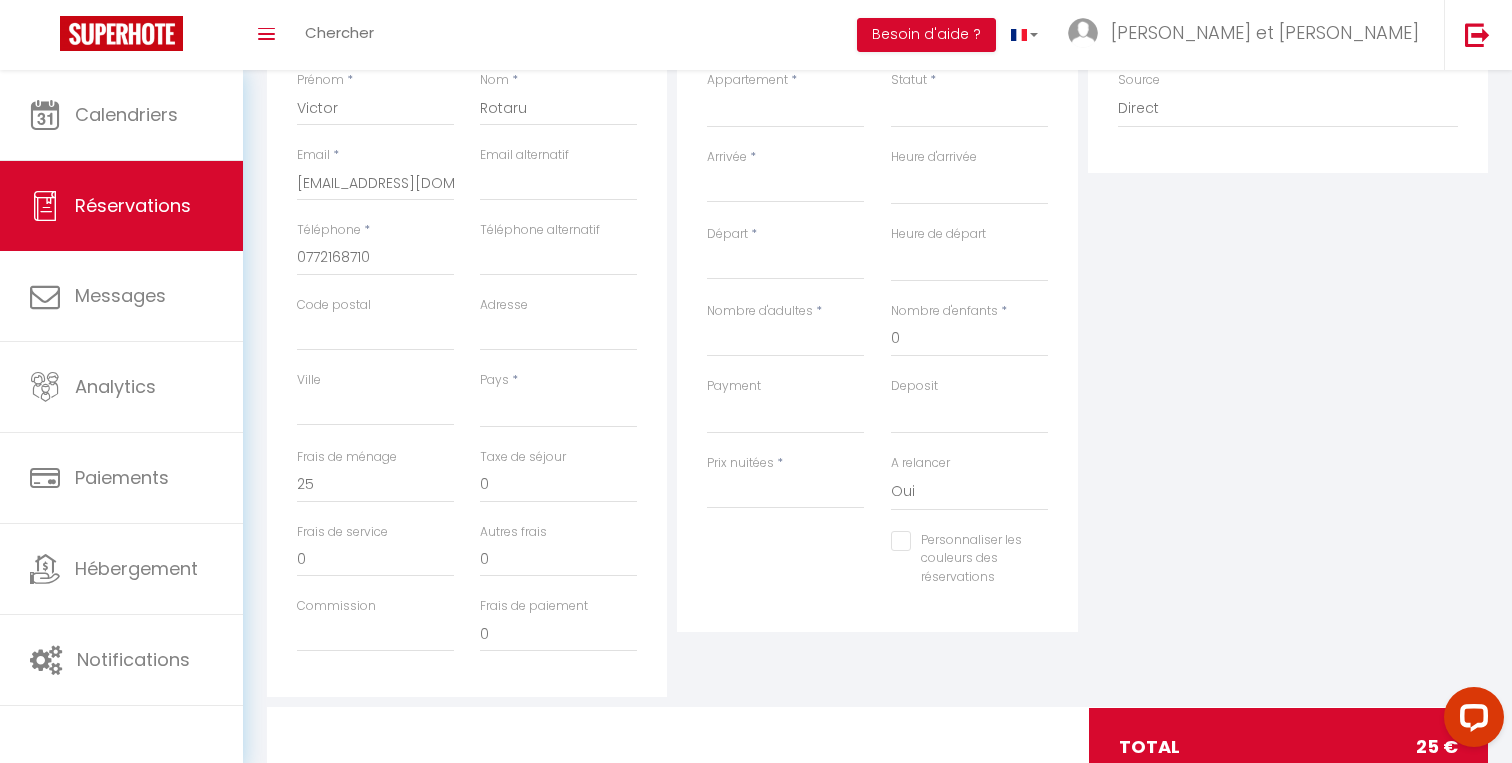 scroll, scrollTop: 351, scrollLeft: 0, axis: vertical 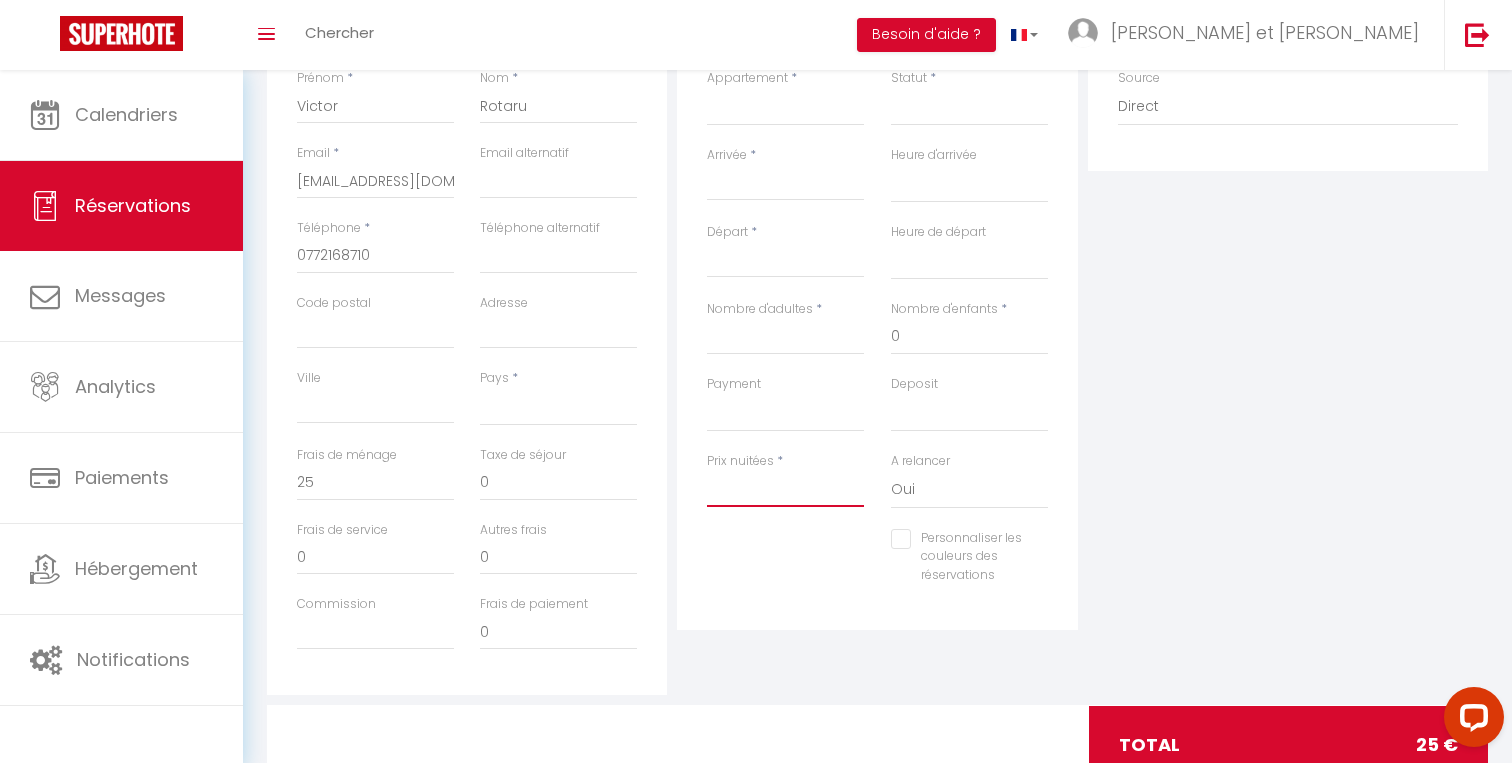 click on "Prix nuitées" at bounding box center [785, 489] 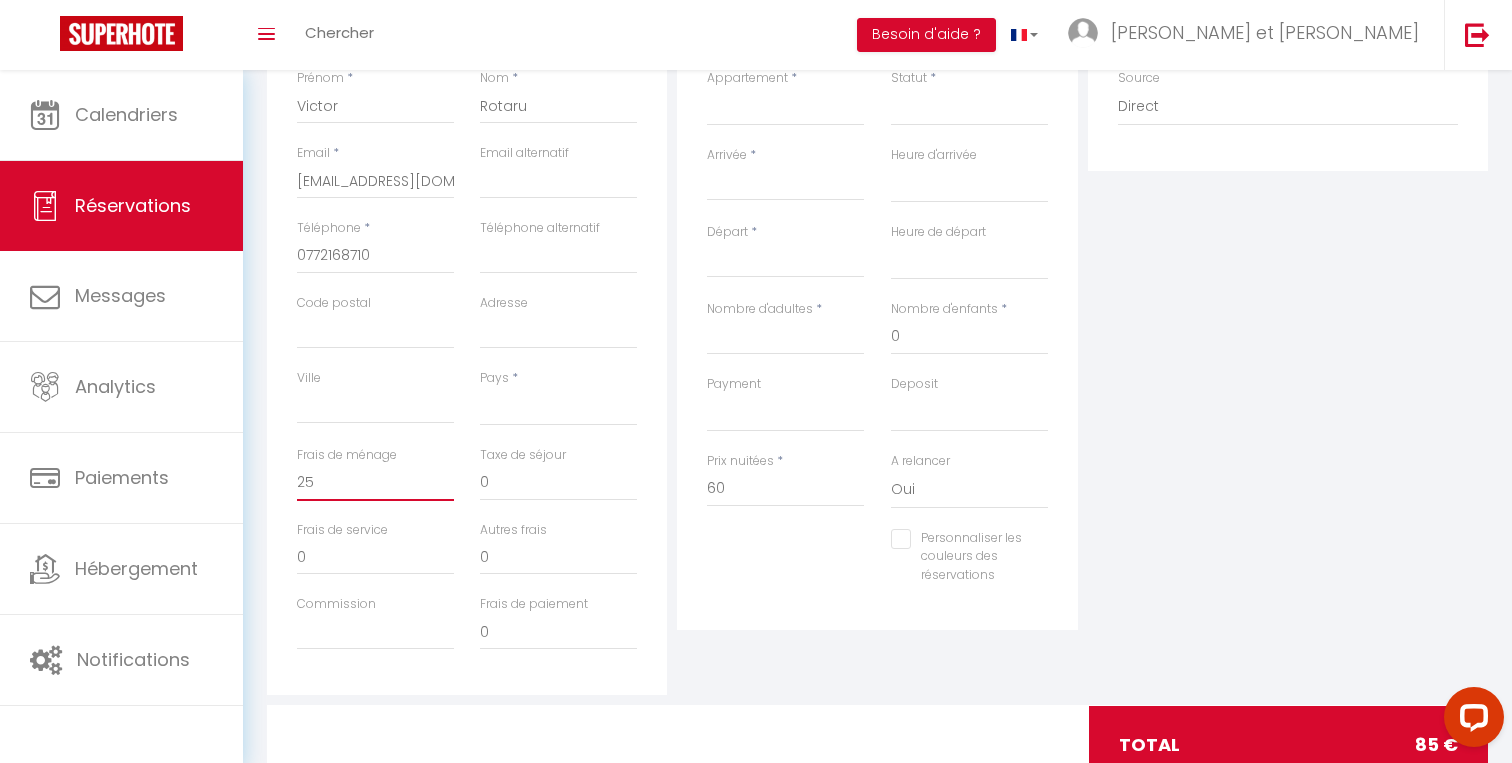 click on "25" at bounding box center [375, 483] 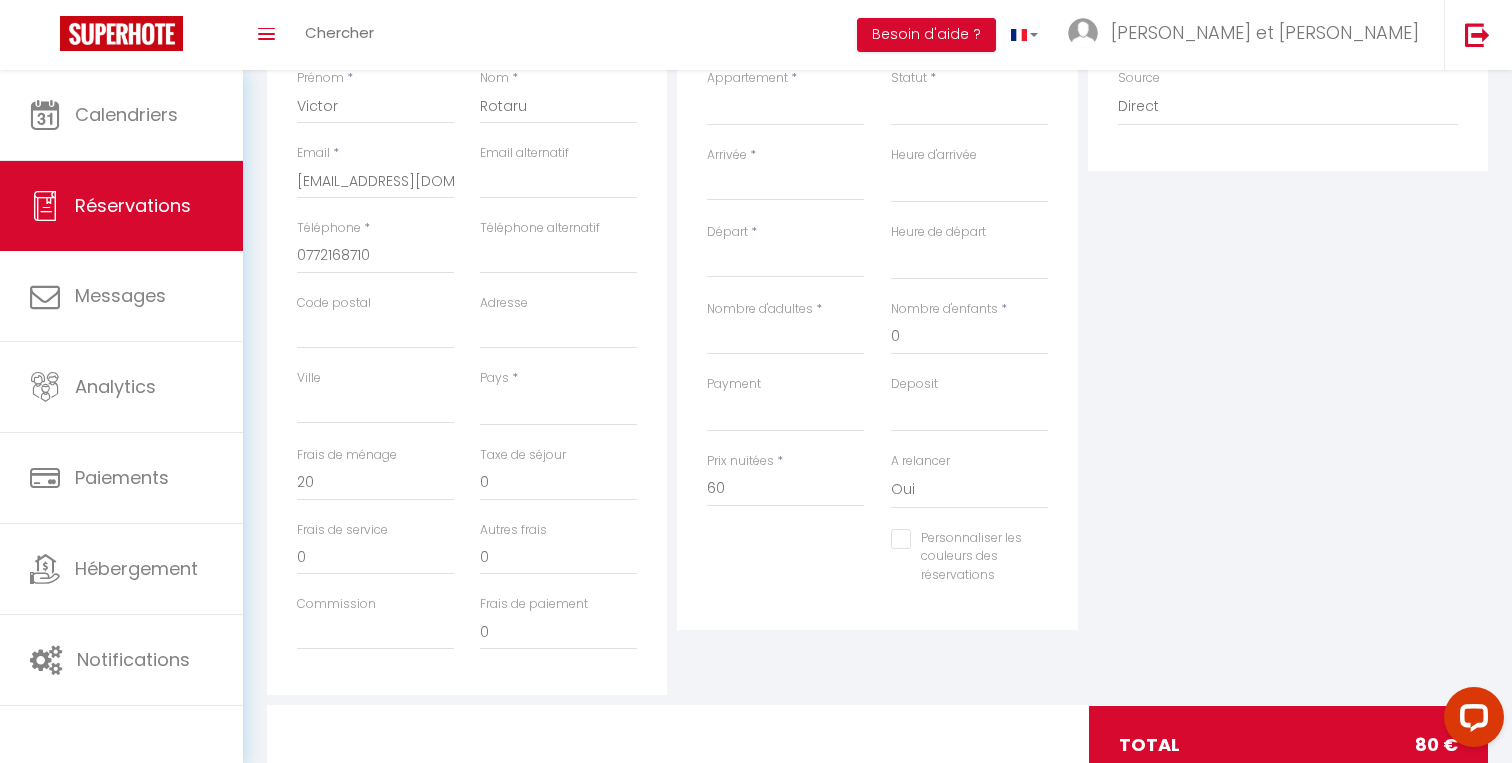 click on "Personnaliser les couleurs des réservations     #D7092E" at bounding box center [877, 567] 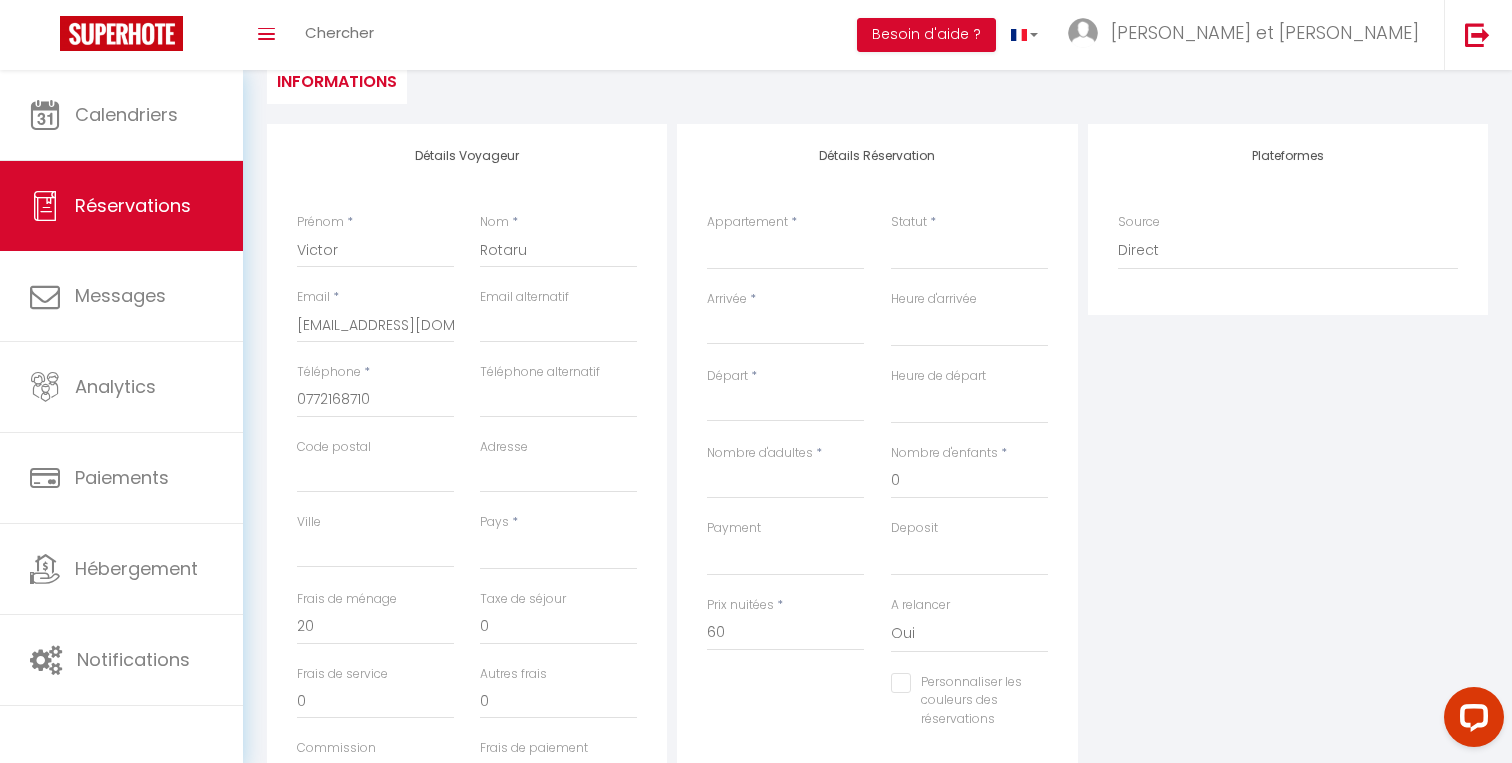 scroll, scrollTop: 177, scrollLeft: 0, axis: vertical 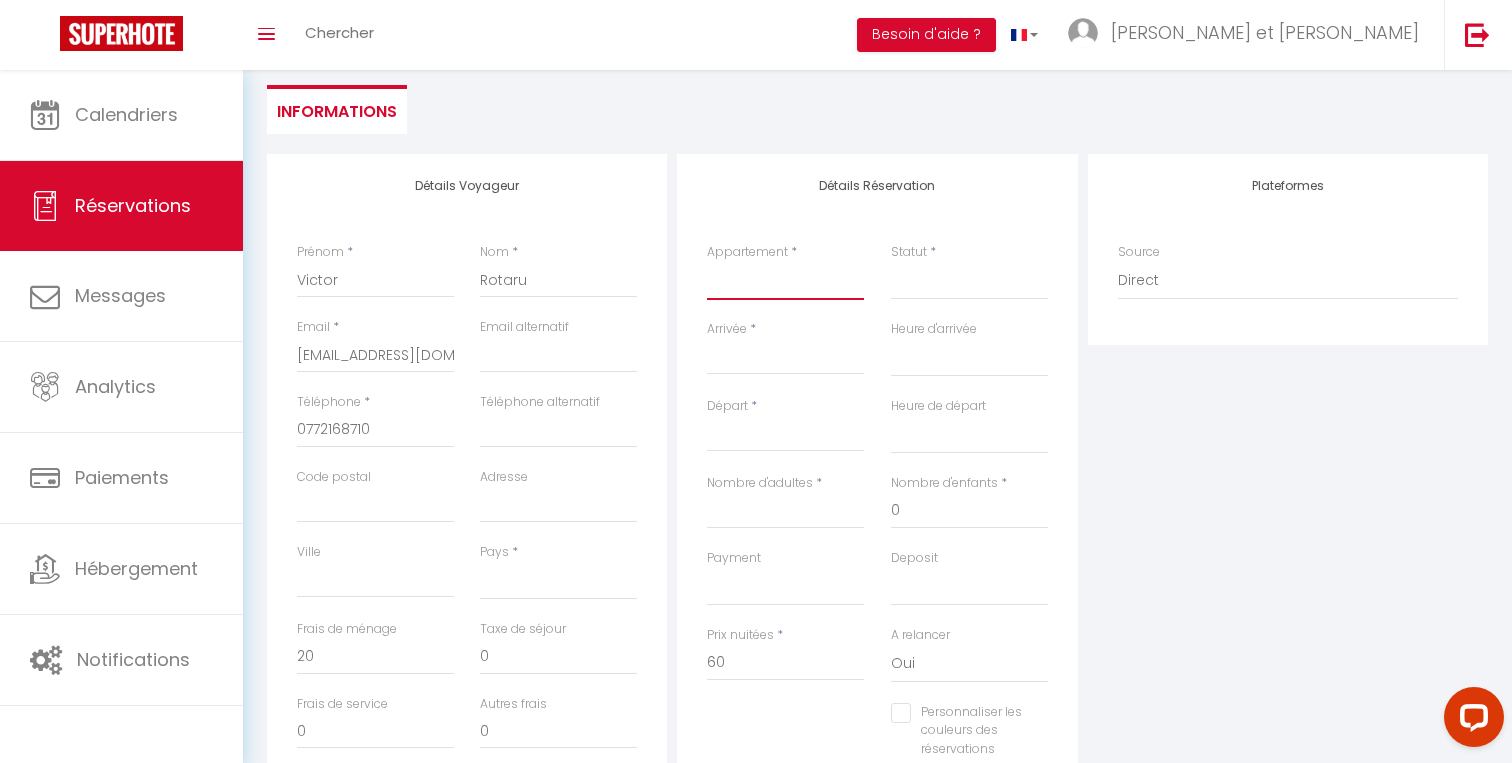 click on "Balcon des Marots · Les Marots - Balcon -  5min du centre-ville Troyes Le Raffiné - hypercentre - 6 personnes - 110m2 Le Délicat · Appartement proche Disney 5min-Paris 45min-Parking Studio 1 - Platanes Studio 2 - Platanes Studio 3 - Platanes Studio 4 - Platanes Studio 5 - Platanes Appartement 6 - Platanes Appartement 7 - Platanes Studio 8 - Platanes Studio 9 - Platanes Studio B1 - Beguine Studio B2 - Beguine Studio B3 - Beguine Studio B4 - Beguine Studio B5 - Beguine Studio B6 - Beguine Studio B7 - Beguine TK 1 - Faubourg TK 2 - Faubourg TK 3 - Faubourg TK 4 - Faubourg TK 5 - Faubourg TK 7 - Faubourg TK 8 - Faubourg TK 9 - Faubourg" at bounding box center [785, 281] 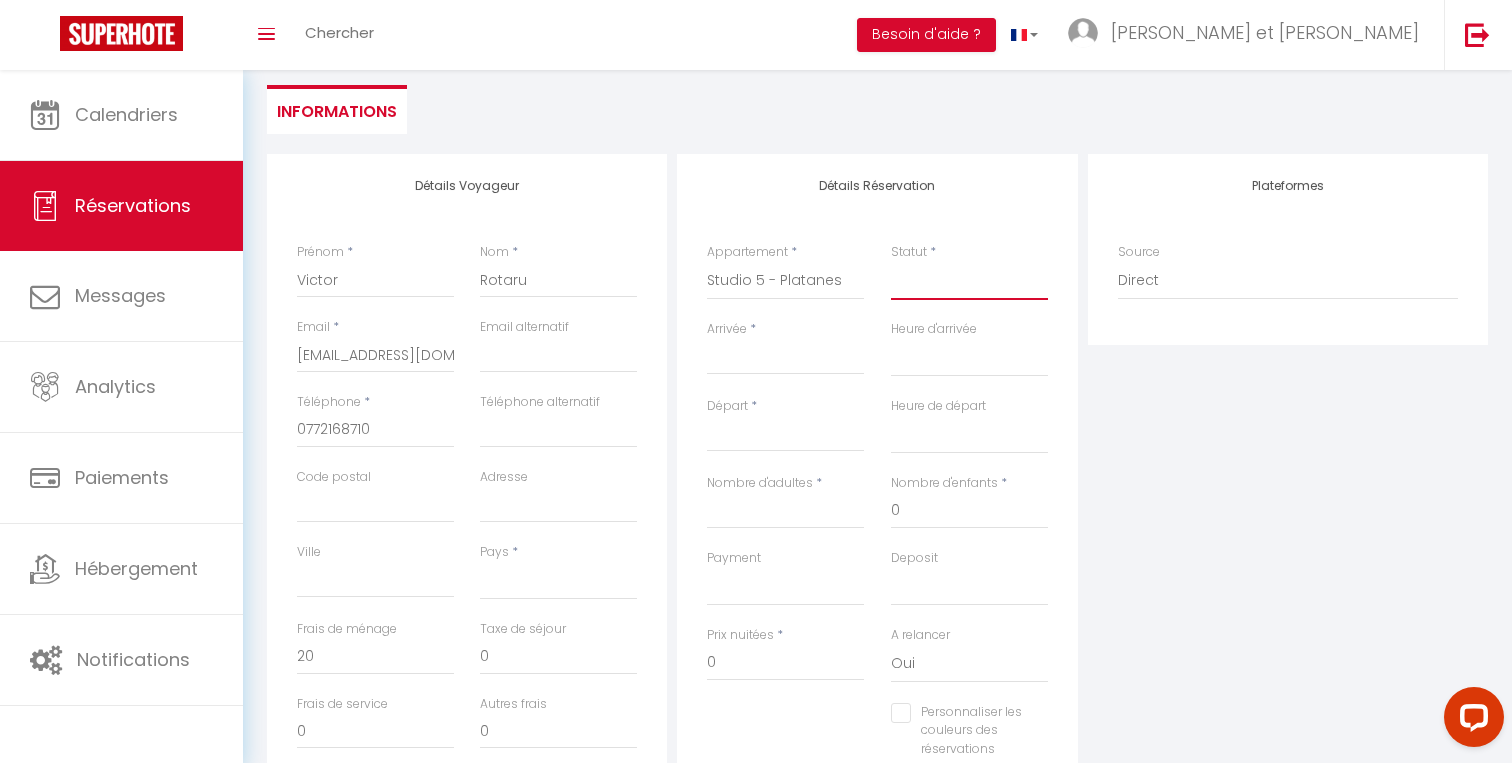 click on "Confirmé Non Confirmé Annulé Annulé par le voyageur No Show Request" at bounding box center (969, 281) 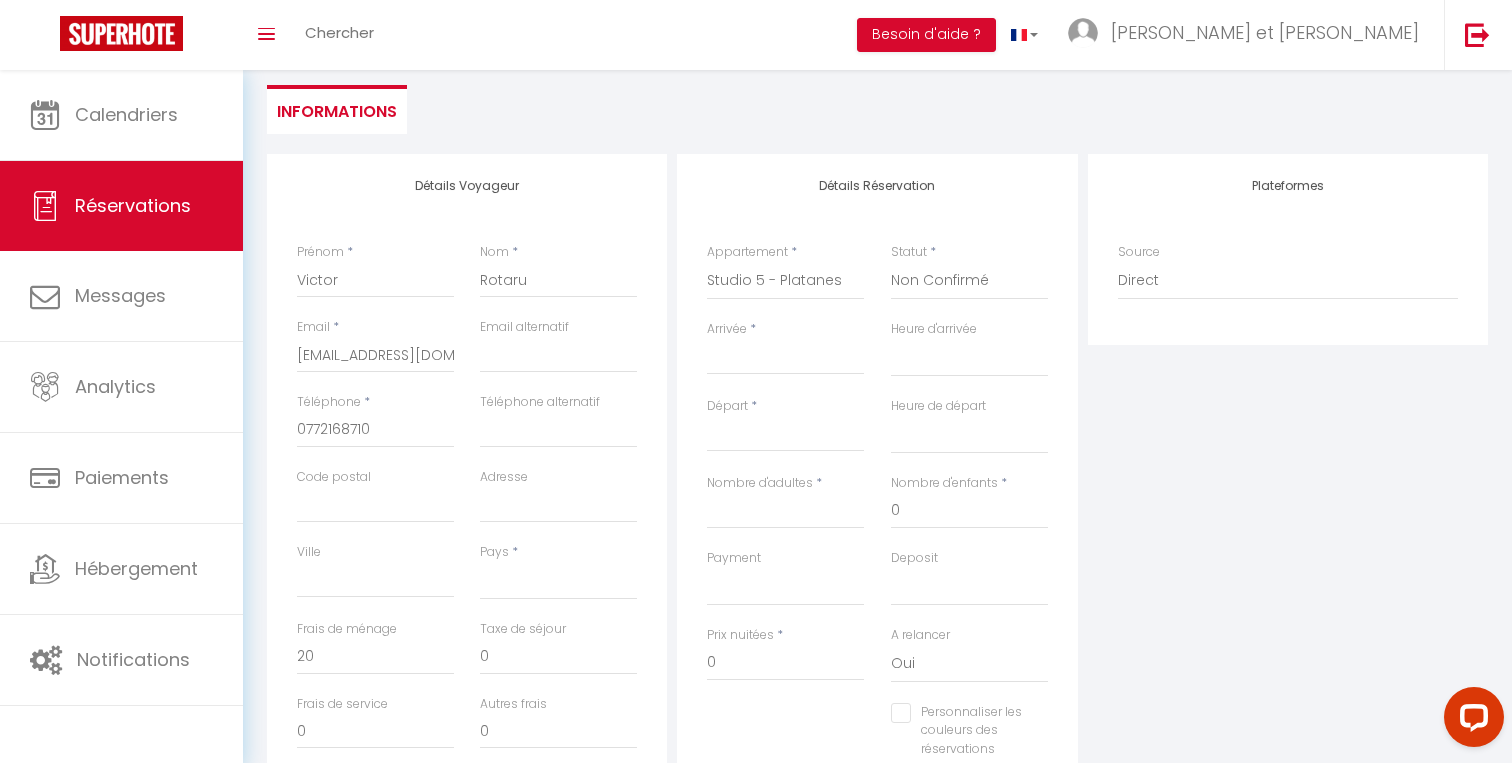 click on "<   Juil 2025   >   Dim Lun Mar Mer Jeu Ven Sam   1 2 3 4 5 6 7 8 9 10 11 12 13 14 15 16 17 18 19 20 21 22 23 24 25 26 27 28 29 30 31     <   2025   >   Janvier Février Mars Avril Mai Juin Juillet Août Septembre Octobre Novembre Décembre     <   2020 - 2029   >   2020 2021 2022 2023 2024 2025 2026 2027 2028 2029" at bounding box center [785, 357] 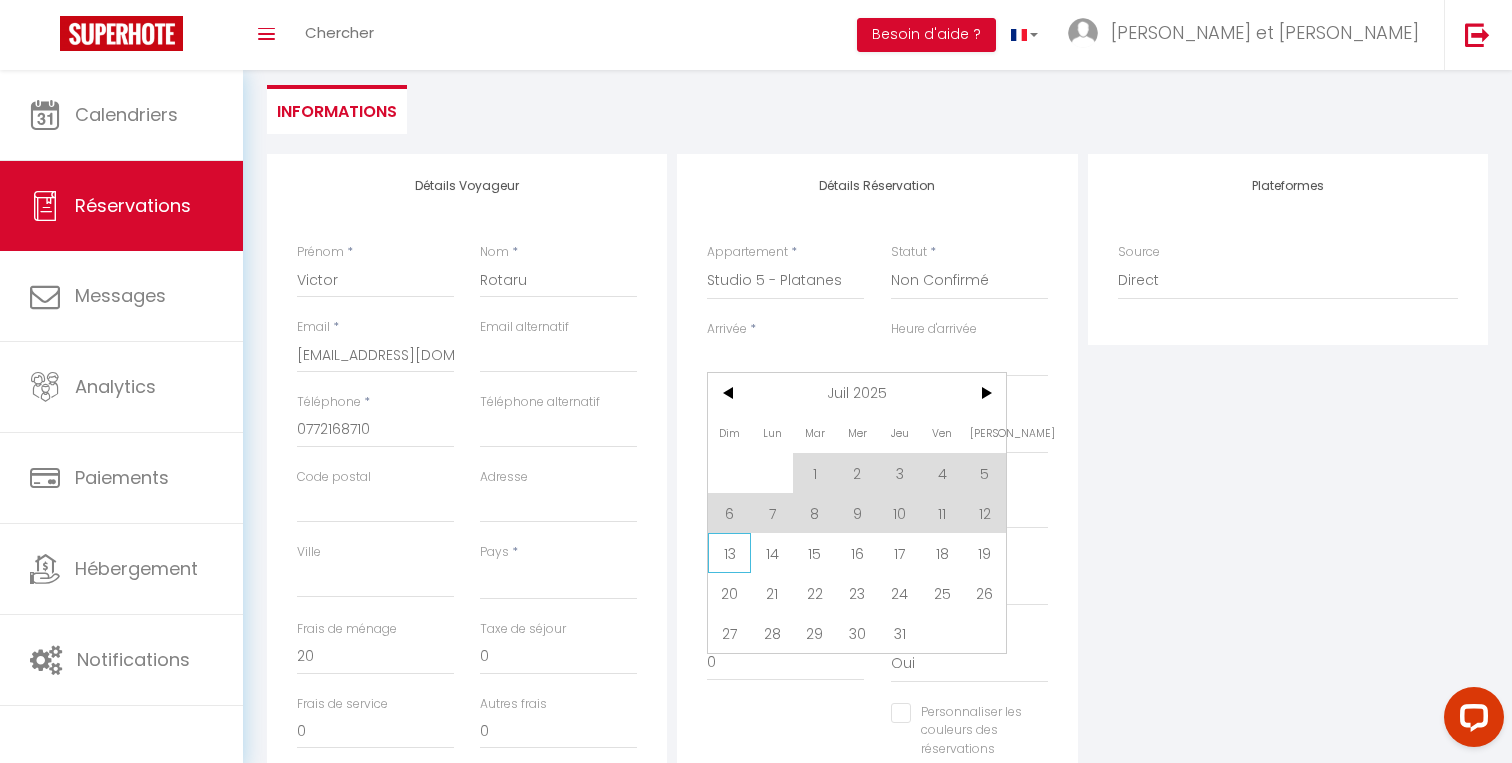 click on "13" at bounding box center [729, 553] 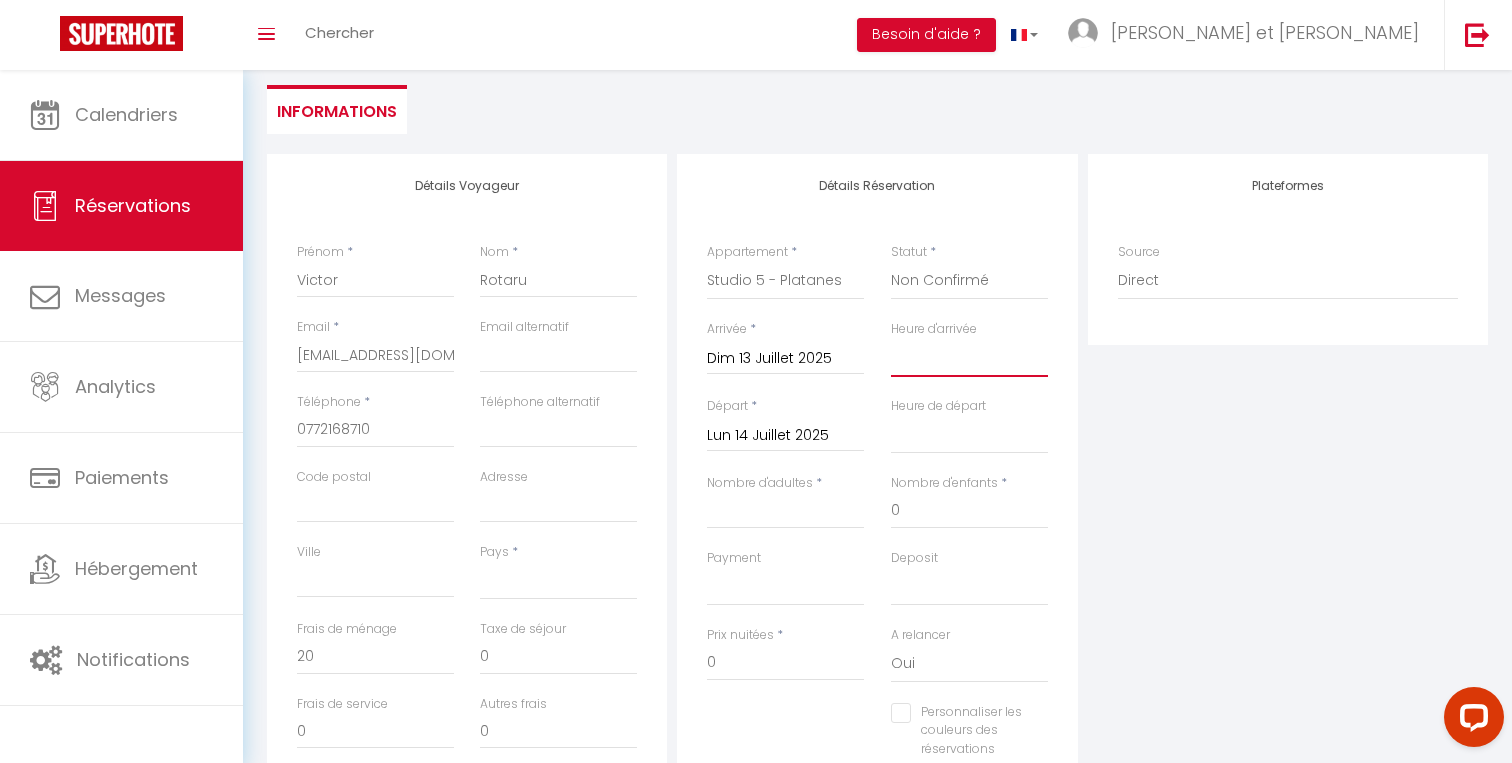 click on "00:00 00:30 01:00 01:30 02:00 02:30 03:00 03:30 04:00 04:30 05:00 05:30 06:00 06:30 07:00 07:30 08:00 08:30 09:00 09:30 10:00 10:30 11:00 11:30 12:00 12:30 13:00 13:30 14:00 14:30 15:00 15:30 16:00 16:30 17:00 17:30 18:00 18:30 19:00 19:30 20:00 20:30 21:00 21:30 22:00 22:30 23:00 23:30" at bounding box center (969, 358) 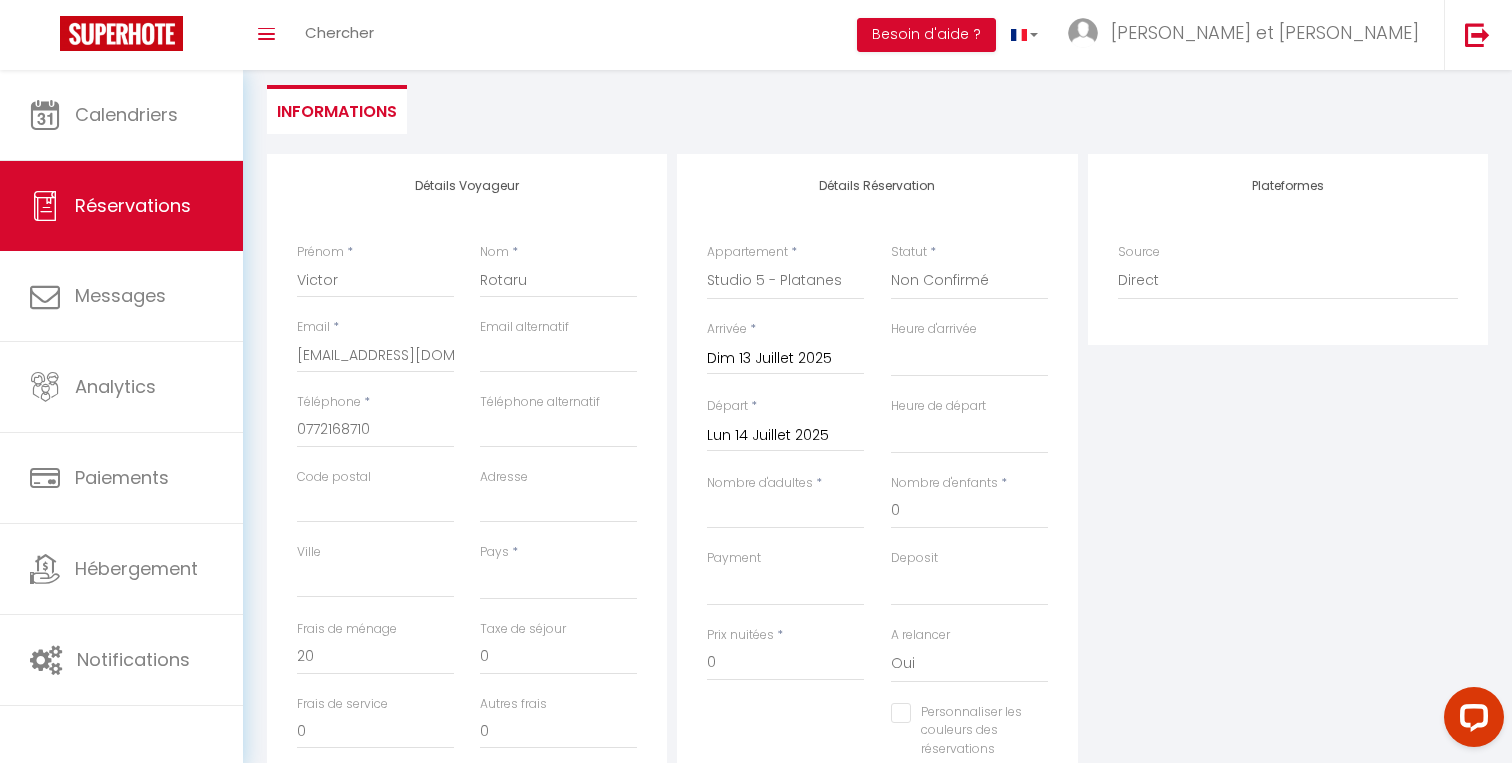 click on "Lun 14 Juillet 2025" at bounding box center [785, 436] 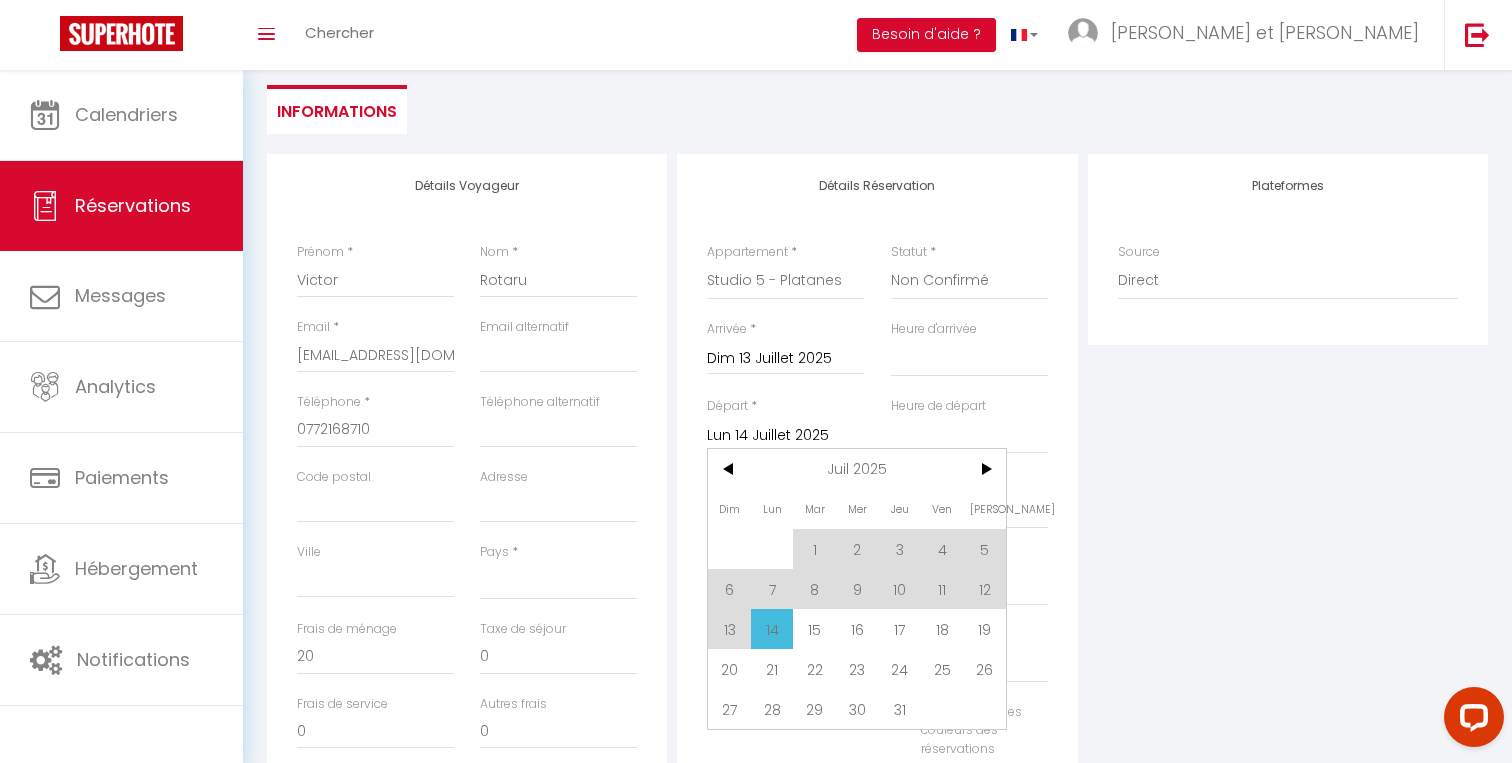 click on "Lun 14 Juillet 2025" at bounding box center (785, 436) 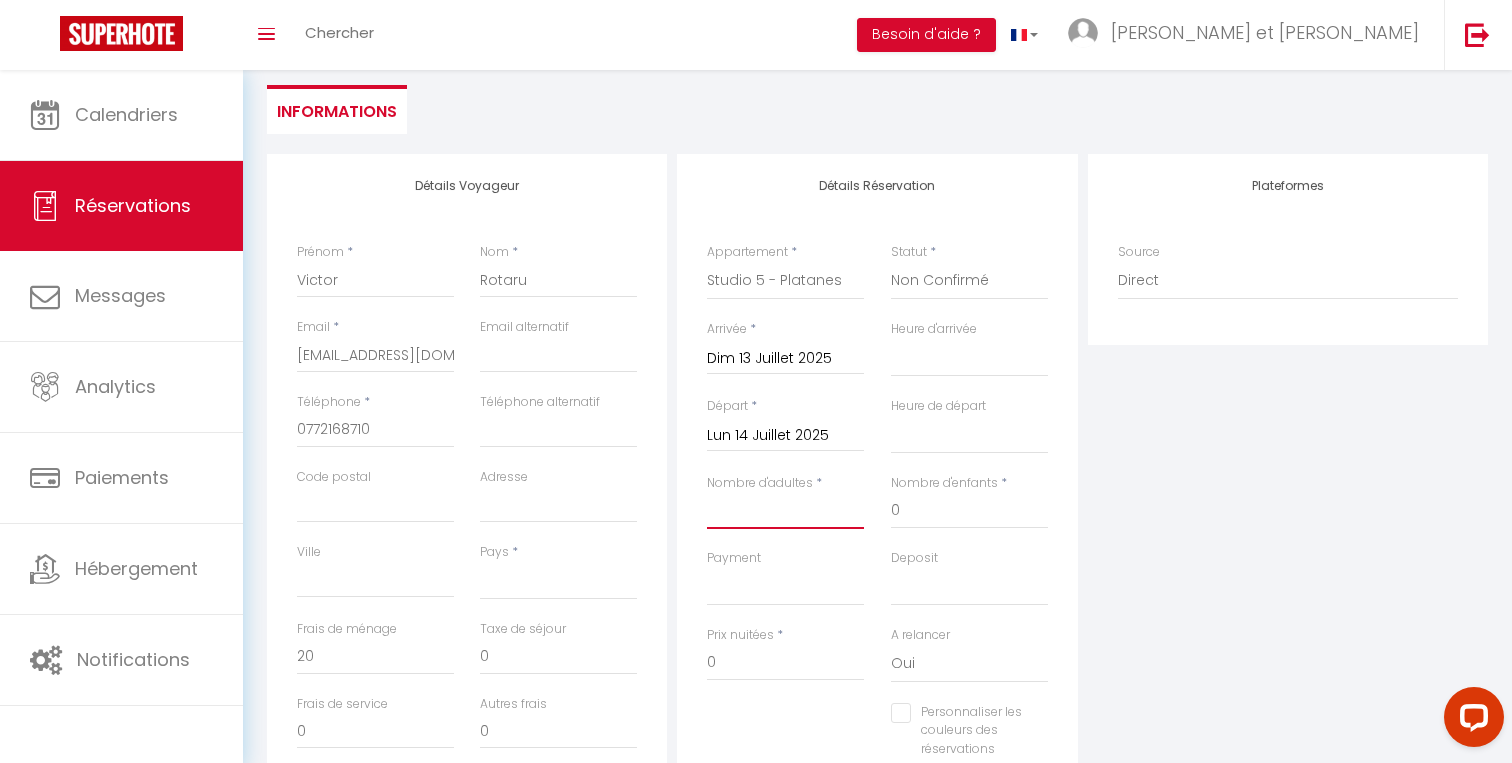 click on "Nombre d'adultes" at bounding box center [785, 511] 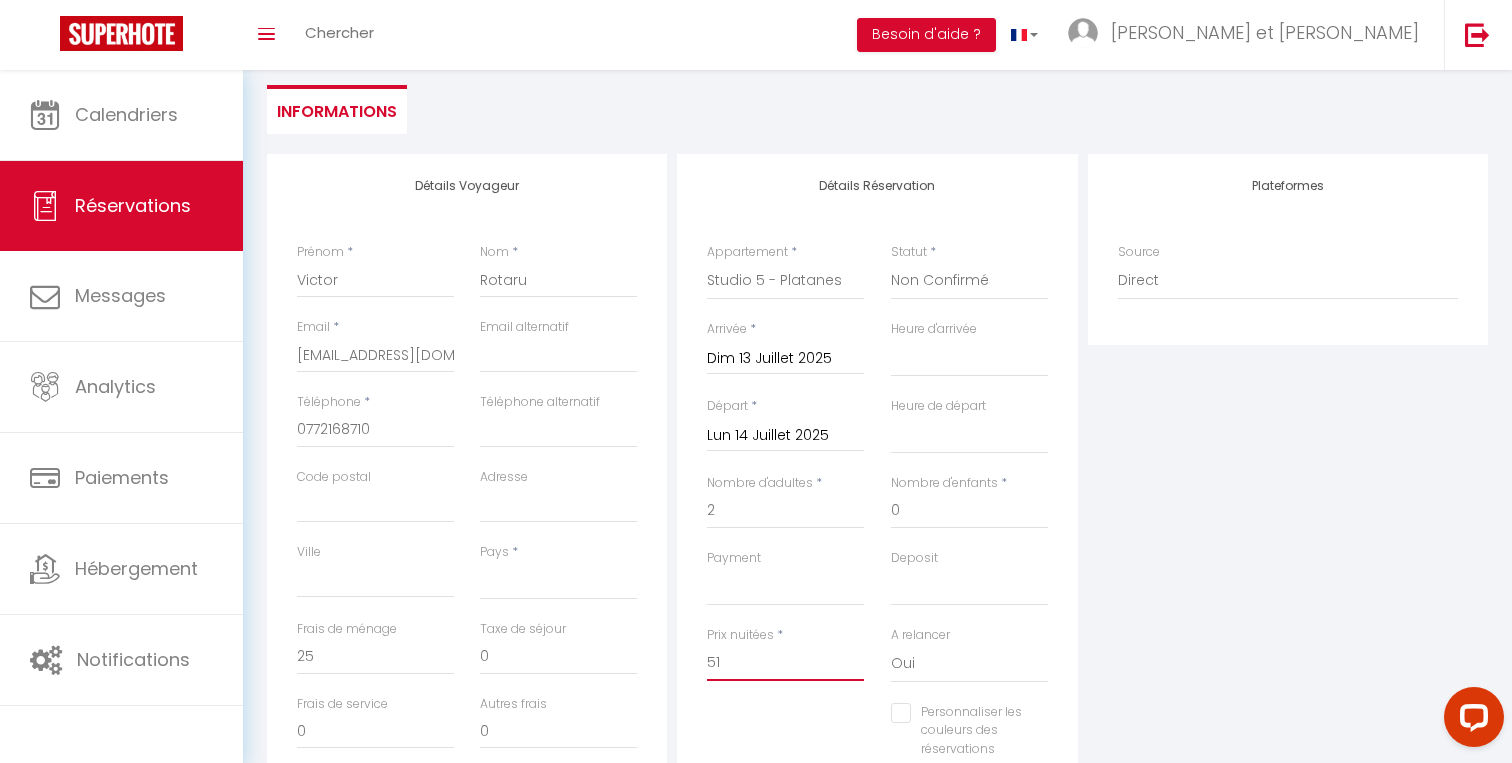 click on "51" at bounding box center (785, 663) 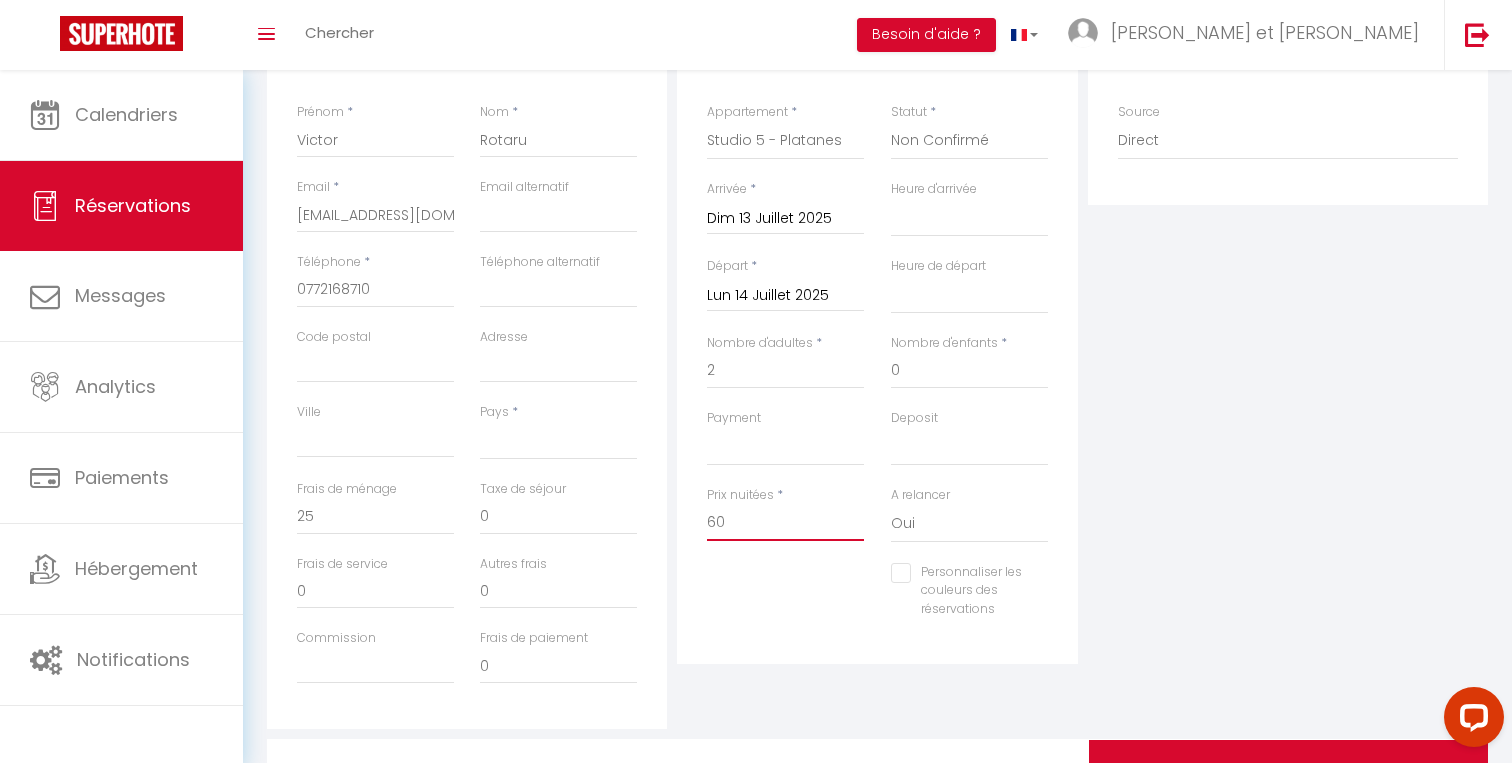 scroll, scrollTop: 324, scrollLeft: 0, axis: vertical 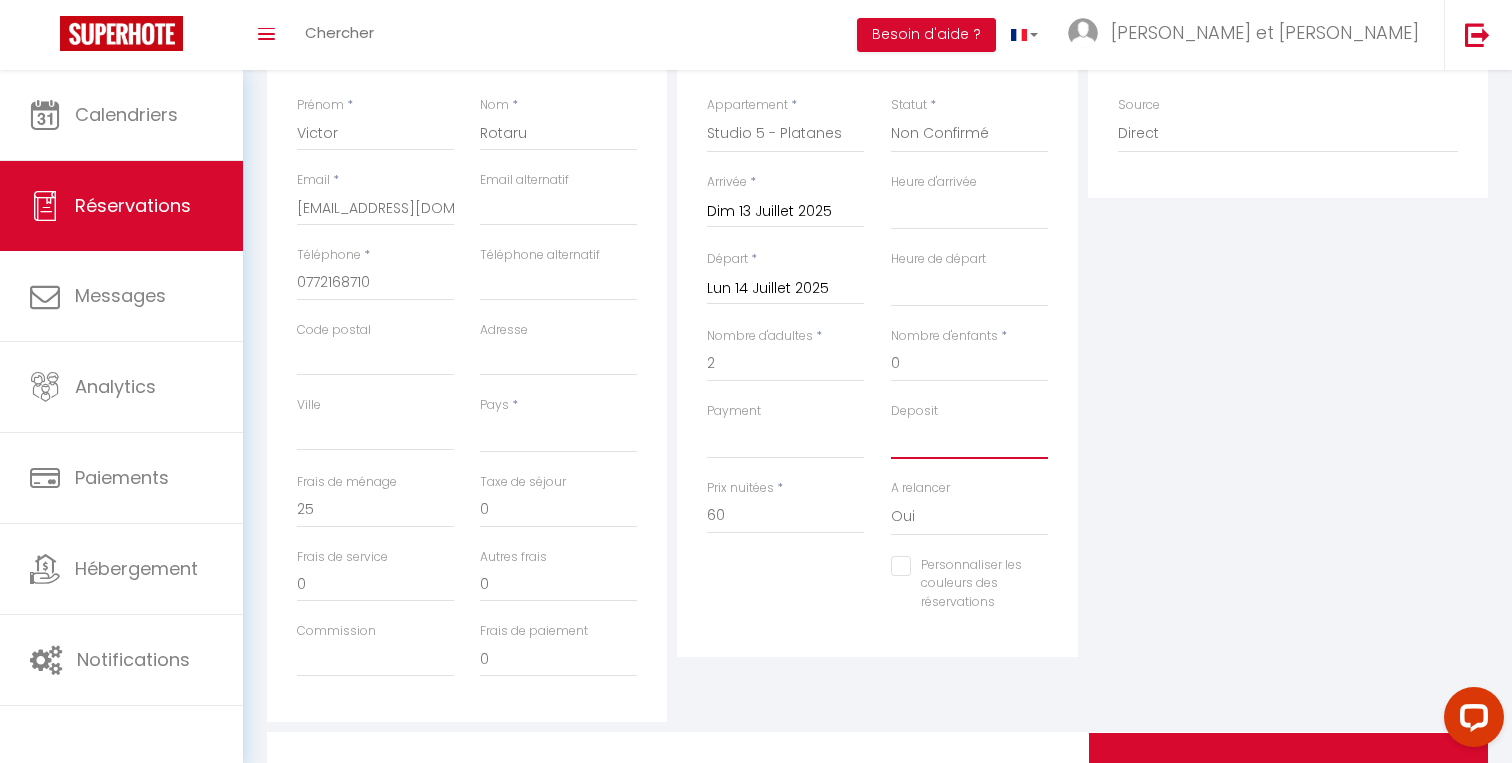 click on "OK   KO" at bounding box center [969, 440] 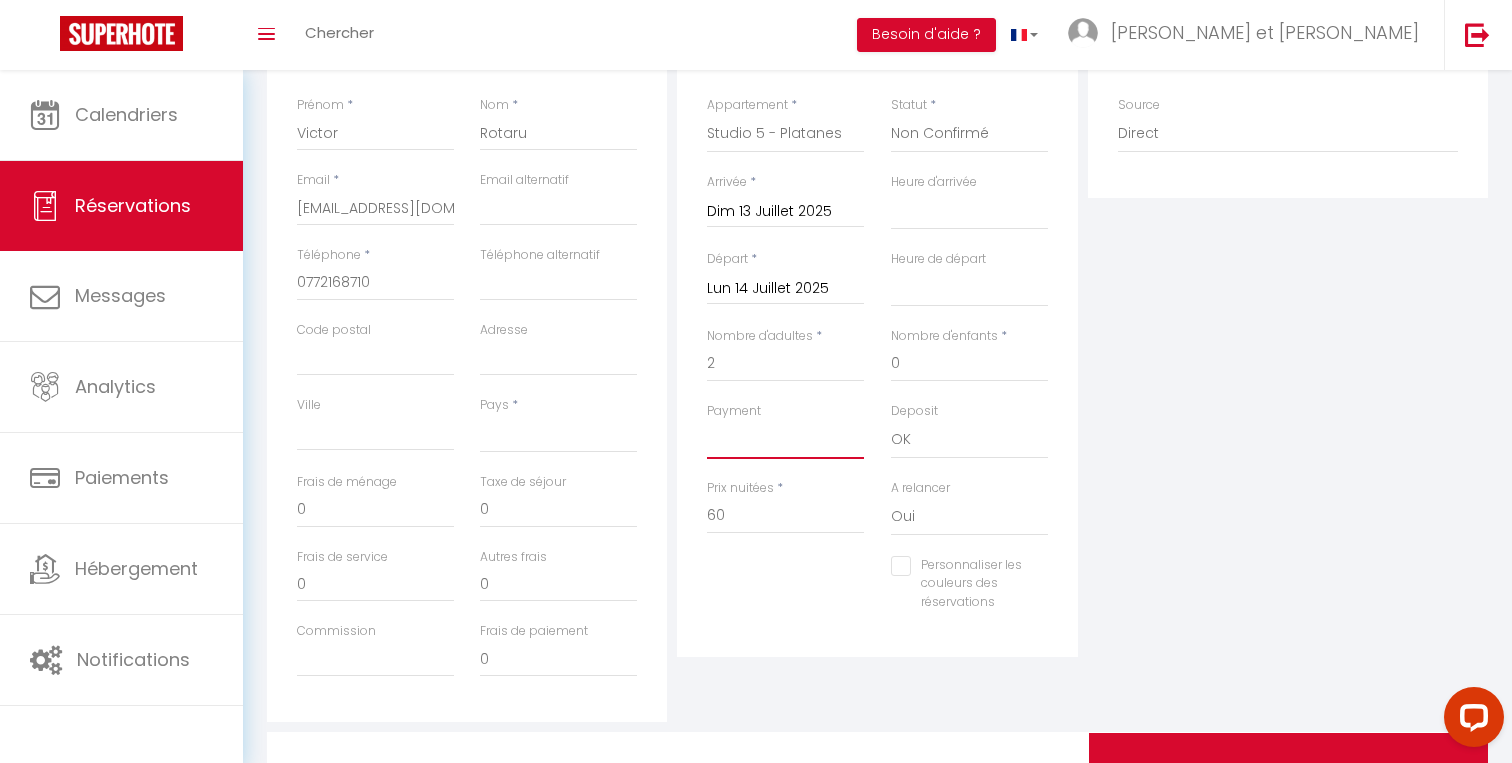 click on "OK   KO" at bounding box center (785, 440) 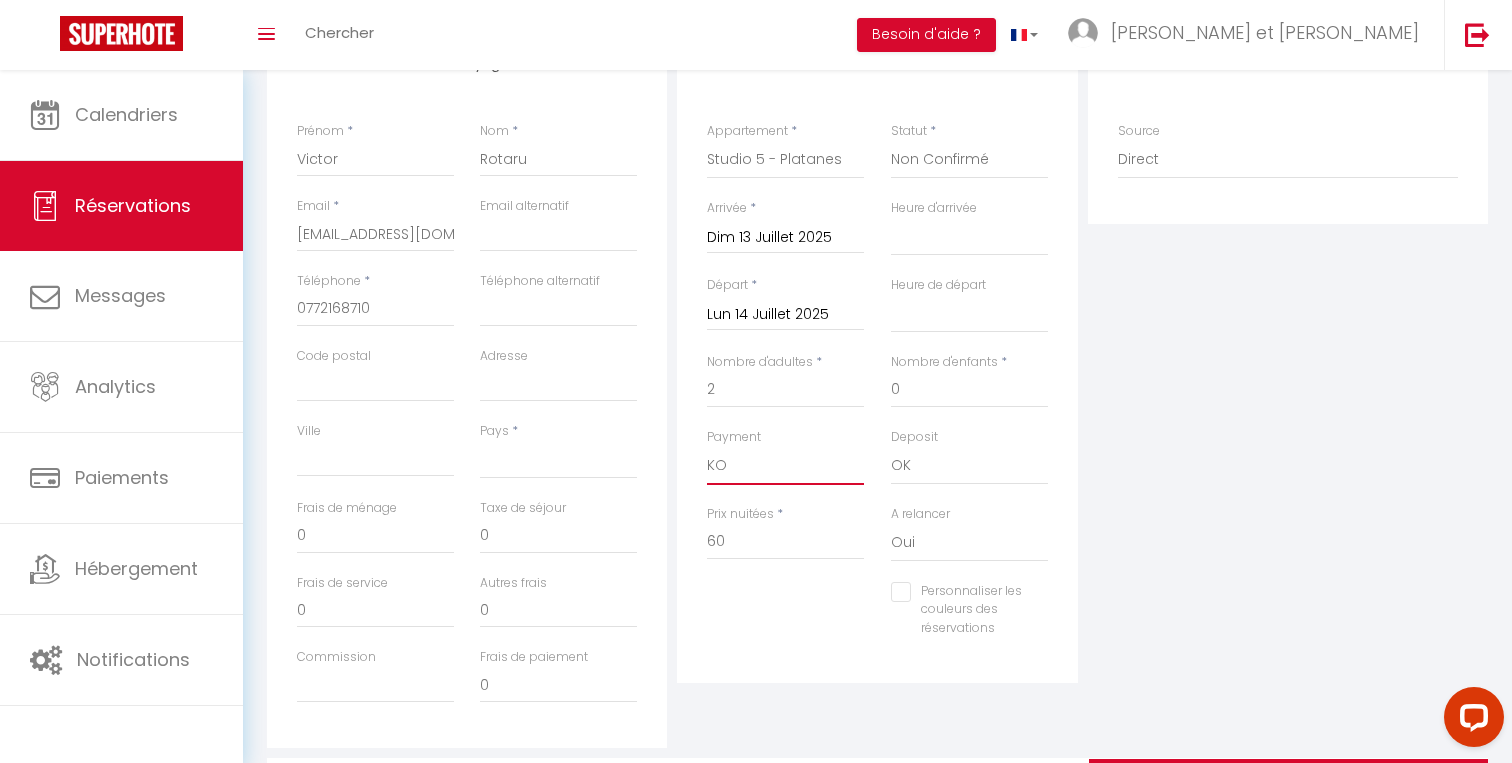 scroll, scrollTop: 423, scrollLeft: 0, axis: vertical 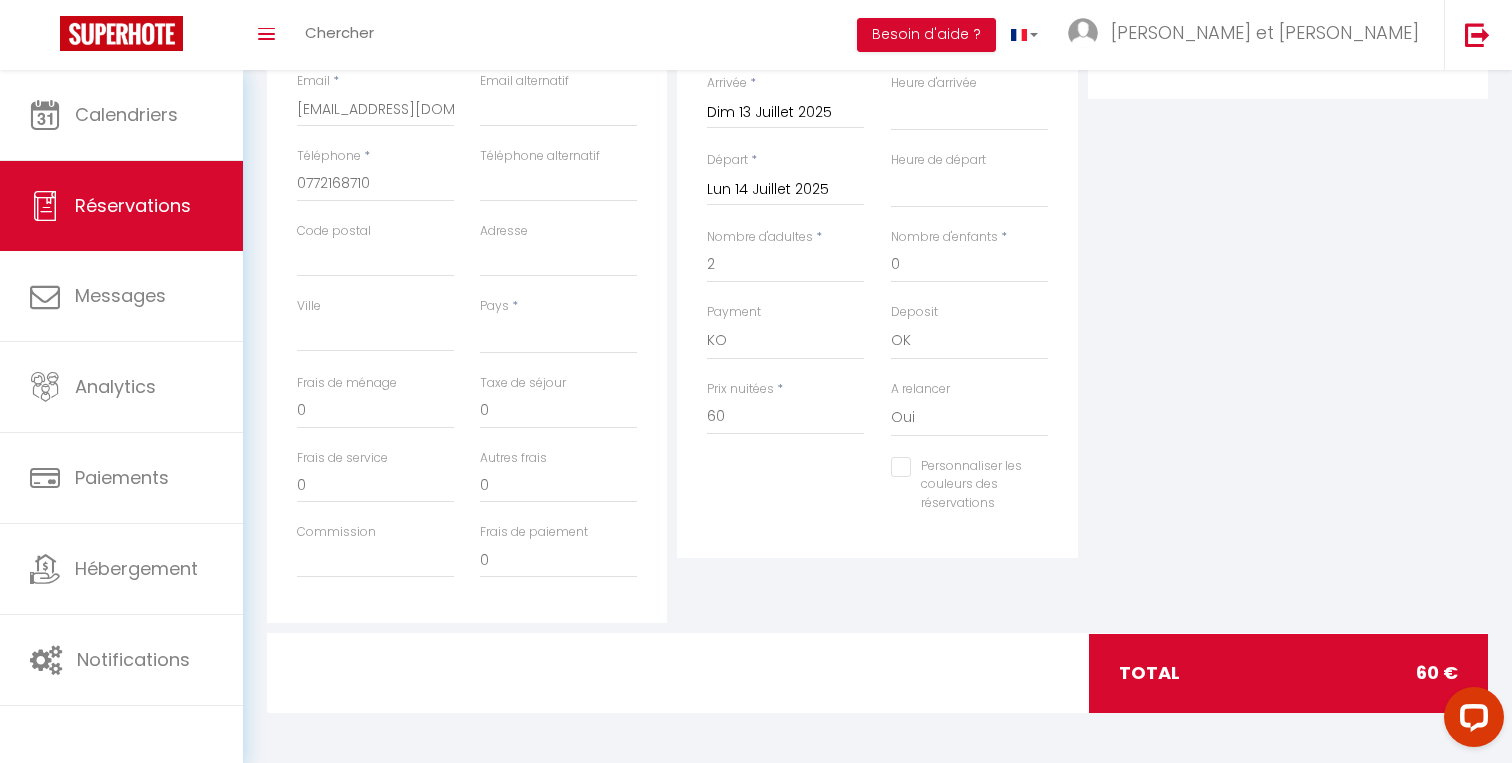 click on "total
60 €" at bounding box center (1289, 673) 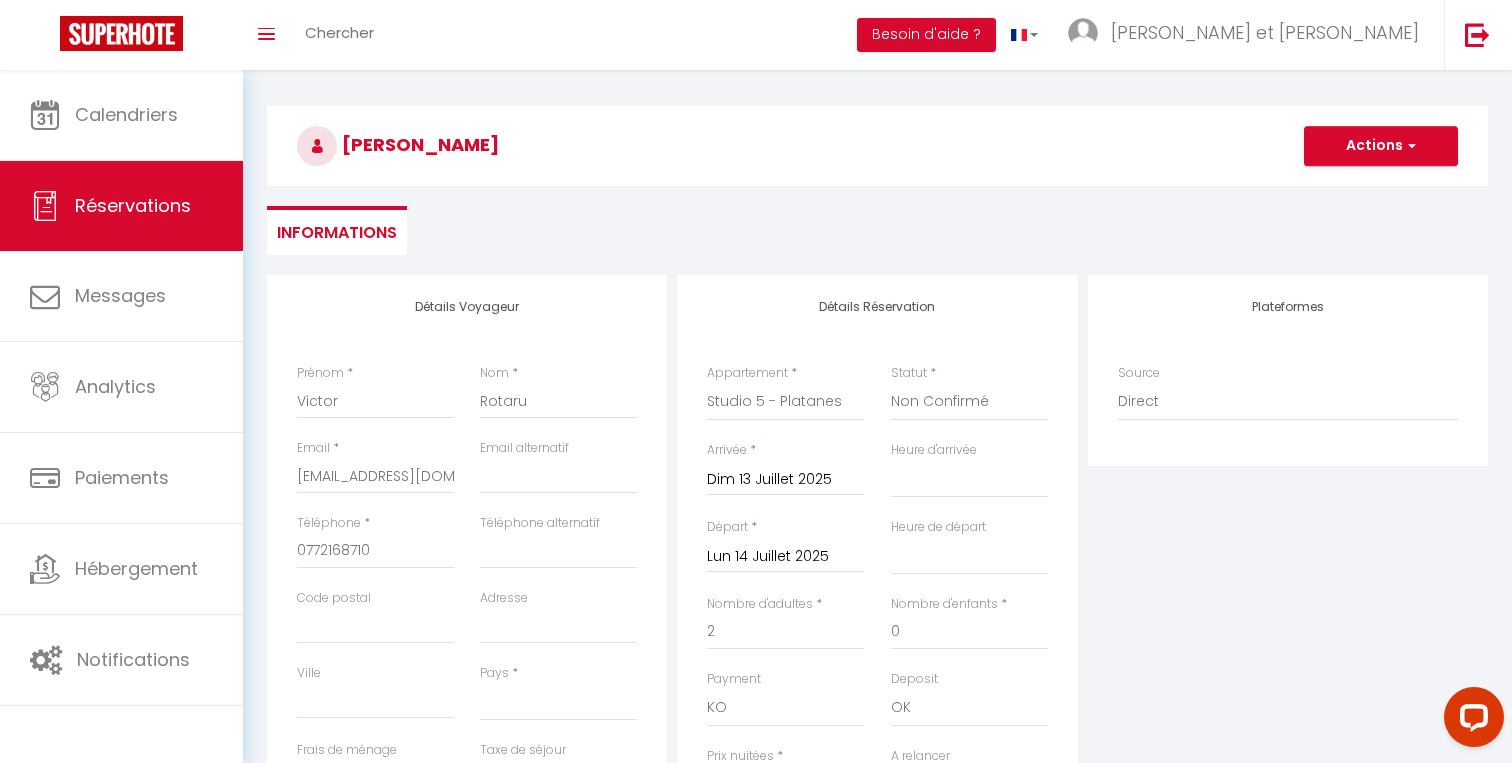 scroll, scrollTop: 0, scrollLeft: 0, axis: both 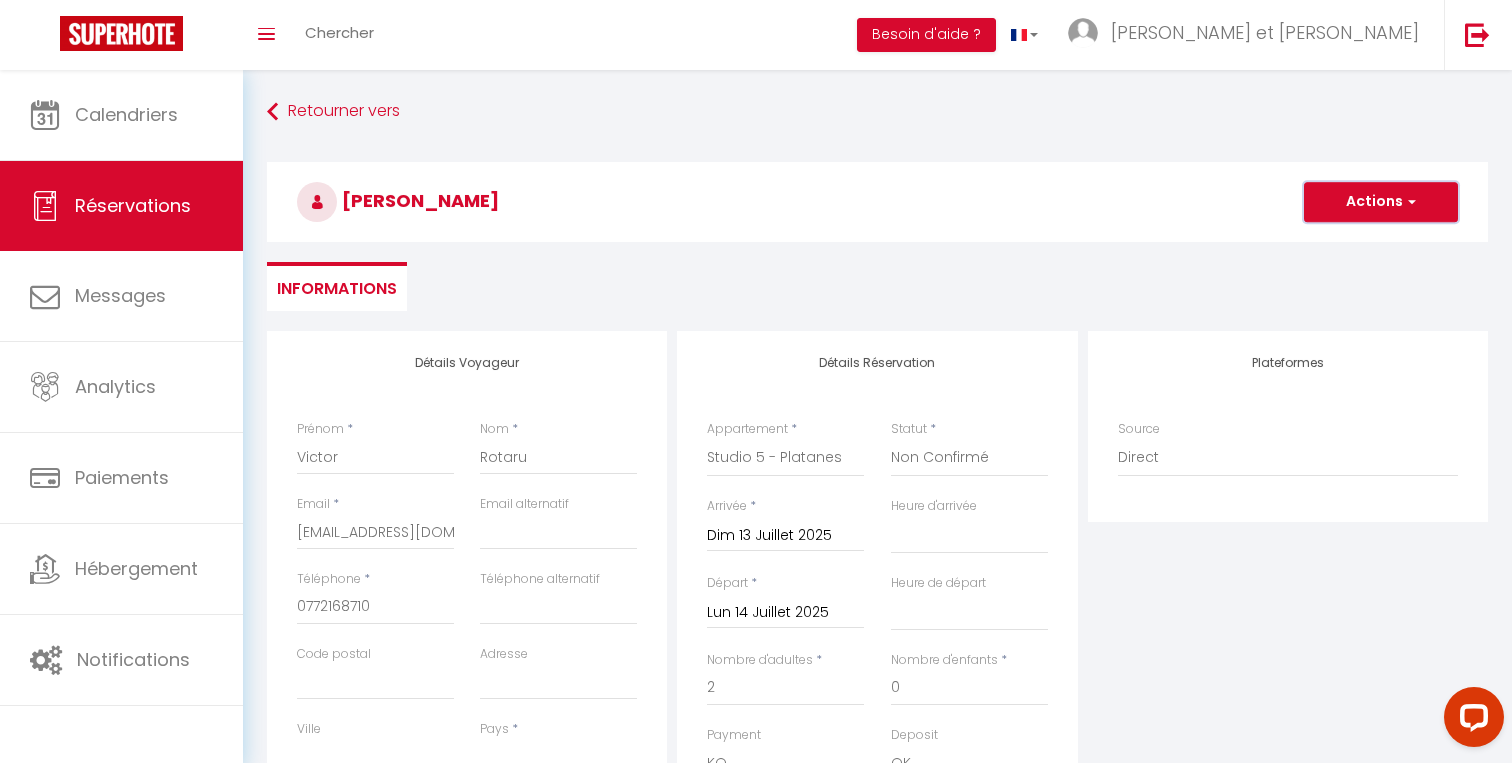 click on "Actions" at bounding box center [1381, 202] 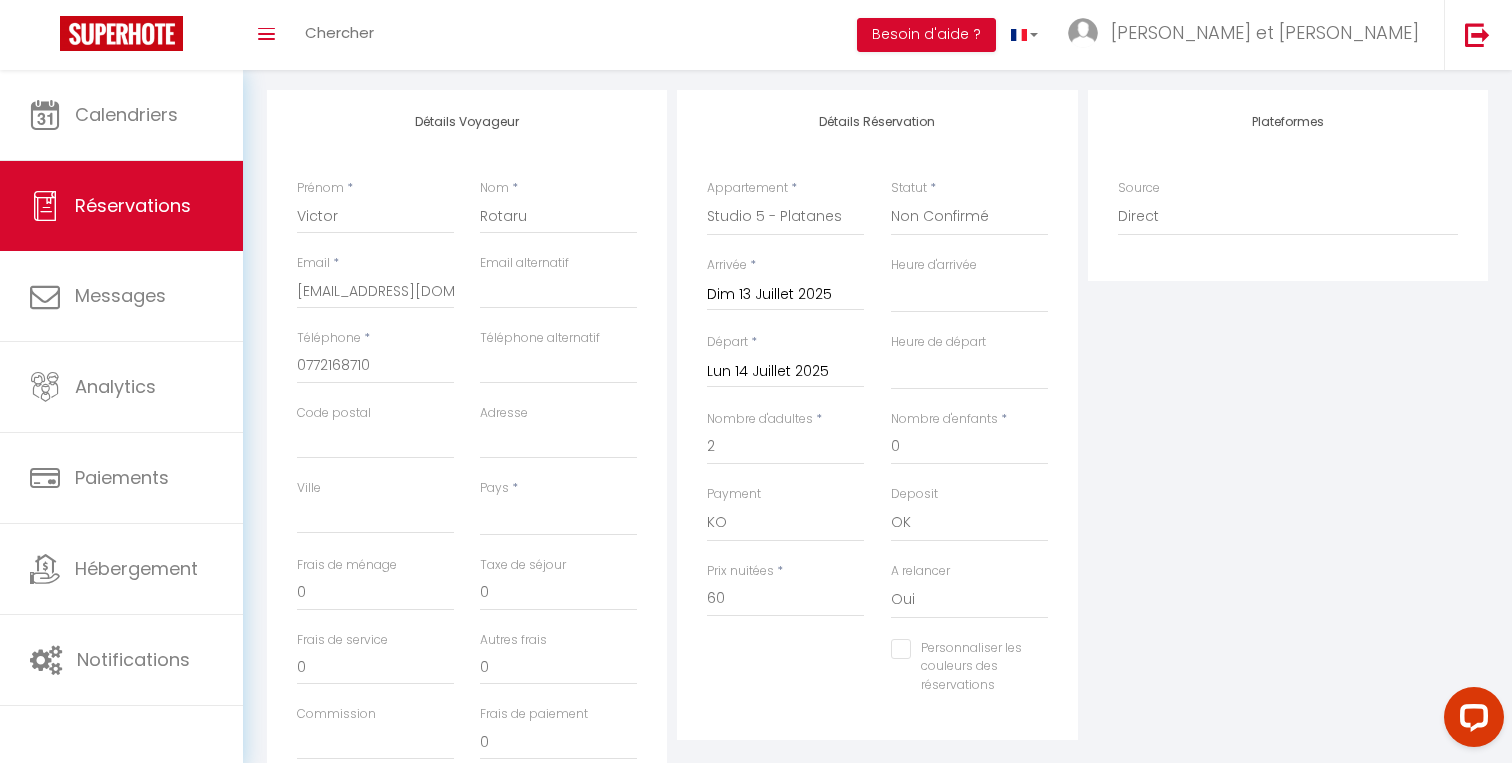 scroll, scrollTop: 146, scrollLeft: 0, axis: vertical 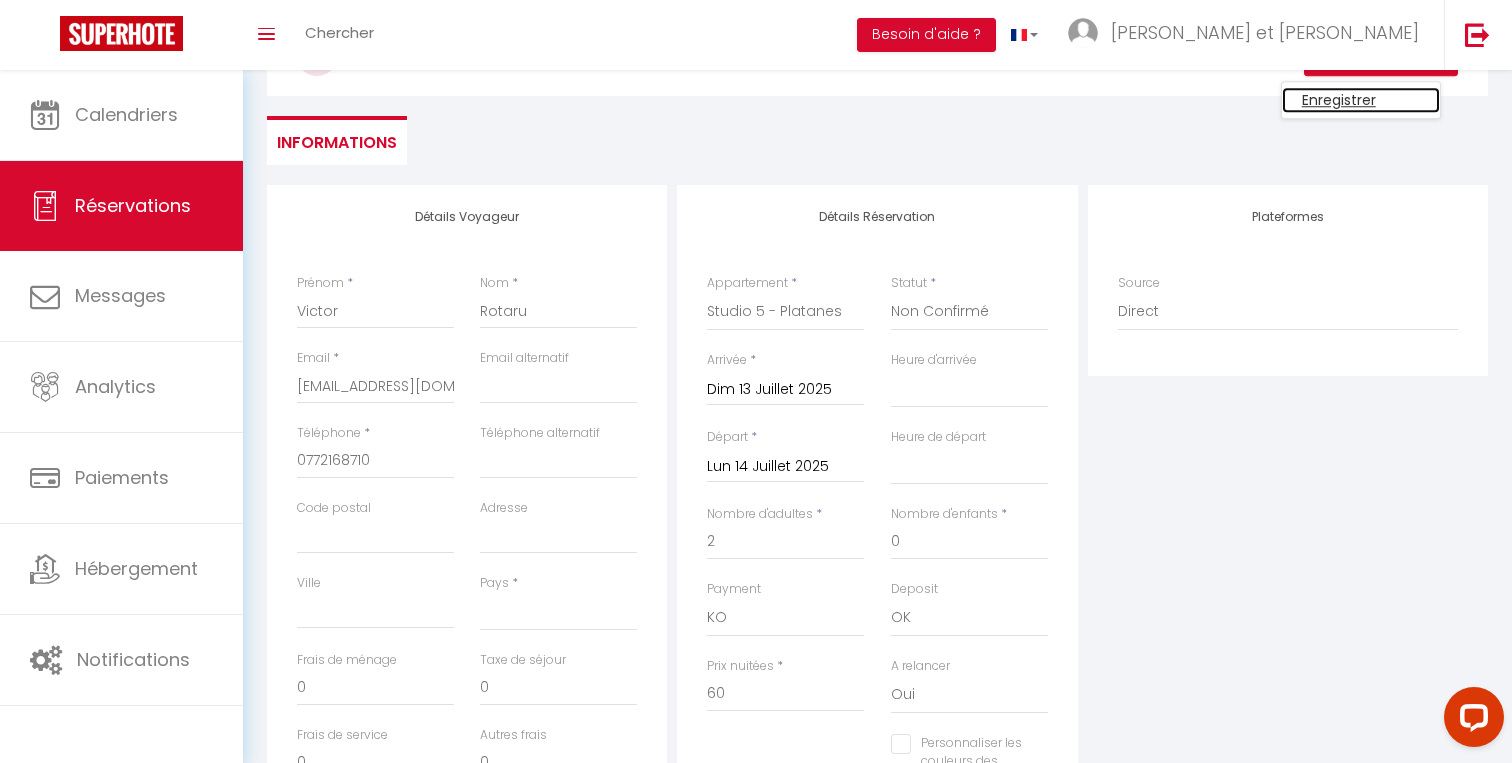 click on "Enregistrer" at bounding box center [1361, 100] 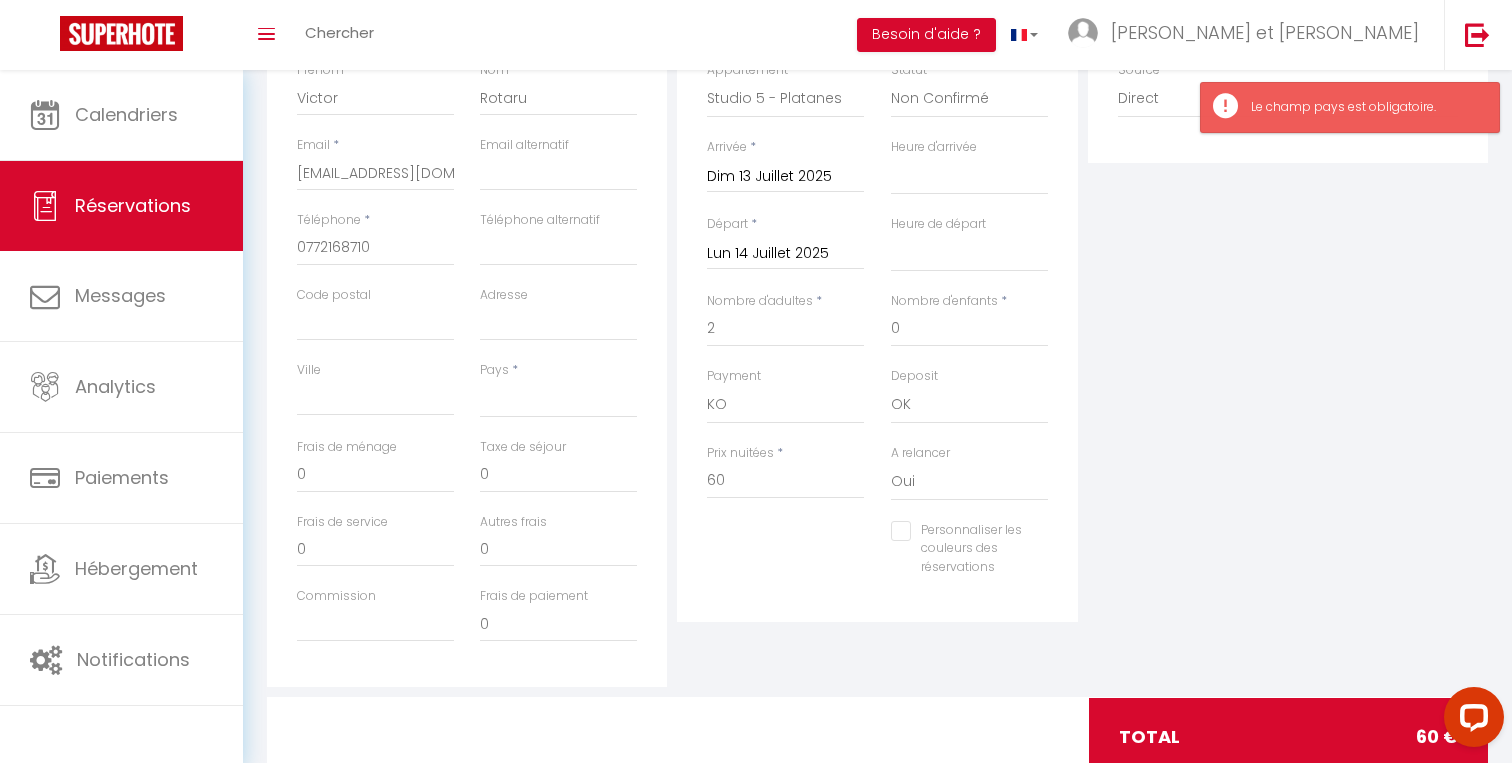 scroll, scrollTop: 374, scrollLeft: 0, axis: vertical 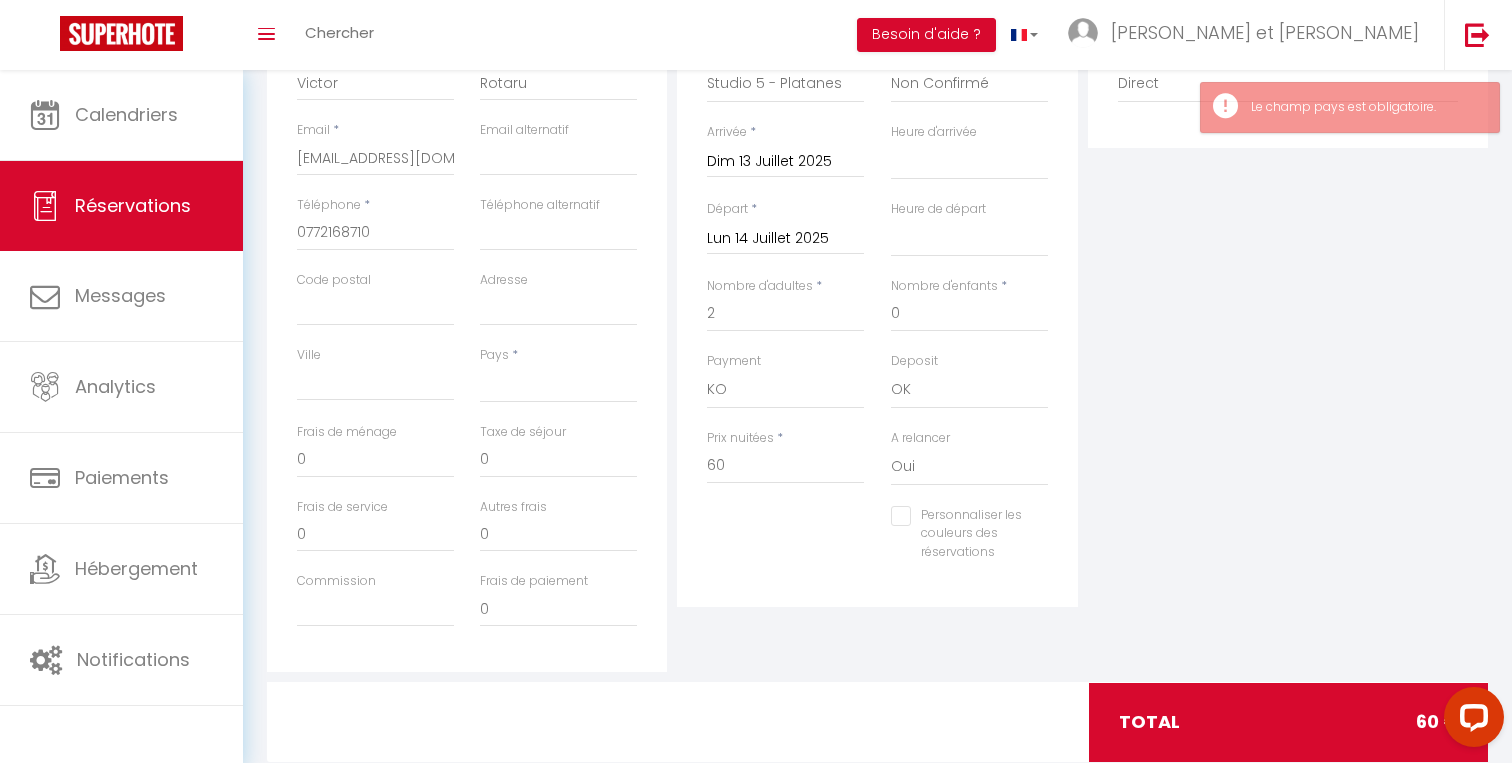 click on "Pays   *   France
Portugal
Afghanistan
Albania
Algeria
American Samoa
Andorra
Angola
Anguilla
Antarctica
Antigua and Barbuda
Argentina
Armenia
Aruba
Australia
Austria
Azerbaijan
Bahamas
Bahrain
Bangladesh
Barbados
Belarus
Belgium" at bounding box center [558, 374] 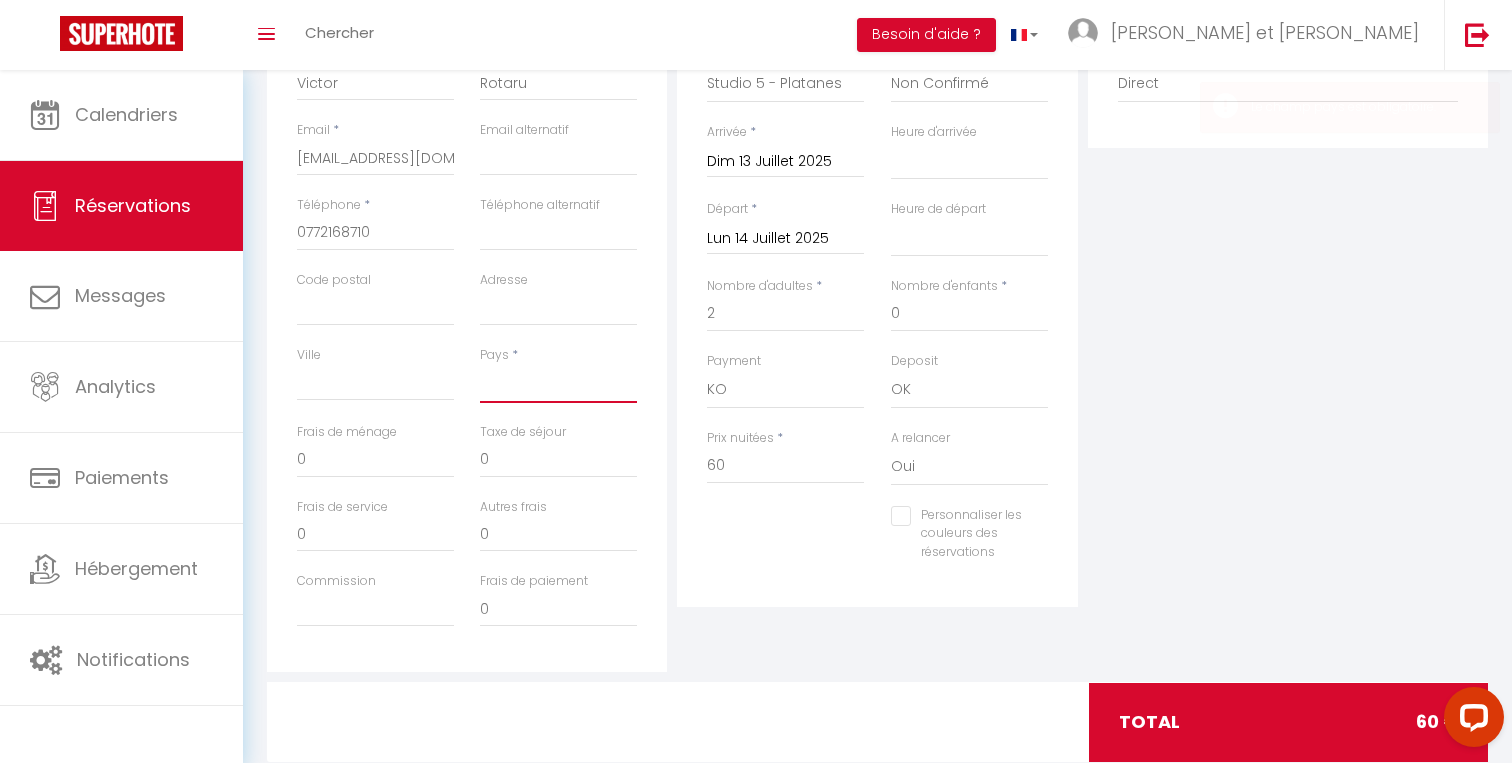 click on "France
Portugal
Afghanistan
Albania
Algeria
American Samoa
Andorra
Angola
Anguilla
Antarctica
Antigua and Barbuda
Argentina
Armenia
Aruba
Australia
Austria
Azerbaijan
Bahamas
Bahrain
Bangladesh
Barbados
Belarus
Belgium
Belize" at bounding box center (558, 384) 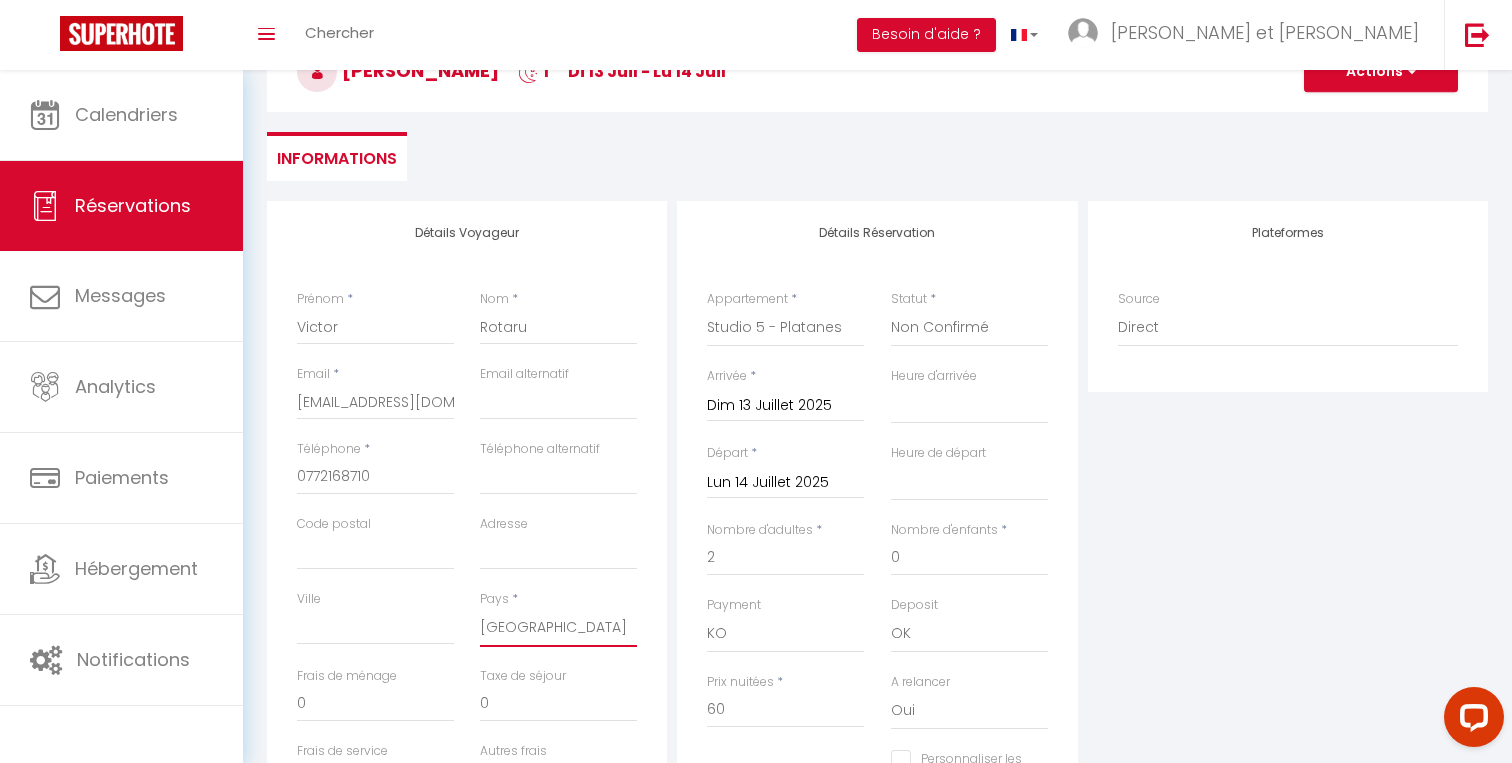scroll, scrollTop: 59, scrollLeft: 0, axis: vertical 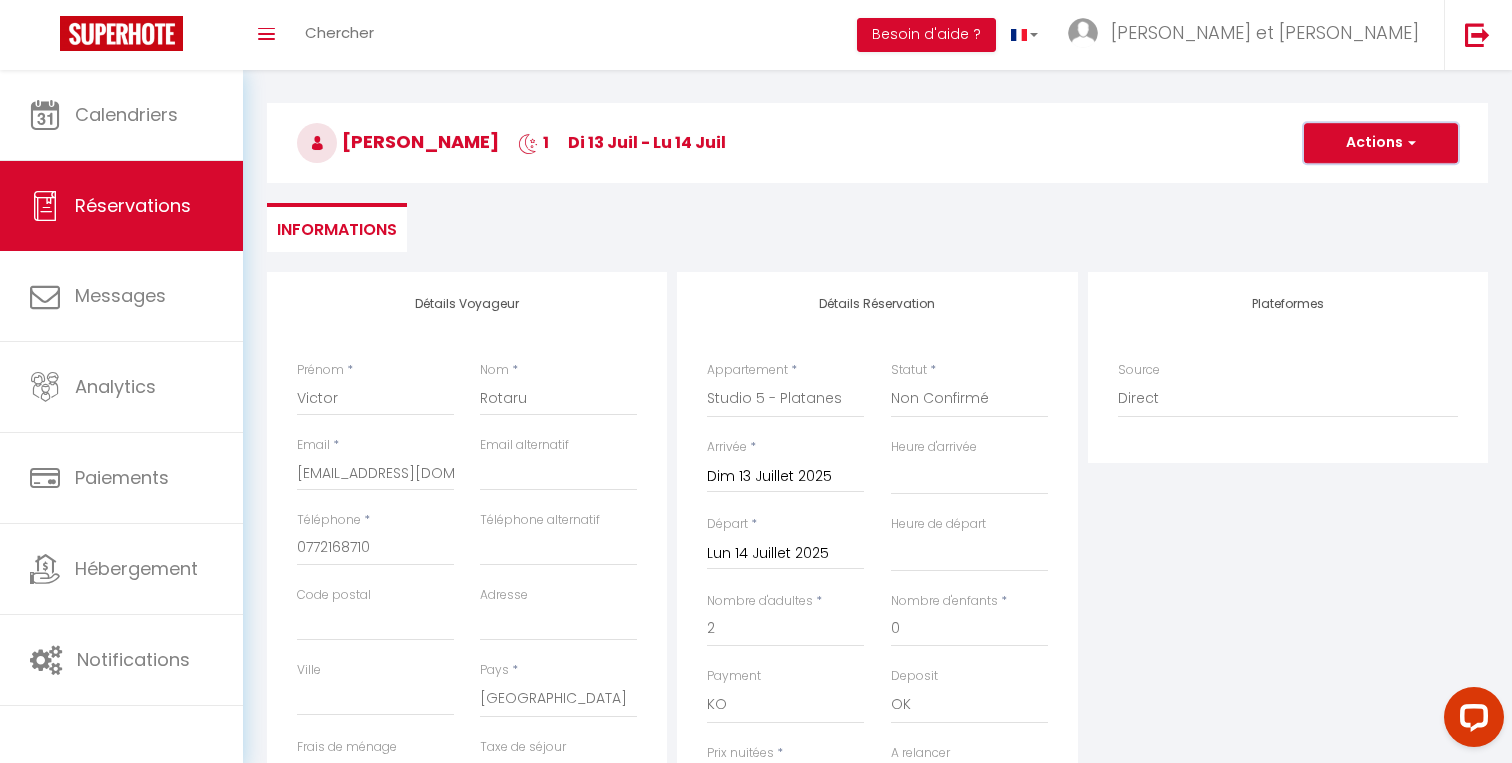 click on "Actions" at bounding box center (1381, 143) 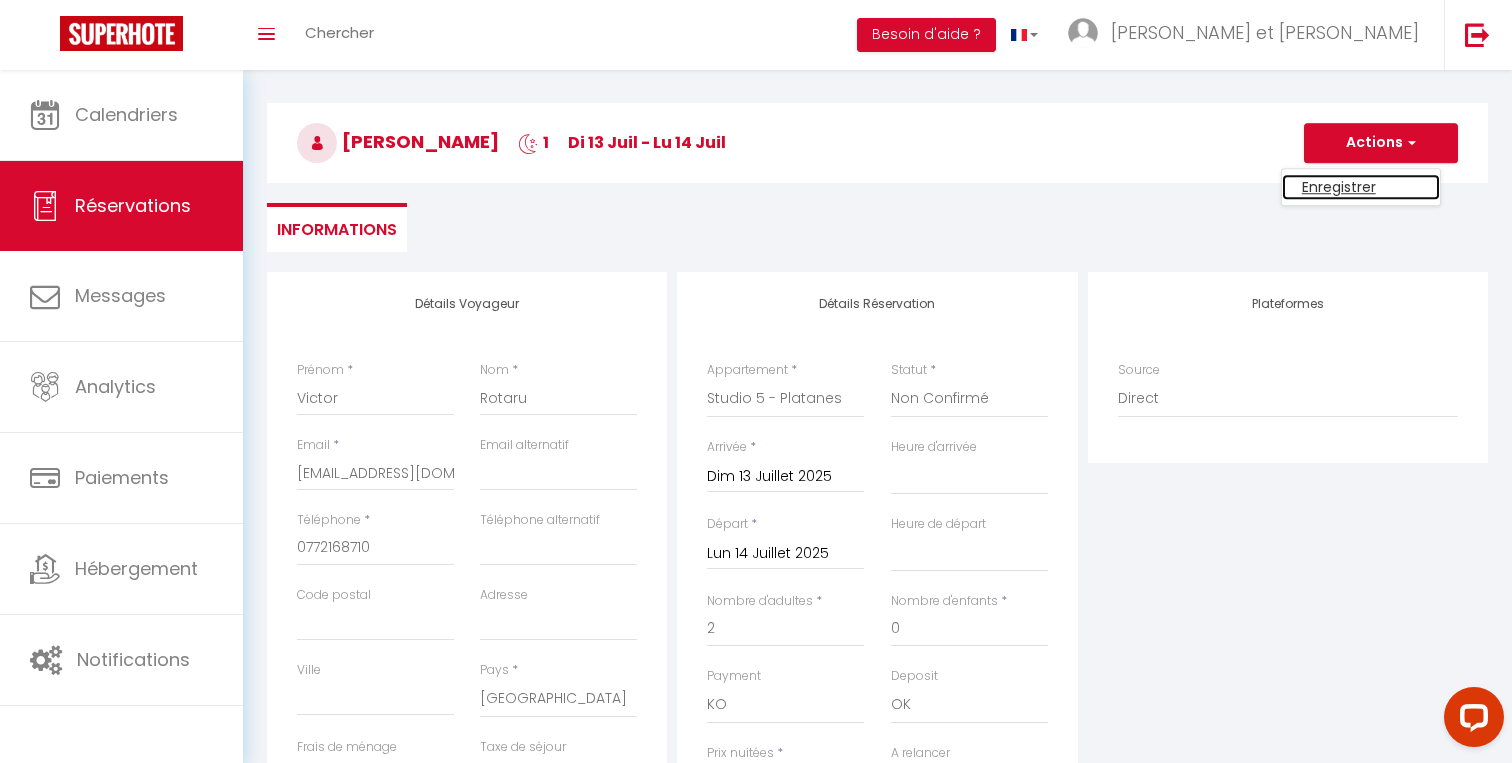 click on "Enregistrer" at bounding box center [1361, 187] 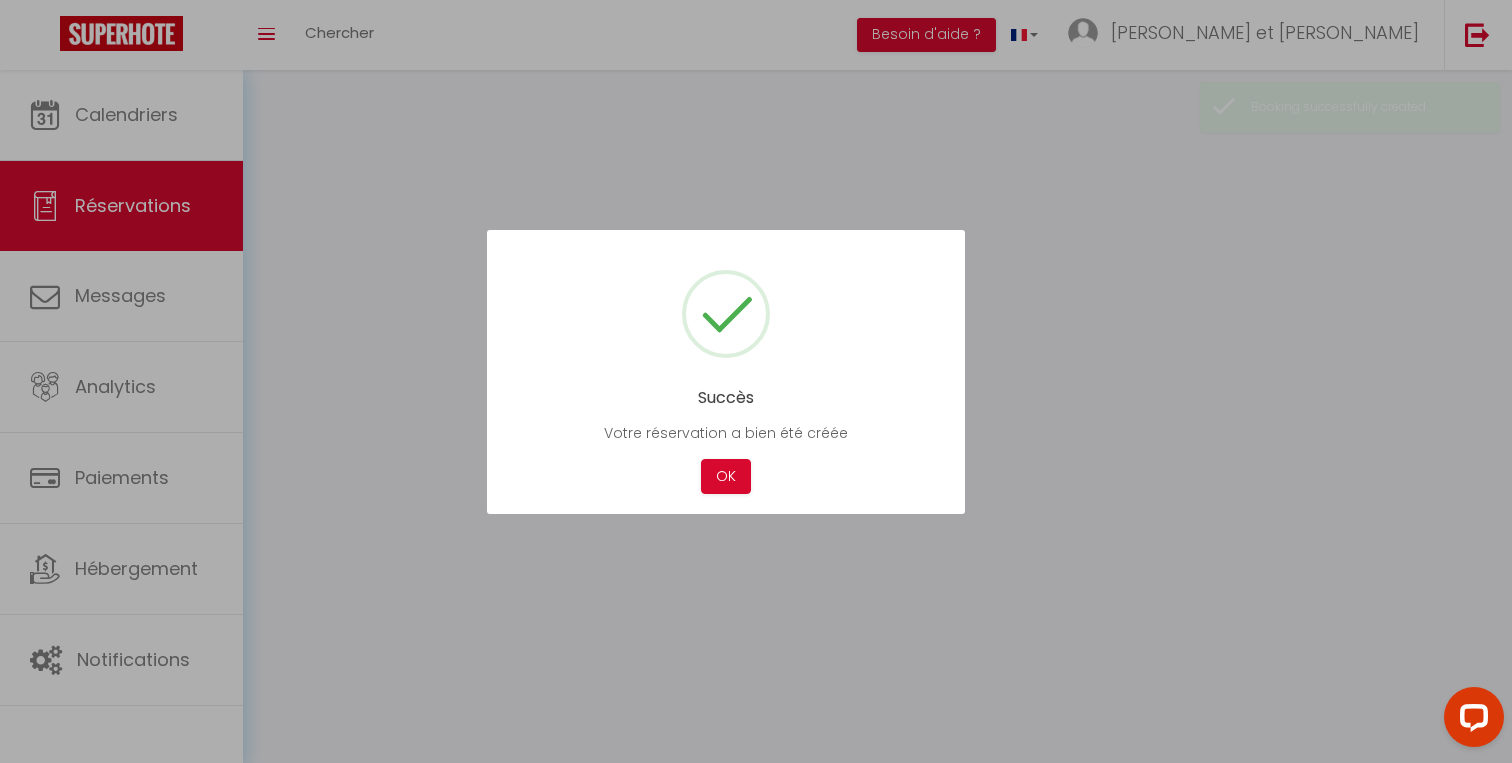 scroll, scrollTop: 0, scrollLeft: 0, axis: both 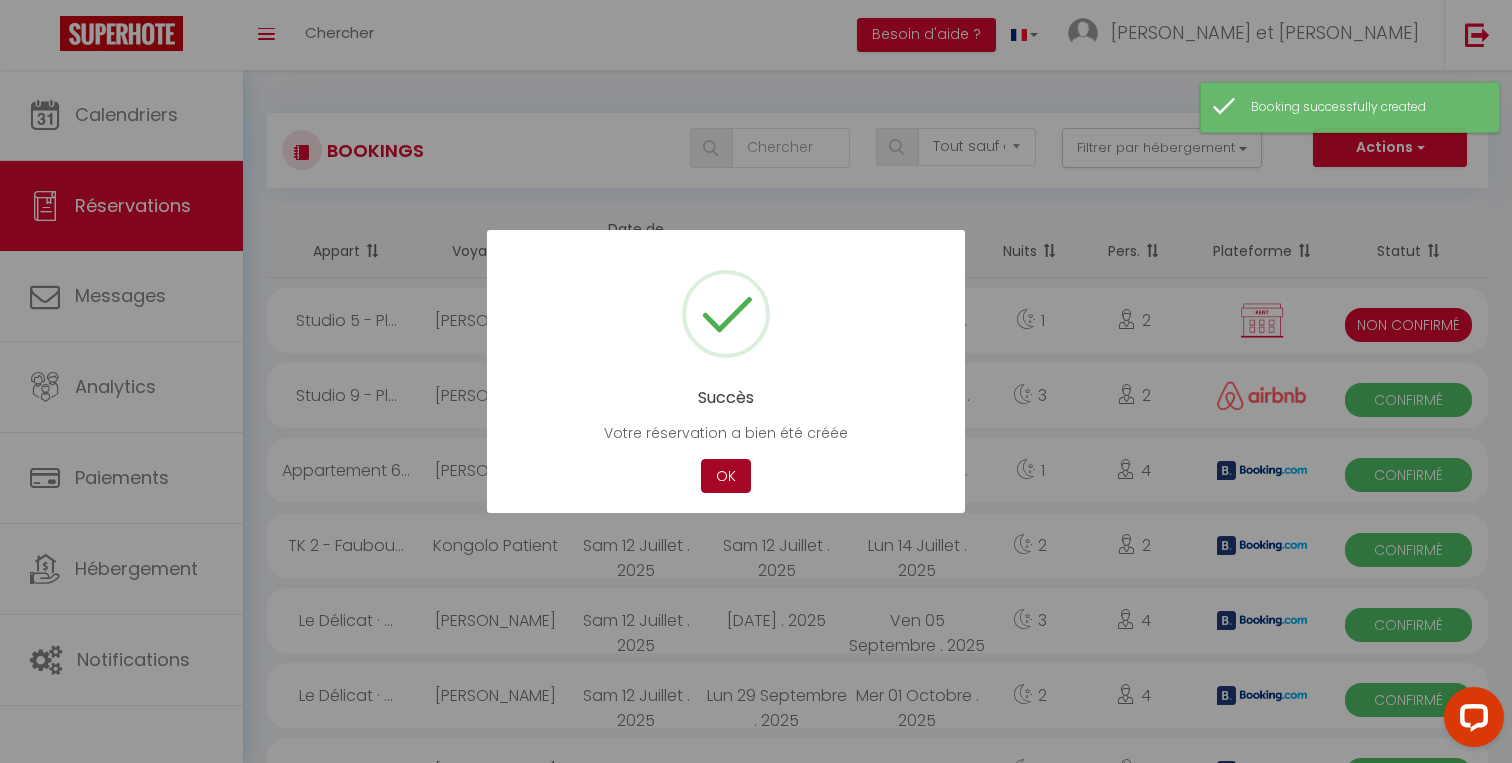 click on "OK" at bounding box center [726, 476] 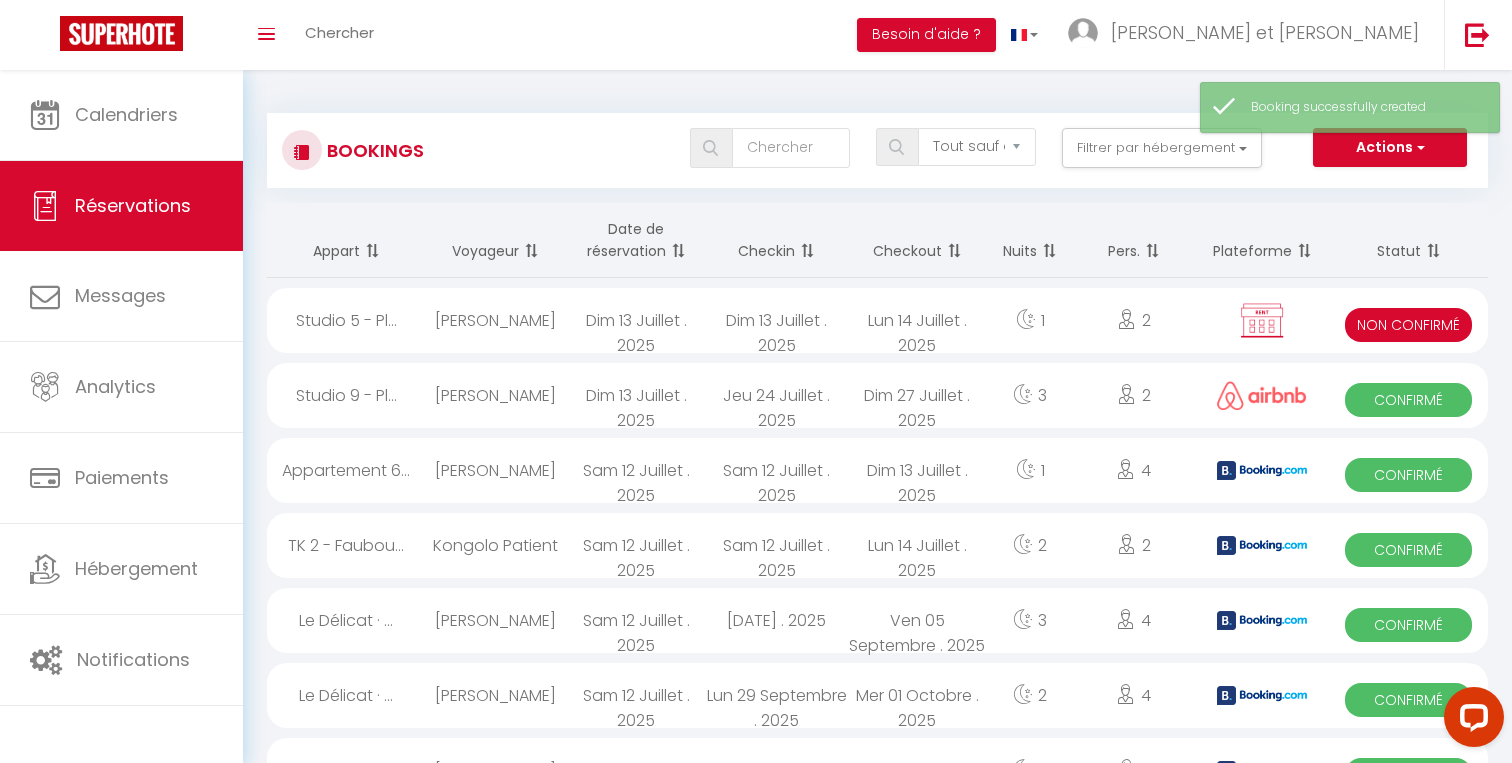 click at bounding box center [1262, 320] 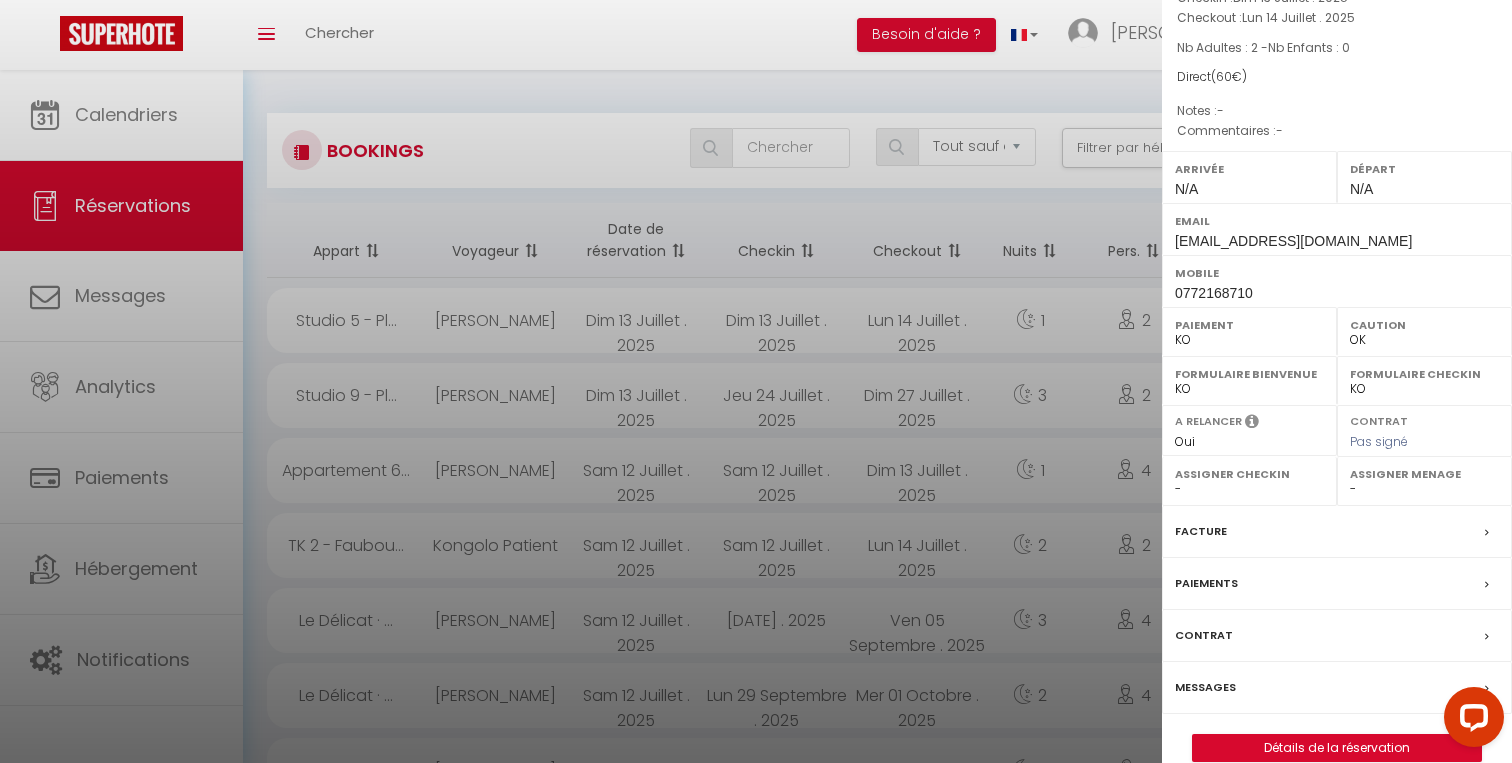 scroll, scrollTop: 147, scrollLeft: 0, axis: vertical 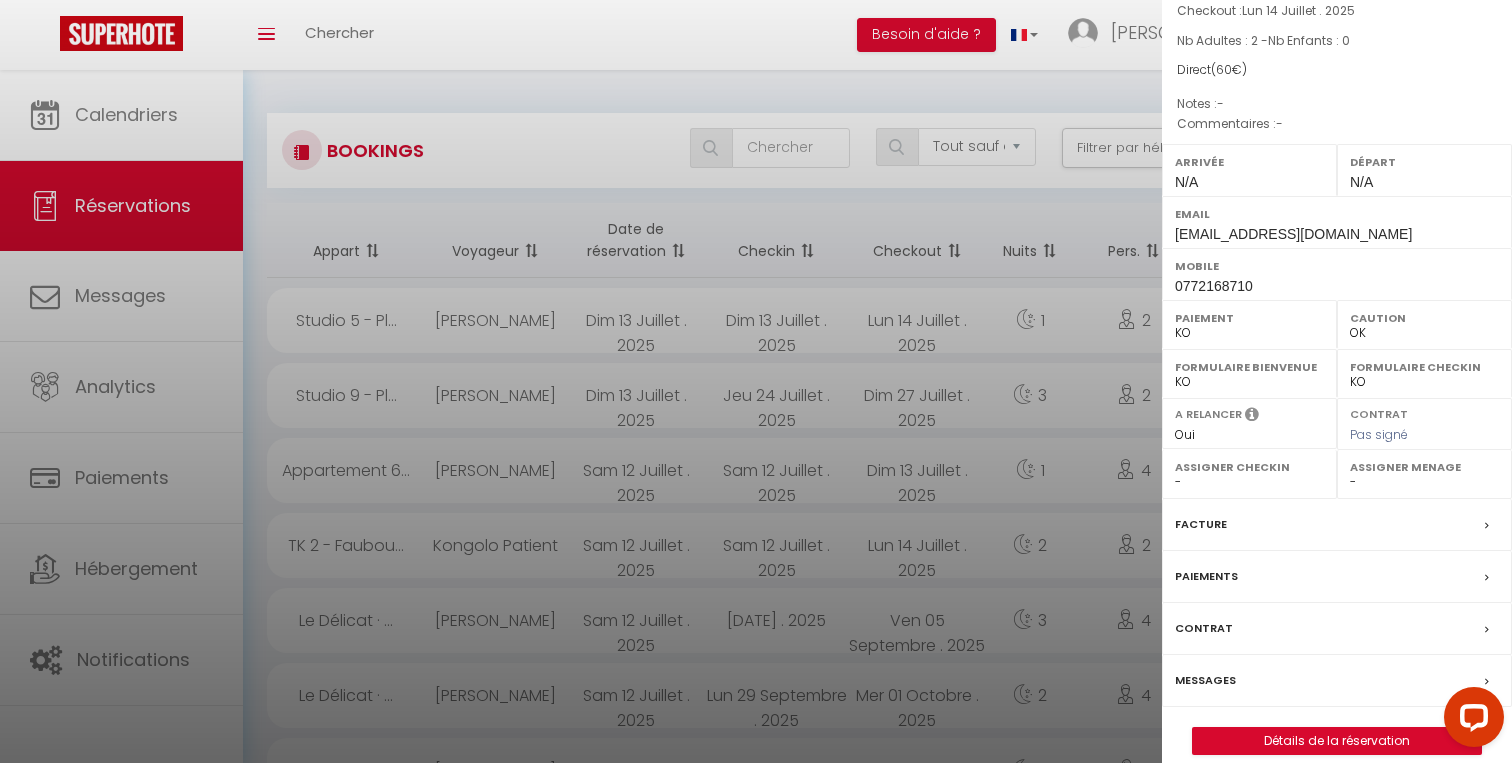 click on "Paiements" at bounding box center (1337, 577) 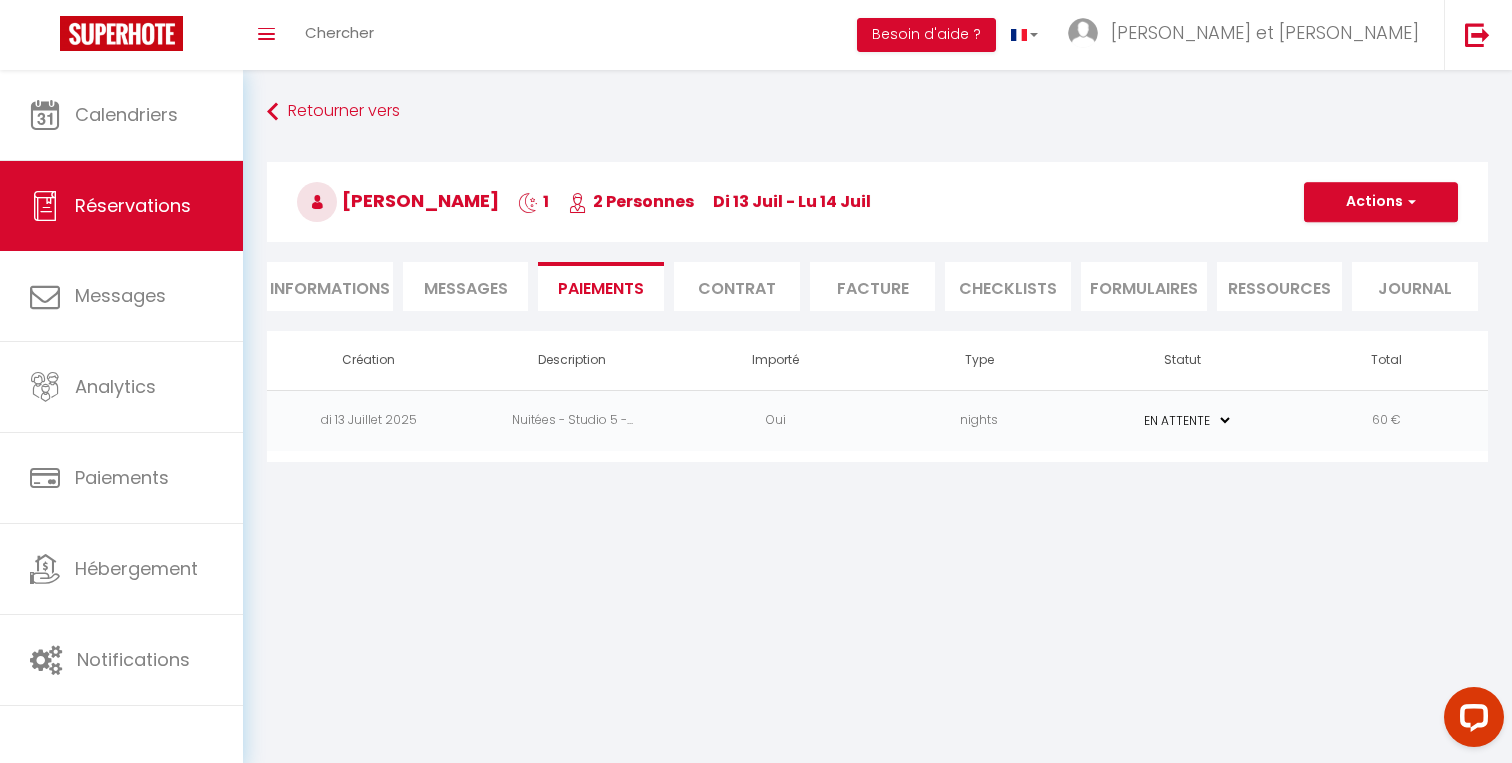 click on "PAYÉ   EN ATTENTE" at bounding box center [1183, 420] 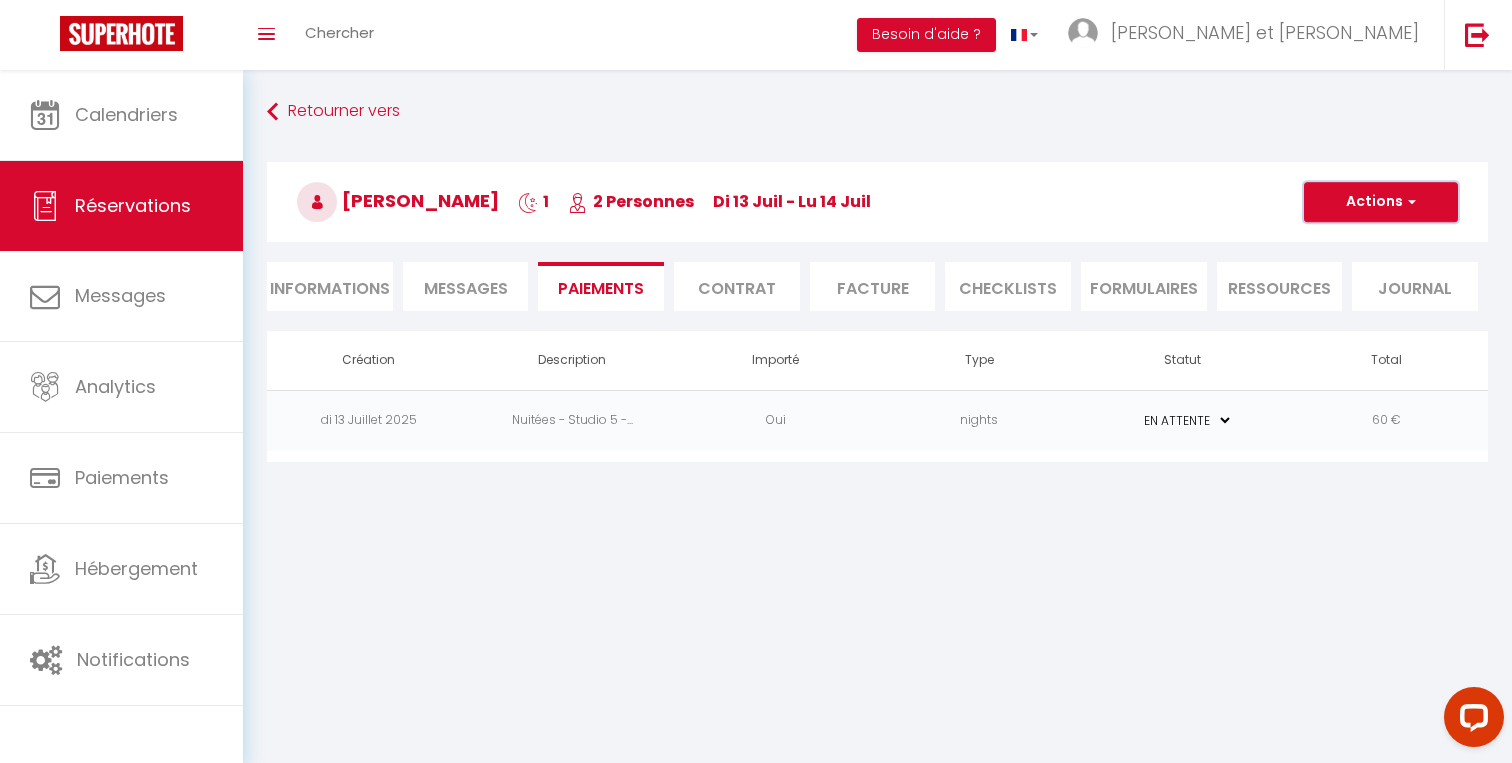click on "Actions" at bounding box center [1381, 202] 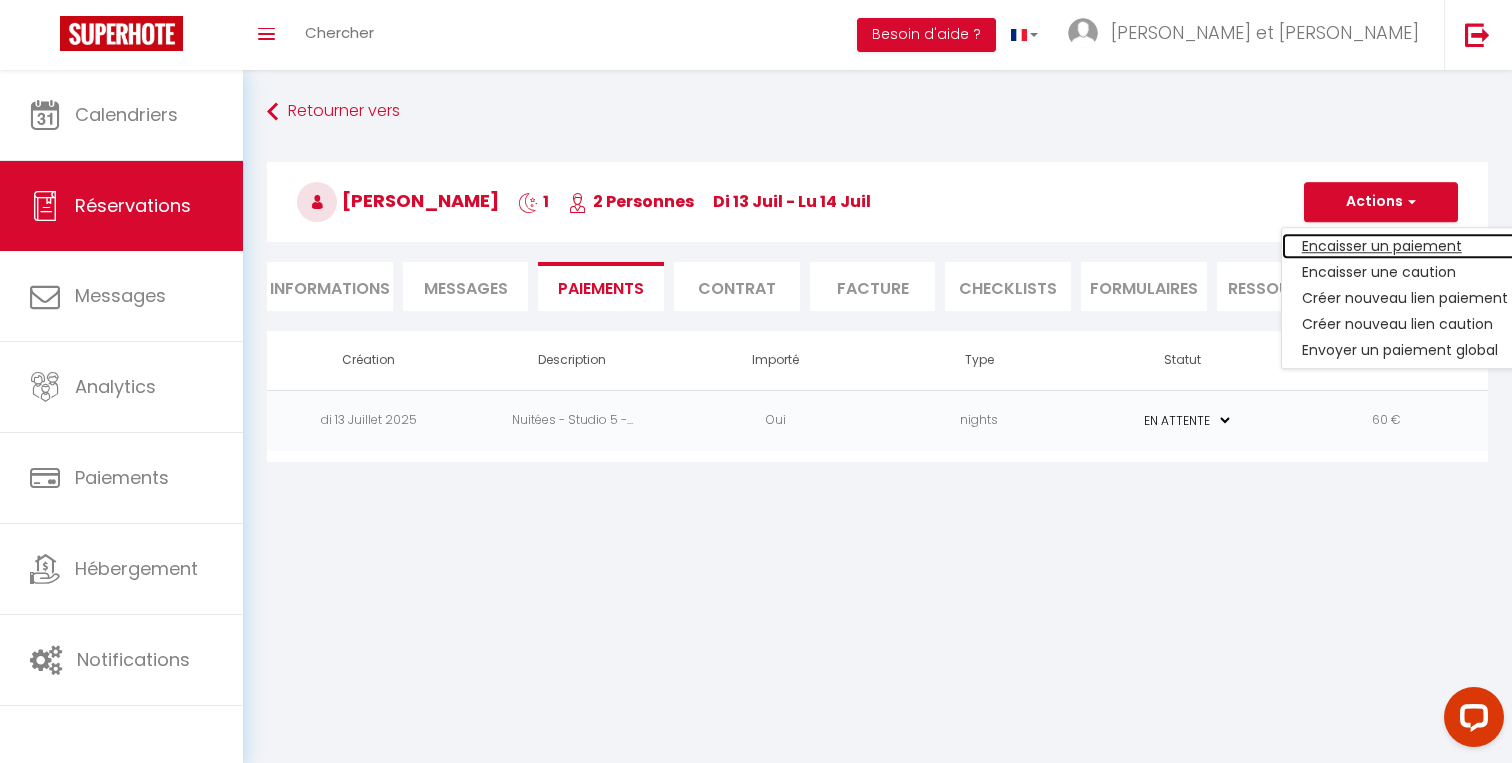 click on "Encaisser un paiement" at bounding box center (1405, 246) 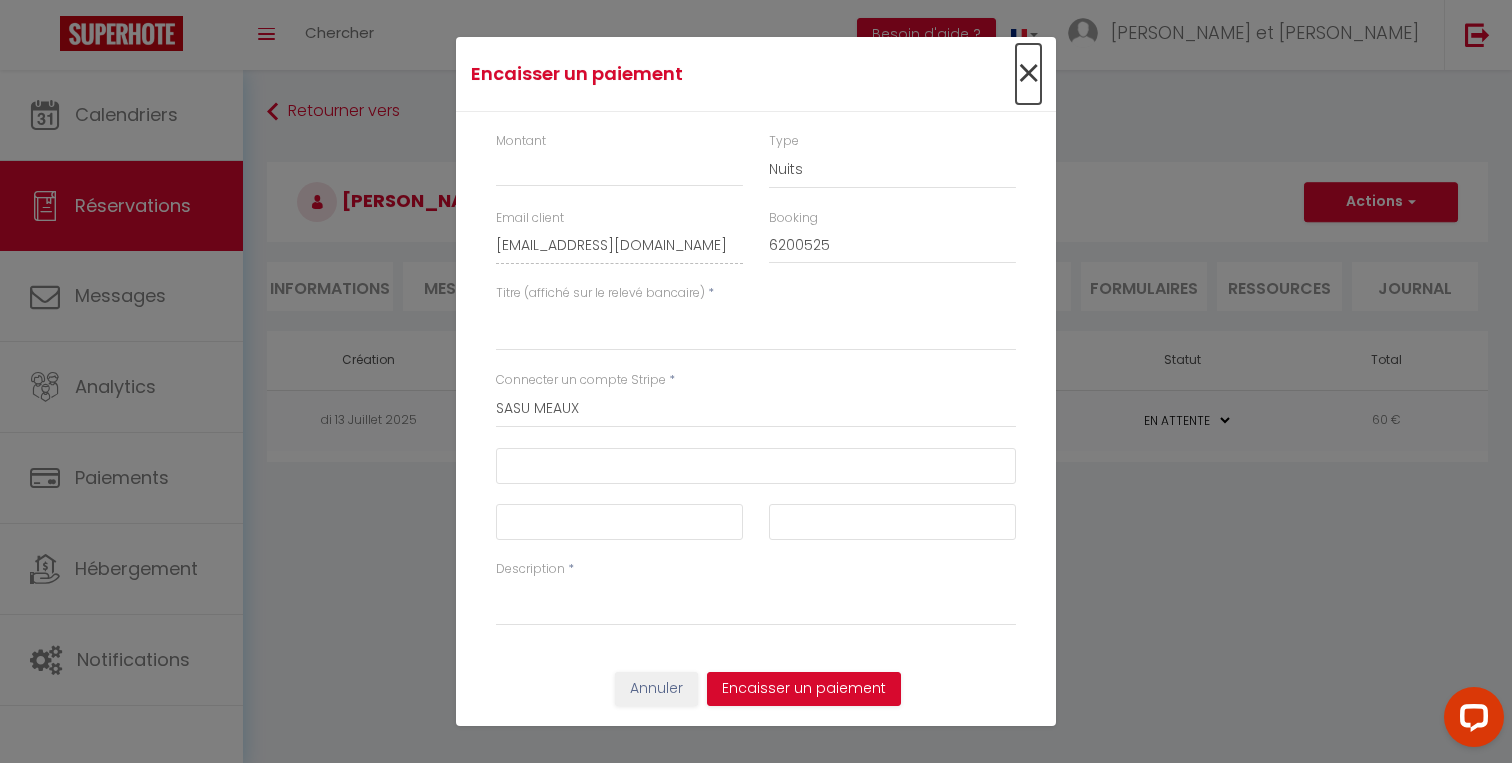 click on "×" at bounding box center [1028, 74] 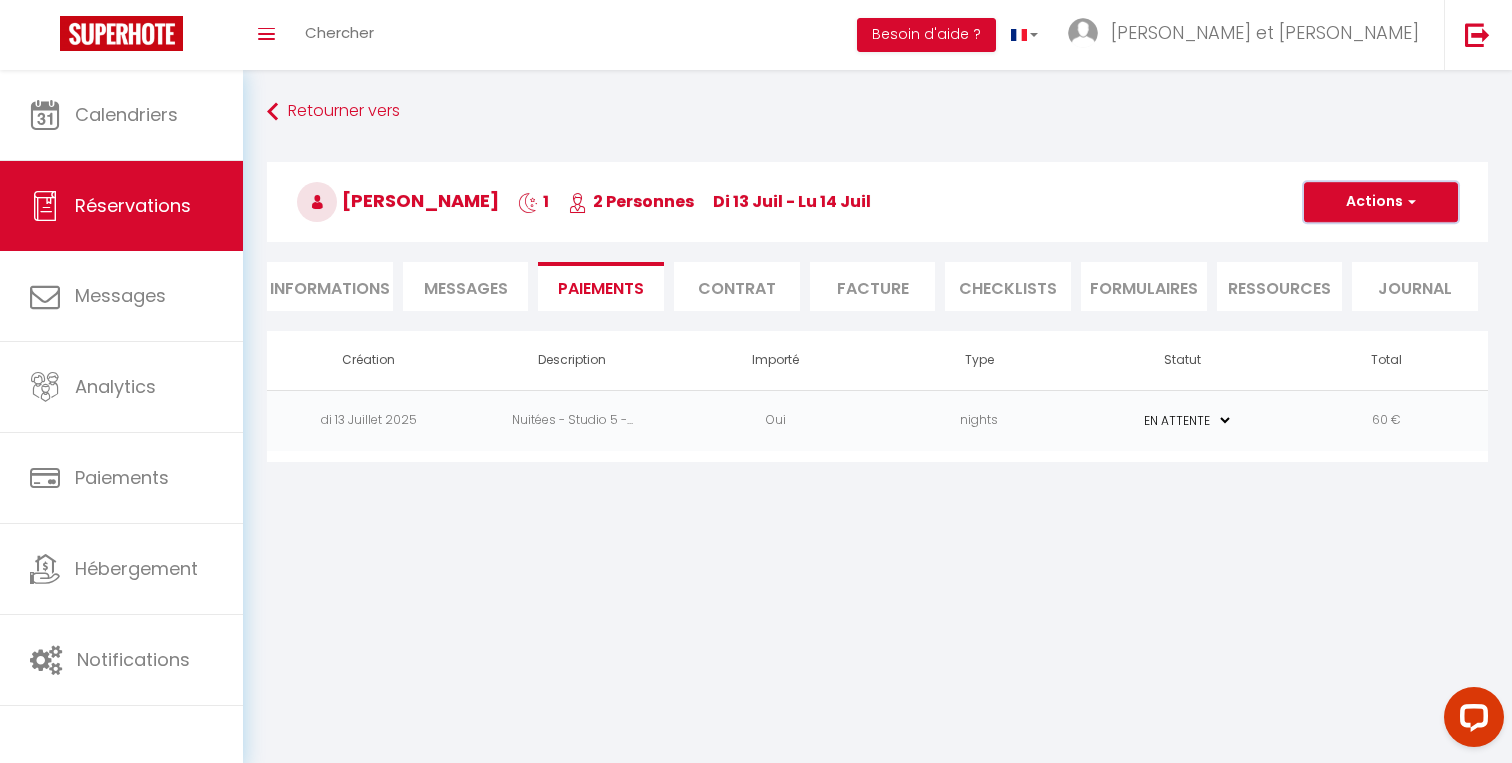 click on "Actions" at bounding box center [1381, 202] 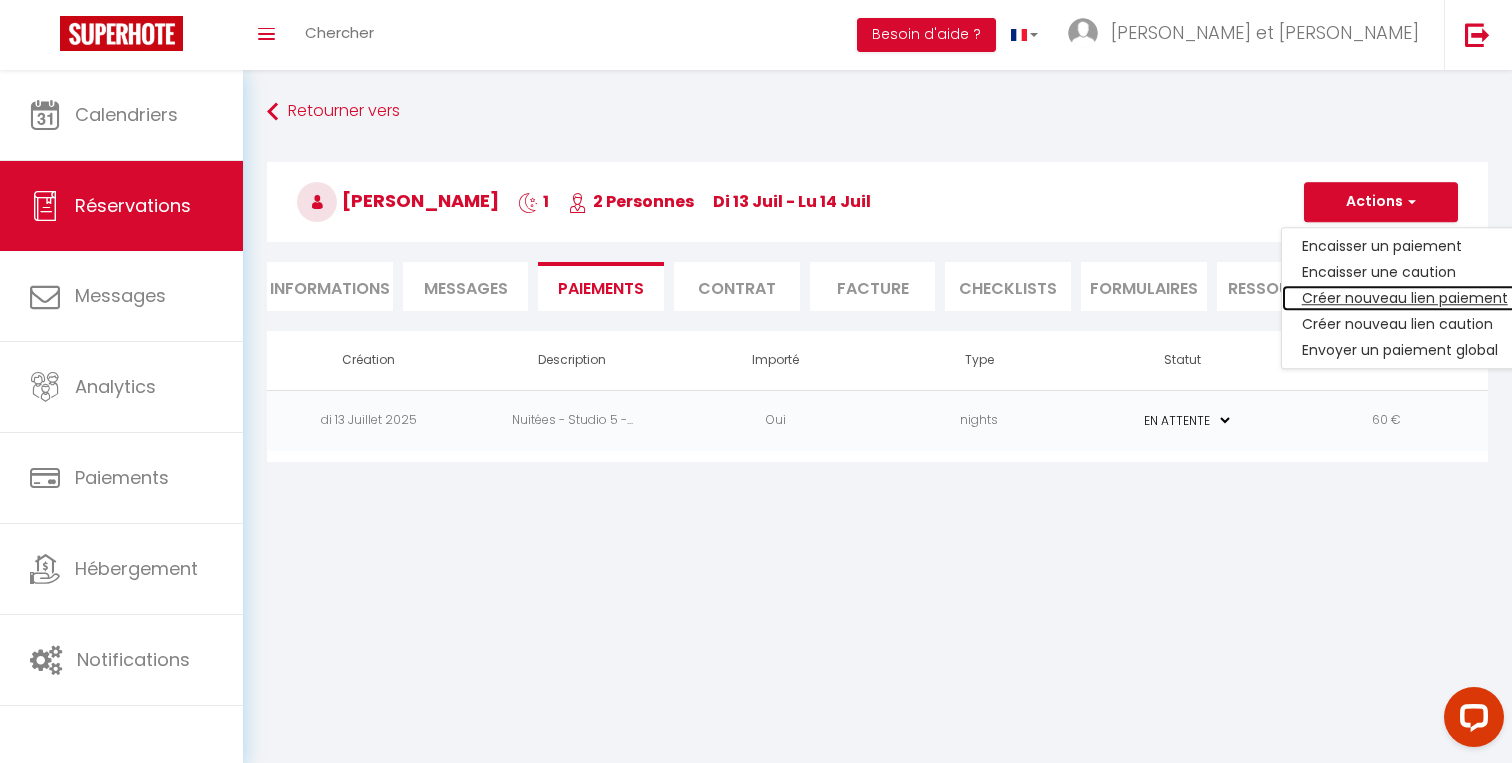 click on "Créer nouveau lien paiement" at bounding box center (1405, 298) 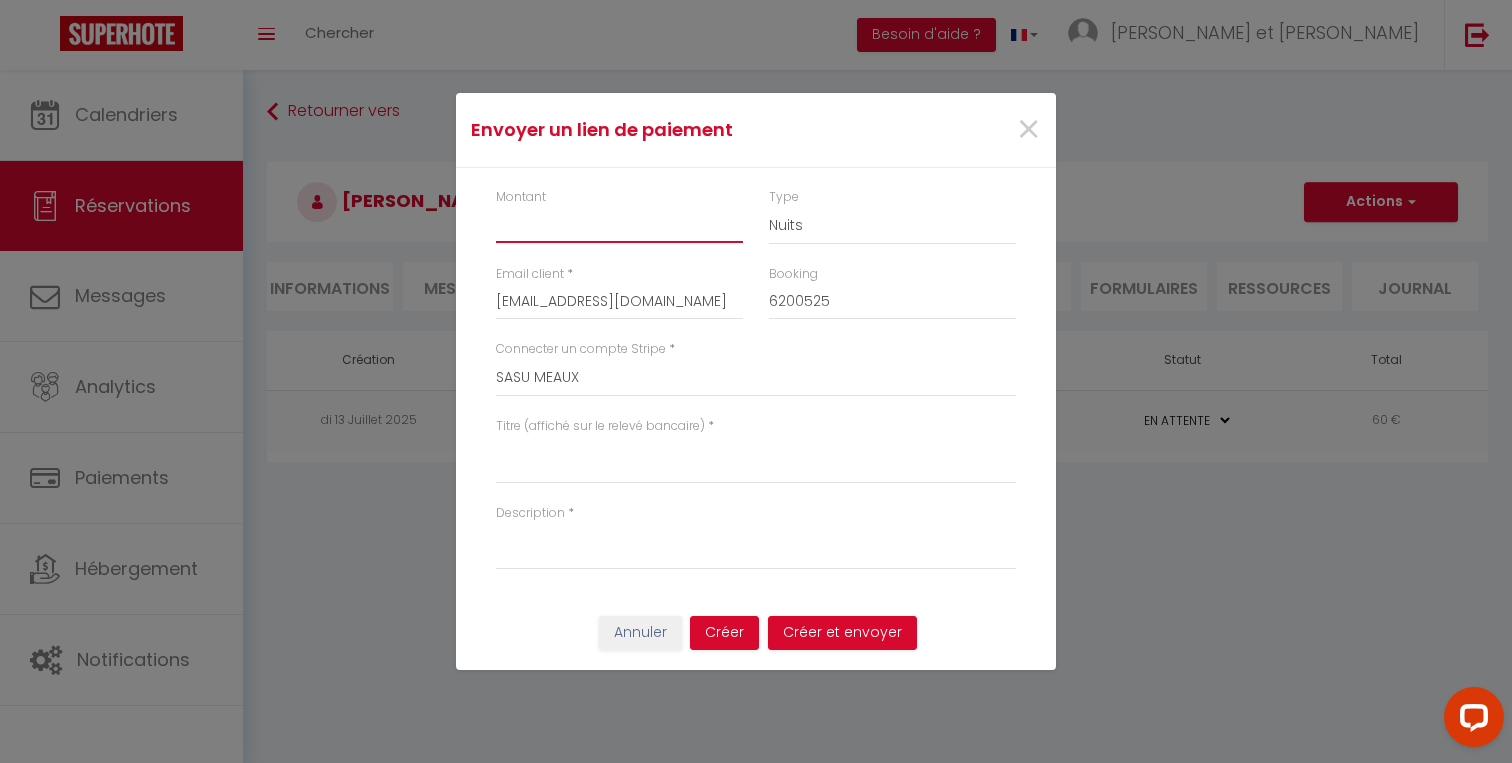 click on "Montant" at bounding box center [619, 225] 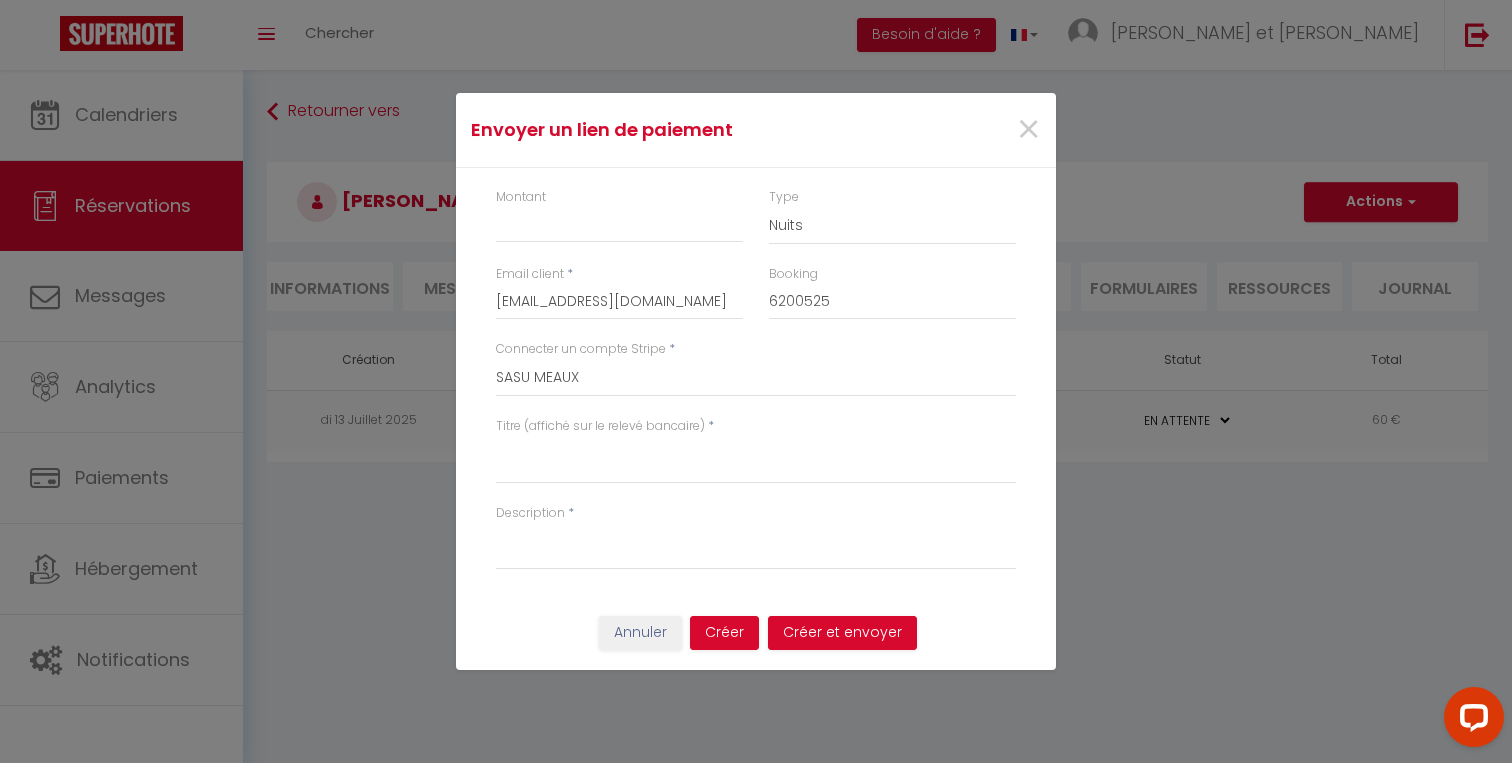 click on "Montant" at bounding box center [521, 197] 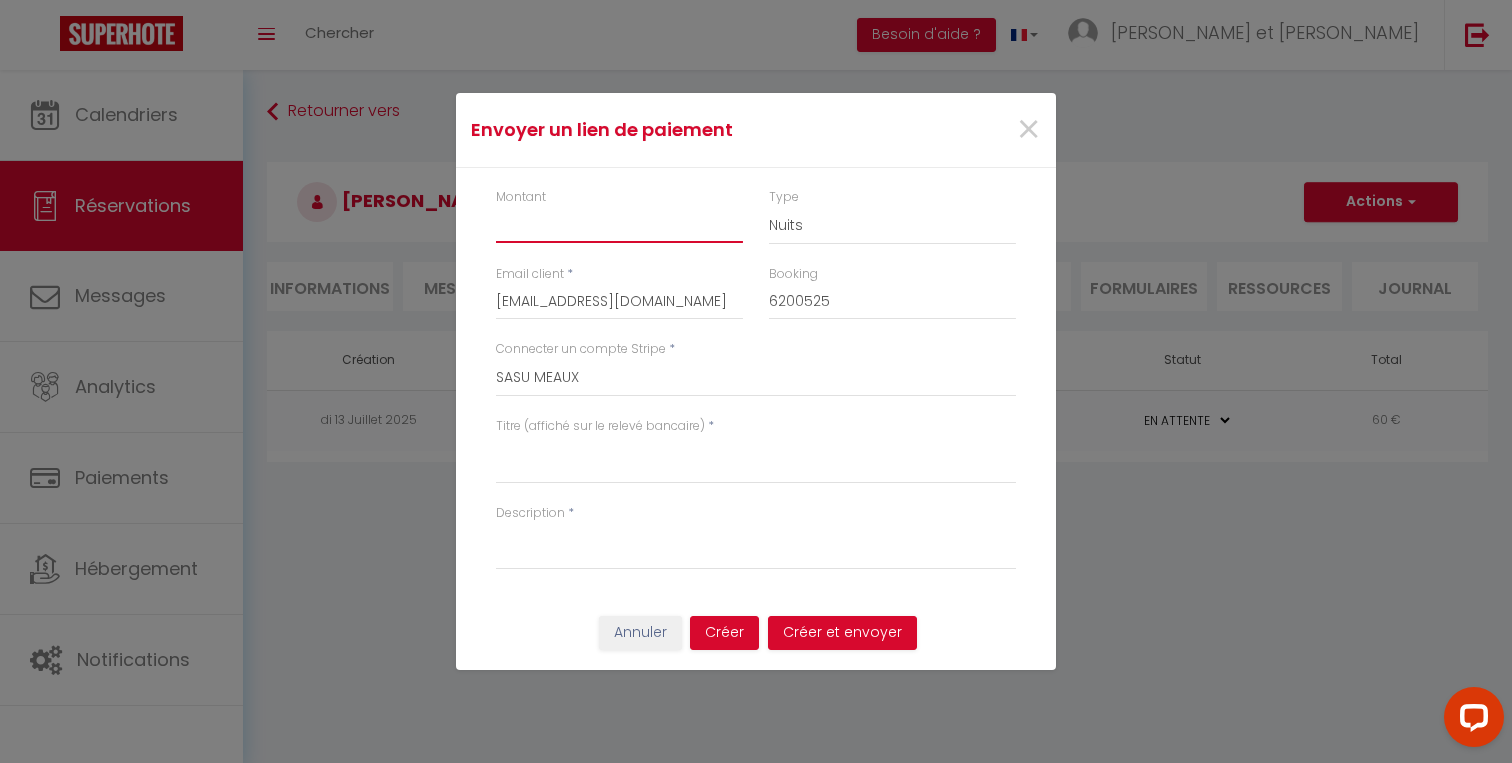 click on "Montant" at bounding box center (619, 225) 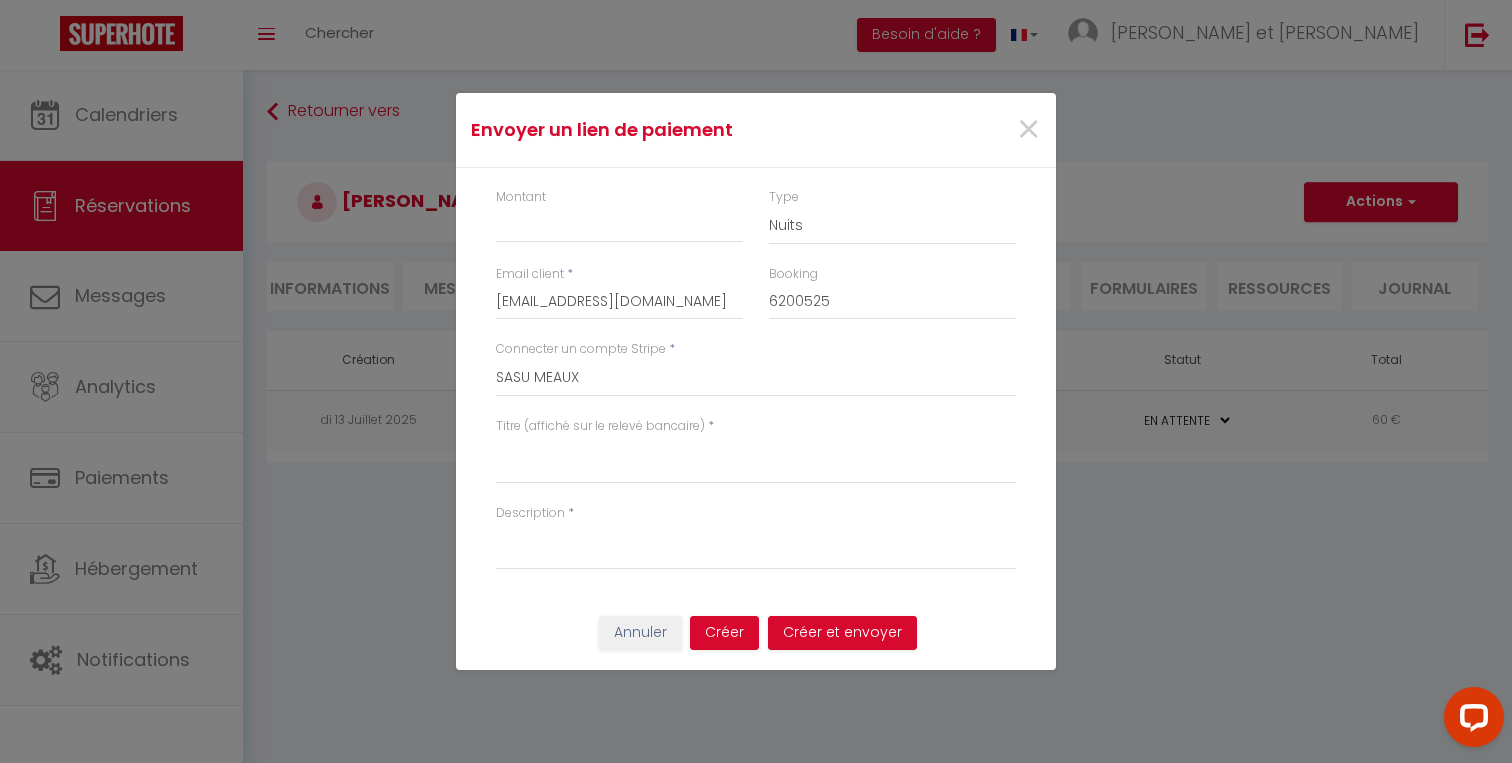 click on "Montant" at bounding box center (521, 197) 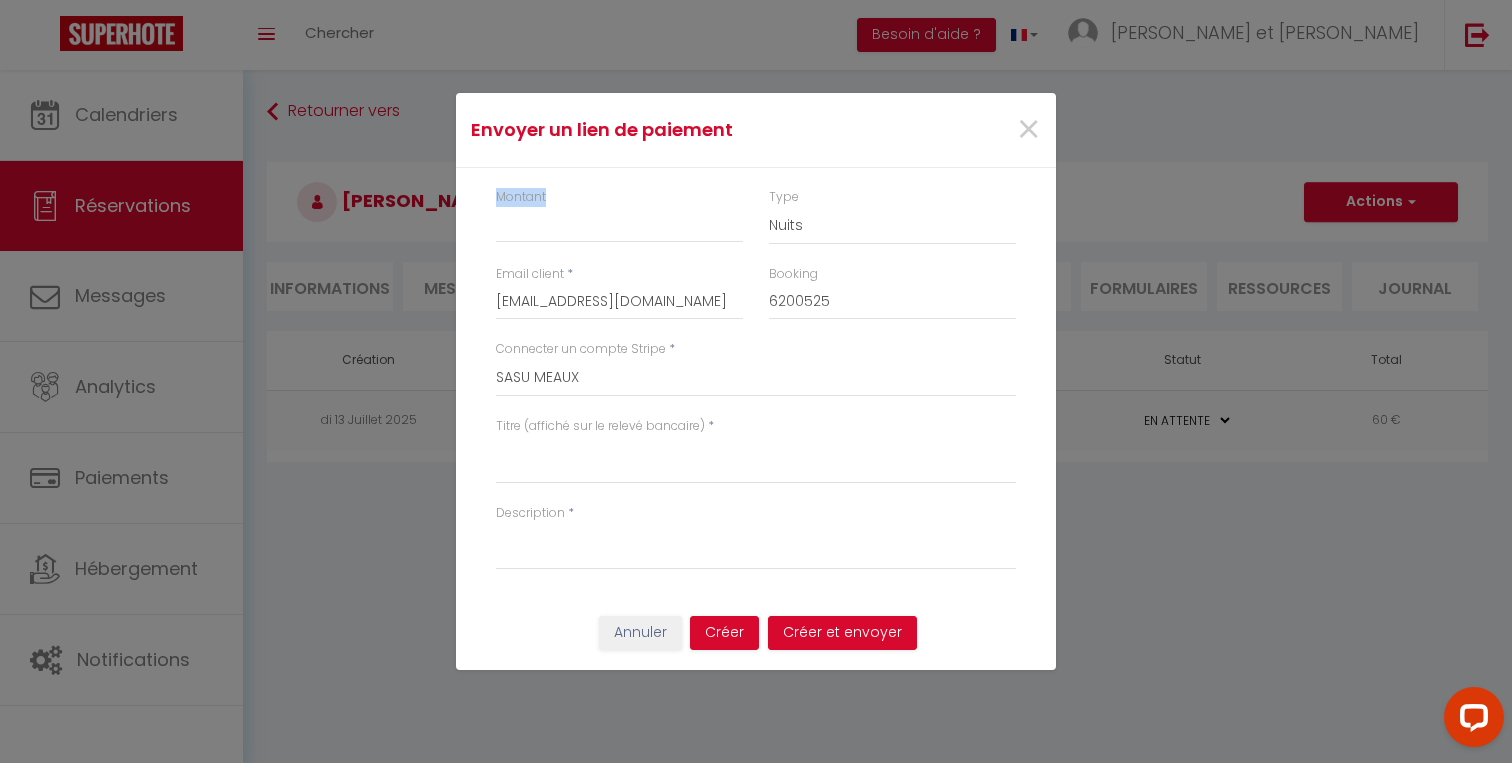 click on "Montant" at bounding box center [521, 197] 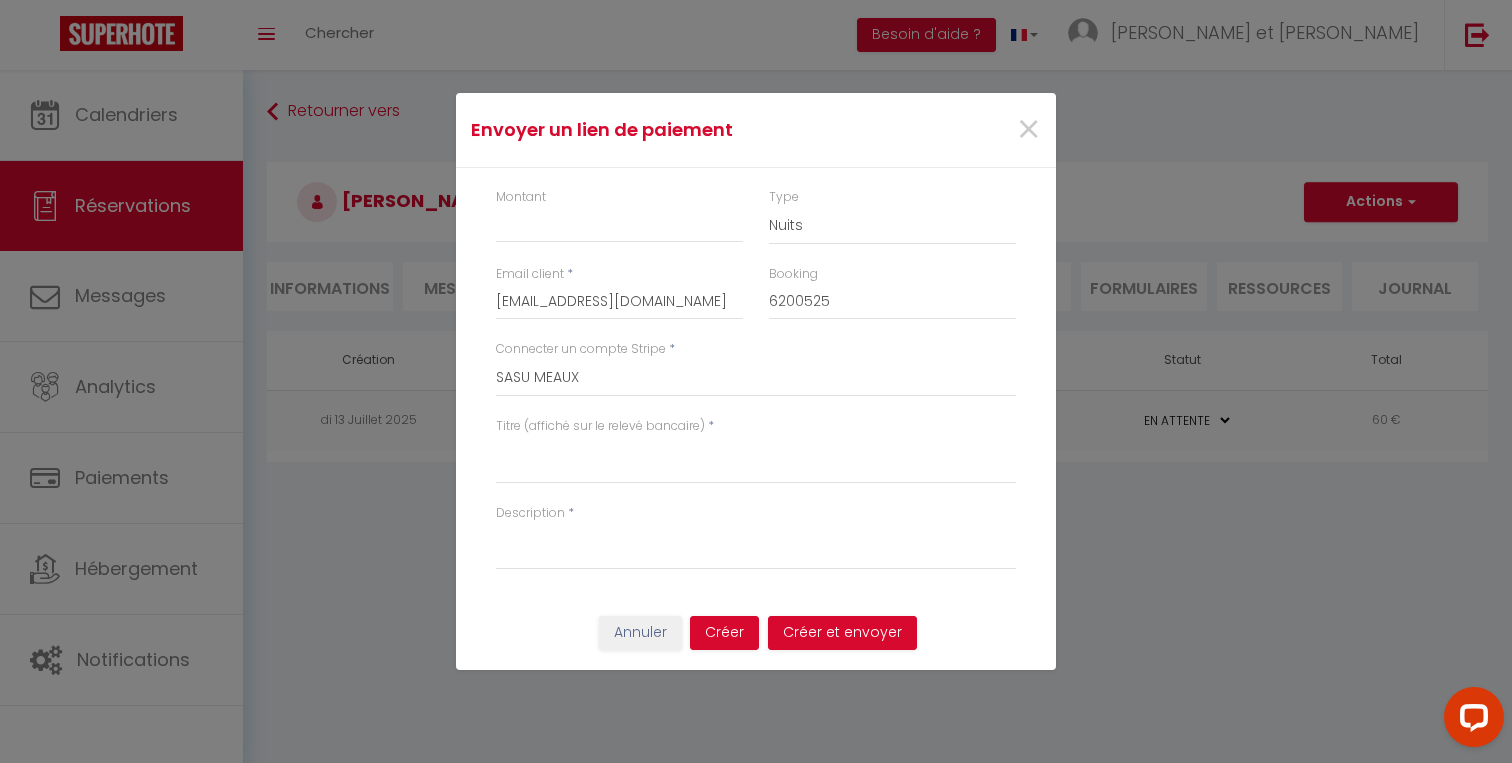 click on "Envoyer un lien de paiement" at bounding box center [656, 130] 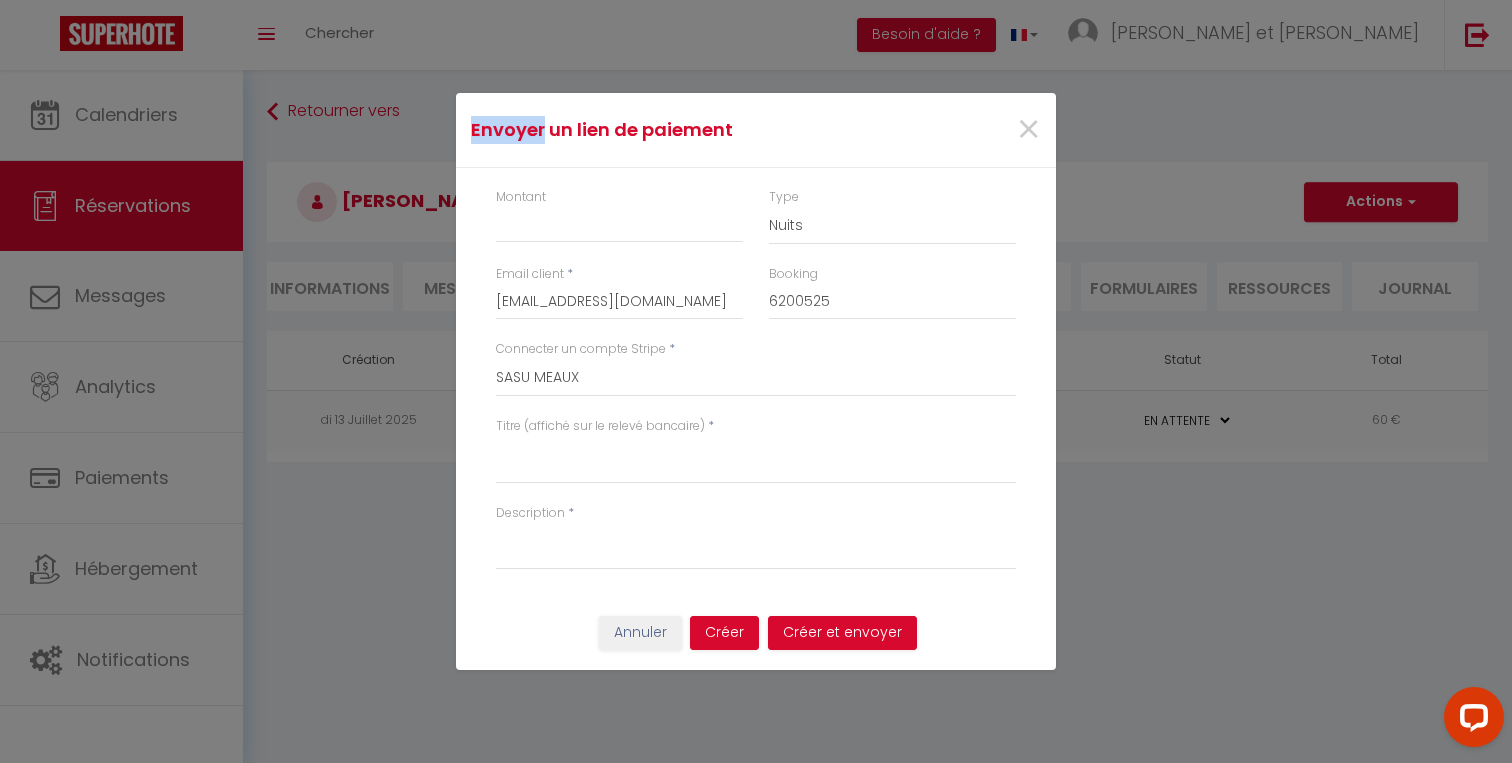 click on "Envoyer un lien de paiement" at bounding box center (656, 130) 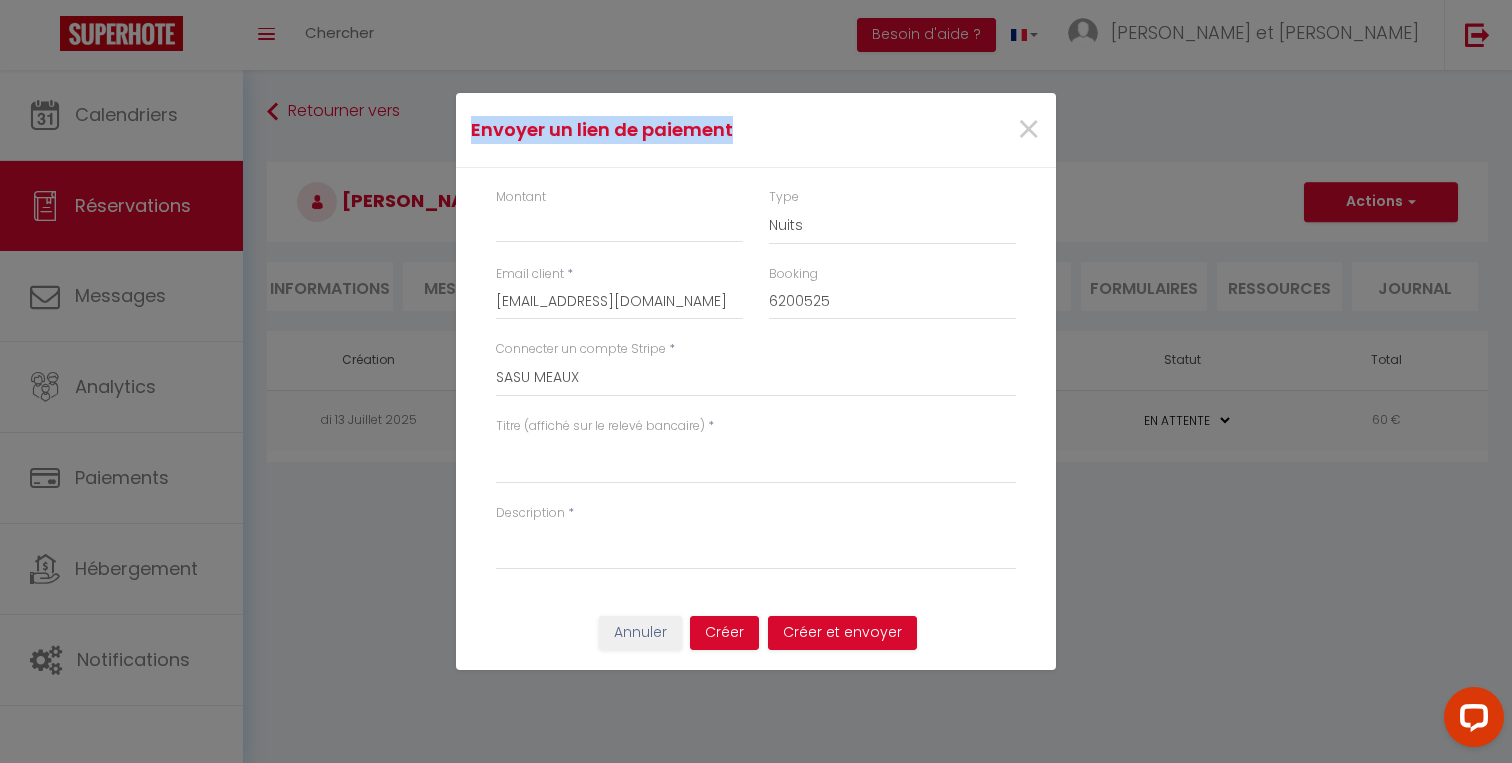 click on "Montant     Type   Nuits   Frais de ménage   Taxe de séjour   Autre     Email client   *   vrotar.337096@guest.booking.com   Booking   6200525
Connecter un compte Stripe
*   Renteas Location Stripe SASU MEAUX   Titre (affiché sur le relevé bancaire)   *     Description   *" at bounding box center [756, 389] 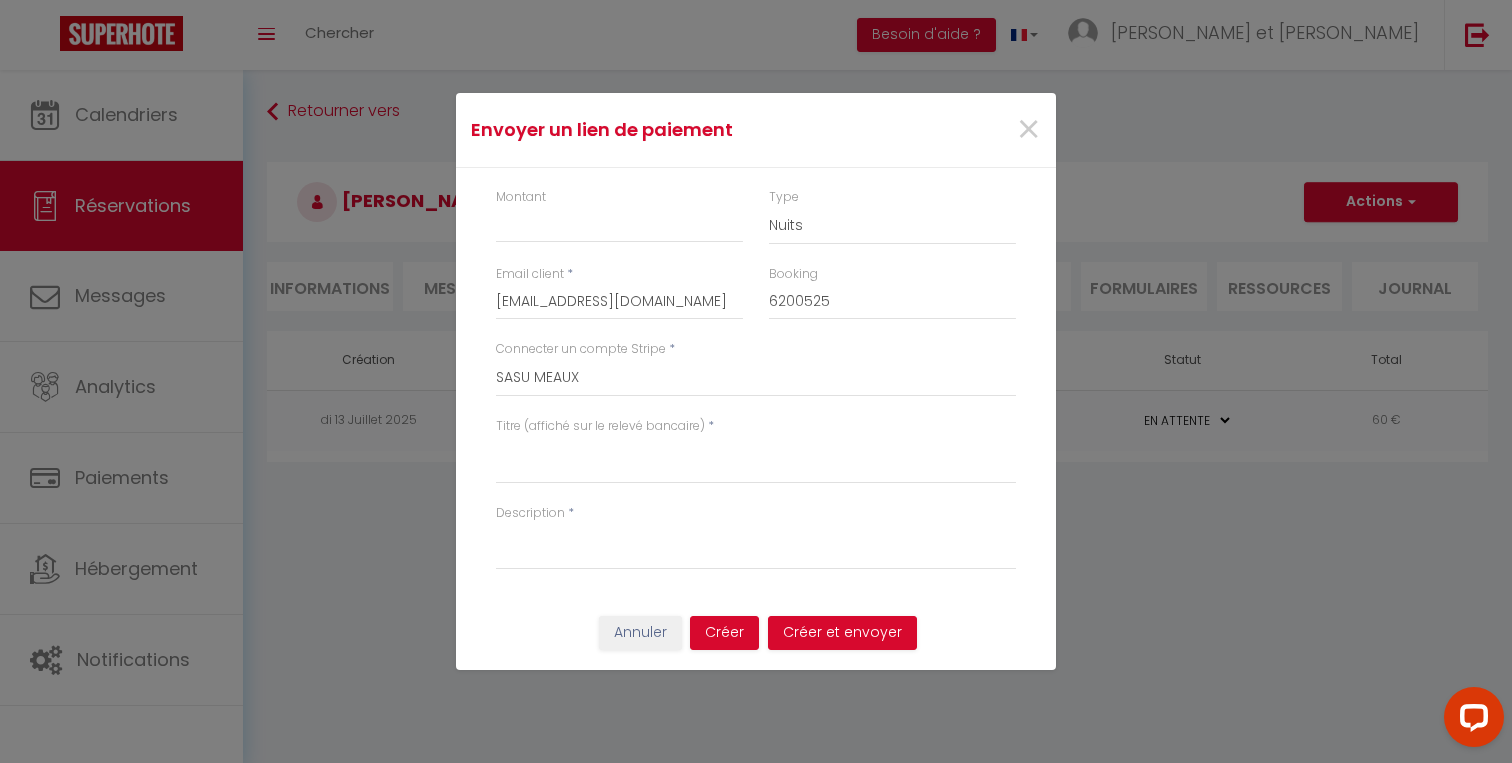click on "Montant     Type   Nuits   Frais de ménage   Taxe de séjour   Autre     Email client   *   vrotar.337096@guest.booking.com   Booking   6200525
Connecter un compte Stripe
*   Renteas Location Stripe SASU MEAUX   Titre (affiché sur le relevé bancaire)   *     Description   *" at bounding box center [756, 389] 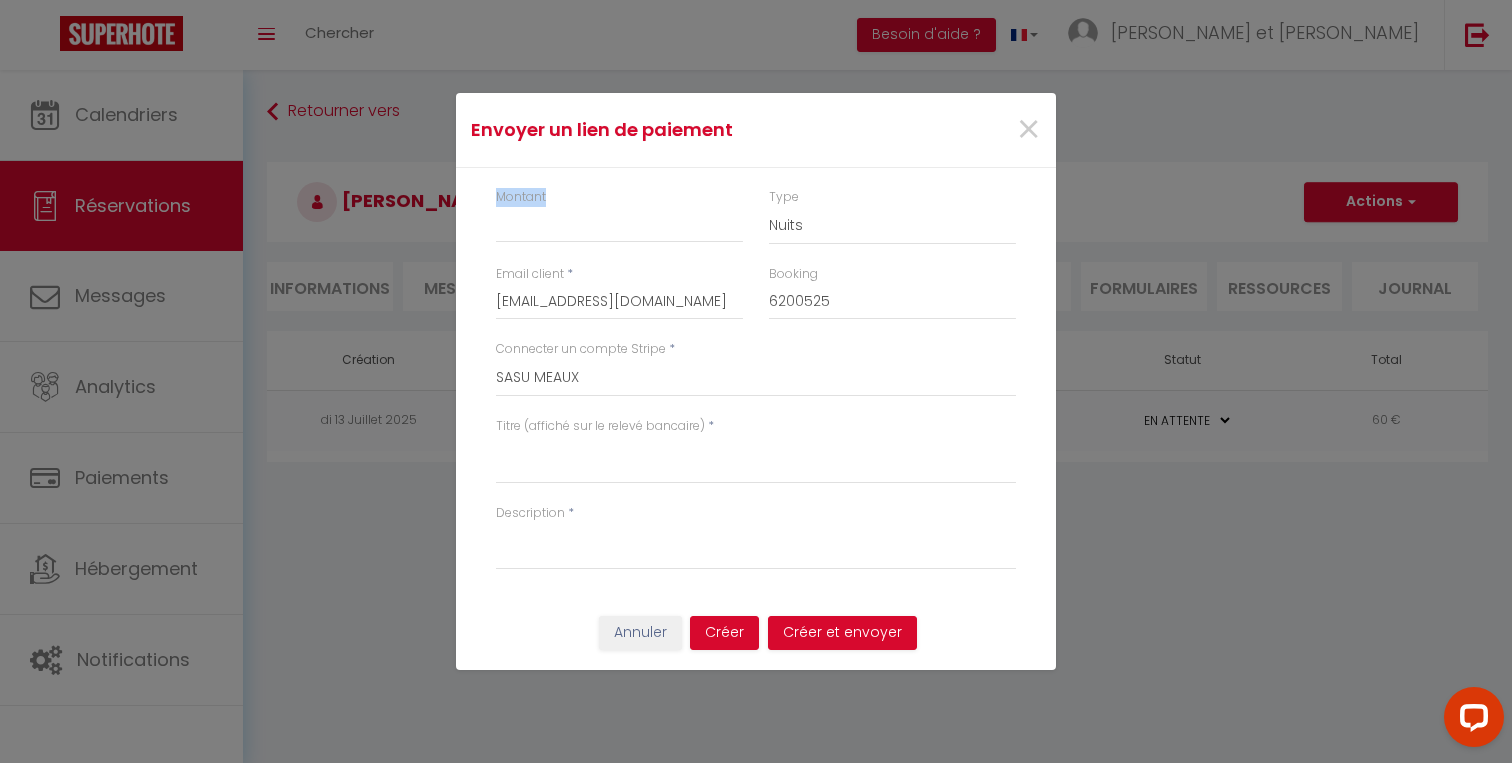 click on "Montant     Type   Nuits   Frais de ménage   Taxe de séjour   Autre     Email client   *   vrotar.337096@guest.booking.com   Booking   6200525
Connecter un compte Stripe
*   Renteas Location Stripe SASU MEAUX   Titre (affiché sur le relevé bancaire)   *     Description   *" at bounding box center (756, 389) 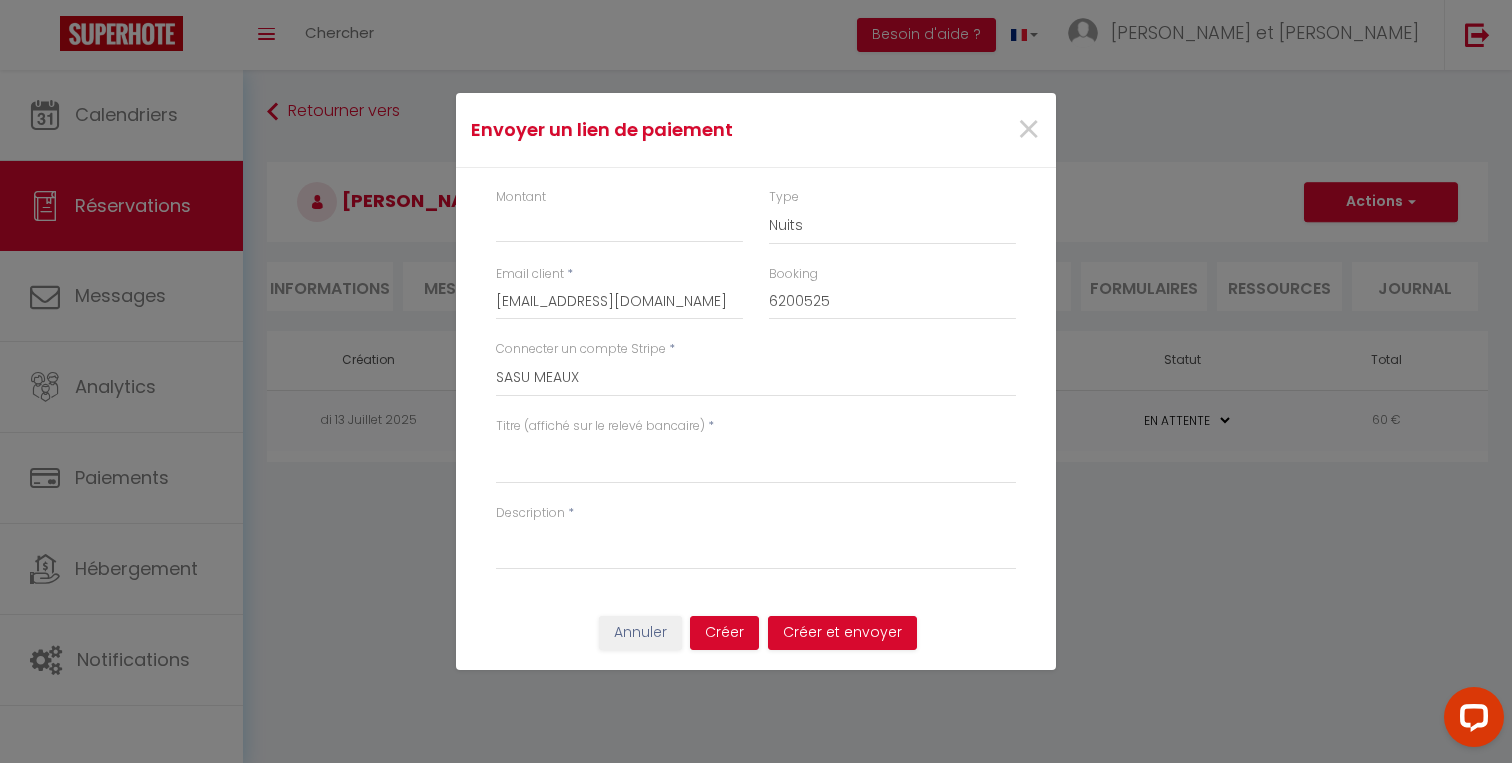 click on "Envoyer un lien de paiement" at bounding box center (656, 130) 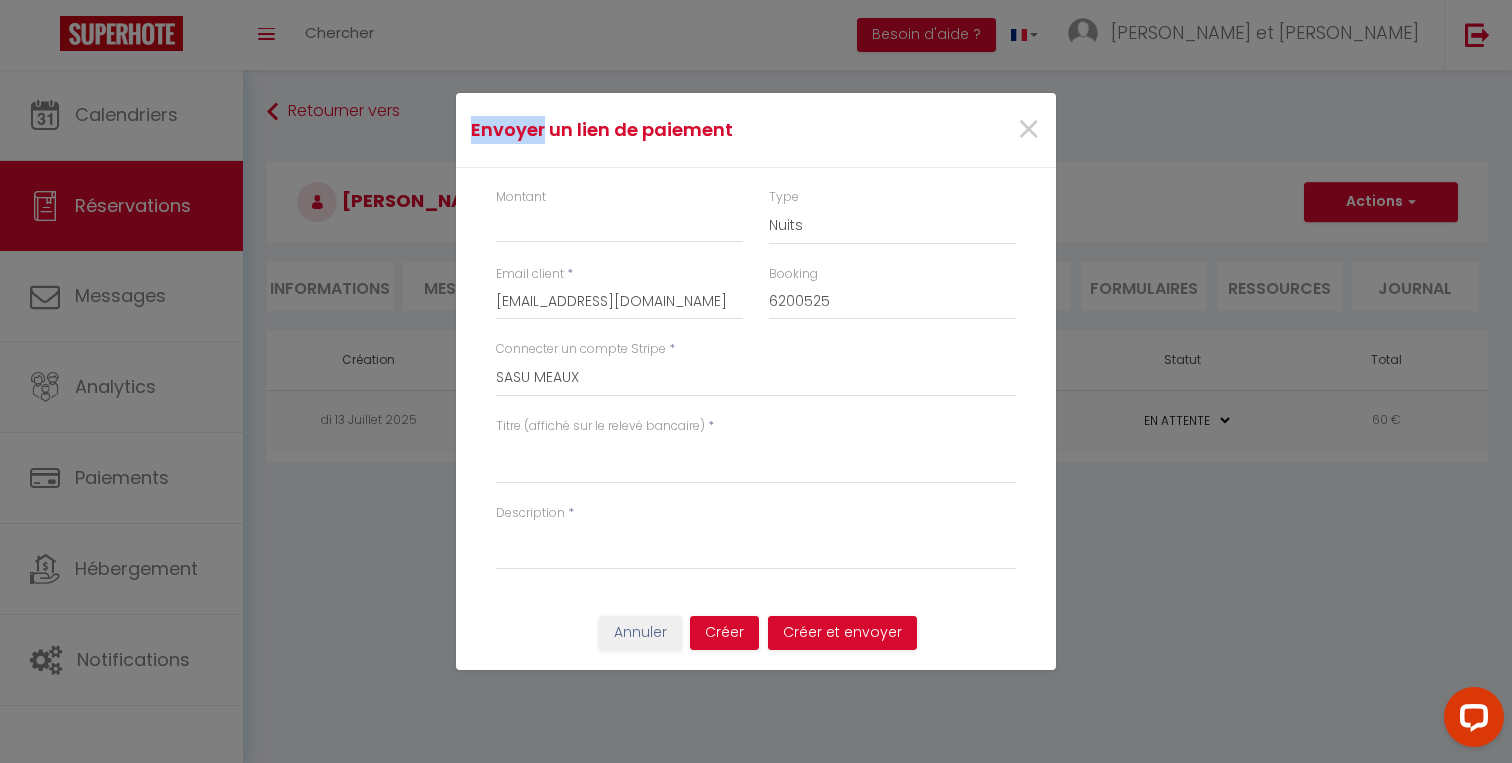 click on "Envoyer un lien de paiement" at bounding box center (656, 130) 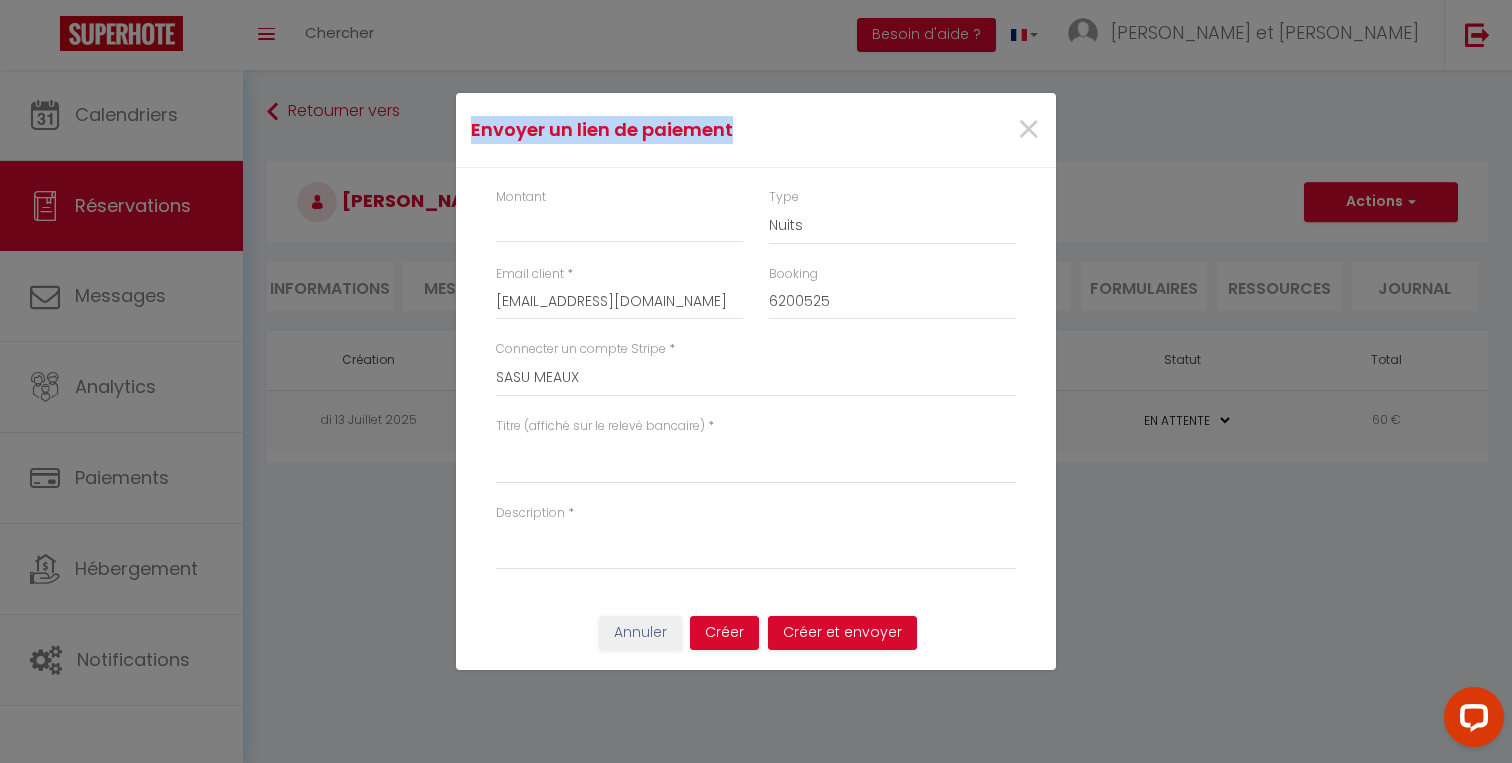 click on "Envoyer un lien de paiement" at bounding box center [656, 130] 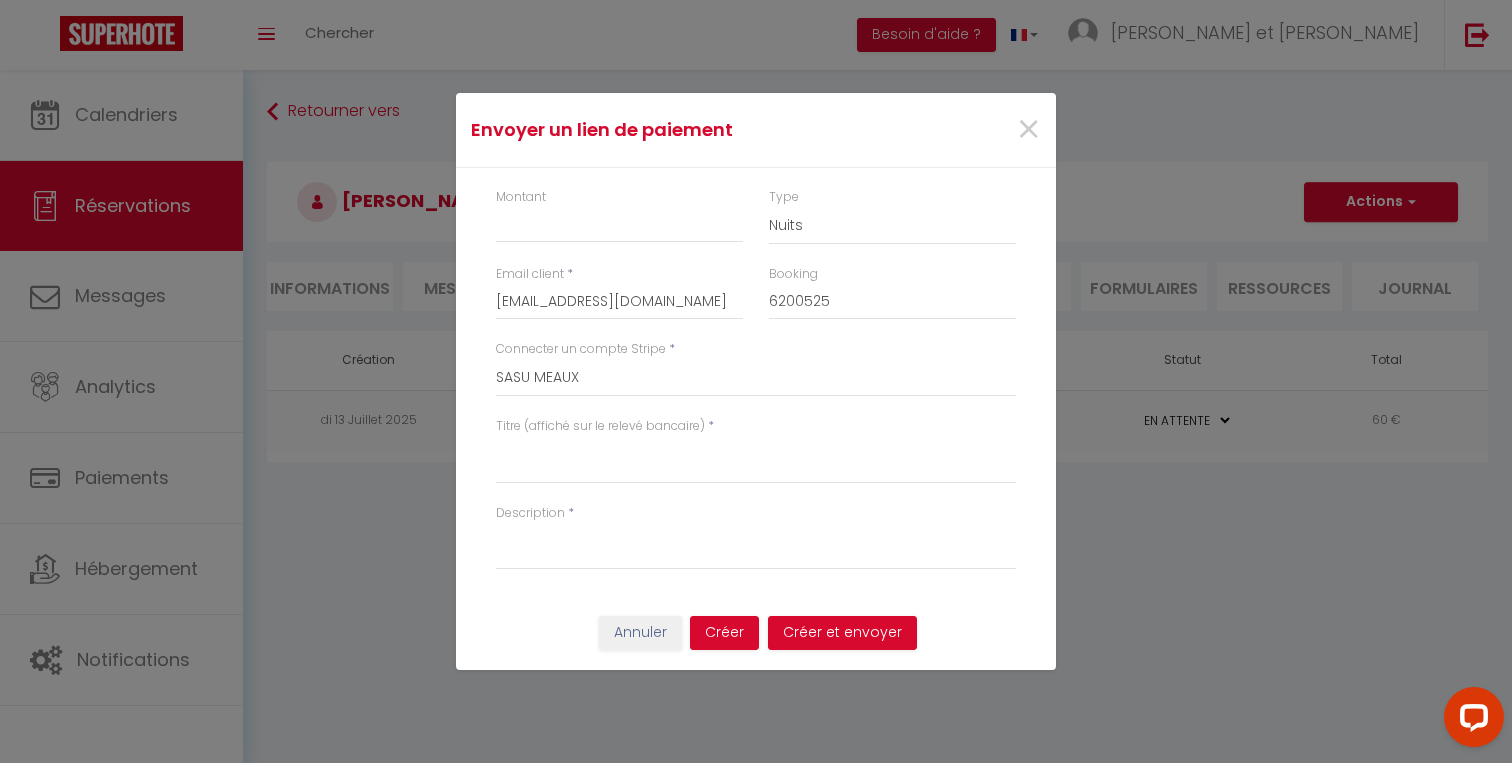 click on "Envoyer un lien de paiement" at bounding box center [656, 130] 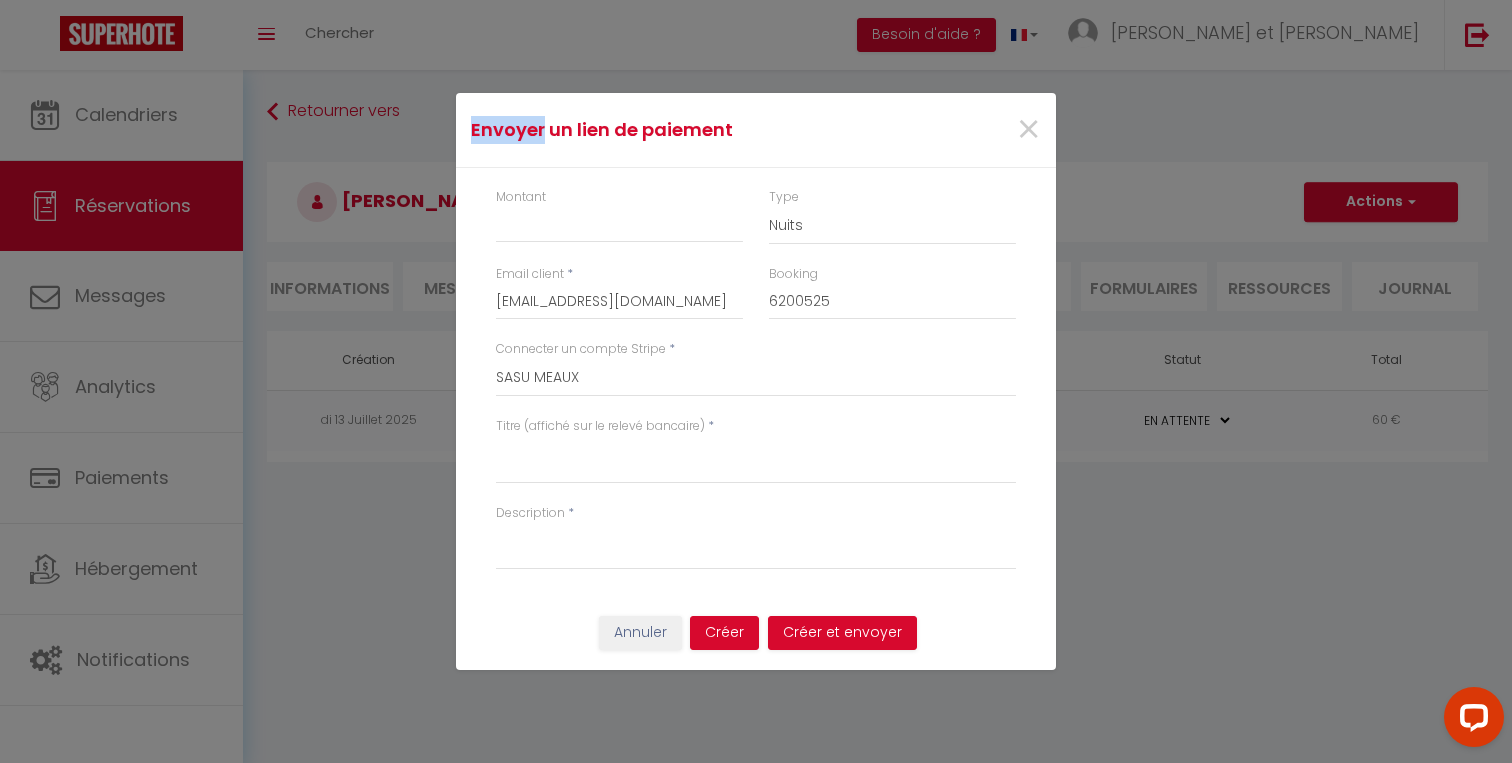 click on "Envoyer un lien de paiement" at bounding box center [656, 130] 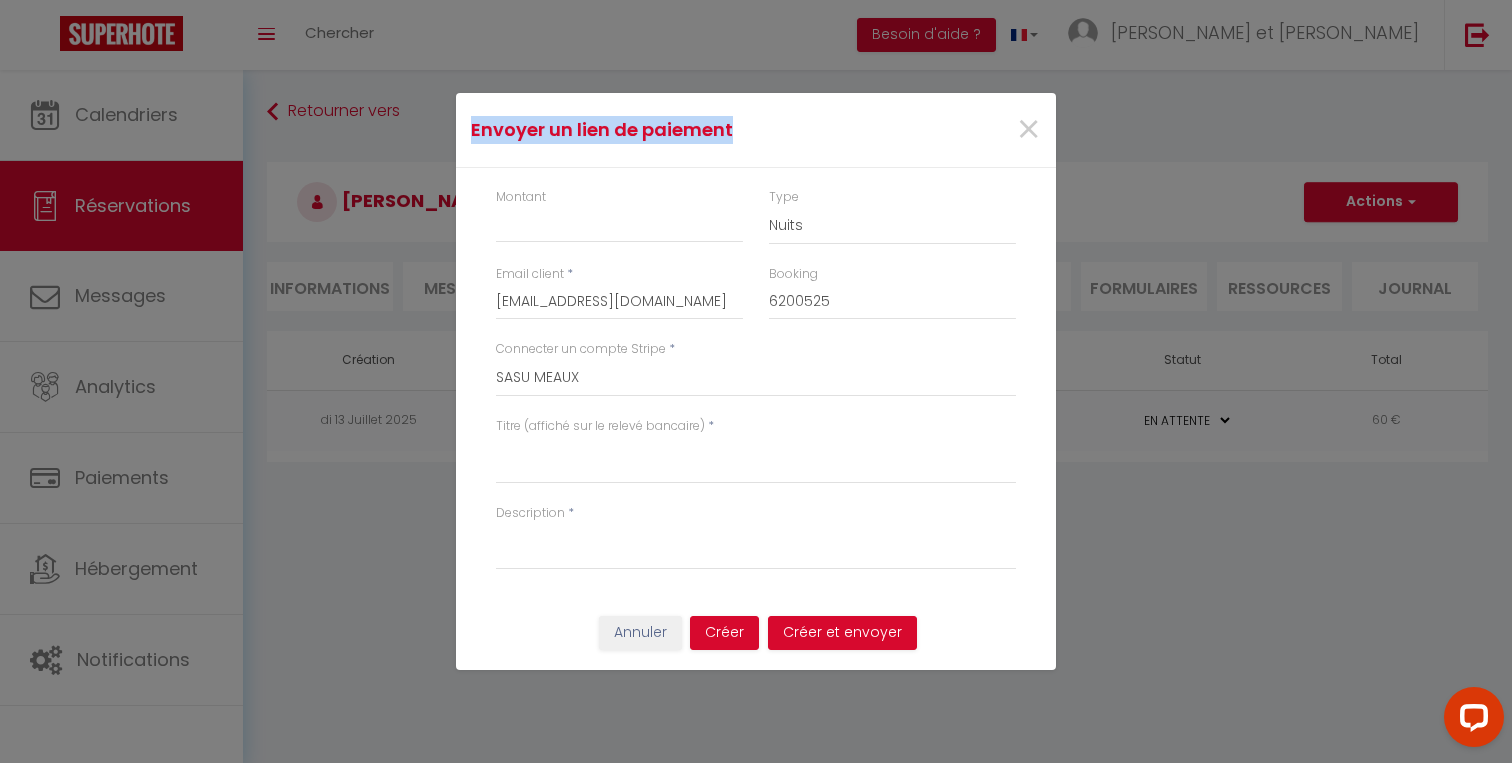 click on "Envoyer un lien de paiement" at bounding box center (656, 130) 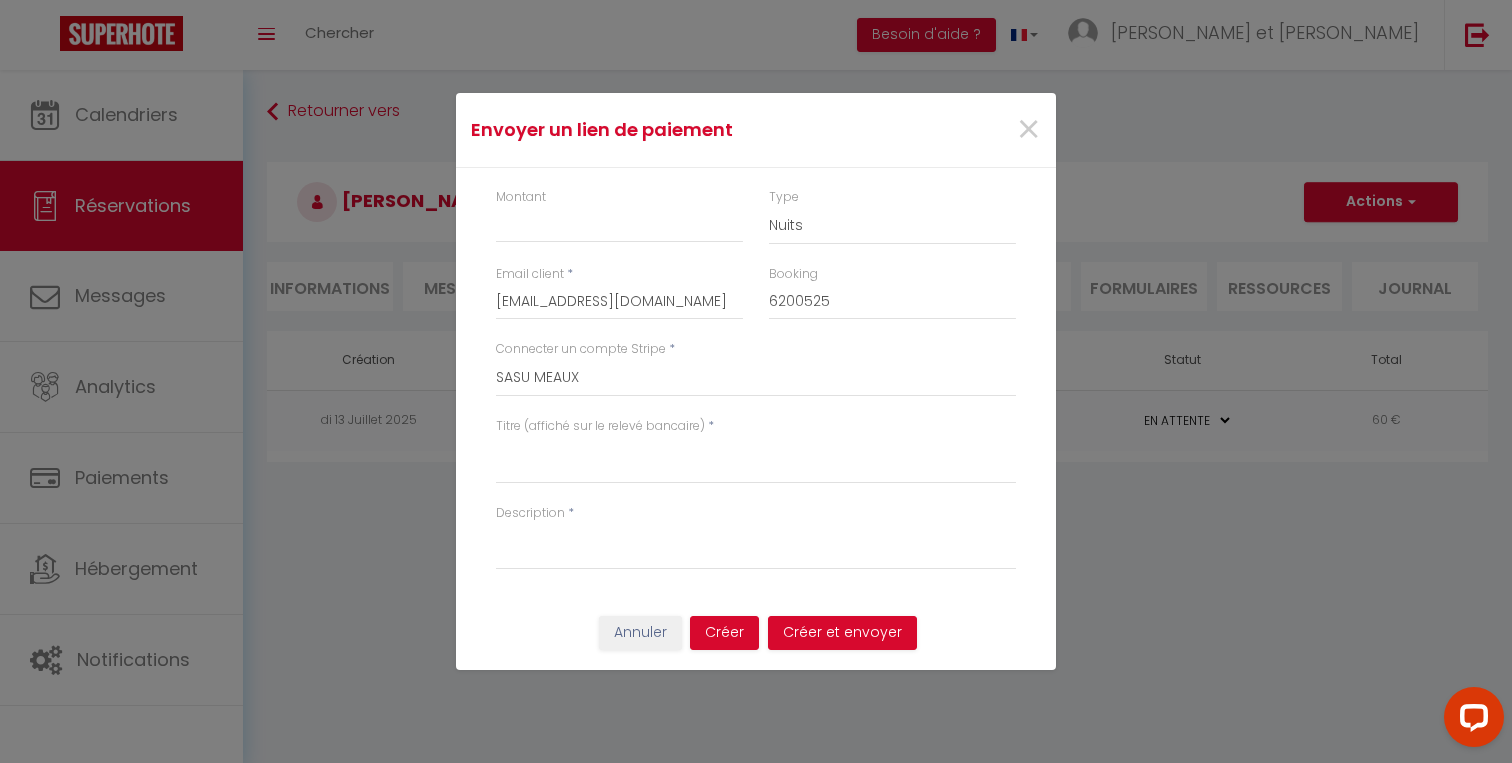 click on "Envoyer un lien de paiement" at bounding box center (656, 130) 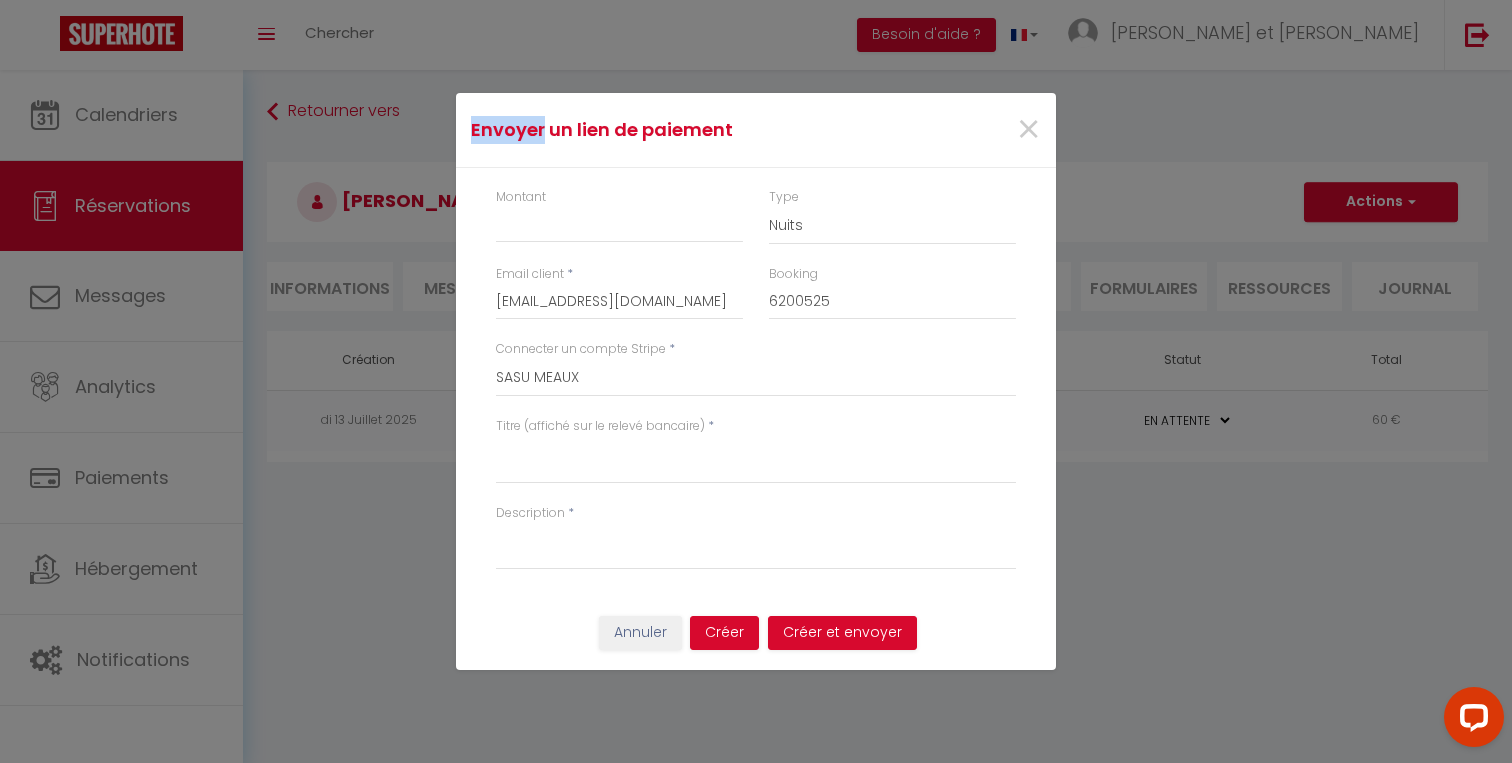 click on "Envoyer un lien de paiement" at bounding box center [656, 130] 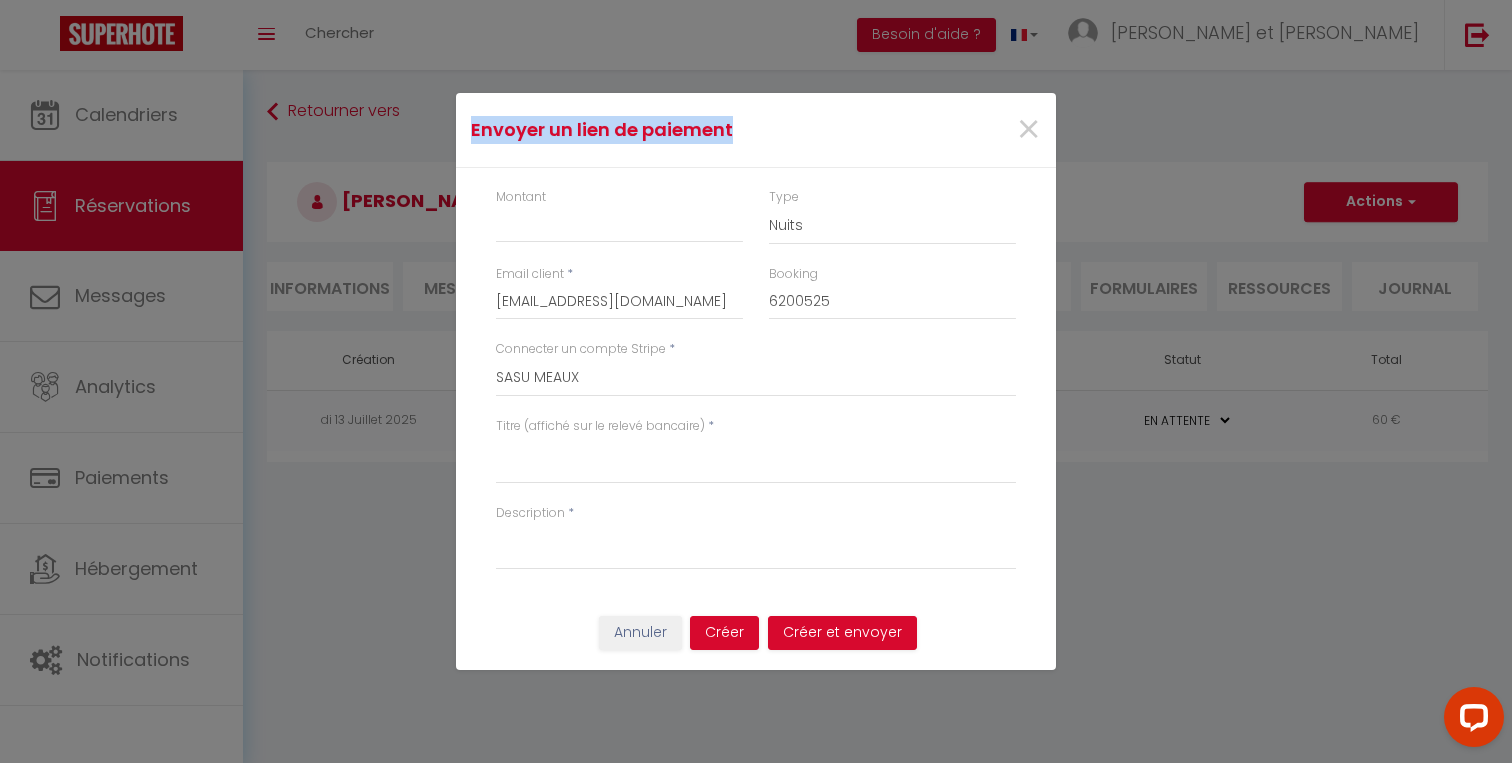 click on "Envoyer un lien de paiement" at bounding box center [656, 130] 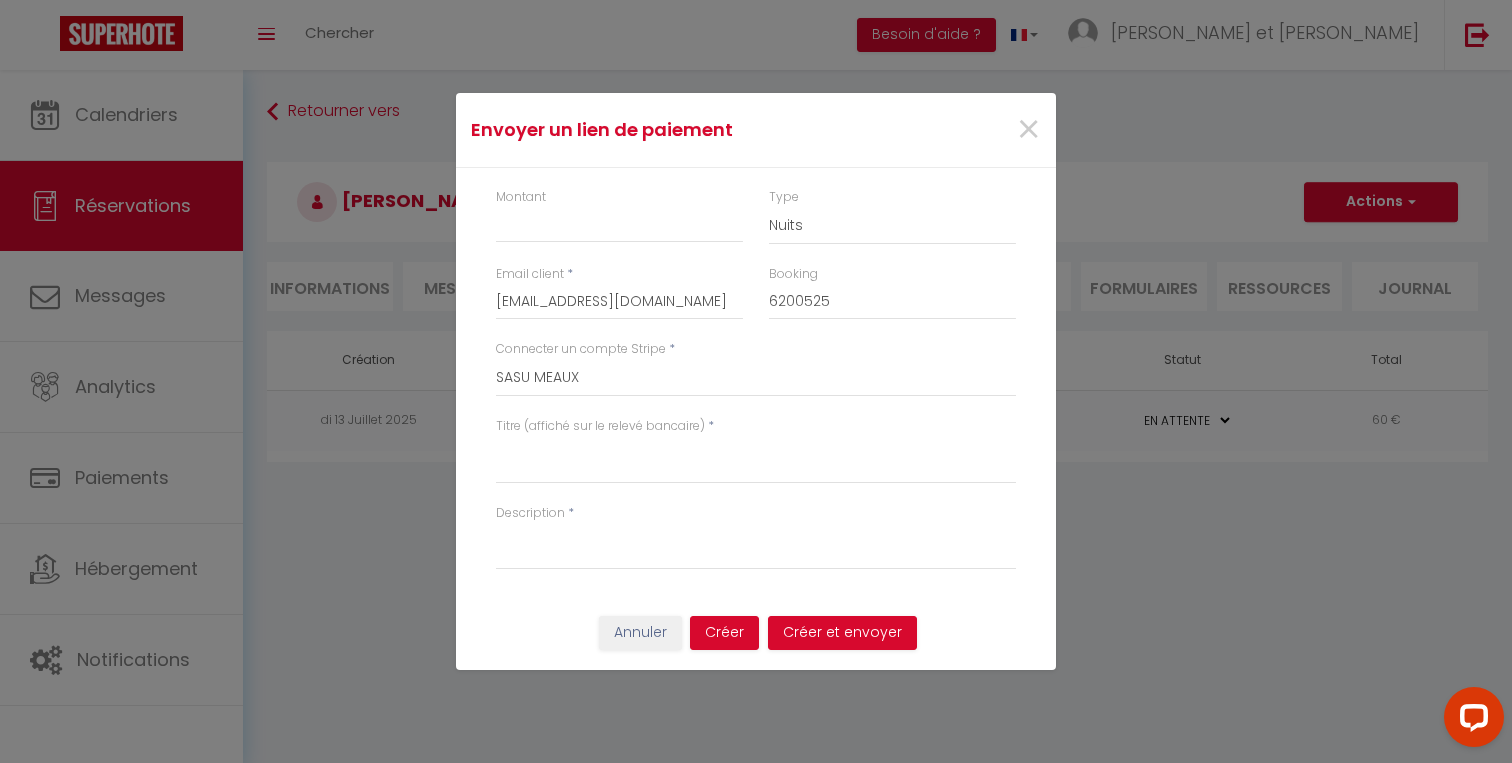 click on "Envoyer un lien de paiement" at bounding box center [656, 130] 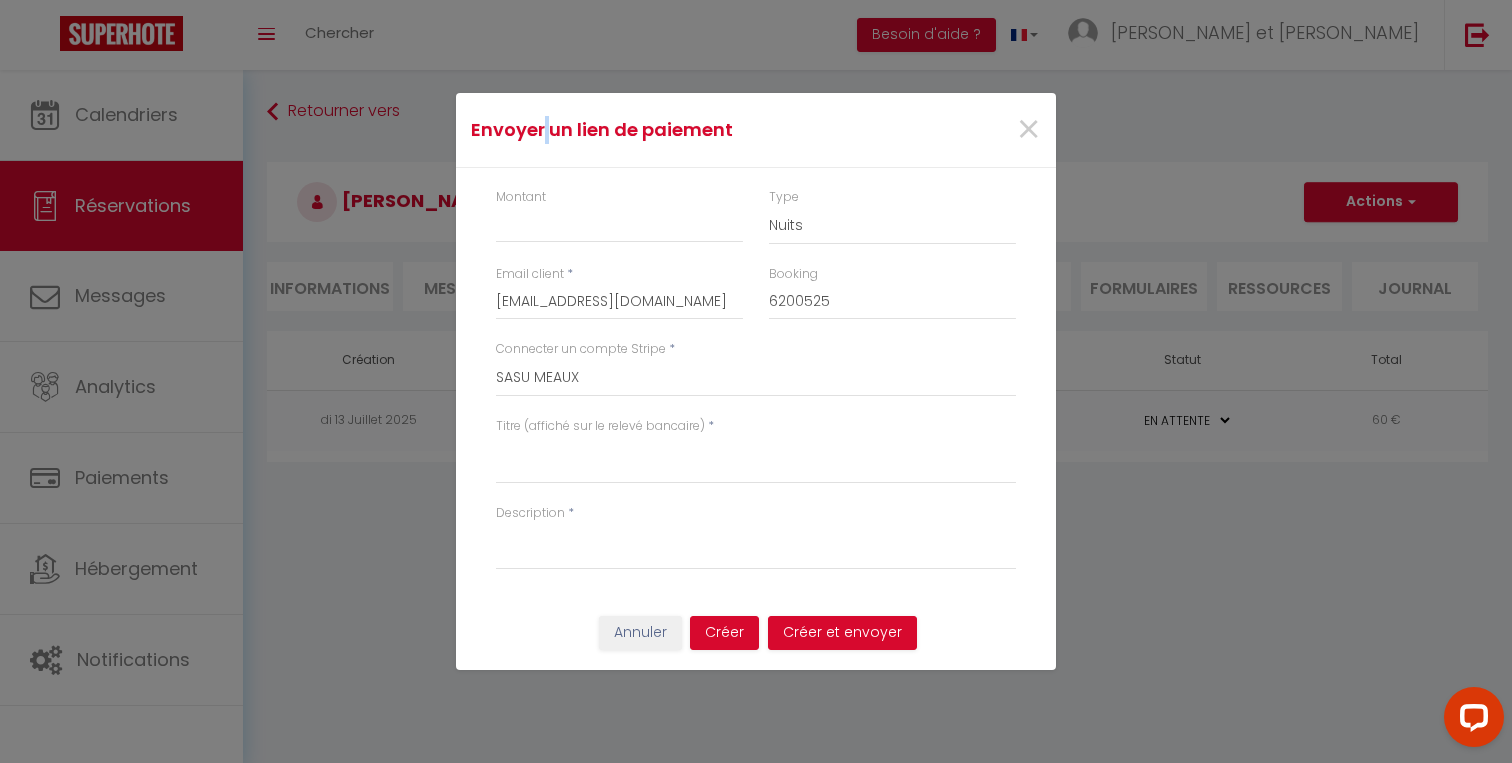 click on "Envoyer un lien de paiement" at bounding box center (656, 130) 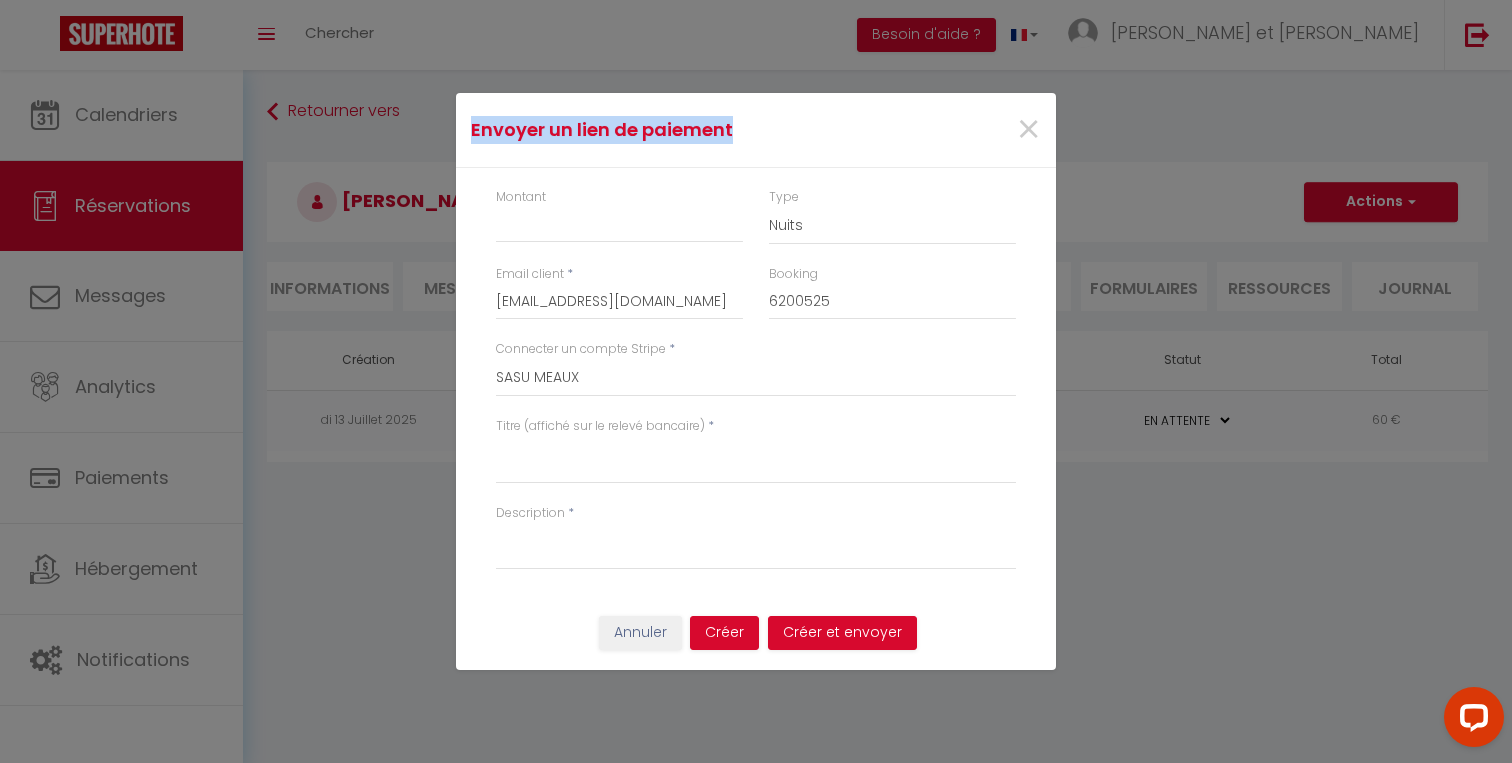 click on "Envoyer un lien de paiement" at bounding box center (656, 130) 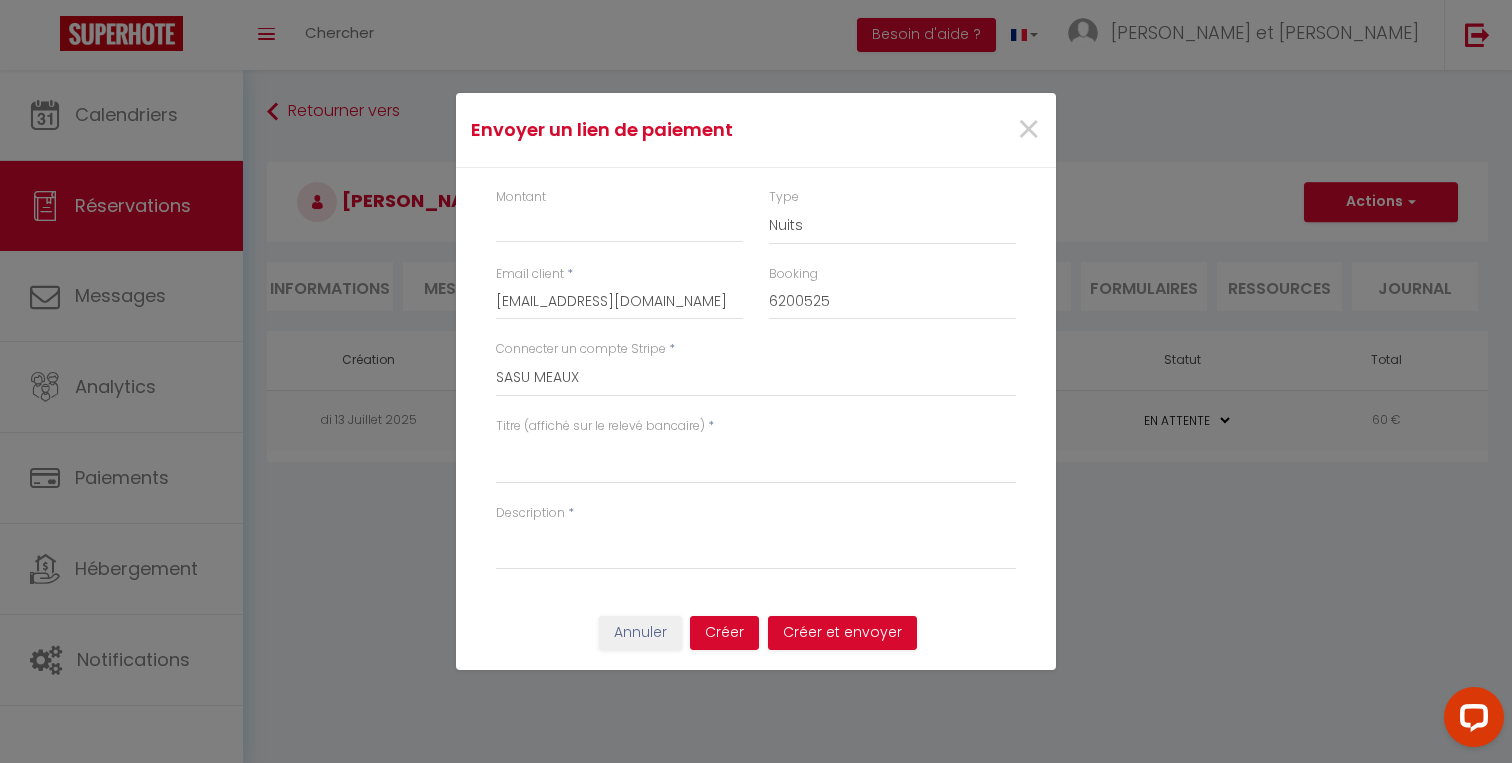click on "Envoyer un lien de paiement" at bounding box center [656, 130] 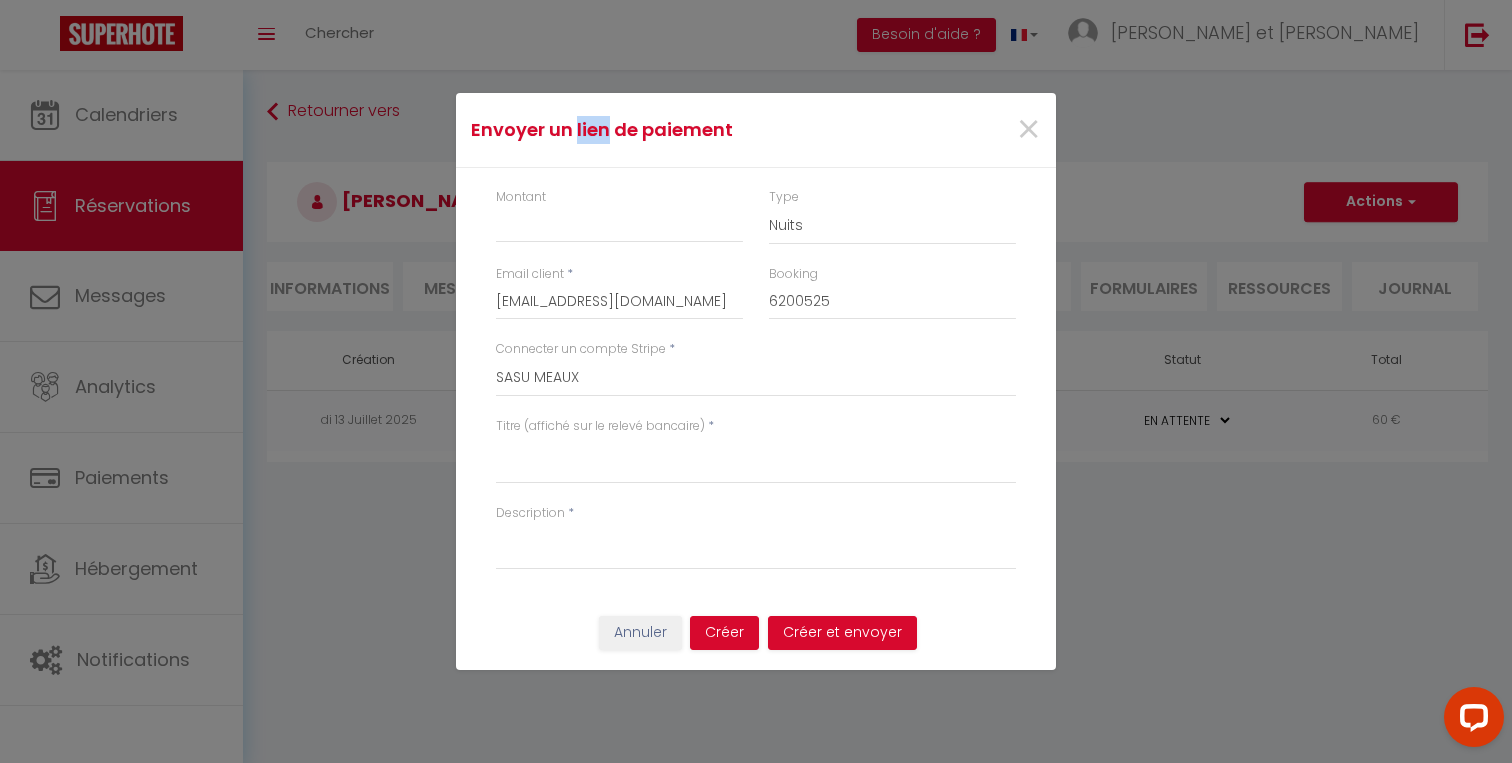 click on "Envoyer un lien de paiement" at bounding box center (656, 130) 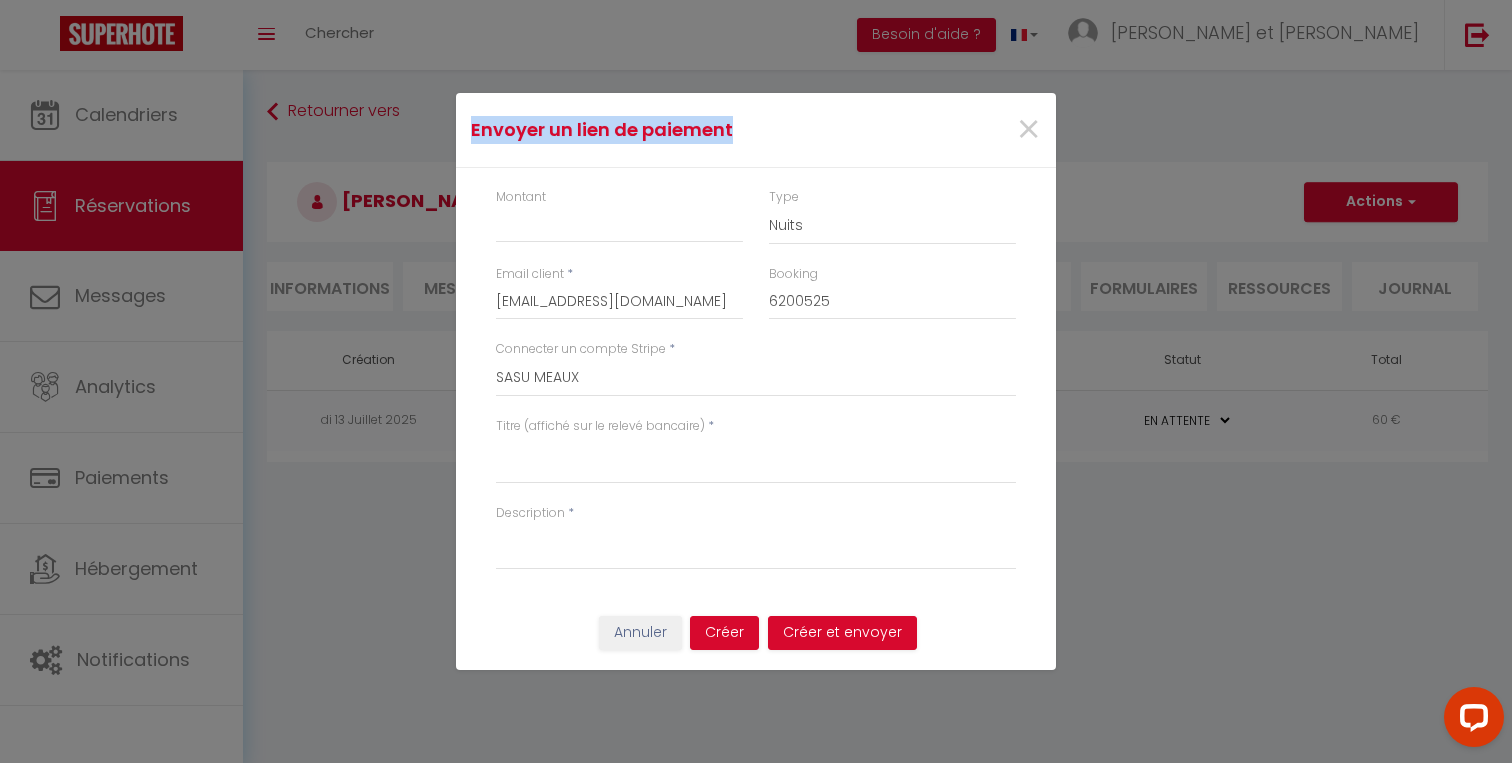 click on "Envoyer un lien de paiement" at bounding box center [656, 130] 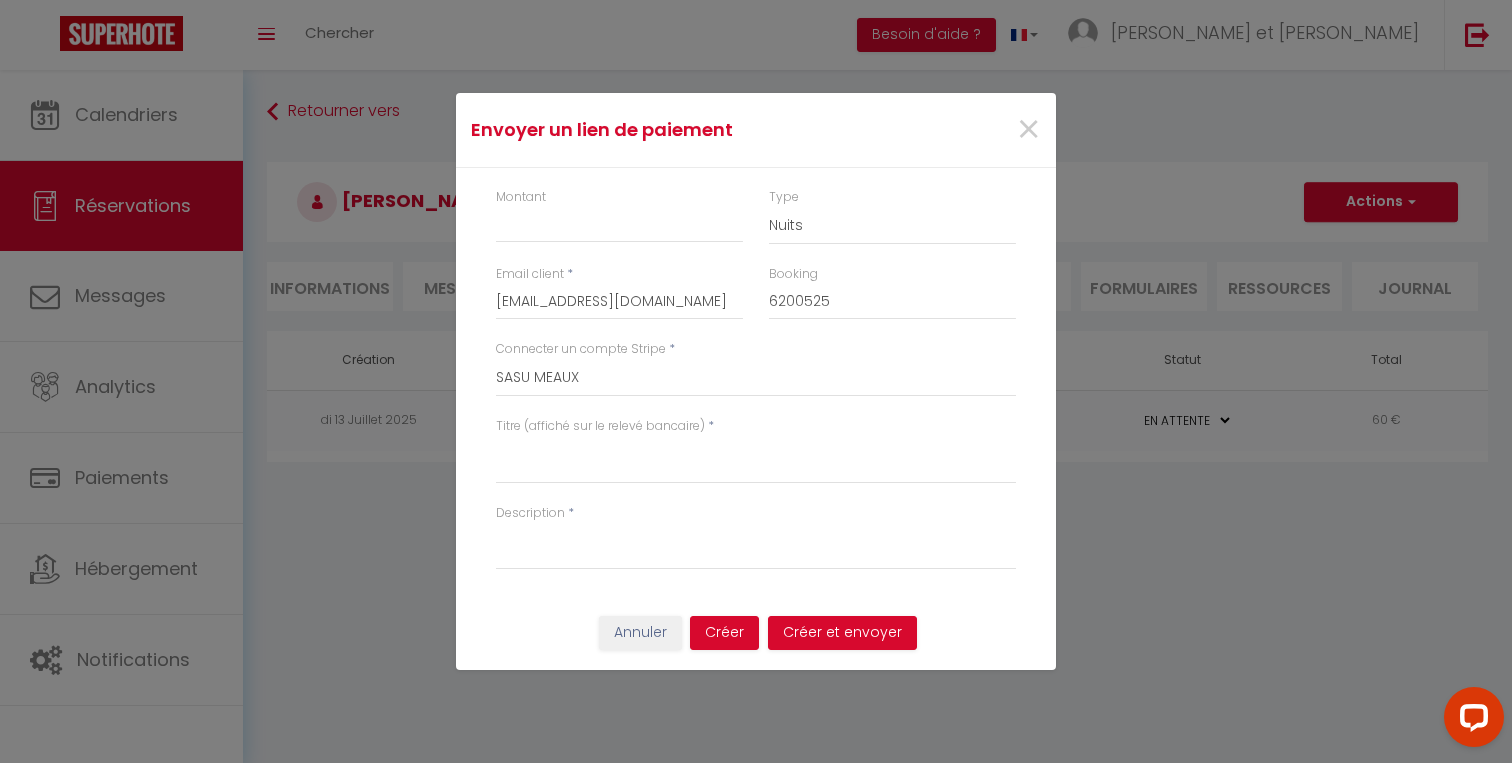 click on "Envoyer un lien de paiement" at bounding box center [656, 130] 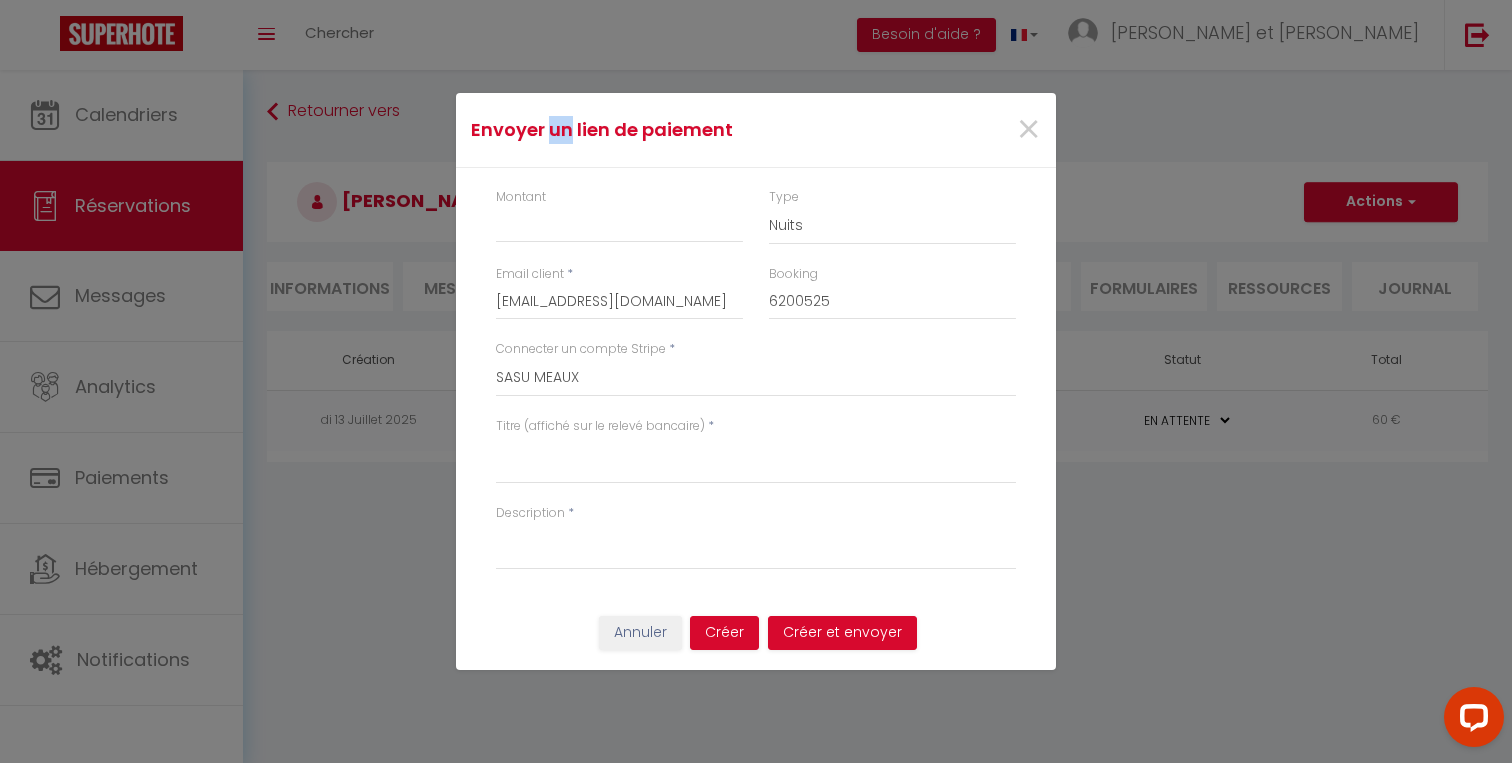 click on "Envoyer un lien de paiement" at bounding box center (656, 130) 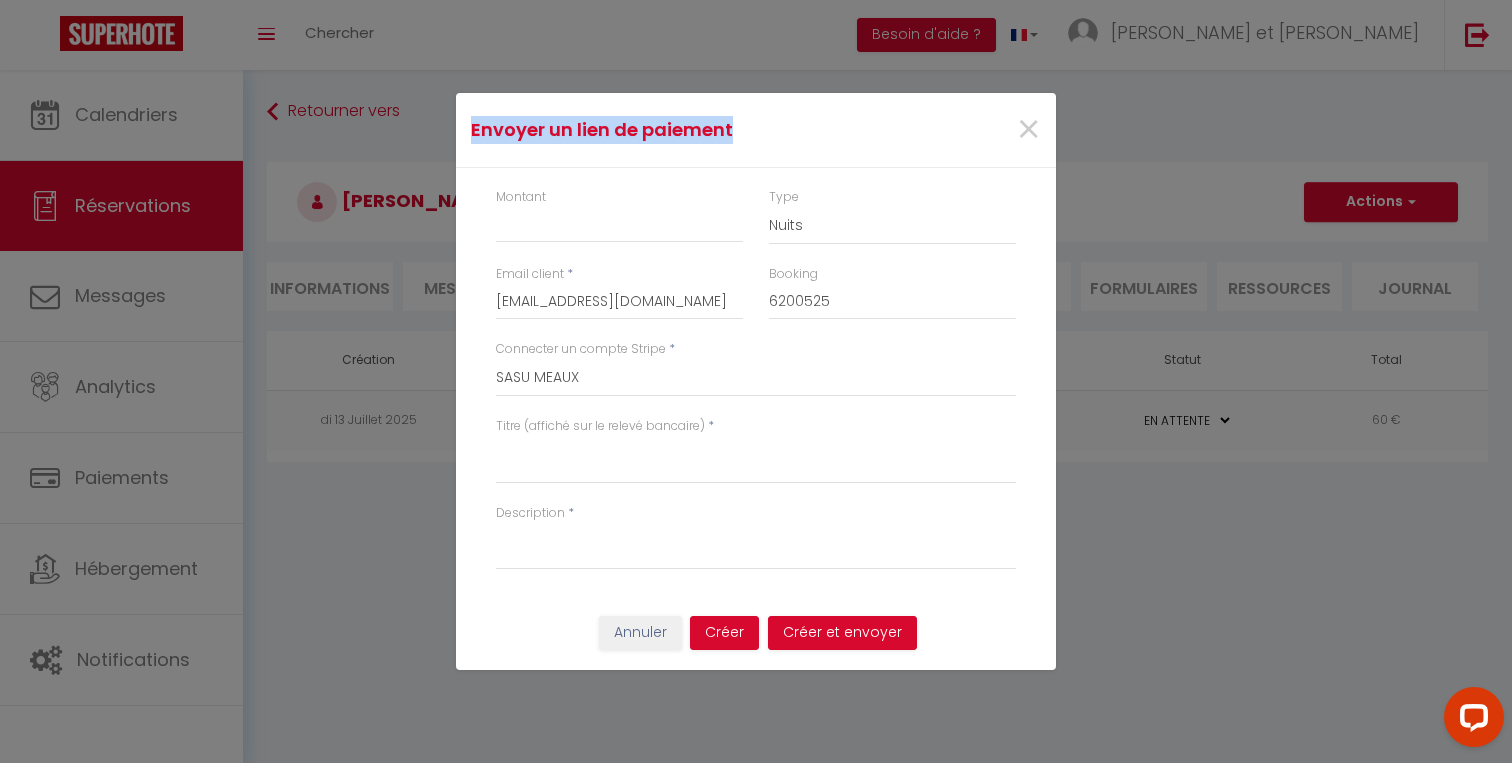 click on "Envoyer un lien de paiement   ×" at bounding box center (756, 130) 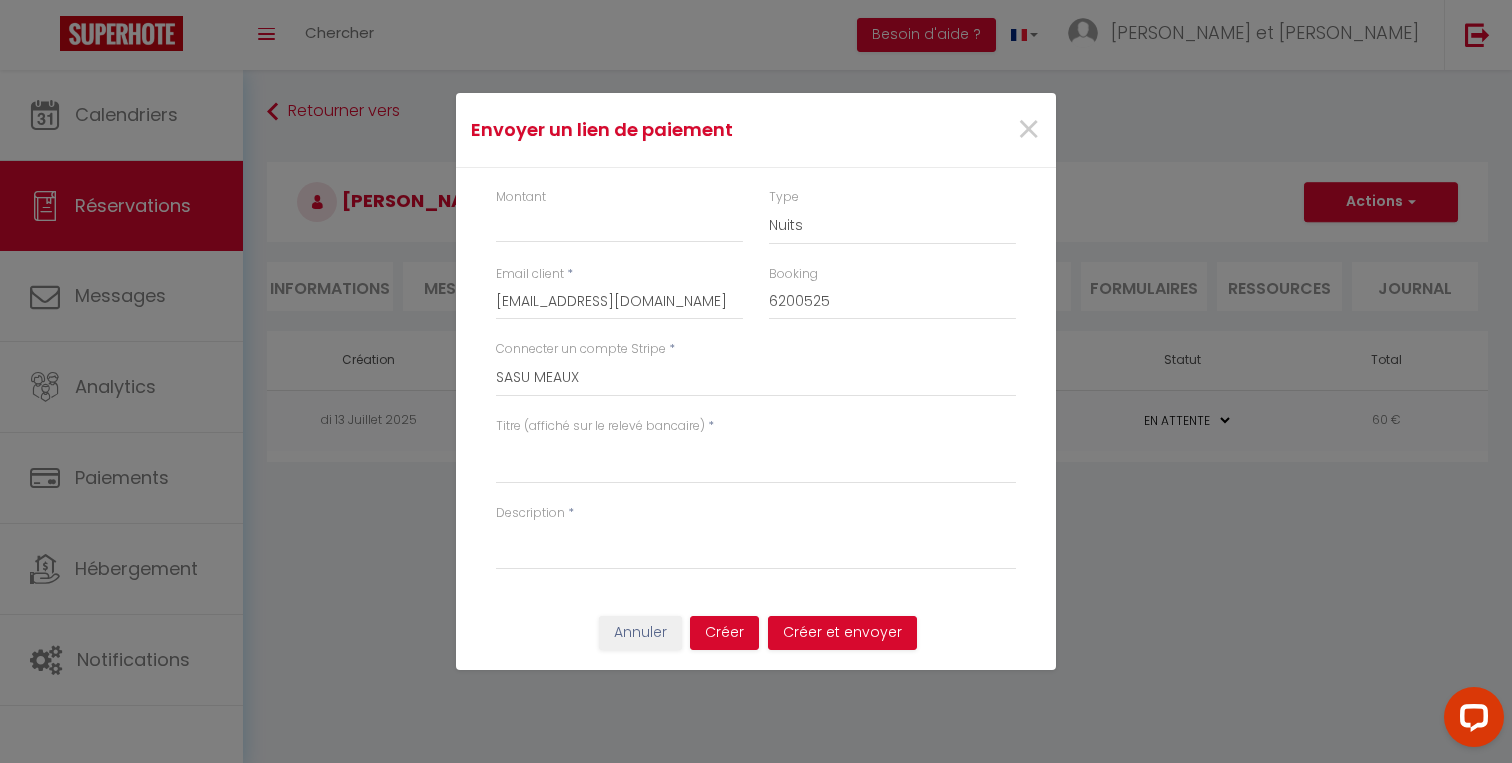 click on "Envoyer un lien de paiement" at bounding box center [656, 130] 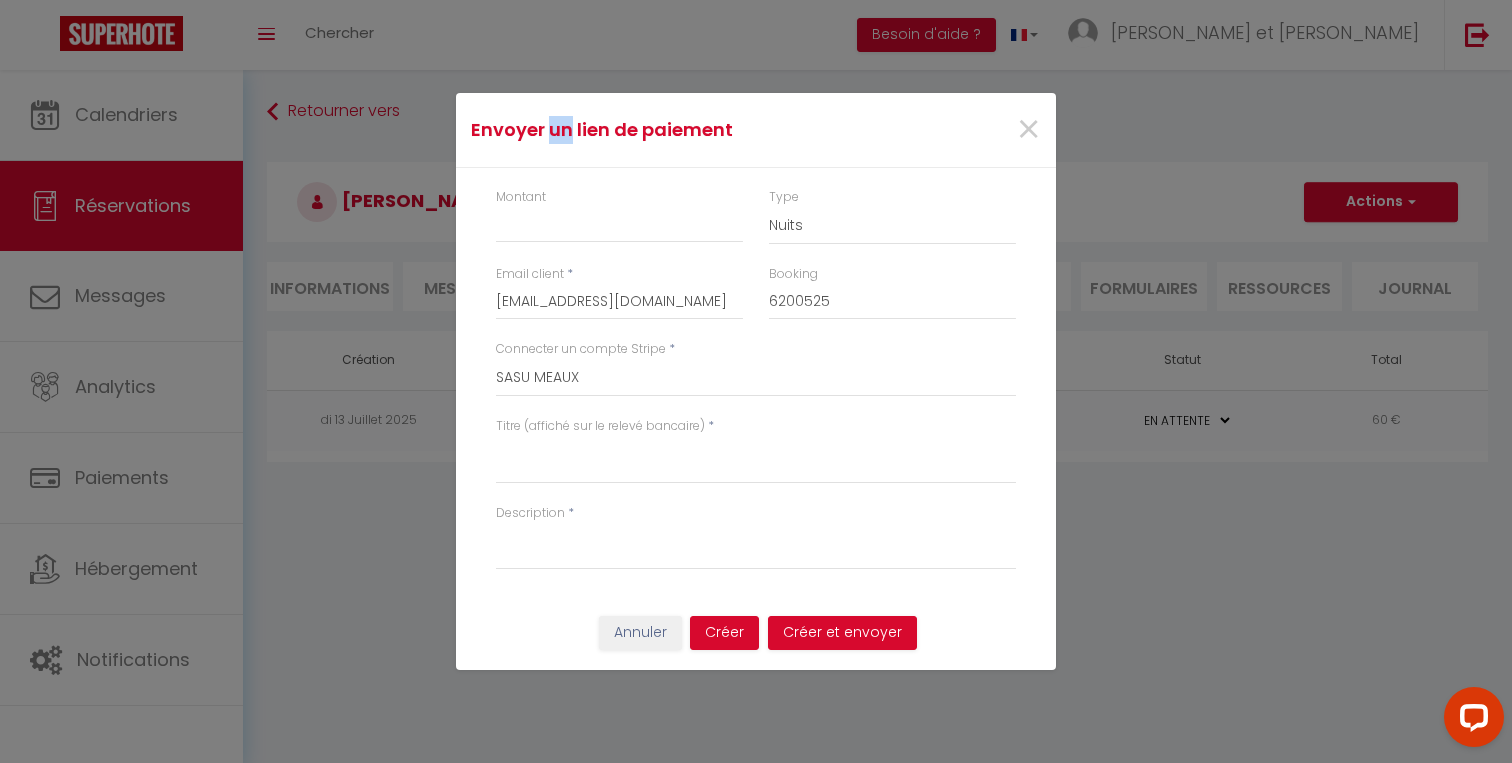 click on "Envoyer un lien de paiement" at bounding box center [656, 130] 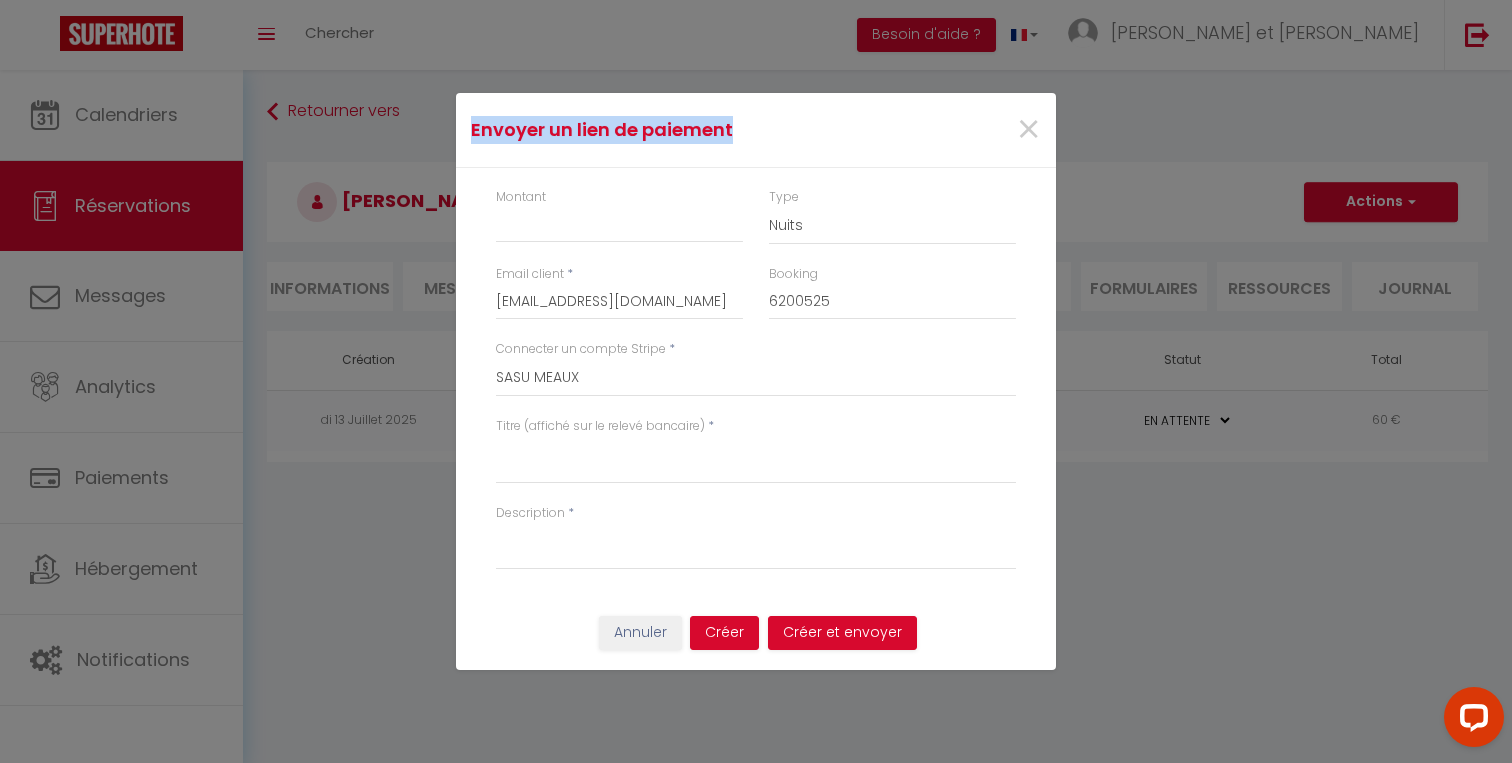 click on "Montant" at bounding box center [521, 197] 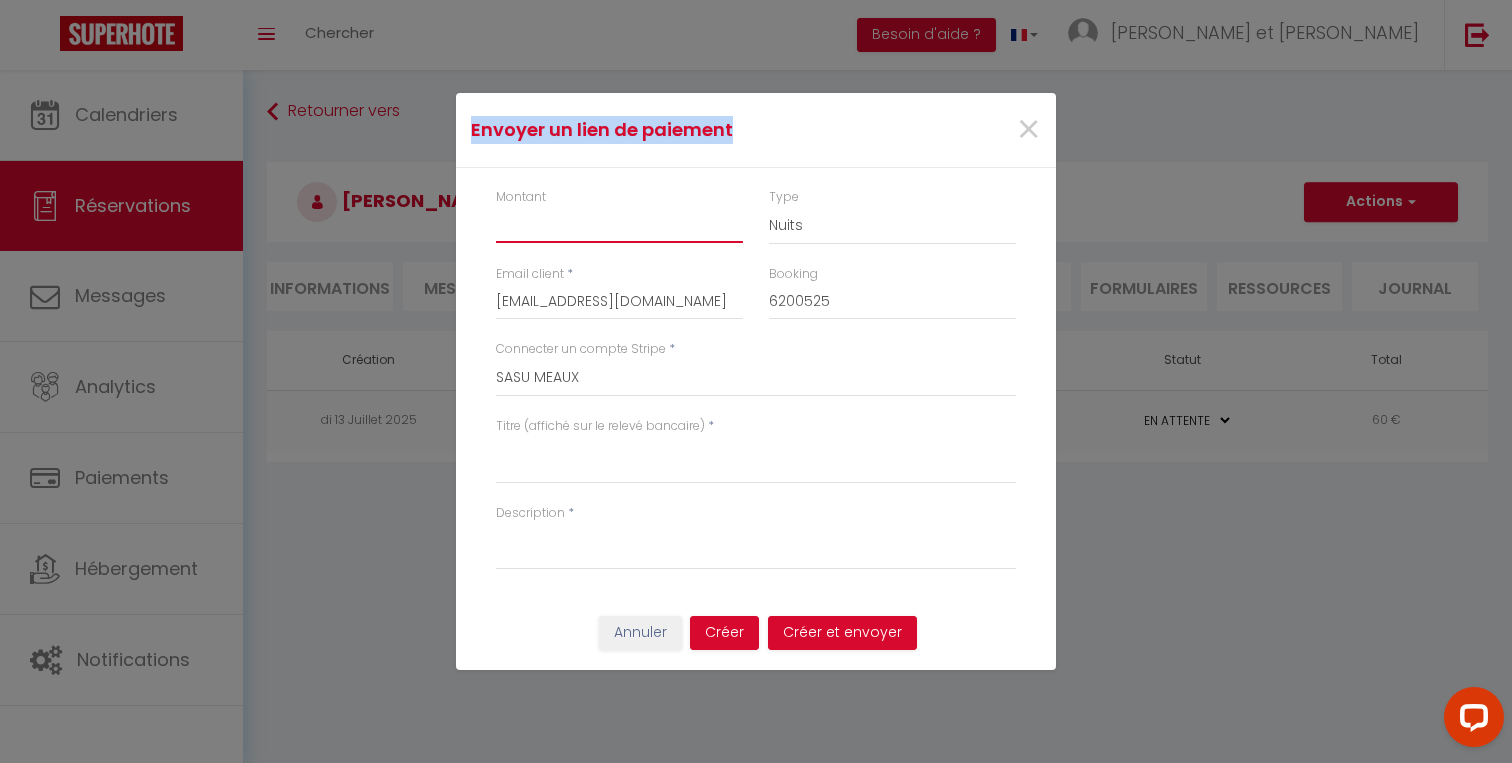 click on "Montant" at bounding box center (619, 225) 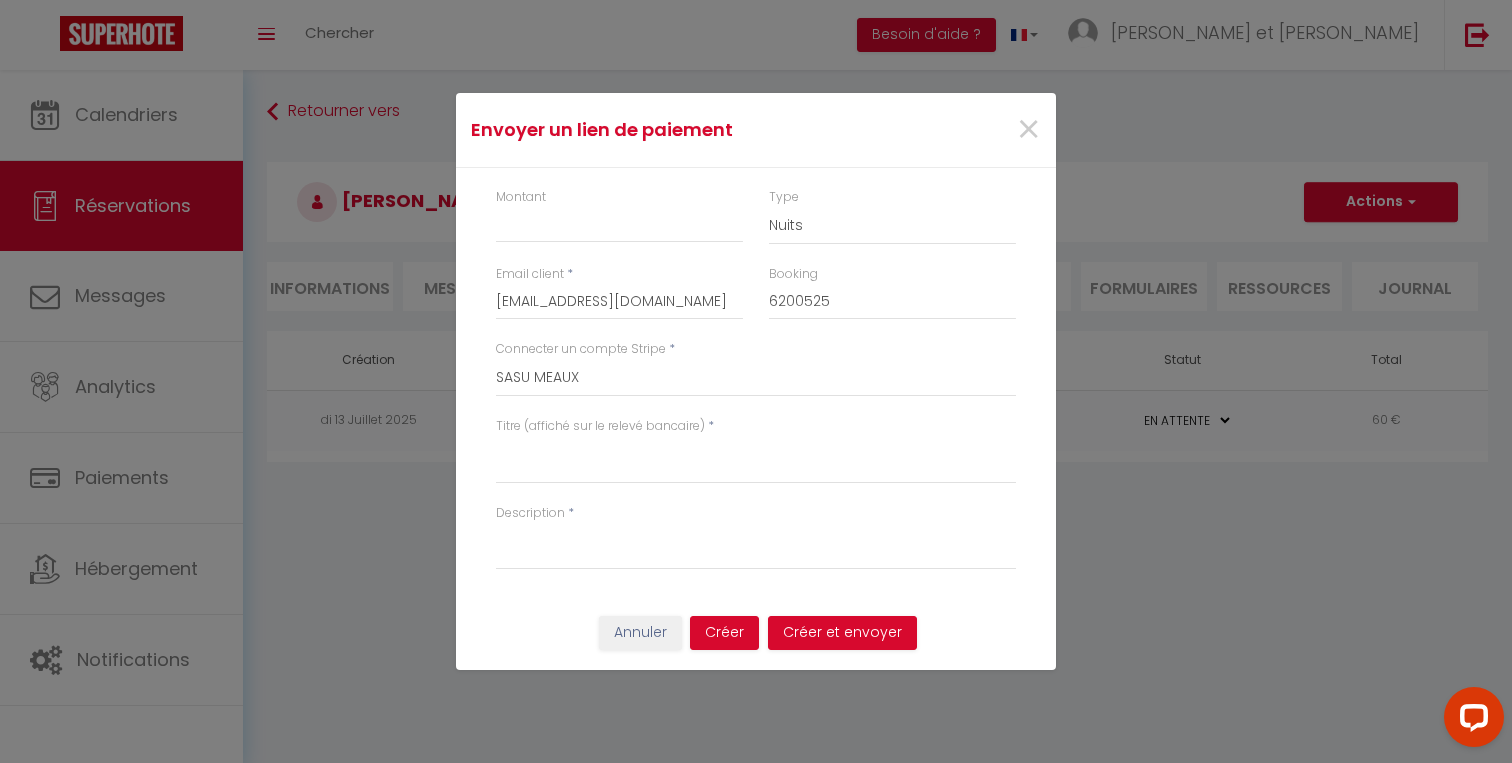 click on "Montant" at bounding box center (521, 197) 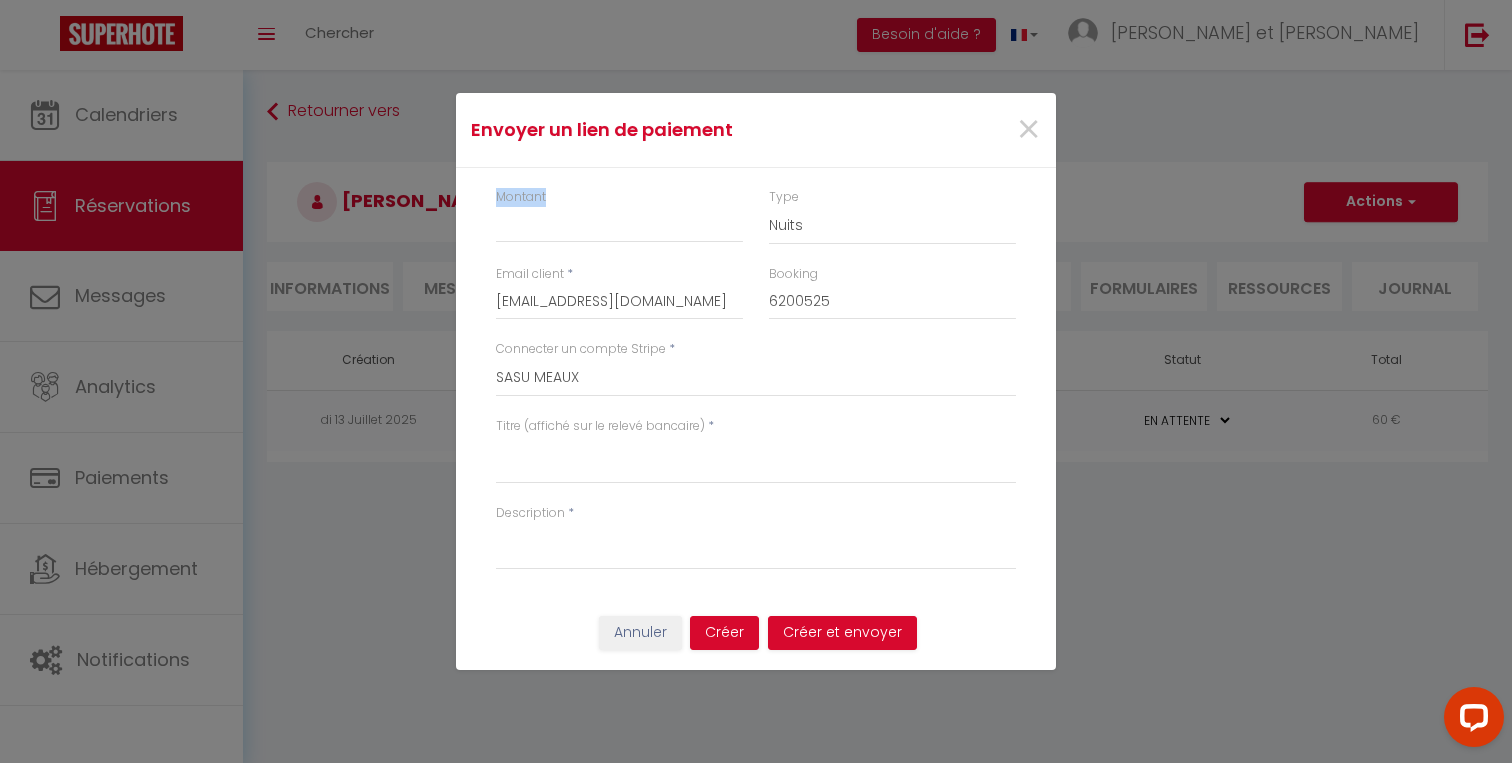 click on "Envoyer un lien de paiement" at bounding box center (656, 130) 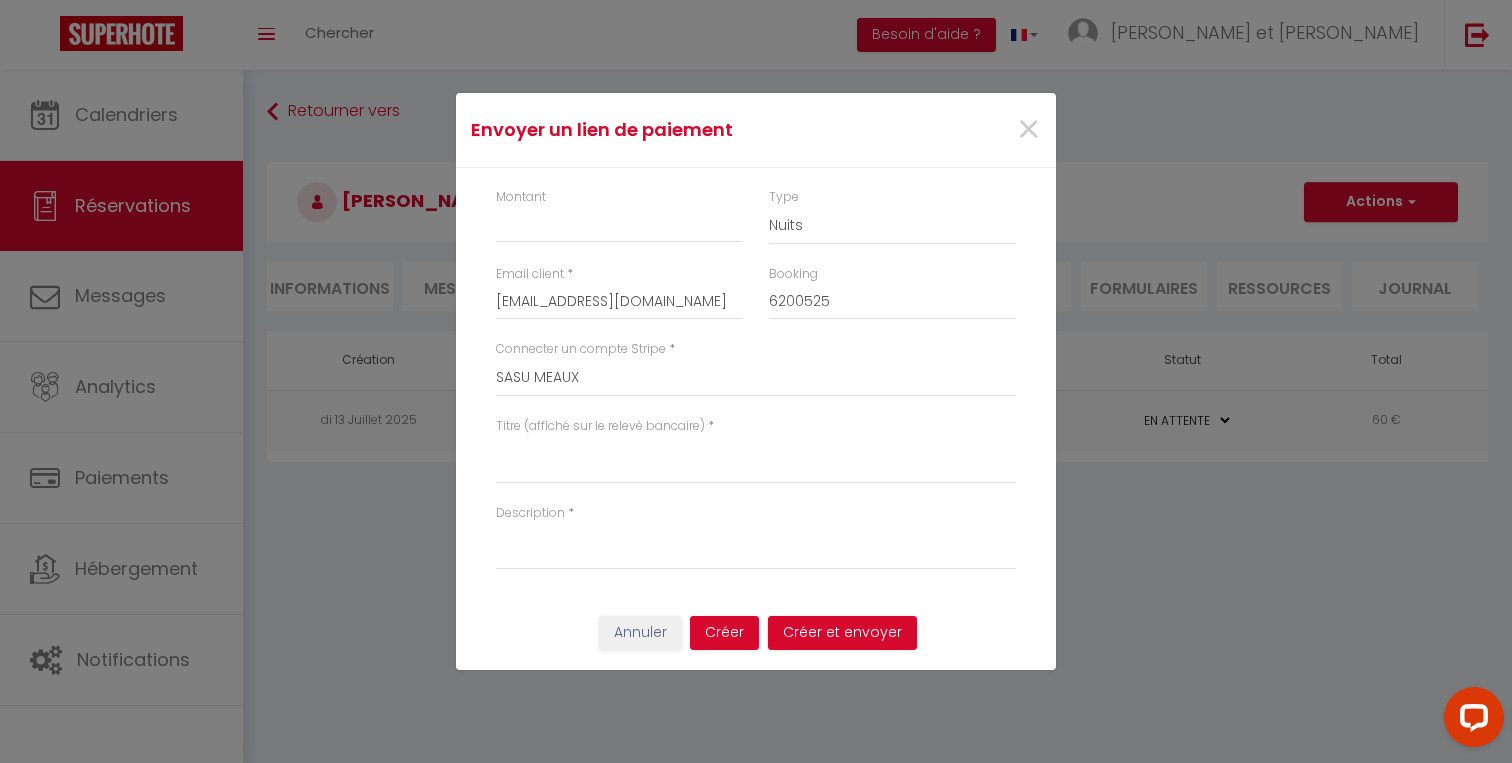 click on "Envoyer un lien de paiement" at bounding box center (656, 130) 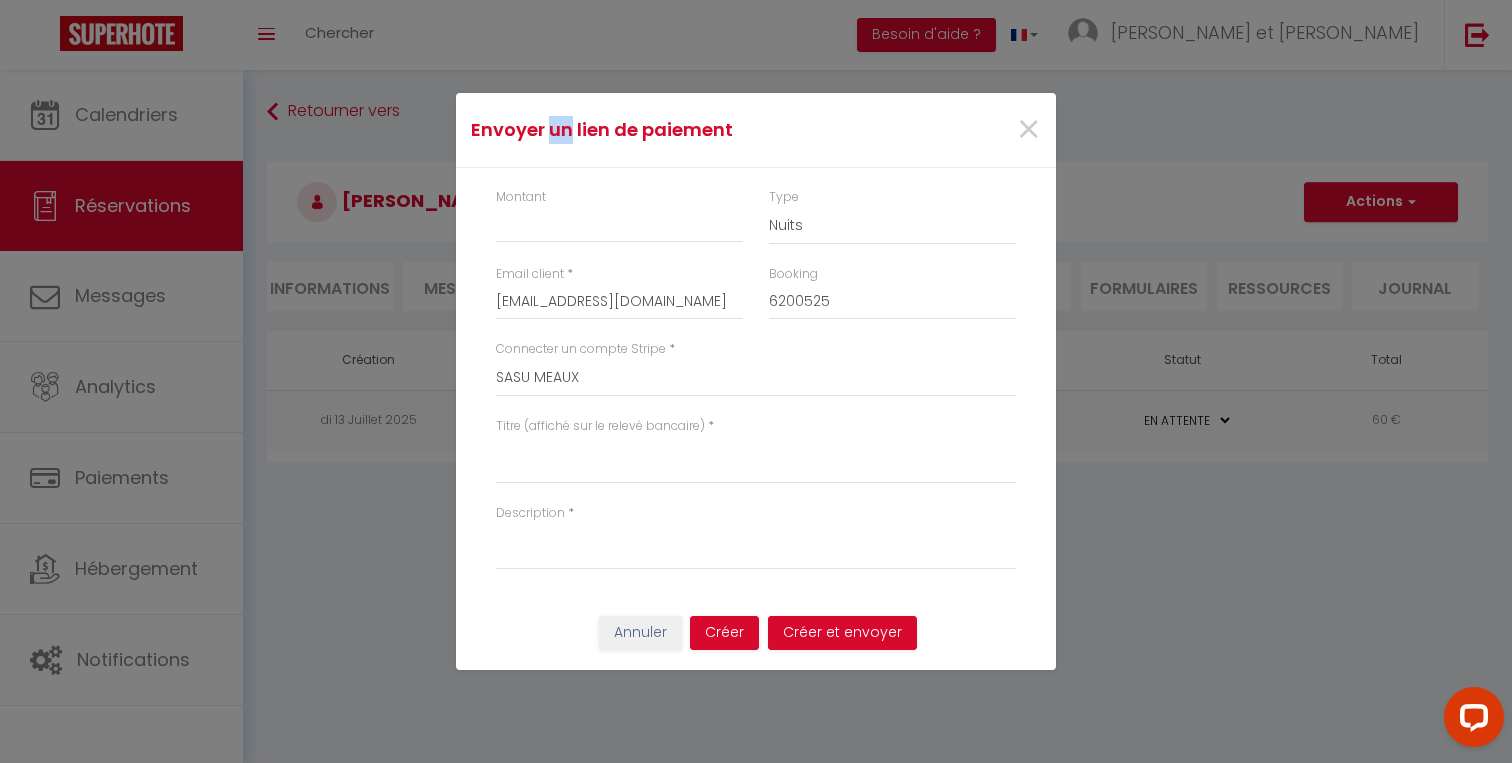 click on "Envoyer un lien de paiement" at bounding box center [656, 130] 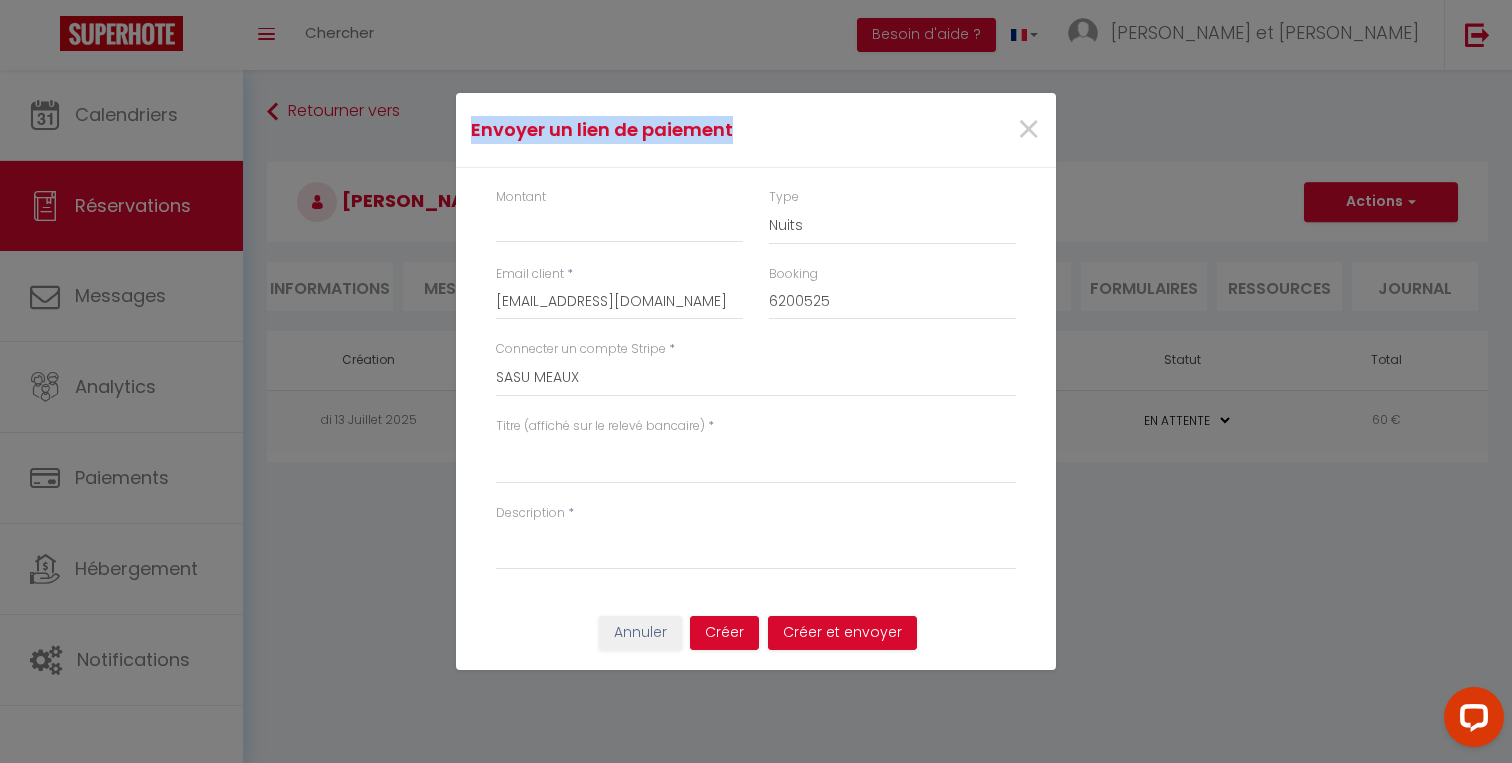 click on "Envoyer un lien de paiement" at bounding box center [656, 130] 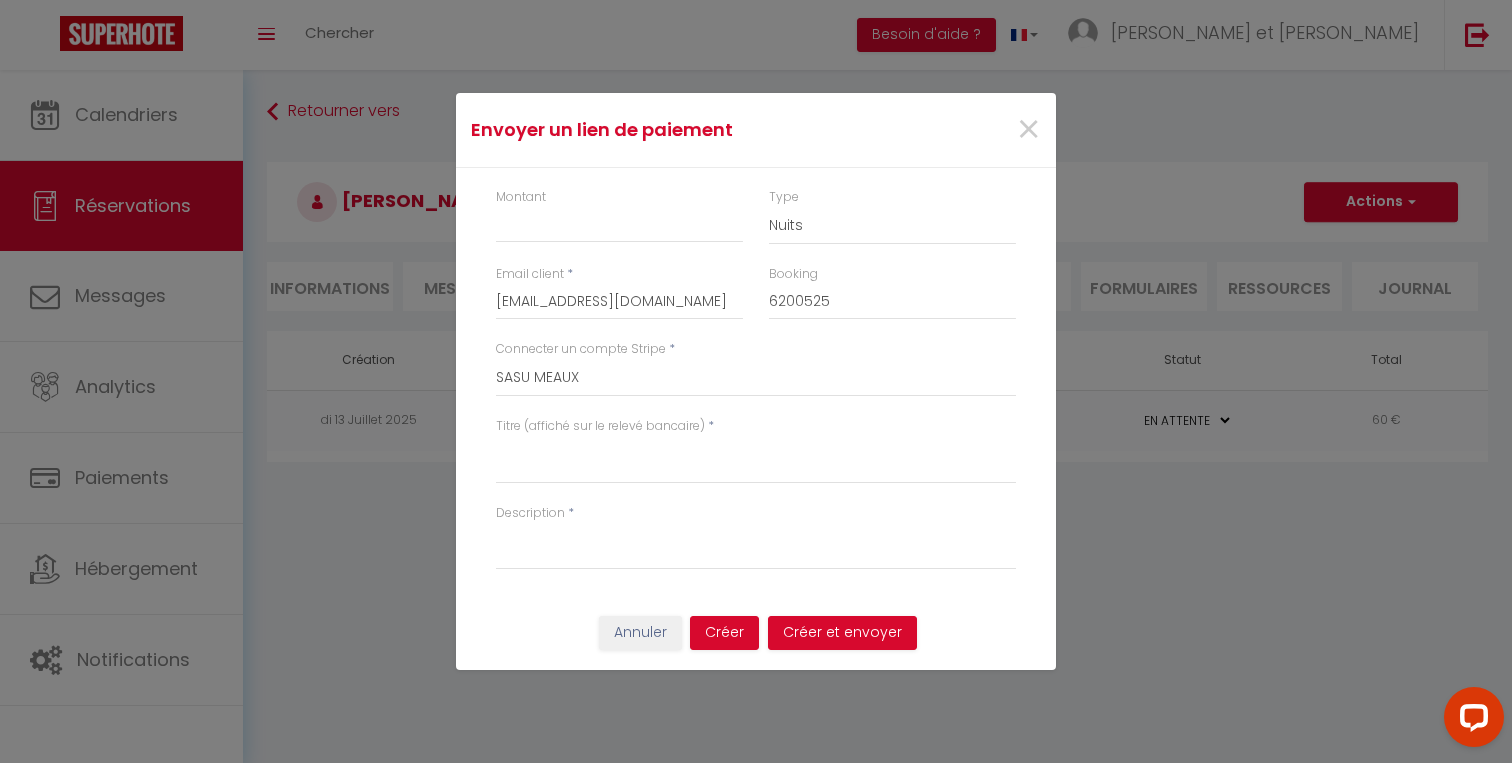 click on "Envoyer un lien de paiement" at bounding box center [656, 130] 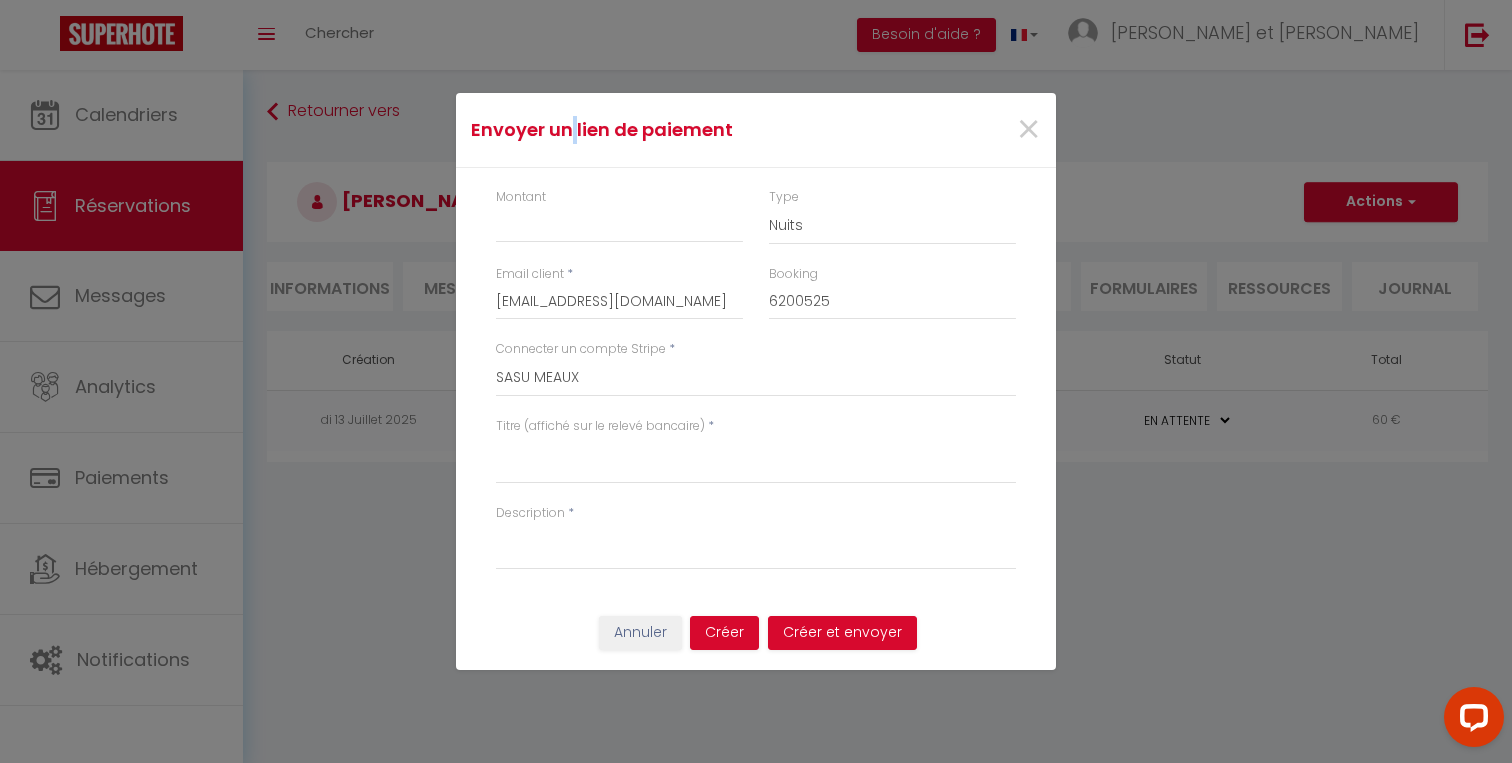 click on "Envoyer un lien de paiement" at bounding box center (656, 130) 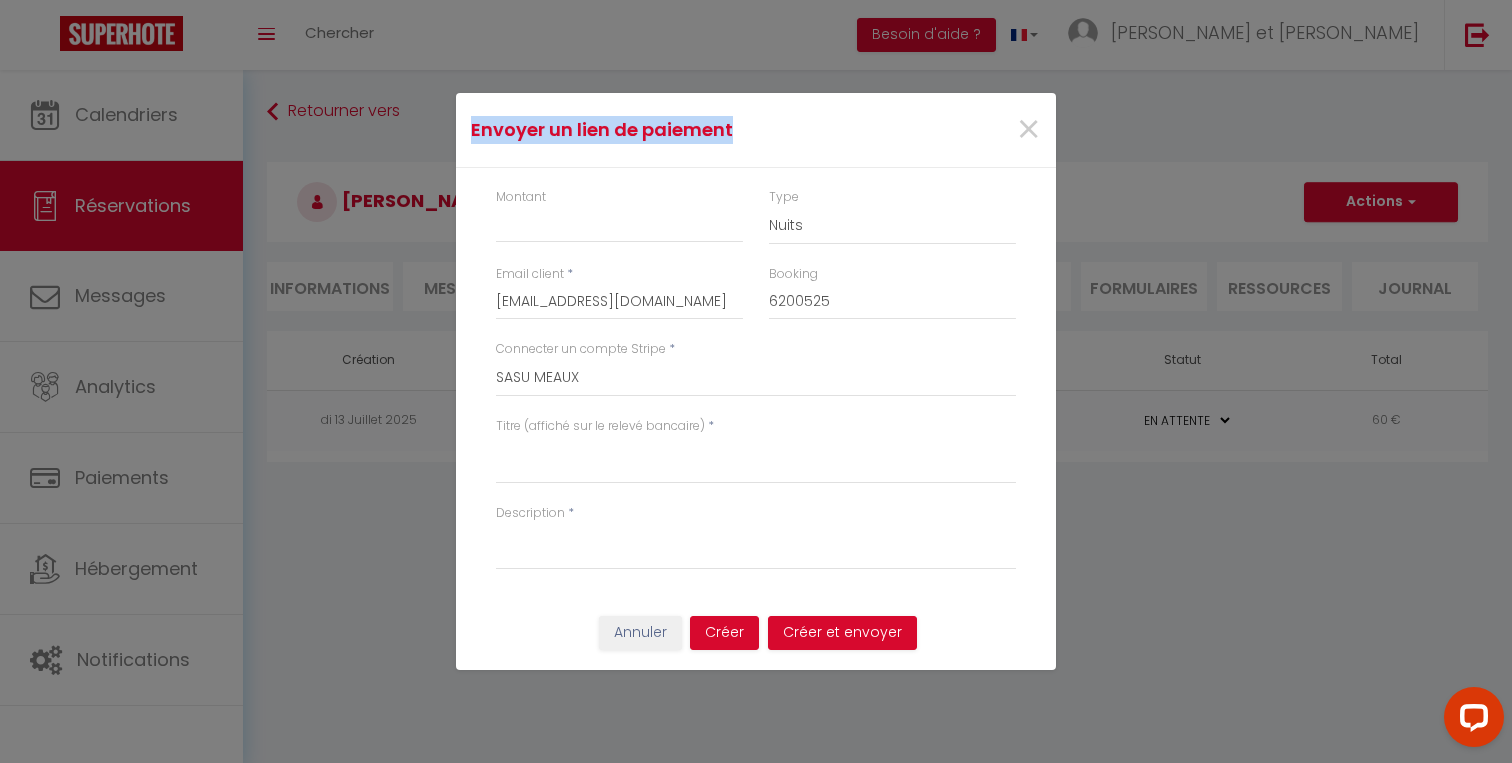 click on "Envoyer un lien de paiement" at bounding box center (656, 130) 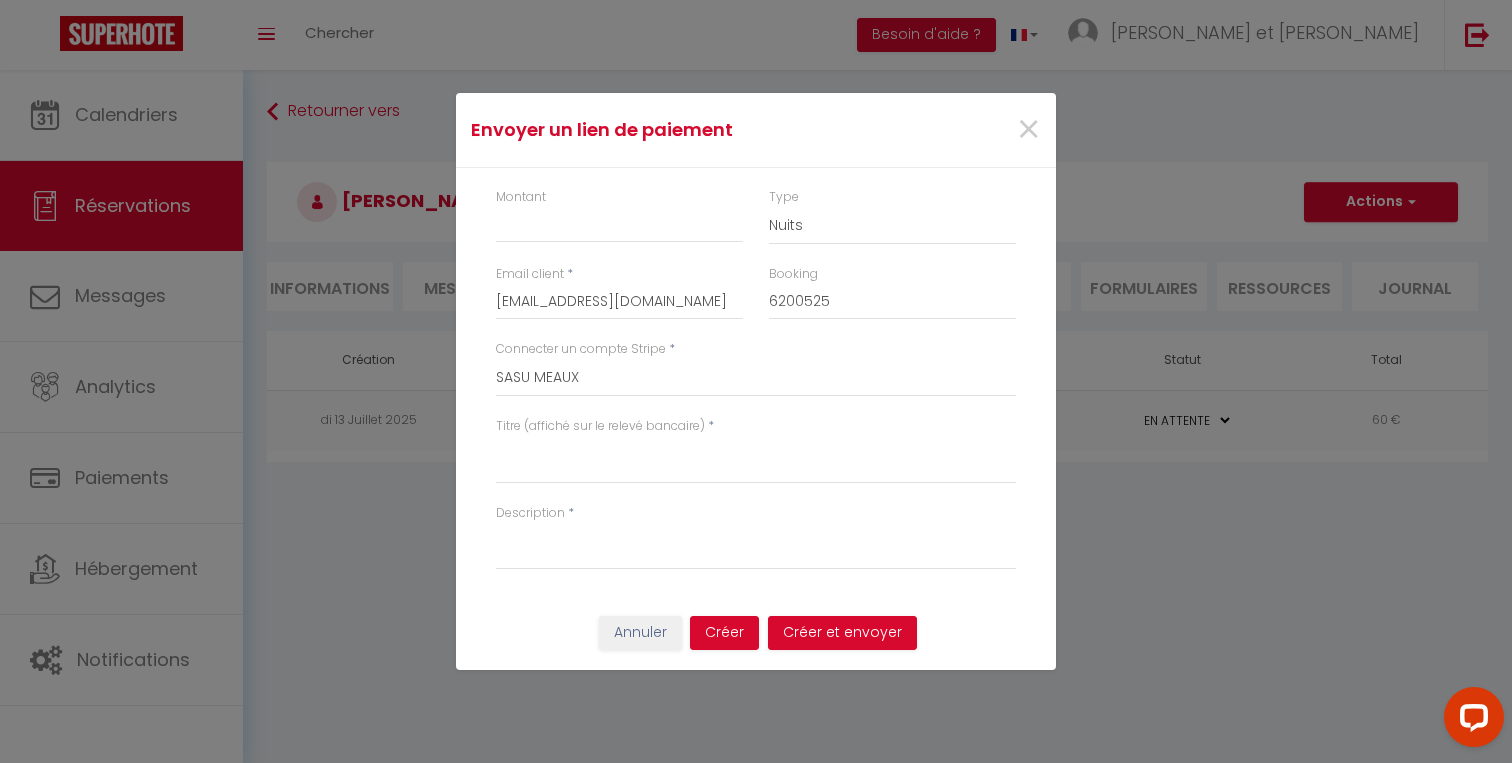 click on "Envoyer un lien de paiement" at bounding box center [656, 130] 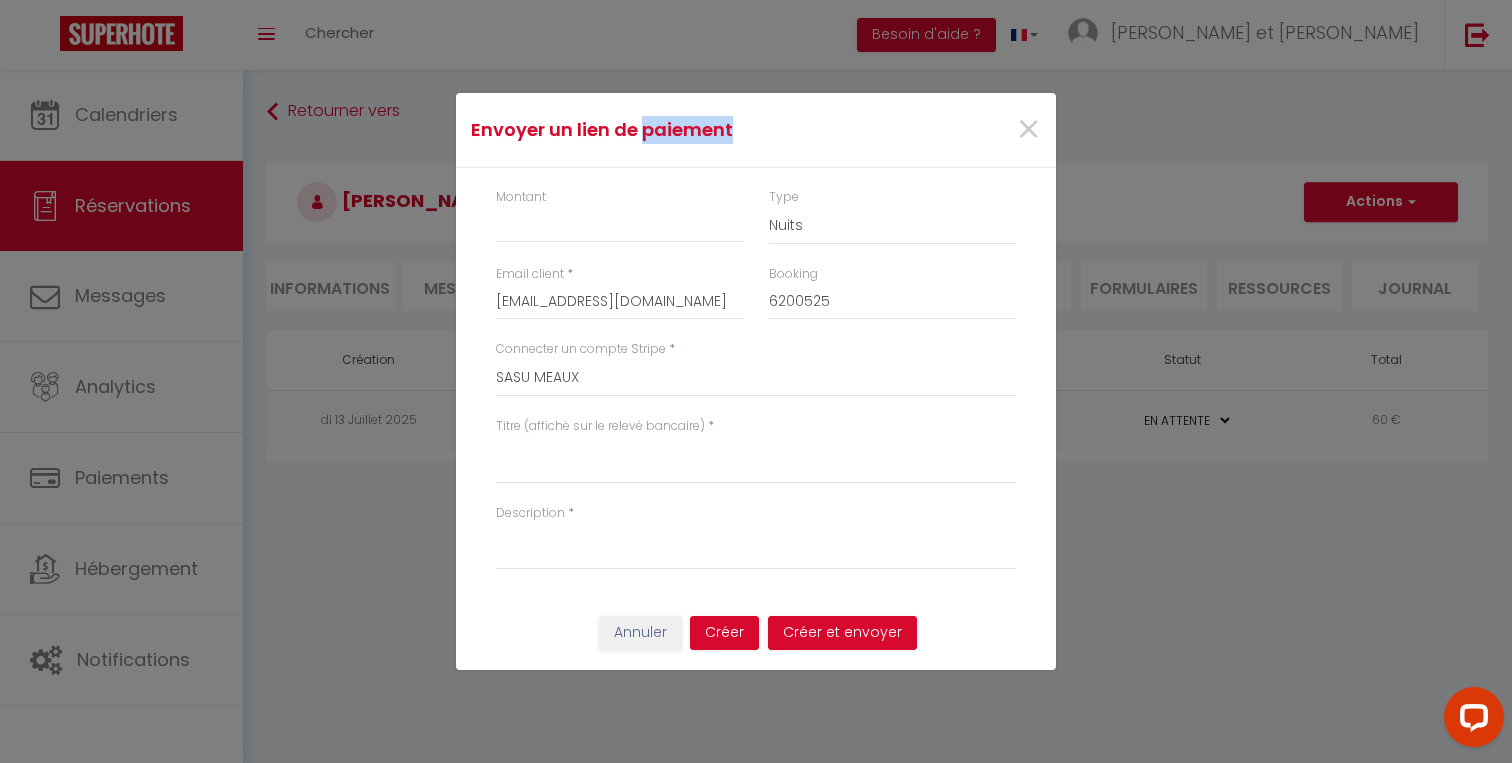 click on "Envoyer un lien de paiement" at bounding box center [656, 130] 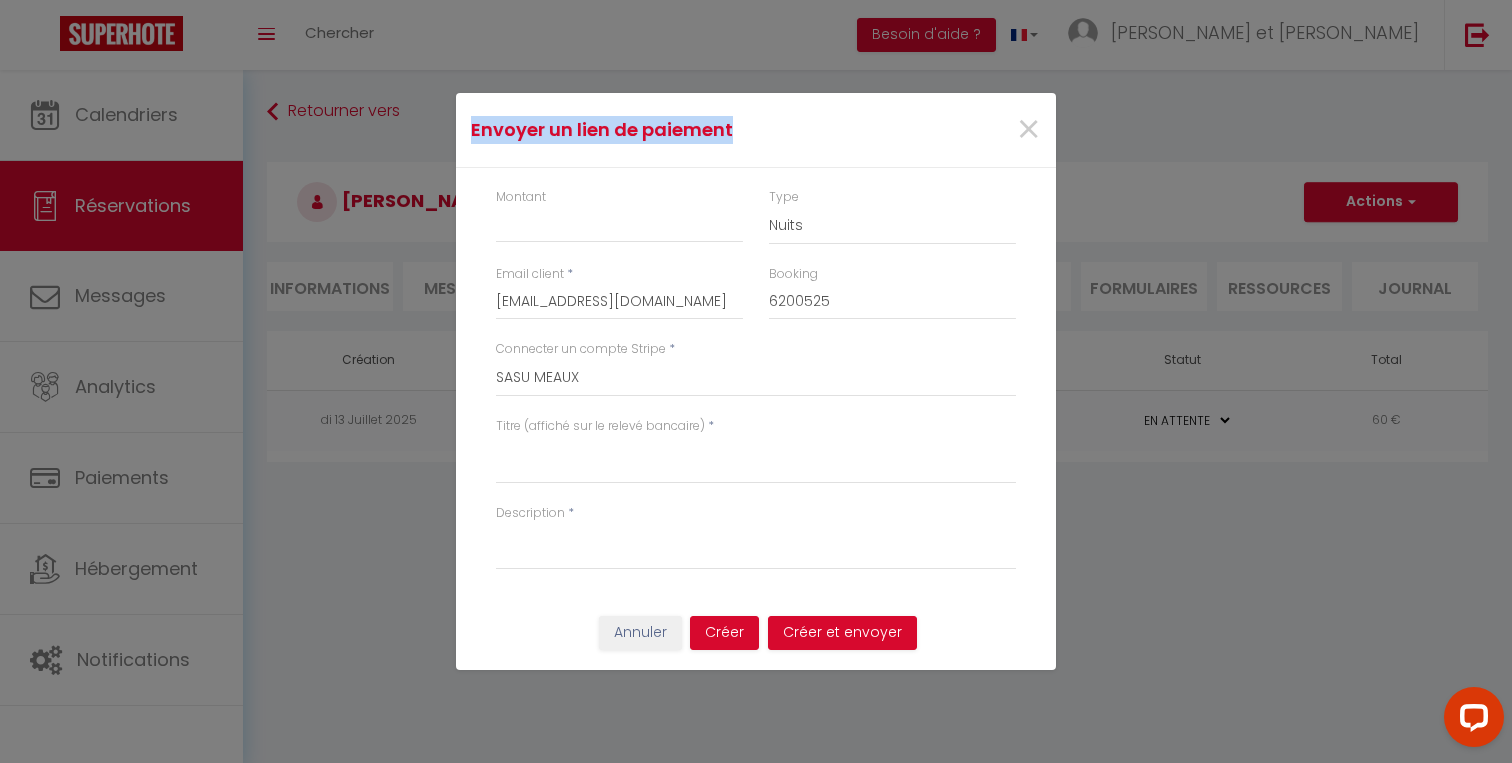 click on "Envoyer un lien de paiement" at bounding box center [656, 130] 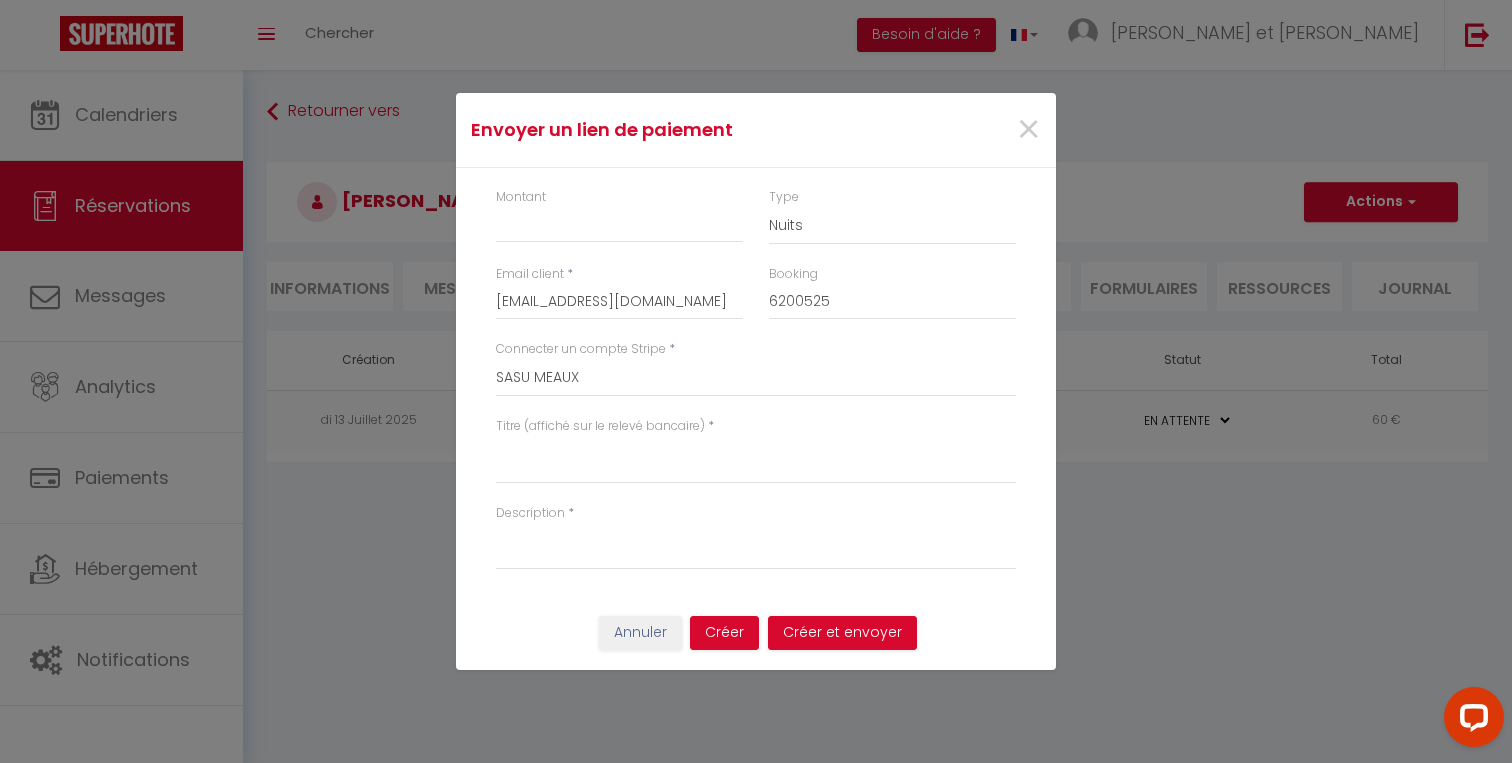 click on "Envoyer un lien de paiement" at bounding box center (656, 130) 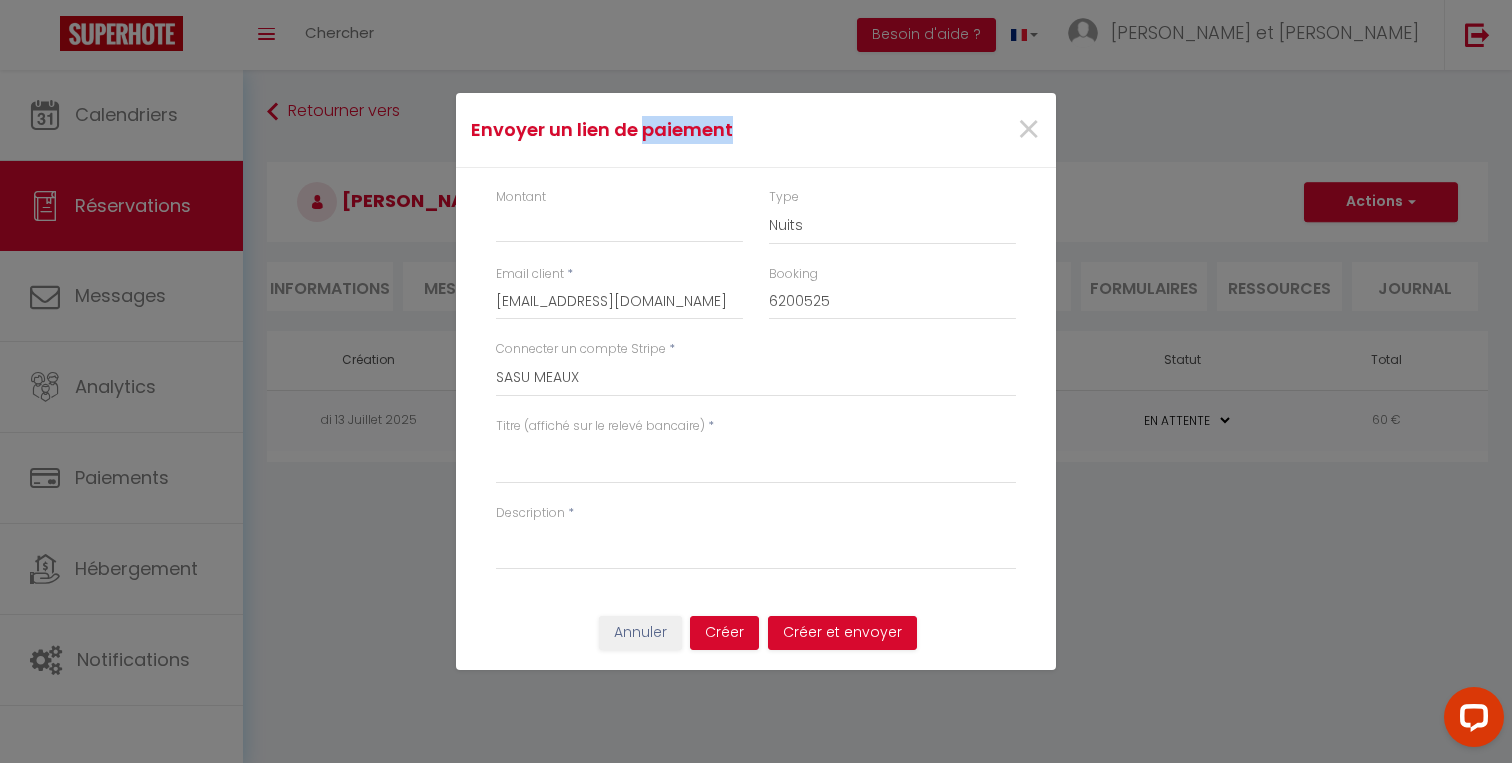 click on "Envoyer un lien de paiement" at bounding box center [656, 130] 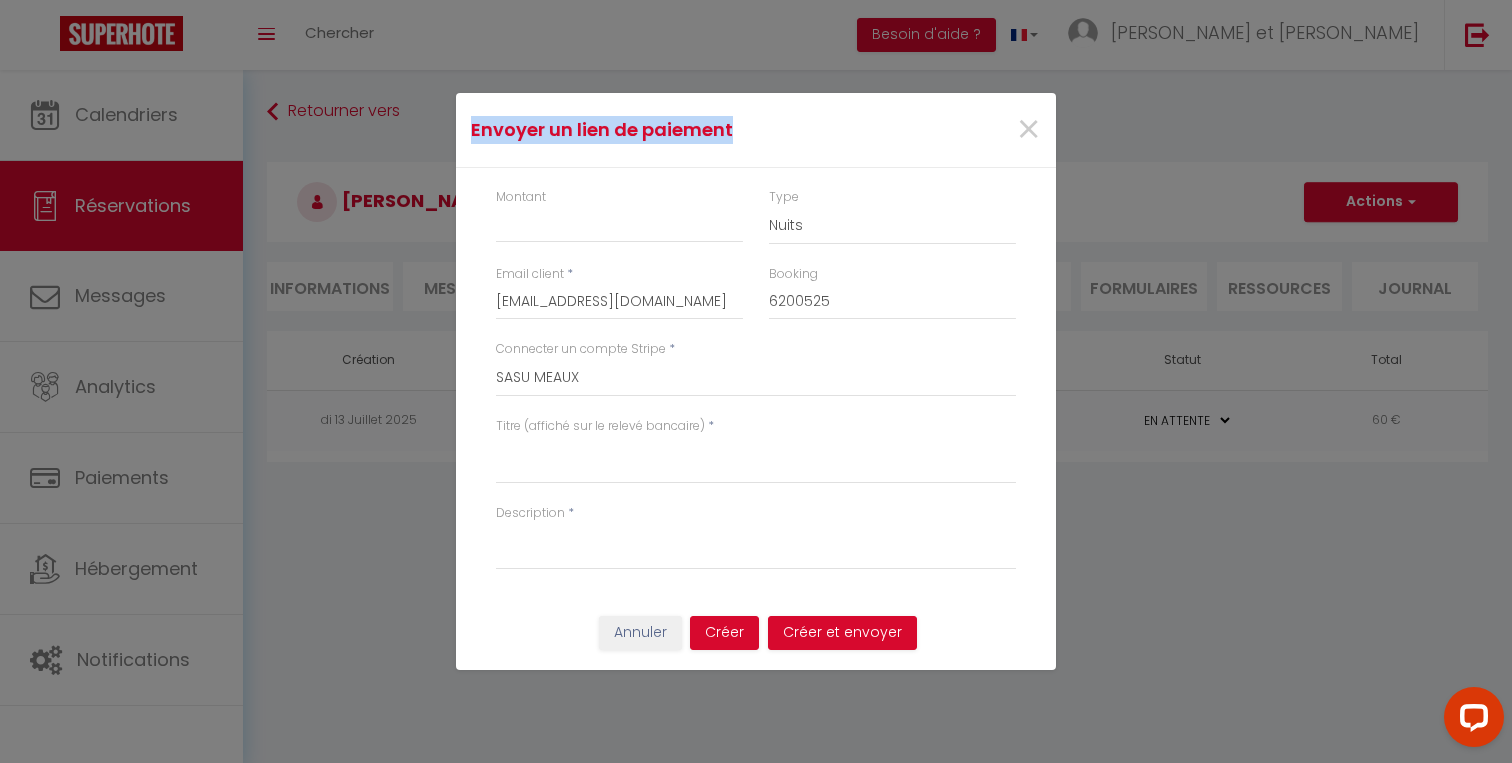 click on "Envoyer un lien de paiement" at bounding box center (656, 130) 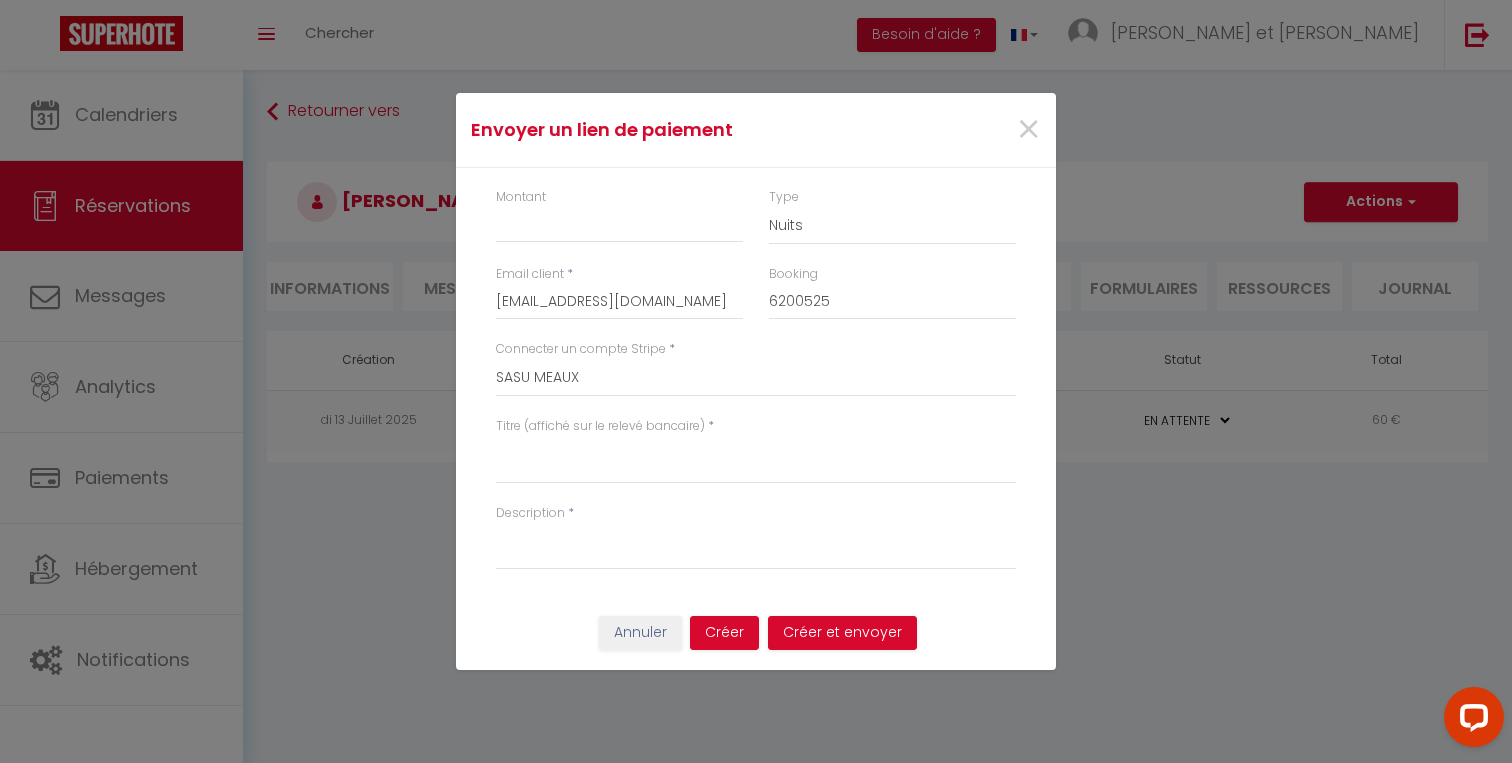click on "Envoyer un lien de paiement" at bounding box center (656, 130) 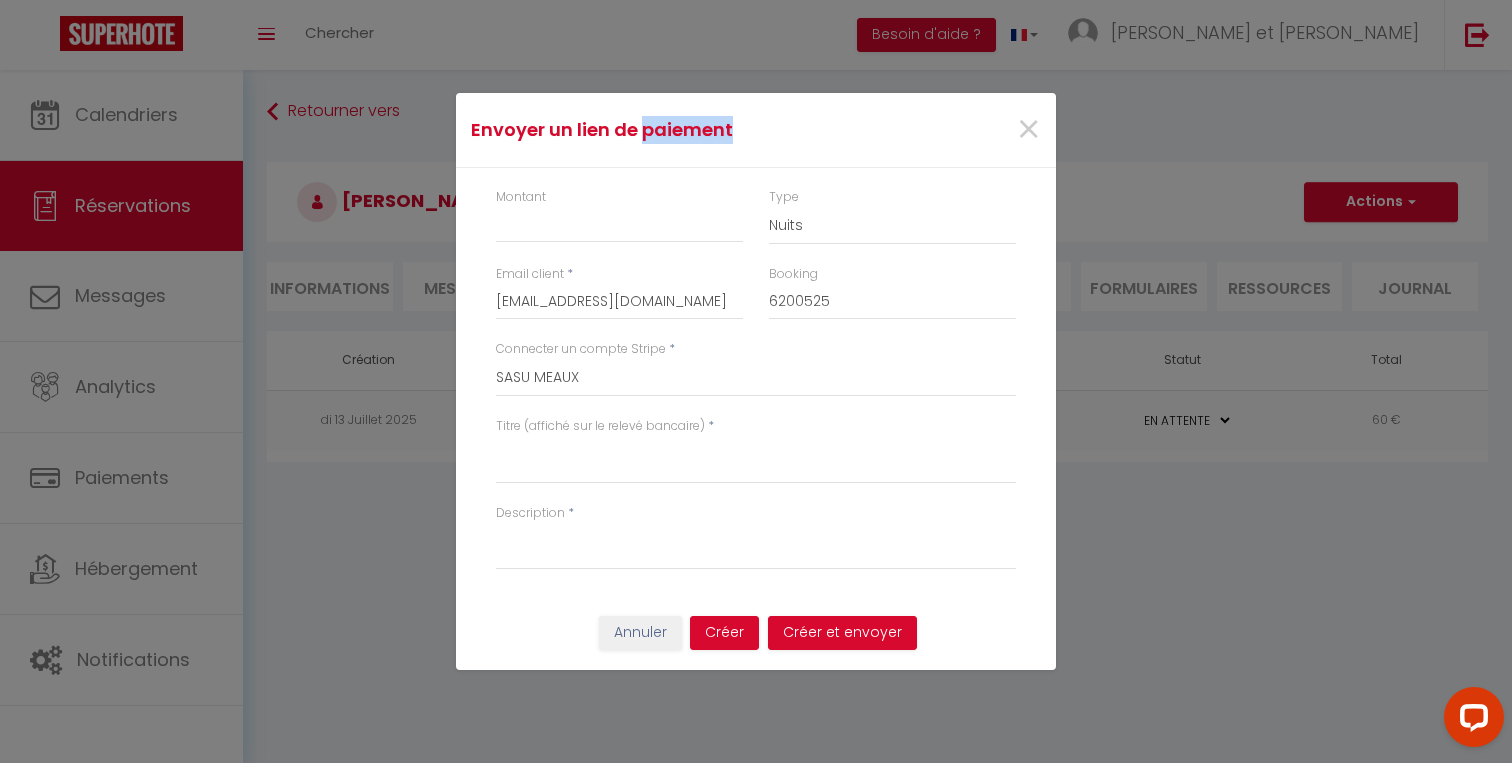 click on "Envoyer un lien de paiement" at bounding box center [656, 130] 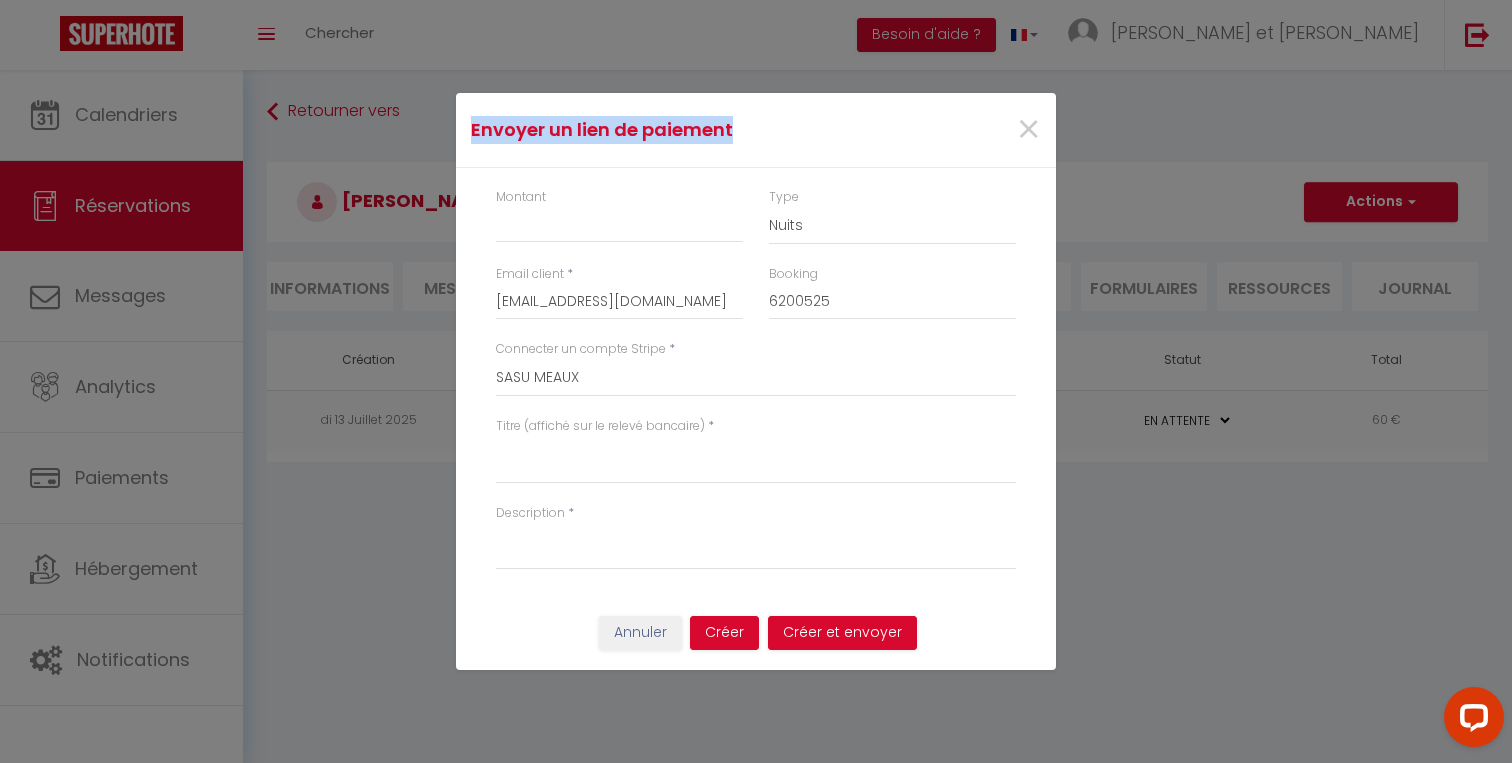 click on "Envoyer un lien de paiement" at bounding box center [656, 130] 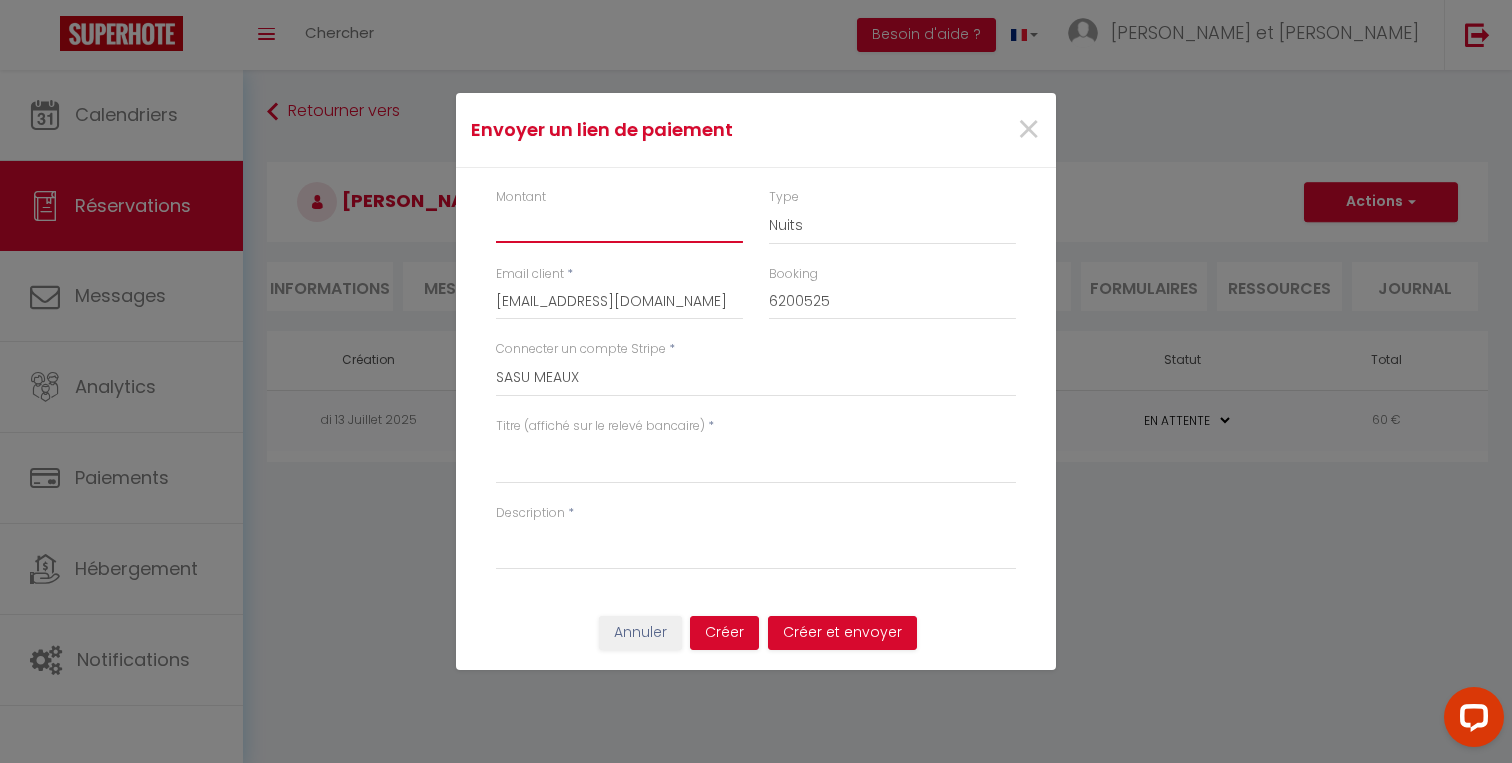 click on "Montant" at bounding box center (619, 225) 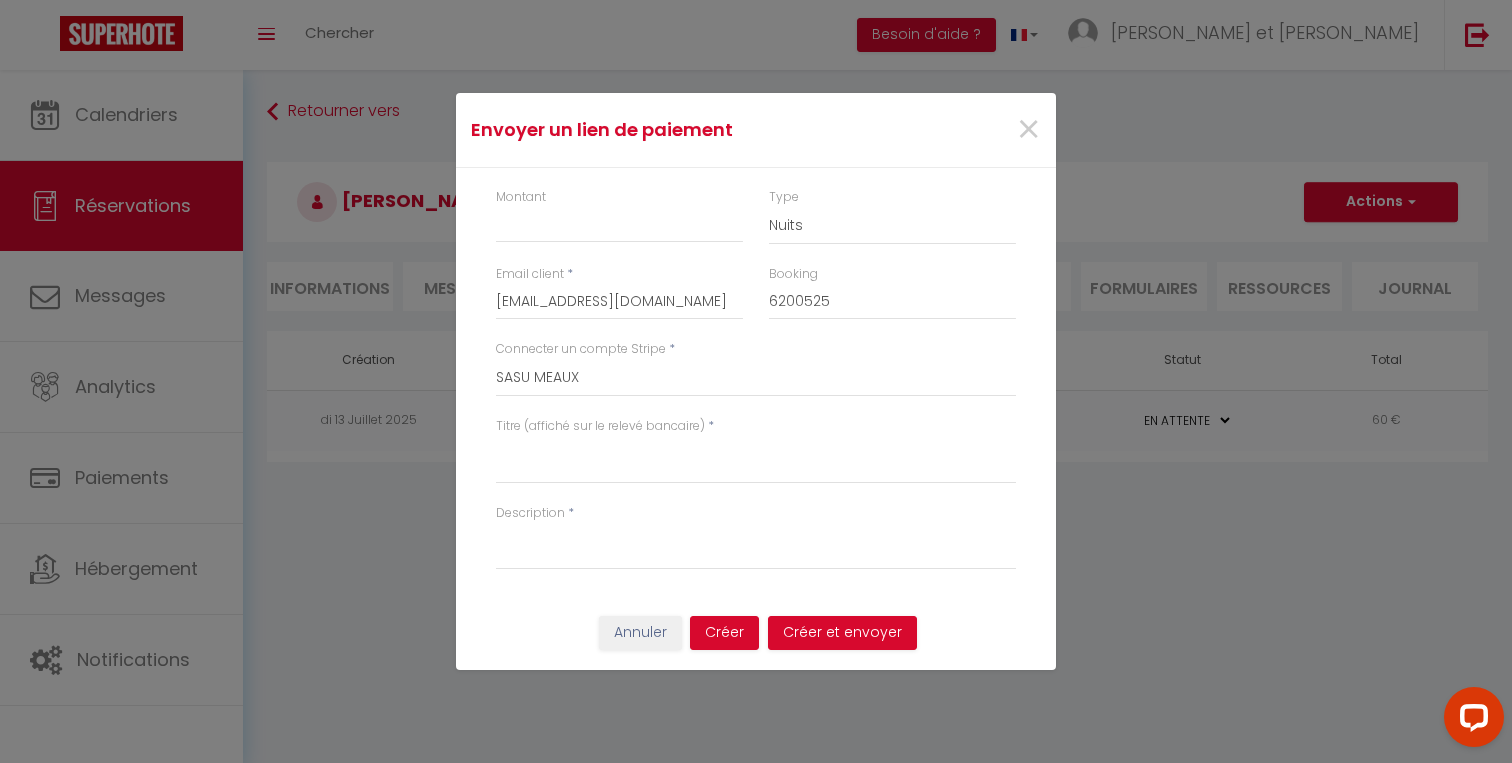 click on "Connecter un compte Stripe
*   Renteas Location Stripe SASU MEAUX" at bounding box center [756, 378] 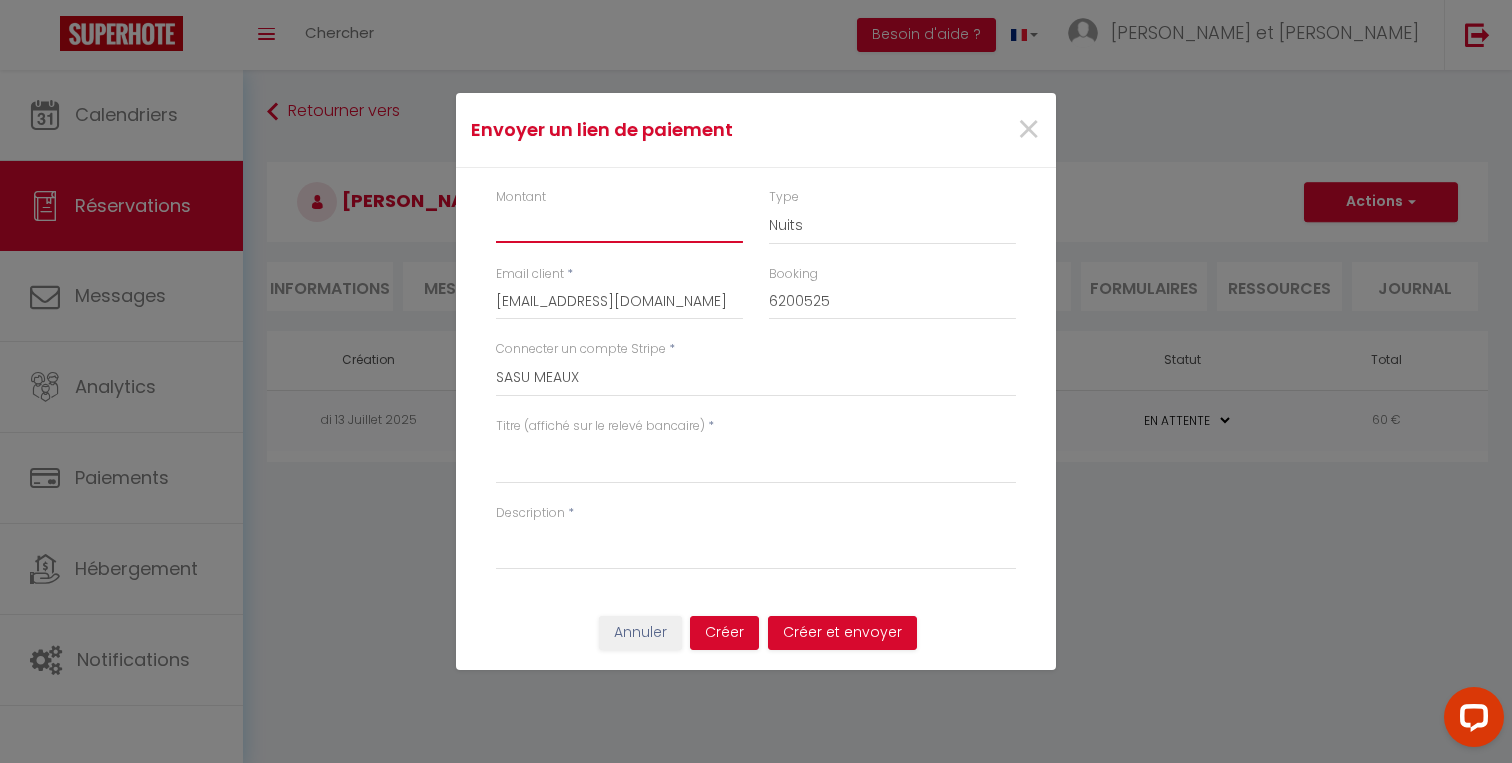 click on "Montant" at bounding box center [619, 225] 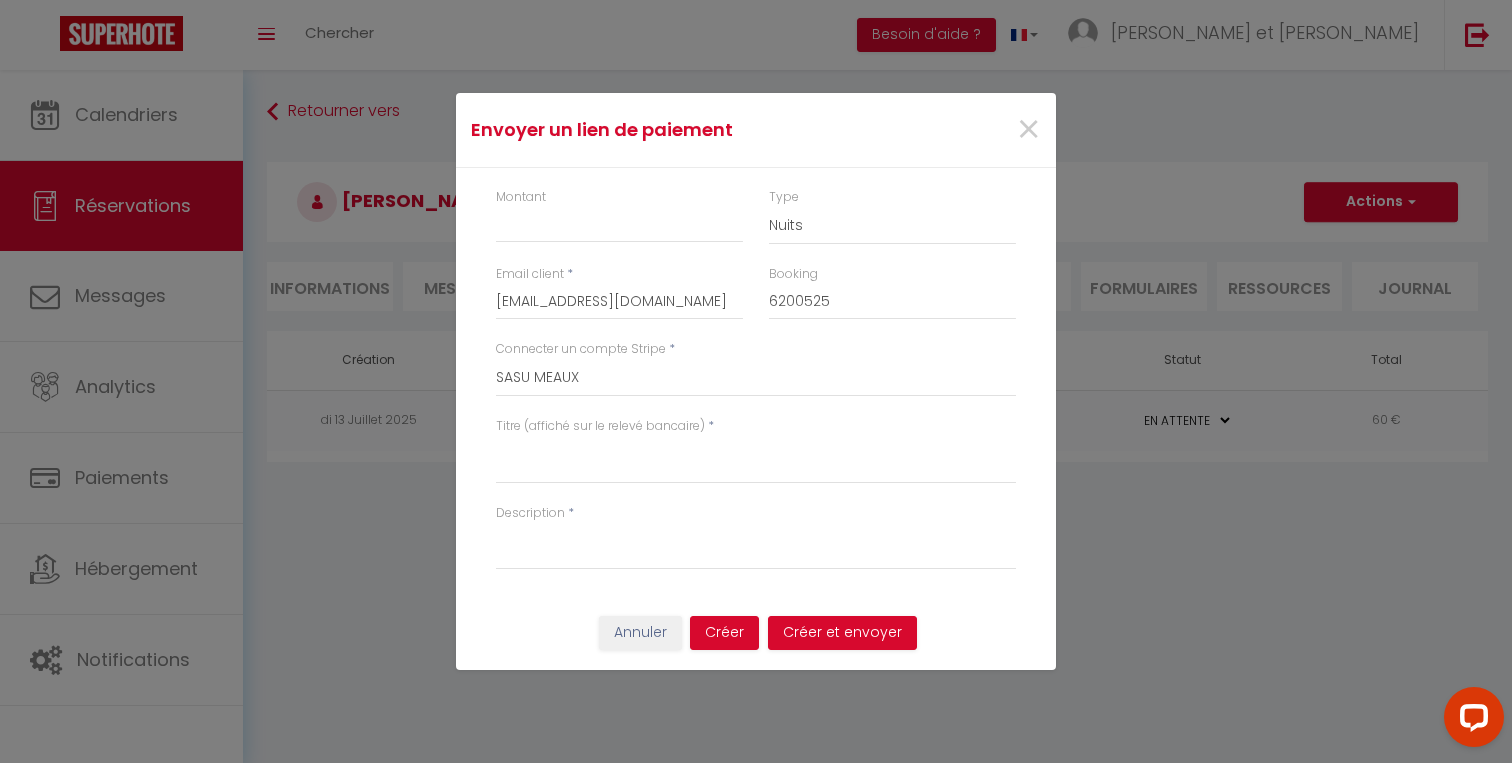 click on "Montant     Type   Nuits   Frais de ménage   Taxe de séjour   Autre     Email client   *   vrotar.337096@guest.booking.com   Booking   6200525
Connecter un compte Stripe
*   Renteas Location Stripe SASU MEAUX   Titre (affiché sur le relevé bancaire)   *     Description   *" at bounding box center [756, 389] 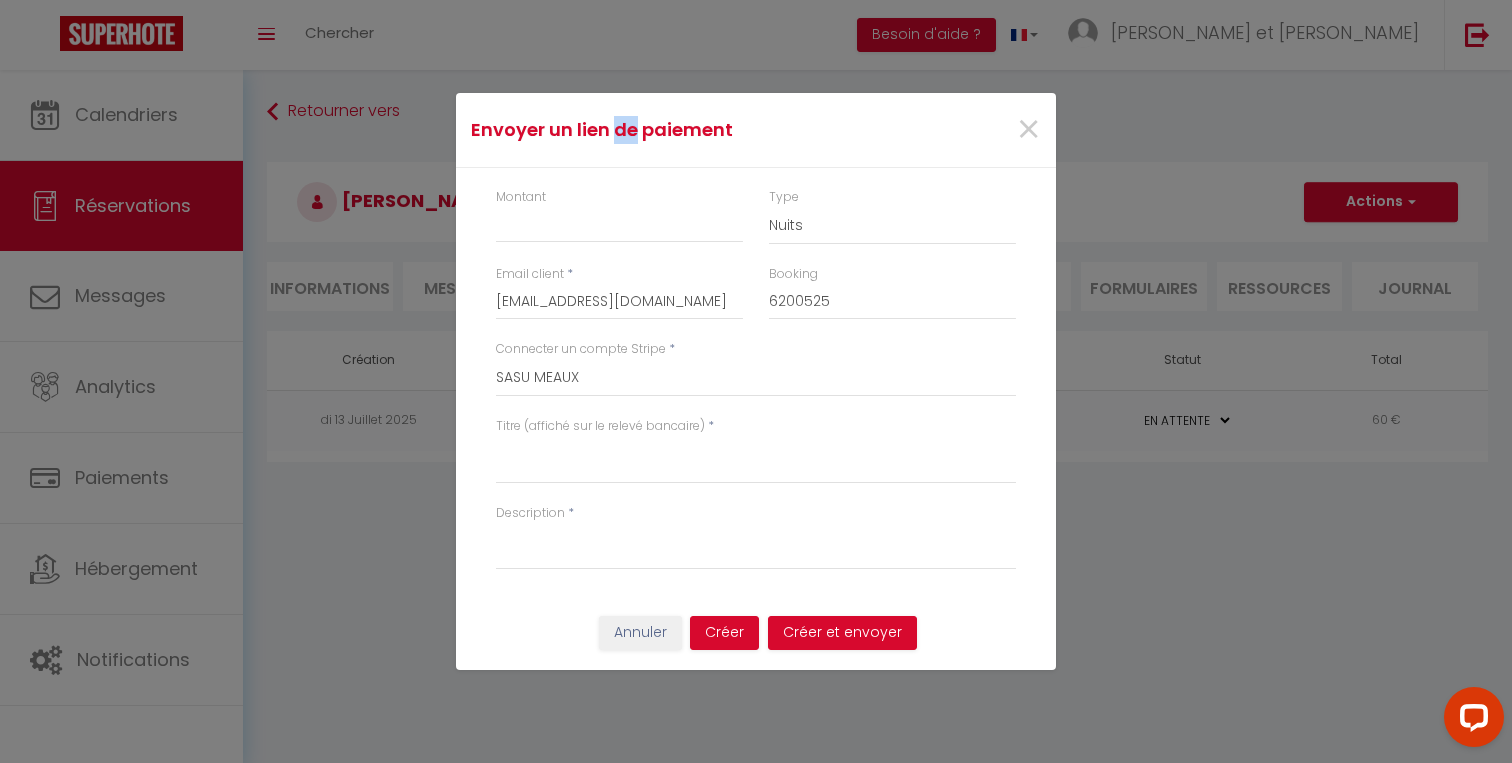 click on "Envoyer un lien de paiement" at bounding box center (656, 130) 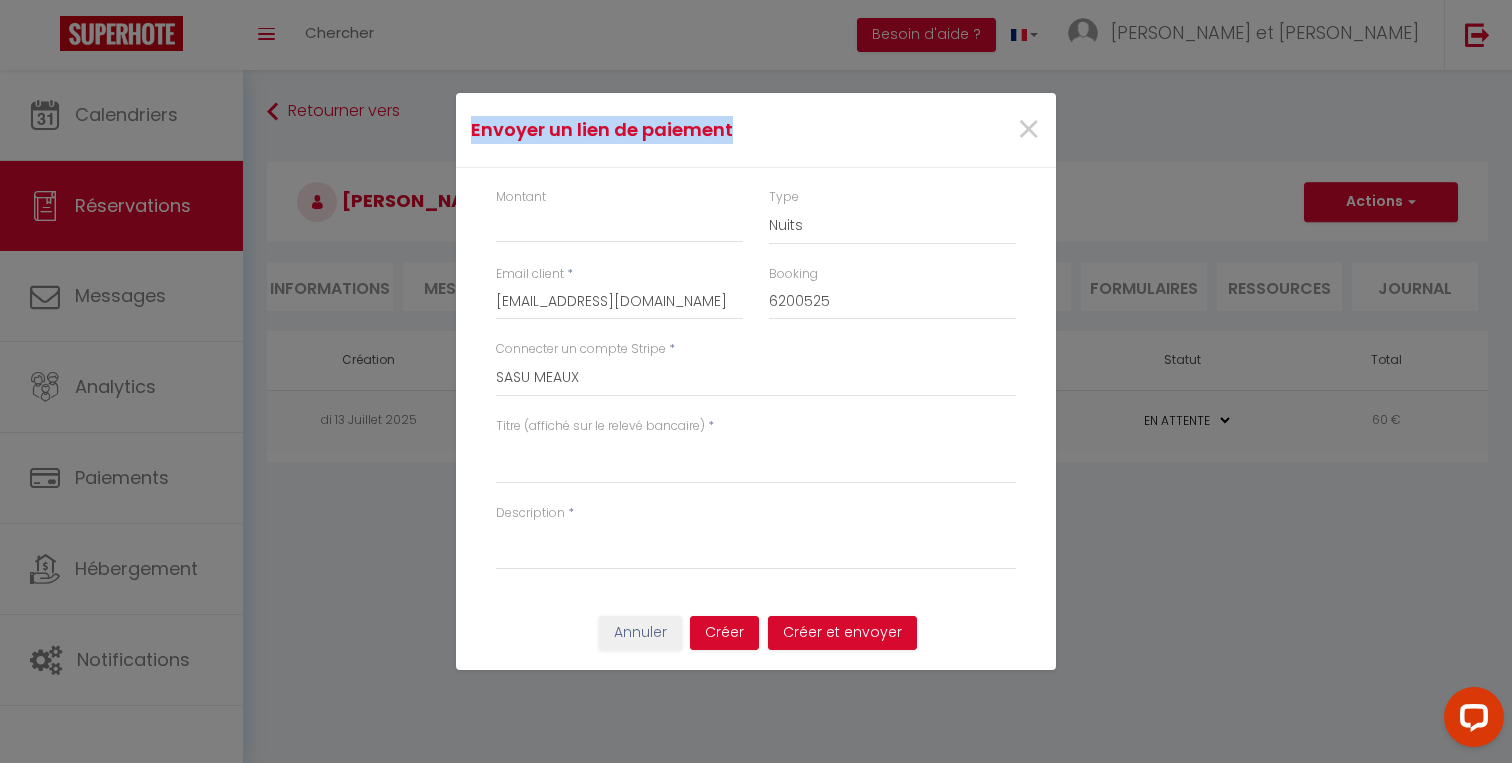 click on "Envoyer un lien de paiement" at bounding box center (656, 130) 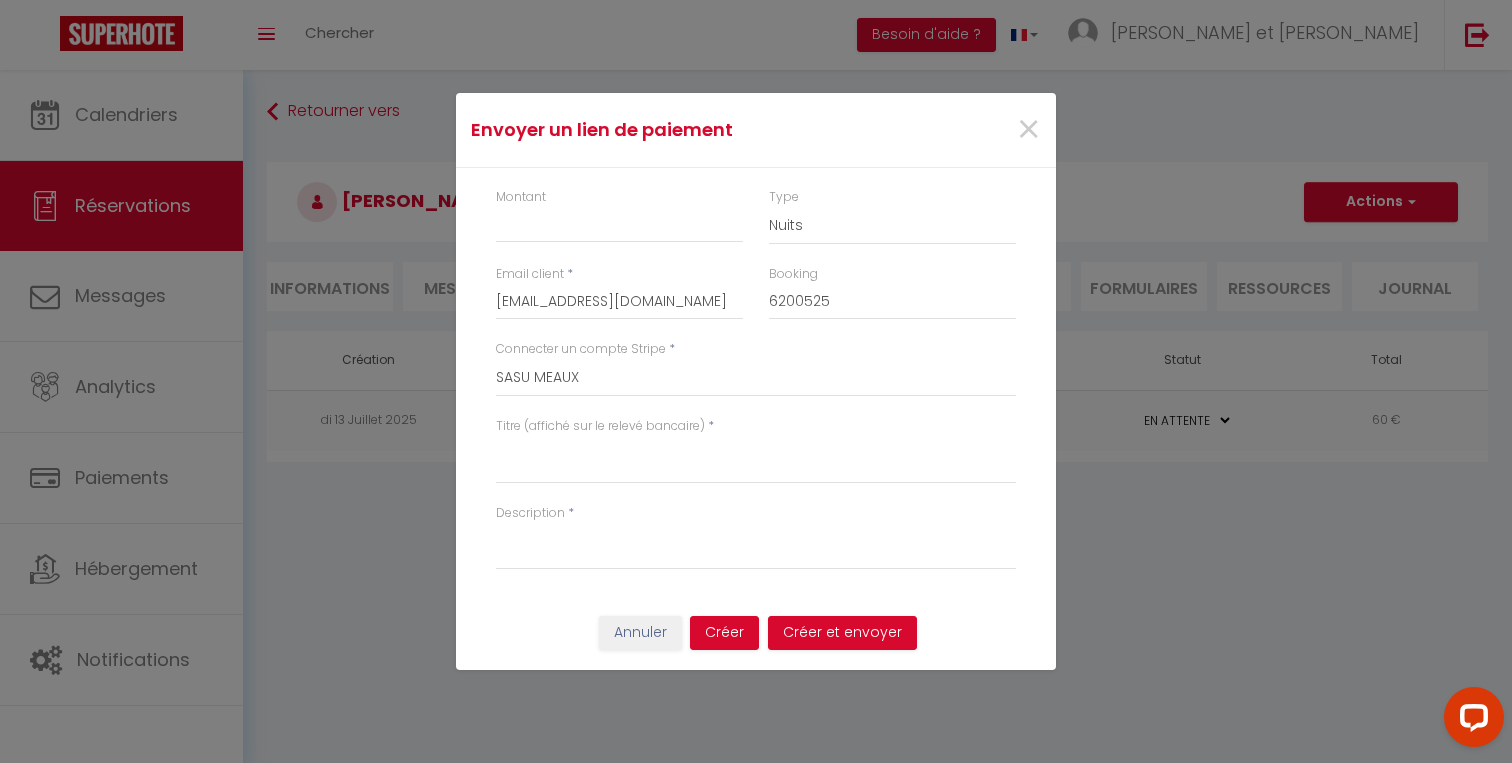 click on "Envoyer un lien de paiement   ×" at bounding box center [756, 130] 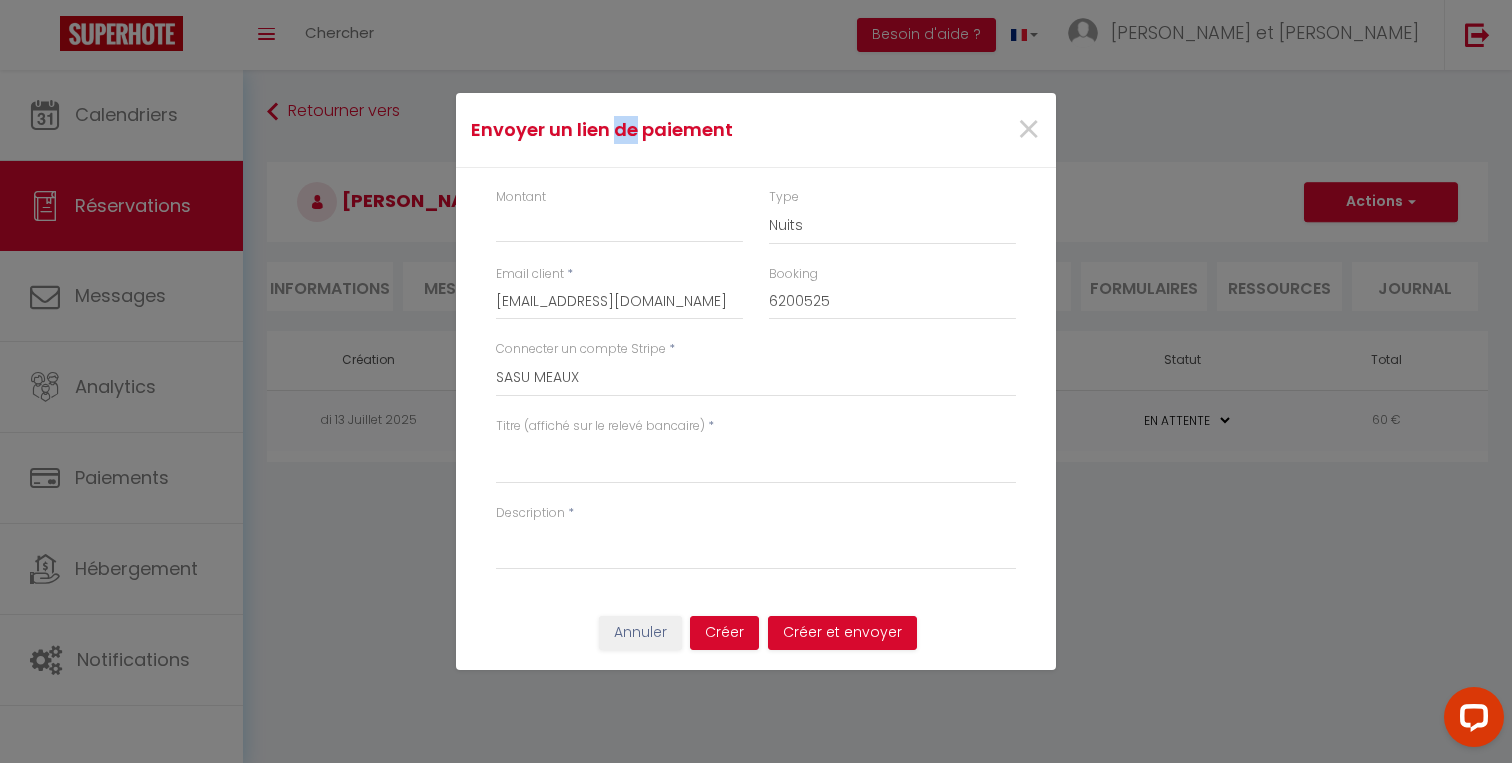 click on "Envoyer un lien de paiement" at bounding box center [656, 130] 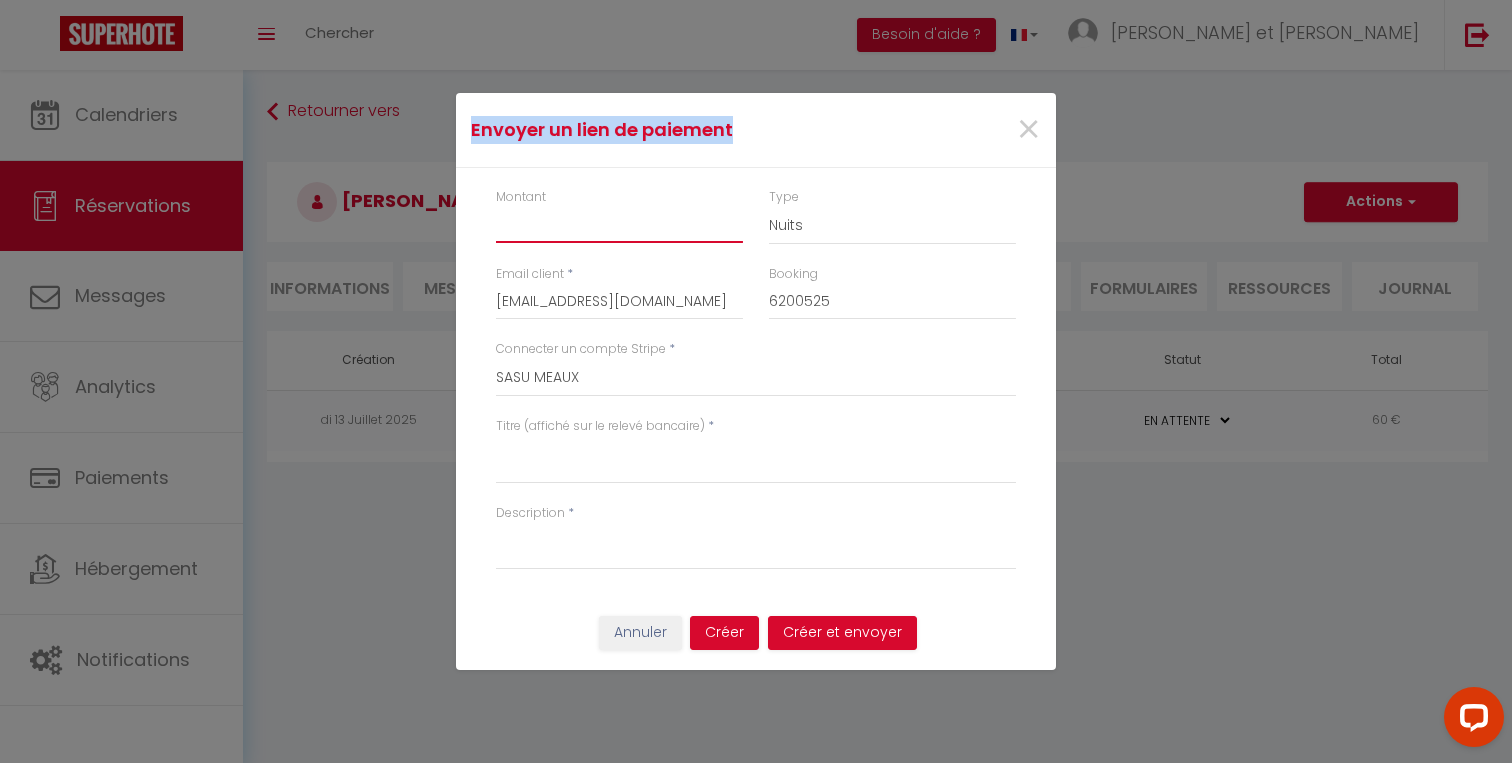 click on "Montant" at bounding box center [619, 225] 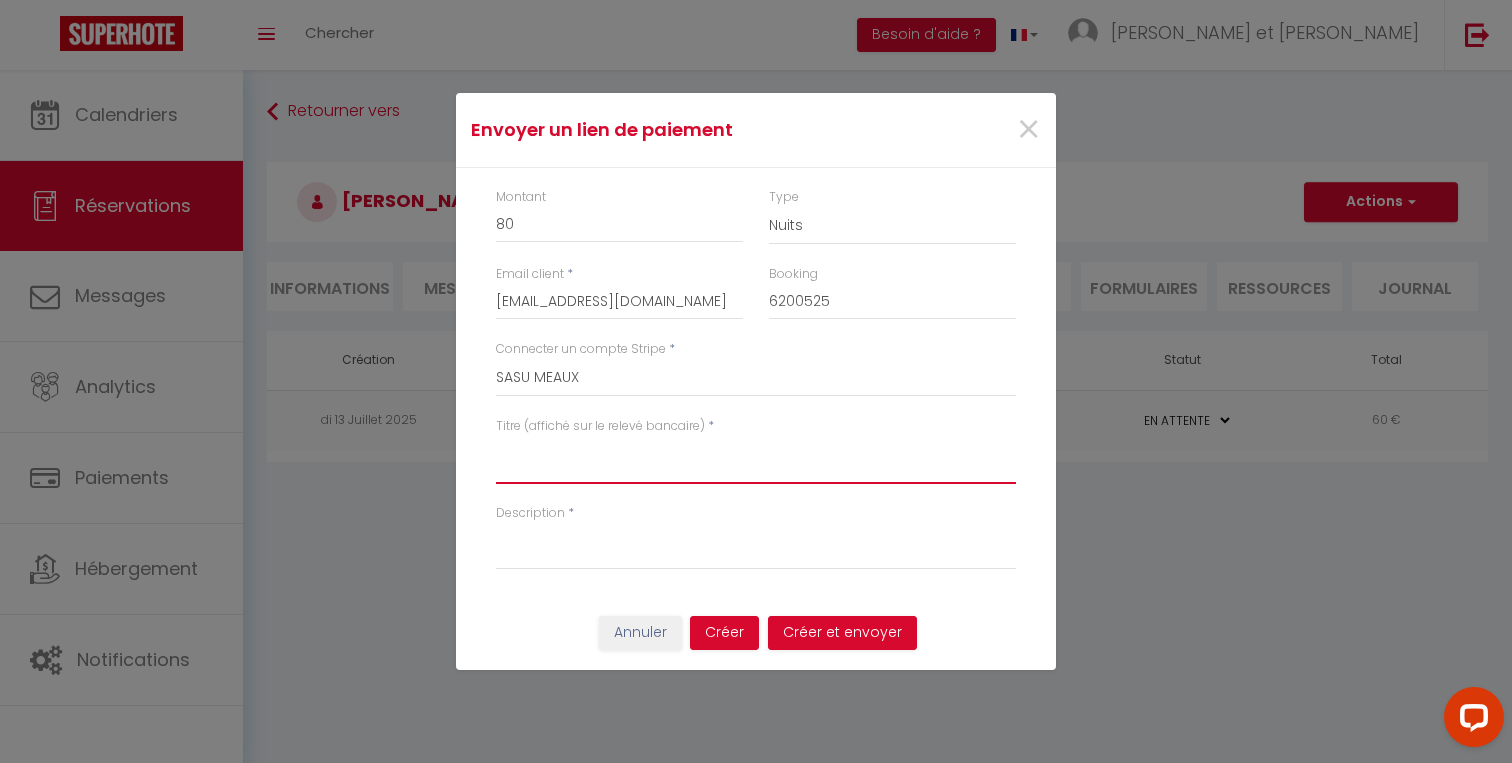 click on "Titre (affiché sur le relevé bancaire)" at bounding box center (756, 460) 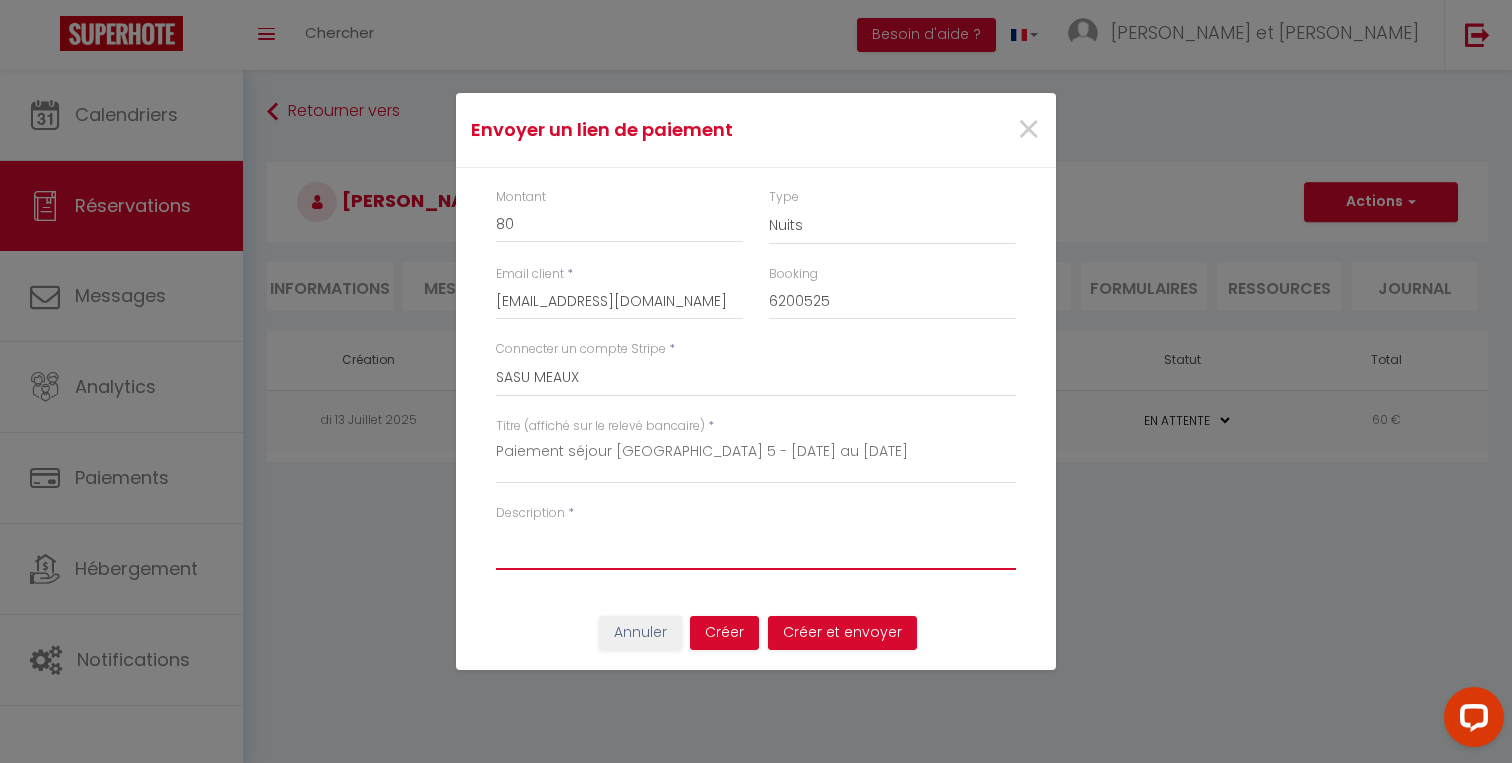 click on "Description" at bounding box center [756, 546] 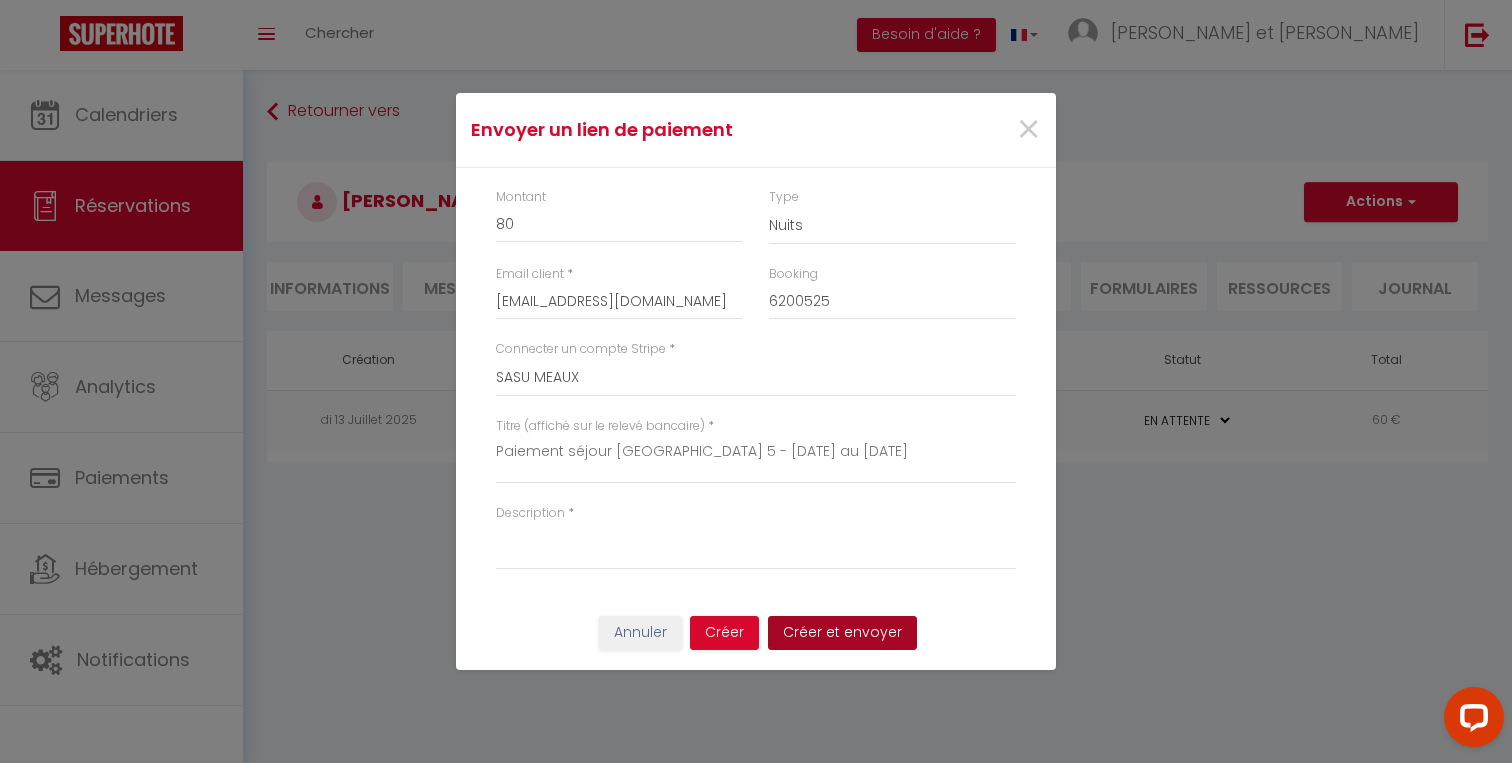 click on "Créer et envoyer" at bounding box center (842, 633) 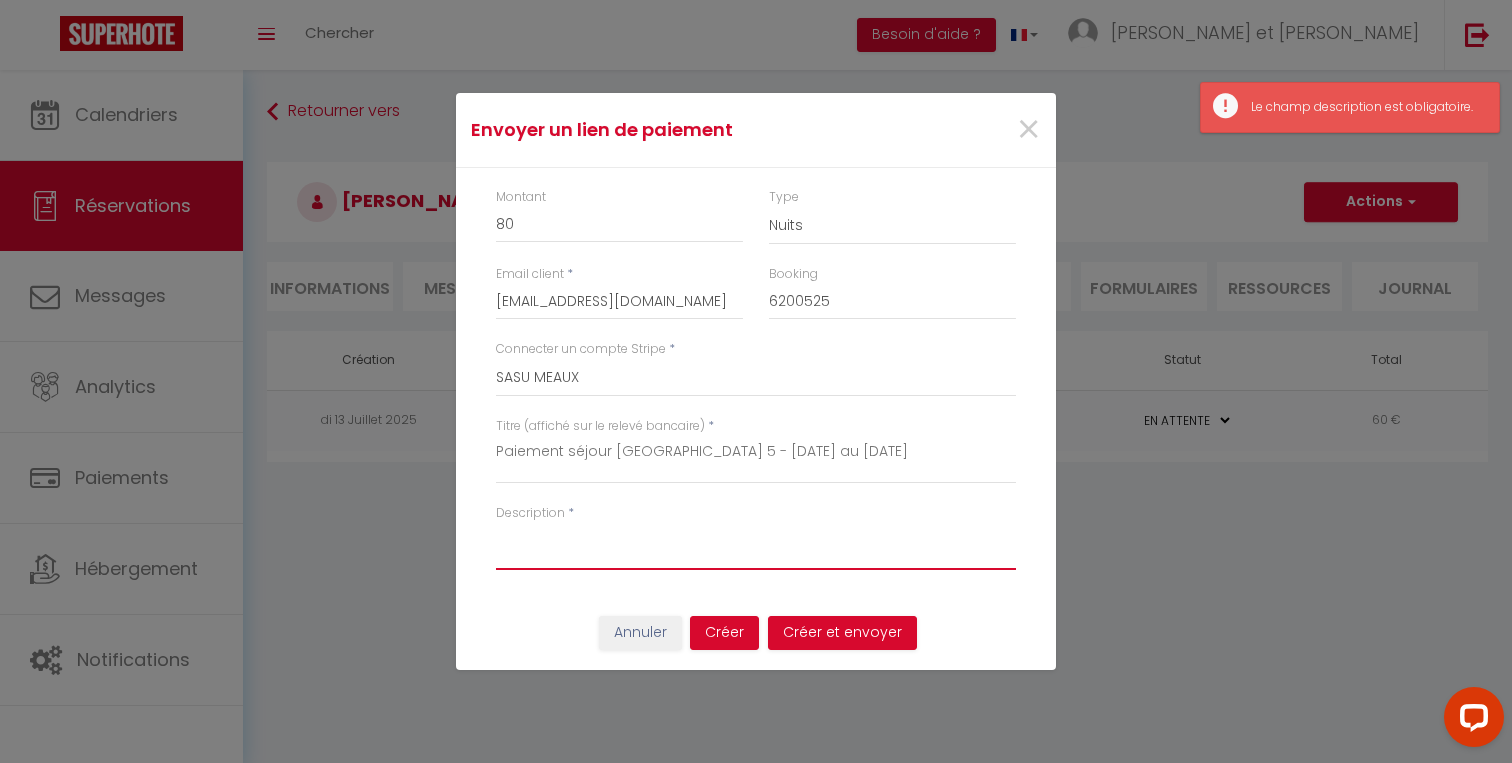 click on "Description" at bounding box center (756, 546) 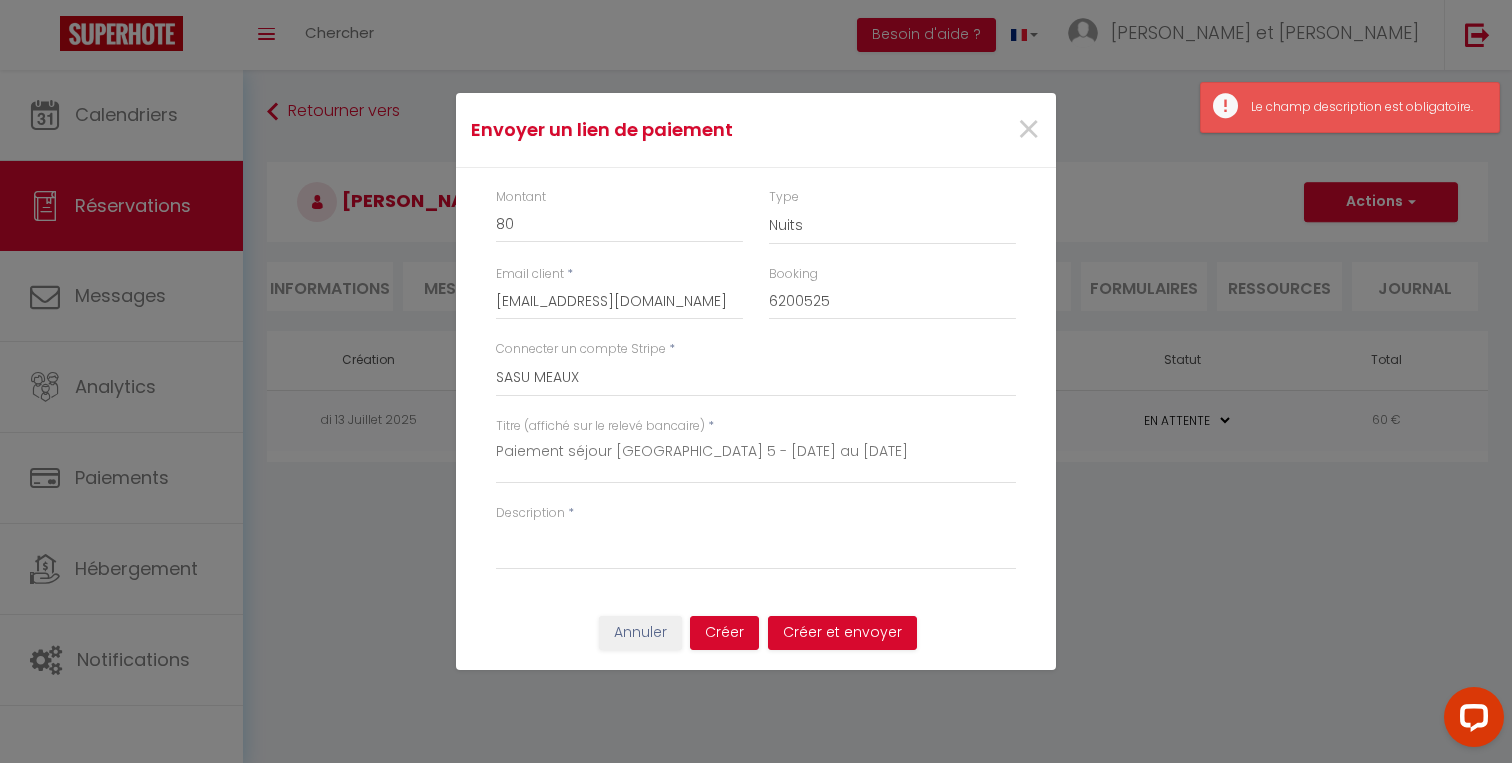drag, startPoint x: 494, startPoint y: 454, endPoint x: 563, endPoint y: 455, distance: 69.00725 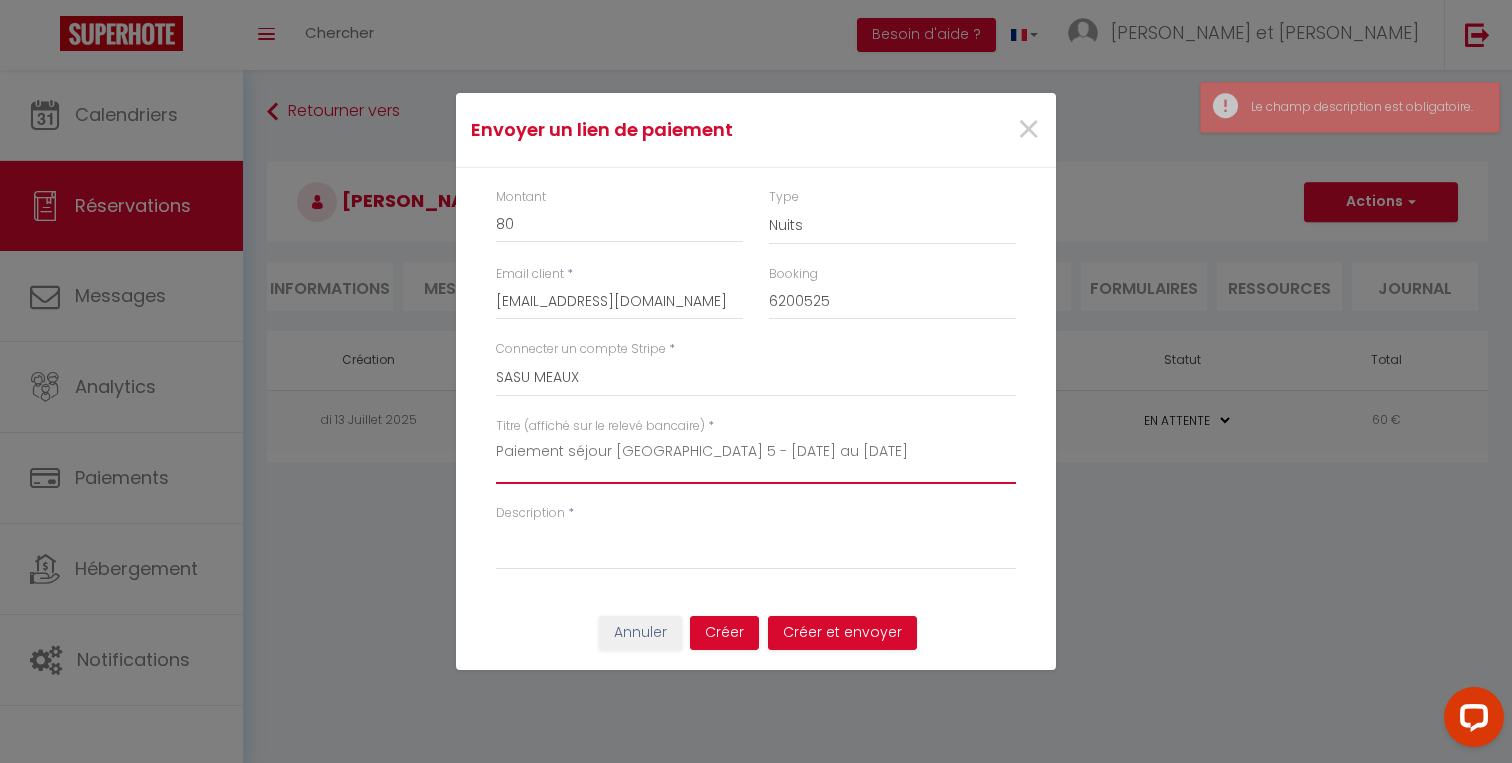 click on "Paiement séjour Platane 5 - 13/07/25 au 14/07/25" at bounding box center [756, 460] 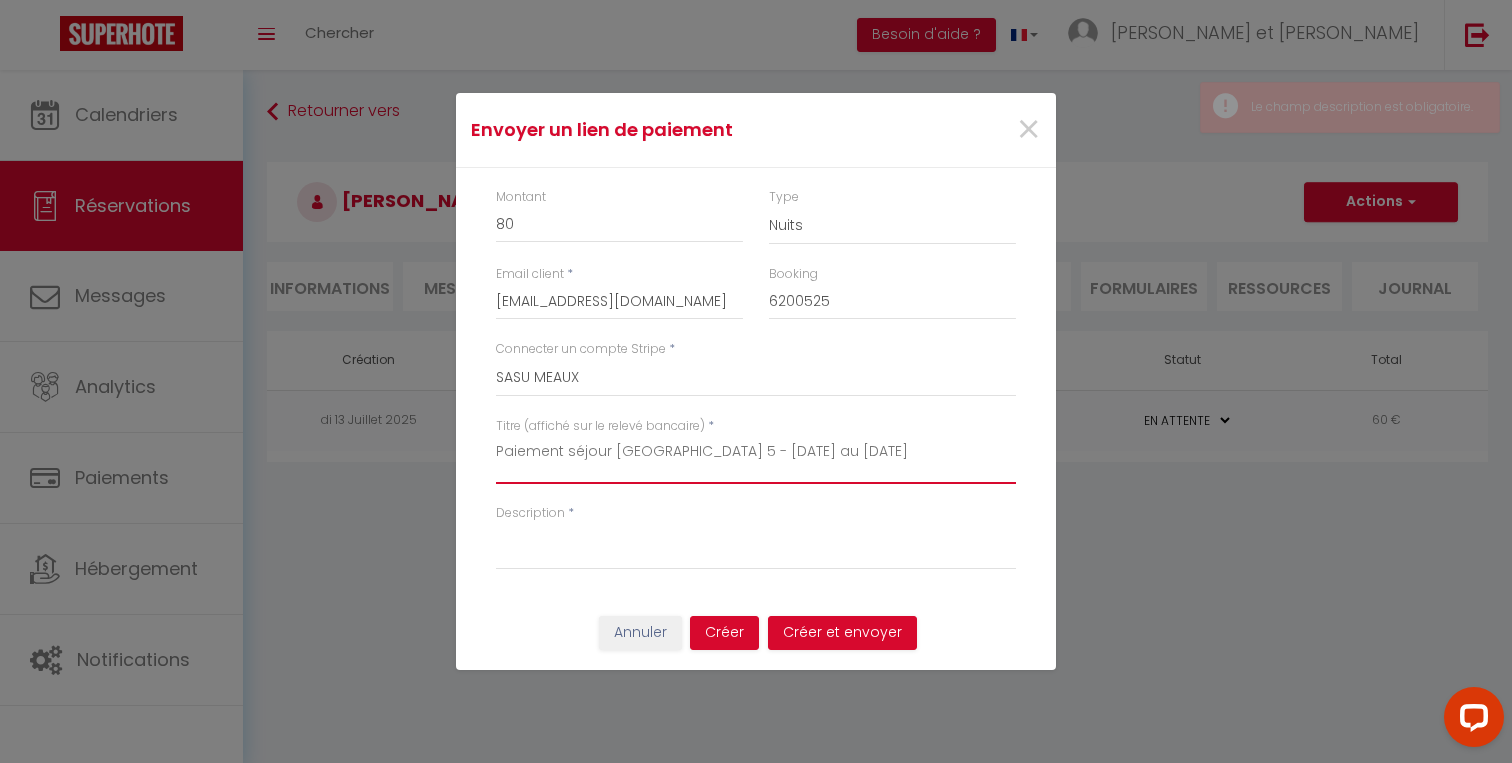 click on "Paiement séjour Platane 5 - 13/07/25 au 14/07/25" at bounding box center [756, 460] 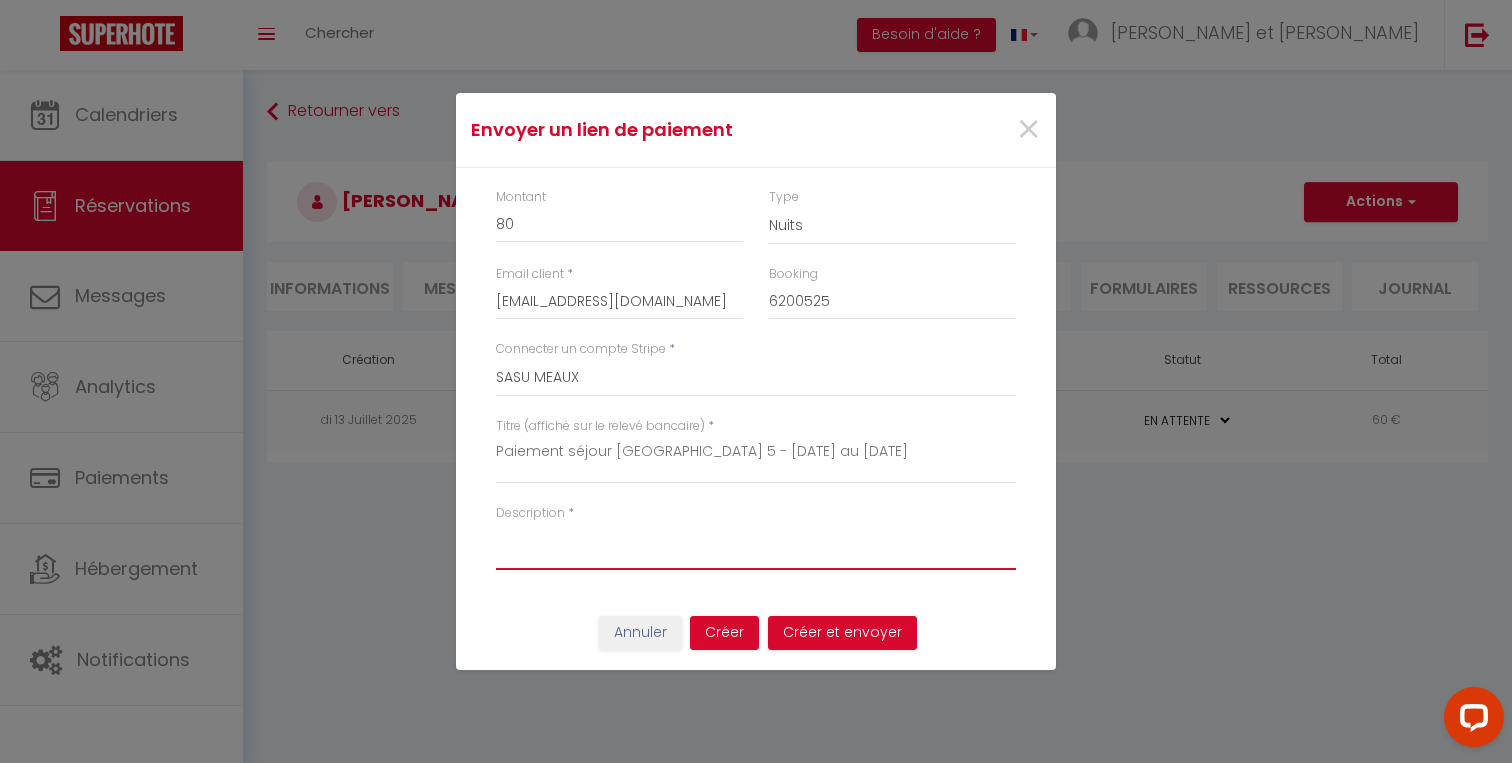 click on "Description" at bounding box center (756, 546) 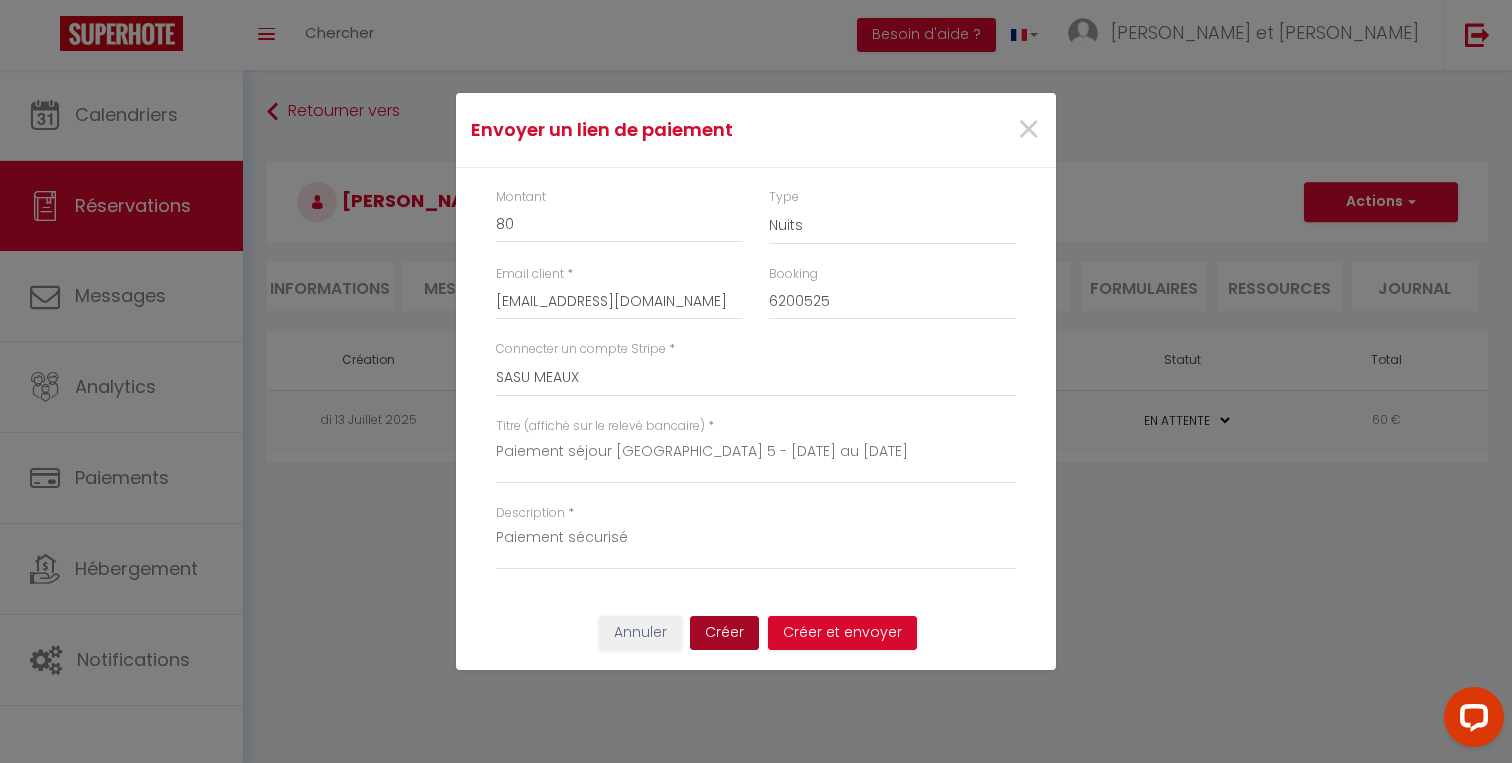 click on "Créer" at bounding box center [724, 633] 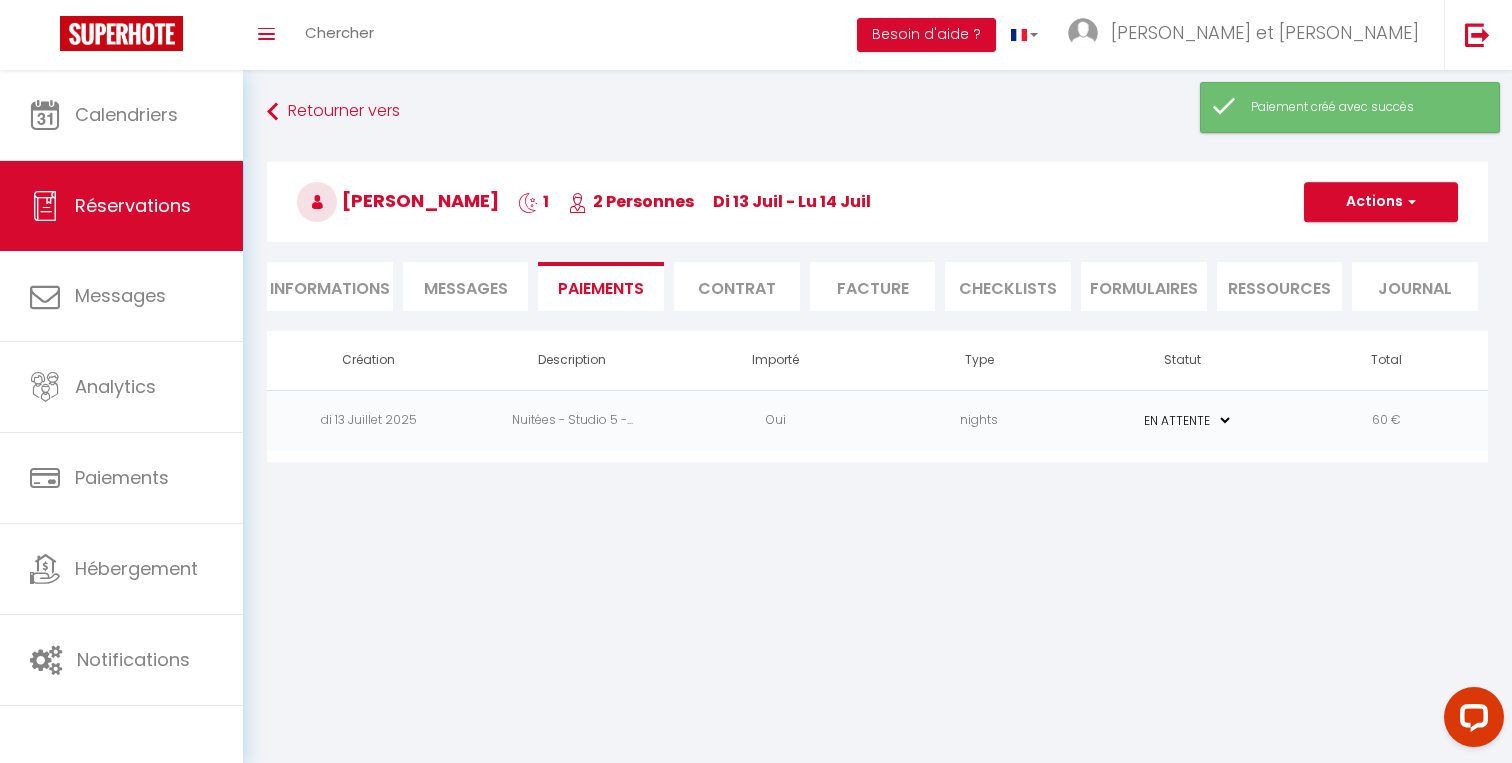 click on "PAYÉ   EN ATTENTE" at bounding box center (1183, 420) 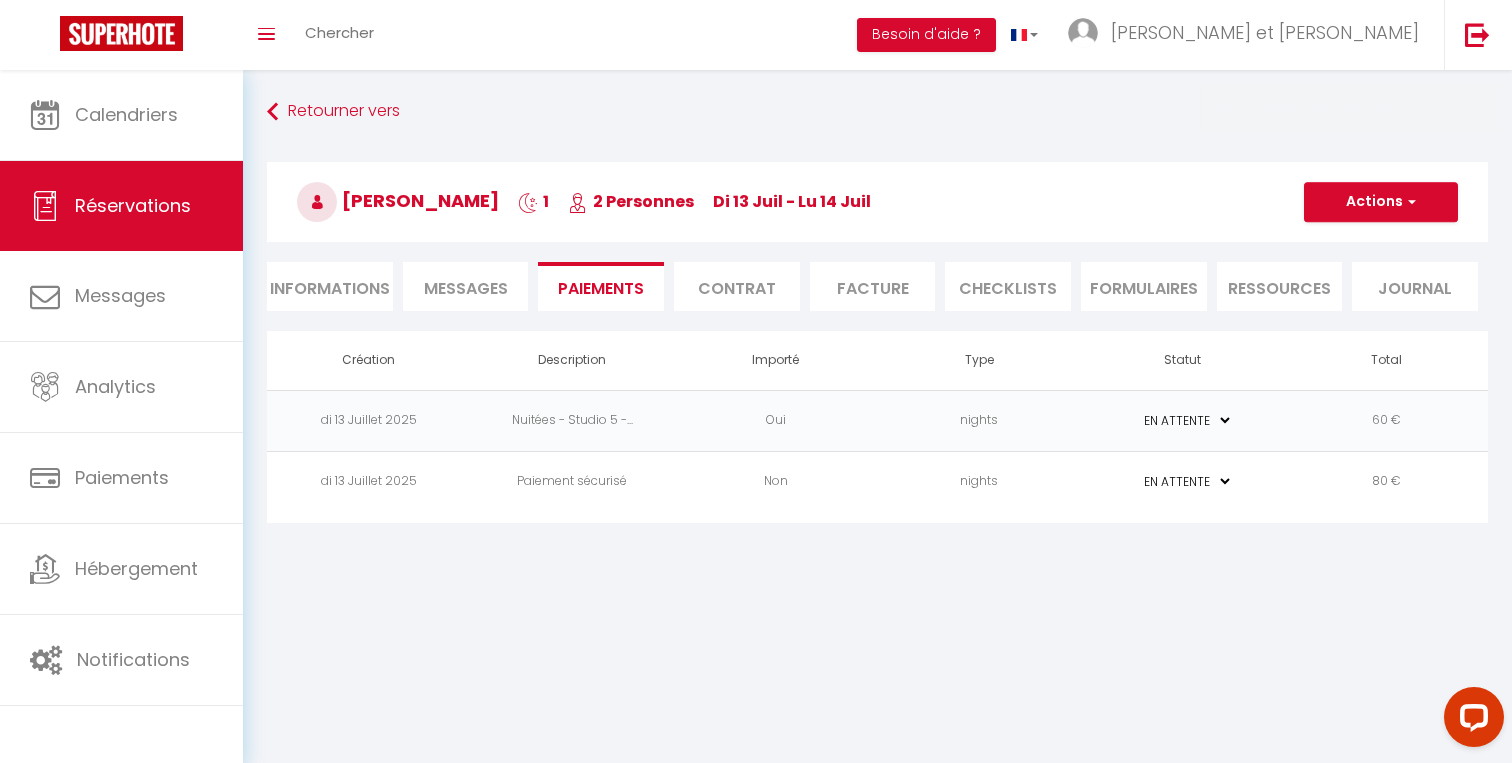 click on "nights" at bounding box center [980, 481] 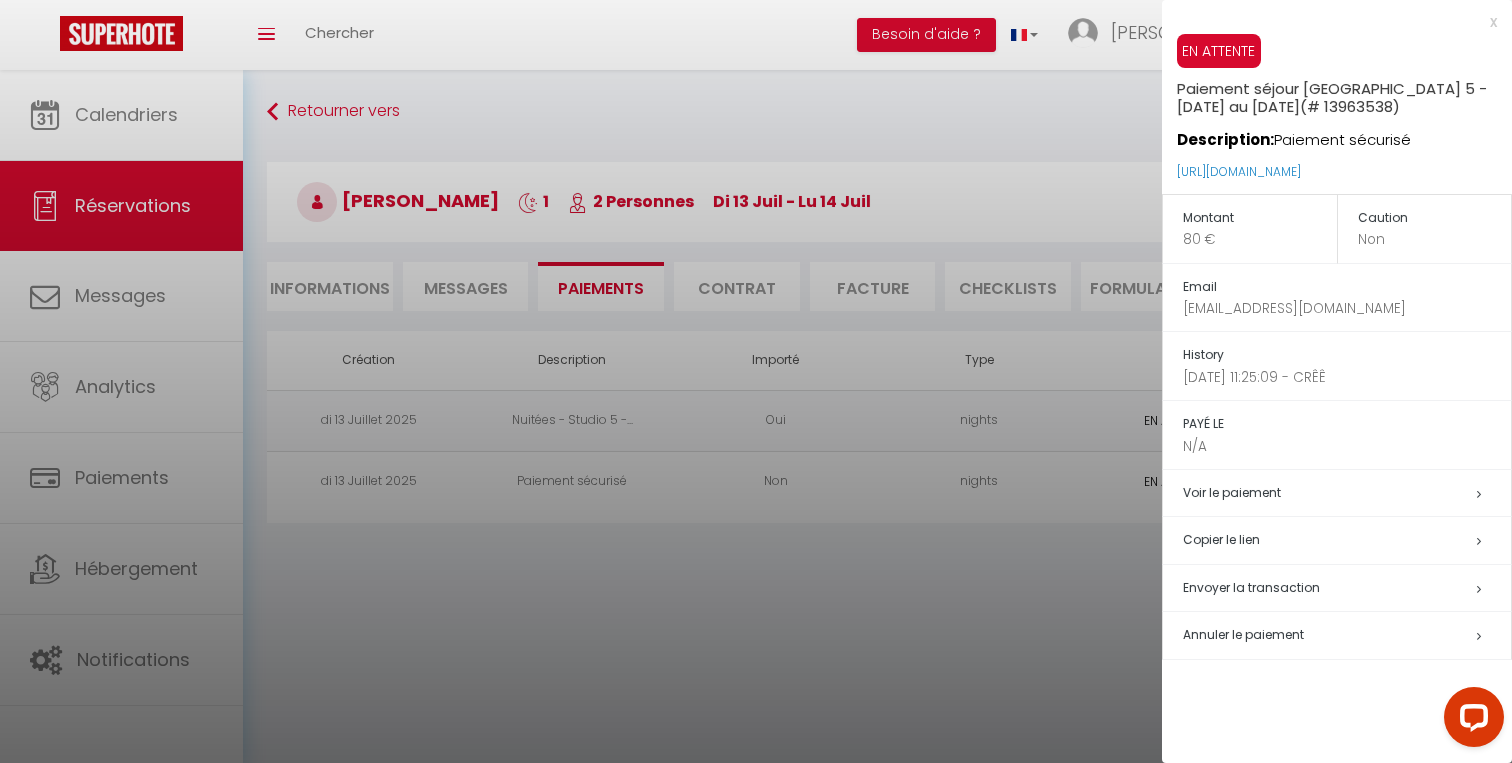 click at bounding box center [756, 381] 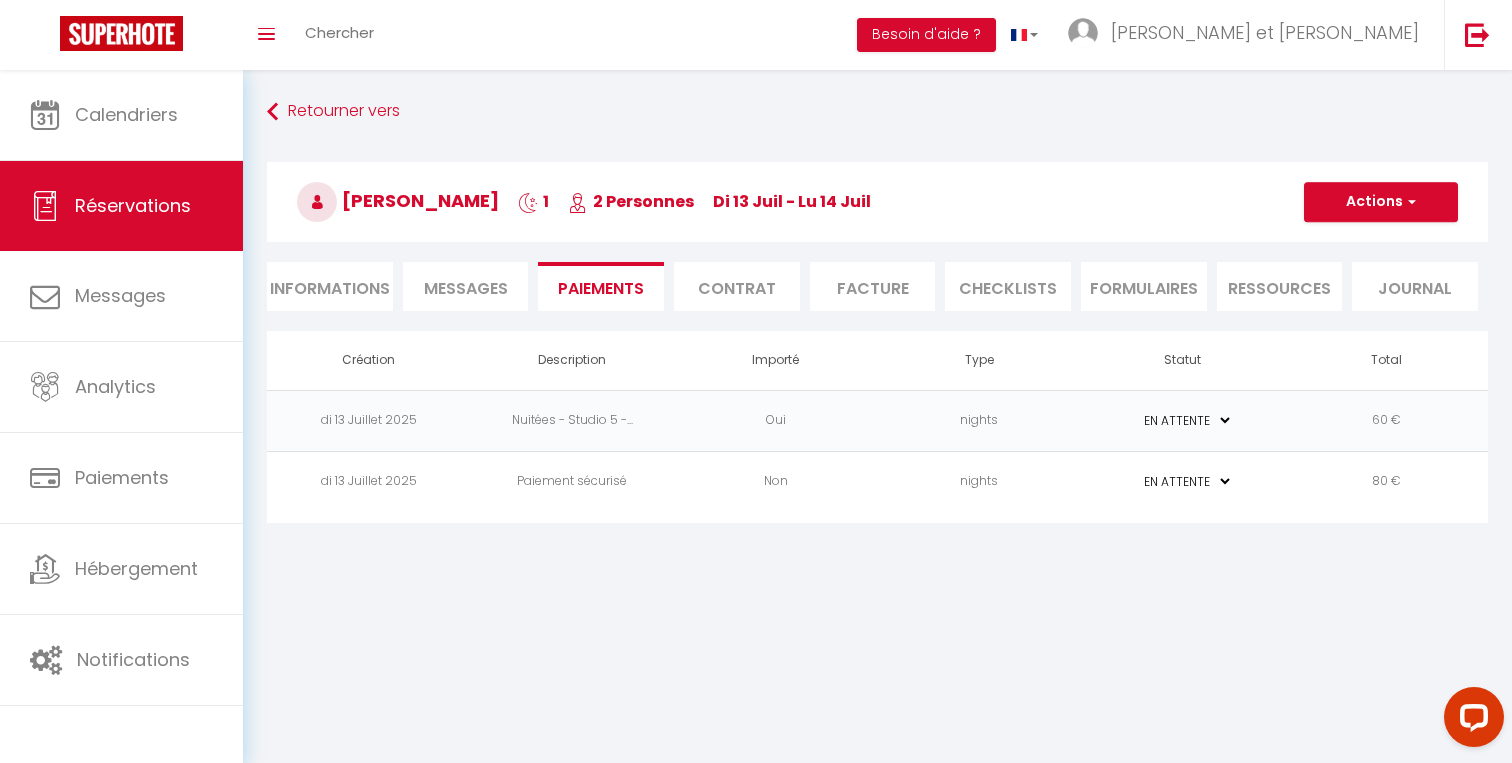click on "PAYÉ   EN ATTENTE" at bounding box center [1183, 481] 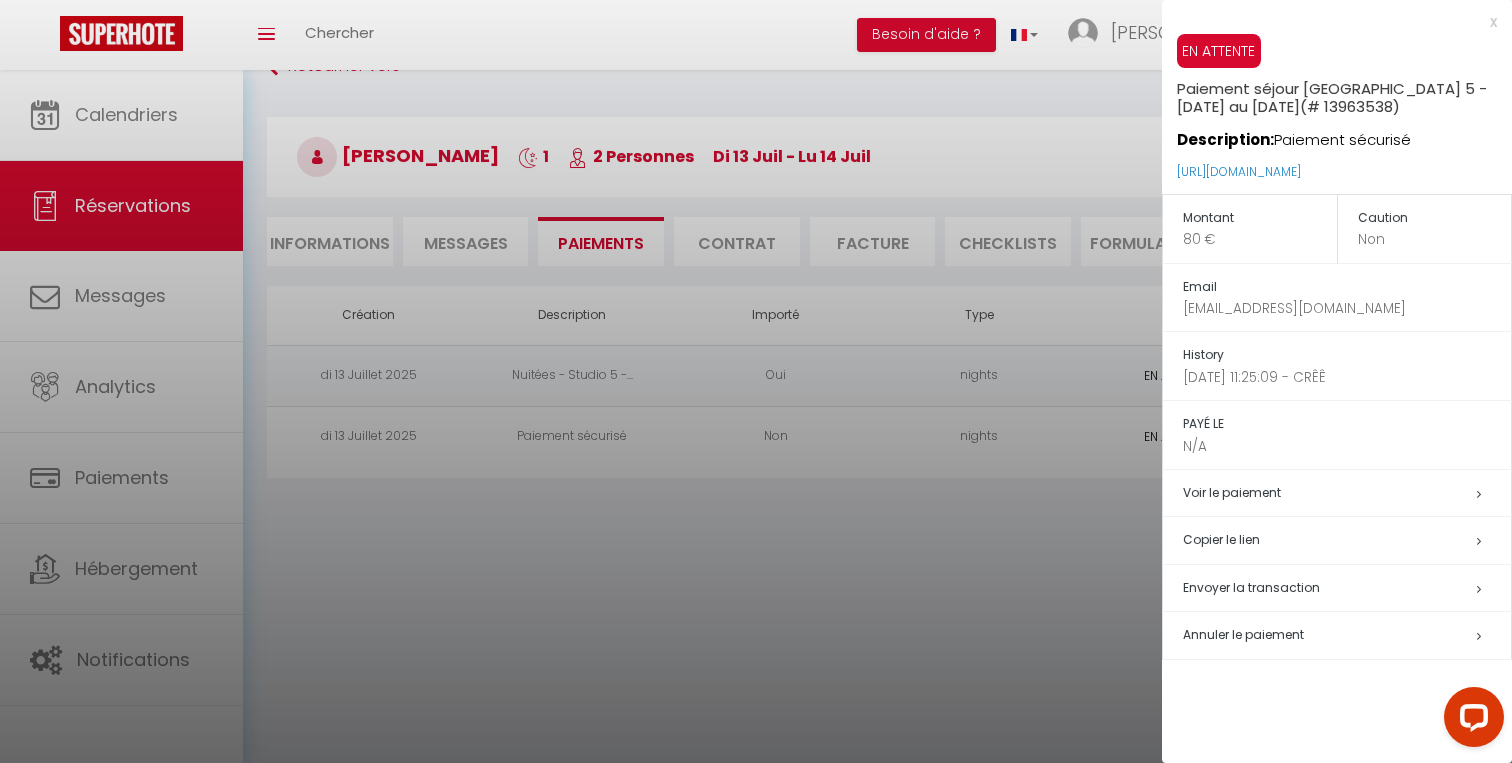 scroll, scrollTop: 49, scrollLeft: 0, axis: vertical 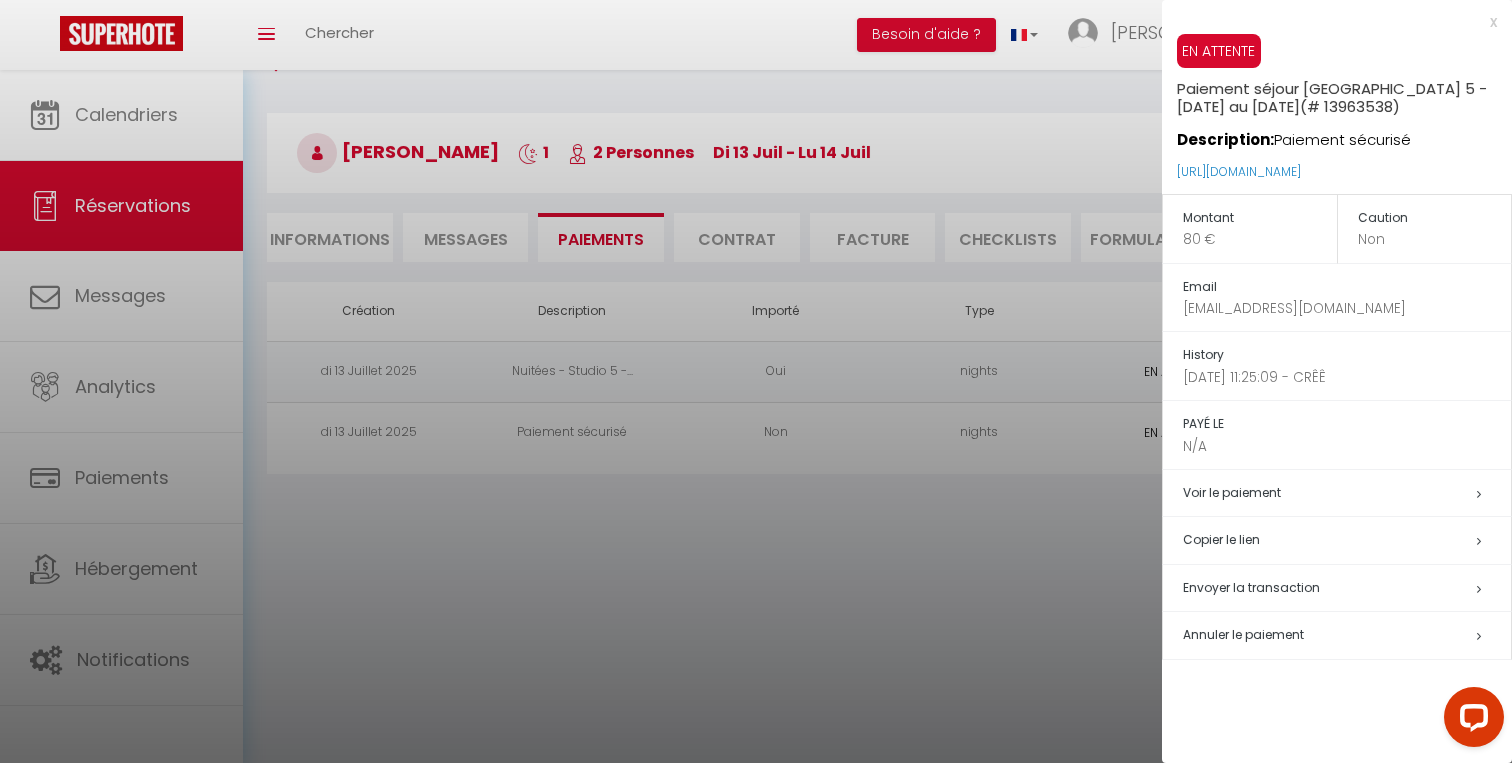 click on "Copier le lien" at bounding box center (1347, 540) 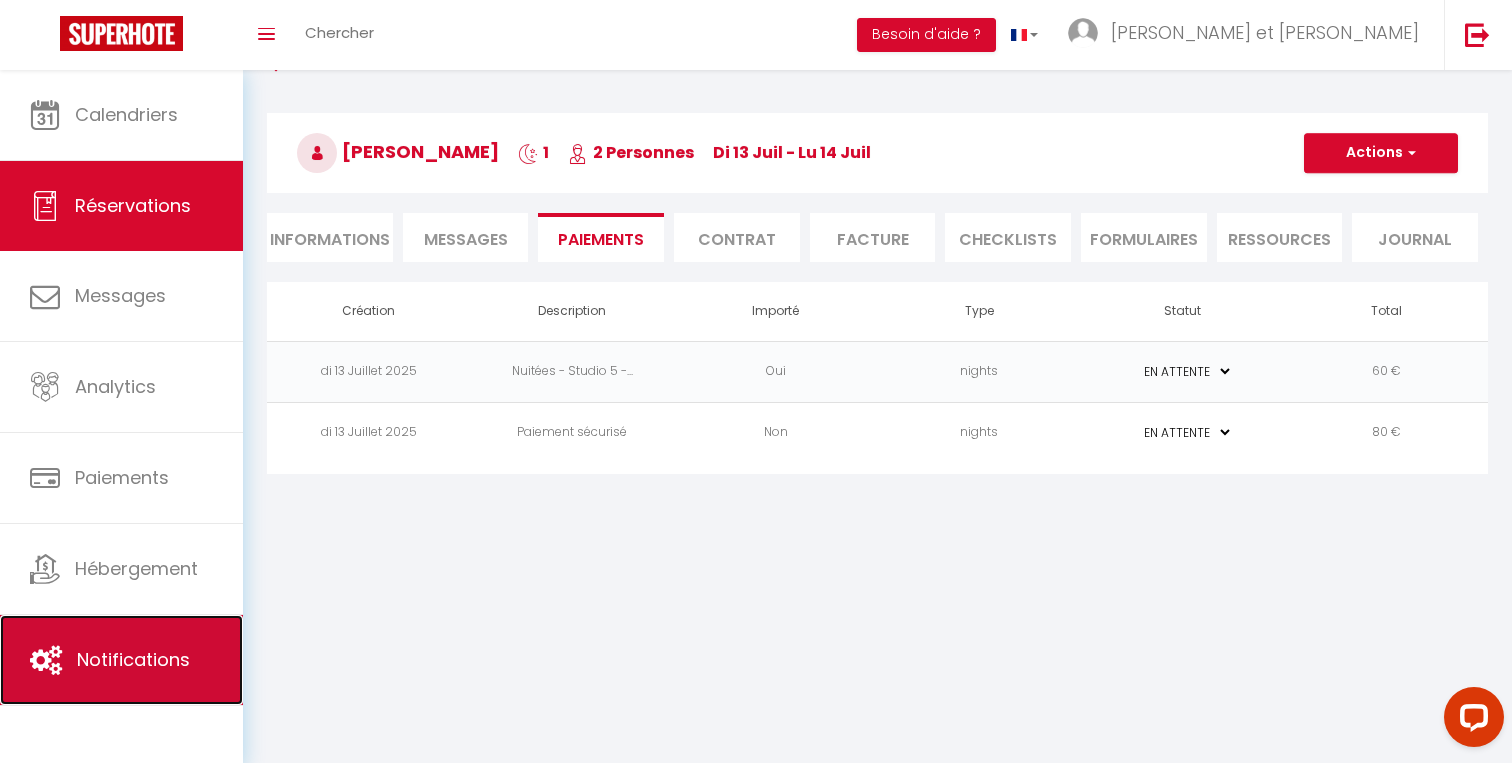 click on "Notifications" at bounding box center (133, 659) 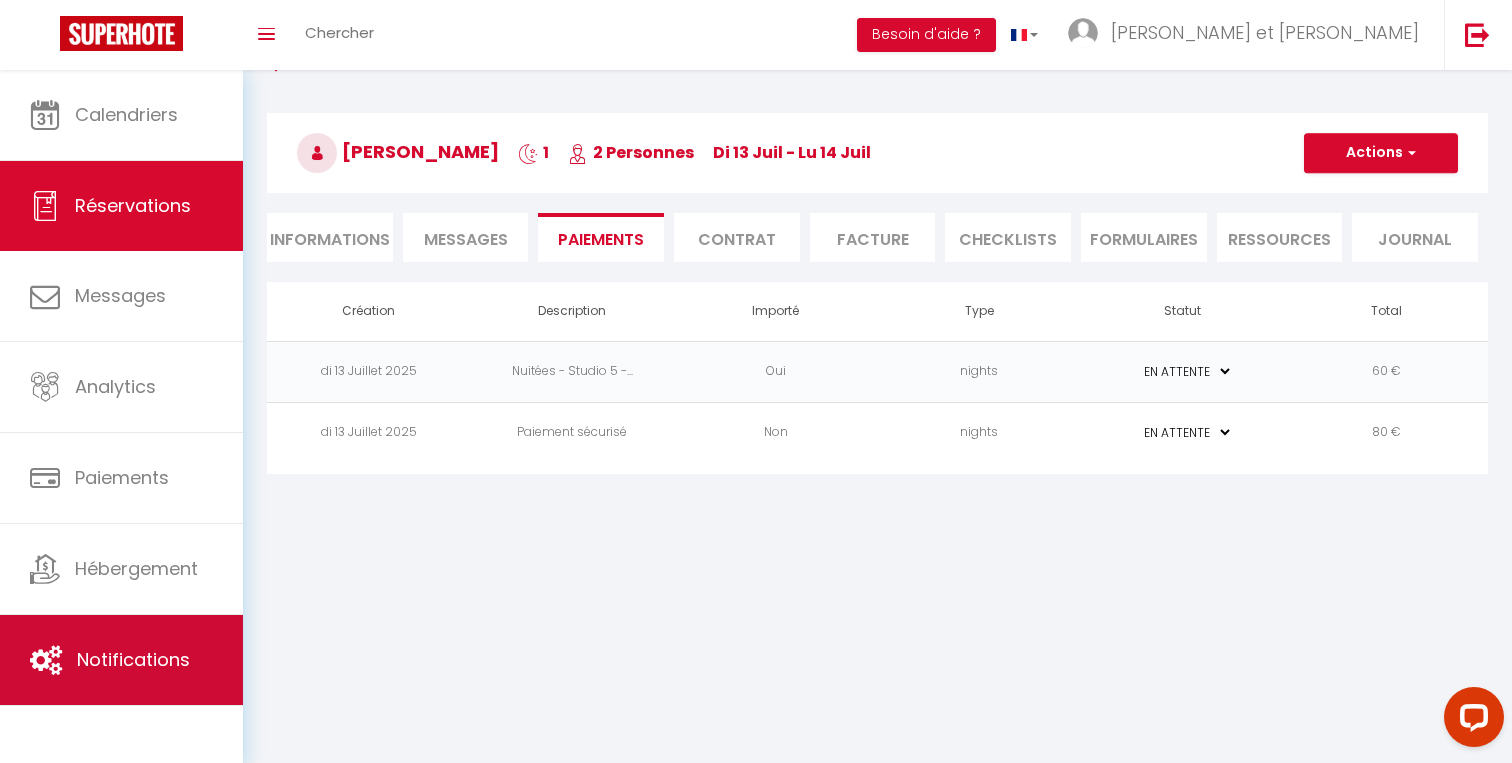 scroll, scrollTop: 0, scrollLeft: 0, axis: both 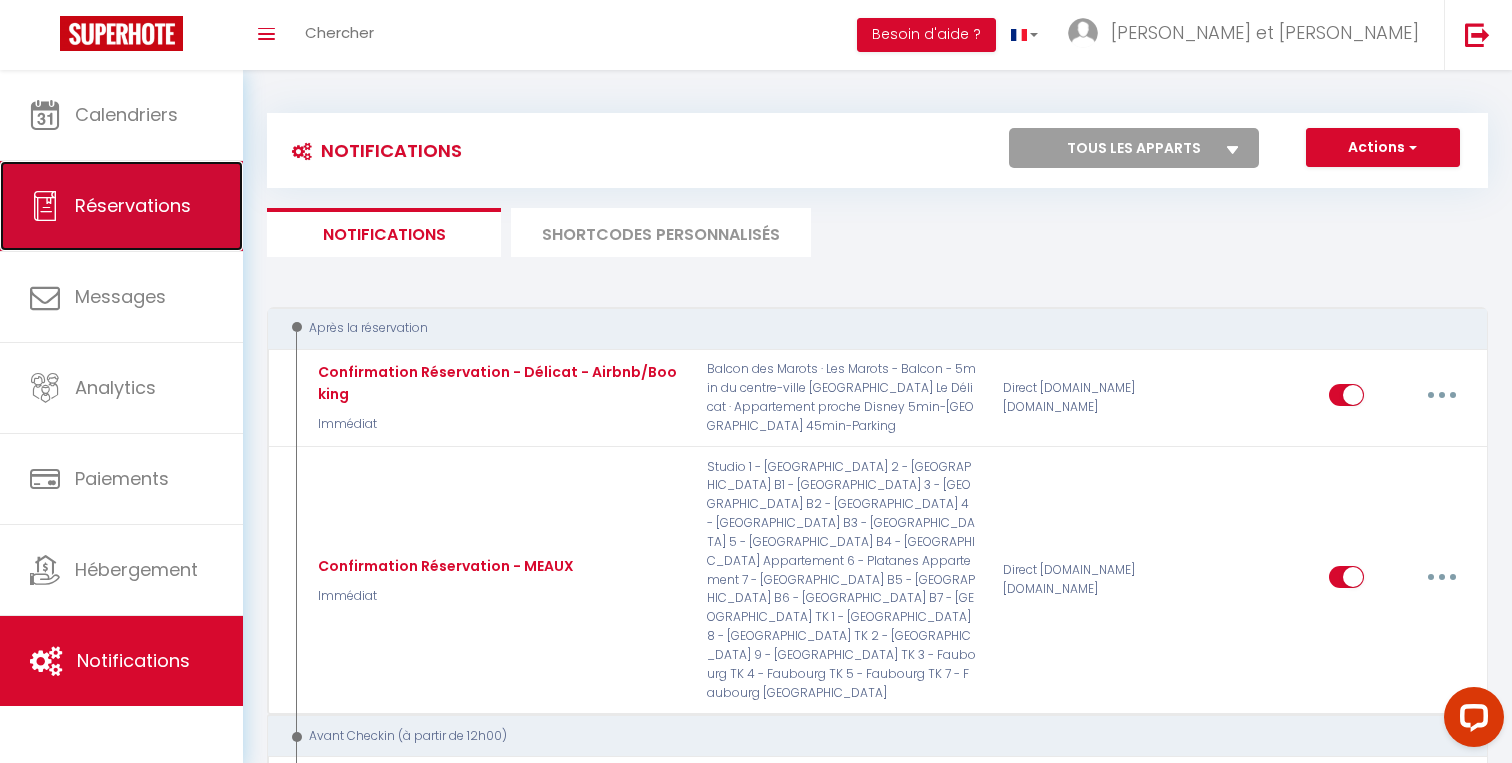 click on "Réservations" at bounding box center (121, 206) 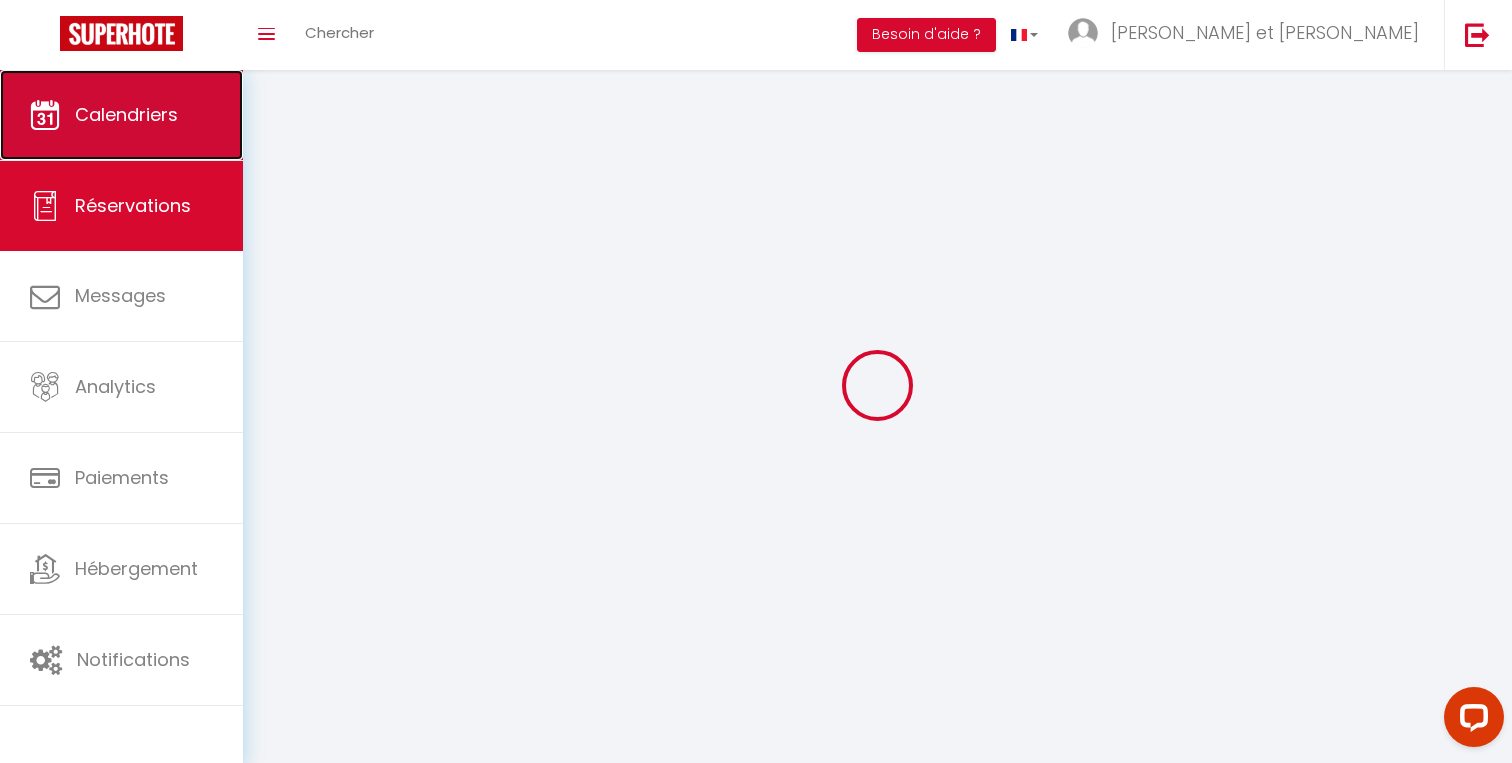 click on "Calendriers" at bounding box center (126, 114) 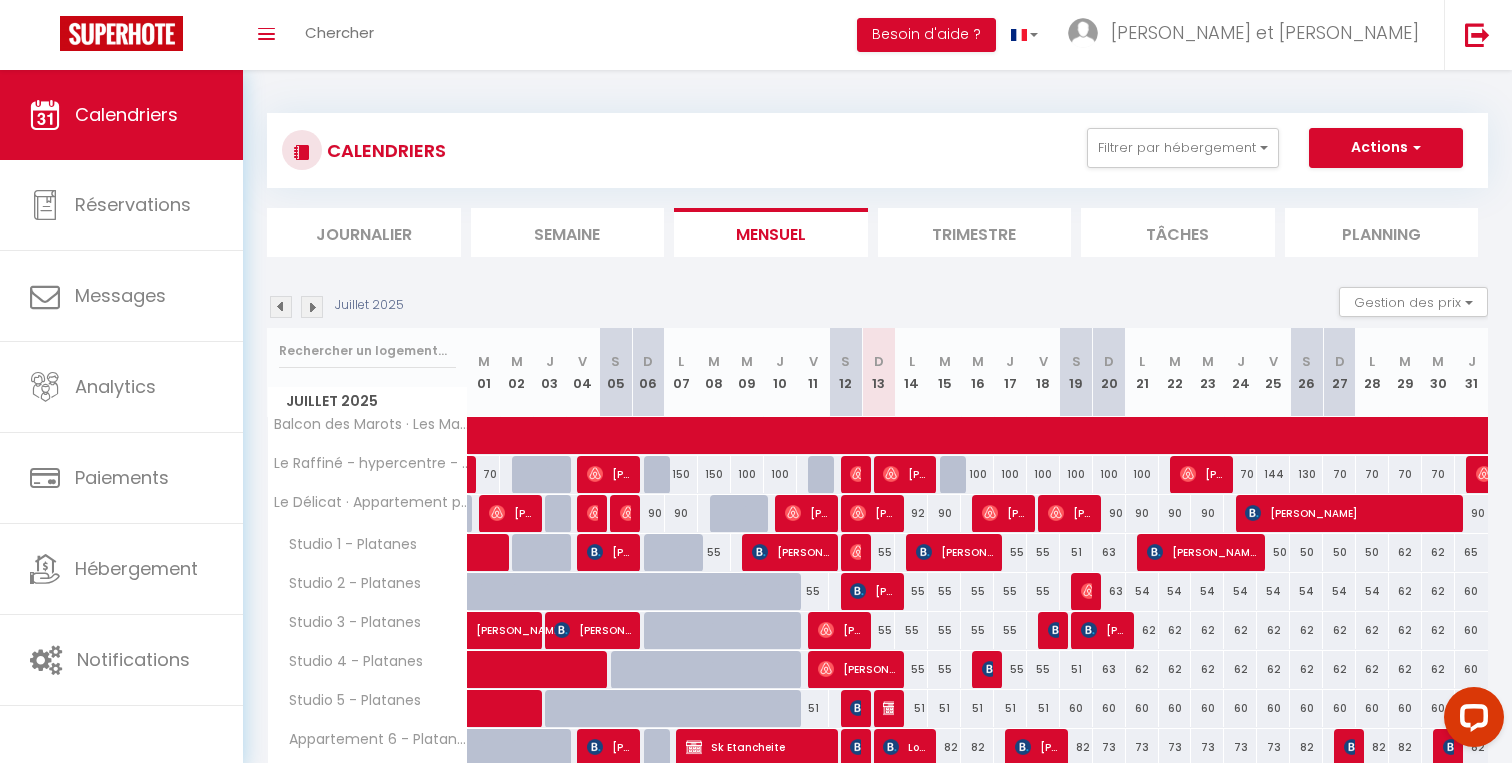 scroll, scrollTop: 175, scrollLeft: 0, axis: vertical 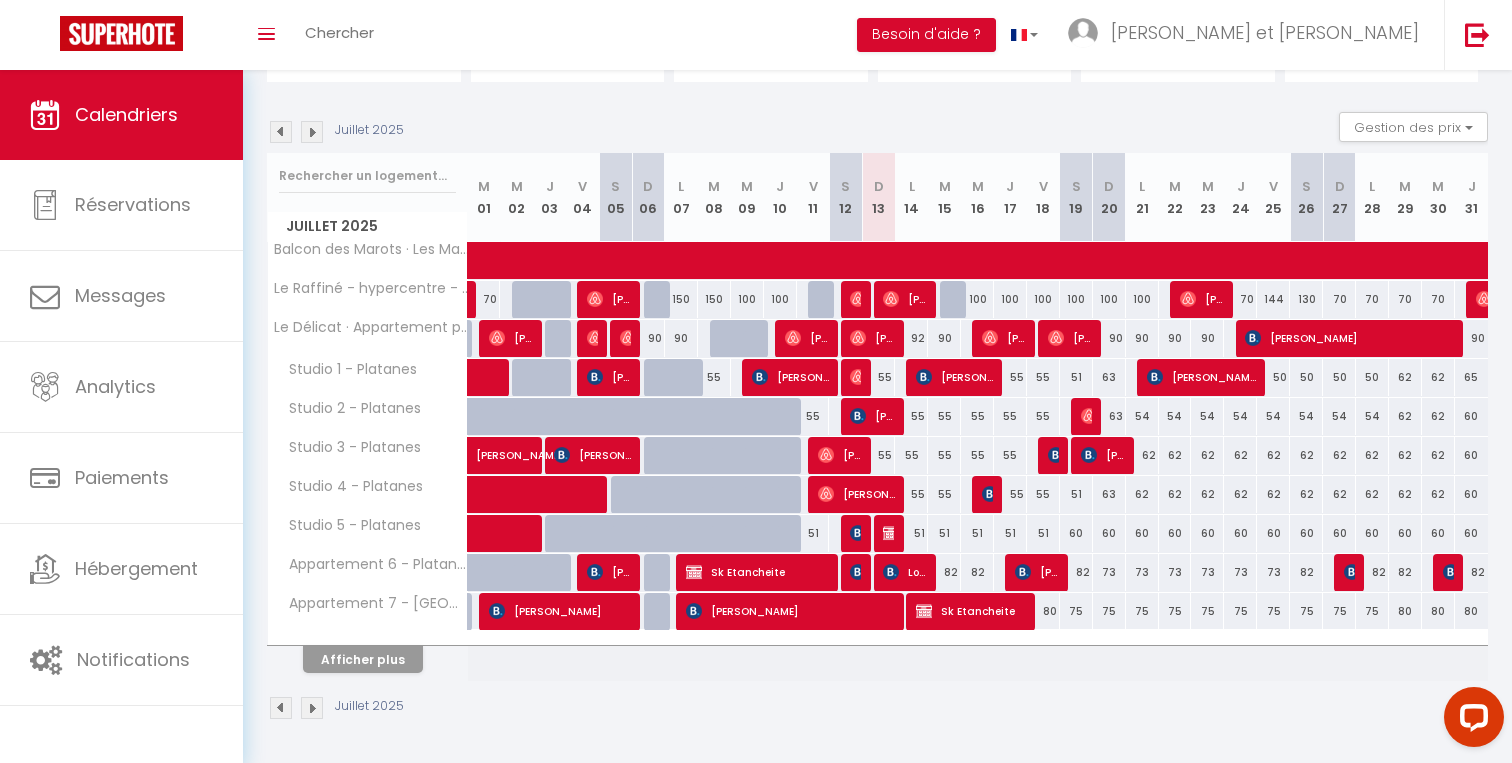 click at bounding box center [368, 638] 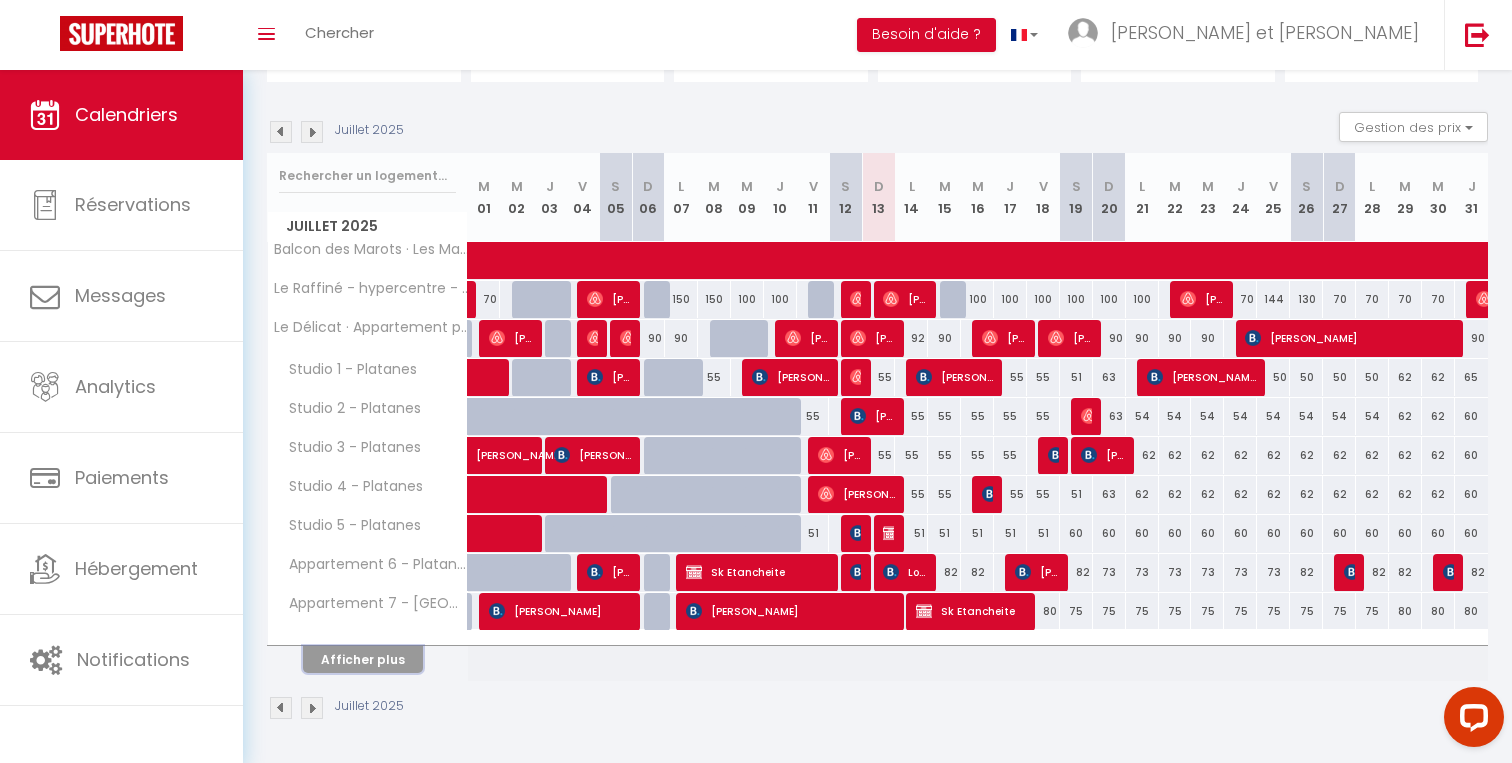 click on "Afficher plus" at bounding box center (363, 659) 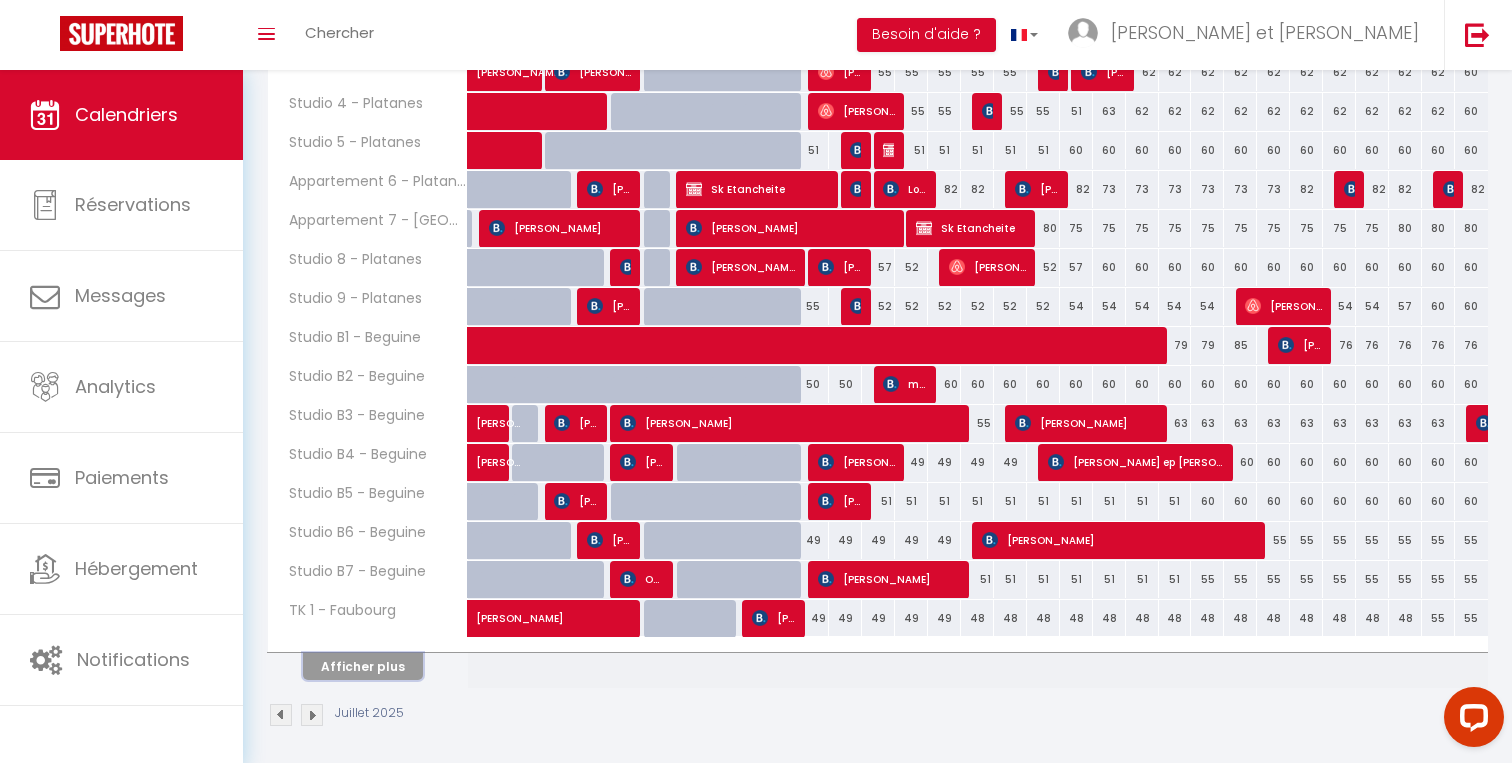 scroll, scrollTop: 565, scrollLeft: 0, axis: vertical 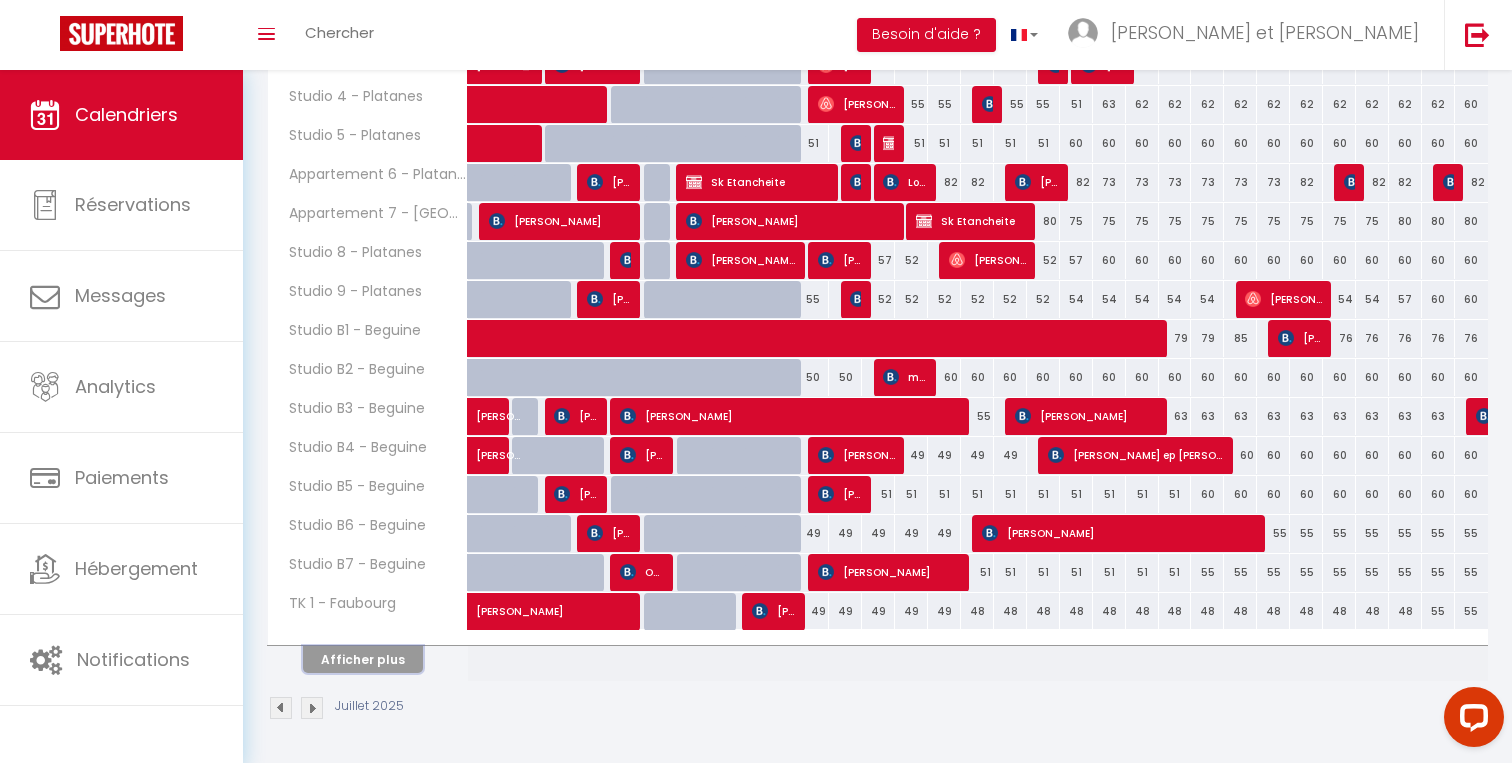click on "Afficher plus" at bounding box center (363, 659) 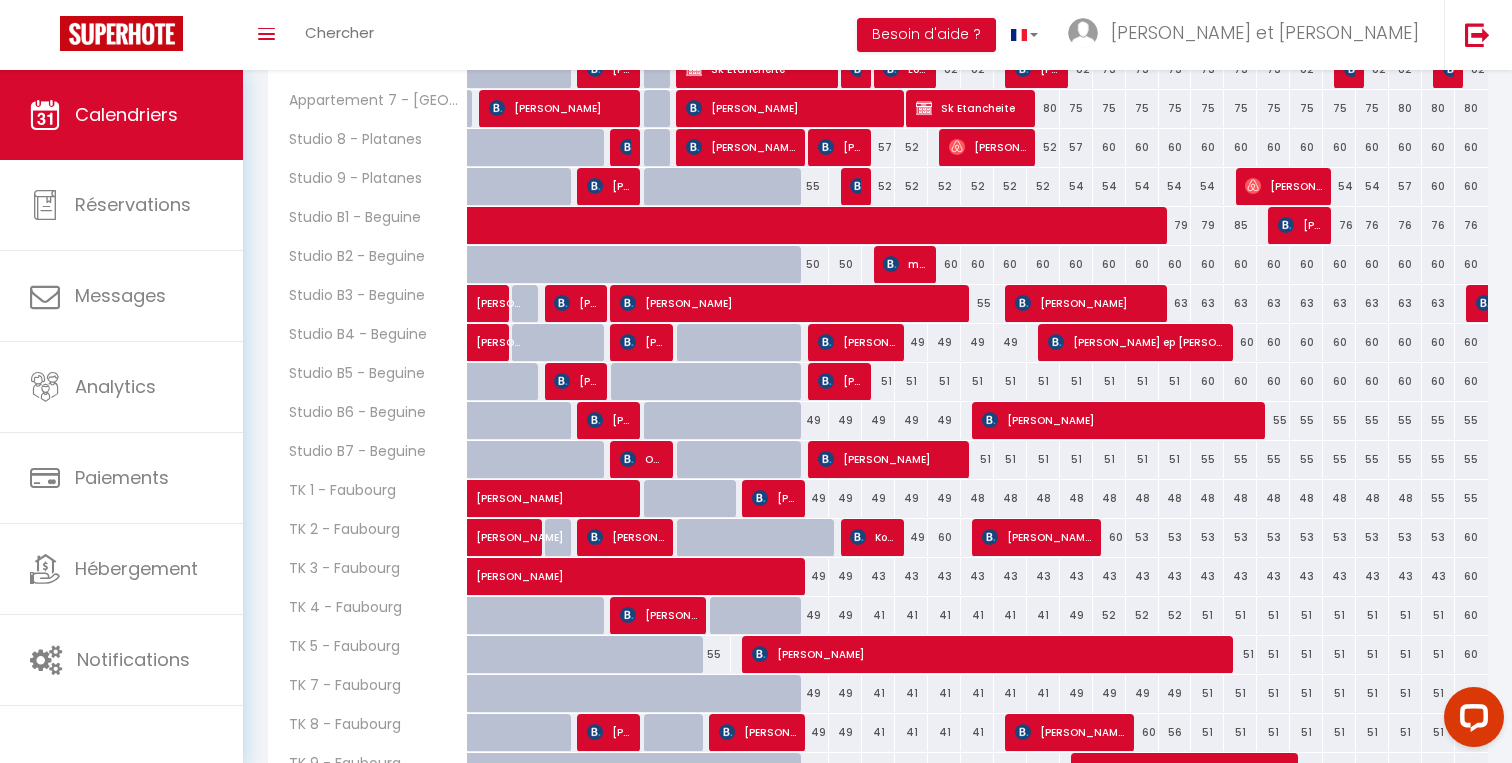 scroll, scrollTop: 644, scrollLeft: 0, axis: vertical 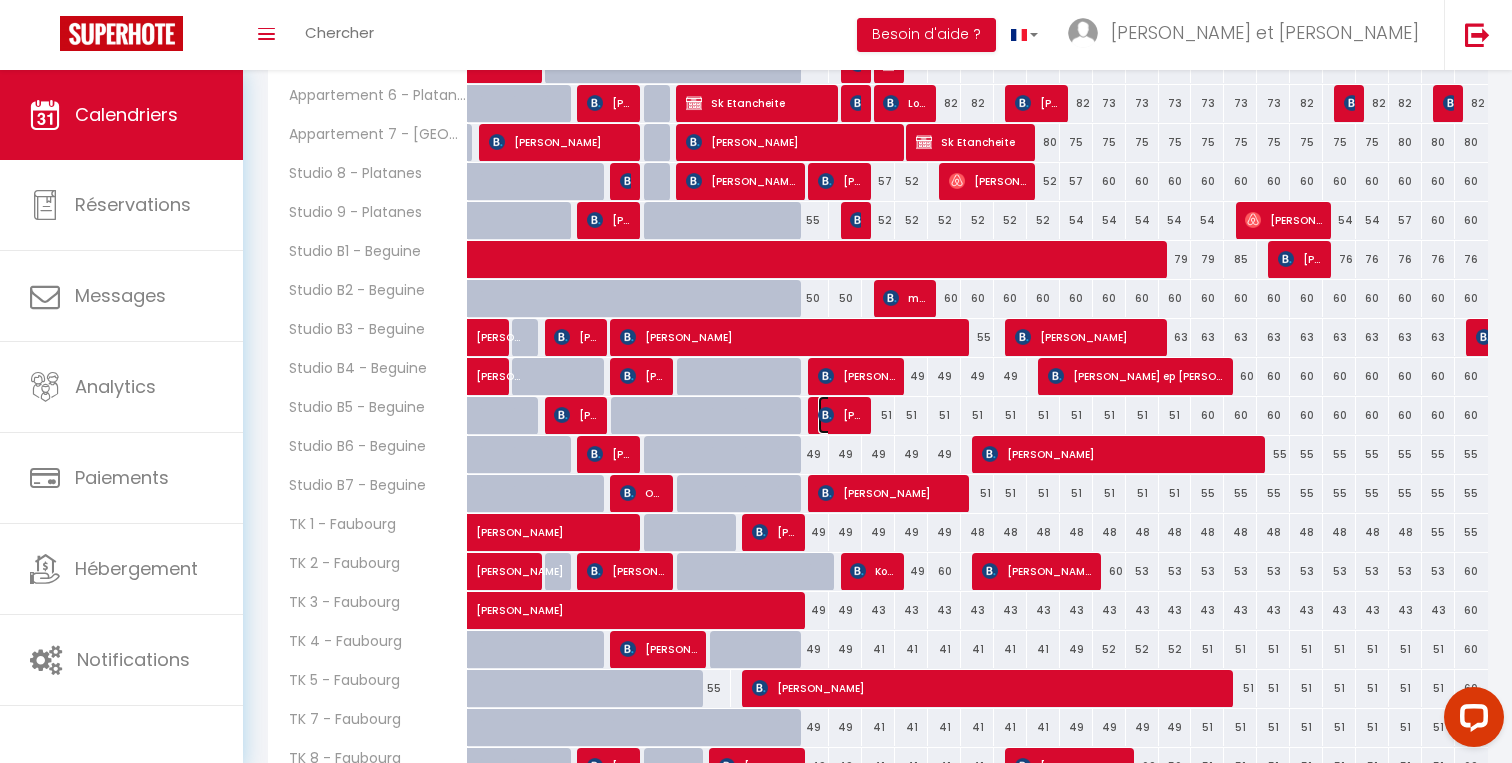 click on "Laurie Messe" at bounding box center (840, 415) 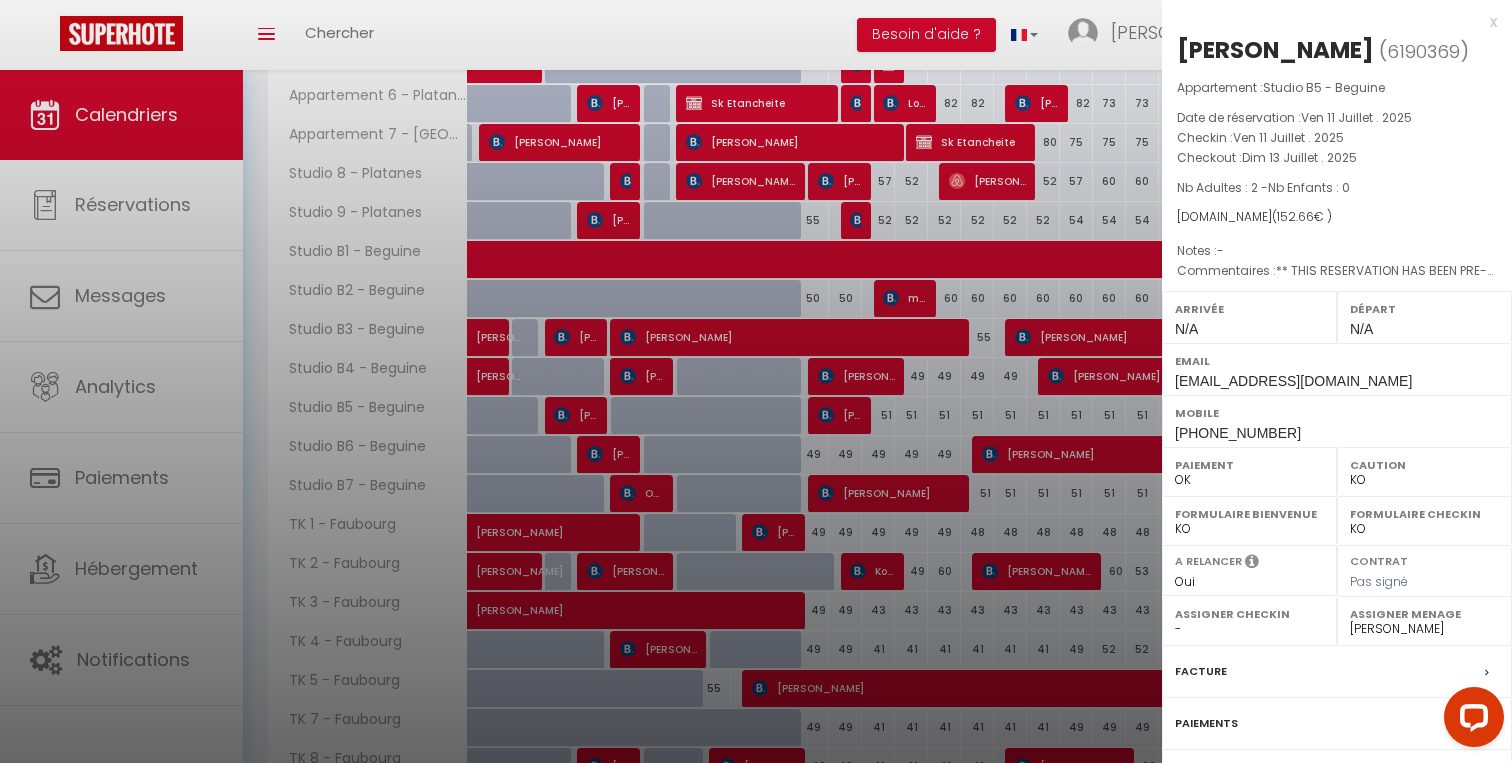 click at bounding box center [756, 381] 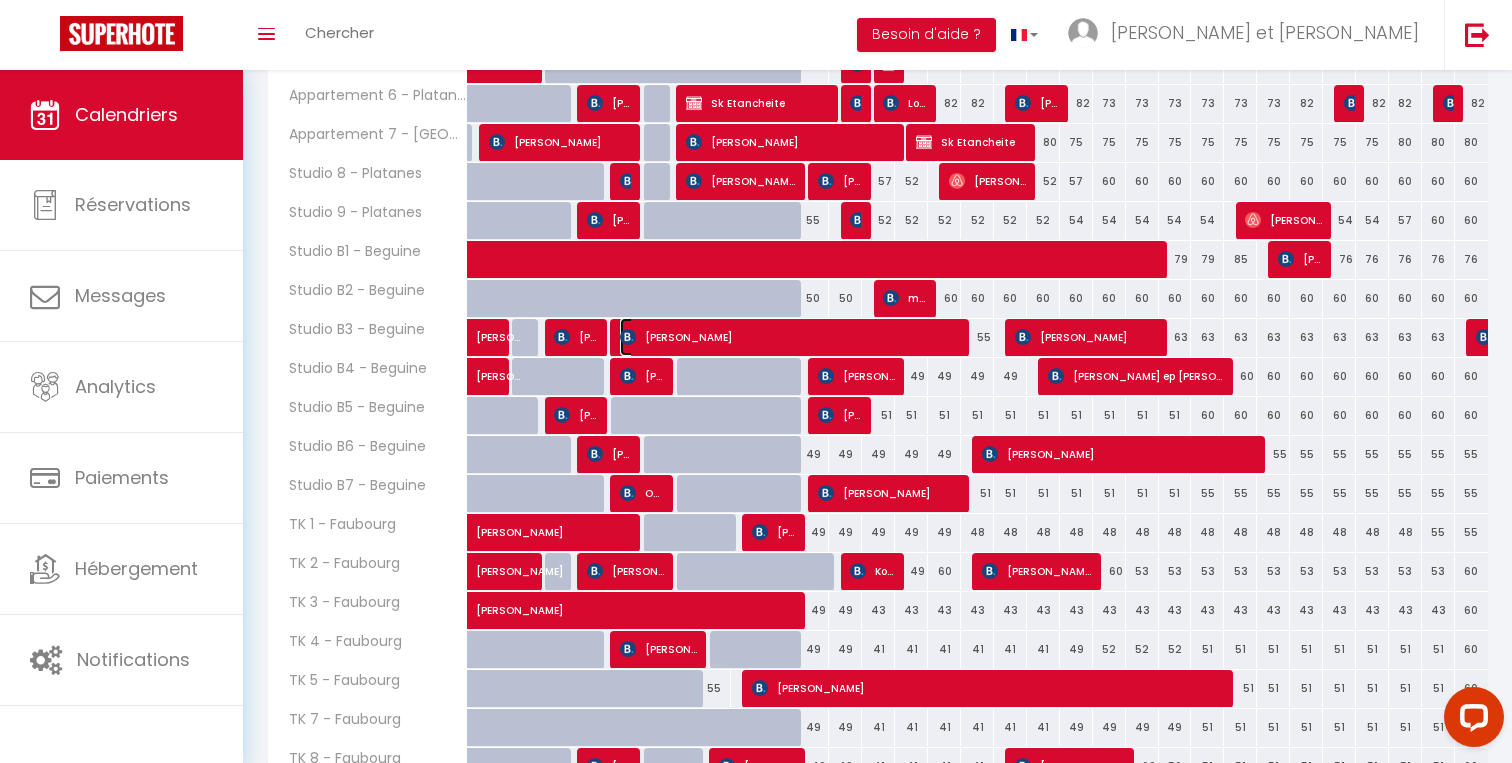 click on "YOUHANIDI MOIDJIE" at bounding box center [790, 337] 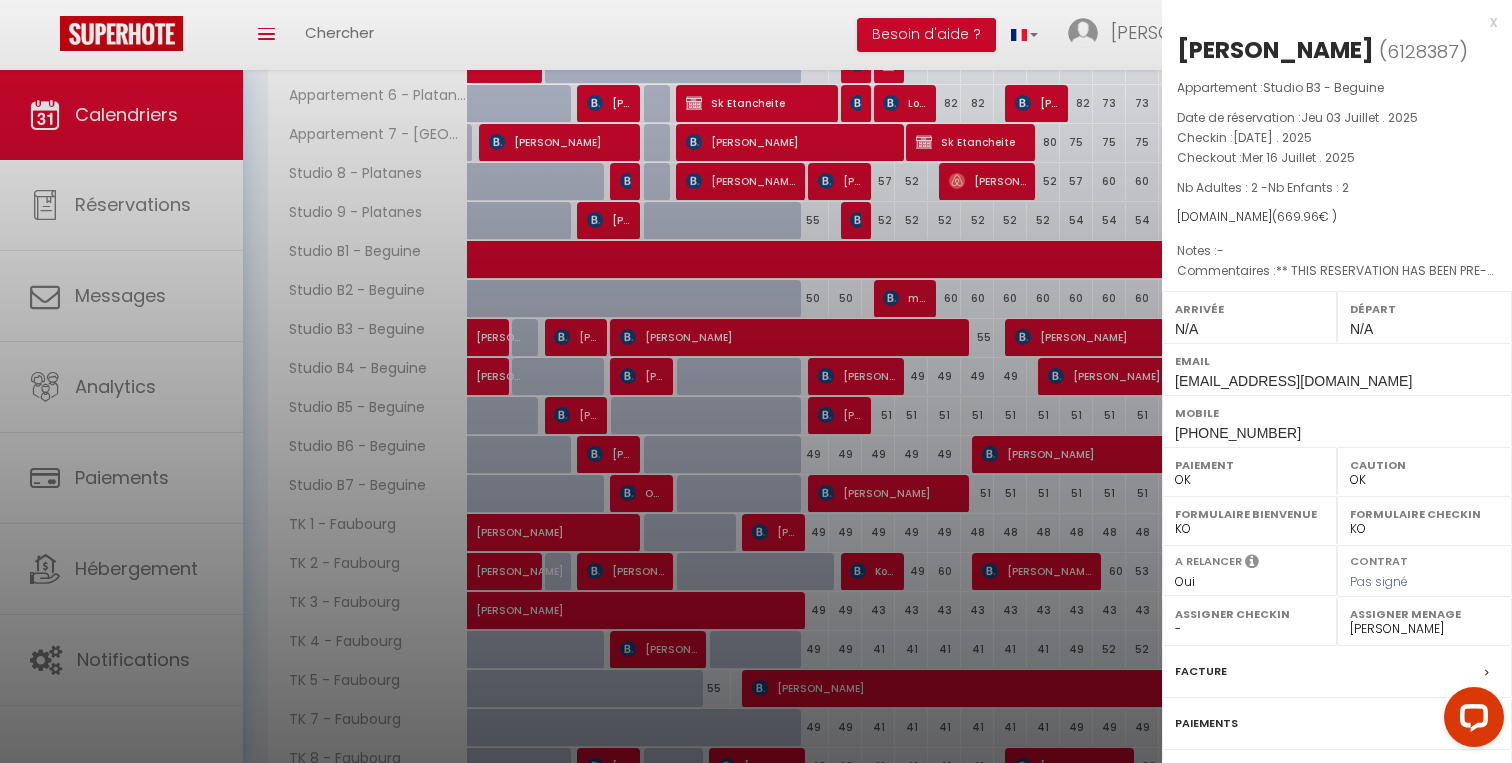 click on "Studio B3 - Beguine" at bounding box center [1323, 87] 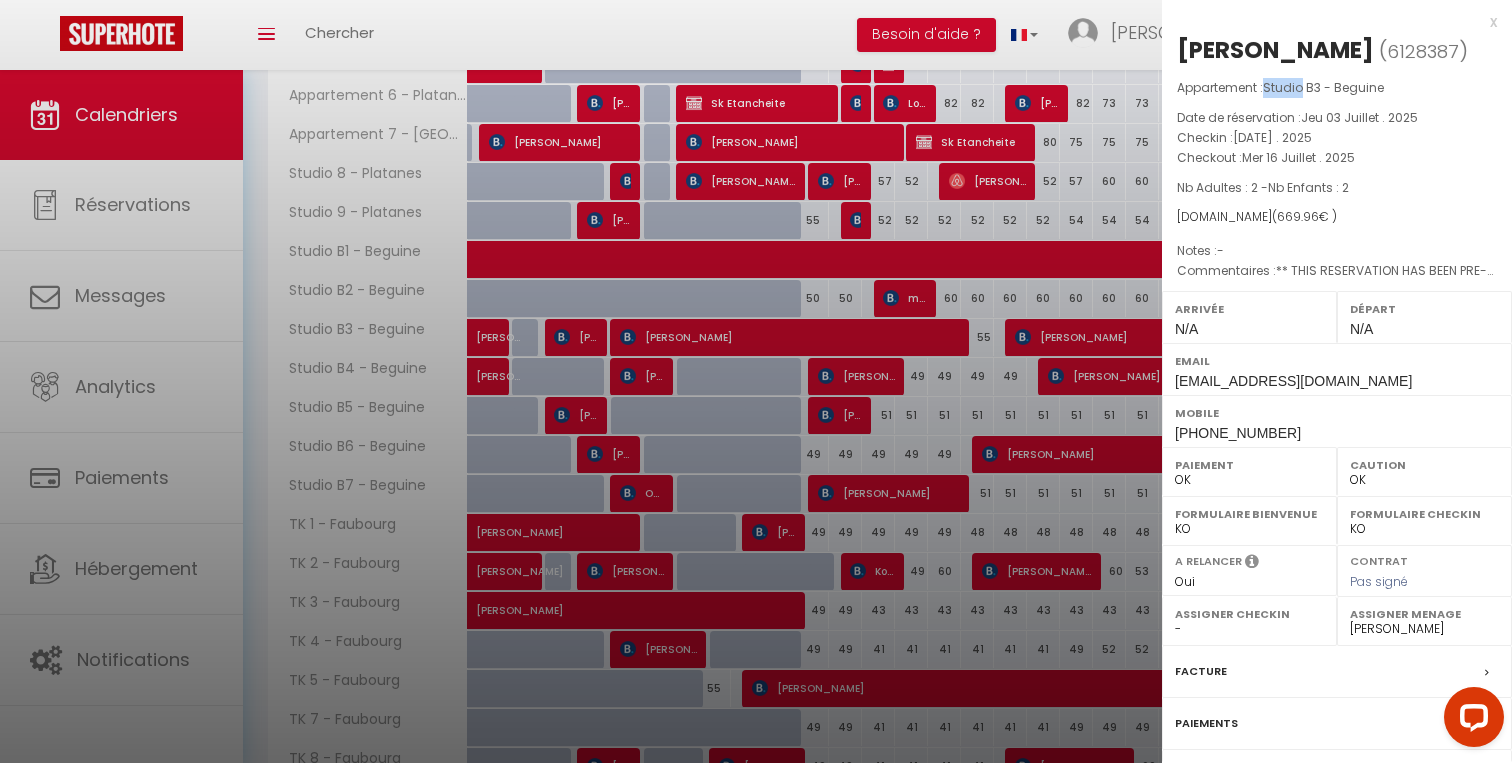 click on "Studio B3 - Beguine" at bounding box center (1323, 87) 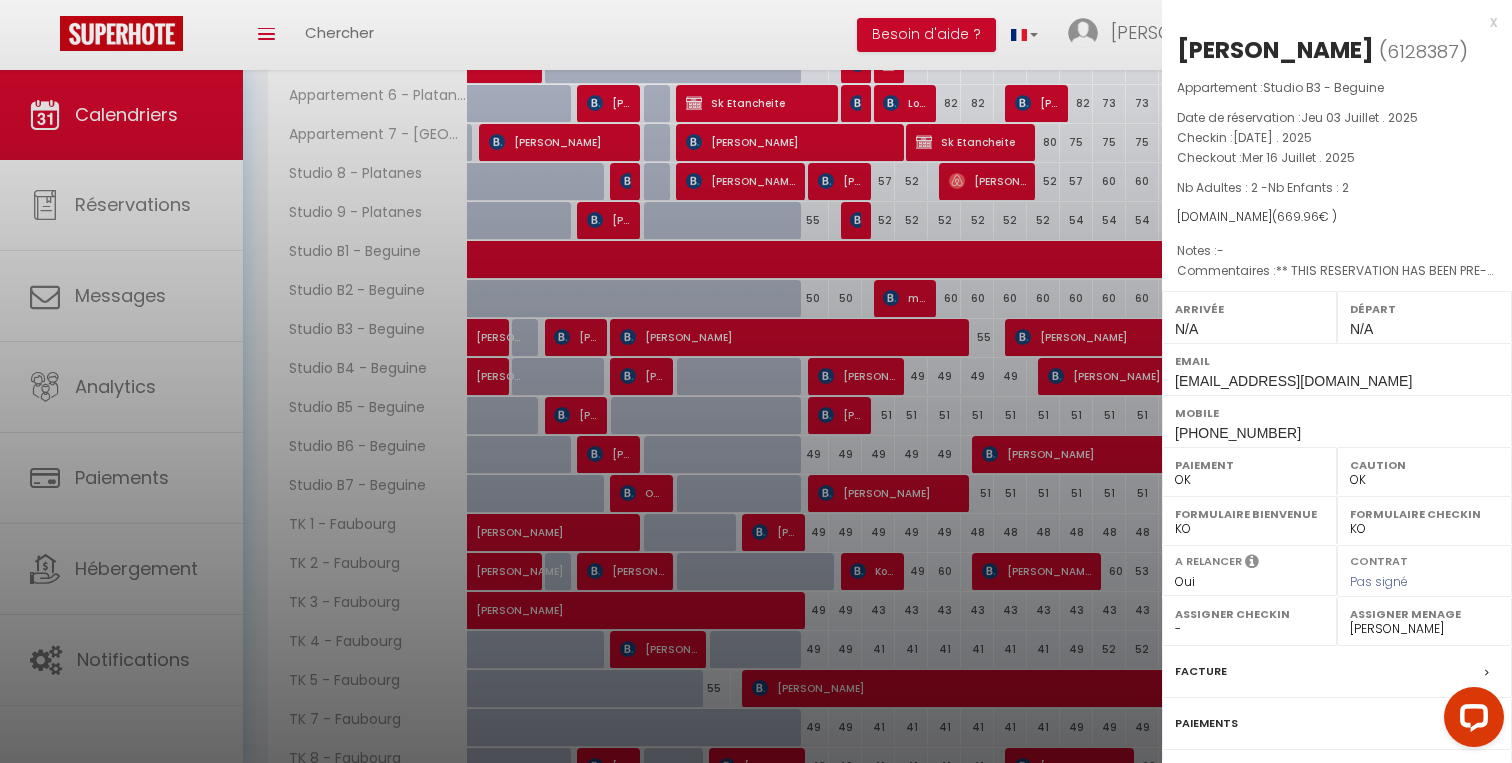 click on "Studio B3 - Beguine" at bounding box center [1323, 87] 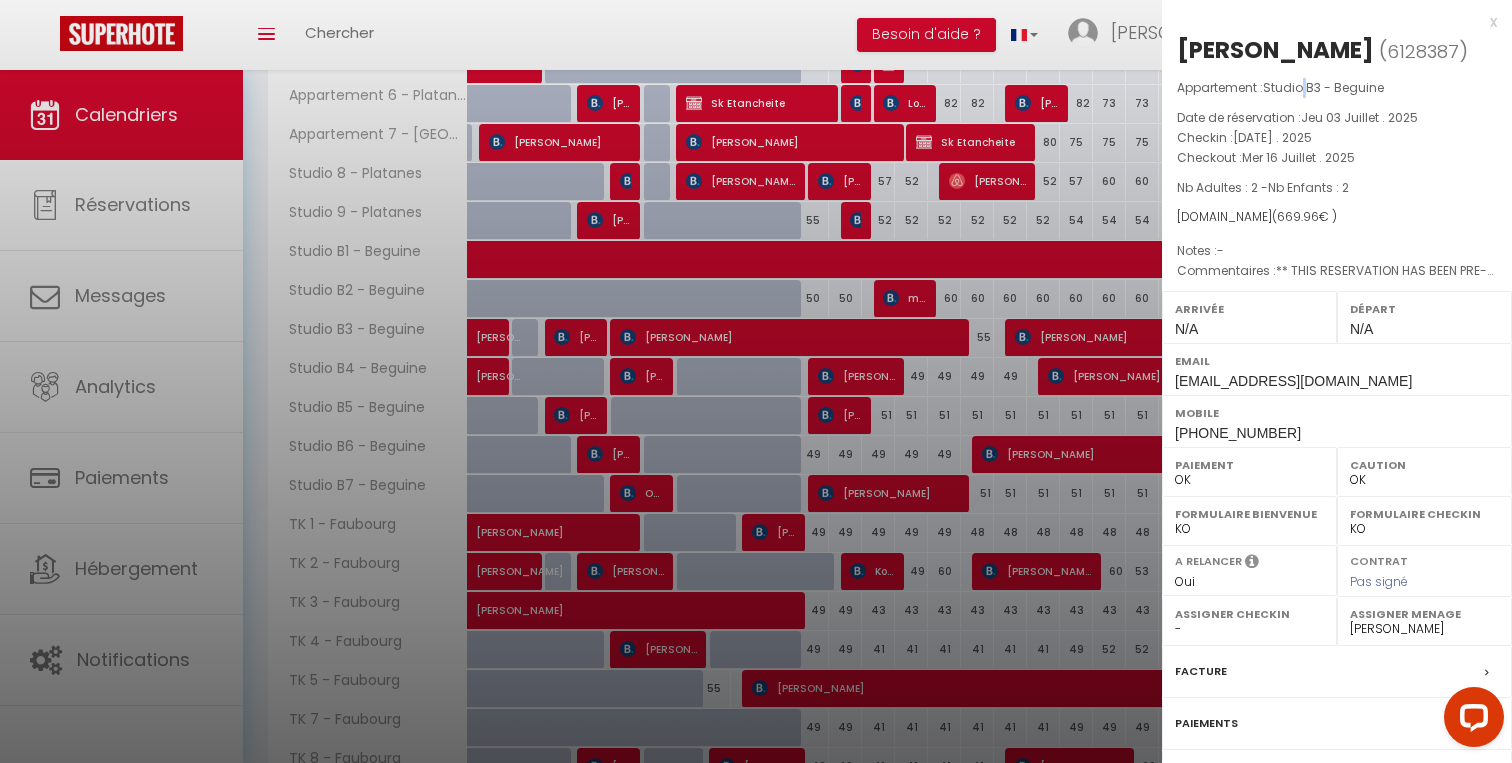 click on "Studio B3 - Beguine" at bounding box center [1323, 87] 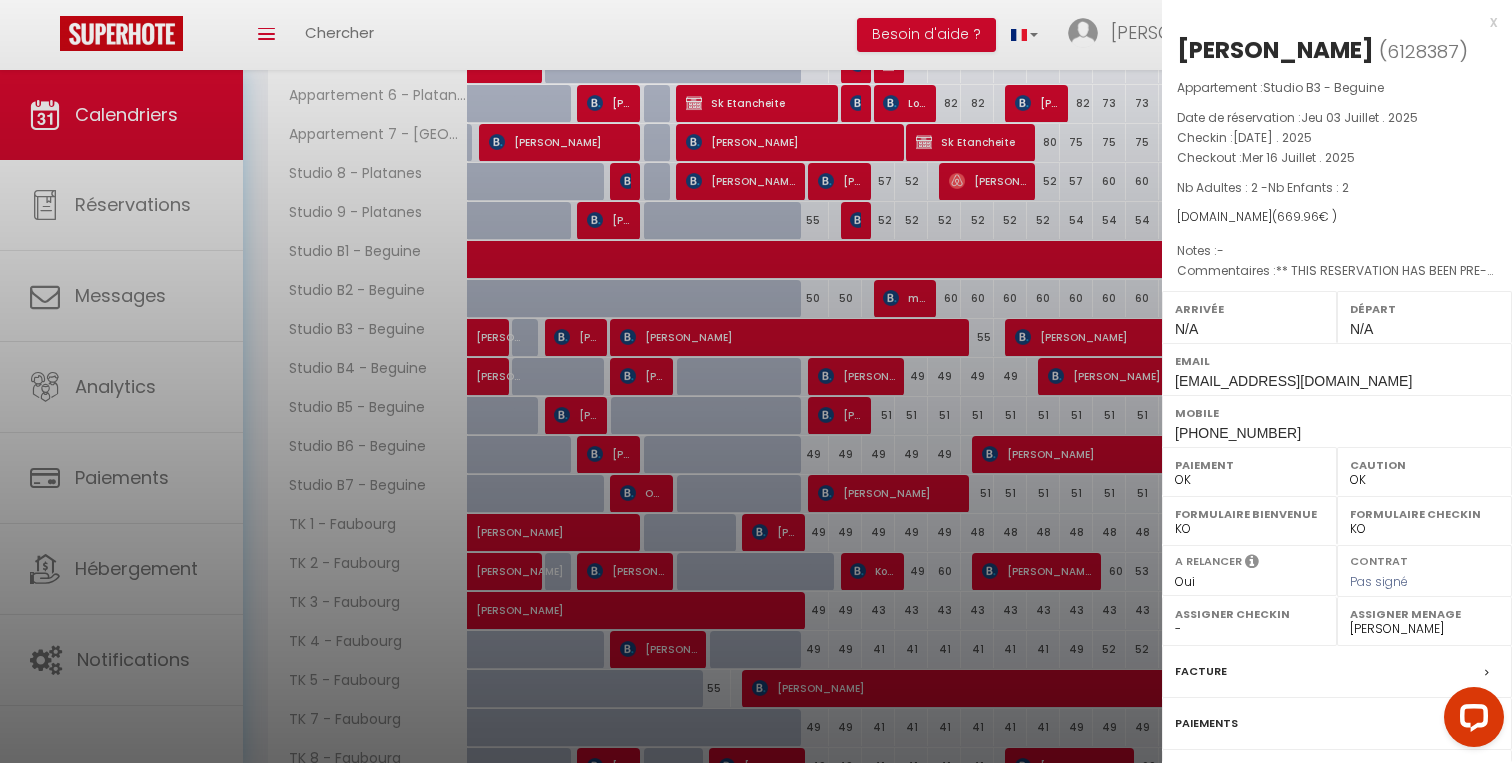 click on "Date de réservation :
Jeu 03 Juillet . 2025" at bounding box center (1337, 118) 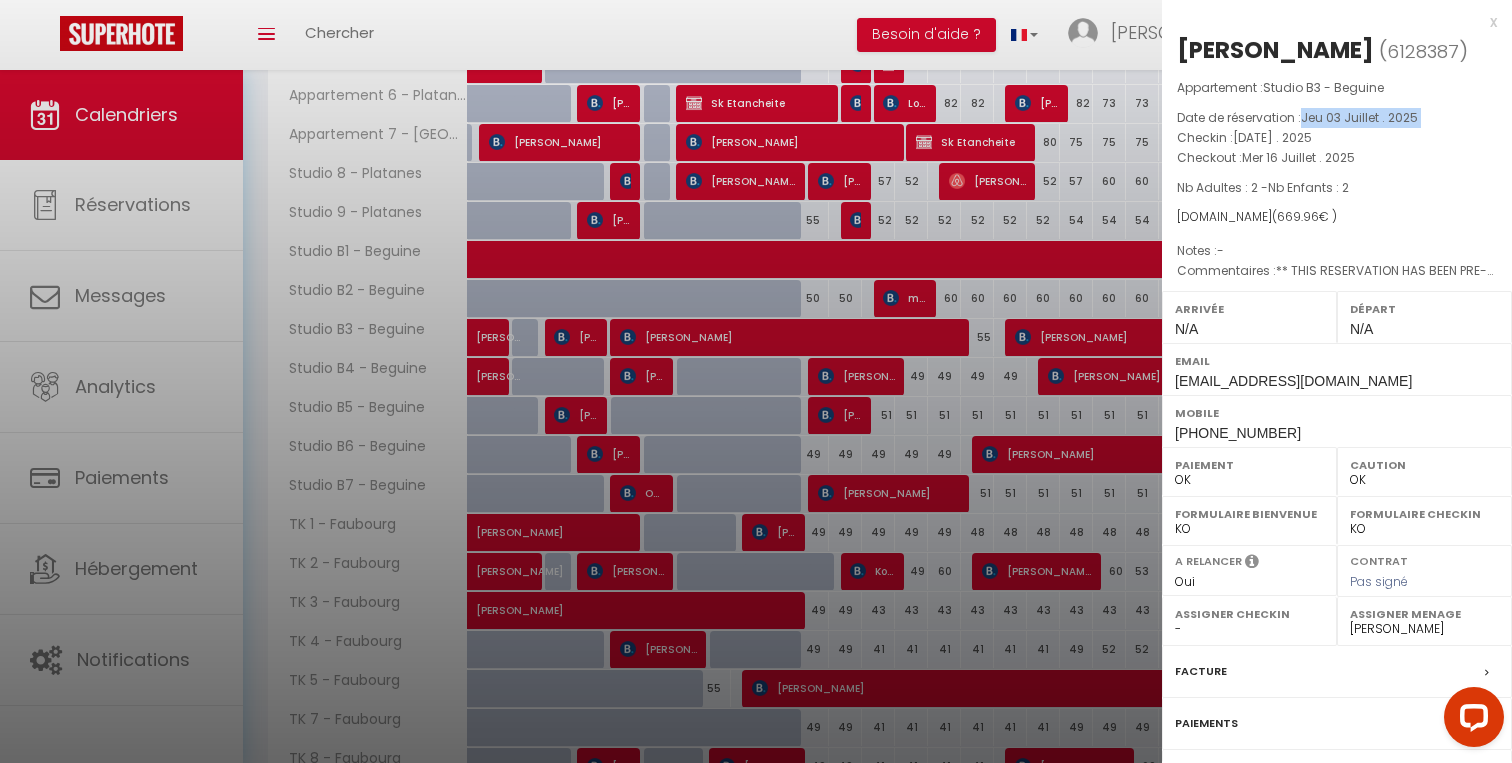click on "Studio B3 - Beguine" at bounding box center [1323, 87] 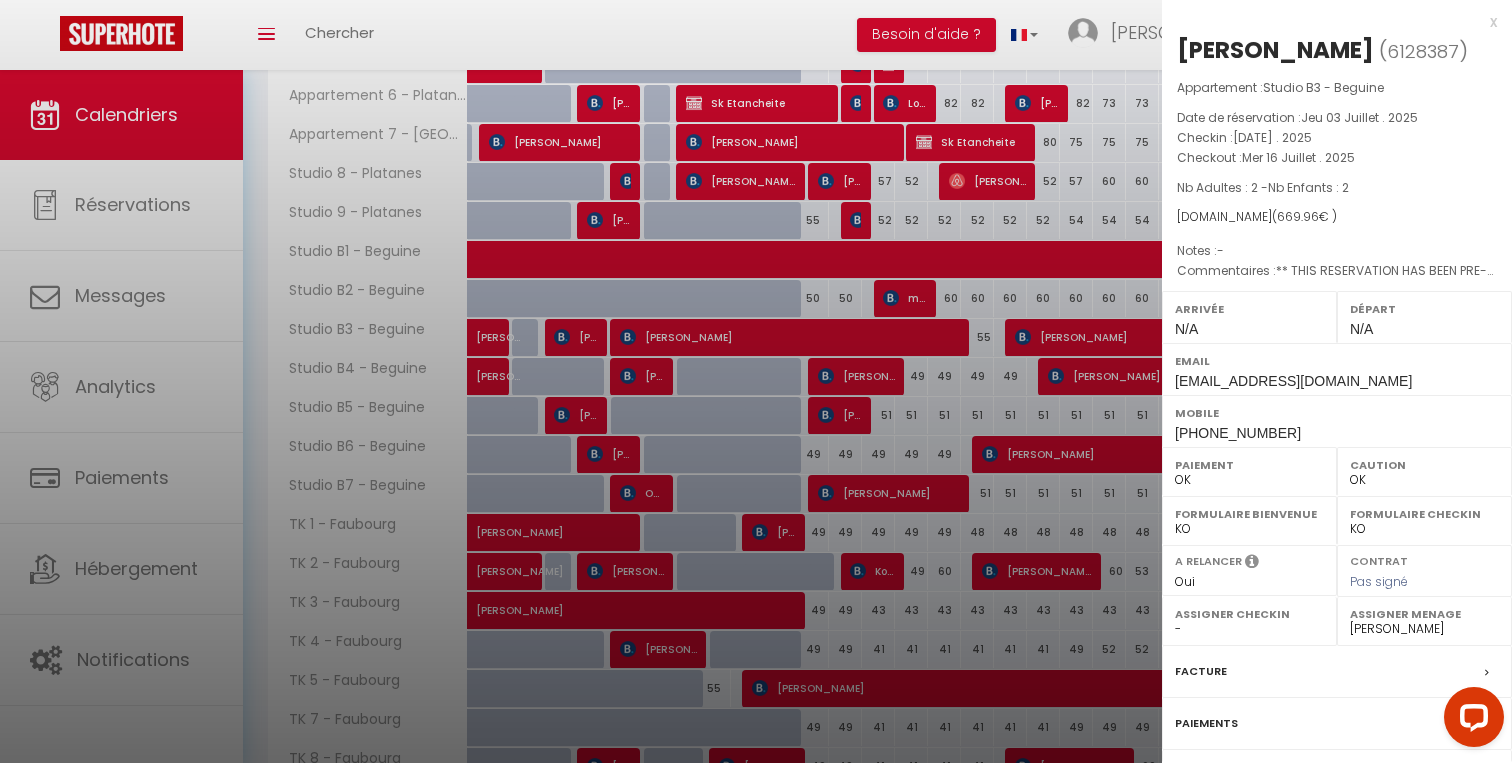 click on "Studio B3 - Beguine" at bounding box center [1323, 87] 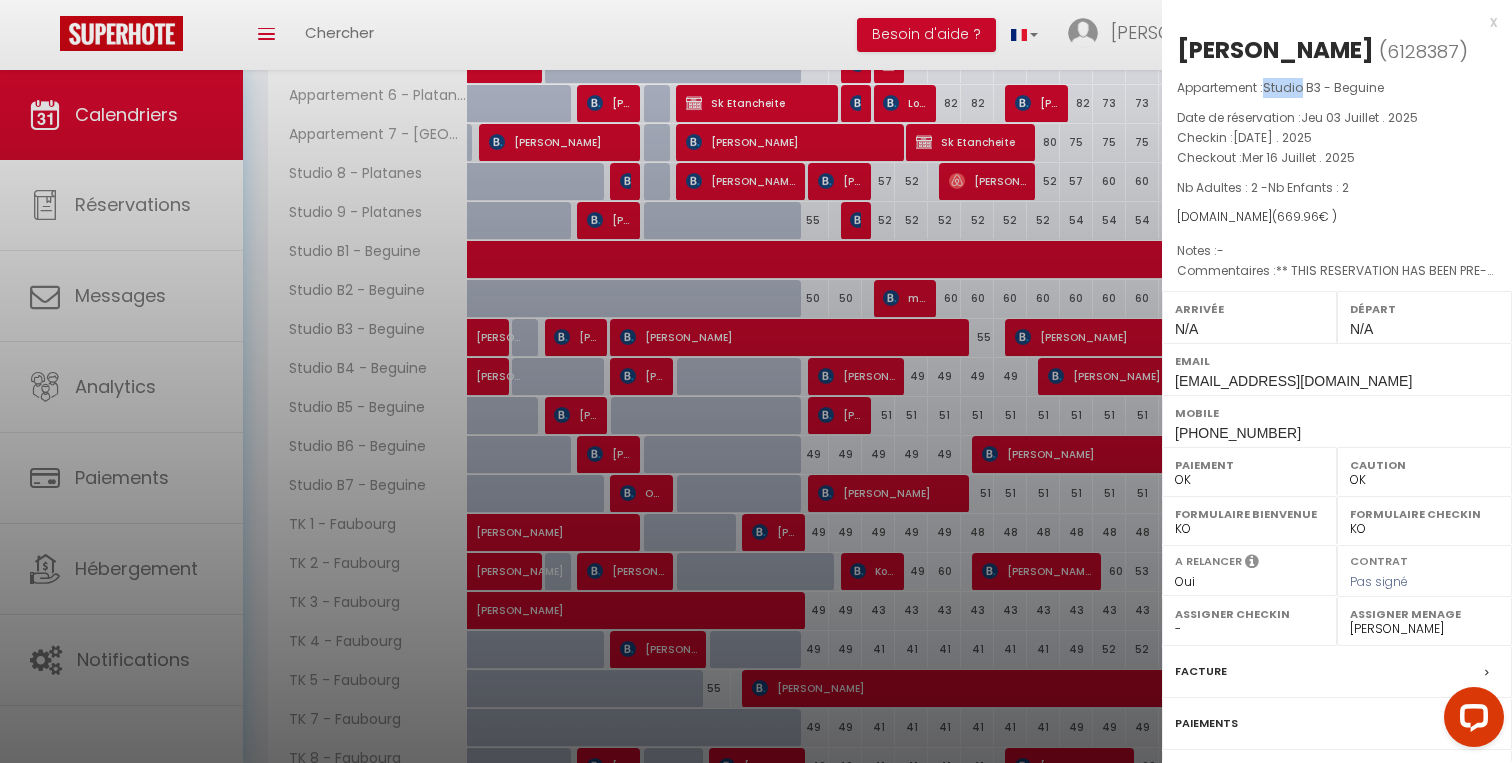 click on "Studio B3 - Beguine" at bounding box center [1323, 87] 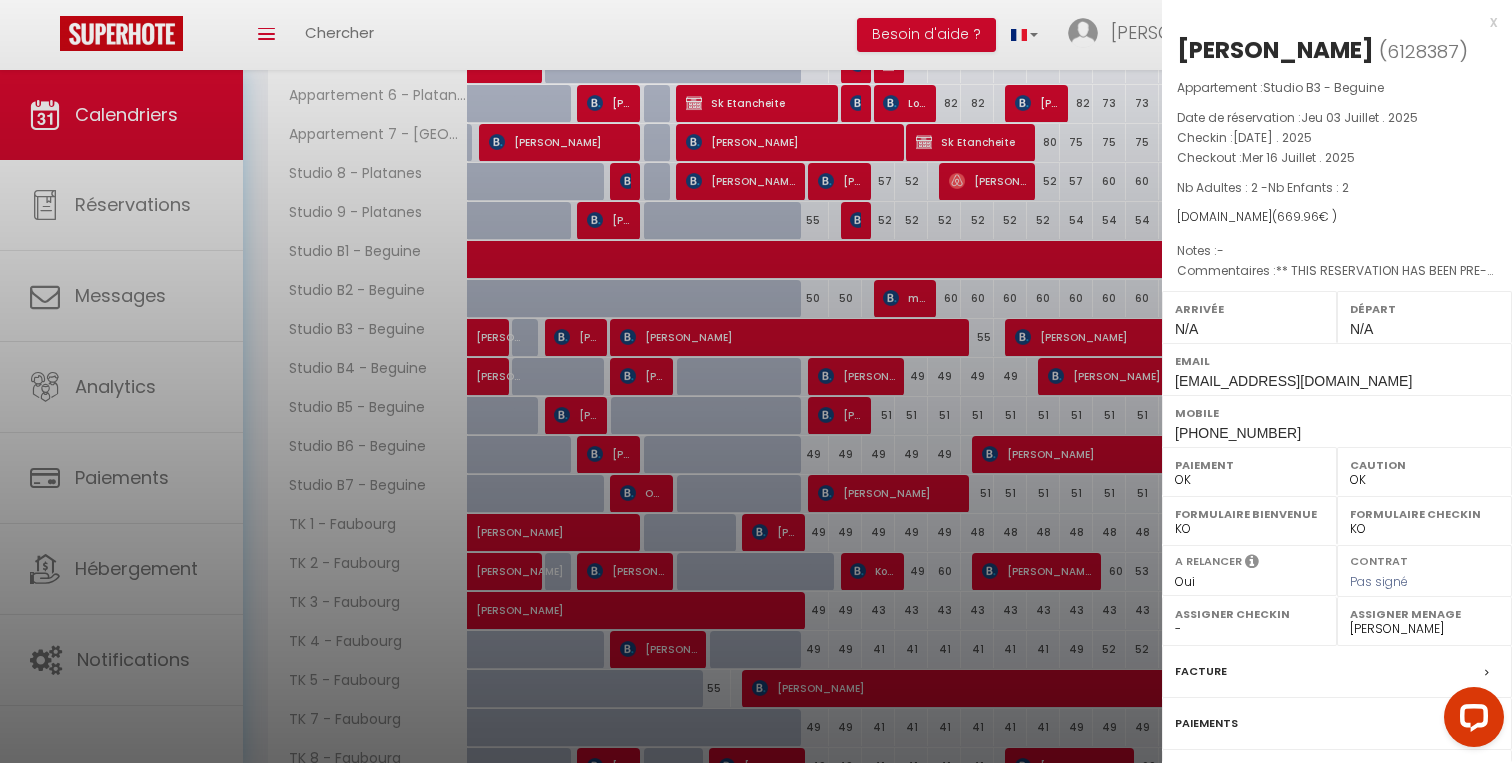 click on "Appartement :
Studio B3 - Beguine" at bounding box center (1337, 88) 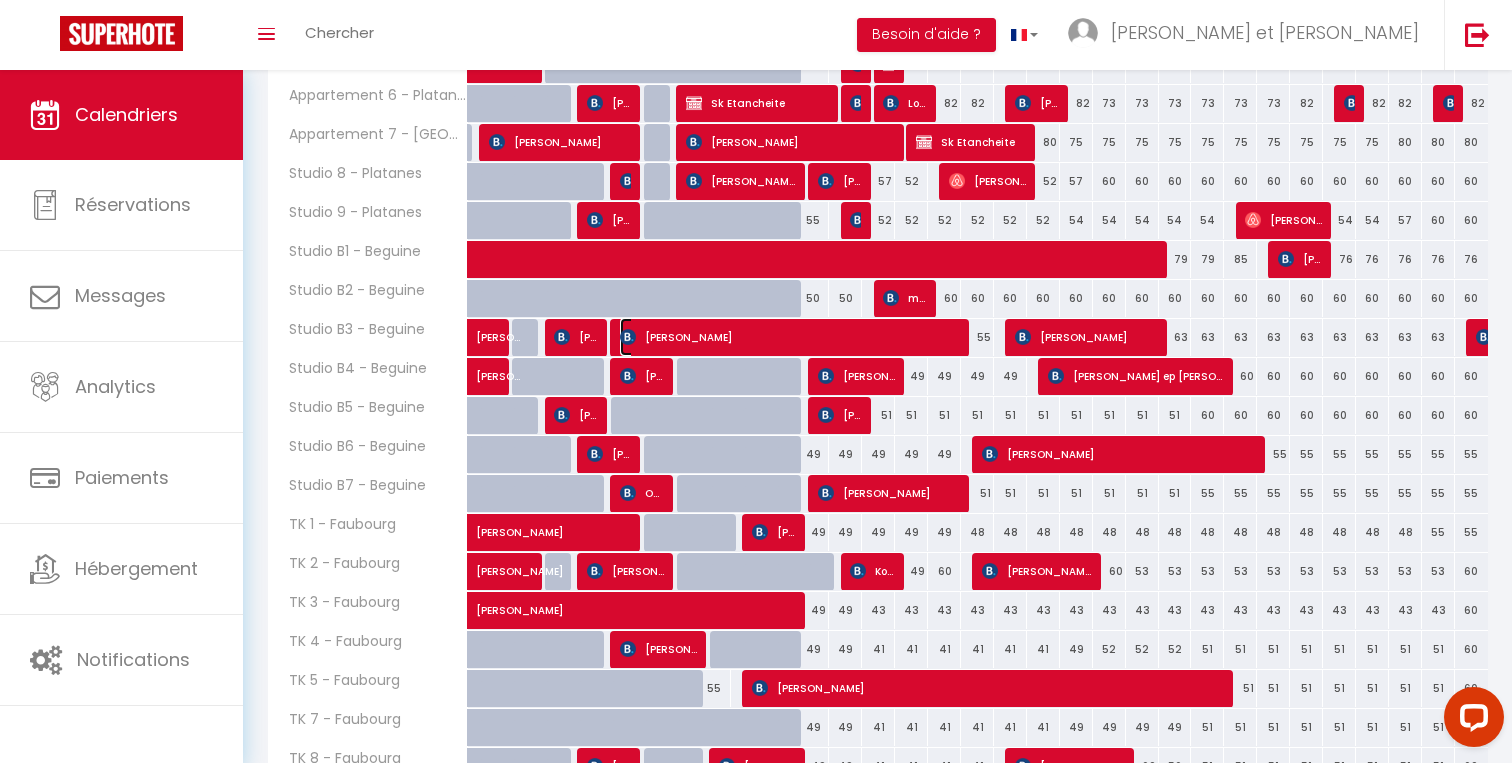 click on "YOUHANIDI MOIDJIE" at bounding box center [790, 337] 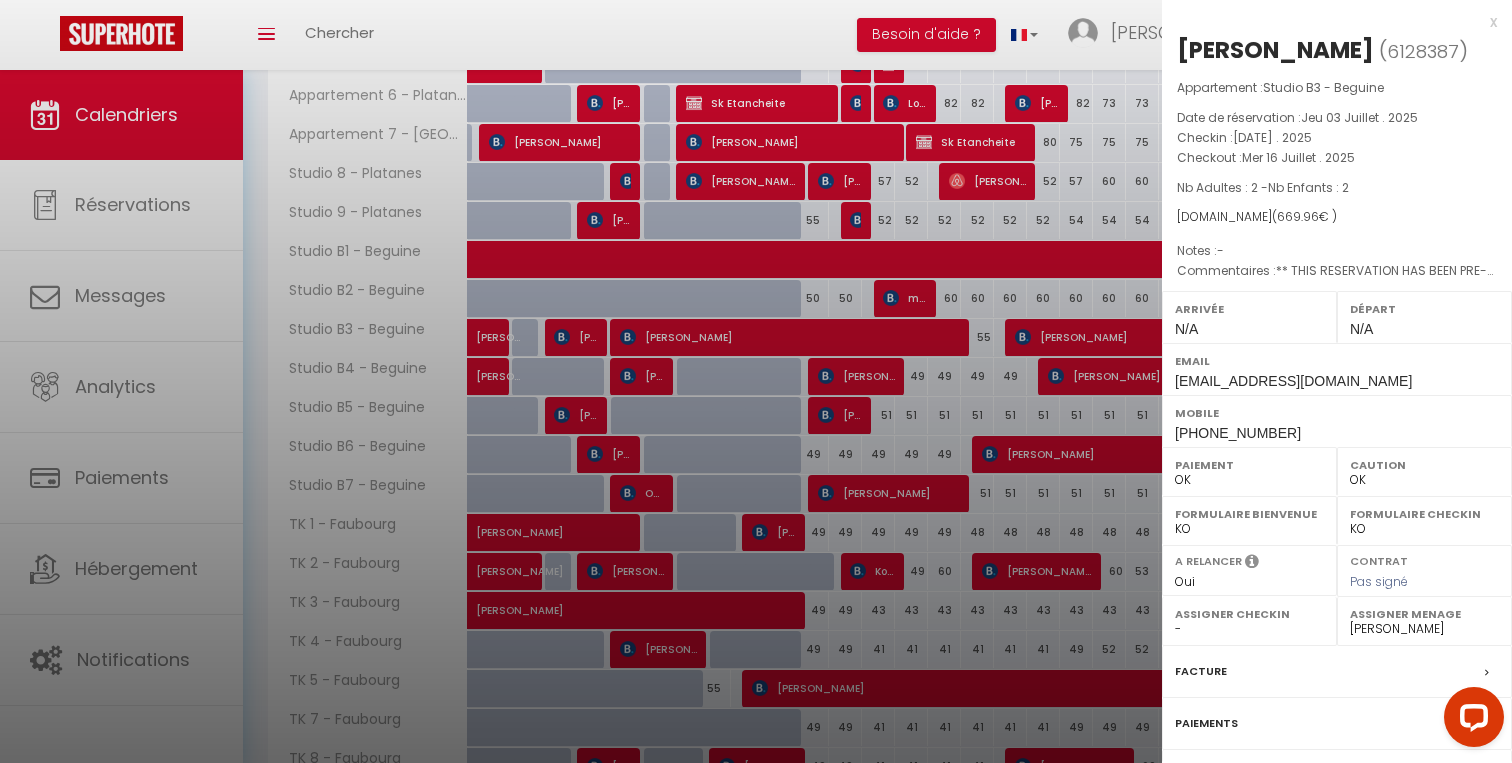 click on "Mer 16 Juillet . 2025" at bounding box center (1298, 157) 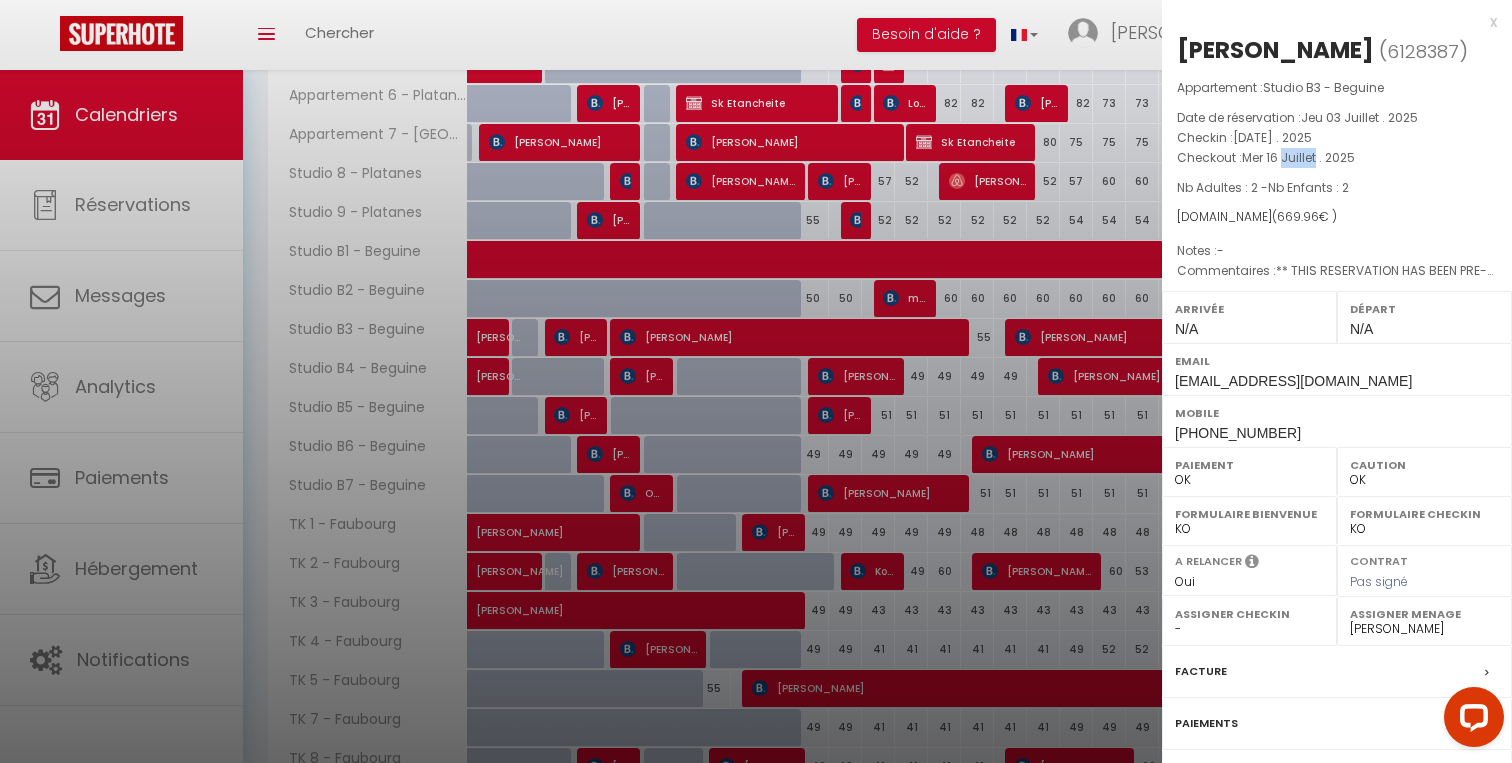 click on "Jeu 03 Juillet . 2025" at bounding box center [1359, 117] 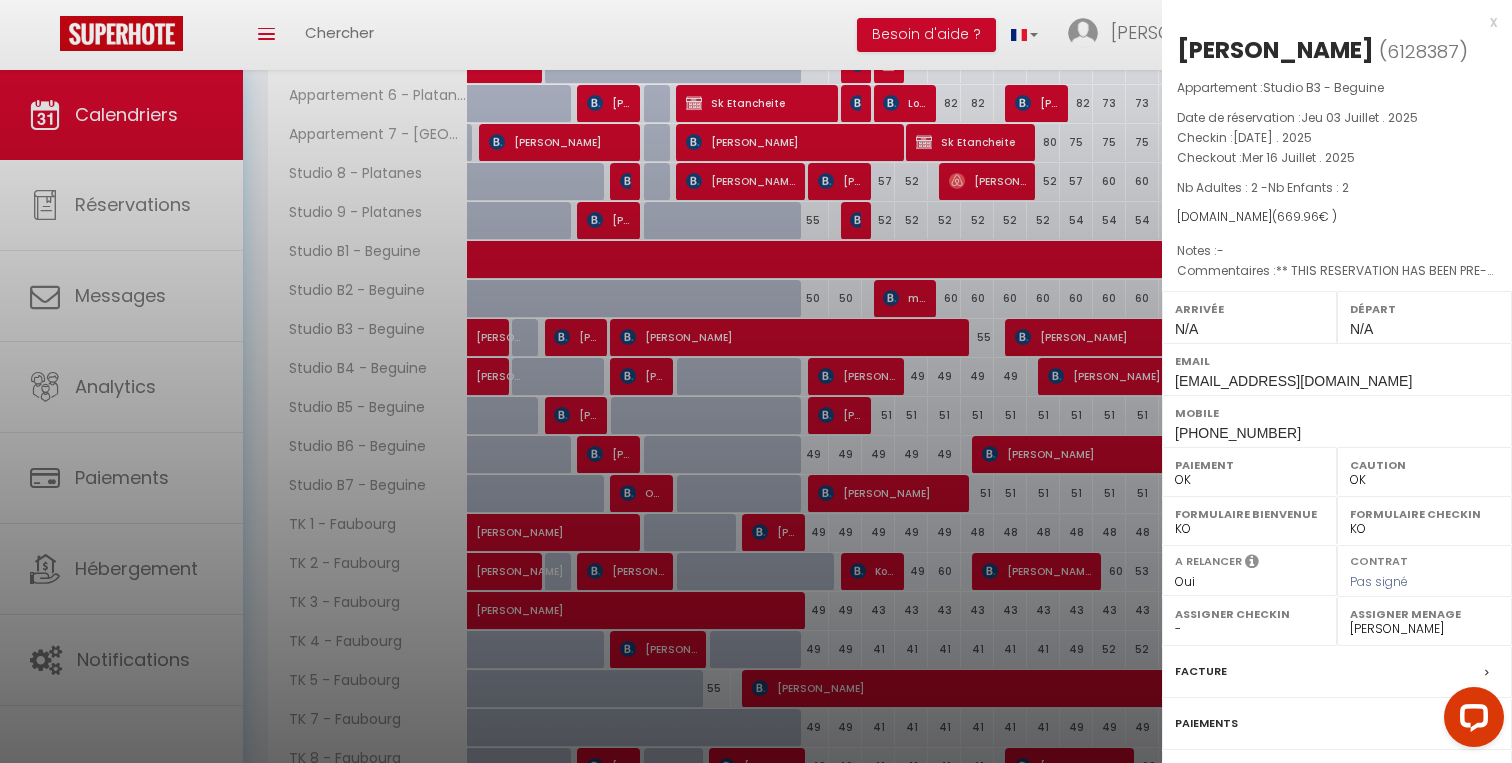click on "Jeu 03 Juillet . 2025" at bounding box center (1359, 117) 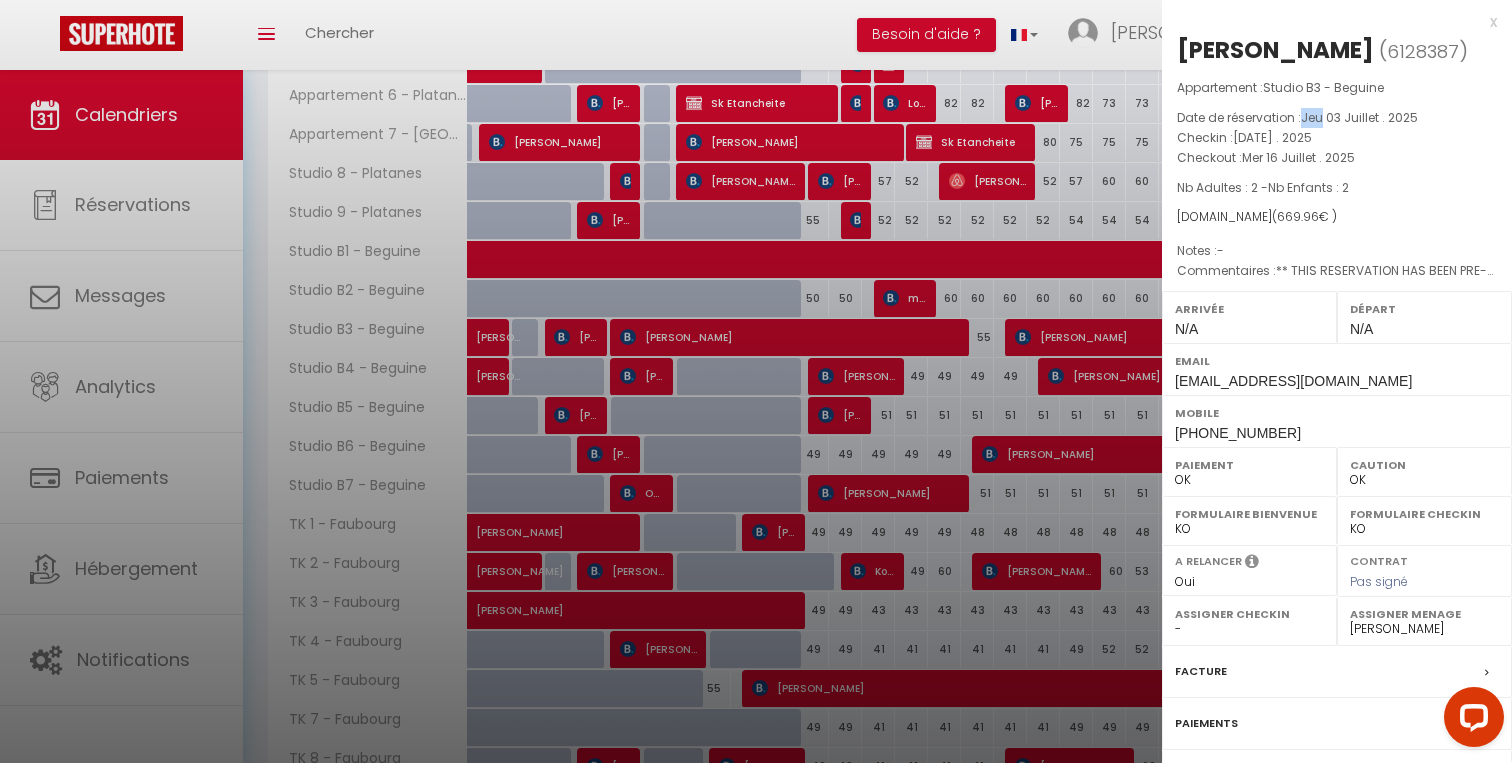 click on "Jeu 03 Juillet . 2025" at bounding box center (1359, 117) 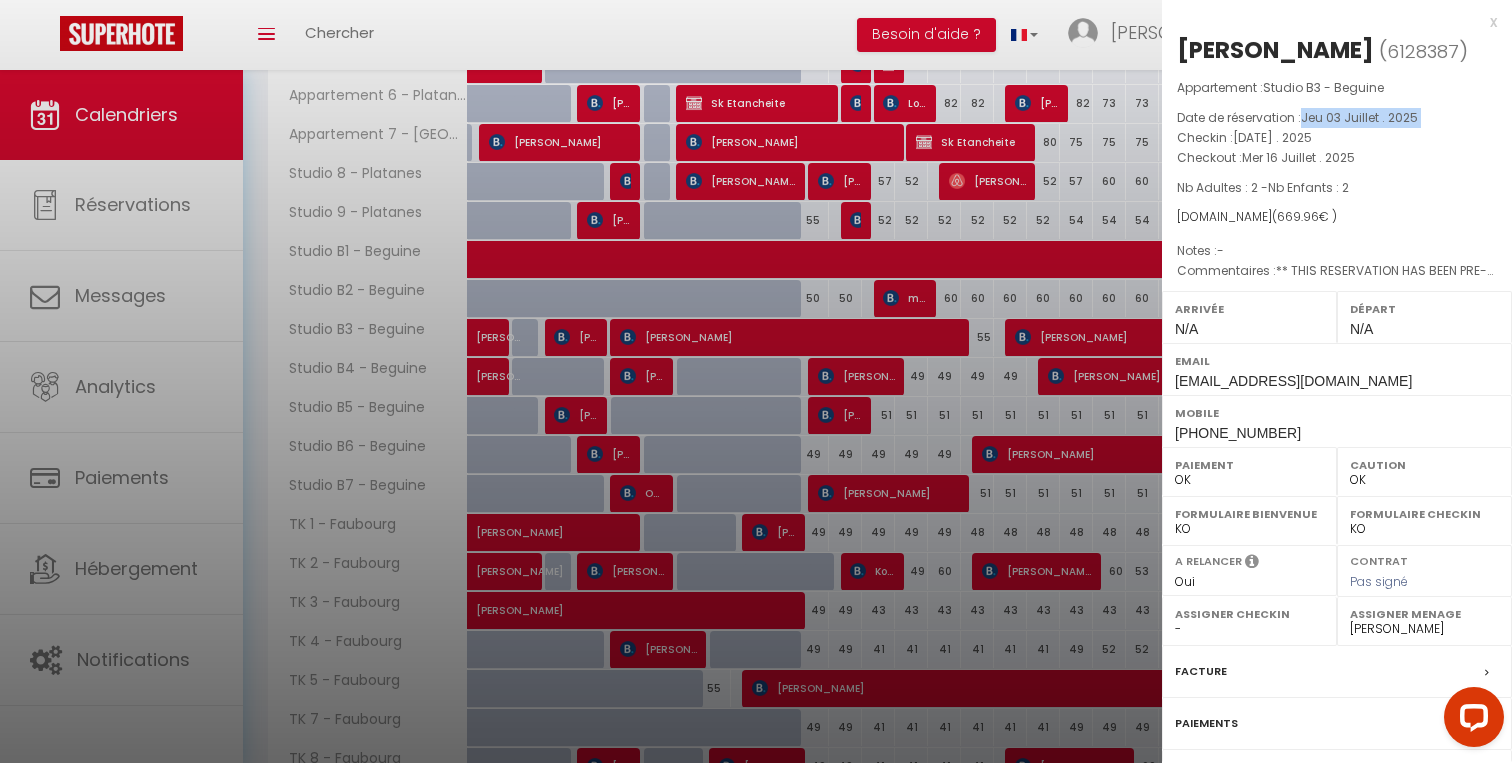 click on "Studio B3 - Beguine" at bounding box center [1323, 87] 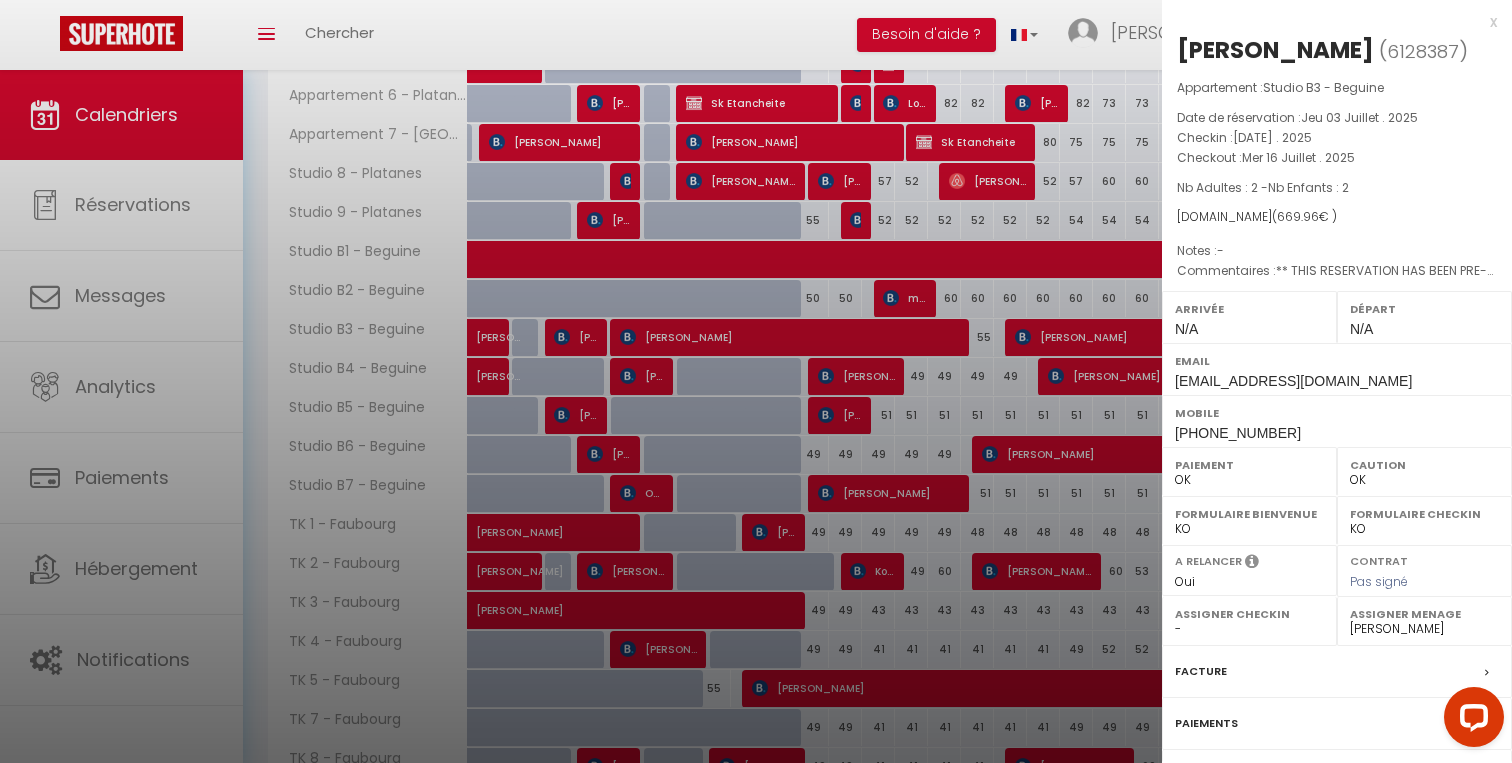 click on "Studio B3 - Beguine" at bounding box center (1323, 87) 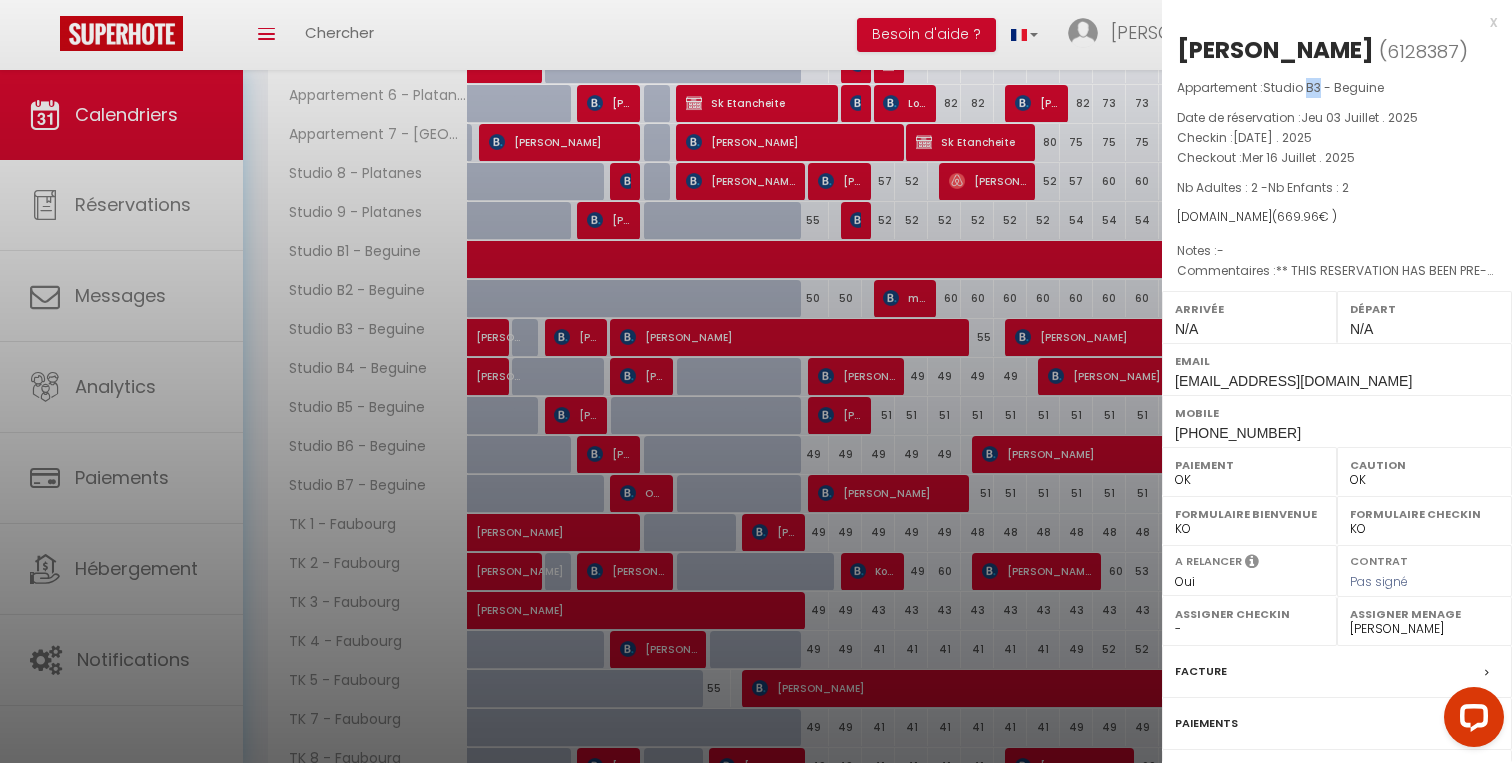 click on "Studio B3 - Beguine" at bounding box center [1323, 87] 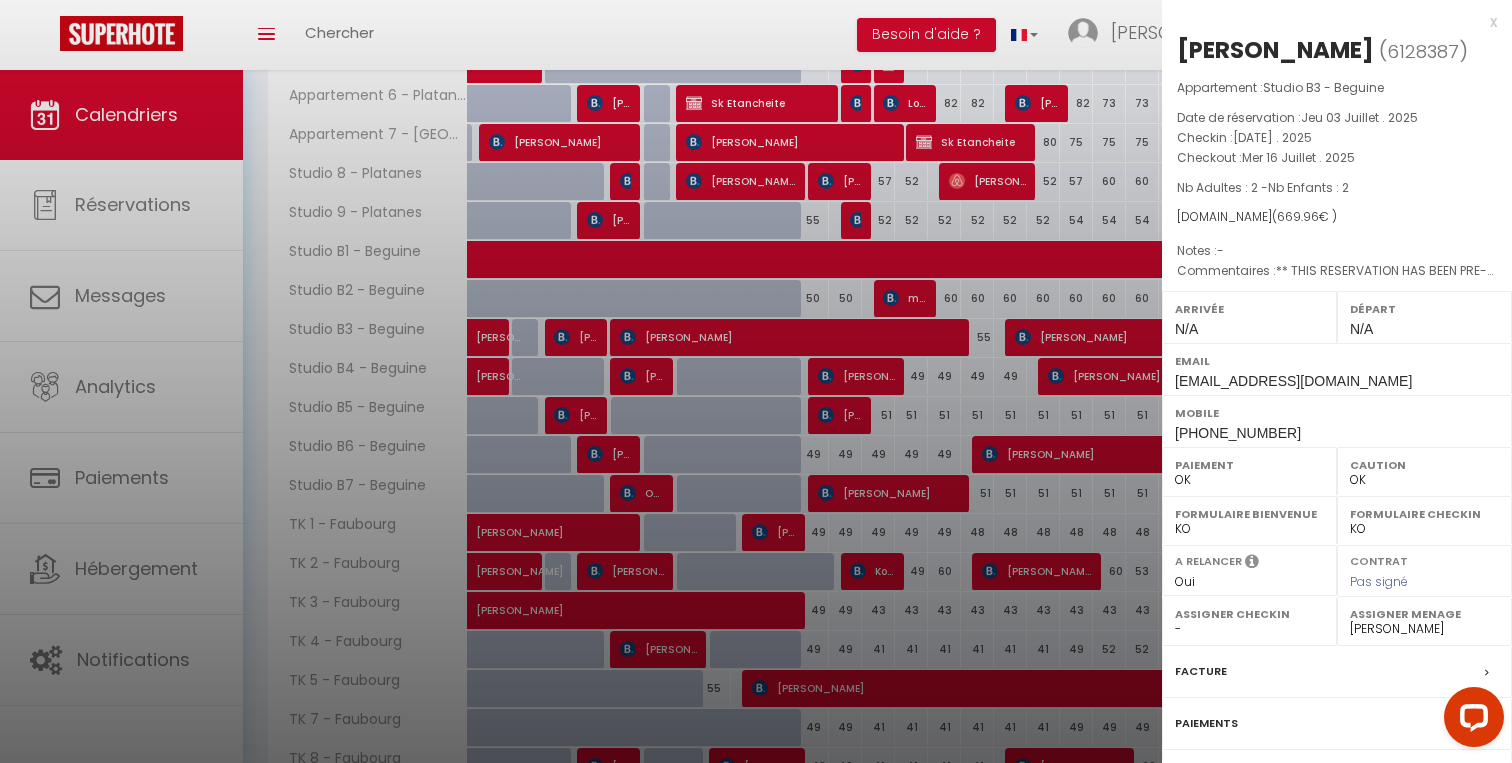 click on "Date de réservation :
Jeu 03 Juillet . 2025" at bounding box center [1337, 118] 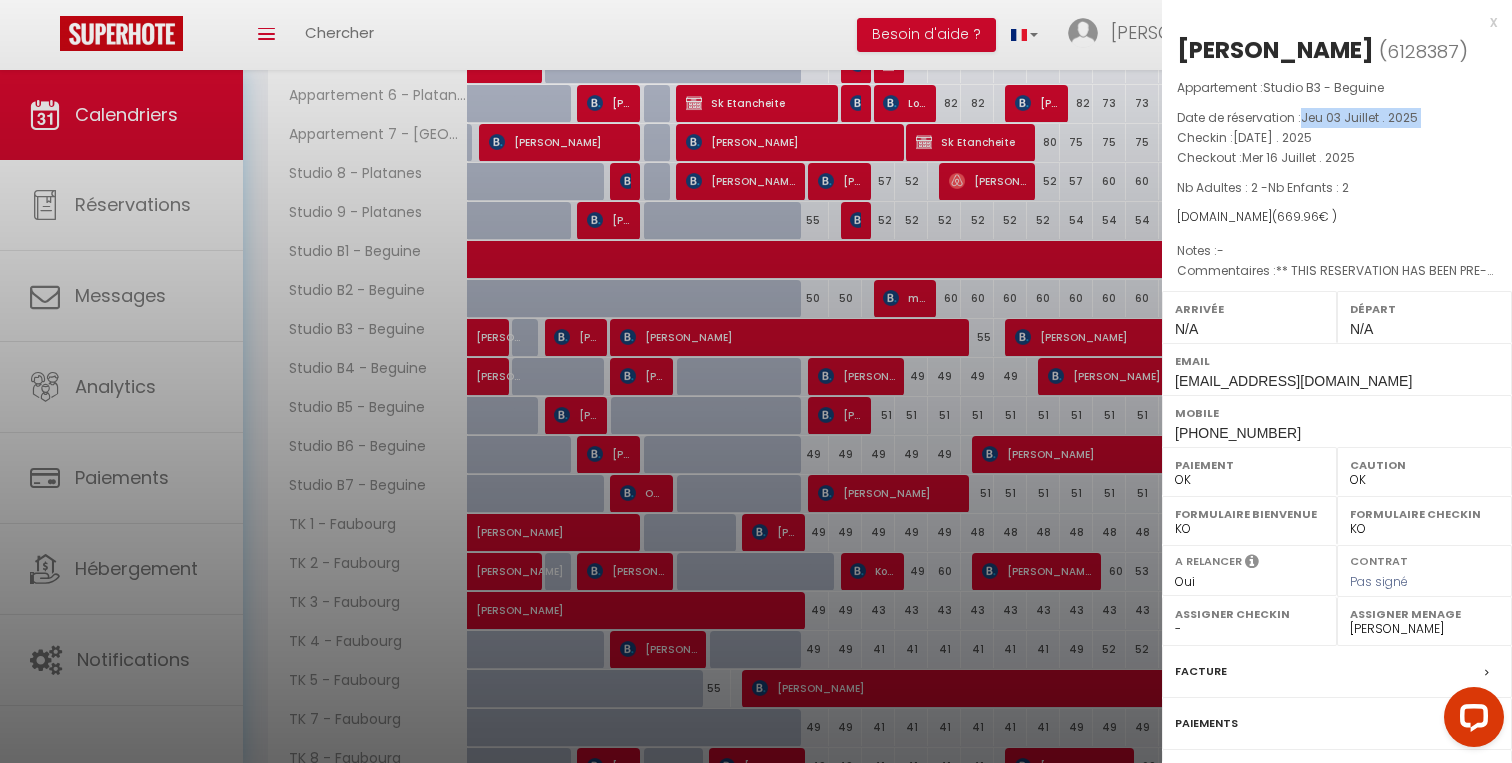 click on "Sam 05 Juillet . 2025" at bounding box center [1272, 137] 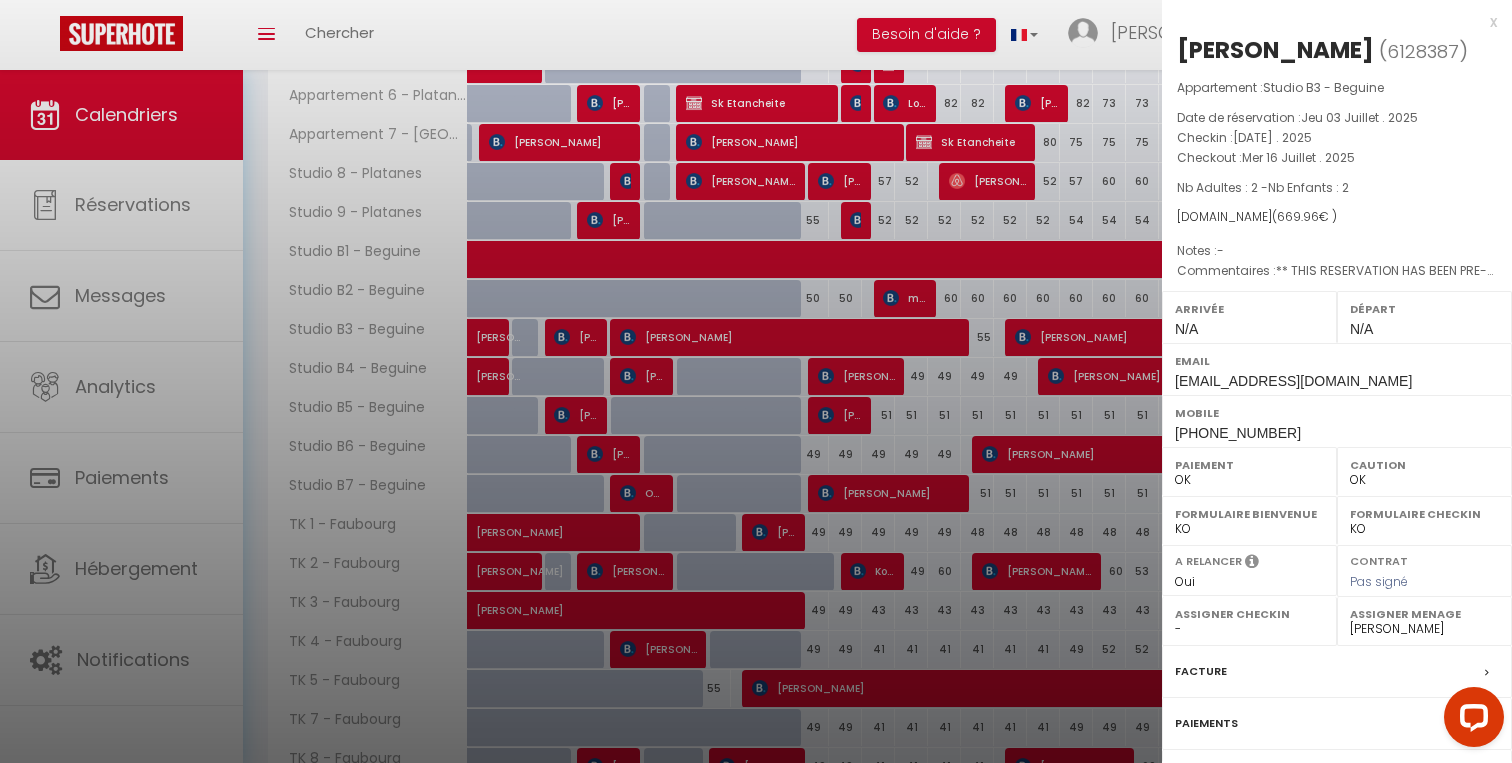click on "Sam 05 Juillet . 2025" at bounding box center (1272, 137) 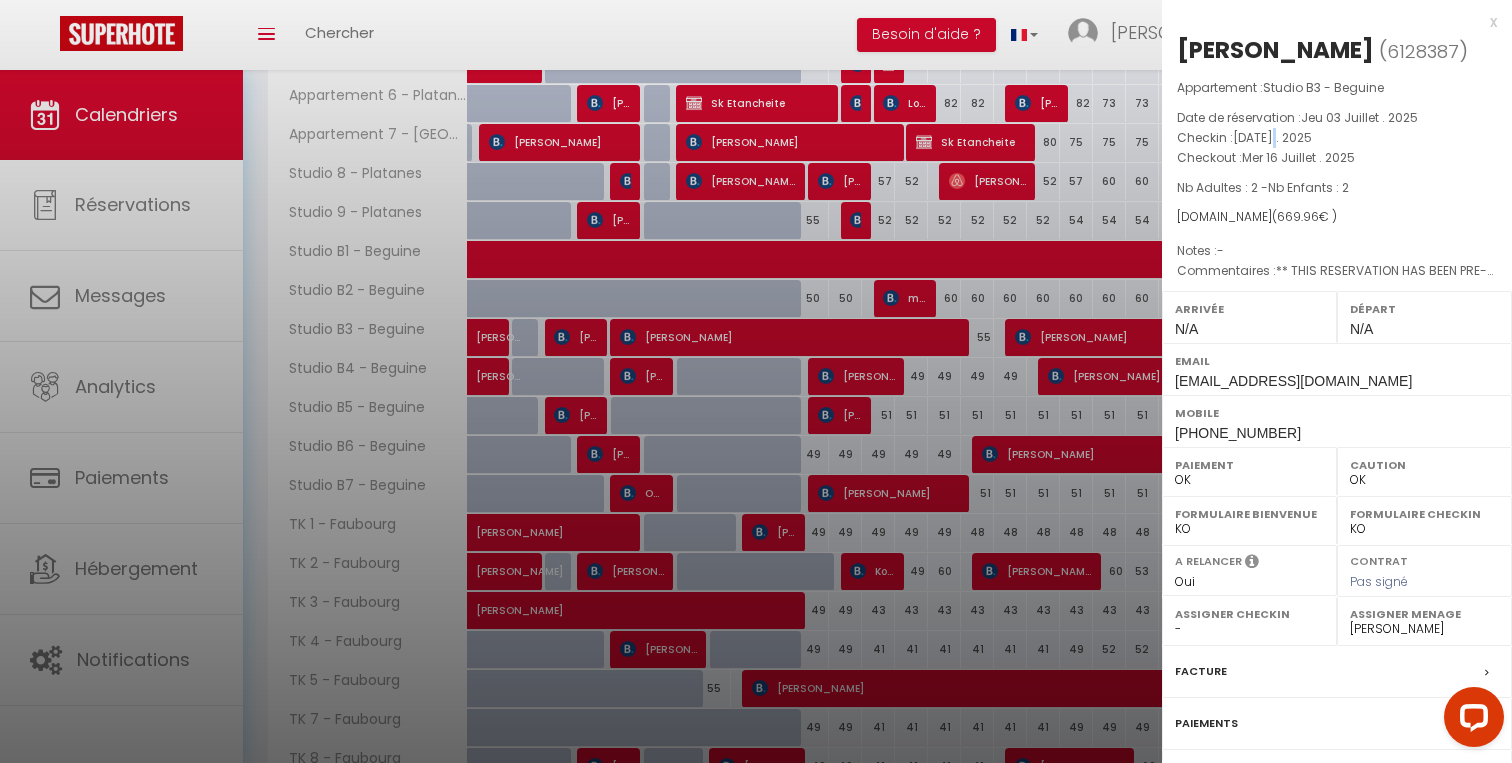click on "Sam 05 Juillet . 2025" at bounding box center [1272, 137] 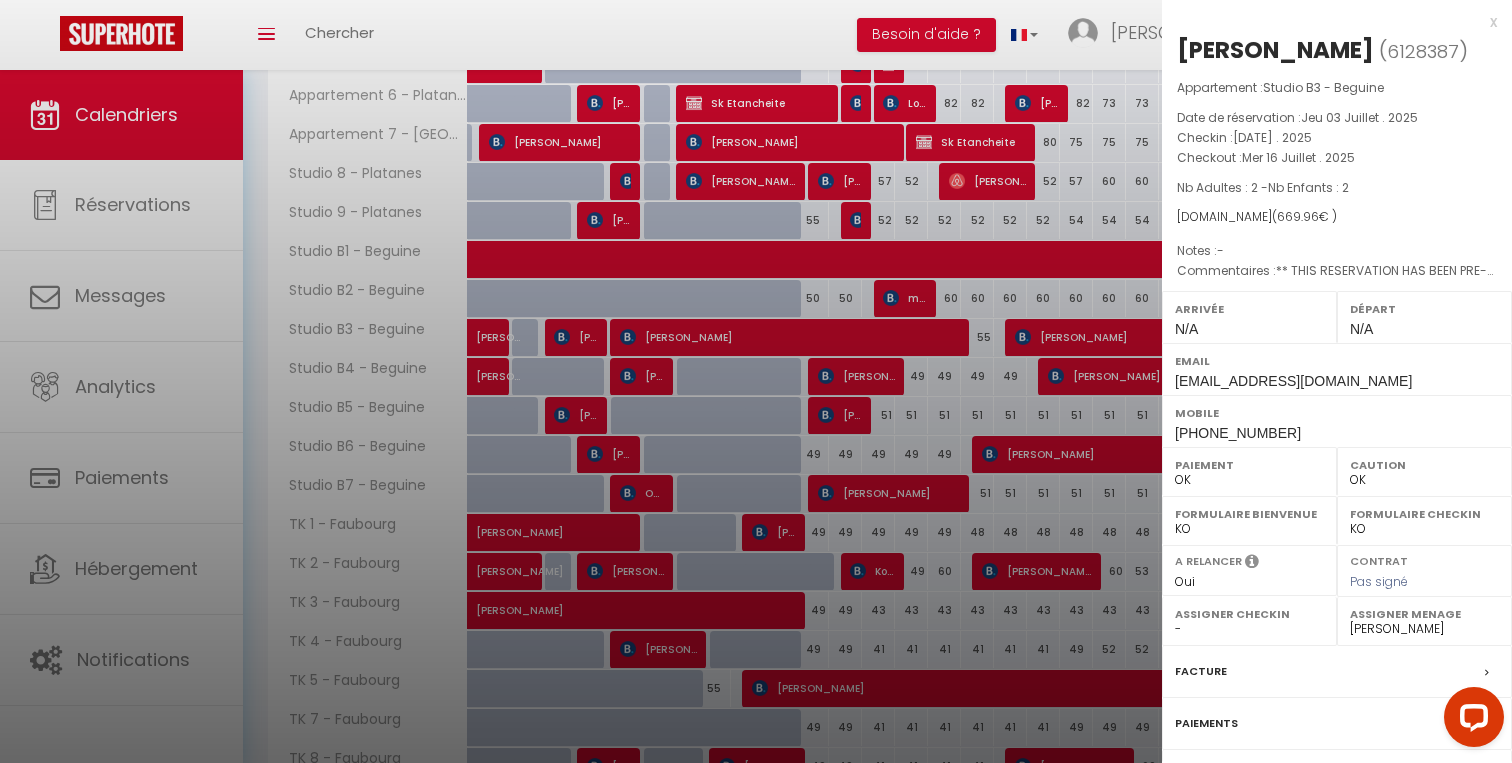 click on "Mer 16 Juillet . 2025" at bounding box center (1298, 157) 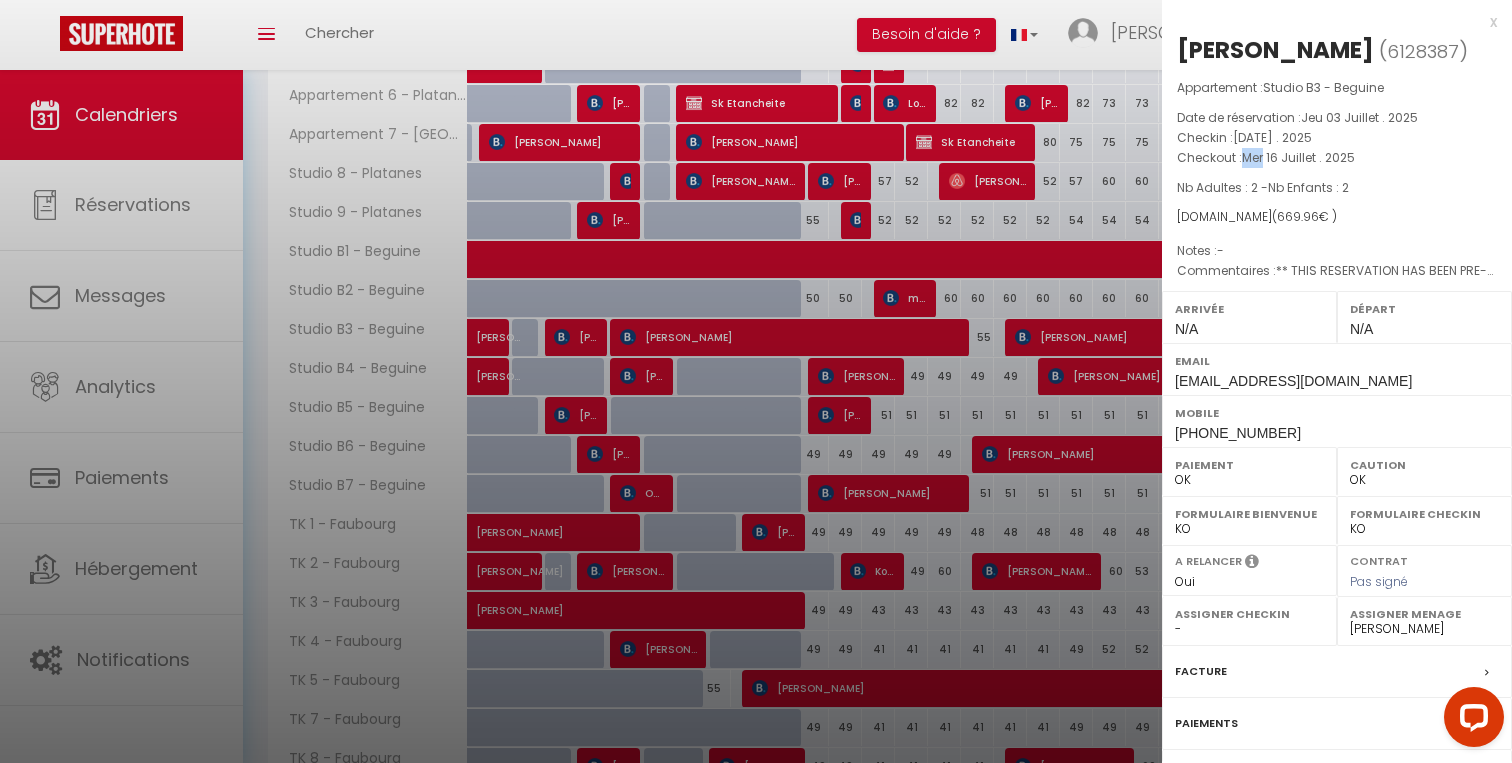 click on "Mer 16 Juillet . 2025" at bounding box center (1298, 157) 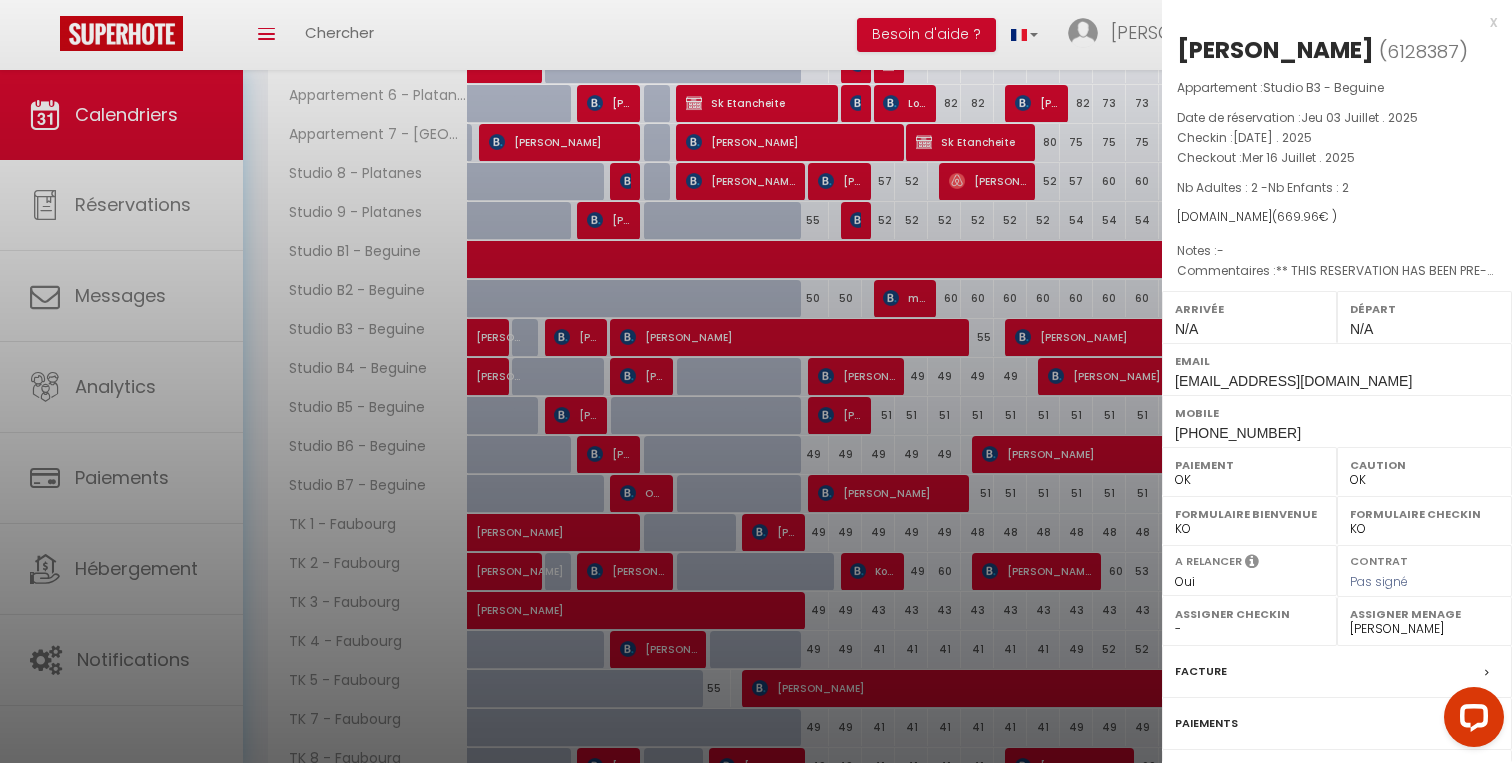 click on "Nb Adultes : 2 -
Nb Enfants :
2" at bounding box center [1263, 187] 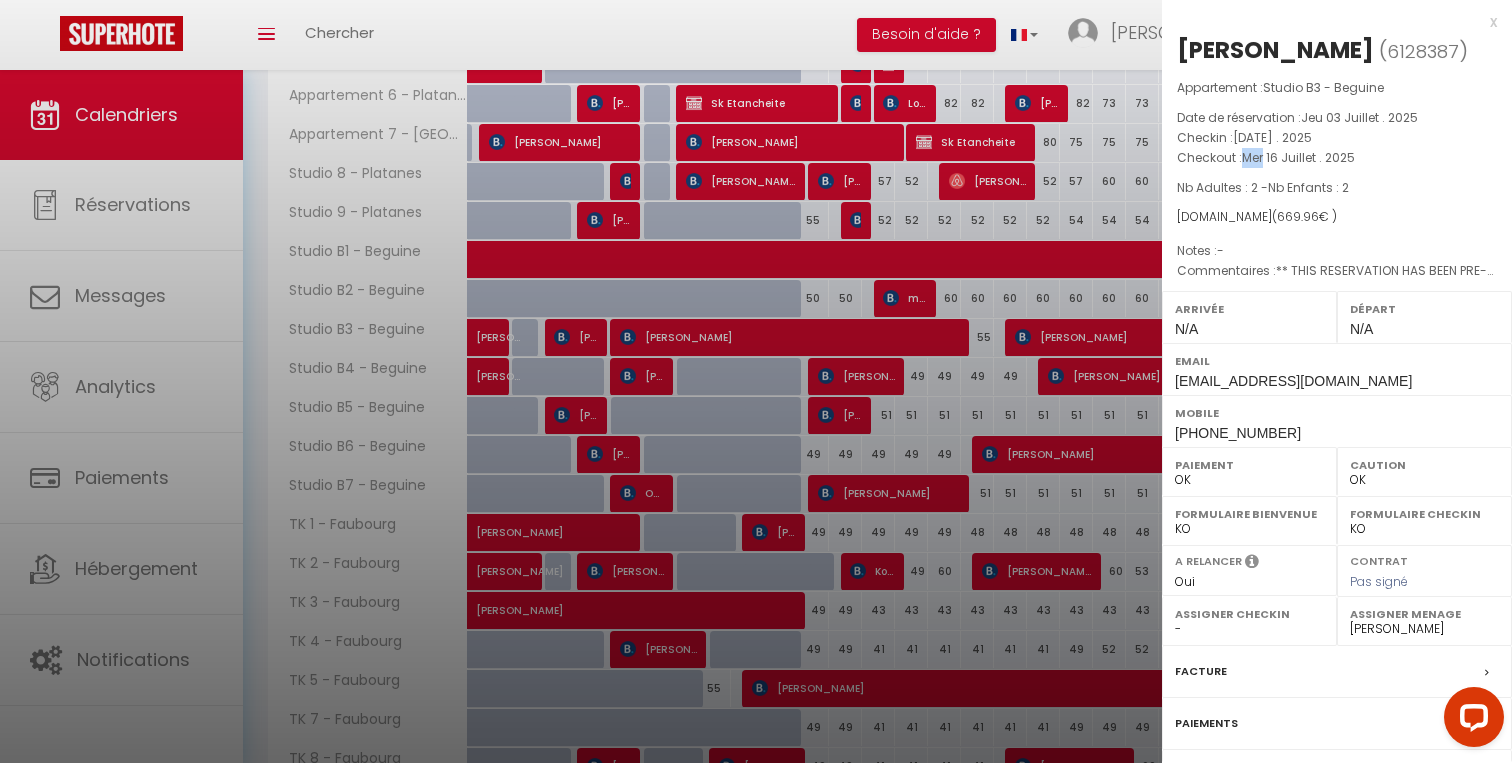 click on "Mer 16 Juillet . 2025" at bounding box center (1298, 157) 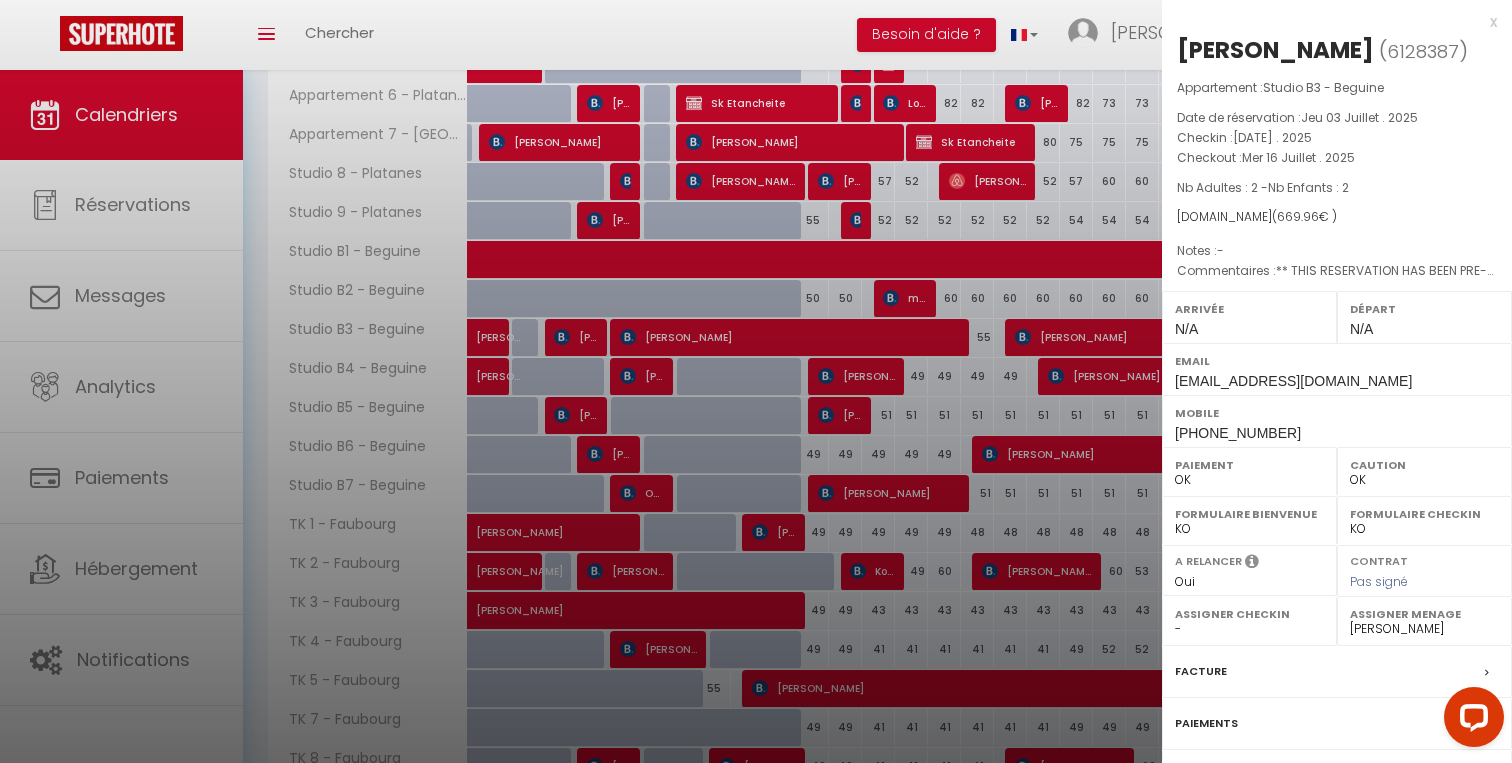 click on "Sam 05 Juillet . 2025" at bounding box center (1272, 137) 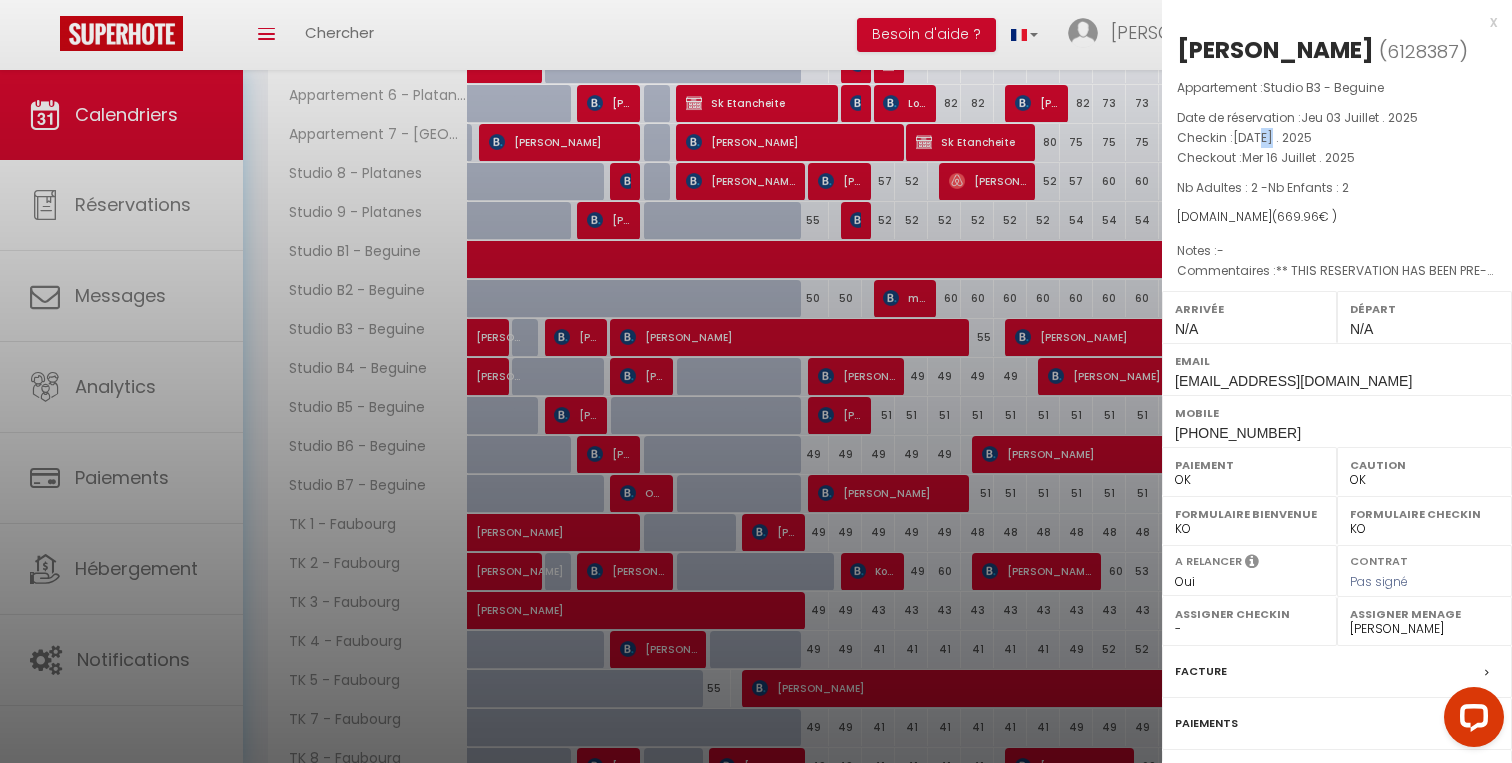 click on "Sam 05 Juillet . 2025" at bounding box center [1272, 137] 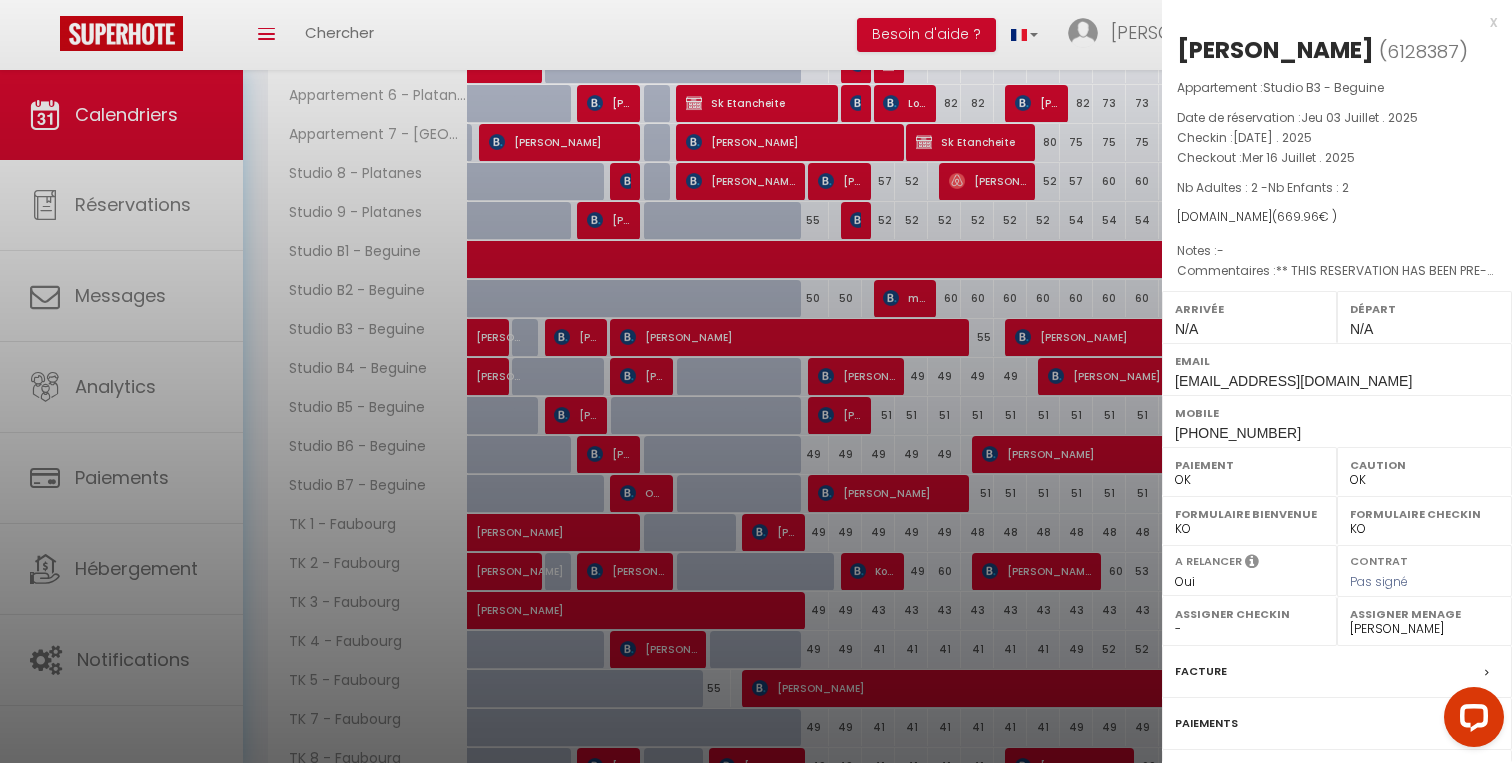 click on "Date de réservation :
Jeu 03 Juillet . 2025" at bounding box center (1337, 118) 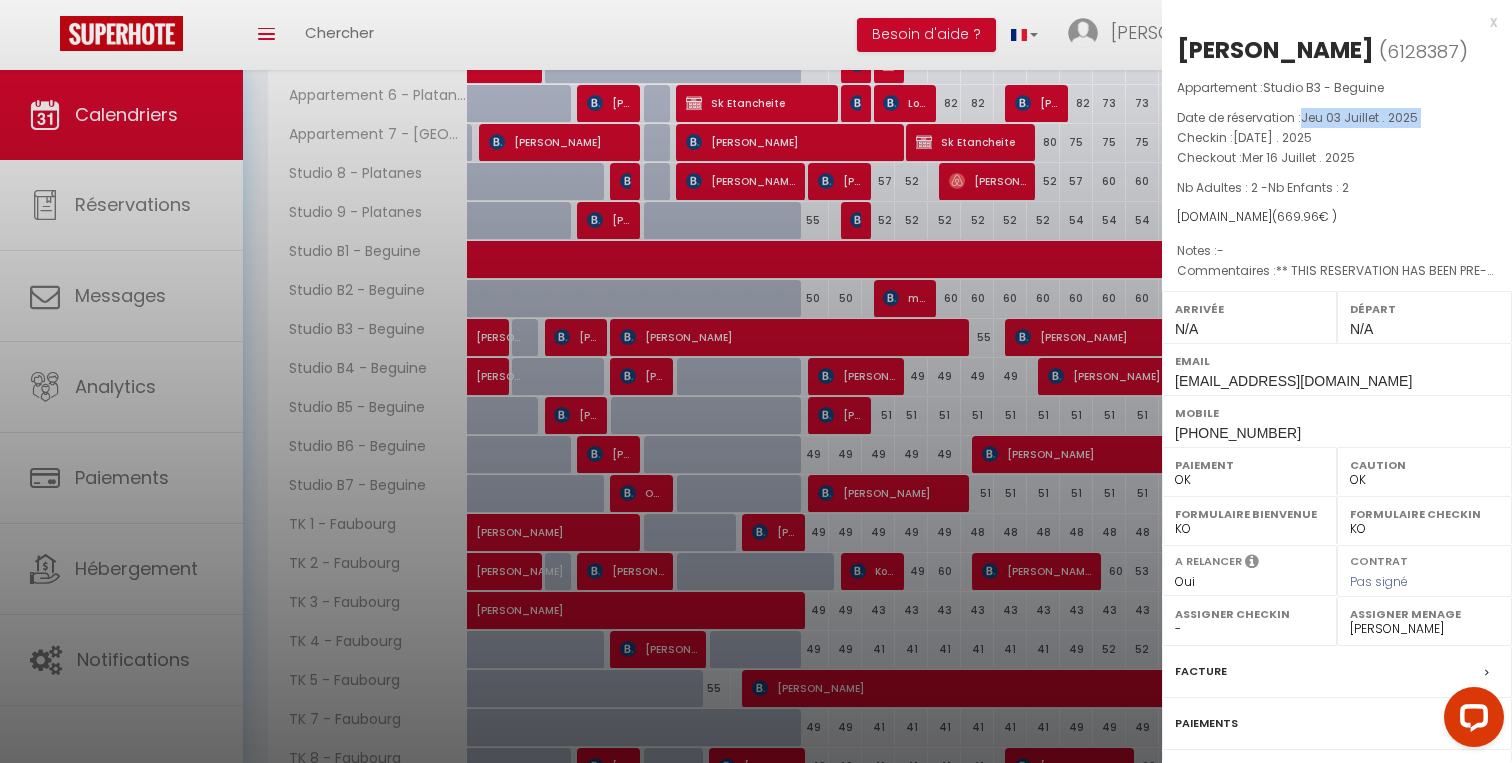 click on "Studio B3 - Beguine" at bounding box center [1323, 87] 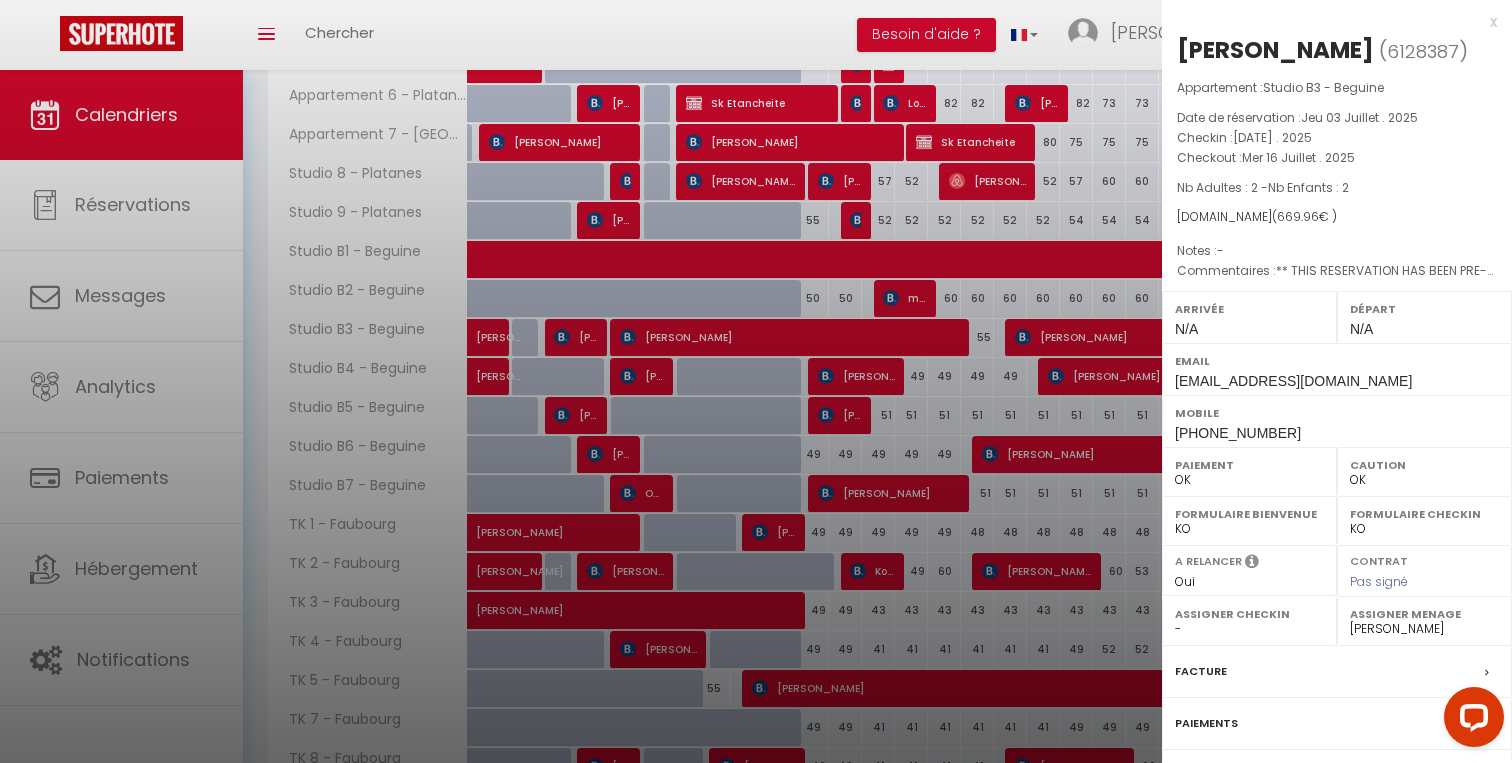 click on "Studio B3 - Beguine" at bounding box center (1323, 87) 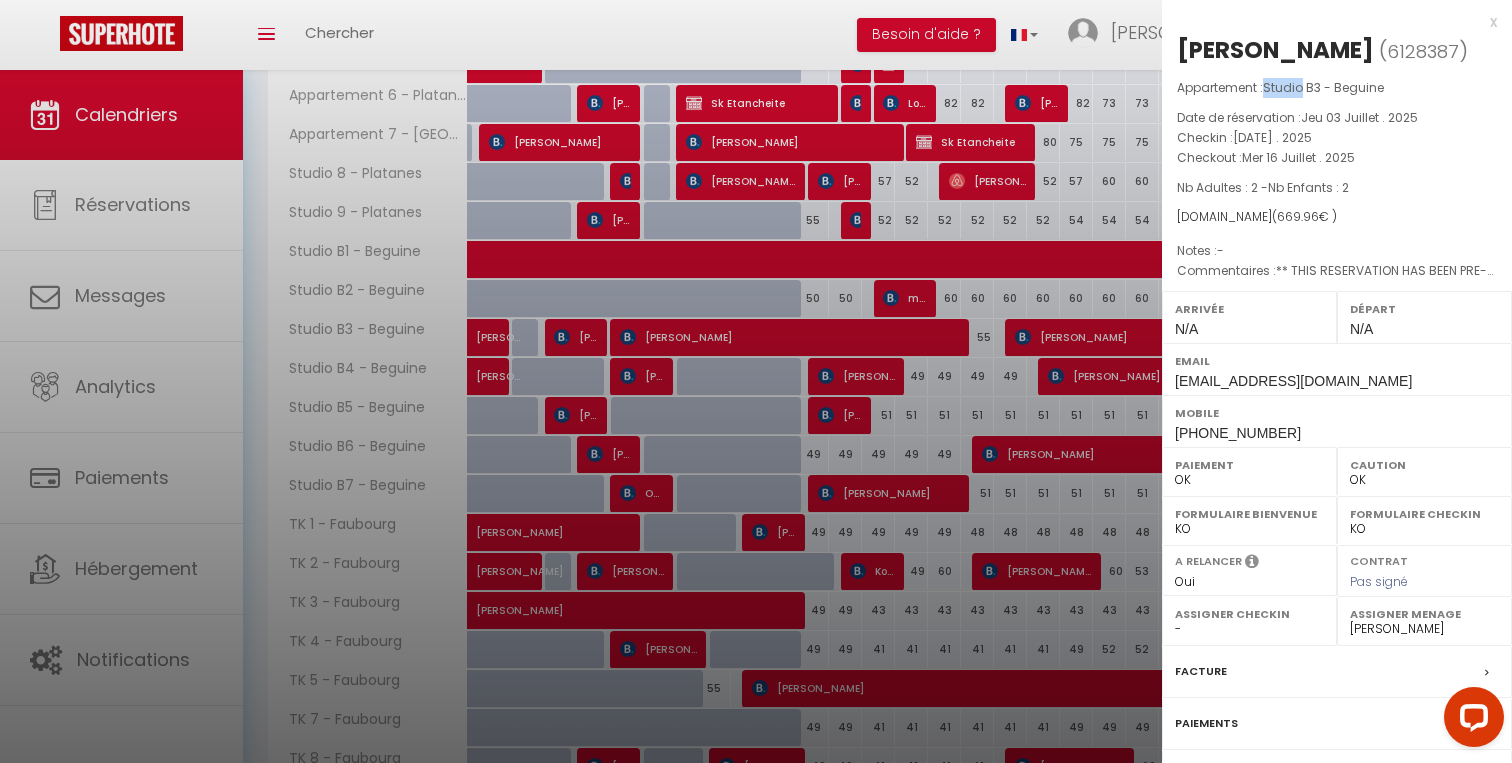 click on "Studio B3 - Beguine" at bounding box center [1323, 87] 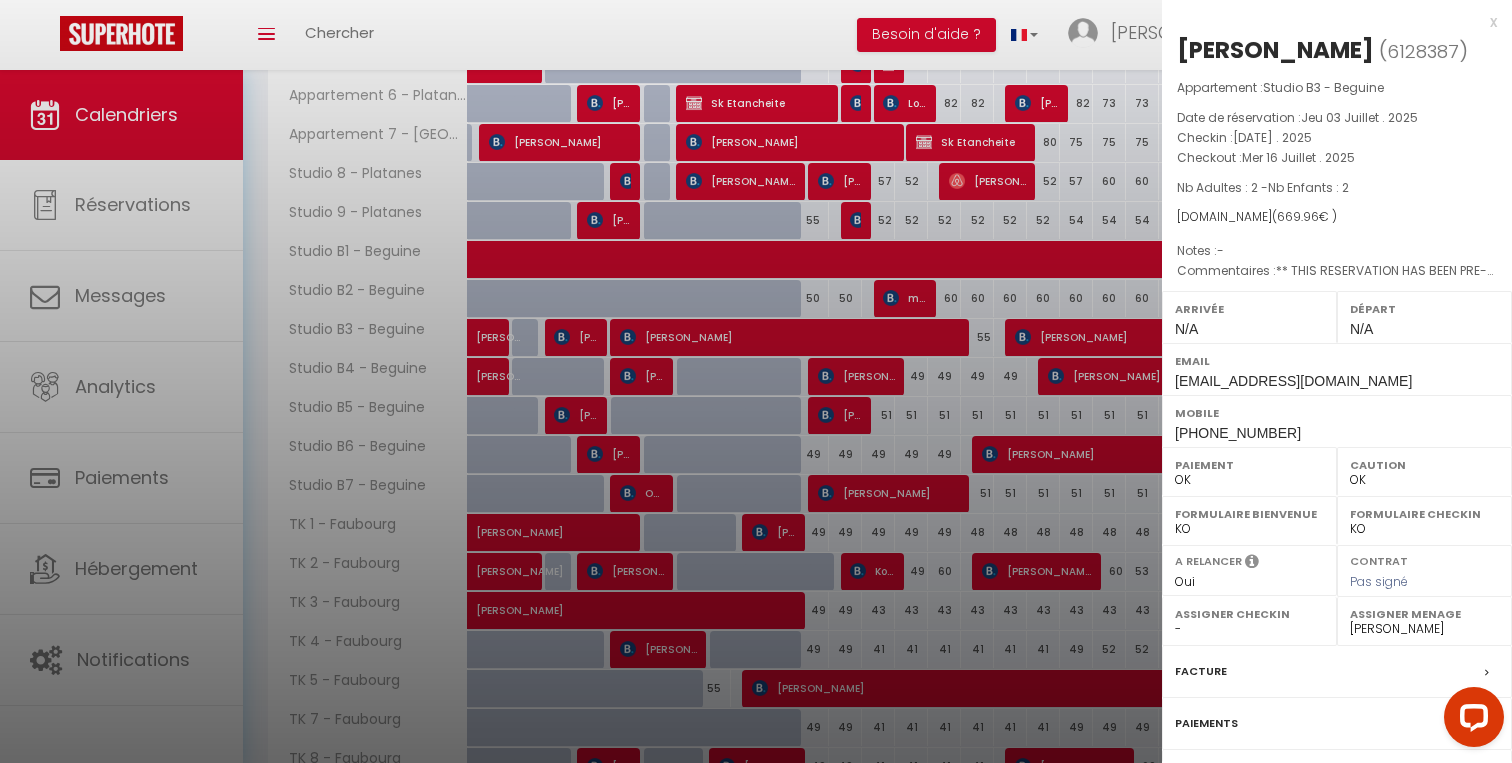 click on "Date de réservation :
Jeu 03 Juillet . 2025" at bounding box center (1337, 118) 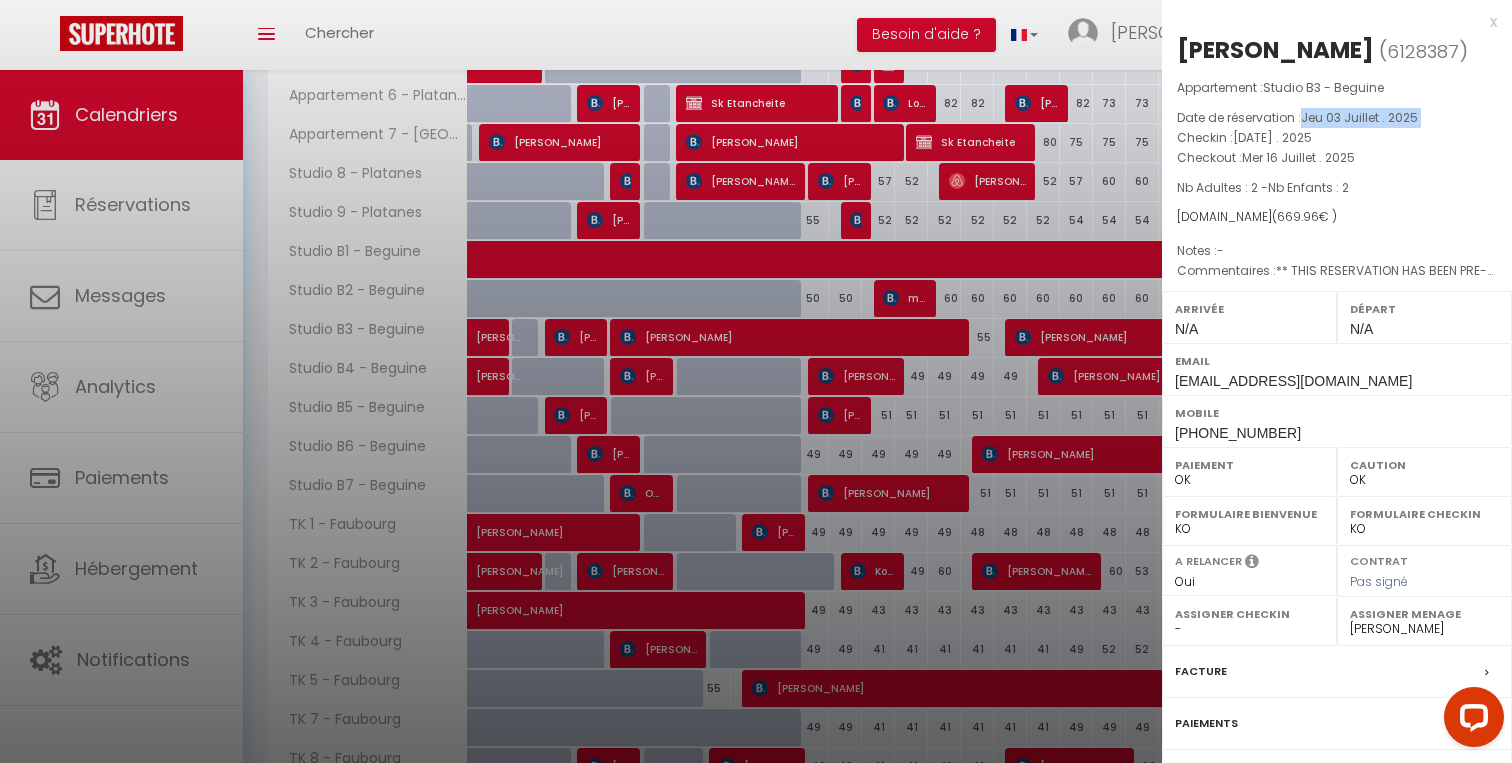 click on "Studio B3 - Beguine" at bounding box center (1323, 87) 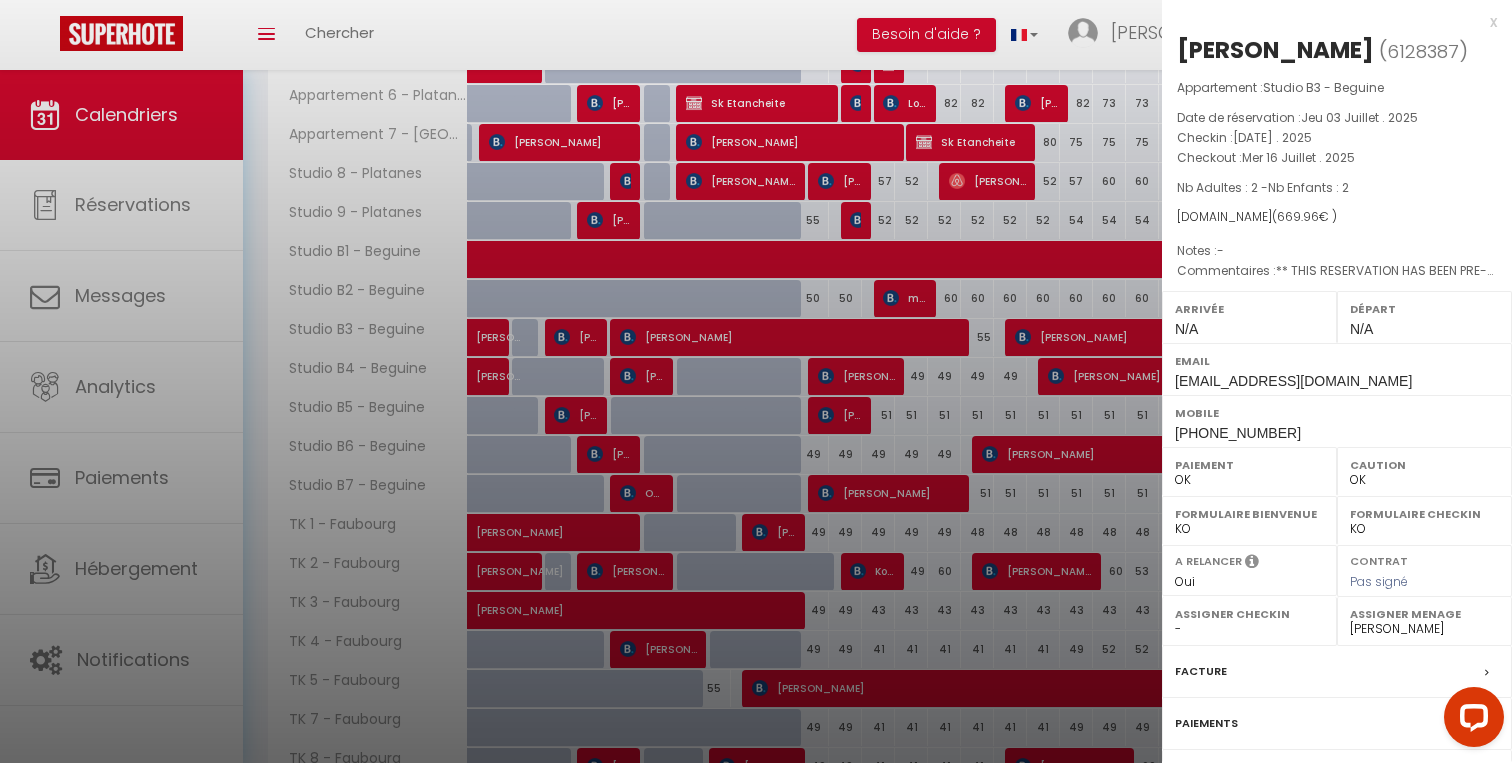 click on "Studio B3 - Beguine" at bounding box center [1323, 87] 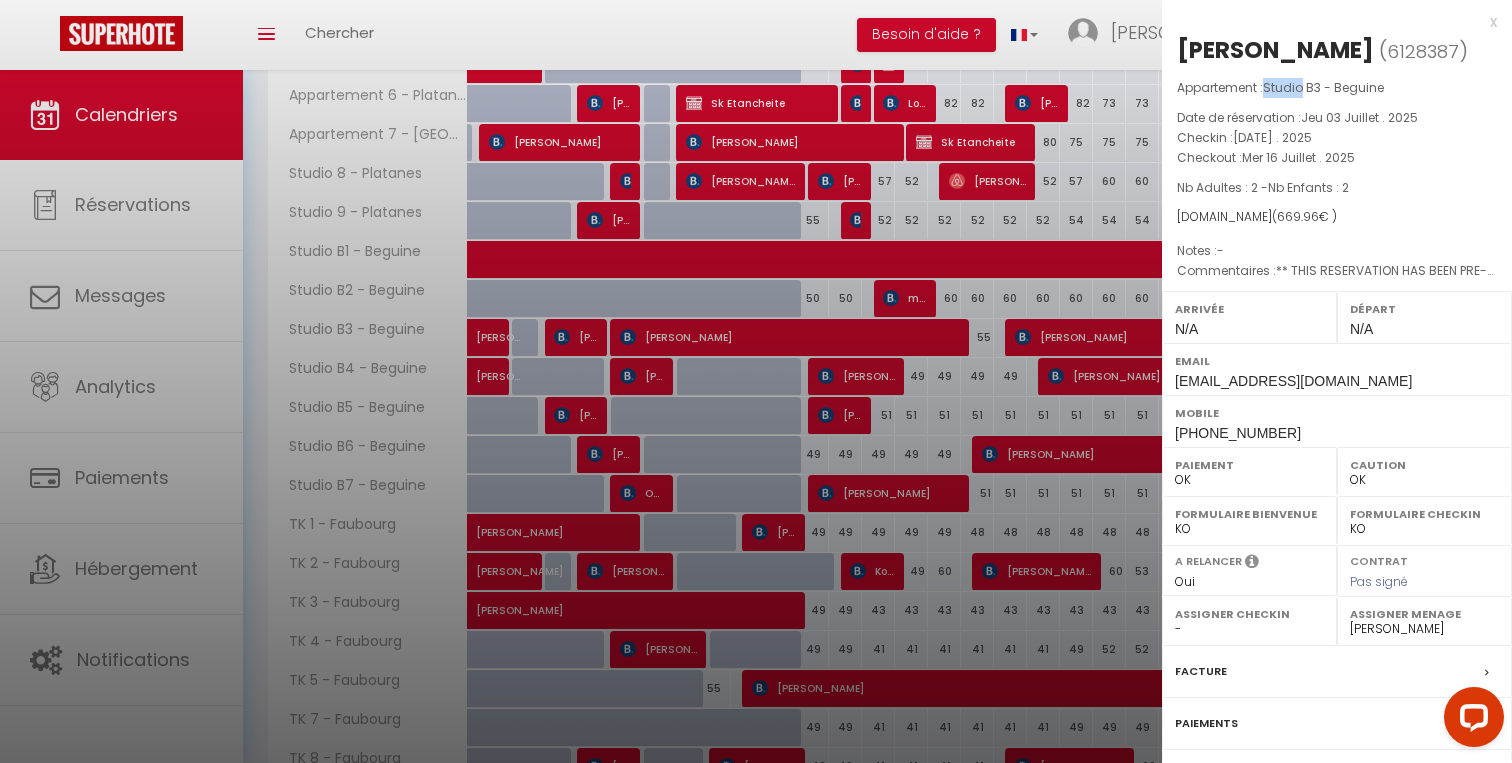 click on "Studio B3 - Beguine" at bounding box center (1323, 87) 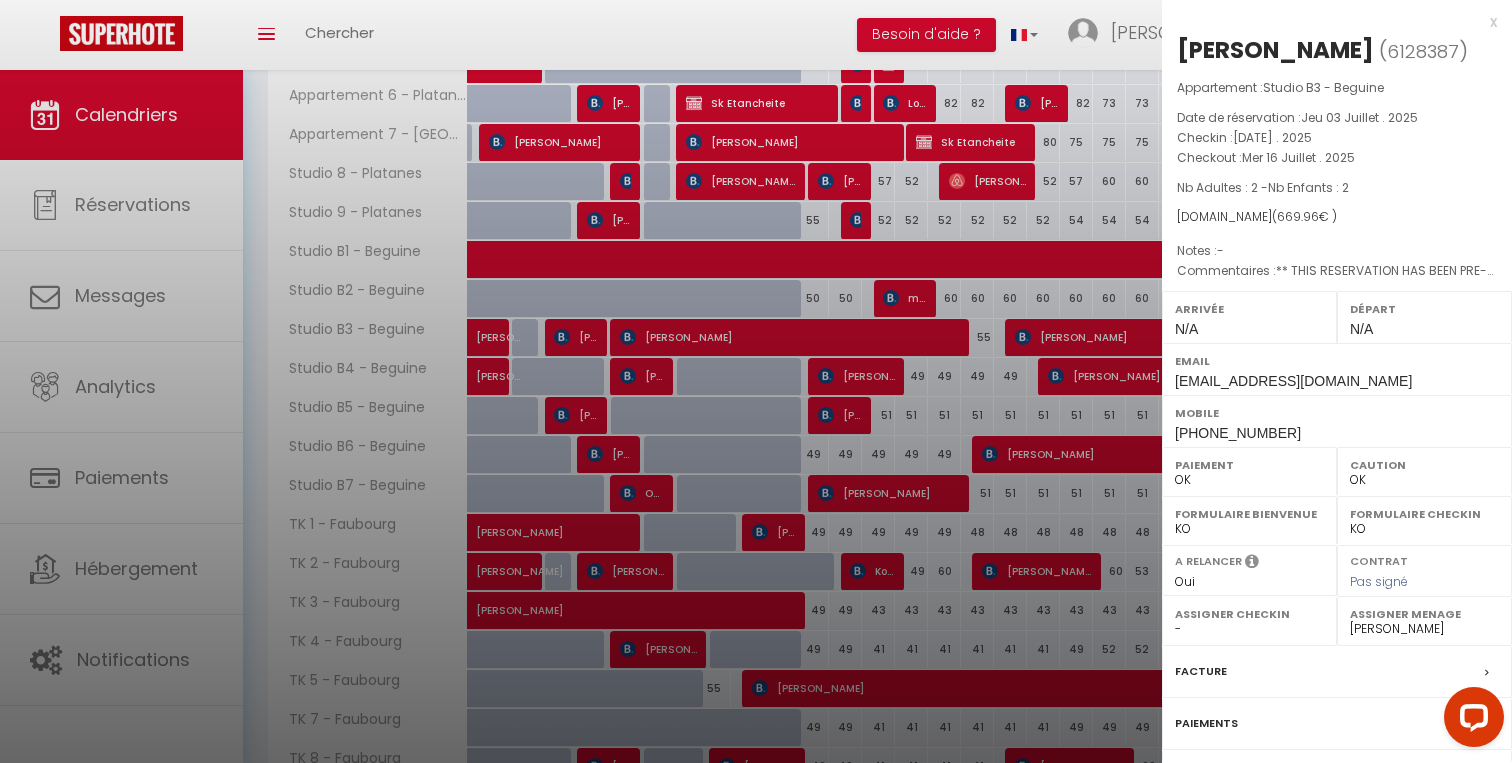 click on "Date de réservation :
Jeu 03 Juillet . 2025" at bounding box center (1337, 118) 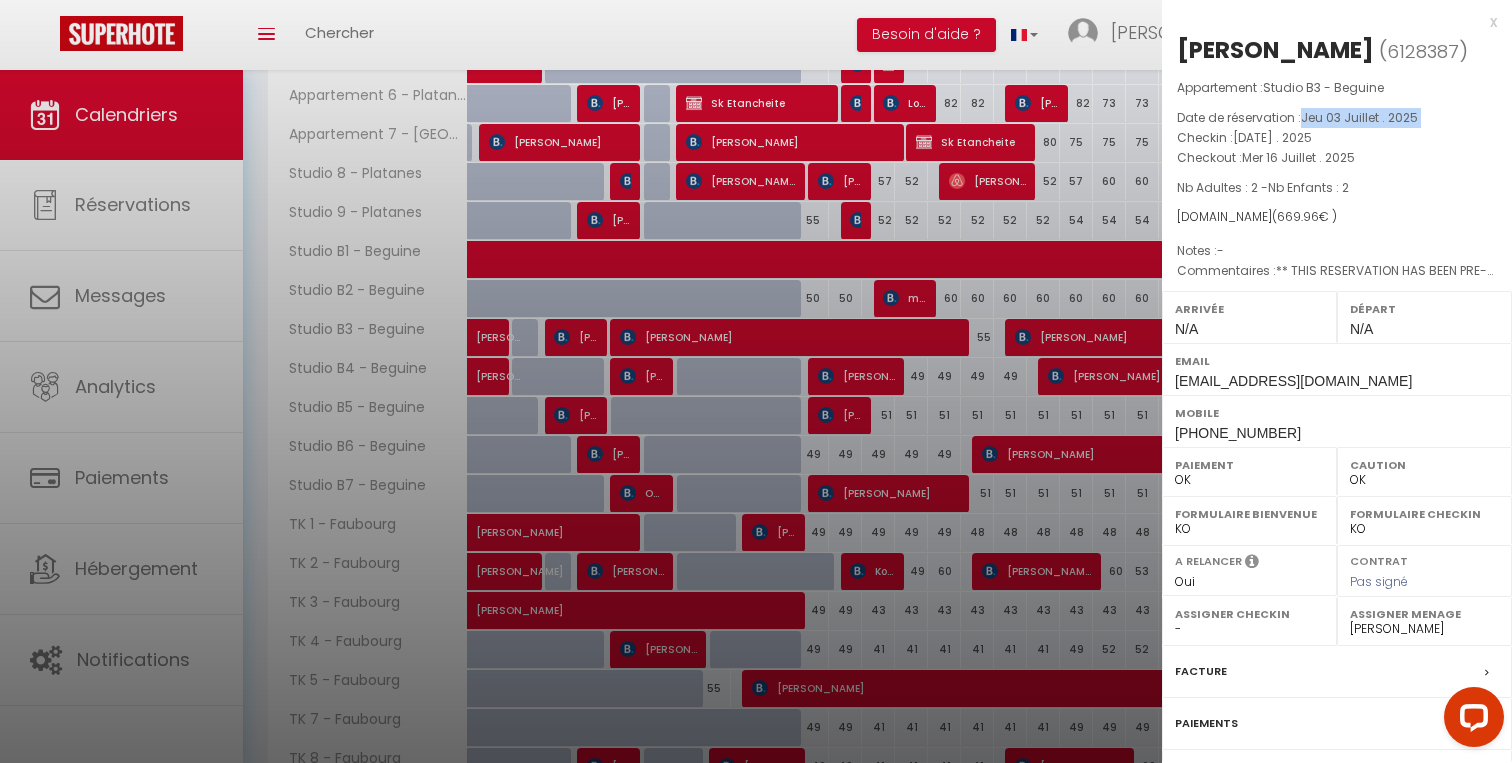 click on "Sam 05 Juillet . 2025" at bounding box center [1272, 137] 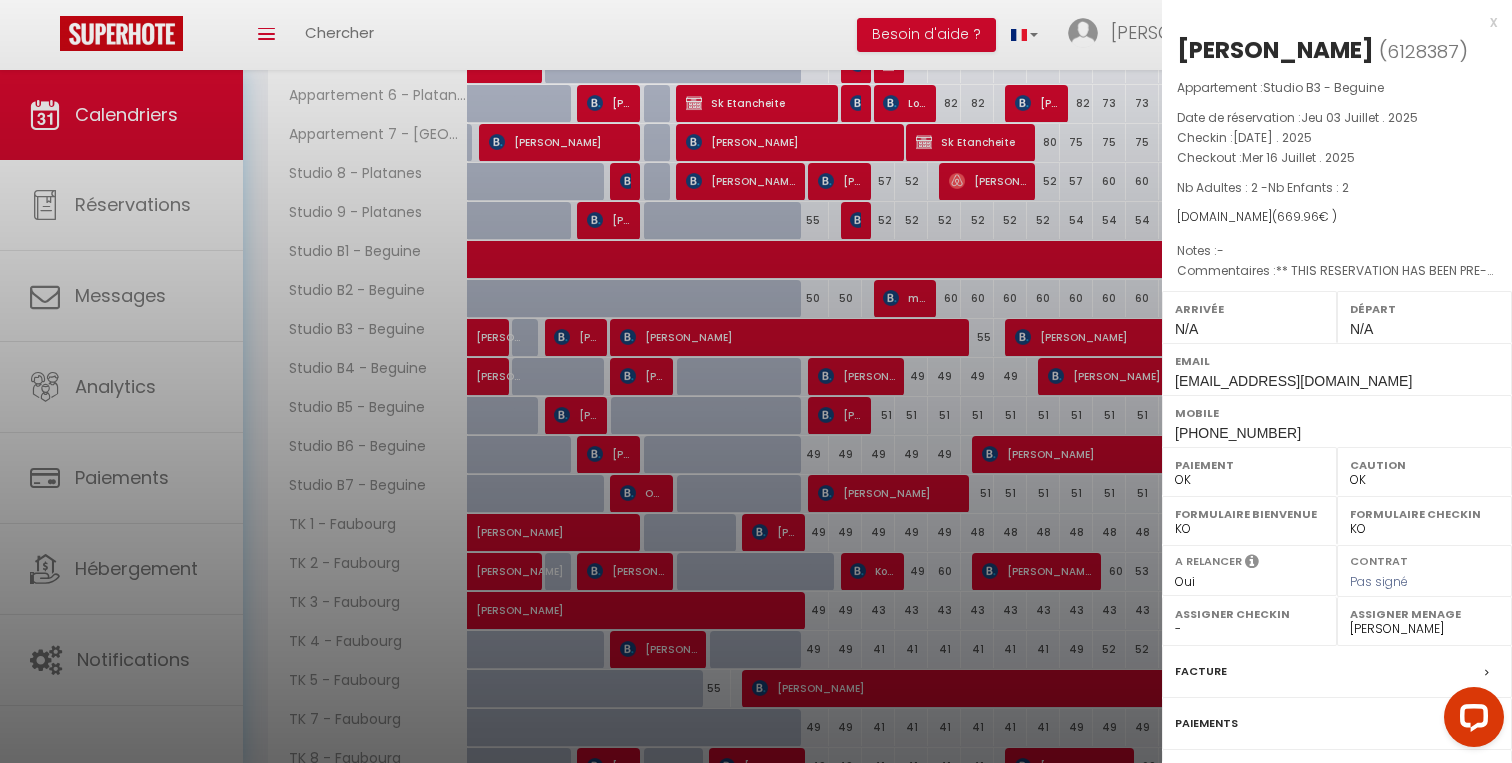 click on "Sam 05 Juillet . 2025" at bounding box center (1272, 137) 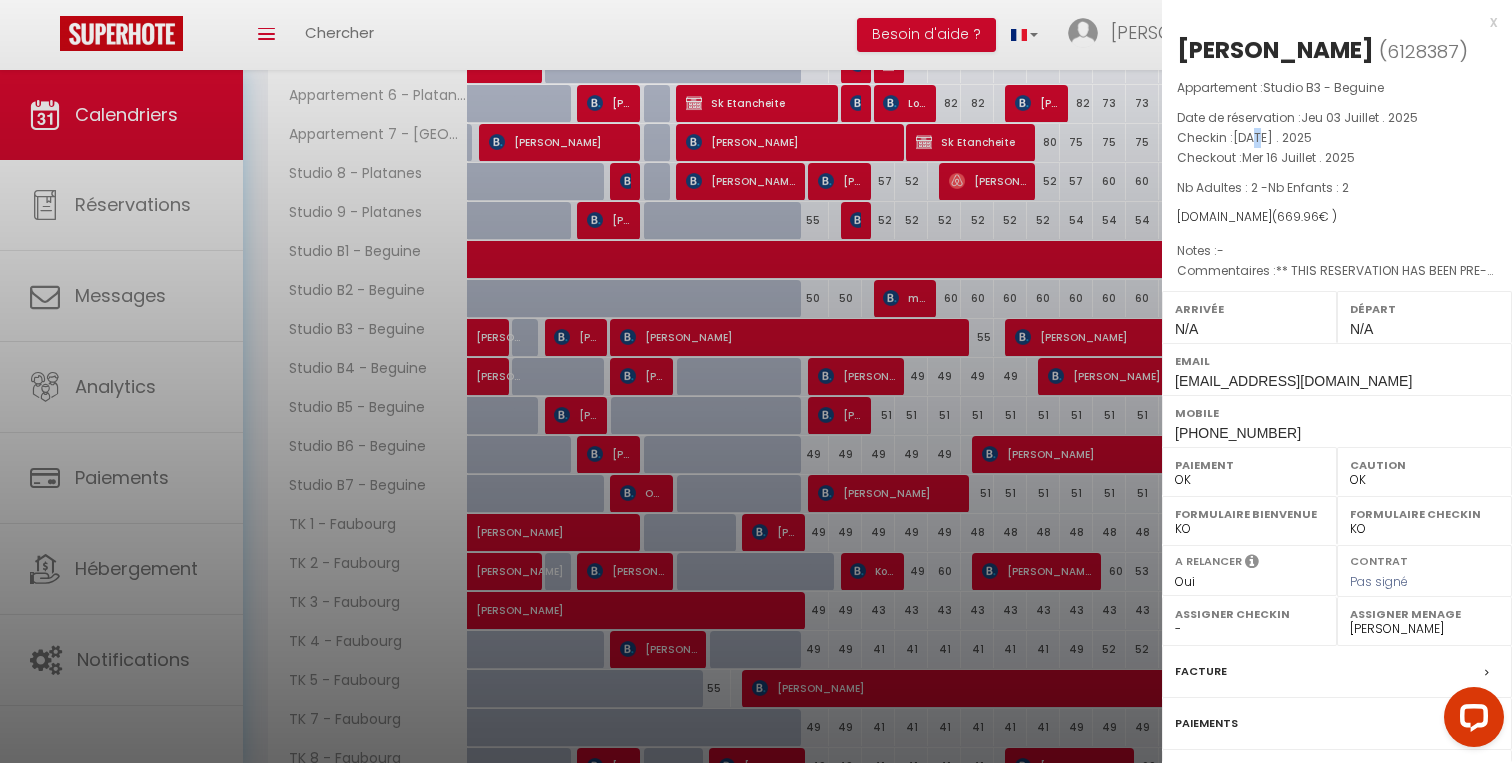 click on "Sam 05 Juillet . 2025" at bounding box center [1272, 137] 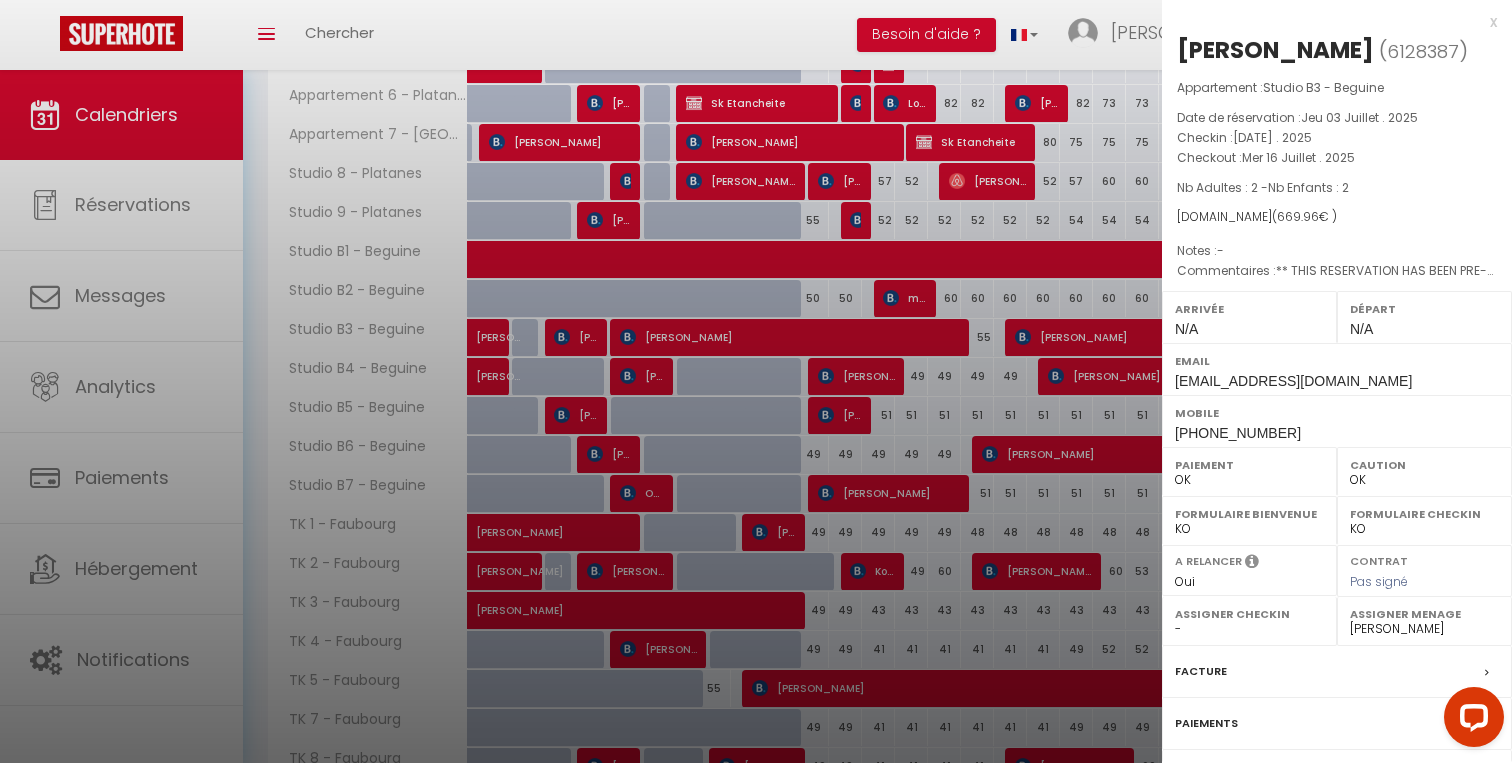 click on "Mer 16 Juillet . 2025" at bounding box center (1298, 157) 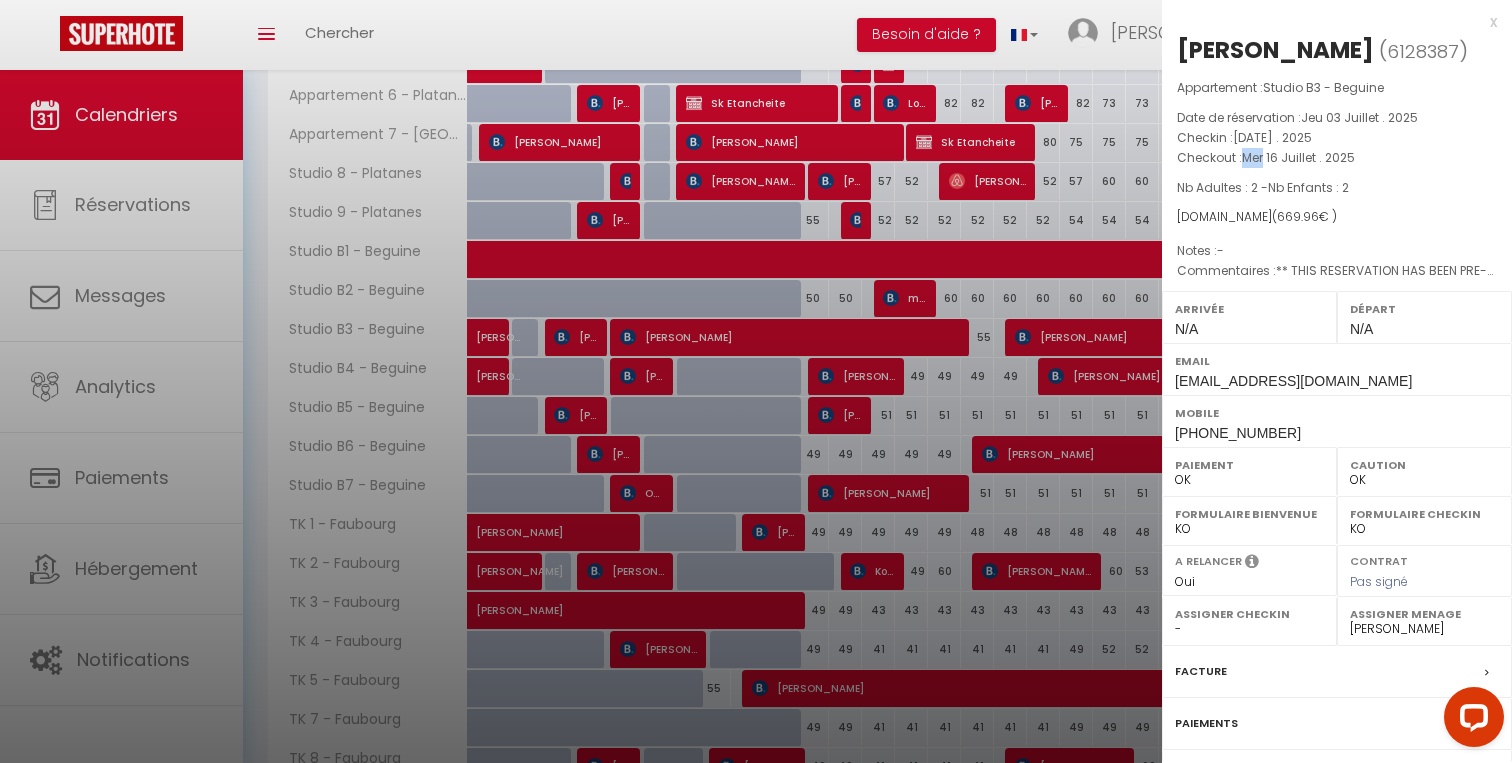 click on "Mer 16 Juillet . 2025" at bounding box center (1298, 157) 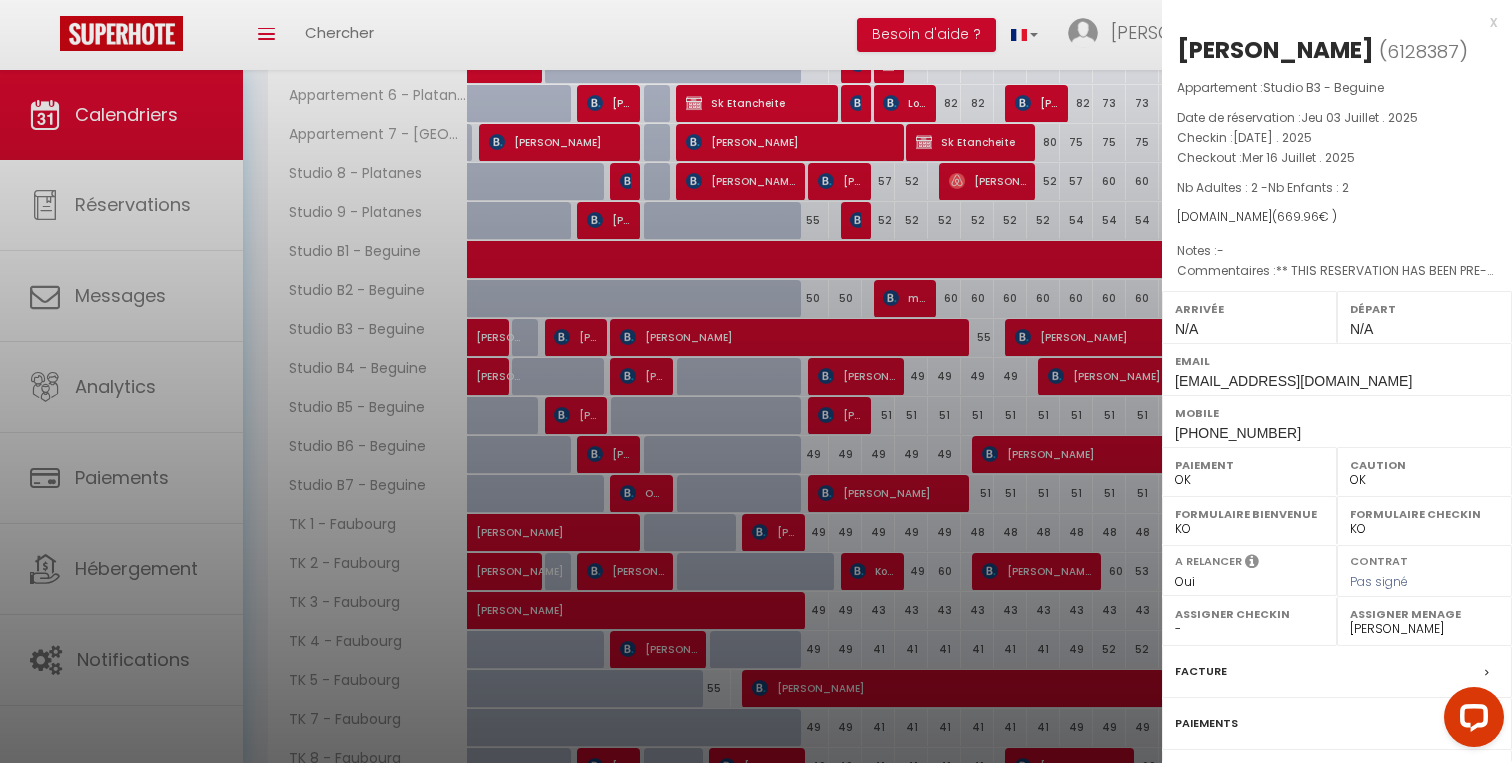 click on "Sam 05 Juillet . 2025" at bounding box center (1272, 137) 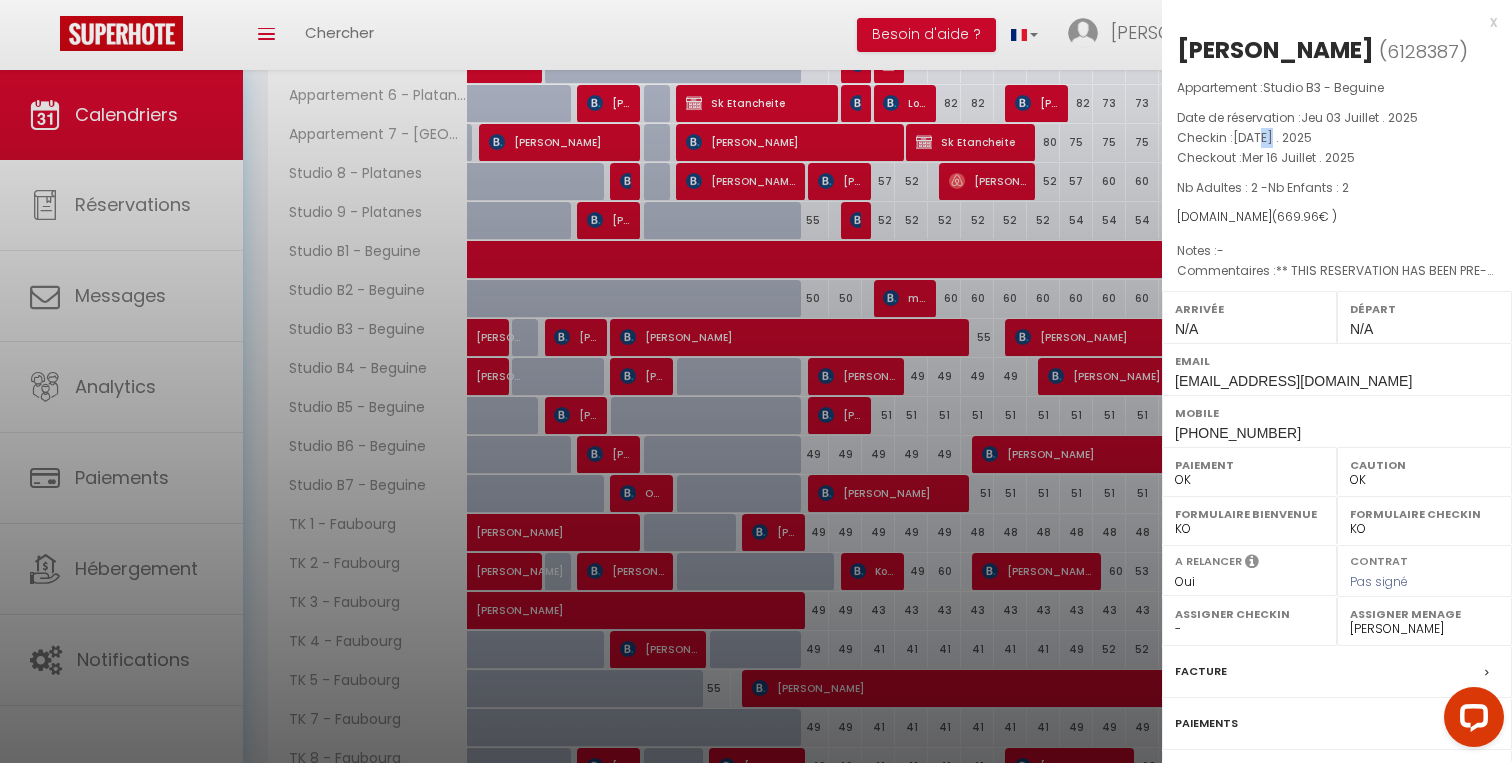 click on "Sam 05 Juillet . 2025" at bounding box center [1272, 137] 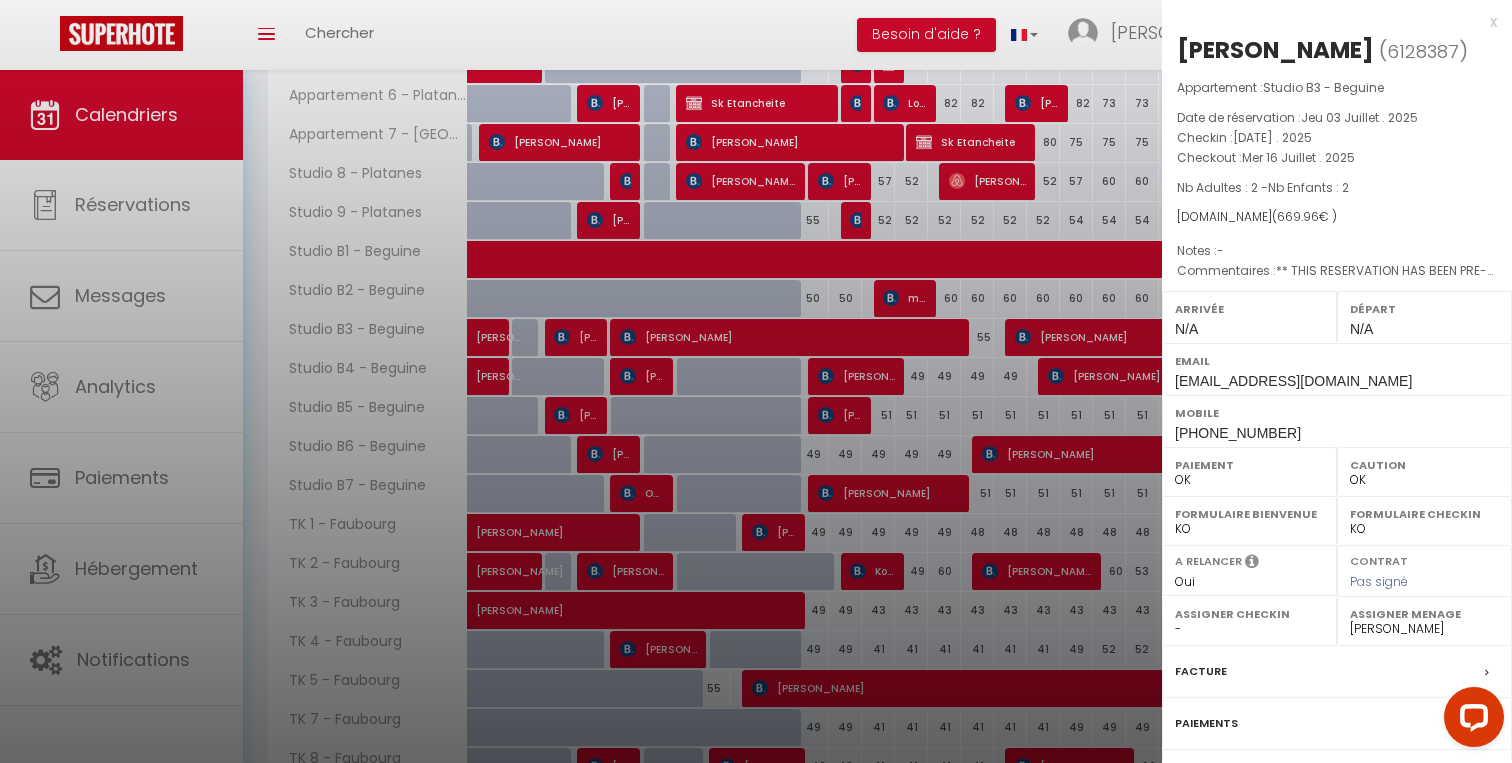 click on "Date de réservation :
Jeu 03 Juillet . 2025" at bounding box center [1337, 118] 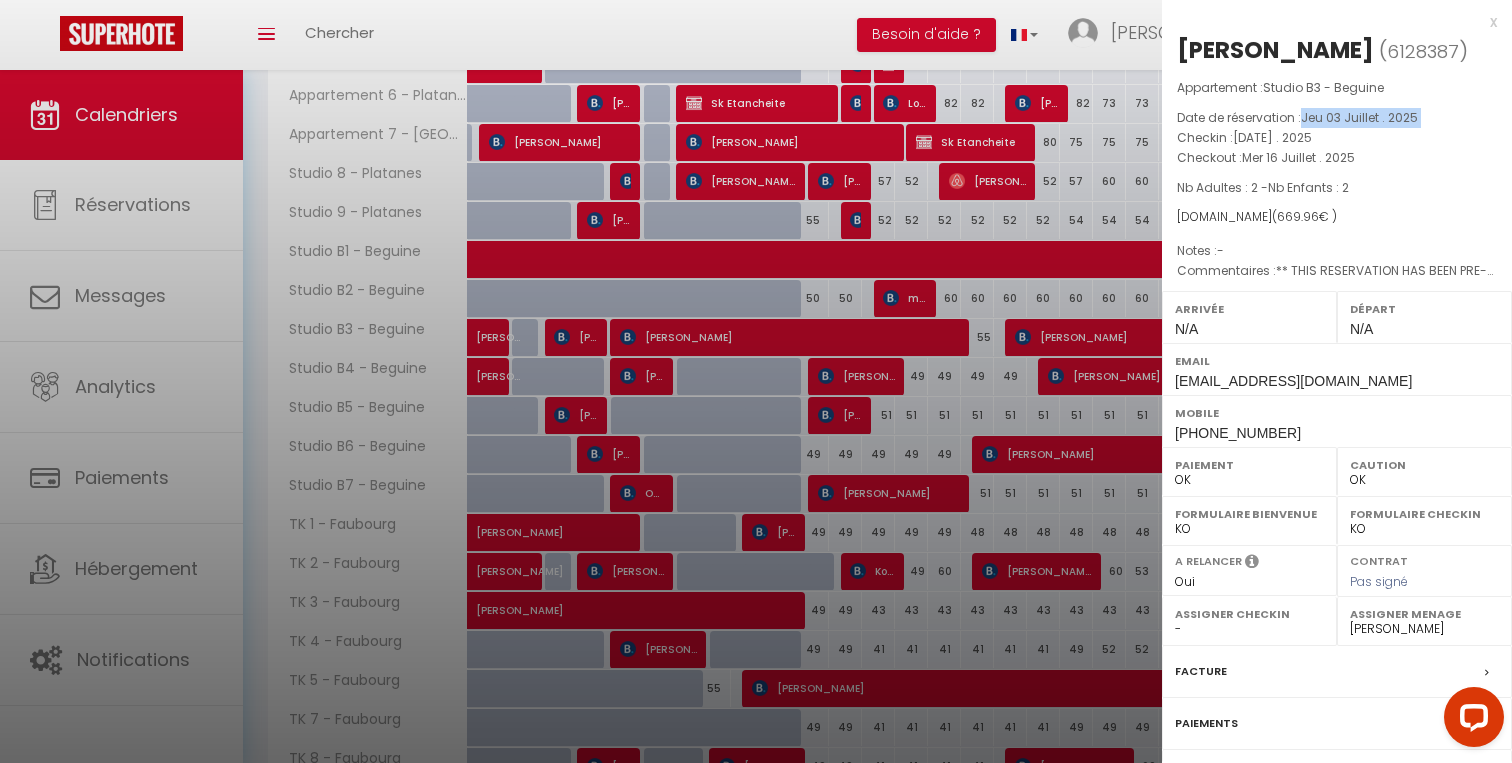 click on "Studio B3 - Beguine" at bounding box center (1323, 87) 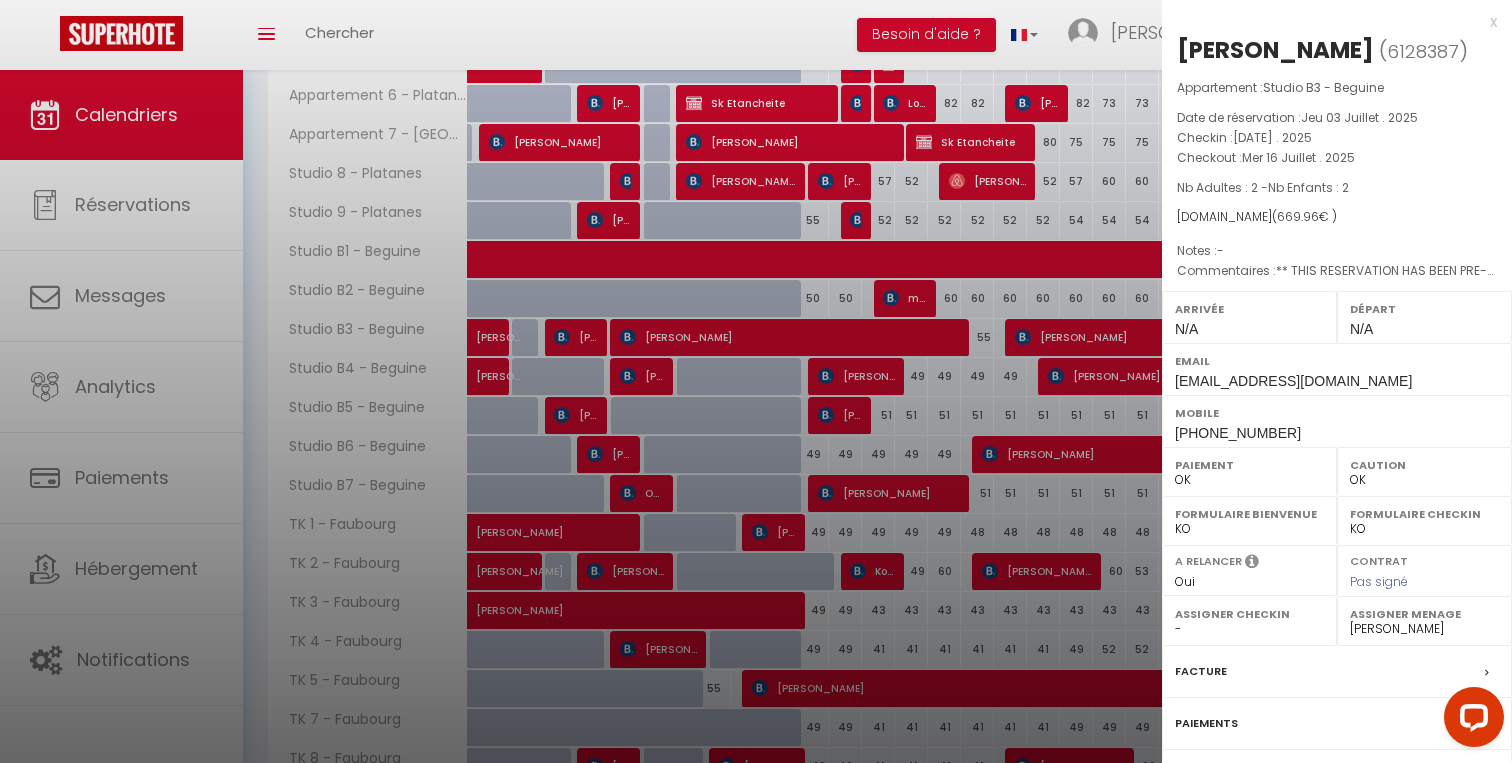 click on "Studio B3 - Beguine" at bounding box center [1323, 87] 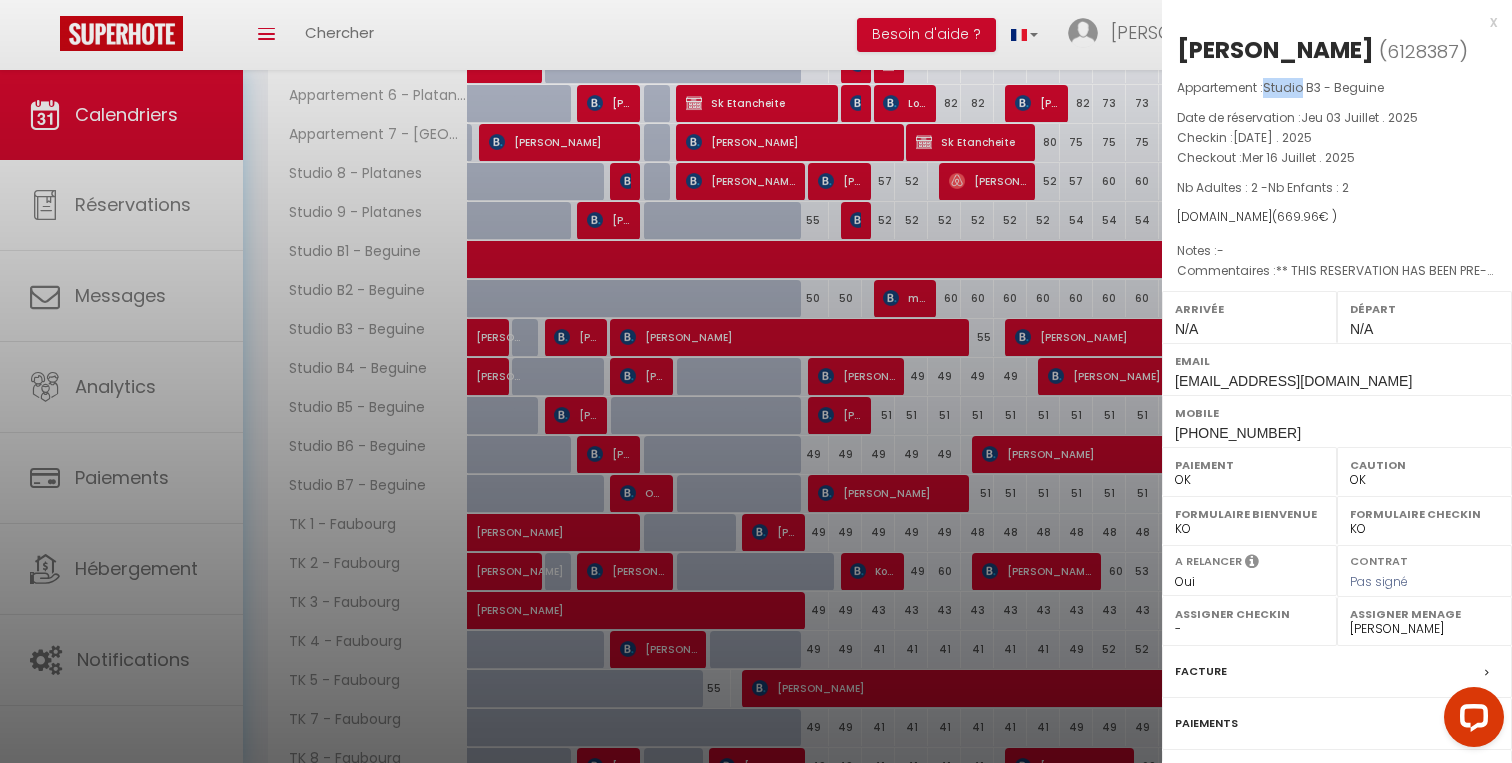 click on "Studio B3 - Beguine" at bounding box center [1323, 87] 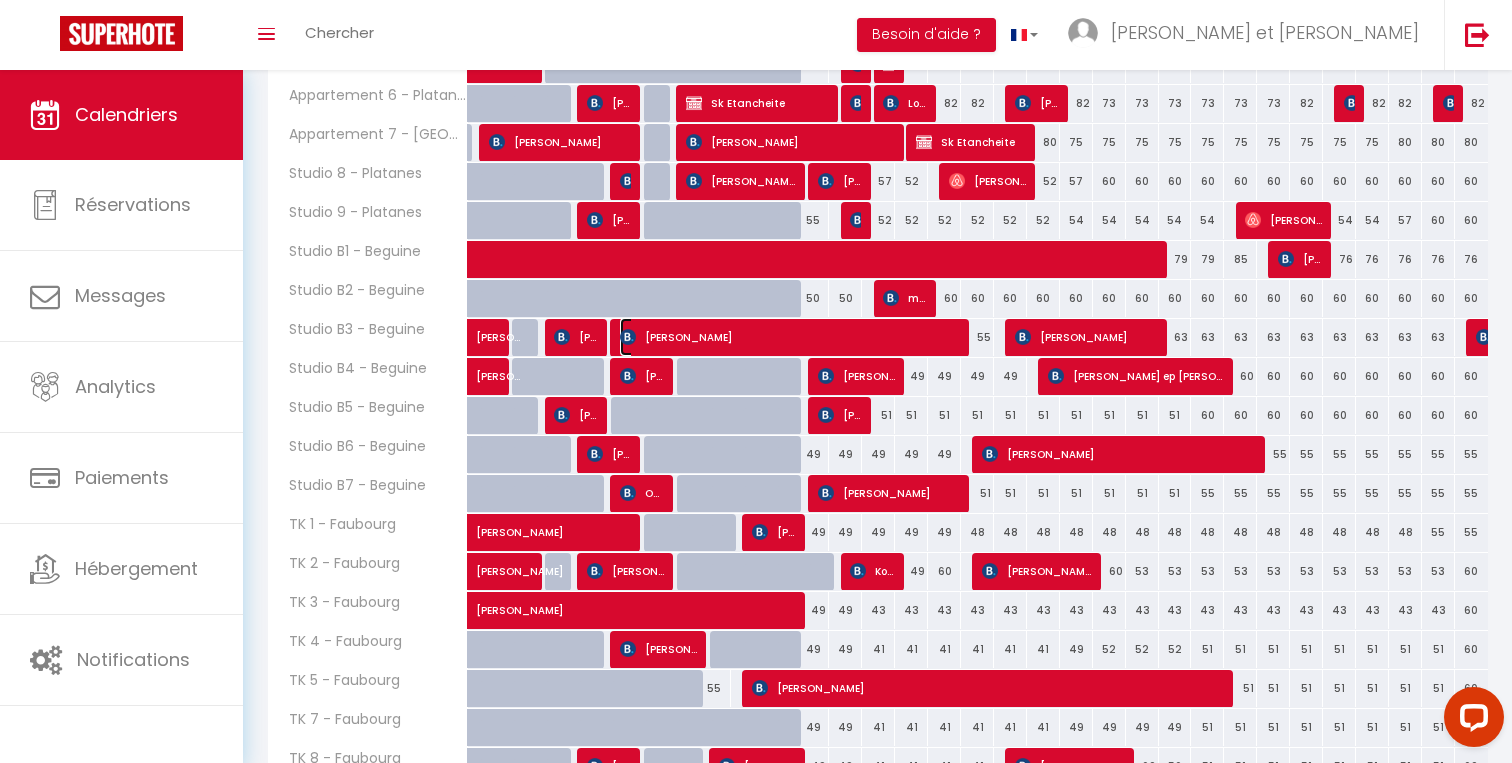 click on "YOUHANIDI MOIDJIE" at bounding box center [790, 337] 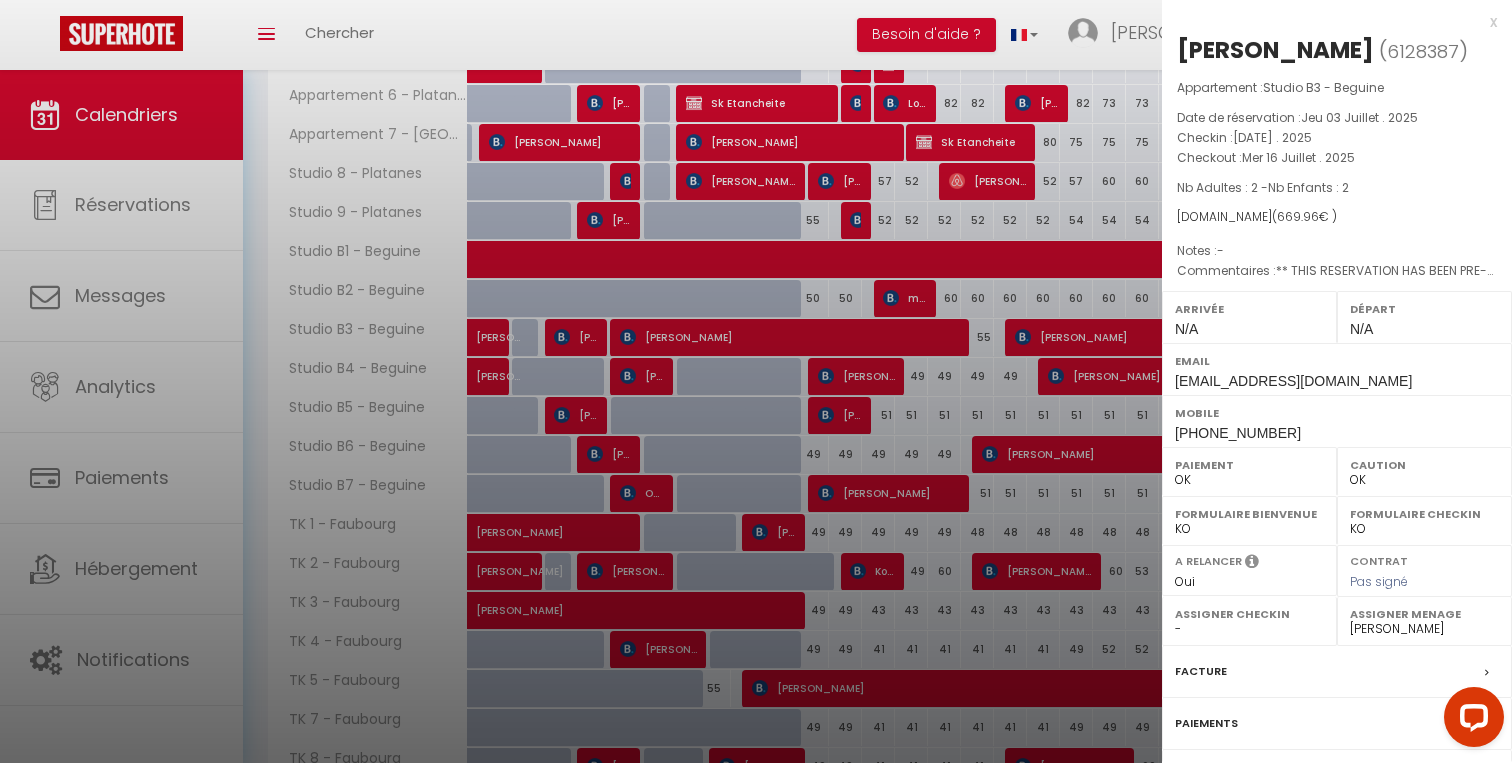 click at bounding box center (756, 381) 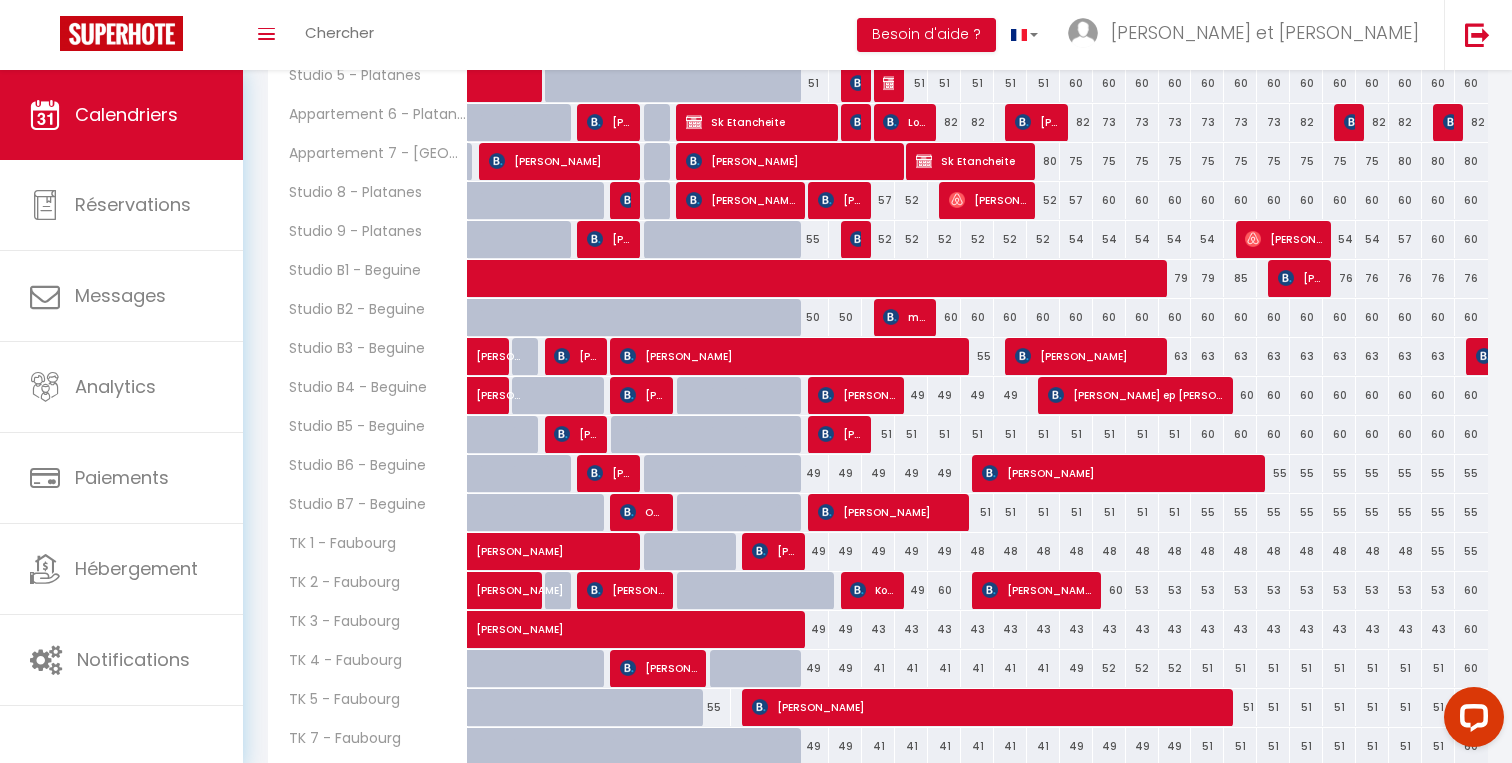 scroll, scrollTop: 610, scrollLeft: 0, axis: vertical 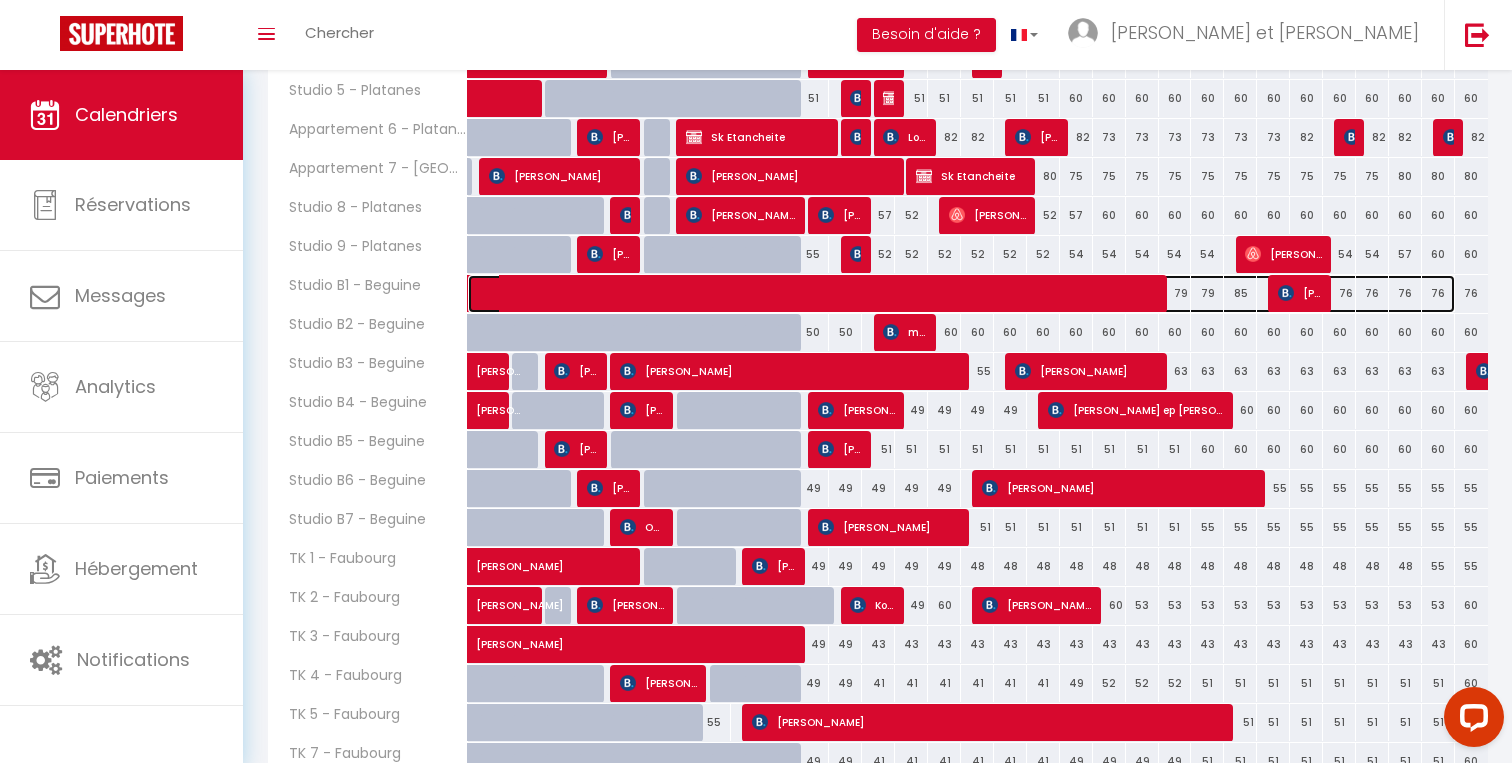 click at bounding box center (972, 294) 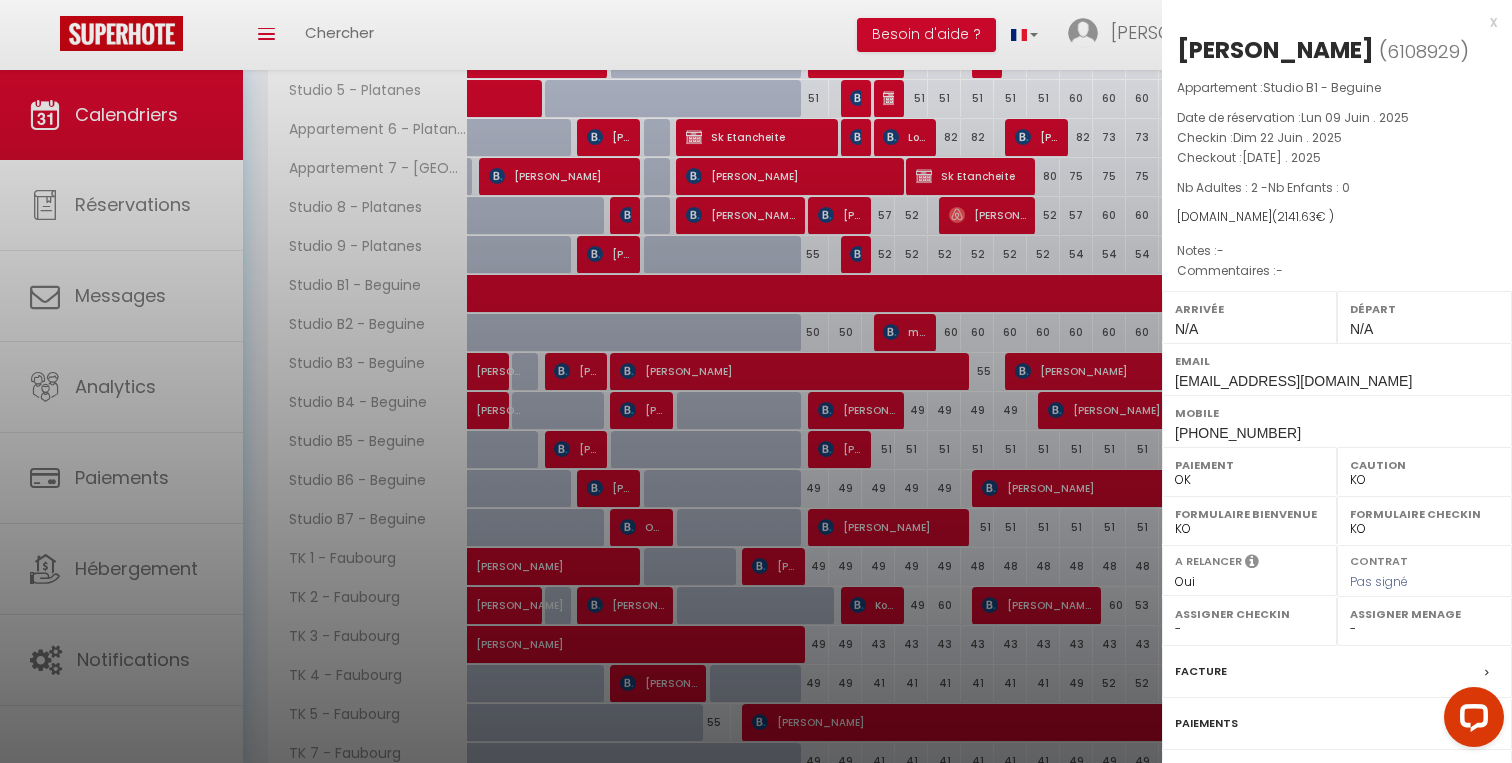 click at bounding box center [756, 381] 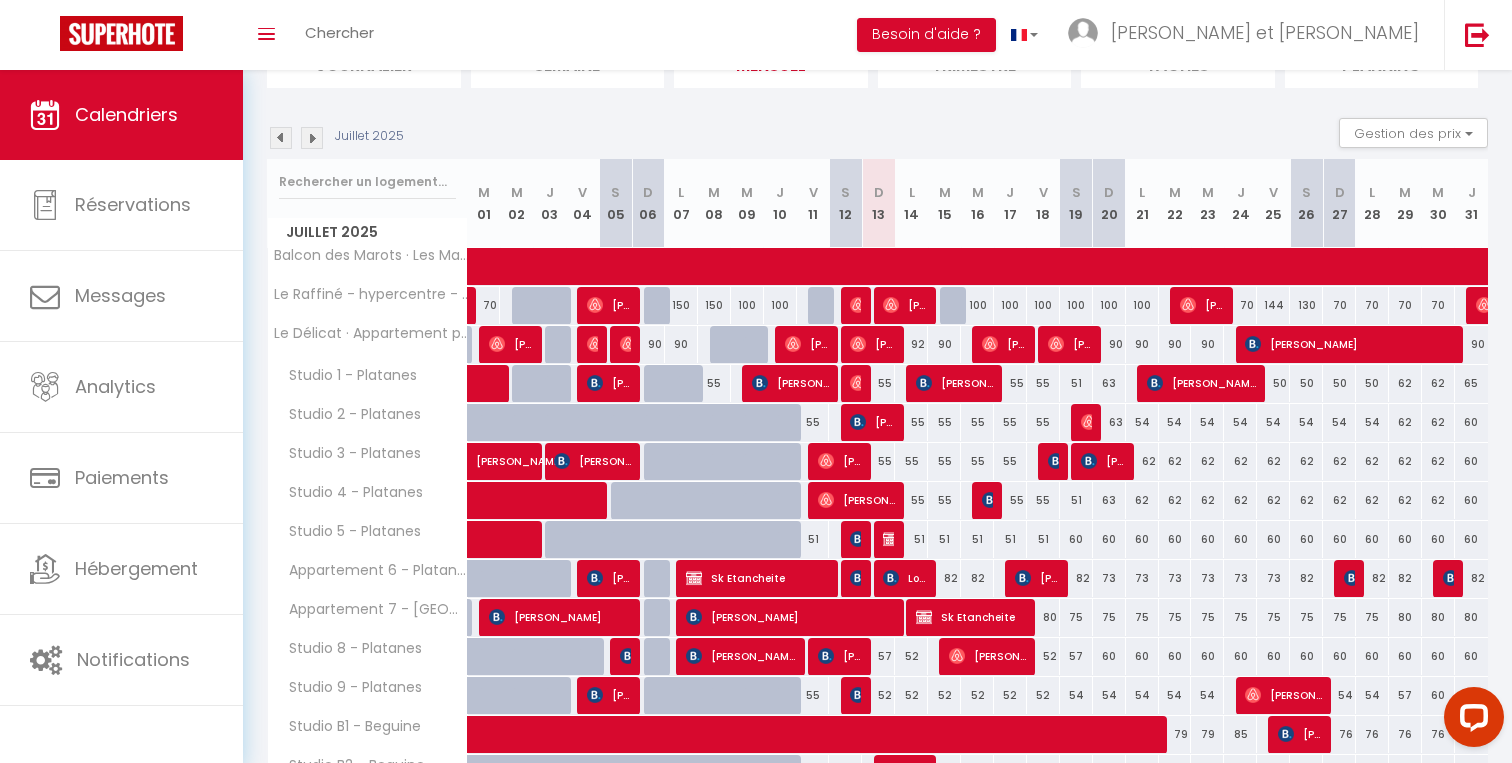 scroll, scrollTop: 262, scrollLeft: 0, axis: vertical 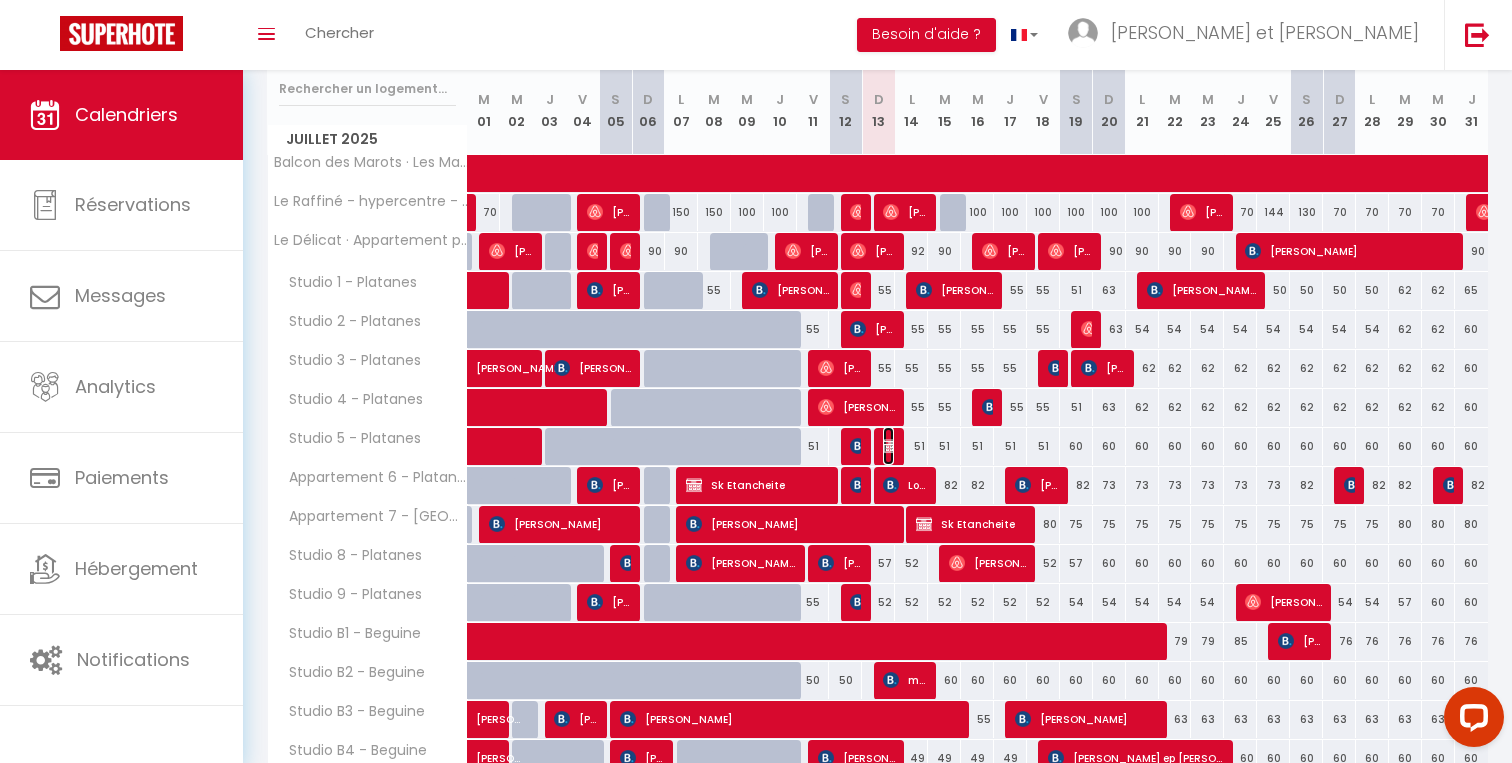 click at bounding box center [891, 446] 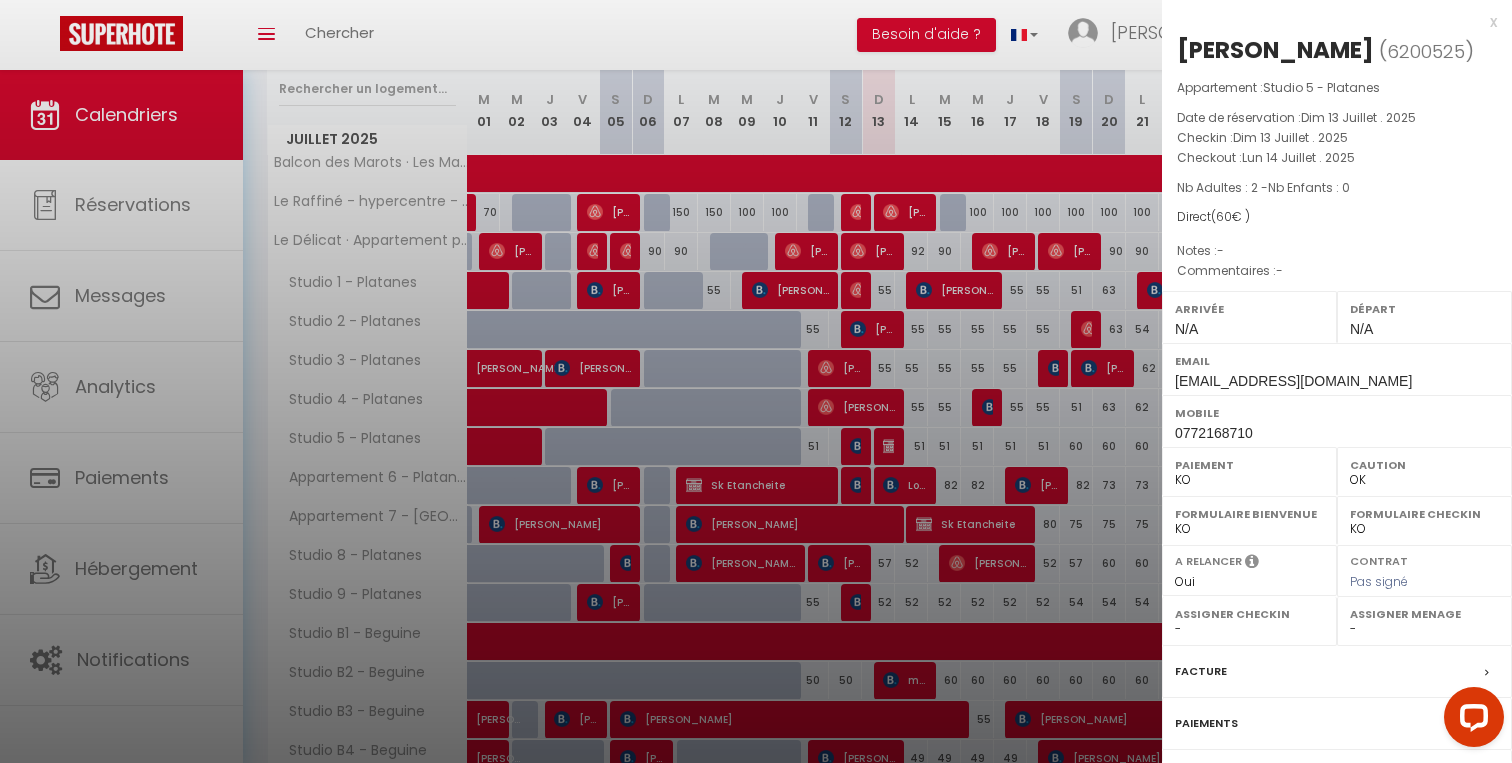 click at bounding box center [756, 381] 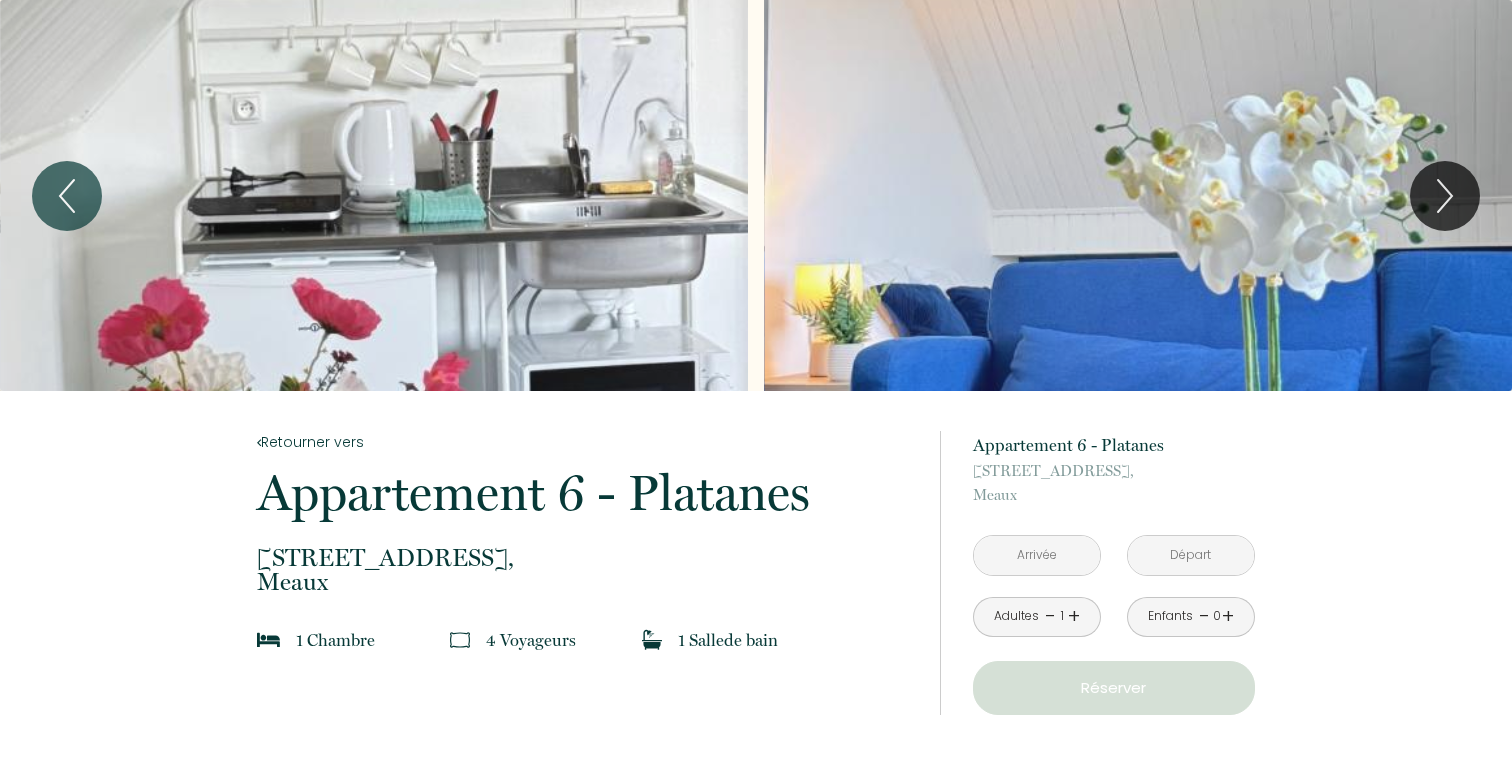 scroll, scrollTop: 0, scrollLeft: 0, axis: both 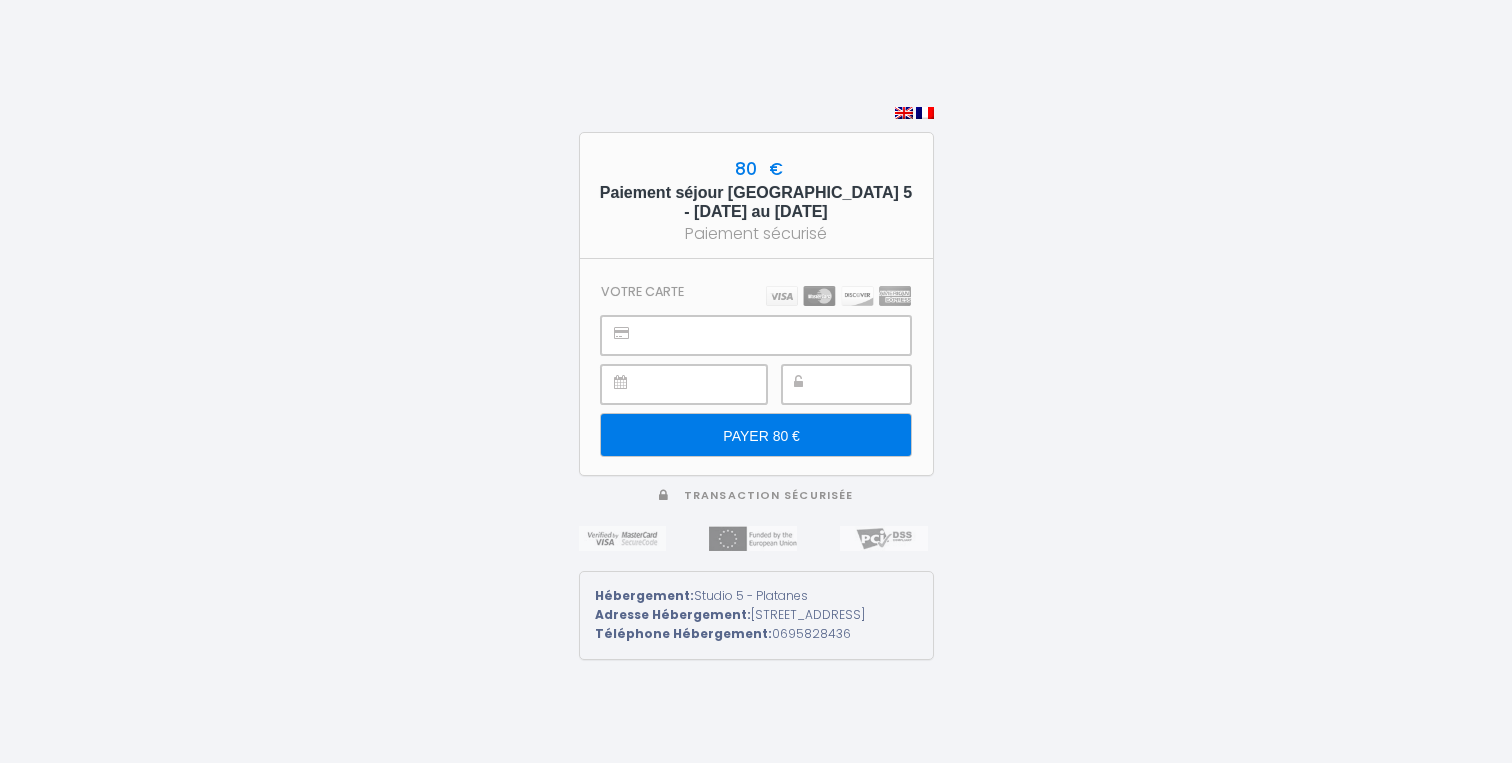 click on "Paiement séjour Platane 5 - 13/07/25 au 14/07/25" at bounding box center (756, 202) 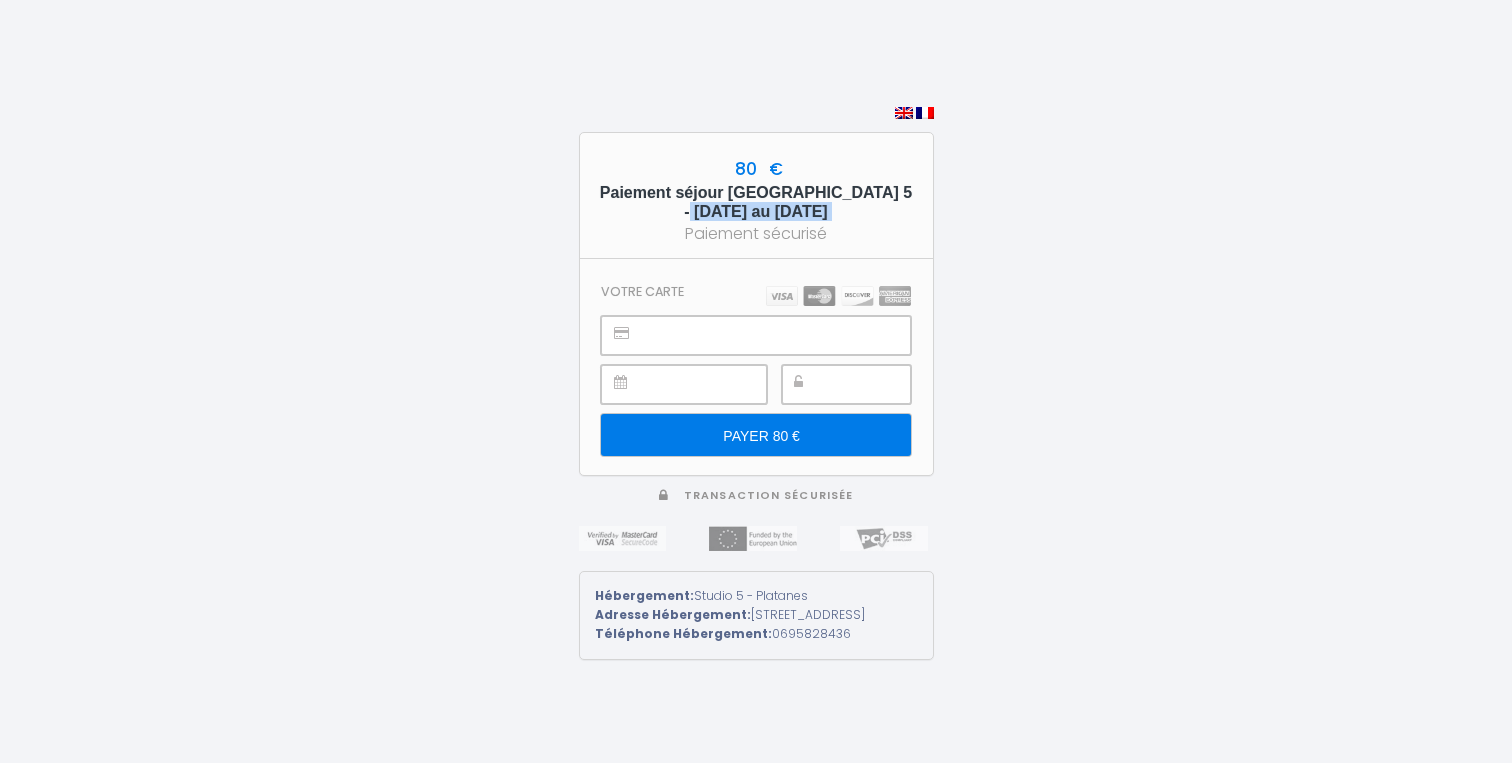 click on "80   €
Paiement séjour Platane 5 - 13/07/25 au 14/07/25
Paiement sécurisé
Votre carte                 PAYER 80 €        Transaction sécurisée          Hébergement:  Studio 5 - Platanes   Adresse Hébergement:  45 Allée des Platanes Meaux France 77100    Téléphone Hébergement:  0695828436   Le lien de paiement a été supprimé." at bounding box center (756, 381) 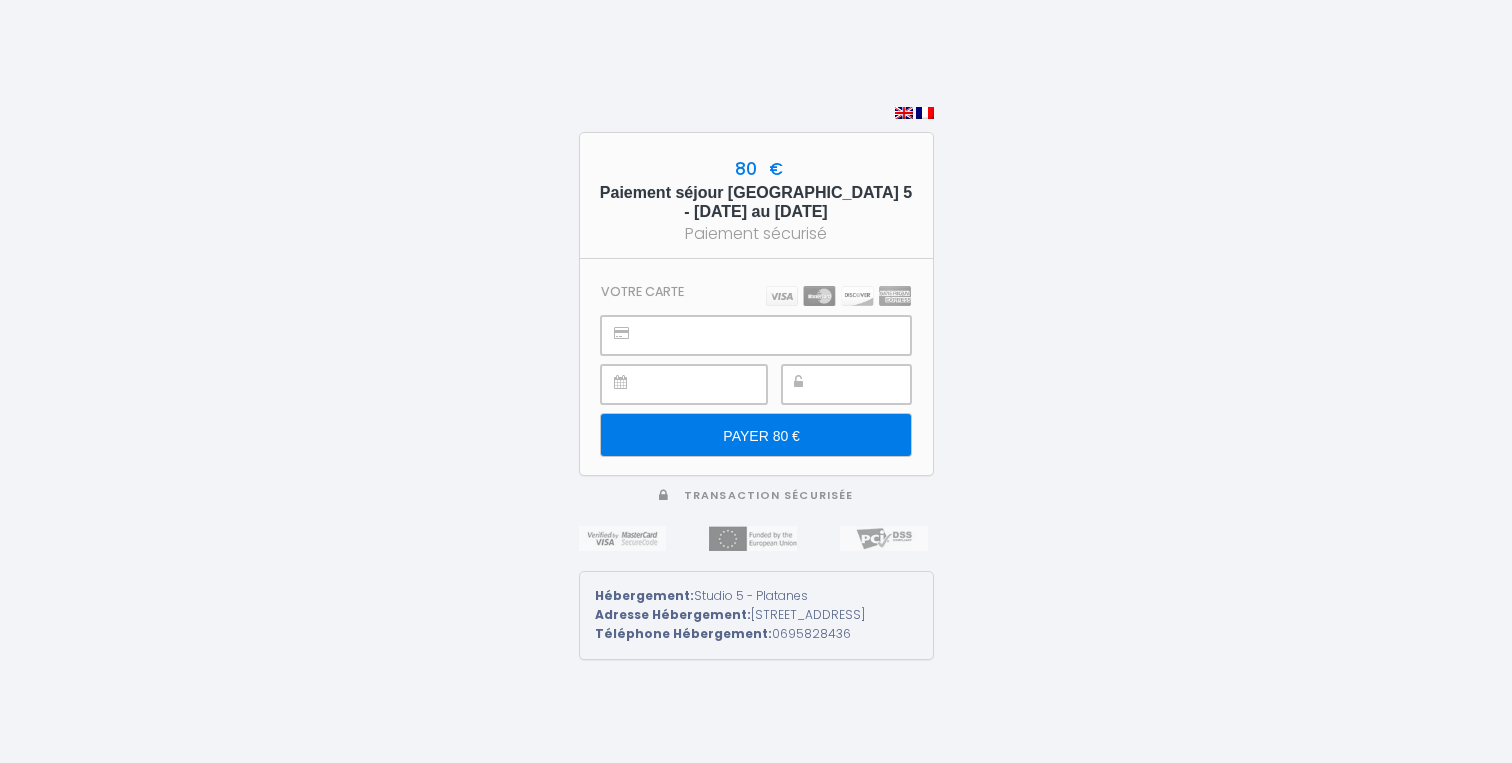 click on "Paiement séjour Platane 5 - 13/07/25 au 14/07/25" at bounding box center [756, 202] 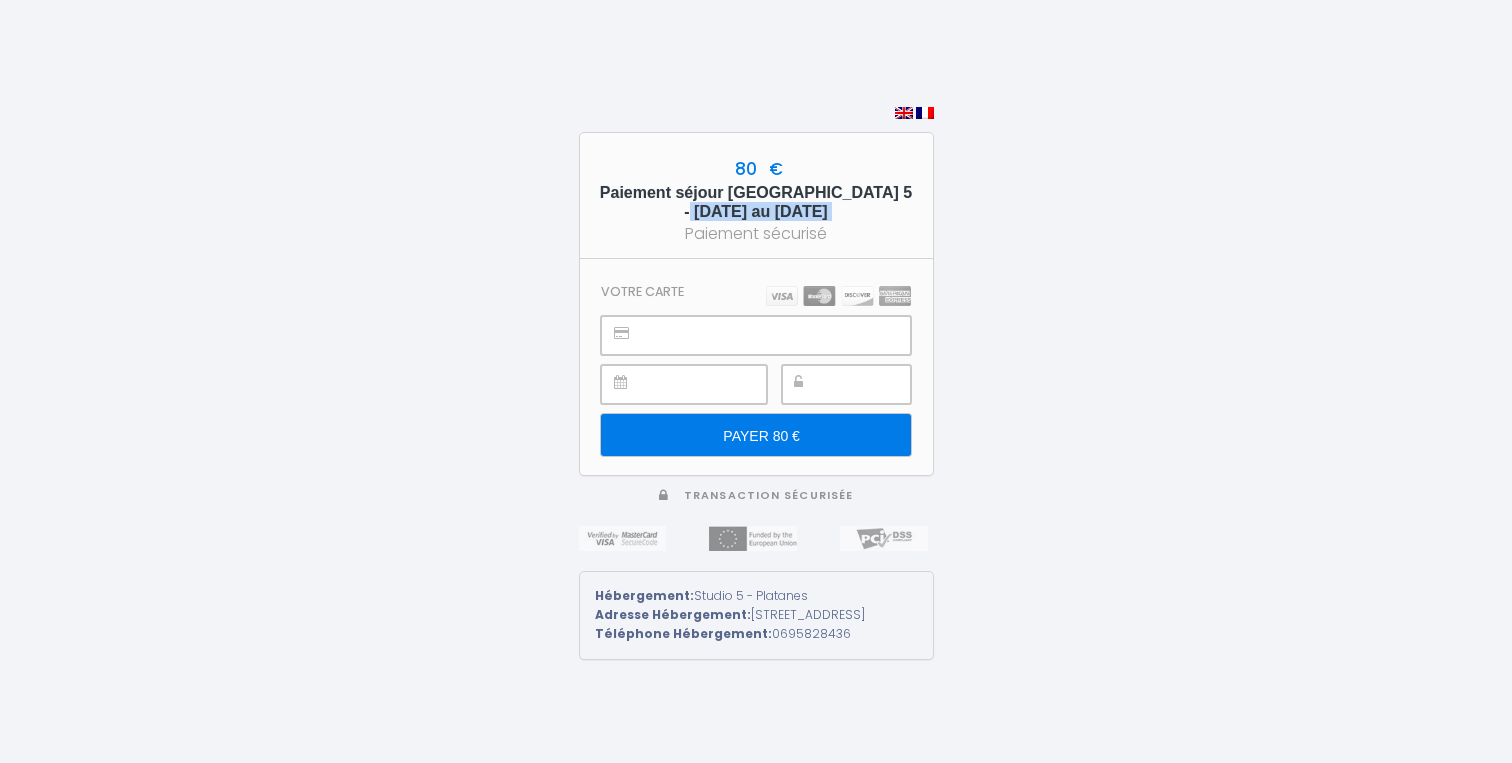 click on "Paiement séjour Platane 5 - 13/07/25 au 14/07/25" at bounding box center [756, 202] 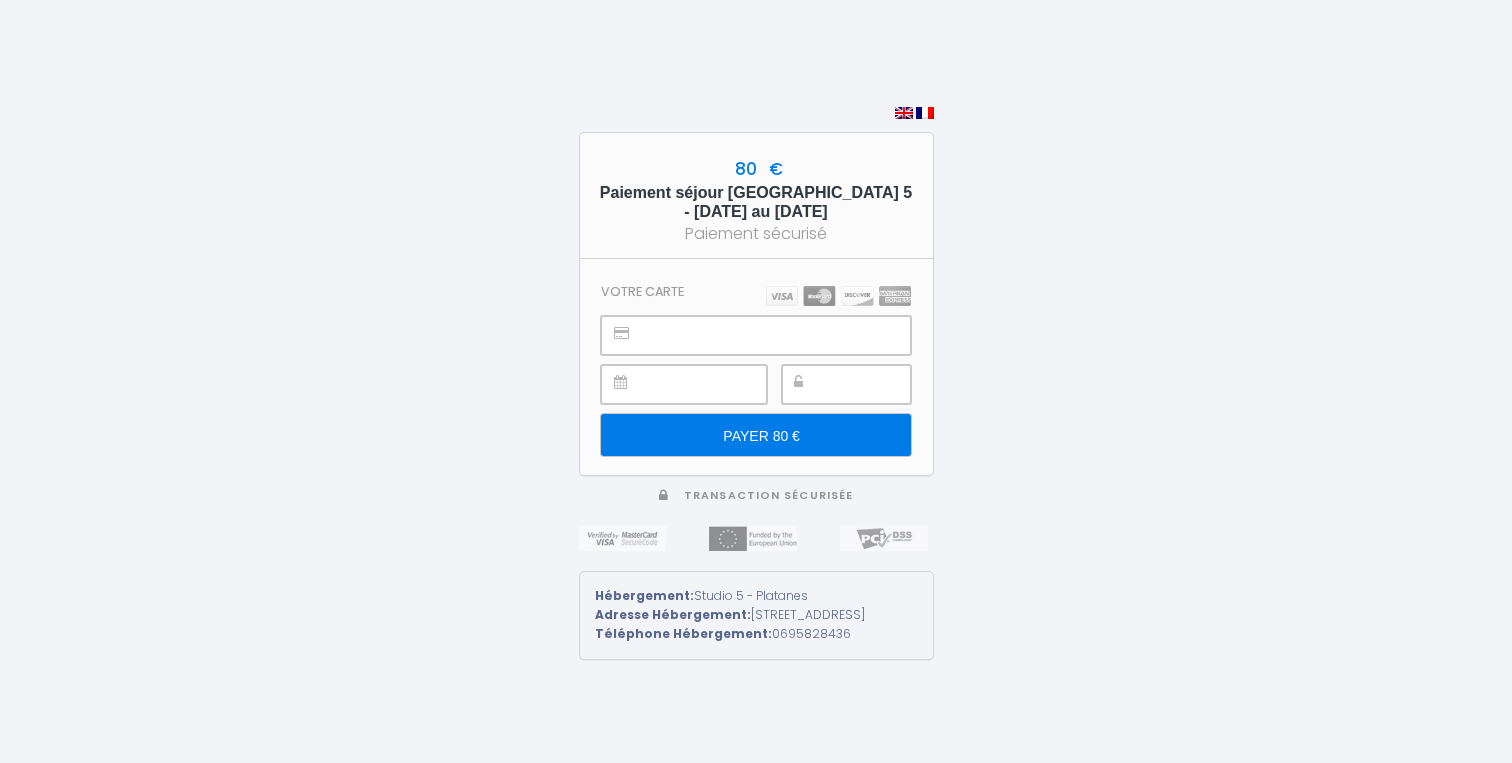 click on "Paiement séjour Platane 5 - 13/07/25 au 14/07/25" at bounding box center [756, 202] 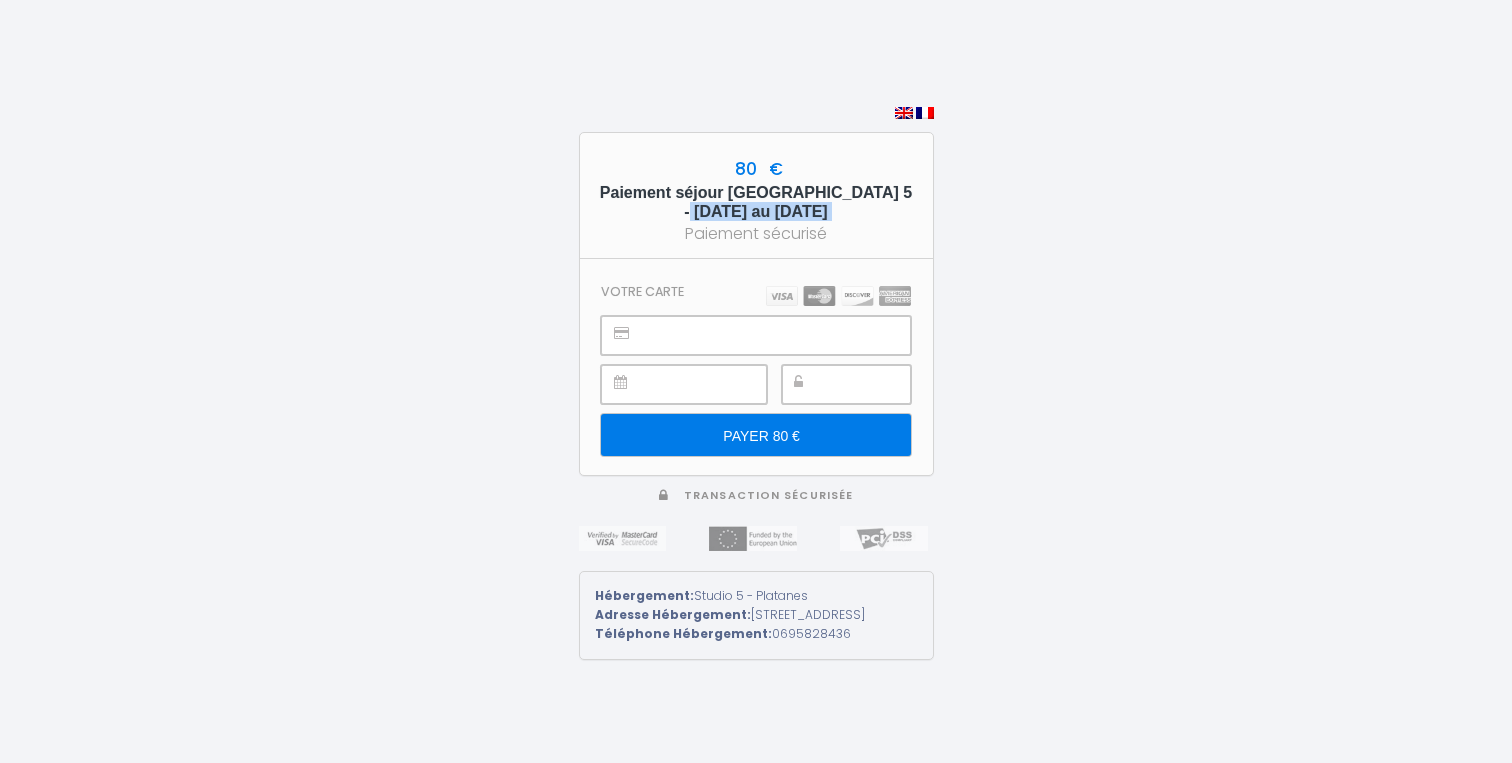 click on "80   €" at bounding box center [756, 169] 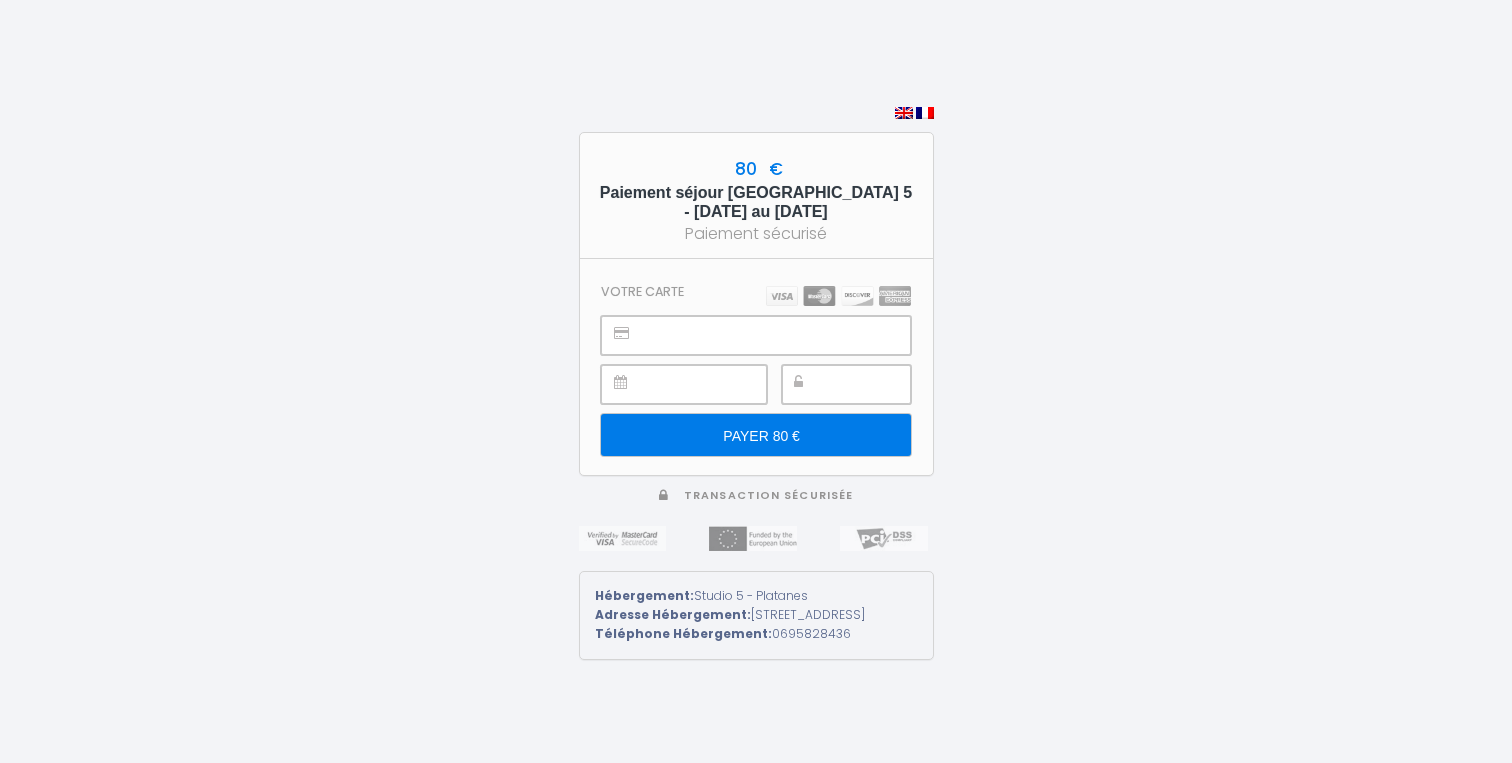 click on "80   €" at bounding box center (756, 169) 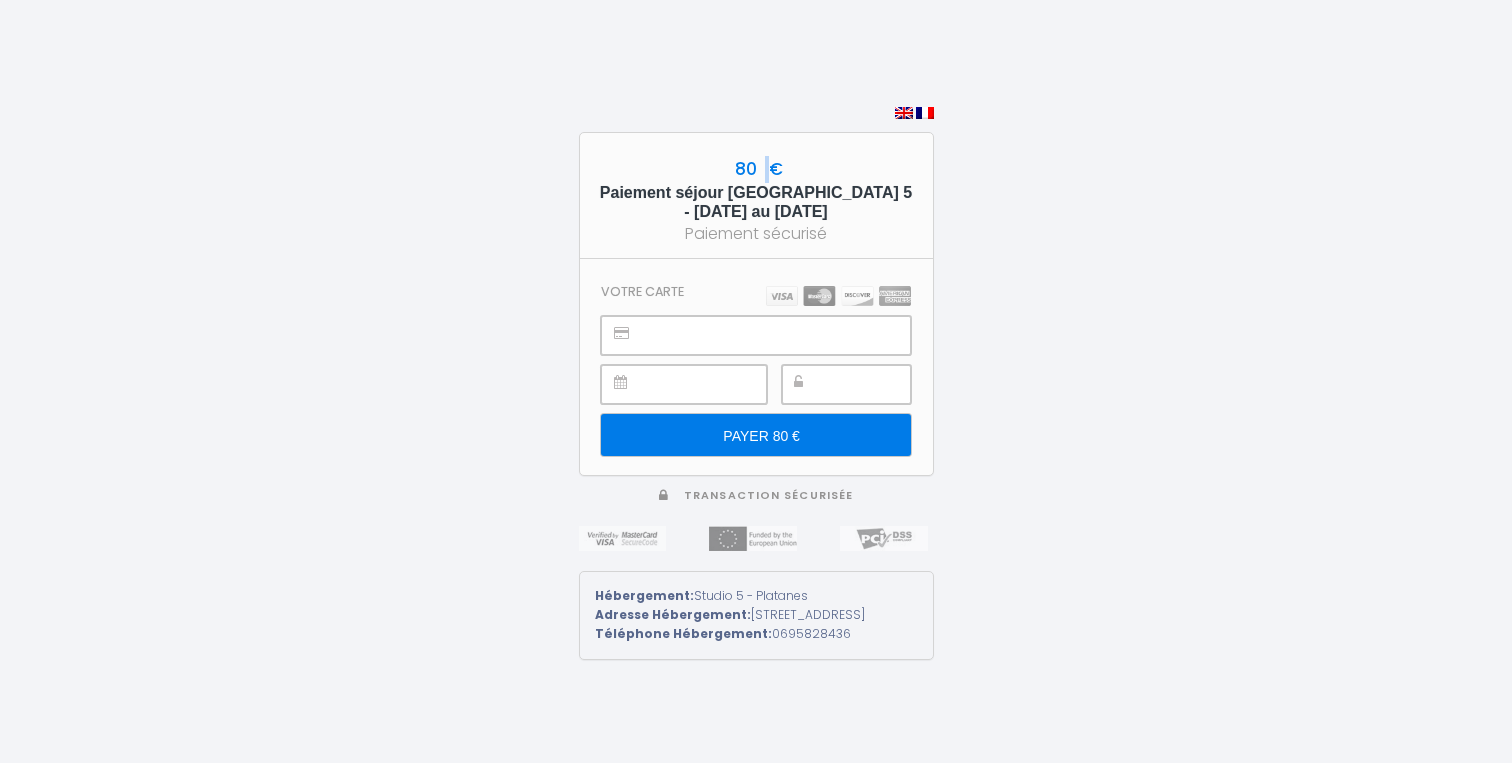 click on "80   €" at bounding box center (756, 169) 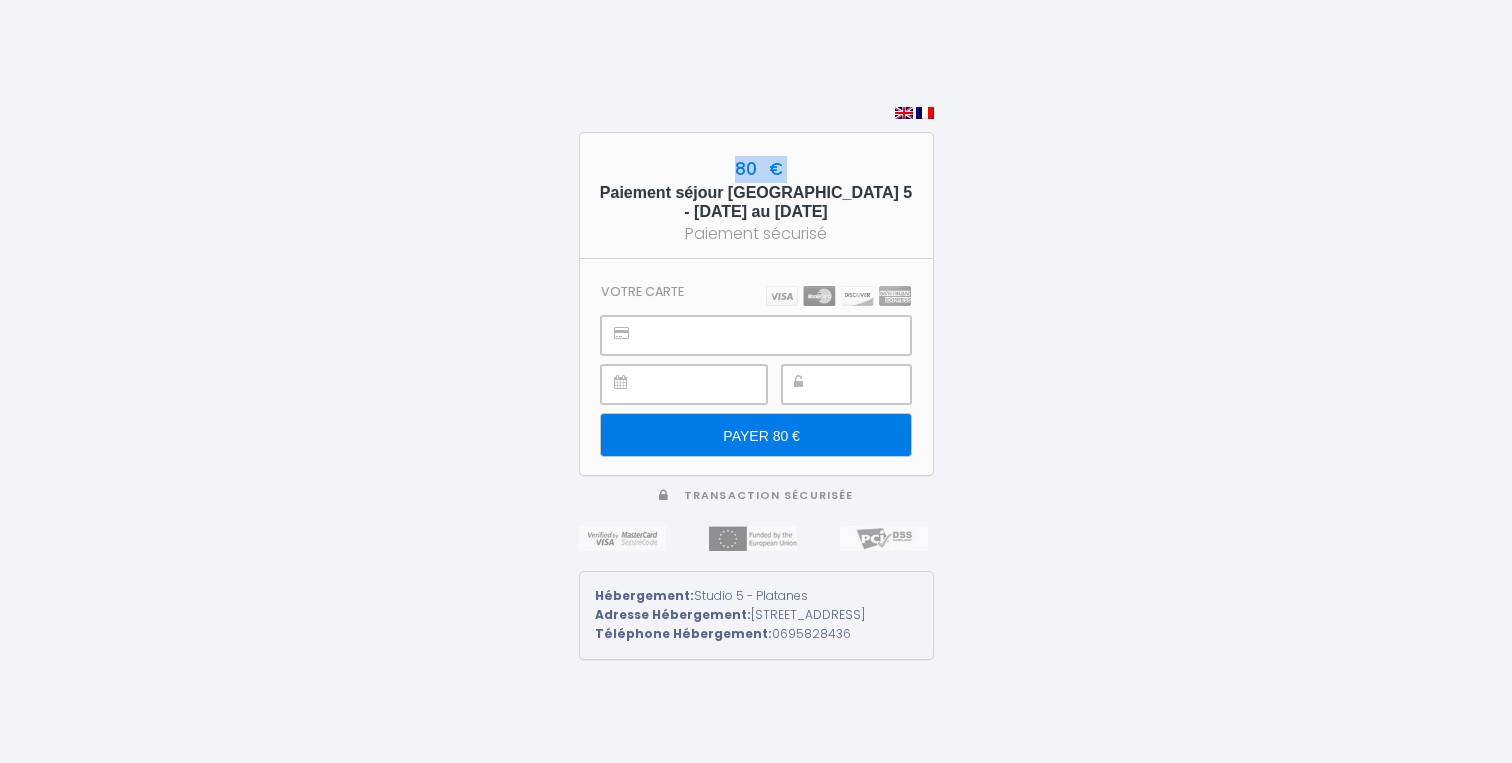 click on "Paiement séjour Platane 5 - 13/07/25 au 14/07/25" at bounding box center [756, 202] 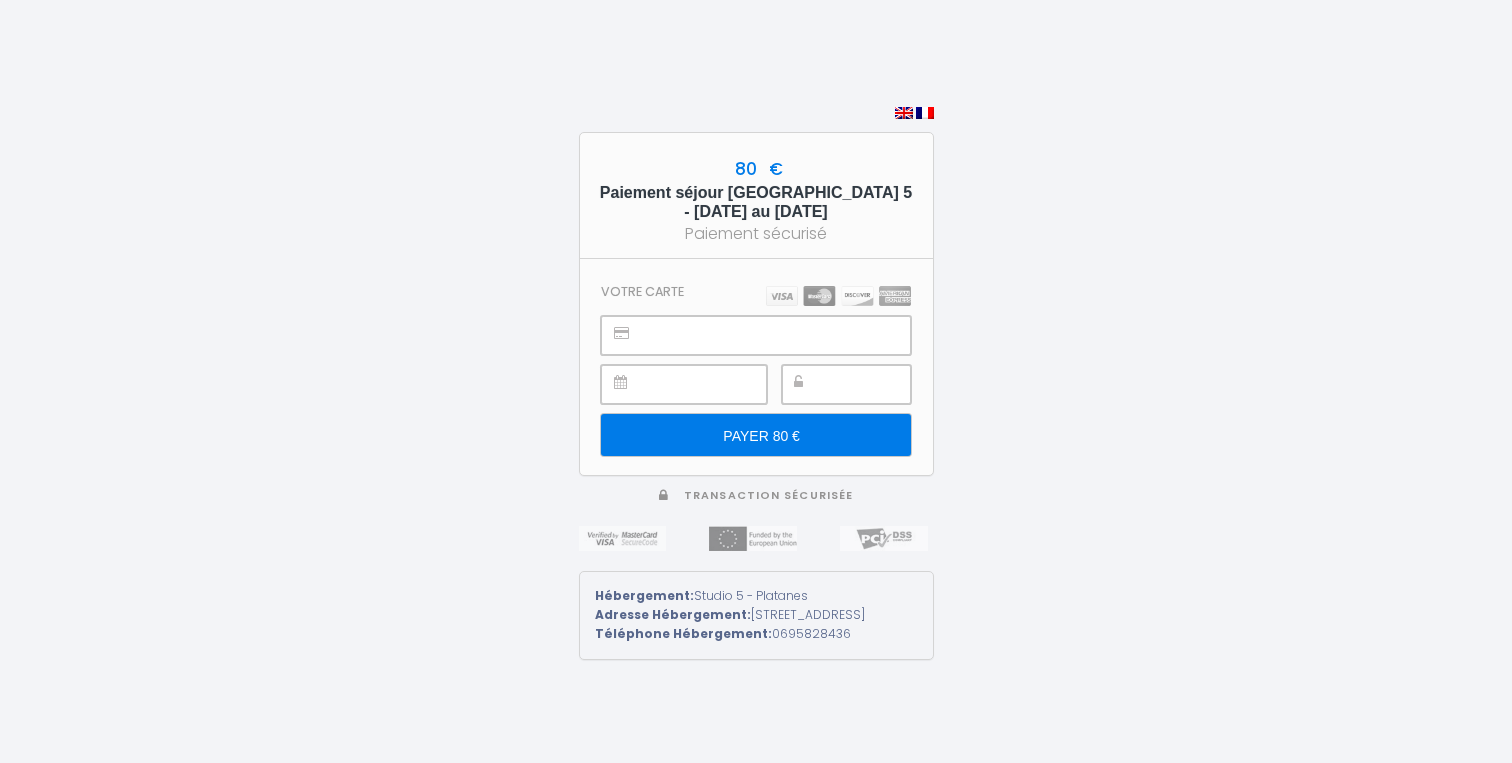 click on "Paiement séjour Platane 5 - 13/07/25 au 14/07/25" at bounding box center (756, 202) 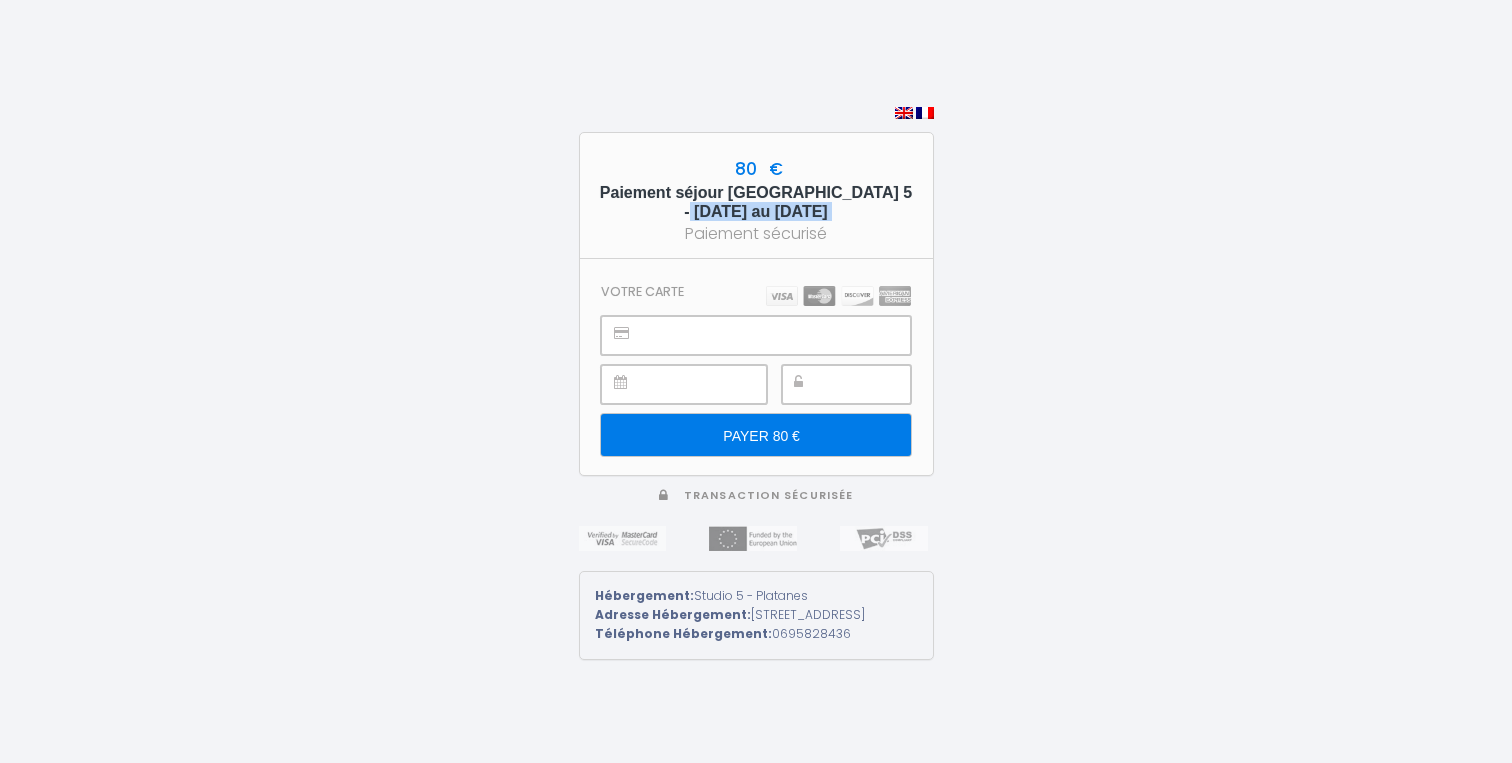 click on "Paiement séjour Platane 5 - 13/07/25 au 14/07/25" at bounding box center (756, 202) 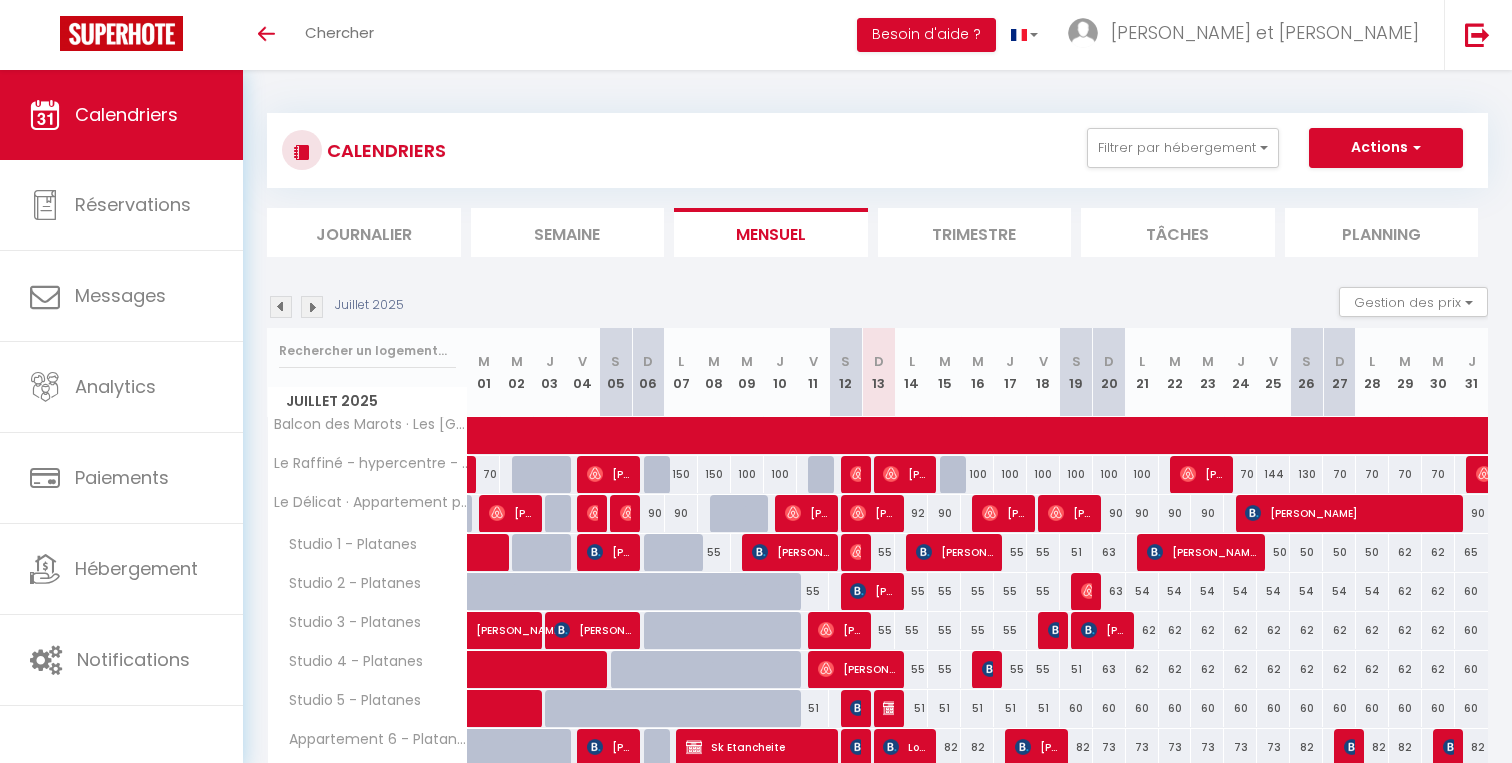 scroll, scrollTop: 175, scrollLeft: 0, axis: vertical 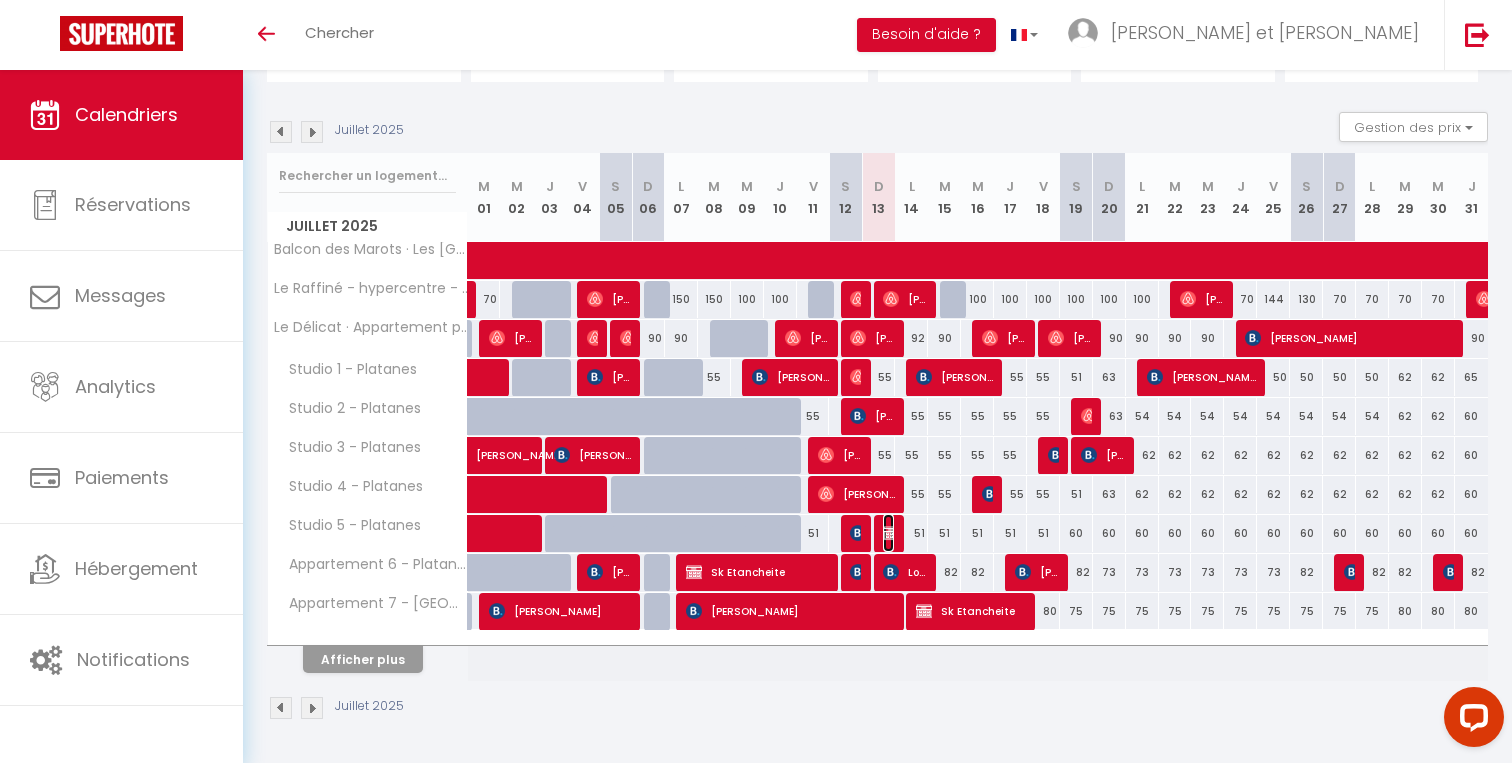 click on "[PERSON_NAME]" at bounding box center (888, 533) 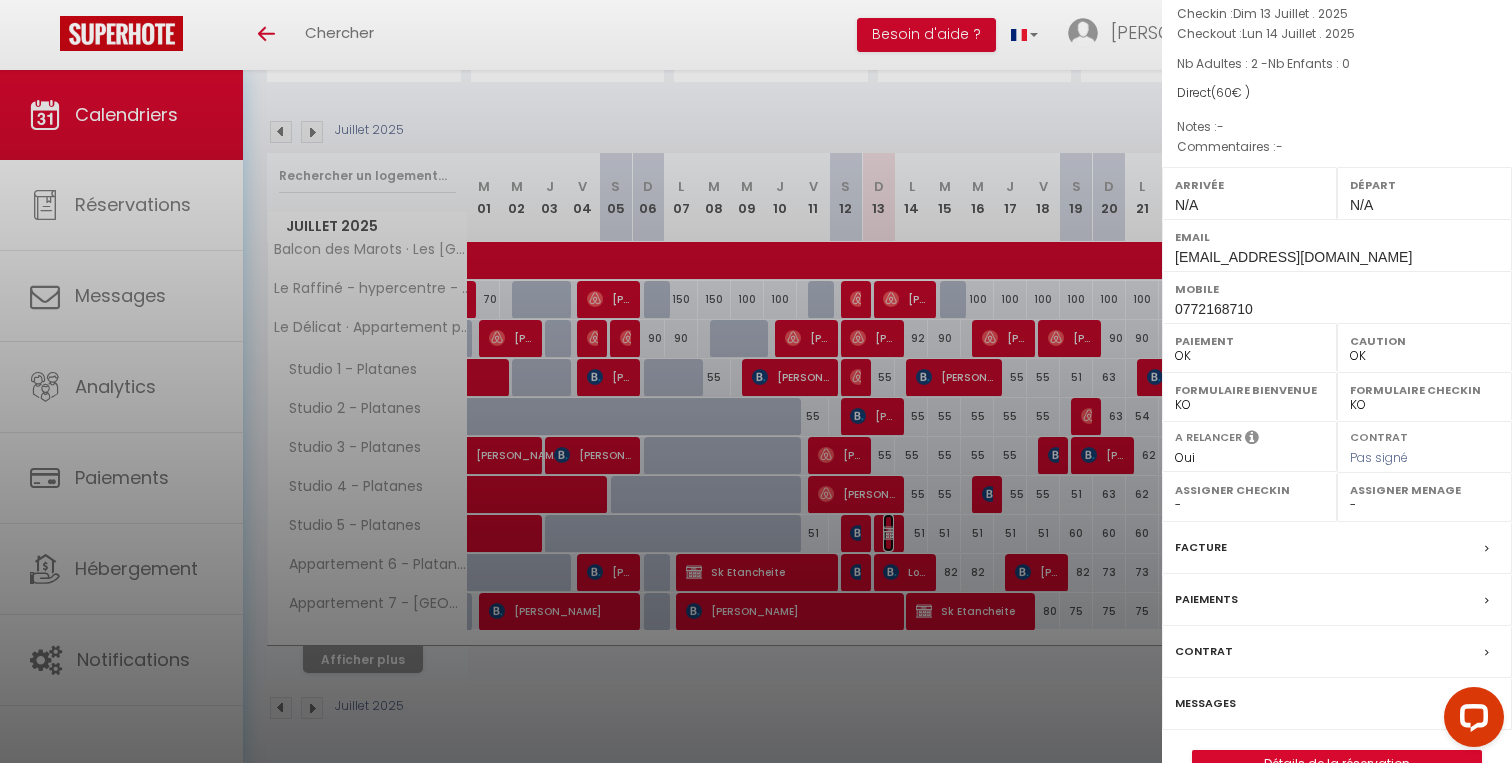 scroll, scrollTop: 129, scrollLeft: 0, axis: vertical 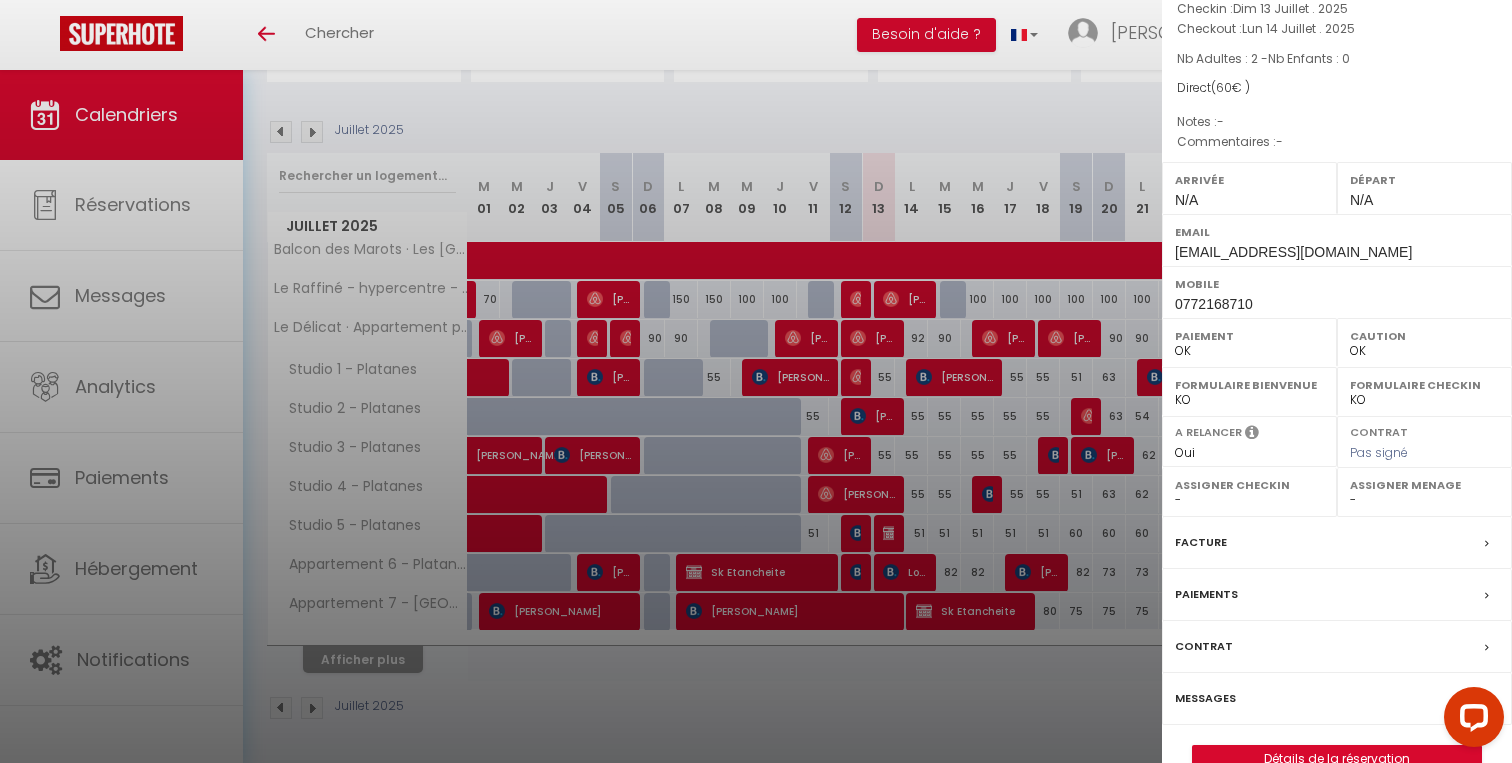 click on "Messages" at bounding box center [1205, 698] 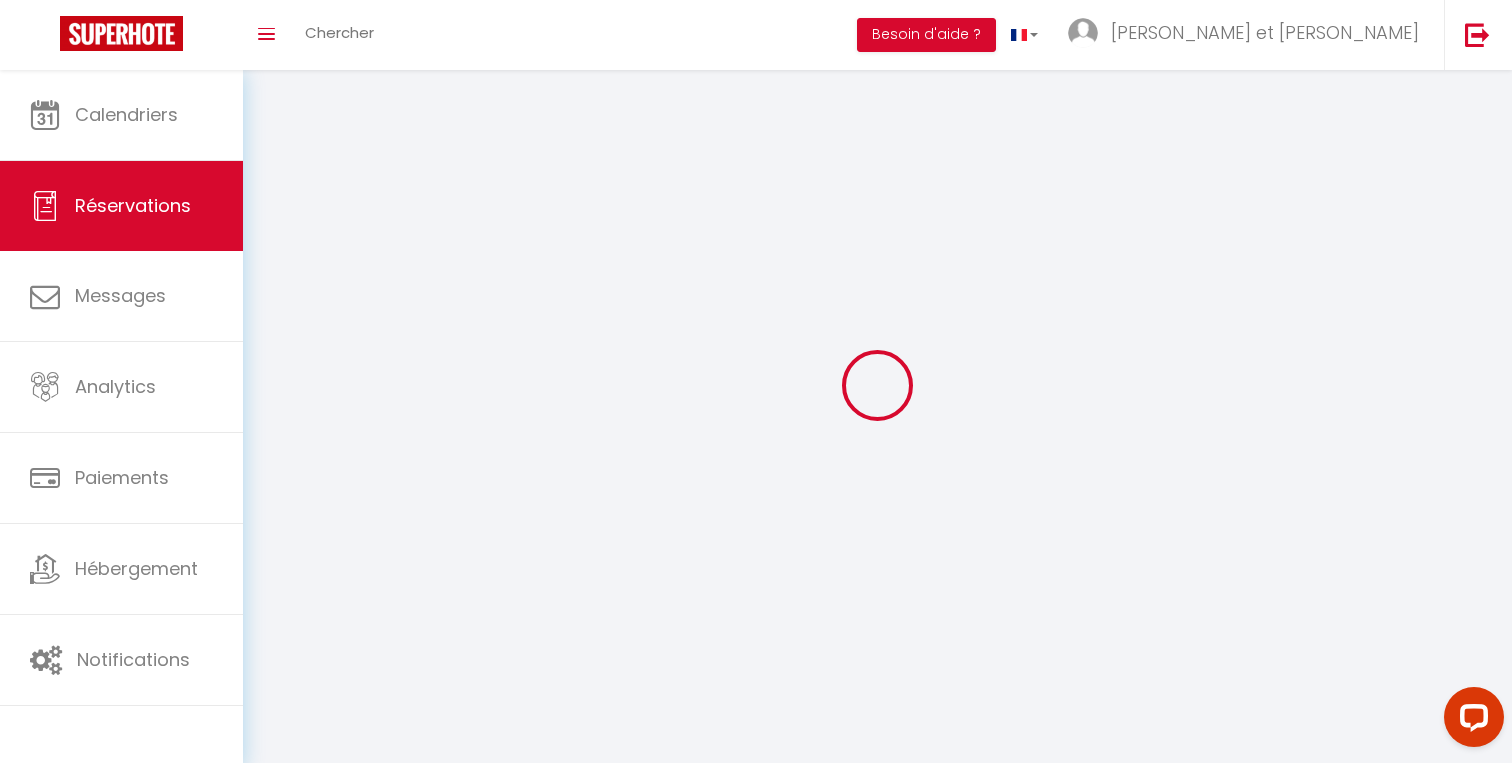 select 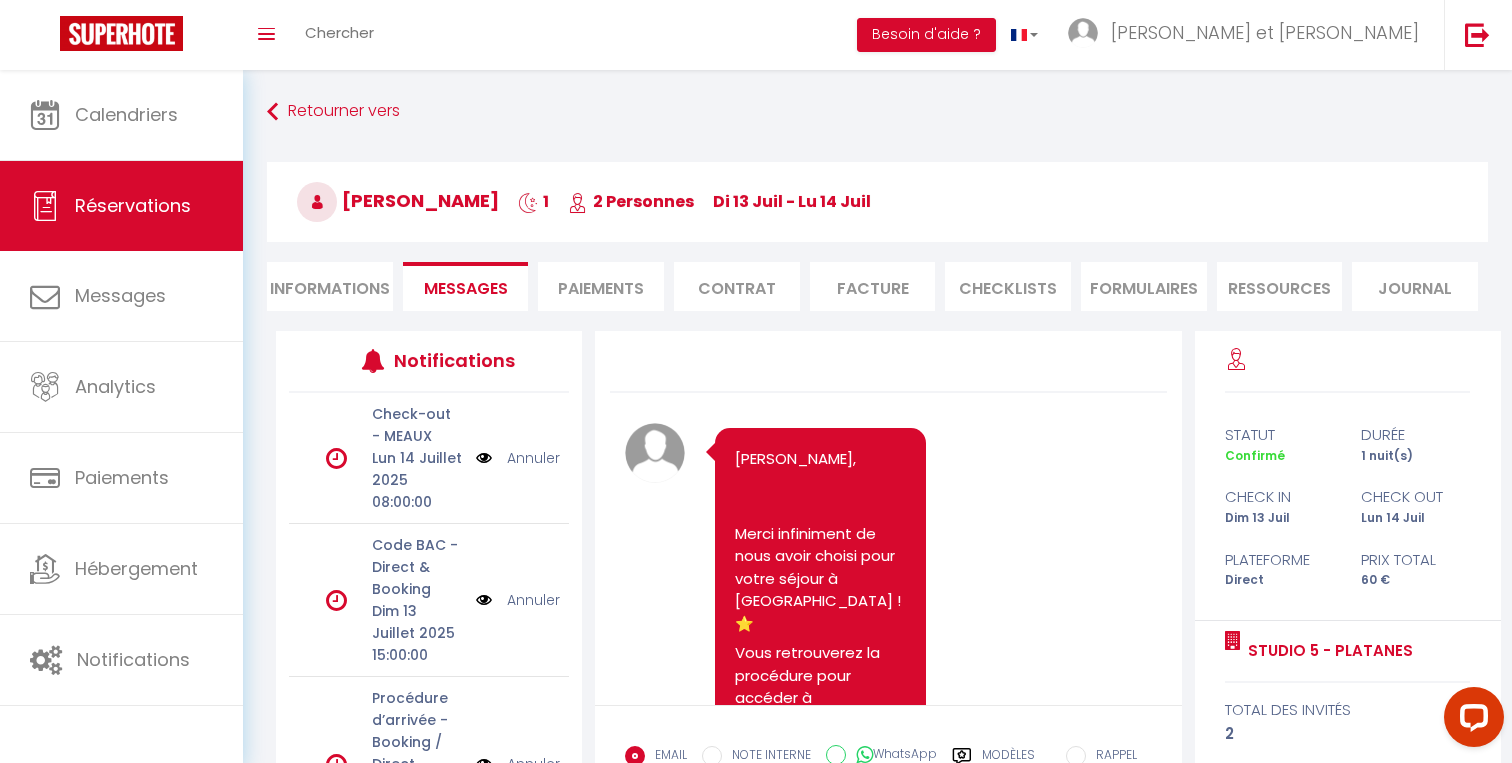 scroll, scrollTop: 680, scrollLeft: 0, axis: vertical 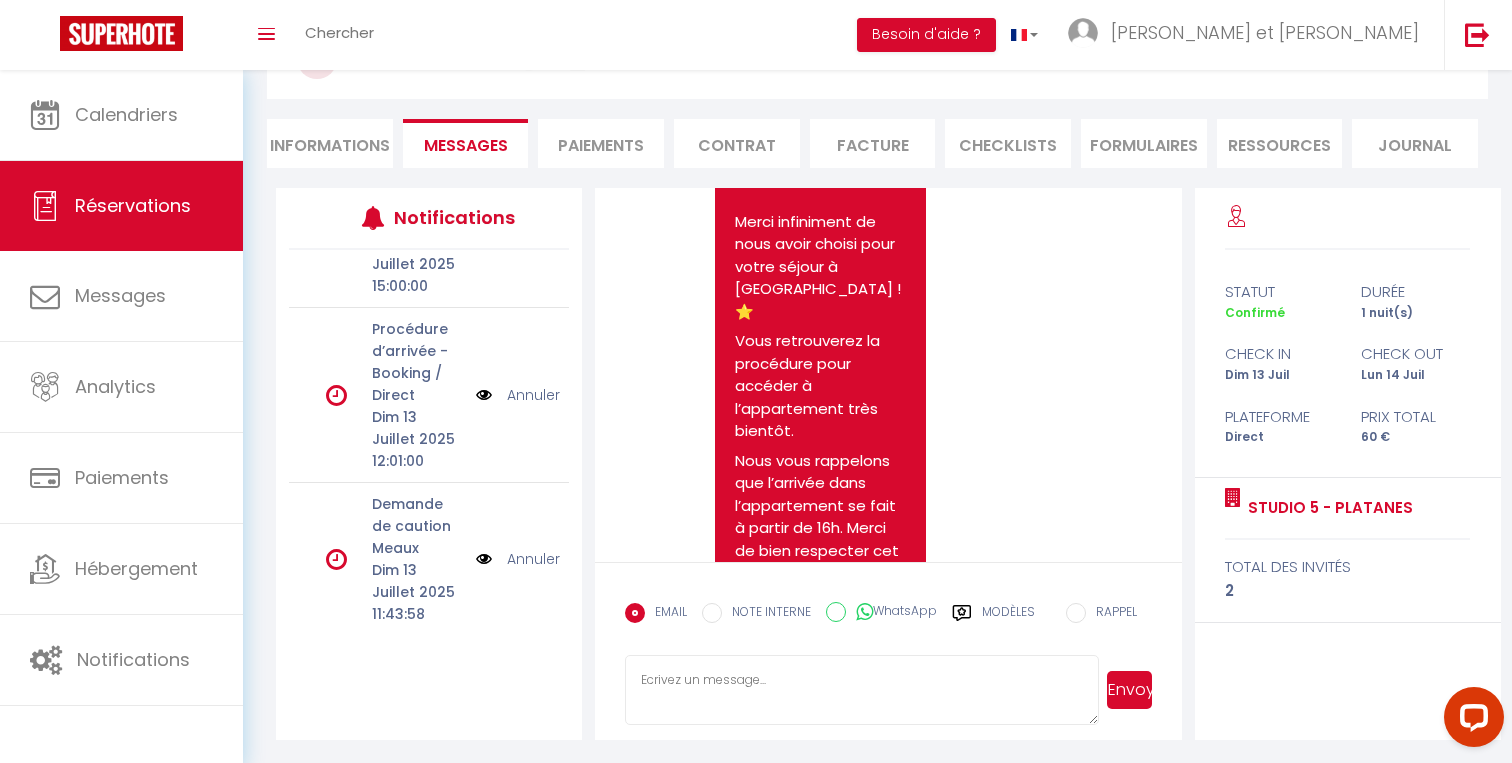 click on "Procédure d’arrivée - Booking / Direct" at bounding box center [417, 362] 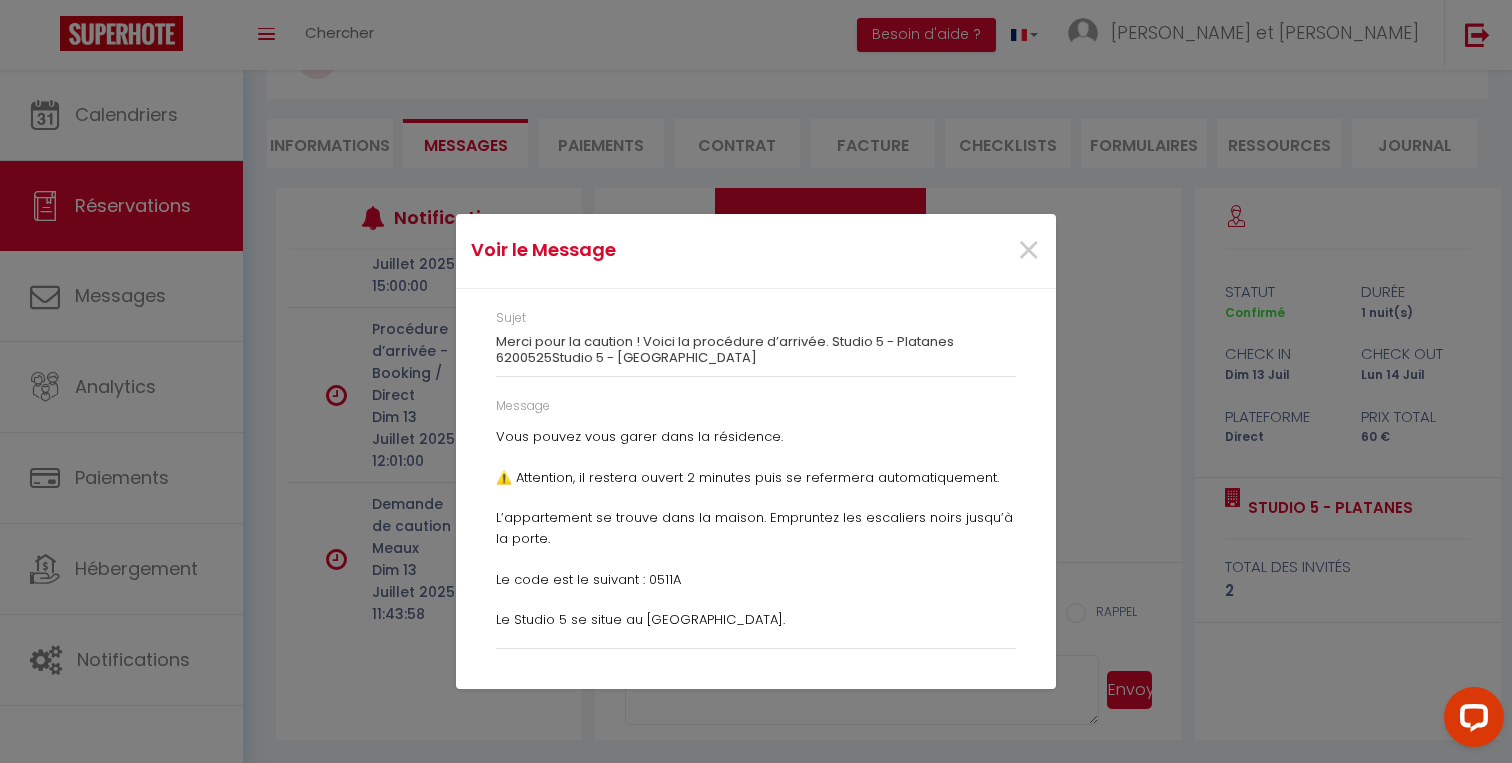 scroll, scrollTop: 291, scrollLeft: 0, axis: vertical 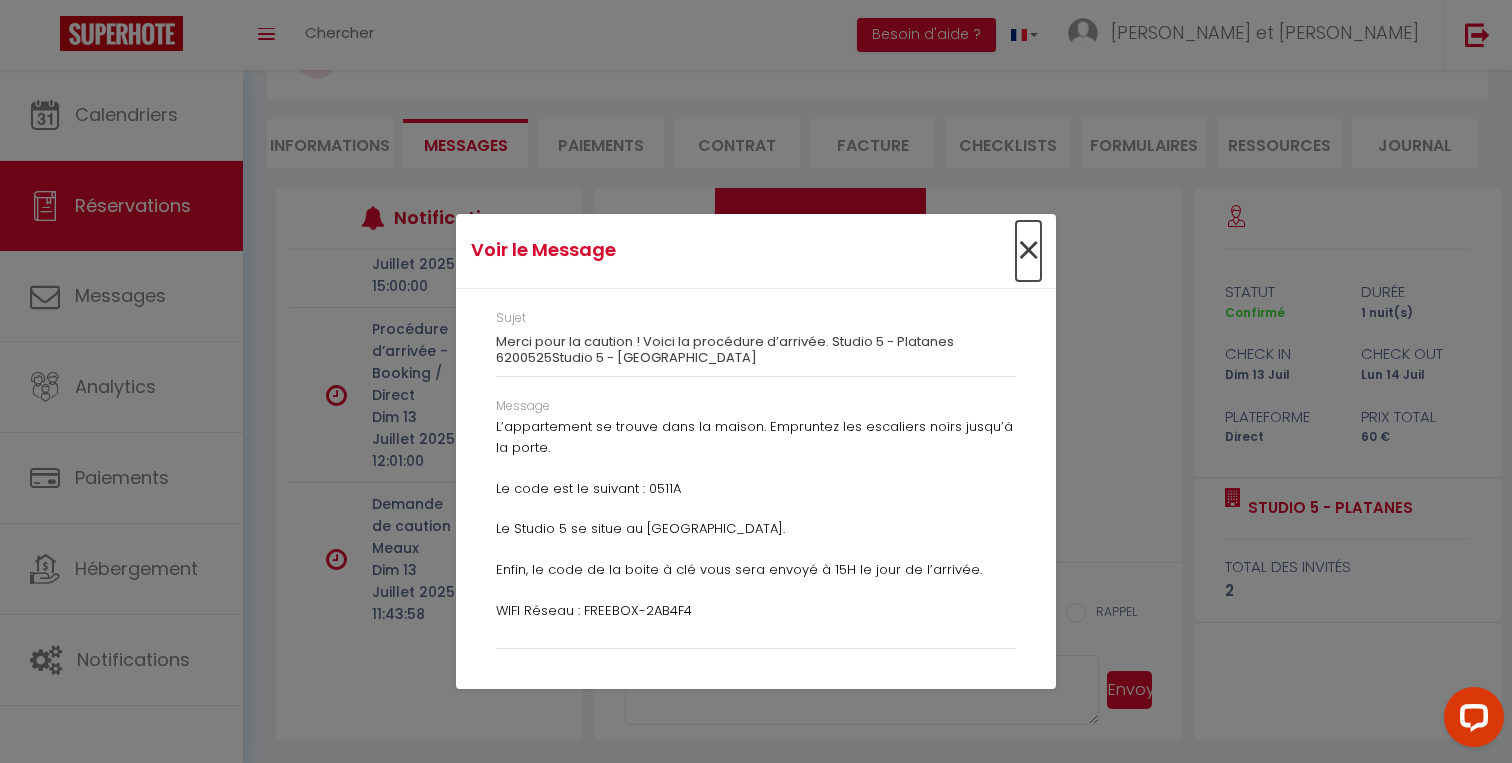 click on "×" at bounding box center (1028, 251) 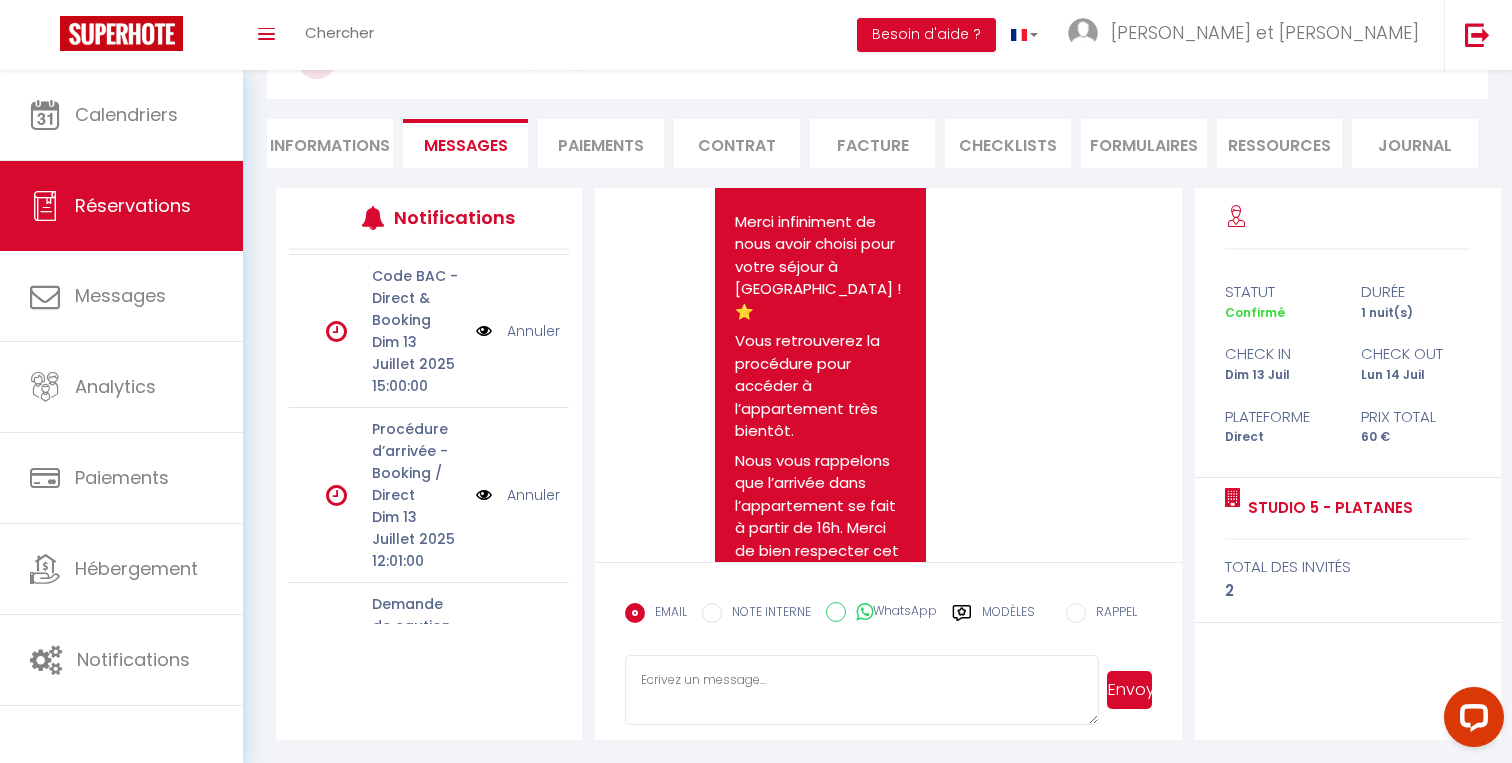 scroll, scrollTop: 70, scrollLeft: 0, axis: vertical 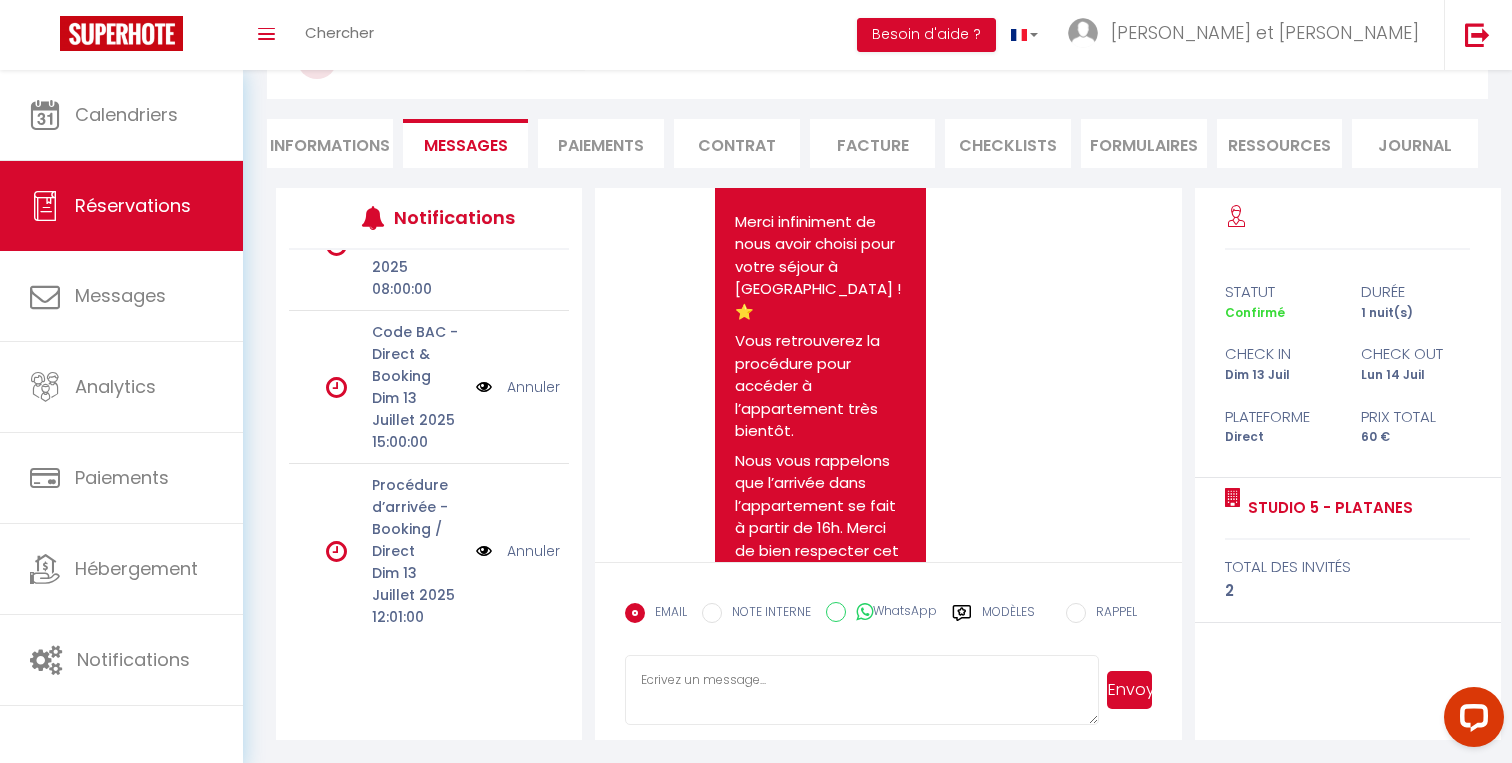click at bounding box center [484, 387] 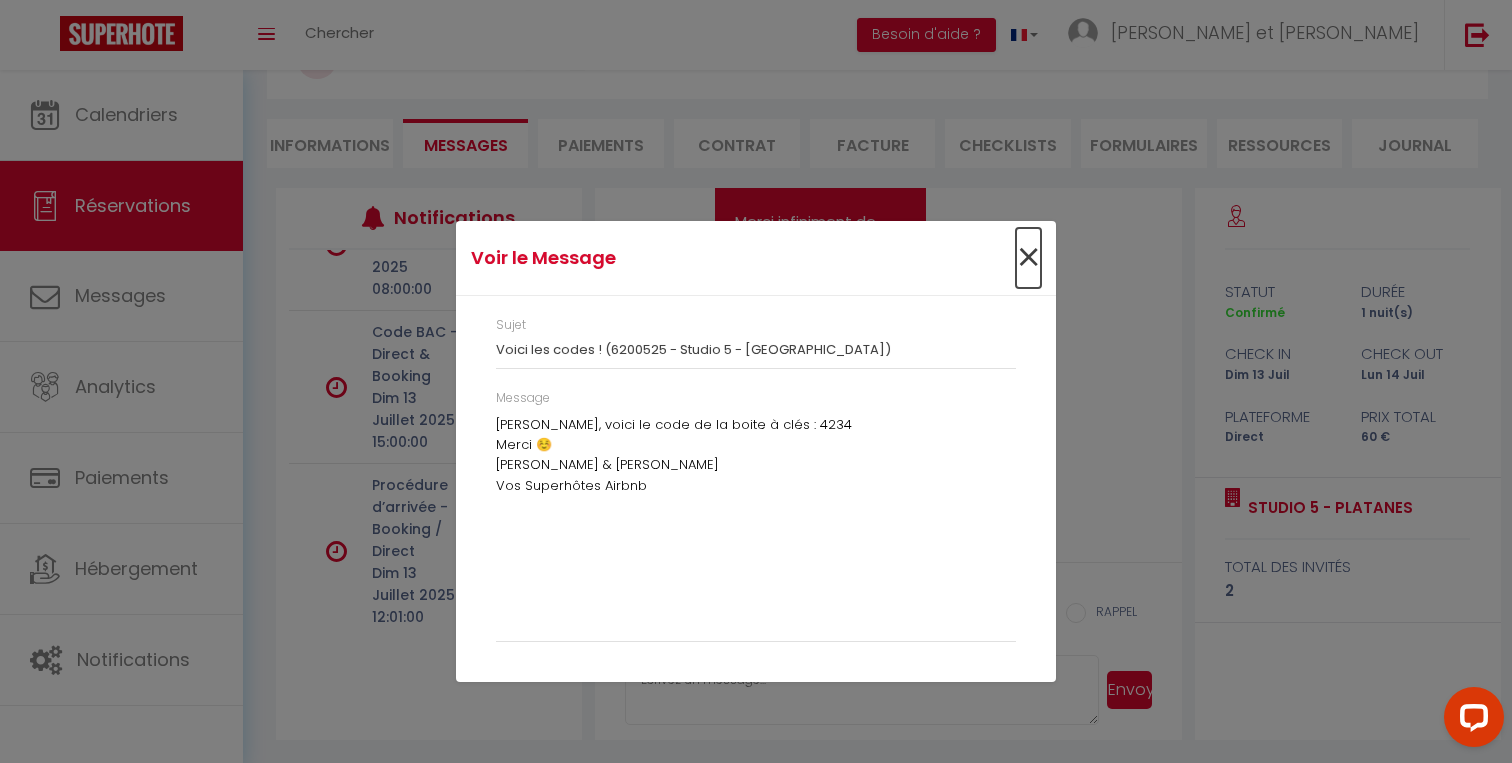 click on "×" at bounding box center [1028, 258] 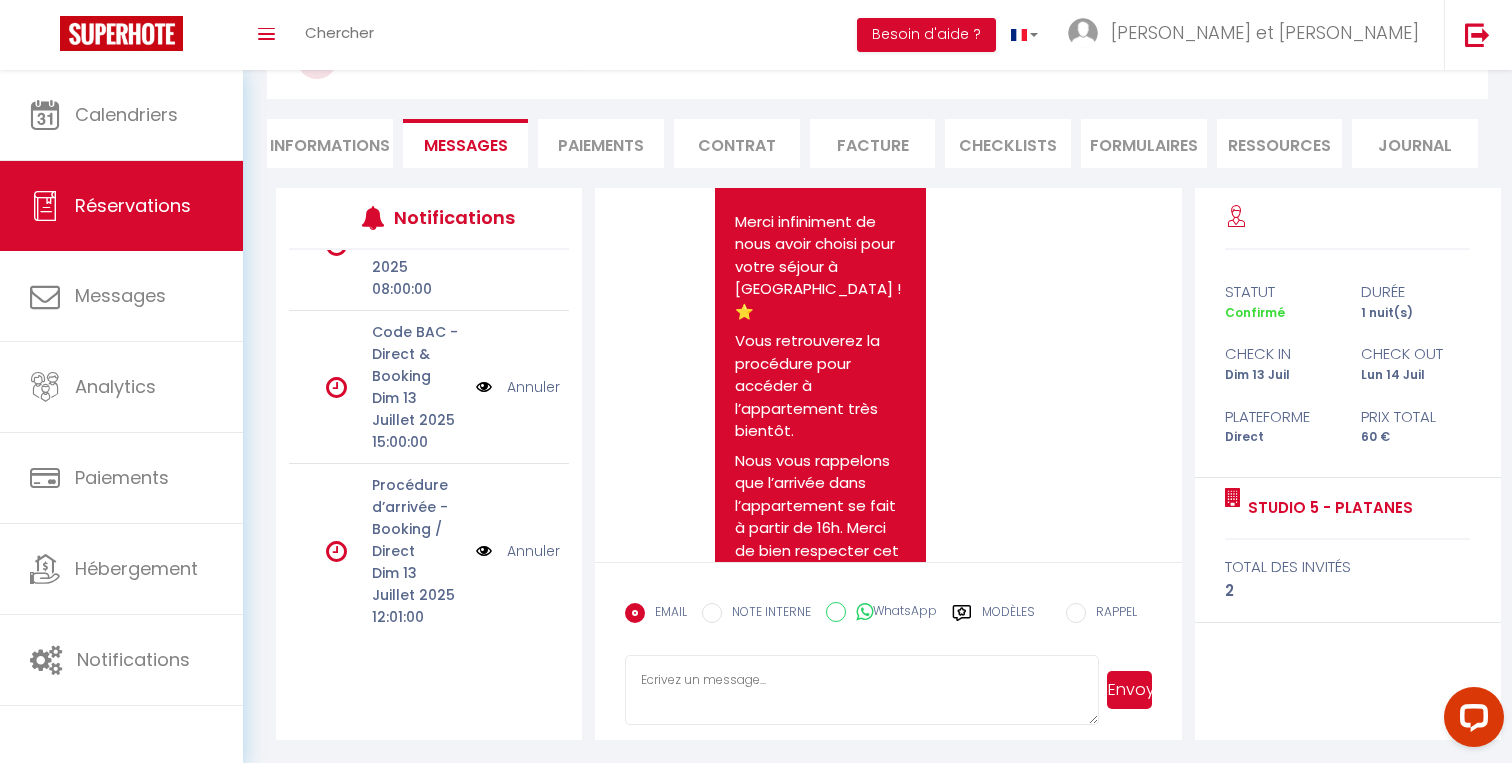 select 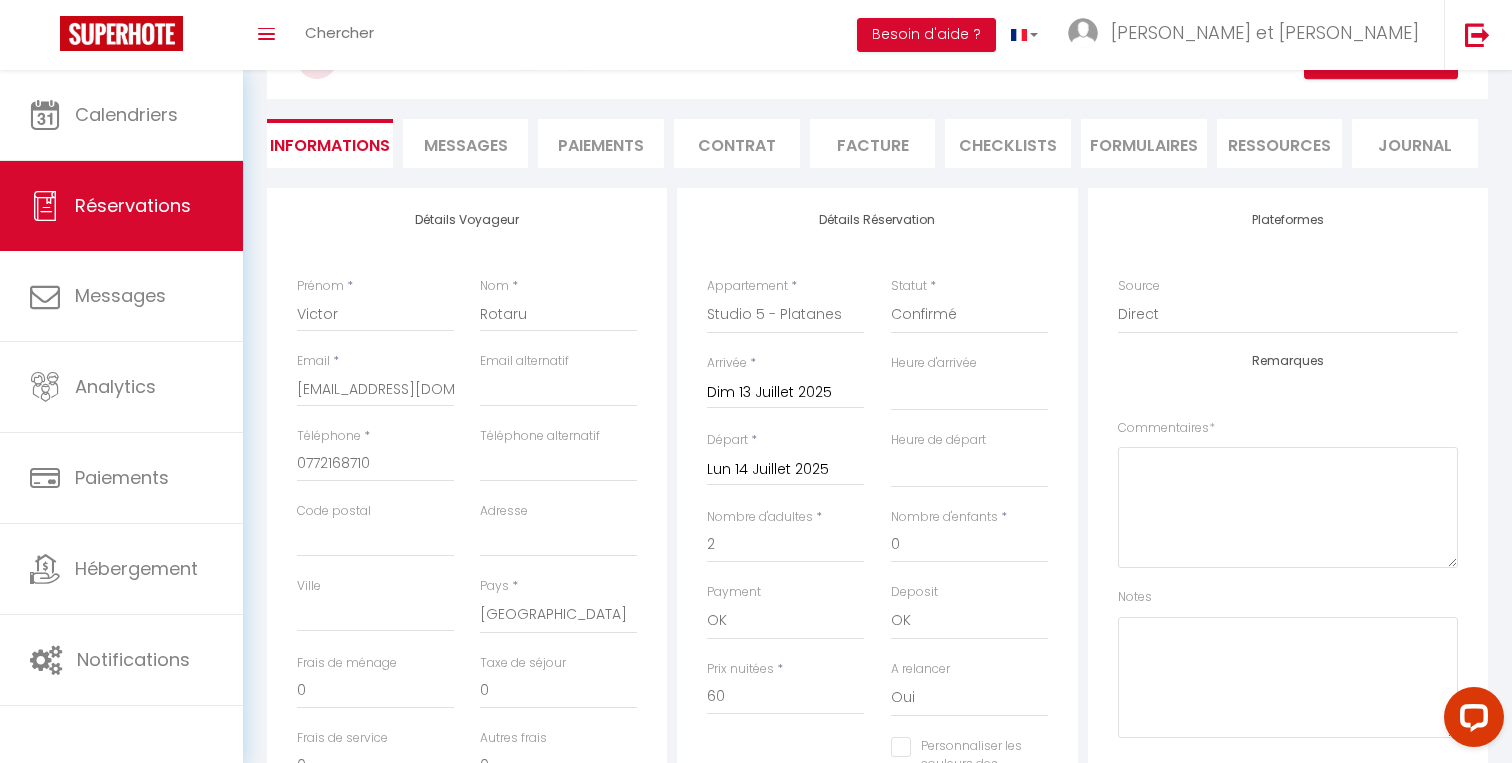 scroll, scrollTop: 1, scrollLeft: 0, axis: vertical 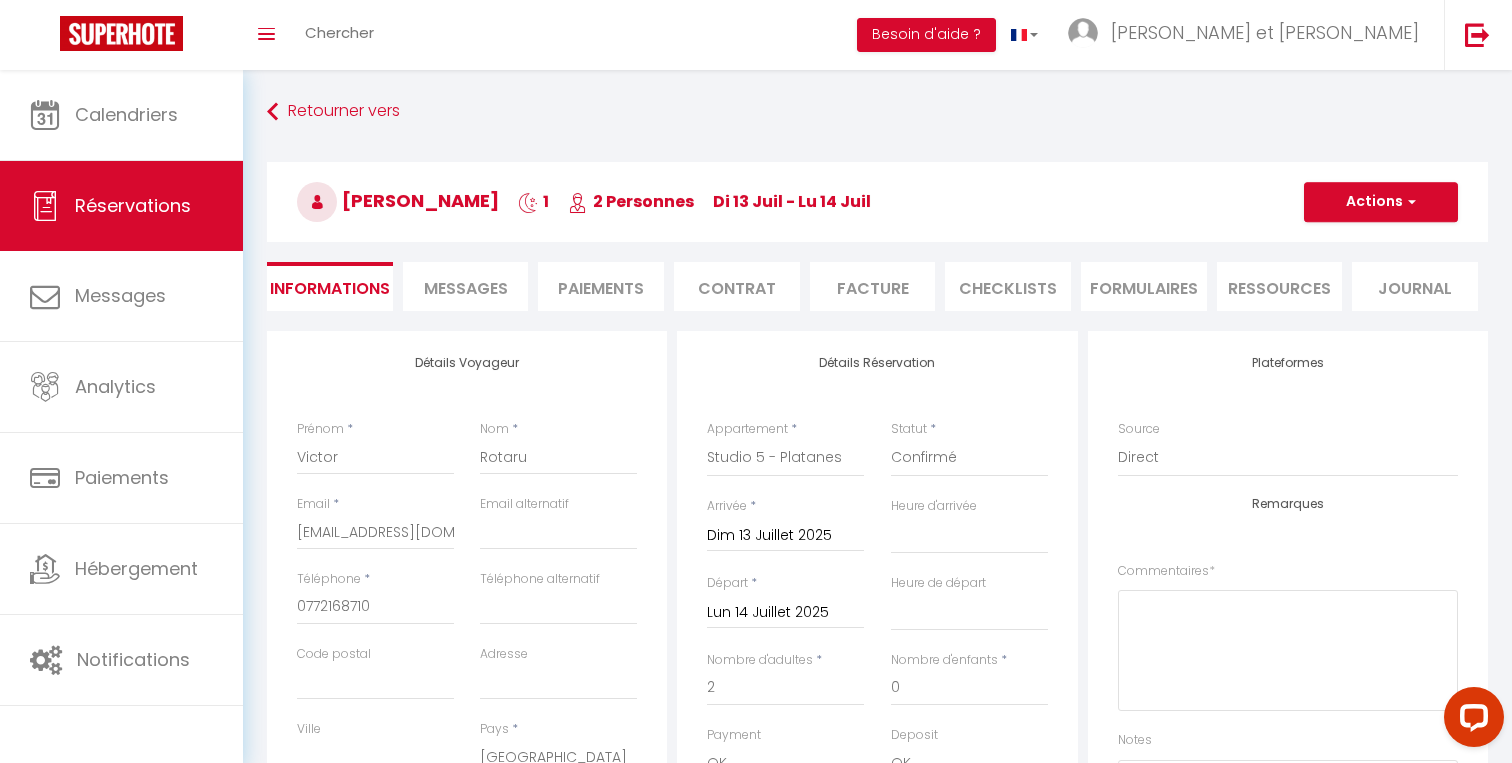 click on "Messages" at bounding box center (466, 288) 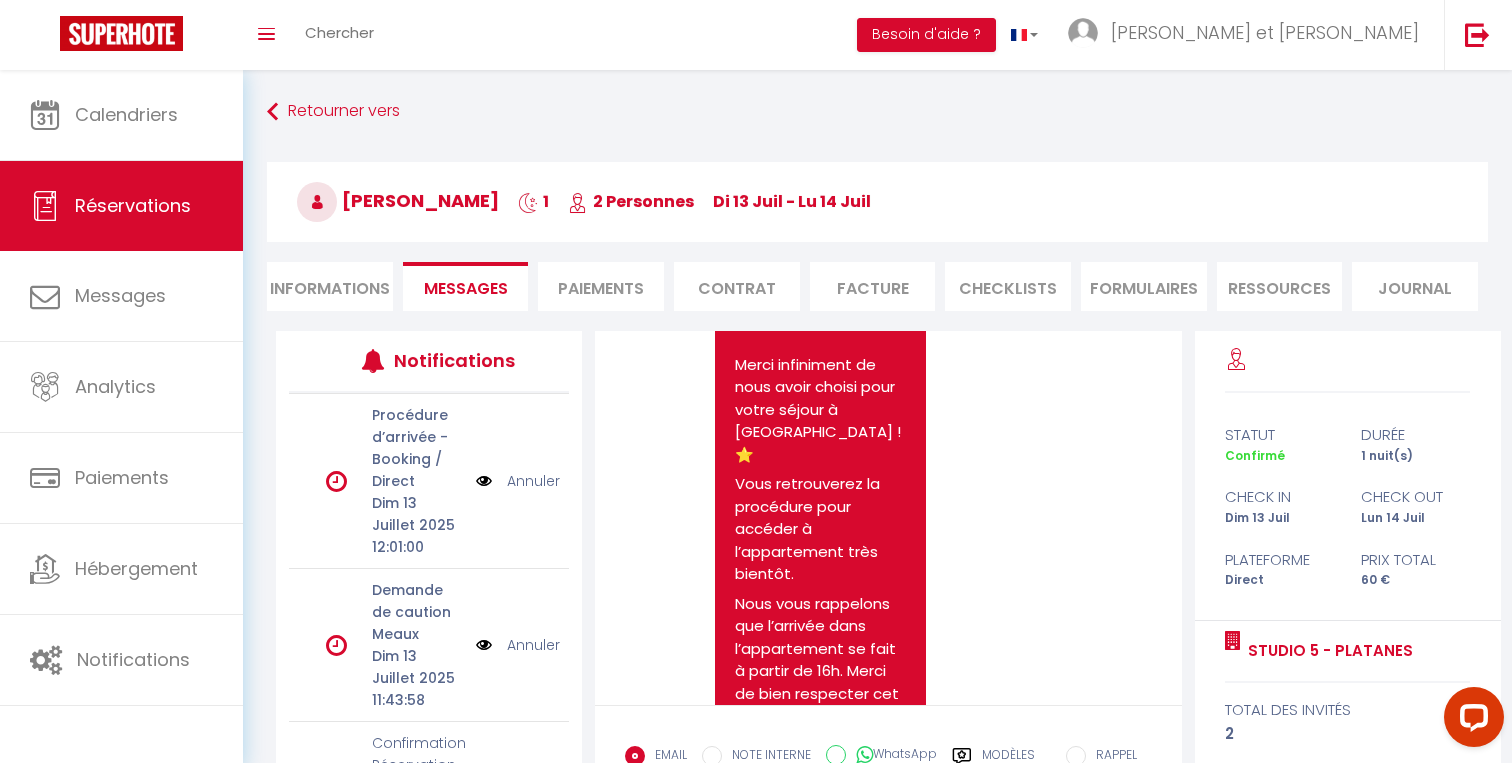 scroll, scrollTop: 314, scrollLeft: 0, axis: vertical 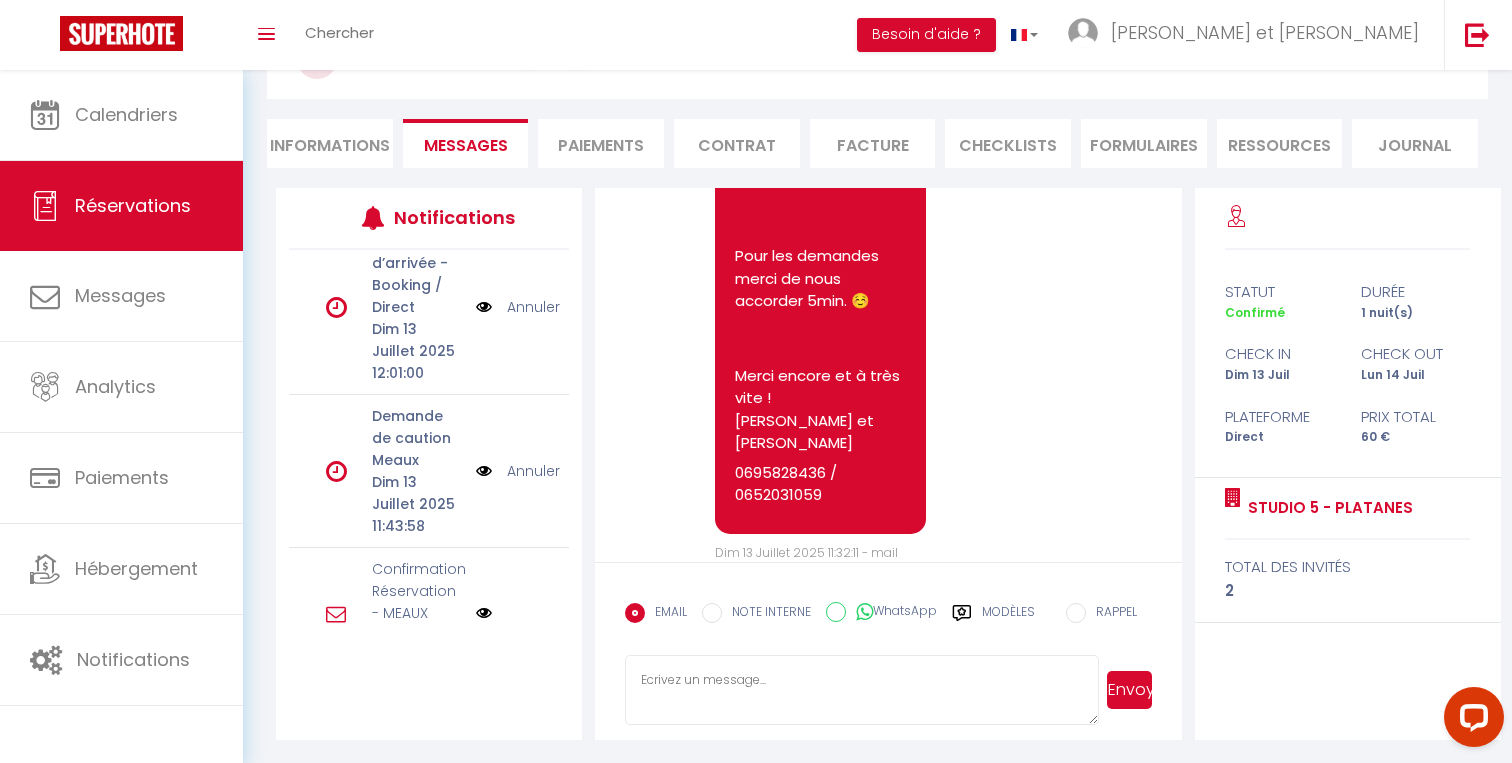 click on "Merci encore et à très vite !  Samuel et Leïla" at bounding box center (820, 410) 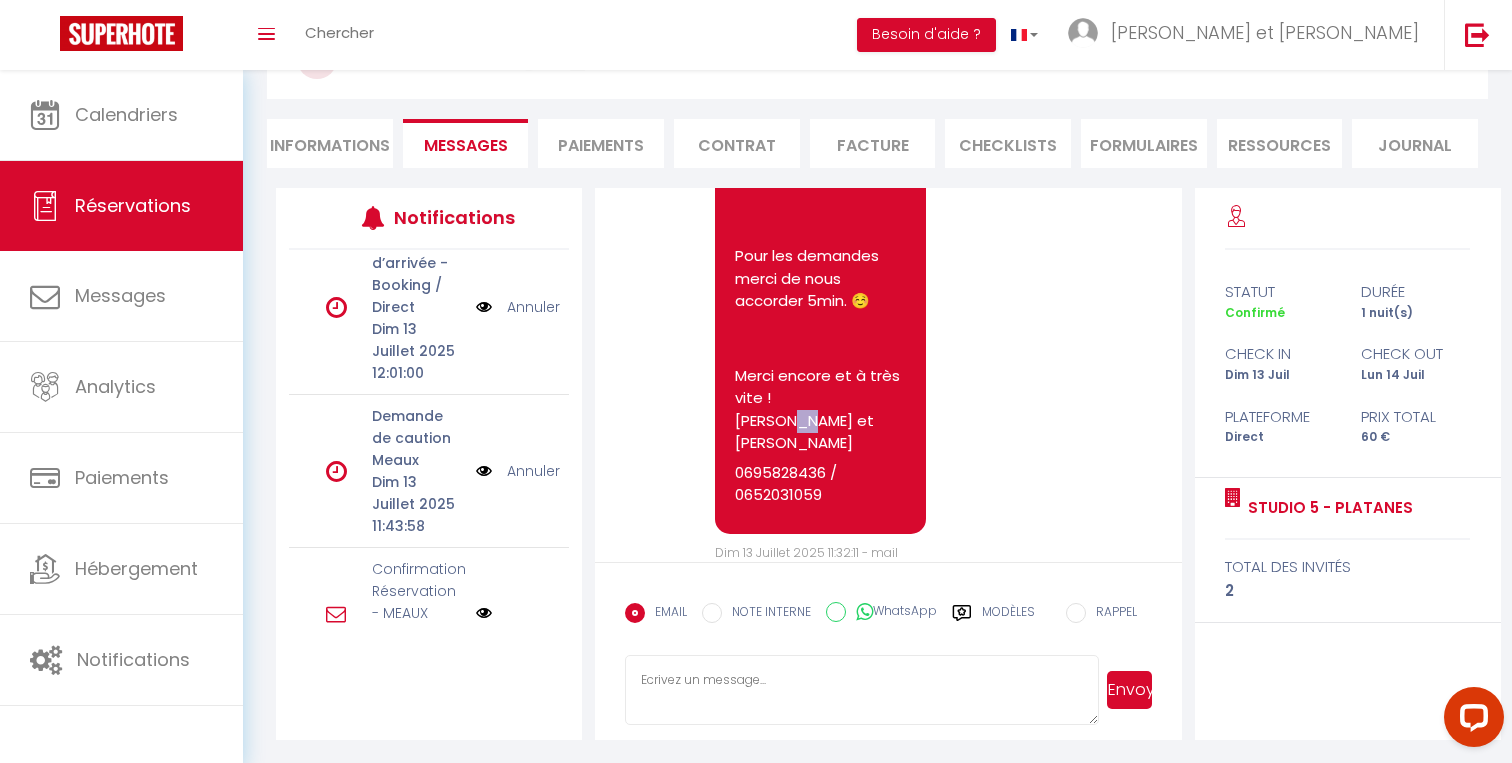 click on "Merci encore et à très vite !  Samuel et Leïla" at bounding box center (820, 410) 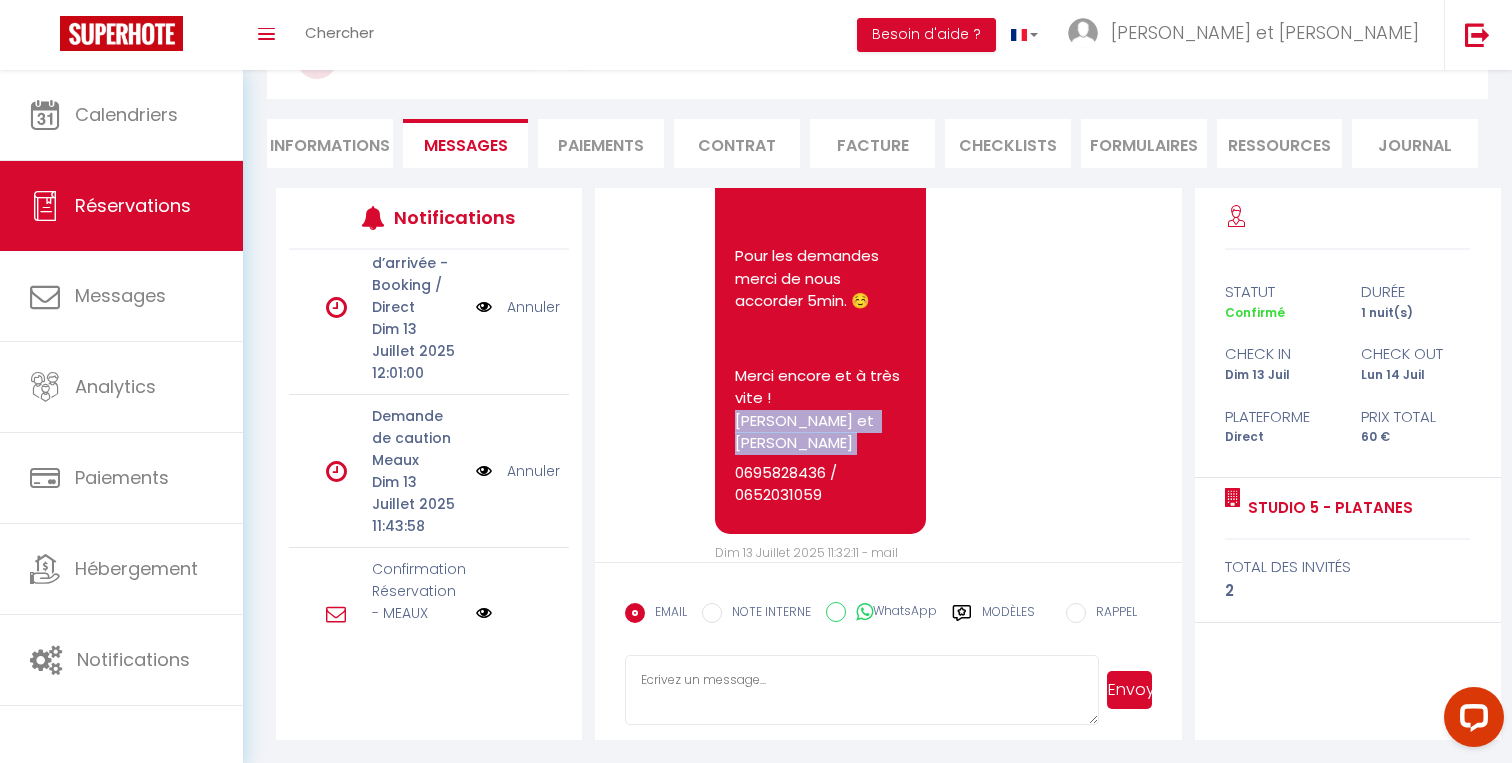 click on "Merci encore et à très vite !  Samuel et Leïla" at bounding box center (820, 410) 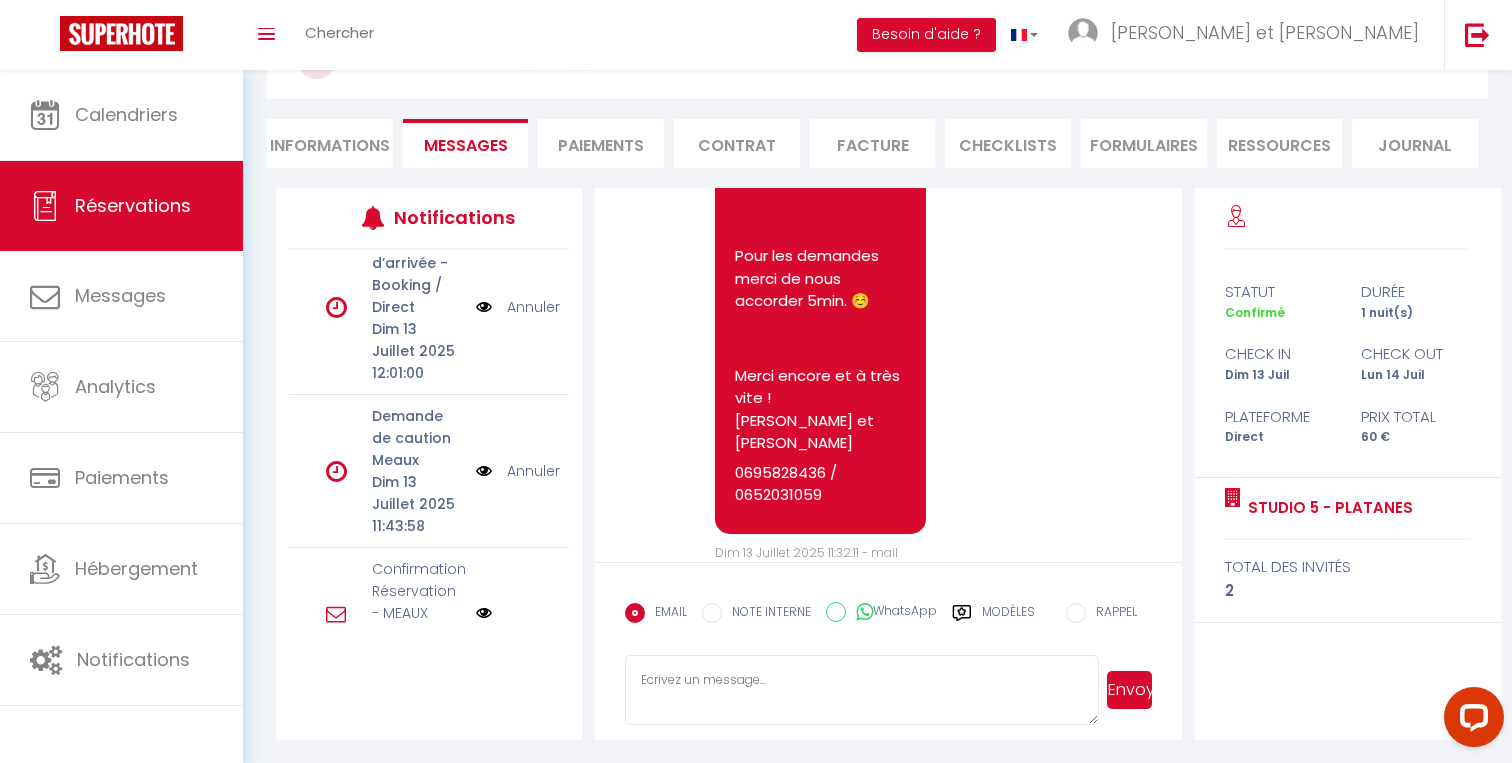 click on "Merci encore et à très vite !  Samuel et Leïla" at bounding box center (820, 410) 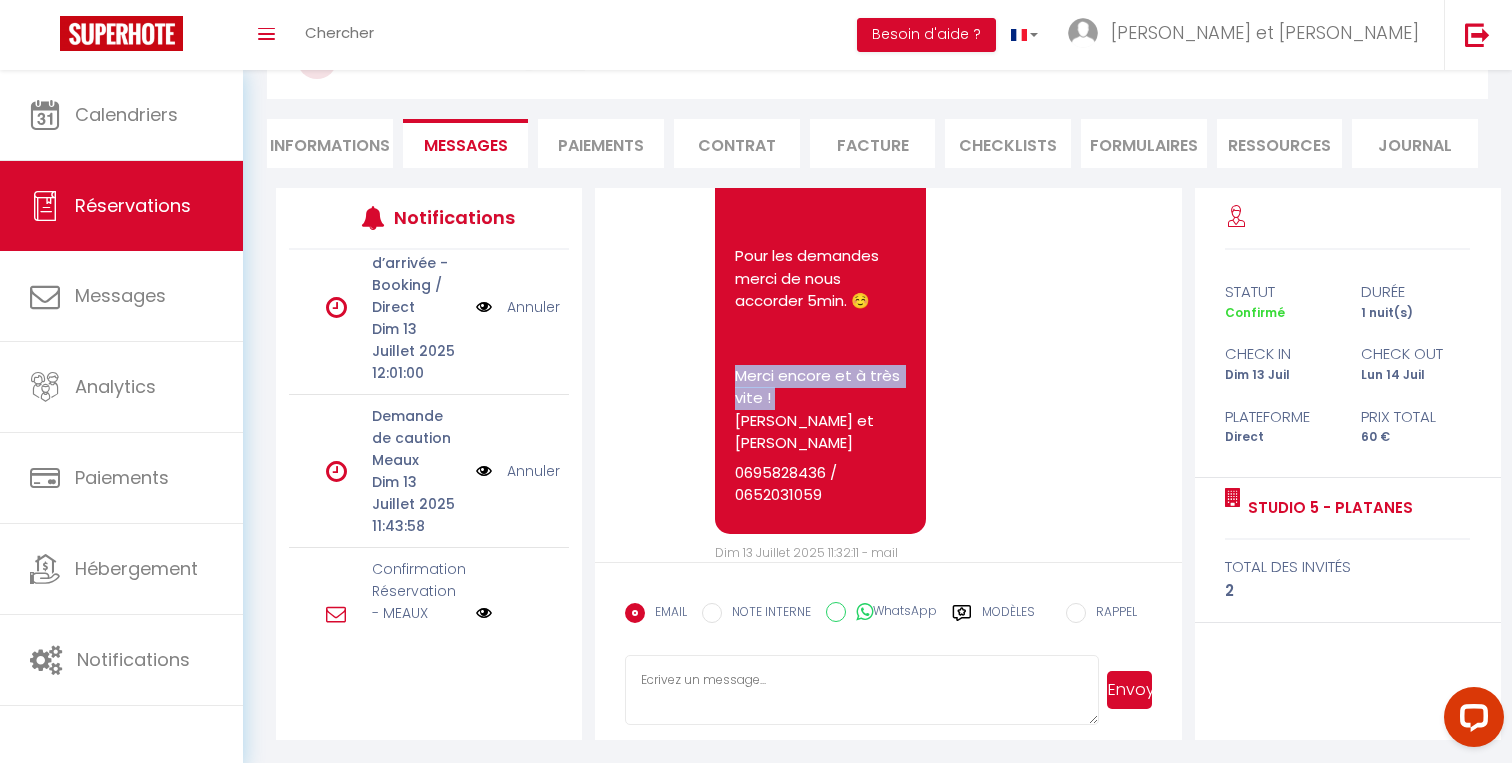 click on "Merci encore et à très vite !  Samuel et Leïla" at bounding box center (820, 410) 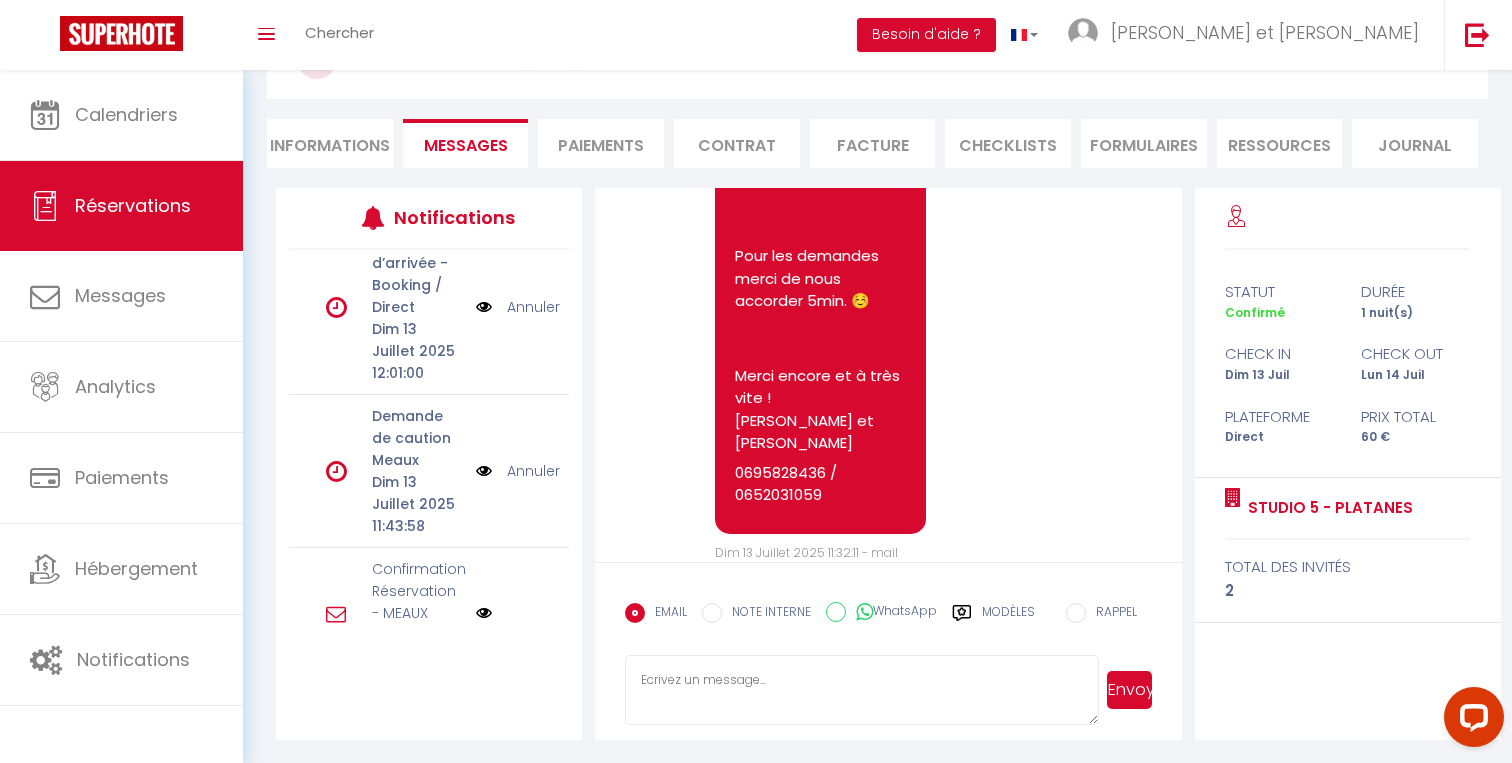 click on "Annuler" at bounding box center [533, 471] 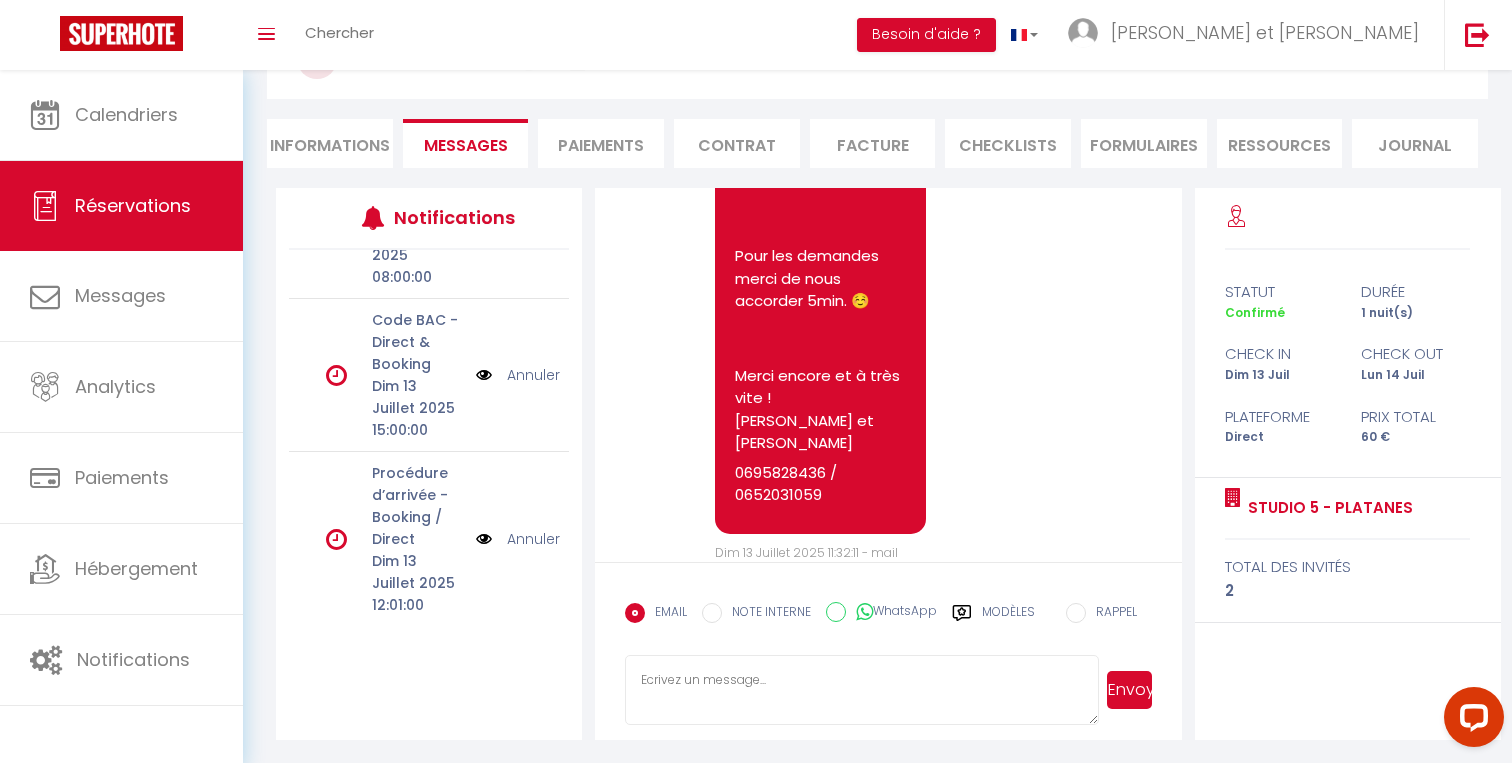 scroll, scrollTop: 90, scrollLeft: 0, axis: vertical 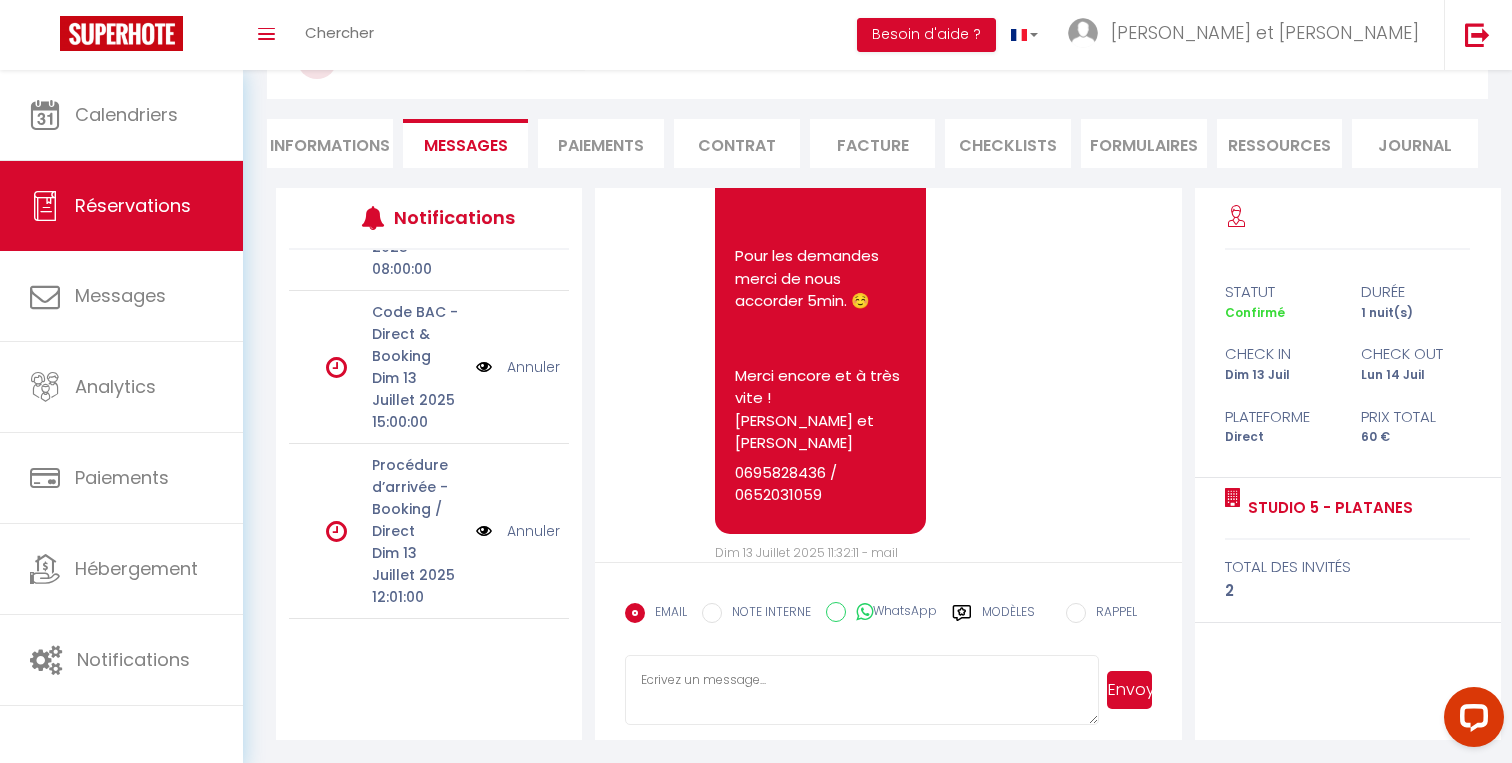click at bounding box center (336, 531) 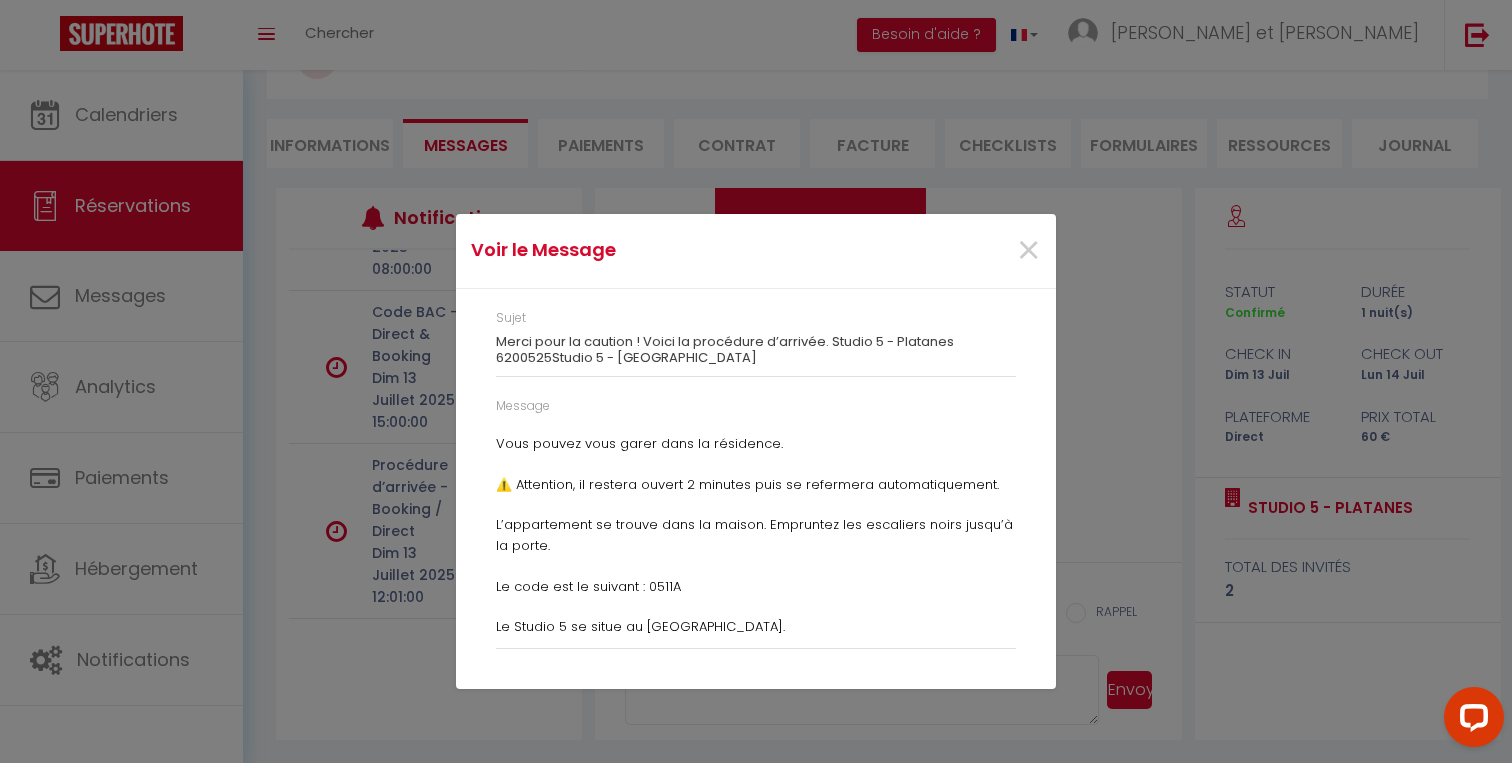 scroll, scrollTop: 356, scrollLeft: 0, axis: vertical 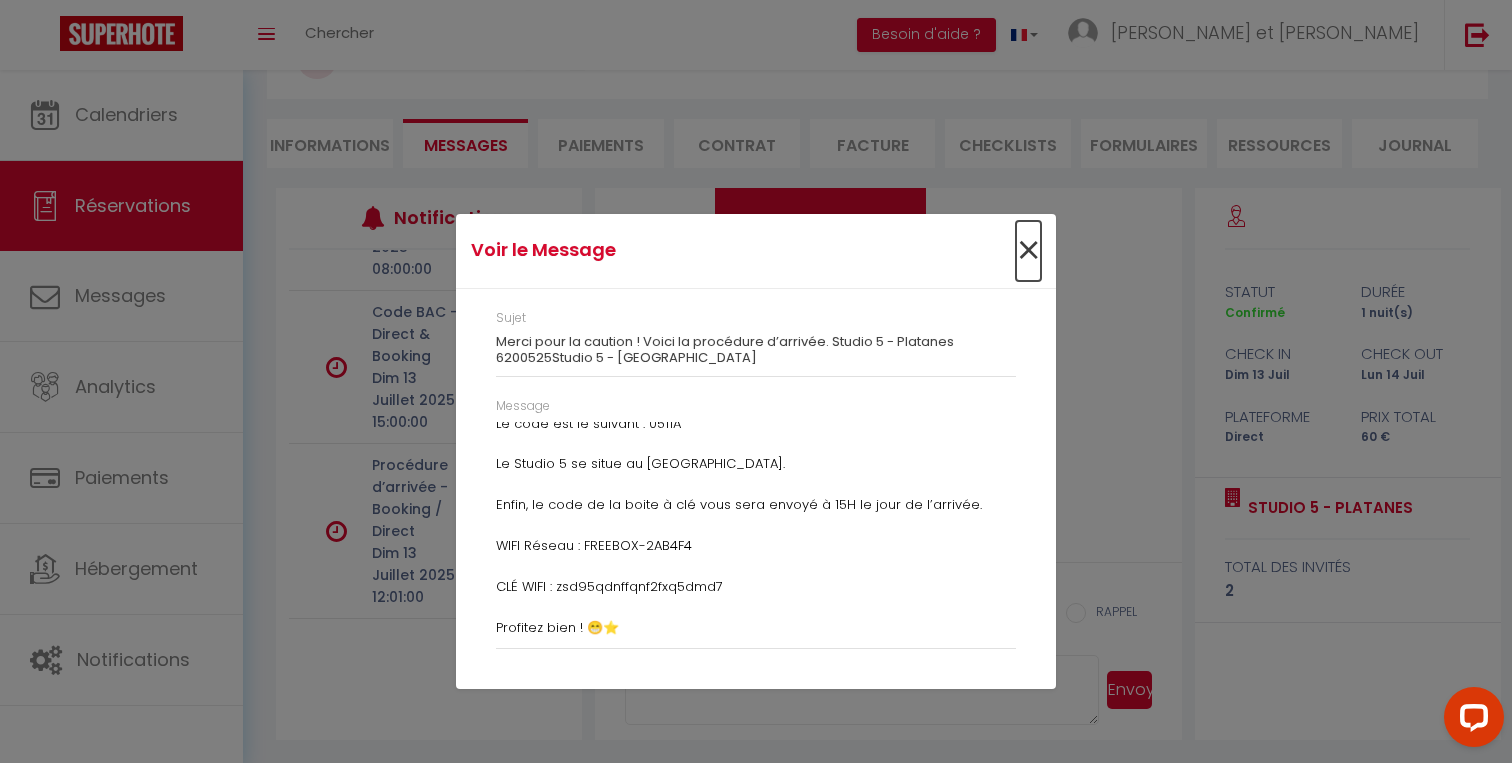 click on "×" at bounding box center (1028, 251) 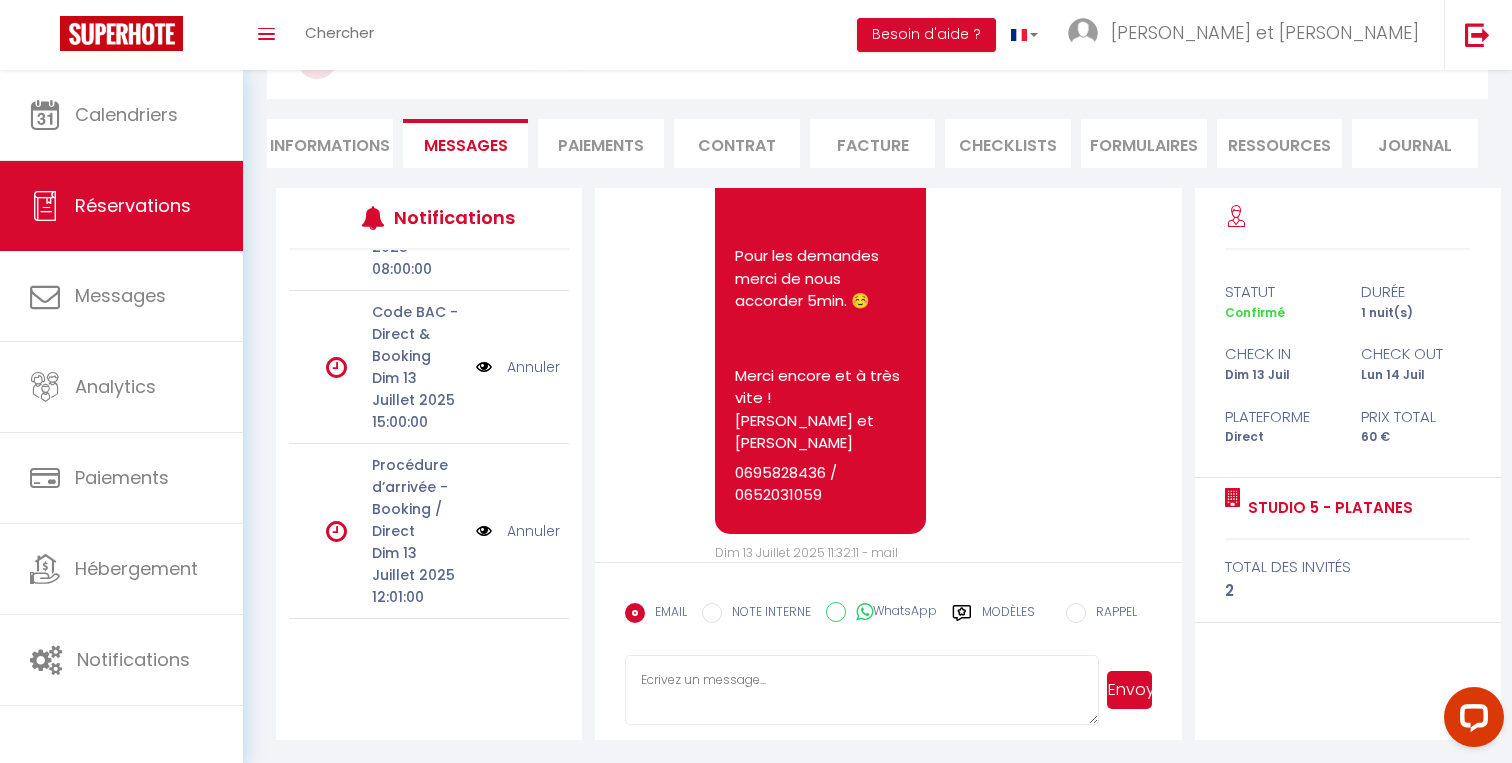 scroll, scrollTop: 46, scrollLeft: 0, axis: vertical 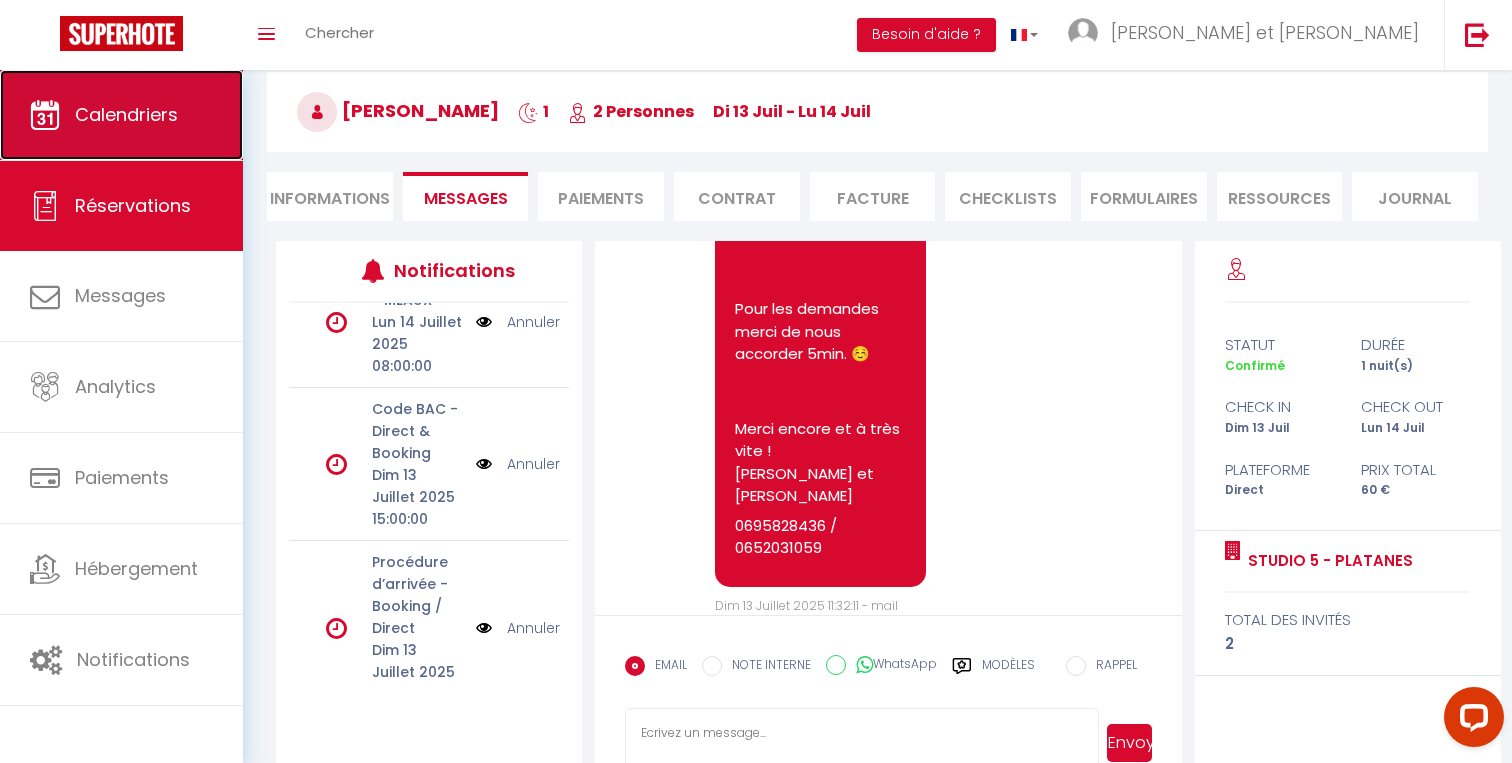 click on "Calendriers" at bounding box center [126, 114] 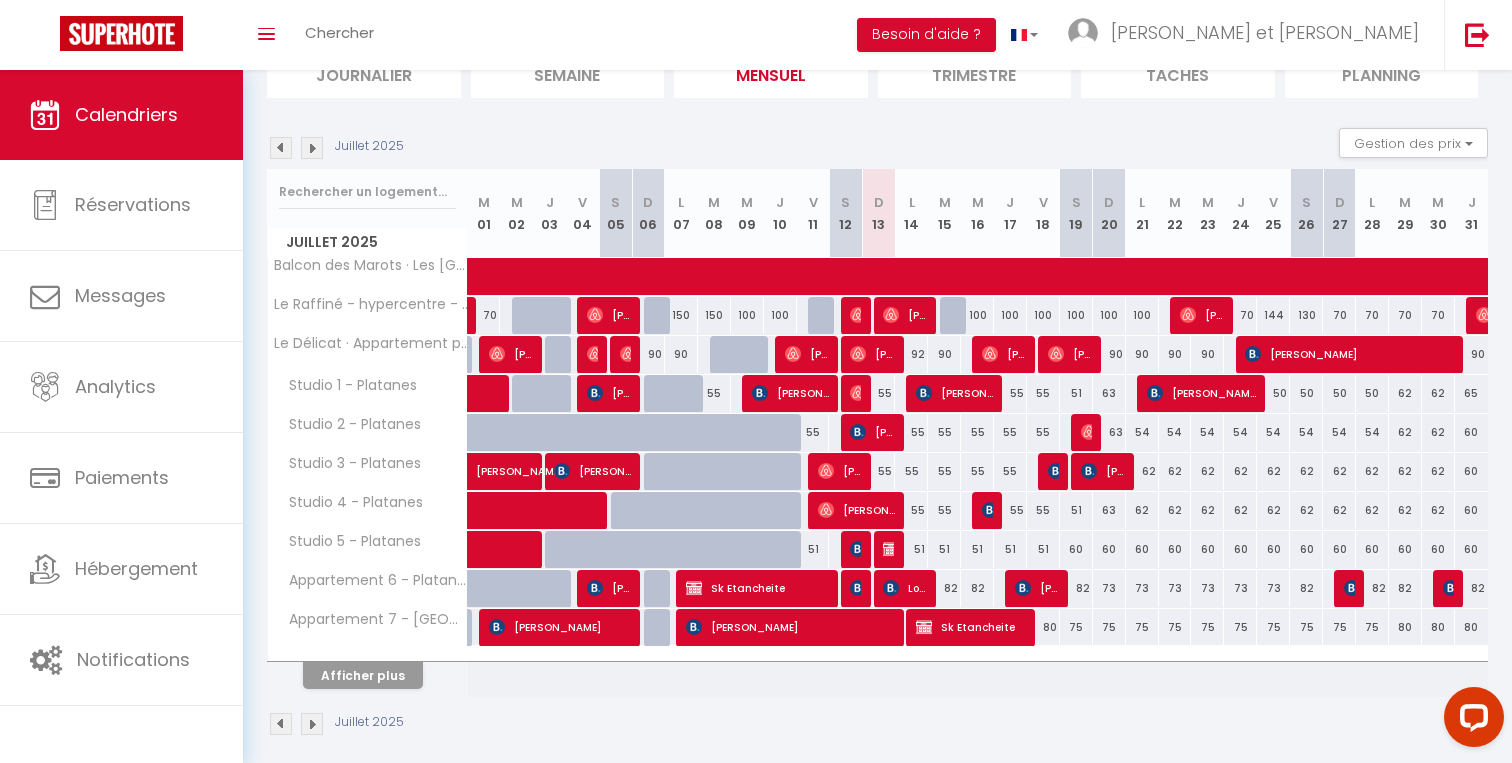 scroll, scrollTop: 167, scrollLeft: 0, axis: vertical 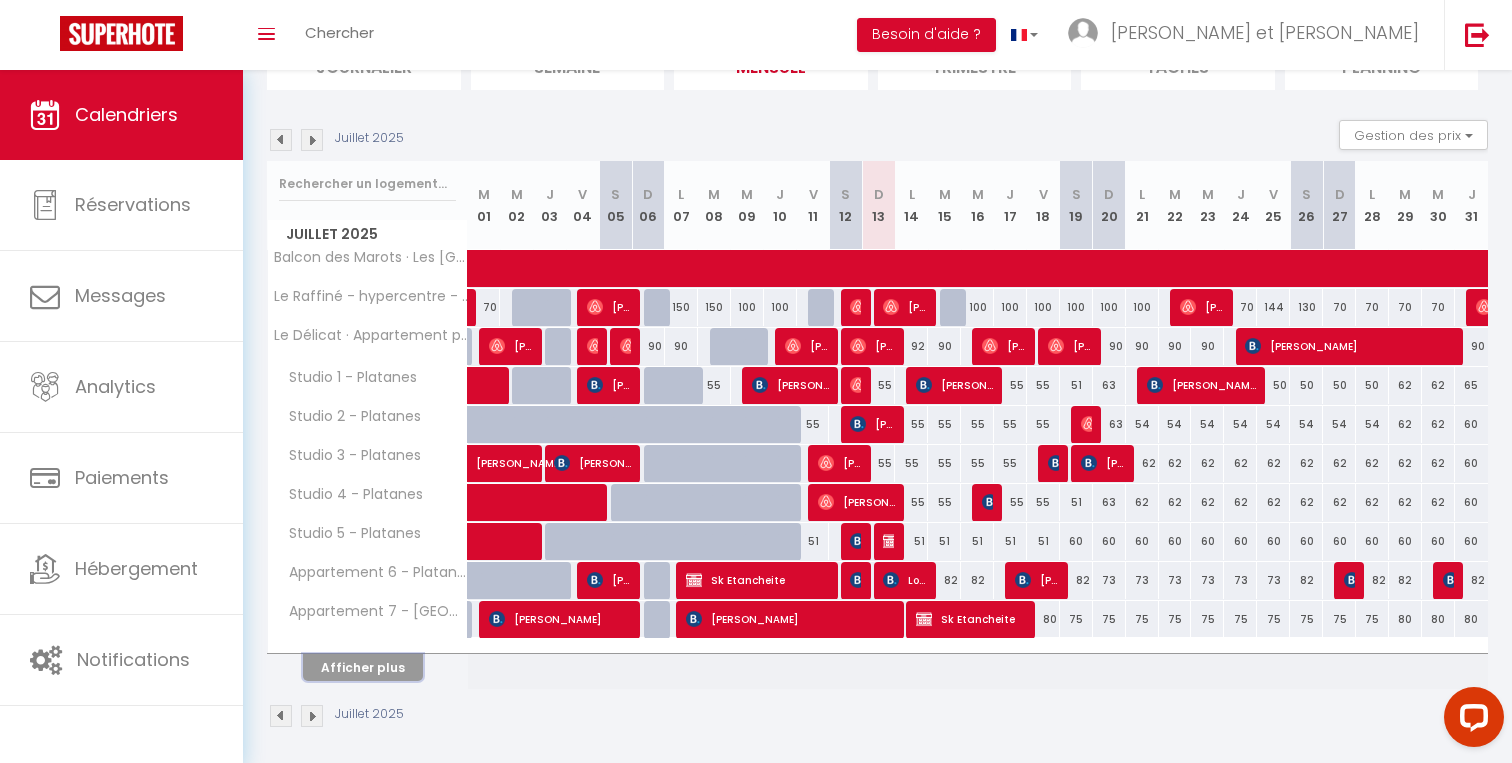 click on "Afficher plus" at bounding box center (363, 667) 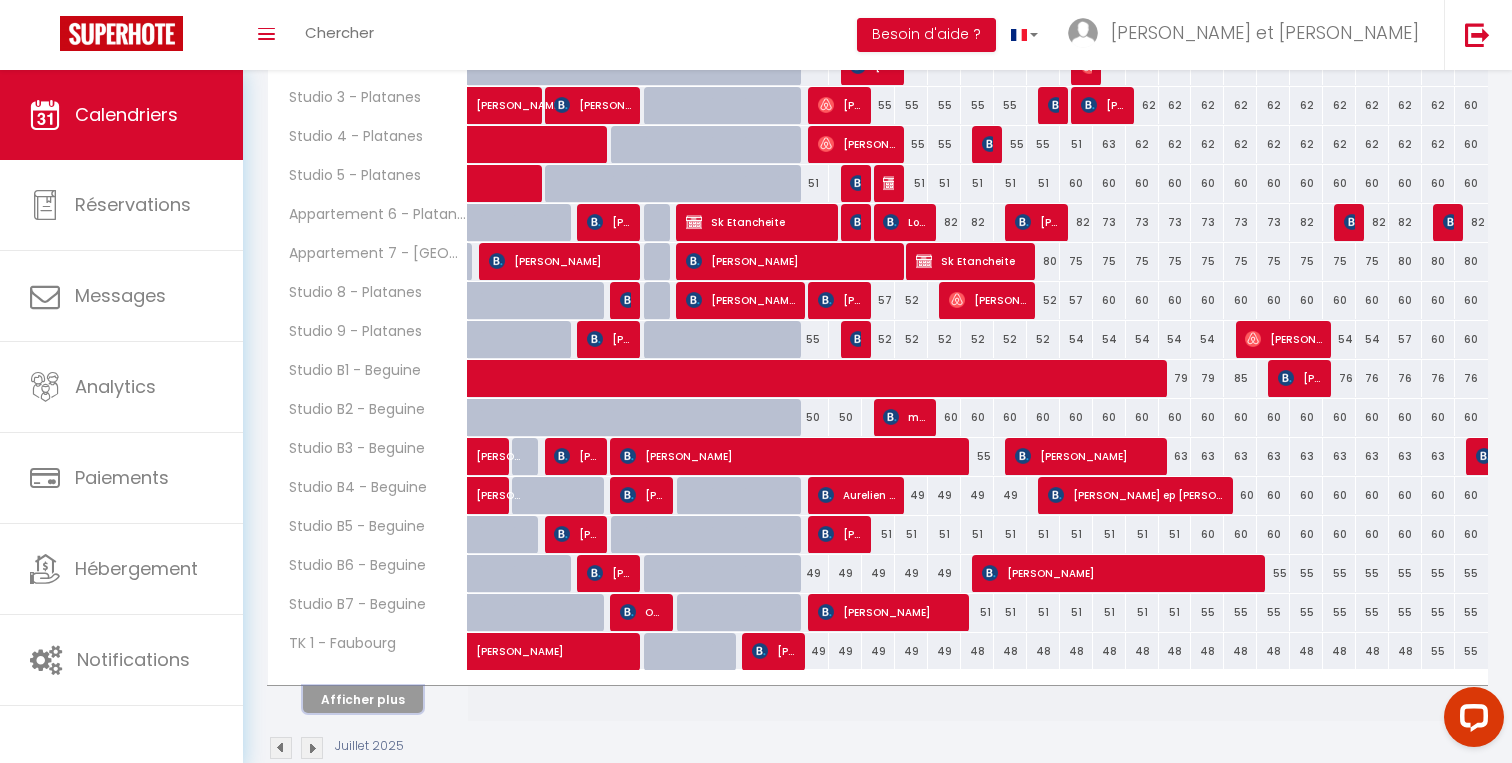 scroll, scrollTop: 531, scrollLeft: 0, axis: vertical 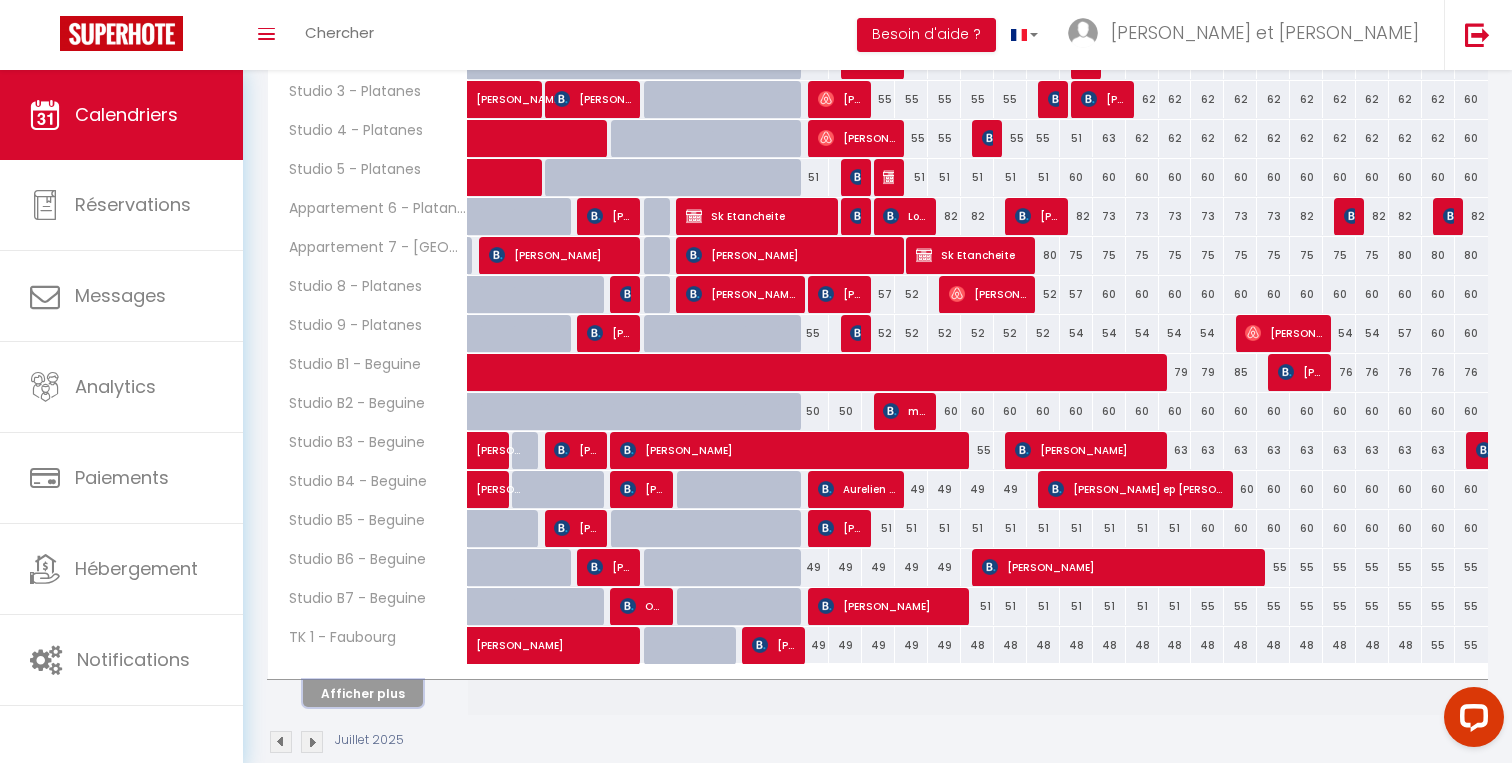 click on "Afficher plus" at bounding box center (363, 693) 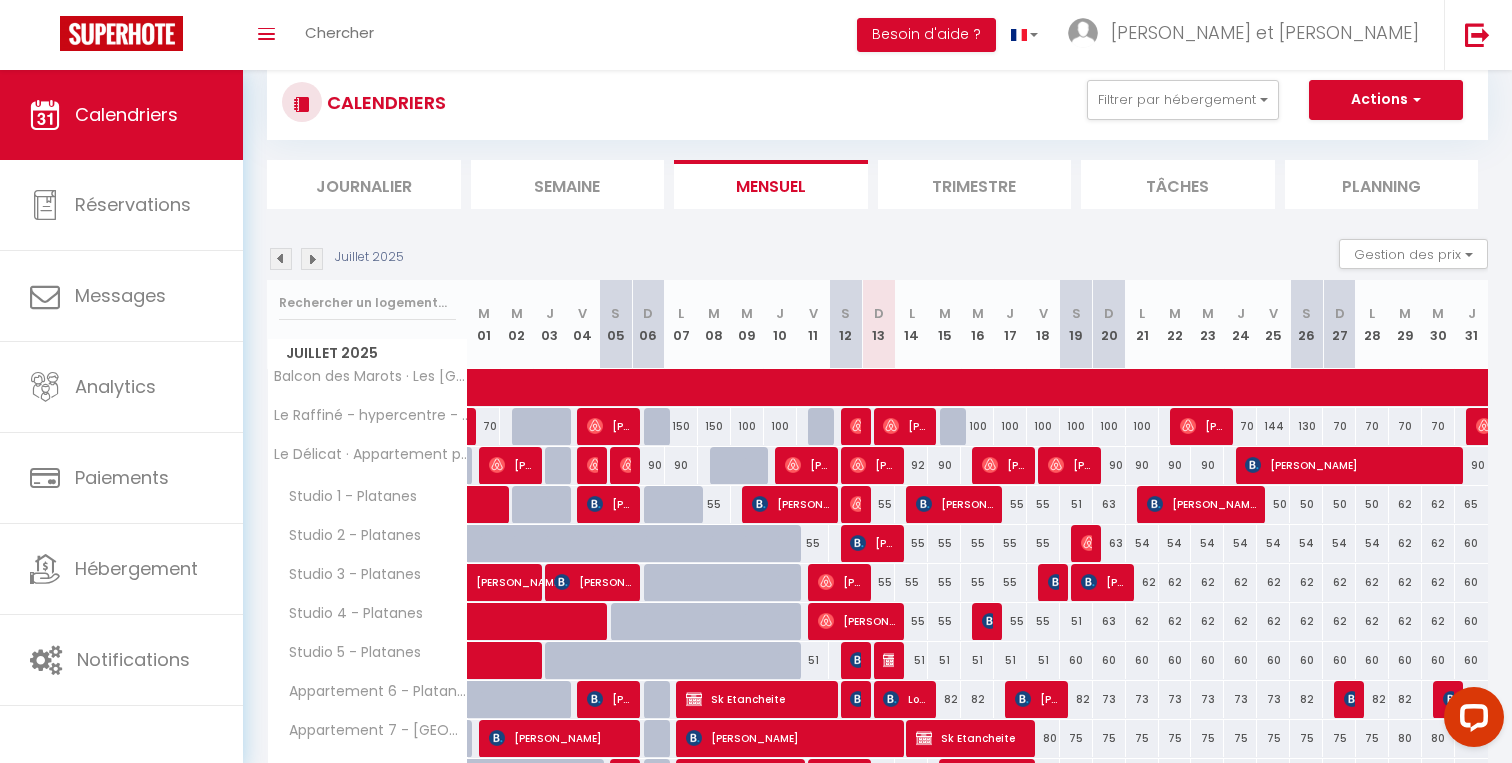 scroll, scrollTop: 47, scrollLeft: 0, axis: vertical 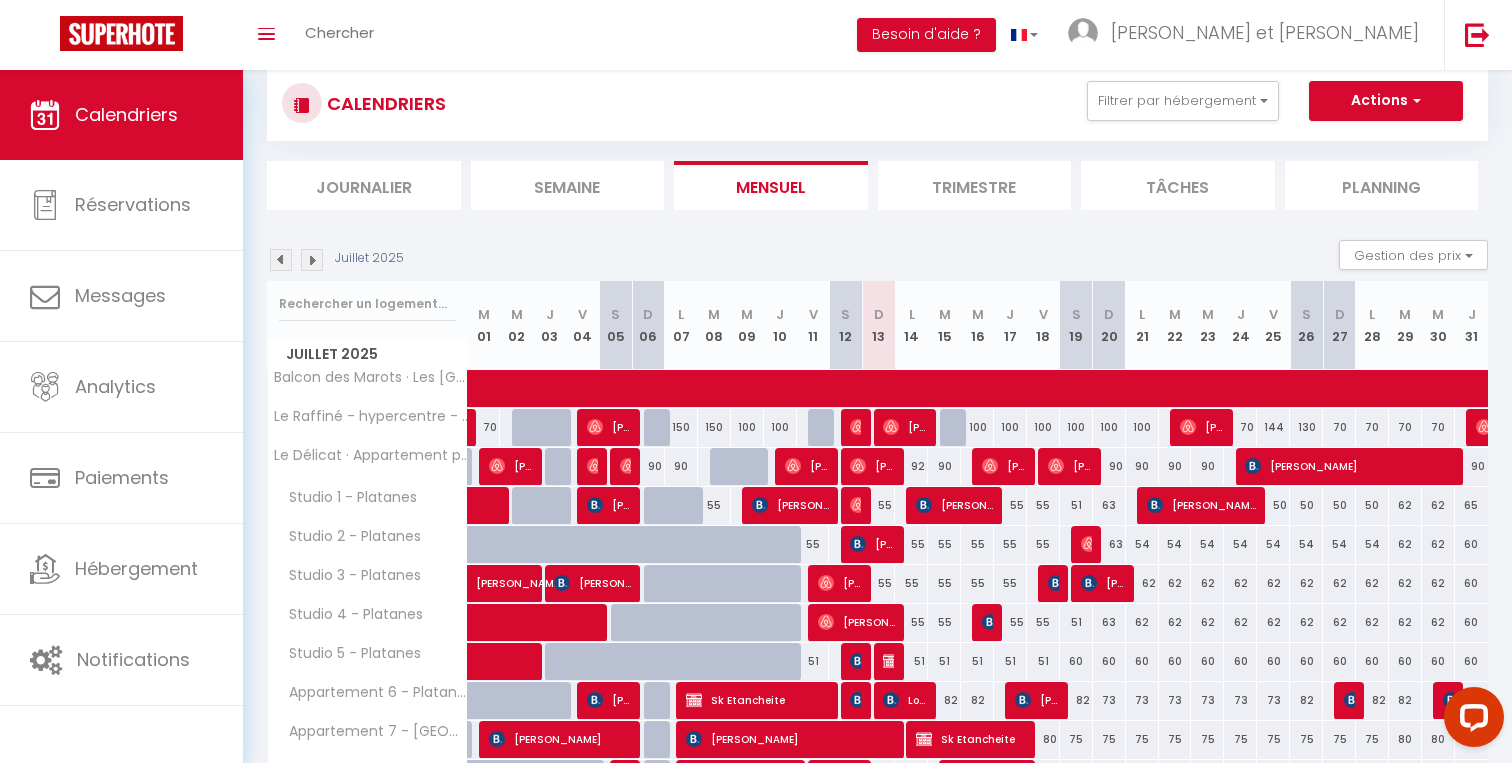 click on "D" at bounding box center (879, 314) 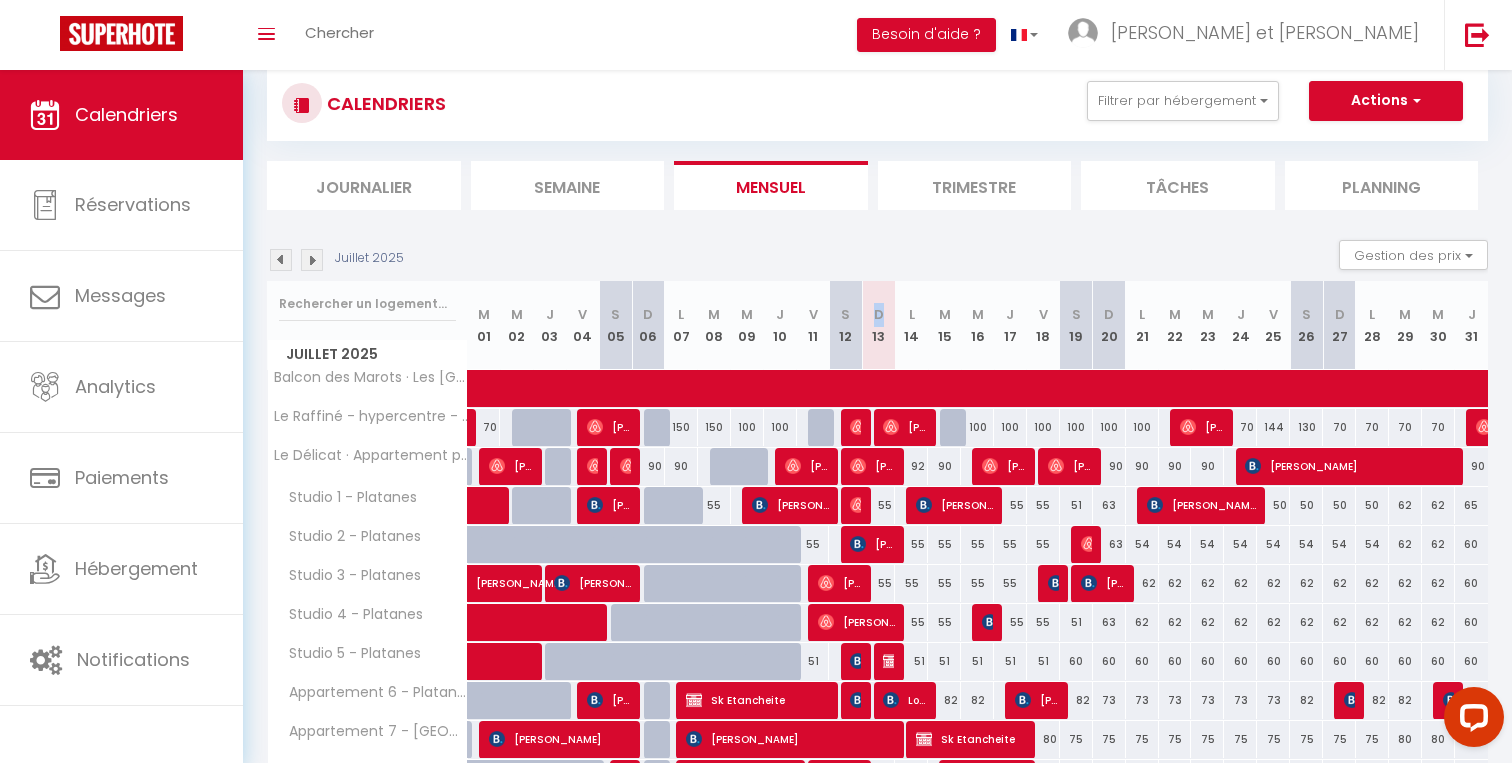 click on "D" at bounding box center (879, 314) 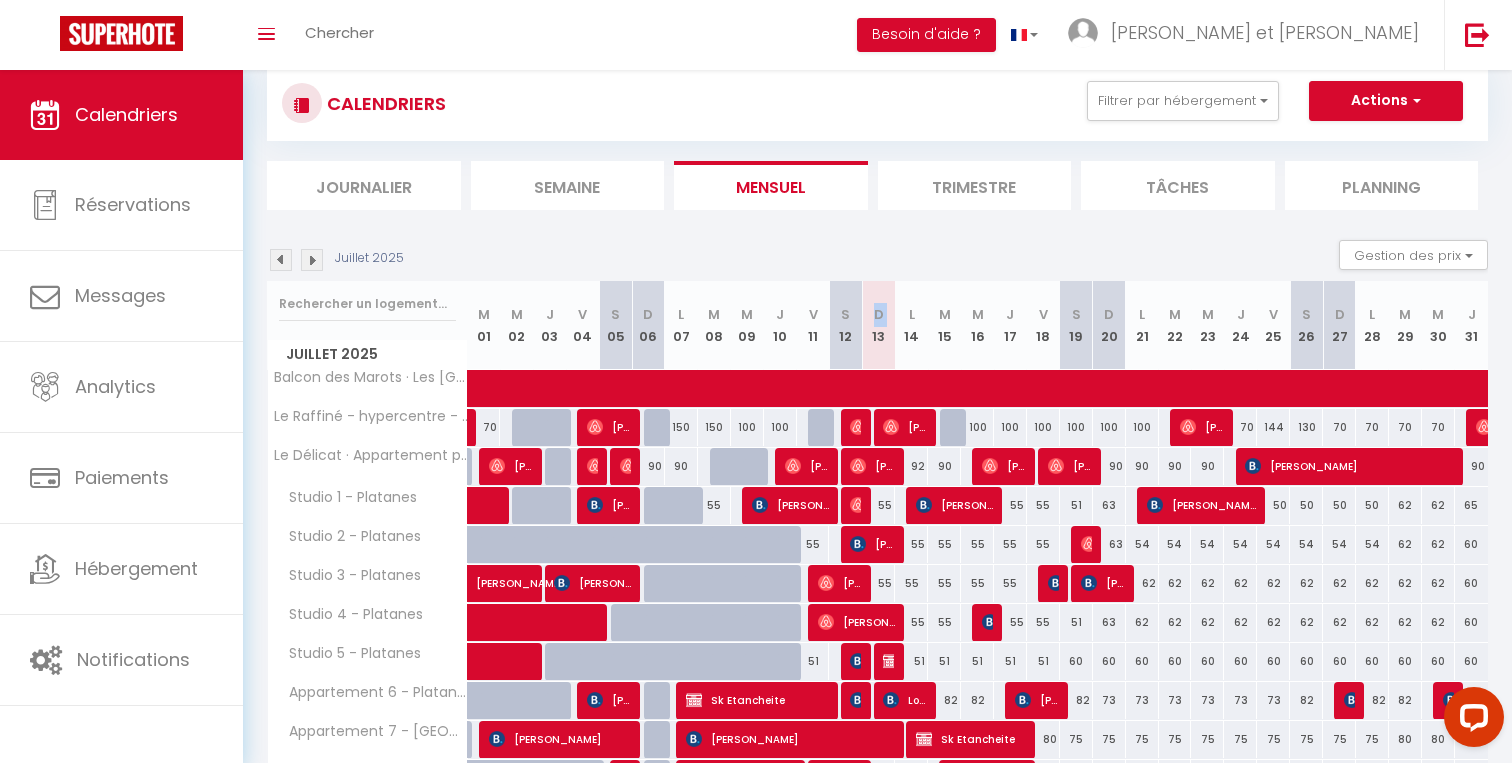 click on "Juillet 2025
Gestion des prix
Nb Nuits minimum   Règles   Disponibilité" at bounding box center (877, 260) 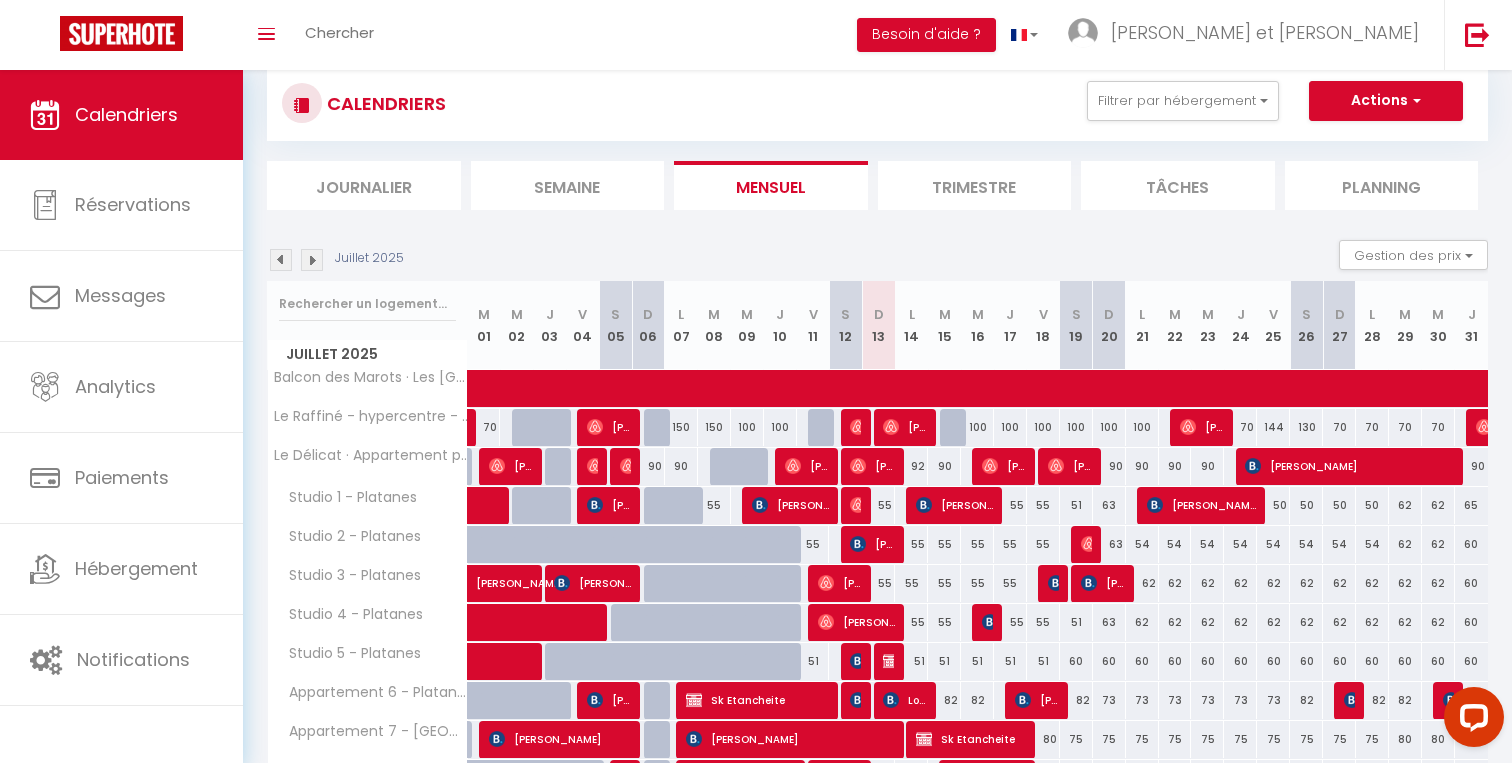 click on "S" at bounding box center [845, 314] 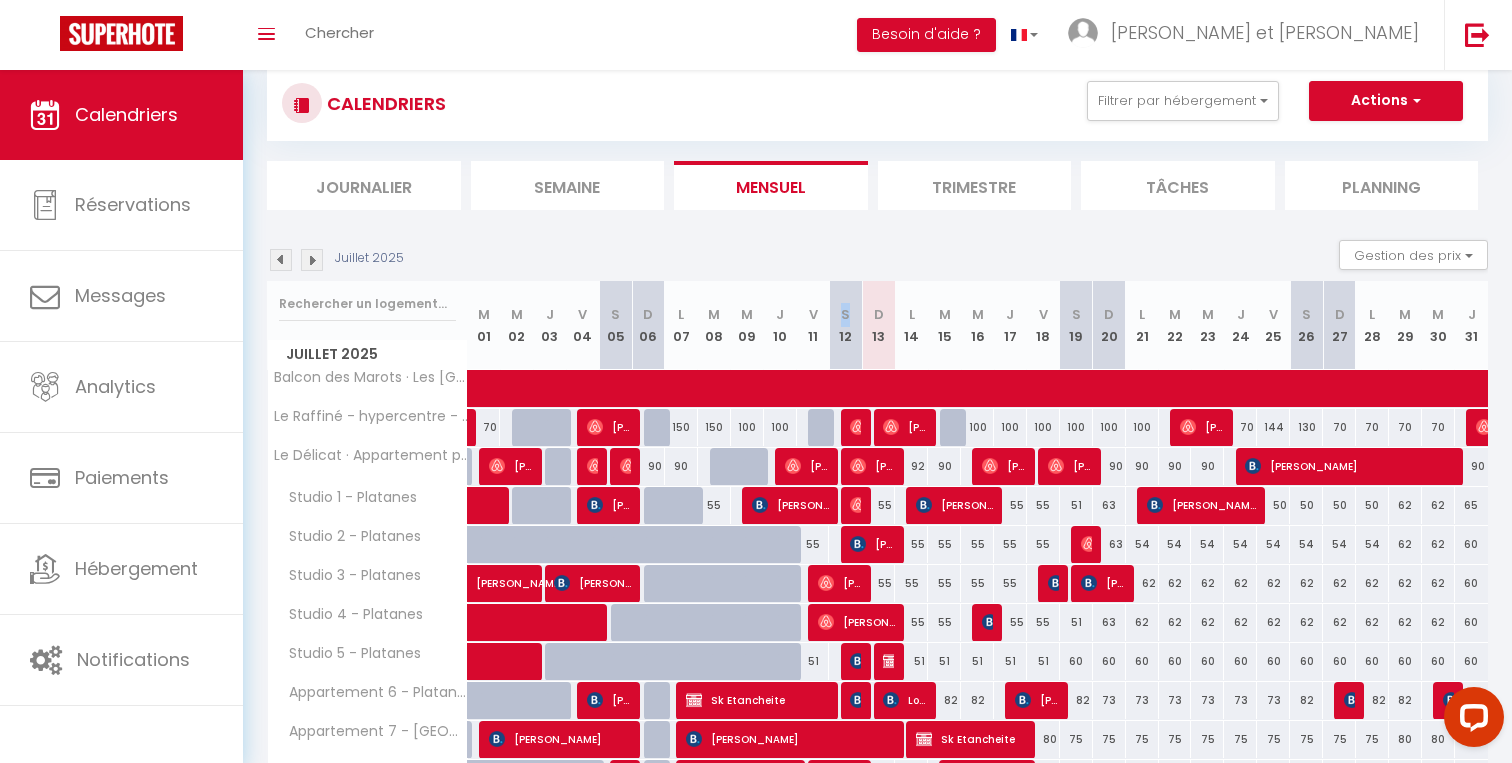 click on "Juillet 2025
Gestion des prix
Nb Nuits minimum   Règles   Disponibilité" at bounding box center [877, 260] 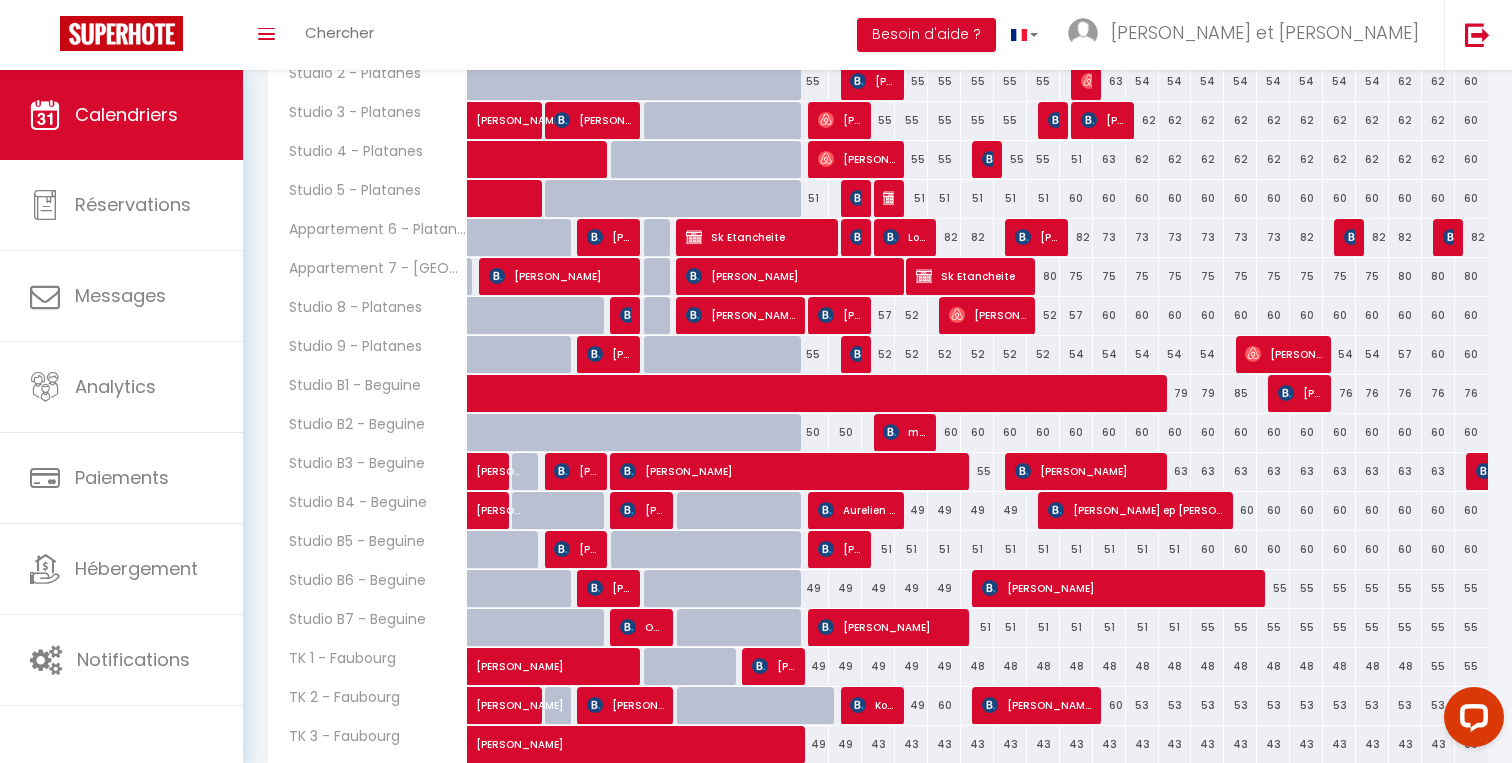 scroll, scrollTop: 550, scrollLeft: 0, axis: vertical 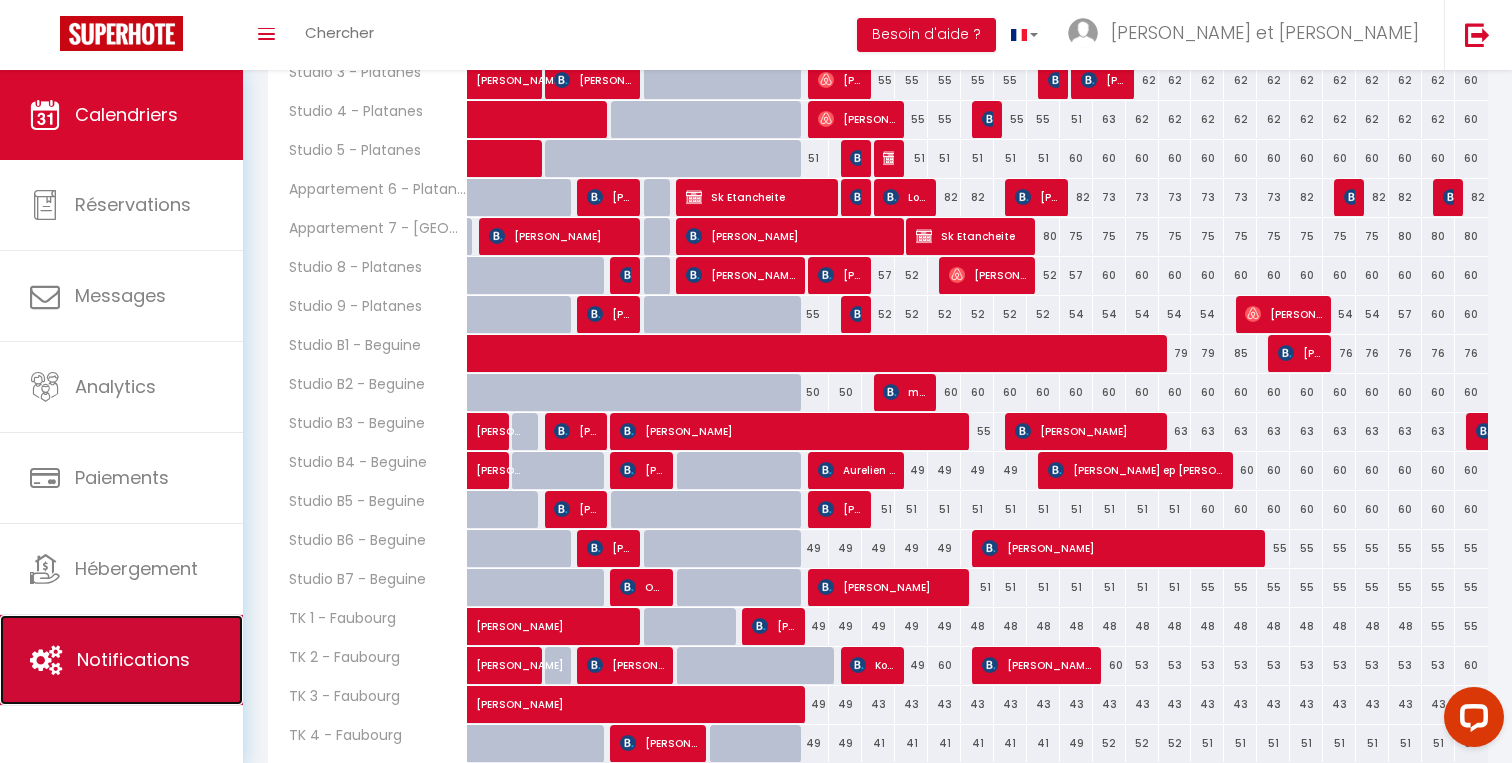click on "Notifications" at bounding box center [121, 660] 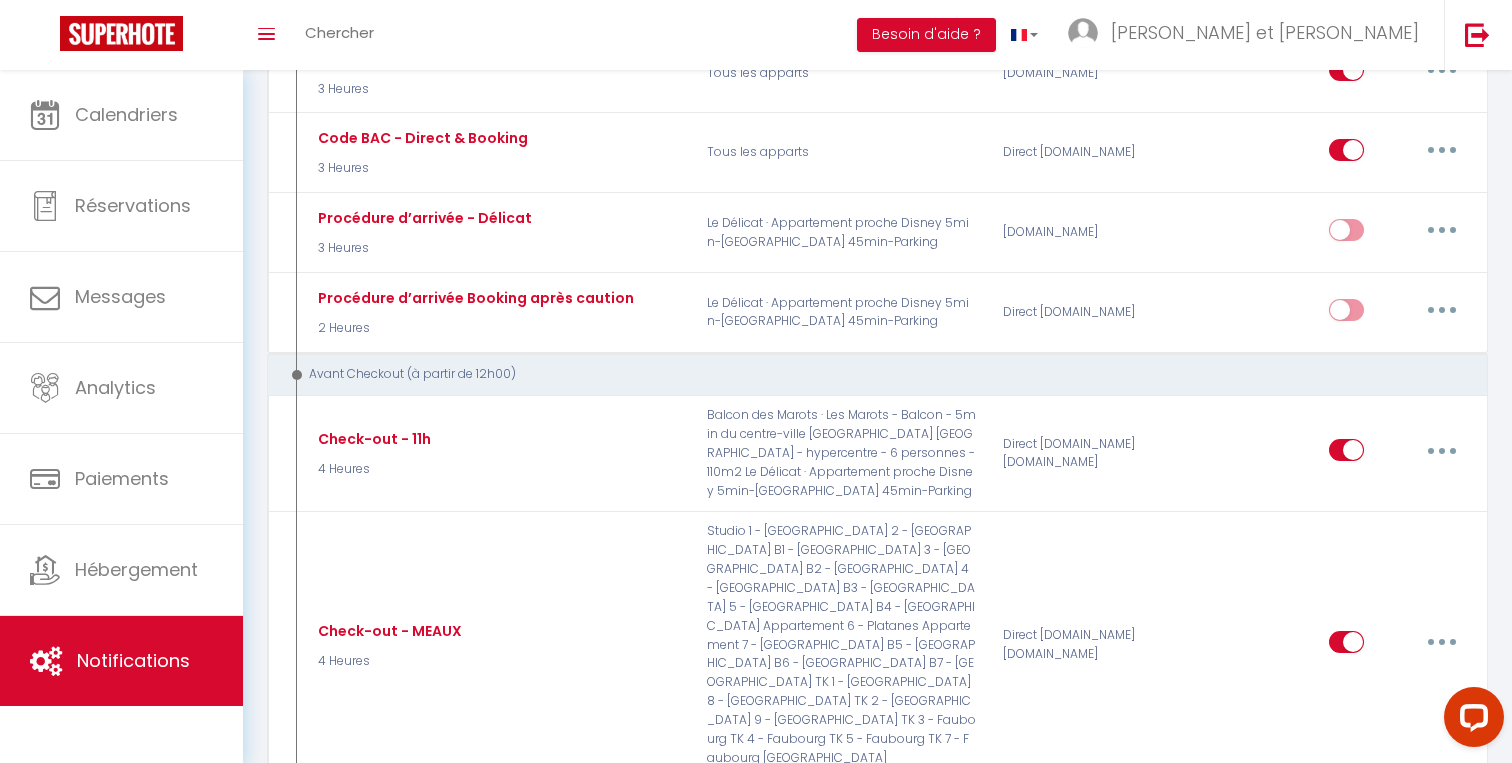scroll, scrollTop: 1778, scrollLeft: 0, axis: vertical 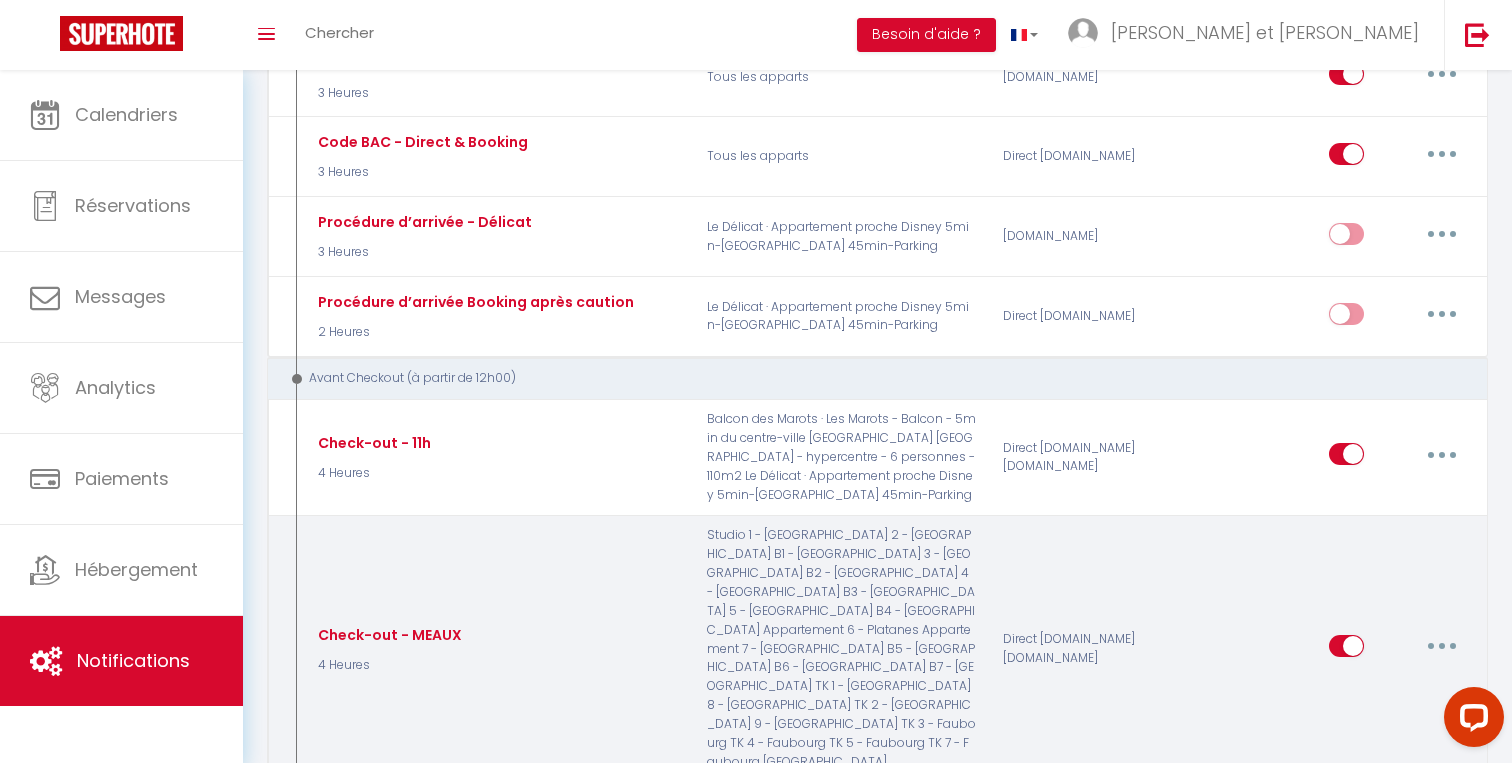 click at bounding box center (1442, 646) 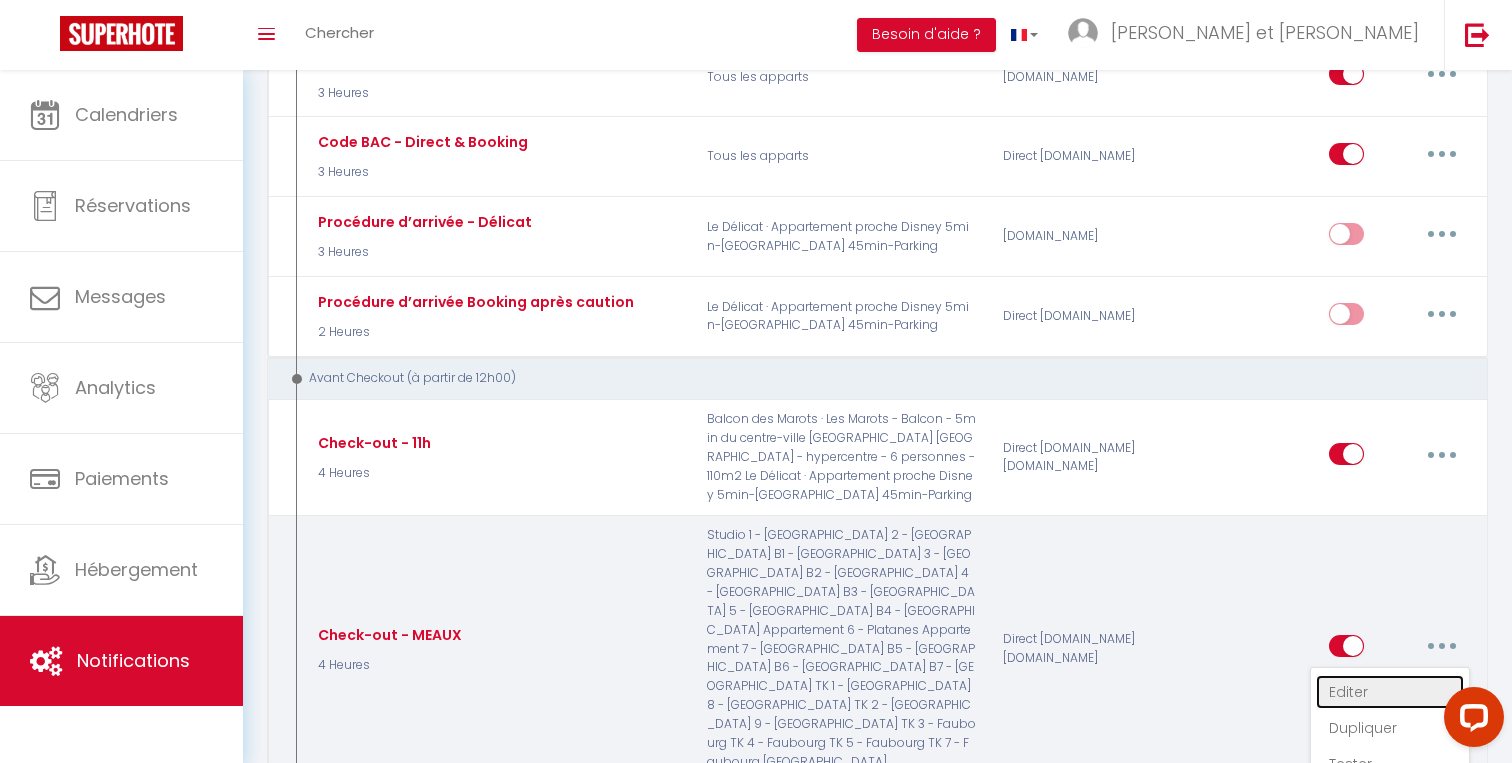 click on "Editer" at bounding box center (1390, 692) 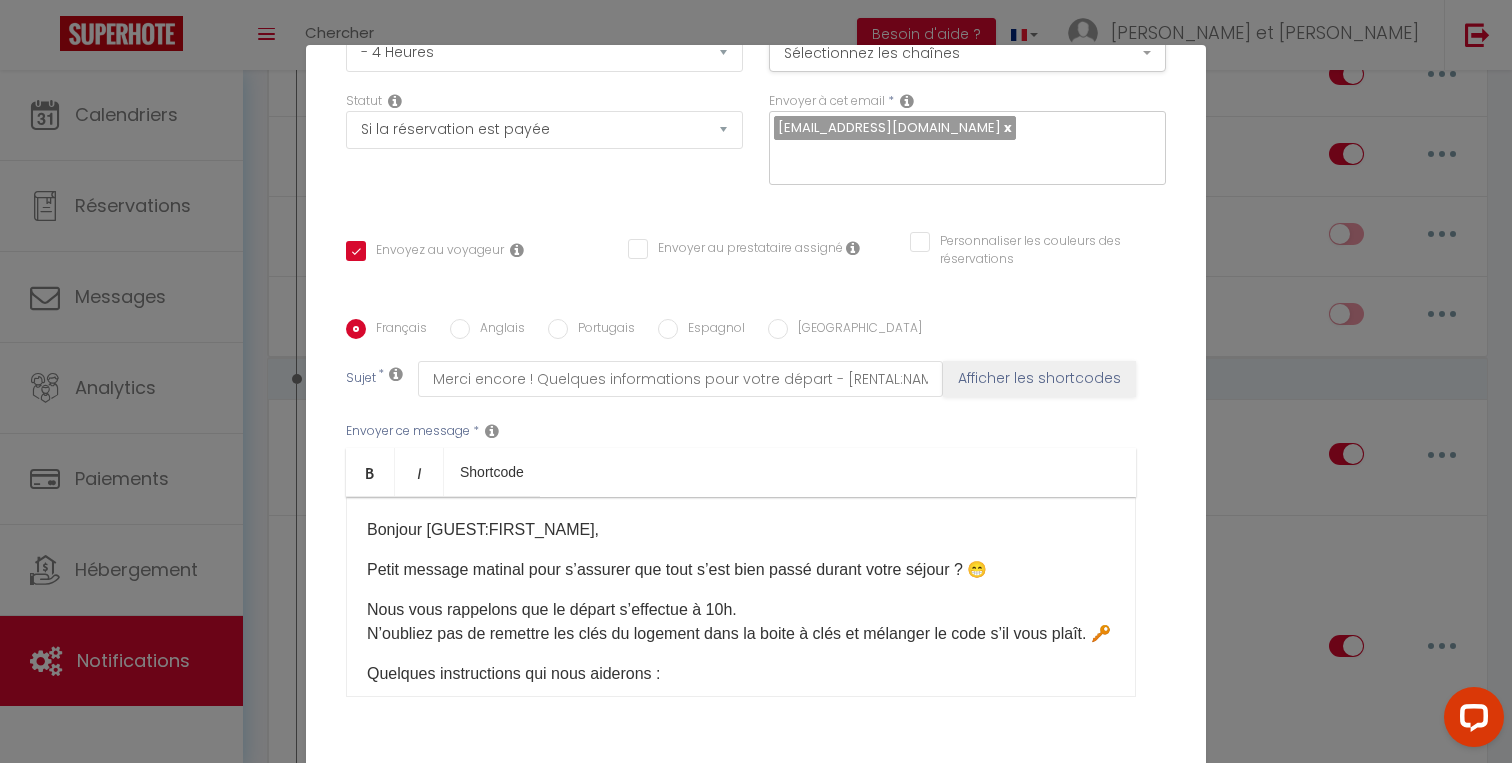 scroll, scrollTop: 330, scrollLeft: 0, axis: vertical 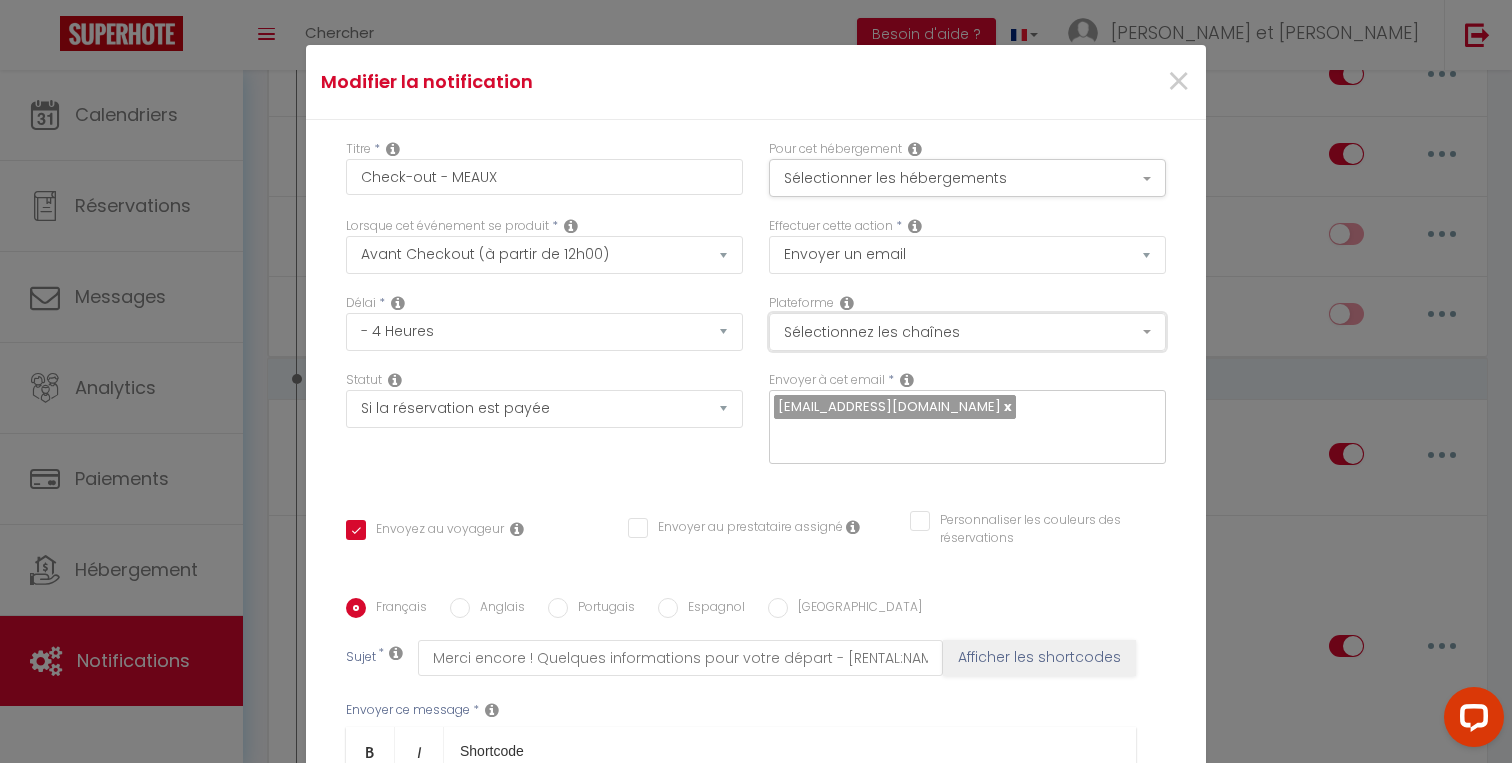 click on "Sélectionnez les chaînes" at bounding box center [967, 332] 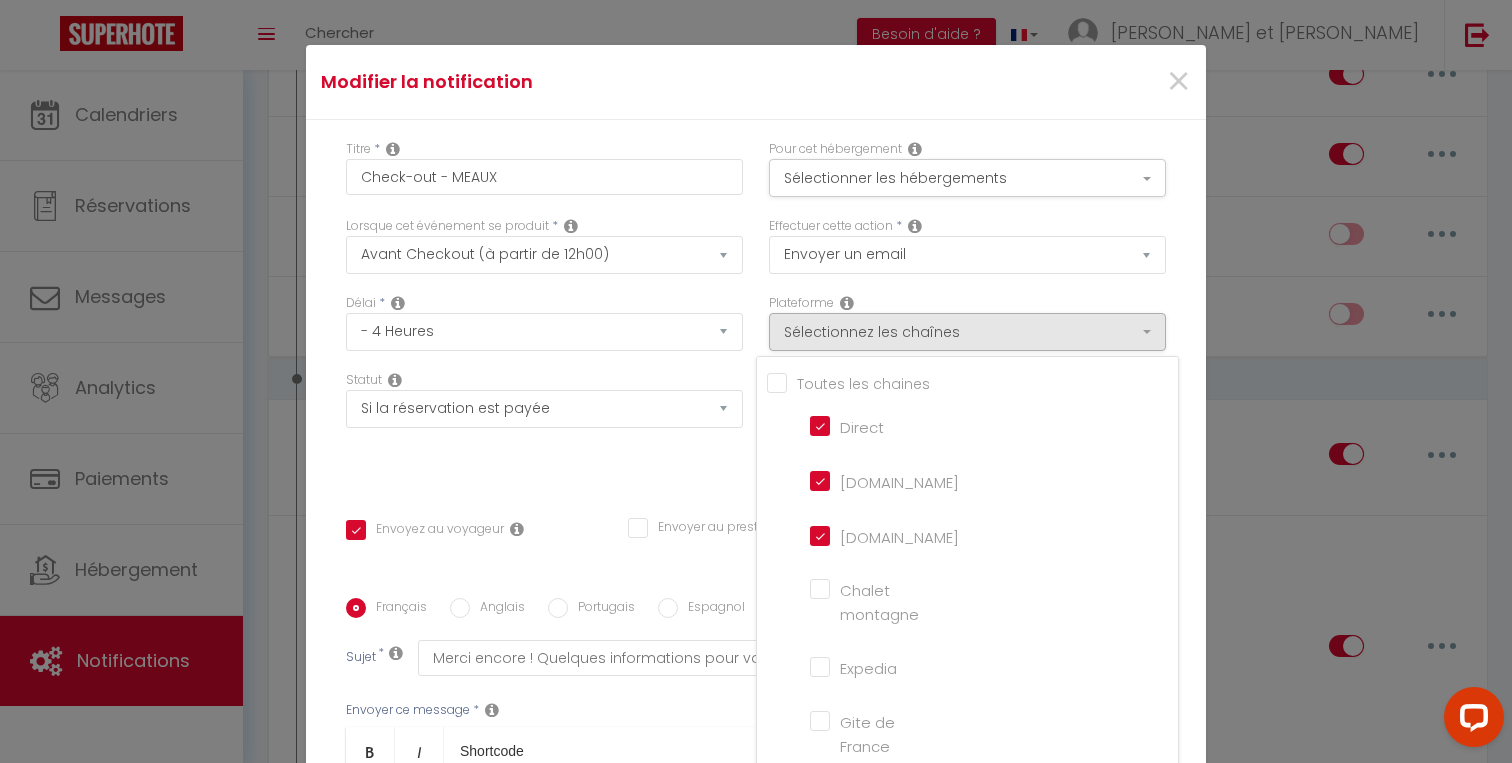 click on "Statut     Aucun   Si la réservation est payée   Si réservation non payée   Si la caution a été prise   Si caution non payée" at bounding box center [544, 427] 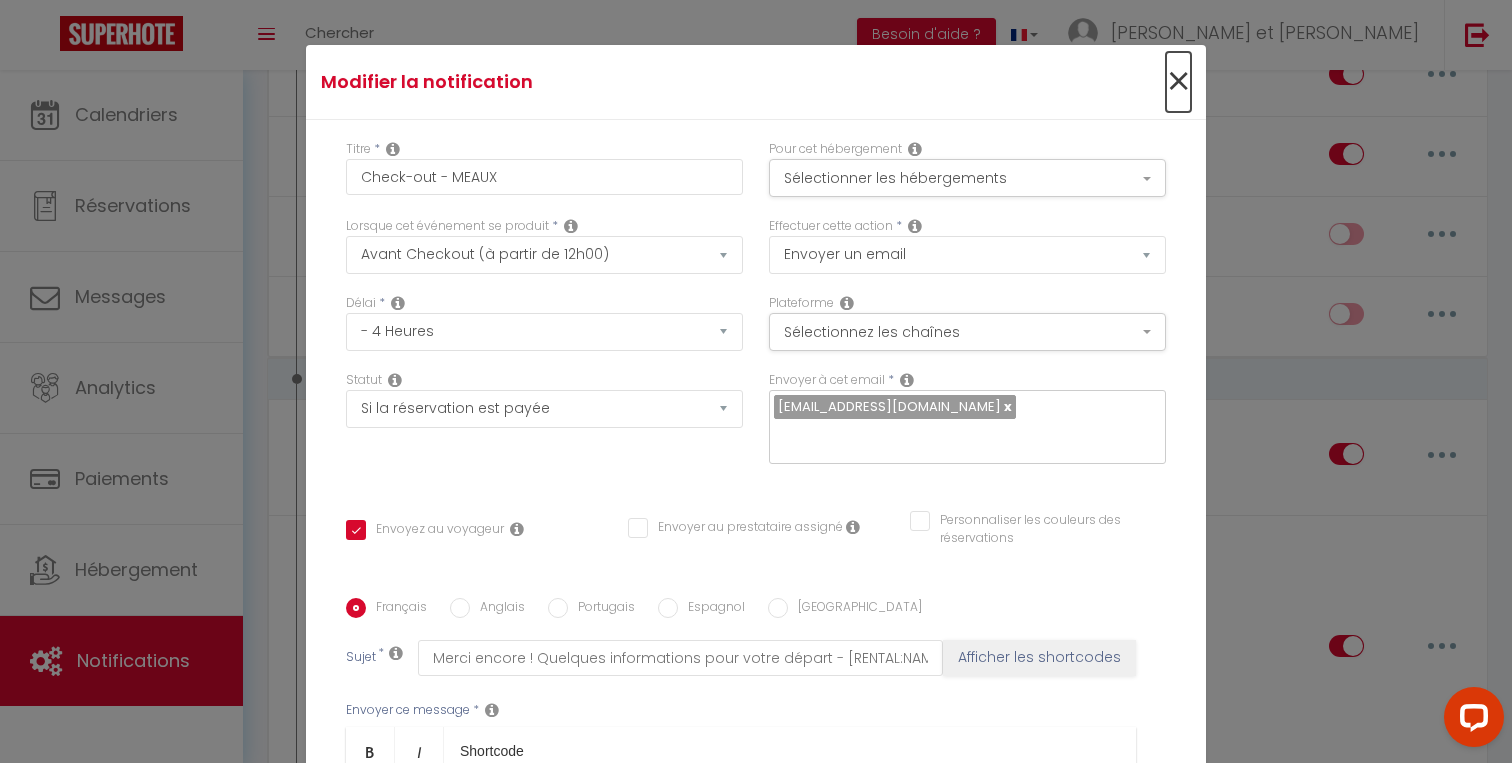 click on "×" at bounding box center [1178, 82] 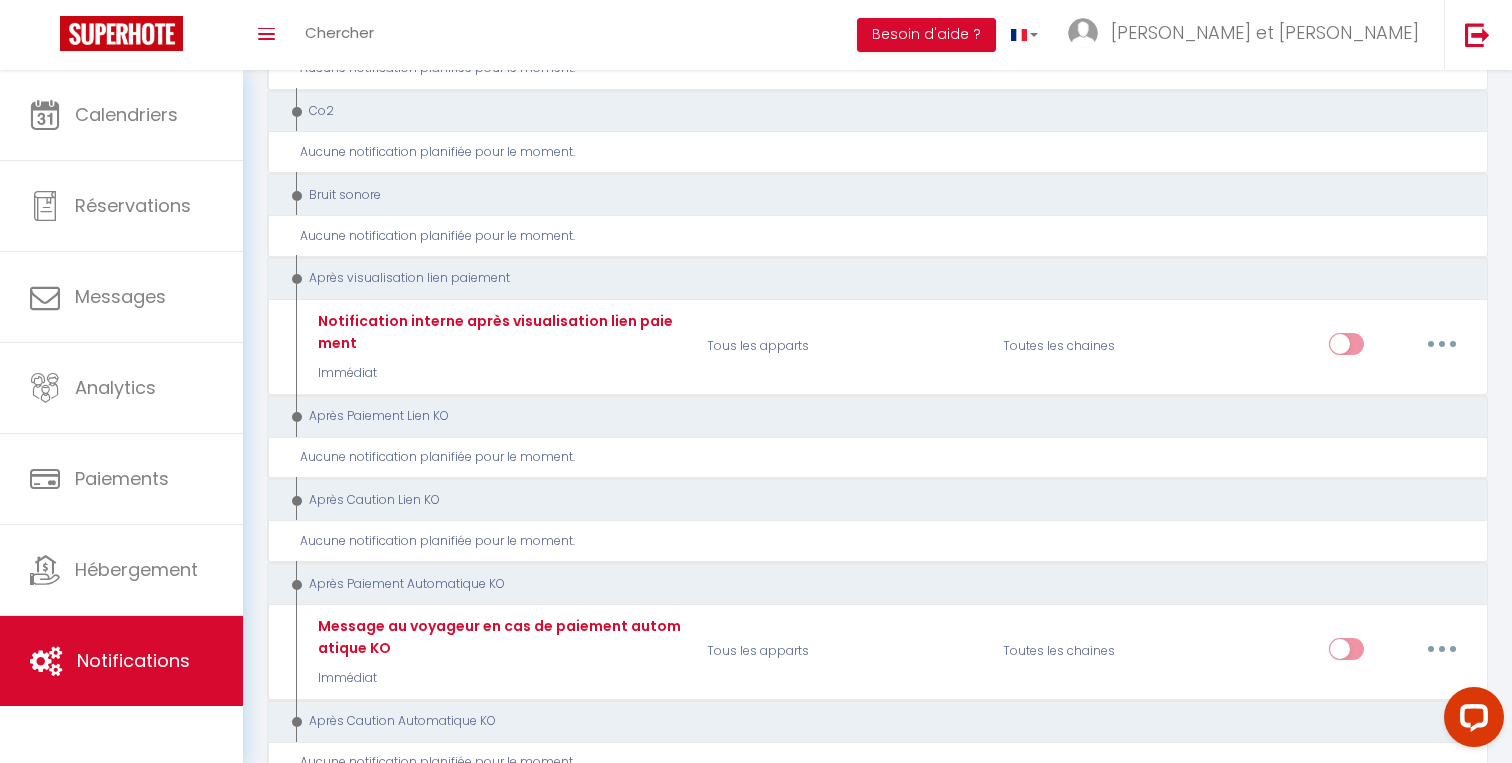 scroll, scrollTop: 2991, scrollLeft: 0, axis: vertical 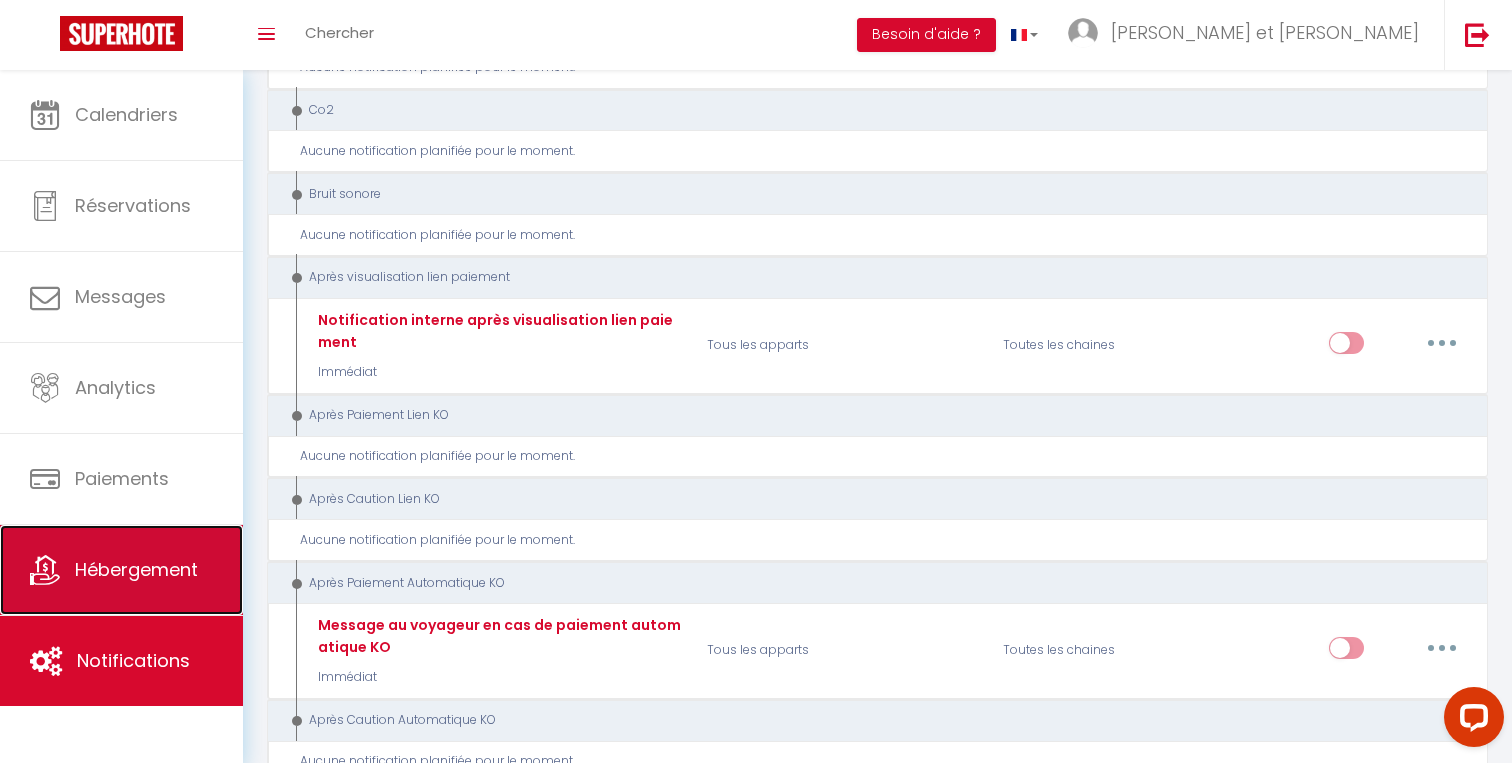 click on "Hébergement" at bounding box center [136, 569] 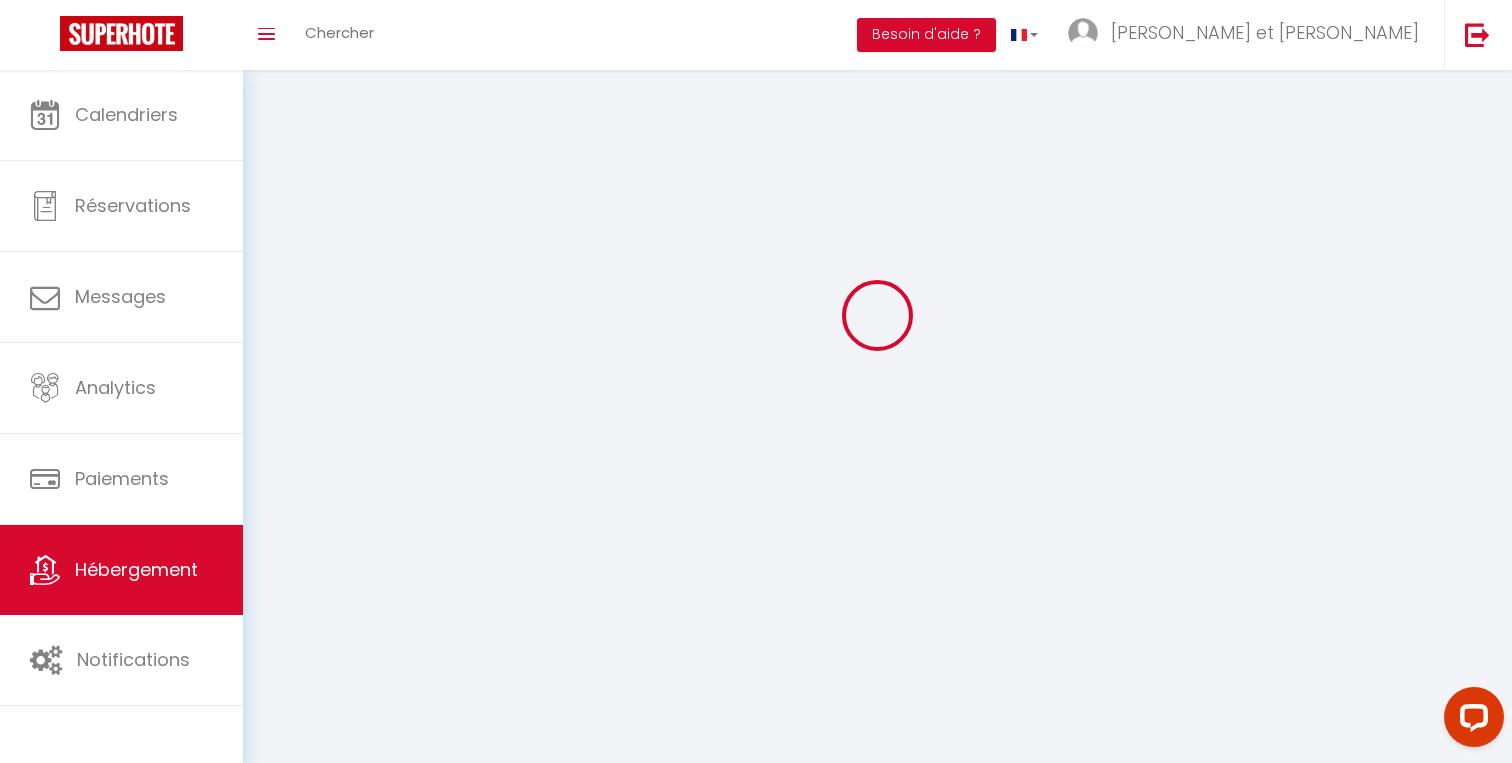 scroll, scrollTop: 0, scrollLeft: 0, axis: both 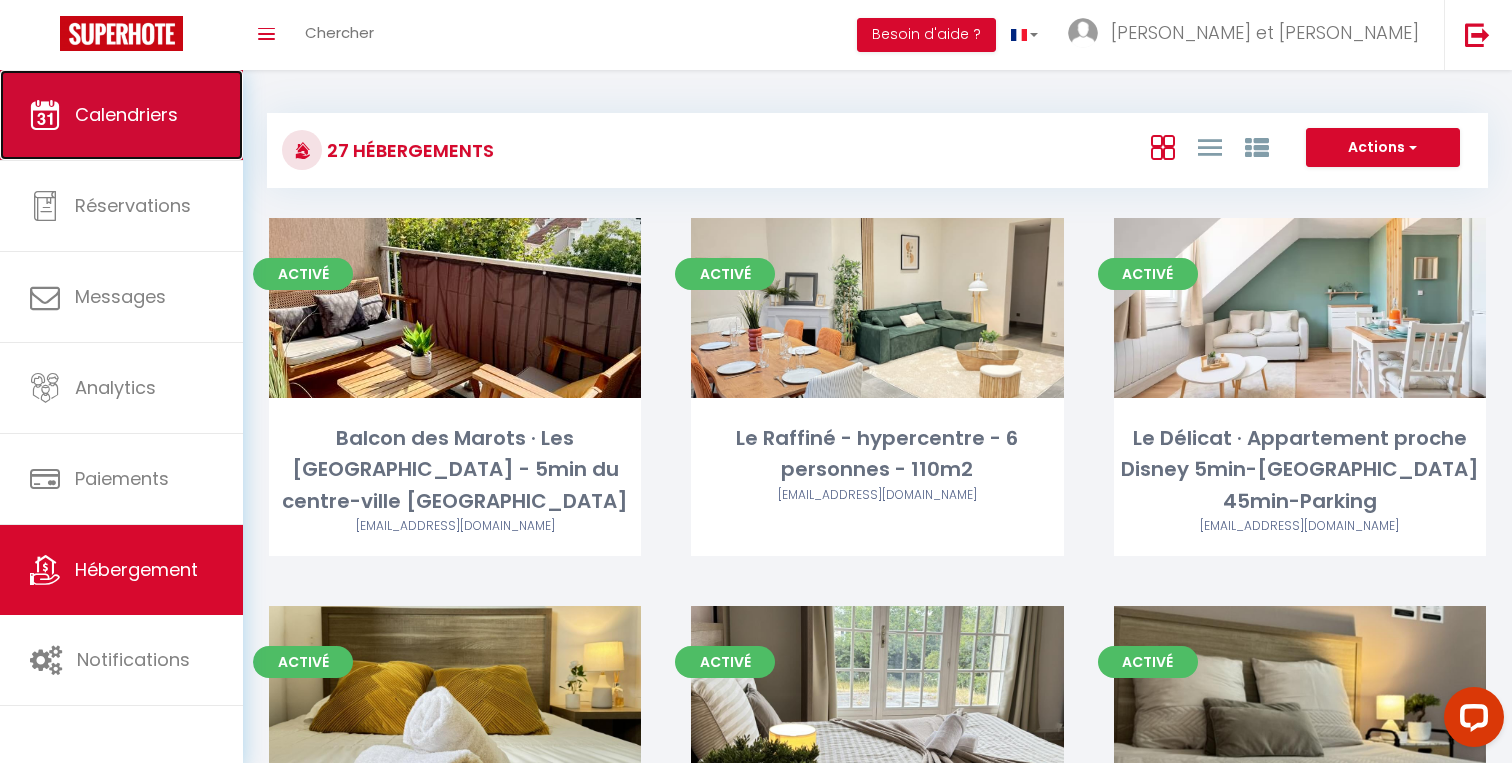 click on "Calendriers" at bounding box center (121, 115) 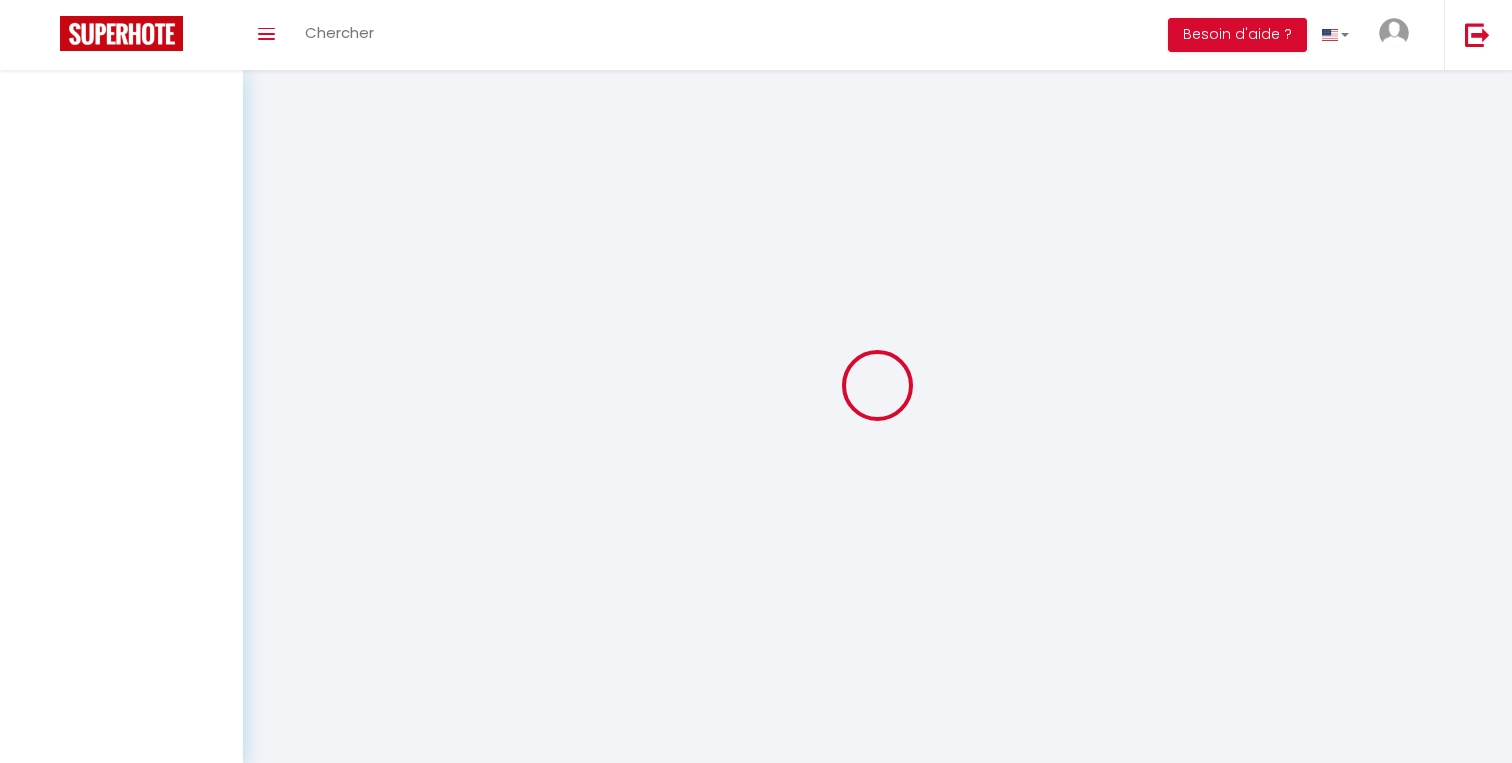 scroll, scrollTop: 0, scrollLeft: 0, axis: both 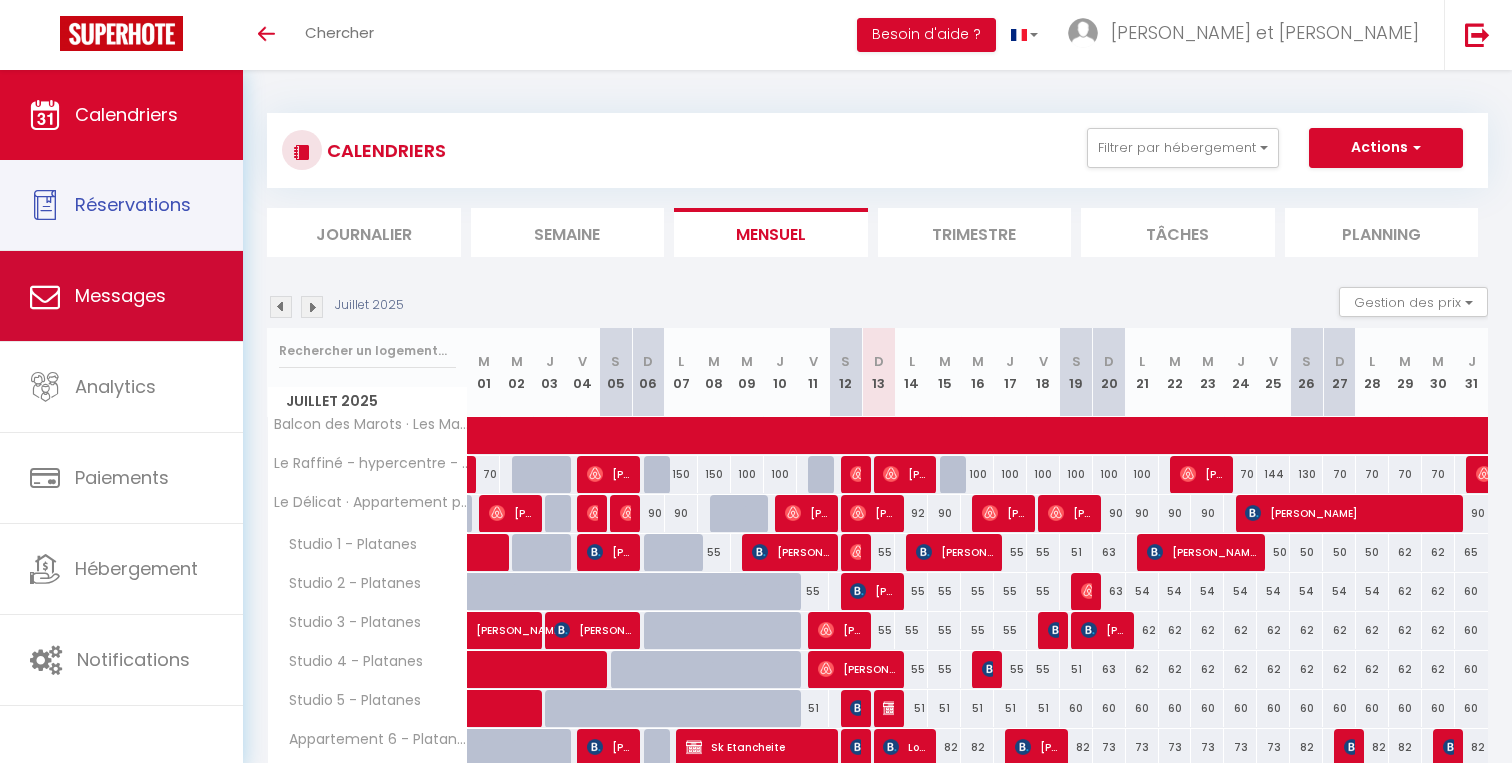 click on "Messages" at bounding box center [121, 296] 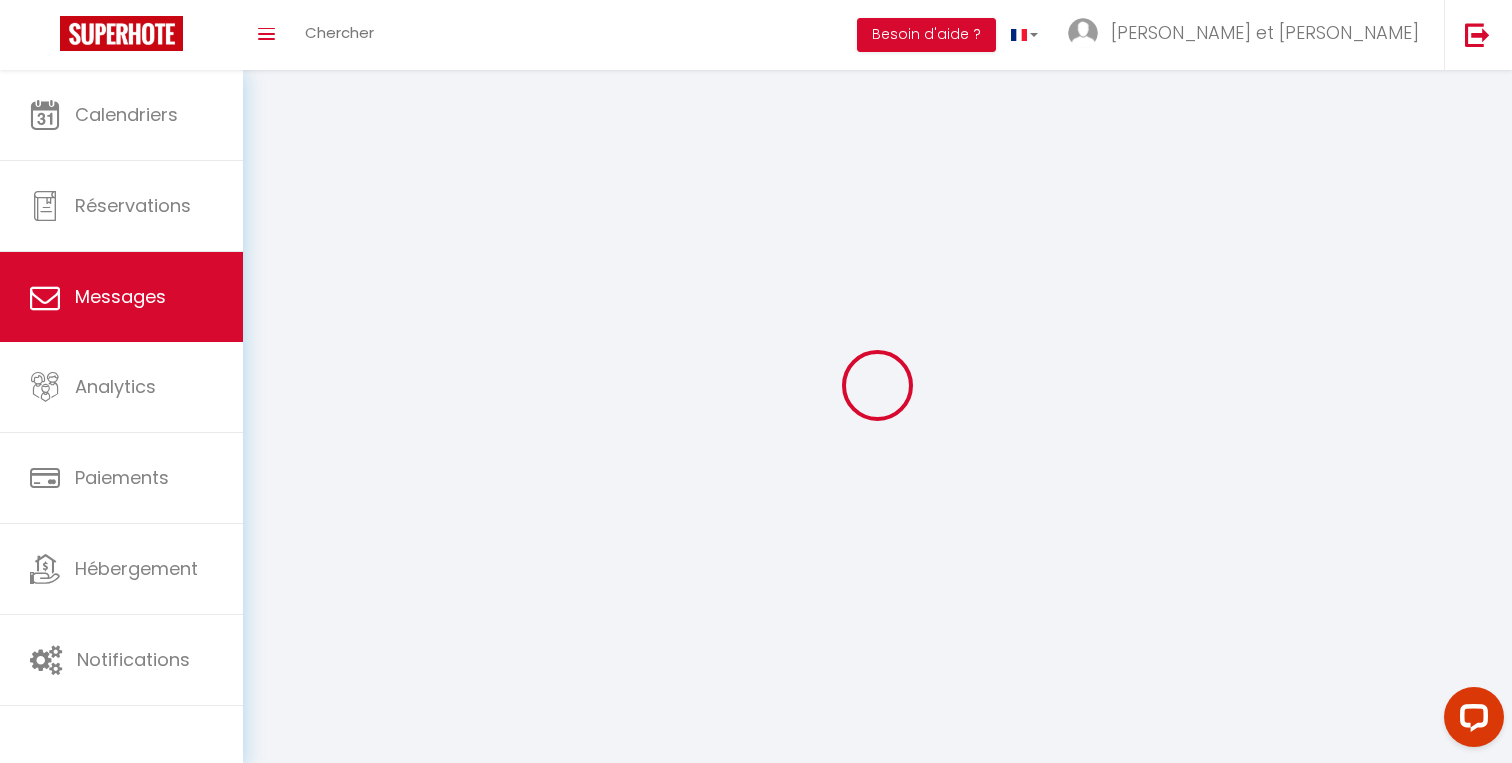 scroll, scrollTop: 0, scrollLeft: 0, axis: both 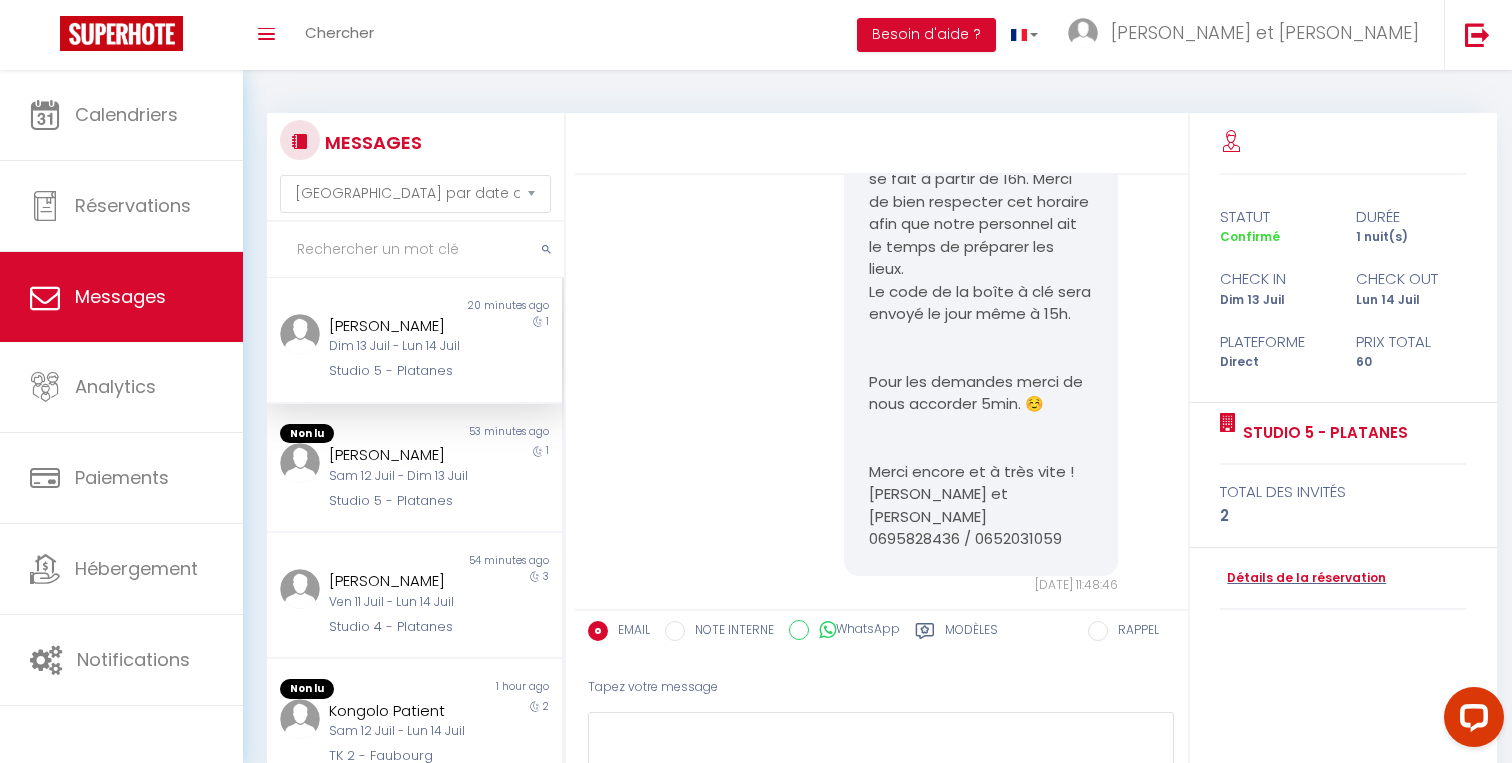 click on "Dim 13 Juil - Lun 14 Juil" at bounding box center [402, 346] 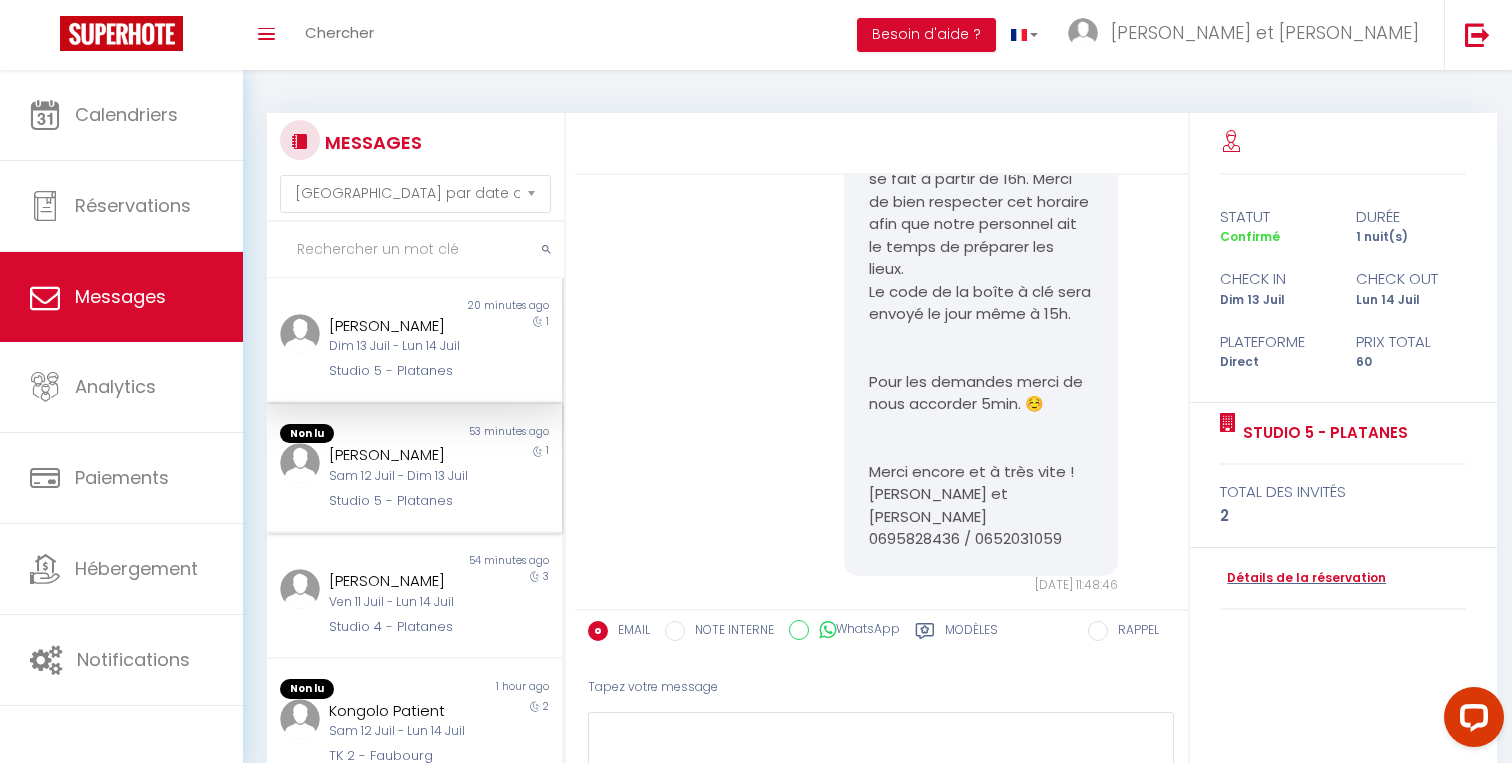 click on "53 minutes ago" at bounding box center [487, 434] 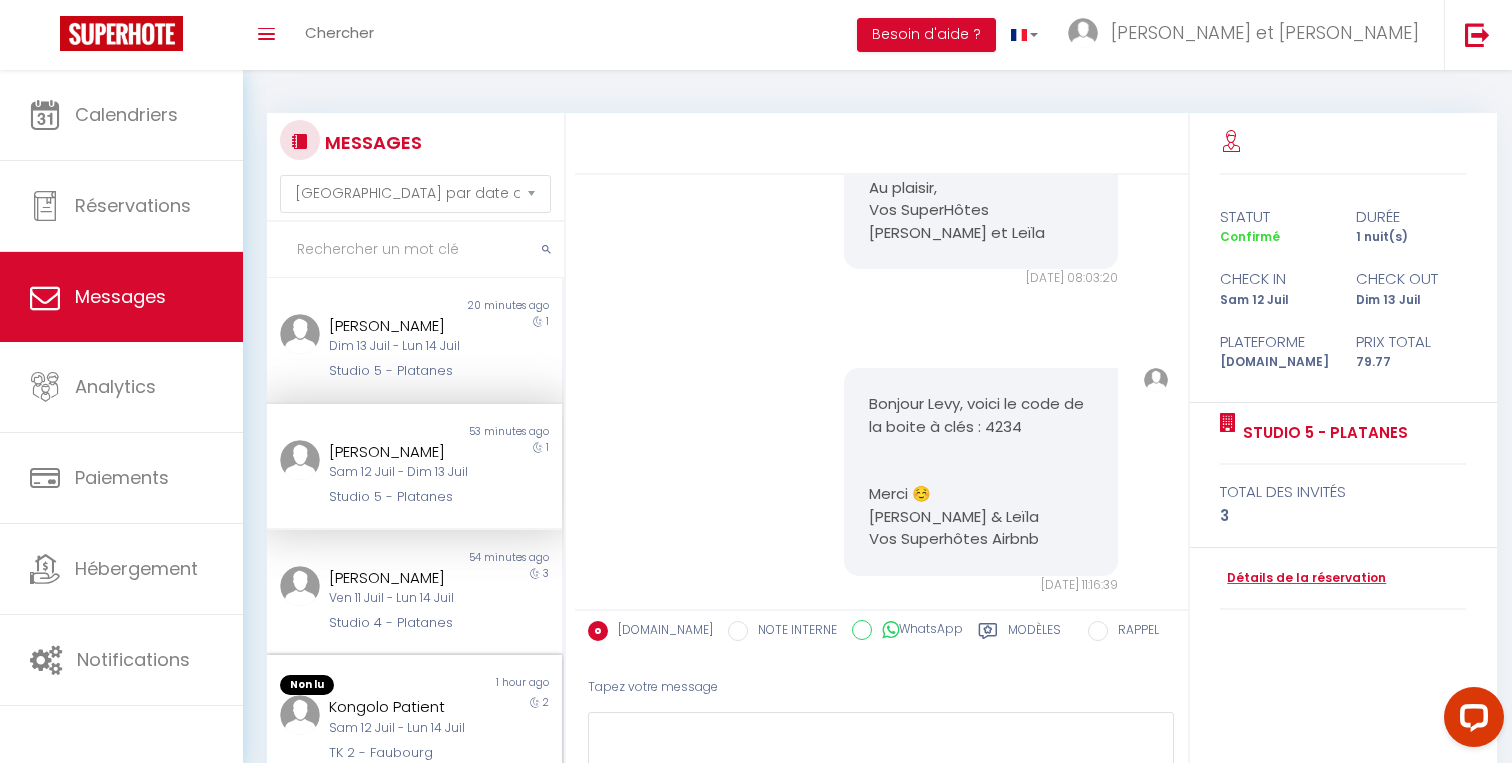 click on "Non lu" at bounding box center [340, 685] 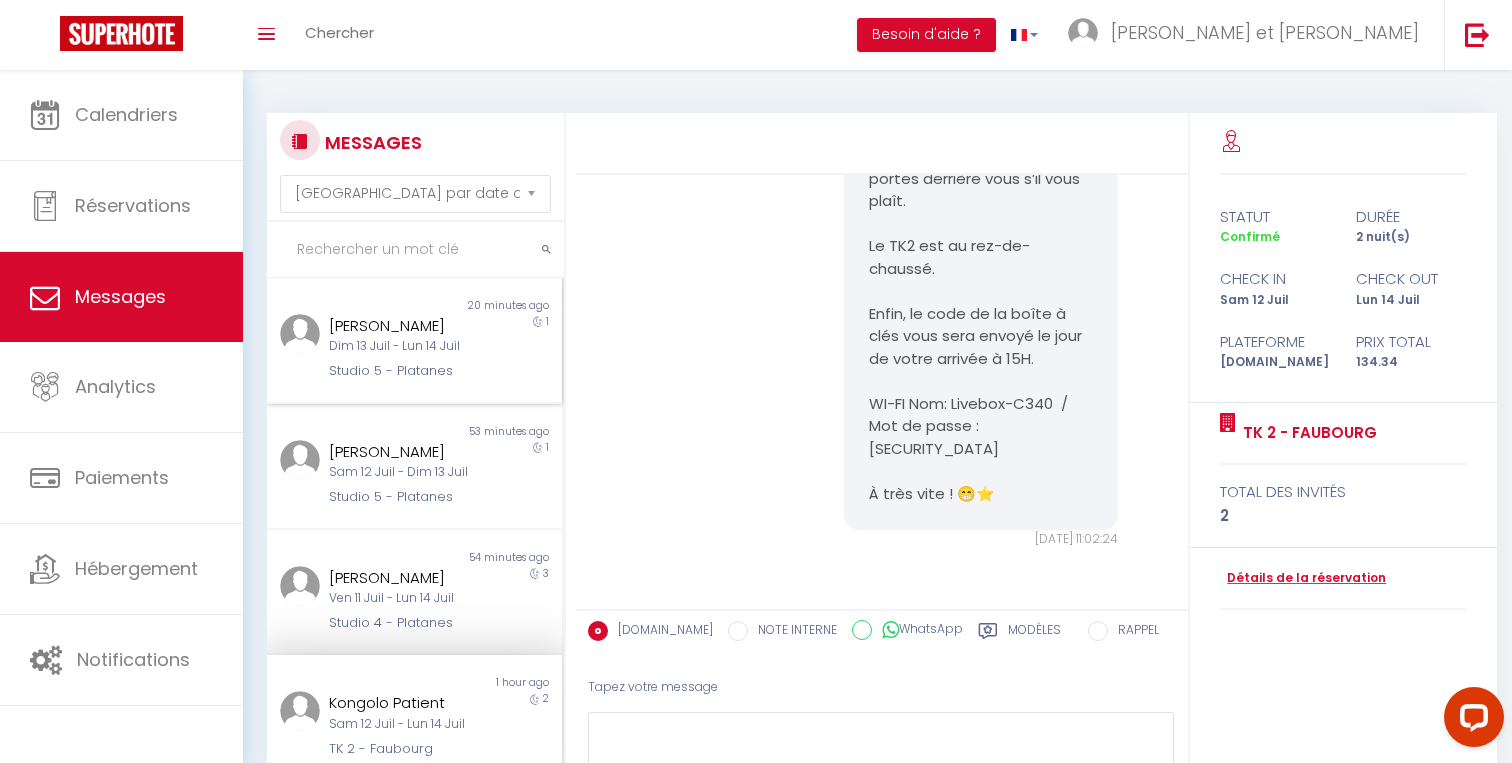 click on "[PERSON_NAME]" at bounding box center [402, 326] 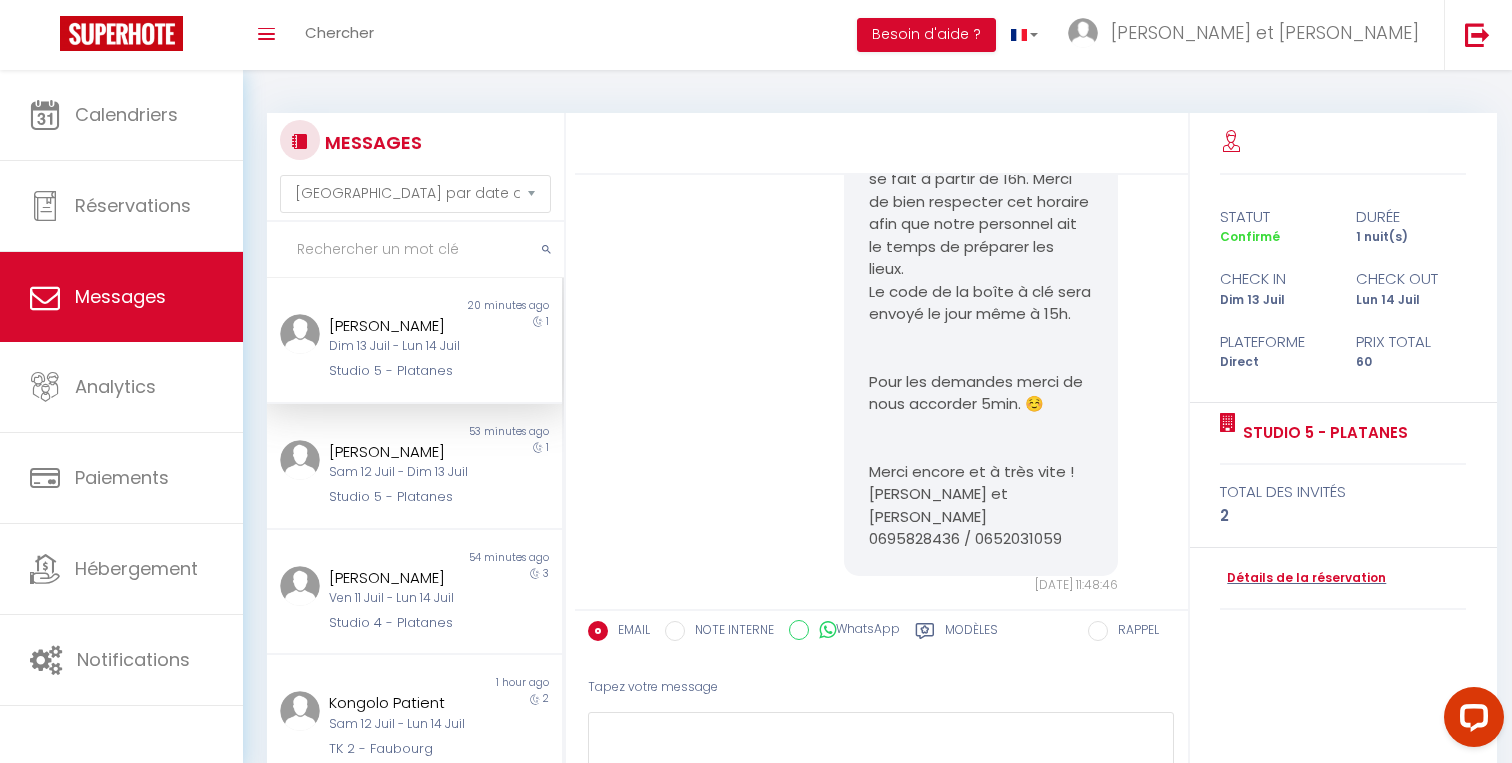 click on "Dim 13 Juil - Lun 14 Juil" at bounding box center [402, 346] 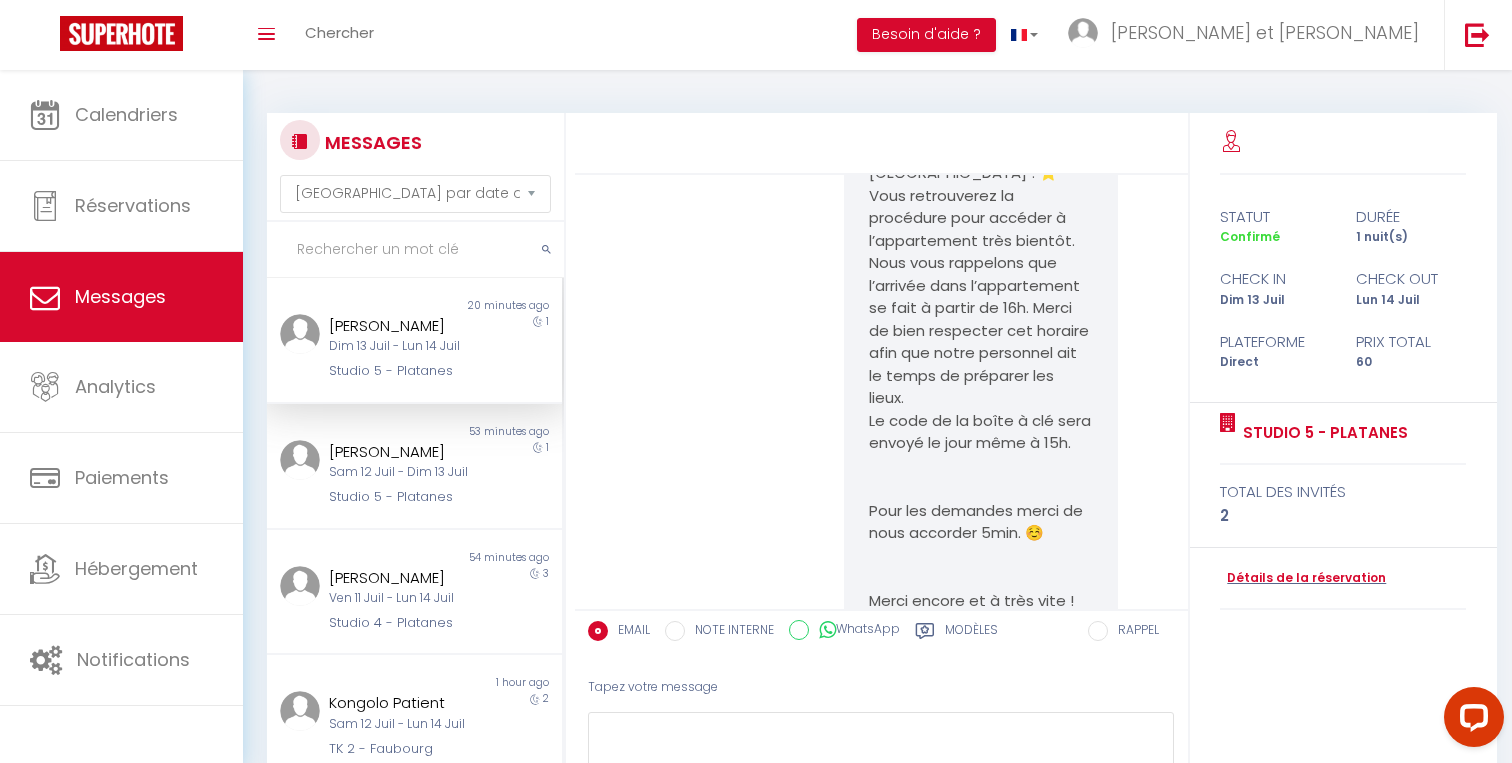 scroll, scrollTop: 1118, scrollLeft: 0, axis: vertical 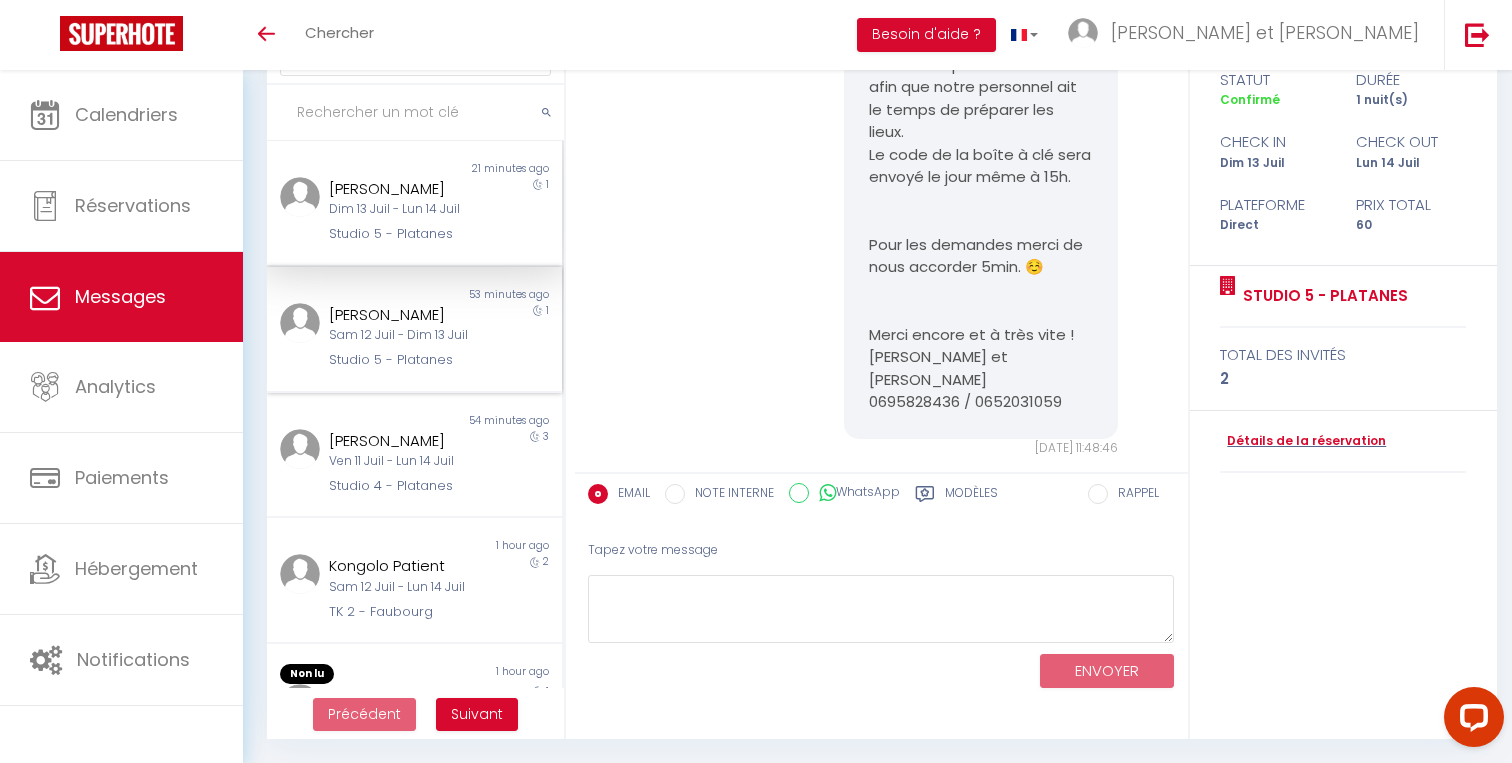click on "Non lu
53 minutes ago
[PERSON_NAME][DATE] - [DATE]   Studio 5 - Platanes     1" at bounding box center [414, 330] 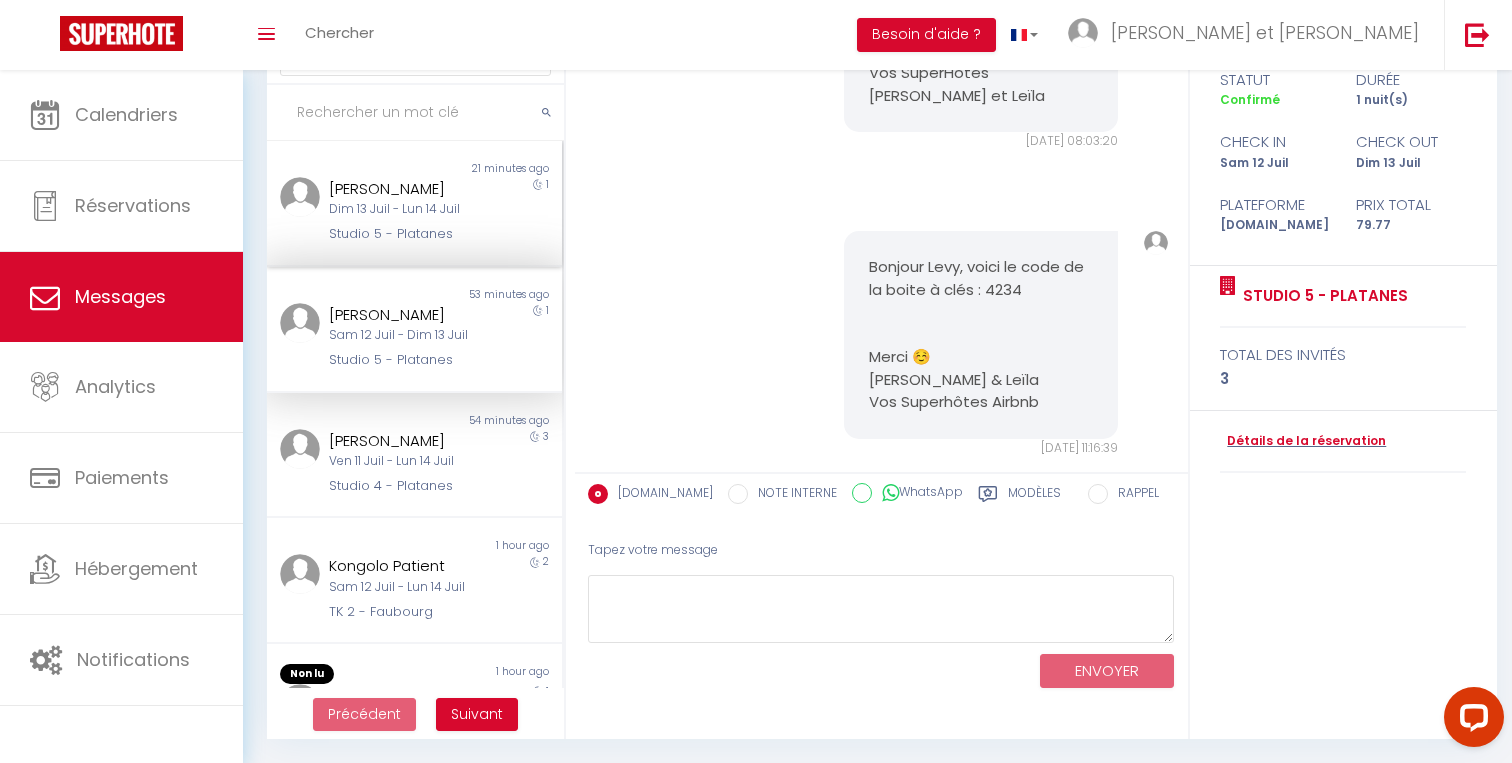 click on "Studio 5 - Platanes" at bounding box center [402, 234] 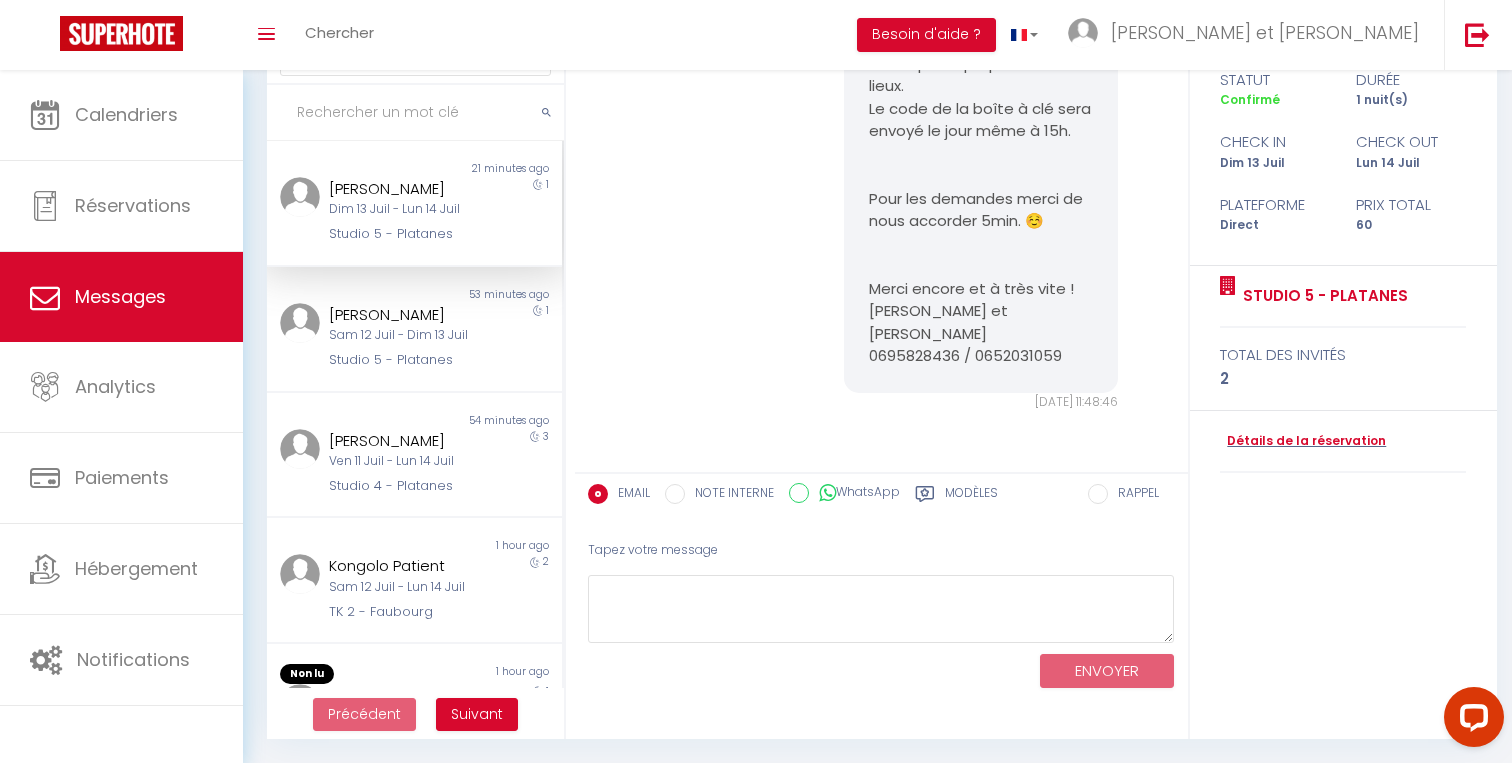 scroll, scrollTop: 1118, scrollLeft: 0, axis: vertical 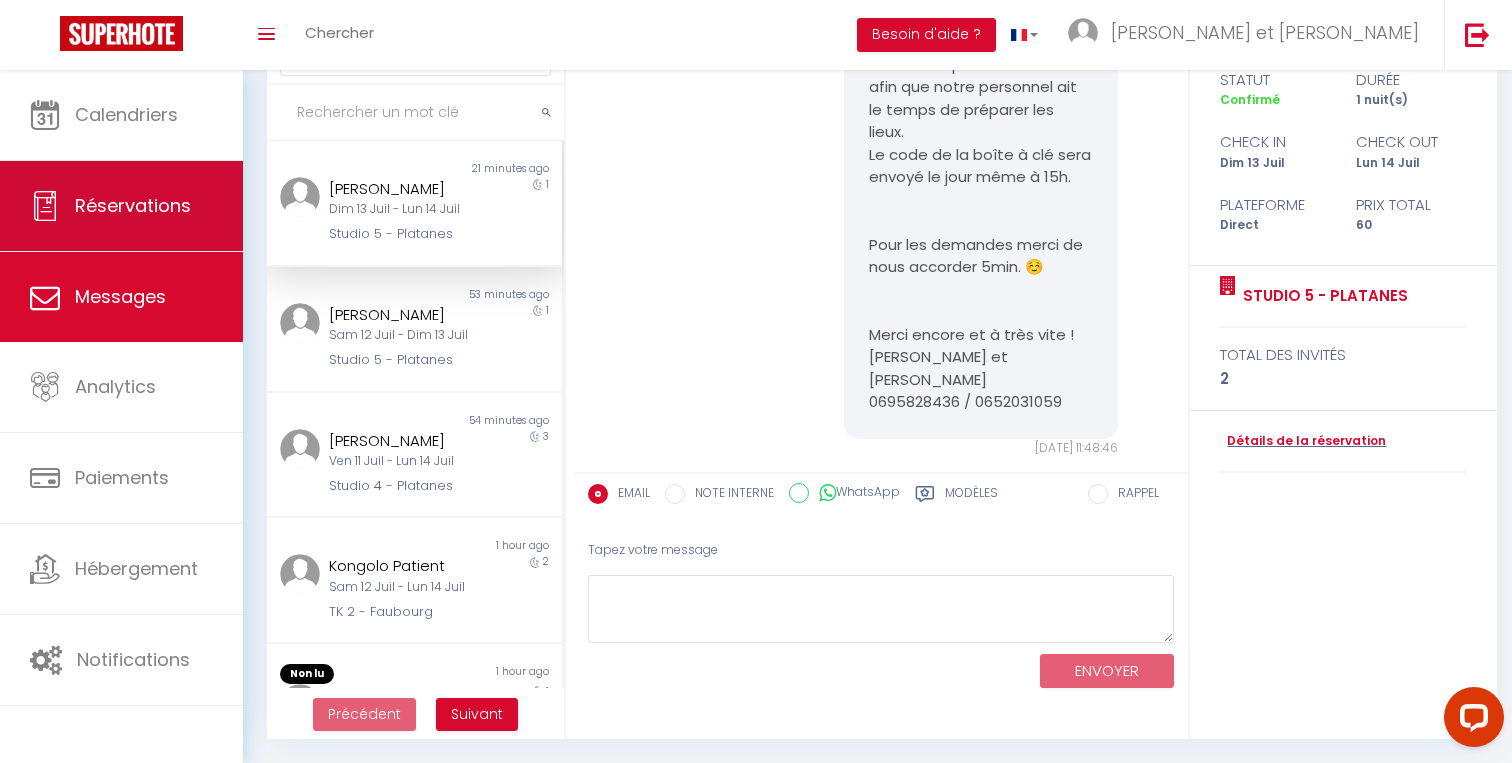 click on "Réservations" at bounding box center [121, 206] 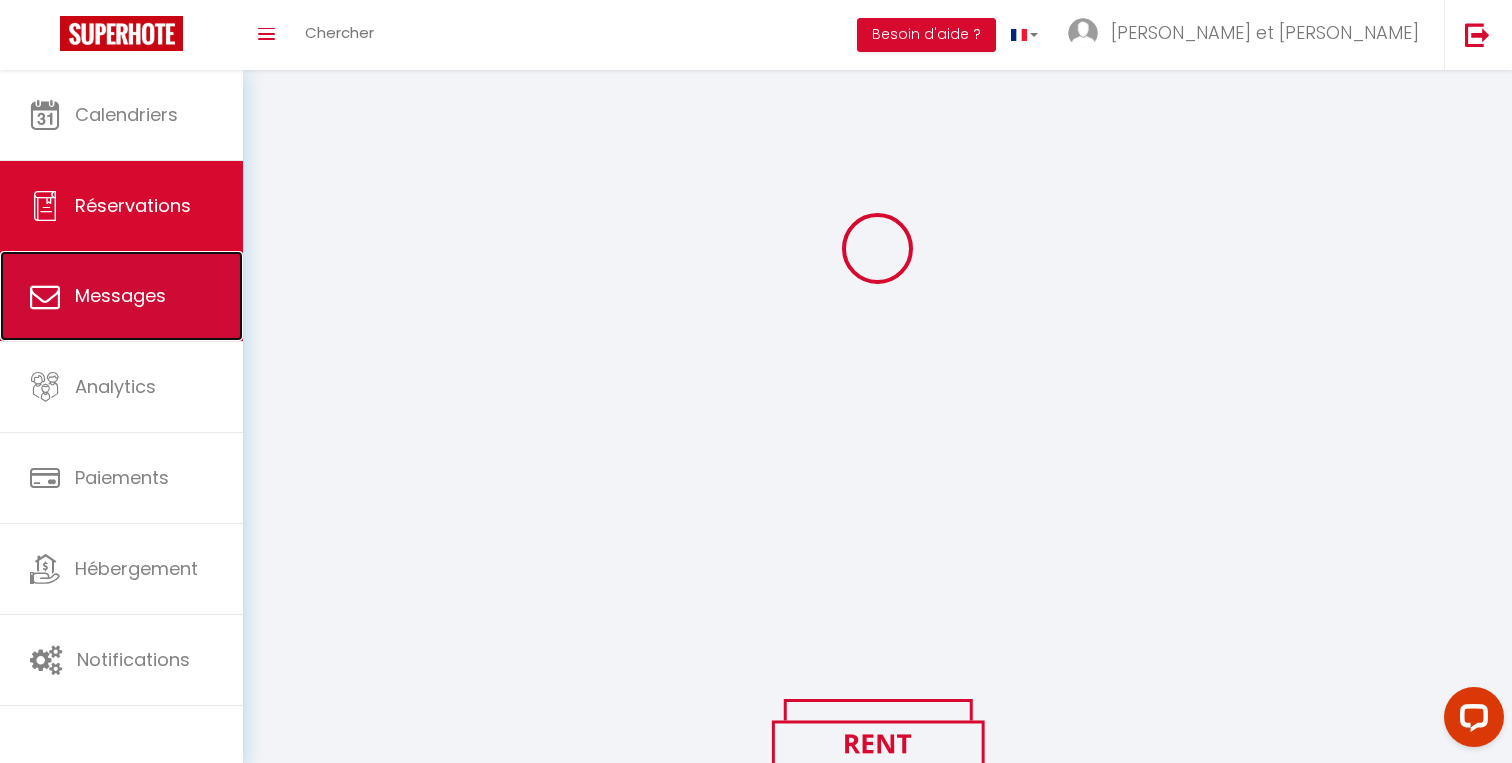 click on "Messages" at bounding box center [120, 295] 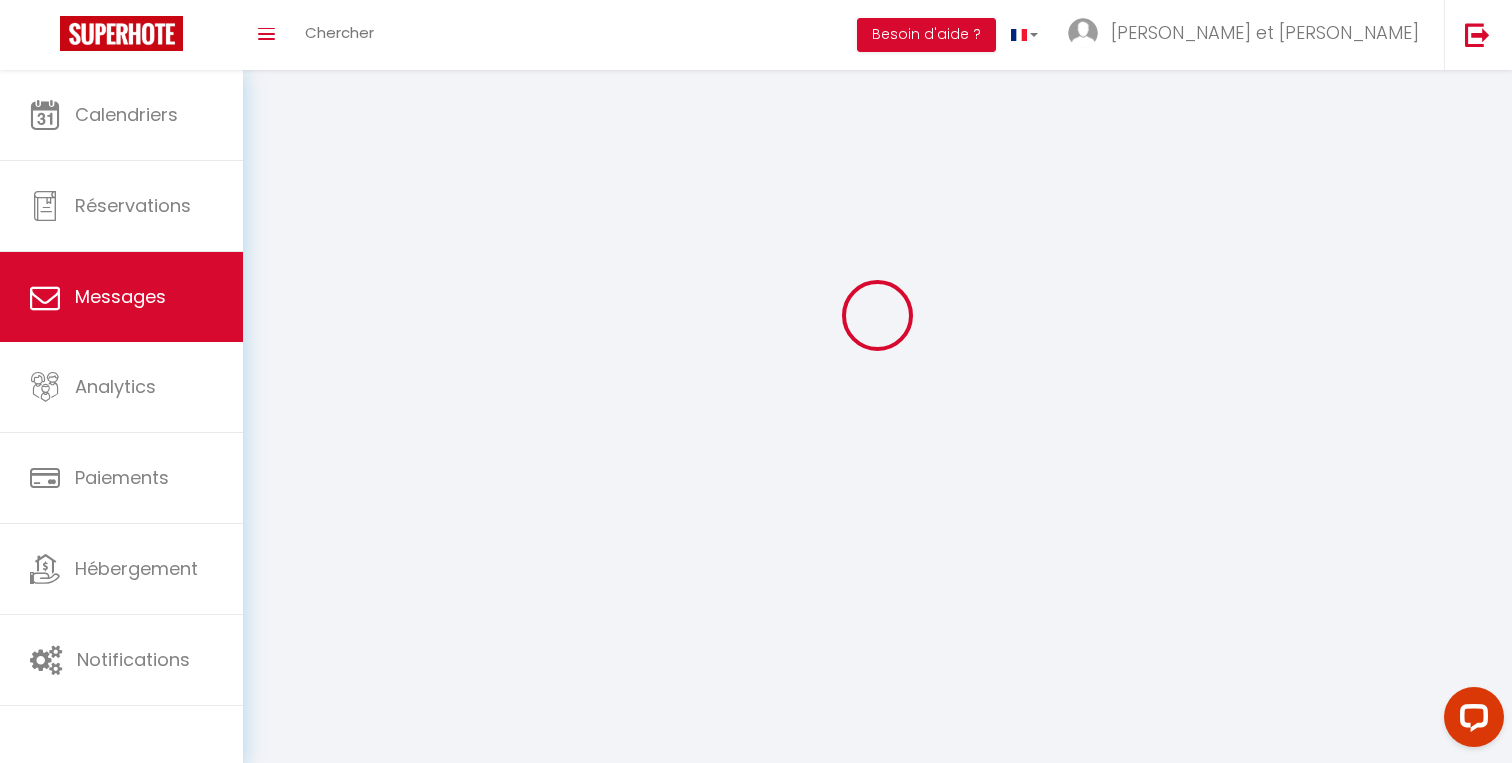 scroll, scrollTop: 0, scrollLeft: 0, axis: both 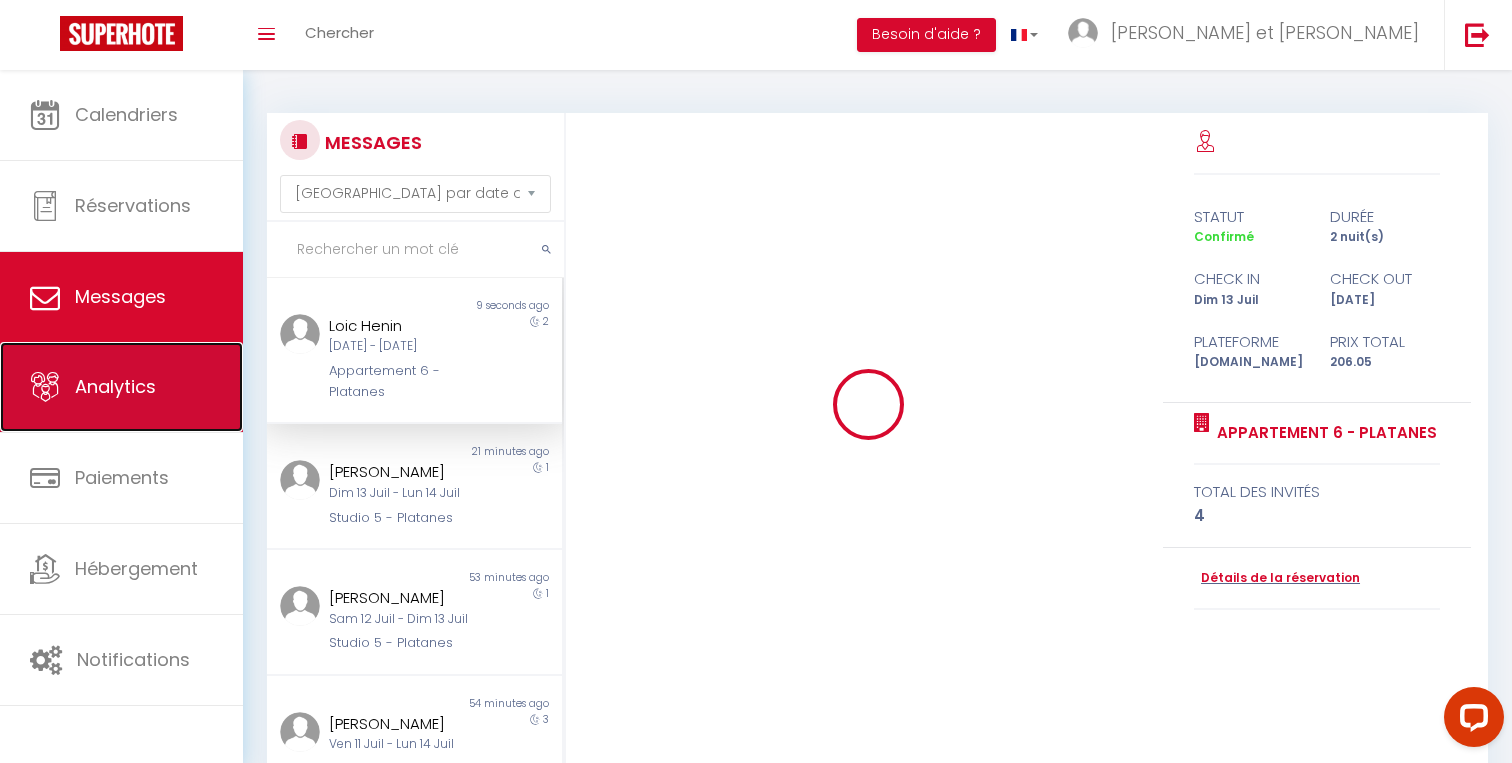 click on "Analytics" at bounding box center (121, 387) 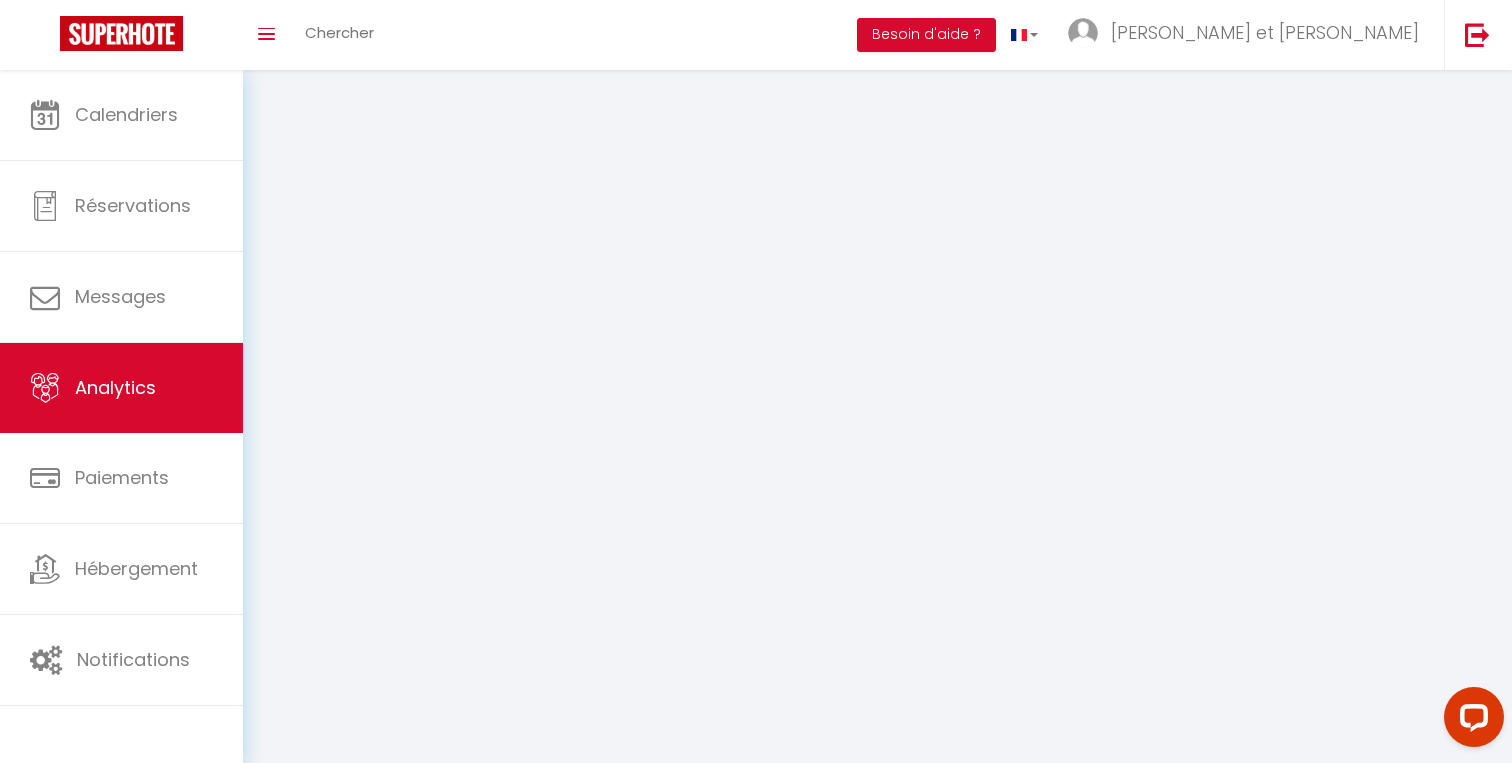 select on "2025" 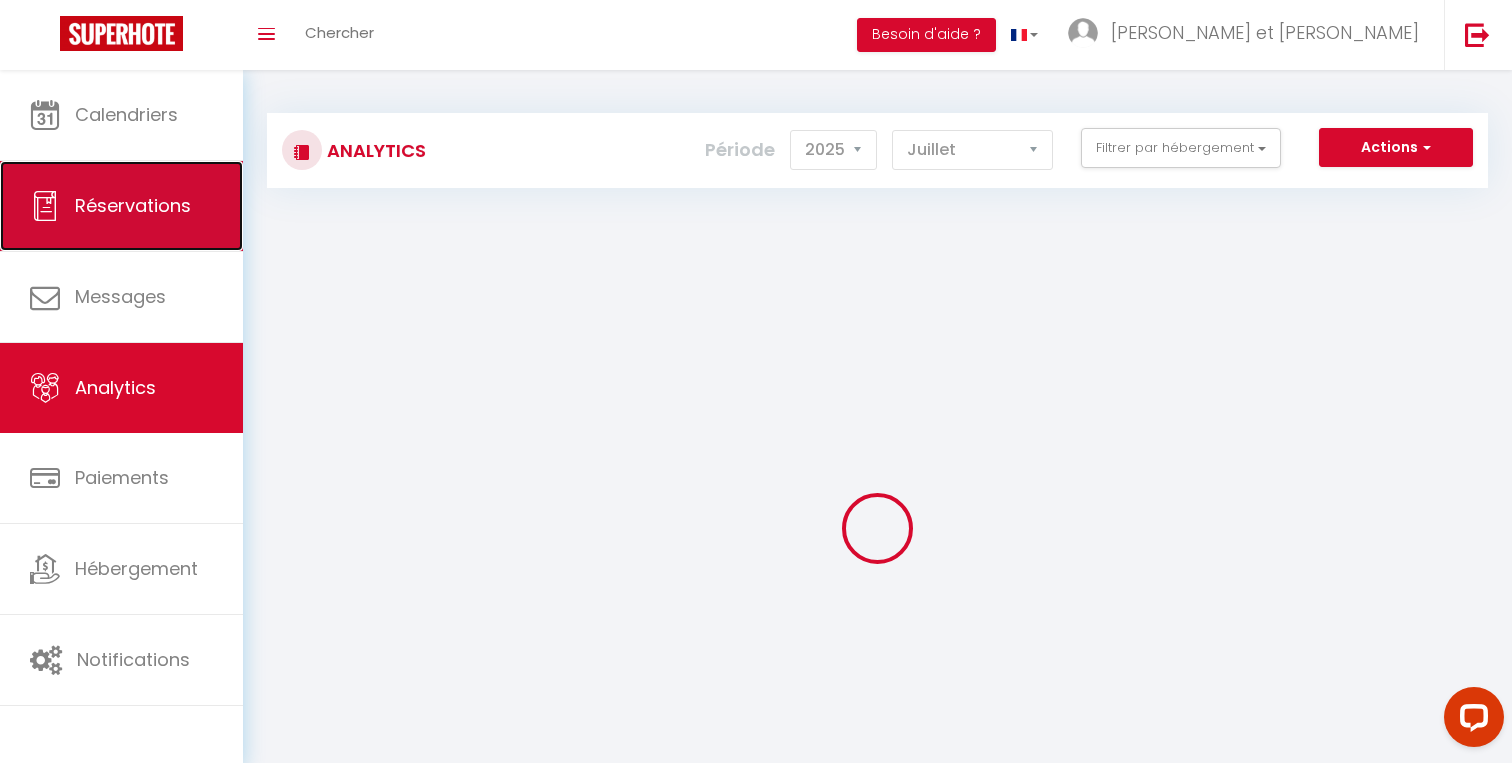 click on "Réservations" at bounding box center [133, 205] 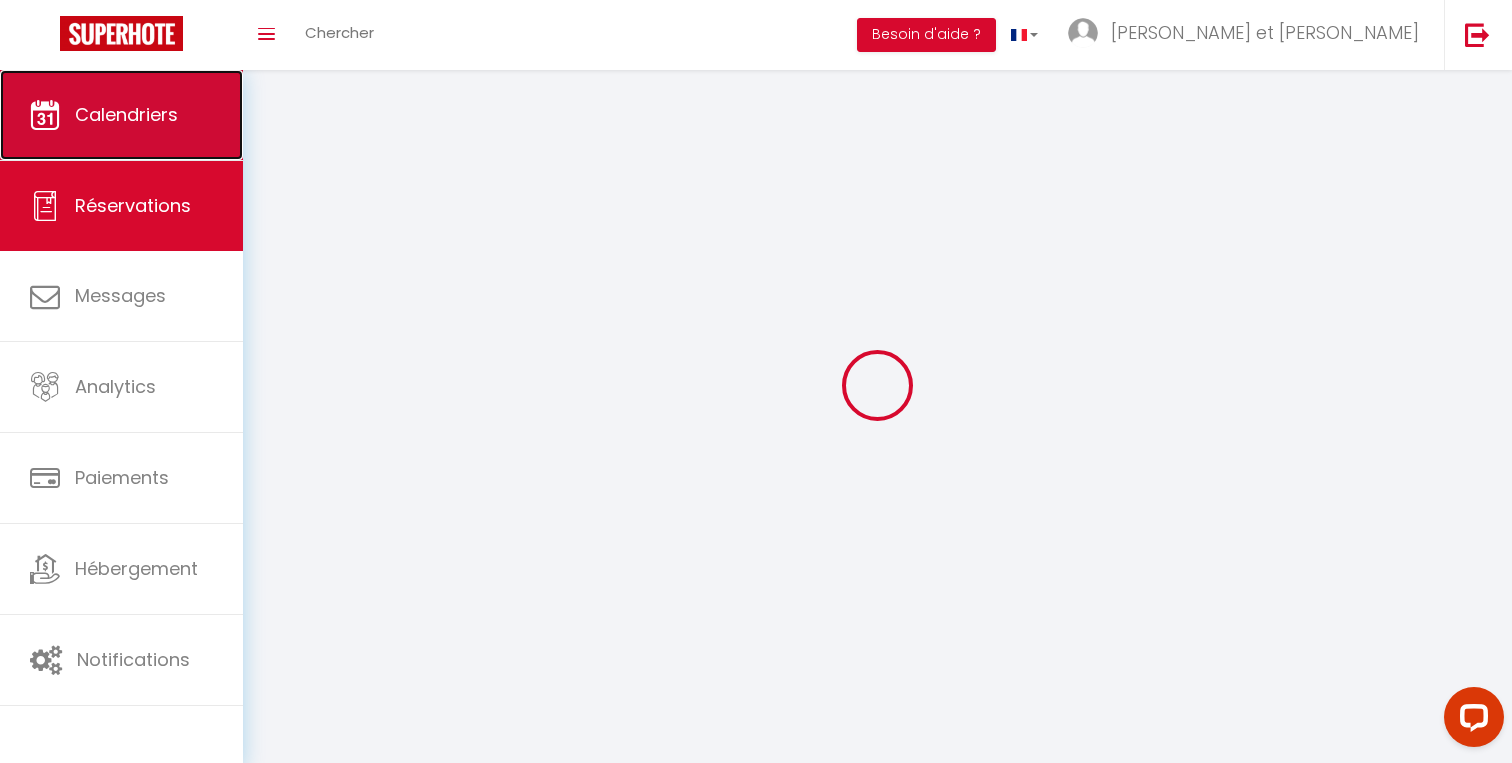 click on "Calendriers" at bounding box center [121, 115] 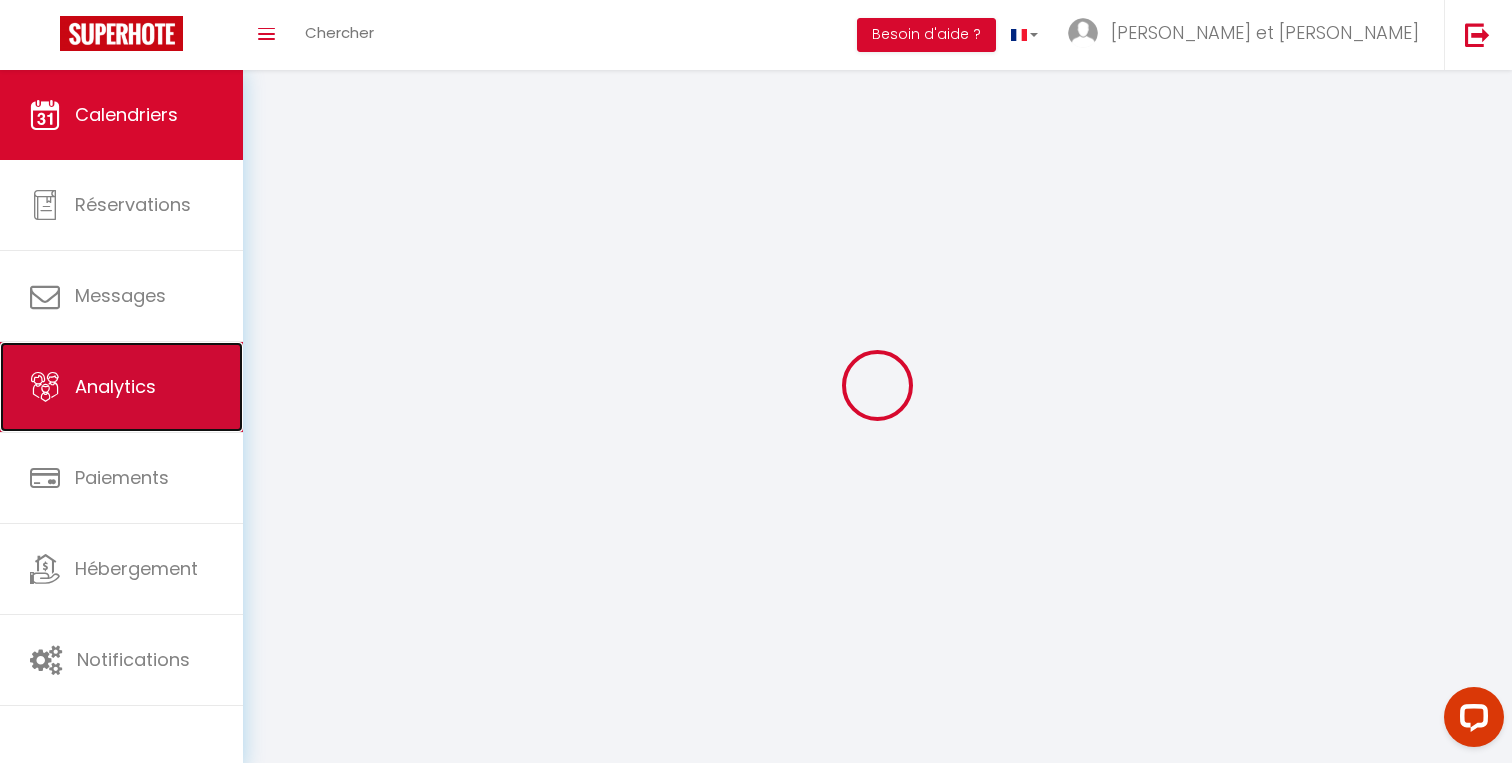 click on "Analytics" at bounding box center (121, 387) 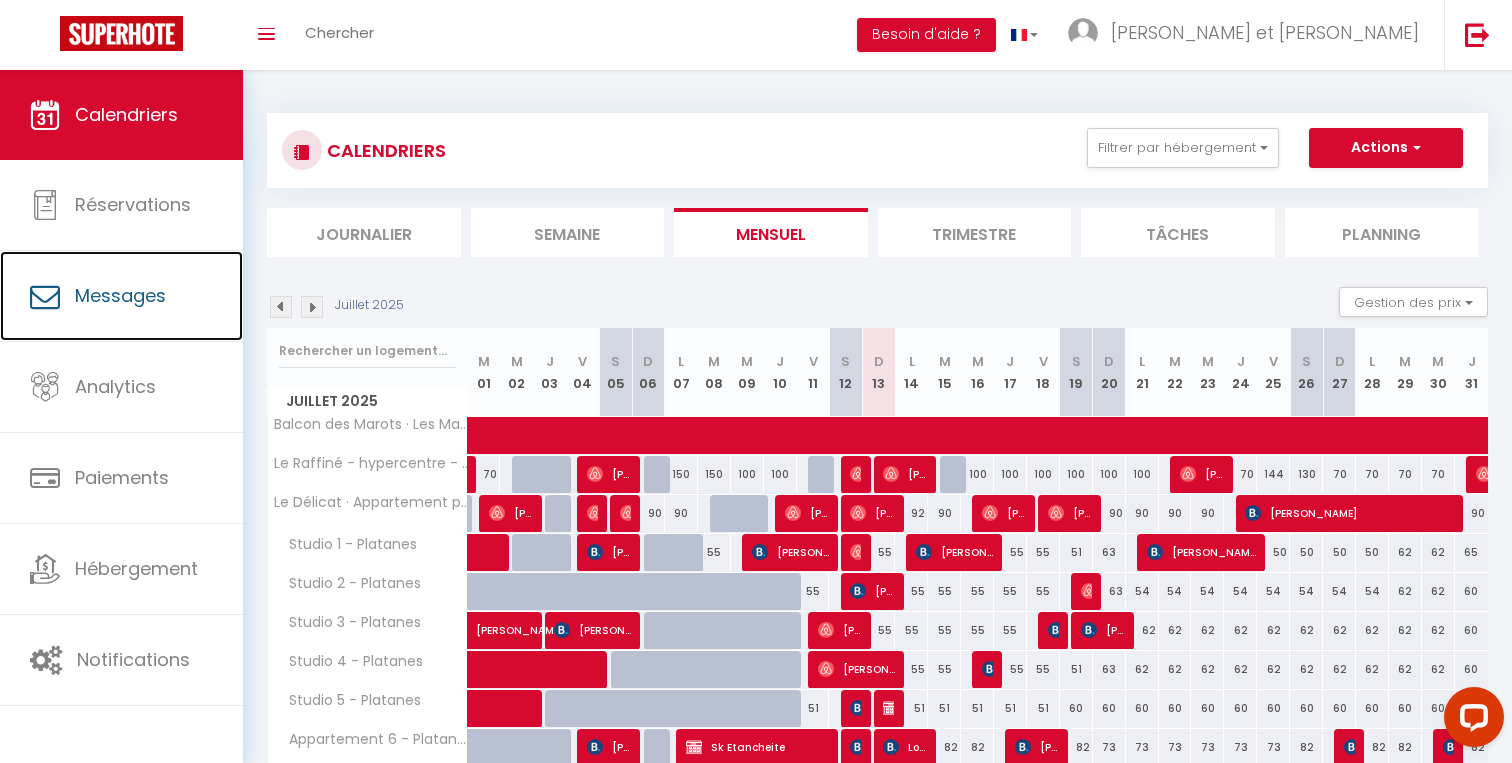 click on "Messages" at bounding box center [120, 295] 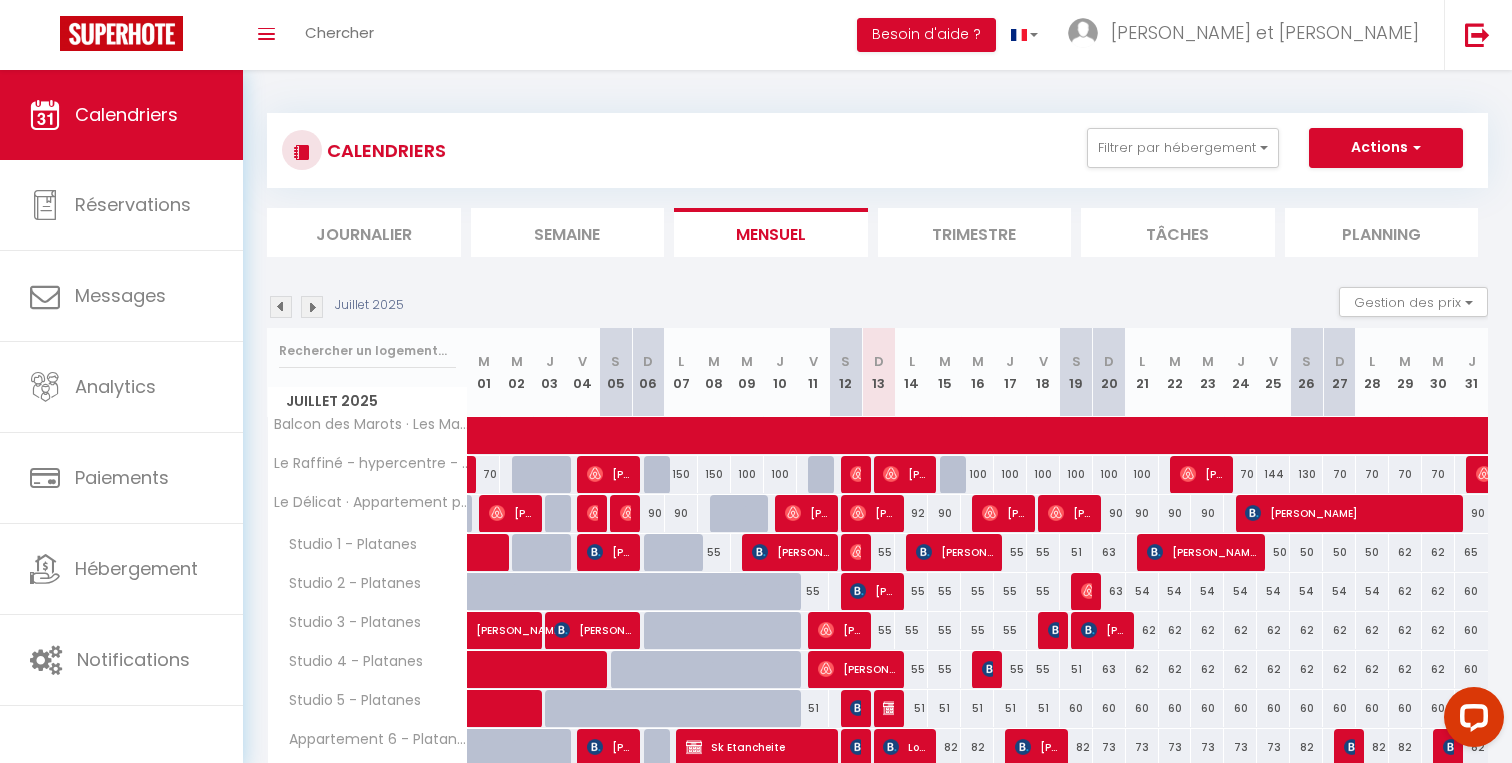 select on "message" 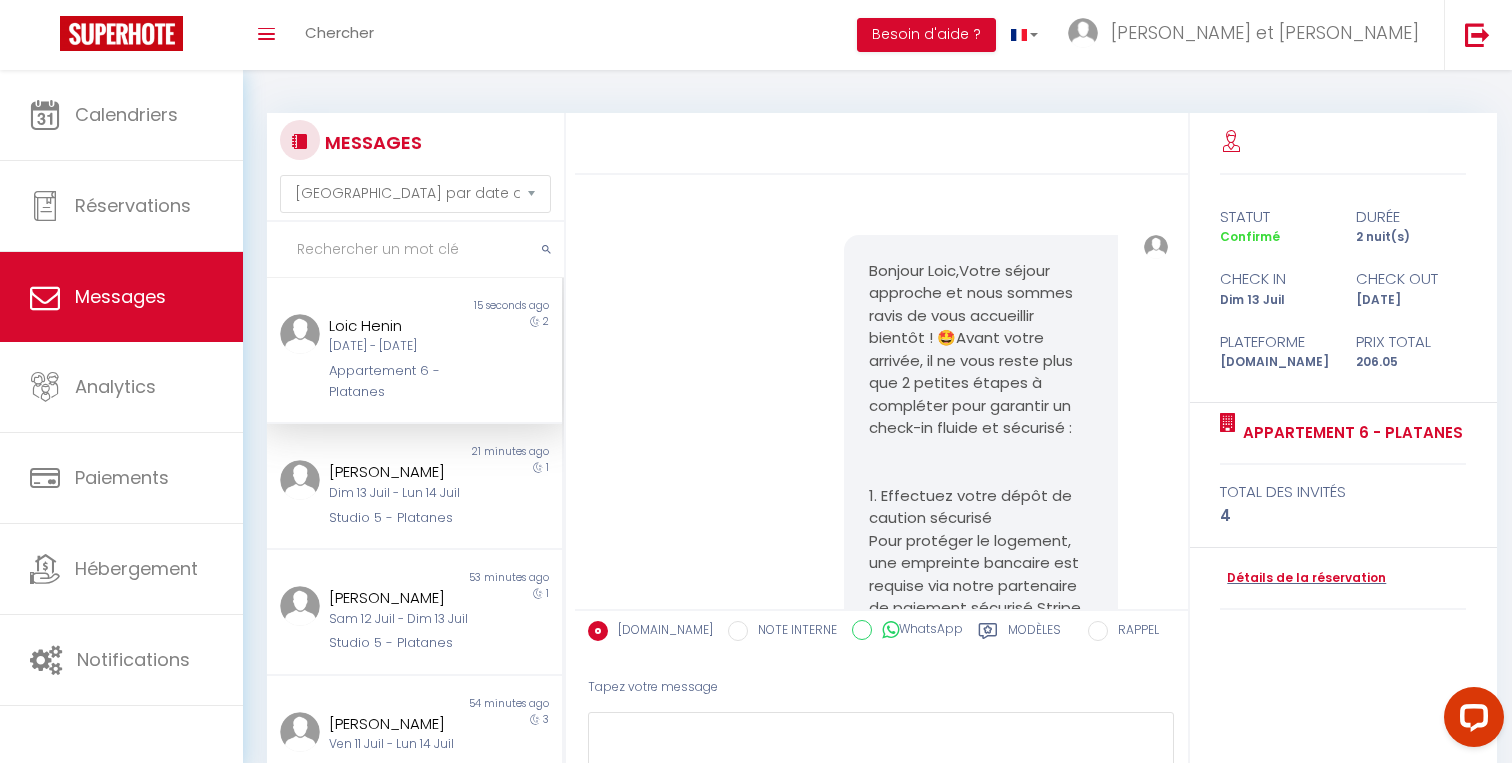scroll, scrollTop: 2491, scrollLeft: 0, axis: vertical 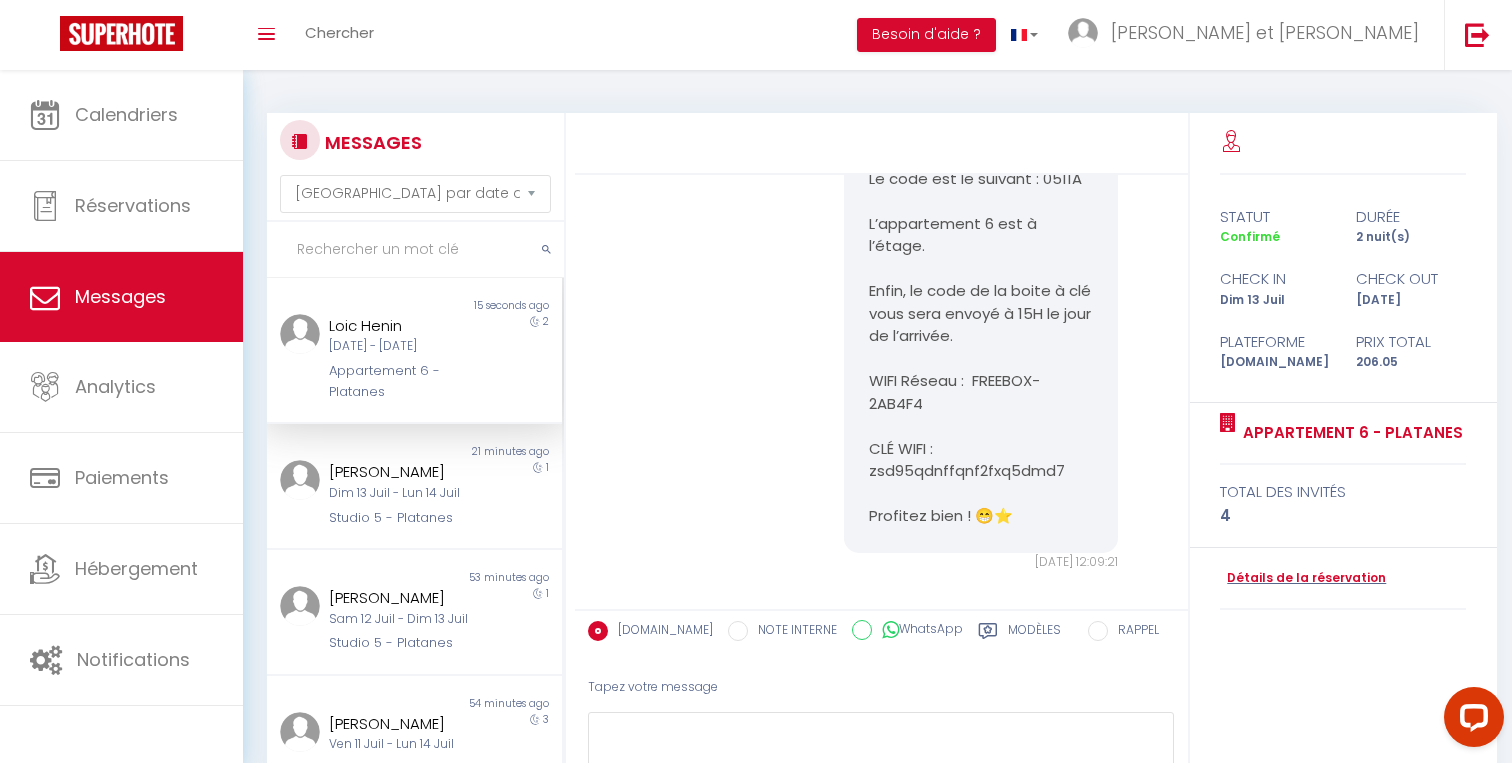 click on "[DATE] - [DATE]" at bounding box center [402, 346] 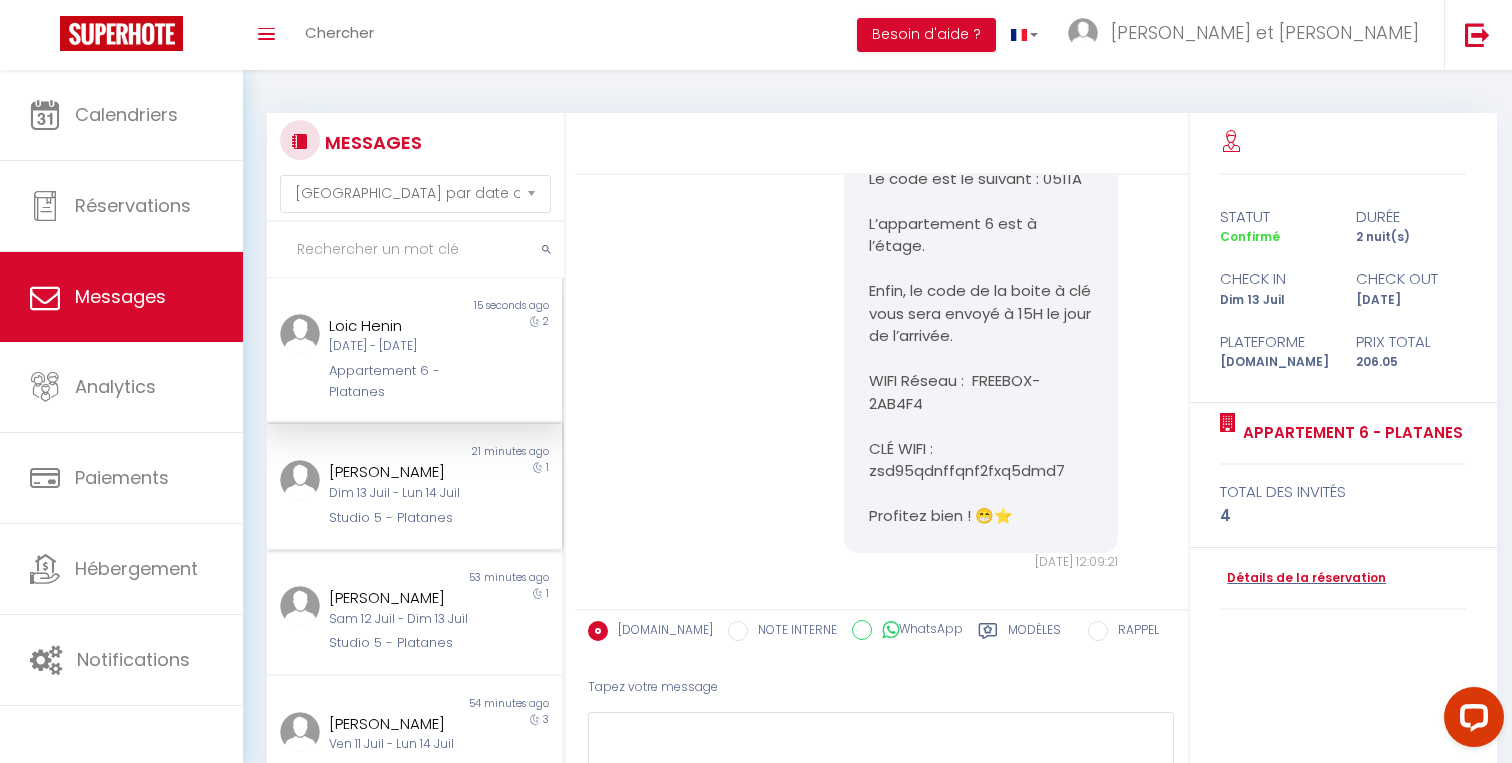 click on "Studio 5 - Platanes" at bounding box center (402, 518) 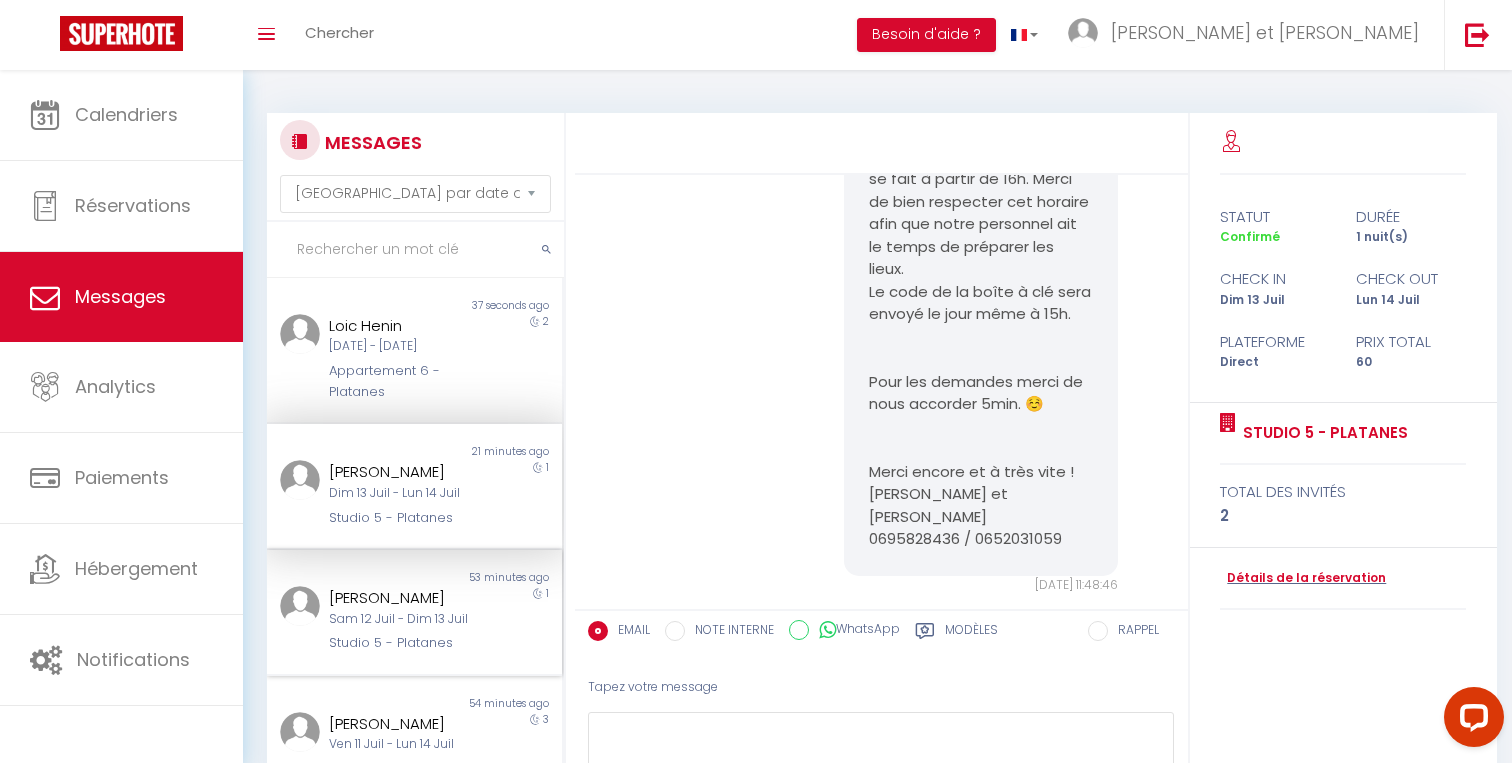 click on "Non lu
53 minutes ago
[PERSON_NAME][DATE] - [DATE]   Studio 5 - Platanes     1" at bounding box center (414, 613) 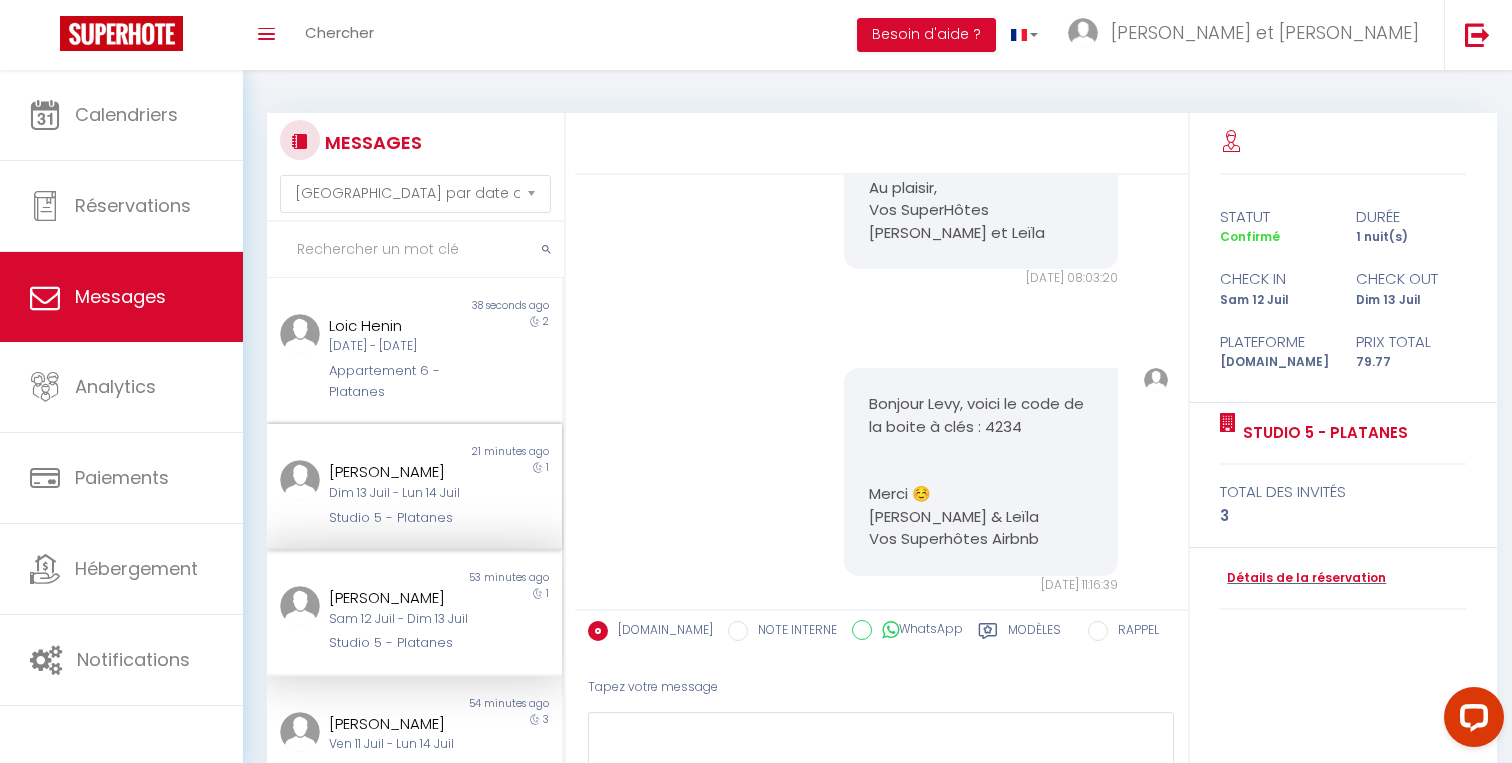 click on "[PERSON_NAME]" at bounding box center [402, 472] 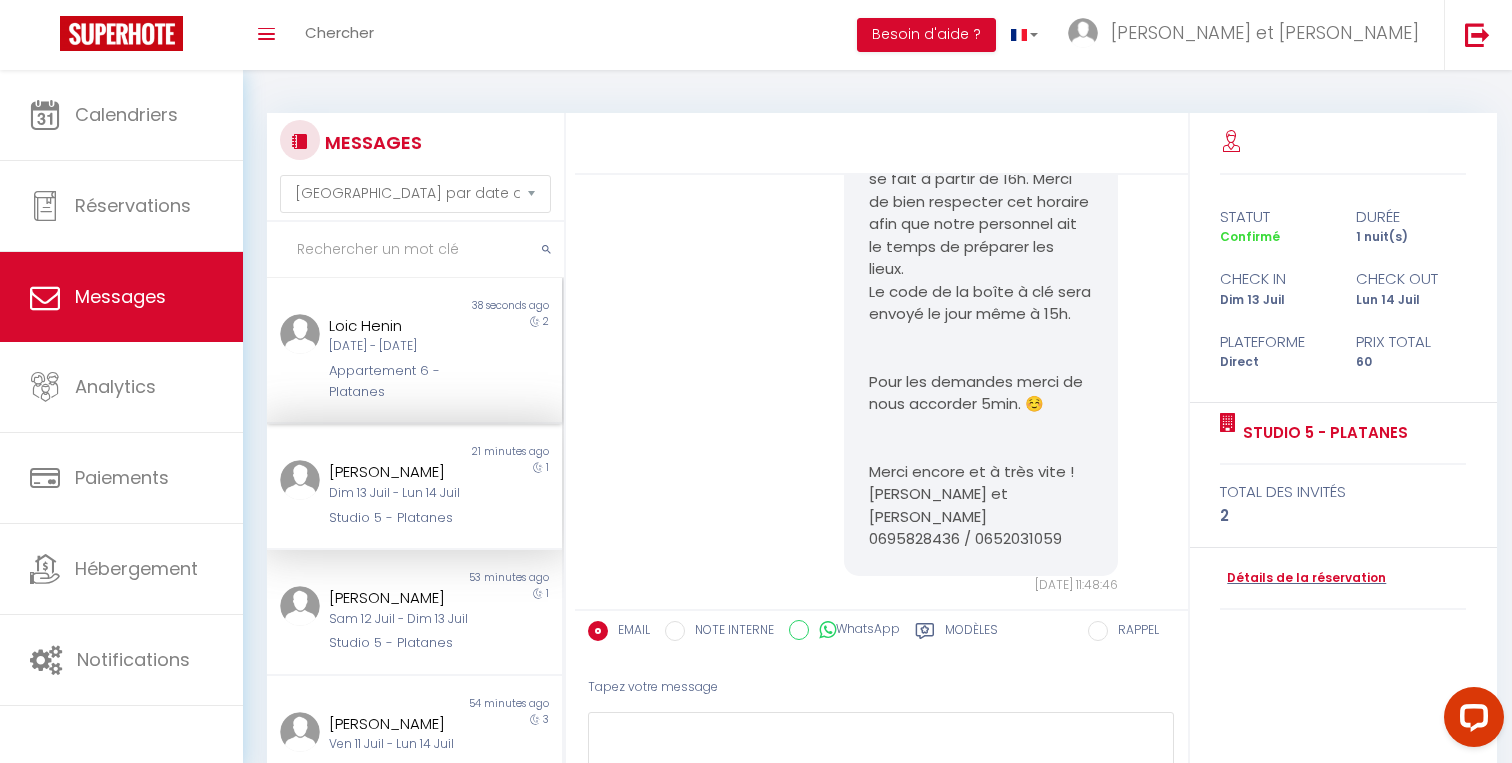 click on "[PERSON_NAME]   [DATE] - [DATE]   Appartement 6 - Platanes" at bounding box center (402, 358) 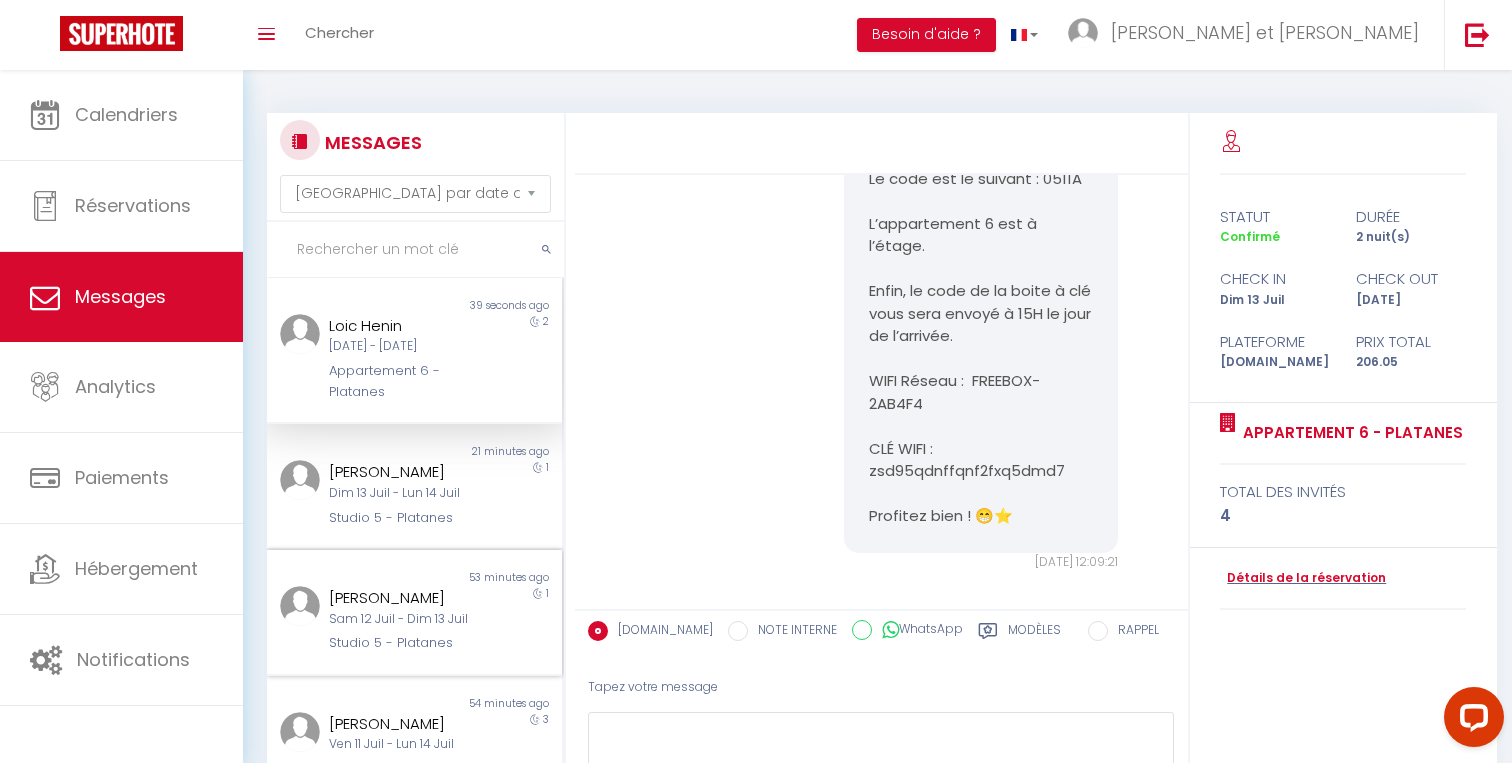 click on "Non lu" at bounding box center (340, 578) 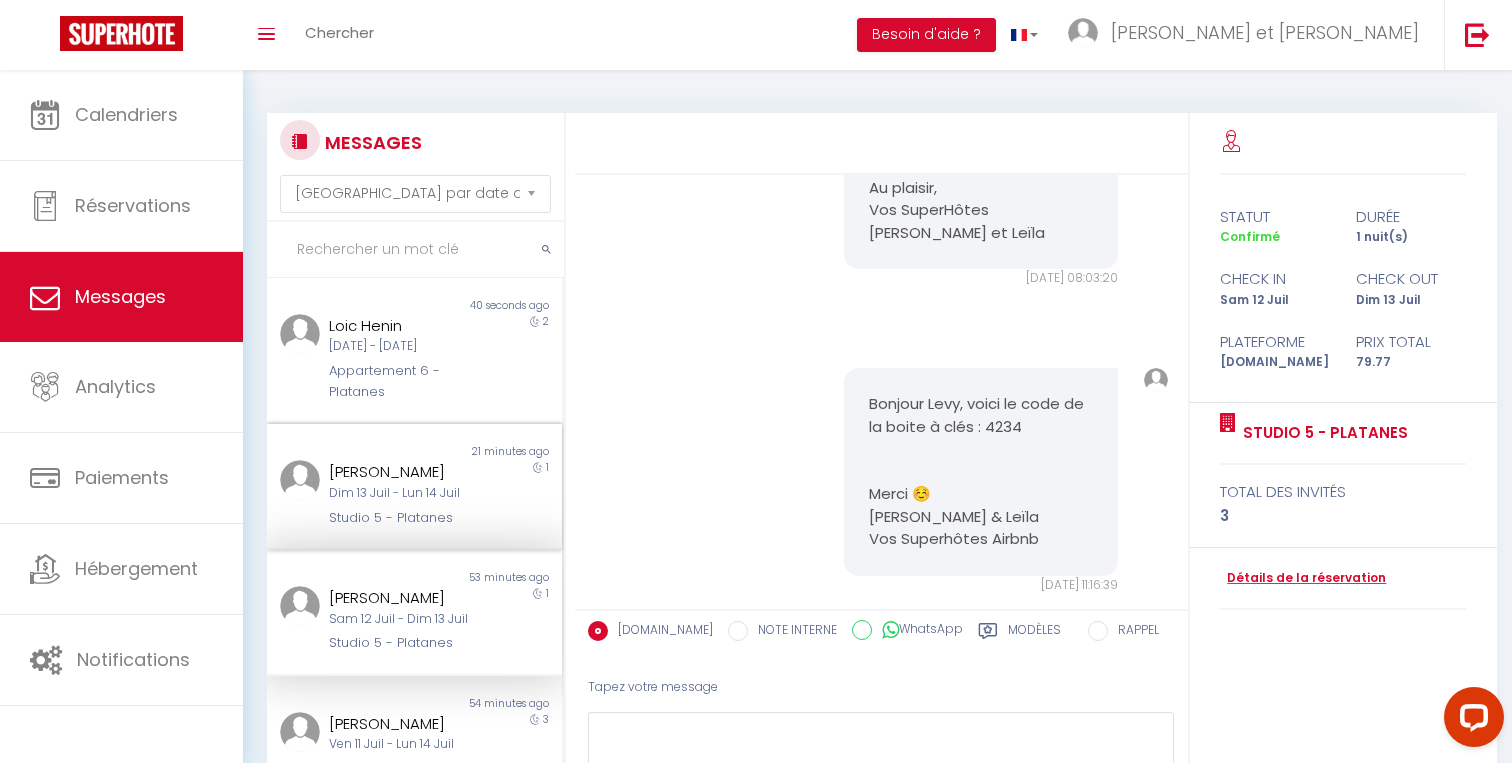 click on "[PERSON_NAME]" at bounding box center (402, 472) 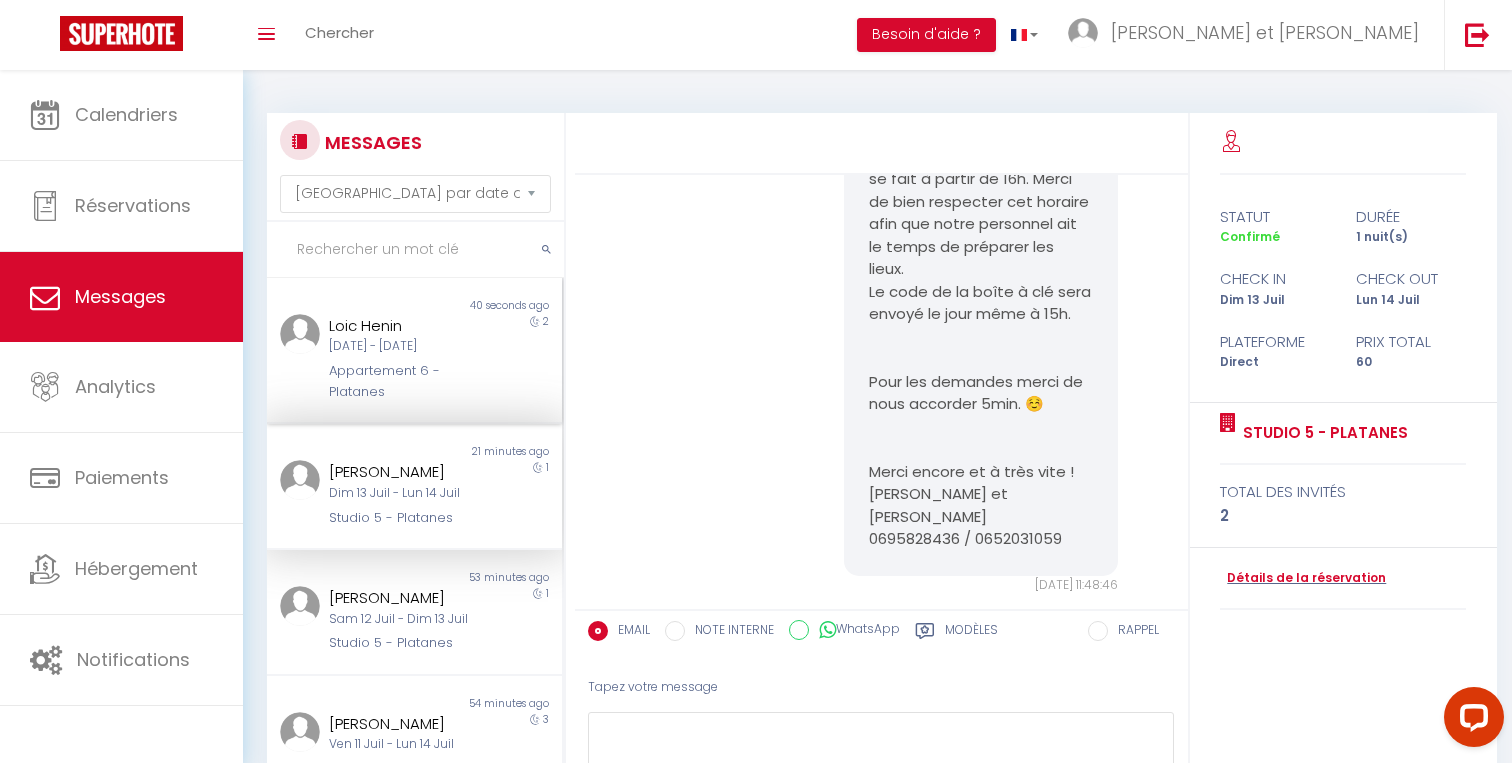 click on "Appartement 6 - Platanes" at bounding box center (402, 381) 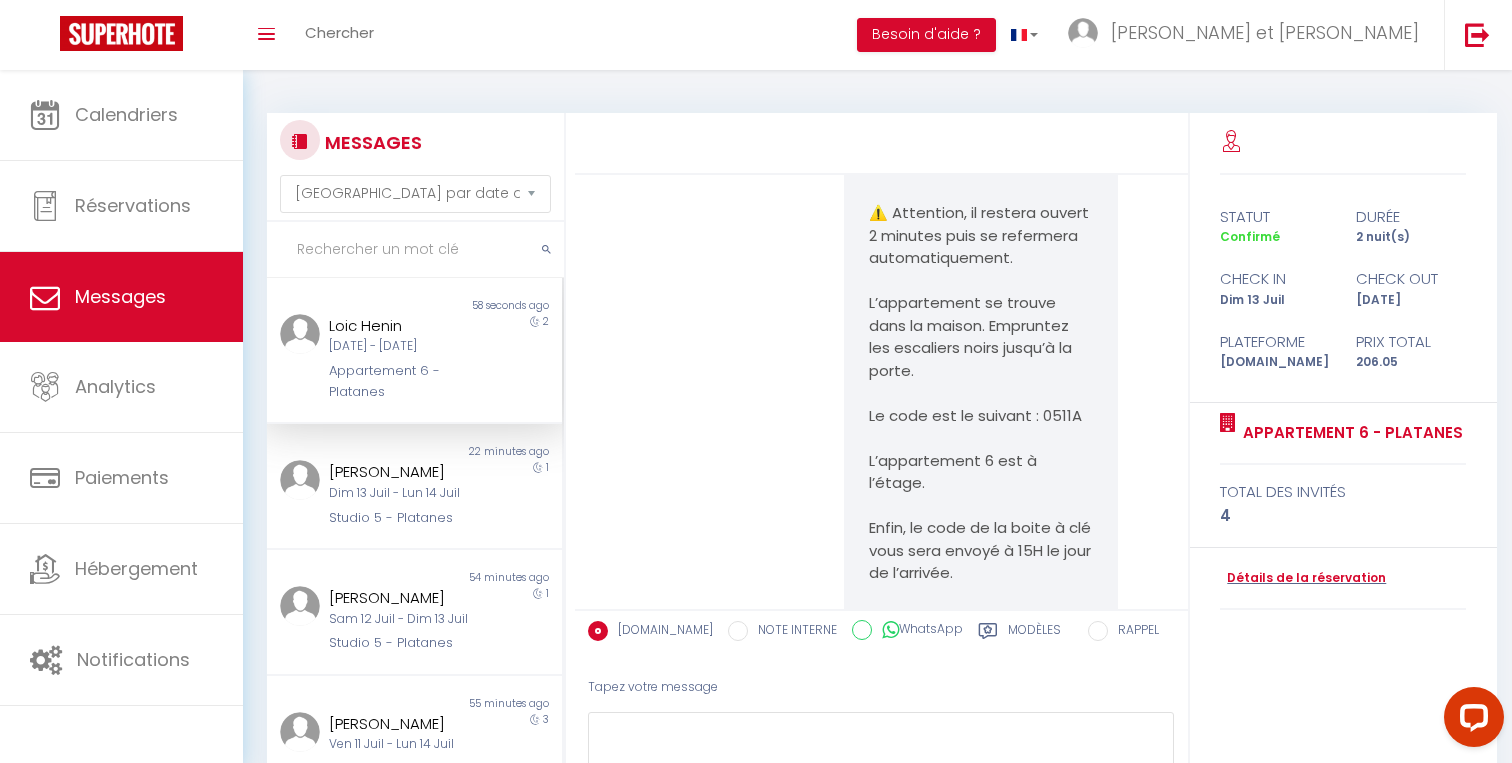 scroll, scrollTop: 2491, scrollLeft: 0, axis: vertical 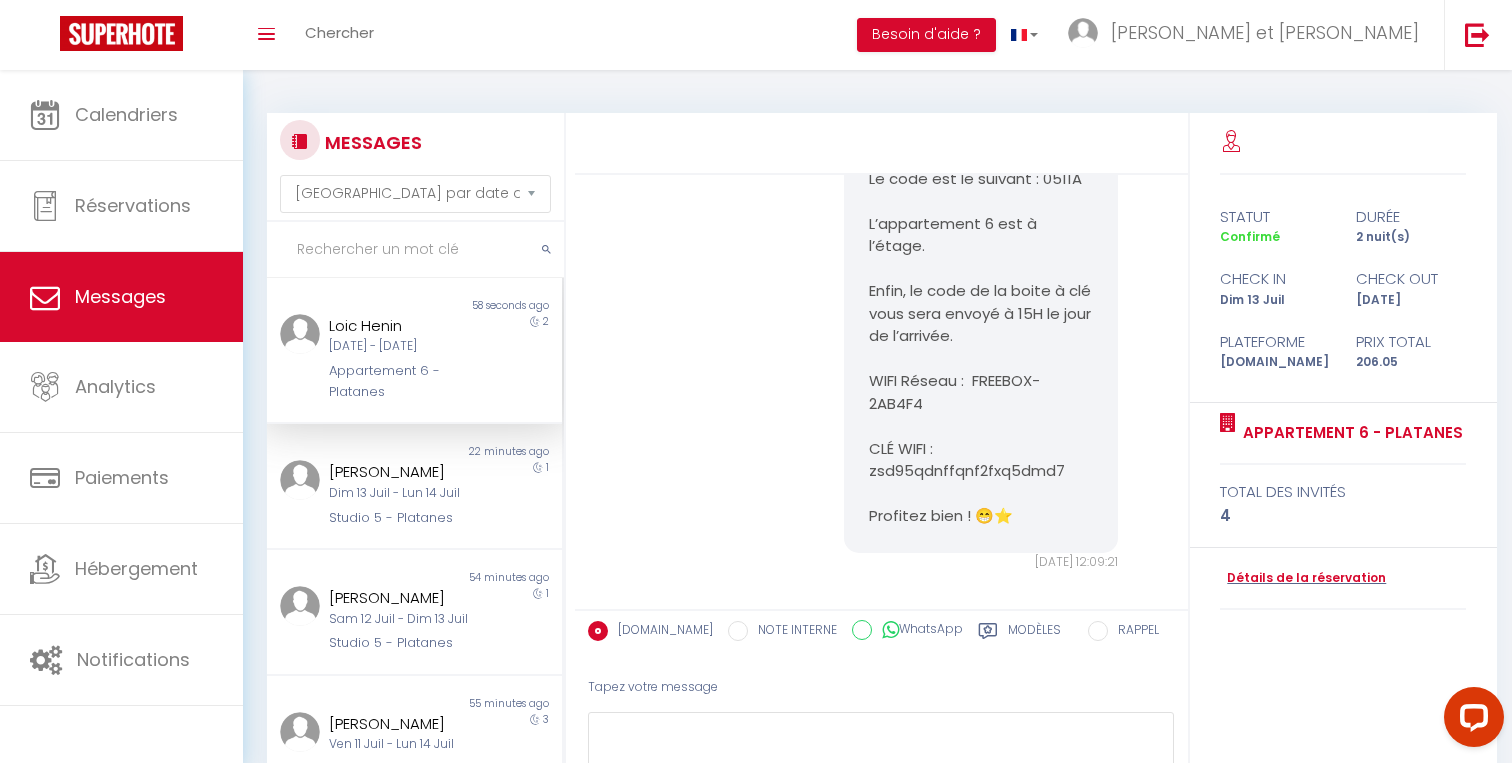 click on "Appartement 6 - Platanes" at bounding box center (402, 381) 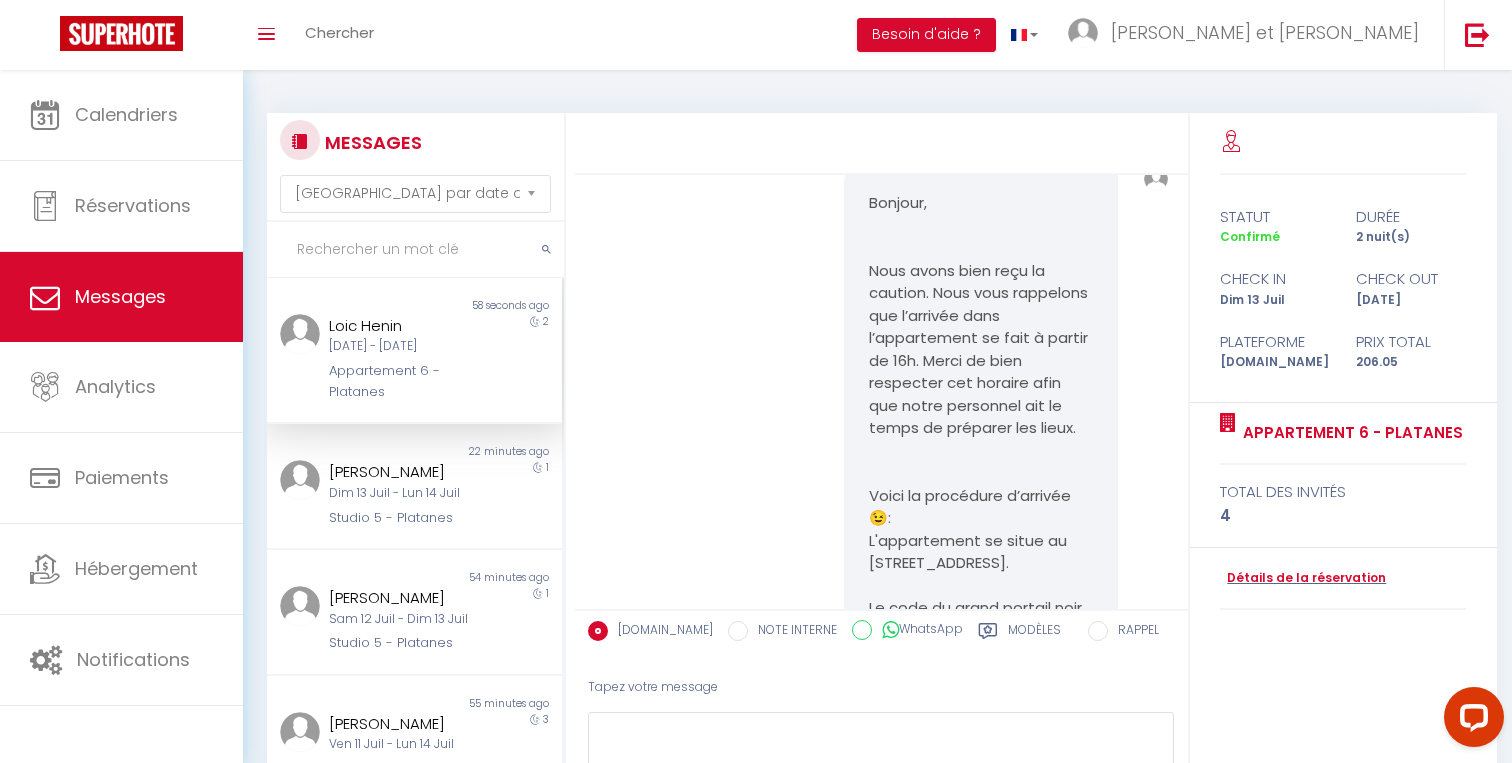 scroll, scrollTop: 1685, scrollLeft: 0, axis: vertical 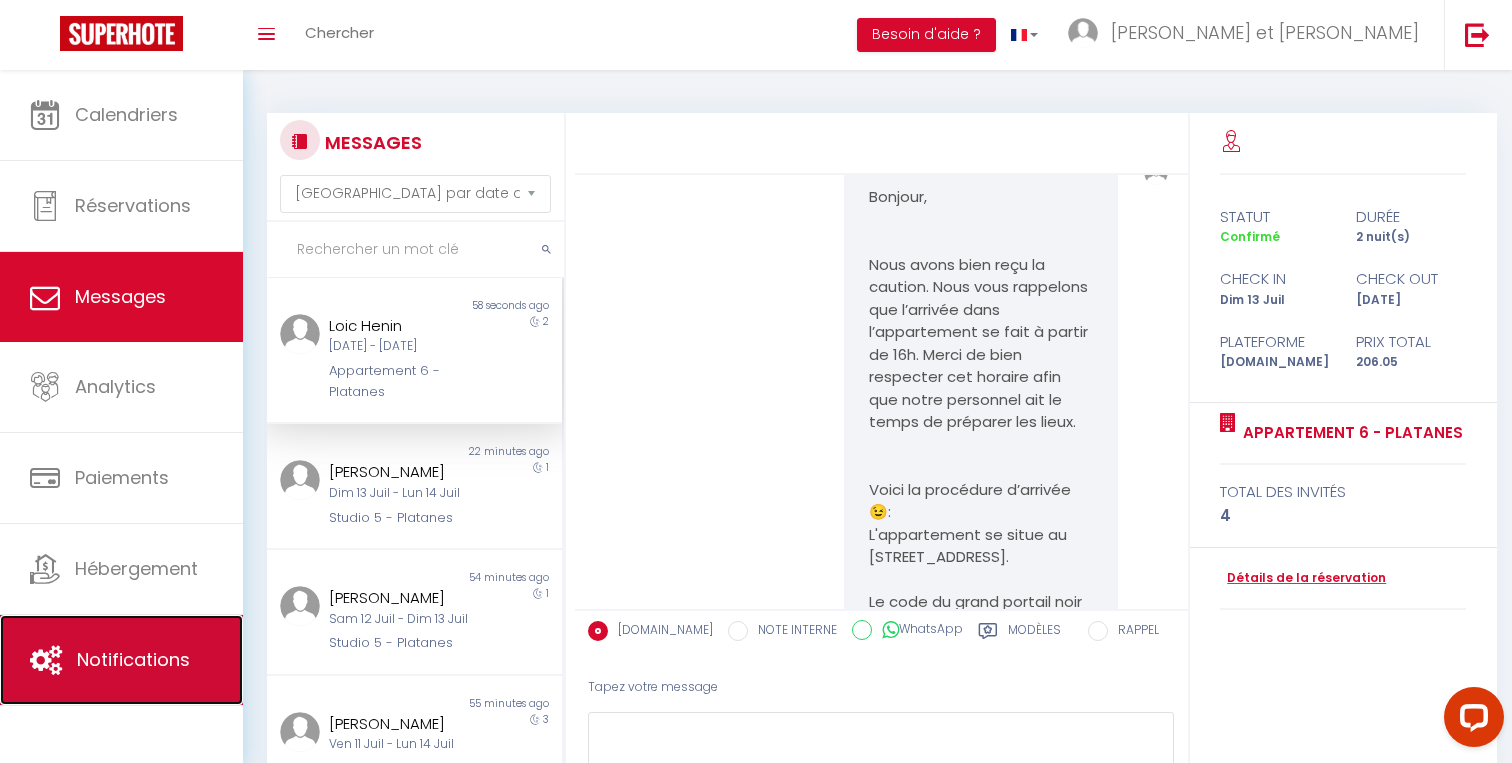 click on "Notifications" at bounding box center [121, 660] 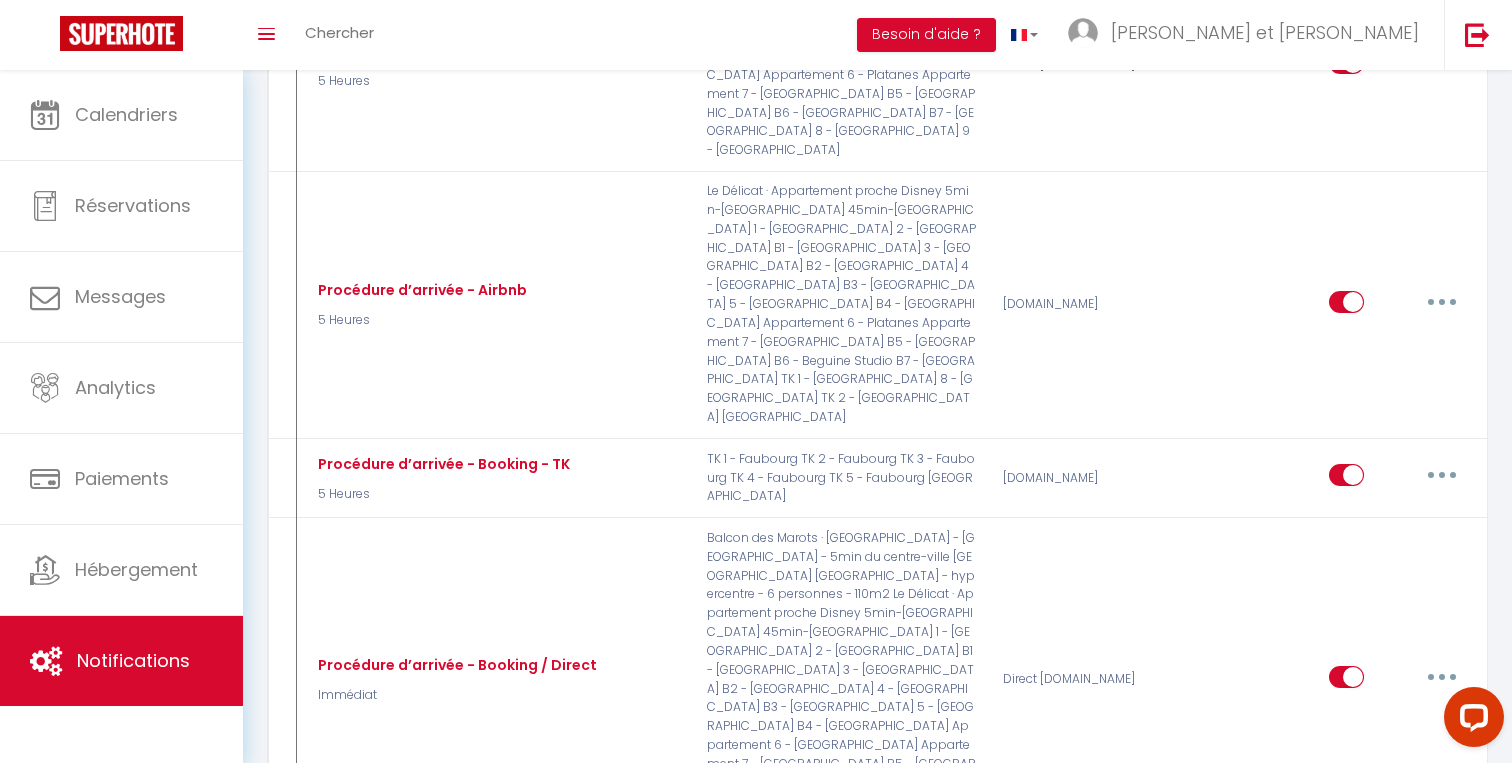 scroll, scrollTop: 913, scrollLeft: 0, axis: vertical 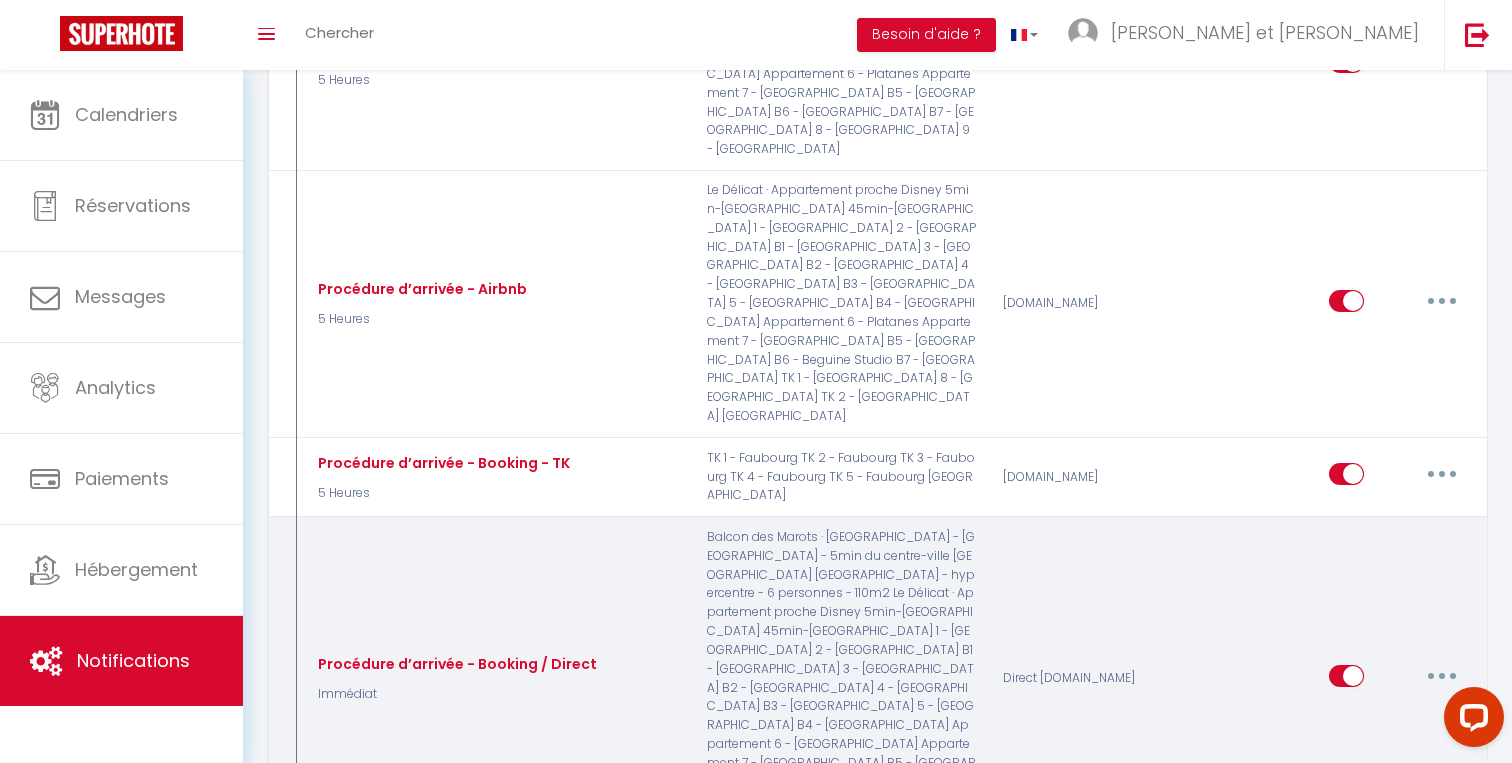 click at bounding box center [1442, 676] 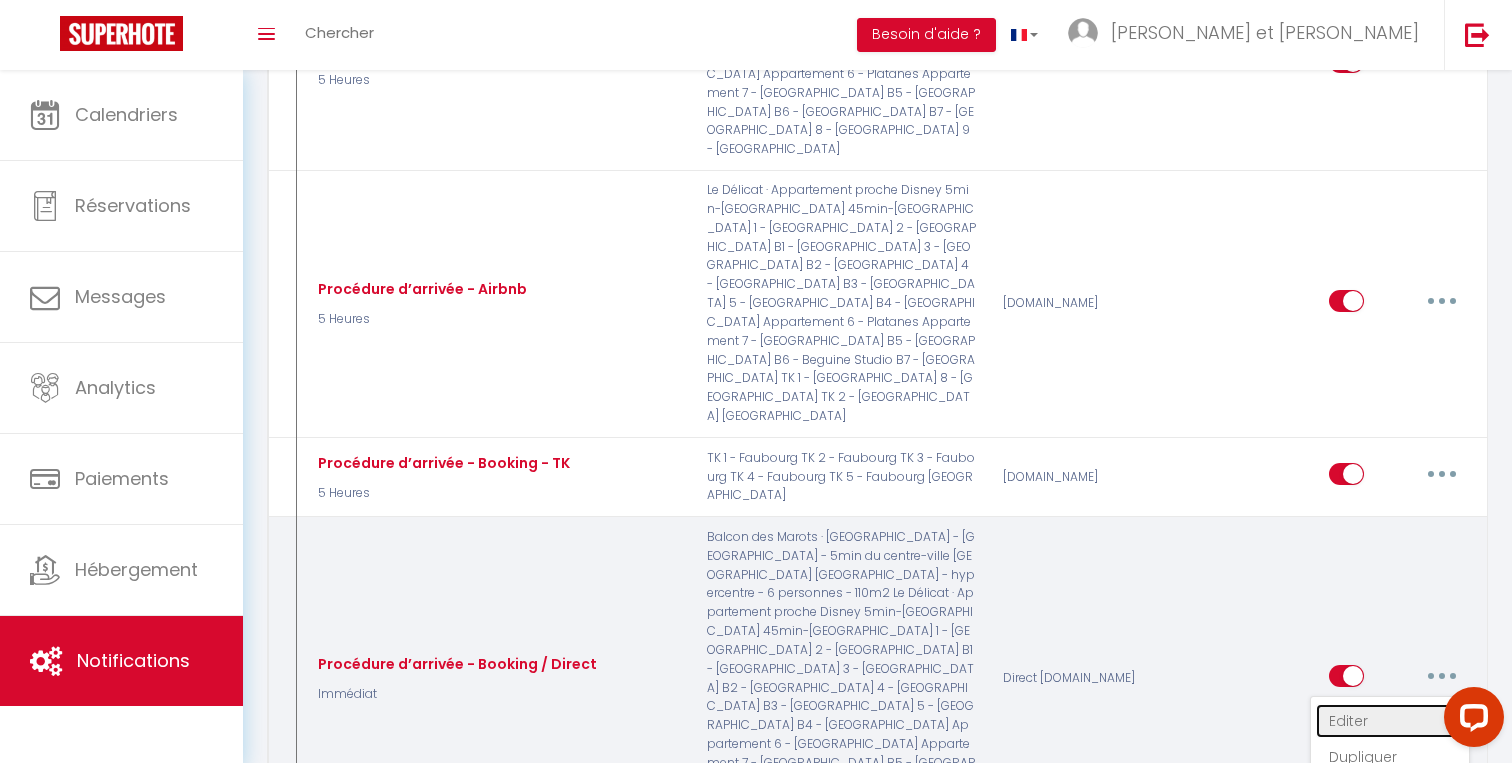 click on "Editer" at bounding box center [1390, 721] 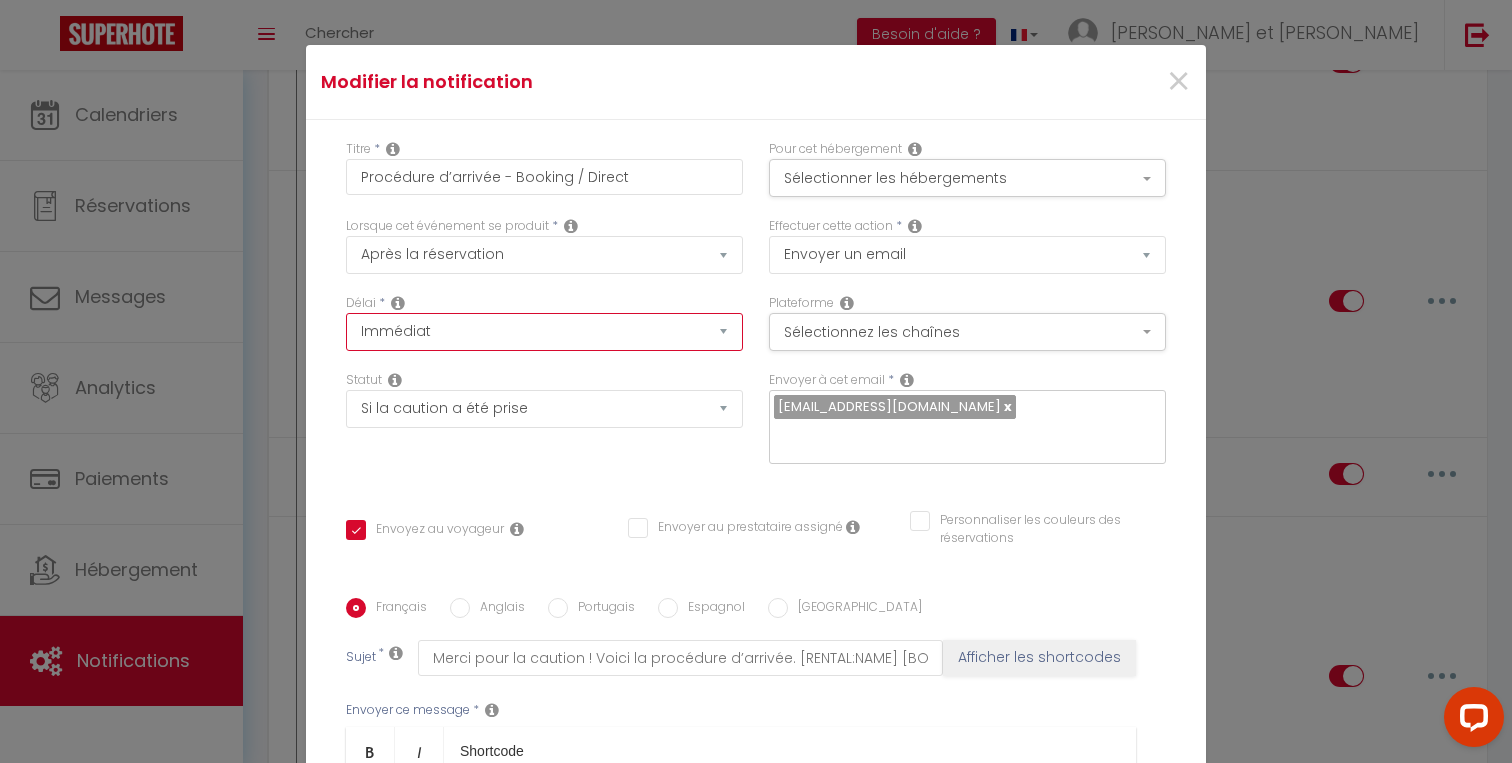 click on "Immédiat - 10 Minutes - 1 Heure - 2 Heures - 3 Heures - 4 Heures - 5 Heures - 6 Heures - 7 Heures - 8 Heures - 9 Heures - 10 Heures - 11 Heures - 12 Heures - 13 Heures - 14 Heures - 15 Heures - 16 Heures - 17 Heures - 18 Heures - 19 Heures - 20 Heures - 21 Heures - 22 Heures - 23 Heures   - 1 Jour - 2 Jours - 3 Jours - 4 Jours - 5 Jours - 6 Jours - 7 Jours - 8 Jours - 9 Jours - 10 Jours - 11 Jours - 12 Jours - 13 Jours - 14 Jours - 15 Jours - 16 Jours - 17 Jours - 18 Jours - 19 Jours - 20 Jours - 21 Jours - 22 Jours - 23 Jours - 24 Jours - 25 Jours - 26 Jours - 27 Jours - 28 Jours - 29 Jours - 30 Jours - 31 Jours - 32 Jours - 33 Jours - 34 Jours - 35 Jours - 36 Jours - 37 Jours - 38 Jours - 39 Jours - 40 Jours - 41 Jours - 42 Jours - 43 Jours - 44 Jours - 45 Jours - 46 Jours - 47 Jours - 48 Jours - 49 Jours - 50 Jours - 51 Jours - 52 Jours - 53 Jours - 54 Jours - 55 Jours - 56 Jours - 57 Jours - 58 Jours - 59 Jours - 60 Jours - 61 Jours - 62 Jours - 63 Jours - 64 Jours - 65 Jours - 66 Jours - 67 Jours" at bounding box center (544, 332) 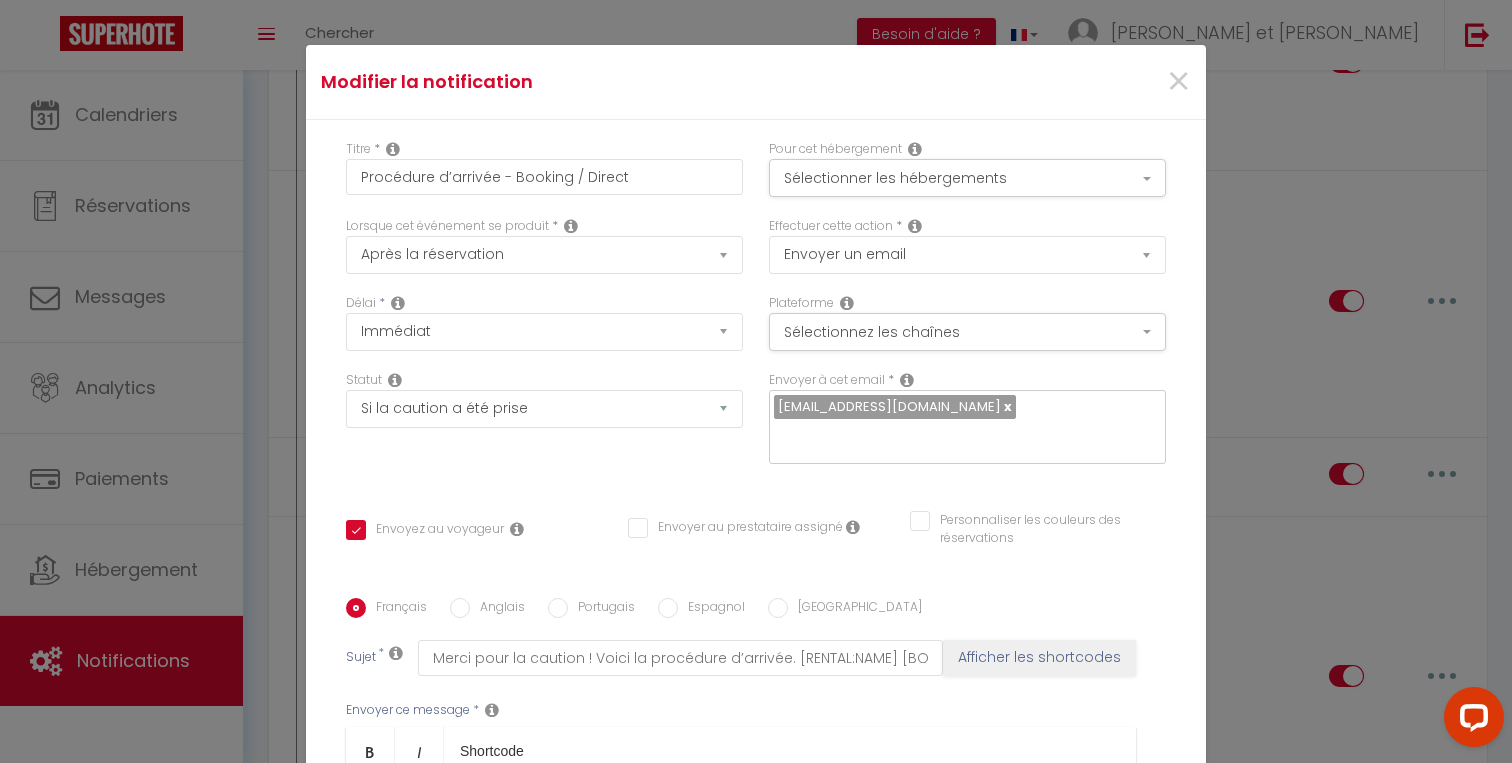 click at bounding box center [847, 303] 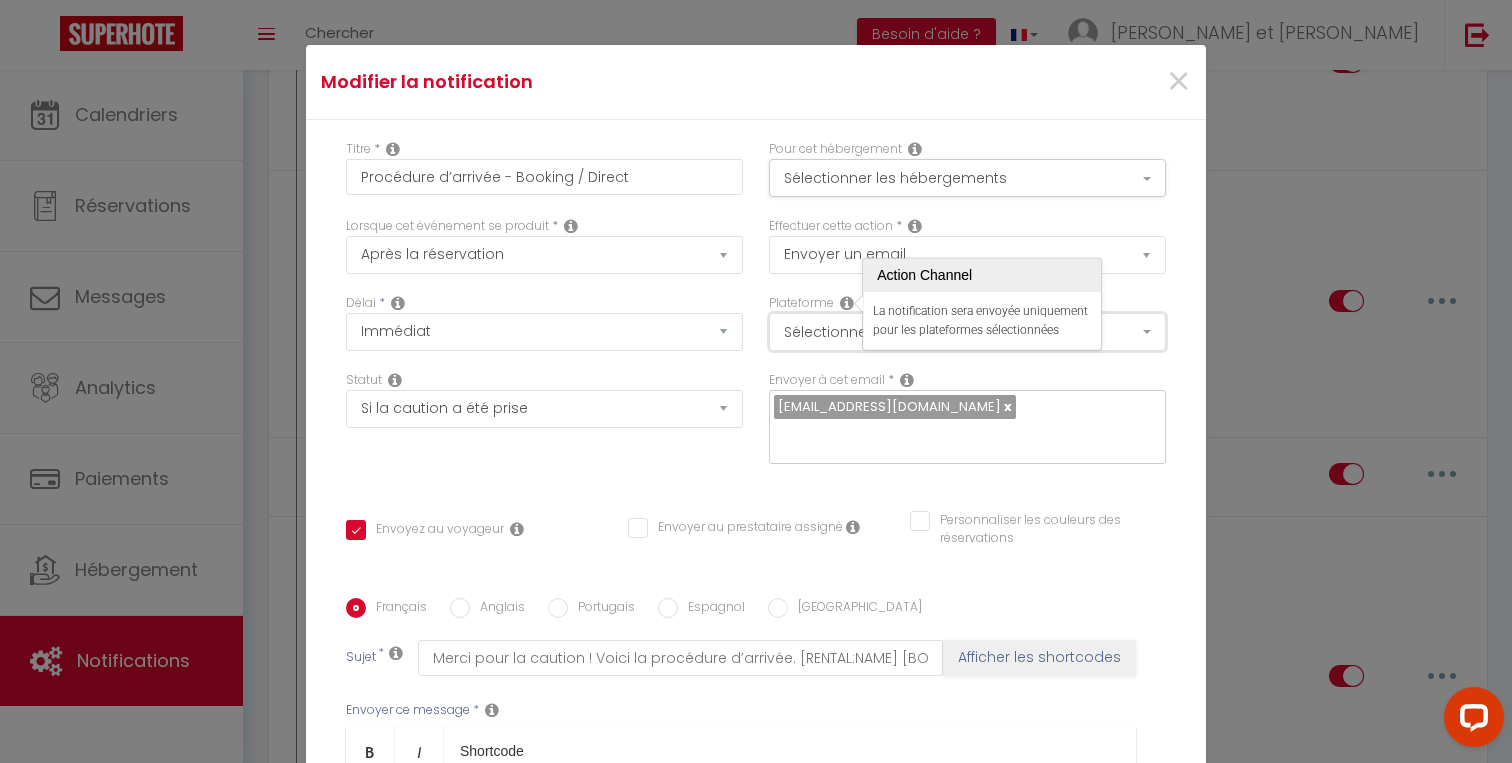 click on "Sélectionnez les chaînes" at bounding box center [967, 332] 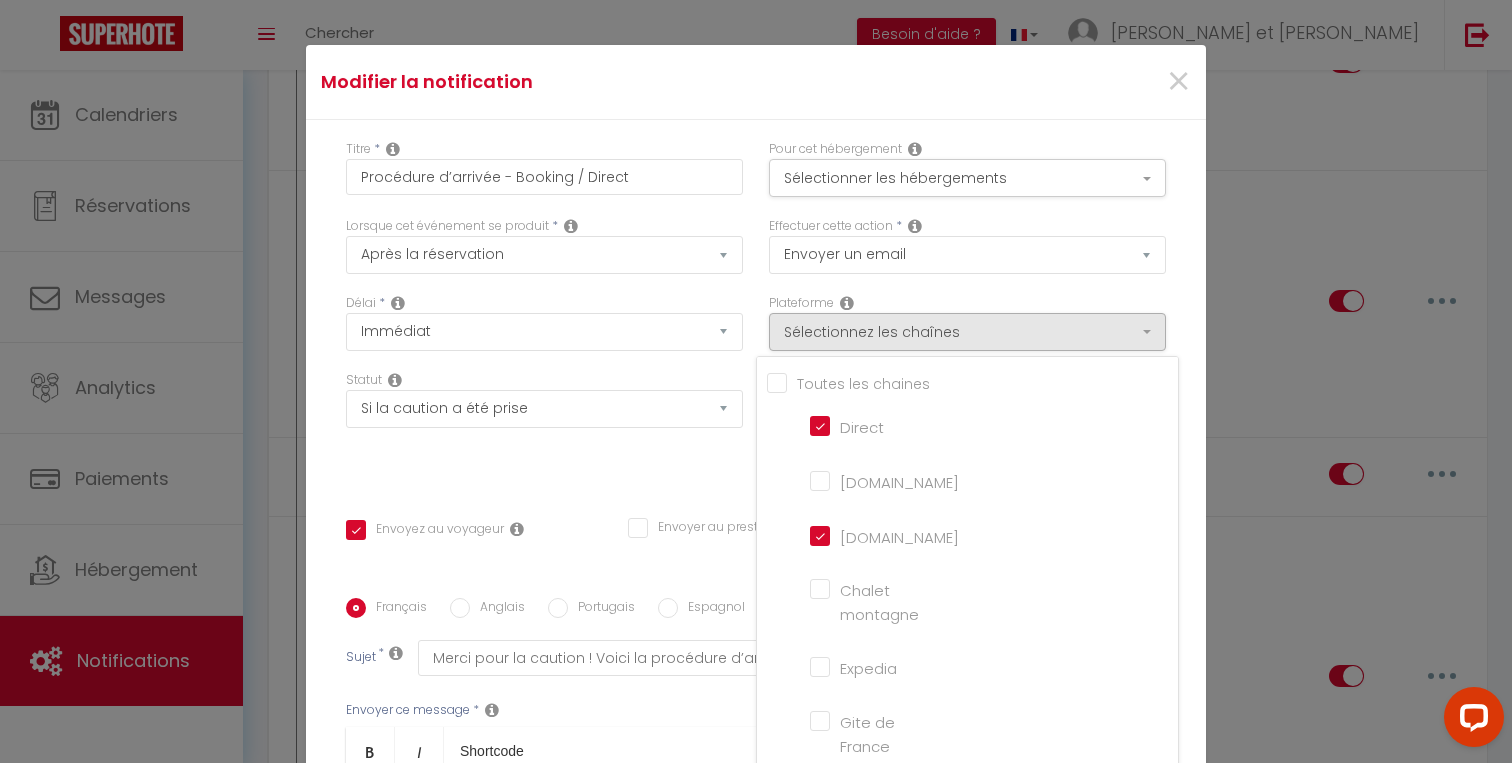 click on "Statut     Aucun   Si la réservation est payée   Si réservation non payée   Si la caution a été prise   Si caution non payée" at bounding box center (544, 427) 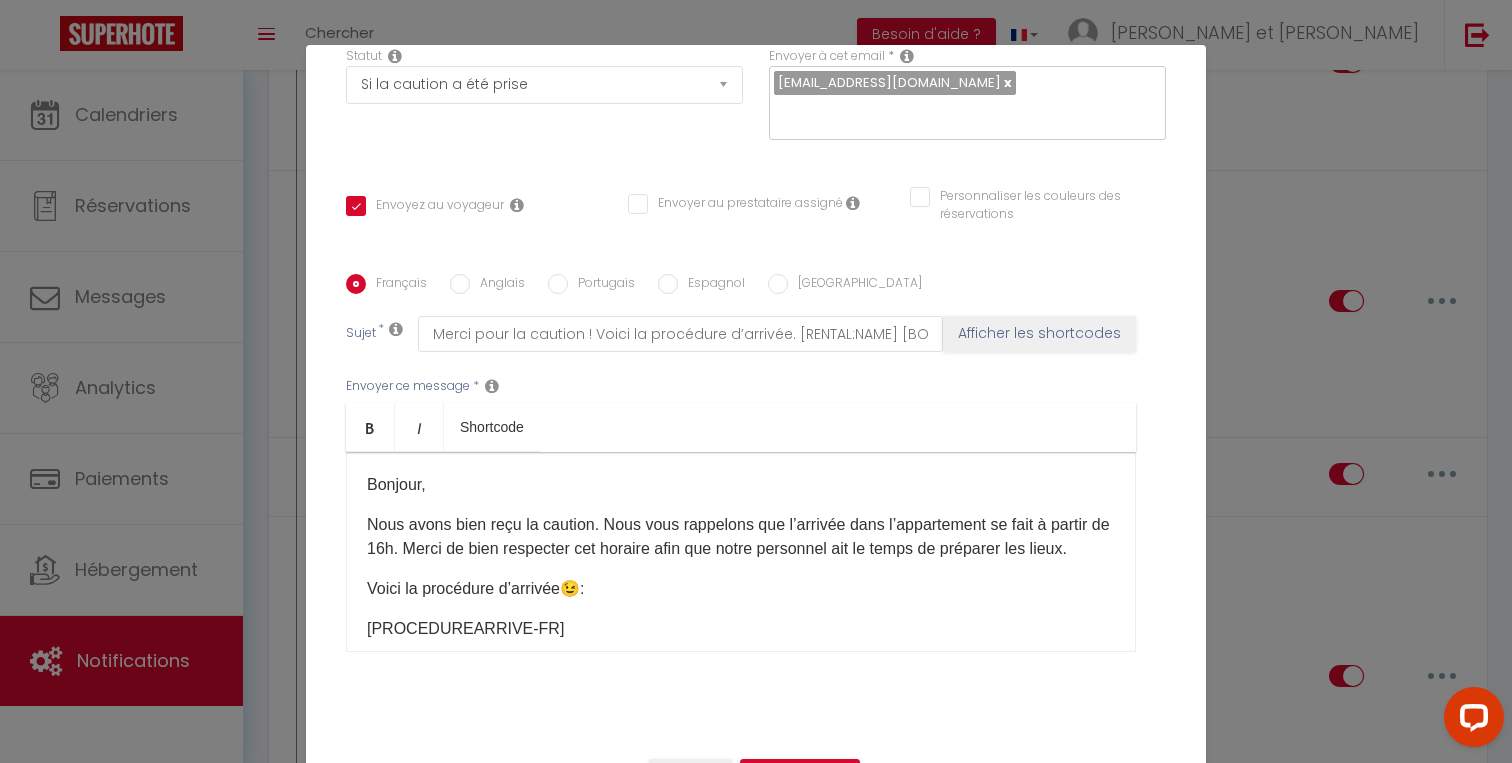 scroll, scrollTop: 330, scrollLeft: 0, axis: vertical 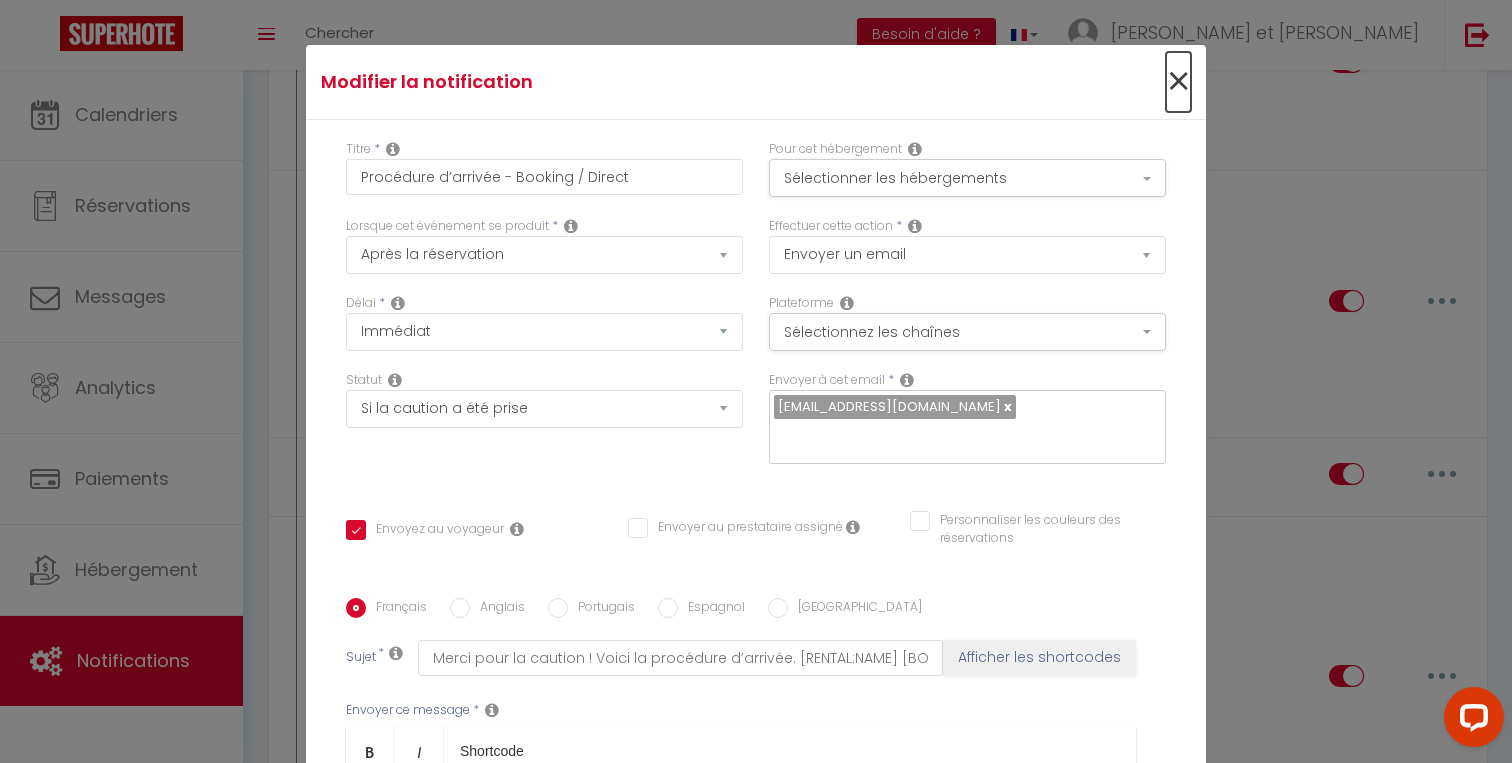click on "×" at bounding box center [1178, 82] 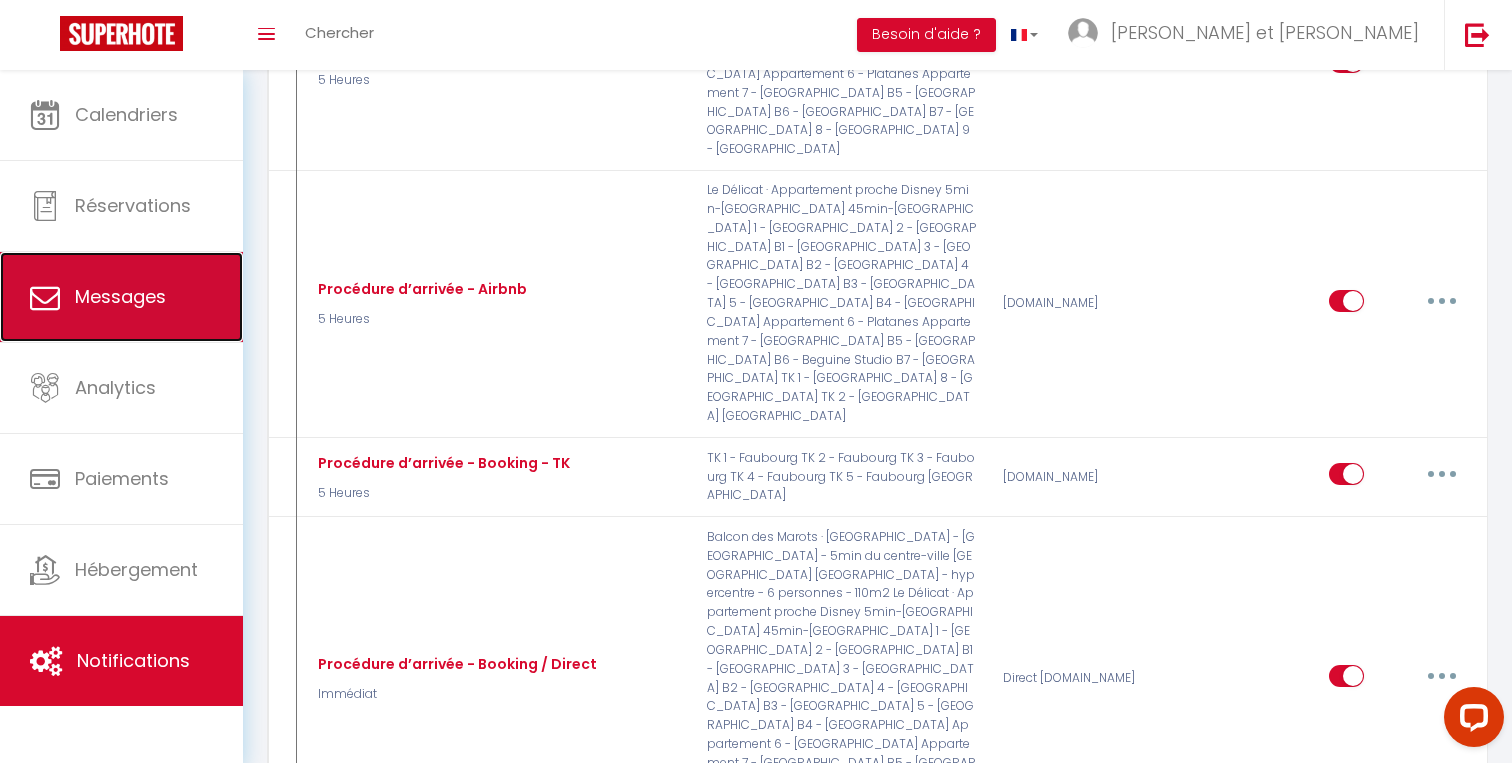 click on "Messages" at bounding box center [120, 296] 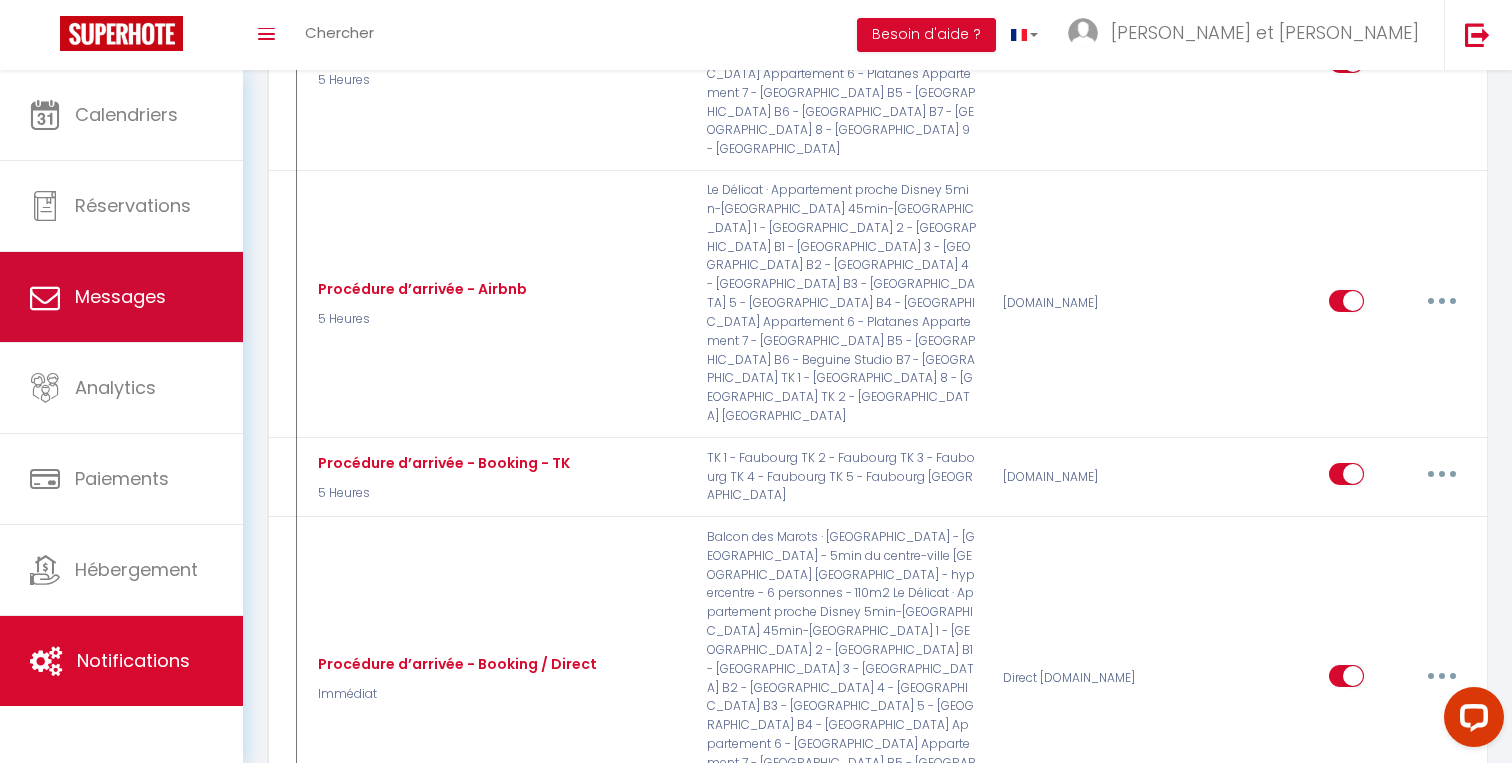 select on "message" 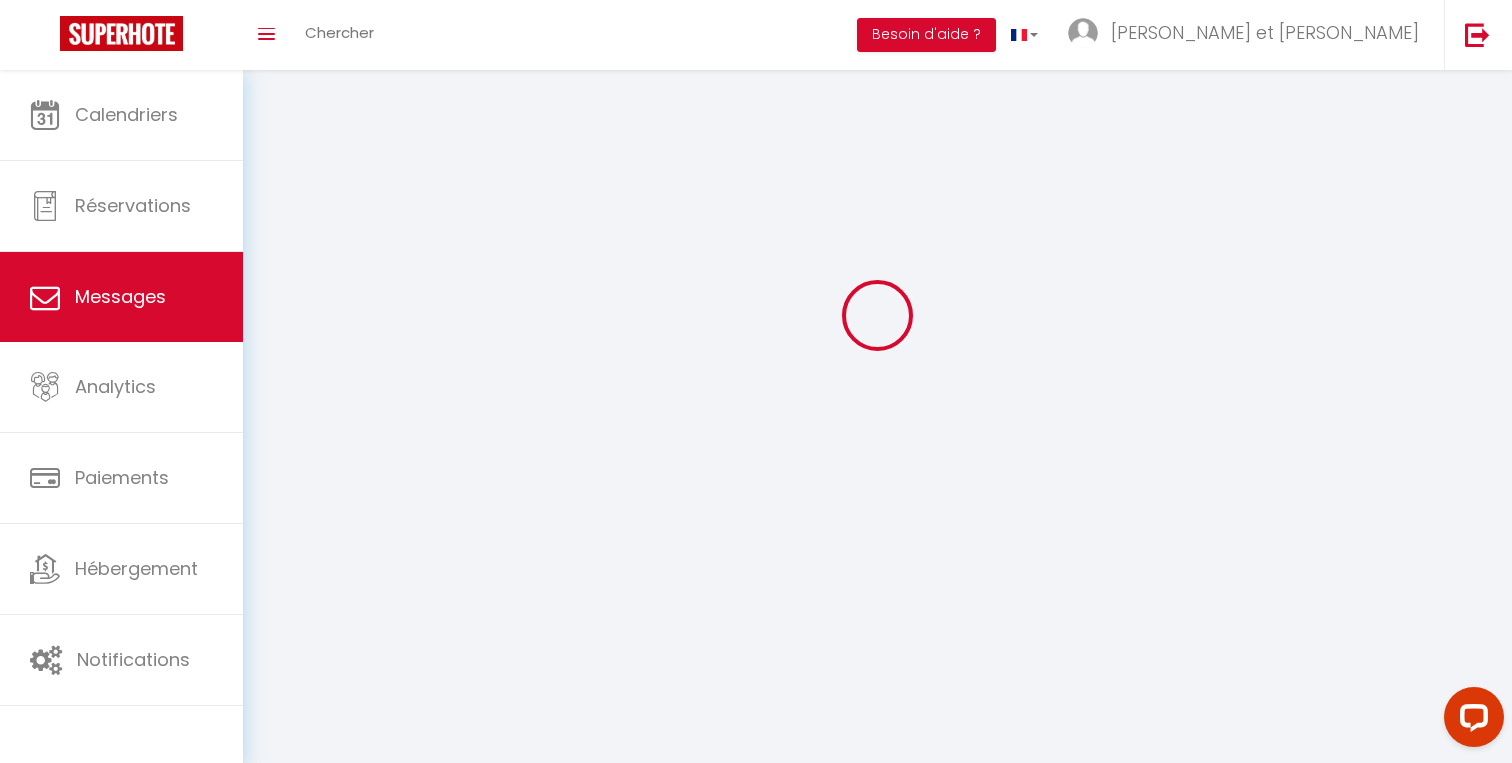 scroll, scrollTop: 0, scrollLeft: 0, axis: both 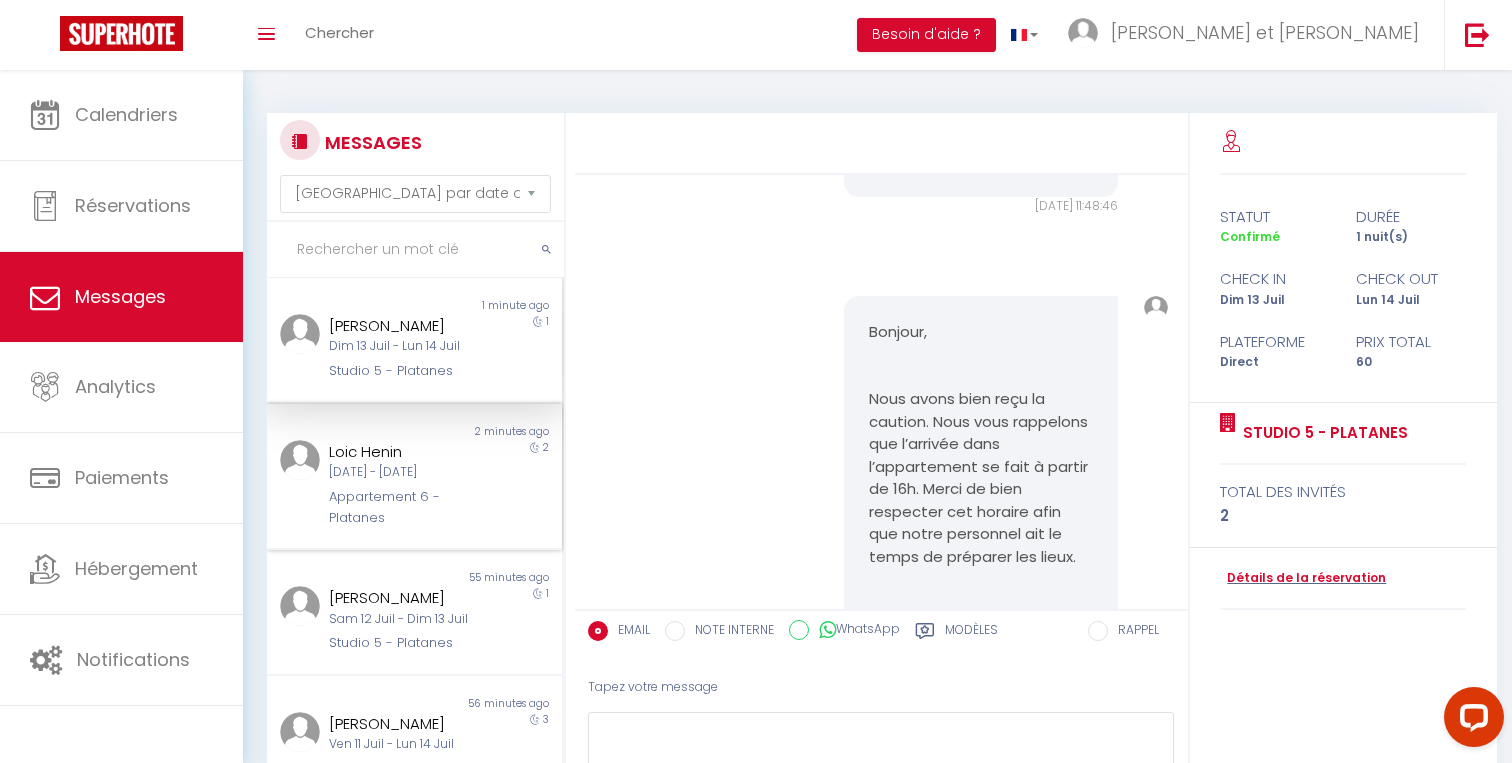click on "Appartement 6 - Platanes" at bounding box center (402, 507) 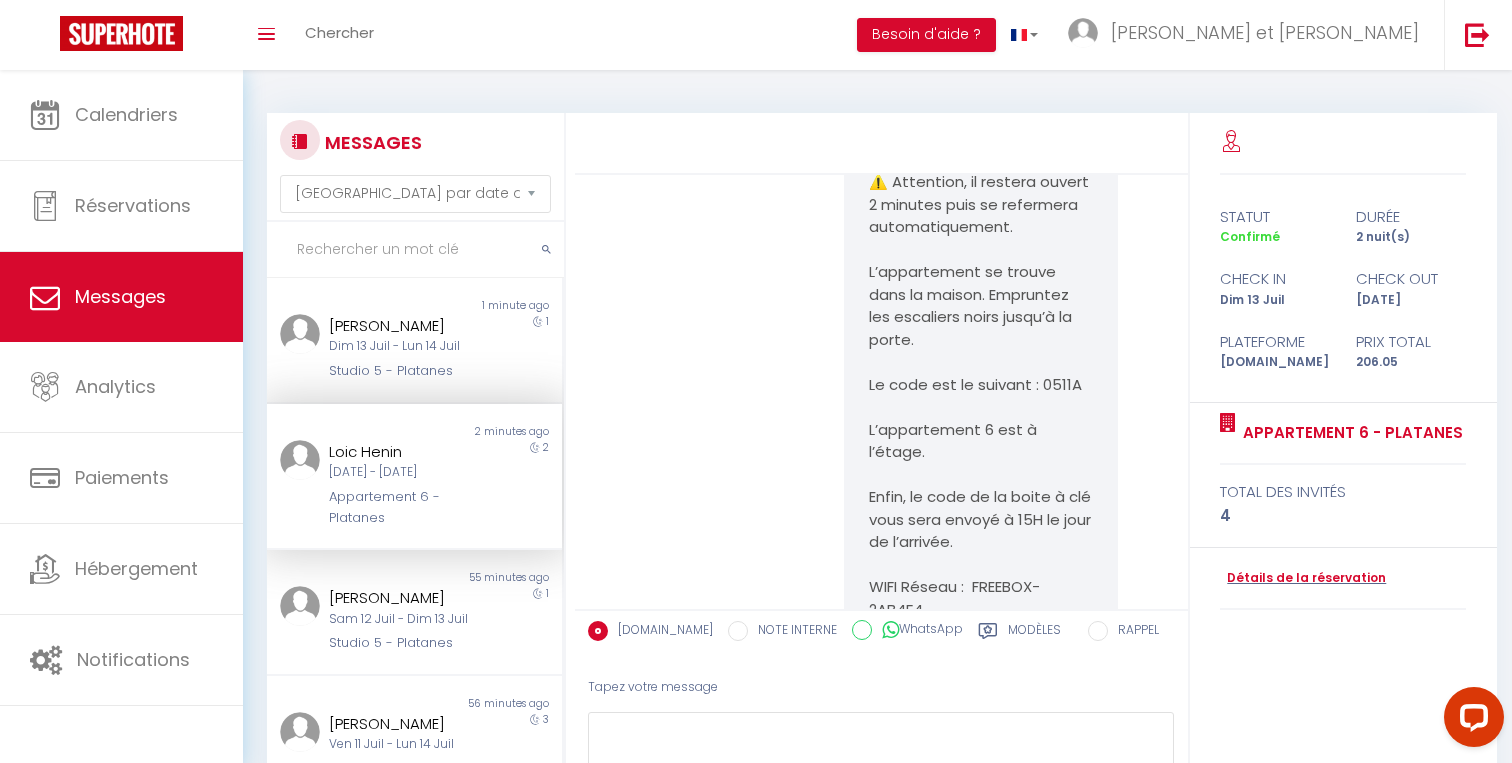 scroll, scrollTop: 2491, scrollLeft: 0, axis: vertical 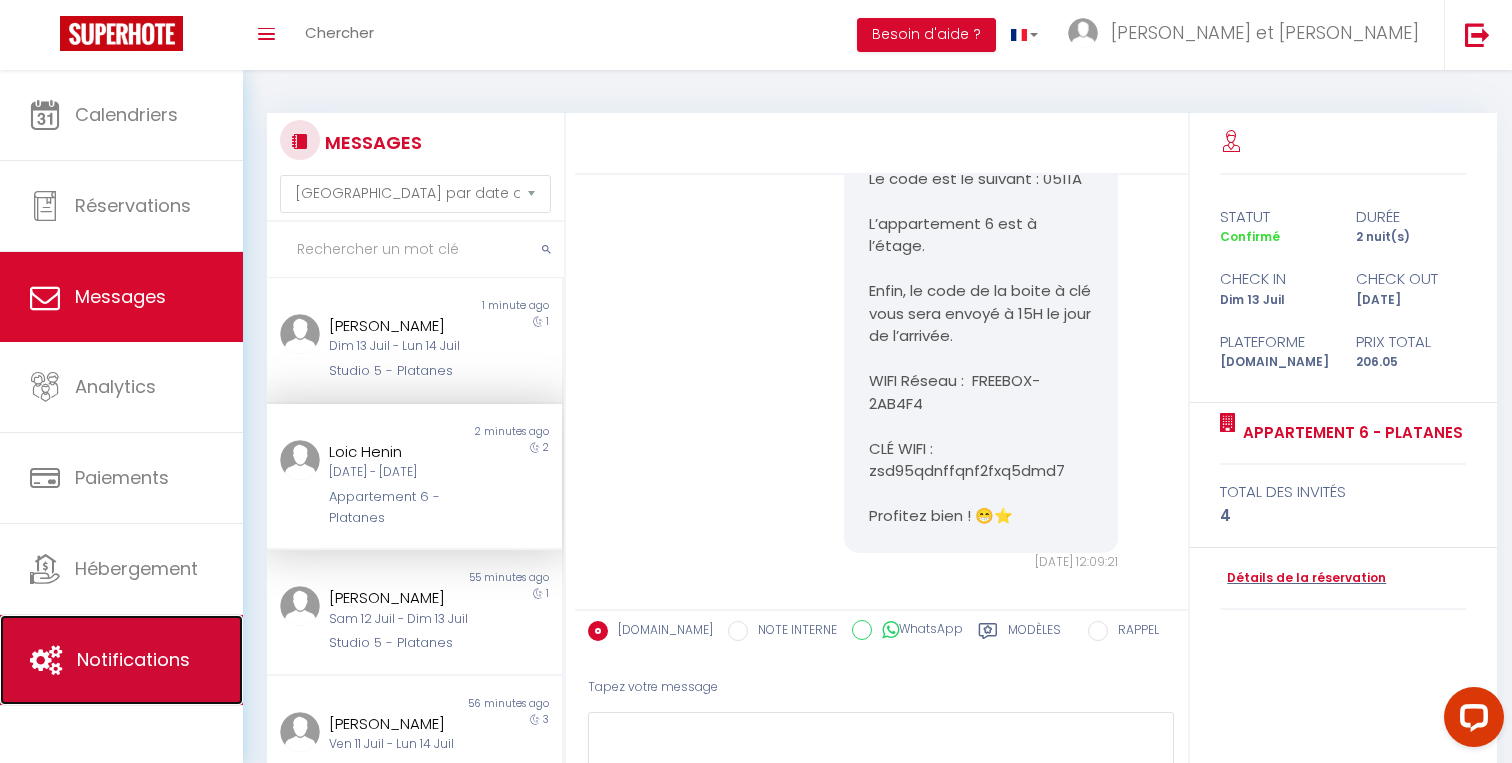 click on "Notifications" at bounding box center (133, 659) 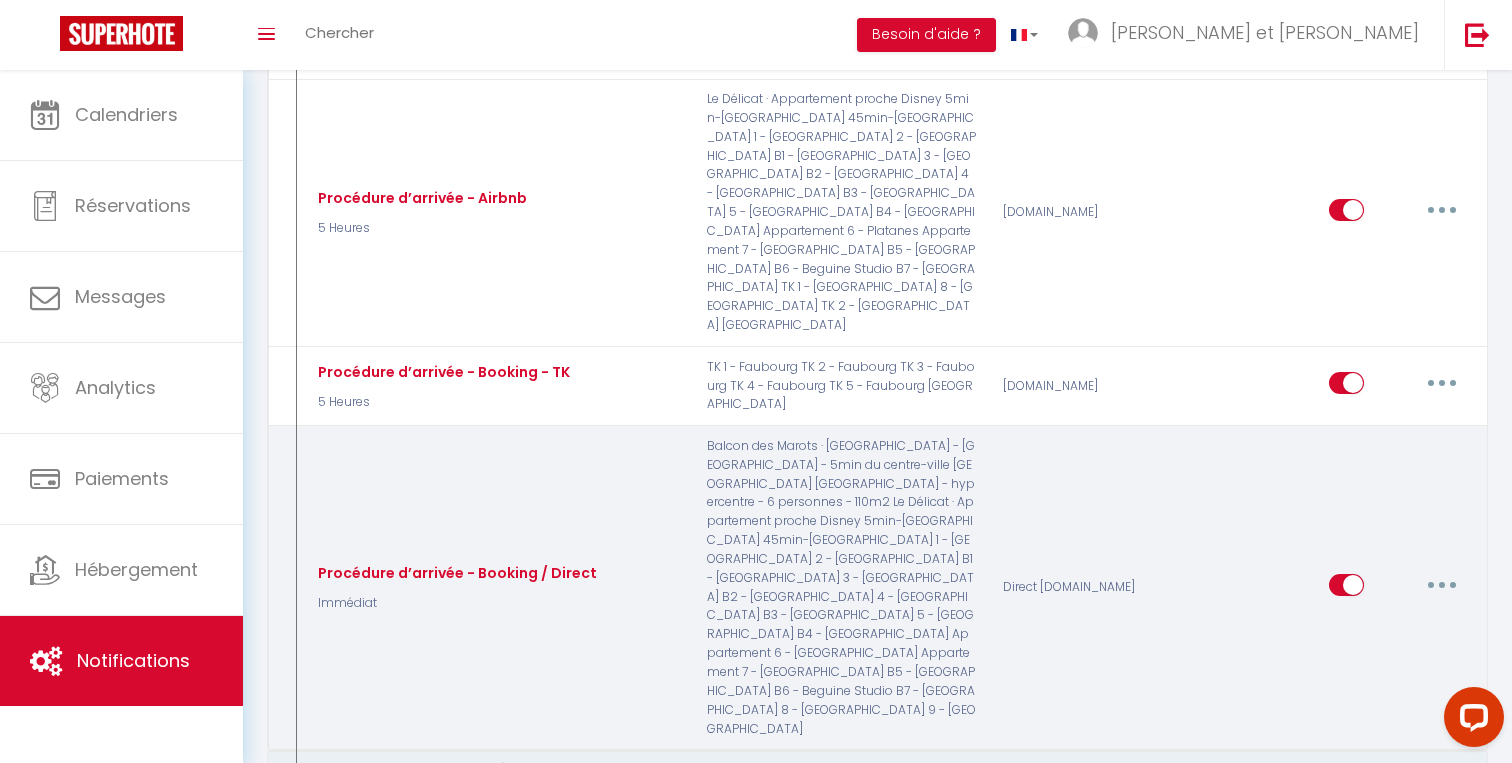 scroll, scrollTop: 1024, scrollLeft: 0, axis: vertical 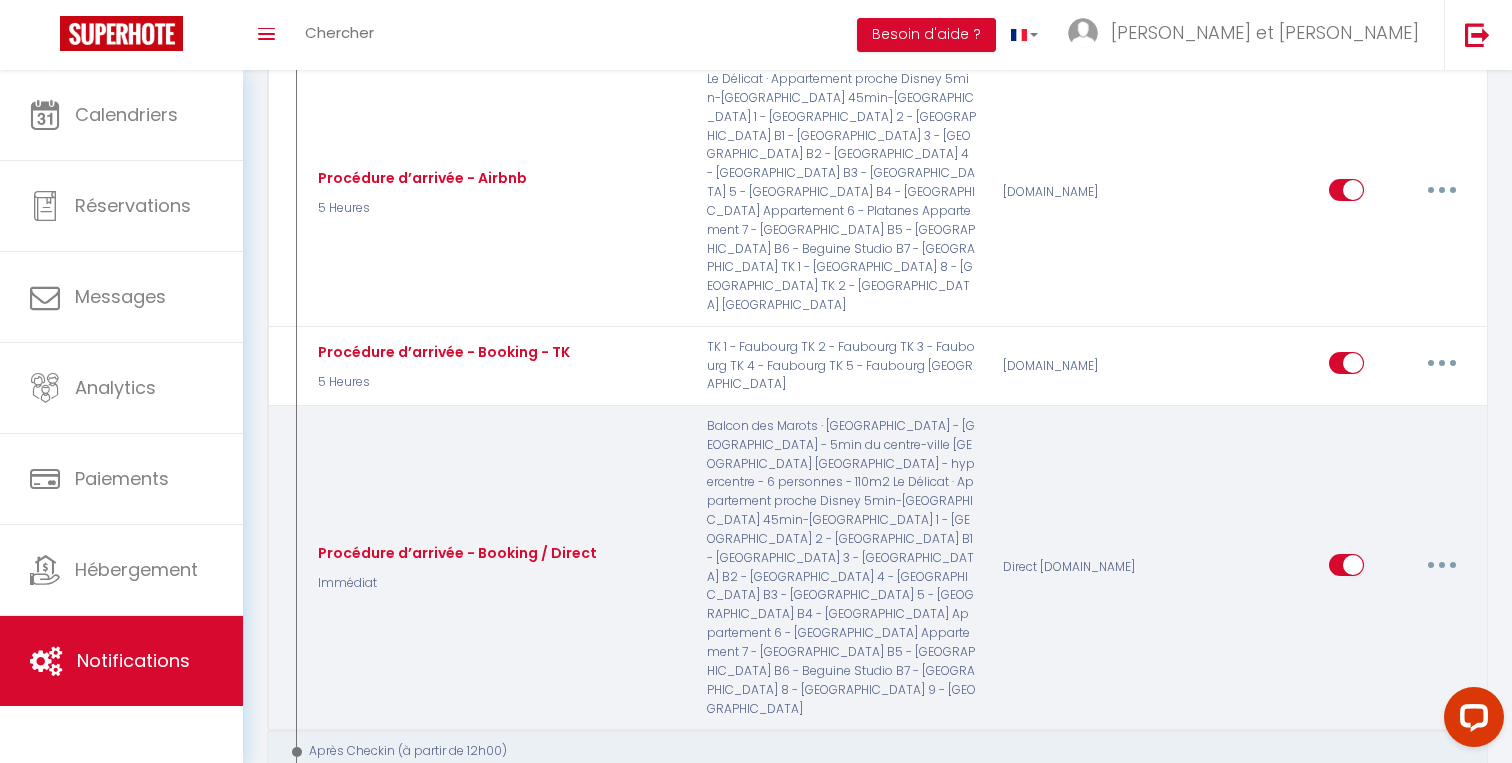 click at bounding box center [1442, 565] 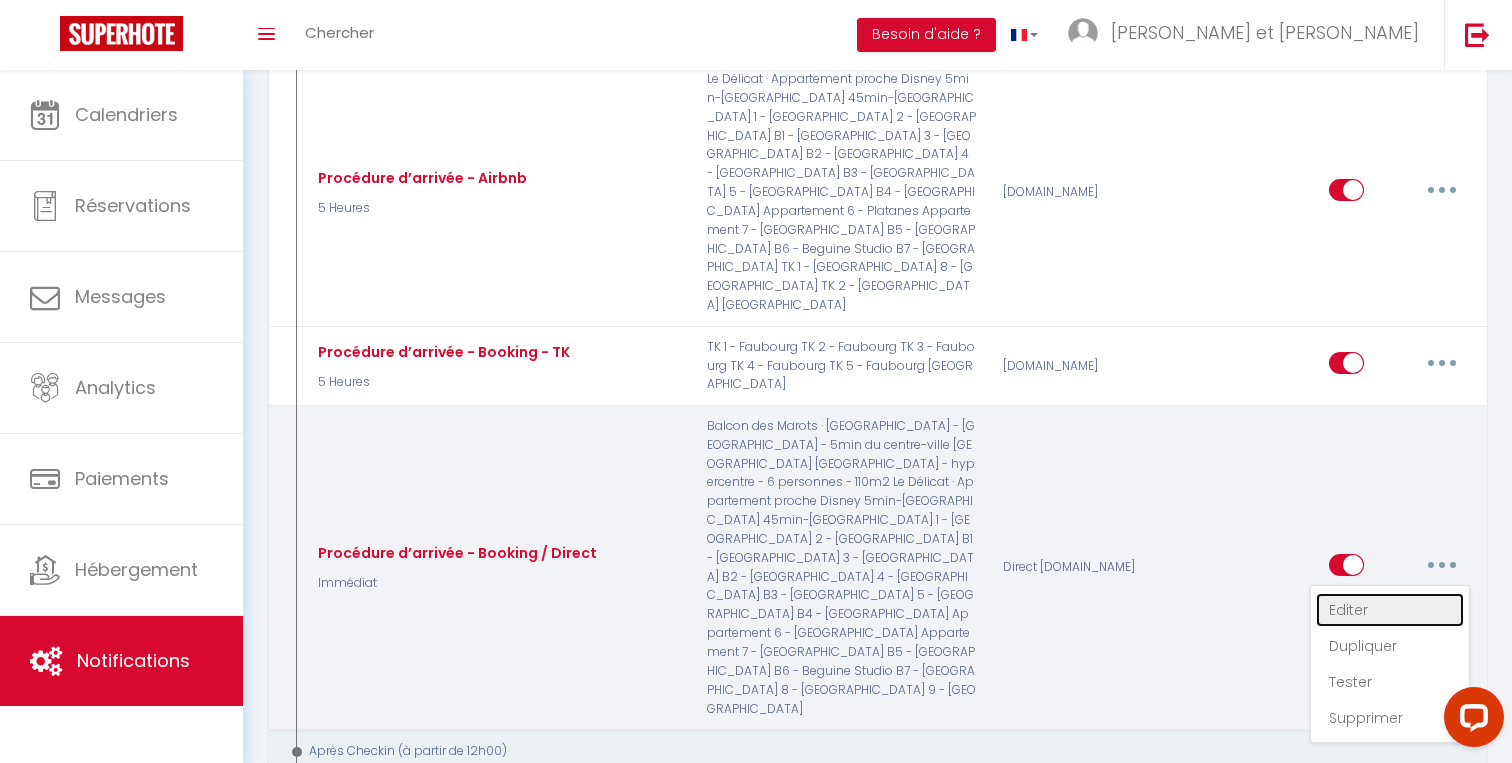 click on "Editer" at bounding box center [1390, 610] 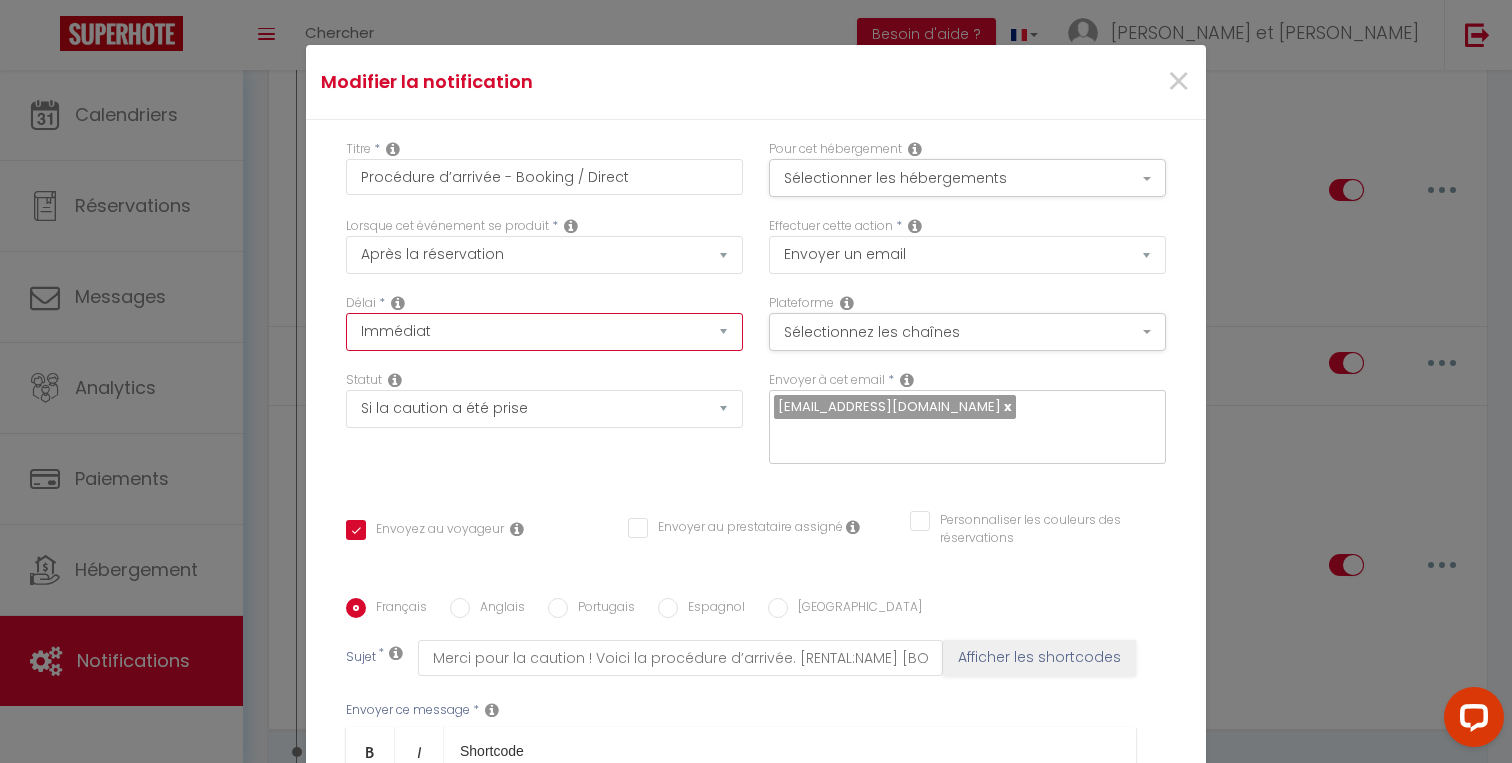 click on "Immédiat - 10 Minutes - 1 Heure - 2 Heures - 3 Heures - 4 Heures - 5 Heures - 6 Heures - 7 Heures - 8 Heures - 9 Heures - 10 Heures - 11 Heures - 12 Heures - 13 Heures - 14 Heures - 15 Heures - 16 Heures - 17 Heures - 18 Heures - 19 Heures - 20 Heures - 21 Heures - 22 Heures - 23 Heures   - 1 Jour - 2 Jours - 3 Jours - 4 Jours - 5 Jours - 6 Jours - 7 Jours - 8 Jours - 9 Jours - 10 Jours - 11 Jours - 12 Jours - 13 Jours - 14 Jours - 15 Jours - 16 Jours - 17 Jours - 18 Jours - 19 Jours - 20 Jours - 21 Jours - 22 Jours - 23 Jours - 24 Jours - 25 Jours - 26 Jours - 27 Jours - 28 Jours - 29 Jours - 30 Jours - 31 Jours - 32 Jours - 33 Jours - 34 Jours - 35 Jours - 36 Jours - 37 Jours - 38 Jours - 39 Jours - 40 Jours - 41 Jours - 42 Jours - 43 Jours - 44 Jours - 45 Jours - 46 Jours - 47 Jours - 48 Jours - 49 Jours - 50 Jours - 51 Jours - 52 Jours - 53 Jours - 54 Jours - 55 Jours - 56 Jours - 57 Jours - 58 Jours - 59 Jours - 60 Jours - 61 Jours - 62 Jours - 63 Jours - 64 Jours - 65 Jours - 66 Jours - 67 Jours" at bounding box center [544, 332] 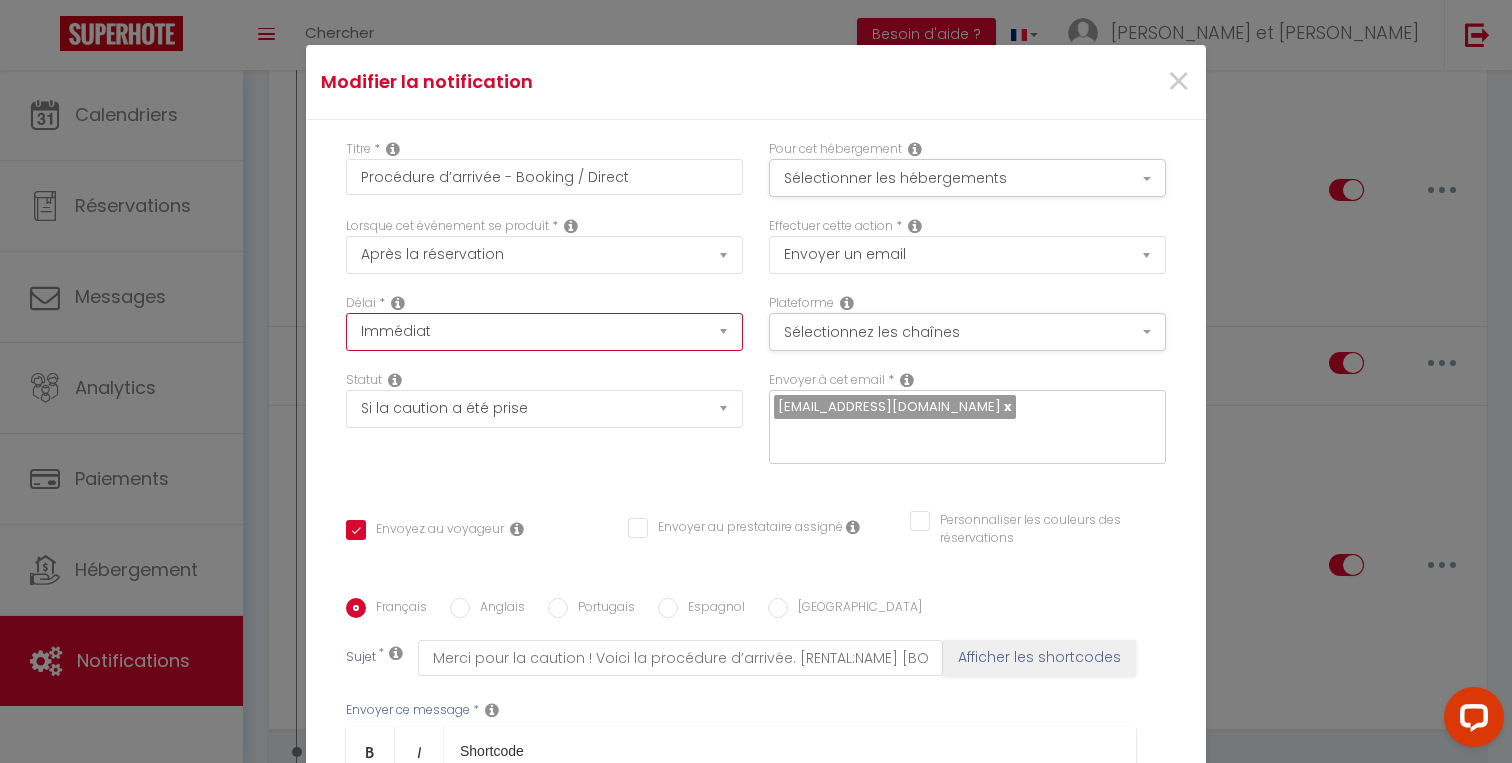 select on "5 Heures" 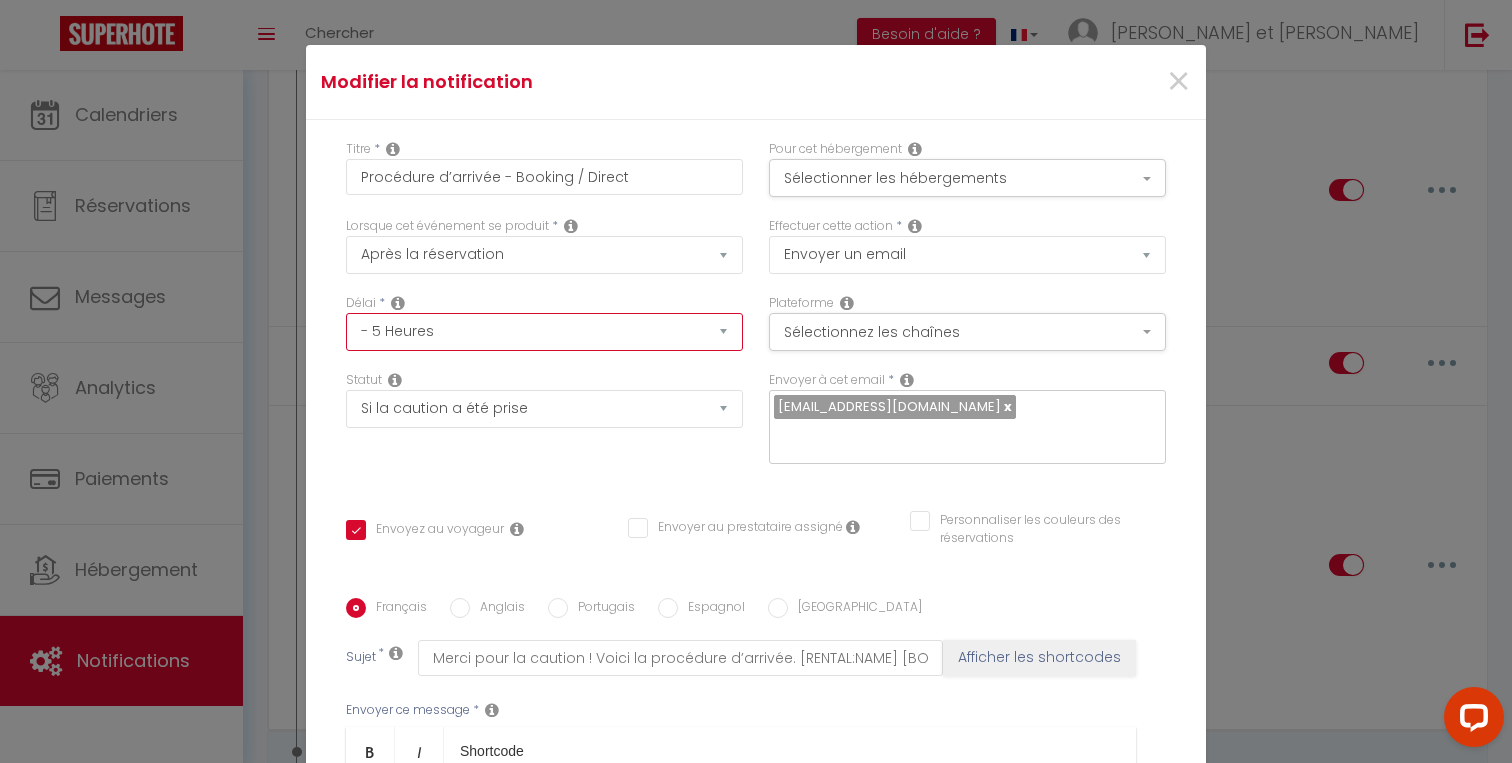 checkbox on "true" 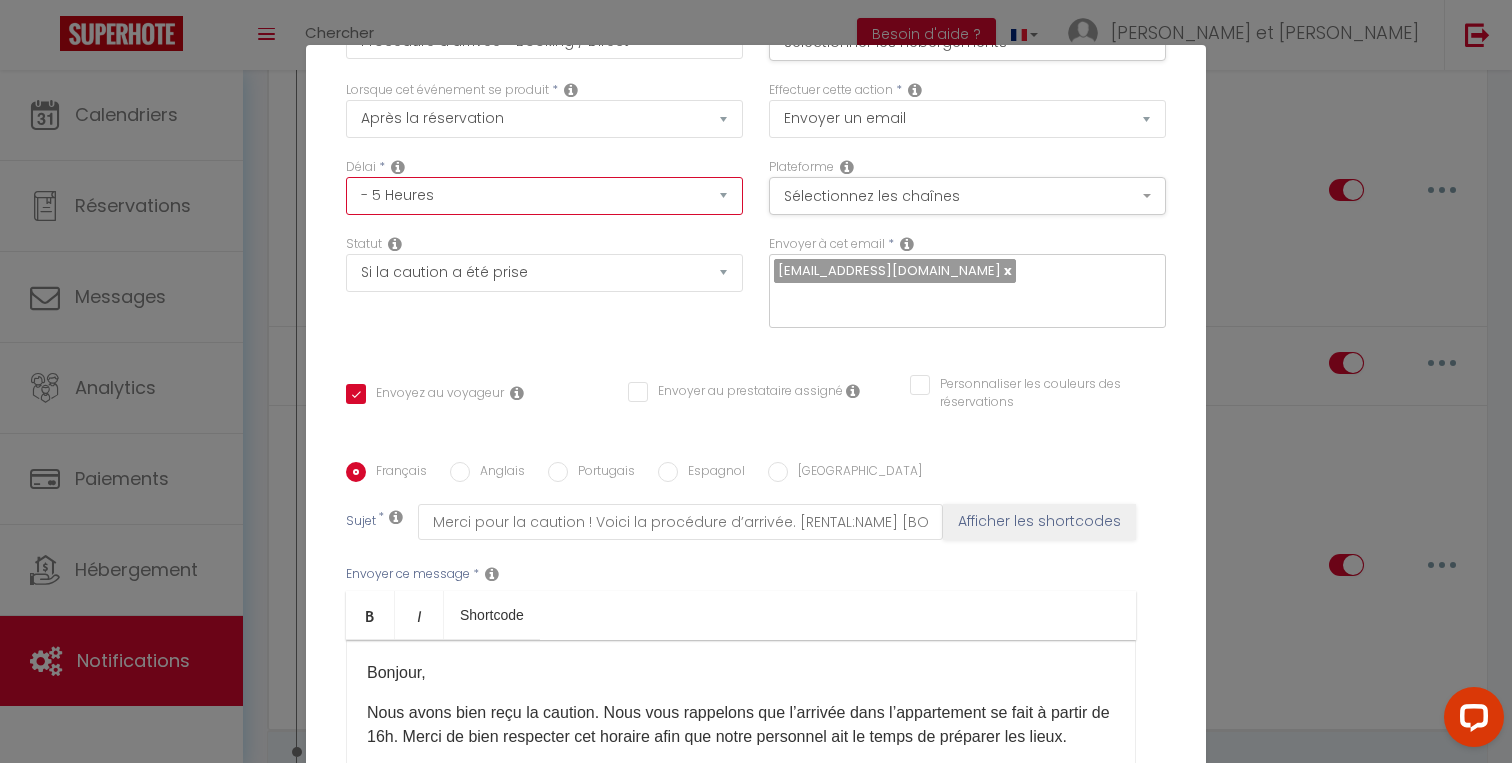 scroll, scrollTop: 128, scrollLeft: 0, axis: vertical 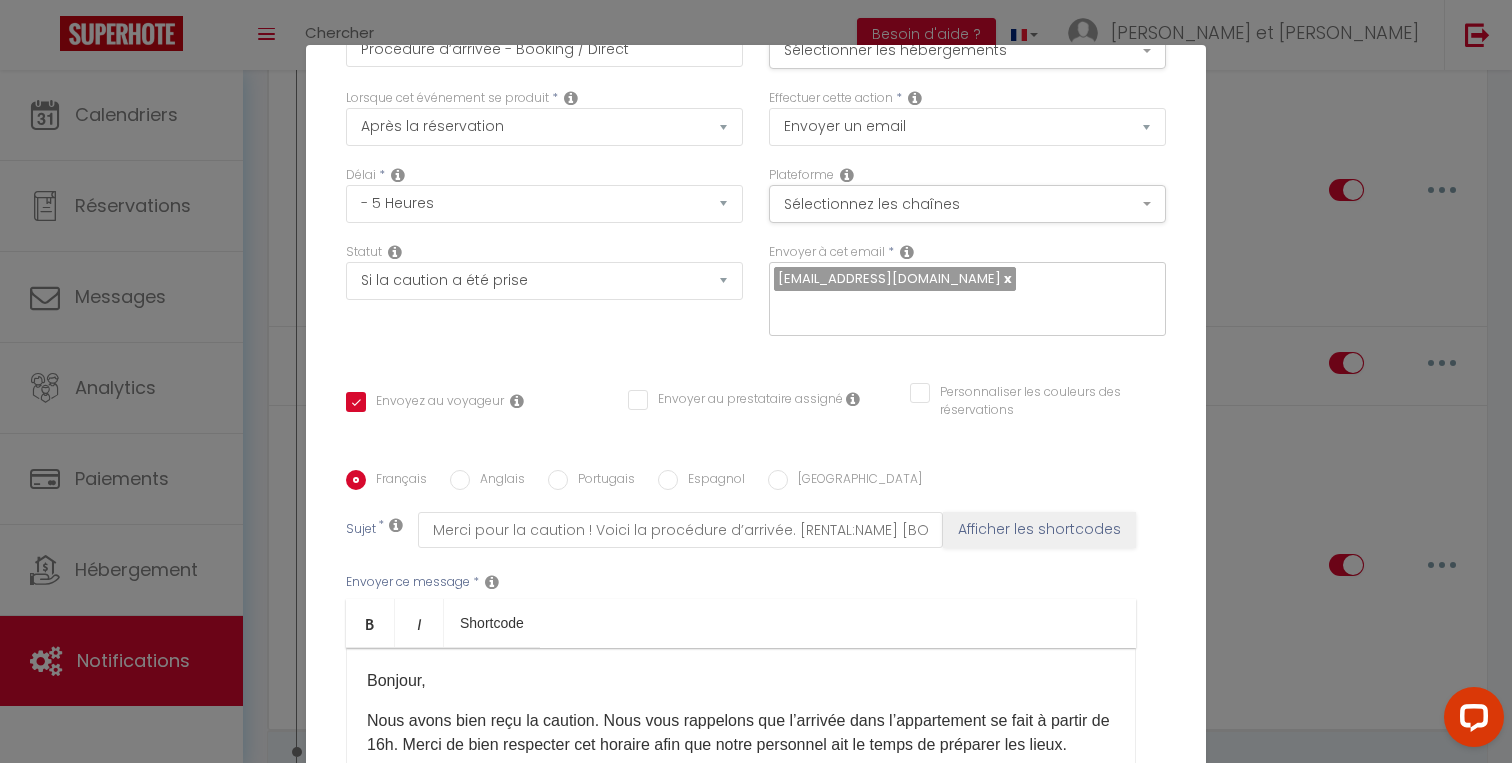 click on "Statut     Aucun   Si la réservation est payée   Si réservation non payée   Si la caution a été prise   Si caution non payée" at bounding box center [544, 271] 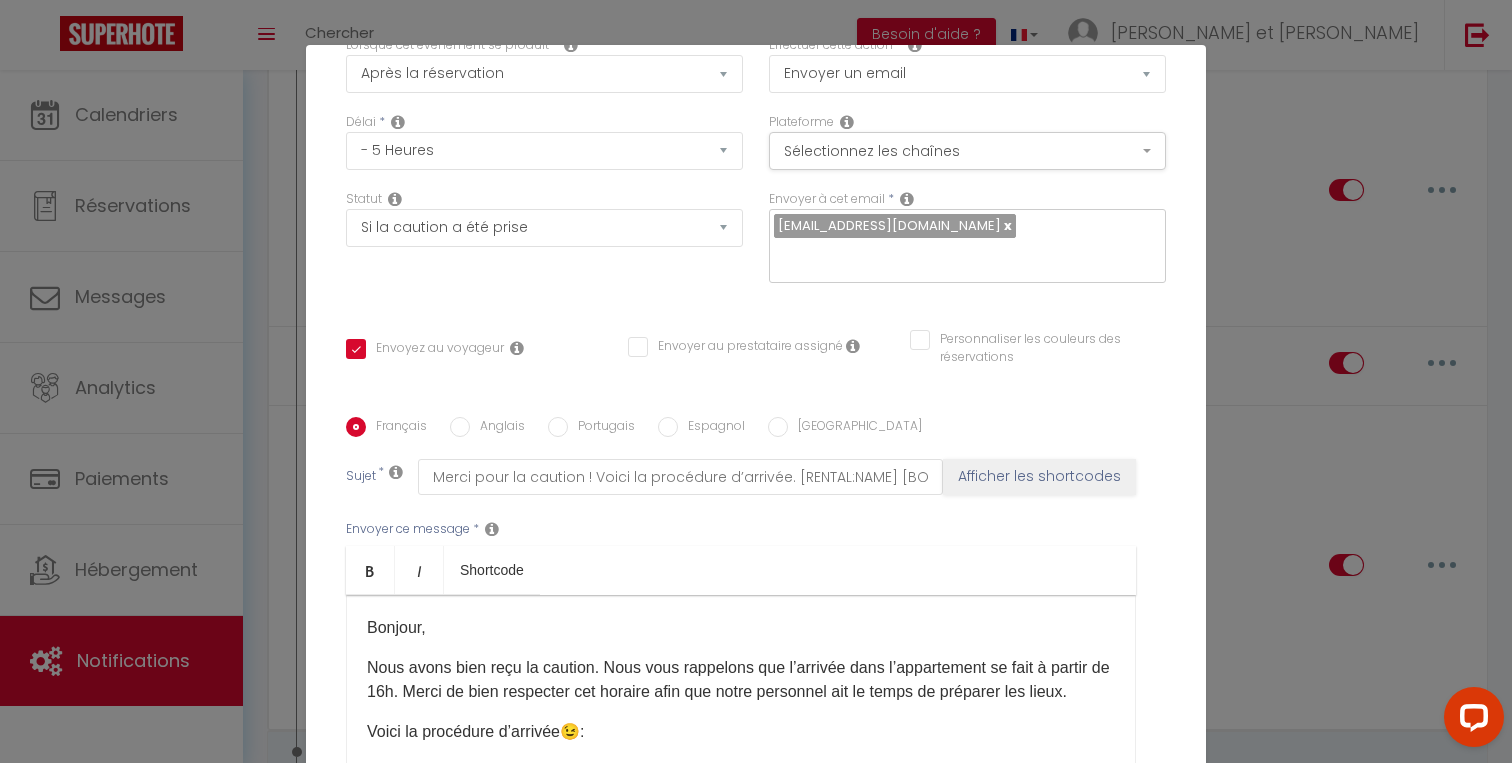 scroll, scrollTop: 330, scrollLeft: 0, axis: vertical 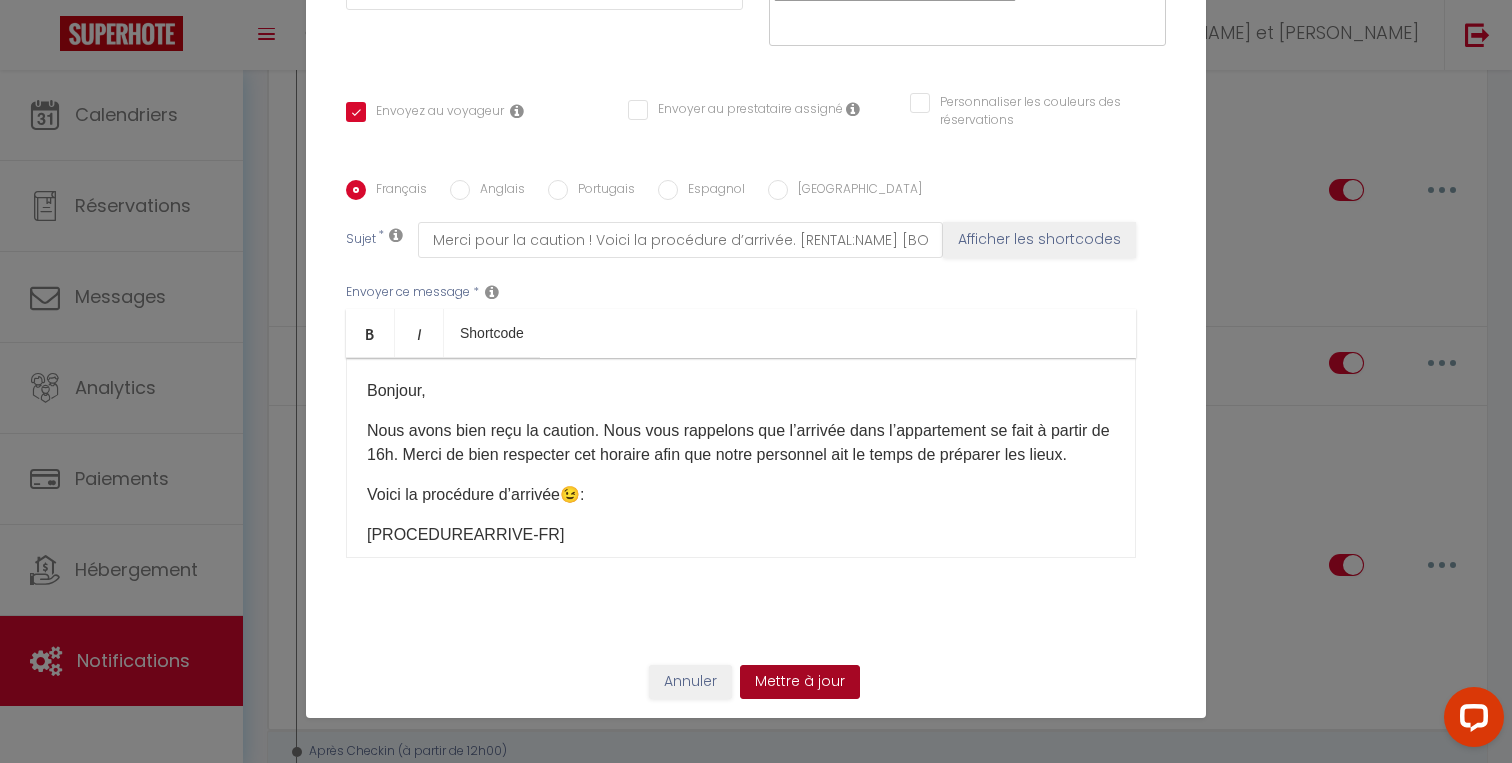 click on "Mettre à jour" at bounding box center (800, 682) 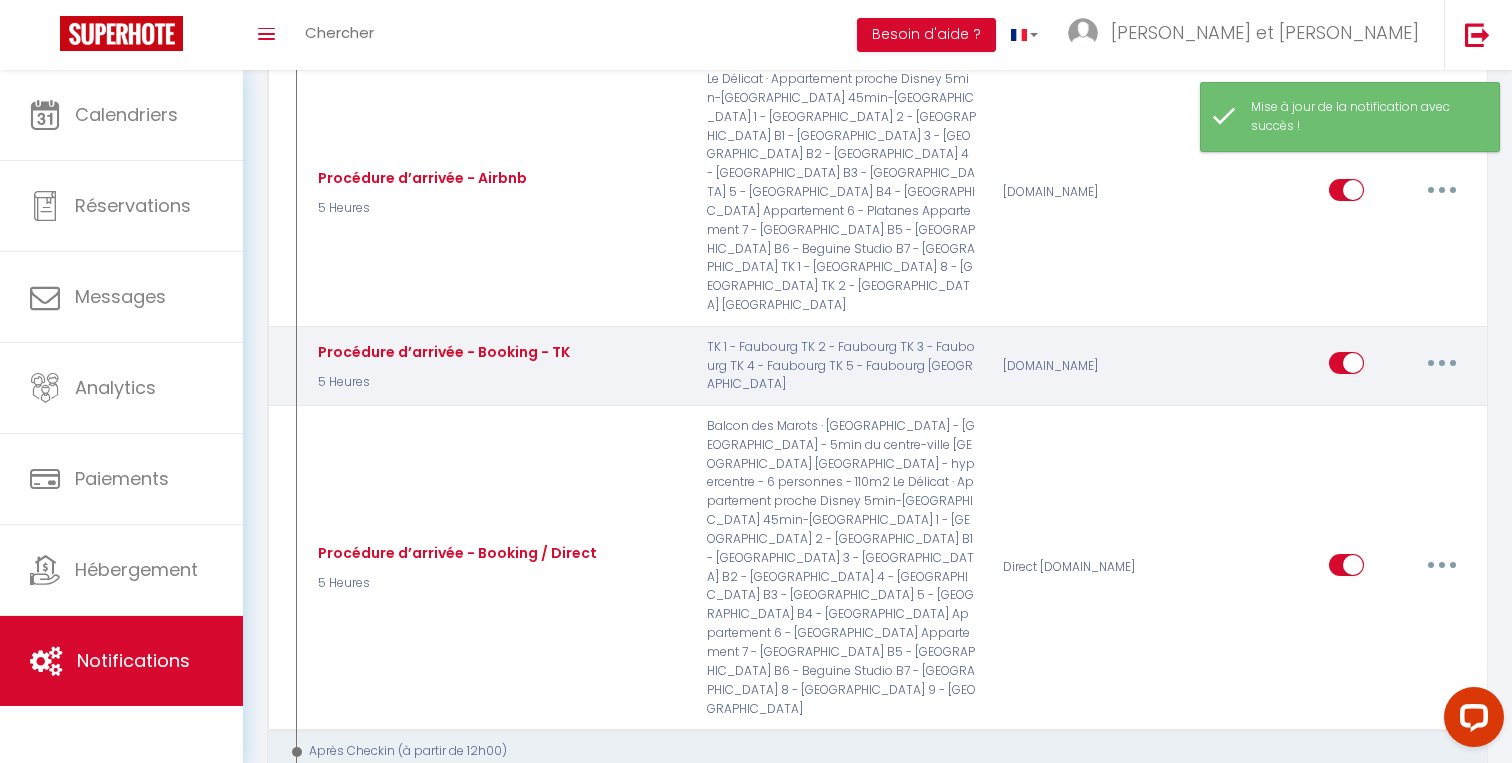 click at bounding box center (1442, 363) 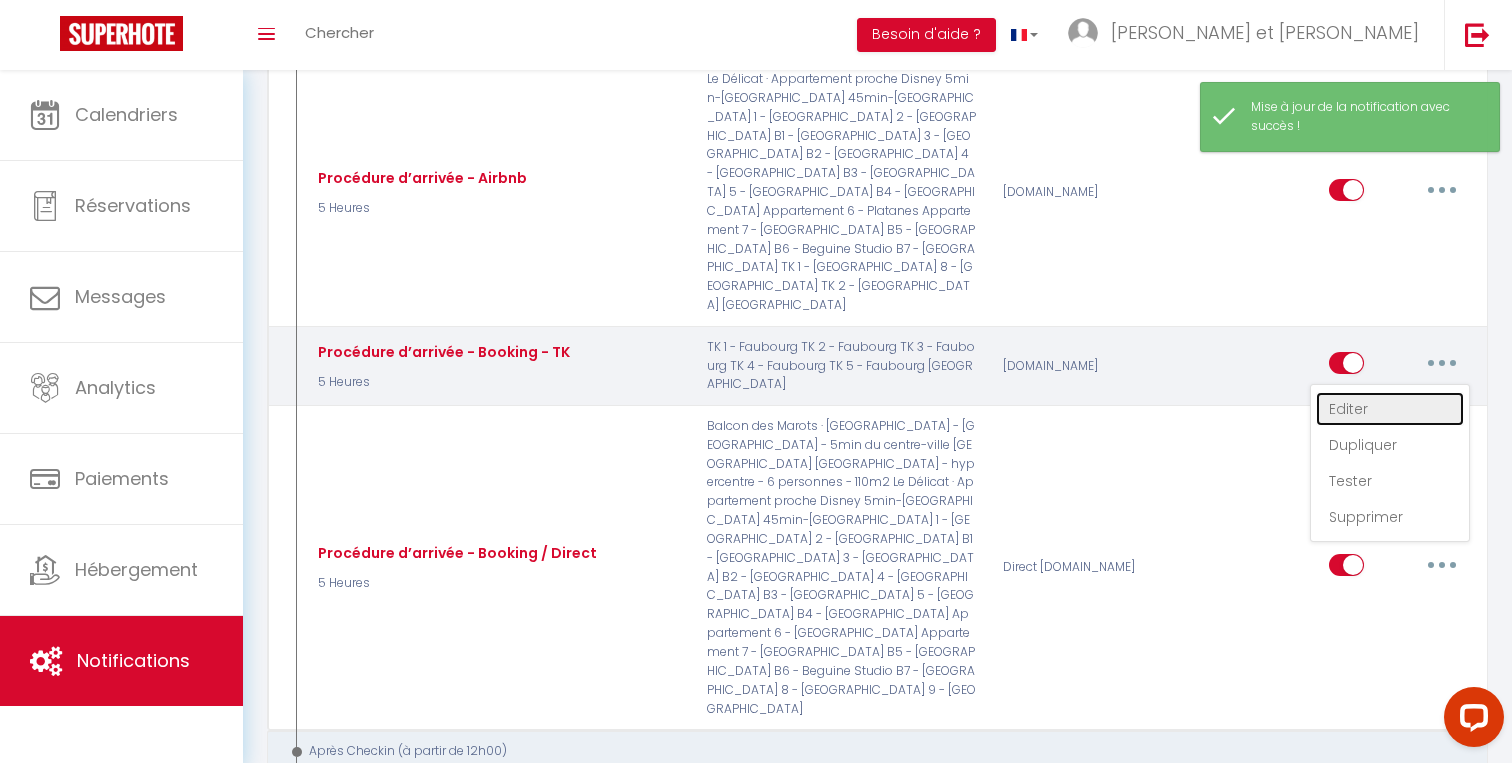 click on "Editer" at bounding box center (1390, 409) 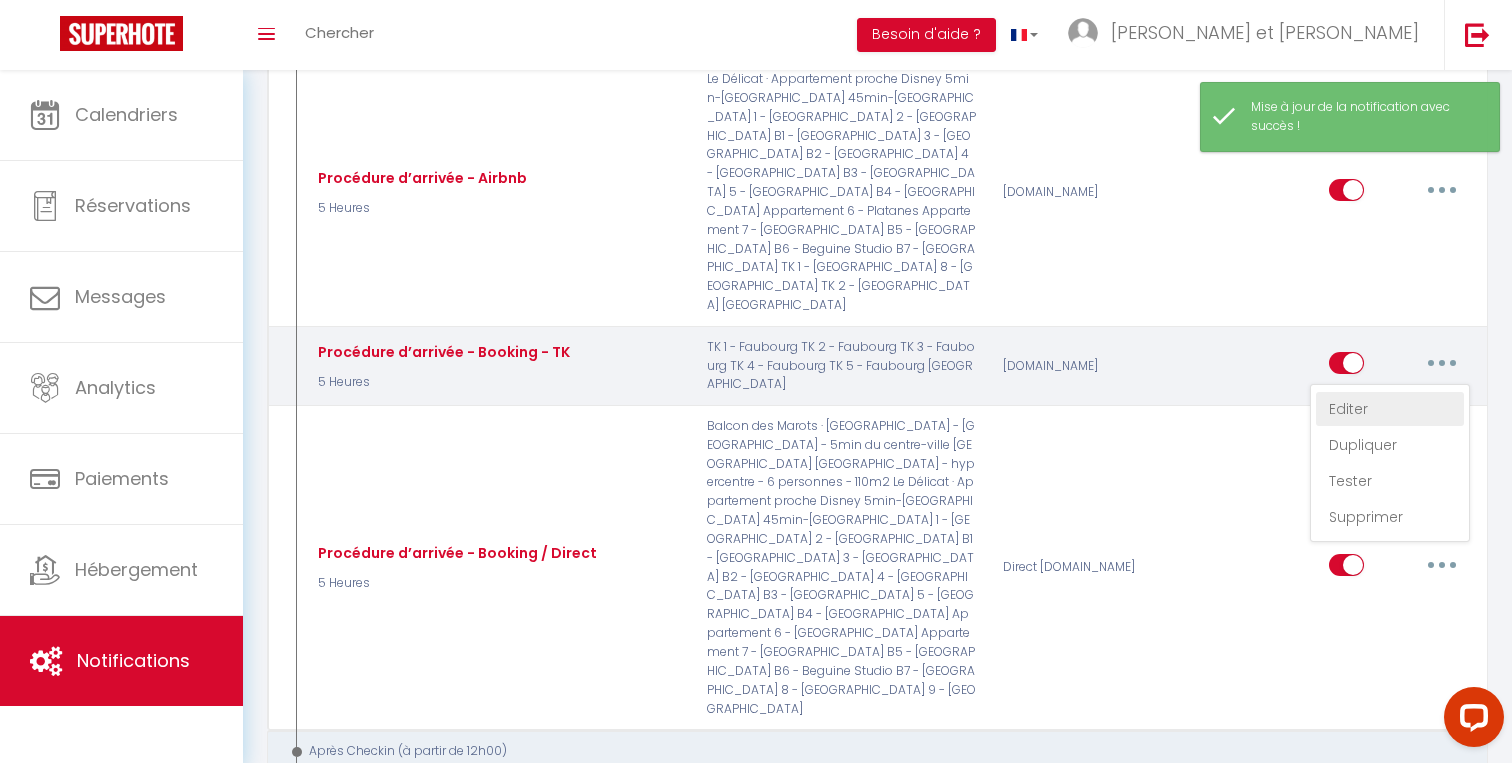 type on "Procédure d’arrivée - Booking - TK" 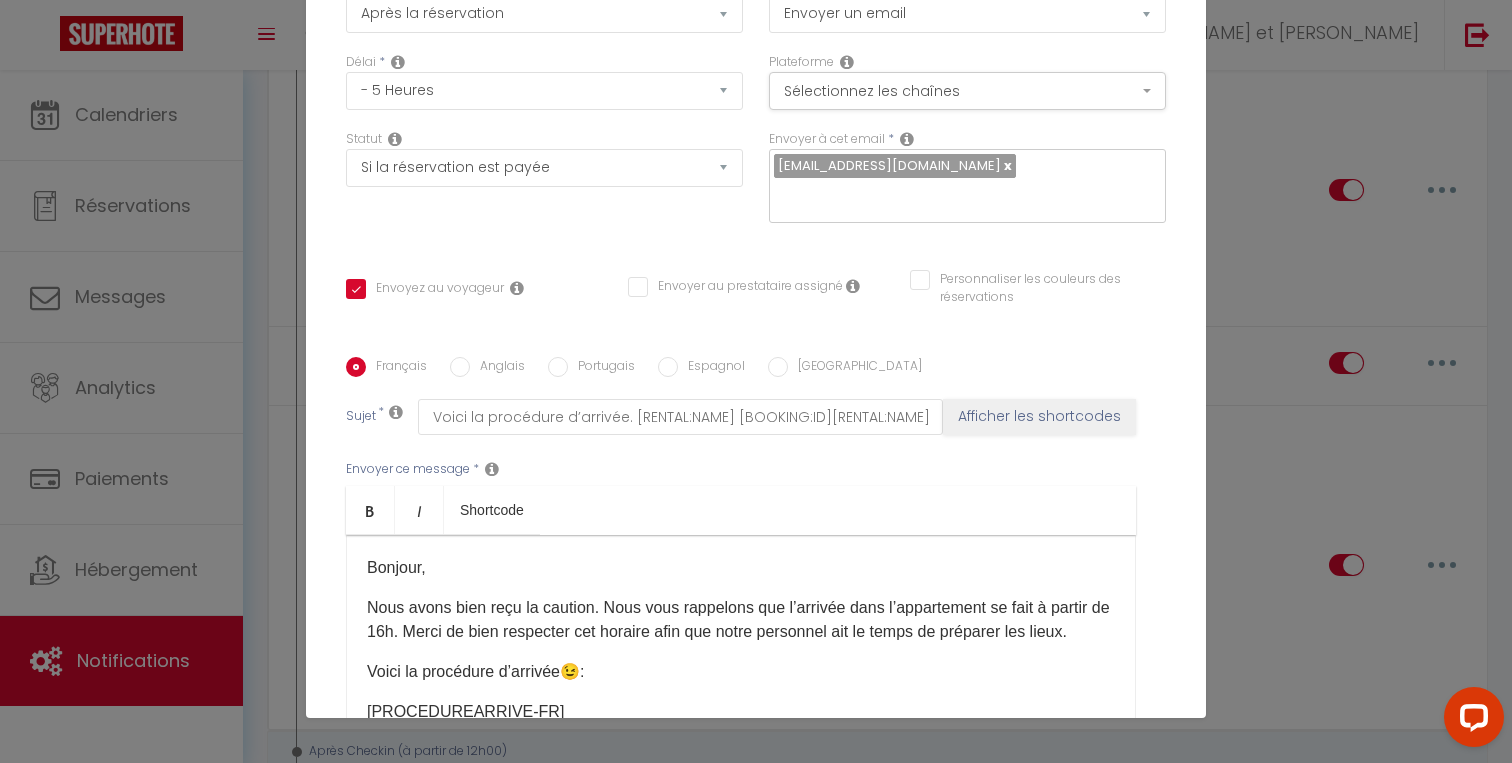 scroll, scrollTop: 0, scrollLeft: 0, axis: both 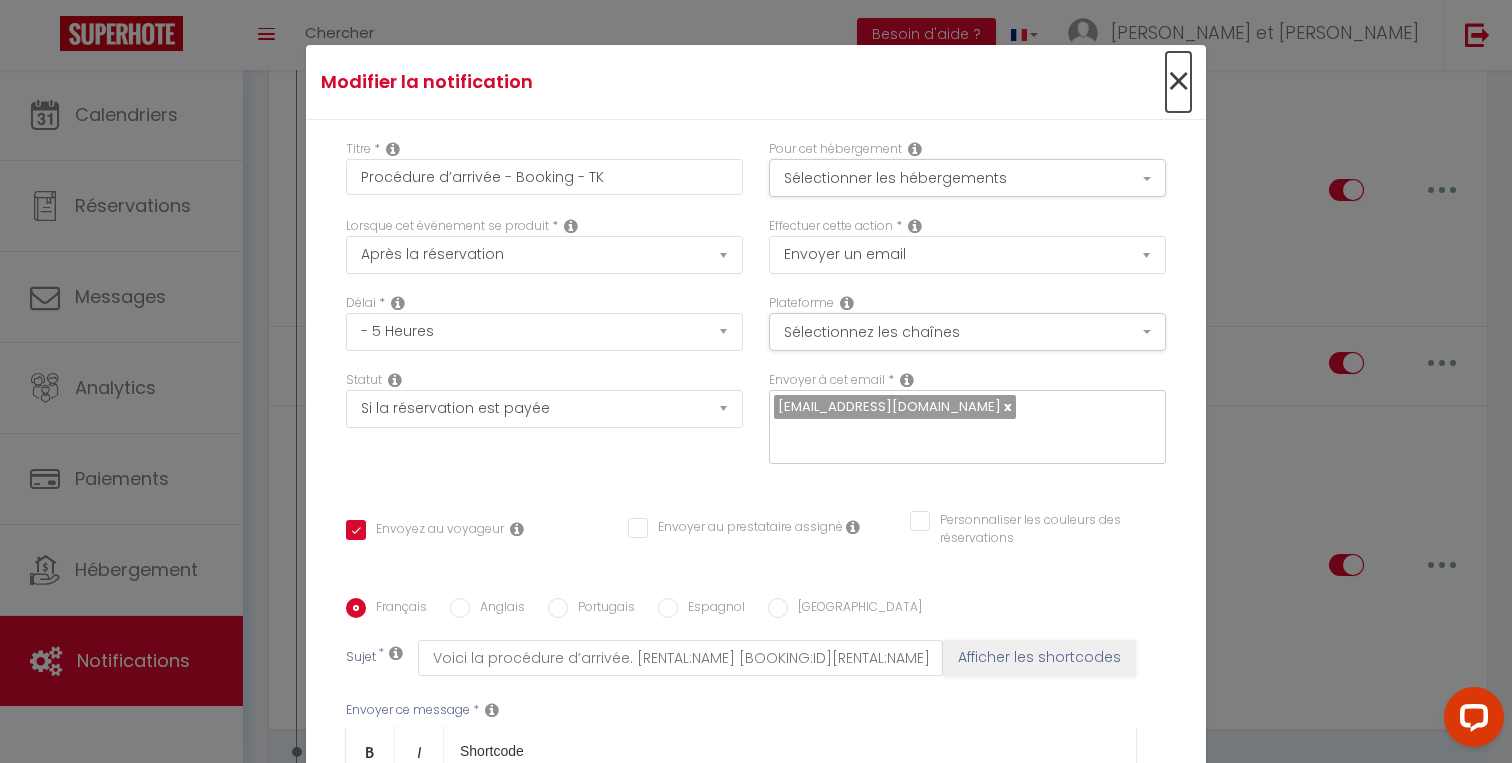 click on "×" at bounding box center [1178, 82] 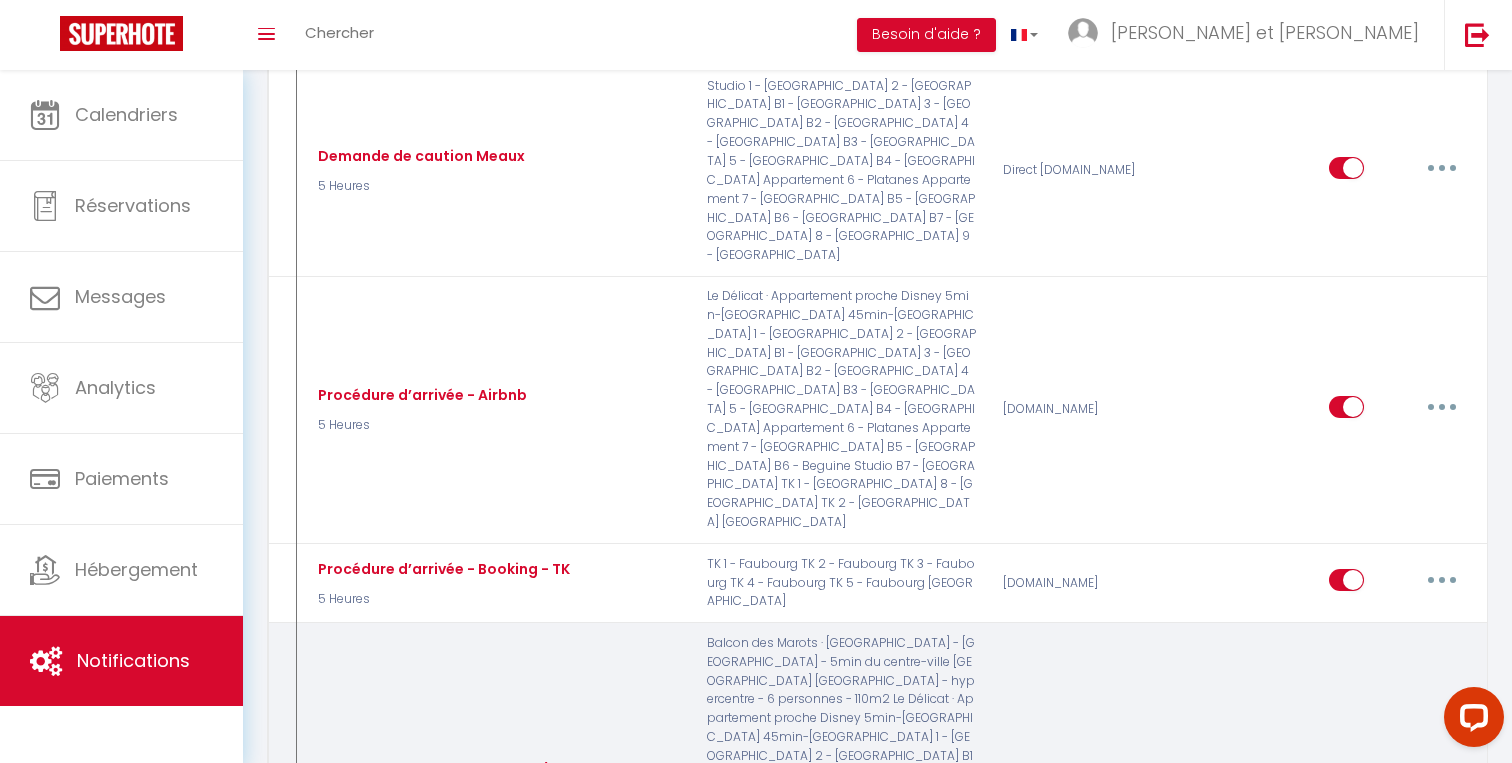 scroll, scrollTop: 806, scrollLeft: 0, axis: vertical 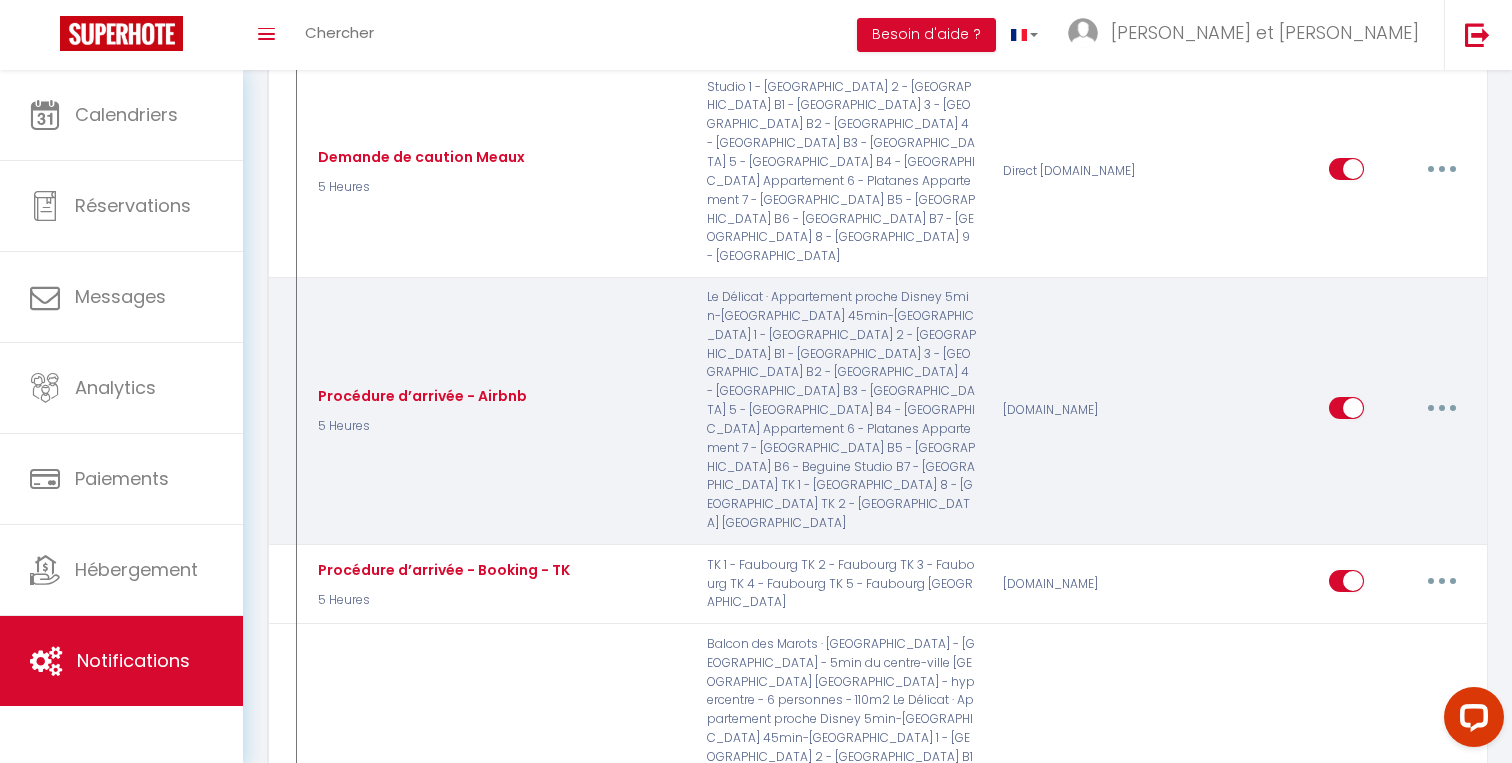 click at bounding box center [1442, 408] 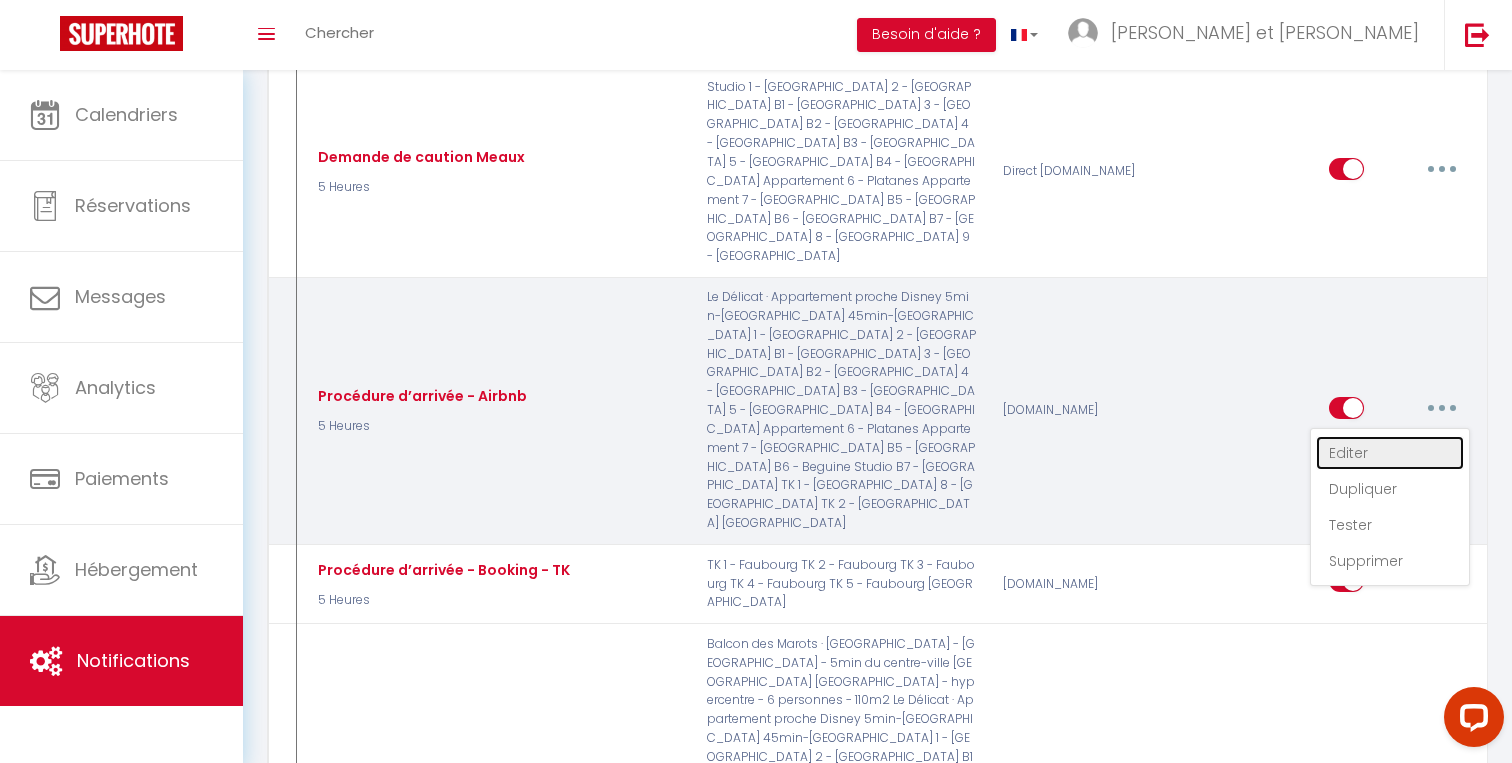 click on "Editer" at bounding box center (1390, 453) 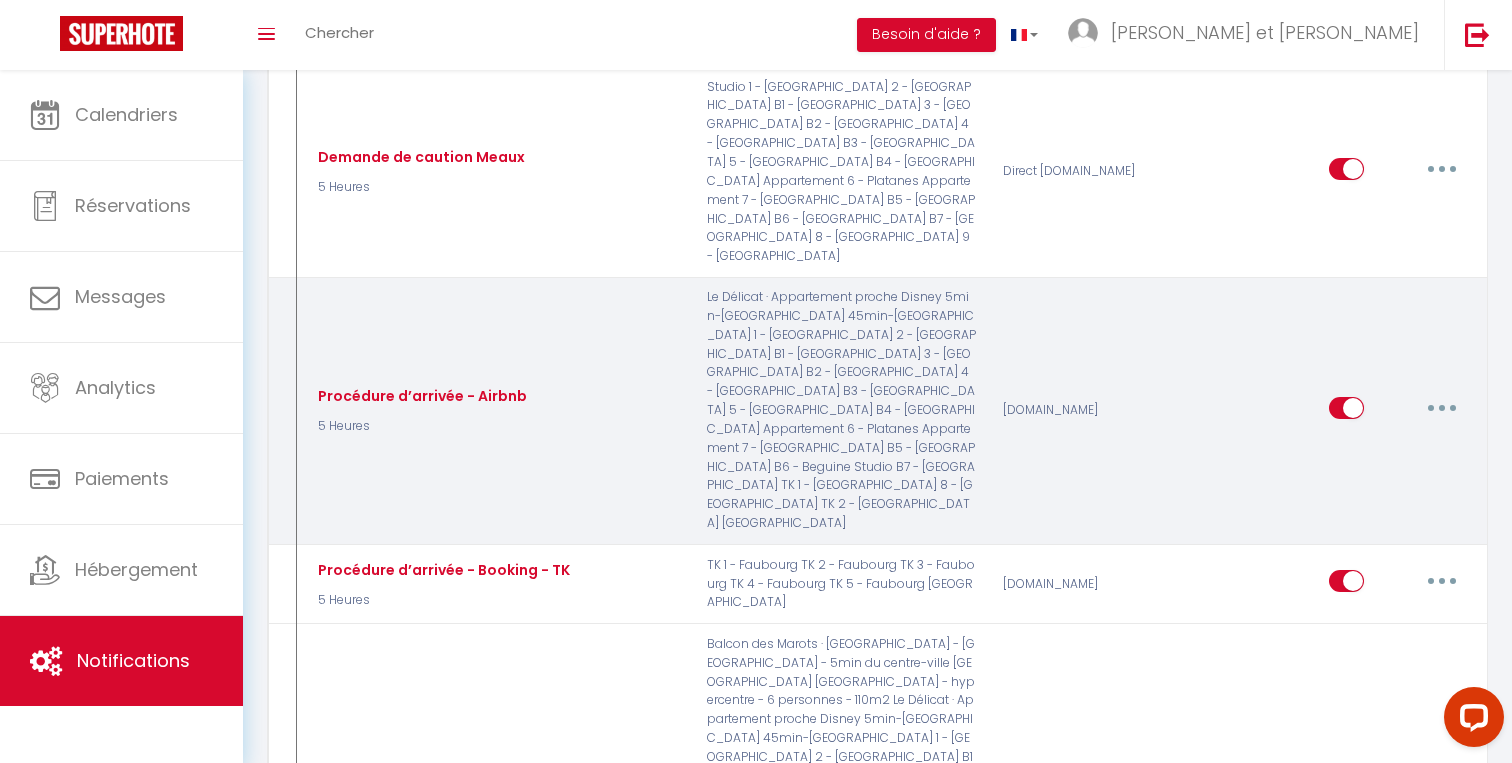 type on "Procédure d’arrivée - Airbnb" 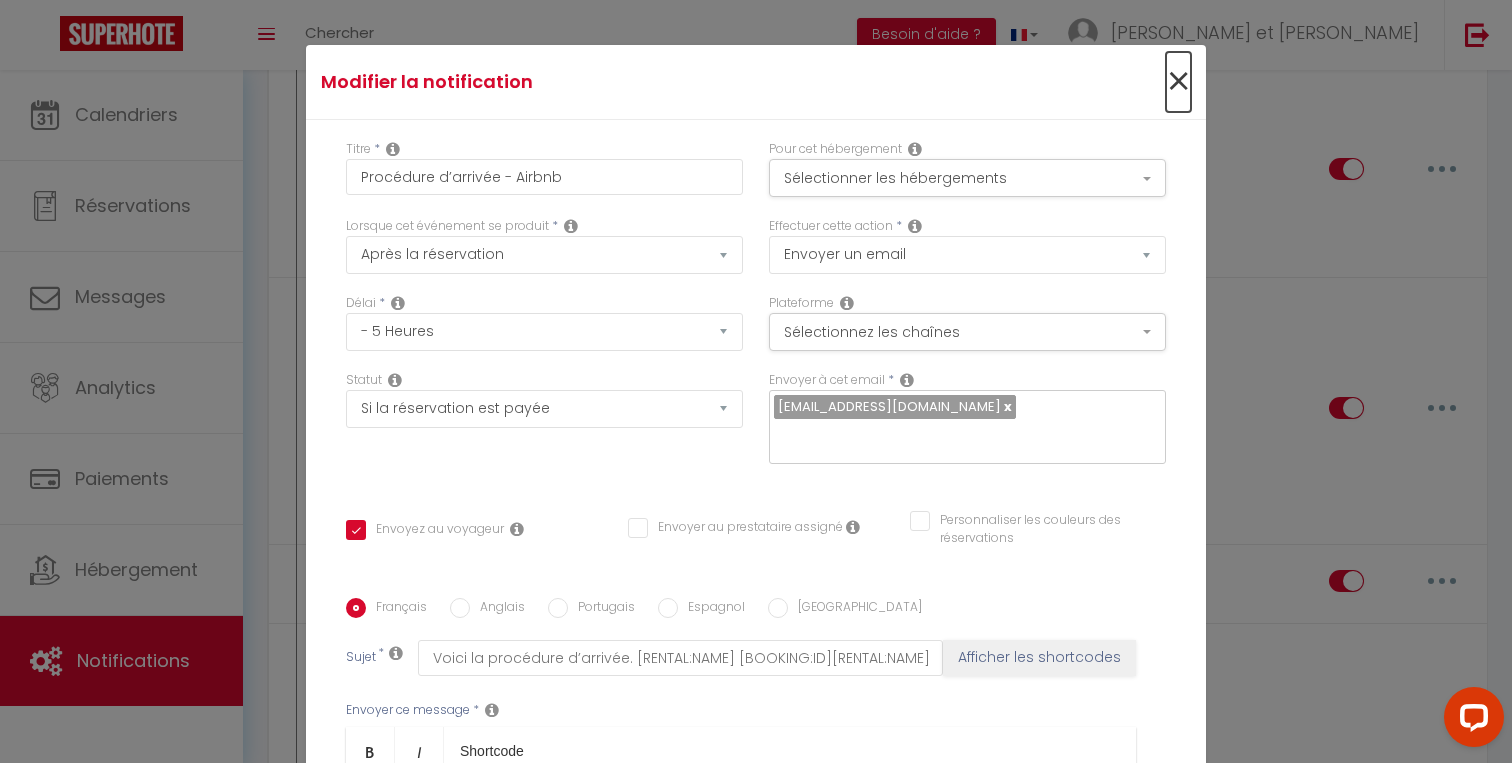 click on "×" at bounding box center (1178, 82) 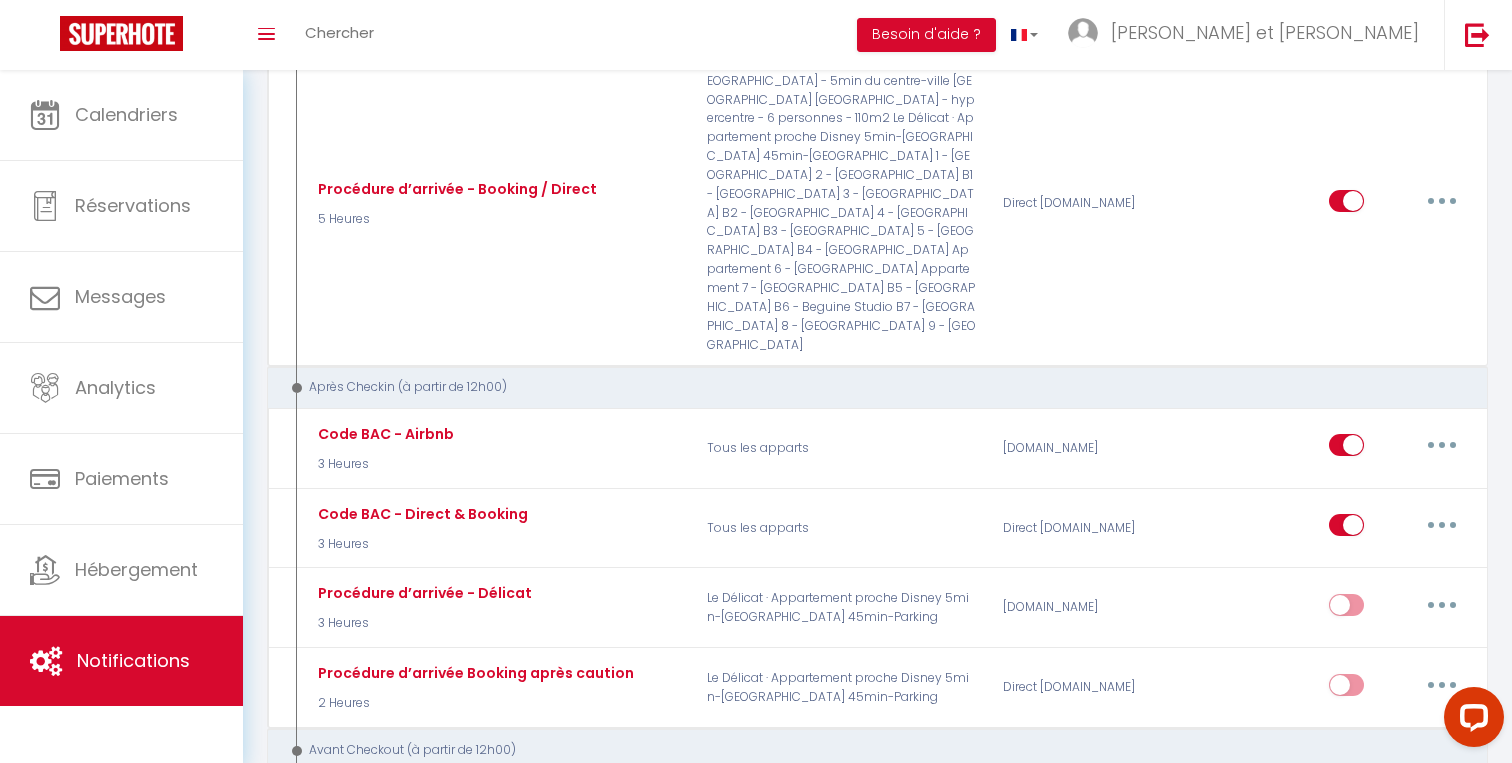 scroll, scrollTop: 1396, scrollLeft: 0, axis: vertical 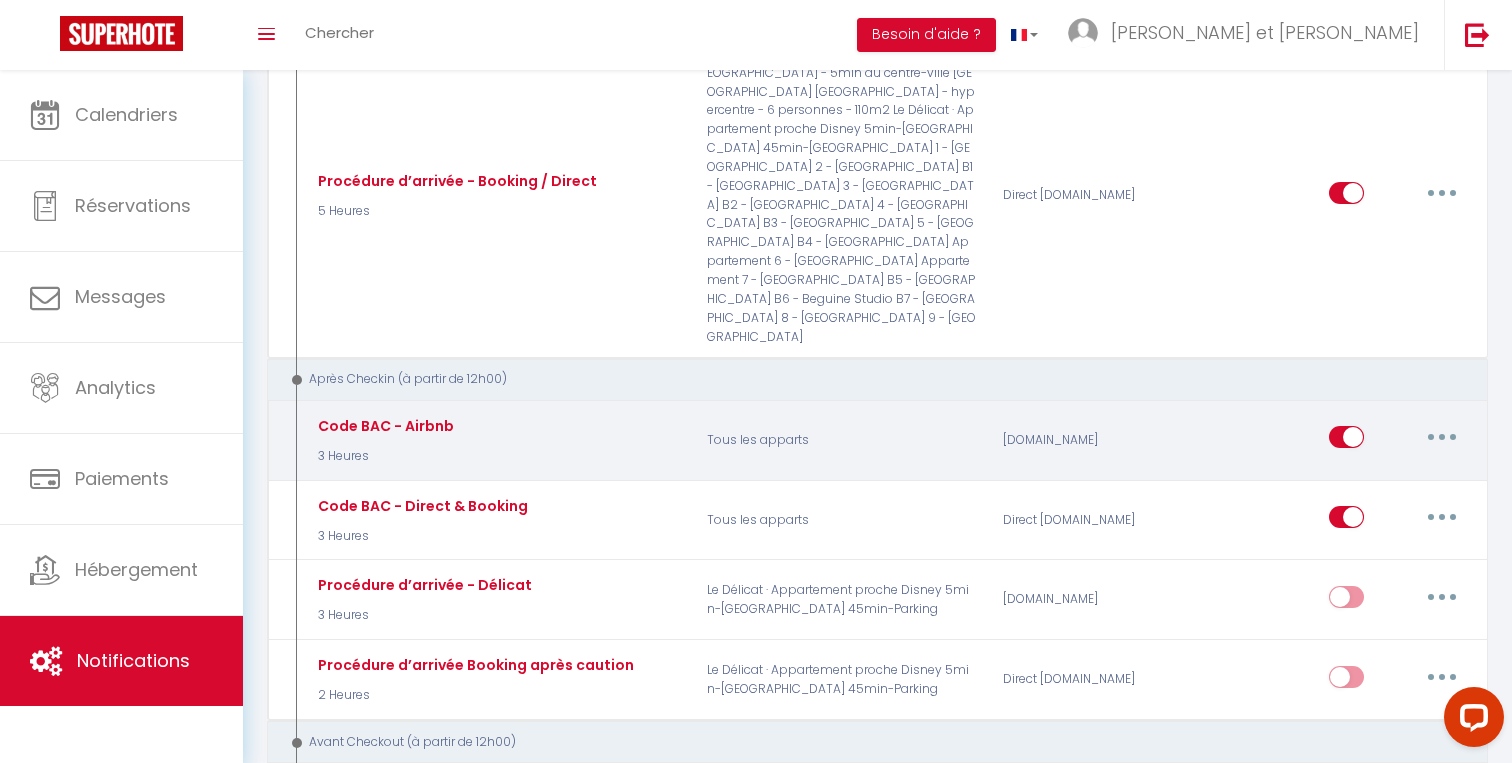 click at bounding box center [1442, 437] 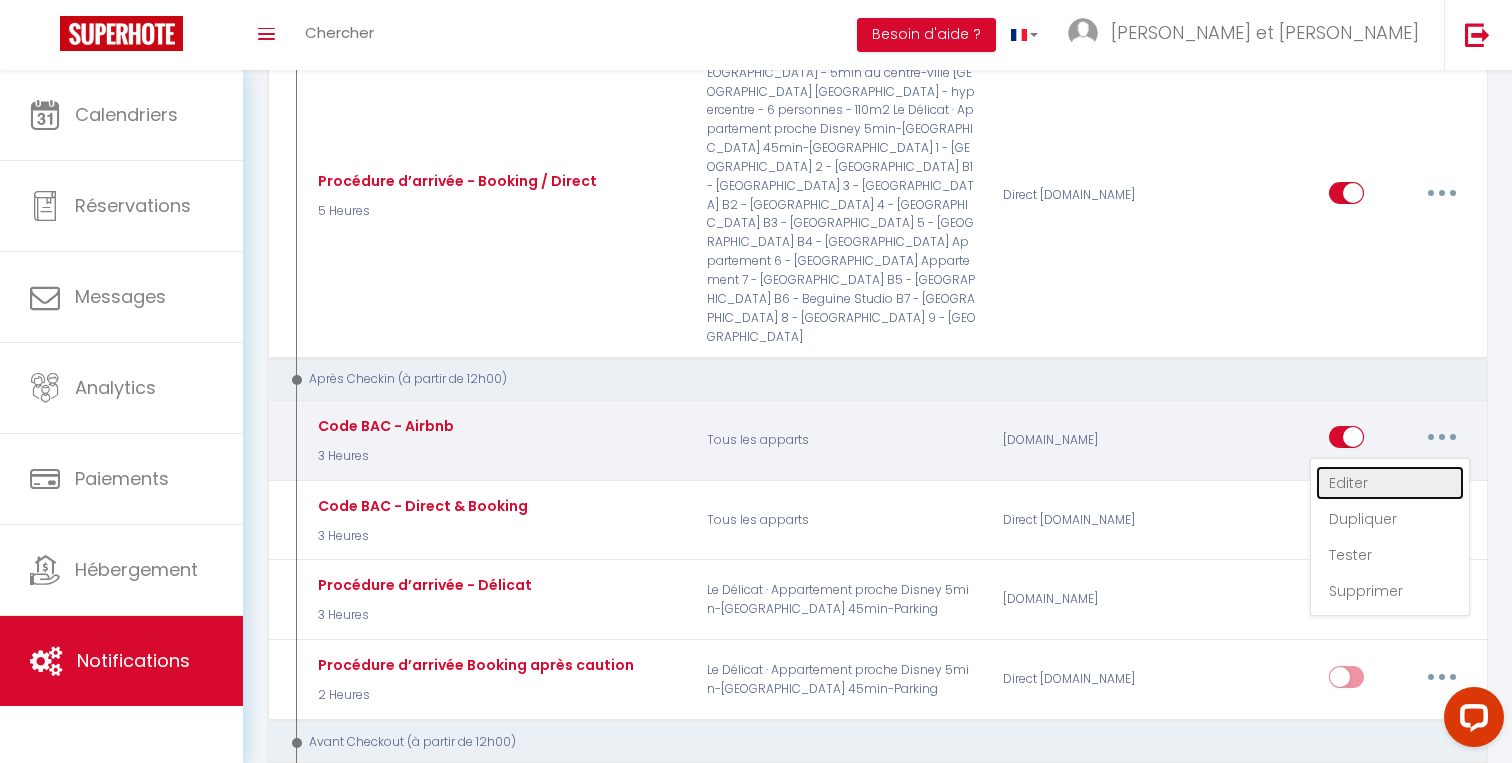 click on "Editer" at bounding box center (1390, 483) 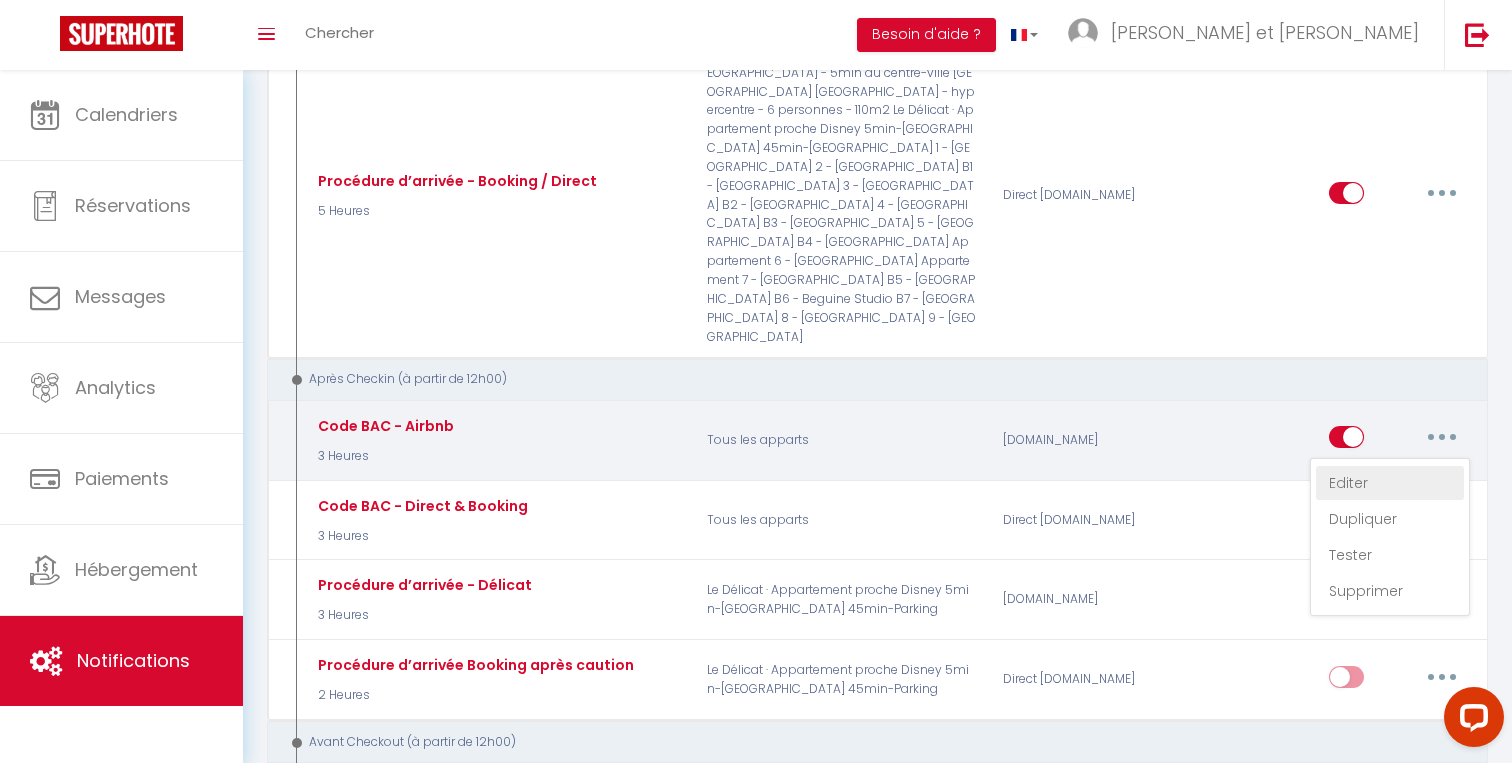 select on "3 Heures" 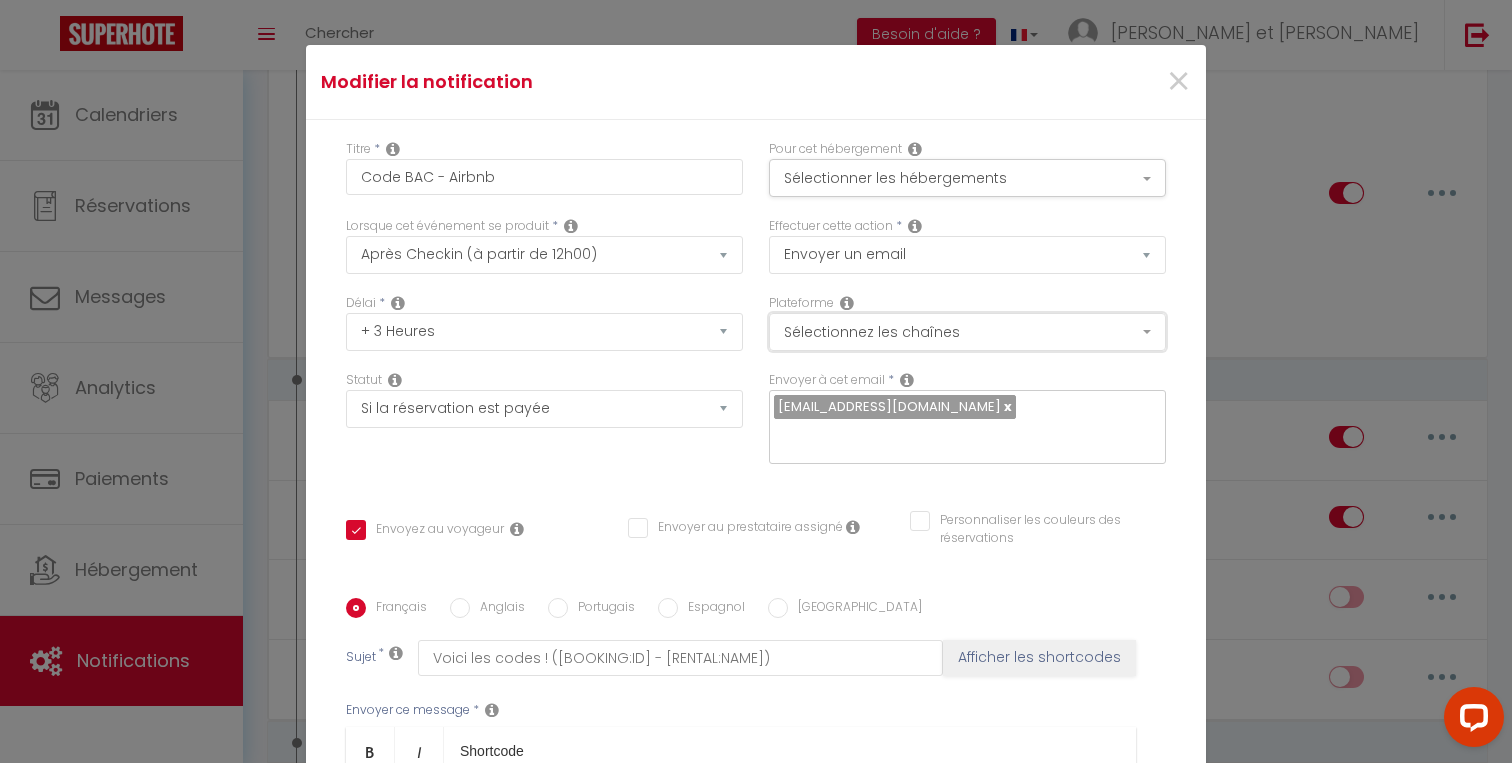 click on "Sélectionnez les chaînes" at bounding box center (967, 332) 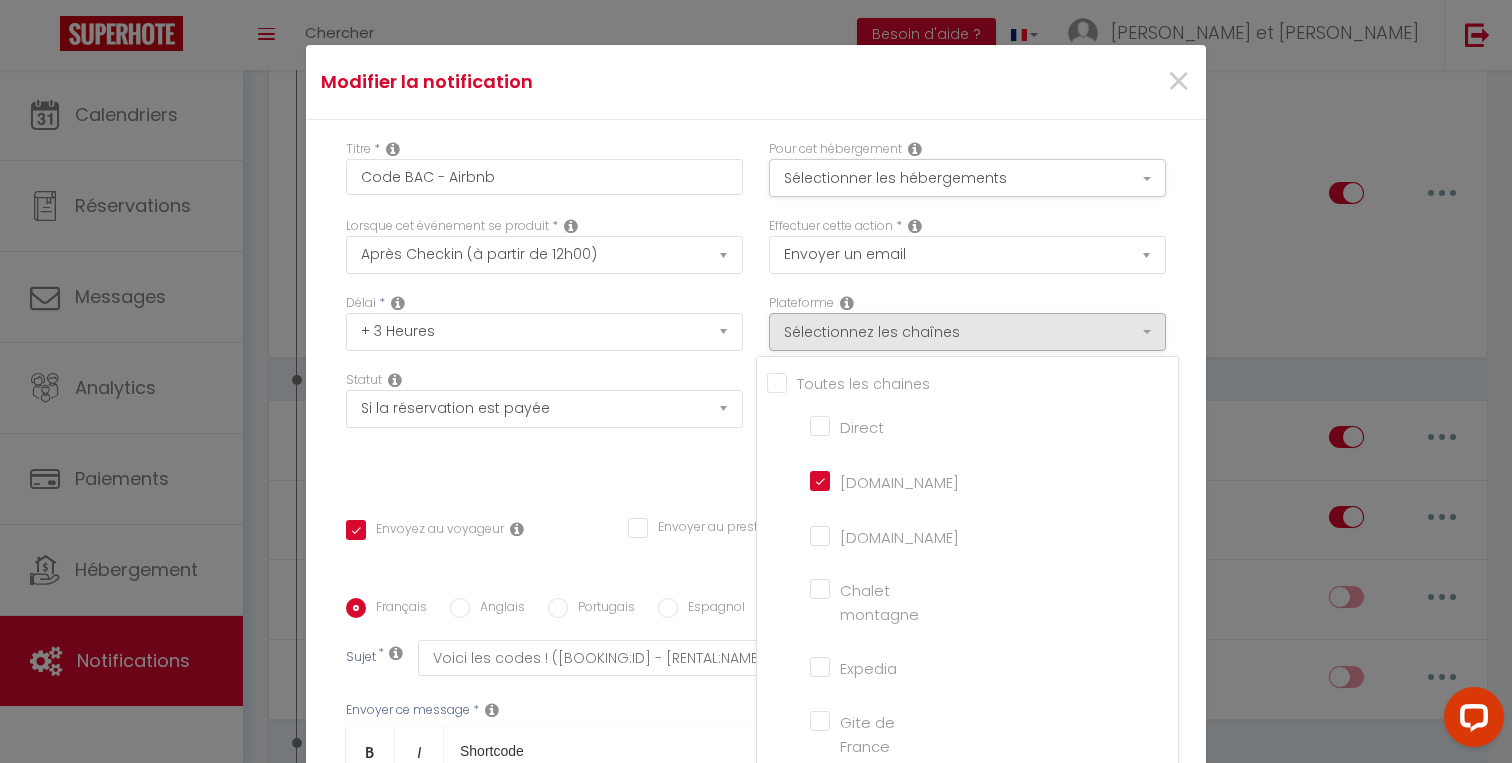 click on "Statut     Aucun   Si la réservation est payée   Si réservation non payée   Si la caution a été prise   Si caution non payée" at bounding box center (544, 427) 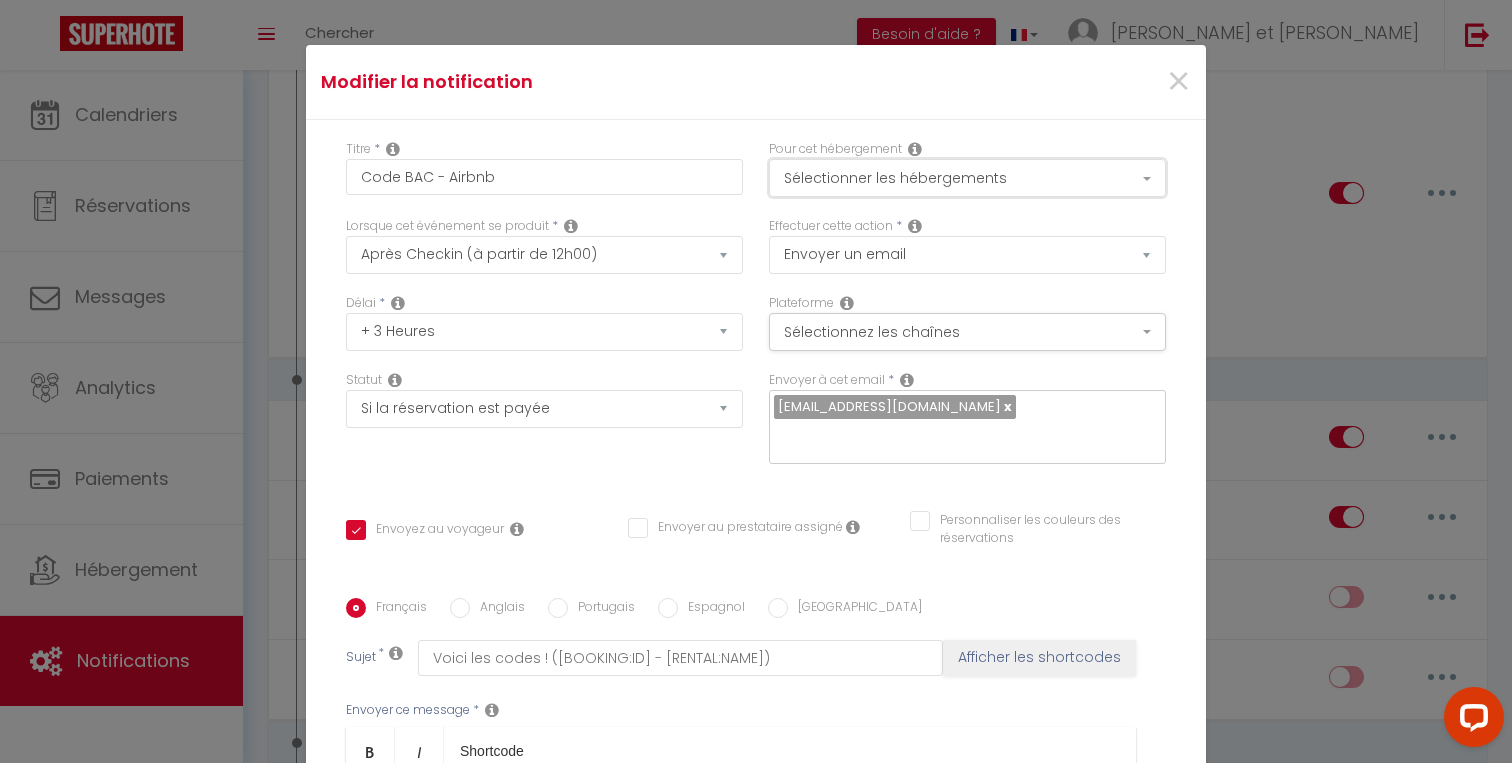 click on "Sélectionner les hébergements" at bounding box center [967, 178] 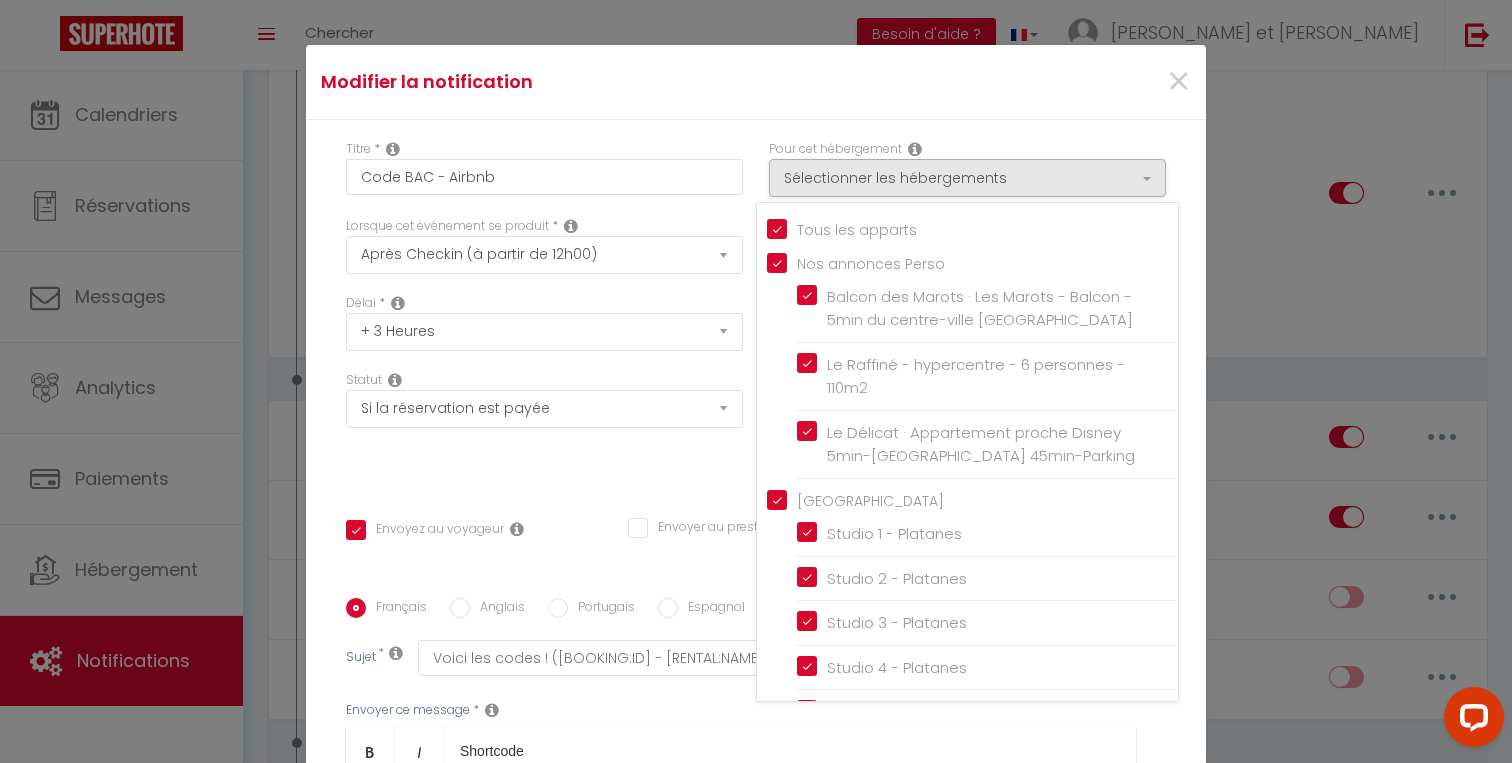 click on "Statut     Aucun   Si la réservation est payée   Si réservation non payée   Si la caution a été prise   Si caution non payée" at bounding box center (544, 427) 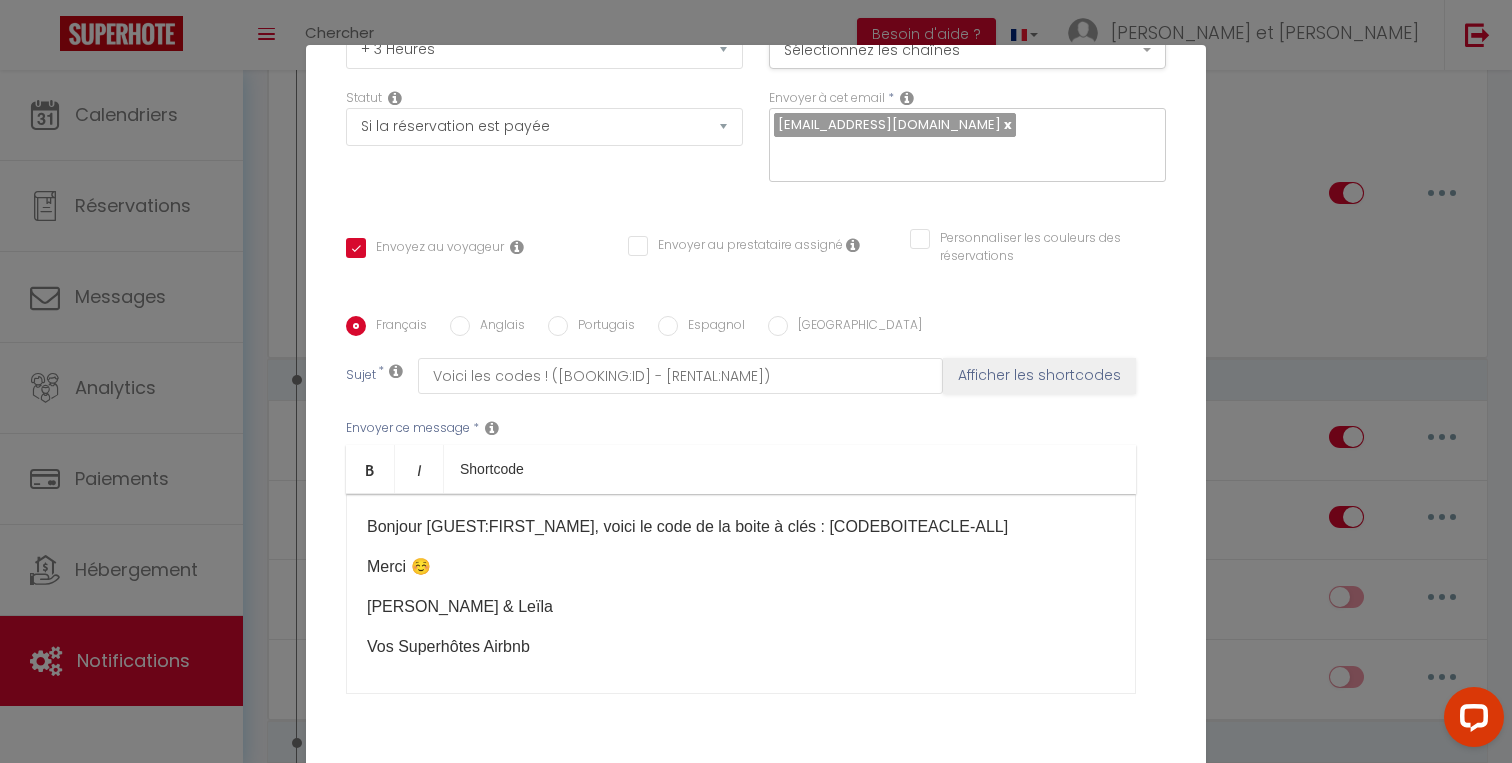 scroll, scrollTop: 294, scrollLeft: 0, axis: vertical 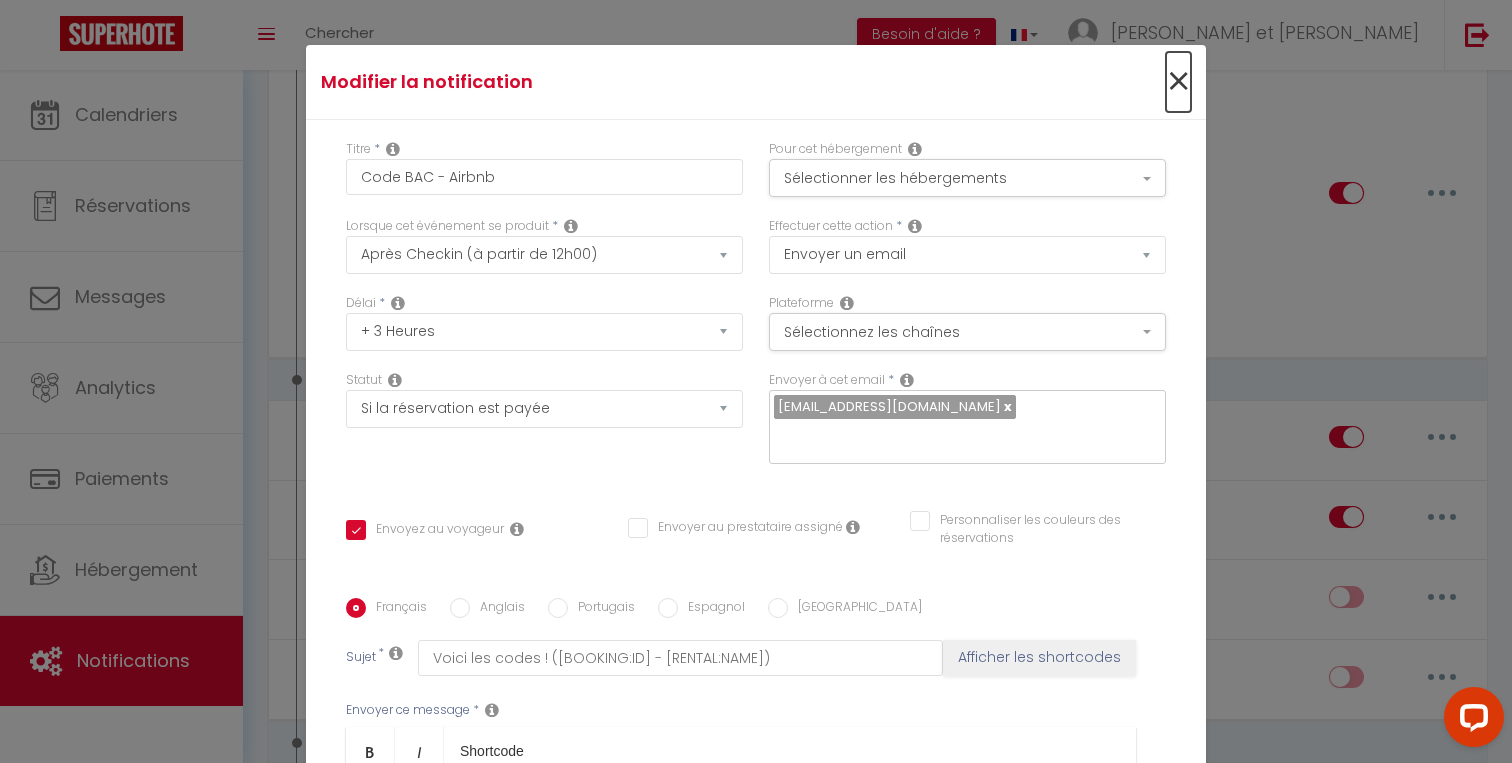 click on "×" at bounding box center (1178, 82) 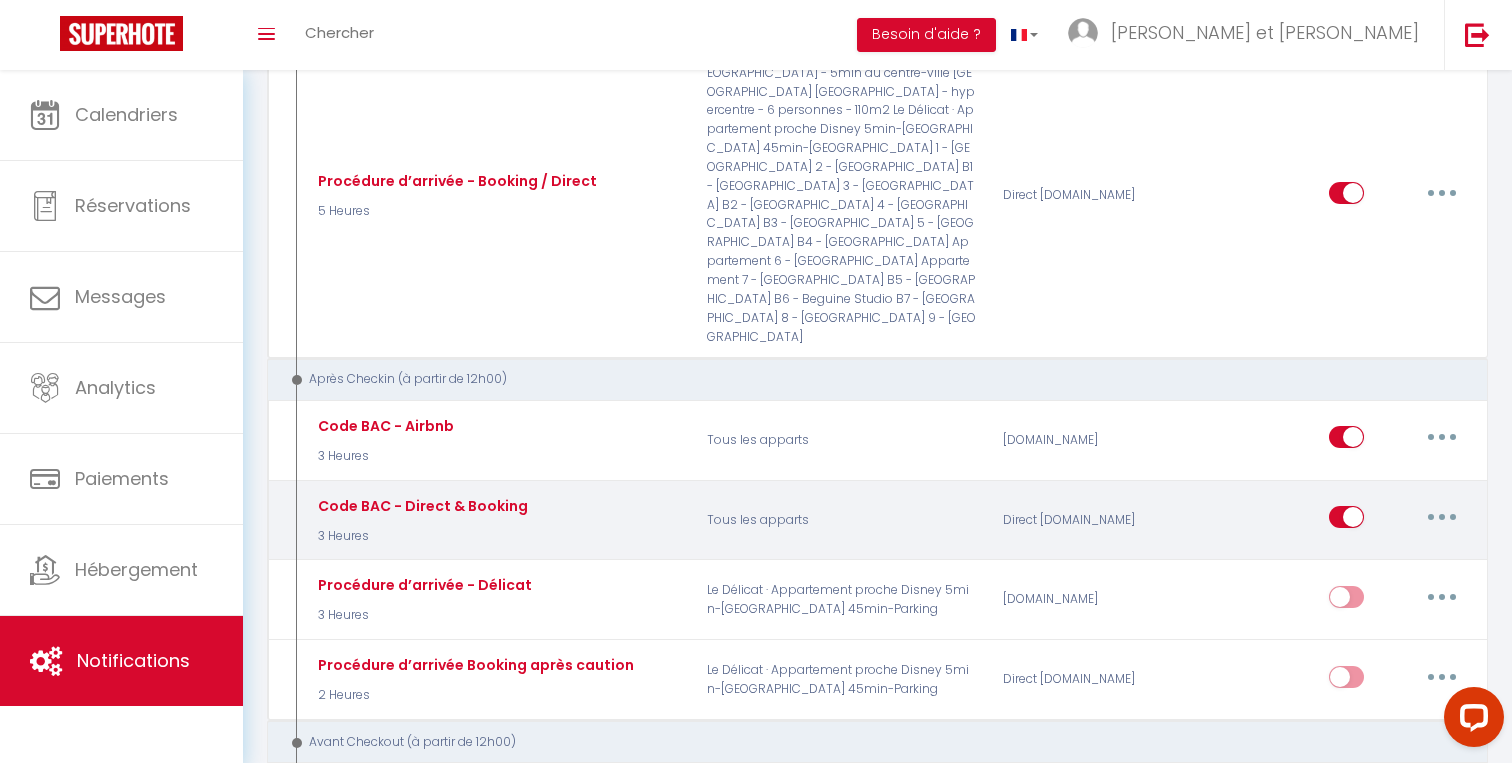 click at bounding box center (1442, 517) 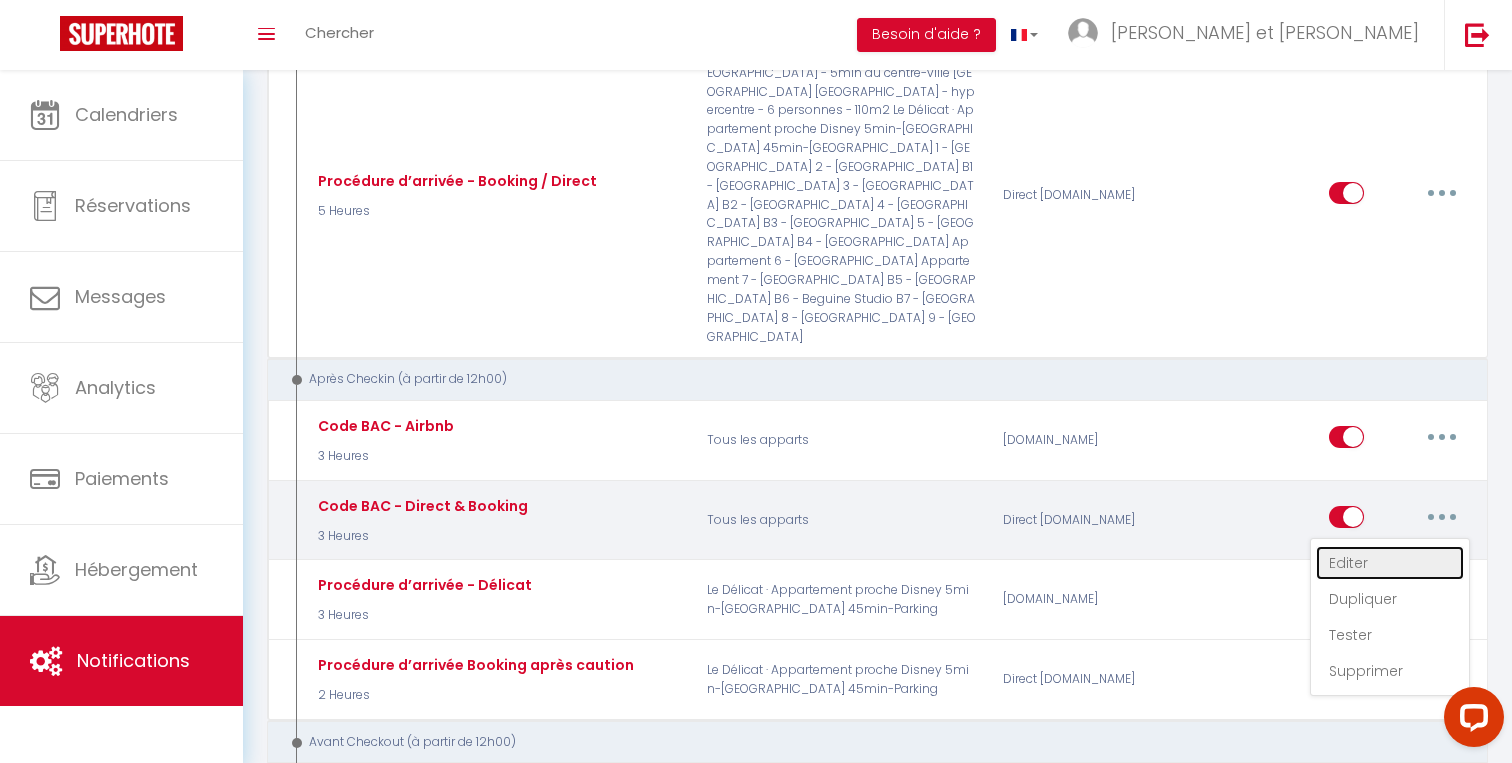 click on "Editer" at bounding box center [1390, 563] 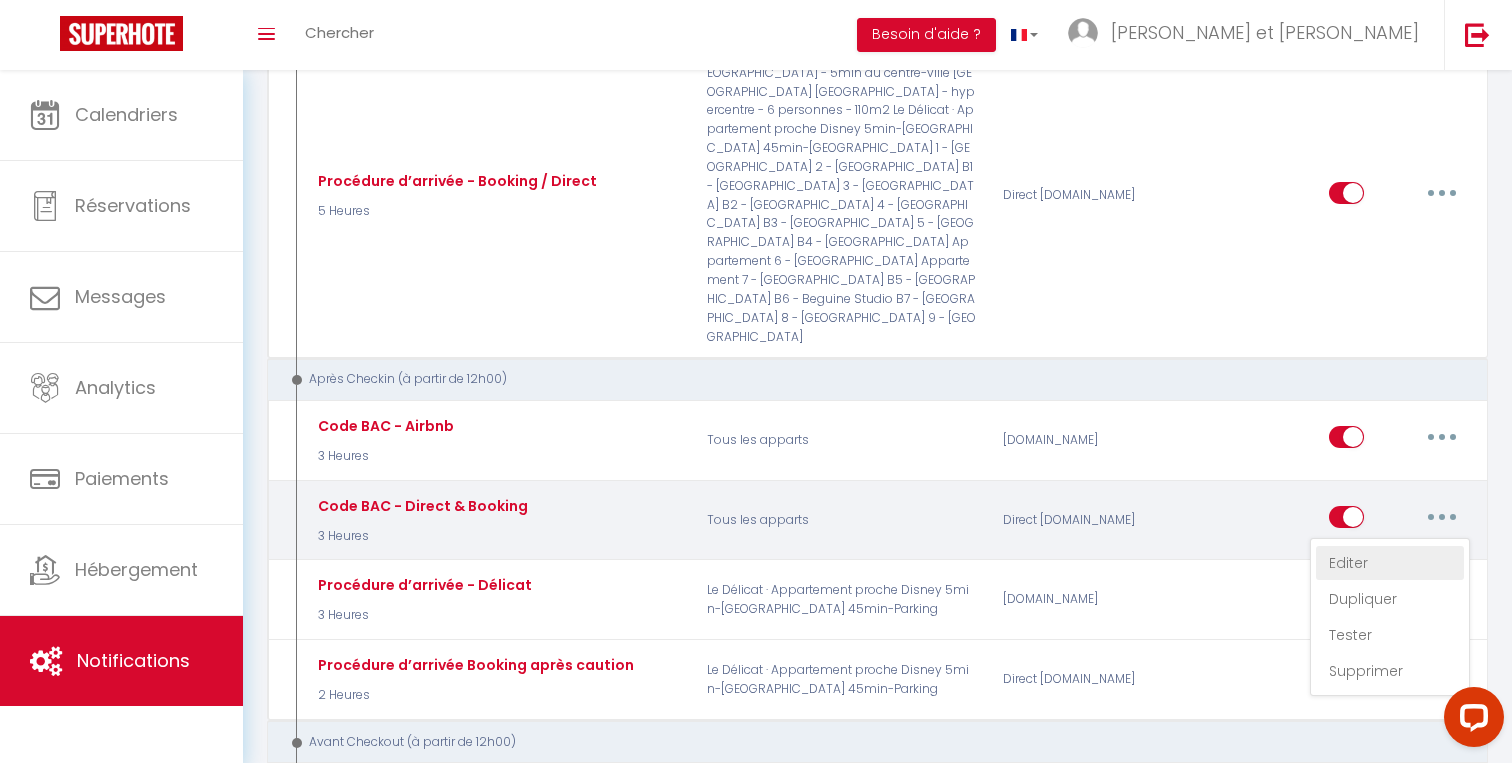 type on "Code BAC - Direct & Booking" 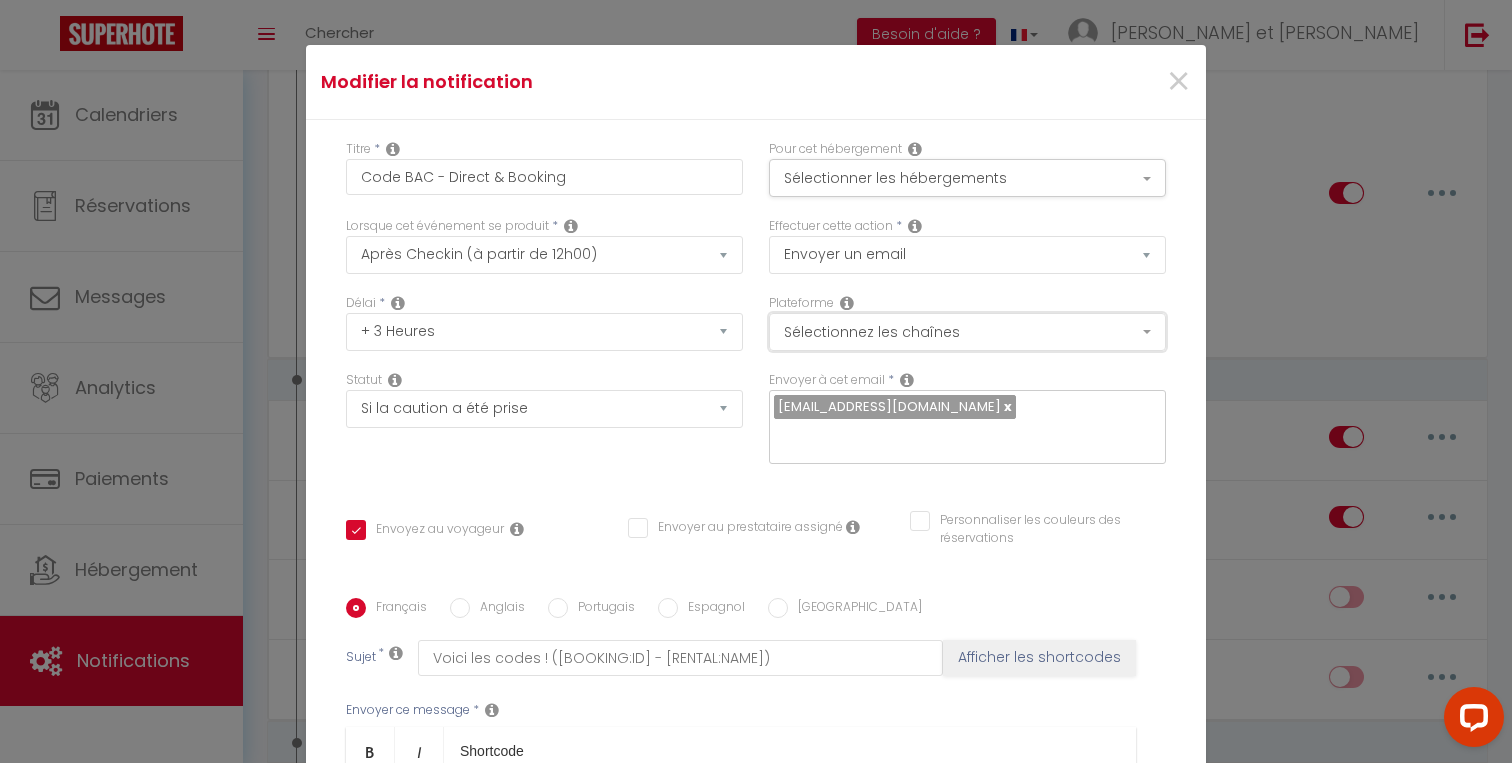 click on "Sélectionnez les chaînes" at bounding box center [967, 332] 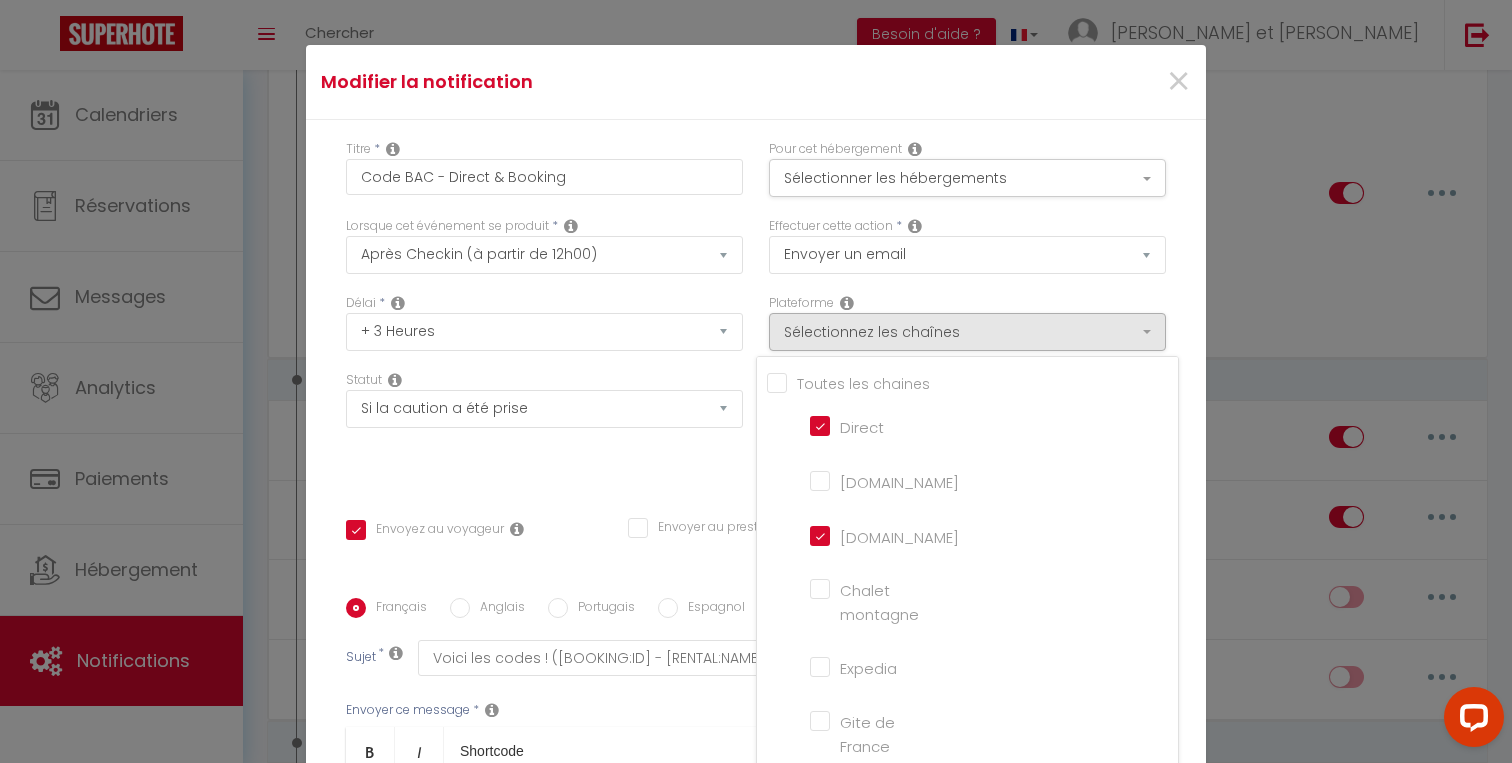 click on "Statut     Aucun   Si la réservation est payée   Si réservation non payée   Si la caution a été prise   Si caution non payée" at bounding box center [544, 427] 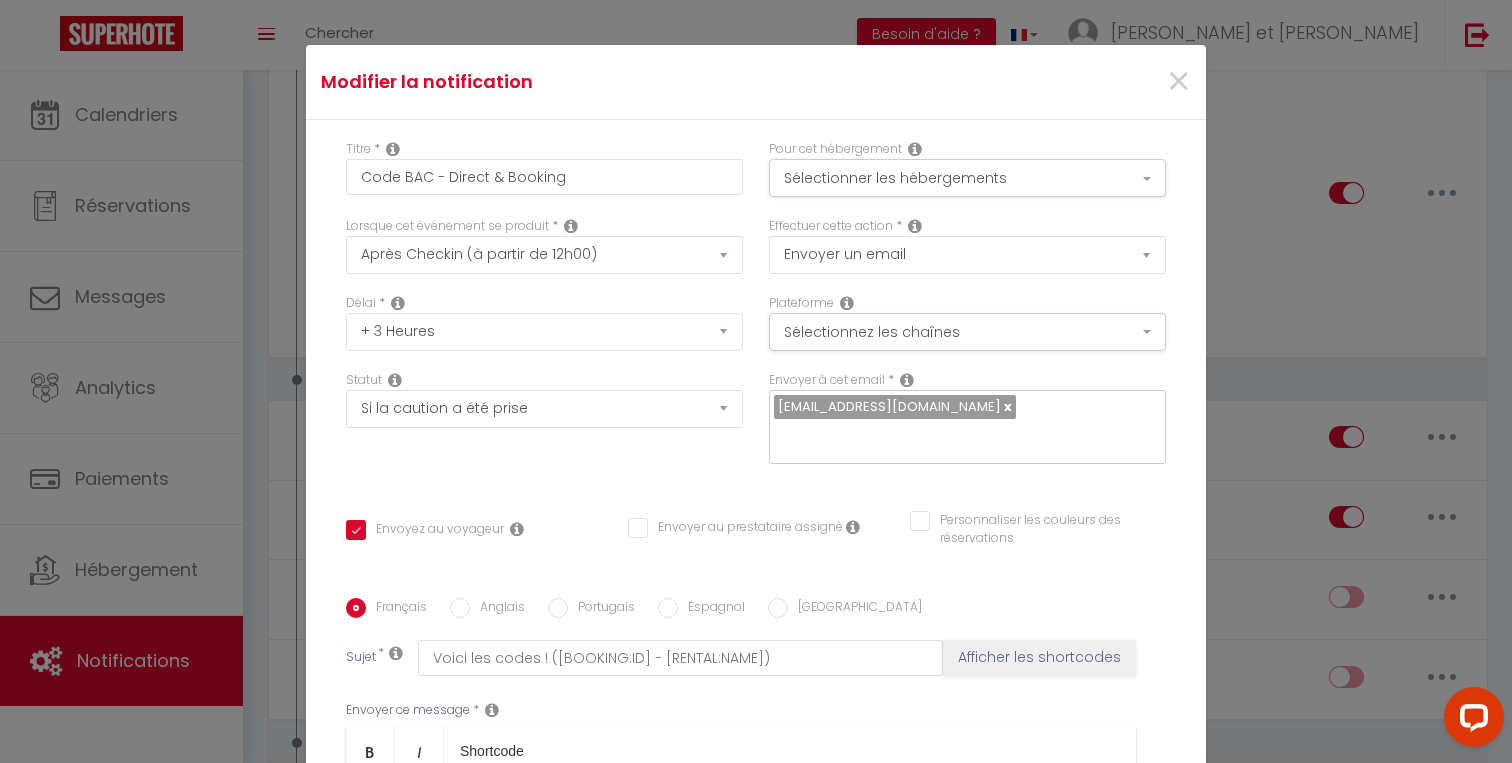 click on "Statut     Aucun   Si la réservation est payée   Si réservation non payée   Si la caution a été prise   Si caution non payée" at bounding box center (544, 427) 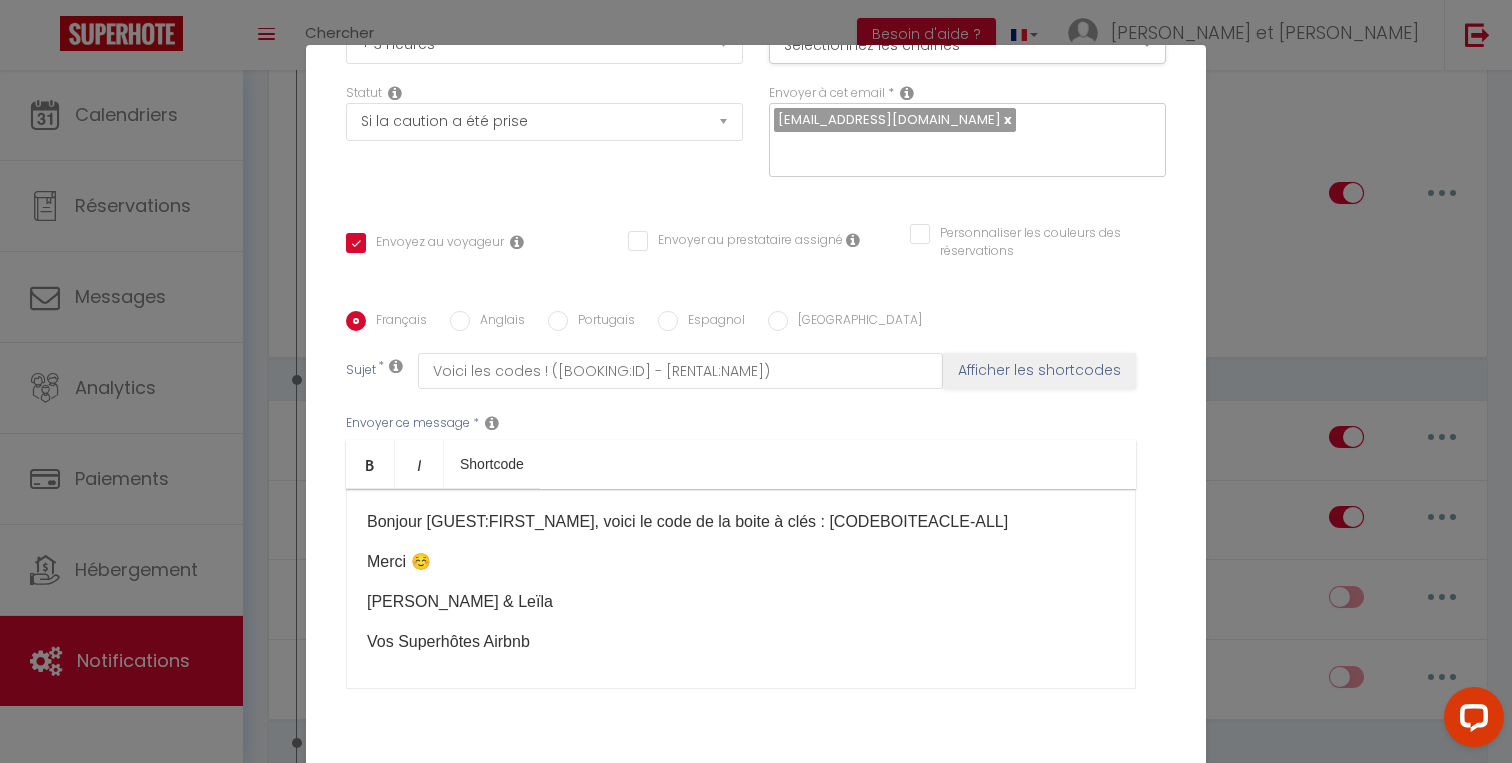 scroll, scrollTop: 330, scrollLeft: 0, axis: vertical 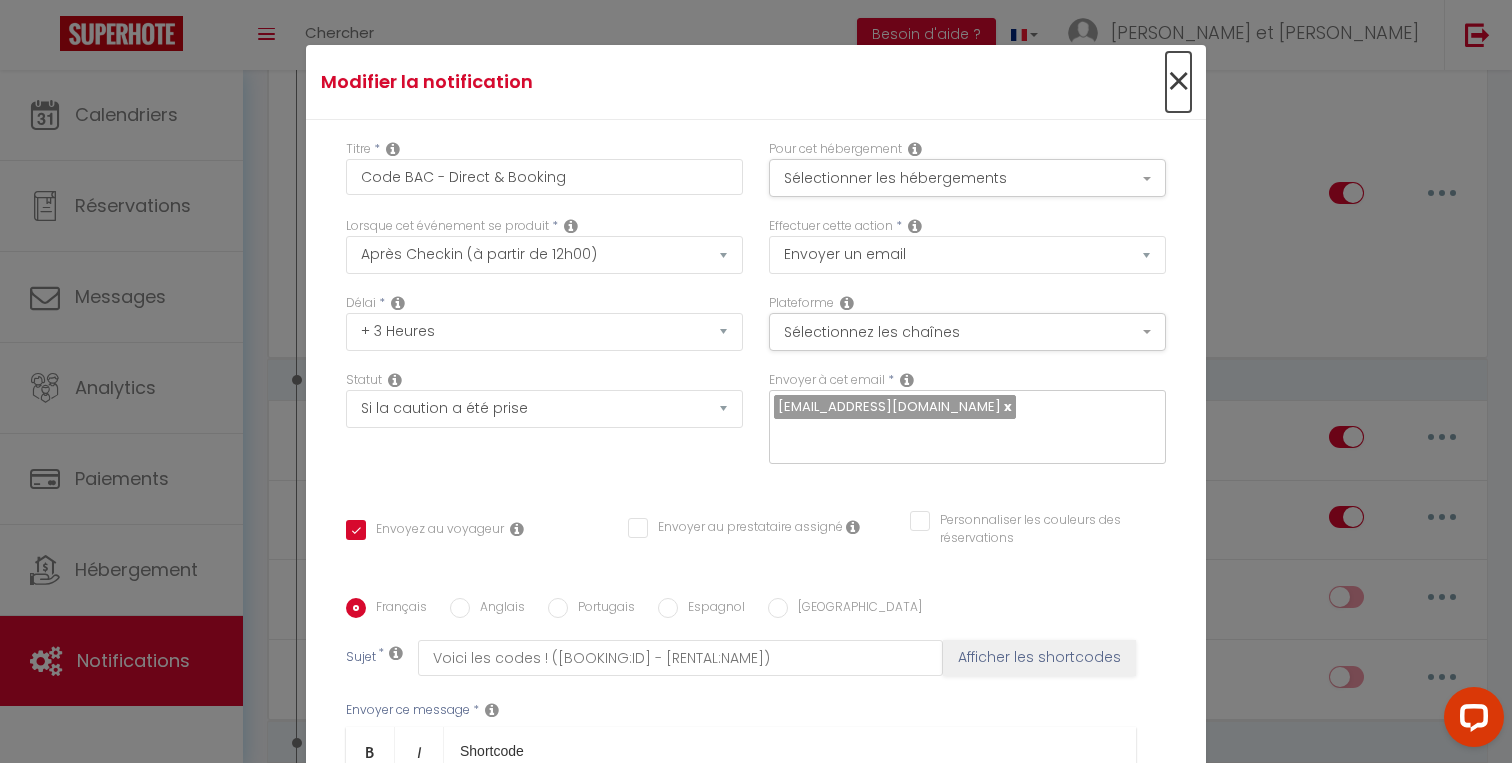 click on "×" at bounding box center (1178, 82) 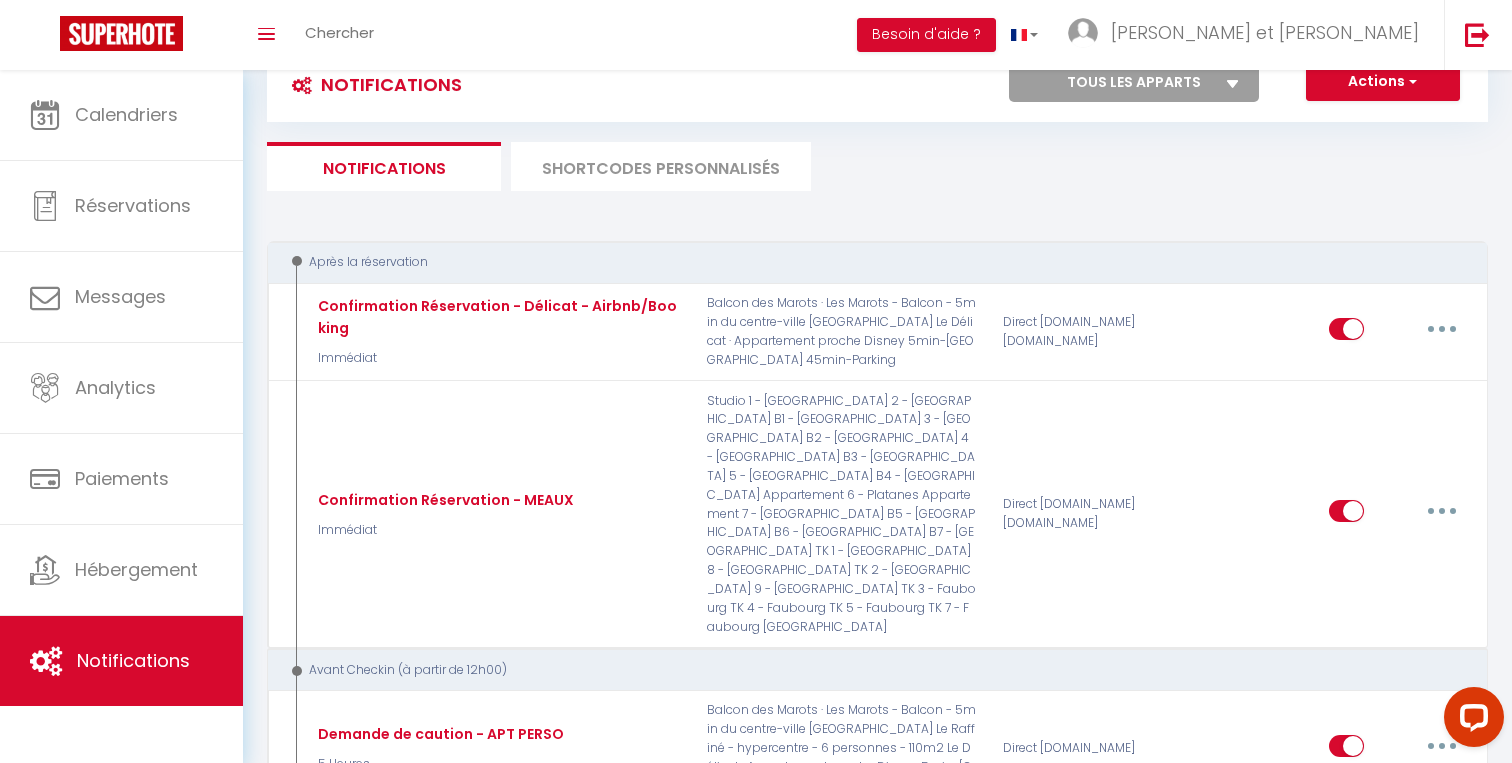 scroll, scrollTop: 0, scrollLeft: 0, axis: both 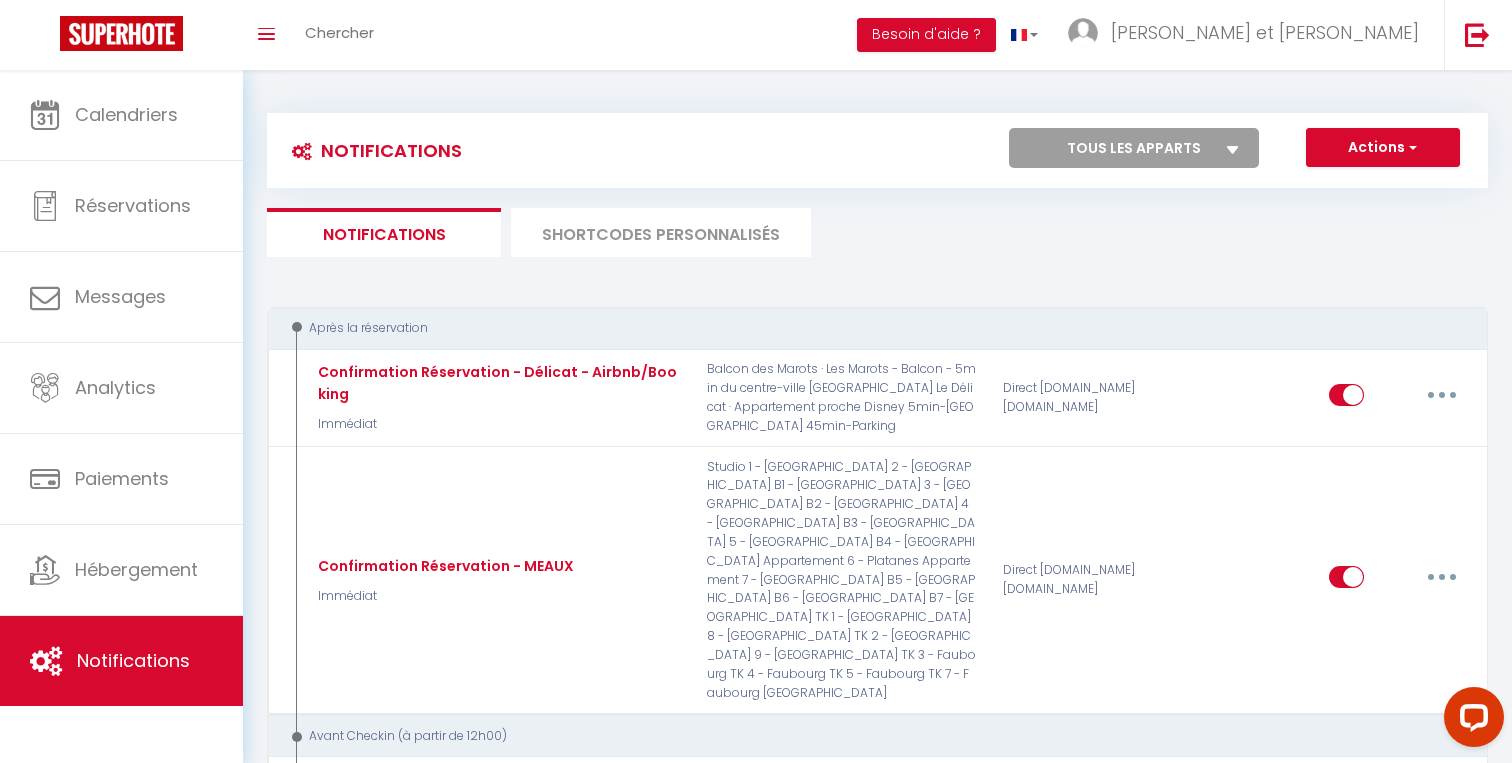 click on "SHORTCODES PERSONNALISÉS" at bounding box center [661, 232] 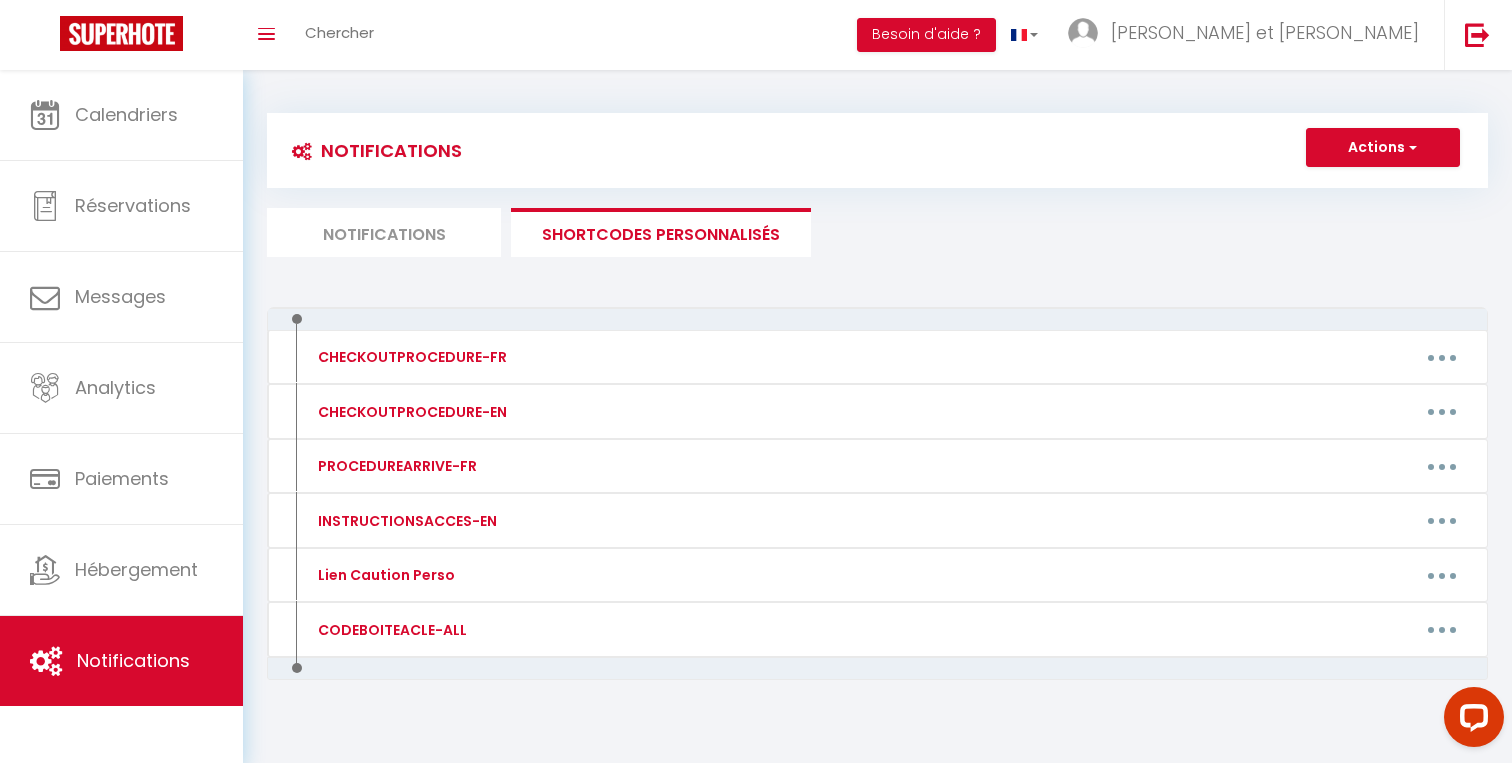 click on "Notifications" at bounding box center [384, 232] 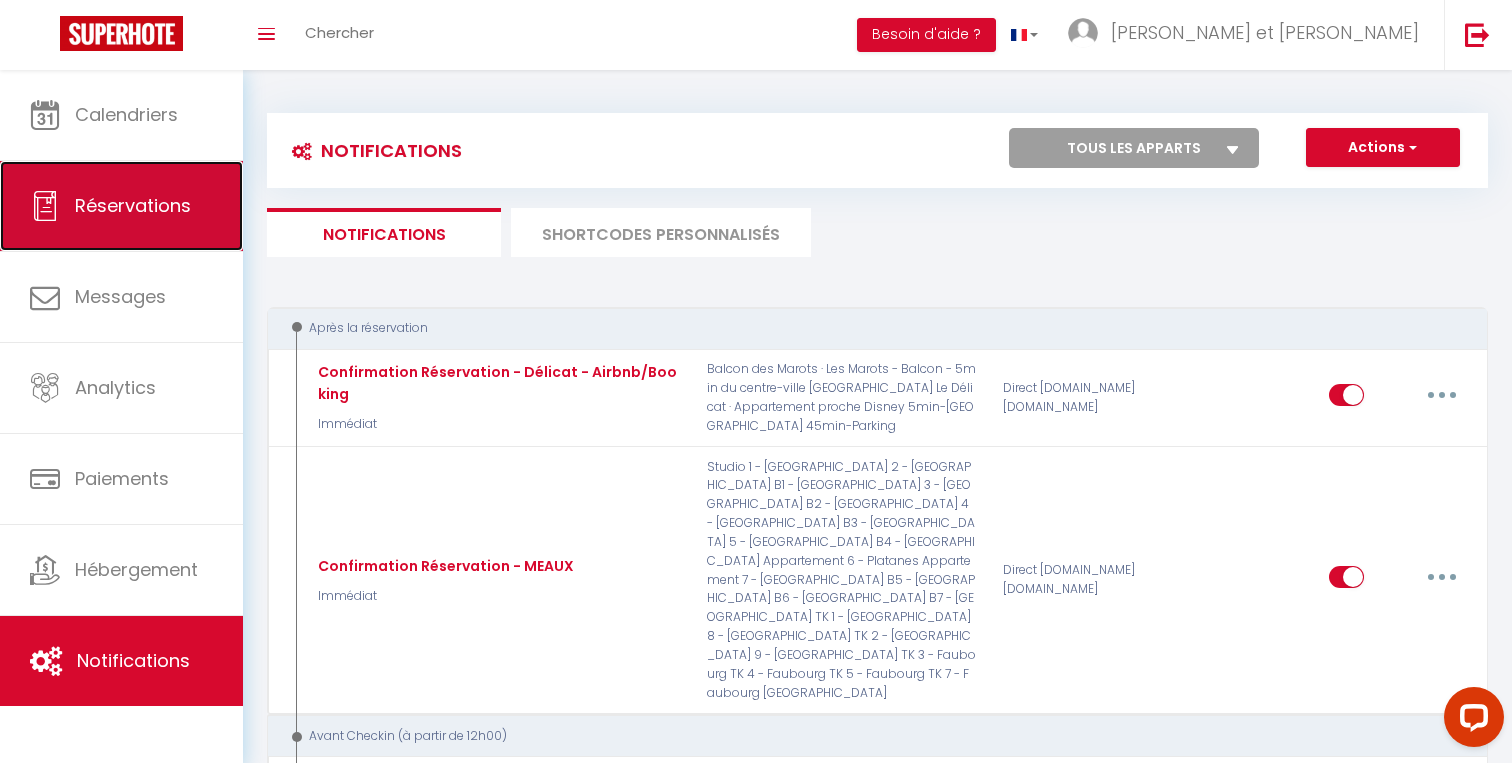 click on "Réservations" at bounding box center (121, 206) 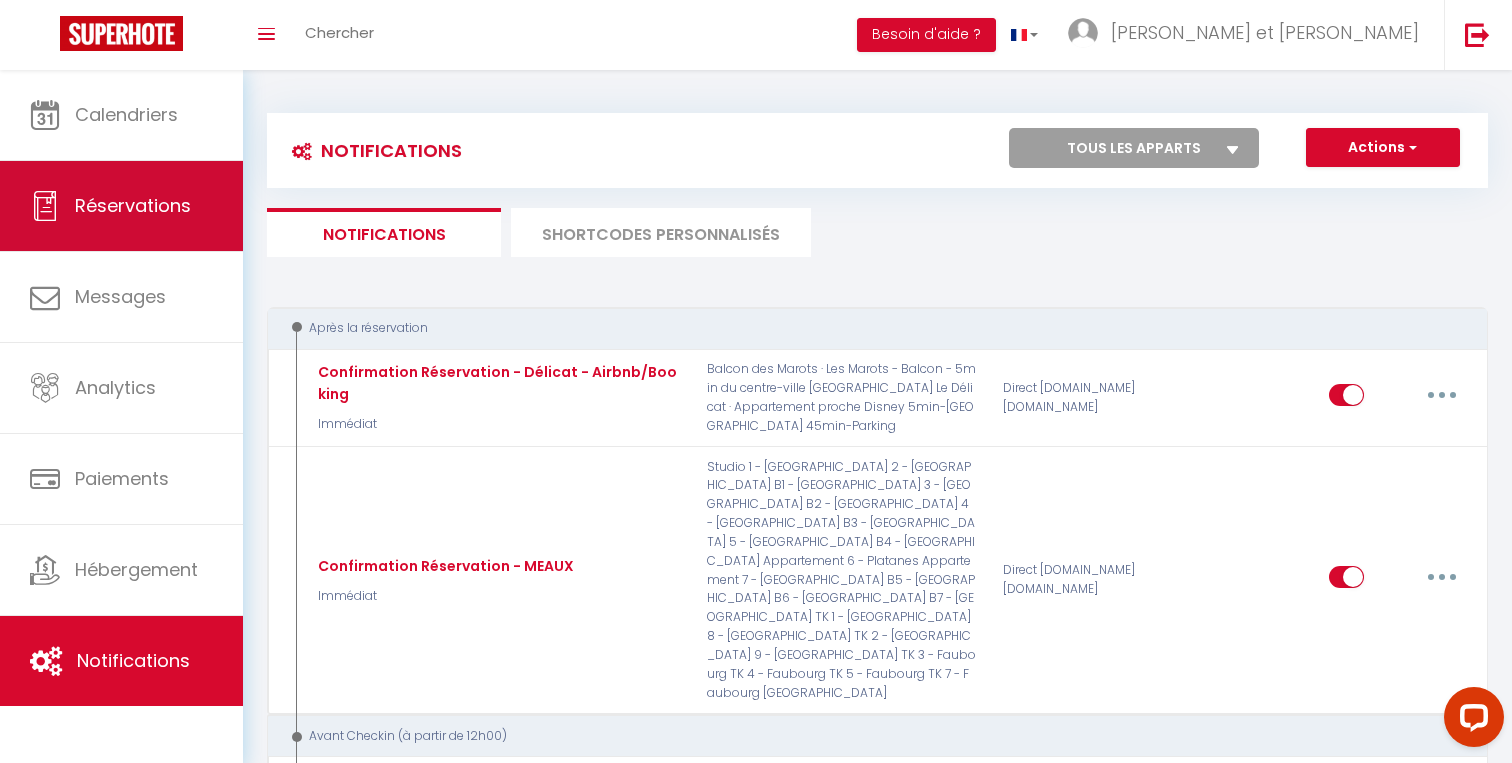 select on "not_cancelled" 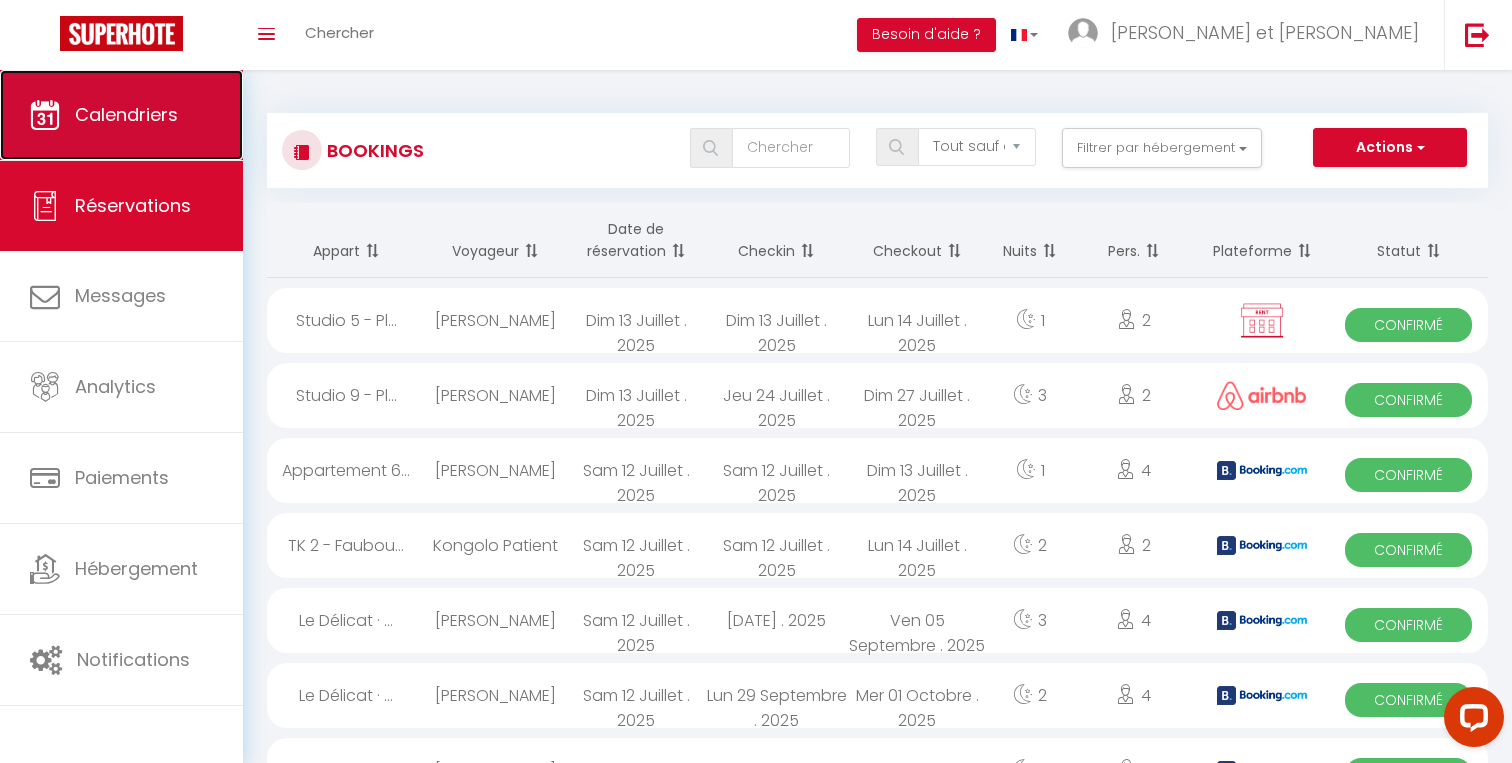 click on "Calendriers" at bounding box center [121, 115] 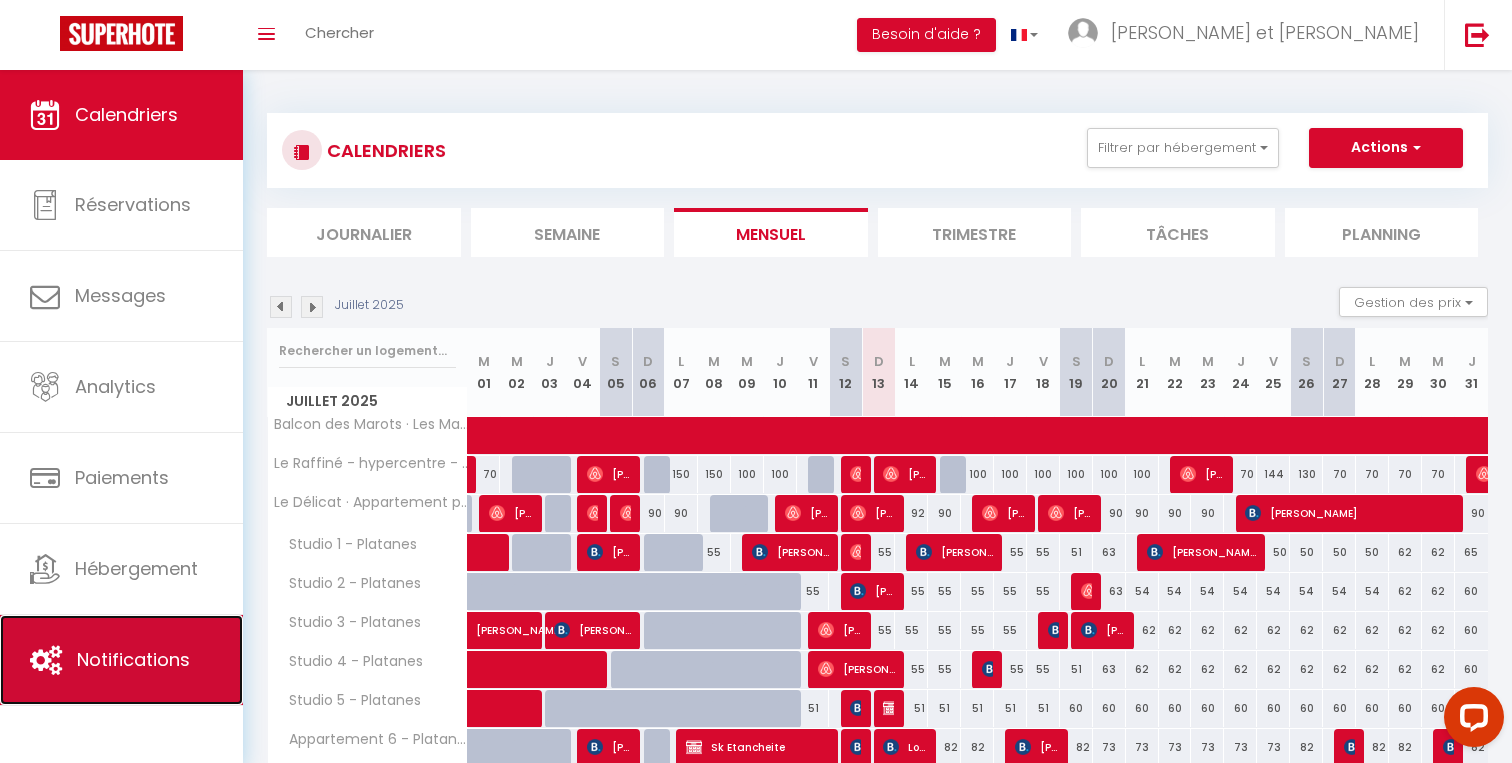click on "Notifications" at bounding box center (133, 659) 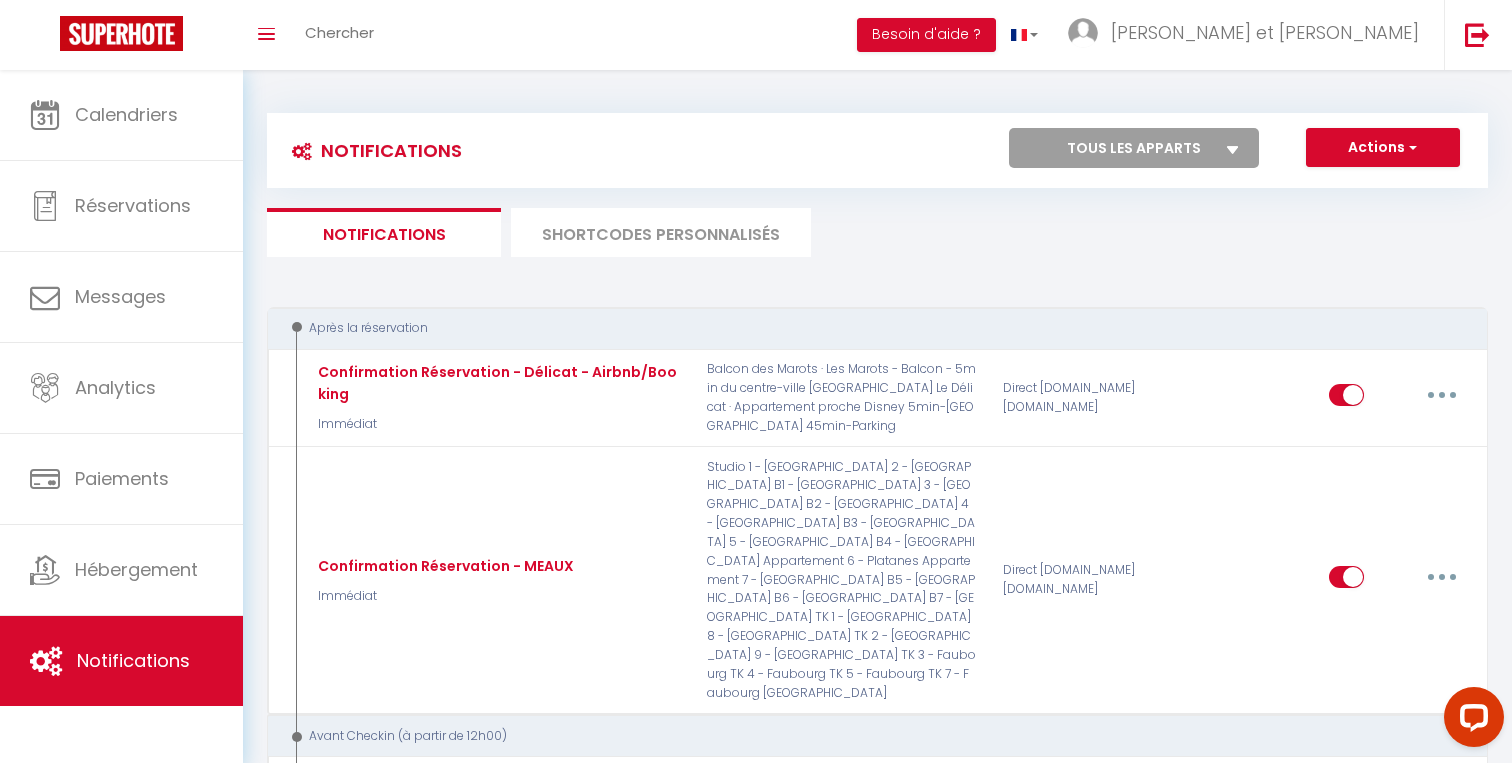 click on "SHORTCODES PERSONNALISÉS" at bounding box center (661, 232) 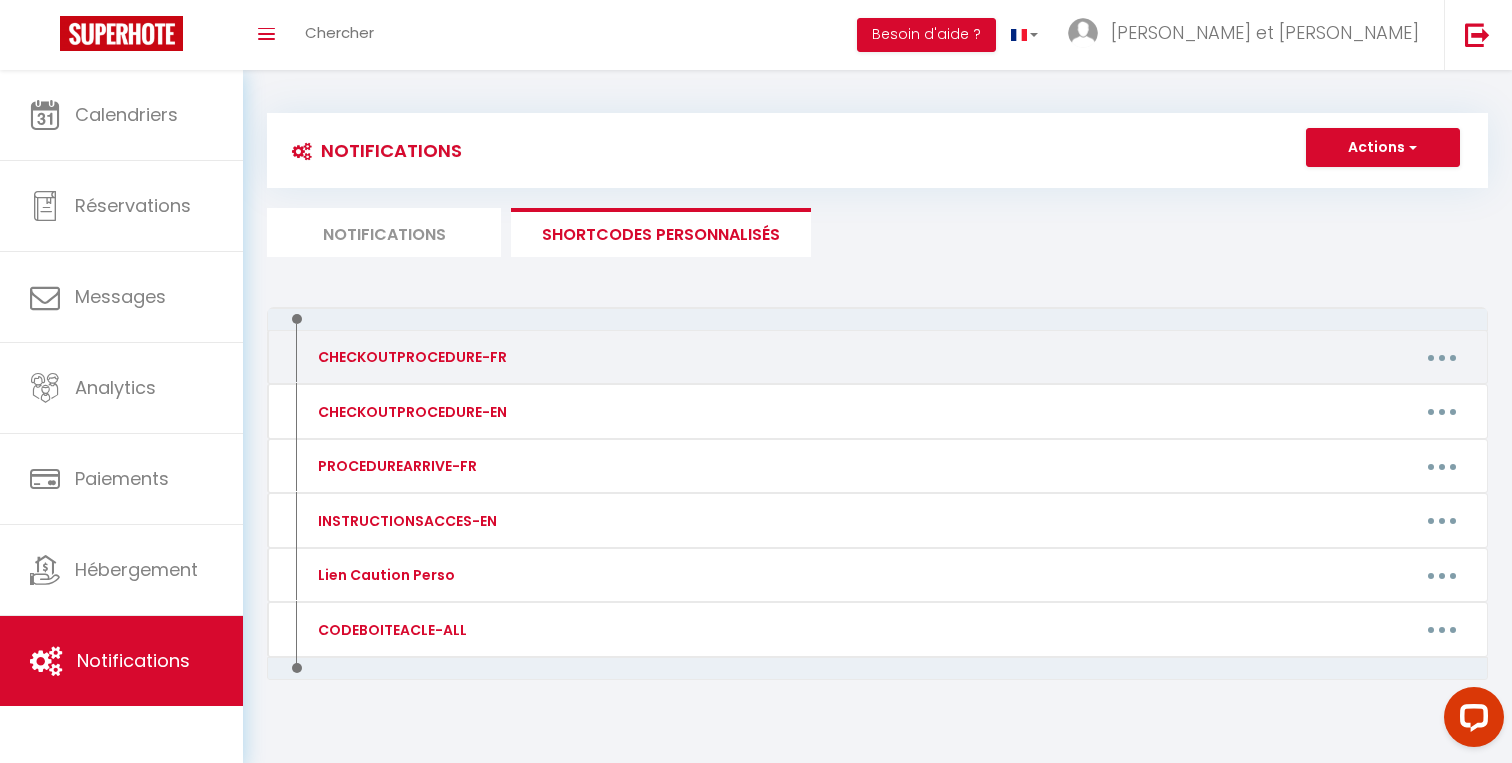 scroll, scrollTop: 70, scrollLeft: 0, axis: vertical 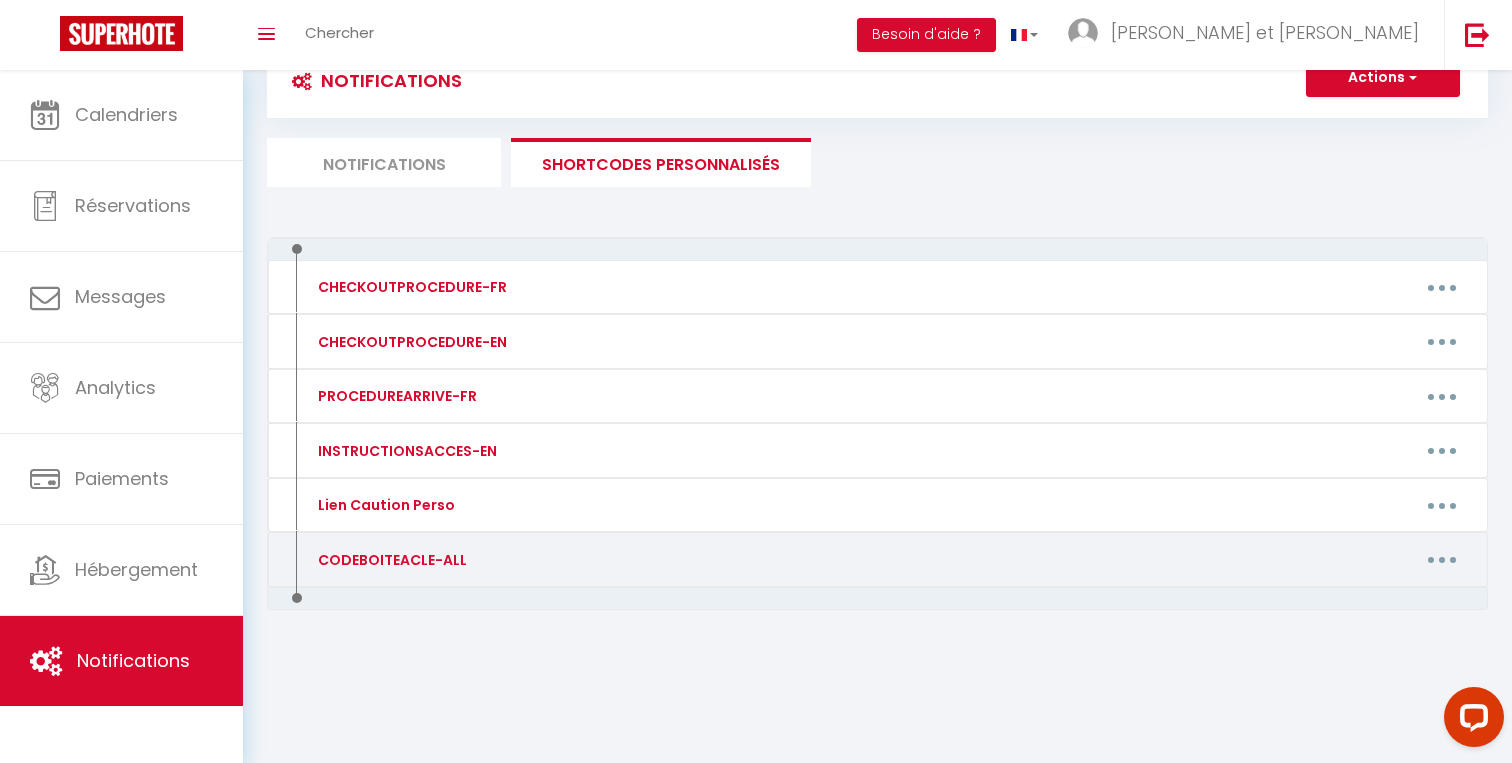 click on "CODEBOITEACLE-ALL" at bounding box center [390, 560] 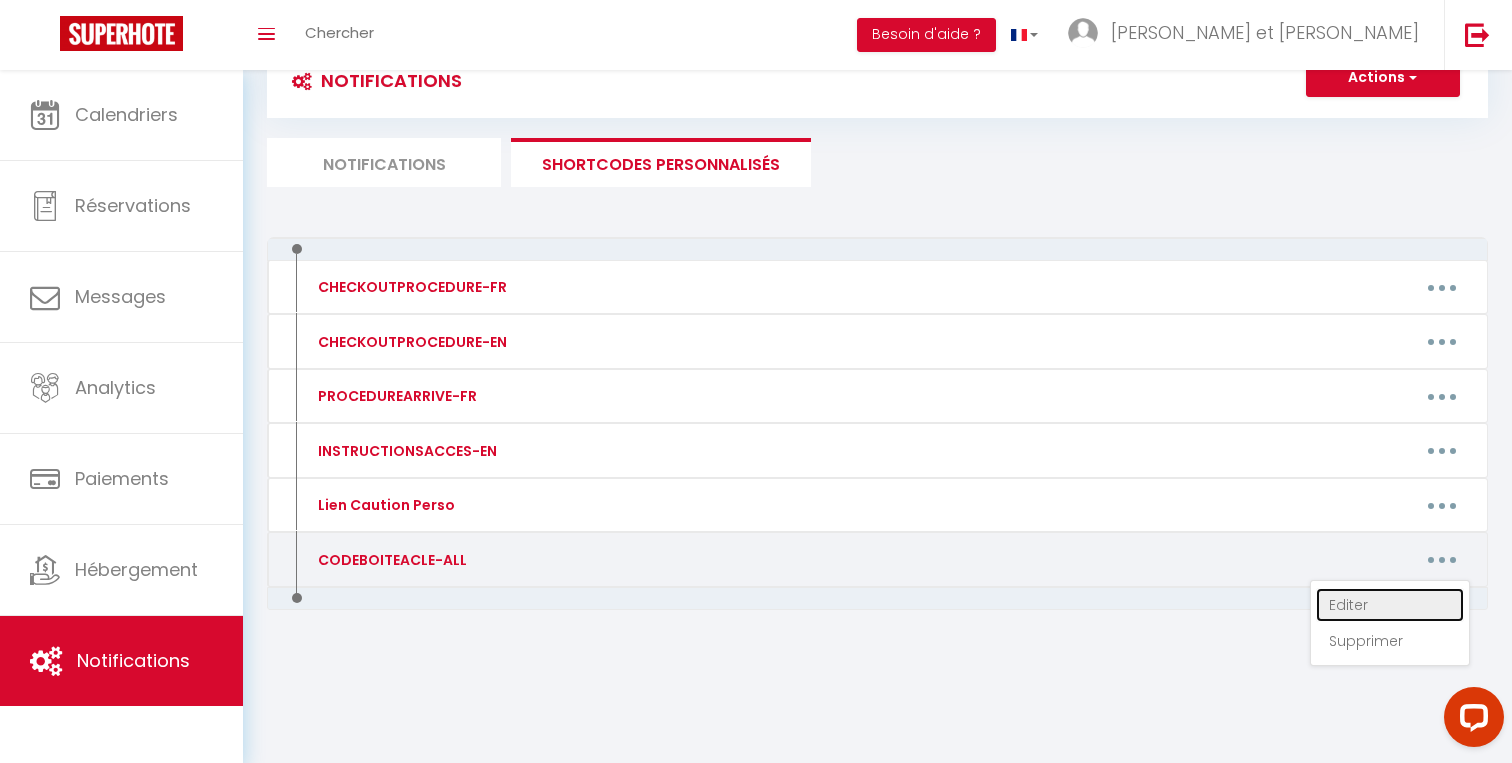 click on "Editer" at bounding box center (1390, 605) 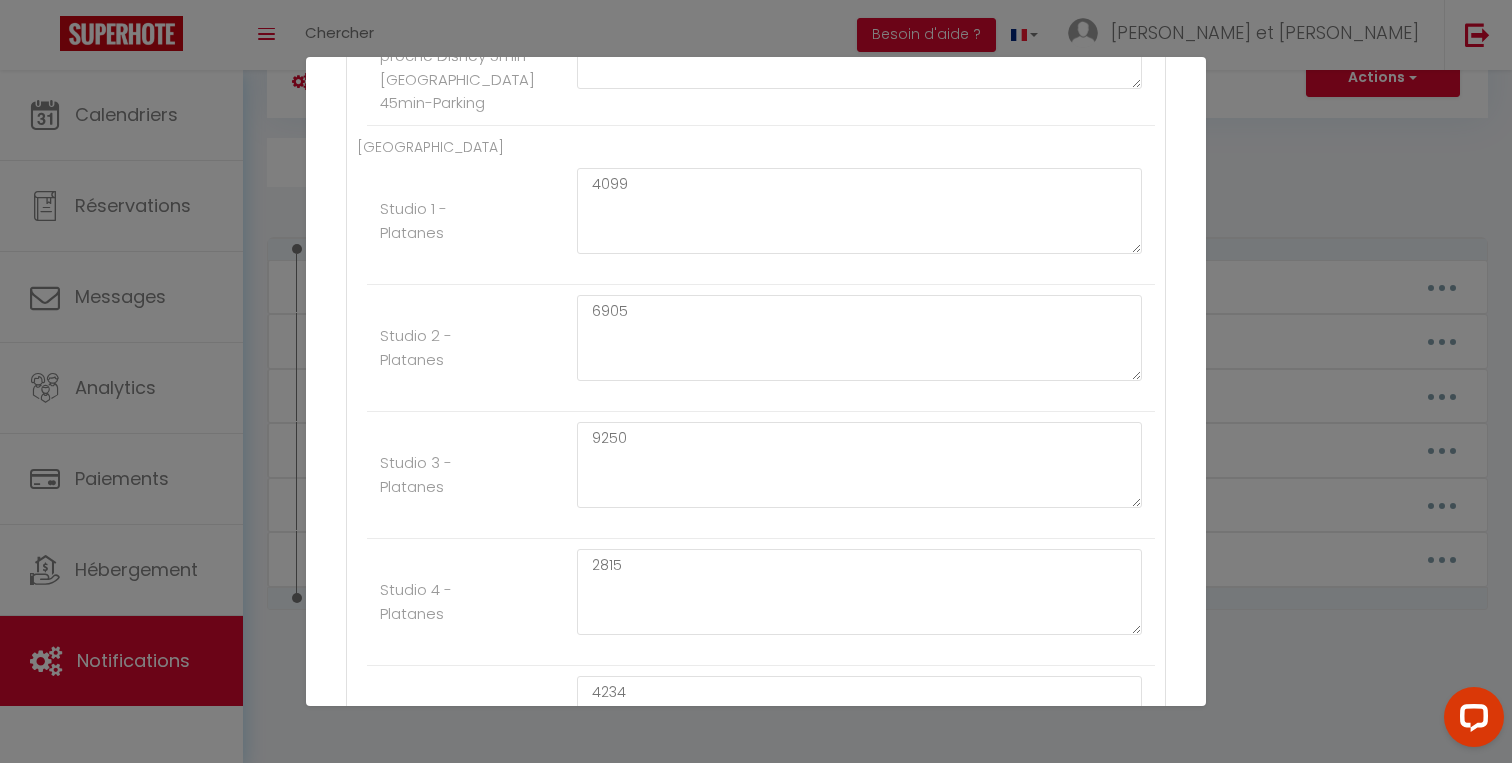 scroll, scrollTop: 0, scrollLeft: 0, axis: both 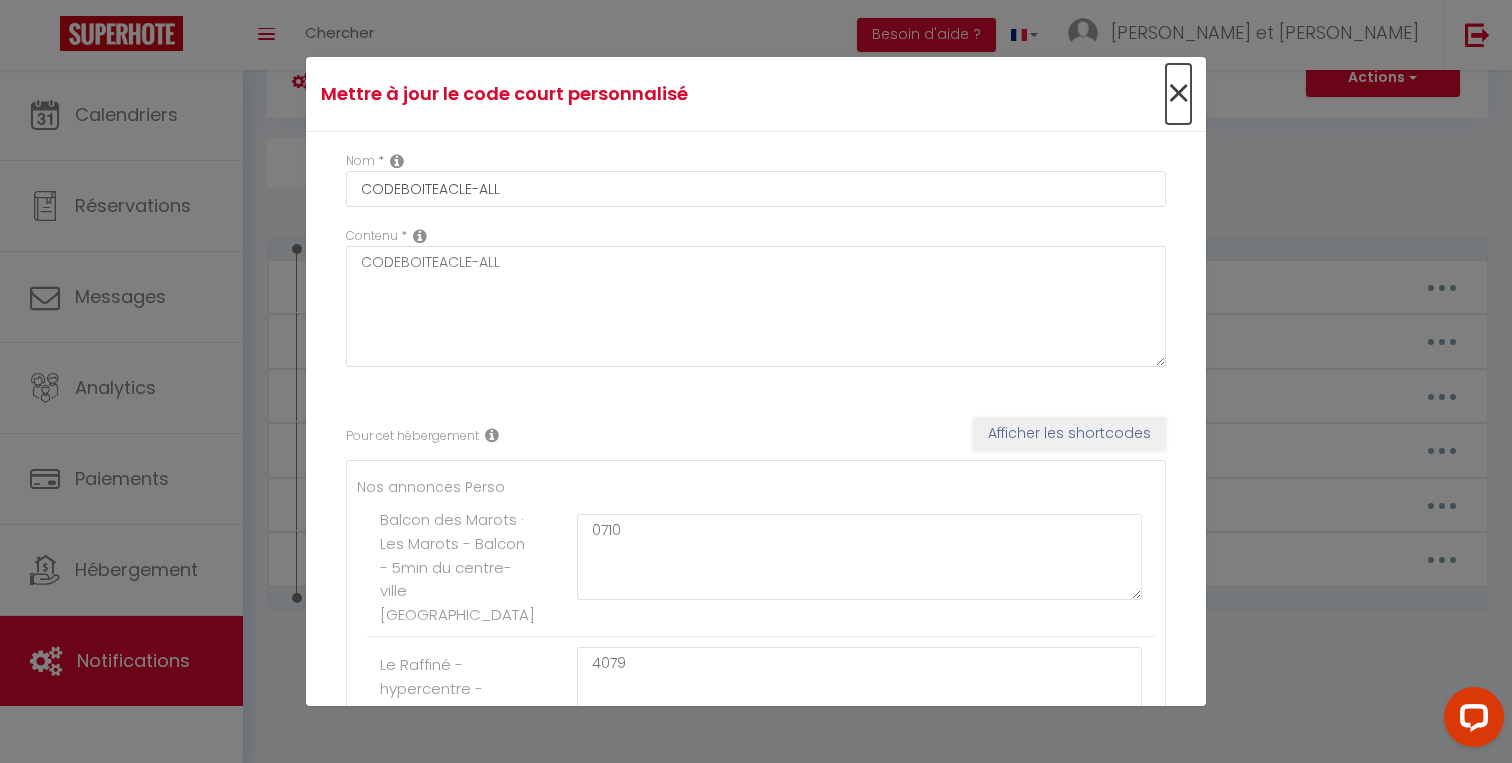 click on "×" at bounding box center [1178, 94] 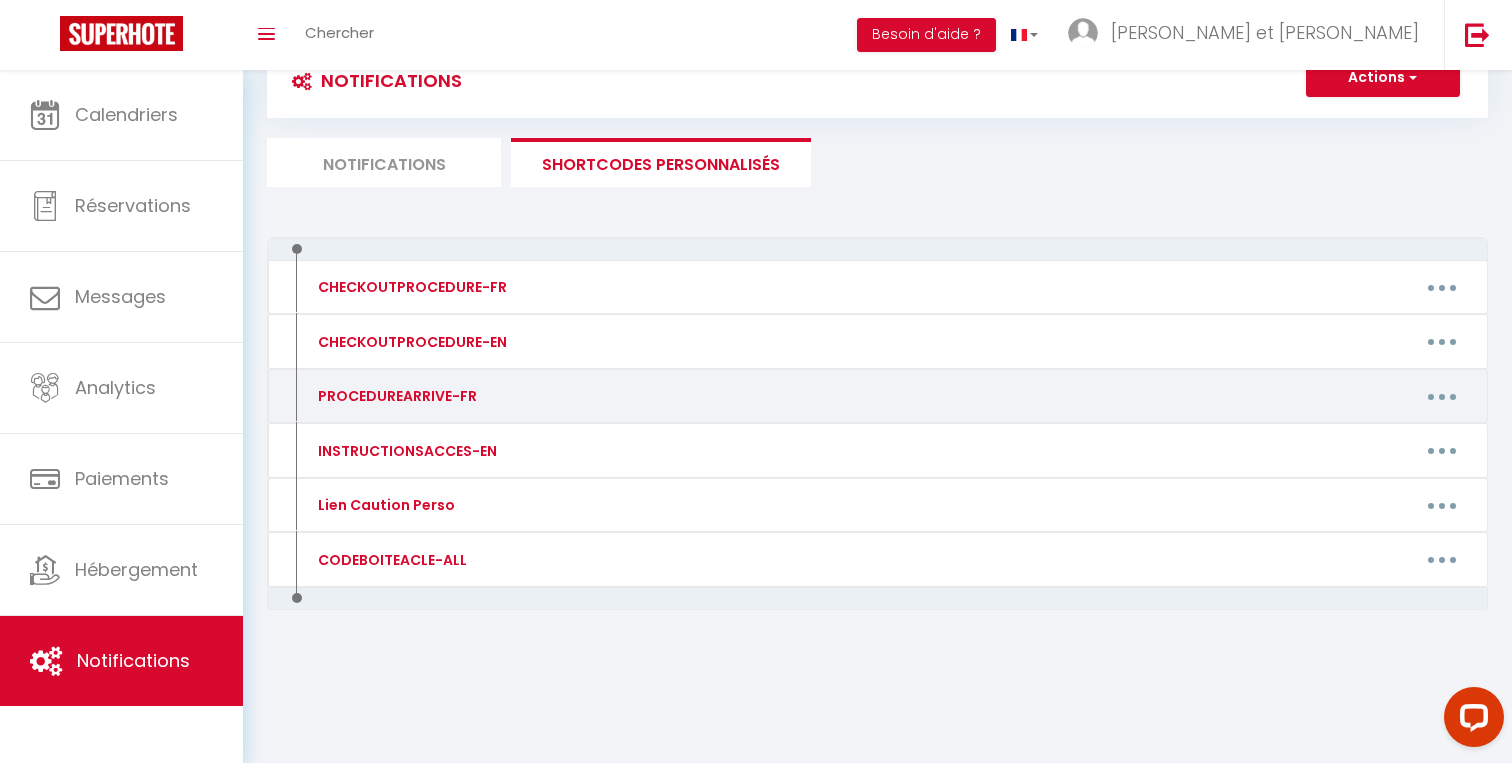 click at bounding box center (1442, 396) 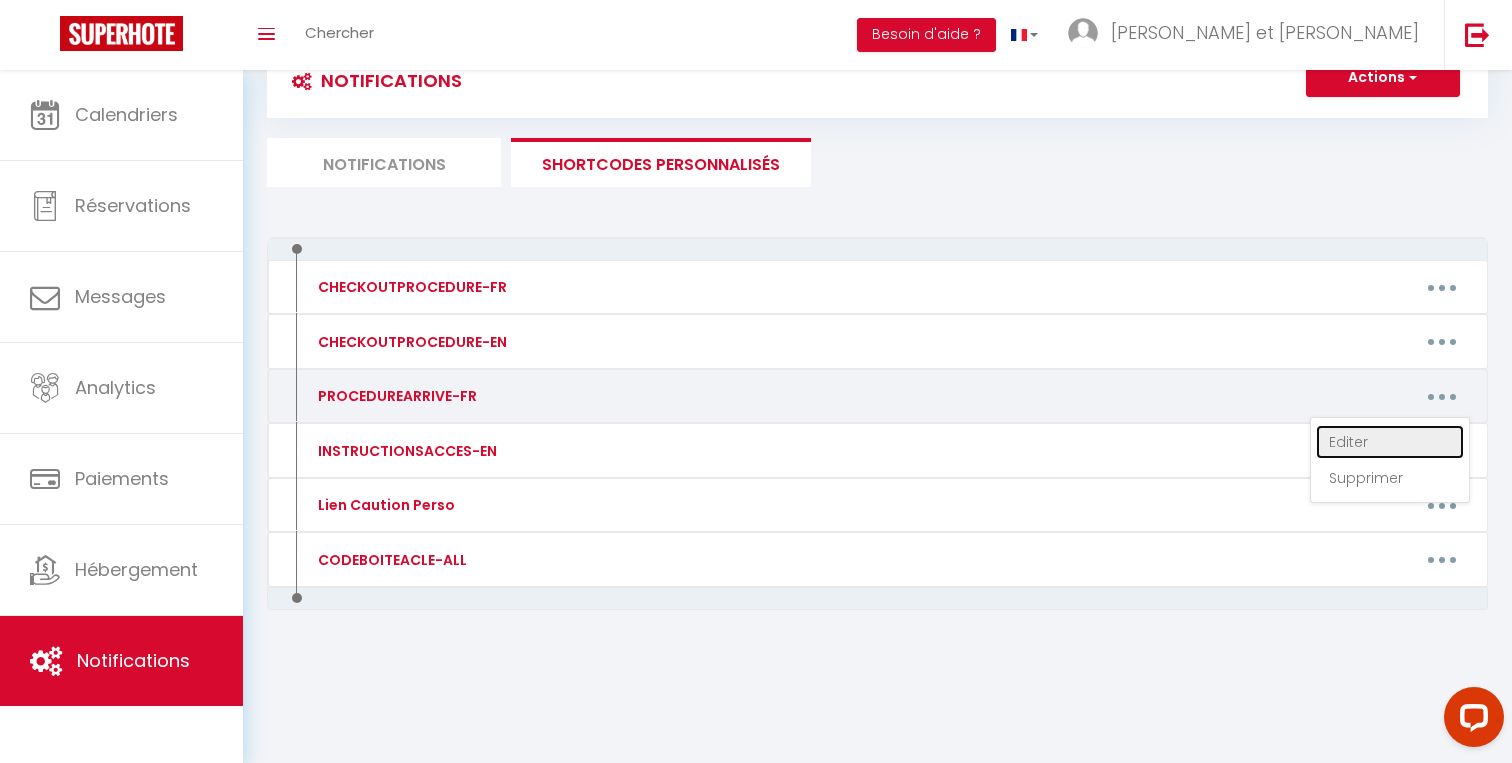 click on "Editer" at bounding box center (1390, 442) 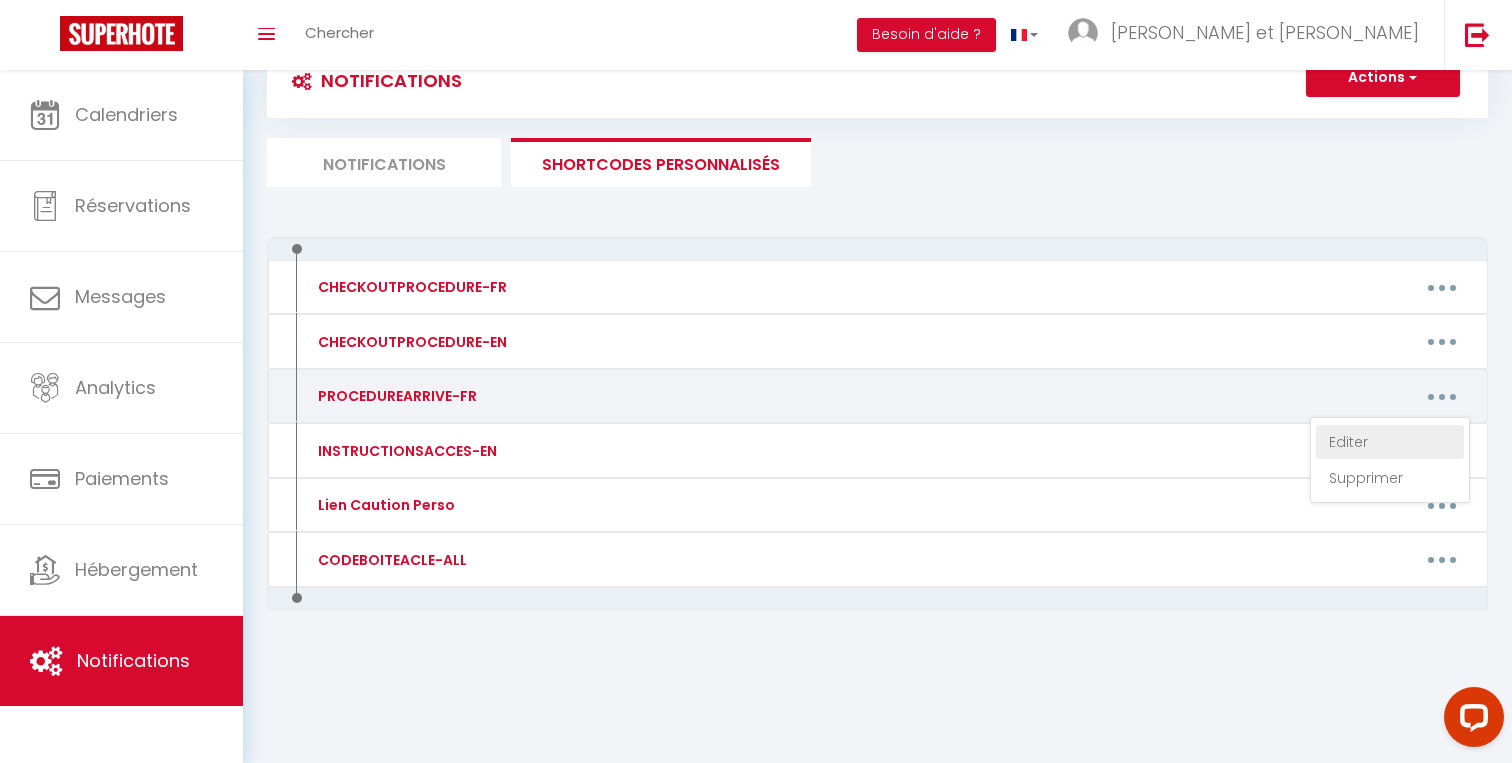type on "PROCEDUREARRIVE-FR" 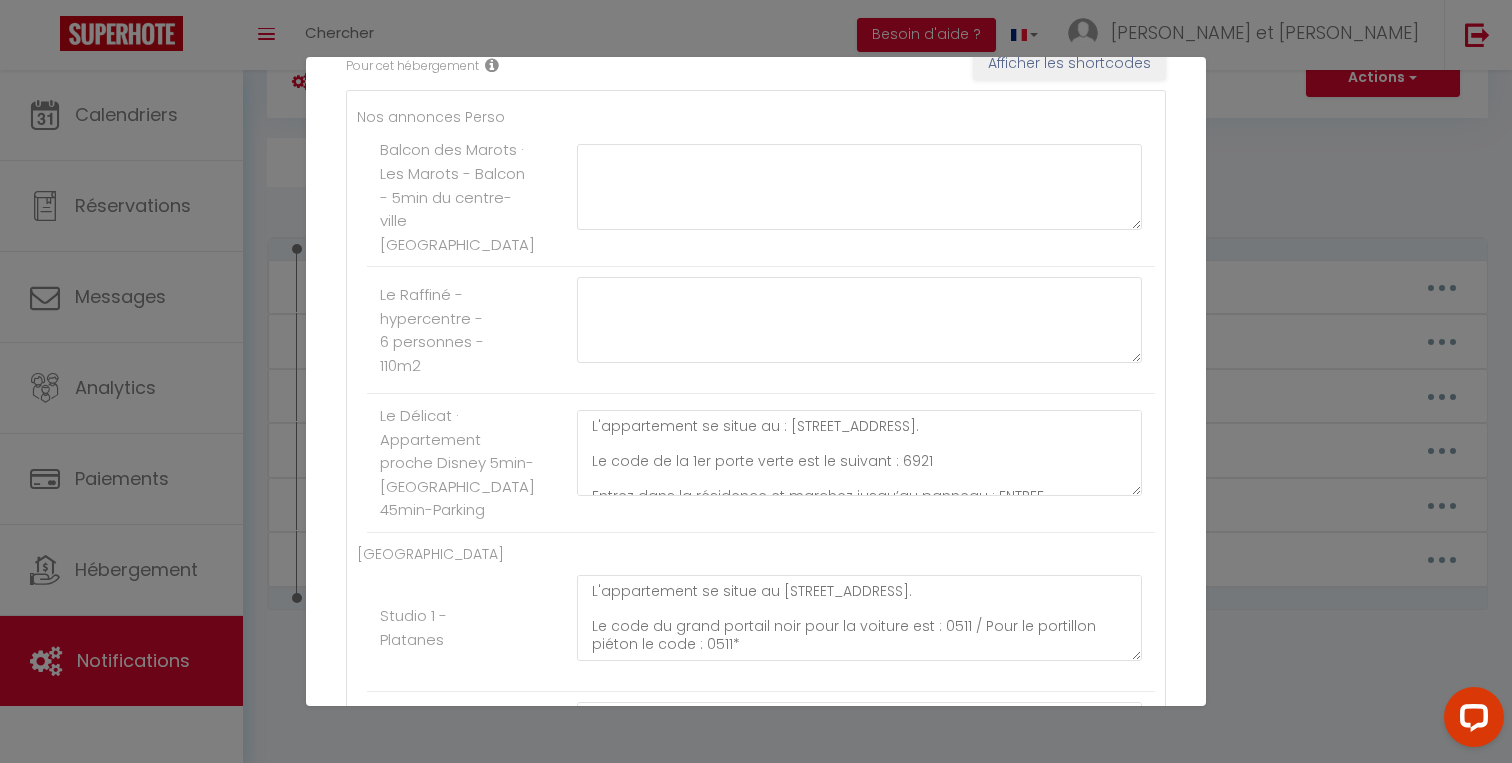 scroll, scrollTop: 385, scrollLeft: 0, axis: vertical 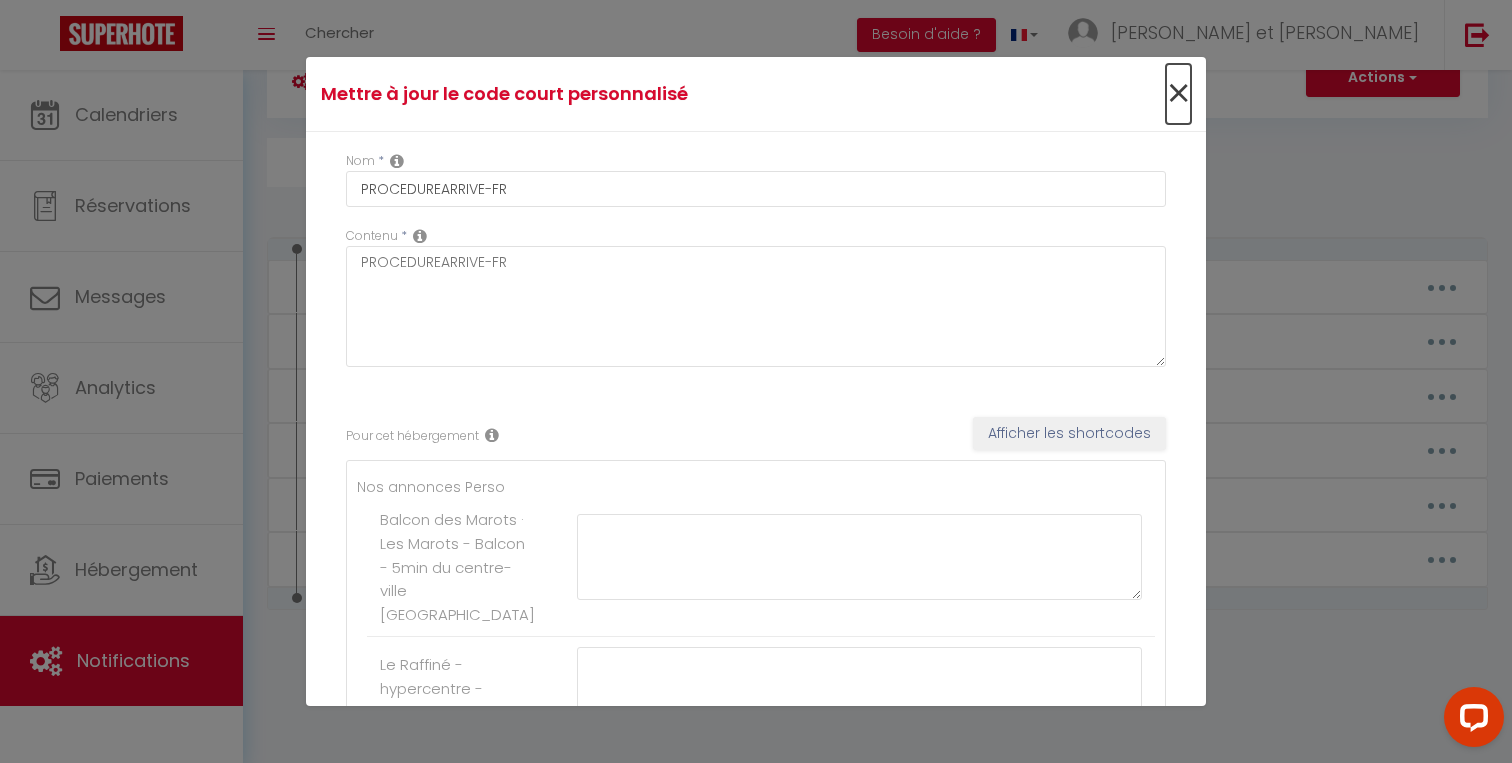 click on "×" at bounding box center [1178, 94] 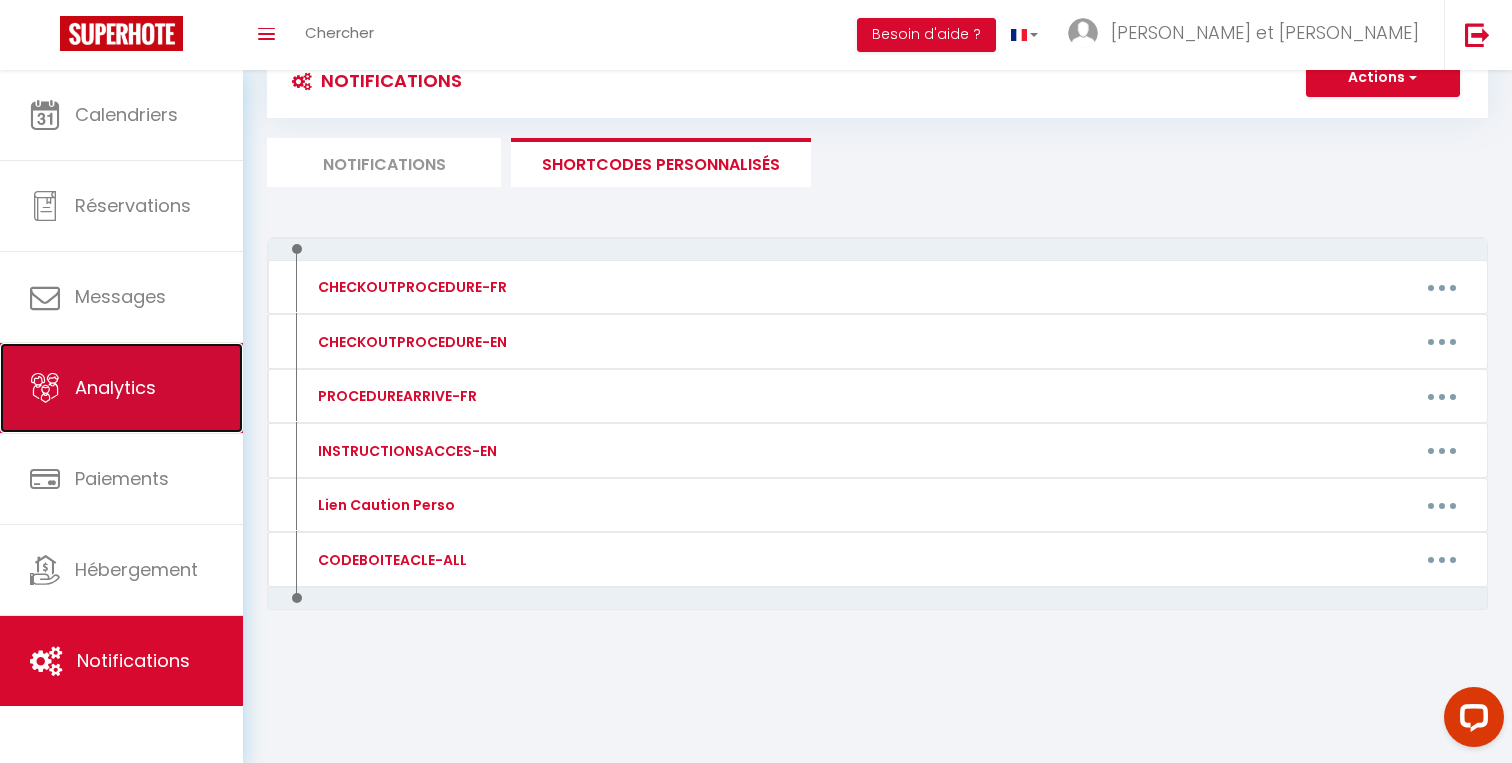 click on "Analytics" at bounding box center (121, 388) 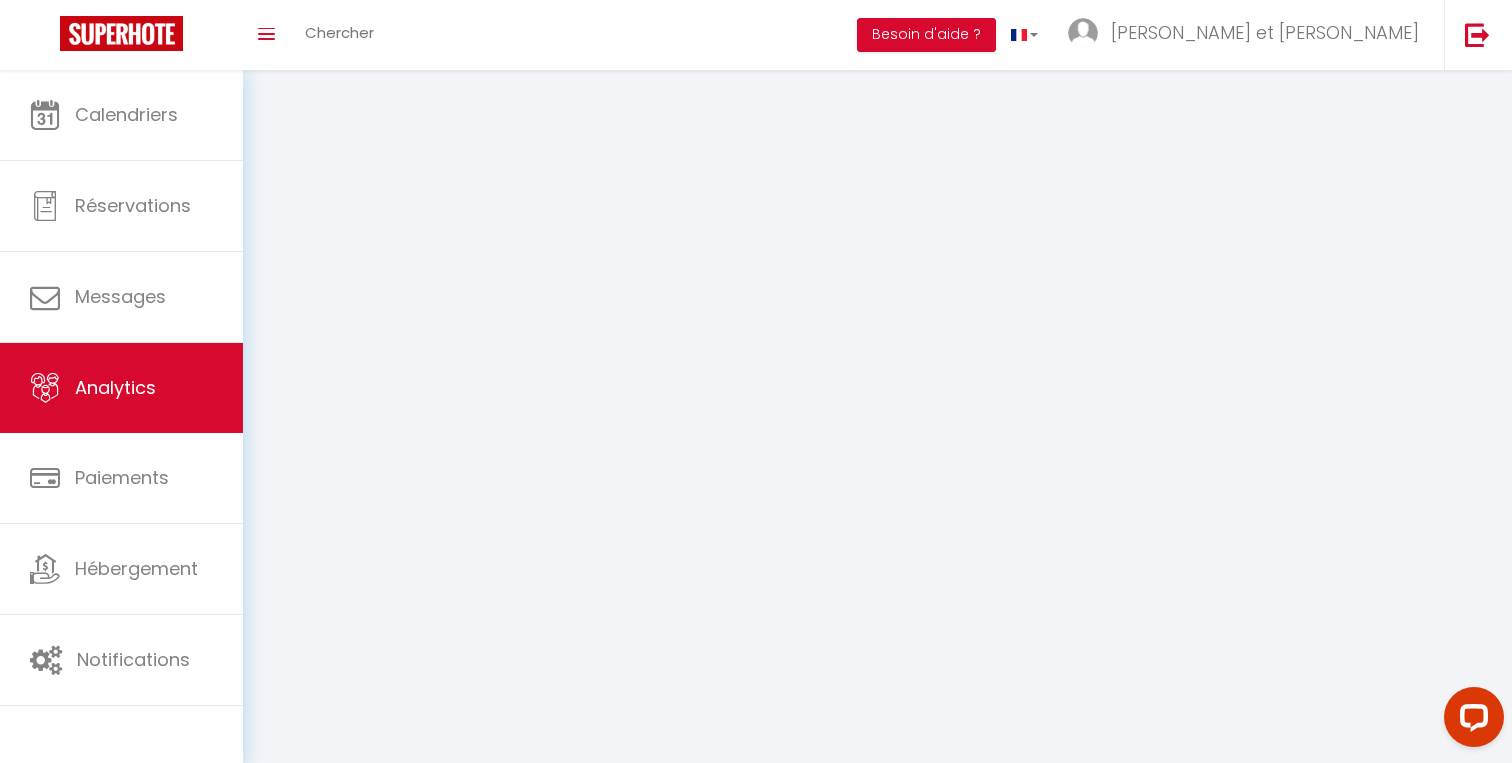 scroll, scrollTop: 0, scrollLeft: 0, axis: both 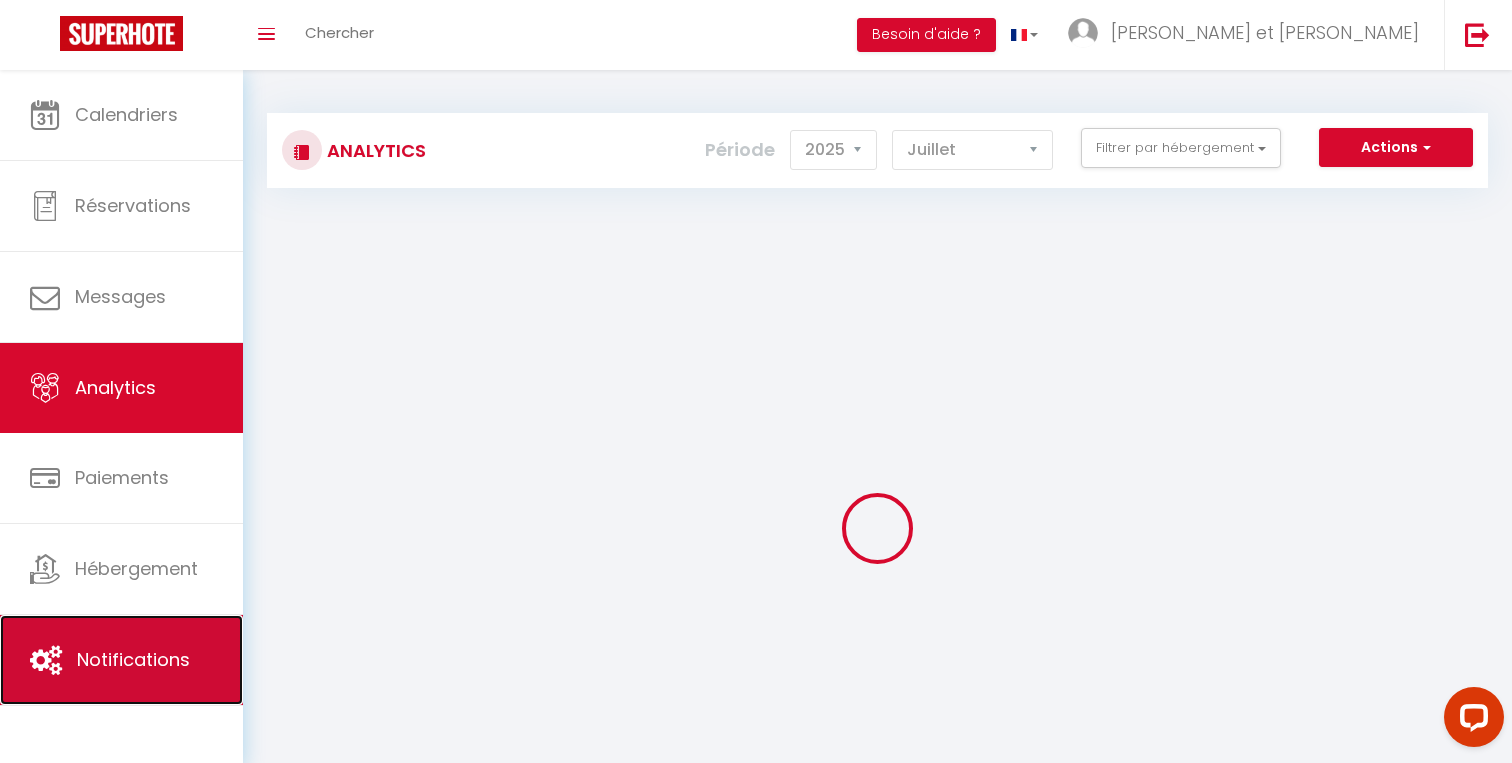 click on "Notifications" at bounding box center (133, 659) 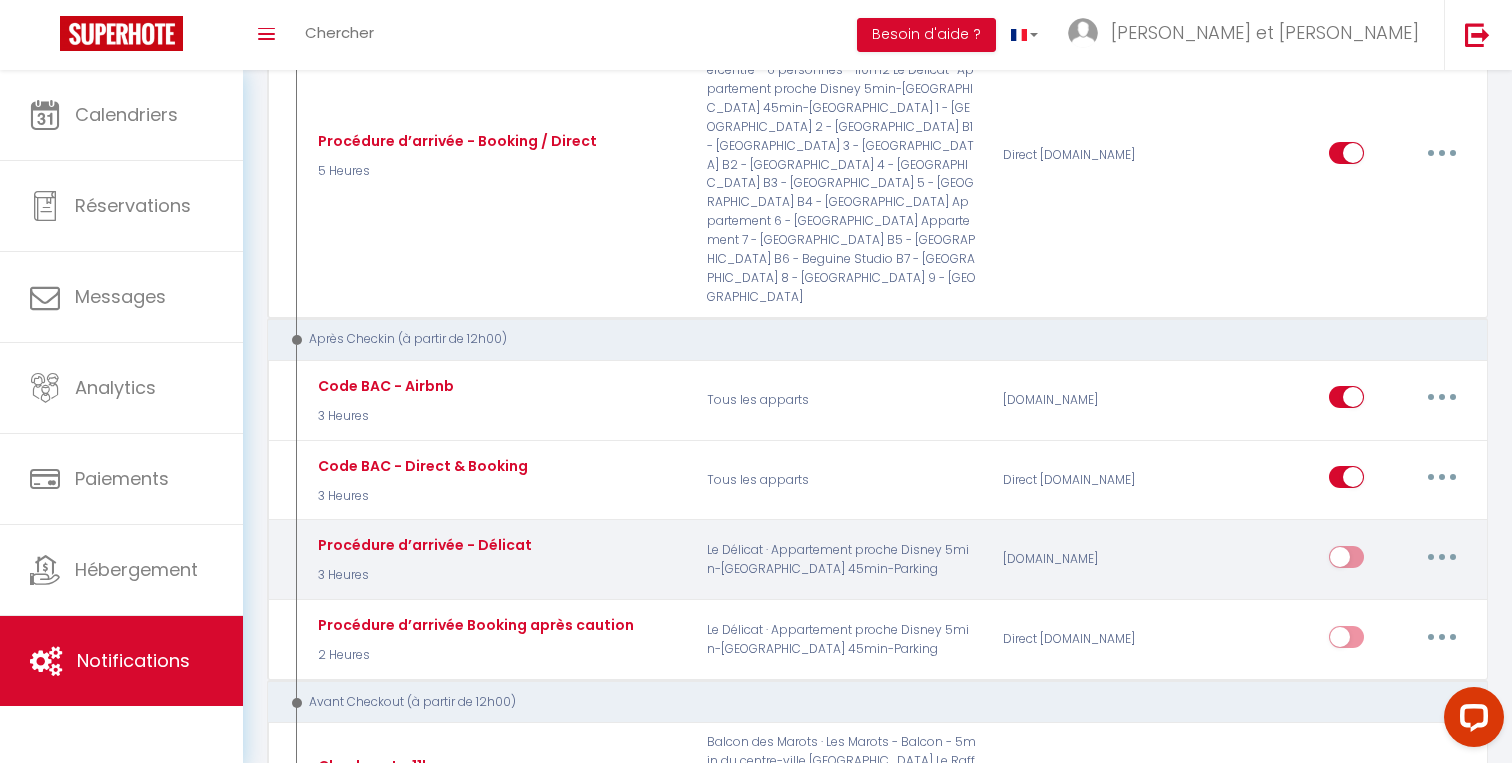 scroll, scrollTop: 1422, scrollLeft: 0, axis: vertical 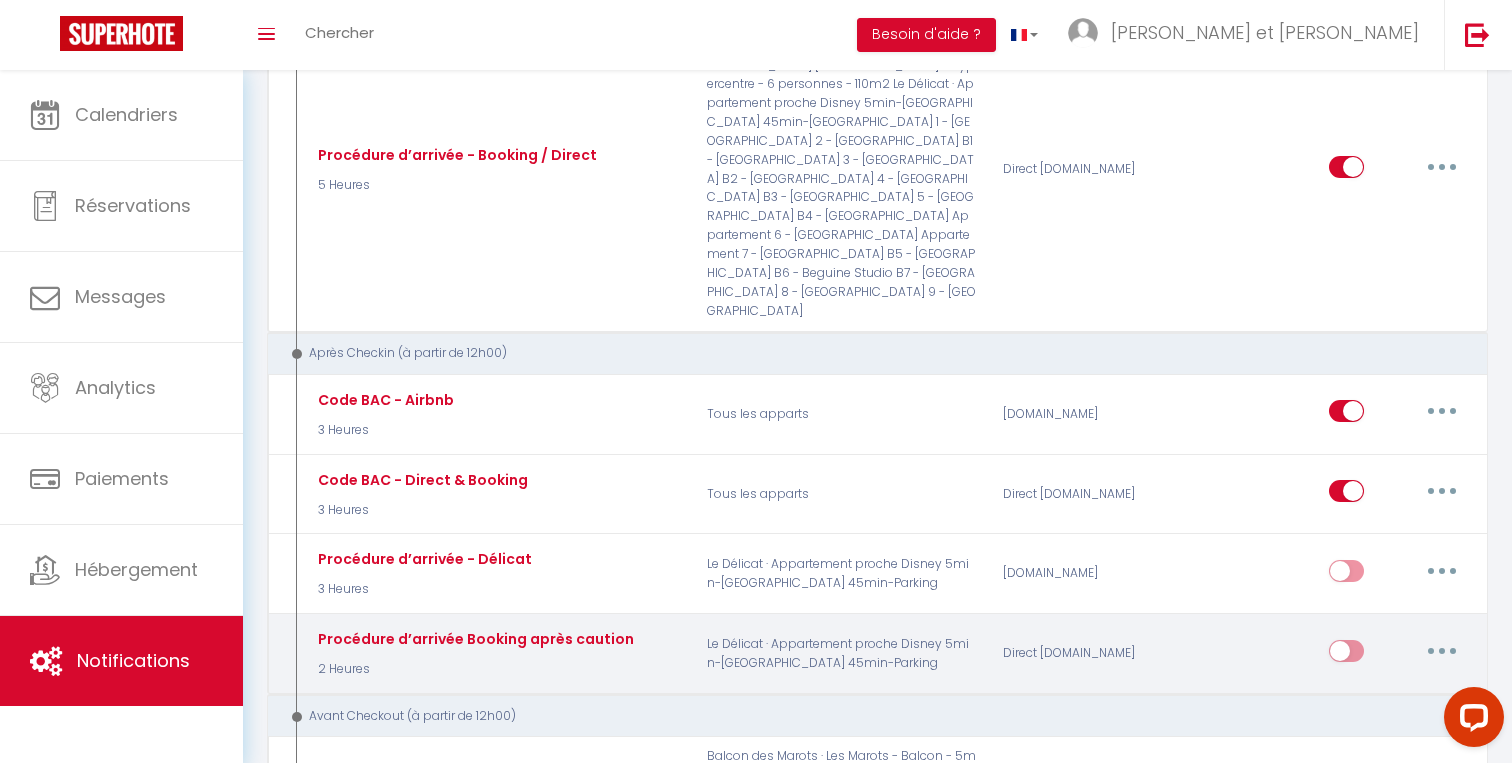 click at bounding box center [1442, 651] 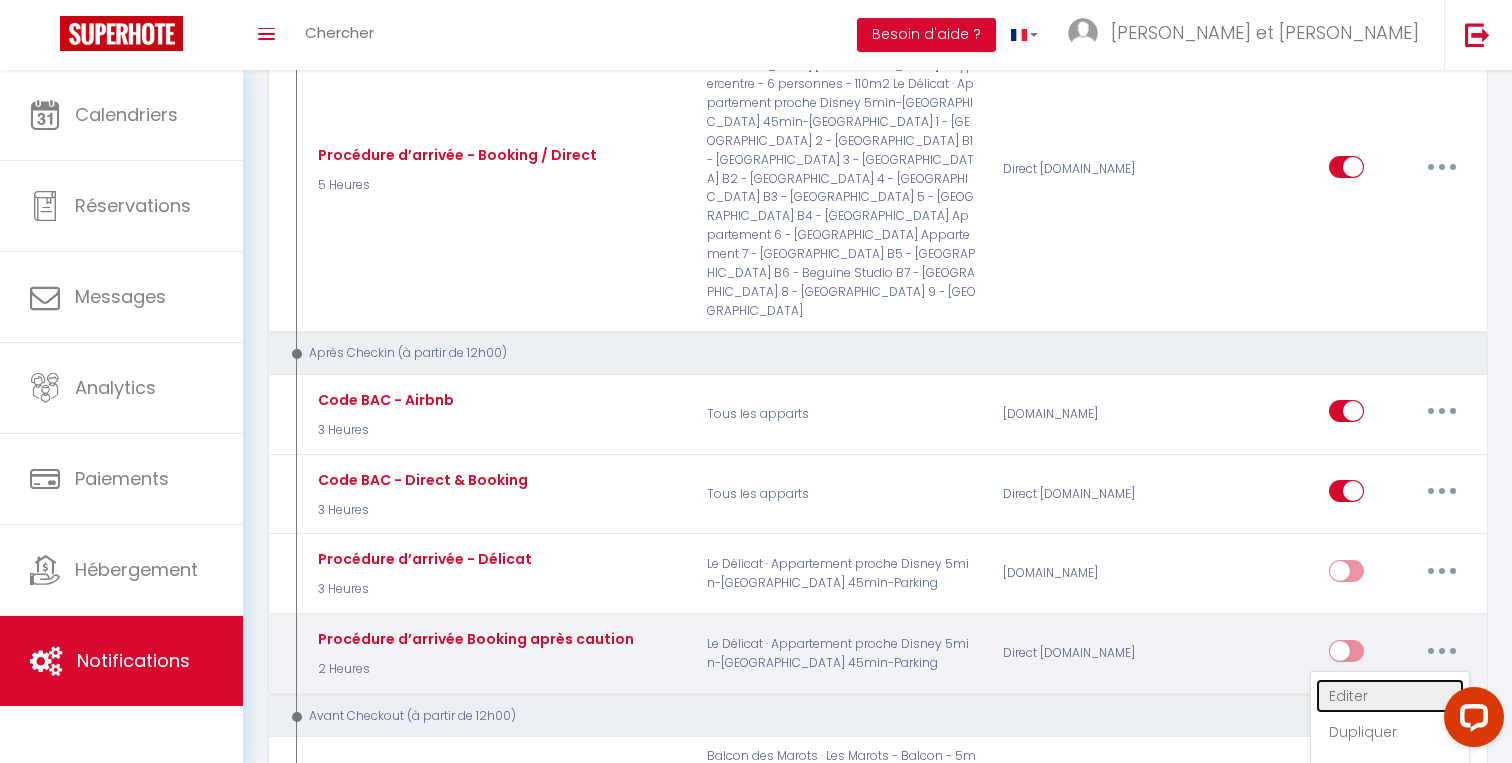 click on "Editer" at bounding box center [1390, 696] 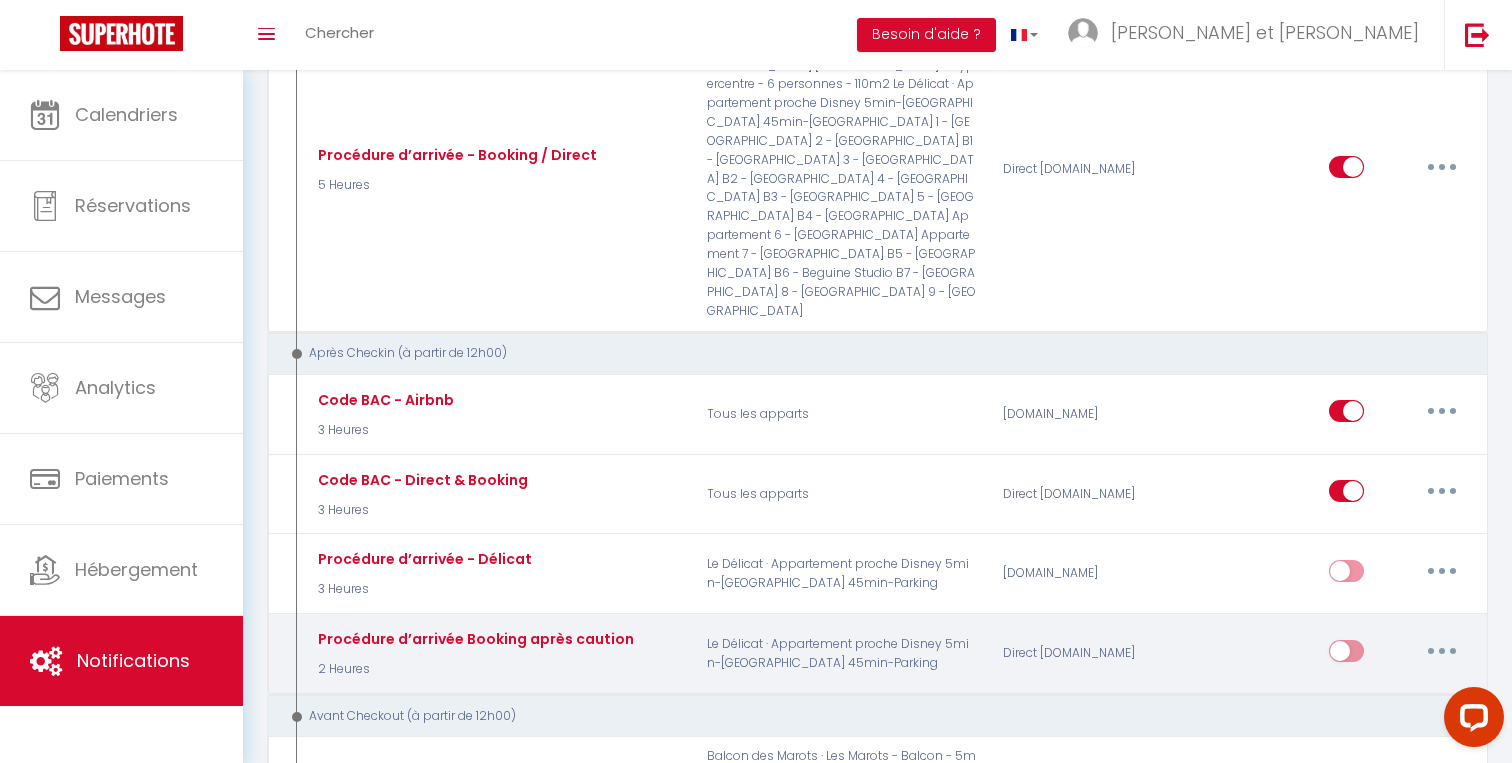 type on "Procédure d’arrivée Booking après caution" 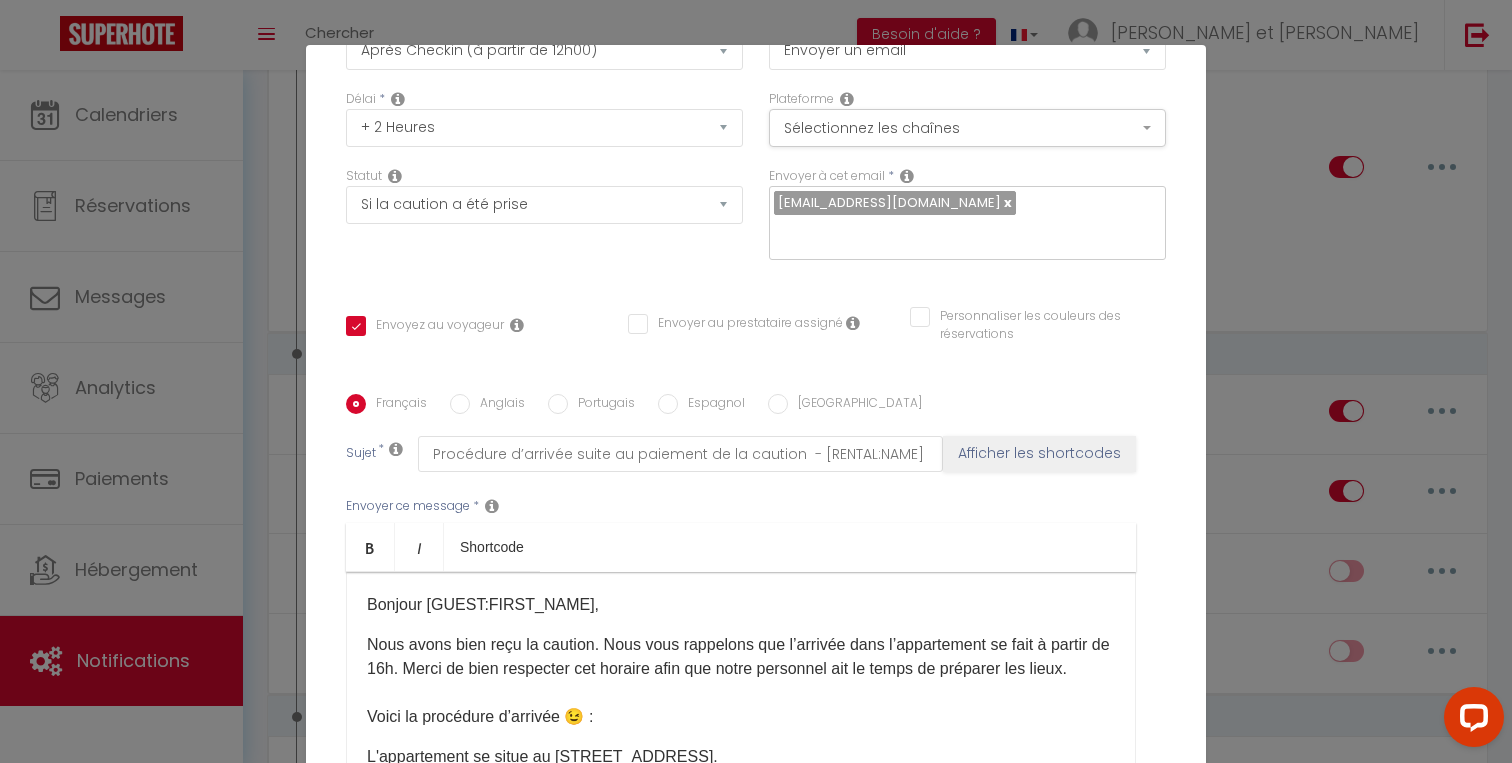 scroll, scrollTop: 330, scrollLeft: 0, axis: vertical 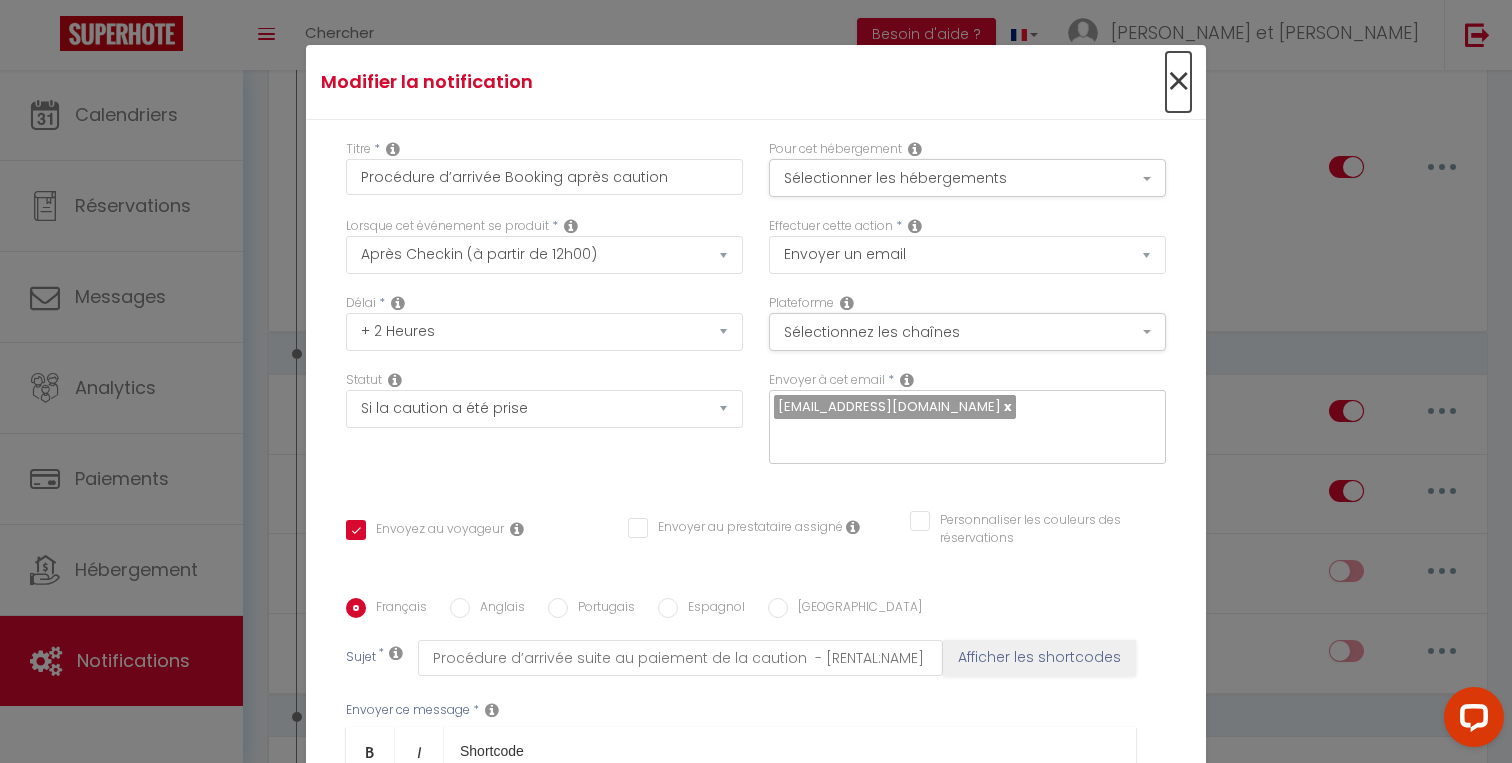 click on "×" at bounding box center [1178, 82] 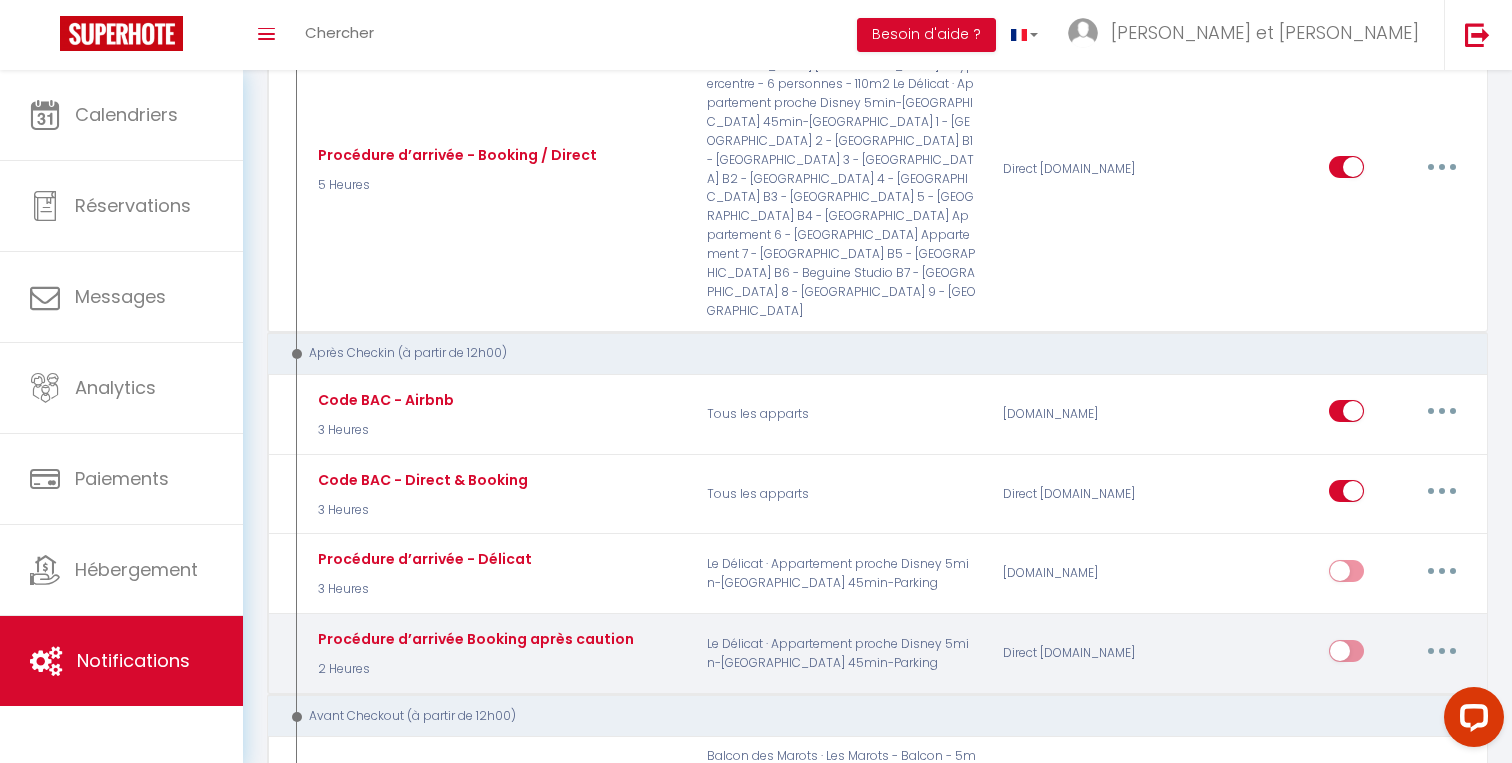 click at bounding box center [1442, 651] 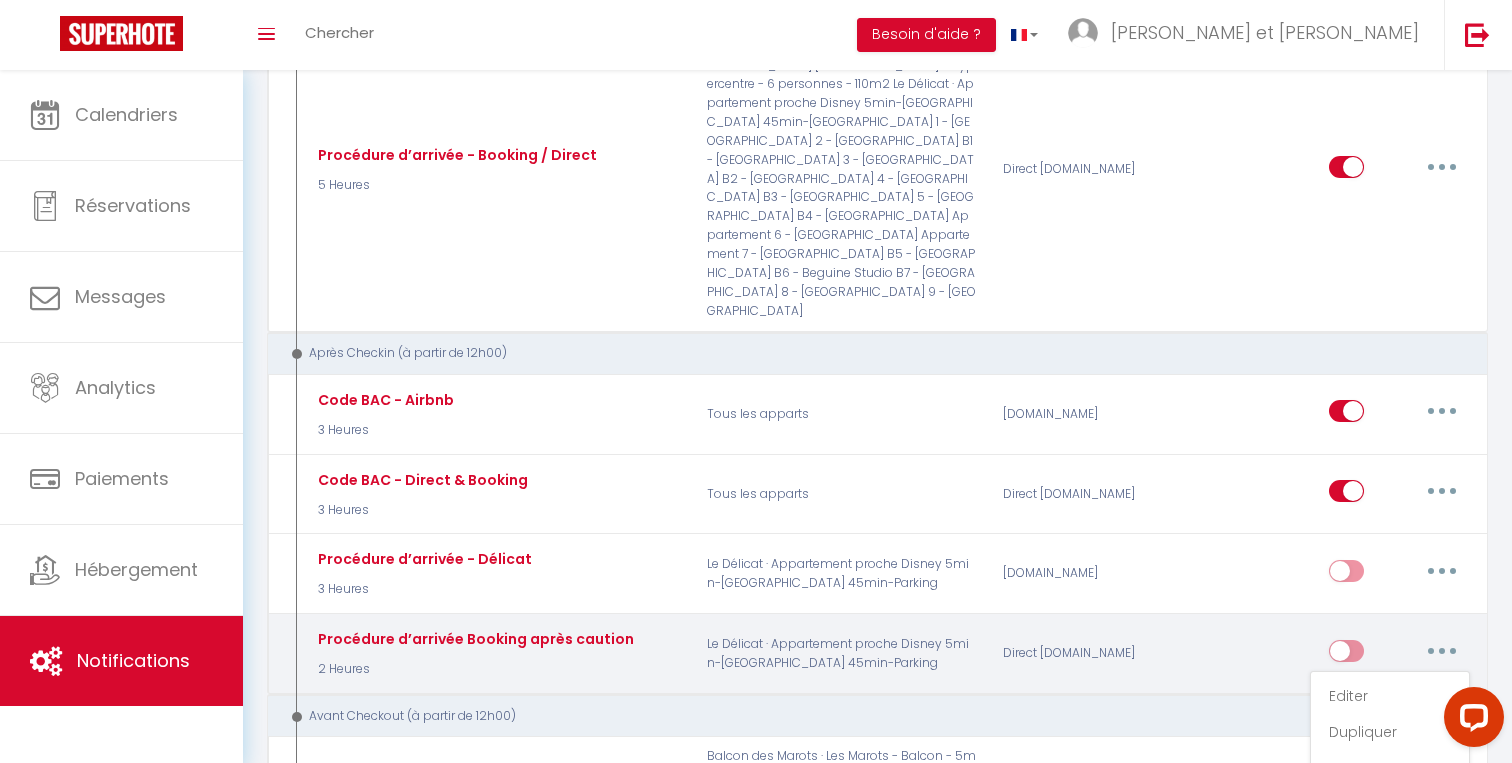 click on "Supprimer" at bounding box center [1390, 804] 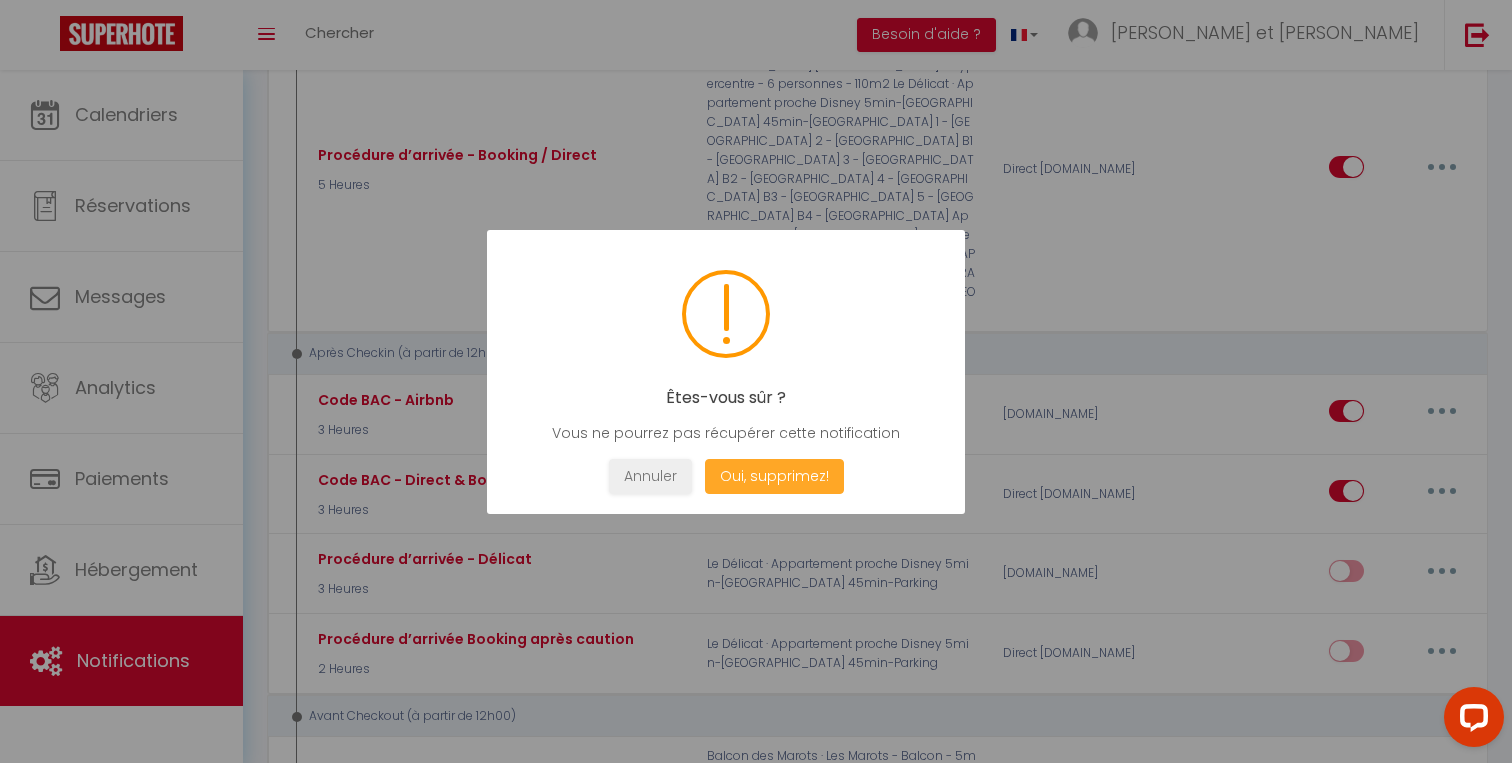 click on "Oui, supprimez!" at bounding box center [774, 476] 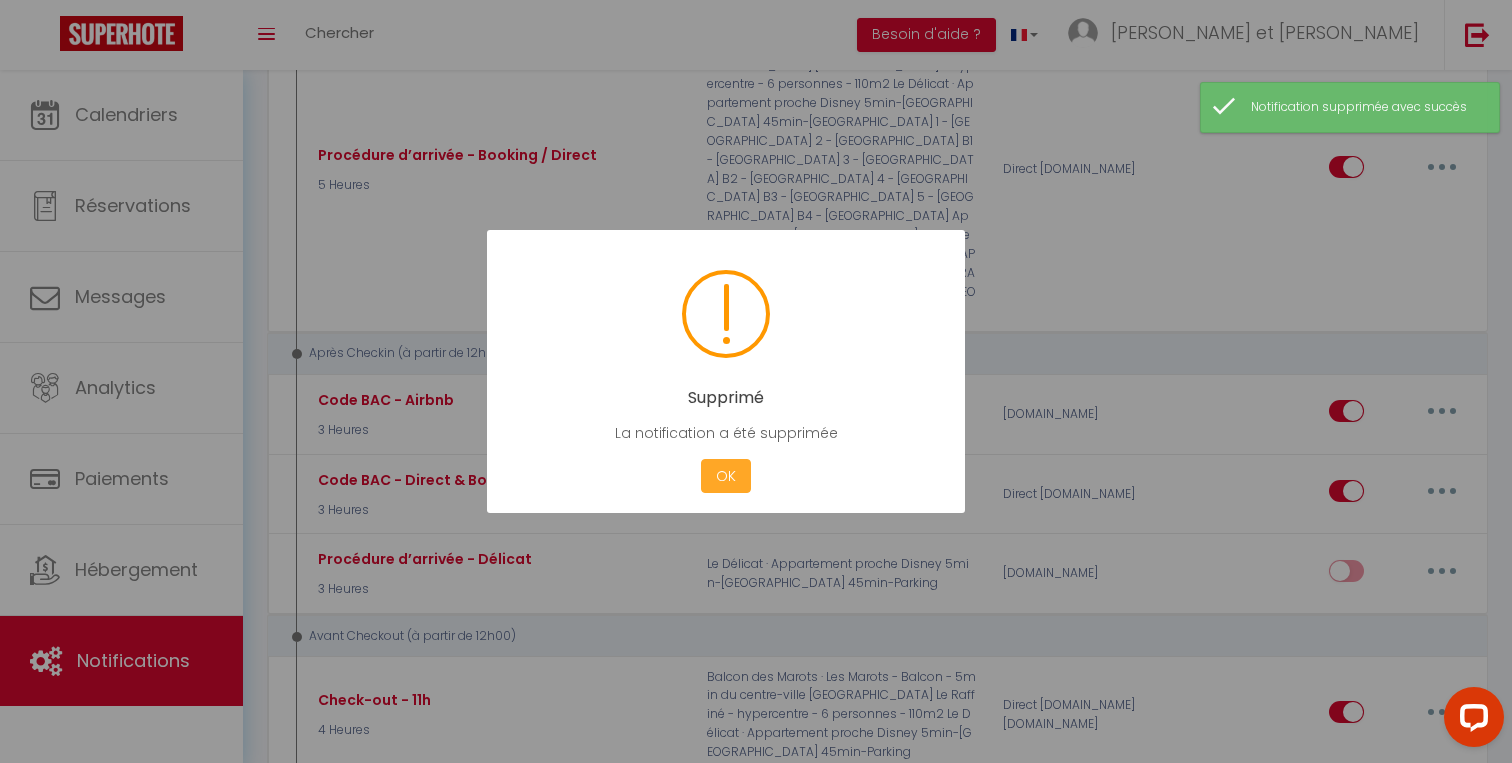 click on "OK" at bounding box center (726, 476) 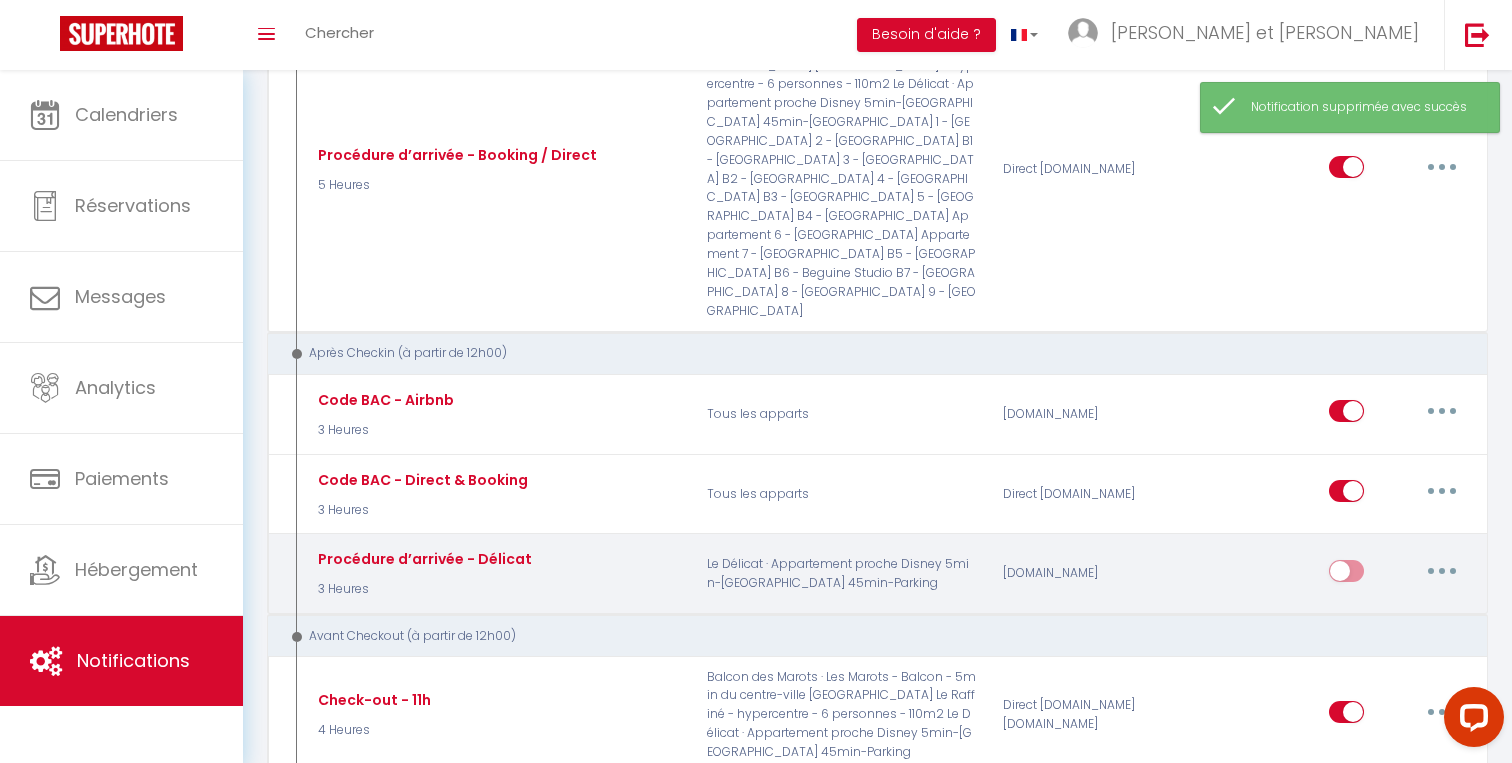 click at bounding box center [1442, 571] 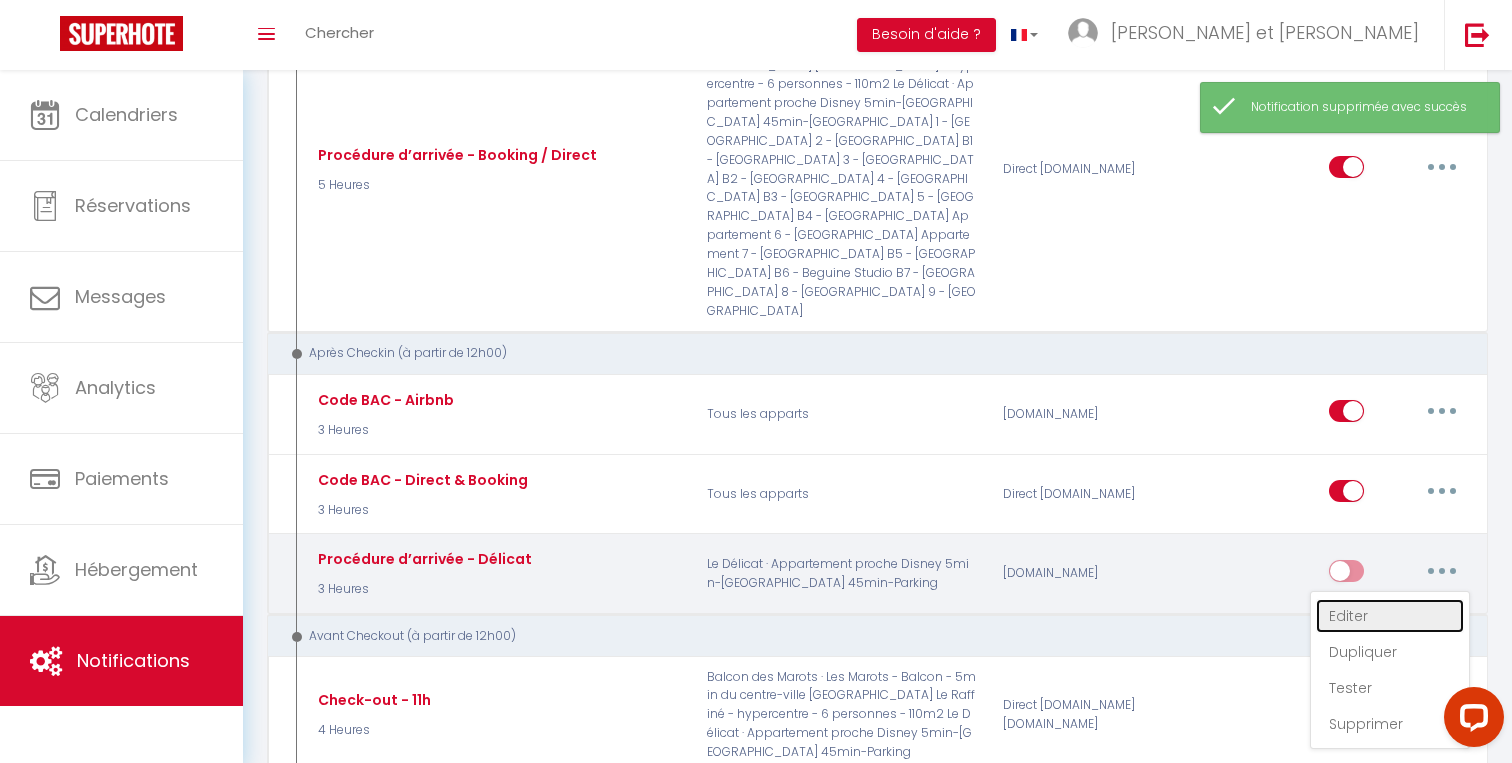 click on "Editer" at bounding box center [1390, 616] 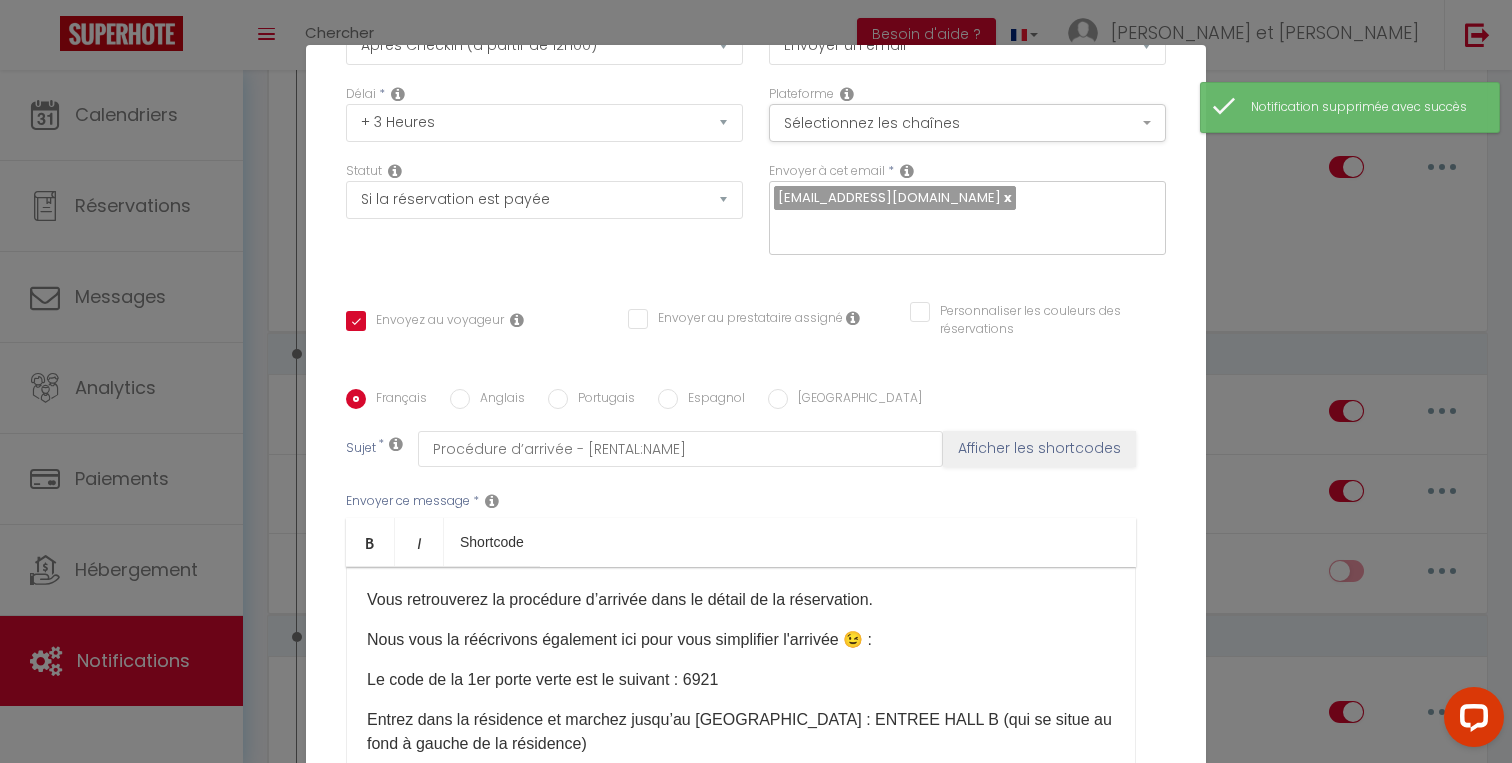 scroll, scrollTop: 330, scrollLeft: 0, axis: vertical 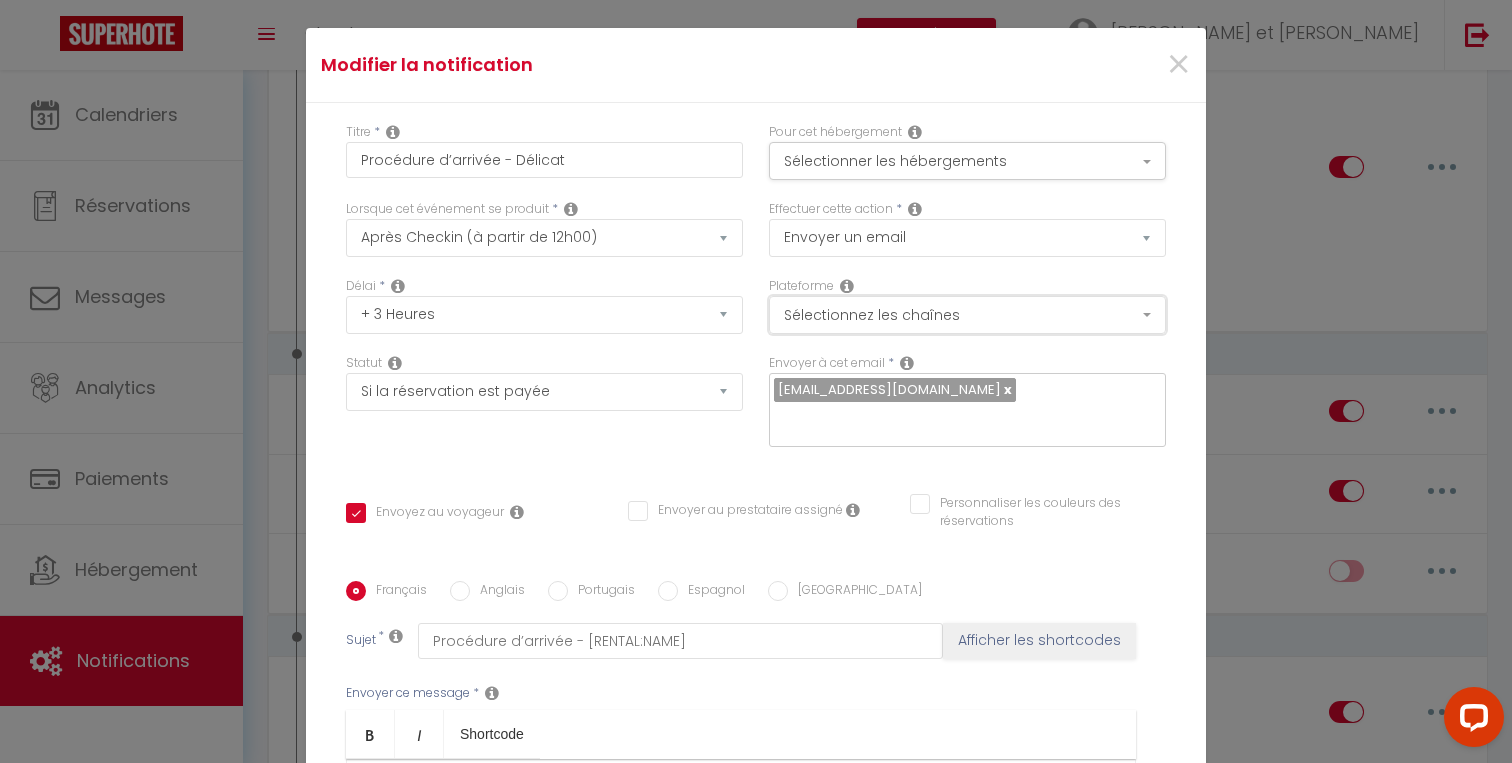 click on "Sélectionnez les chaînes" at bounding box center [967, 315] 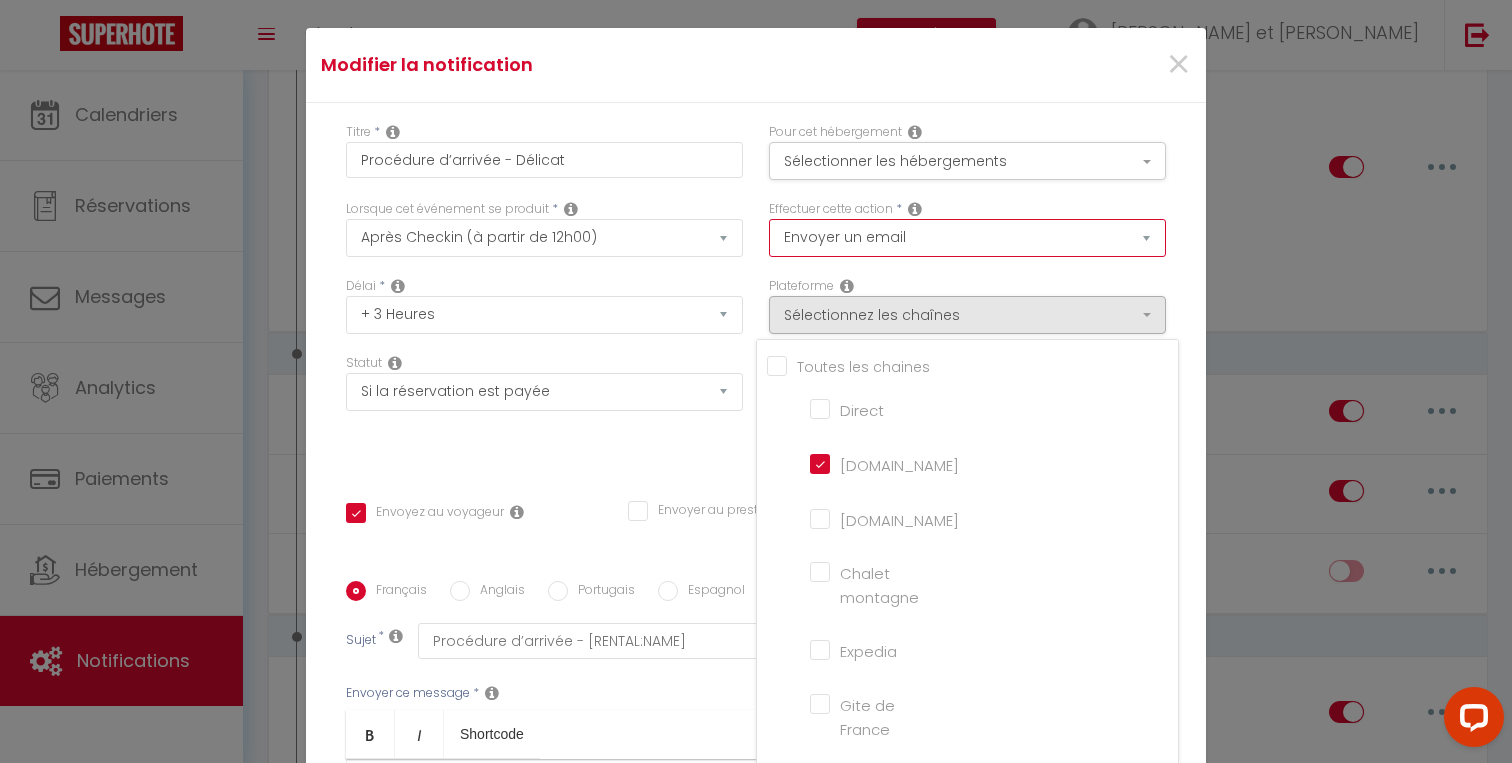 click on "Envoyer un email   Envoyer un SMS   Envoyer une notification push" at bounding box center [967, 238] 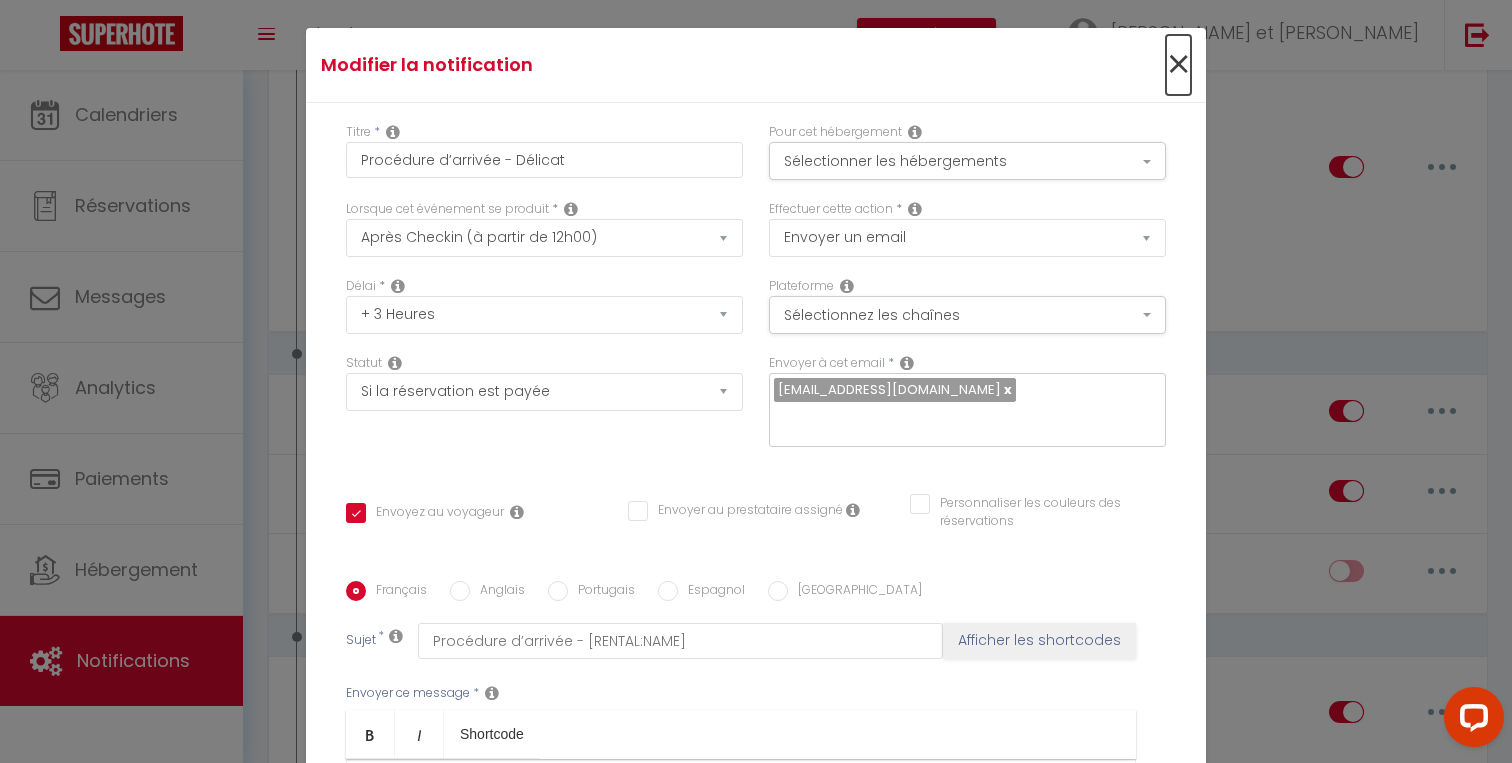 click on "×" at bounding box center [1178, 65] 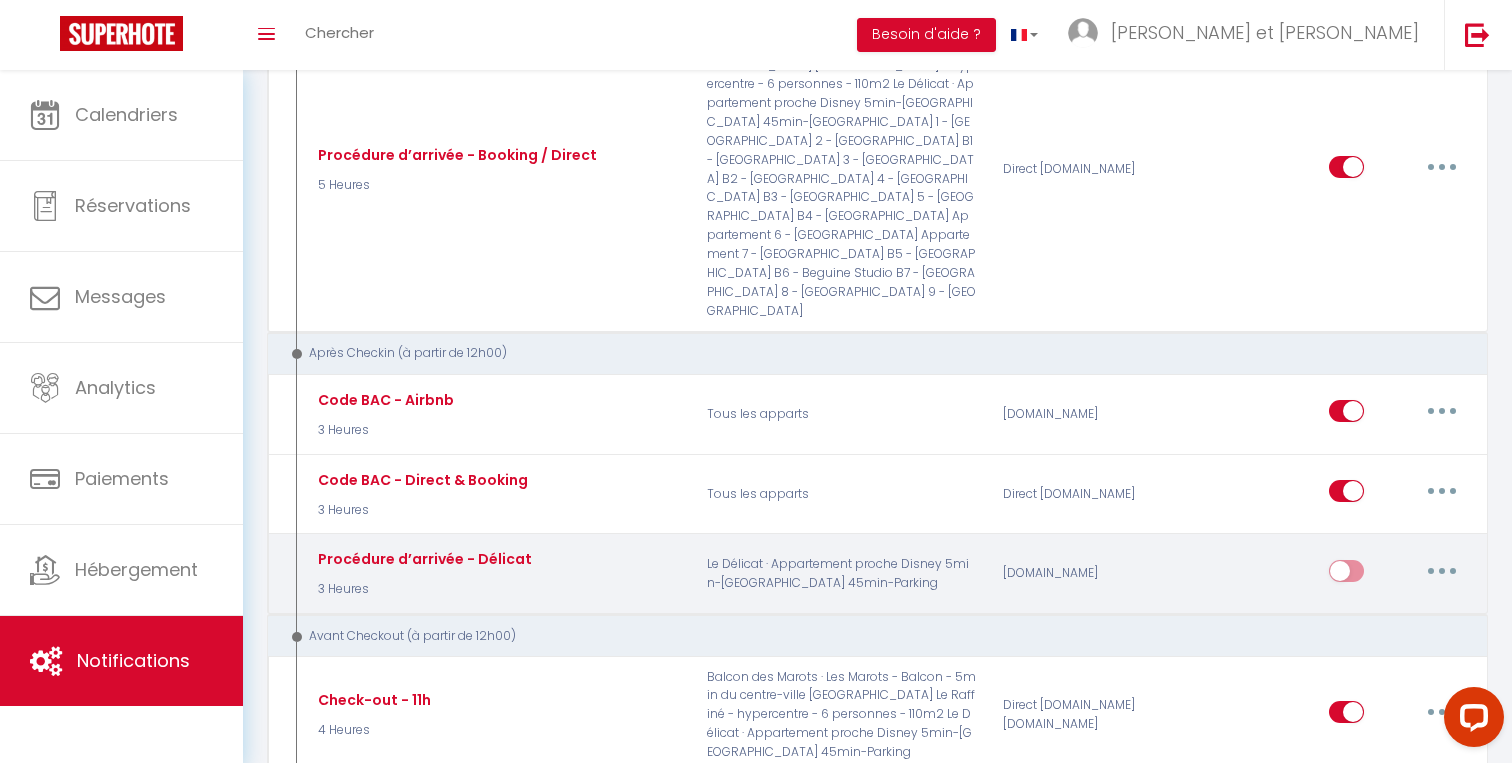 click at bounding box center [1442, 571] 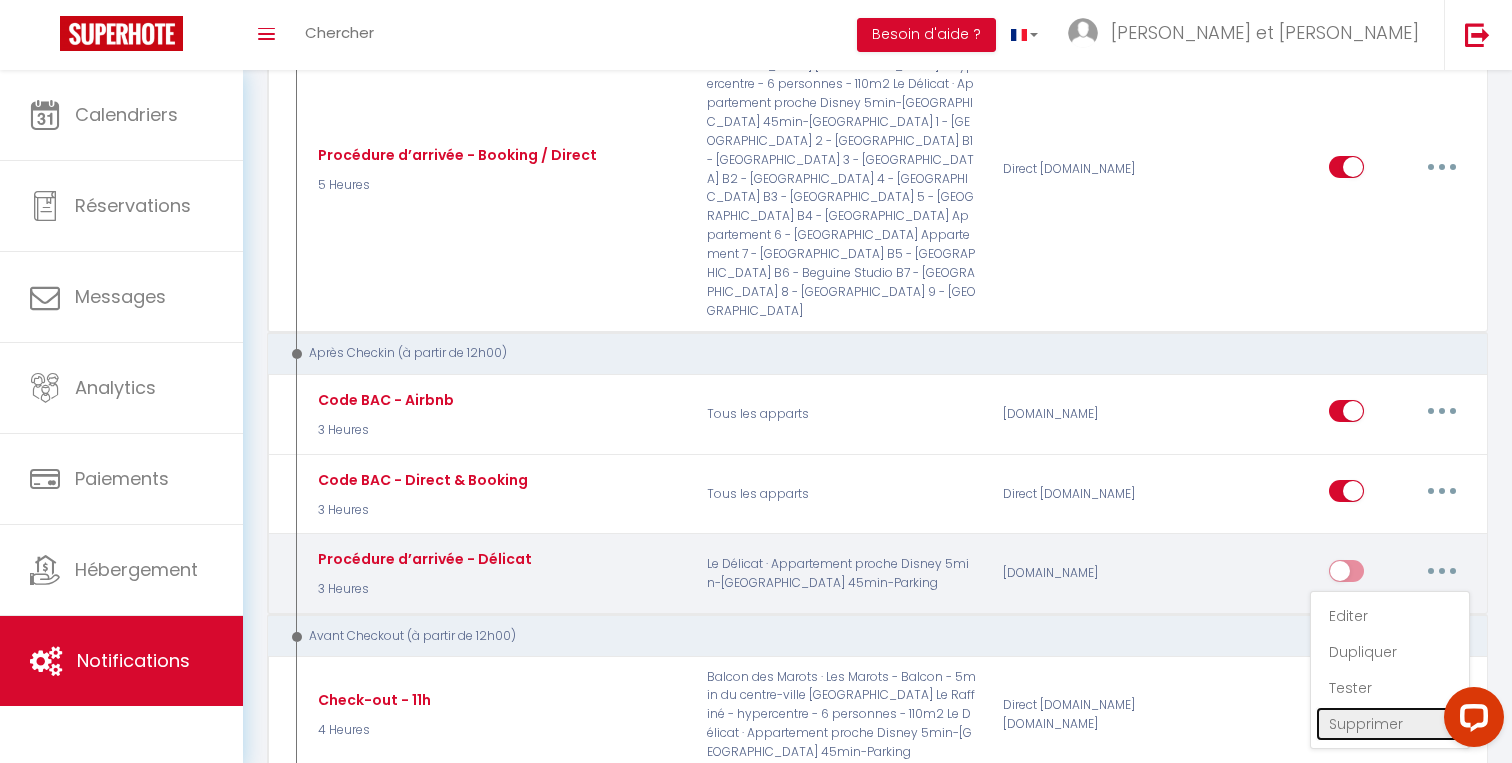 click on "Supprimer" at bounding box center (1390, 724) 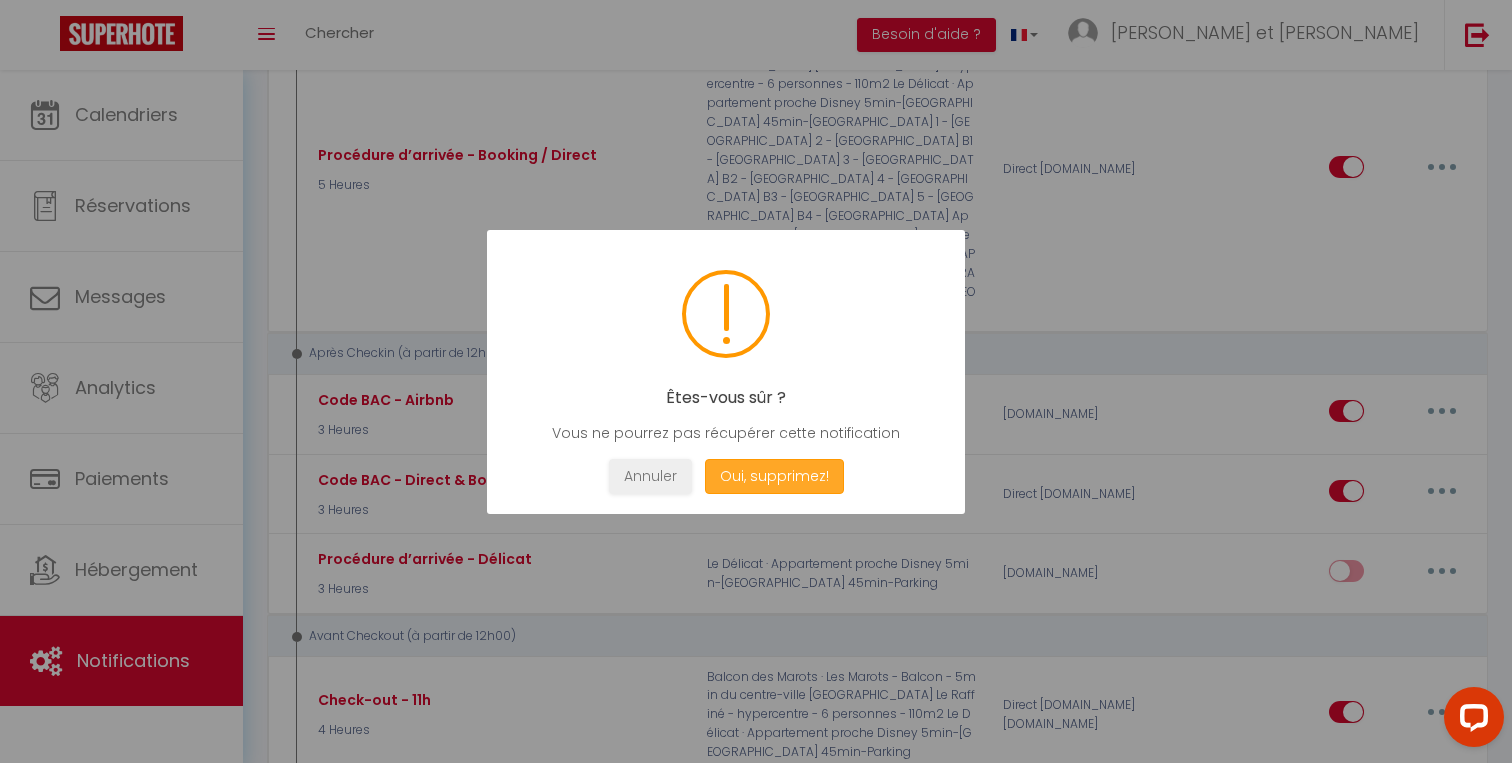 click on "Oui, supprimez!" at bounding box center (774, 476) 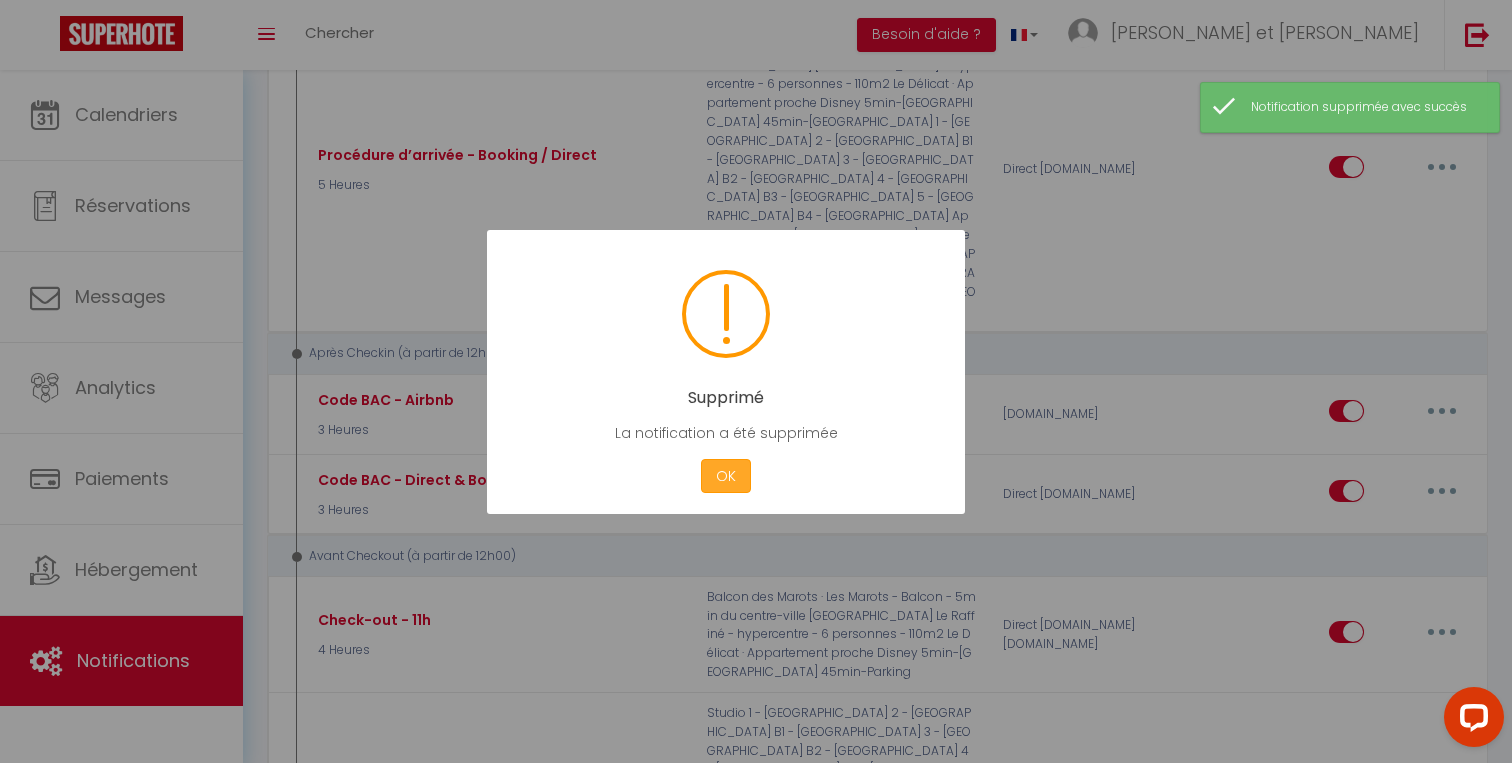 click on "OK" at bounding box center (726, 476) 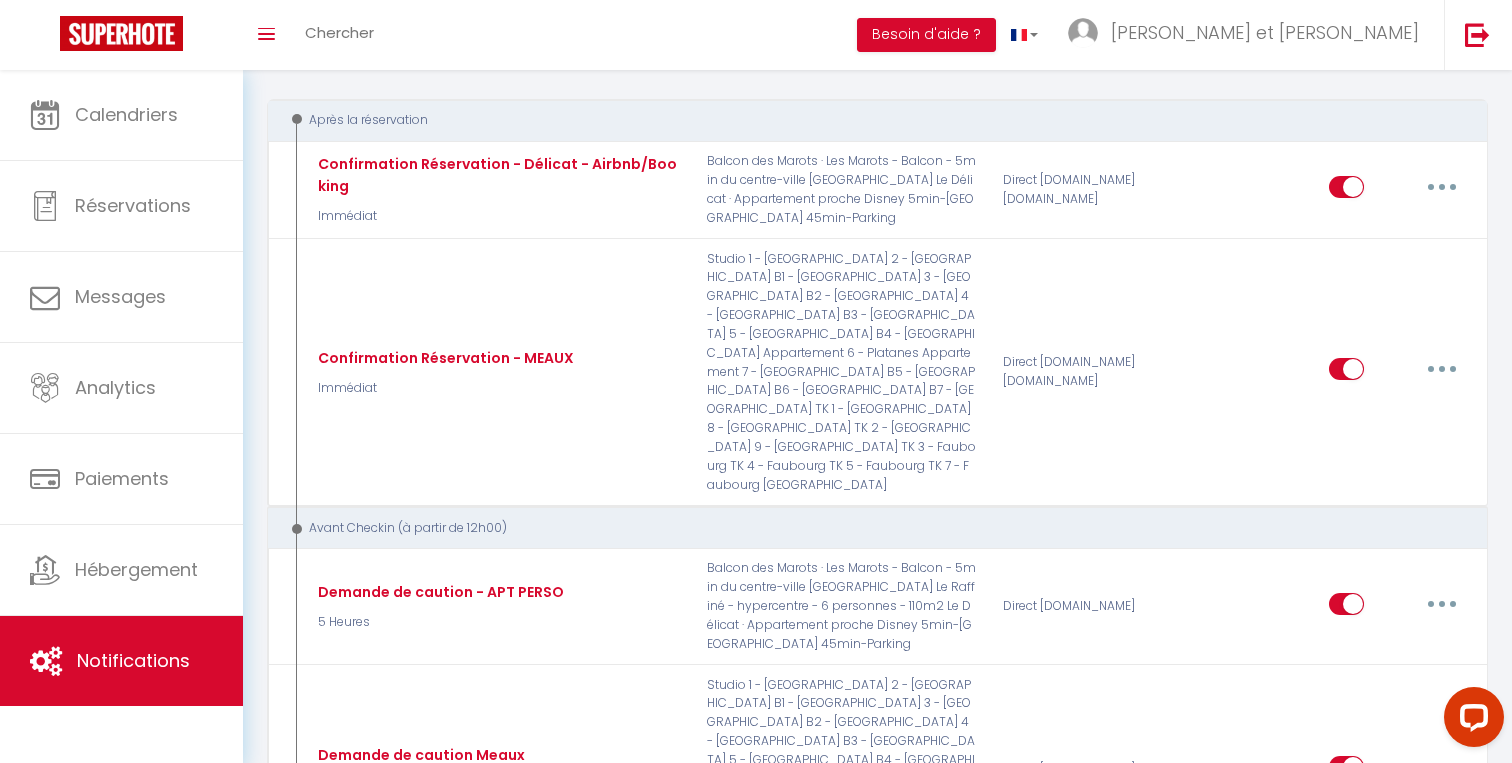 scroll, scrollTop: 0, scrollLeft: 0, axis: both 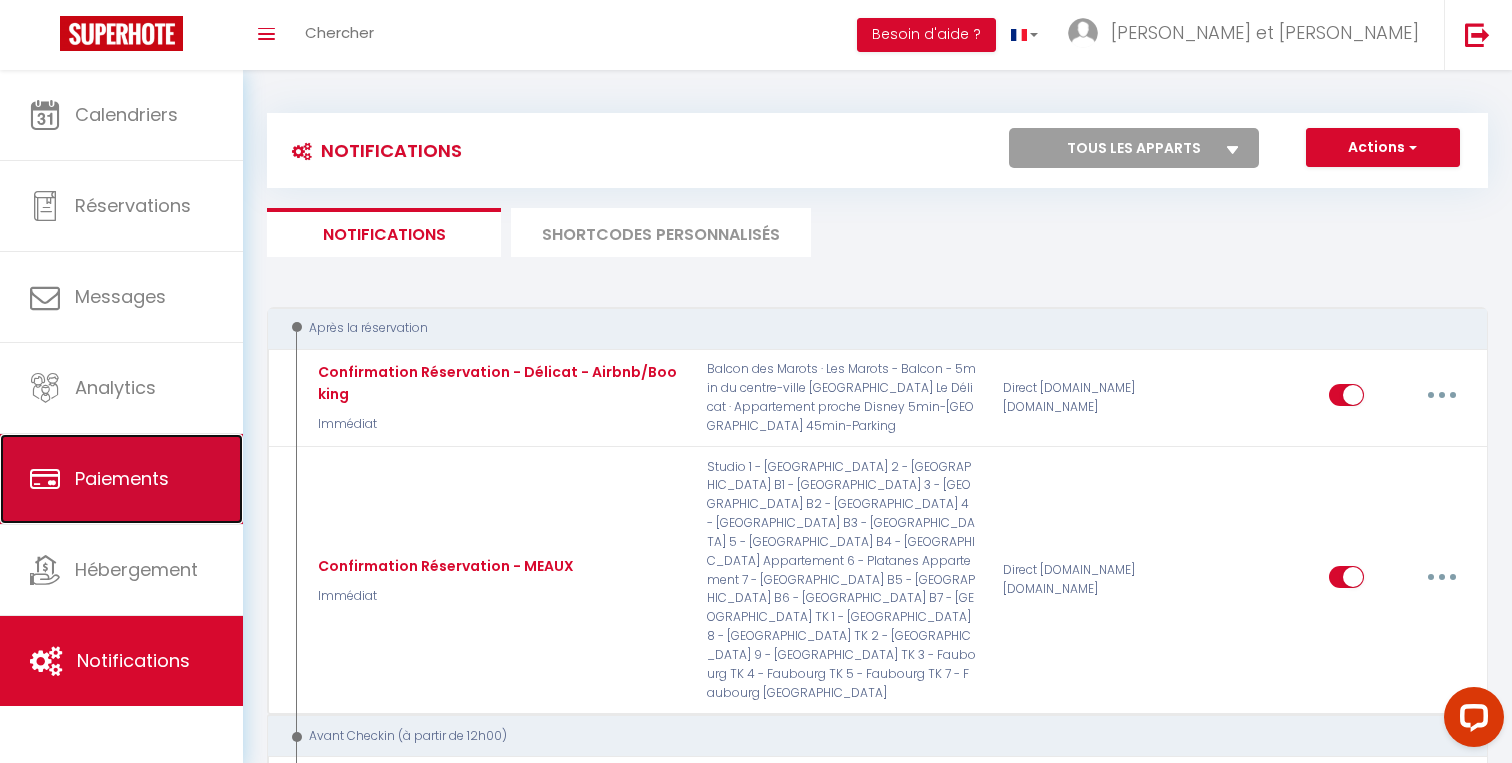 click on "Paiements" at bounding box center (121, 479) 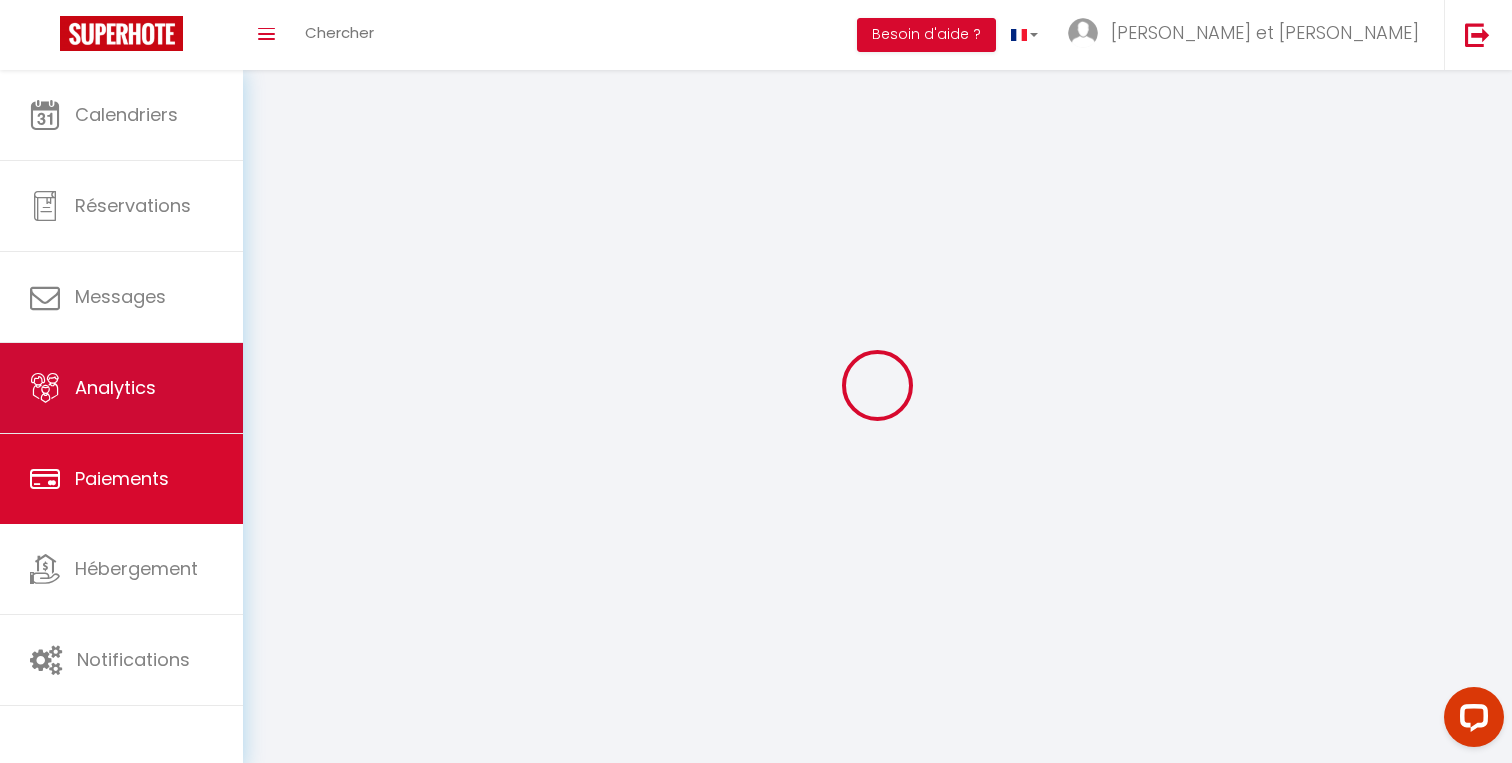 select on "2" 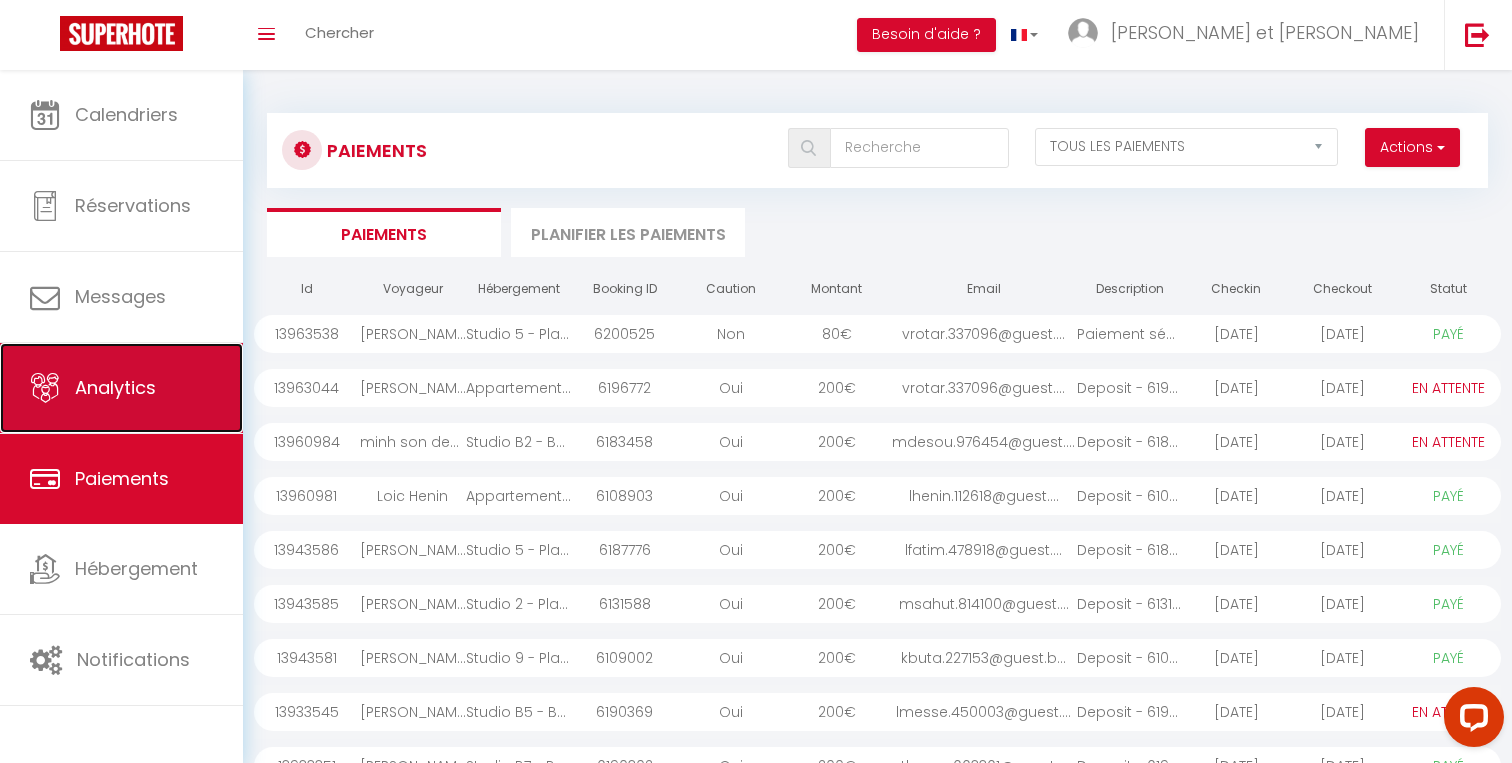 click on "Analytics" at bounding box center (121, 388) 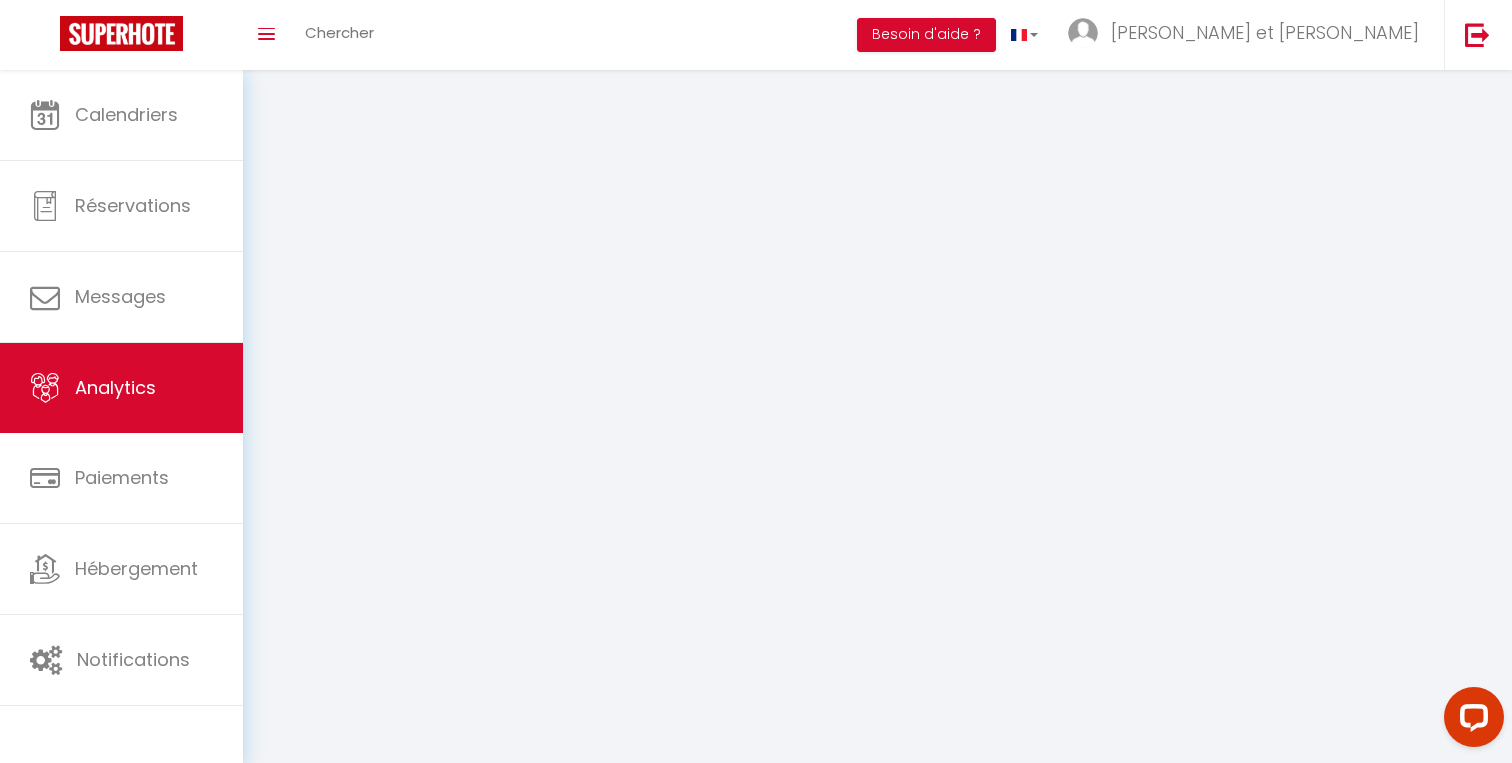 select on "2025" 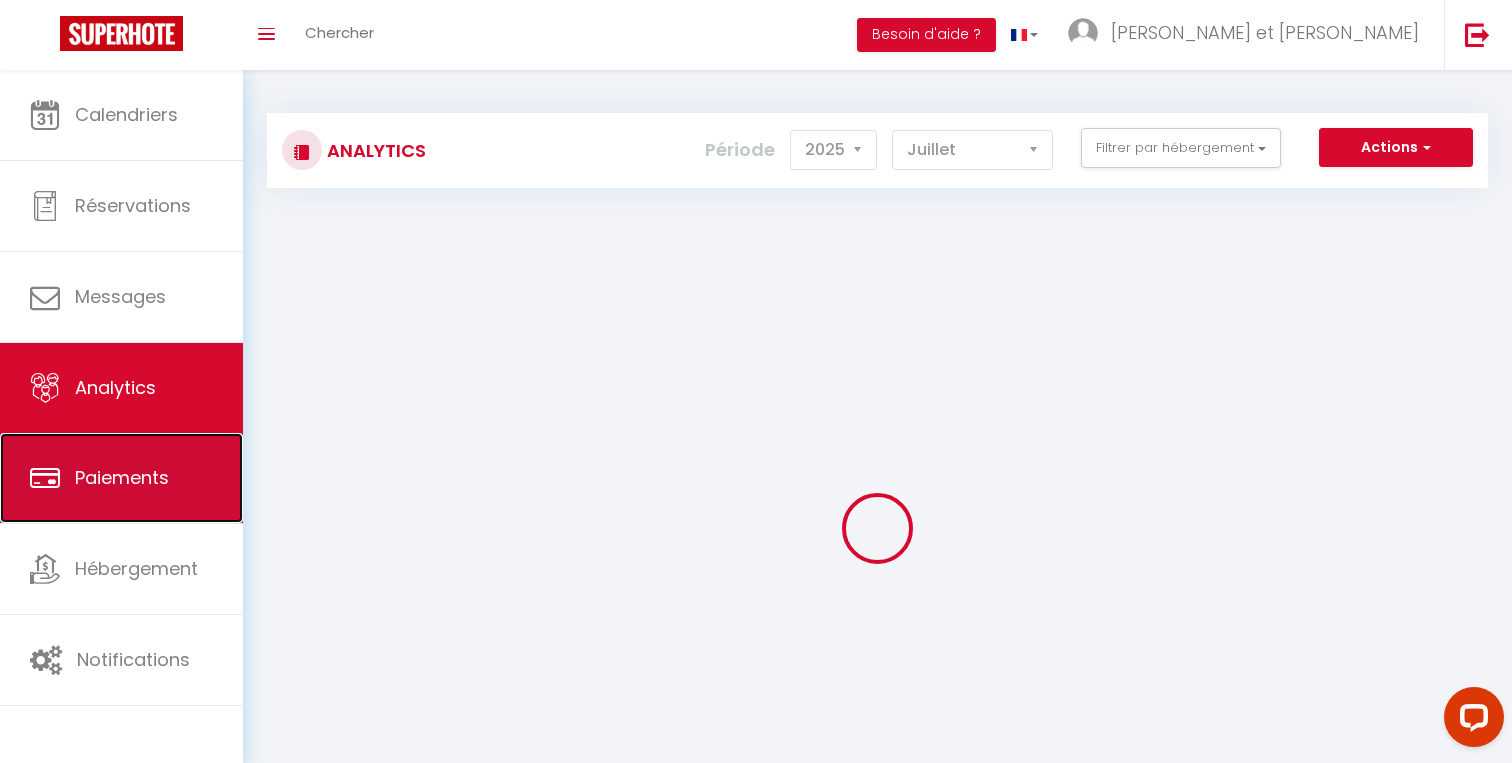 click on "Paiements" at bounding box center (122, 477) 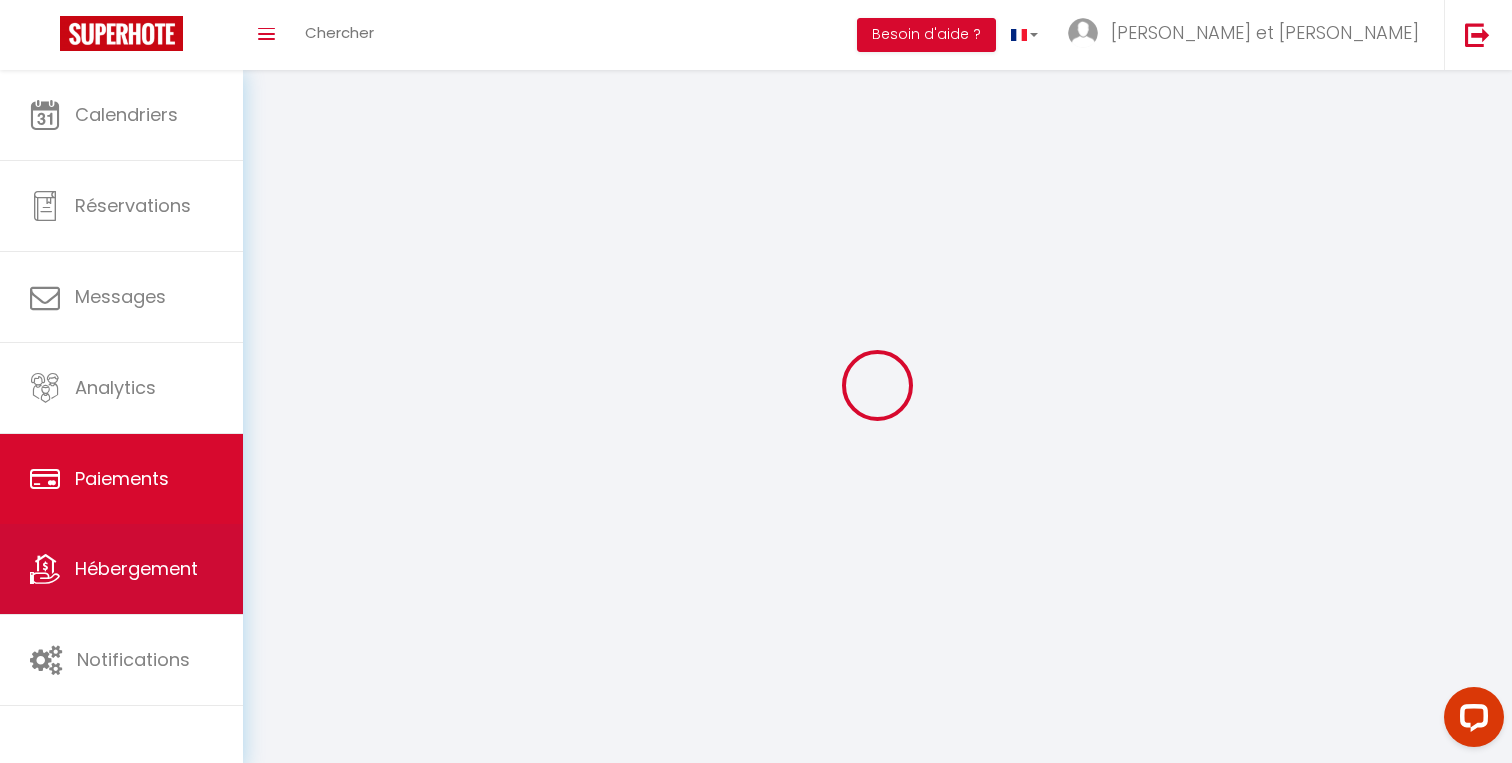 select on "2" 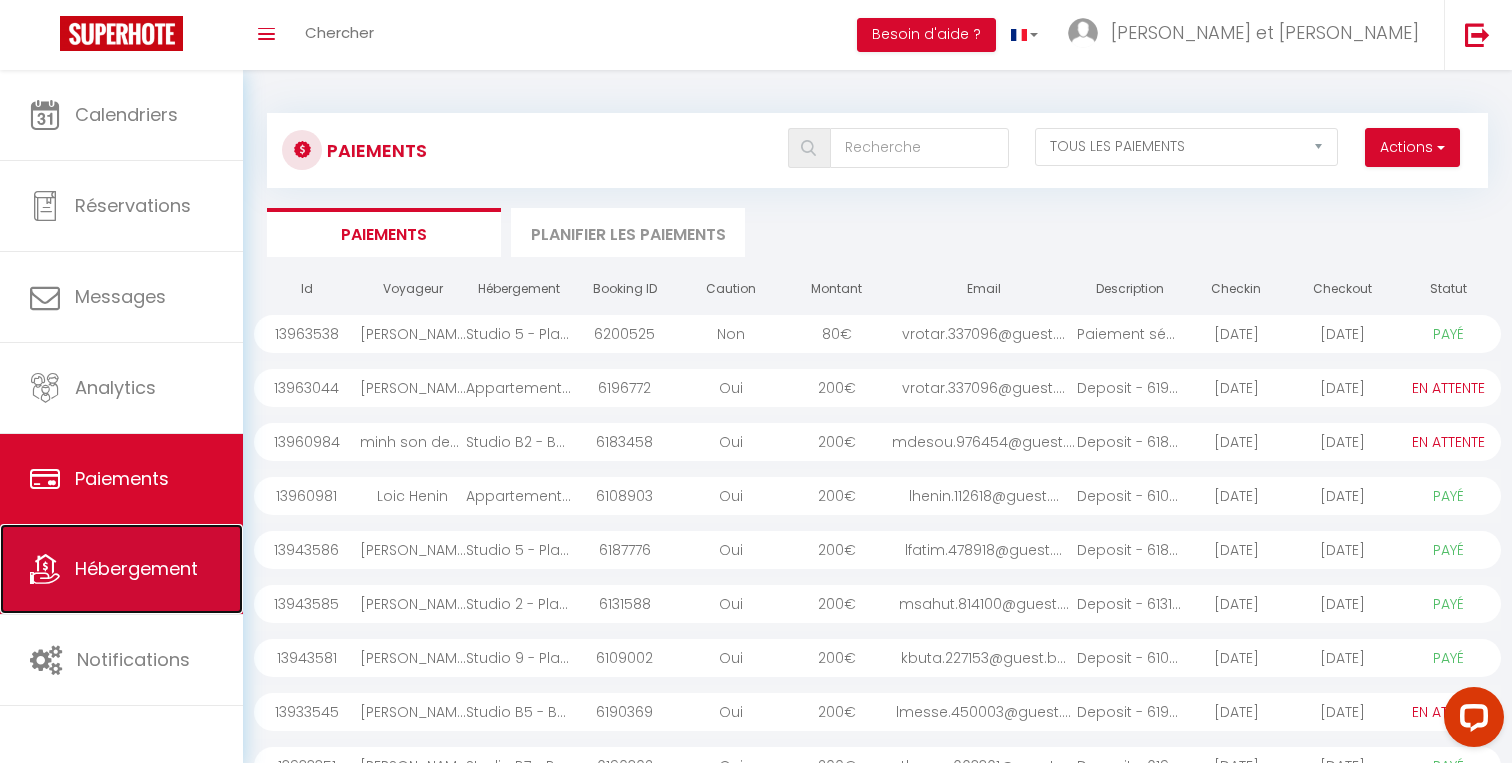 click on "Hébergement" at bounding box center (136, 568) 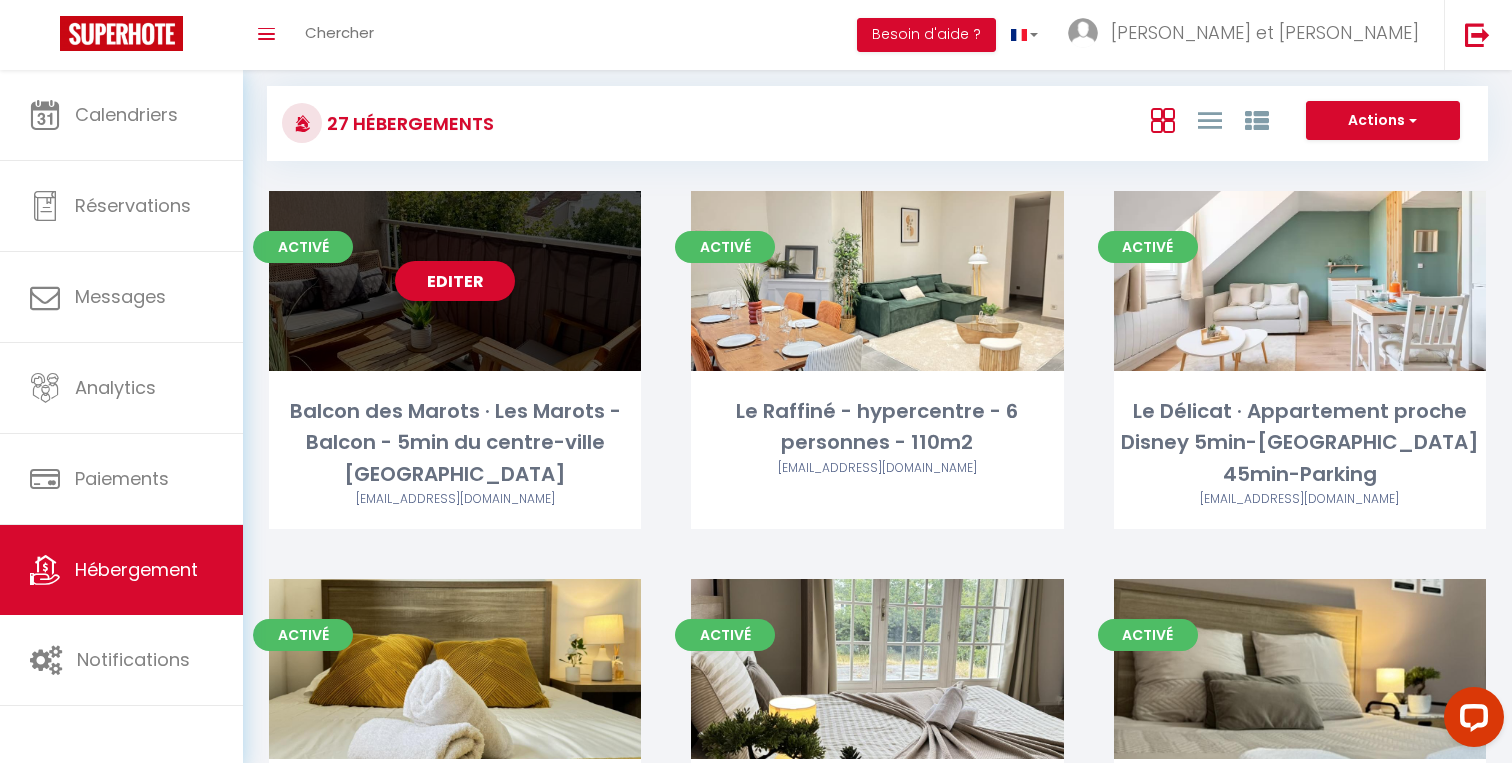 scroll, scrollTop: 35, scrollLeft: 0, axis: vertical 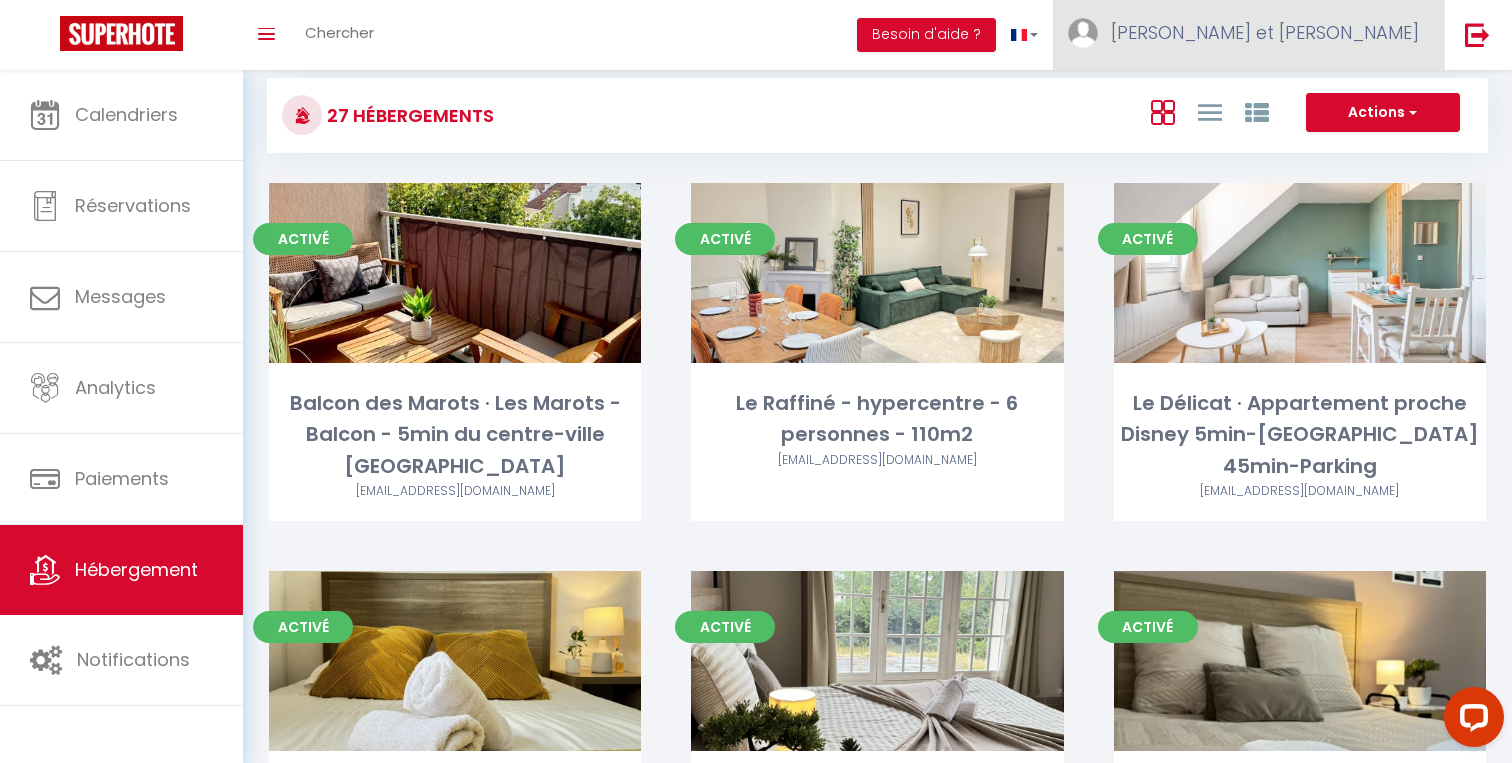 click on "[PERSON_NAME] et [PERSON_NAME]" at bounding box center (1248, 35) 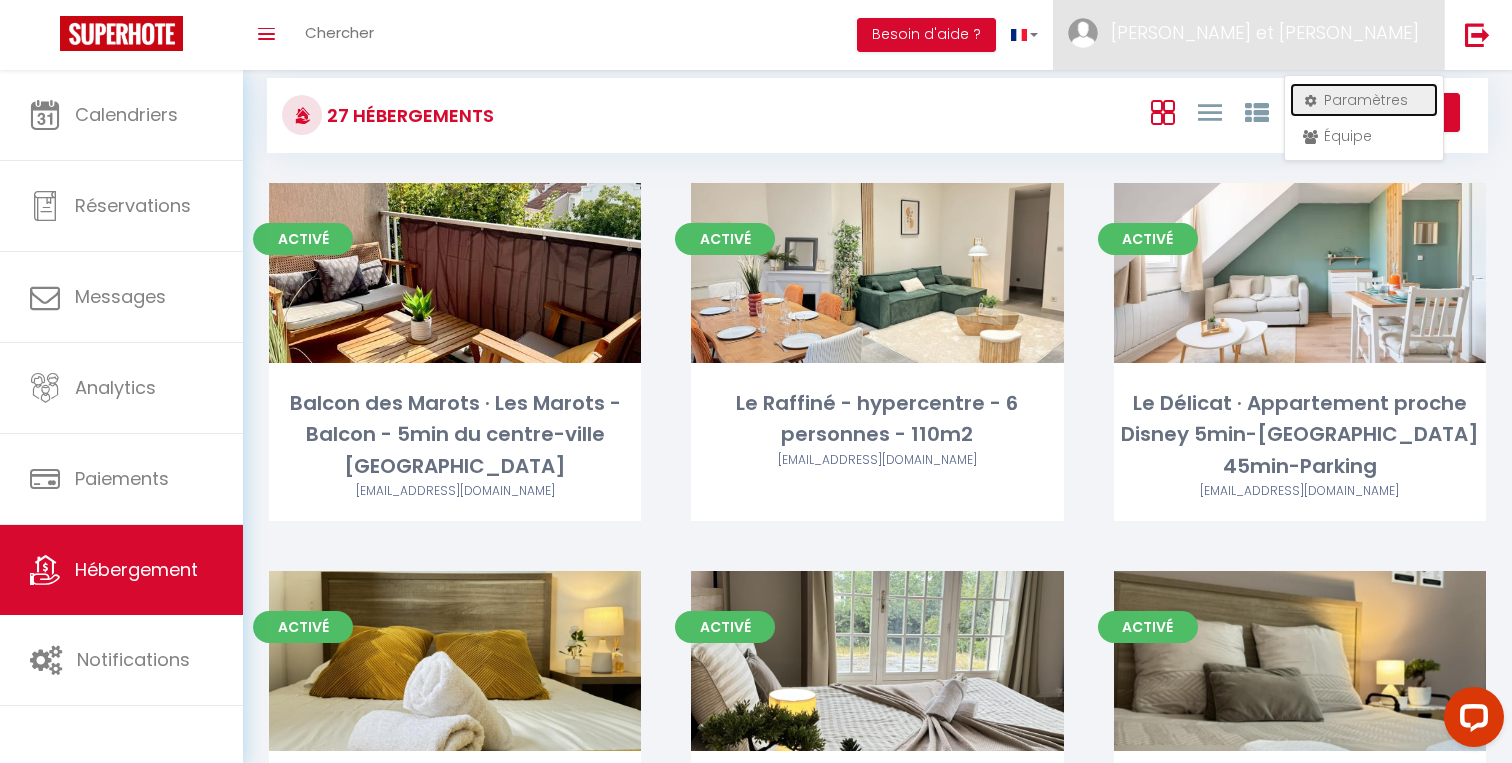 click on "Paramètres" at bounding box center [1364, 100] 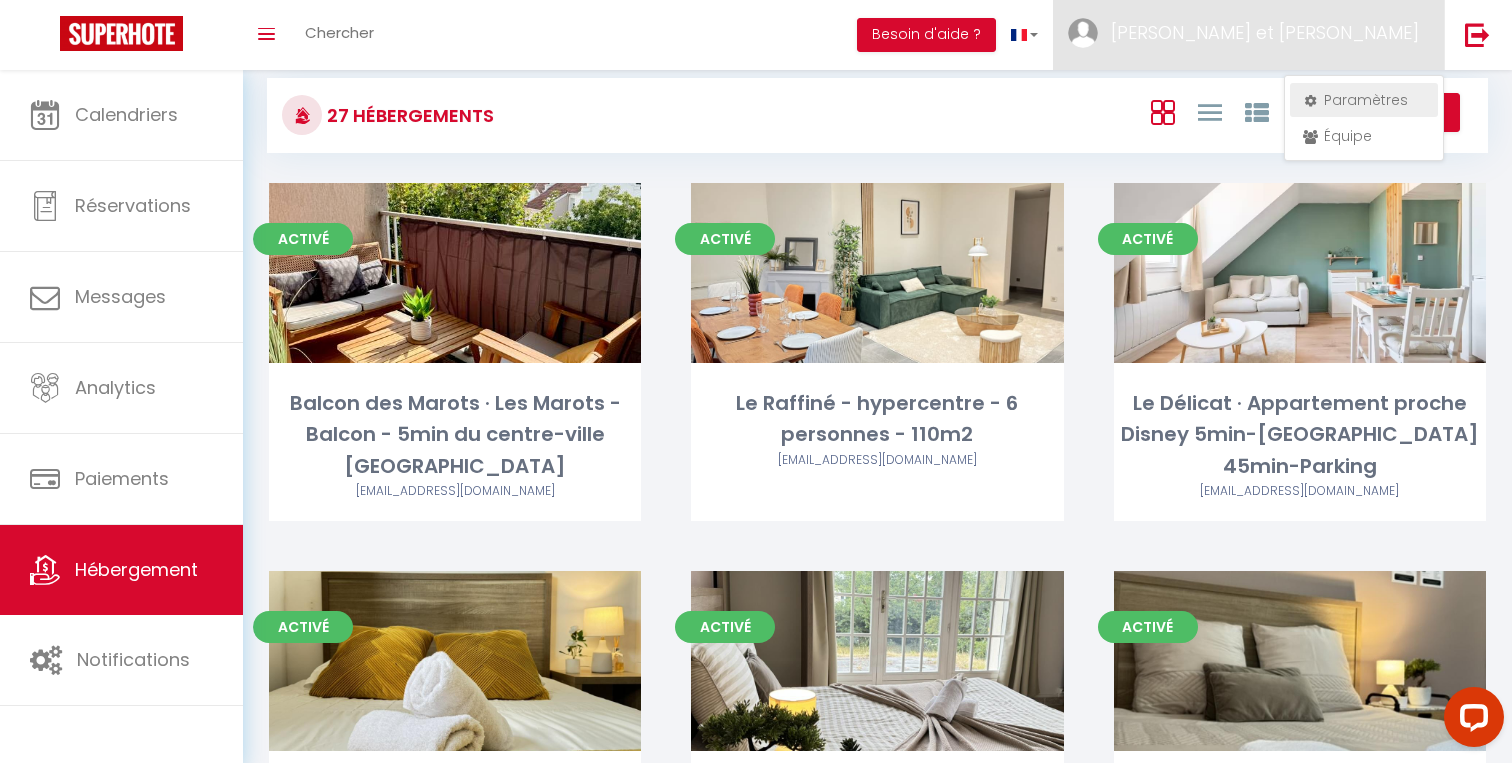 select on "fr" 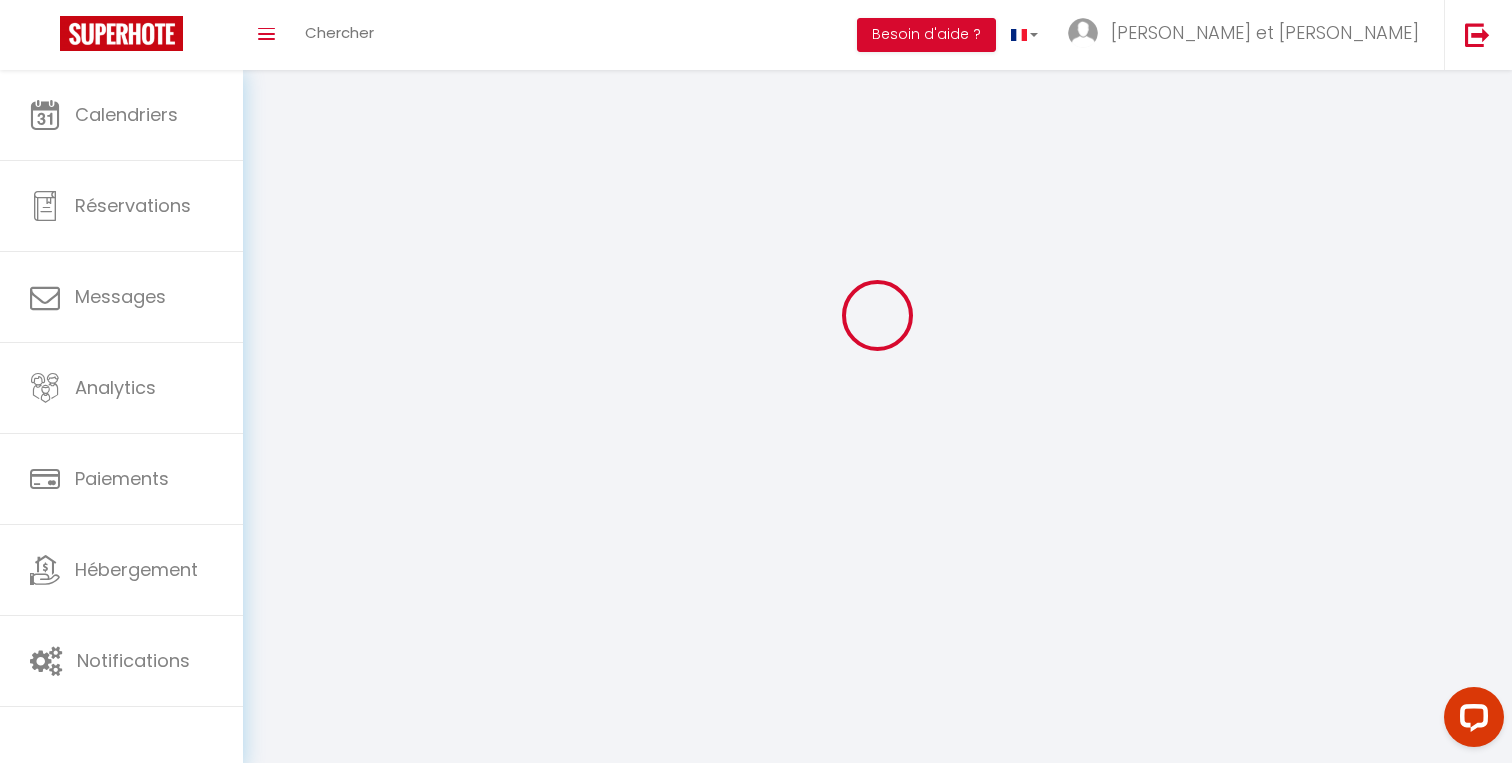 type on "[PERSON_NAME] et [PERSON_NAME]" 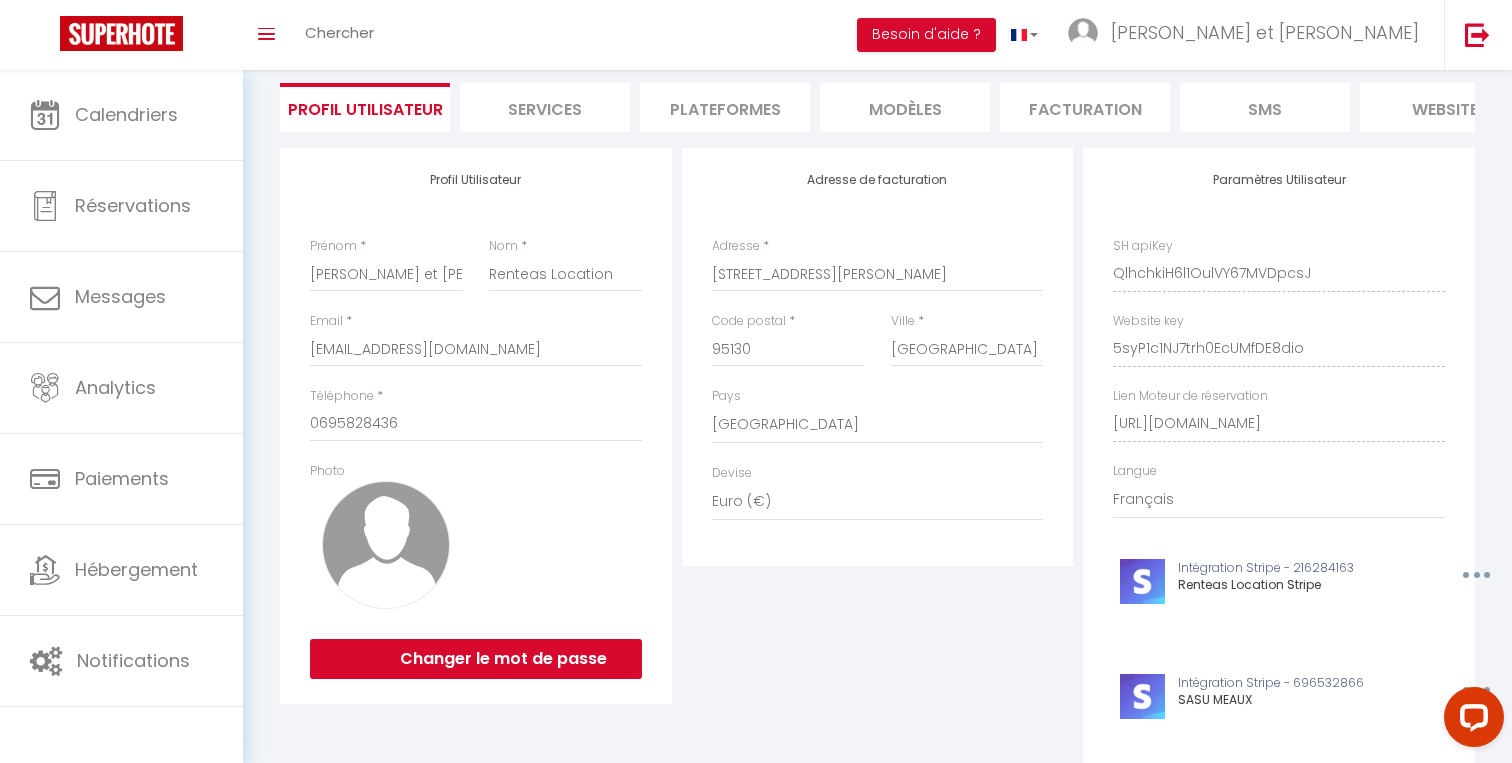 scroll, scrollTop: 135, scrollLeft: 0, axis: vertical 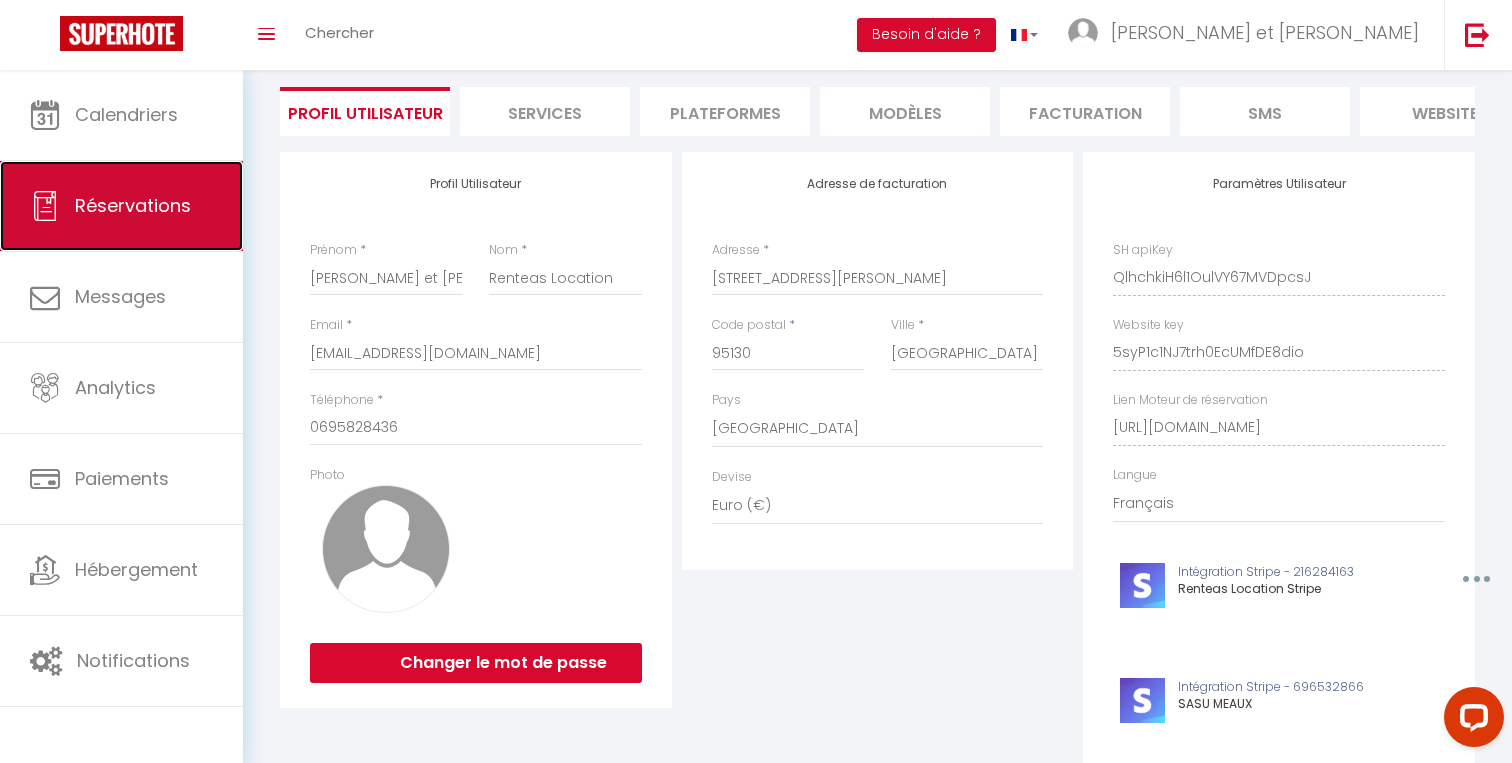 click on "Réservations" at bounding box center (121, 206) 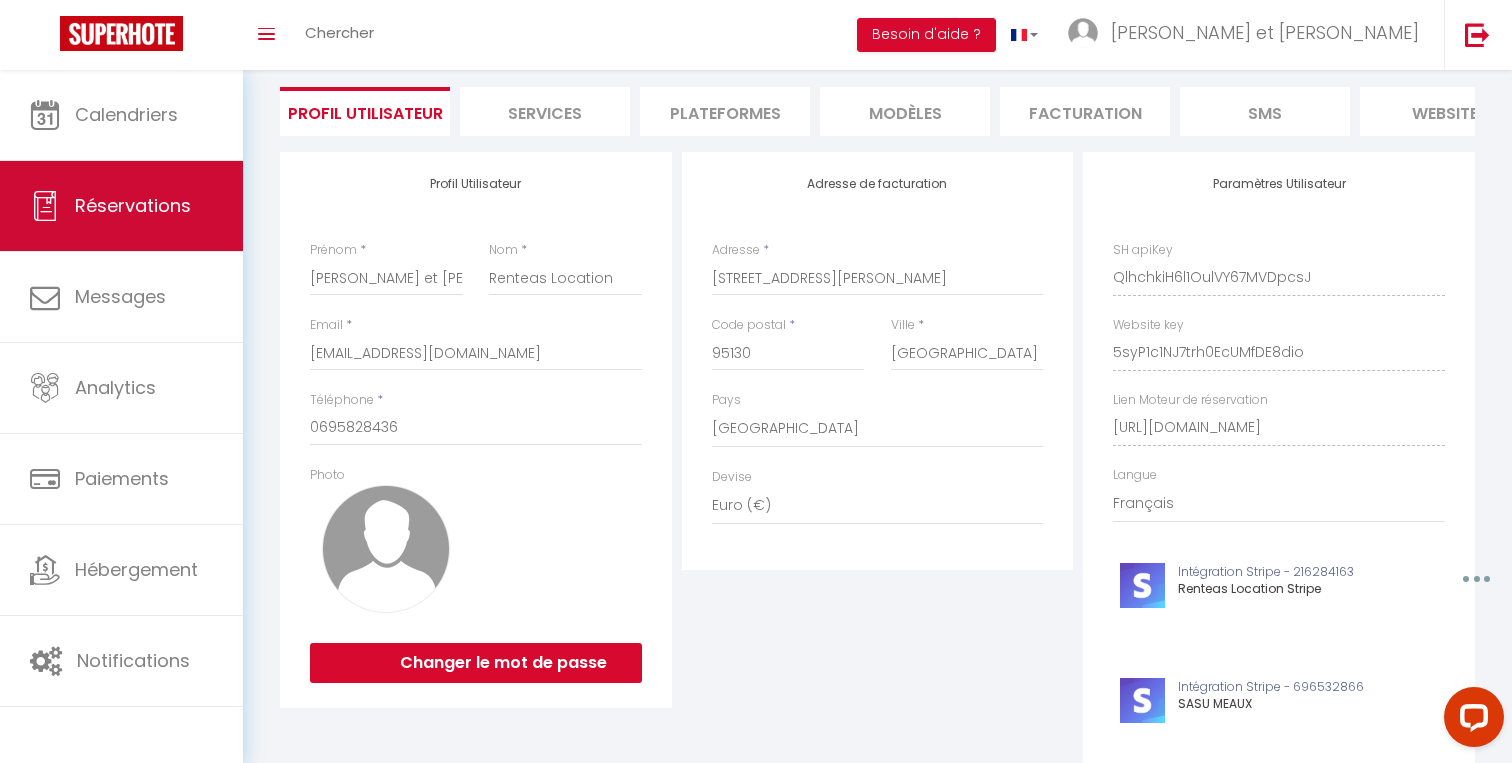 scroll, scrollTop: 388, scrollLeft: 0, axis: vertical 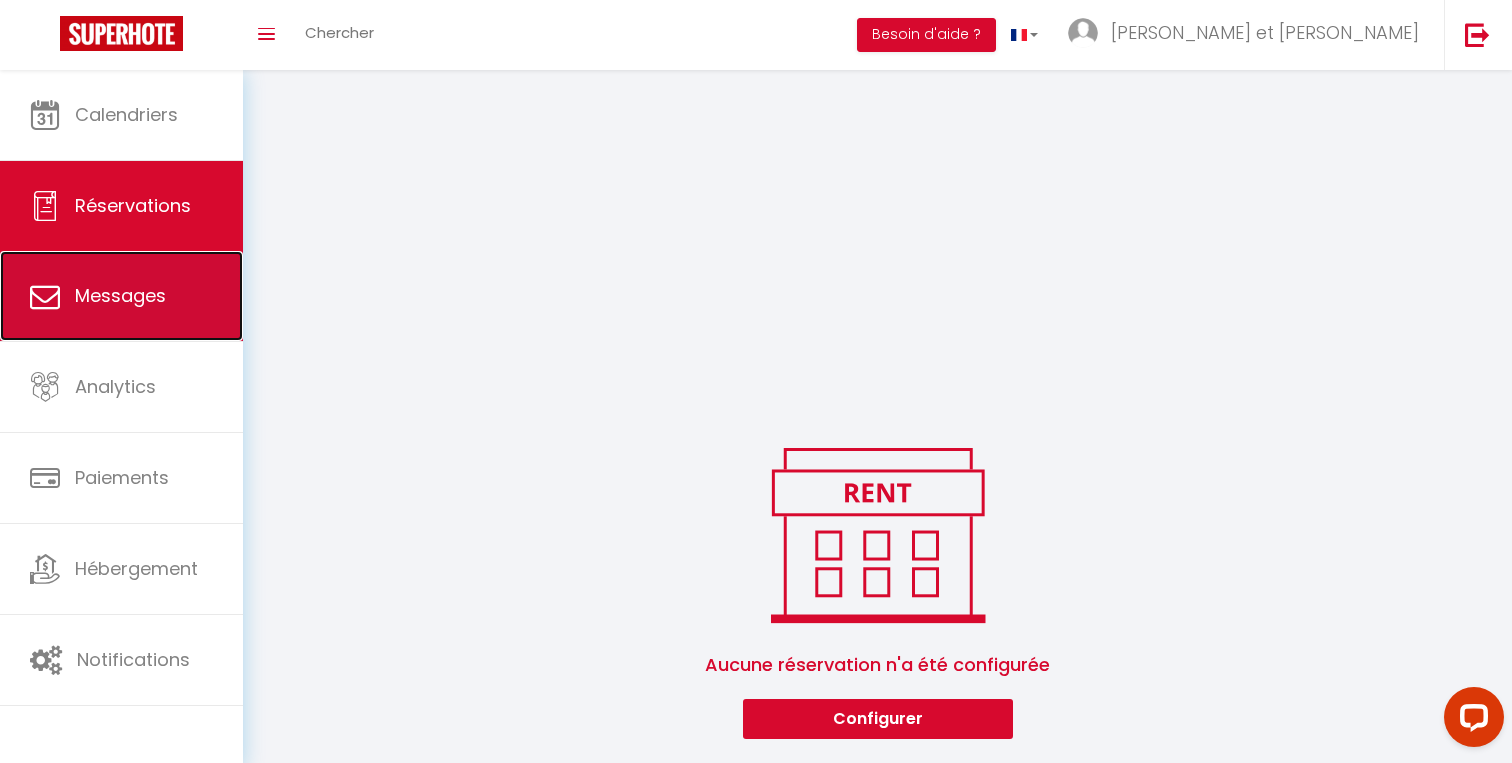click on "Messages" at bounding box center (121, 296) 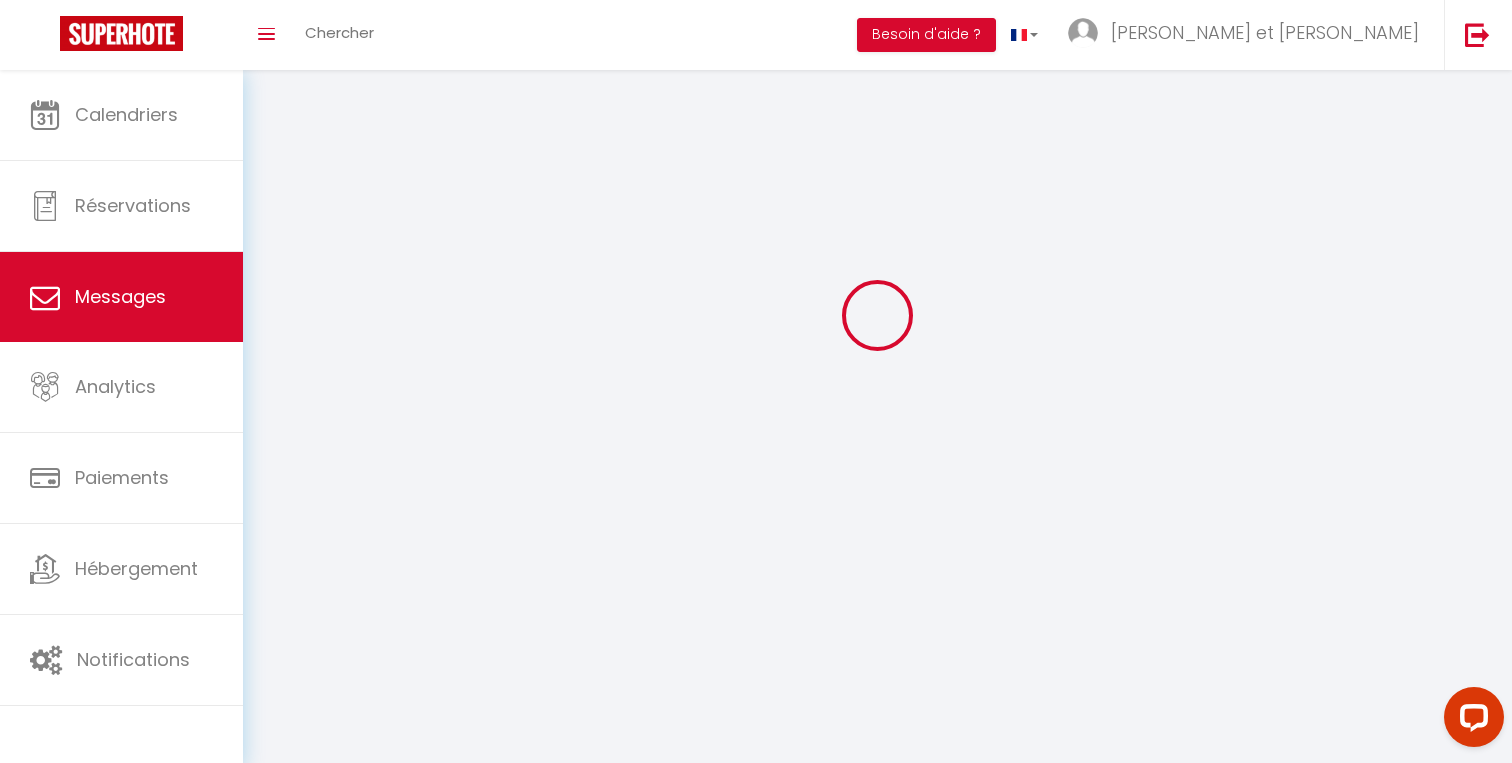 scroll, scrollTop: 0, scrollLeft: 0, axis: both 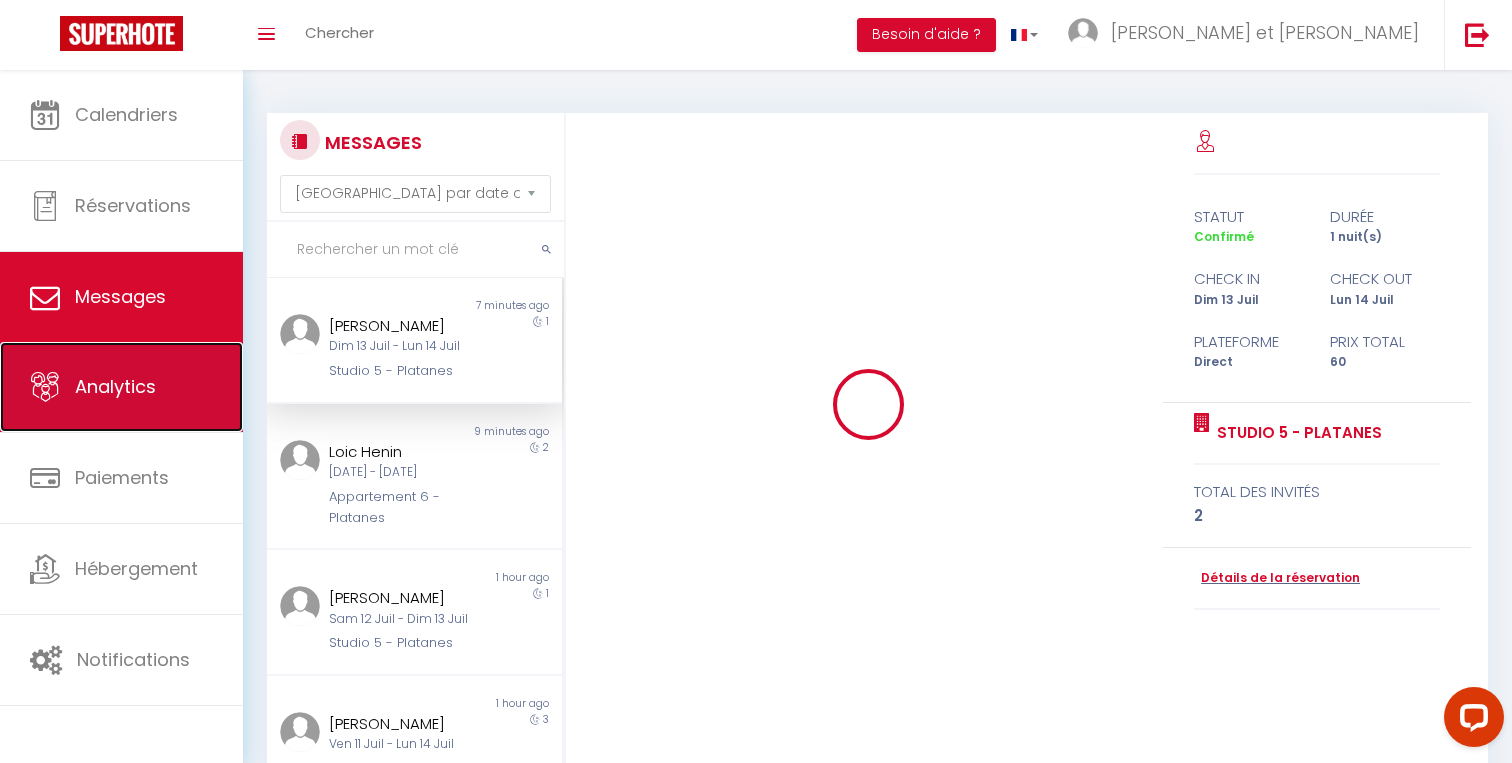click on "Analytics" at bounding box center (121, 387) 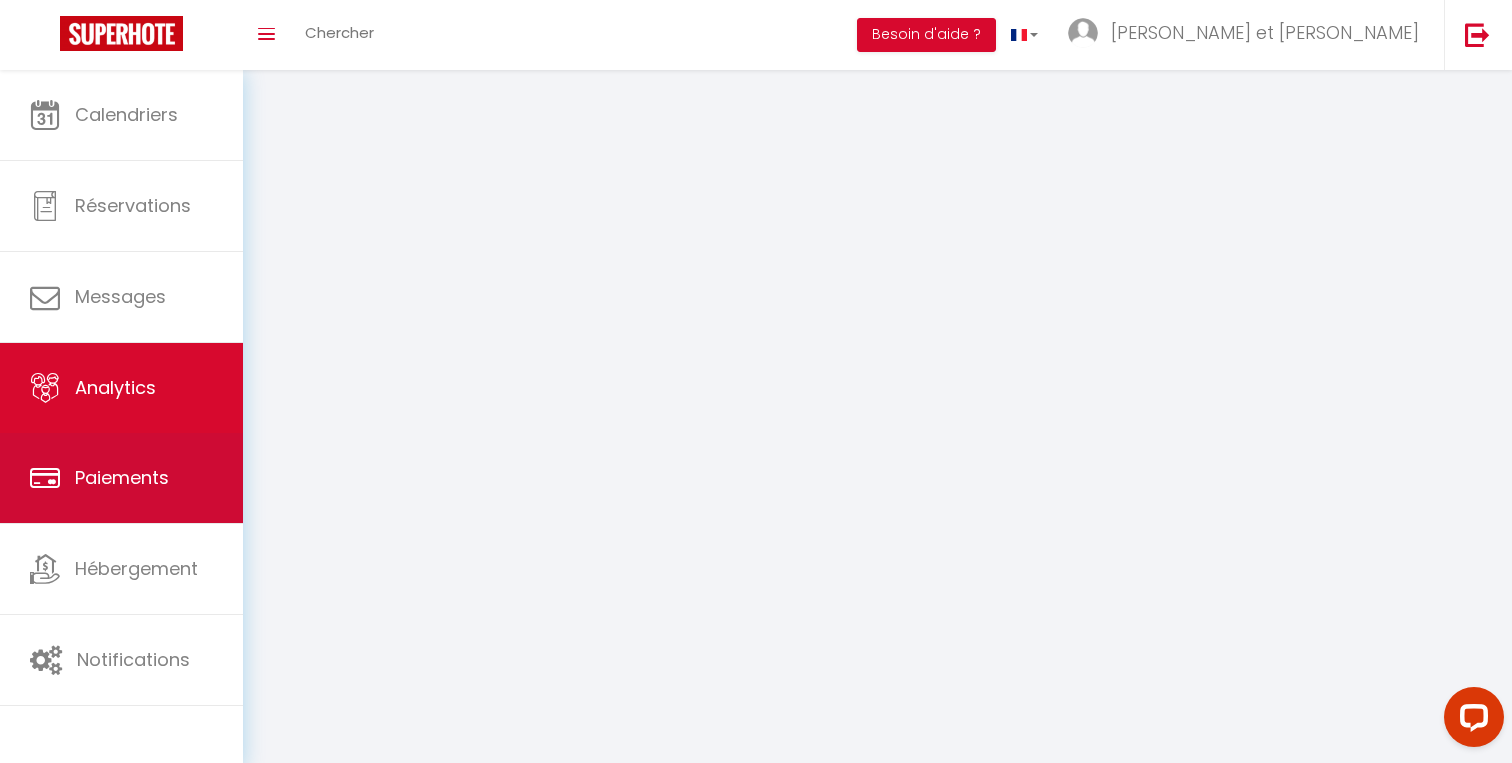 select on "2025" 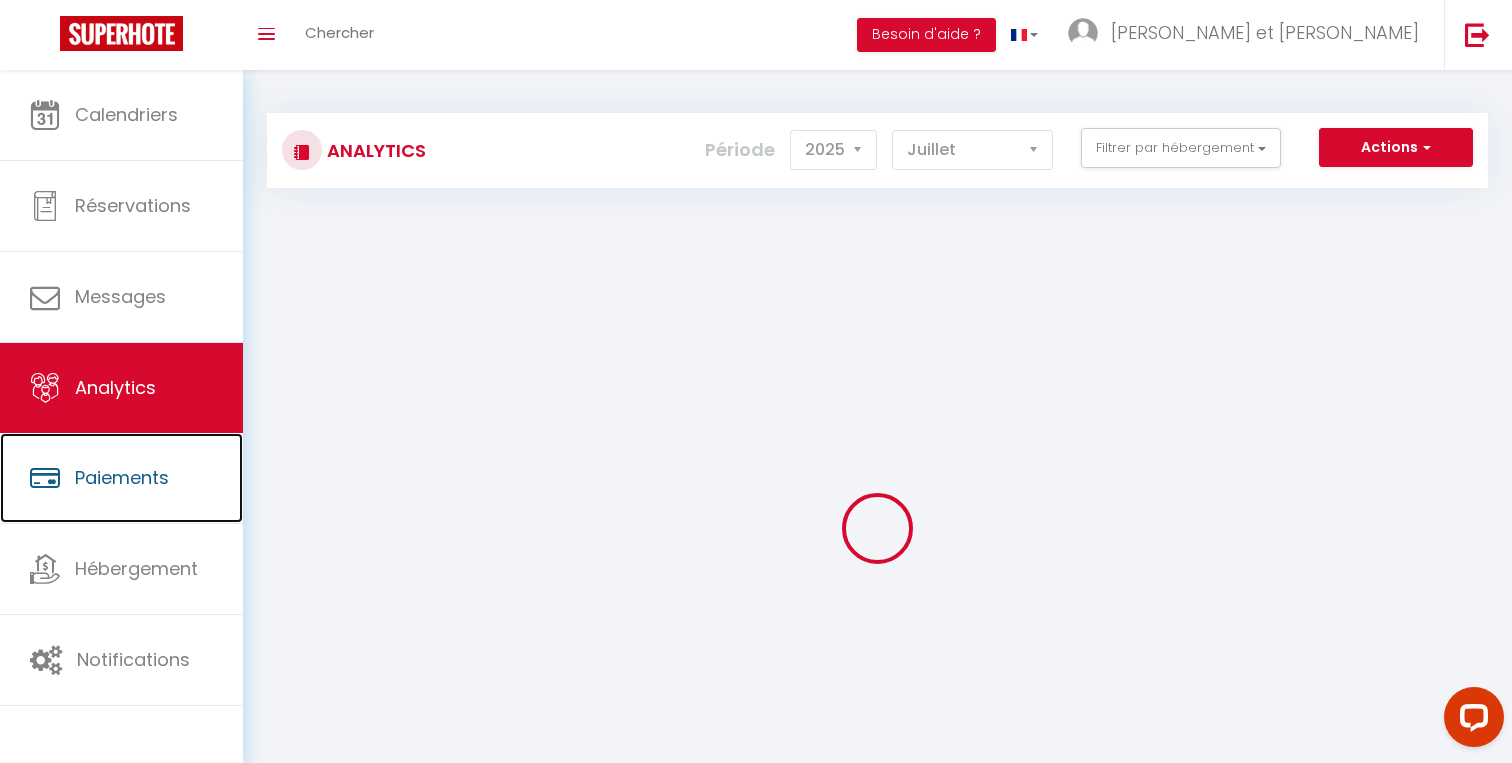 click on "Paiements" at bounding box center [121, 478] 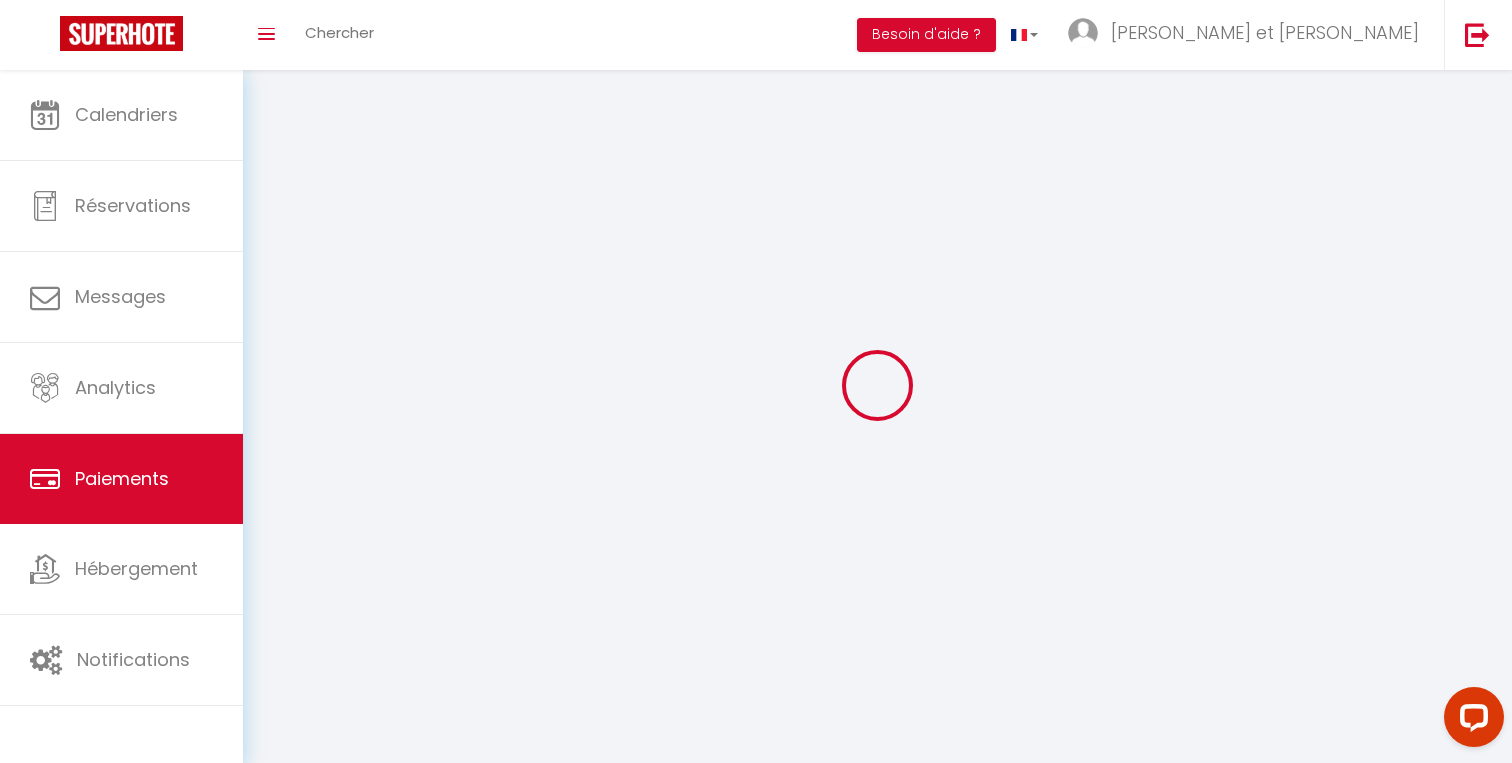 select on "2" 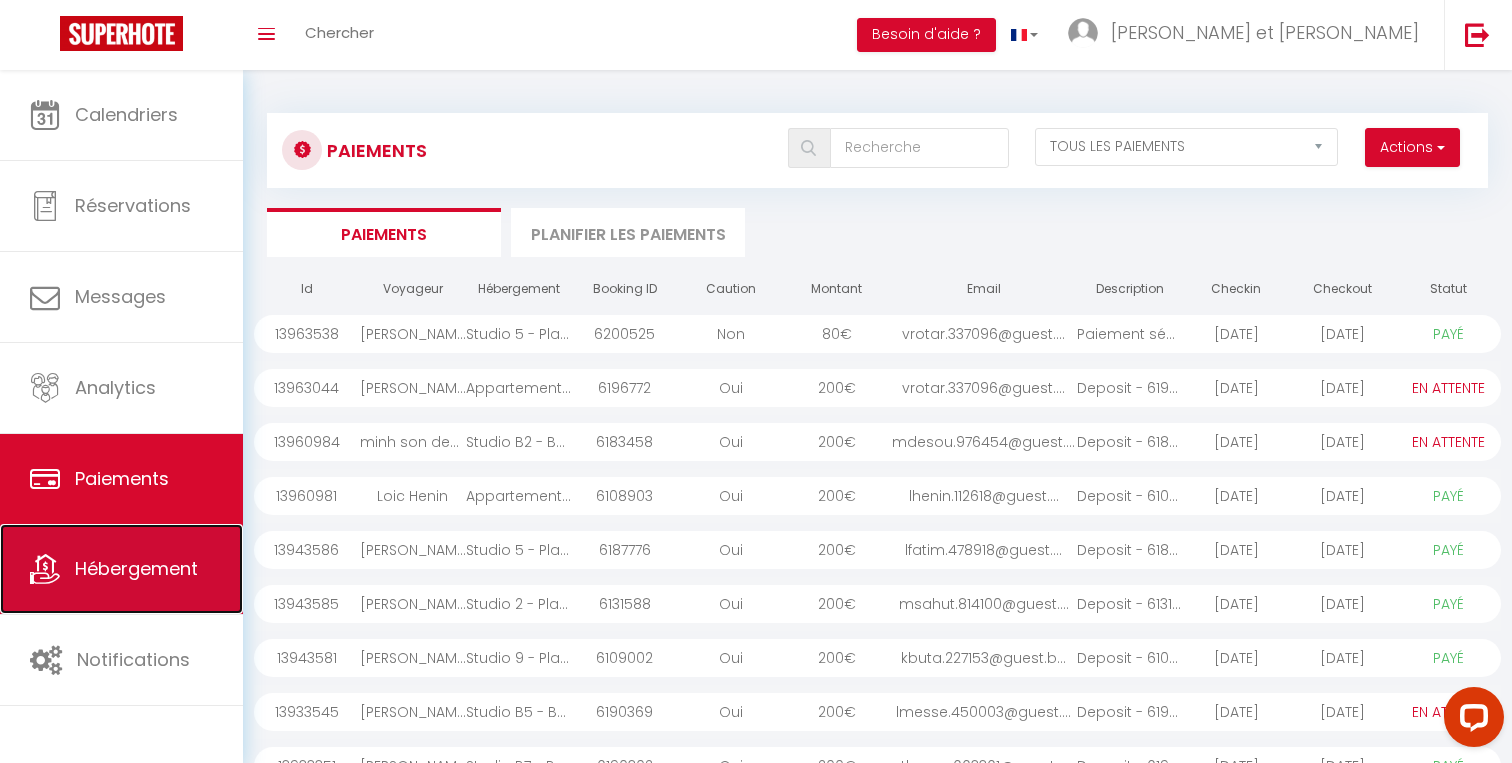 click on "Hébergement" at bounding box center (121, 569) 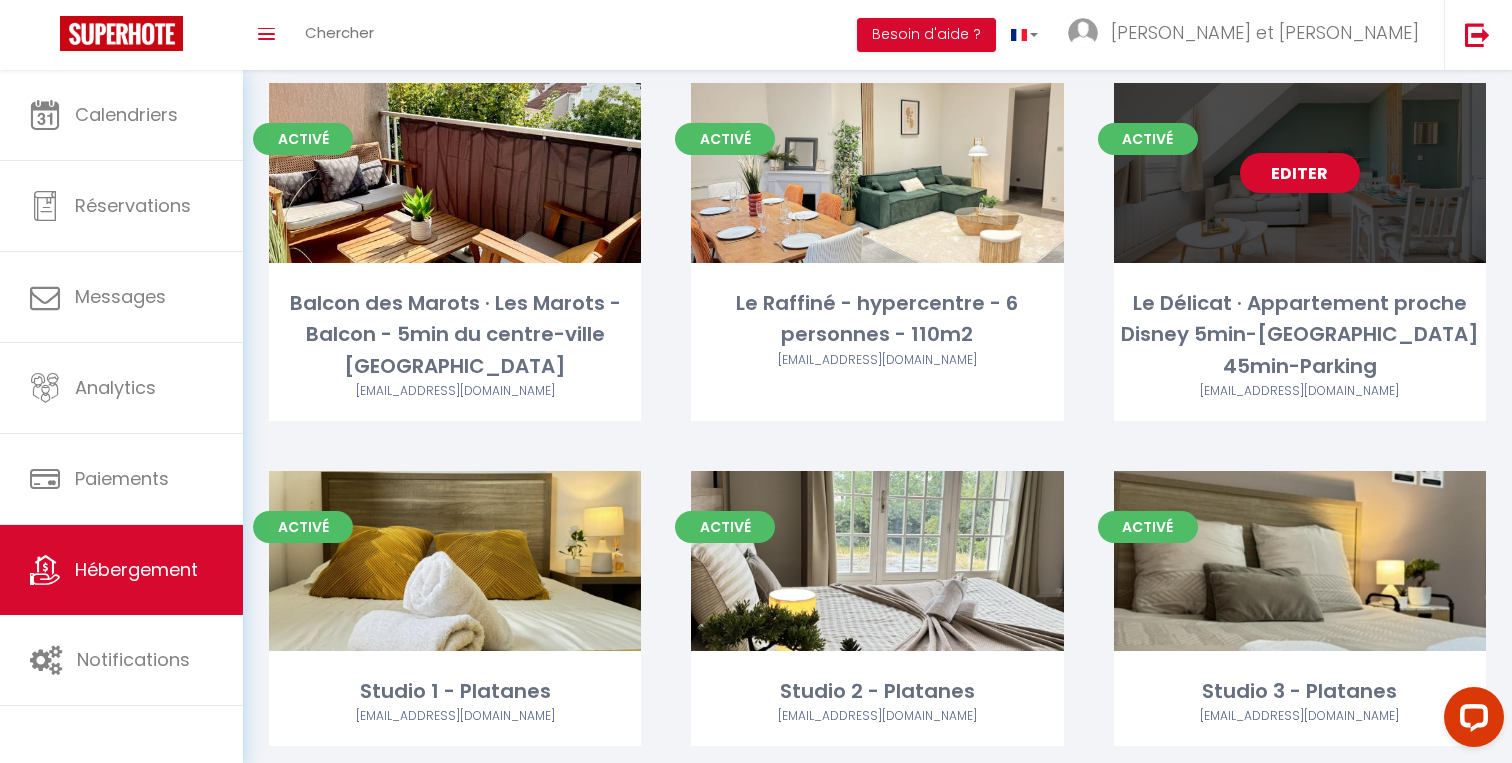 scroll, scrollTop: 147, scrollLeft: 0, axis: vertical 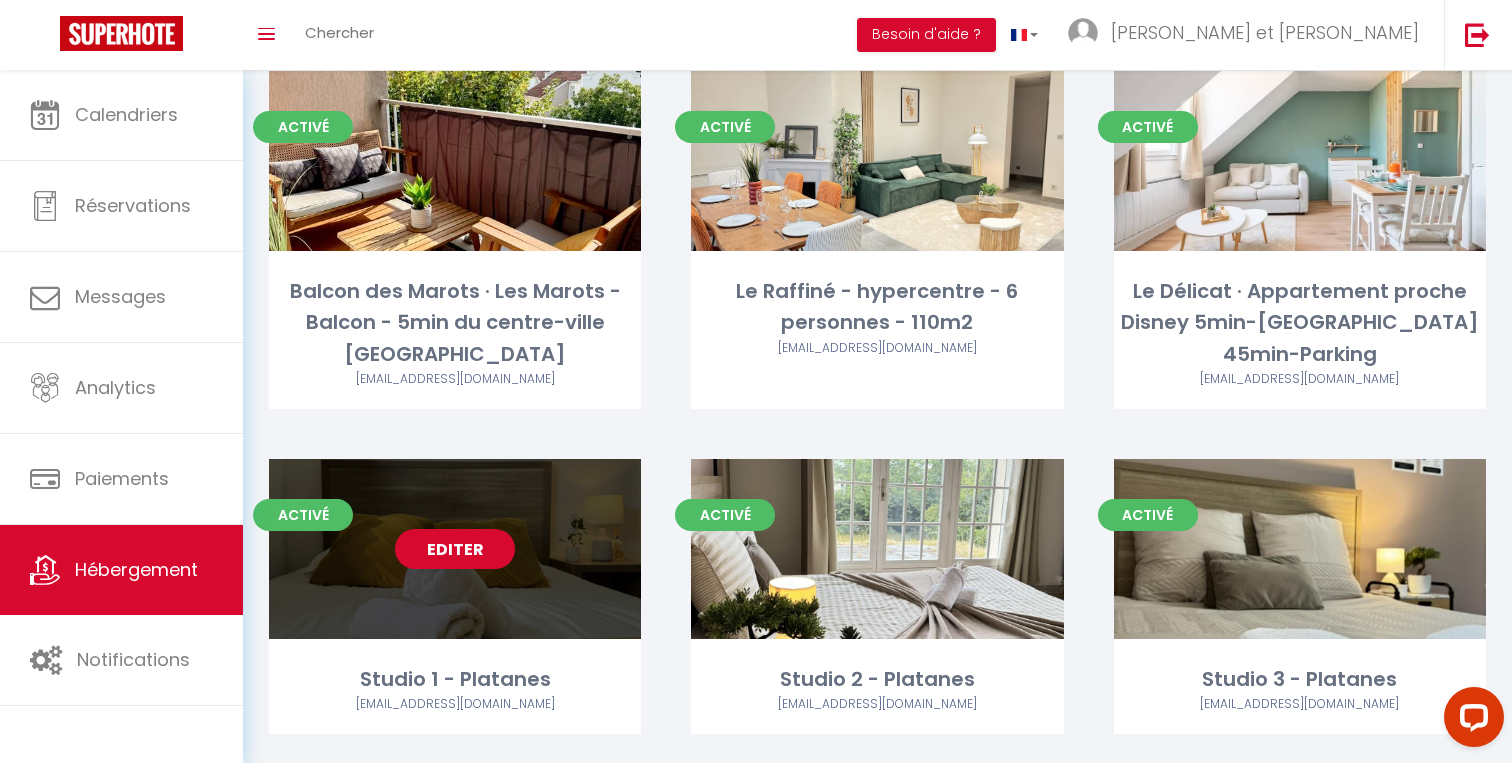click on "Editer" at bounding box center [455, 549] 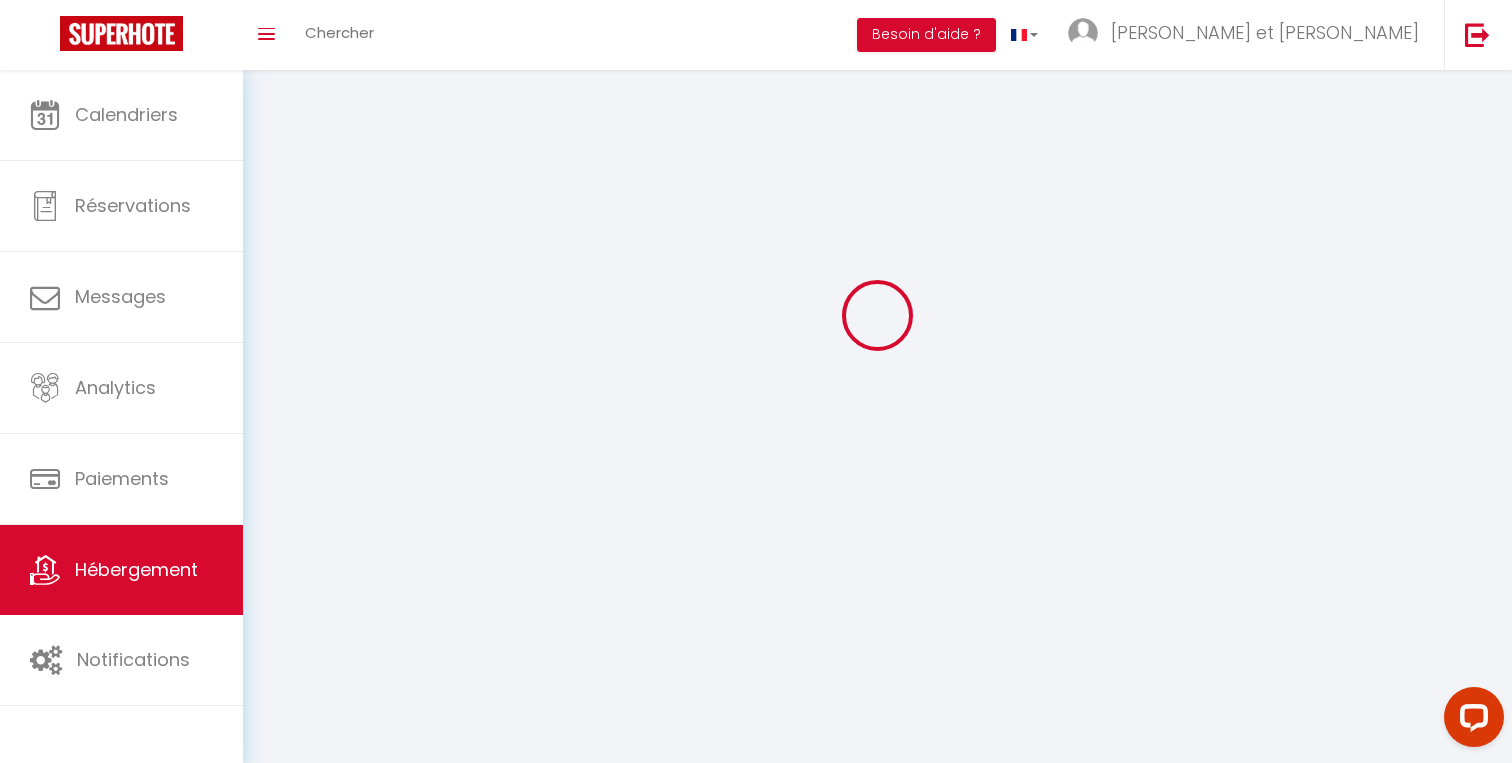 scroll, scrollTop: 0, scrollLeft: 0, axis: both 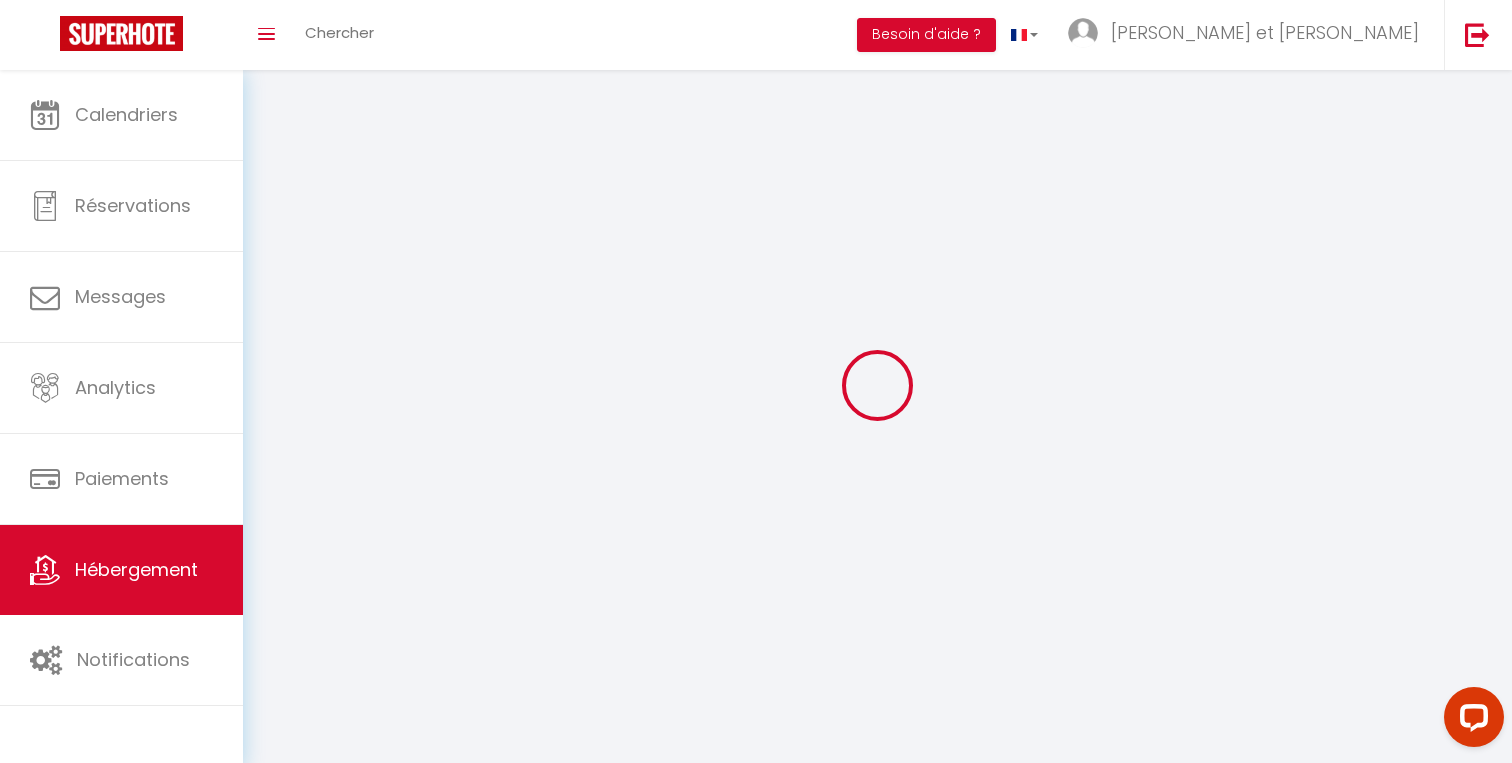 select 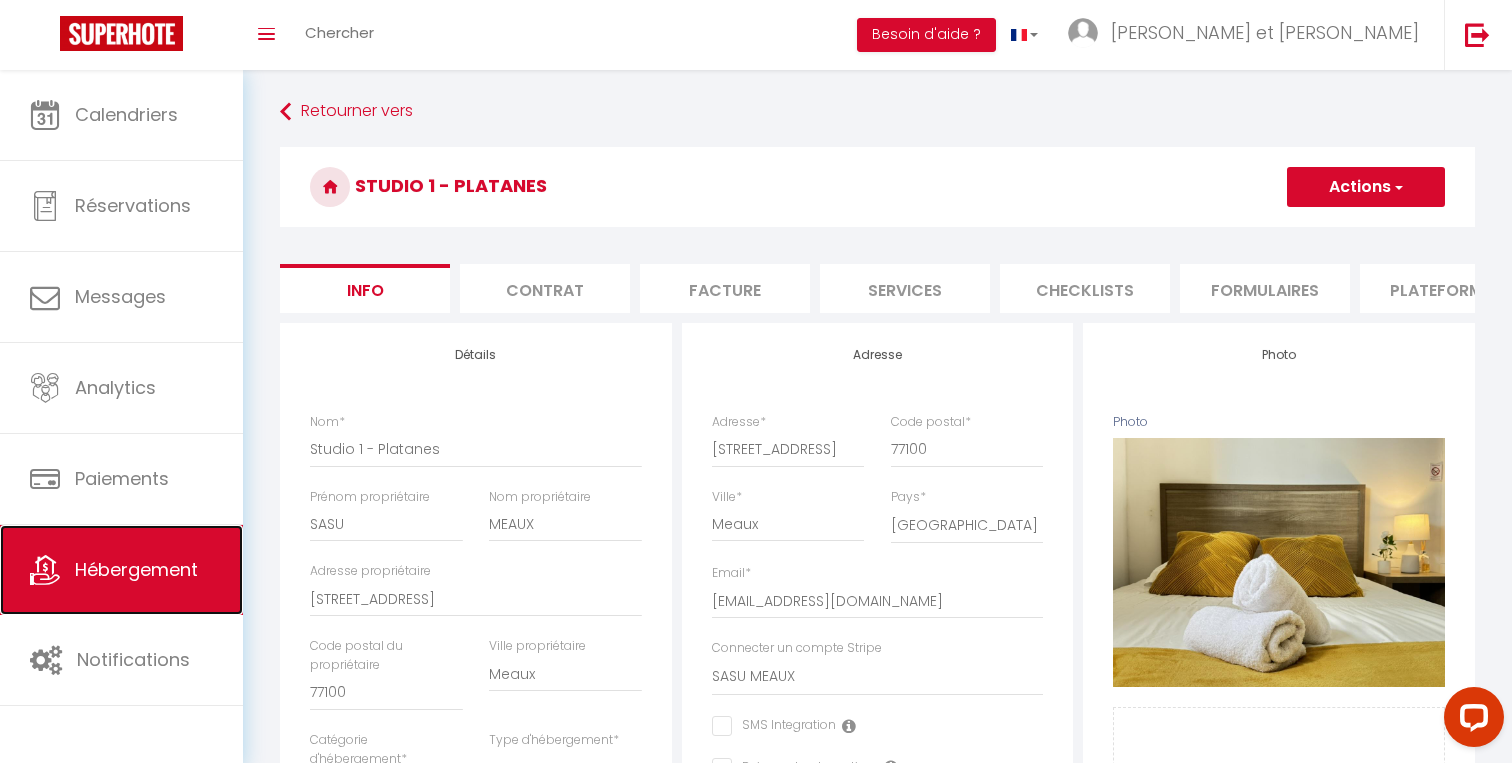 click on "Hébergement" at bounding box center (136, 569) 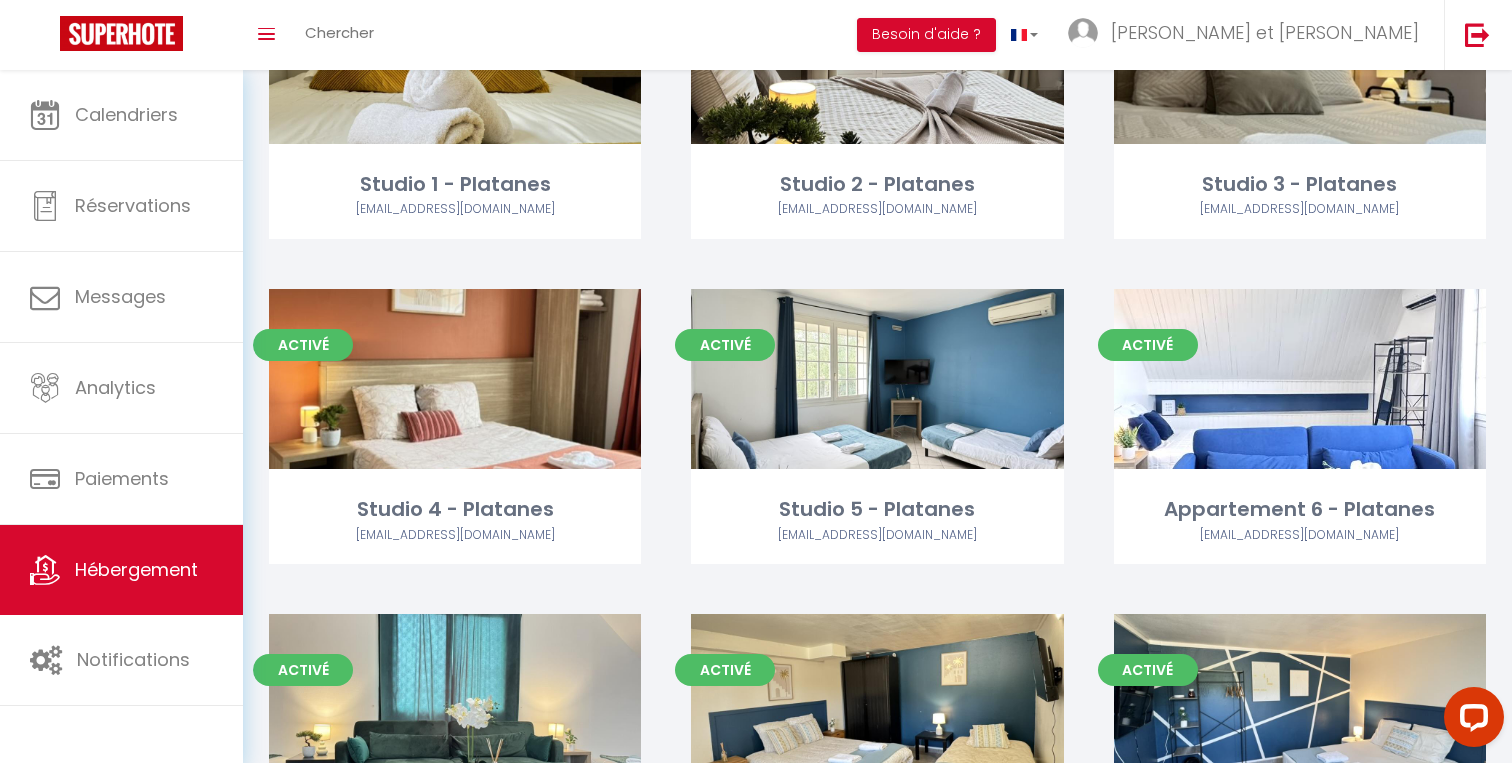 scroll, scrollTop: 781, scrollLeft: 0, axis: vertical 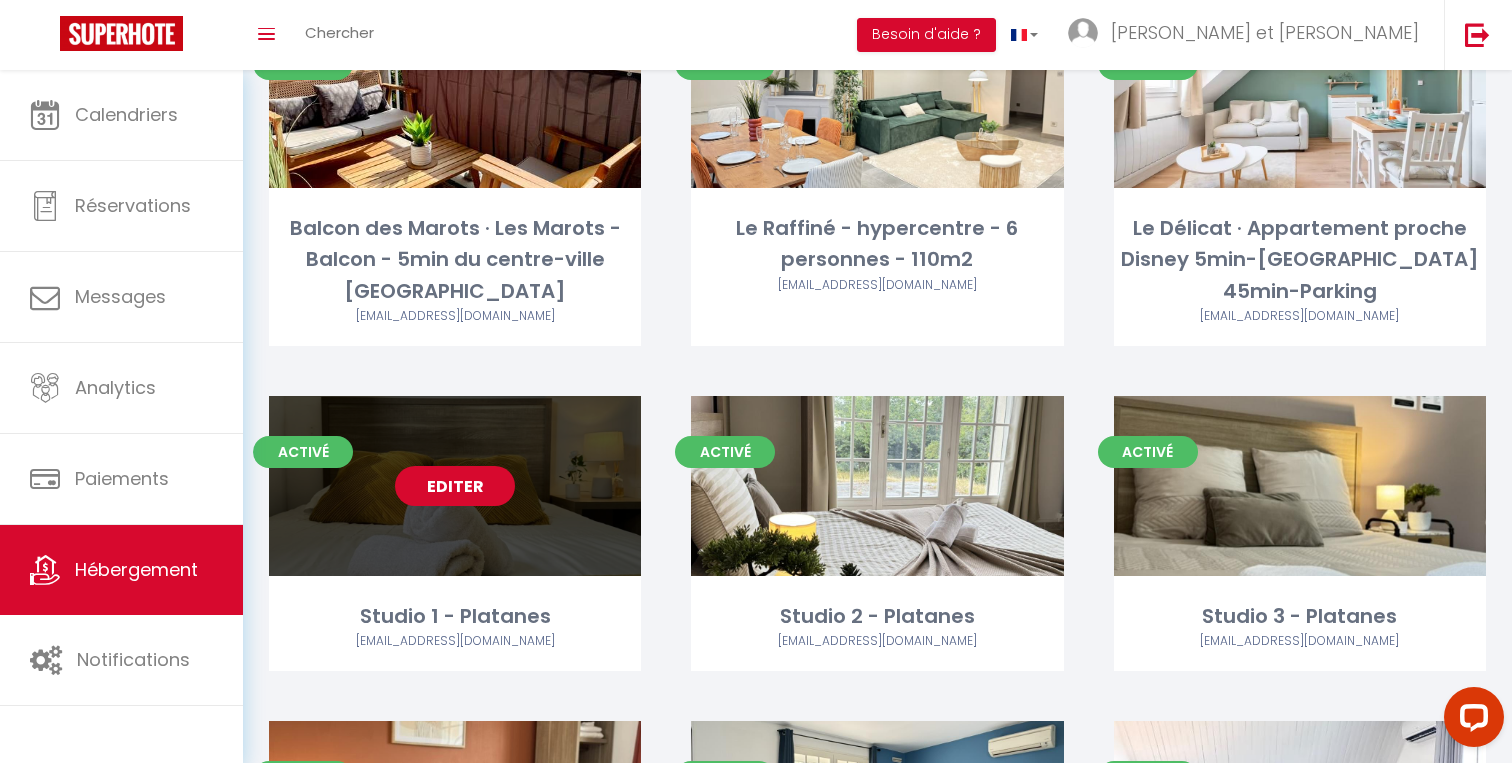 click on "Editer" at bounding box center (455, 486) 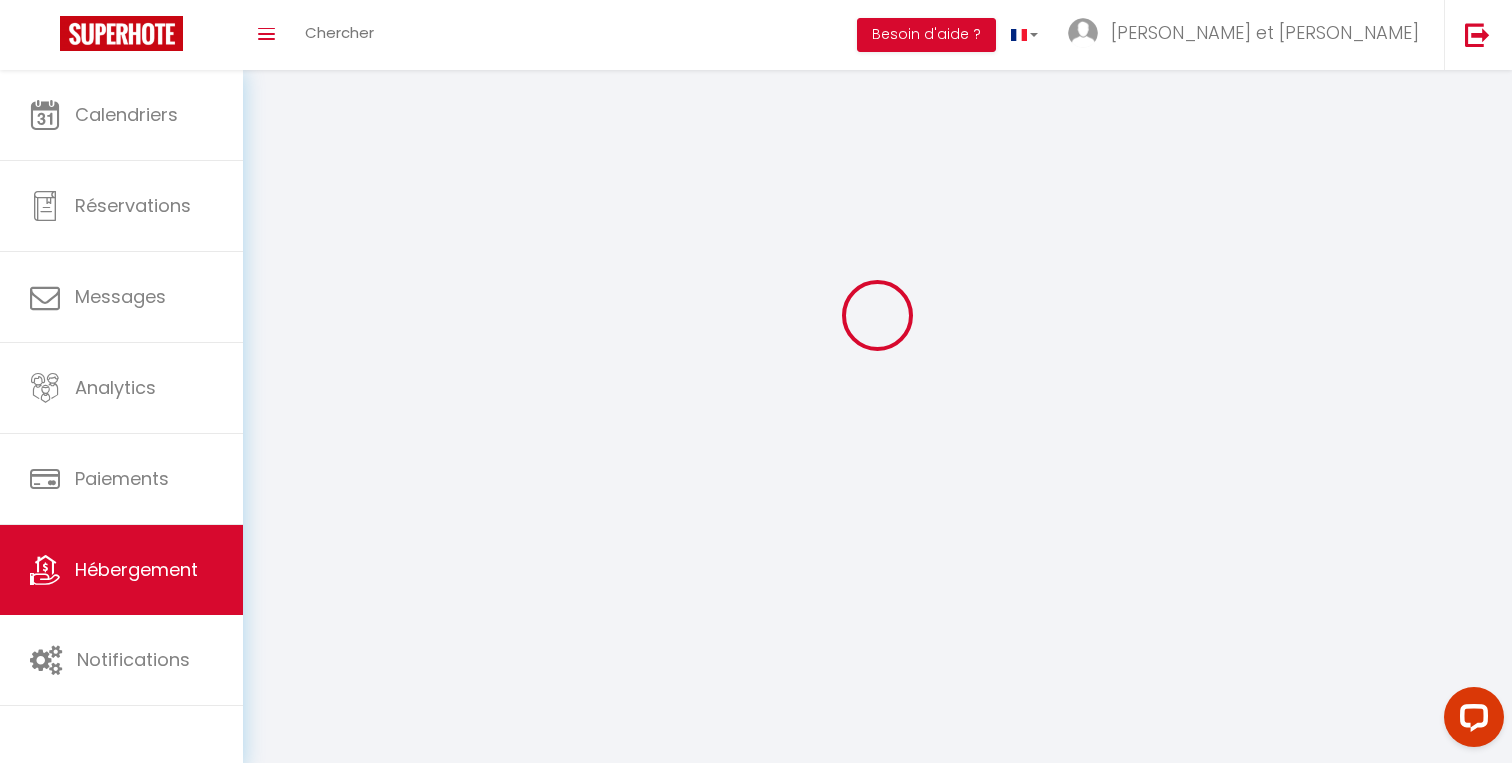 scroll, scrollTop: 0, scrollLeft: 0, axis: both 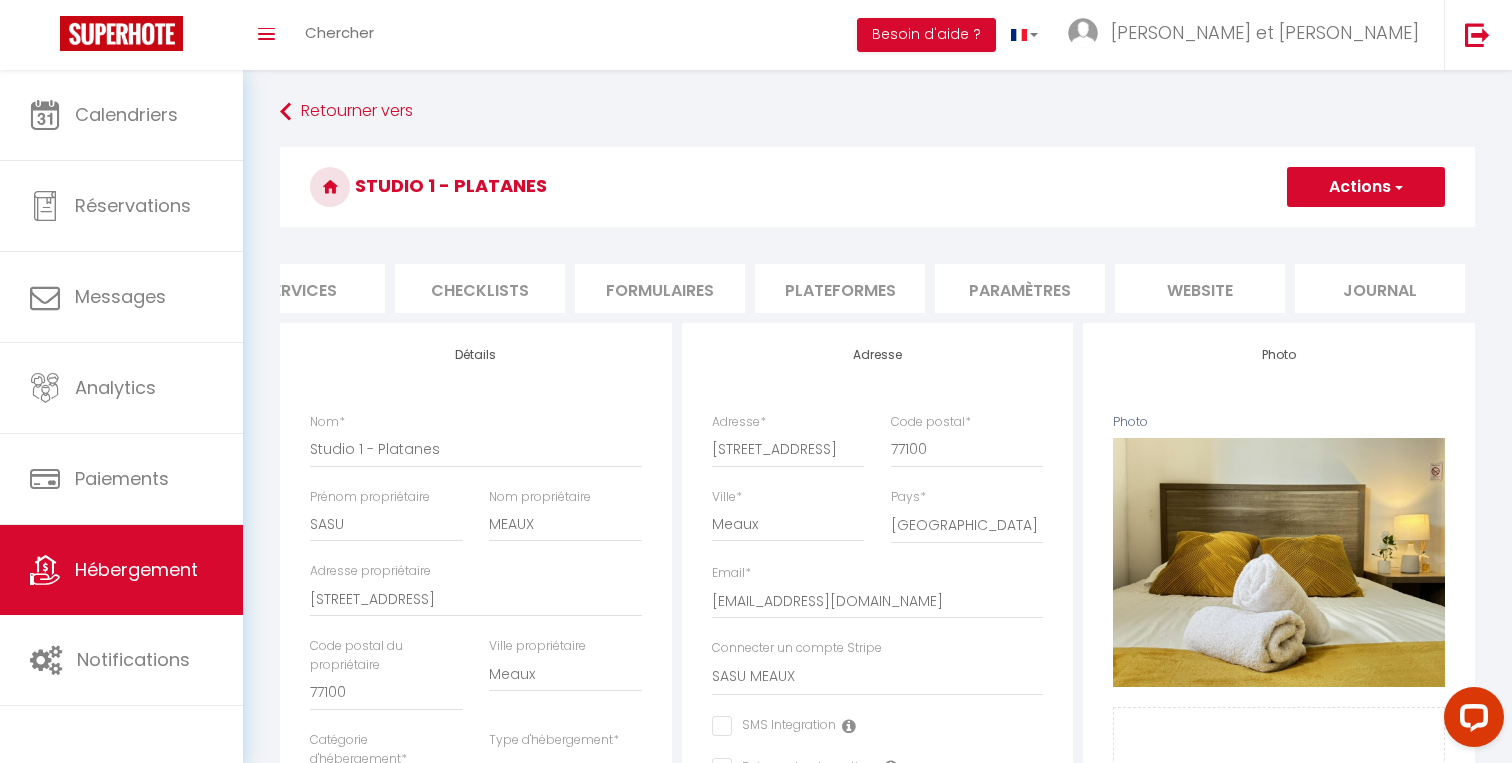 click on "website" at bounding box center [1200, 288] 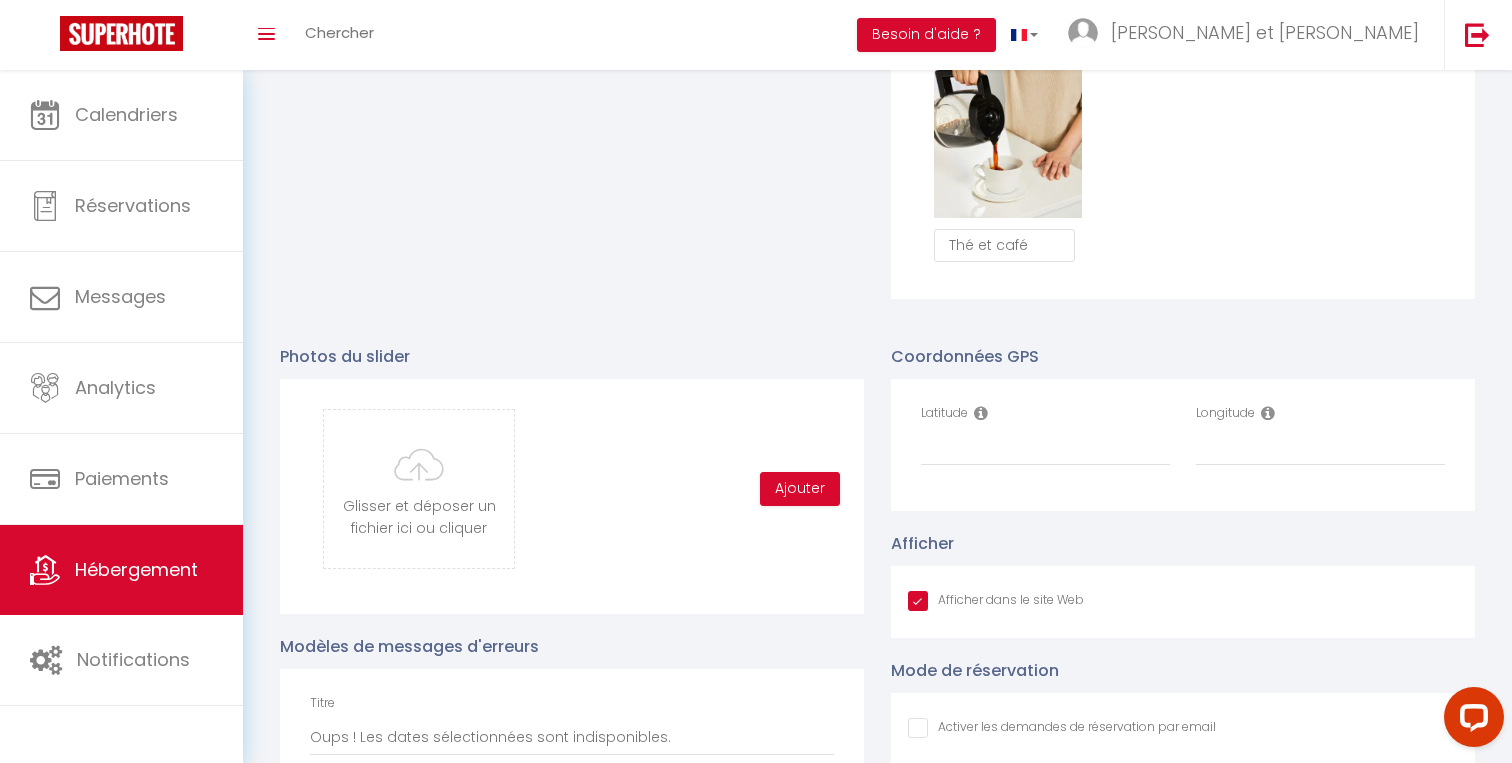 scroll, scrollTop: 1851, scrollLeft: 0, axis: vertical 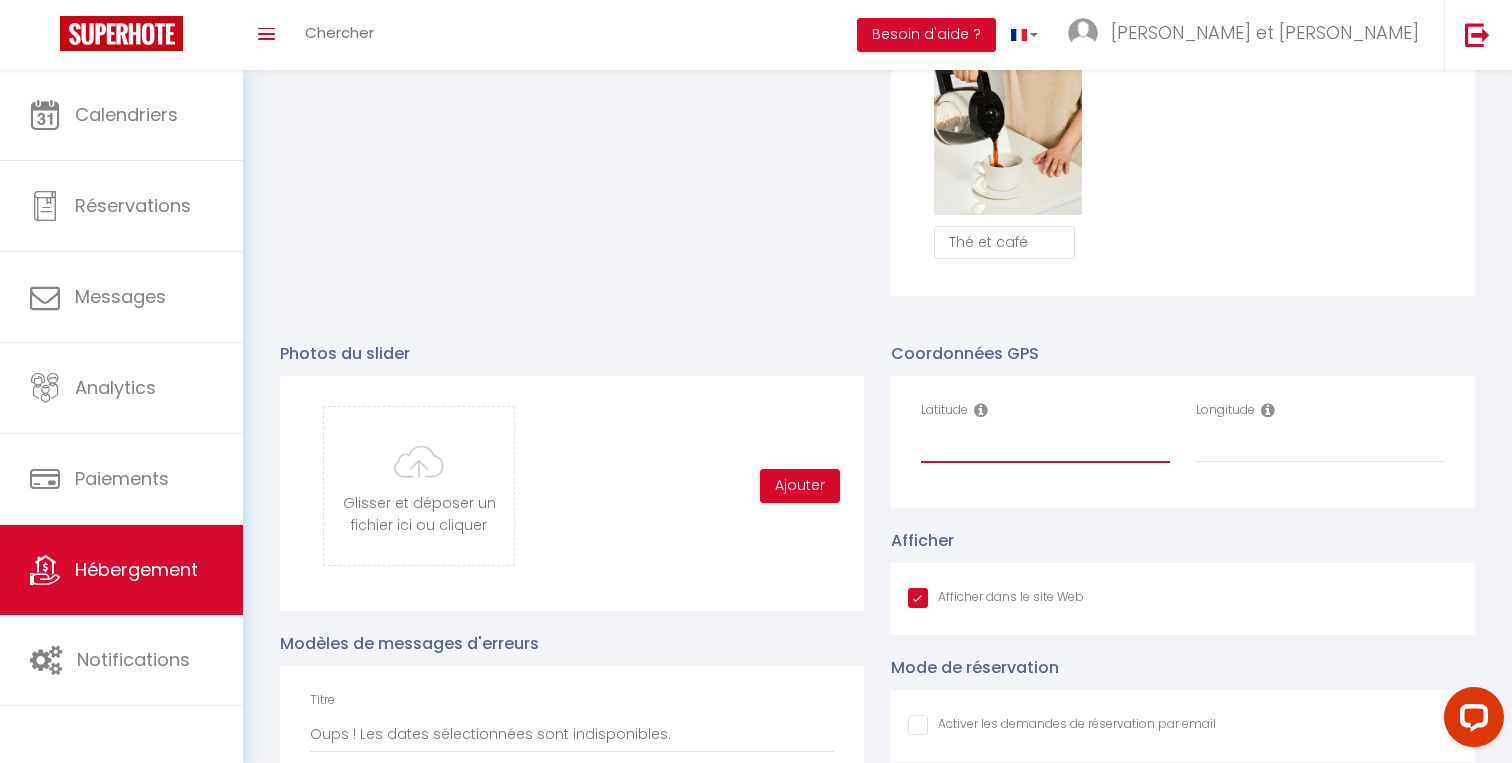 click on "Latitude" at bounding box center [1045, 445] 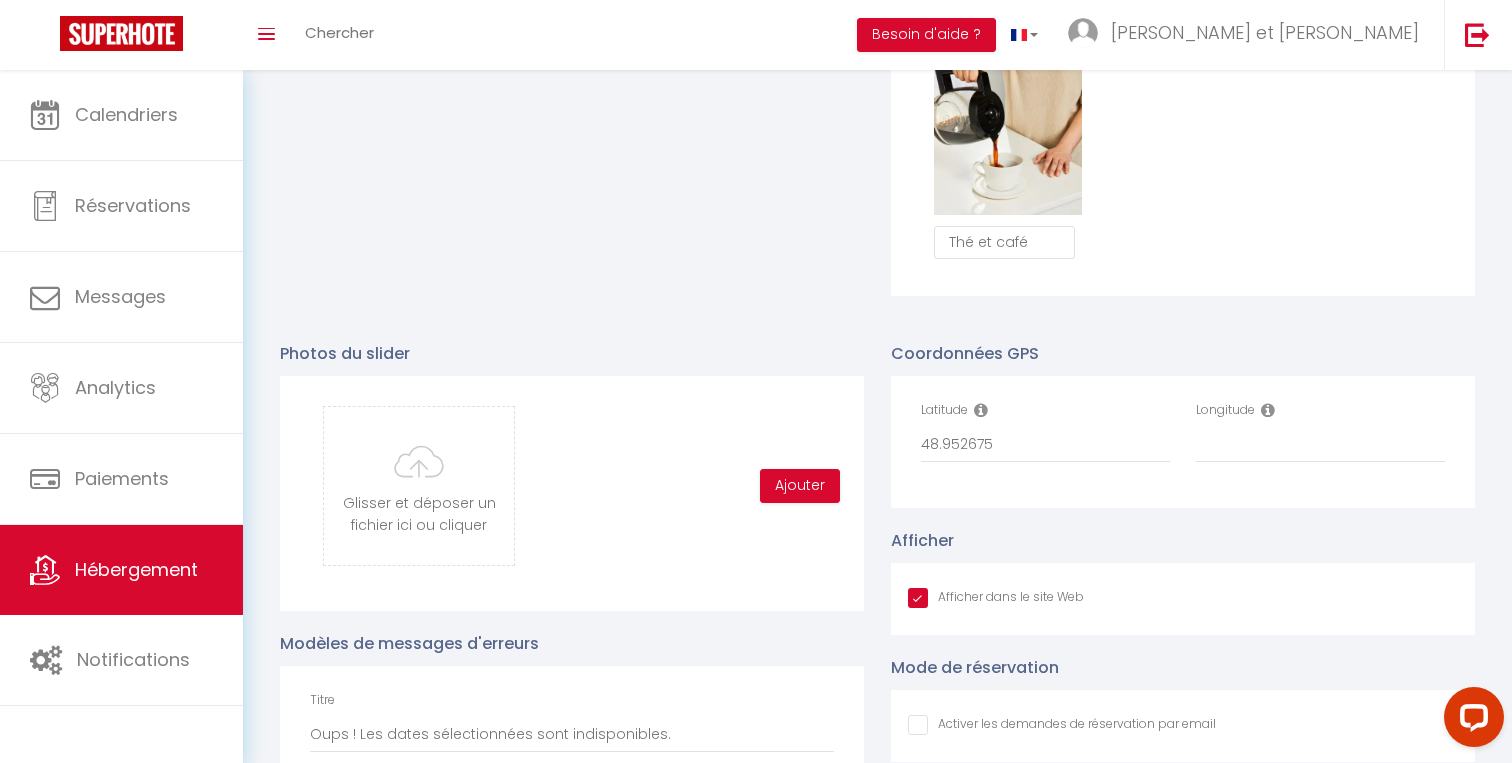 click on "Longitude" at bounding box center [1320, 442] 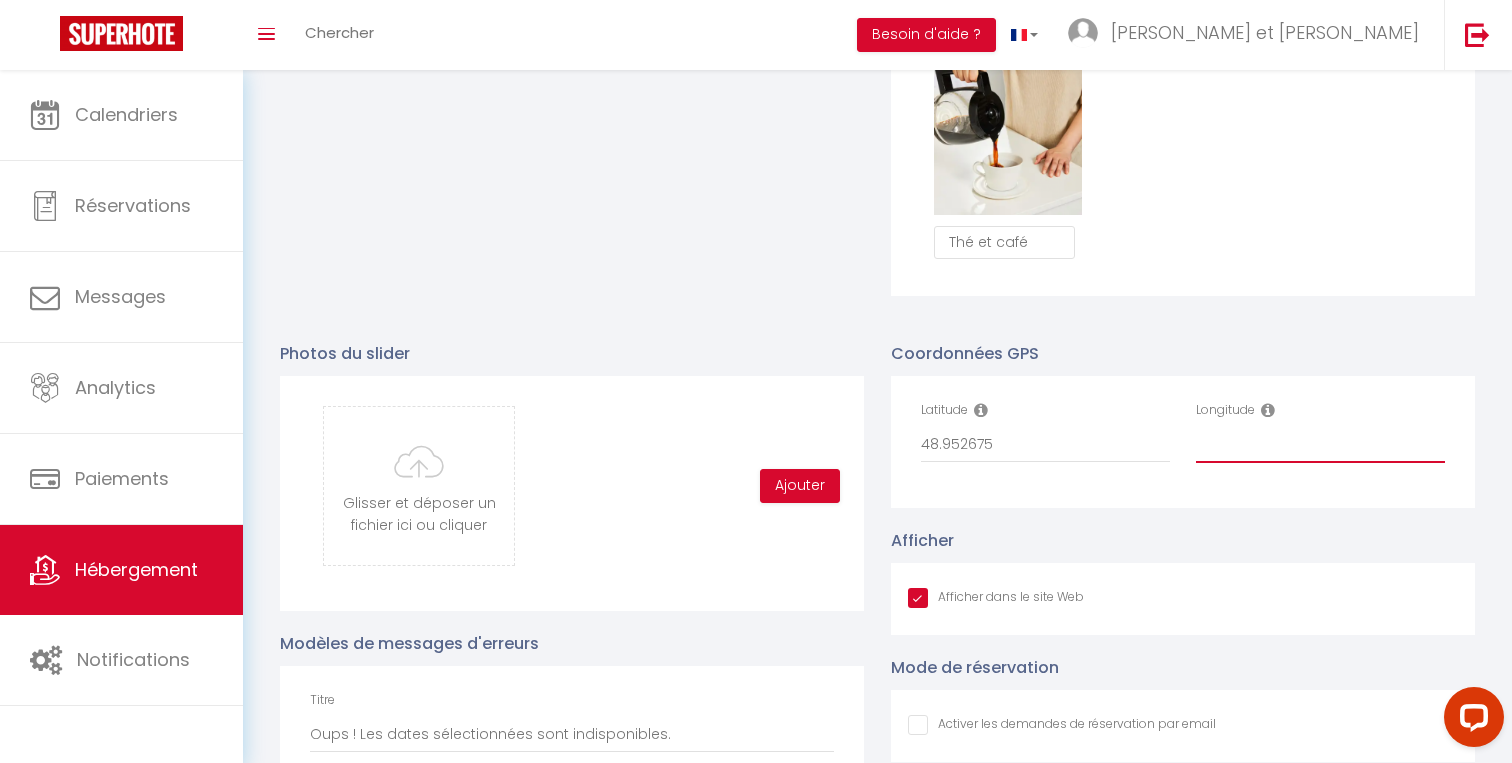 click on "Longitude" at bounding box center [1320, 445] 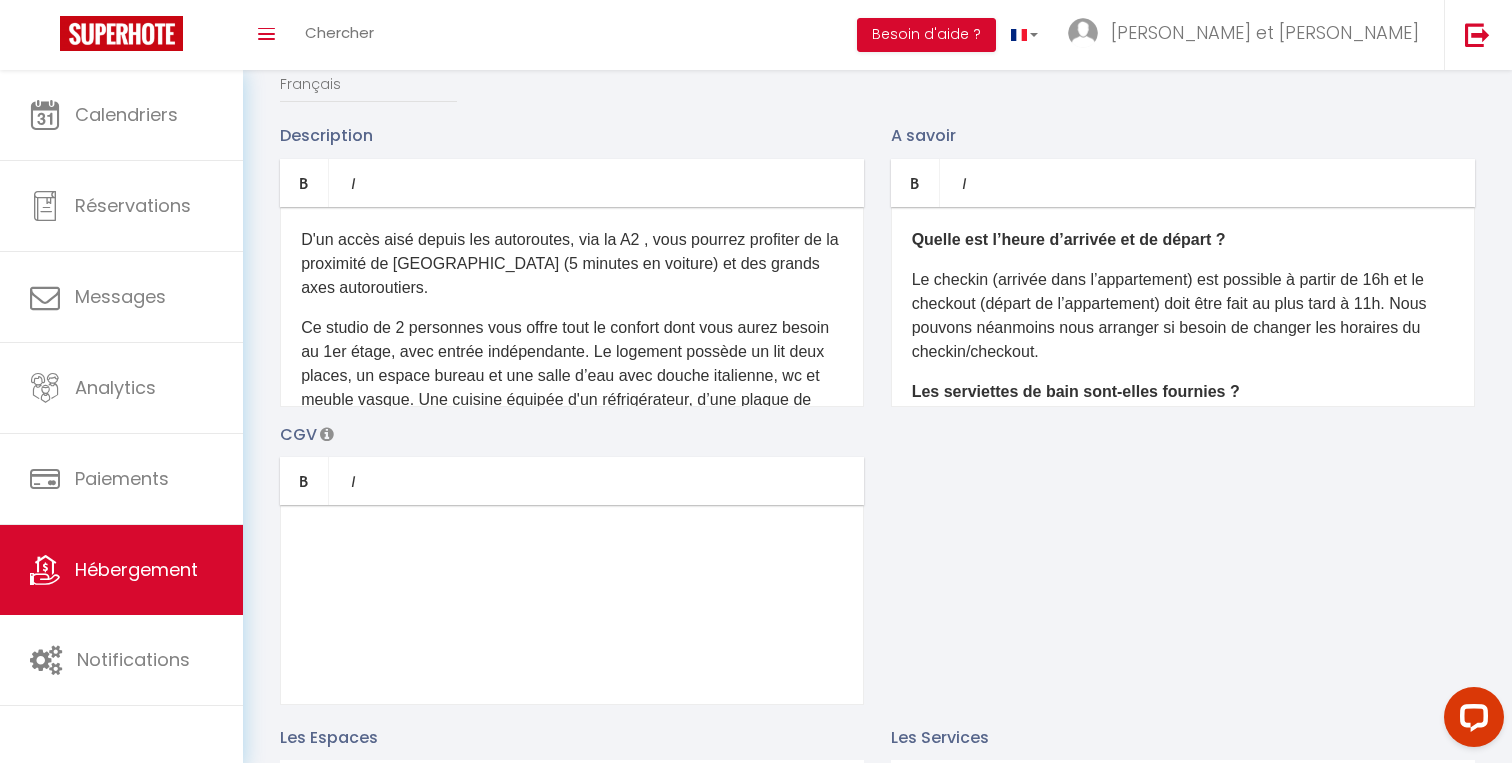 scroll, scrollTop: 301, scrollLeft: 0, axis: vertical 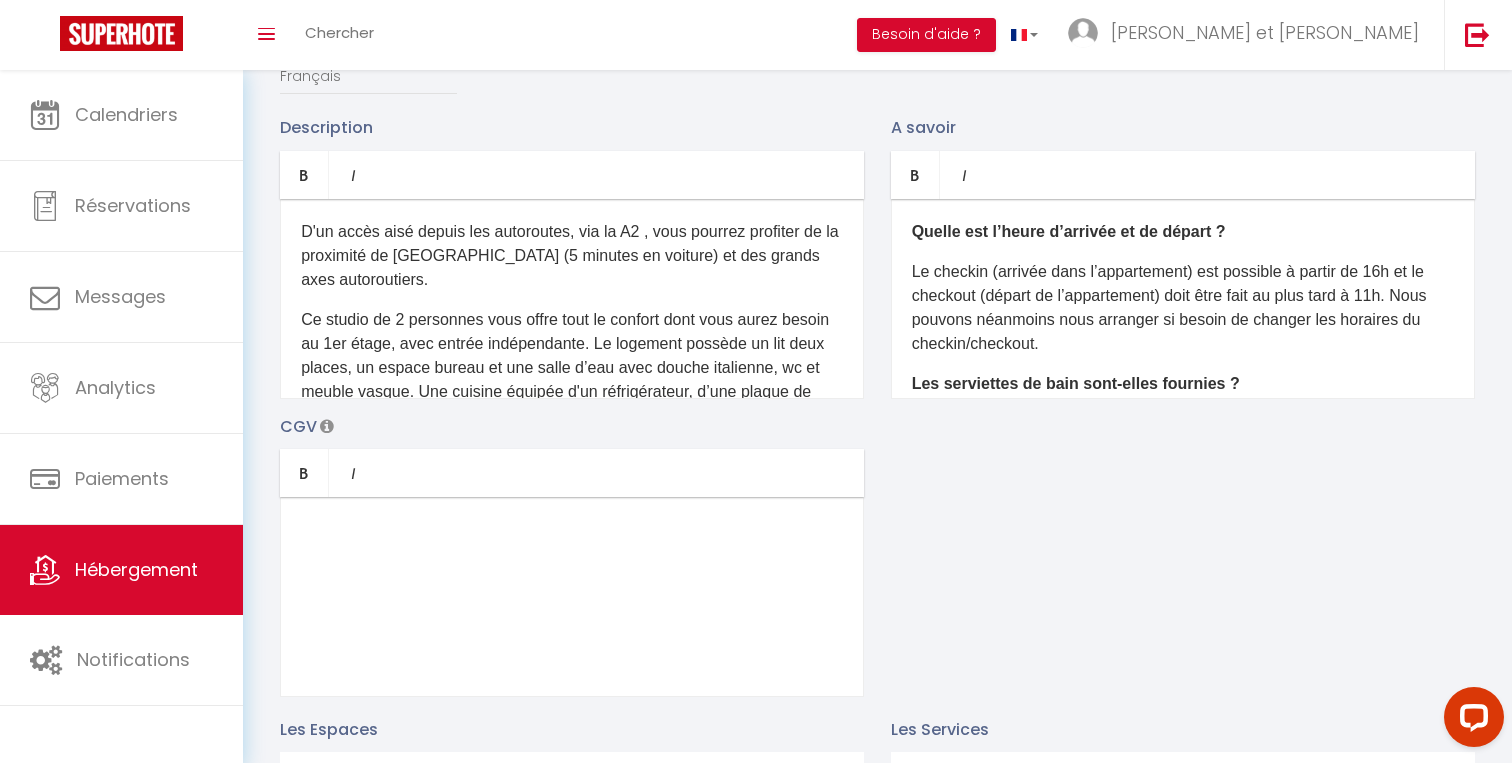 click at bounding box center (572, 597) 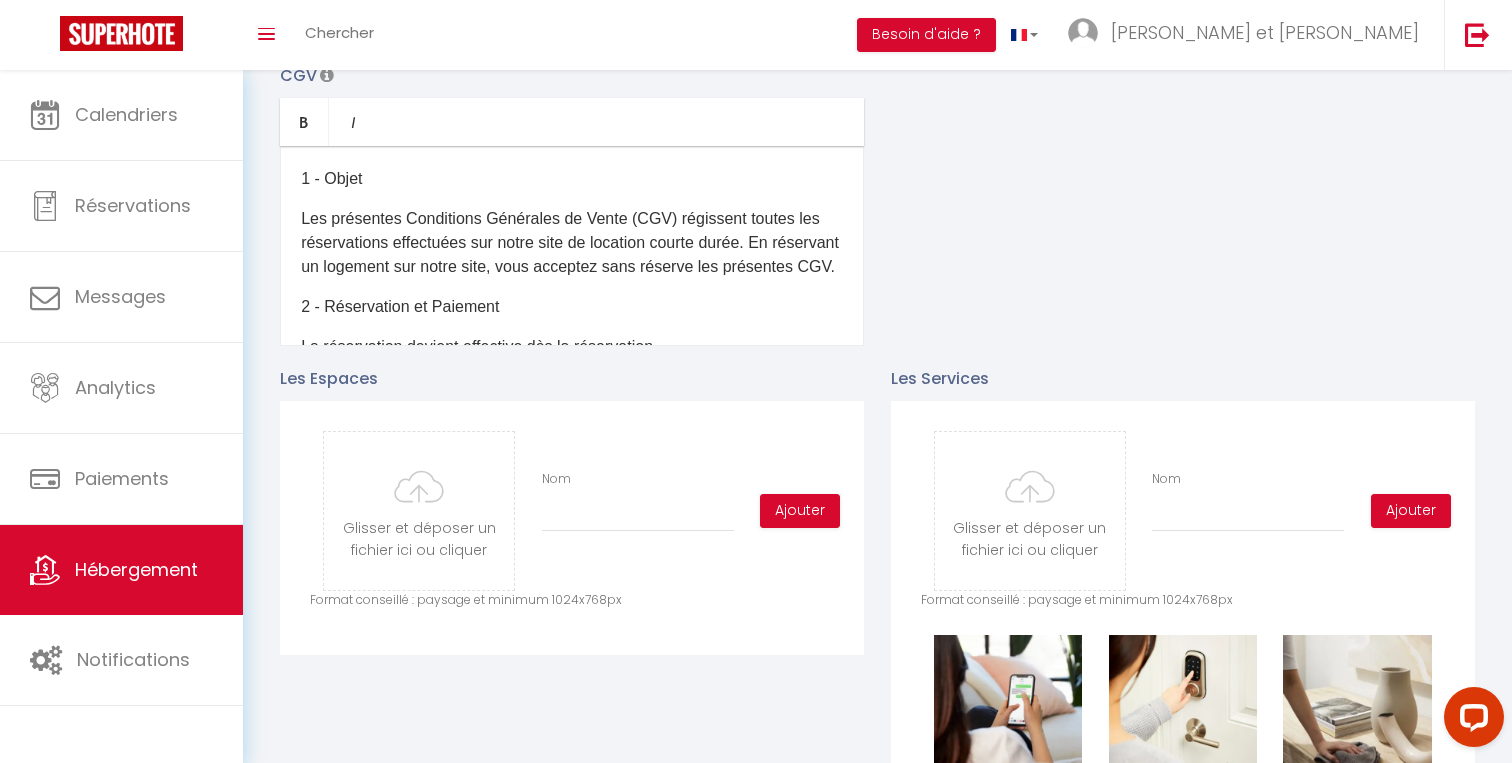 scroll, scrollTop: 0, scrollLeft: 0, axis: both 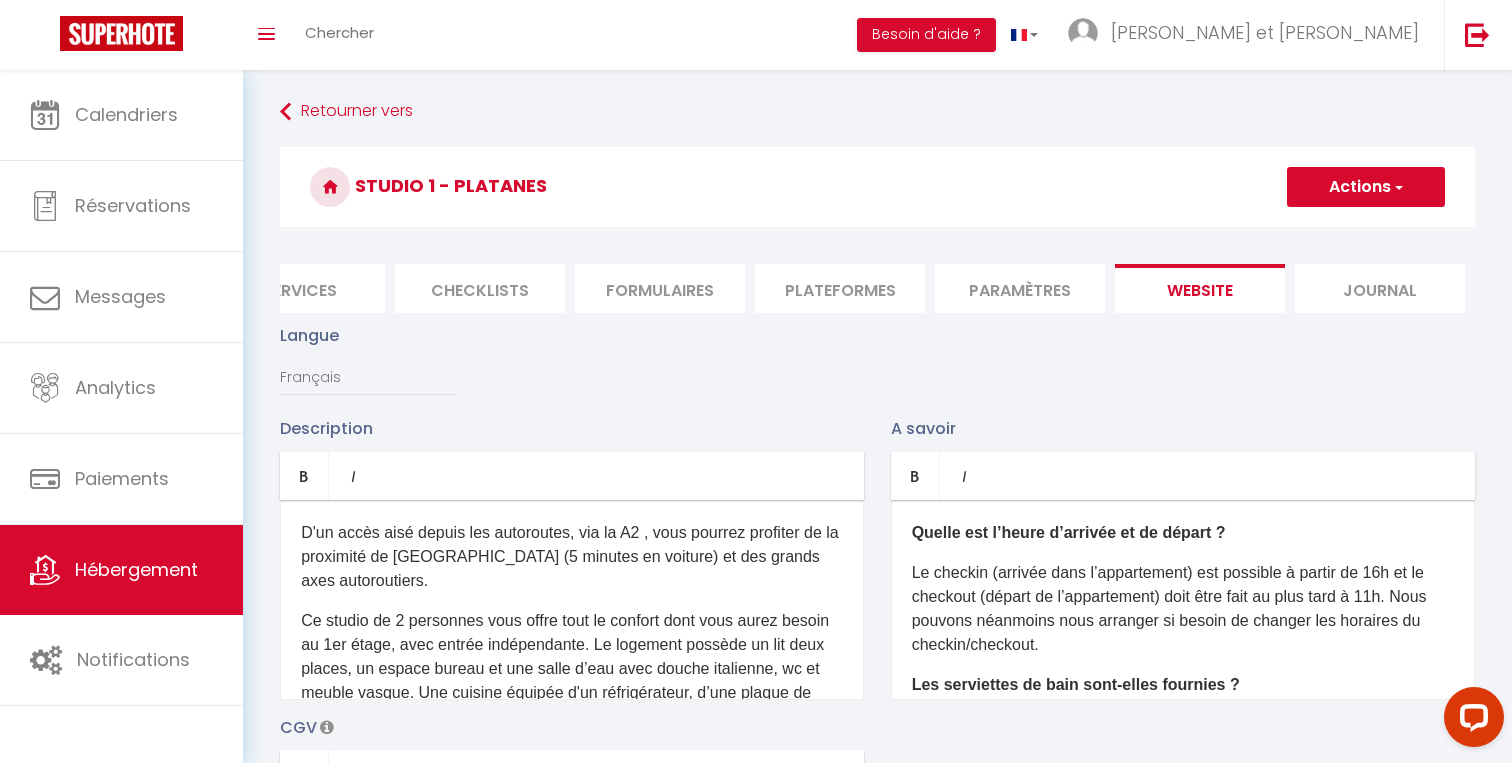 click on "Actions" at bounding box center [1366, 187] 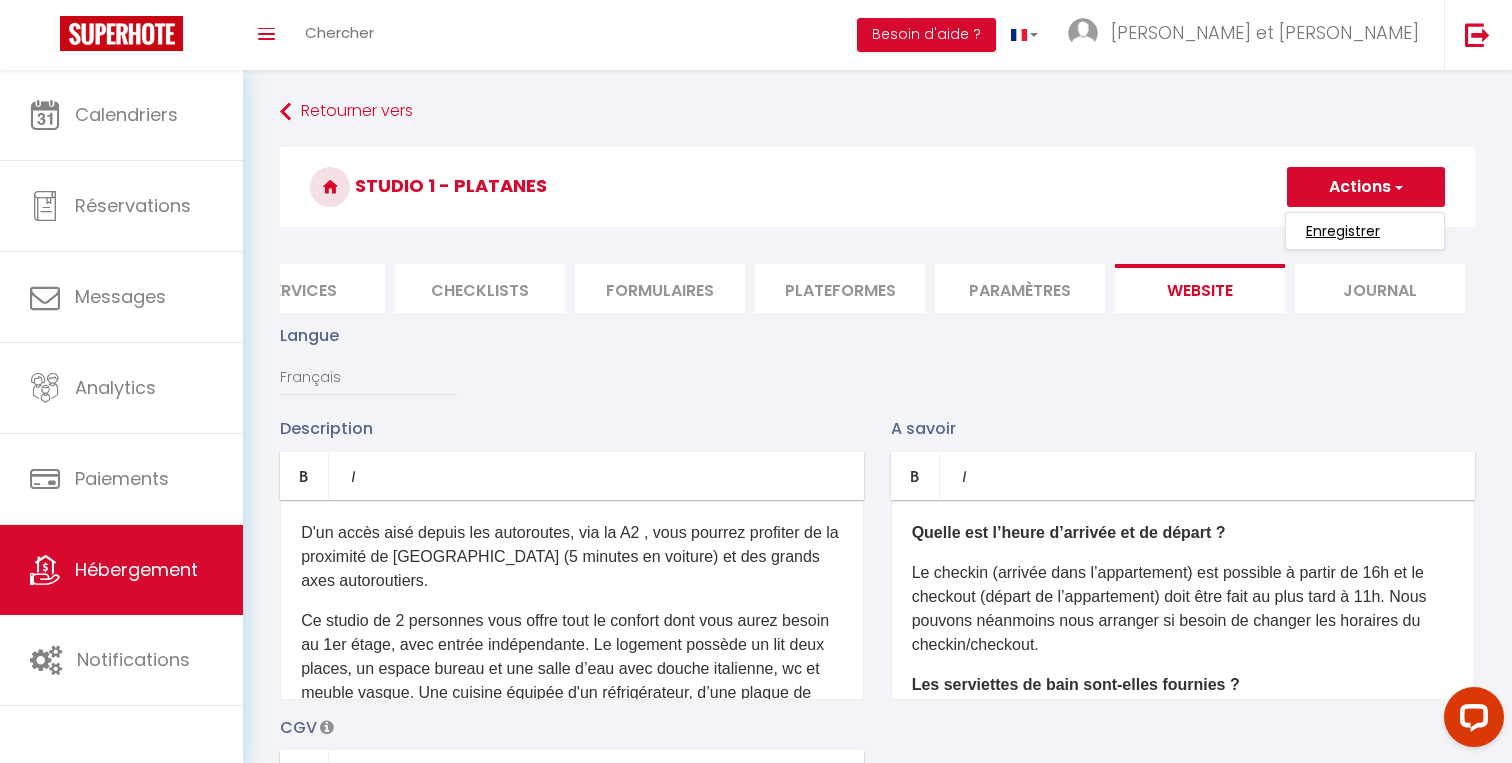 click on "Enregistrer" at bounding box center [1343, 231] 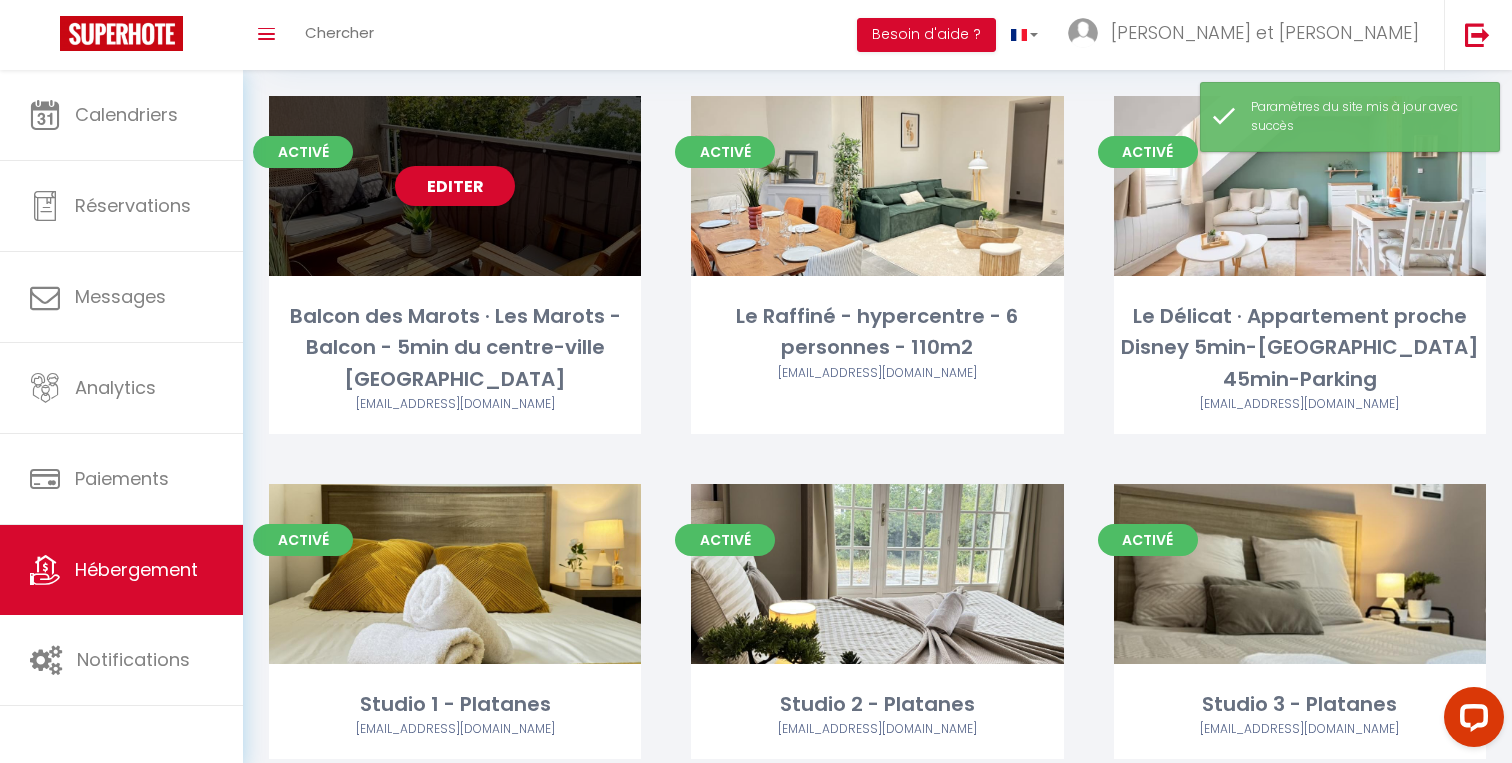 scroll, scrollTop: 202, scrollLeft: 0, axis: vertical 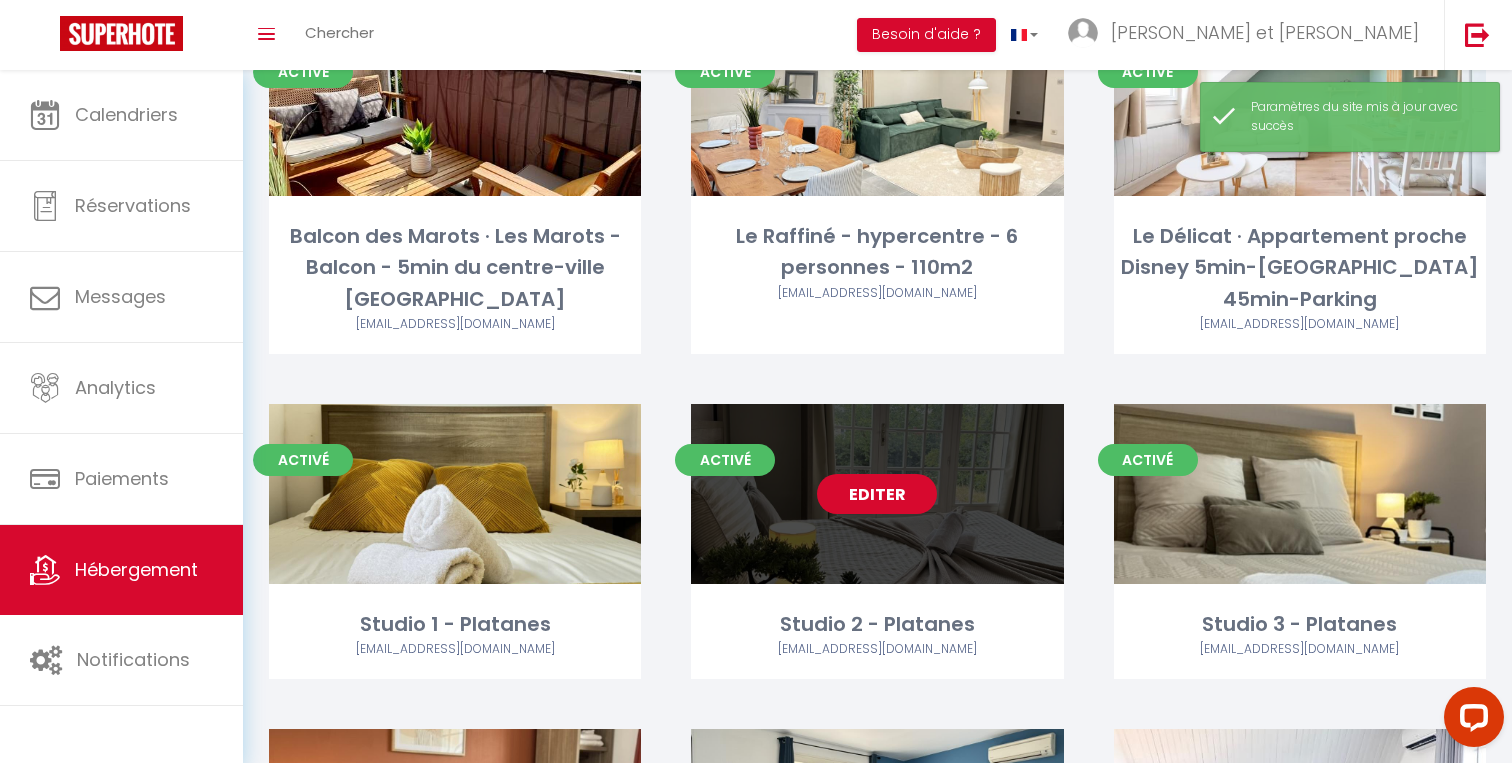 click on "Editer" at bounding box center [877, 494] 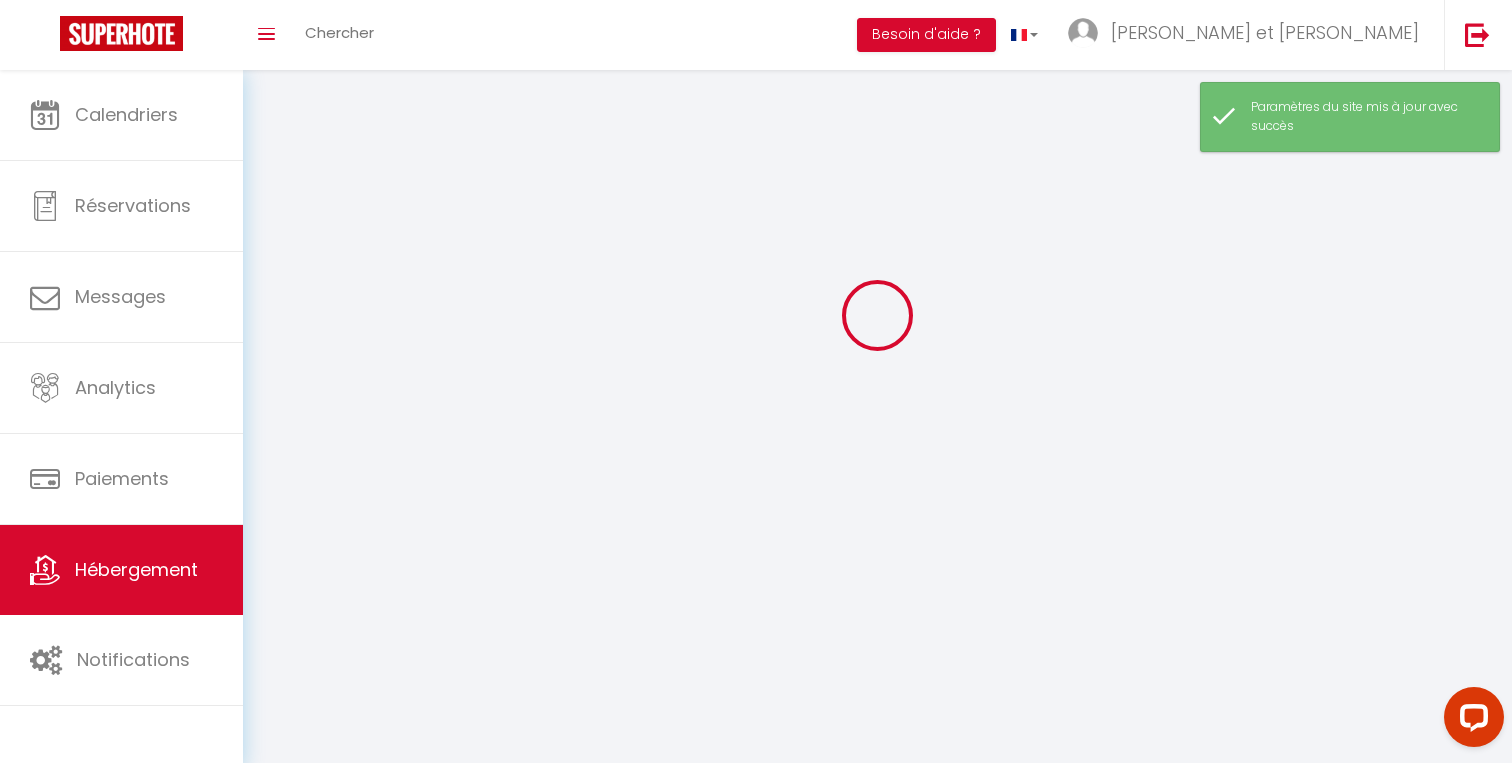 scroll, scrollTop: 0, scrollLeft: 0, axis: both 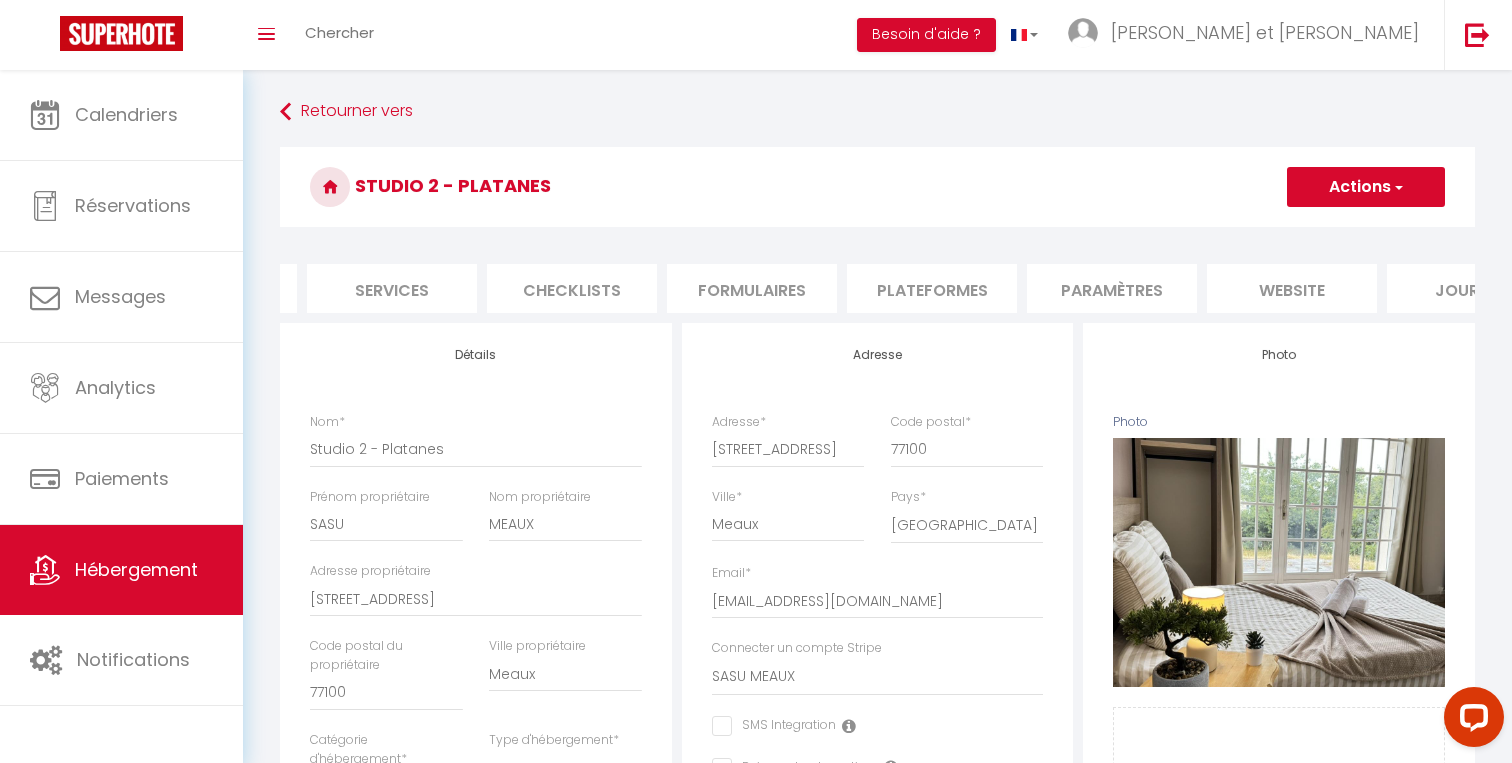 click on "website" at bounding box center [1292, 288] 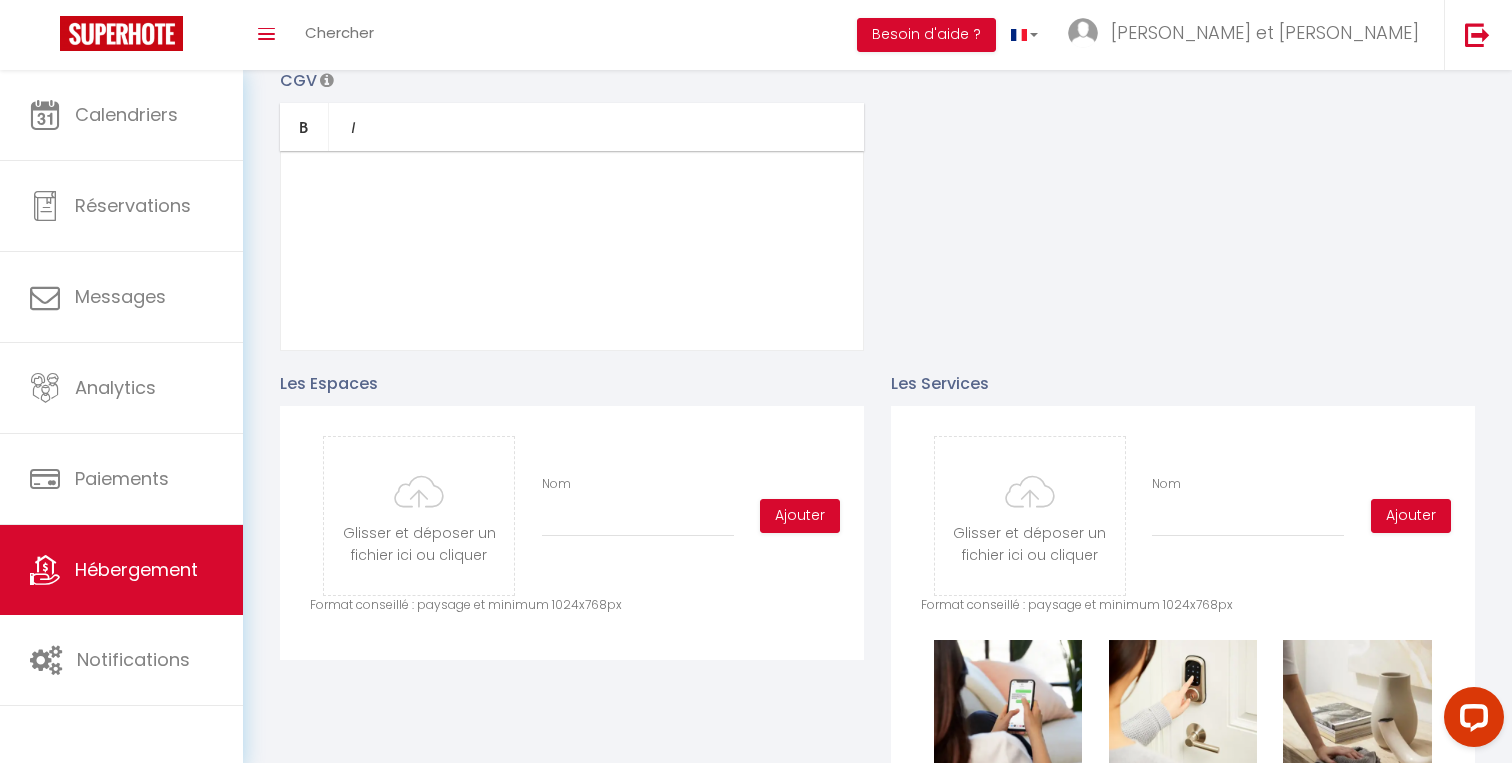 click at bounding box center [572, 251] 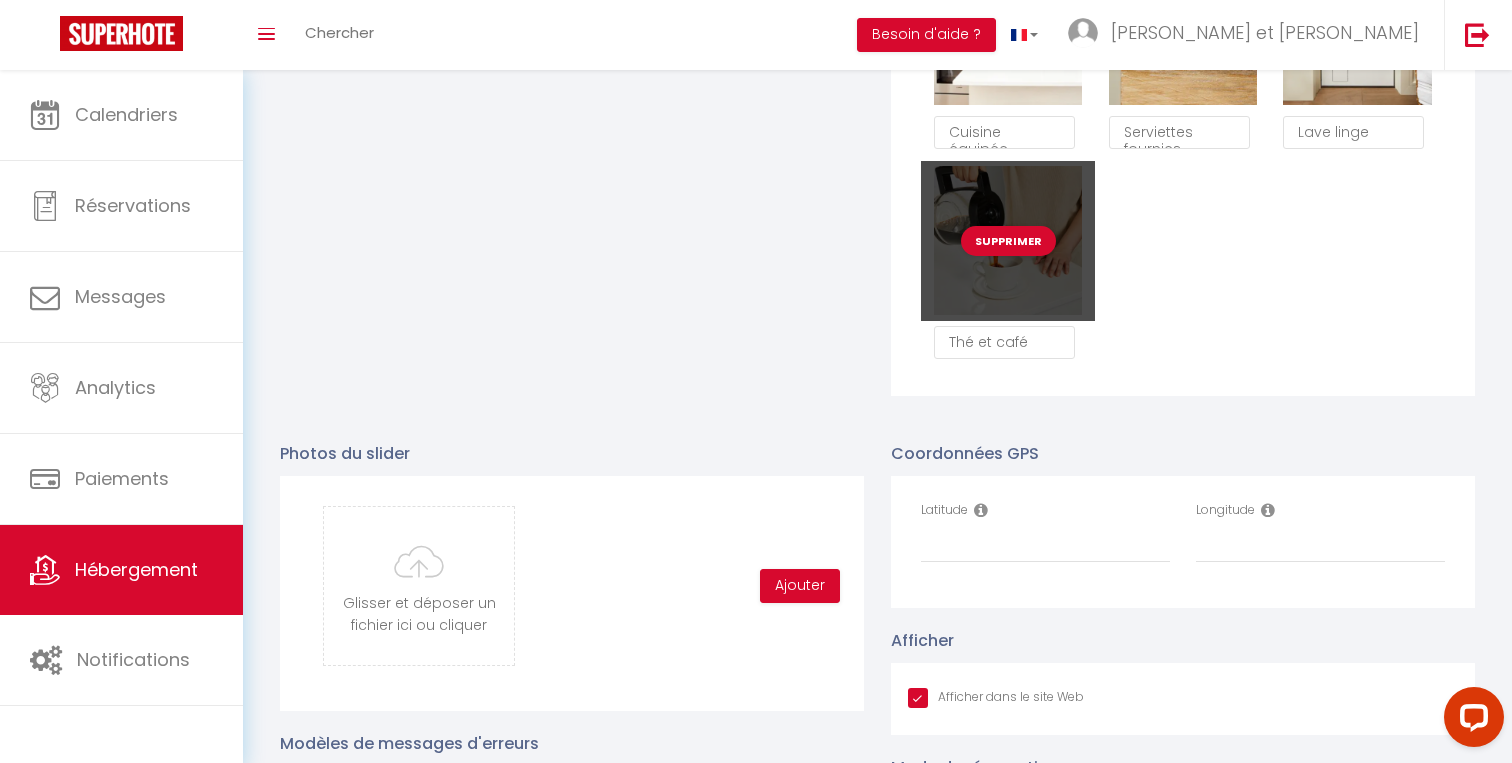 scroll, scrollTop: 1756, scrollLeft: 0, axis: vertical 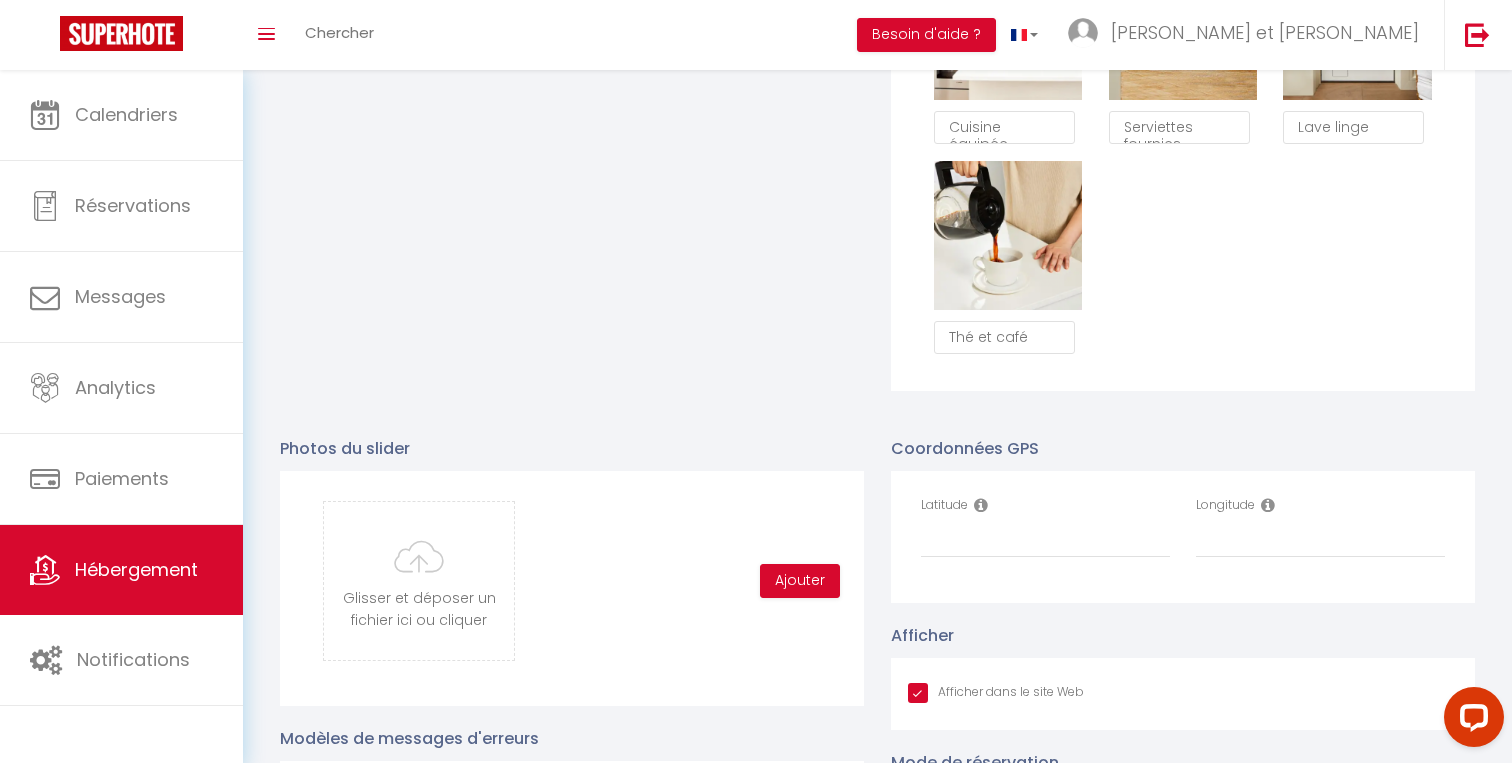 click on "Latitude" at bounding box center (1045, 527) 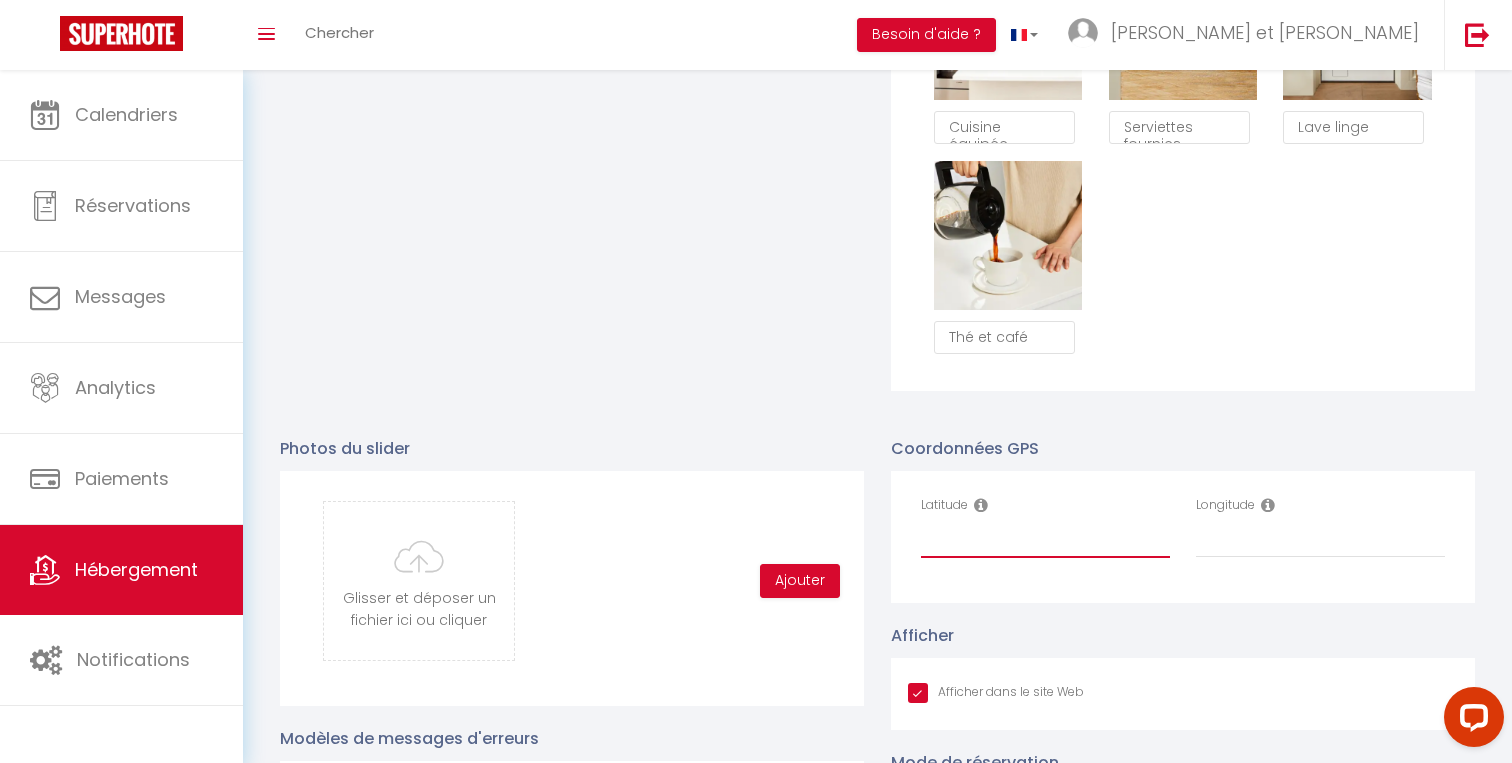click on "Latitude" at bounding box center [1045, 540] 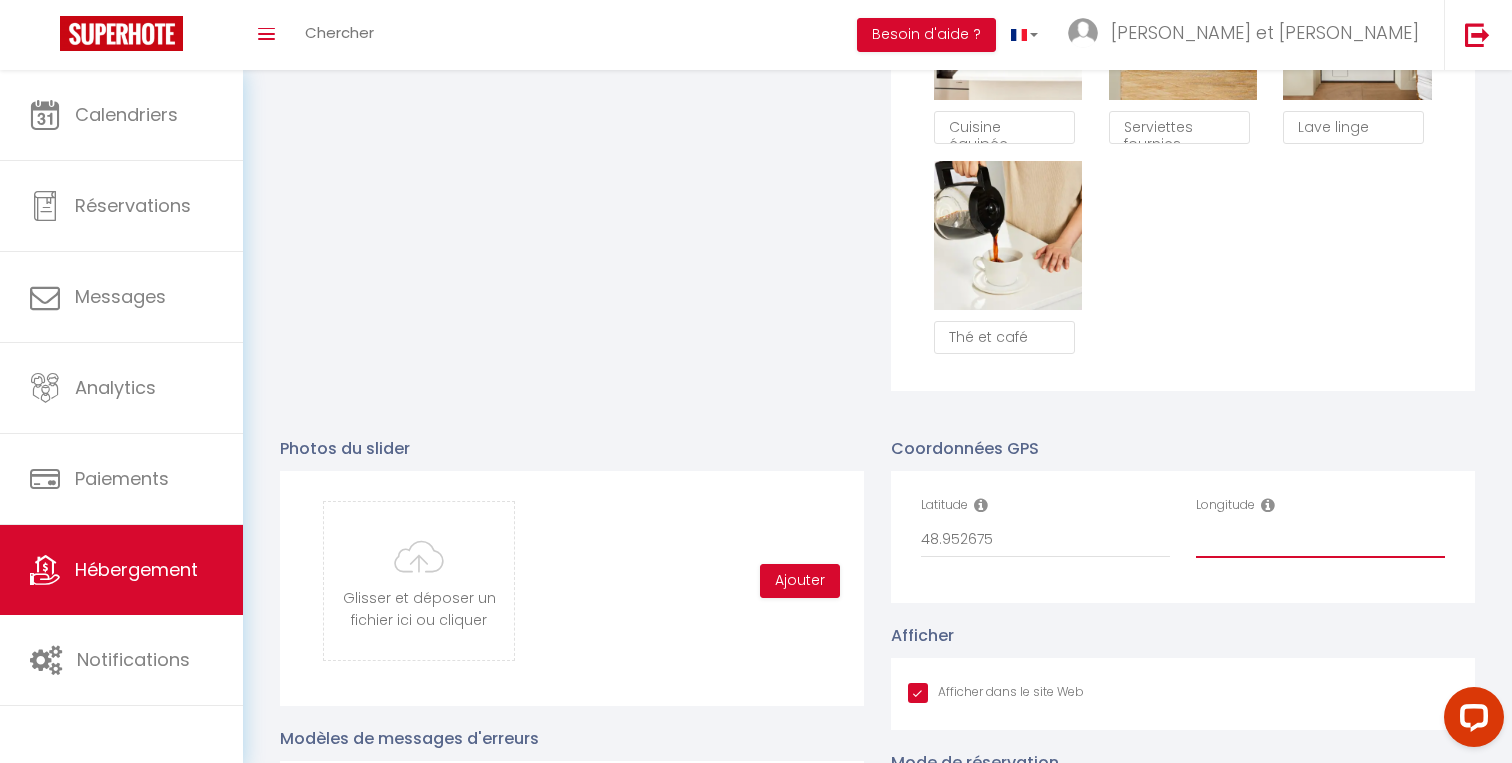click on "Longitude" at bounding box center [1320, 540] 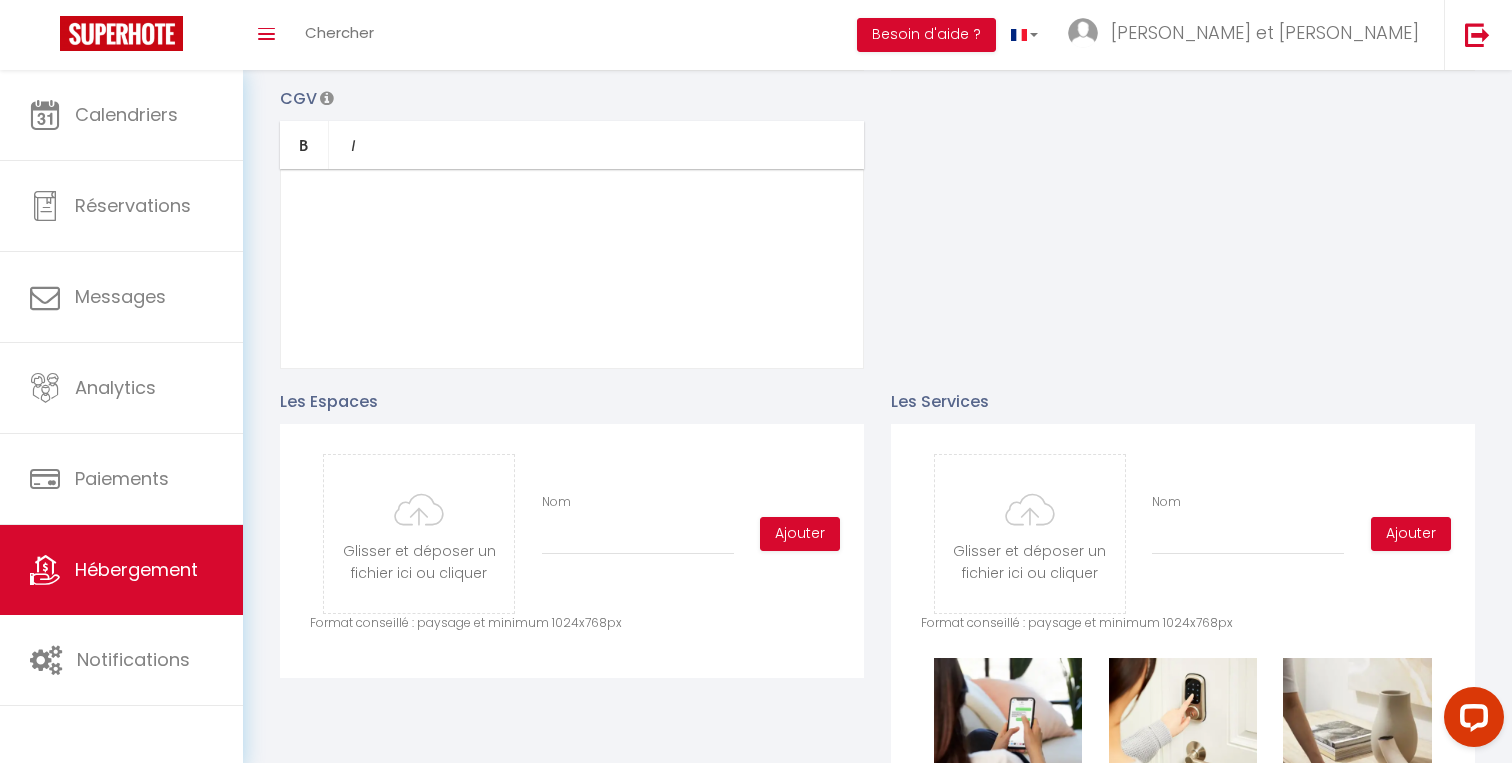scroll, scrollTop: 598, scrollLeft: 0, axis: vertical 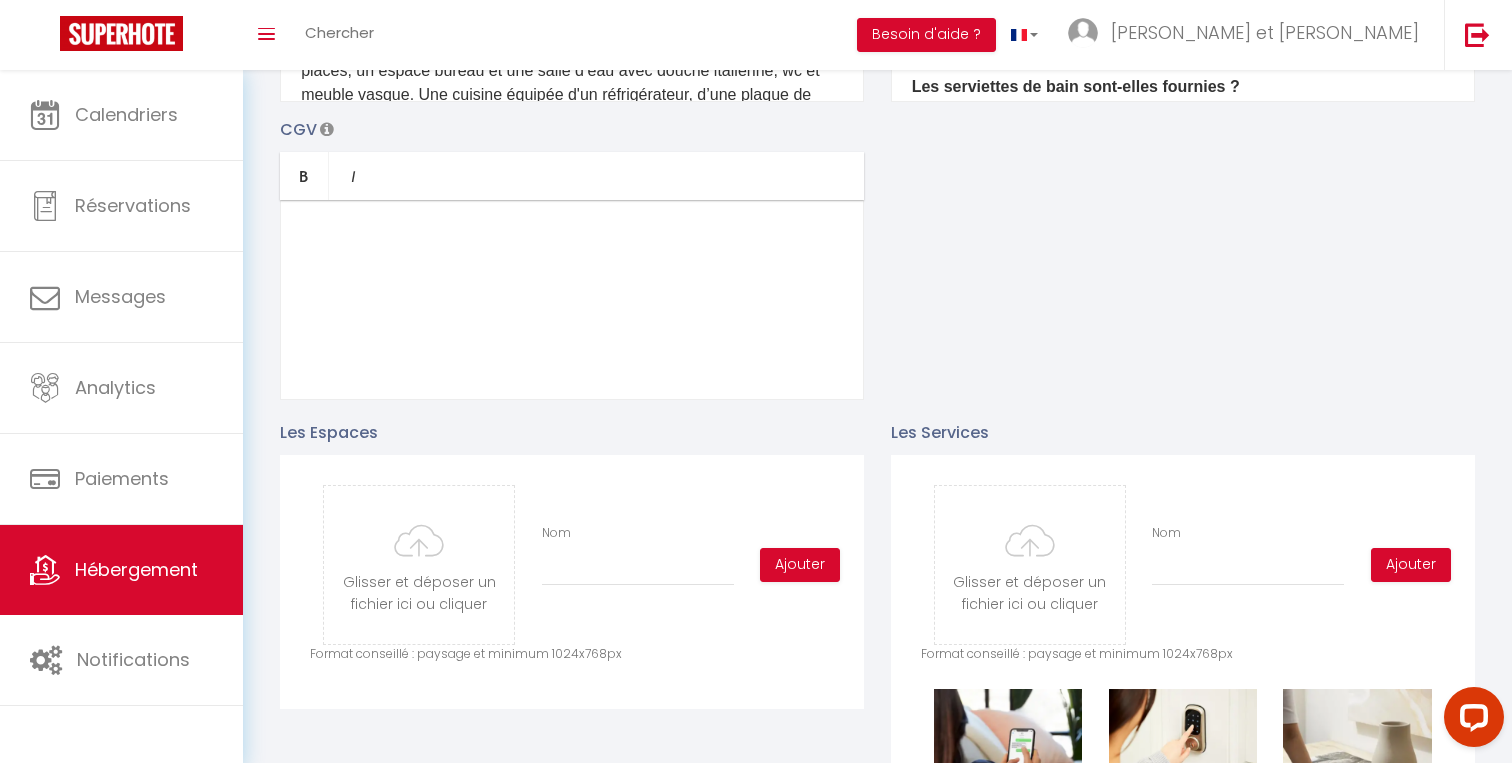 click at bounding box center (572, 300) 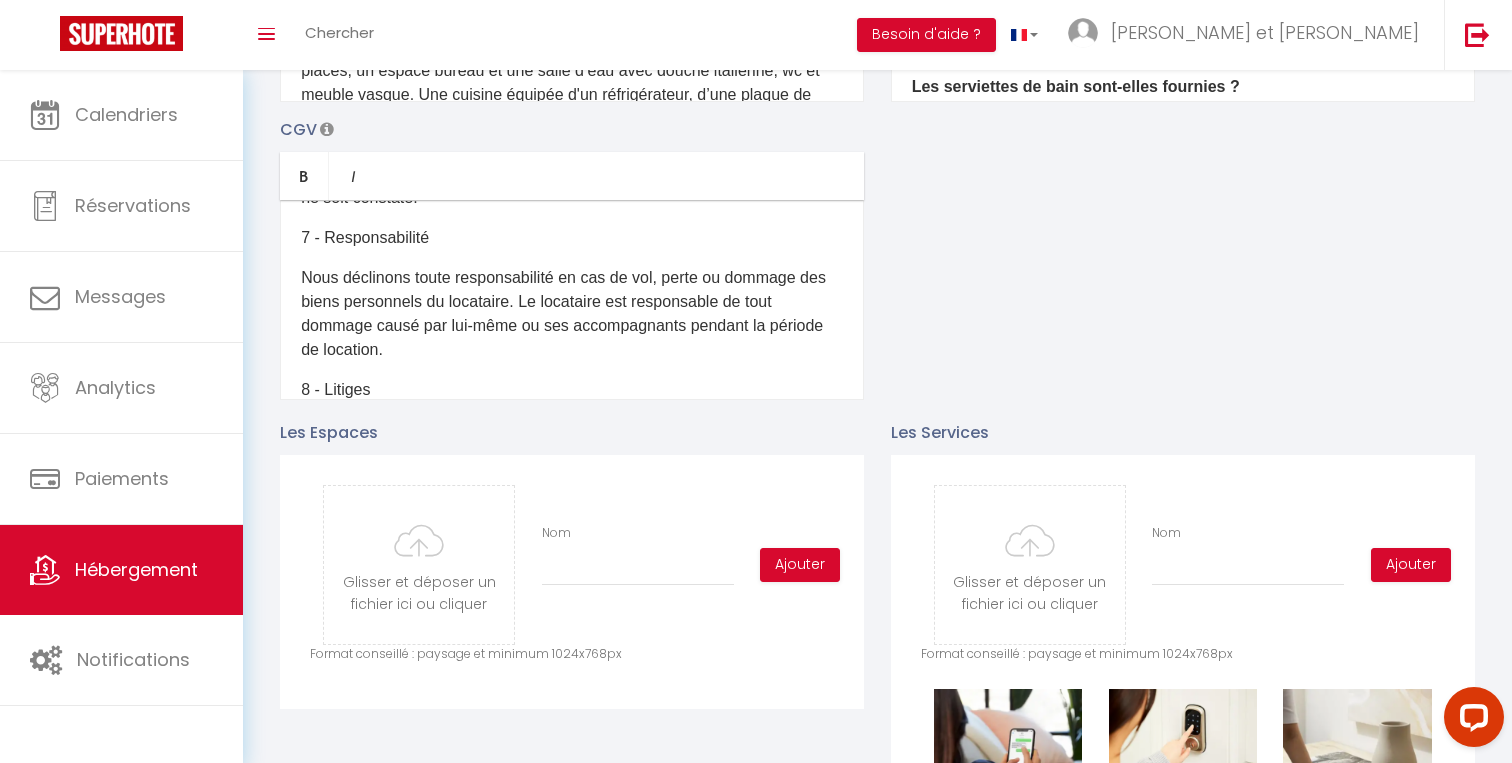 scroll, scrollTop: 798, scrollLeft: 0, axis: vertical 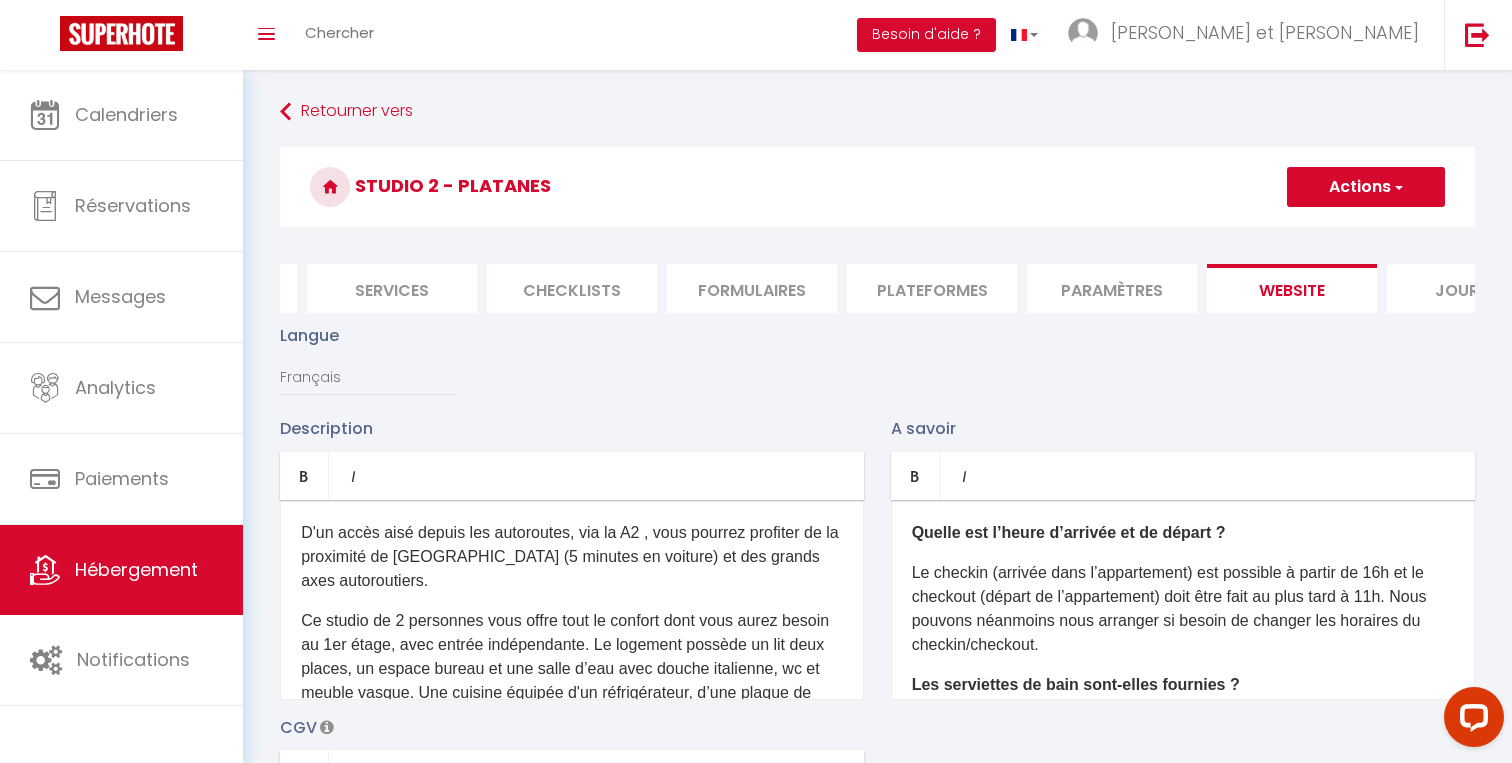 click on "Actions" at bounding box center (1366, 187) 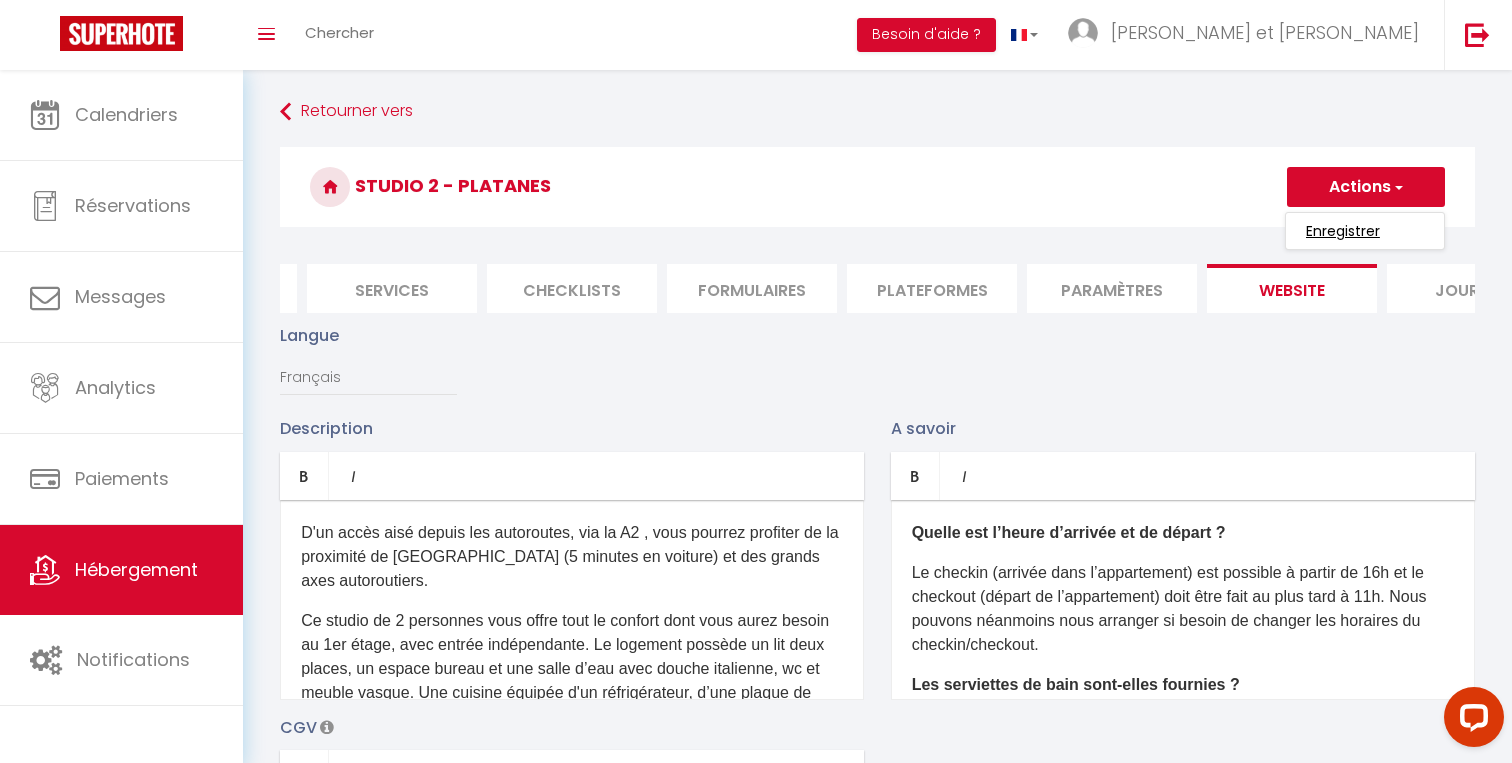 click on "Enregistrer" at bounding box center (1343, 231) 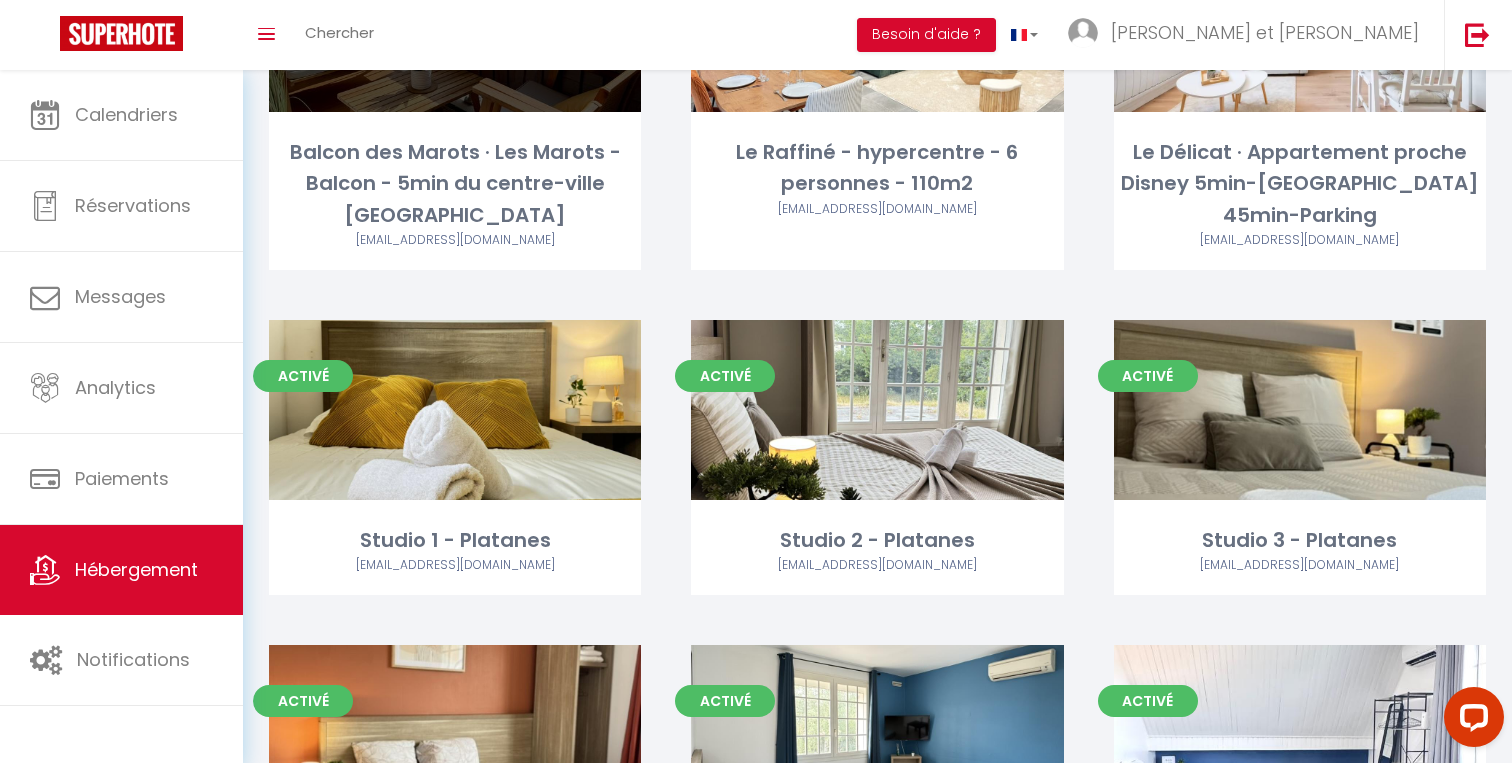 scroll, scrollTop: 313, scrollLeft: 0, axis: vertical 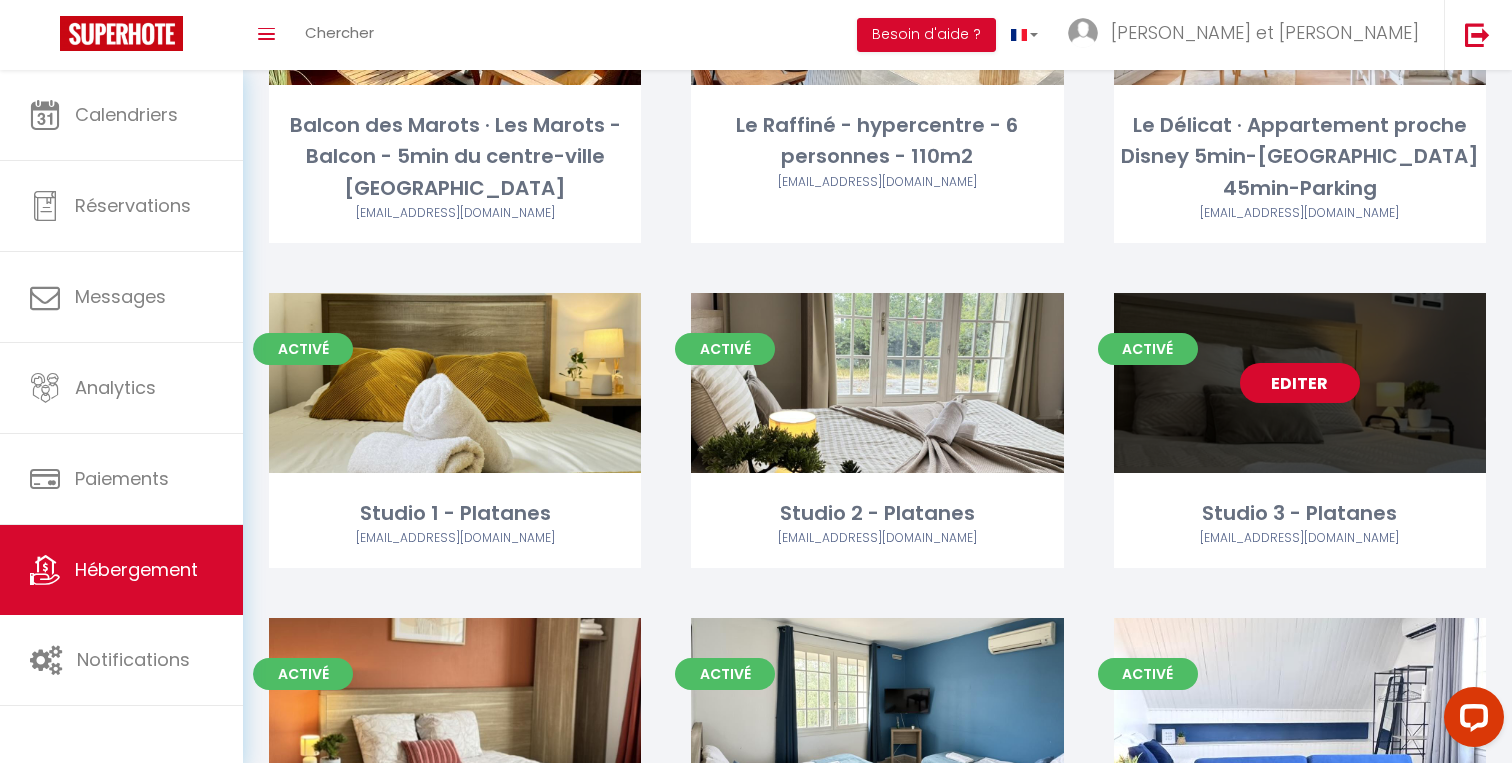 click on "Editer" at bounding box center [1300, 383] 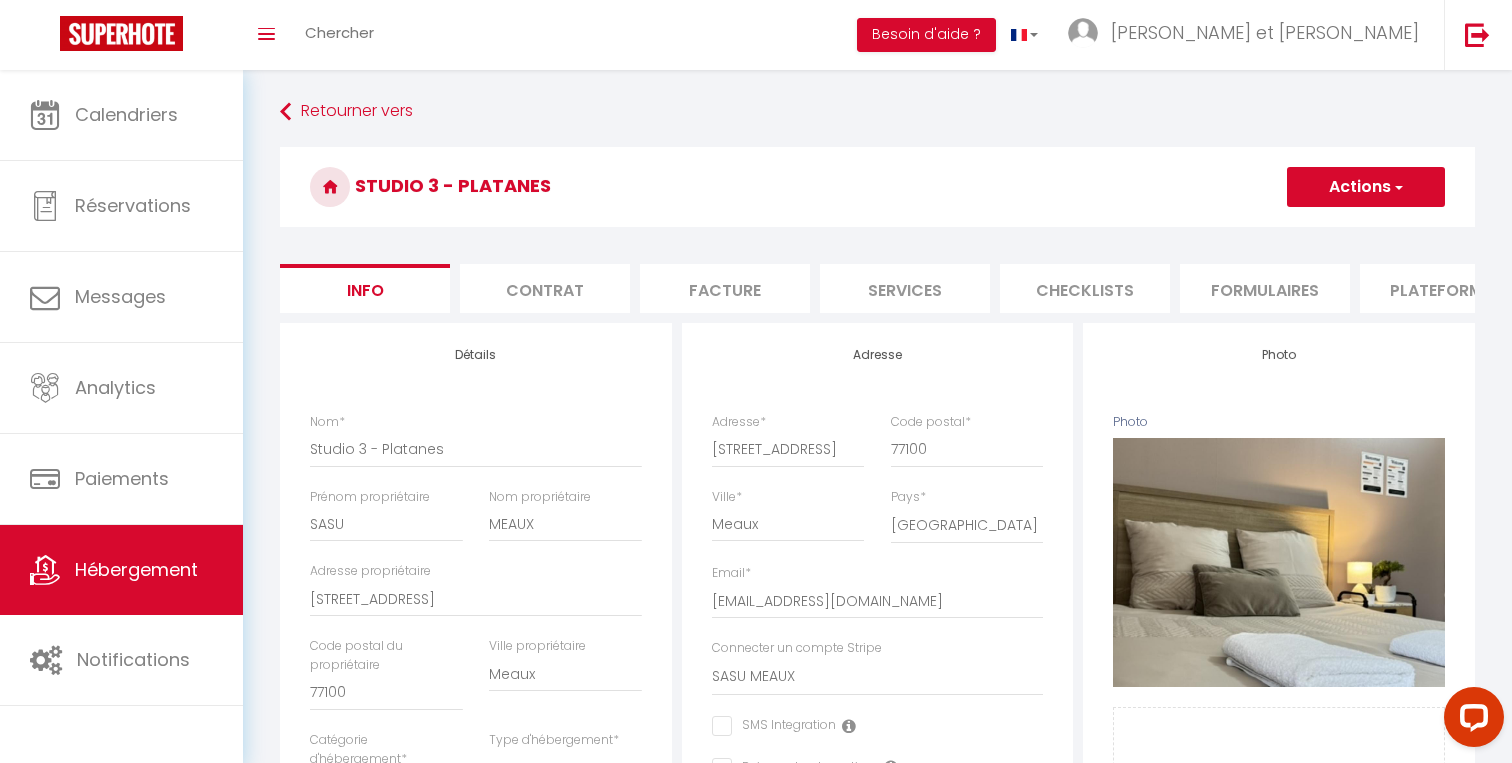 scroll, scrollTop: 55, scrollLeft: 0, axis: vertical 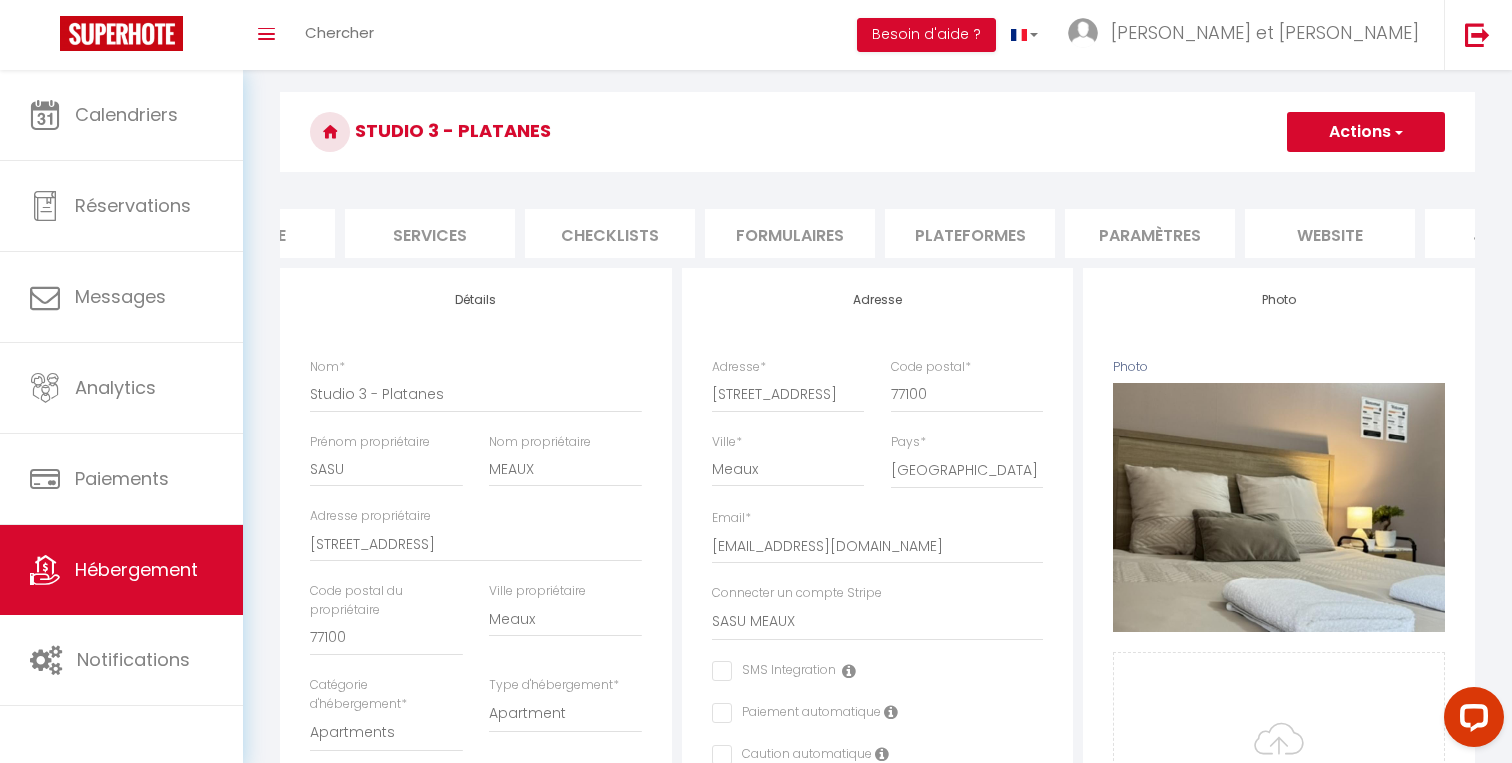 click on "website" at bounding box center (1330, 233) 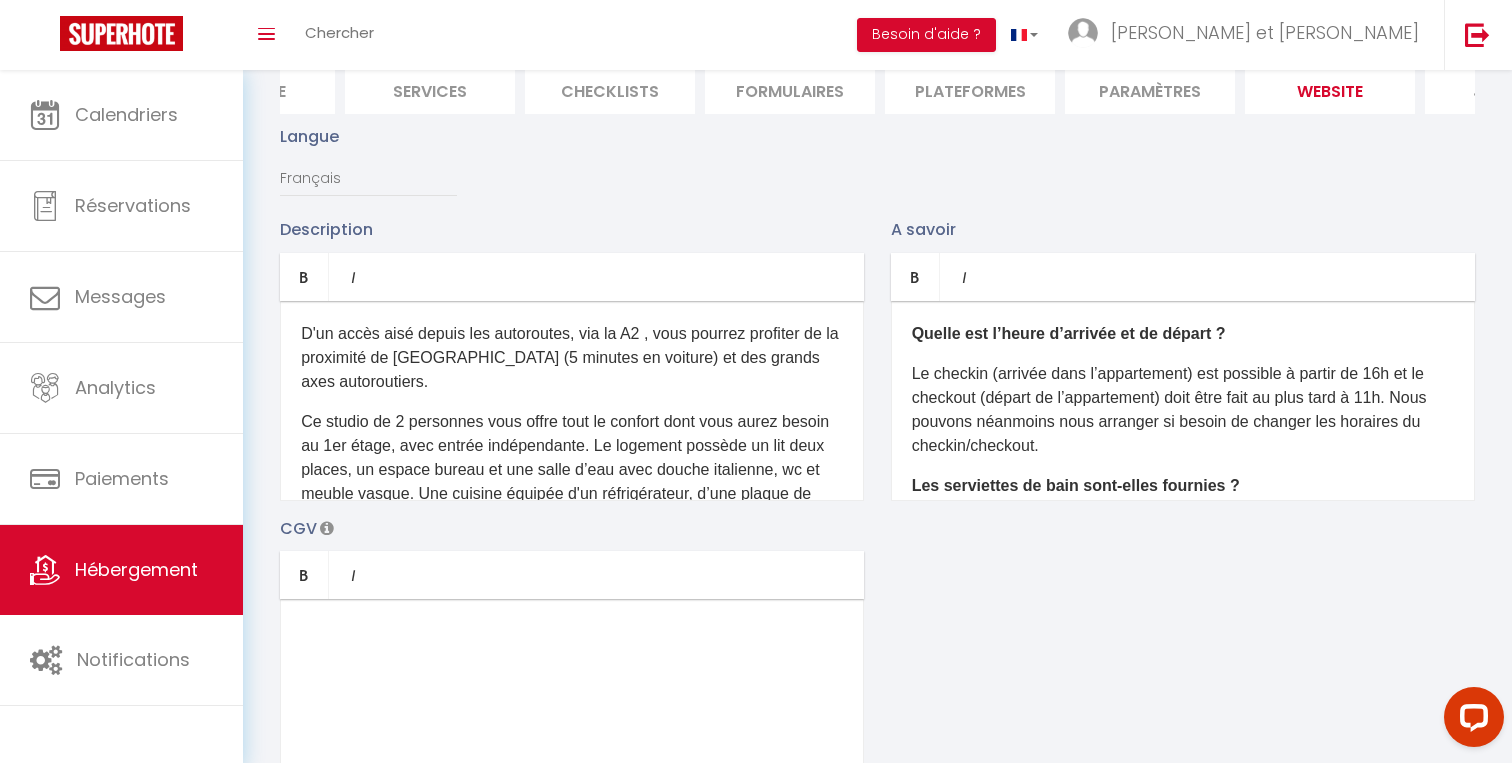 scroll, scrollTop: 296, scrollLeft: 0, axis: vertical 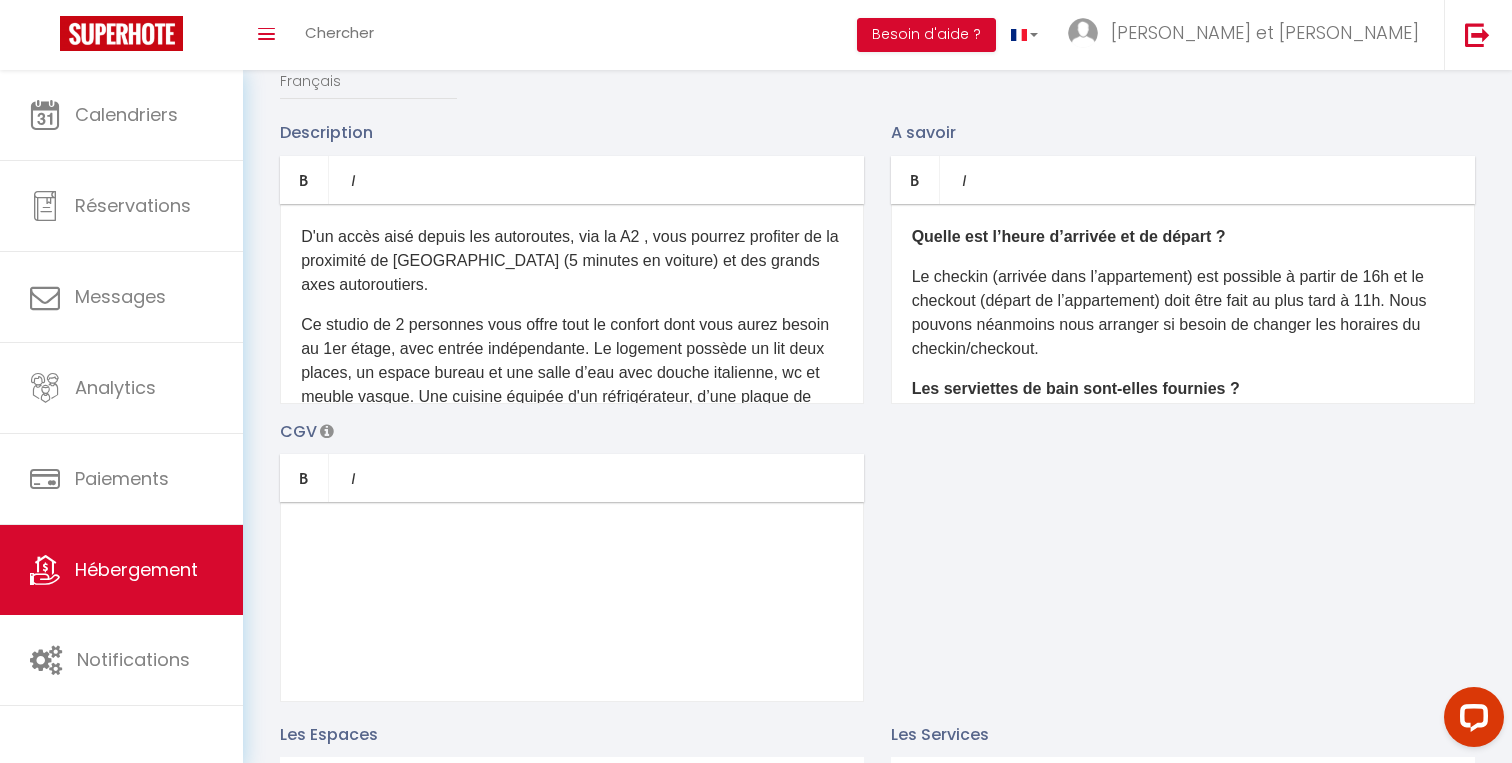 click at bounding box center (572, 602) 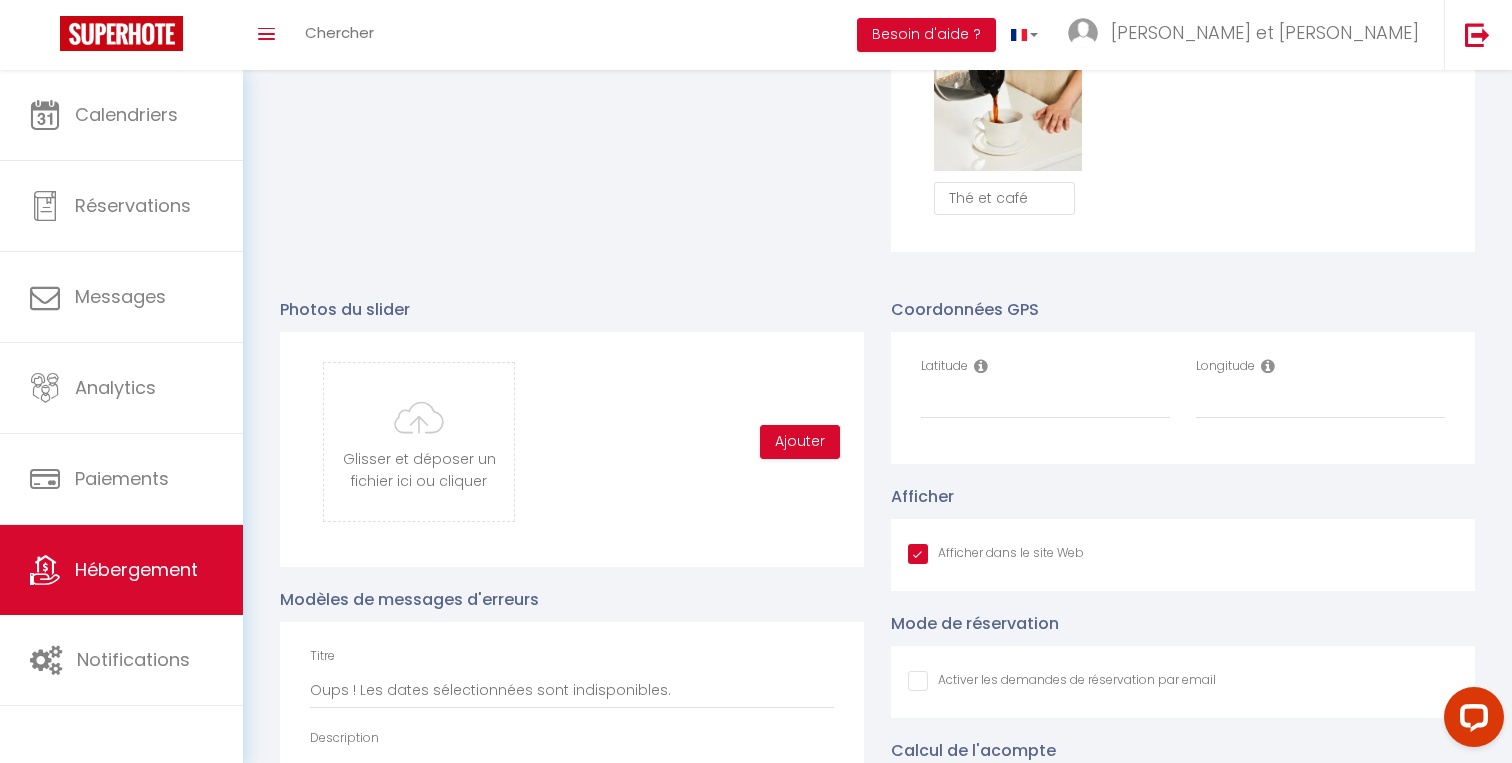 scroll, scrollTop: 1917, scrollLeft: 0, axis: vertical 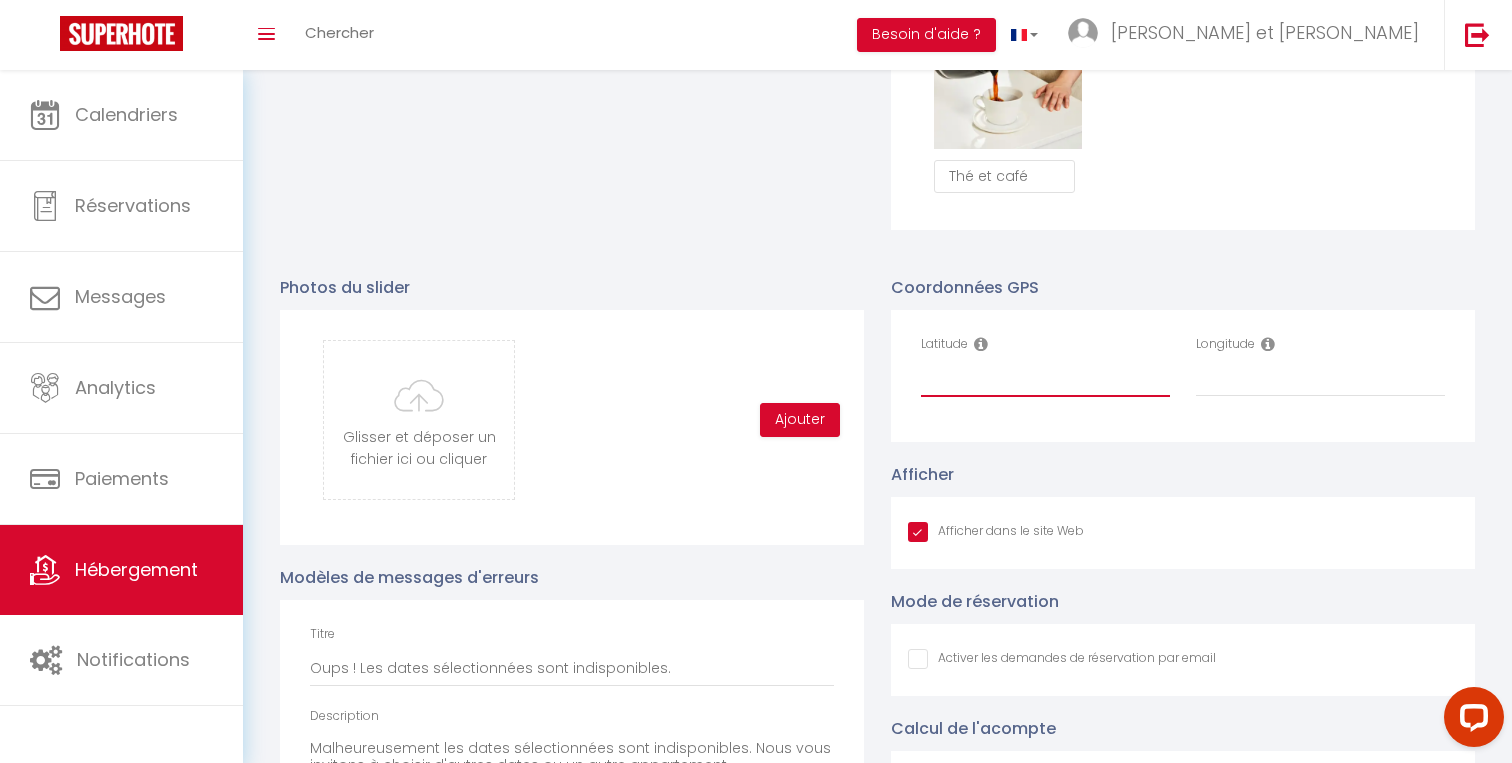 click on "Latitude" at bounding box center [1045, 379] 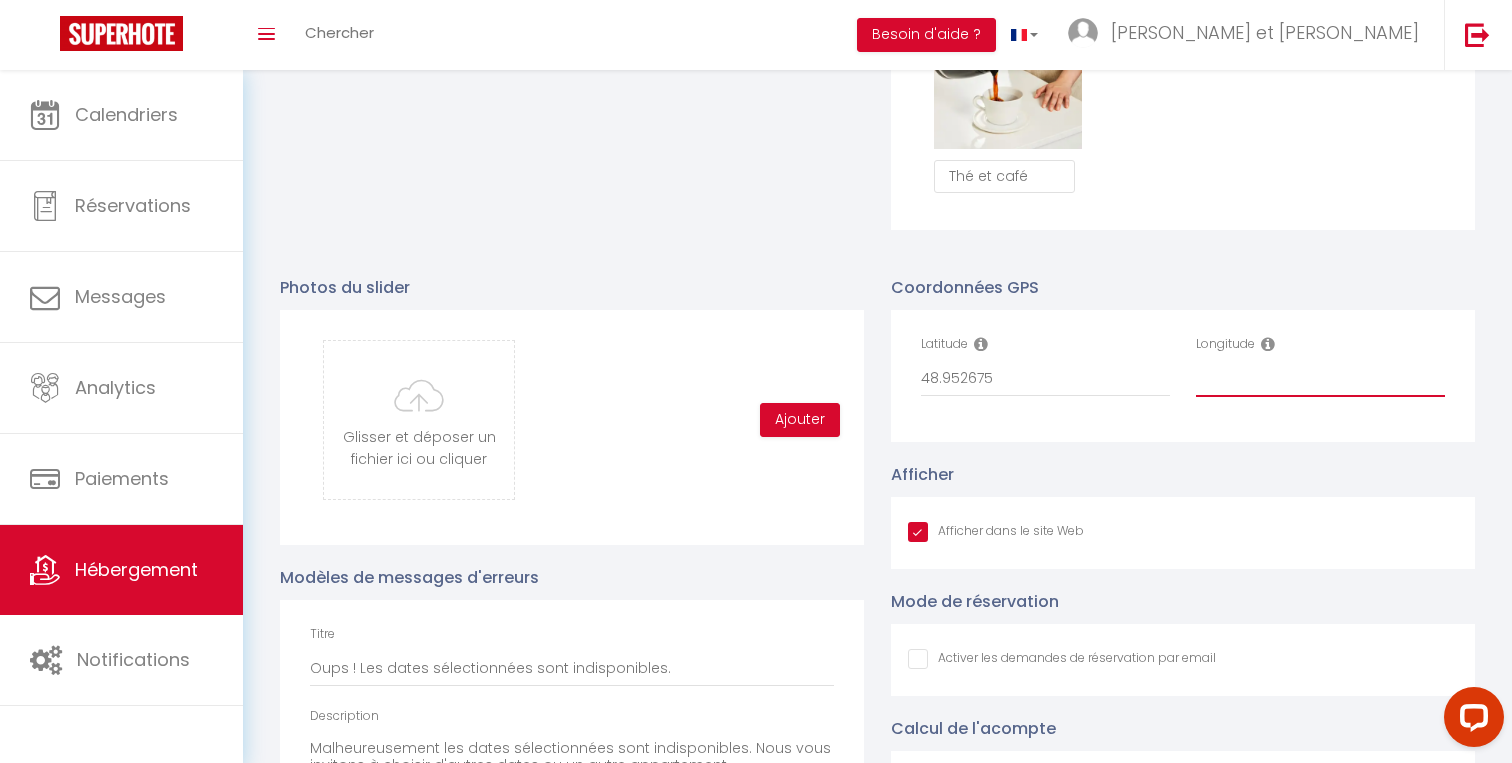 click on "Longitude" at bounding box center [1320, 379] 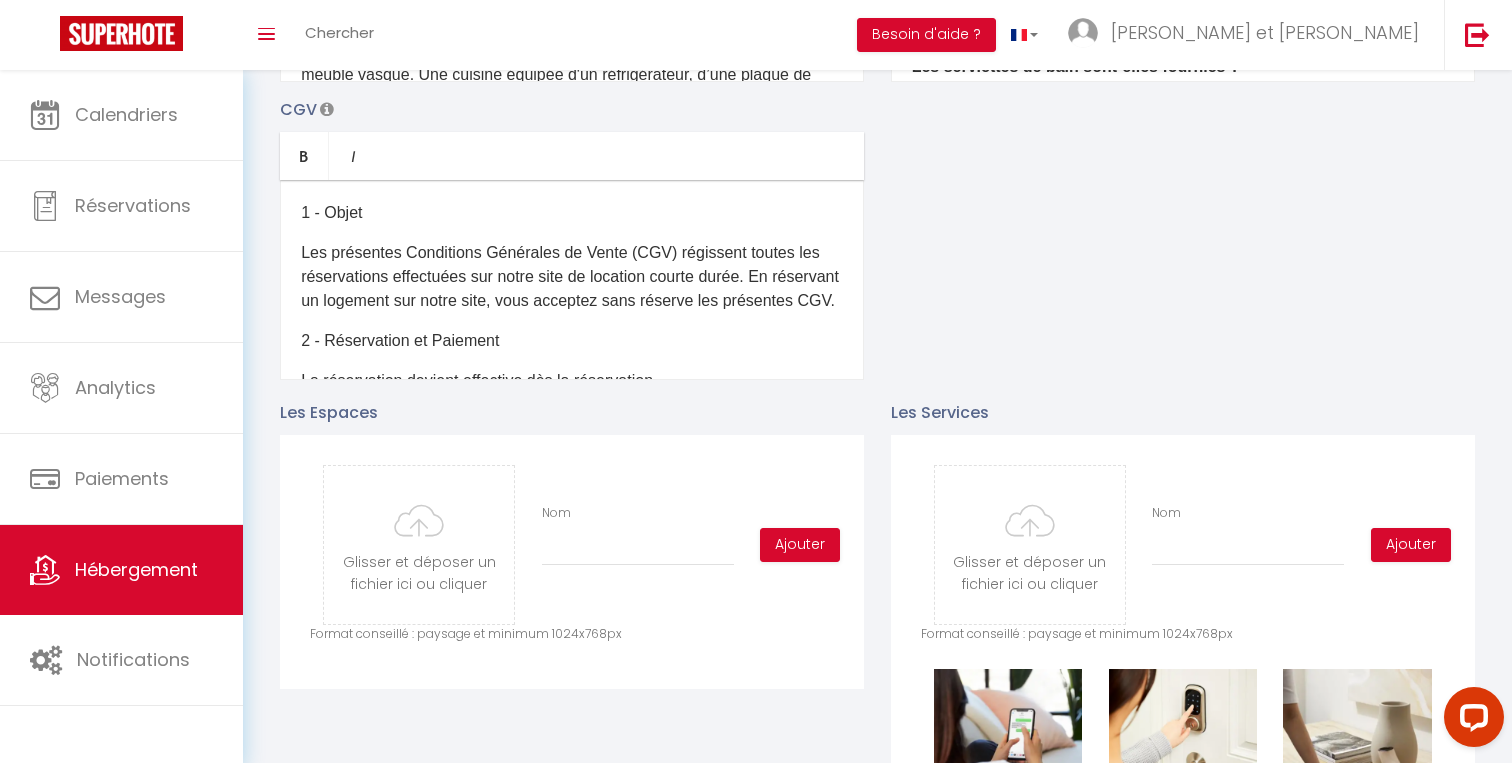 scroll, scrollTop: 0, scrollLeft: 0, axis: both 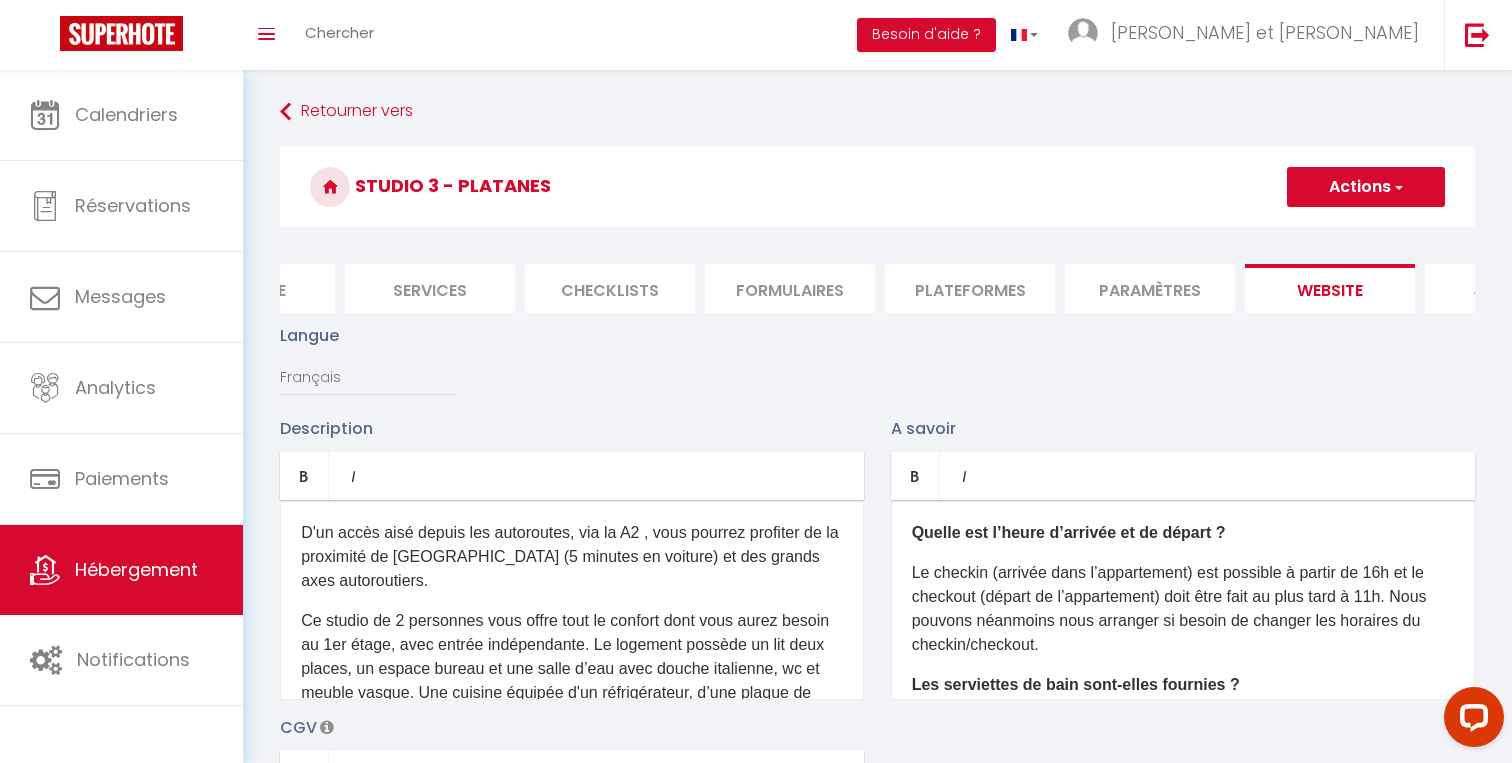 click on "Actions" at bounding box center [1366, 187] 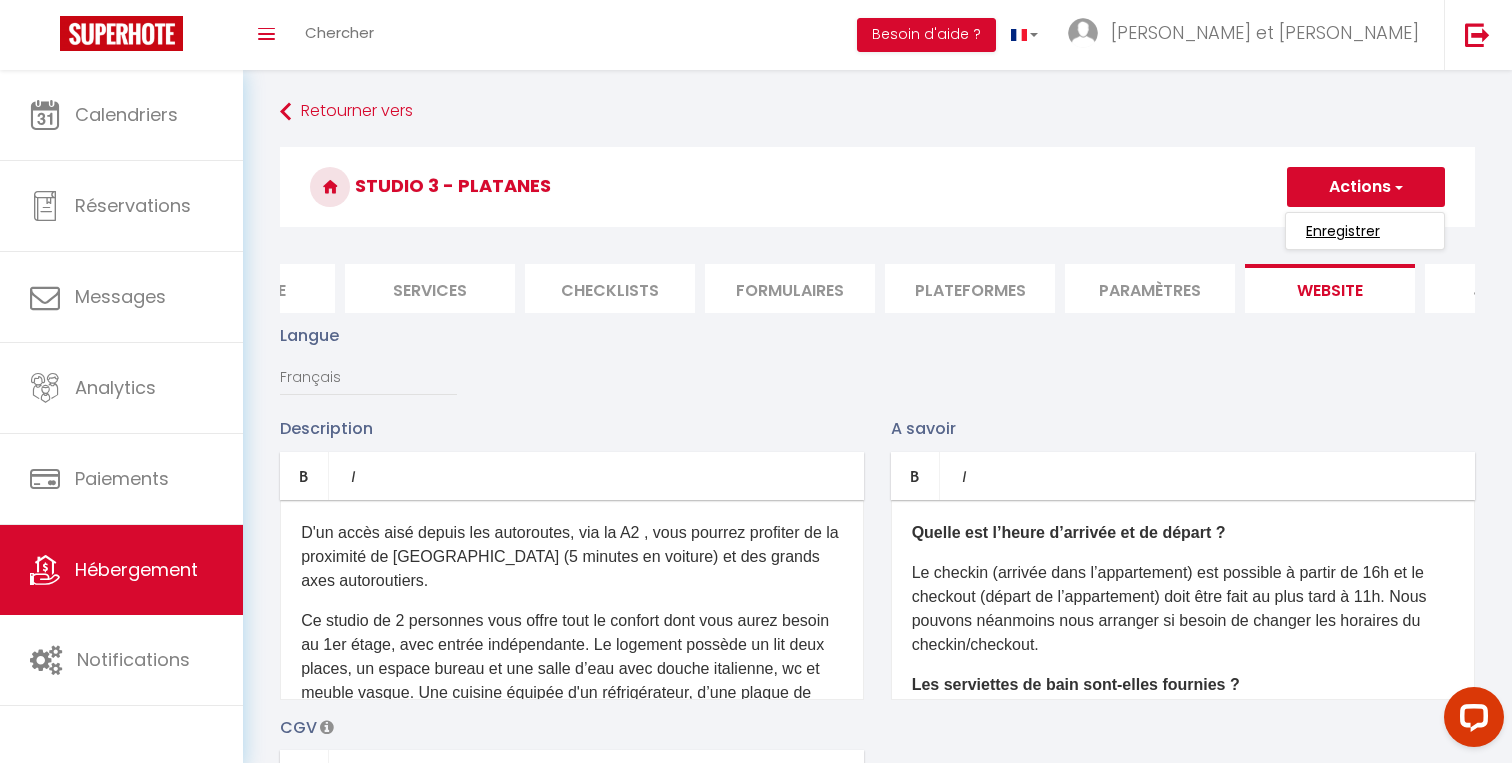 click on "Enregistrer" at bounding box center [1343, 231] 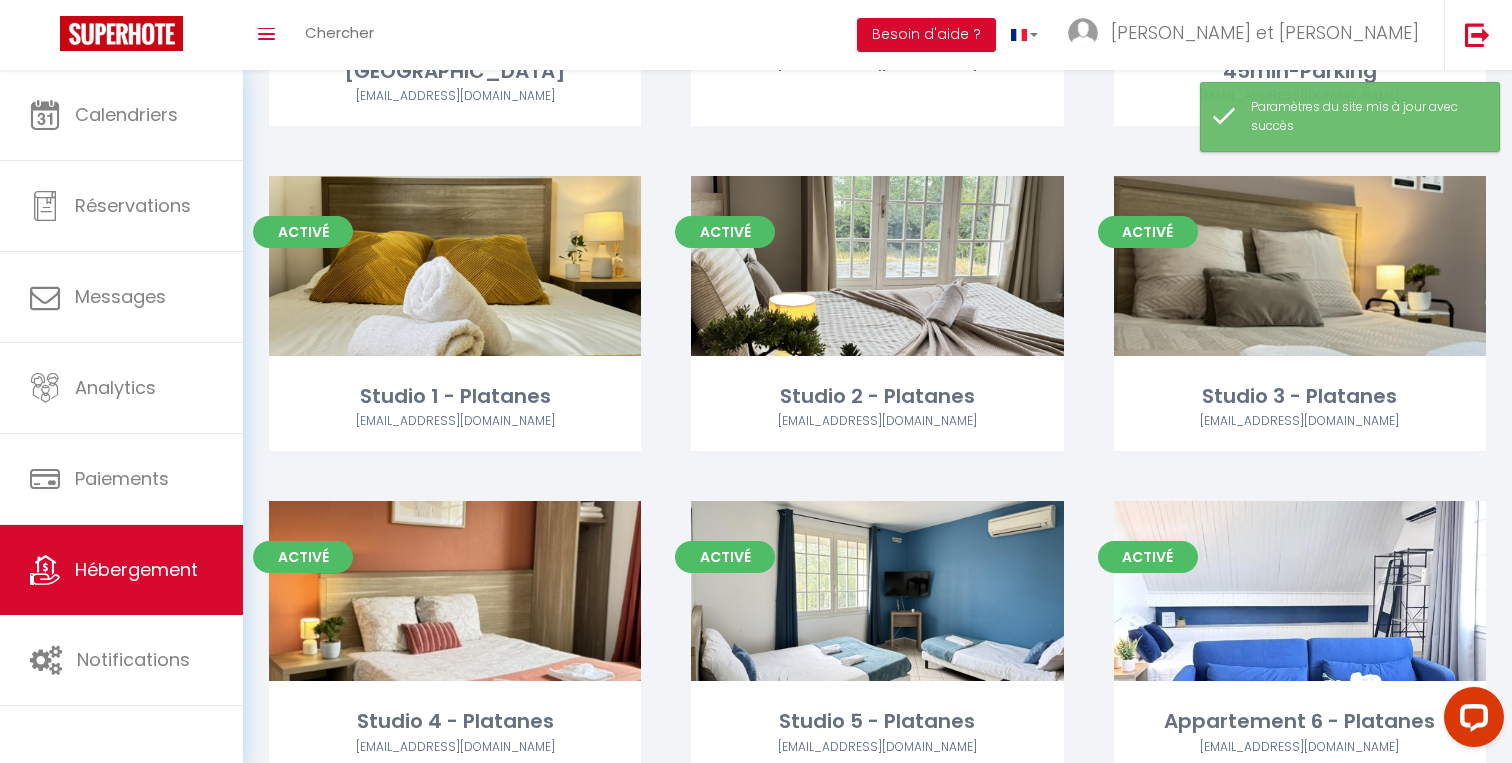 scroll, scrollTop: 434, scrollLeft: 0, axis: vertical 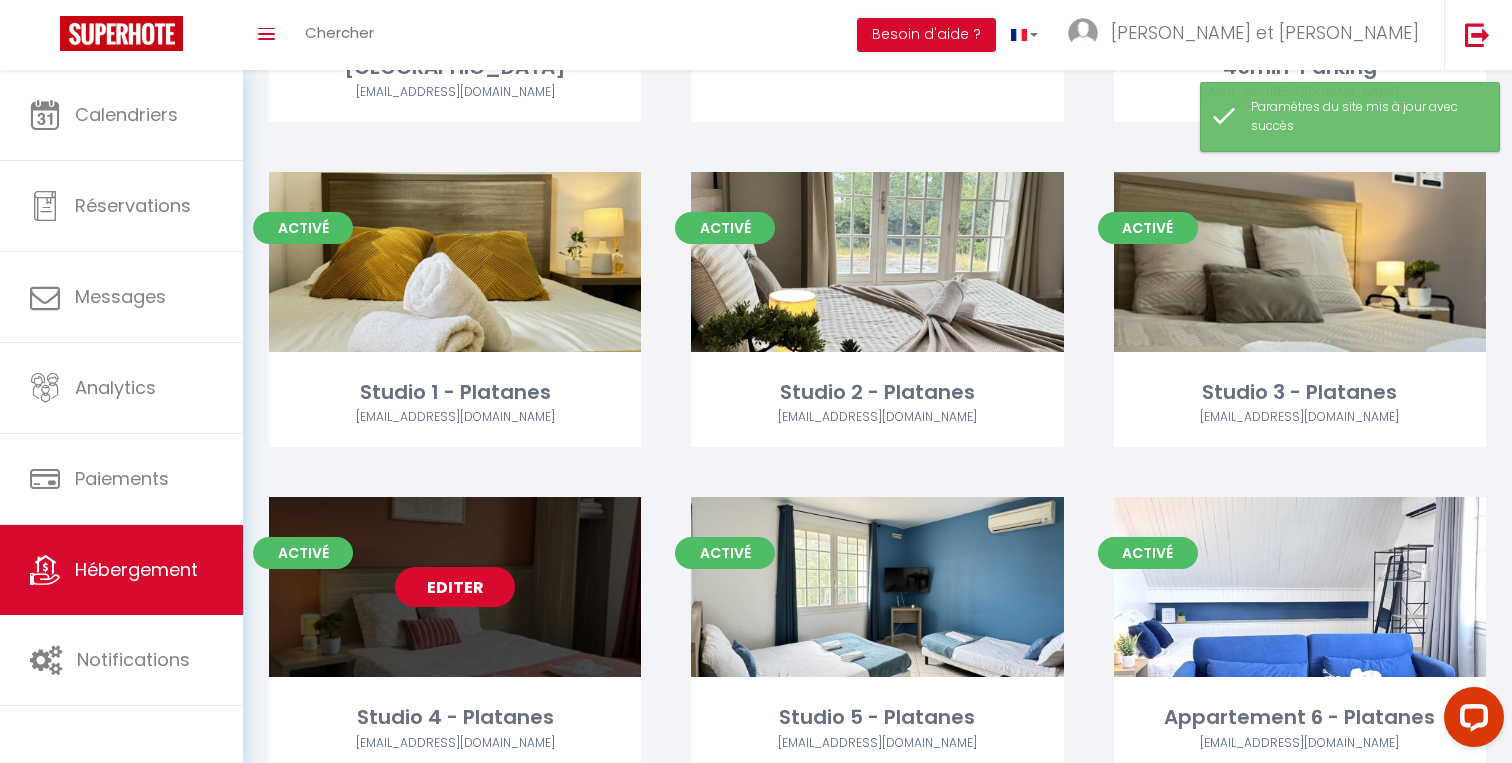 click on "Editer" at bounding box center (455, 587) 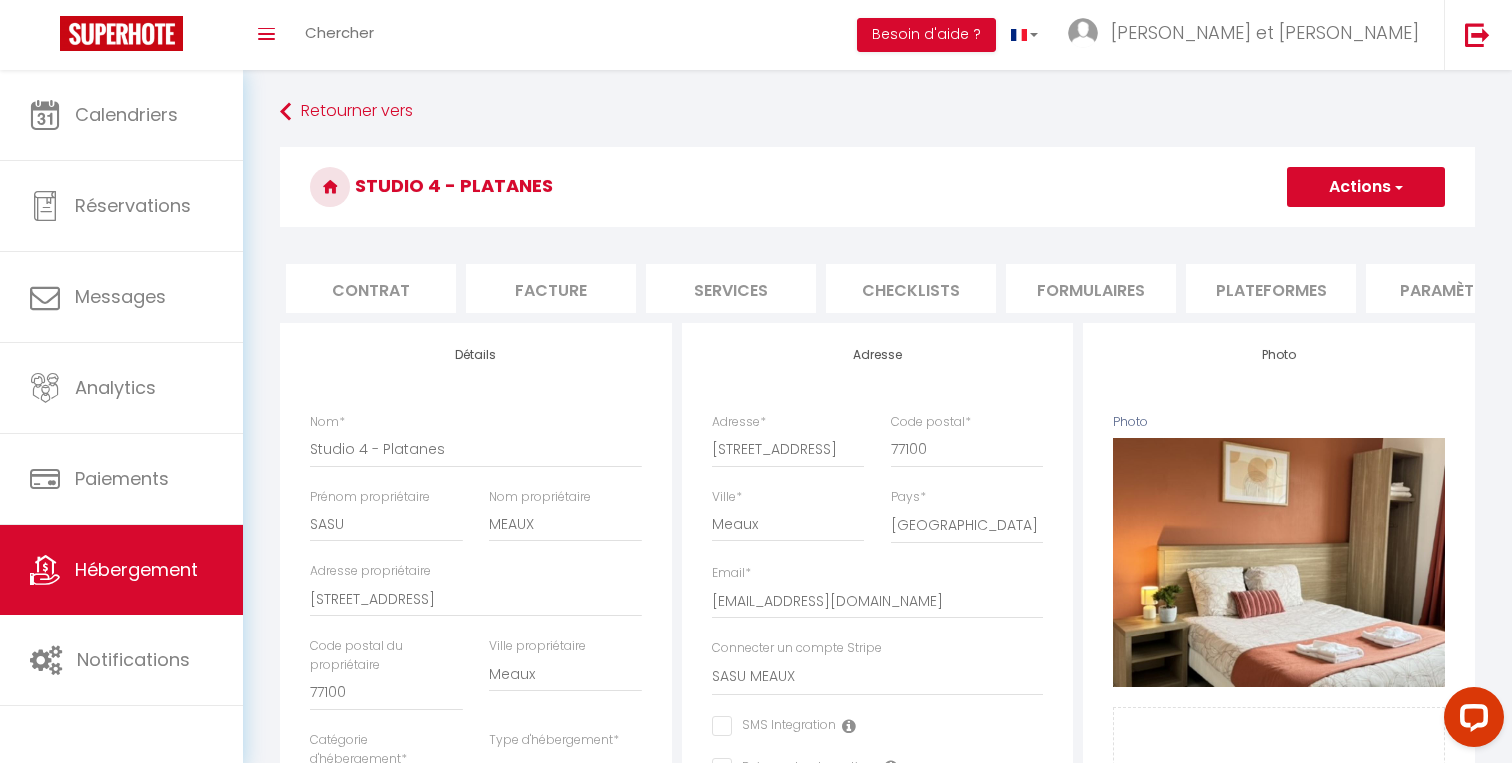 scroll, scrollTop: 0, scrollLeft: 396, axis: horizontal 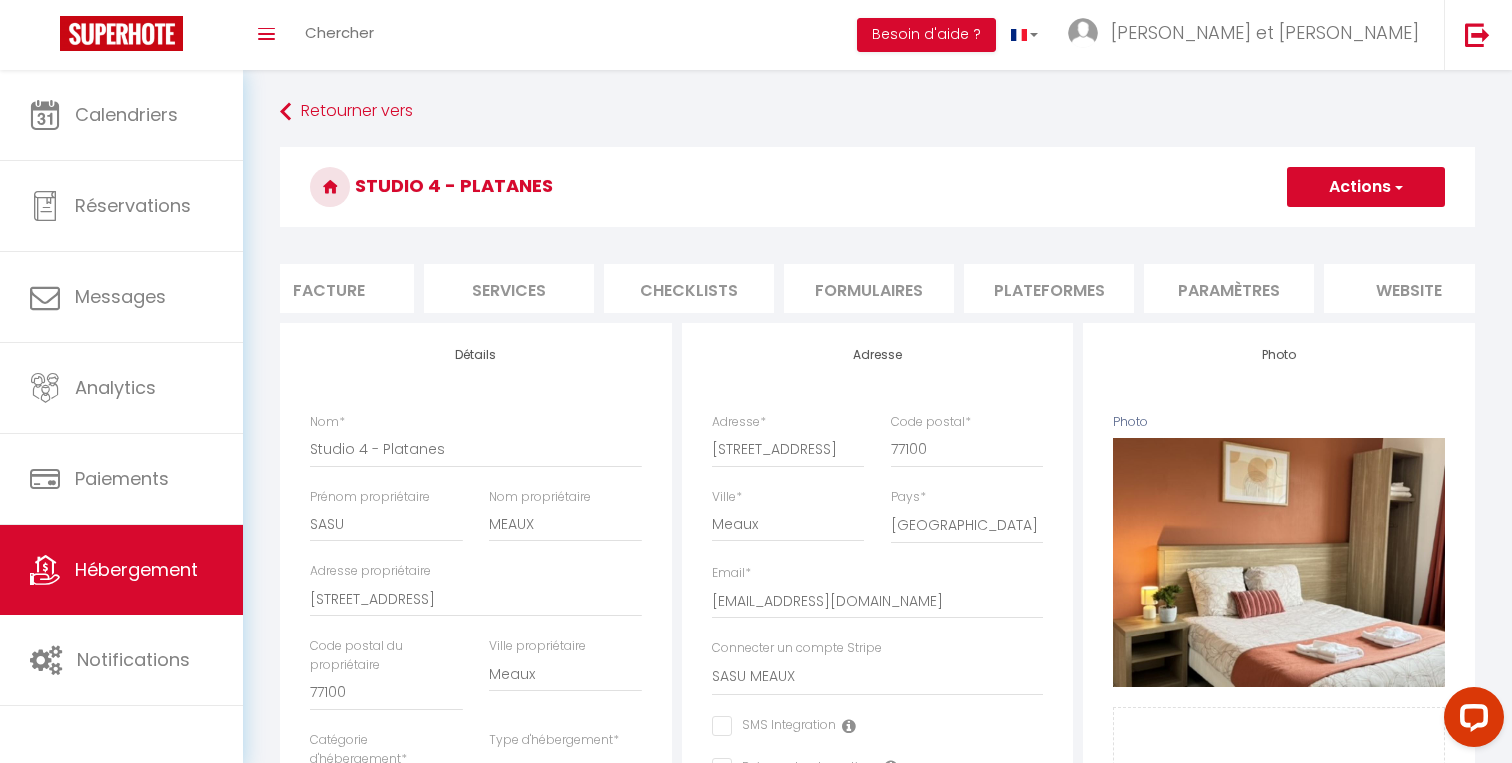 click on "website" at bounding box center (1409, 288) 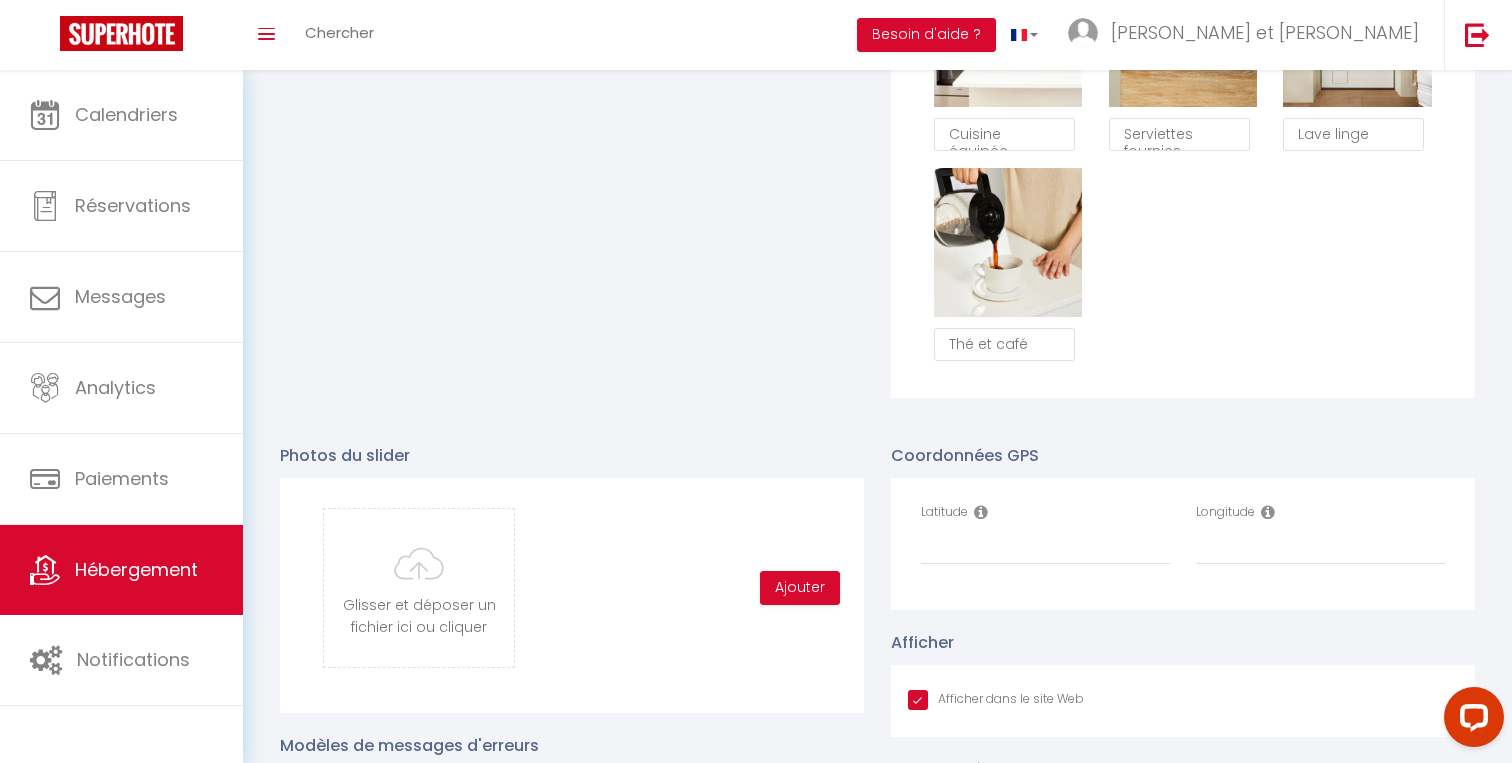 scroll, scrollTop: 1793, scrollLeft: 0, axis: vertical 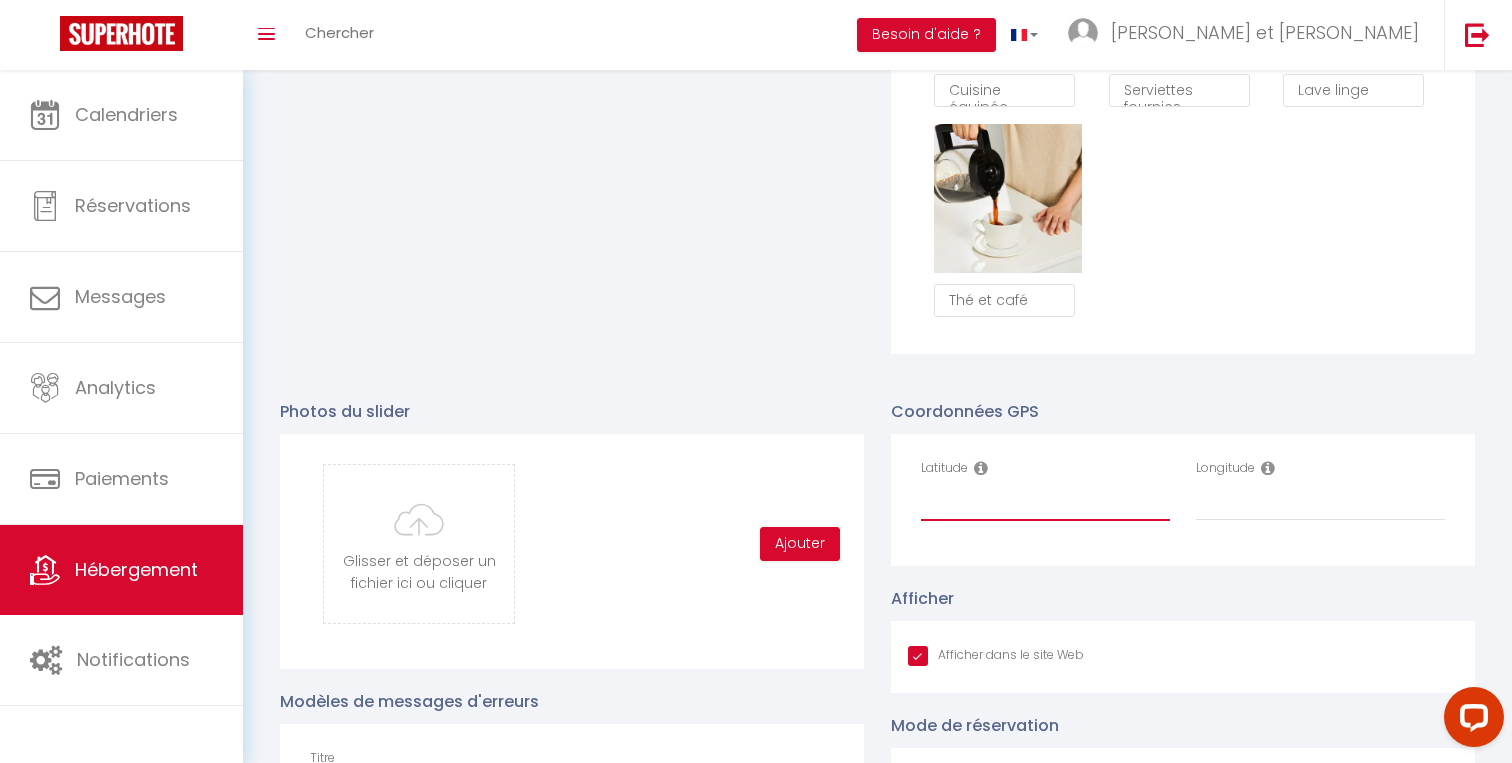 click on "Latitude" at bounding box center (1045, 503) 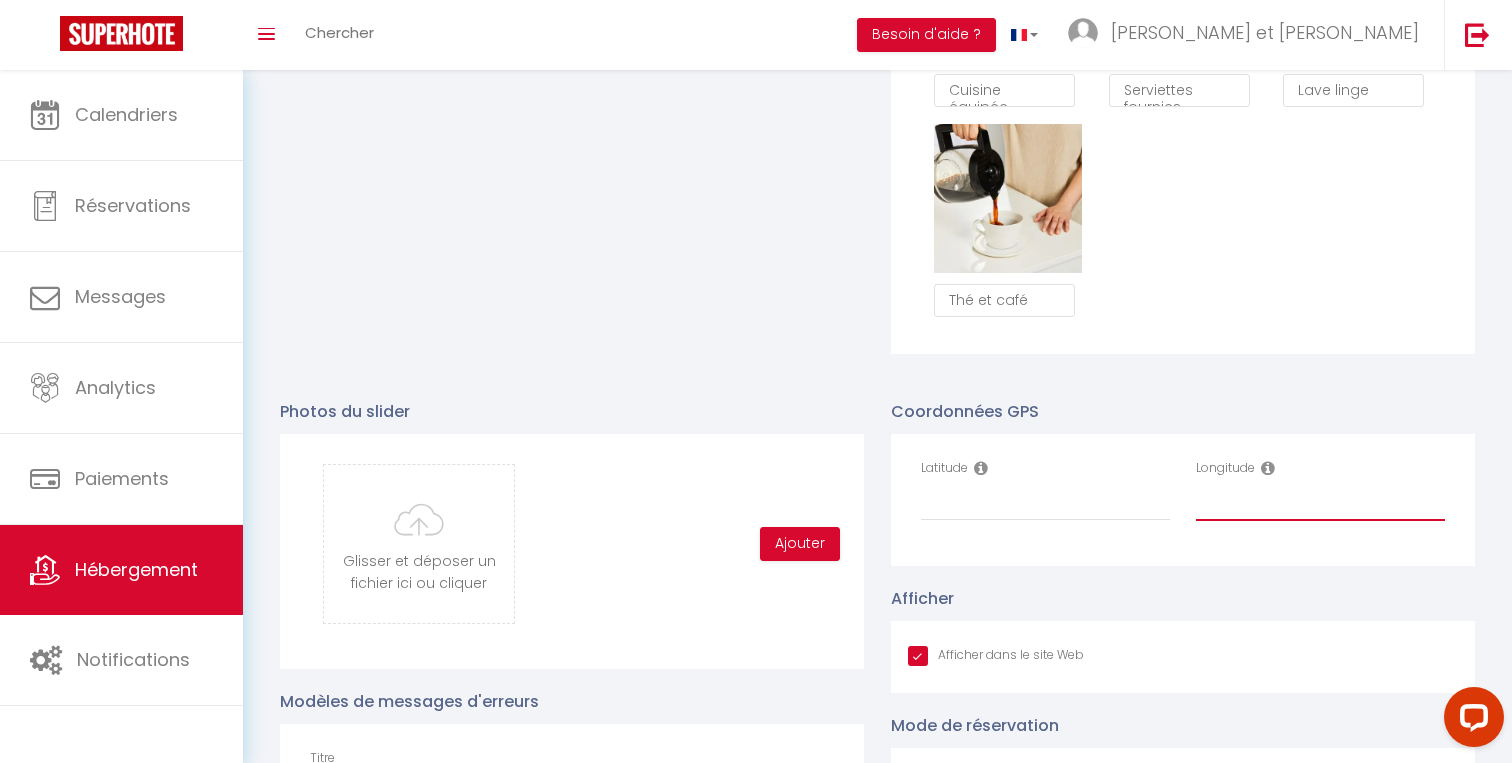 click on "Longitude" at bounding box center (1320, 503) 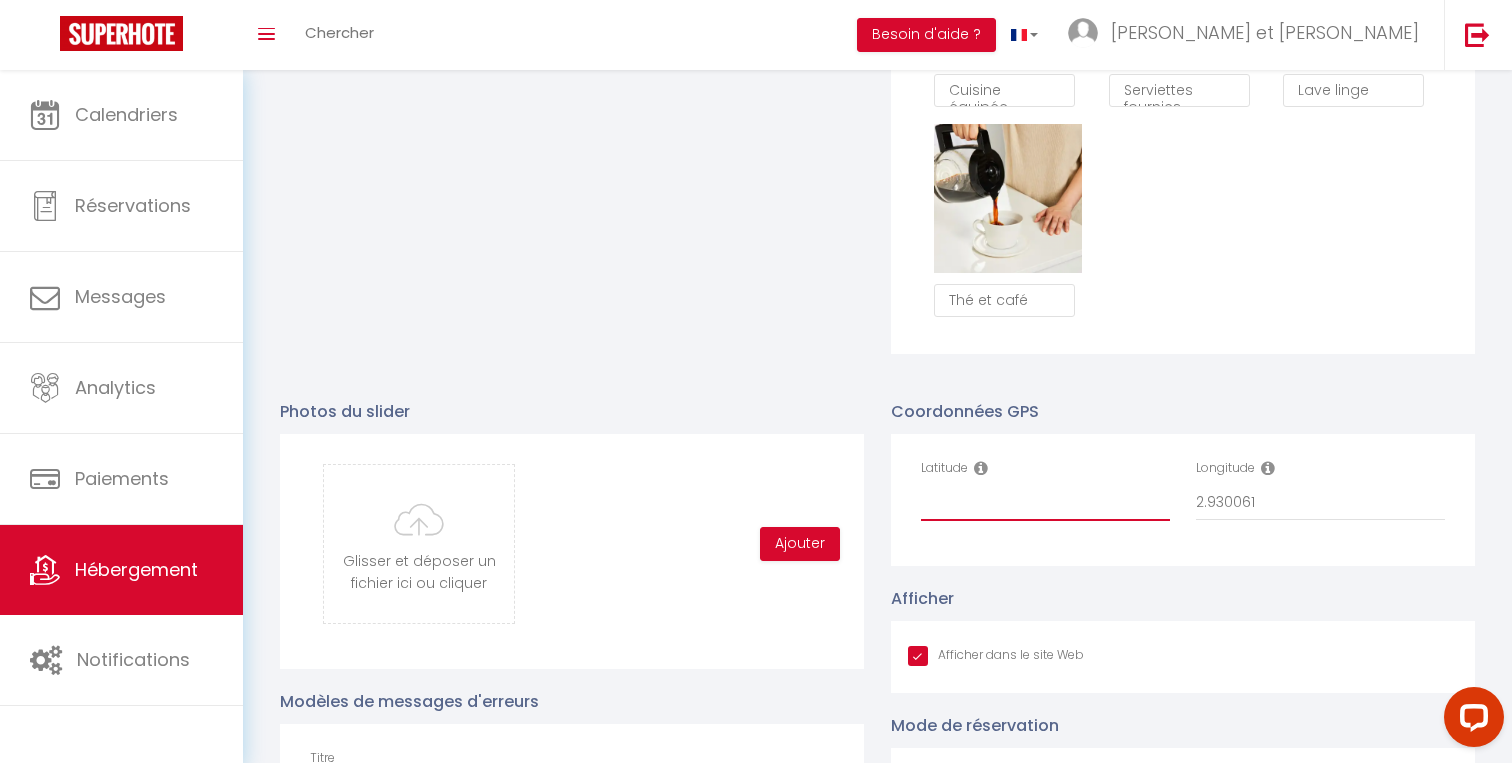 click on "Latitude" at bounding box center [1045, 503] 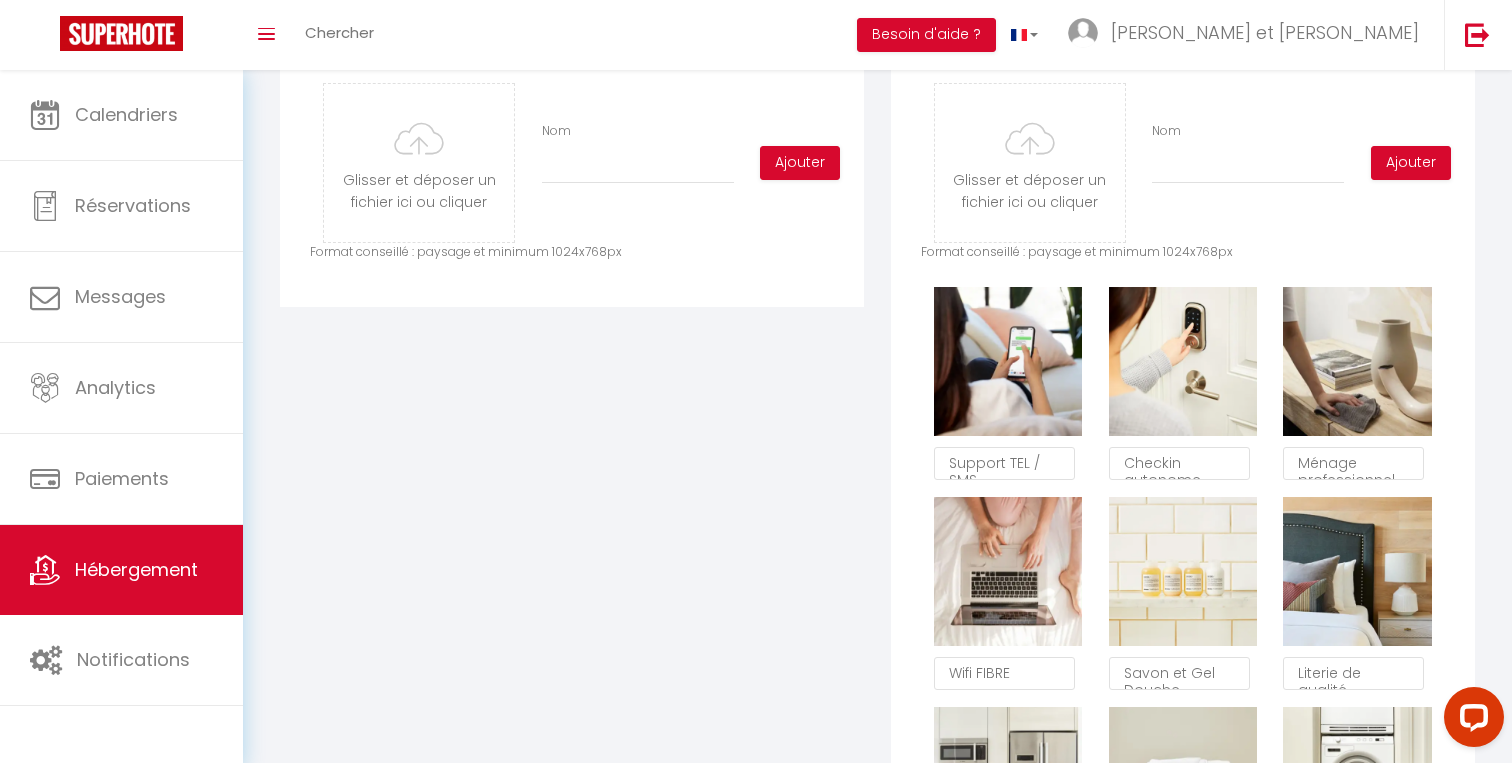 scroll, scrollTop: 819, scrollLeft: 0, axis: vertical 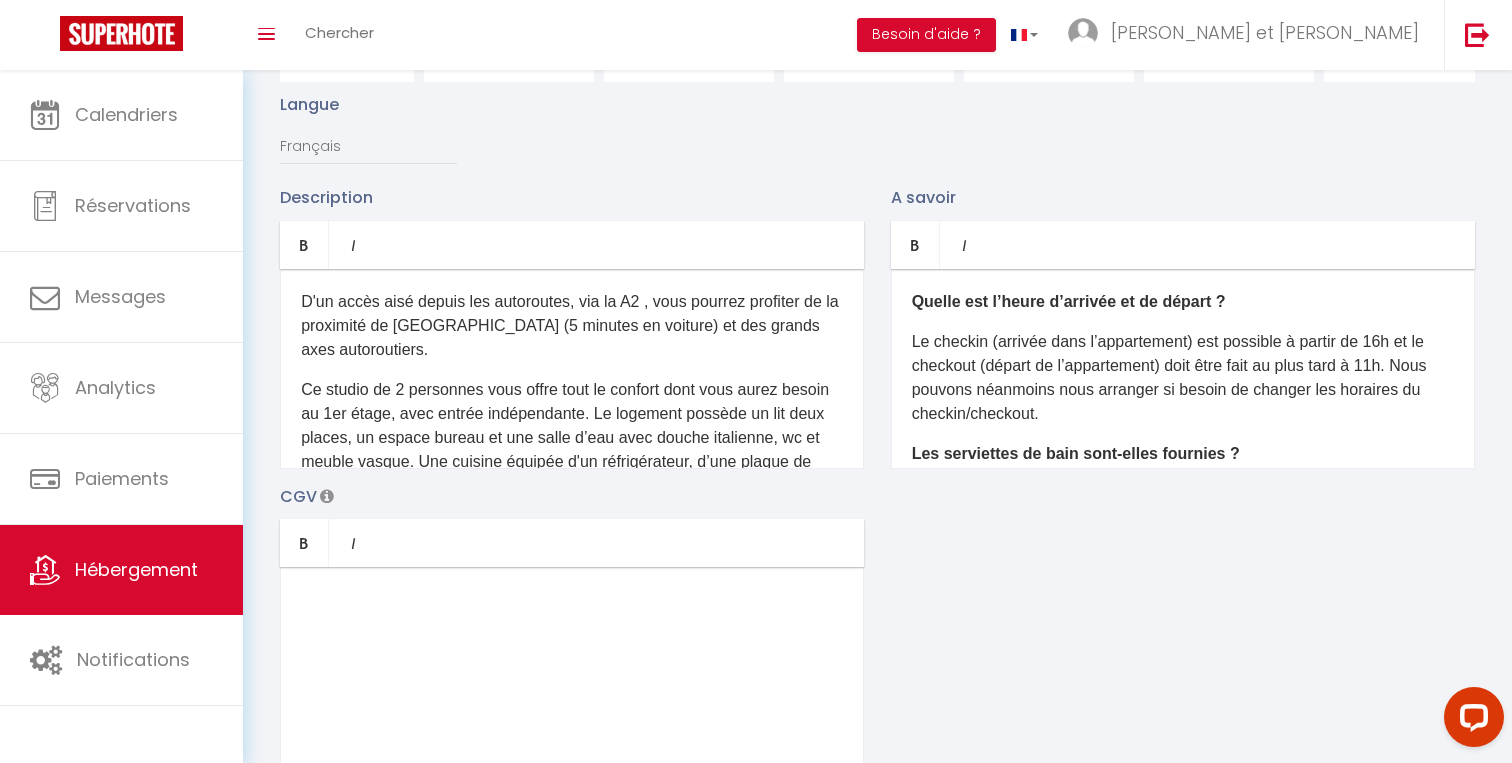 click at bounding box center (572, 667) 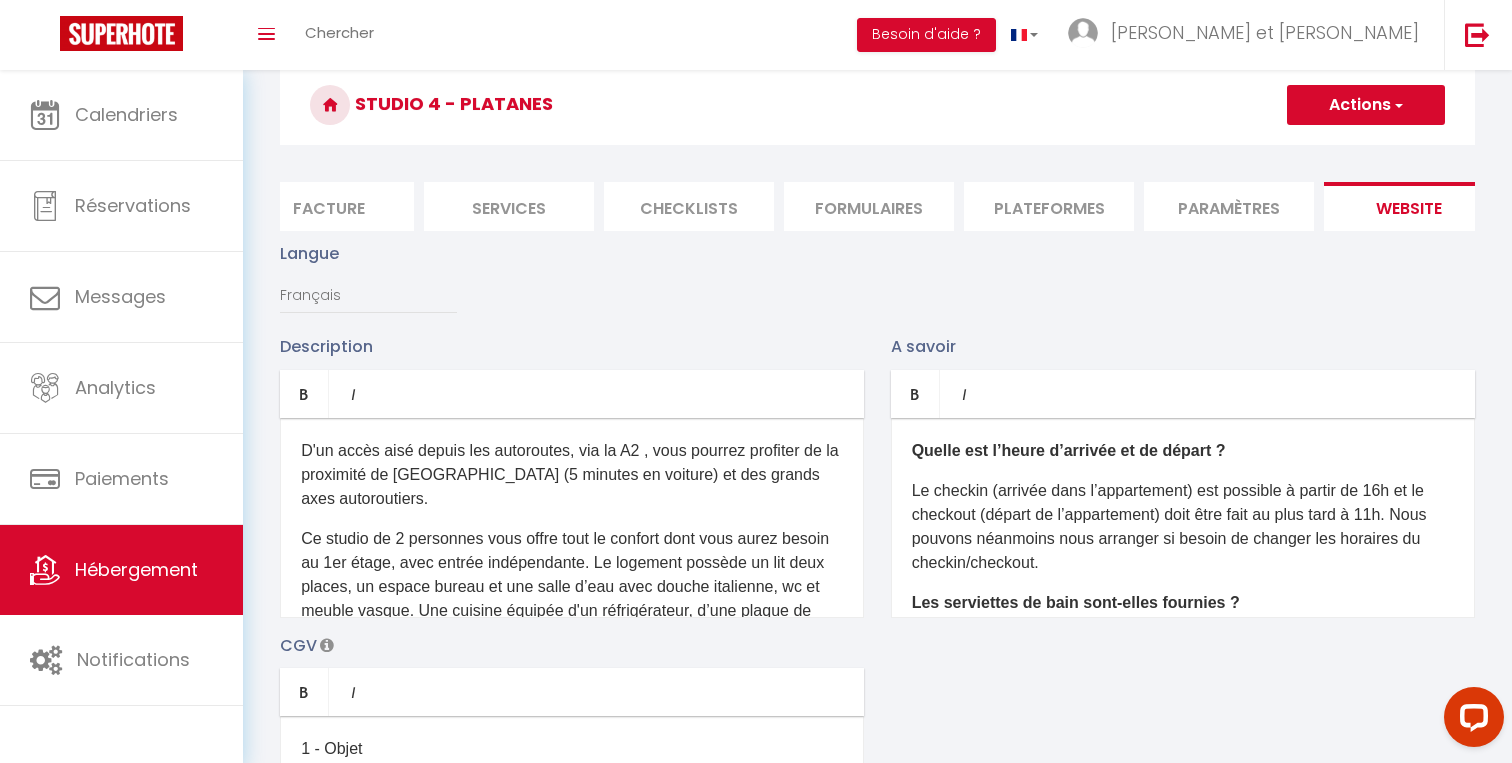 scroll, scrollTop: 0, scrollLeft: 0, axis: both 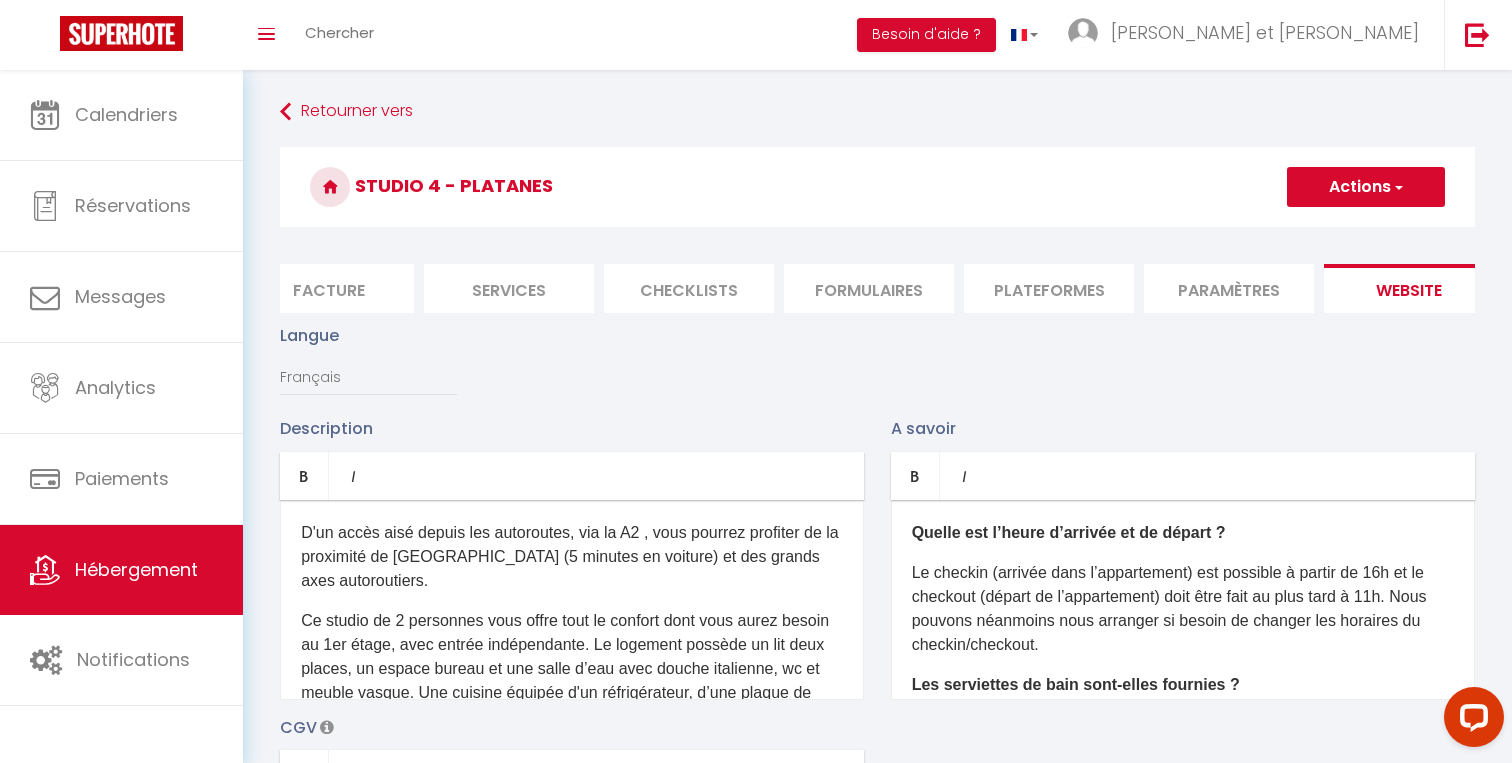 click at bounding box center [1397, 187] 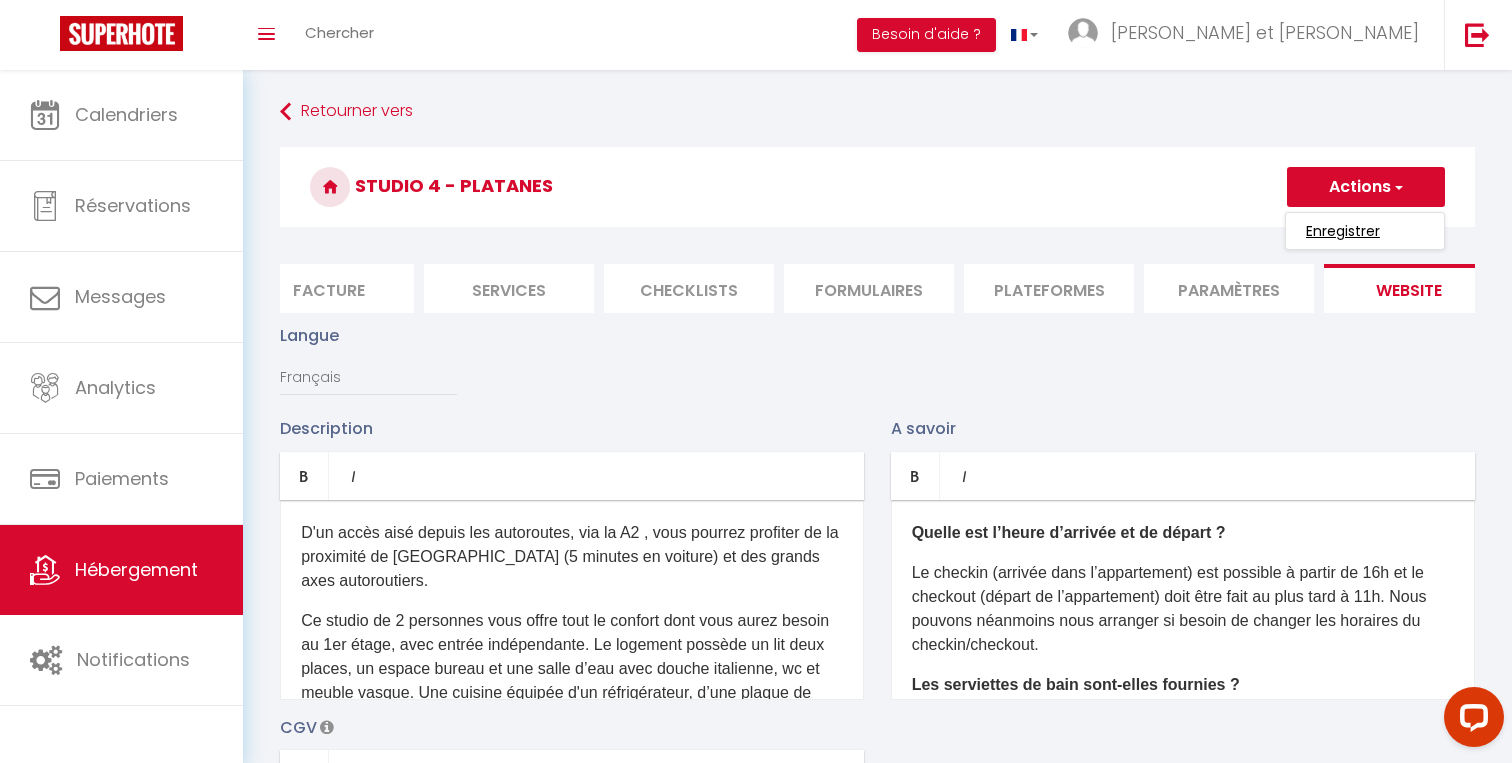 click on "Enregistrer" at bounding box center (1343, 231) 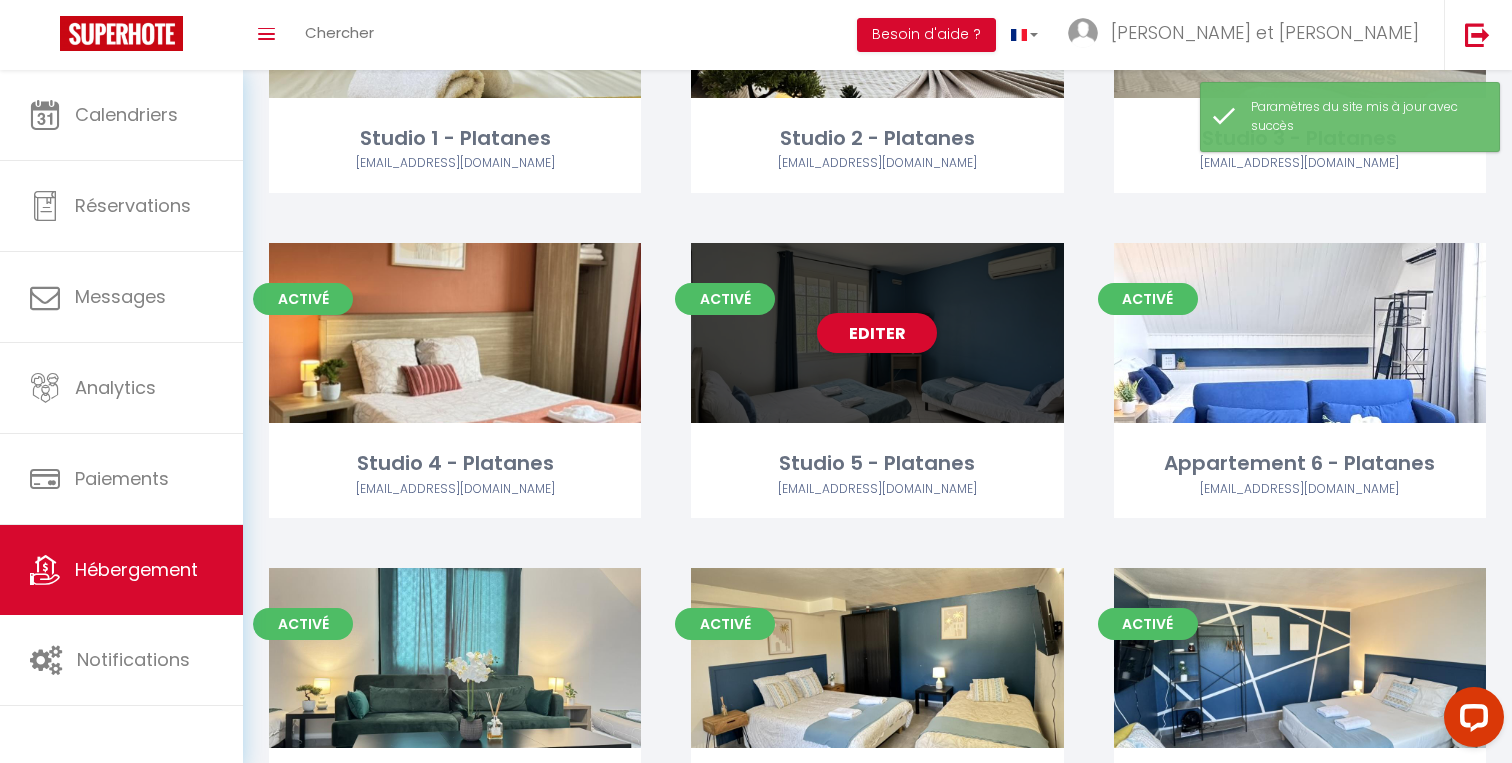 scroll, scrollTop: 694, scrollLeft: 0, axis: vertical 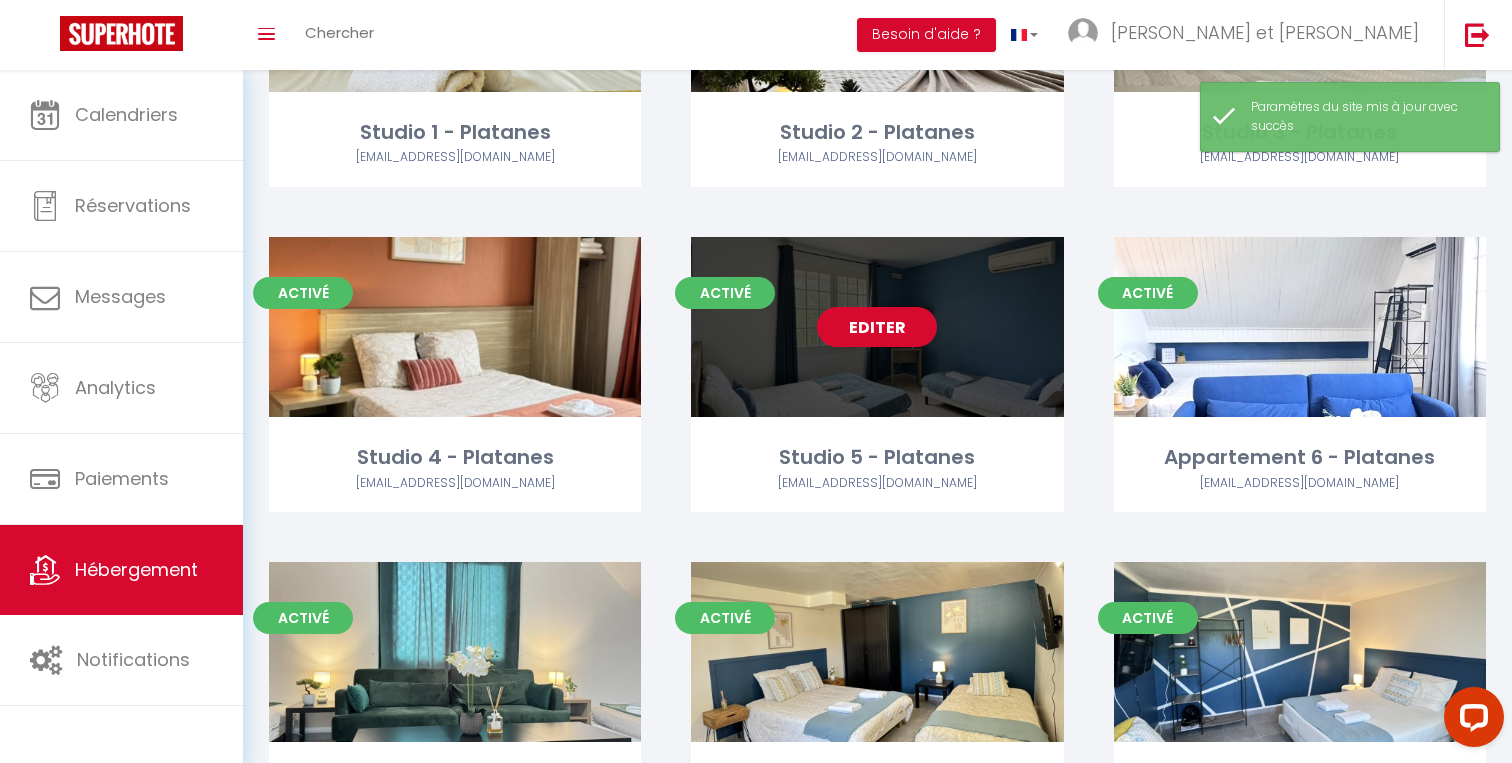 click on "Editer" at bounding box center (877, 327) 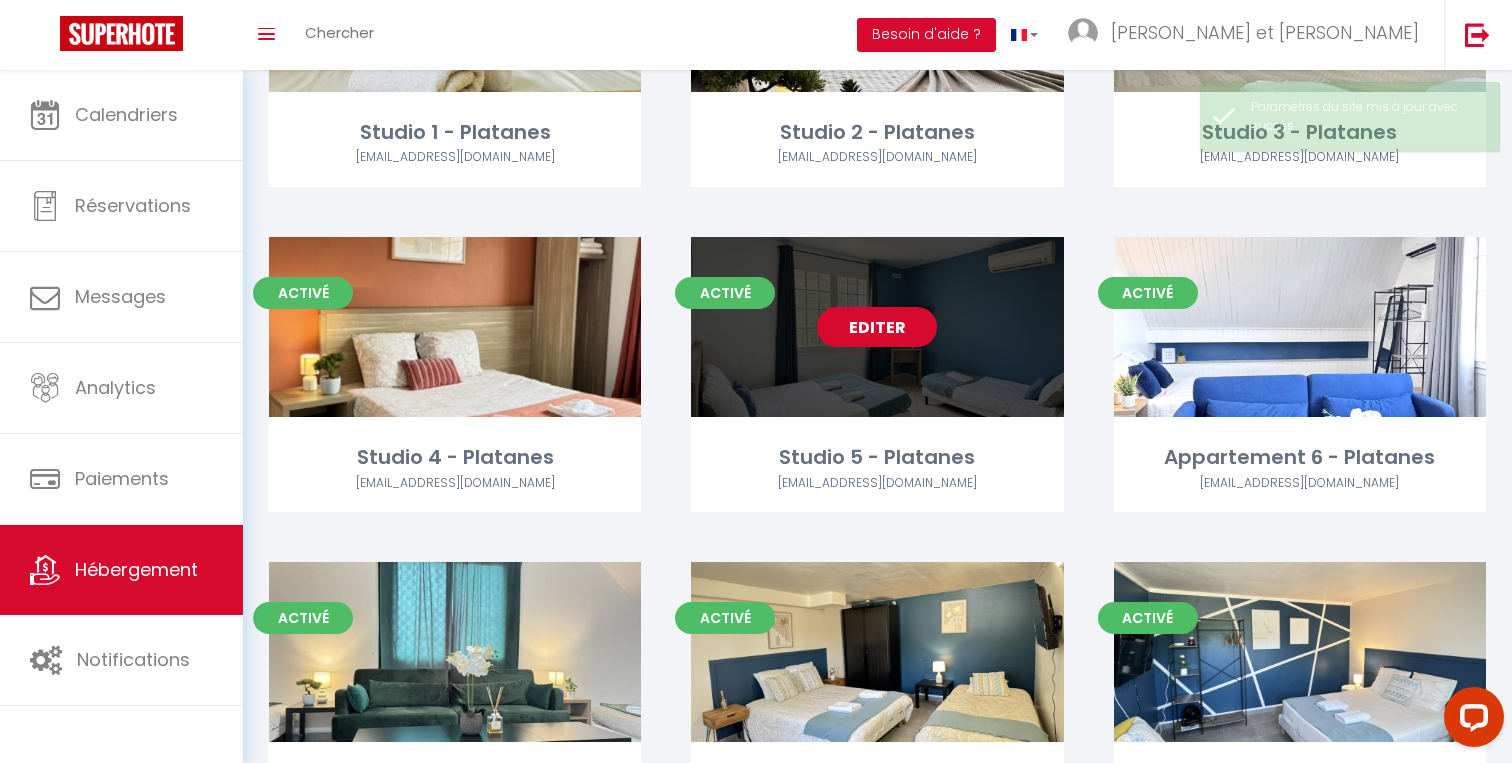 click on "Editer" at bounding box center (877, 327) 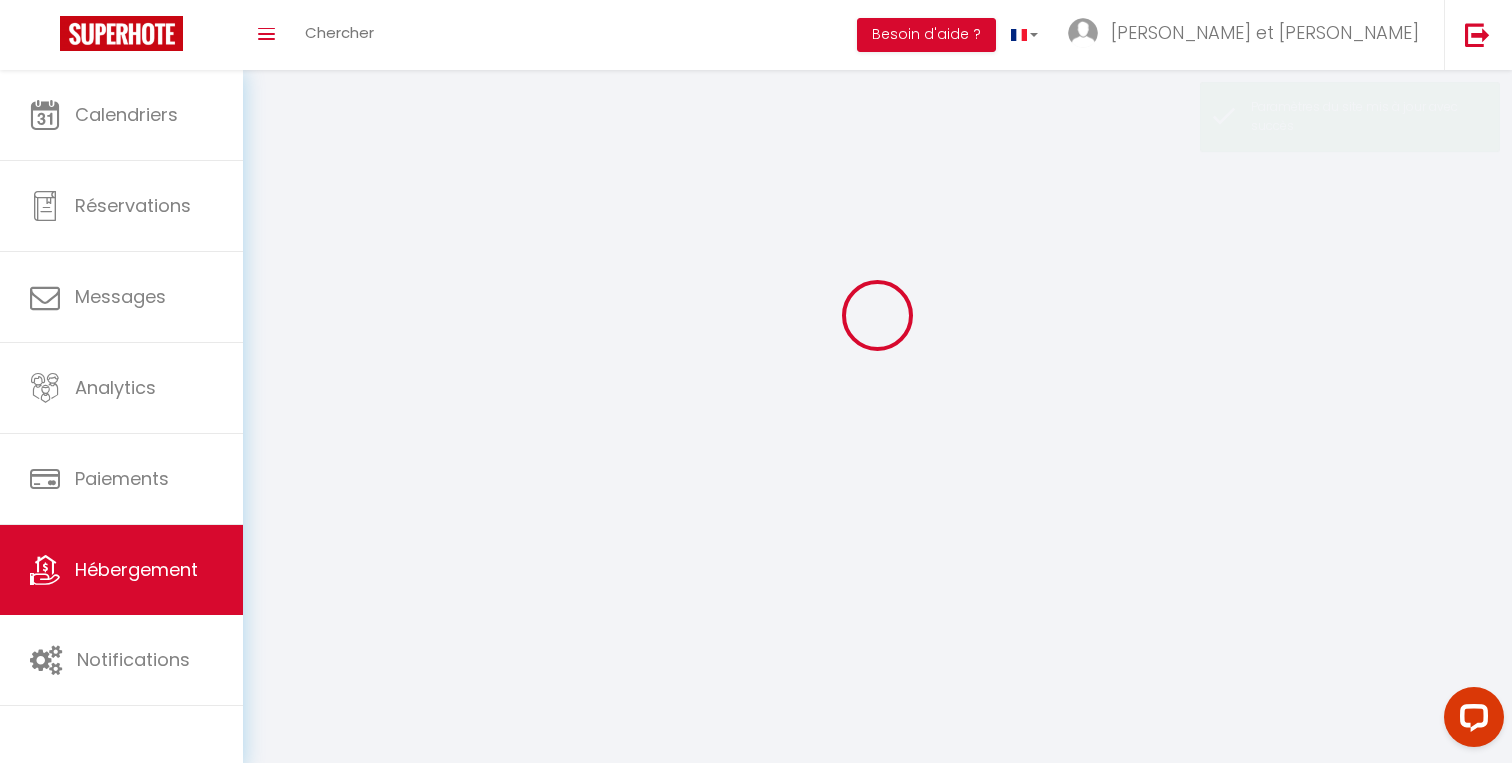 scroll, scrollTop: 0, scrollLeft: 0, axis: both 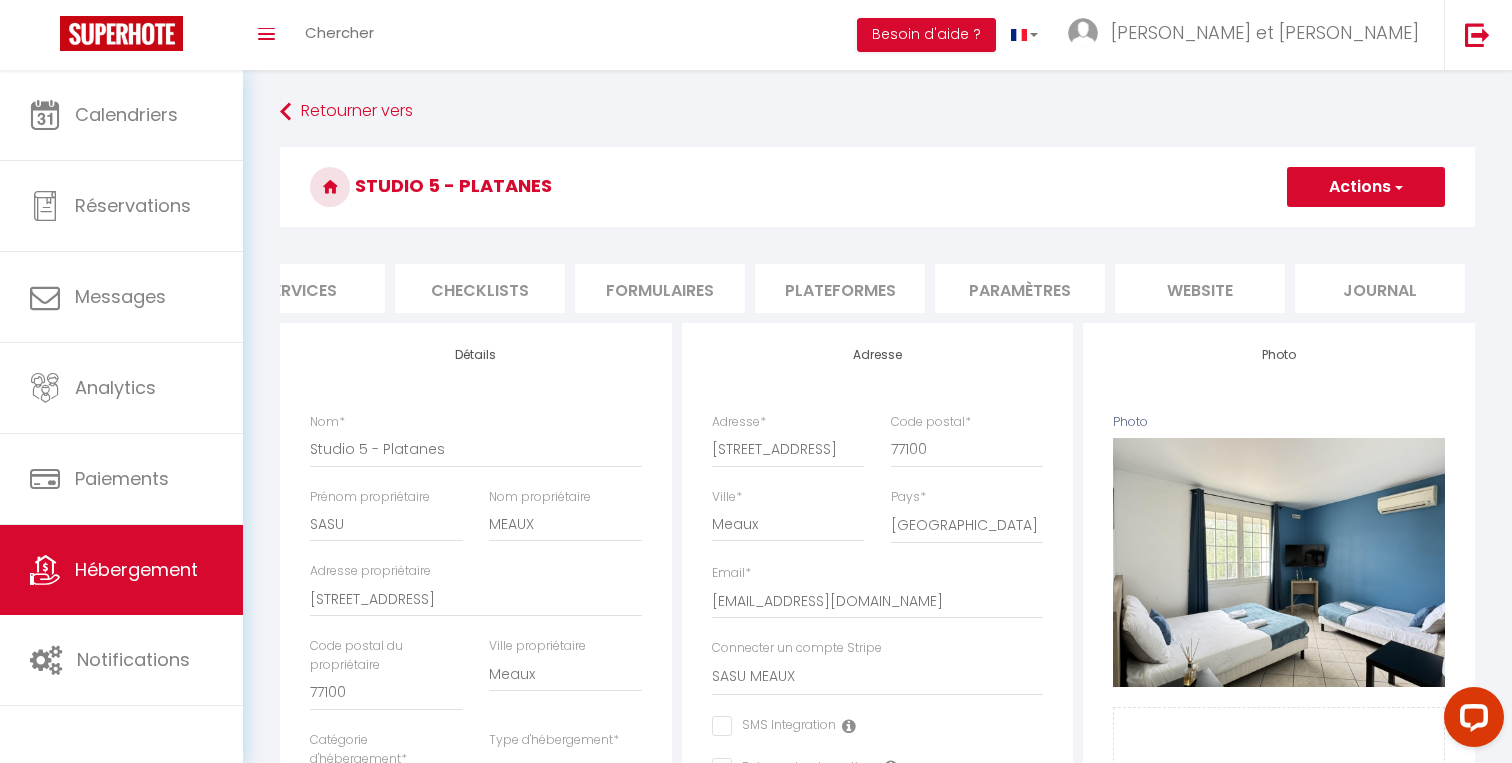 click on "website" at bounding box center (1200, 288) 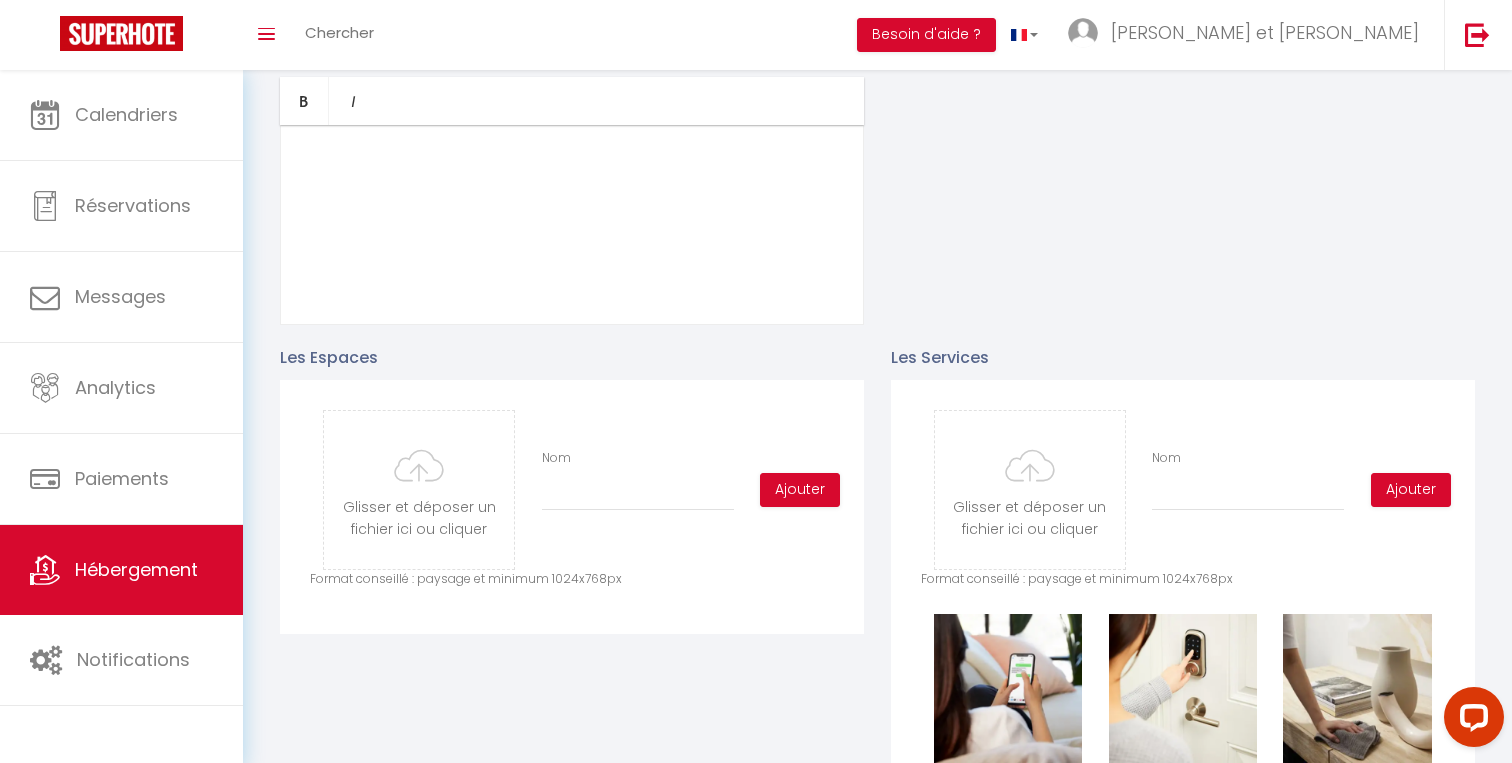 scroll, scrollTop: 494, scrollLeft: 0, axis: vertical 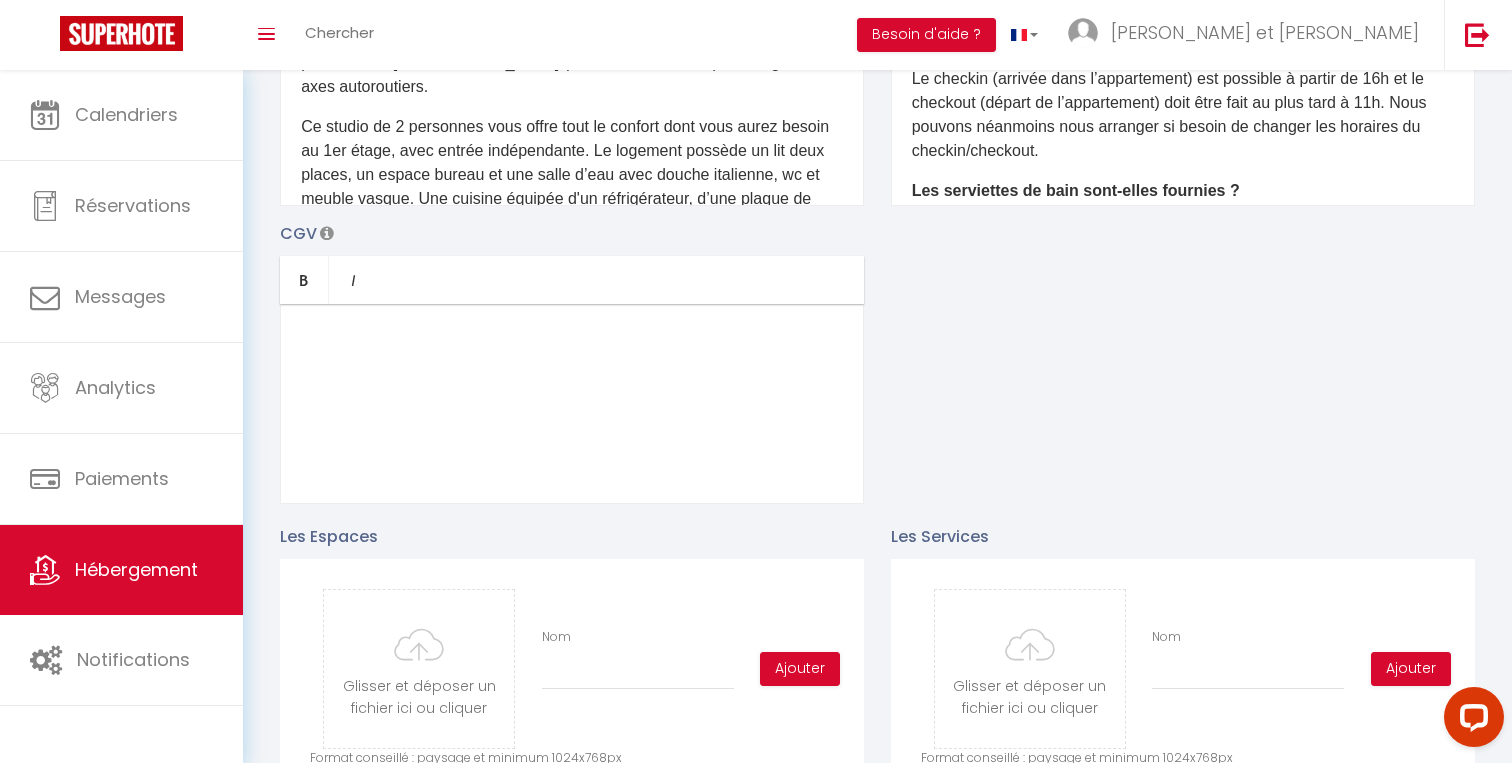 click at bounding box center (572, 404) 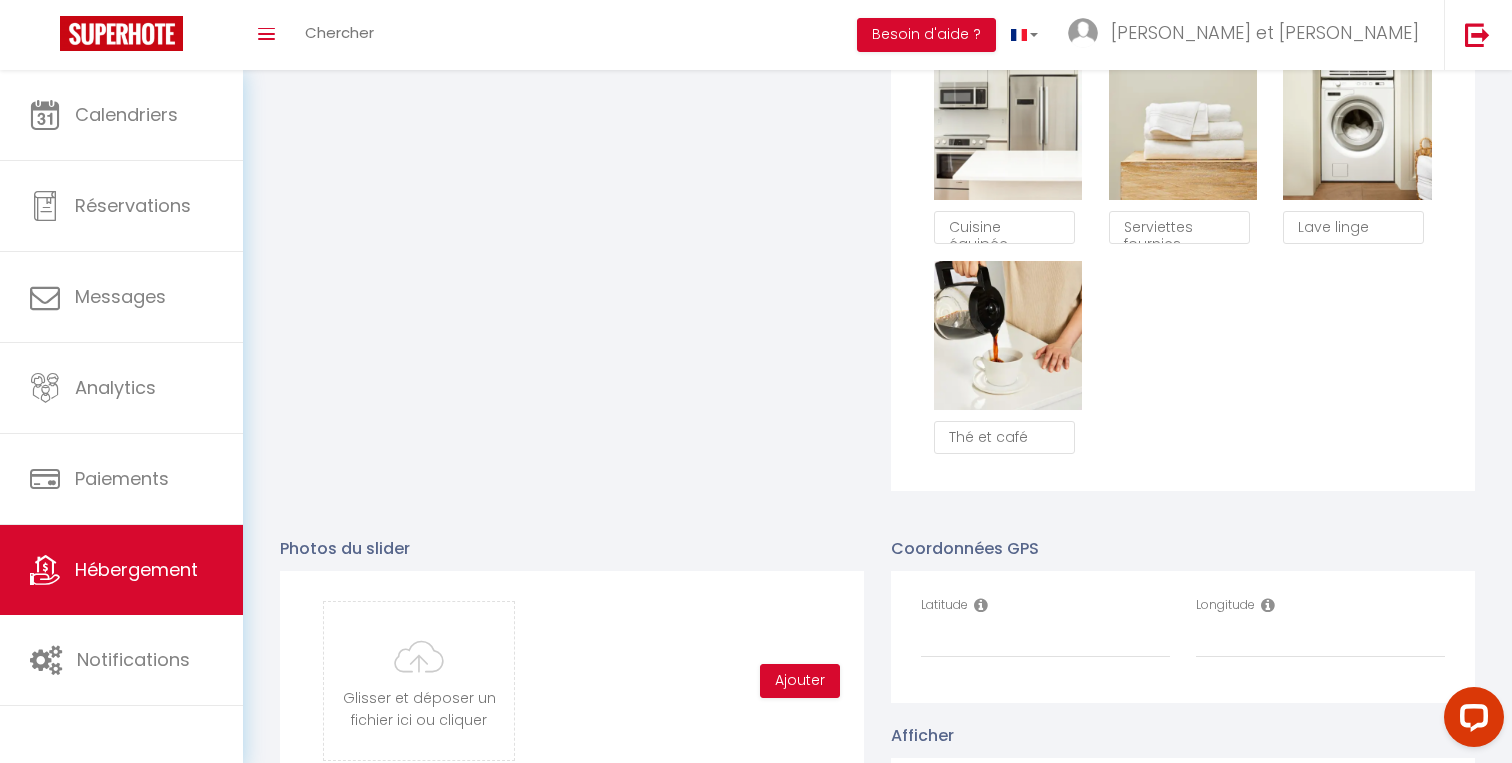 scroll, scrollTop: 1663, scrollLeft: 0, axis: vertical 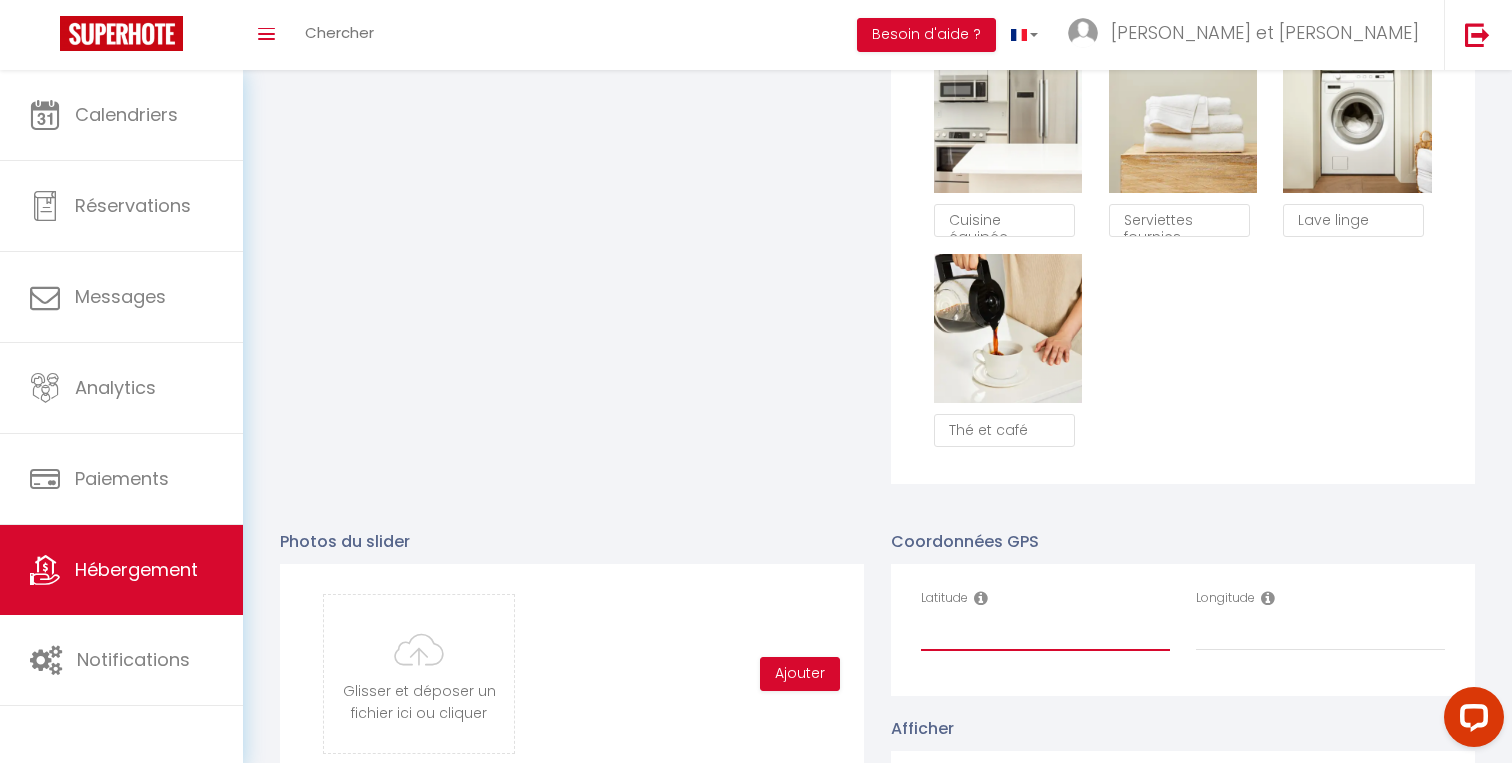 click on "Latitude" at bounding box center (1045, 633) 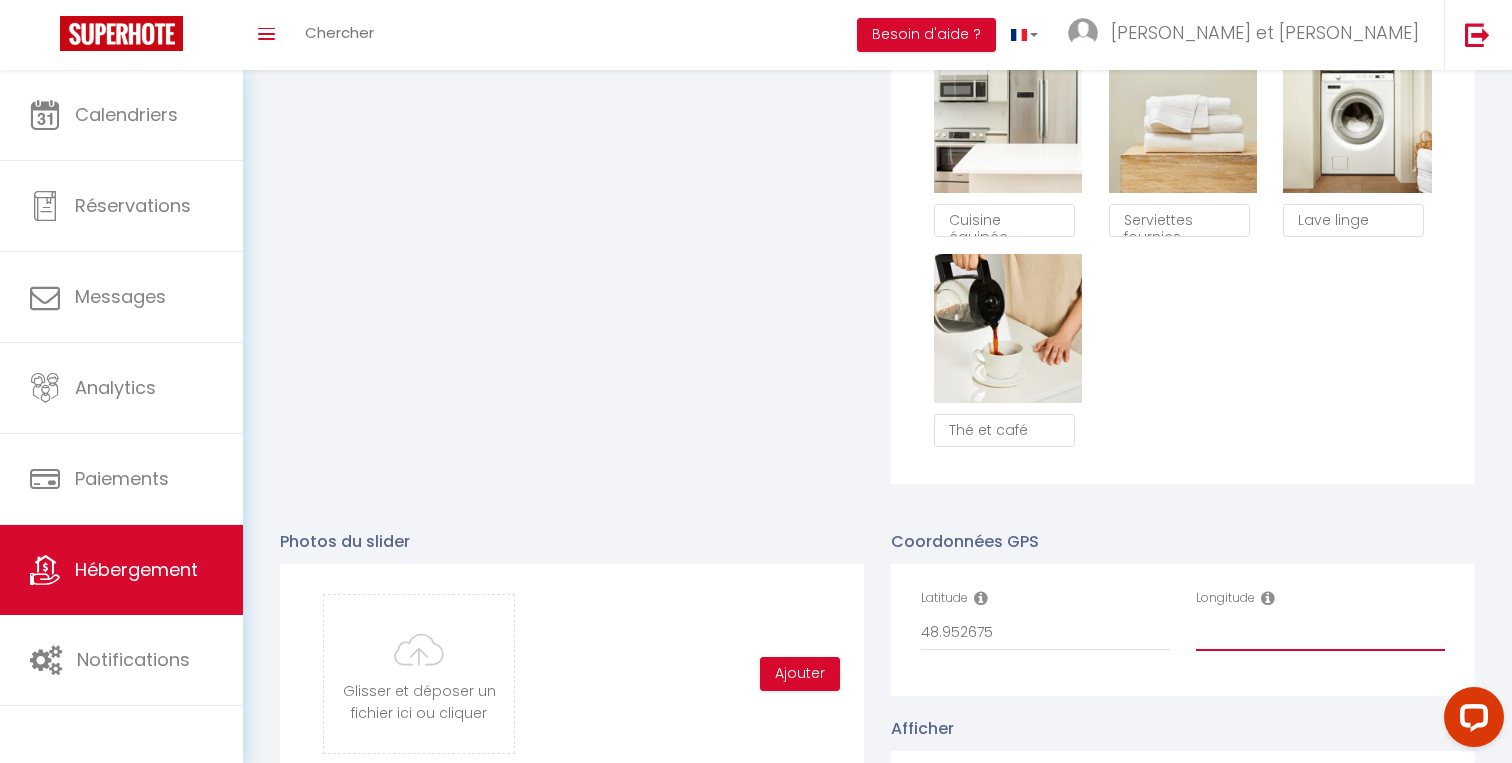 click on "Longitude" at bounding box center (1320, 633) 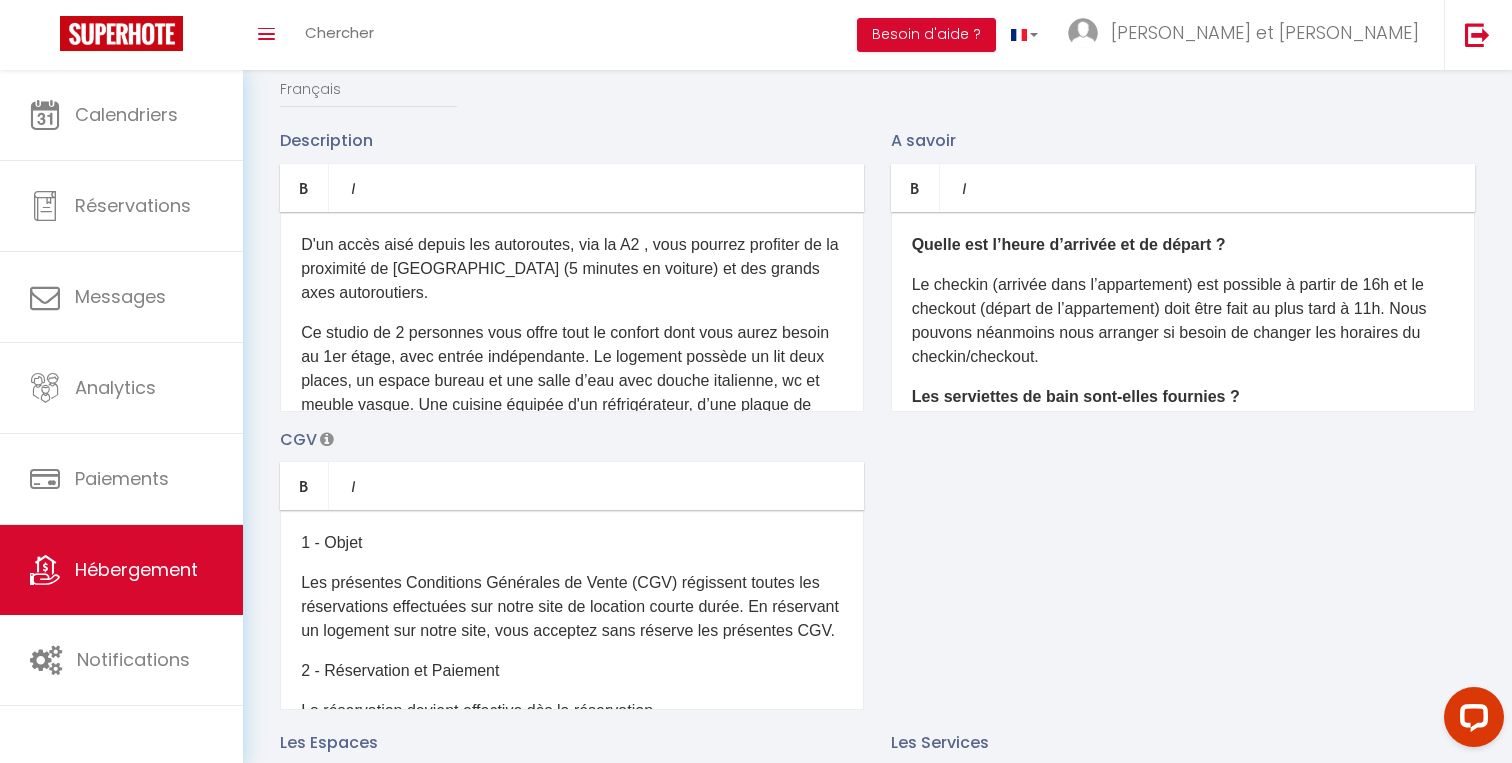 scroll, scrollTop: 0, scrollLeft: 0, axis: both 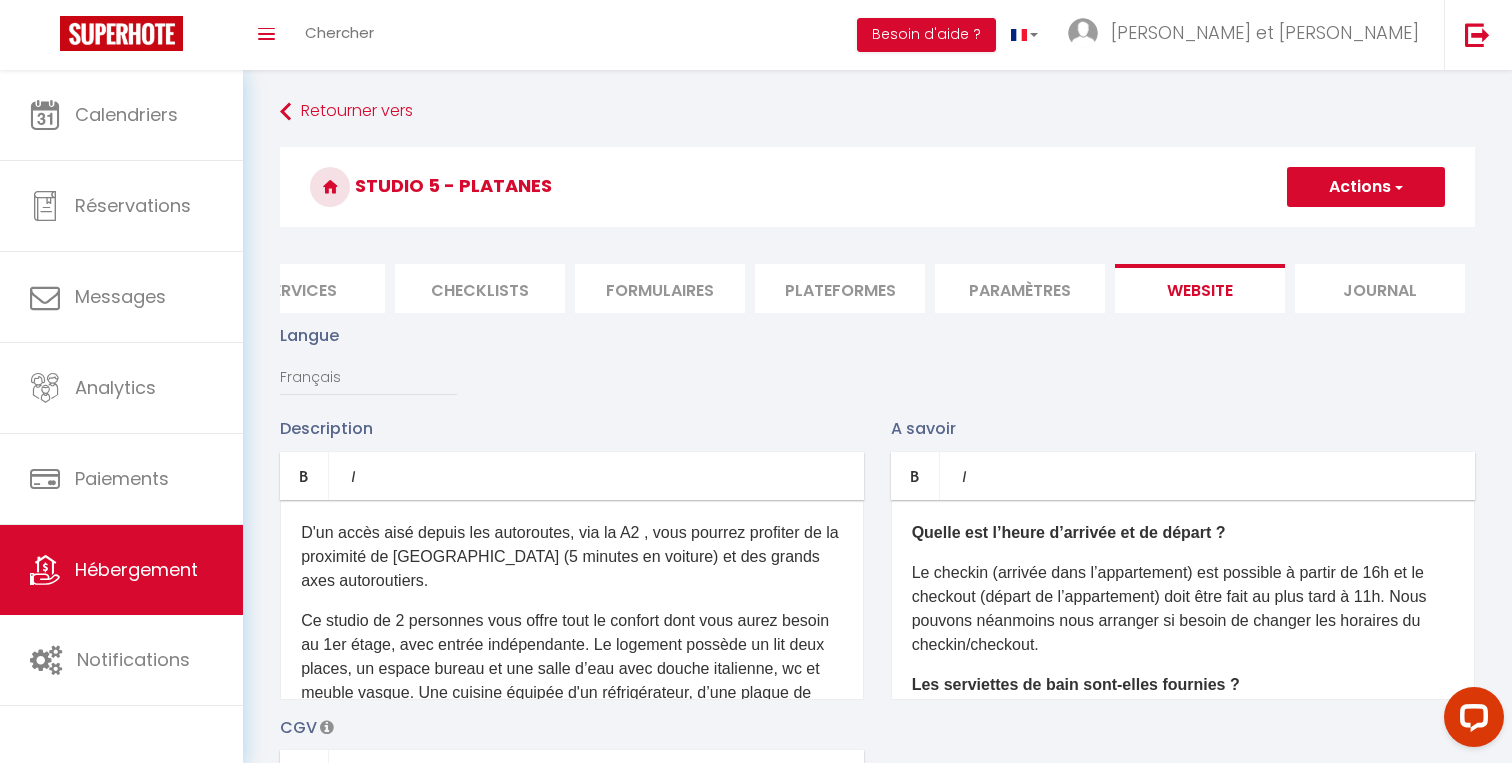 click on "Actions" at bounding box center [1366, 187] 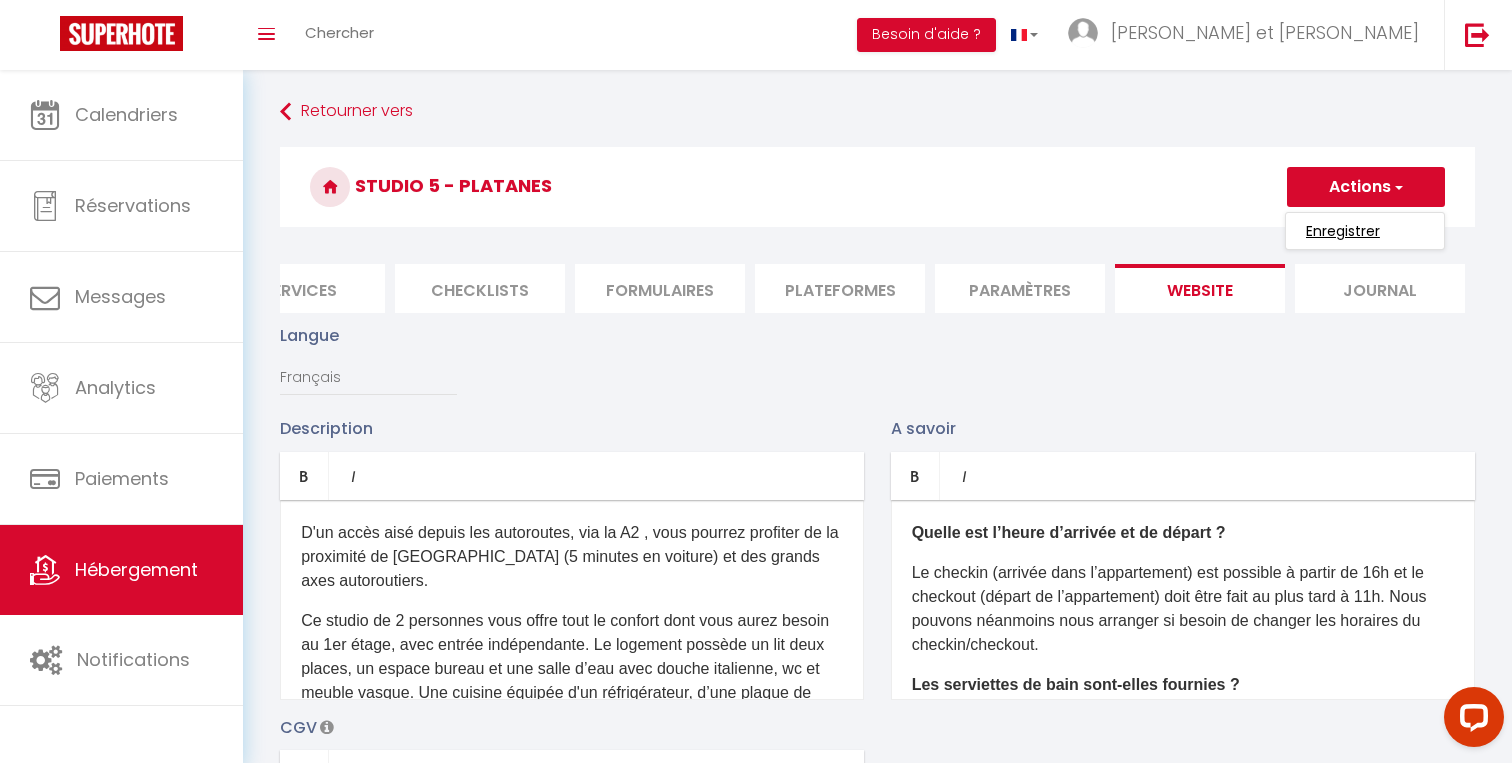 click on "Enregistrer" at bounding box center [1343, 231] 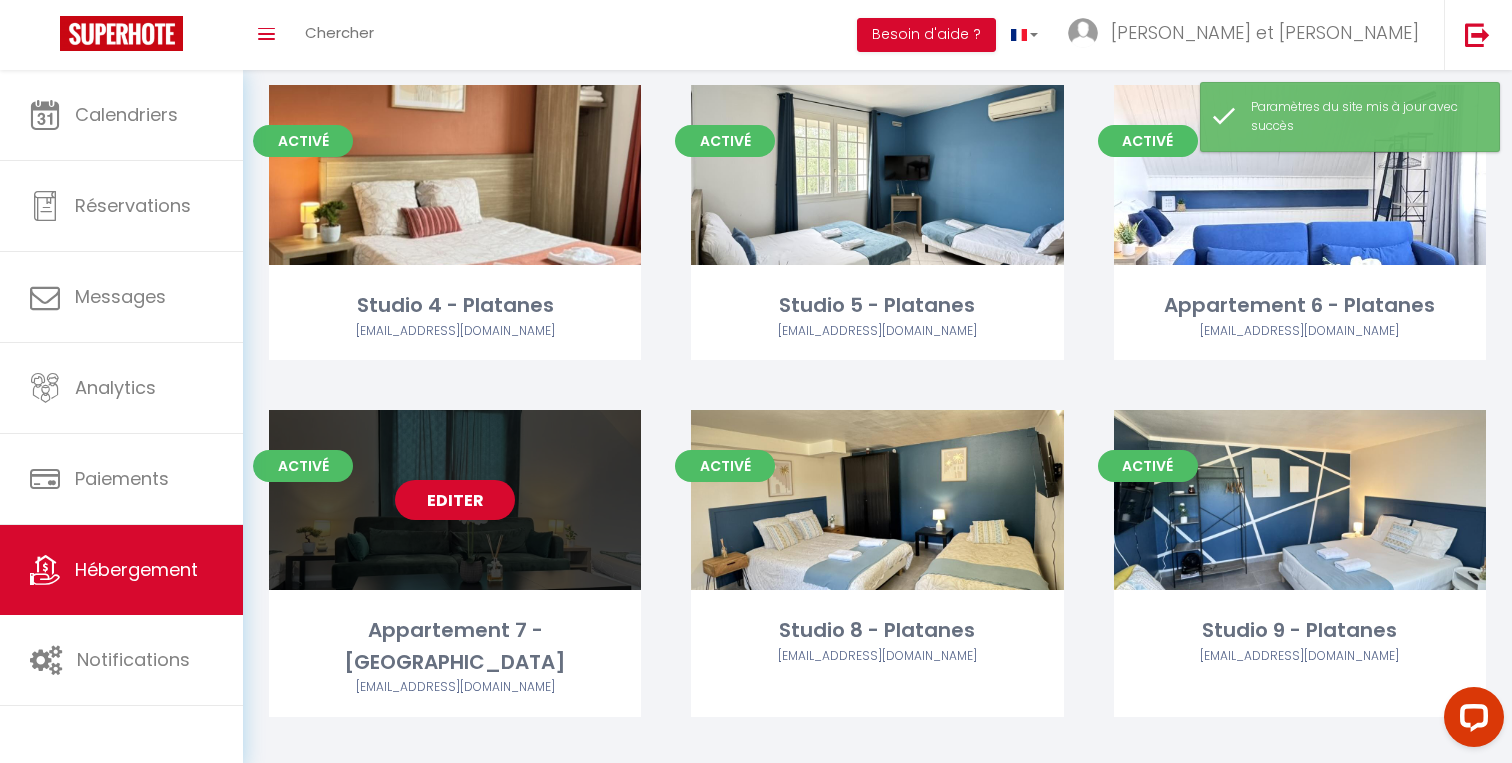 scroll, scrollTop: 882, scrollLeft: 0, axis: vertical 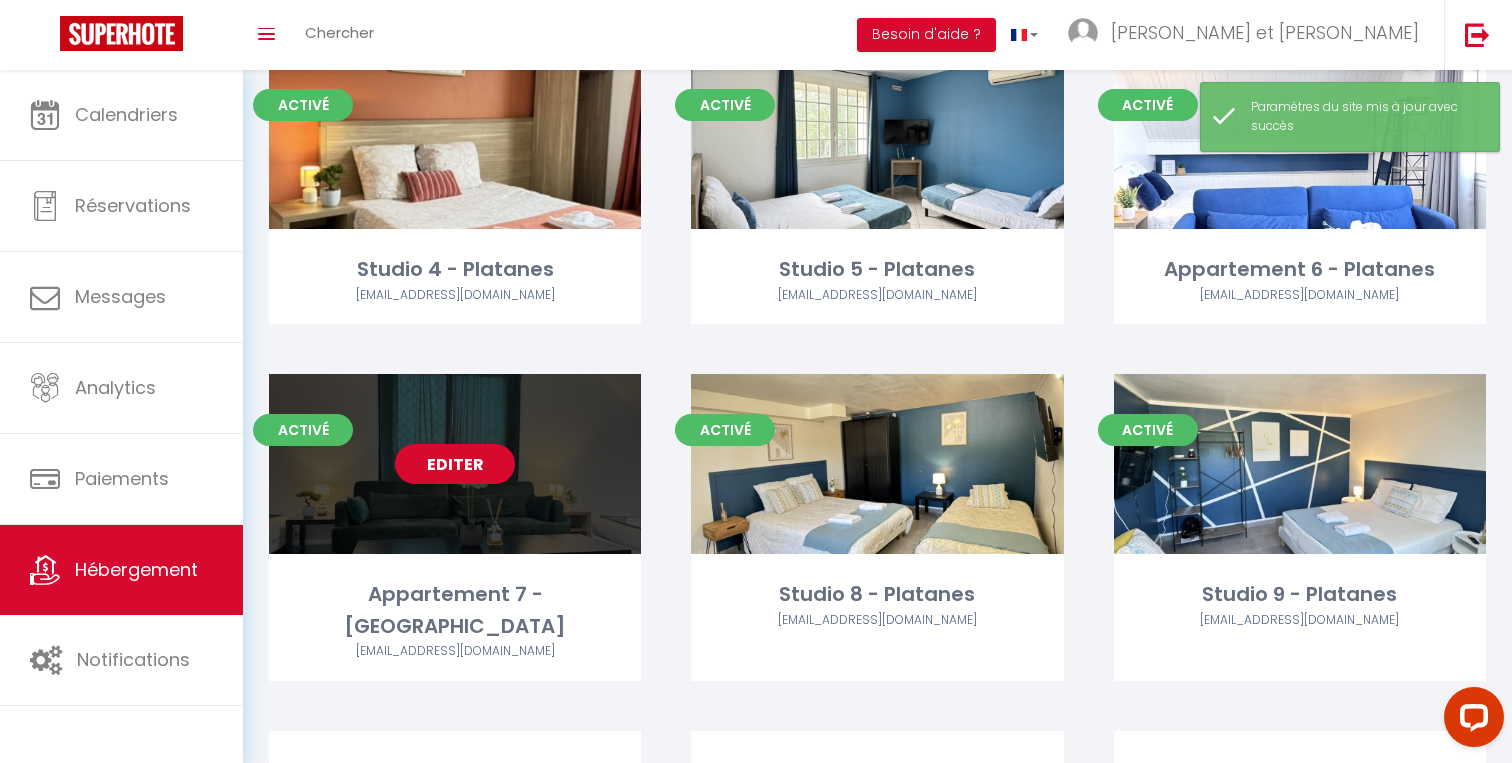 click on "Editer" at bounding box center (455, 464) 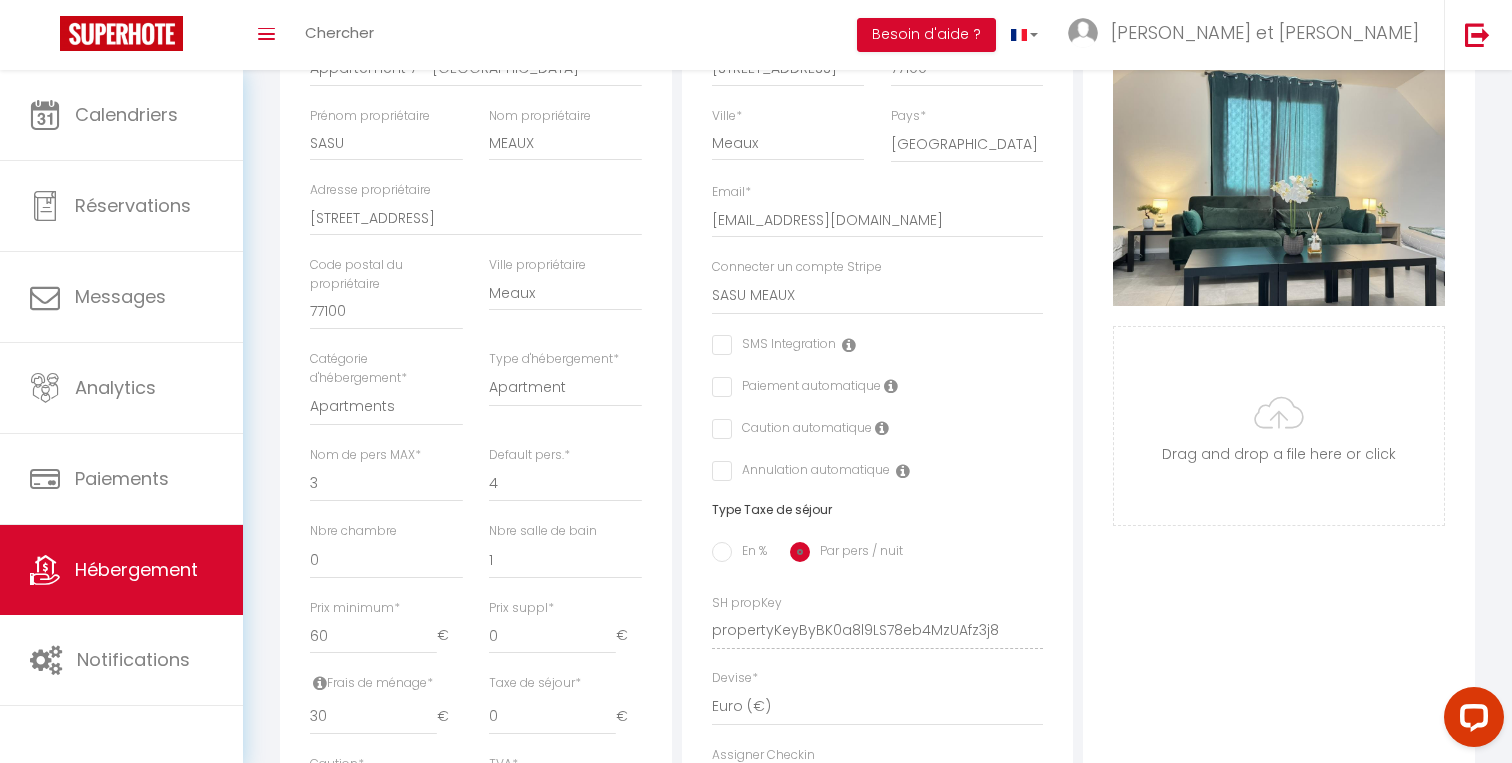 scroll, scrollTop: 0, scrollLeft: 0, axis: both 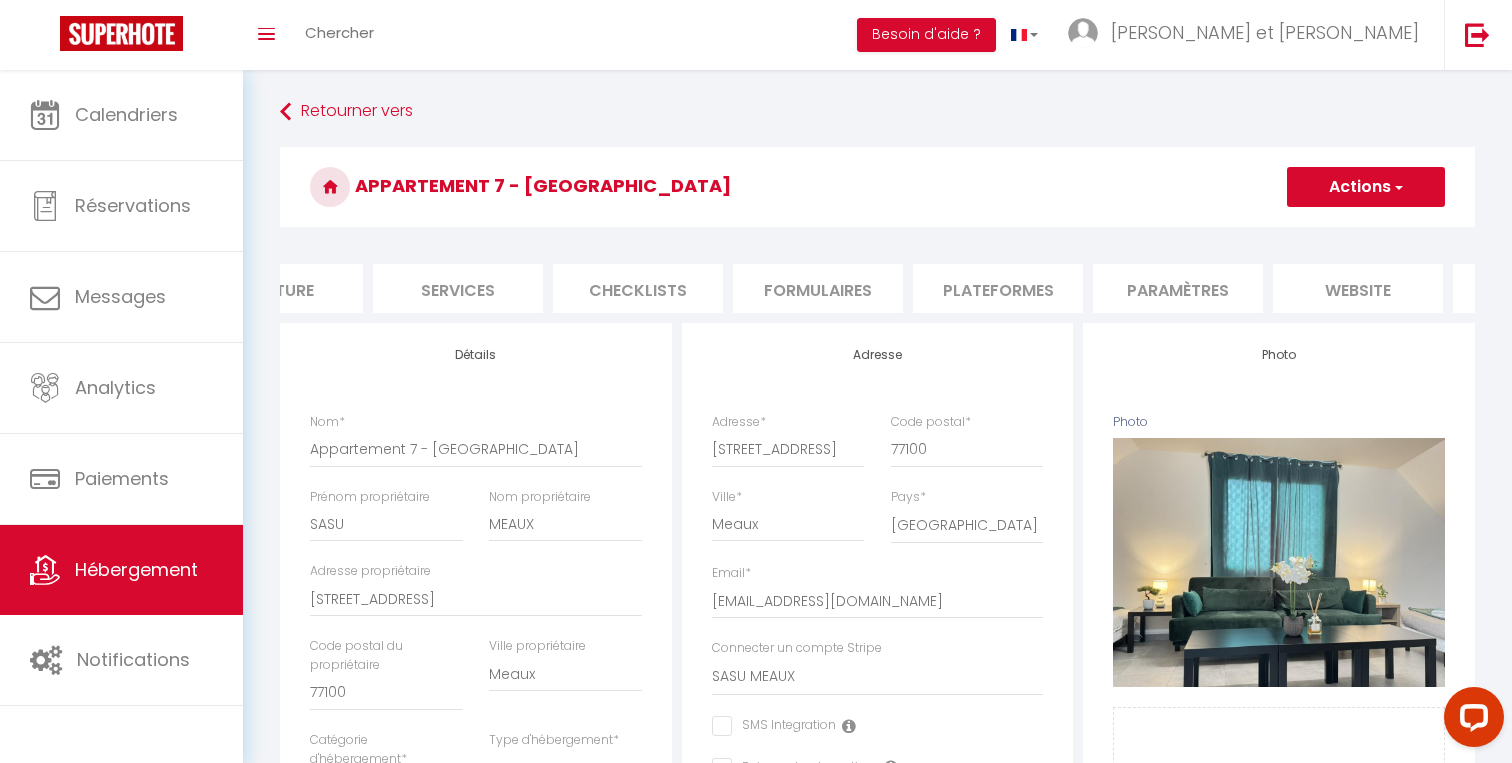 click on "website" at bounding box center (1358, 288) 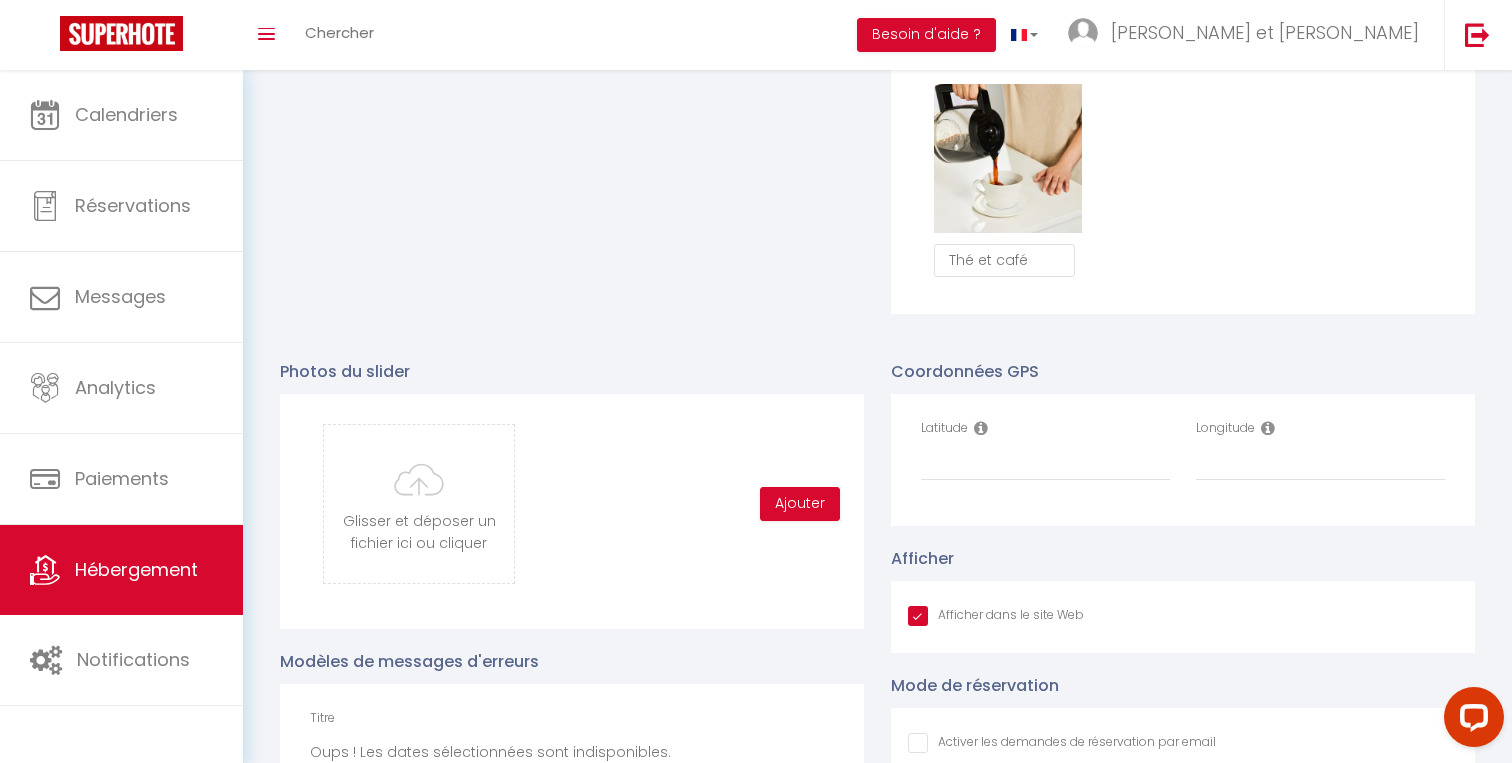 scroll, scrollTop: 1877, scrollLeft: 0, axis: vertical 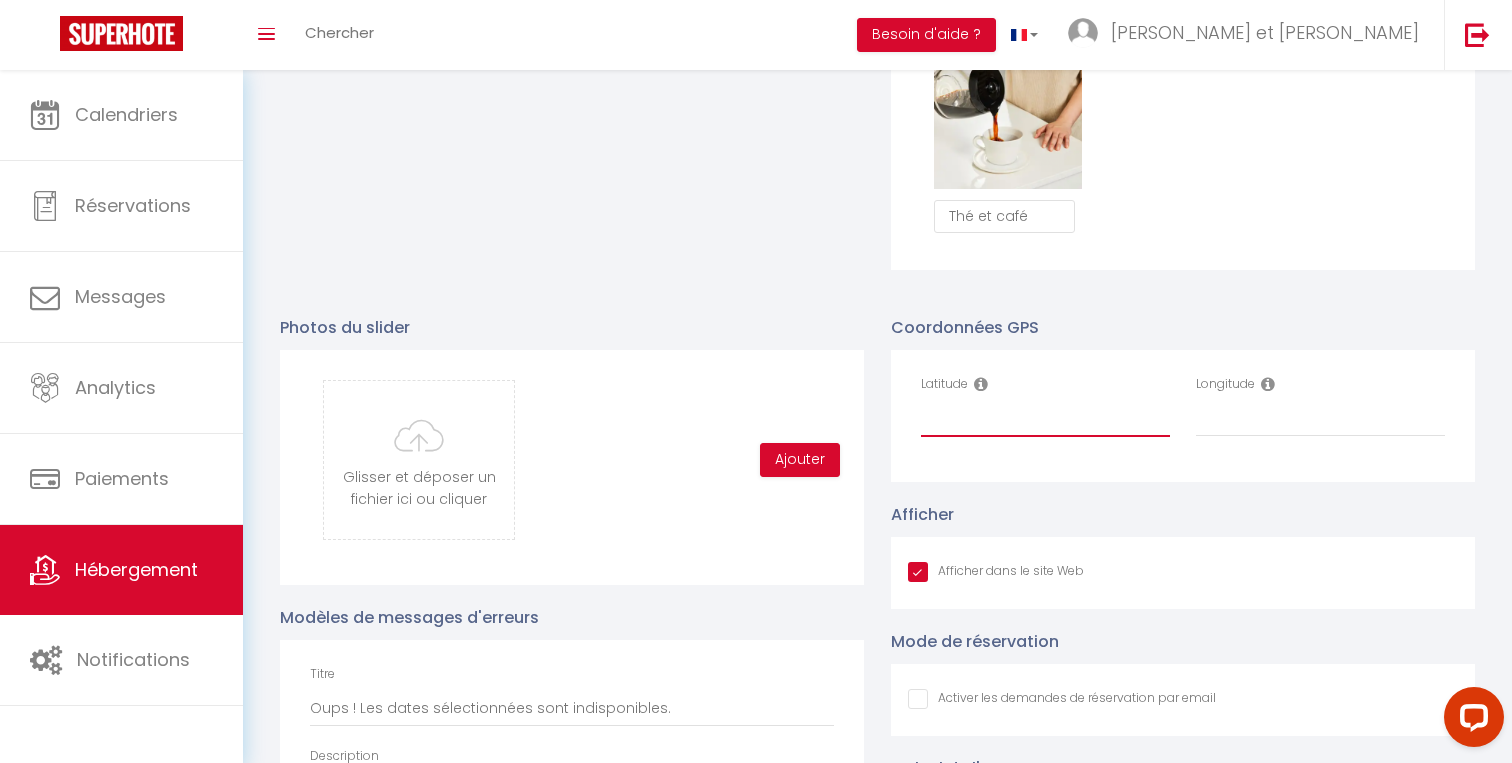 click on "Latitude" at bounding box center [1045, 419] 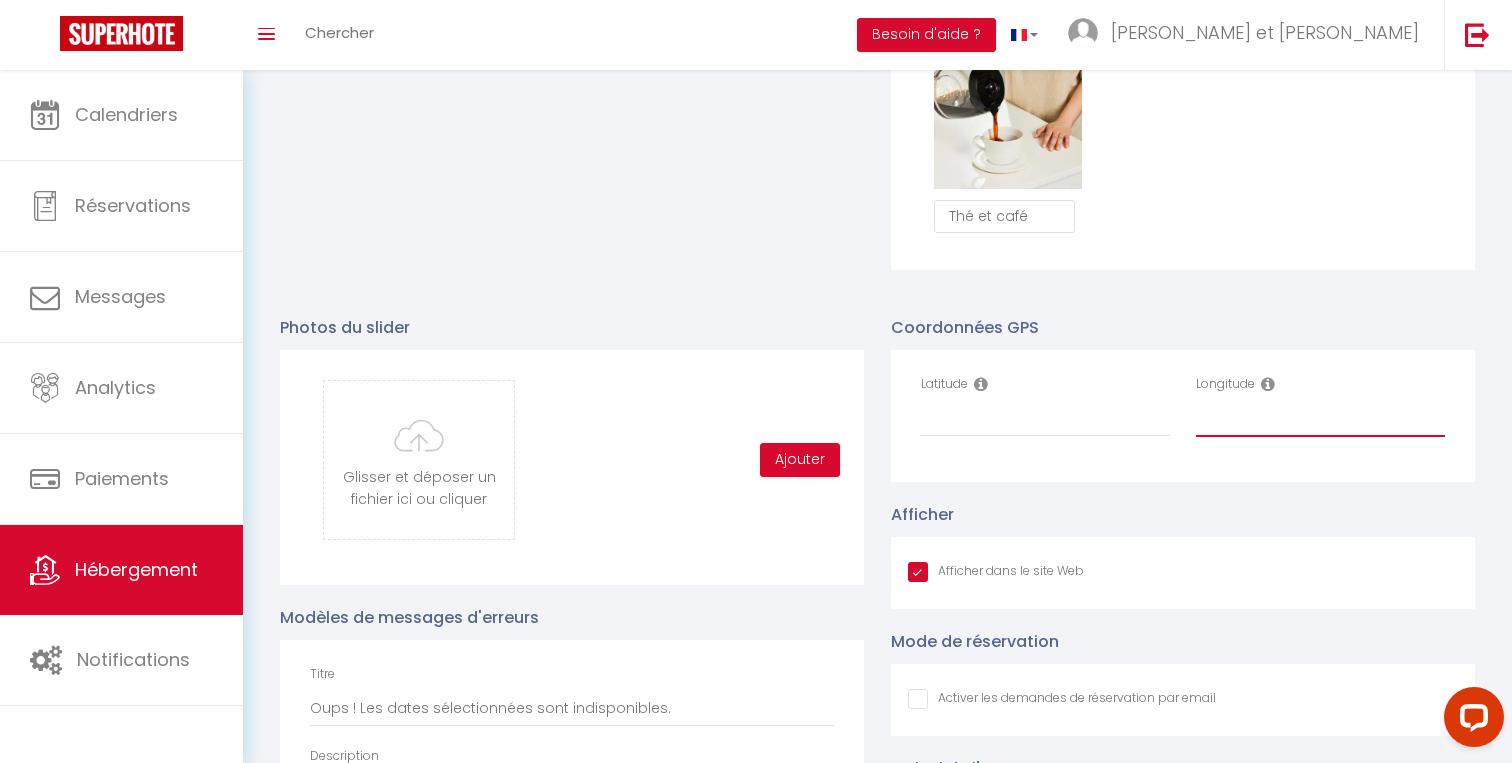 click on "Longitude" at bounding box center [1320, 419] 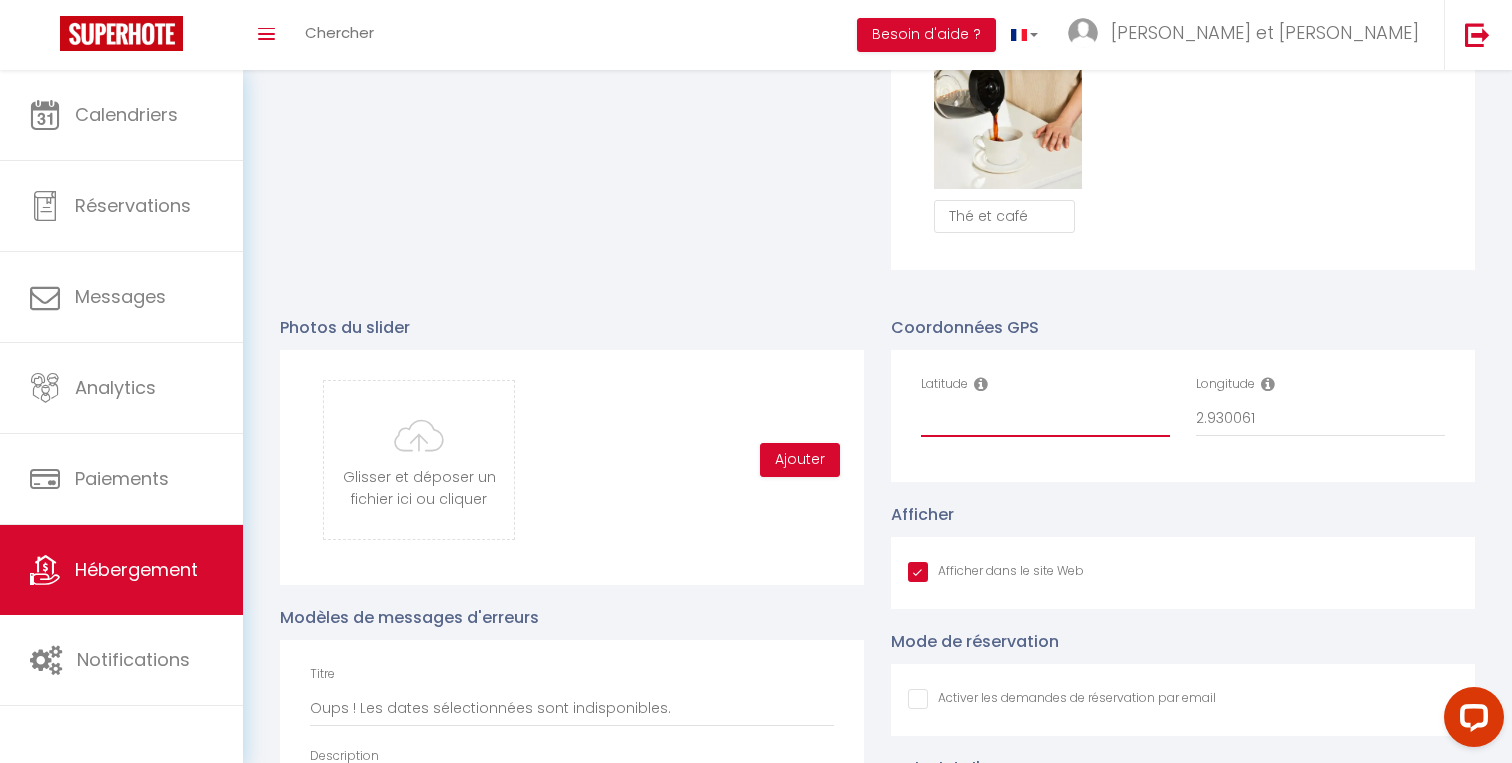 click on "Latitude" at bounding box center [1045, 419] 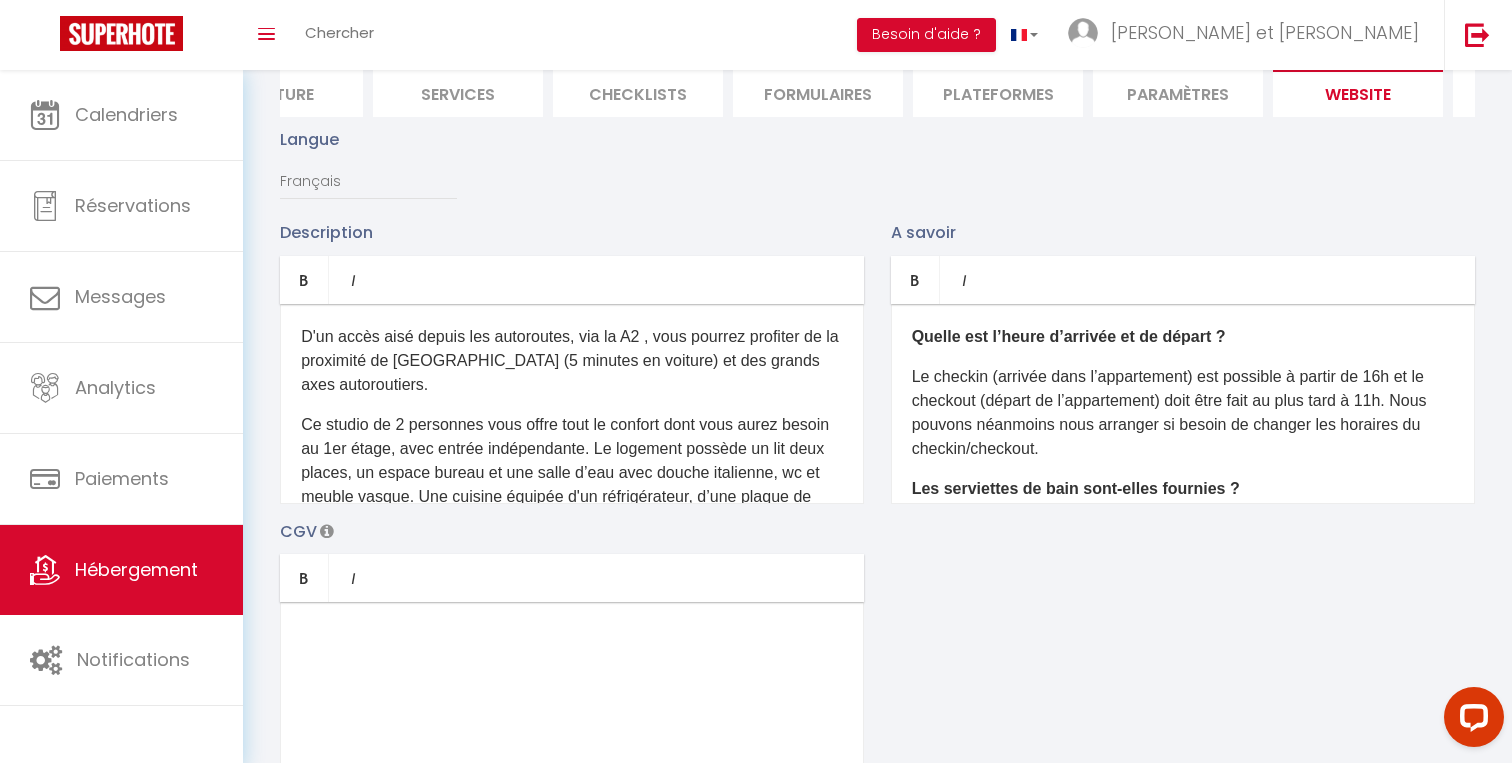 scroll, scrollTop: 87, scrollLeft: 0, axis: vertical 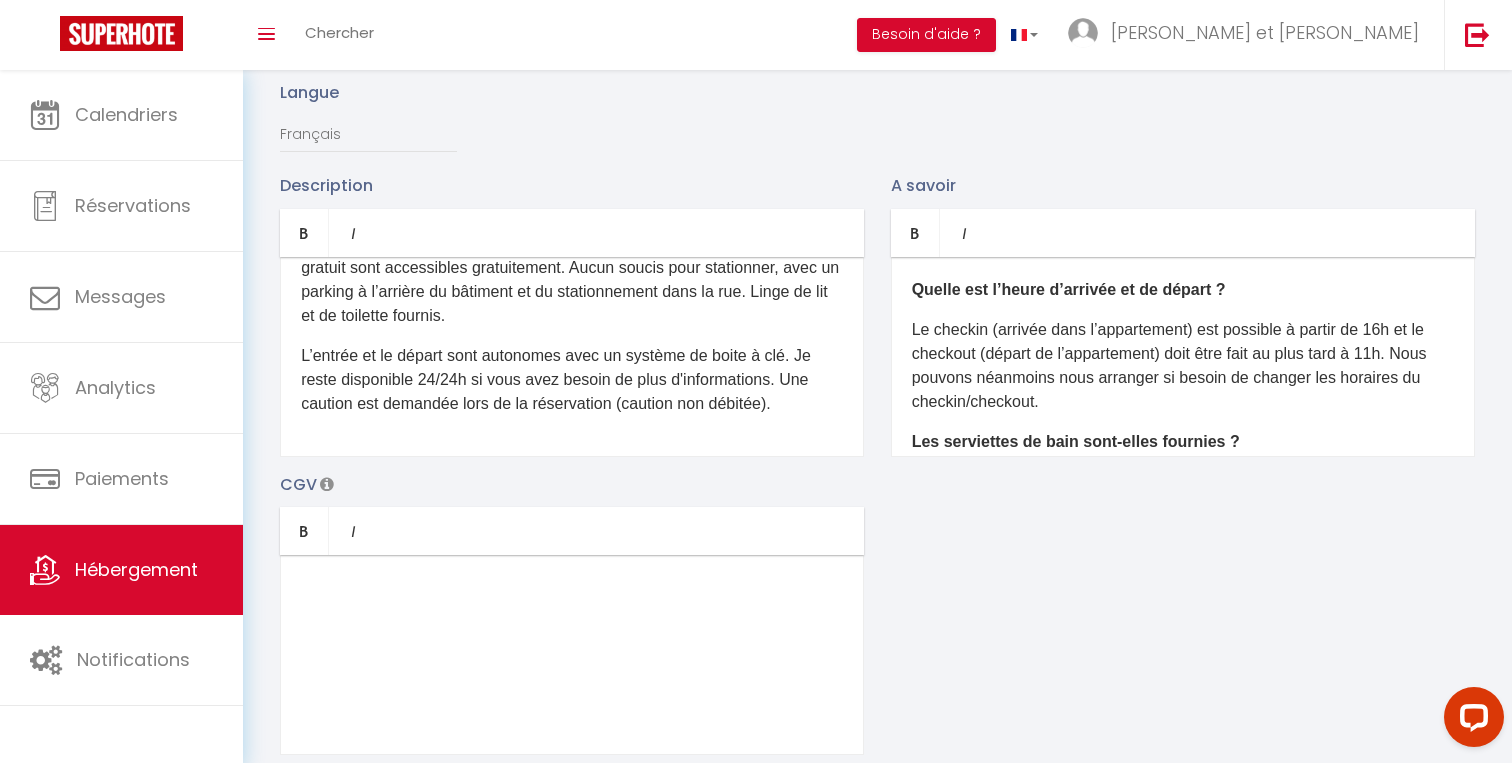 click at bounding box center [572, 655] 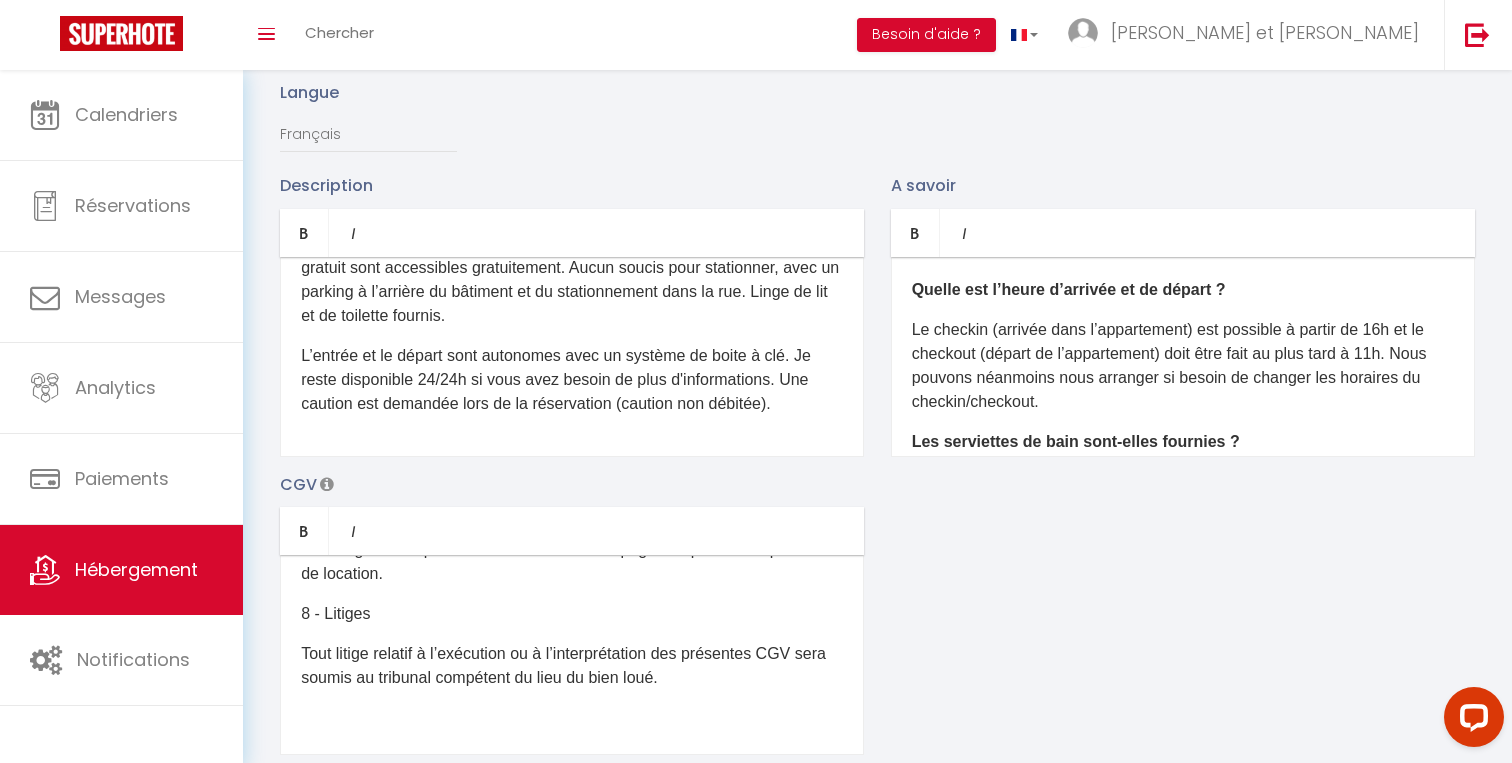 scroll, scrollTop: 798, scrollLeft: 0, axis: vertical 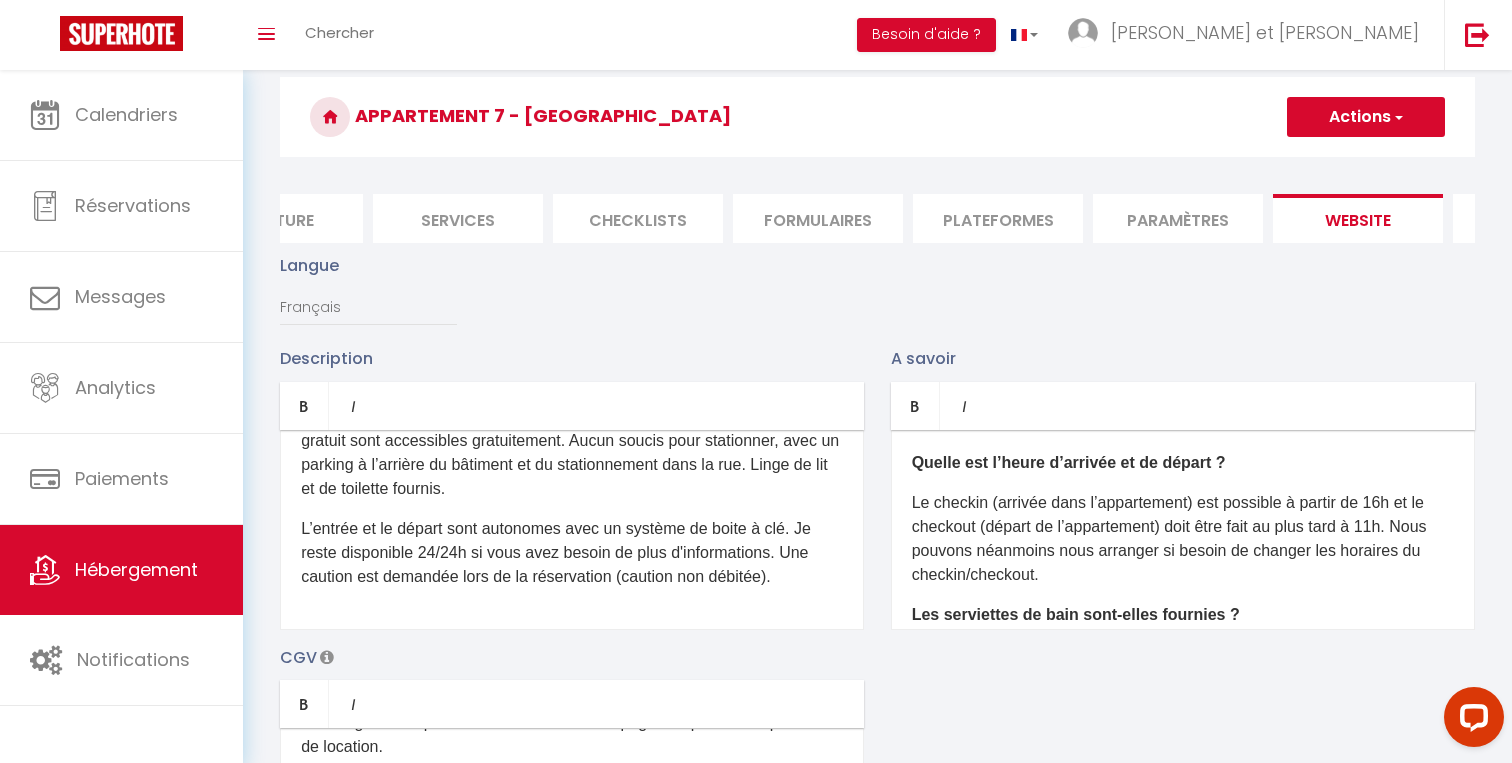 click on "Actions" at bounding box center [1366, 117] 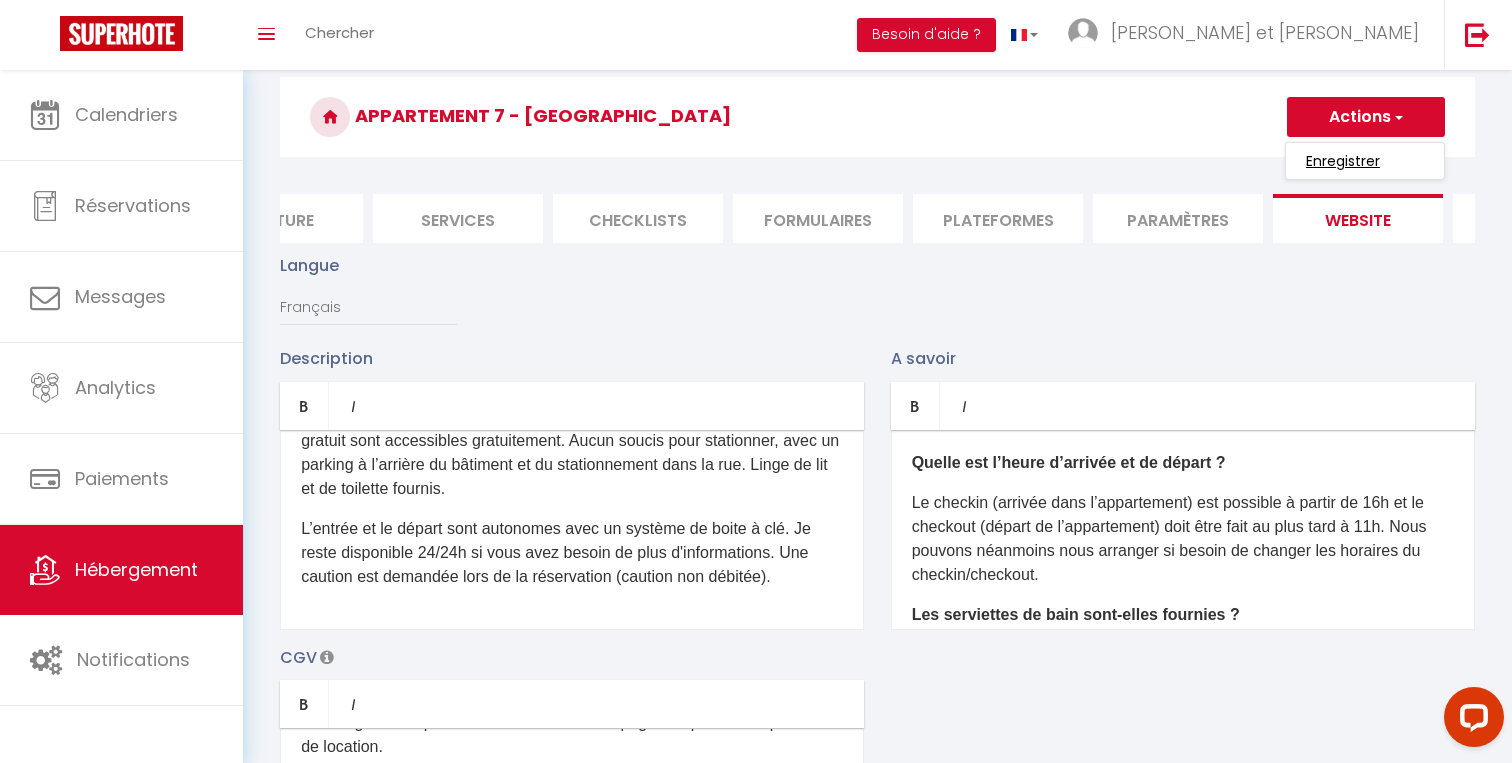 click on "Enregistrer" at bounding box center (1343, 161) 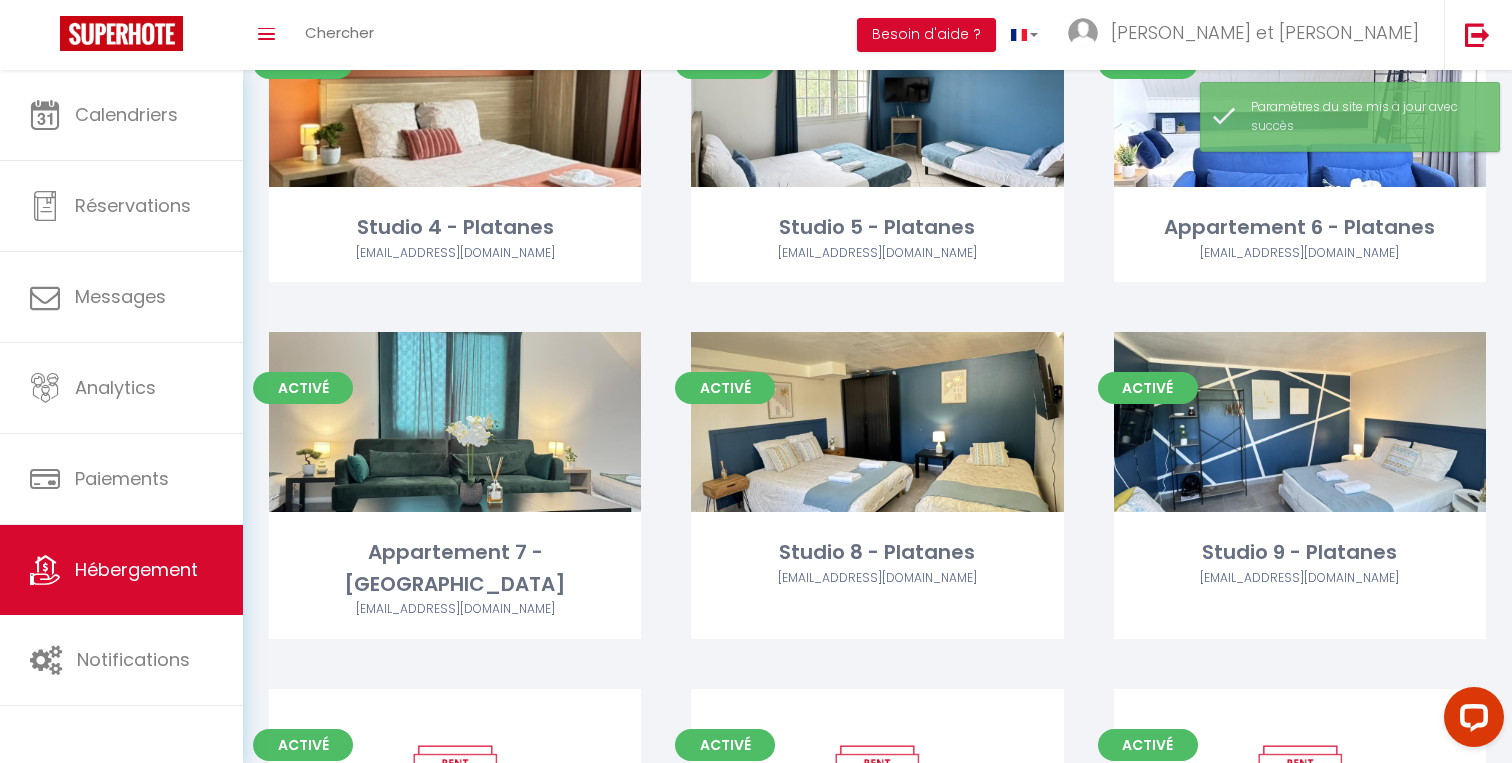 scroll, scrollTop: 955, scrollLeft: 0, axis: vertical 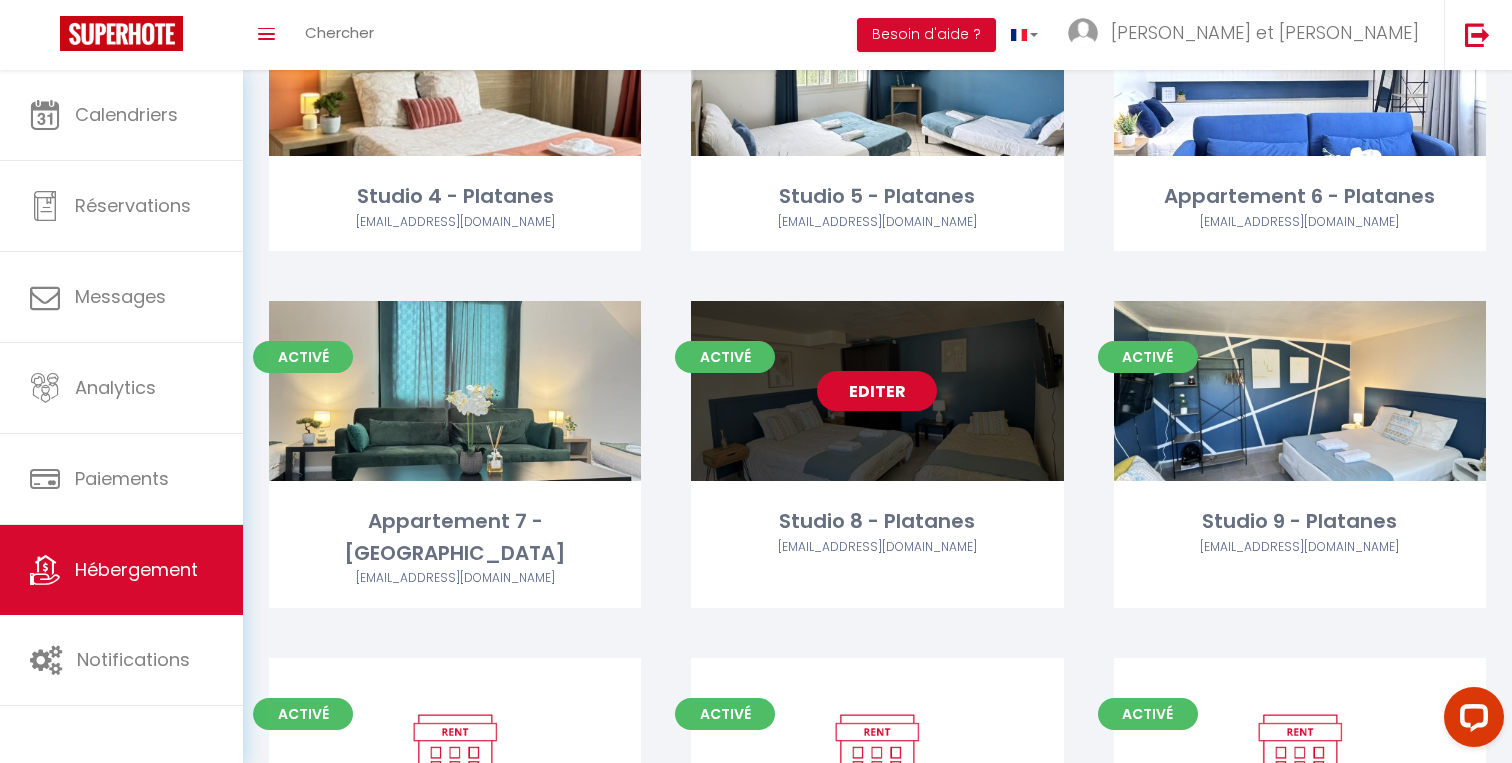 click on "Editer" at bounding box center [877, 391] 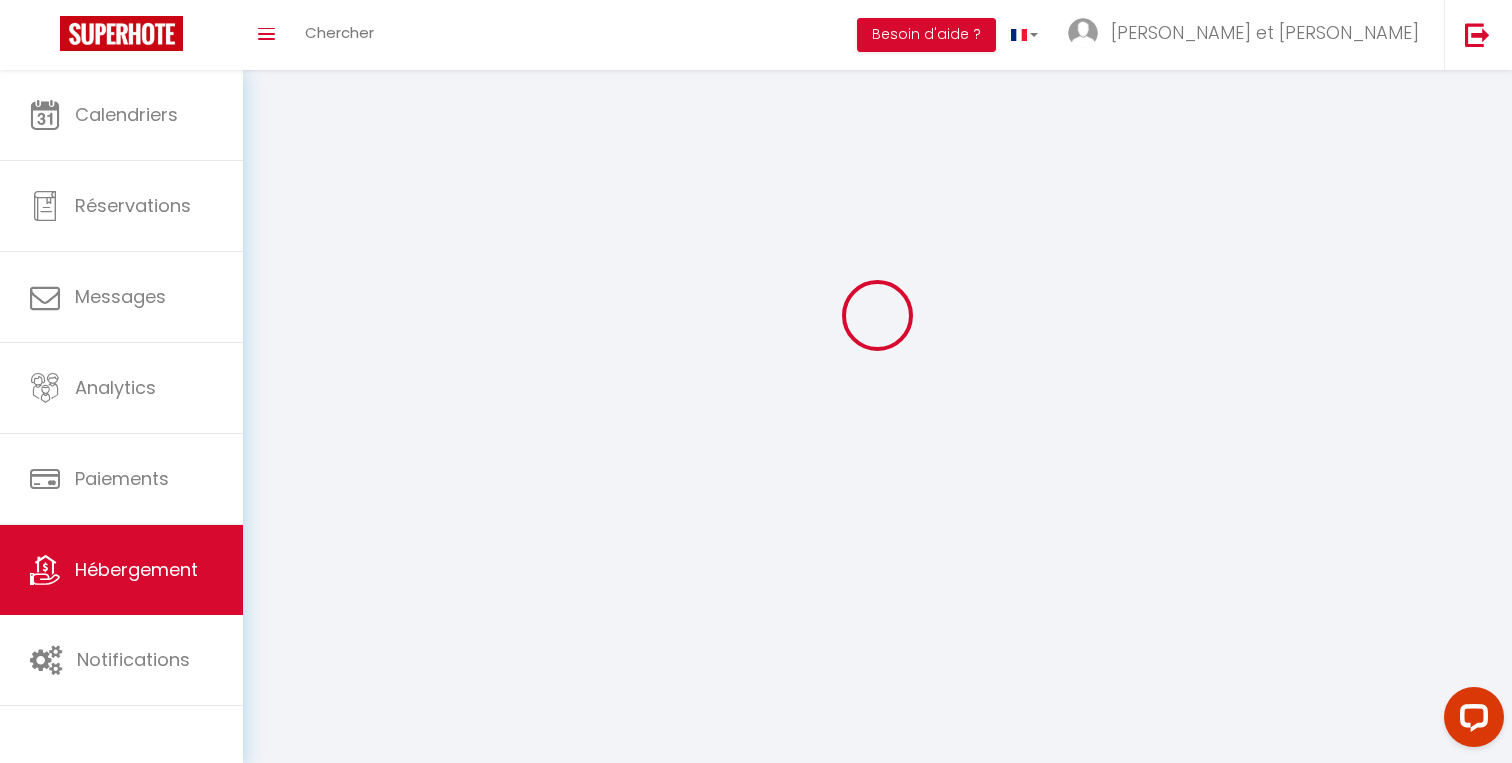 scroll, scrollTop: 0, scrollLeft: 0, axis: both 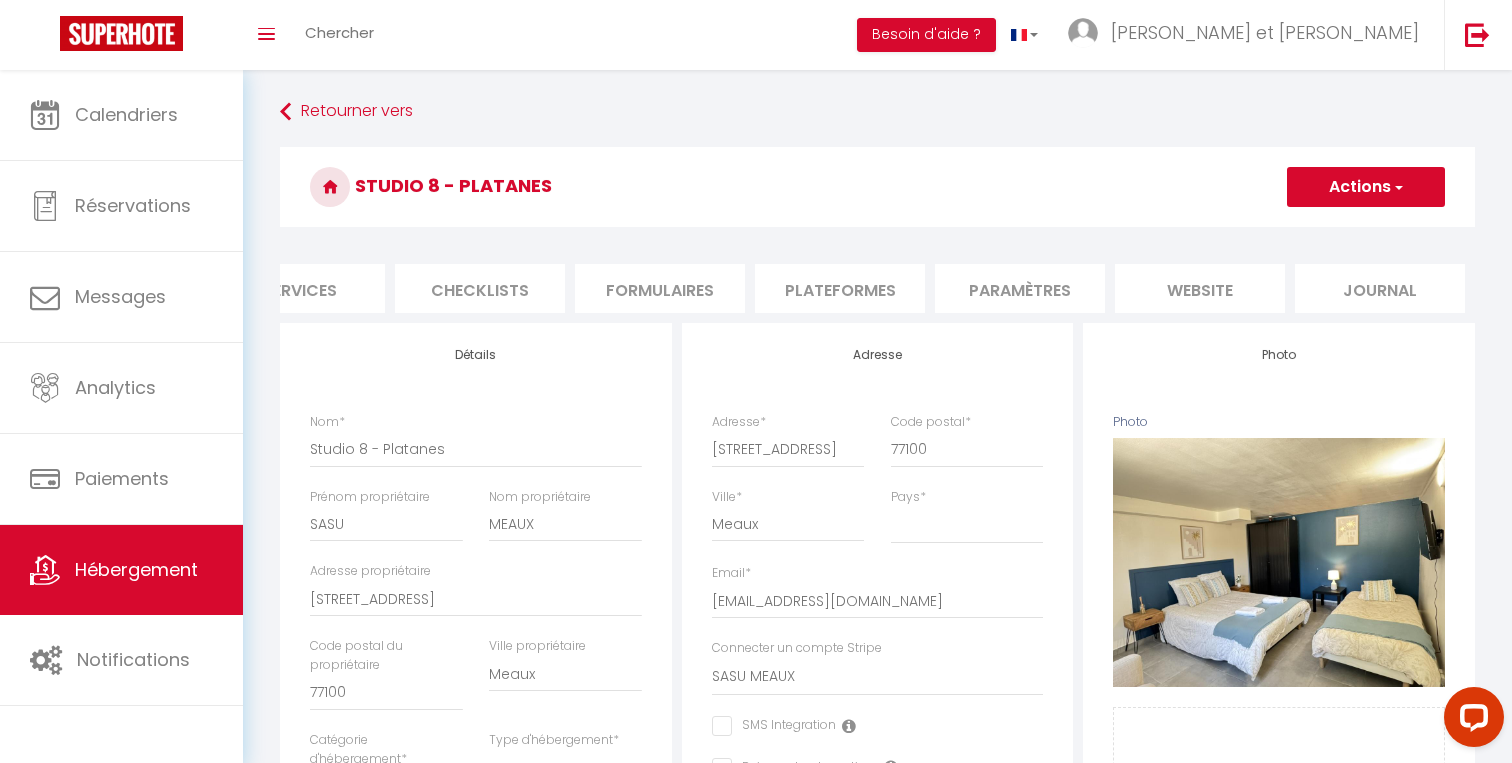 click on "website" at bounding box center [1200, 288] 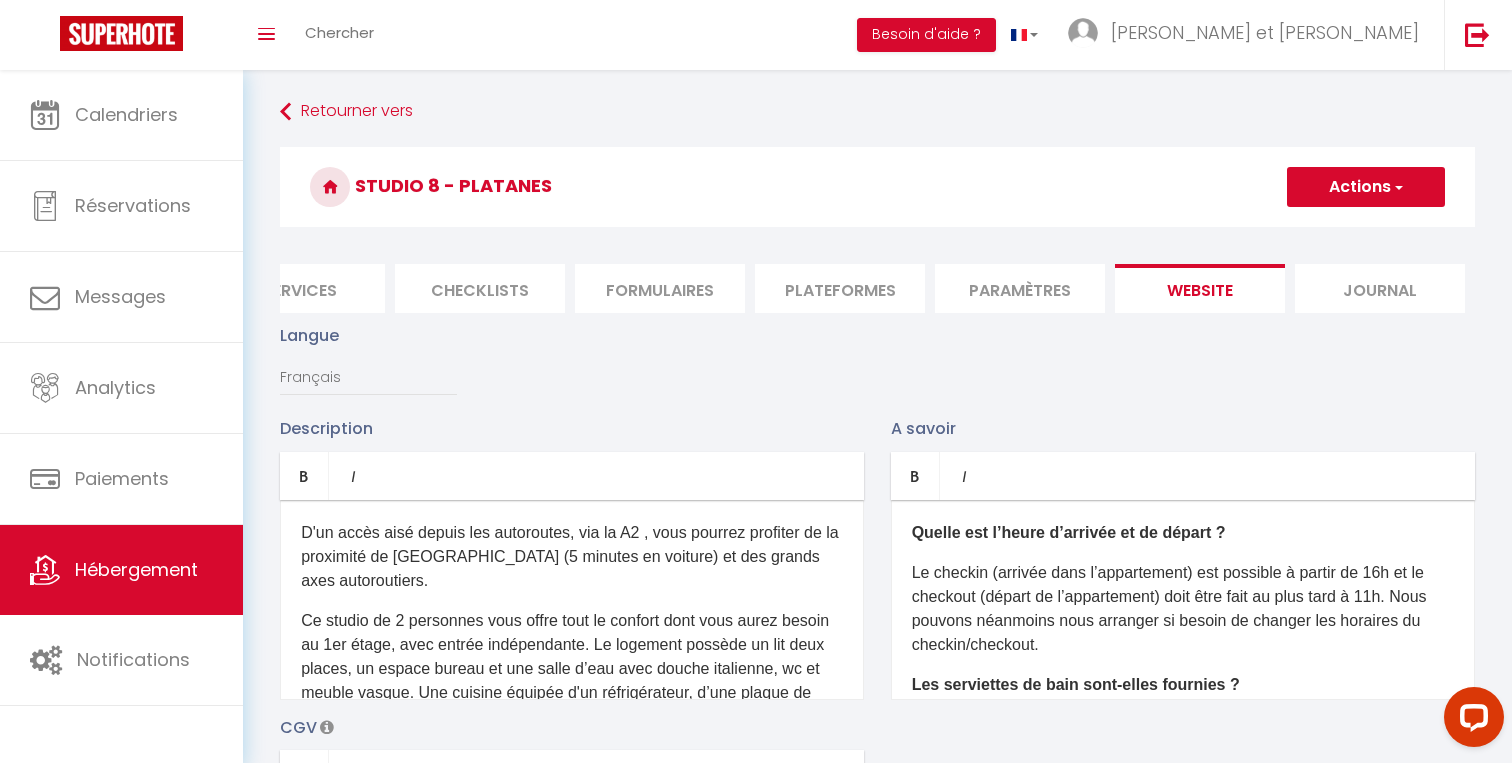 scroll, scrollTop: 254, scrollLeft: 0, axis: vertical 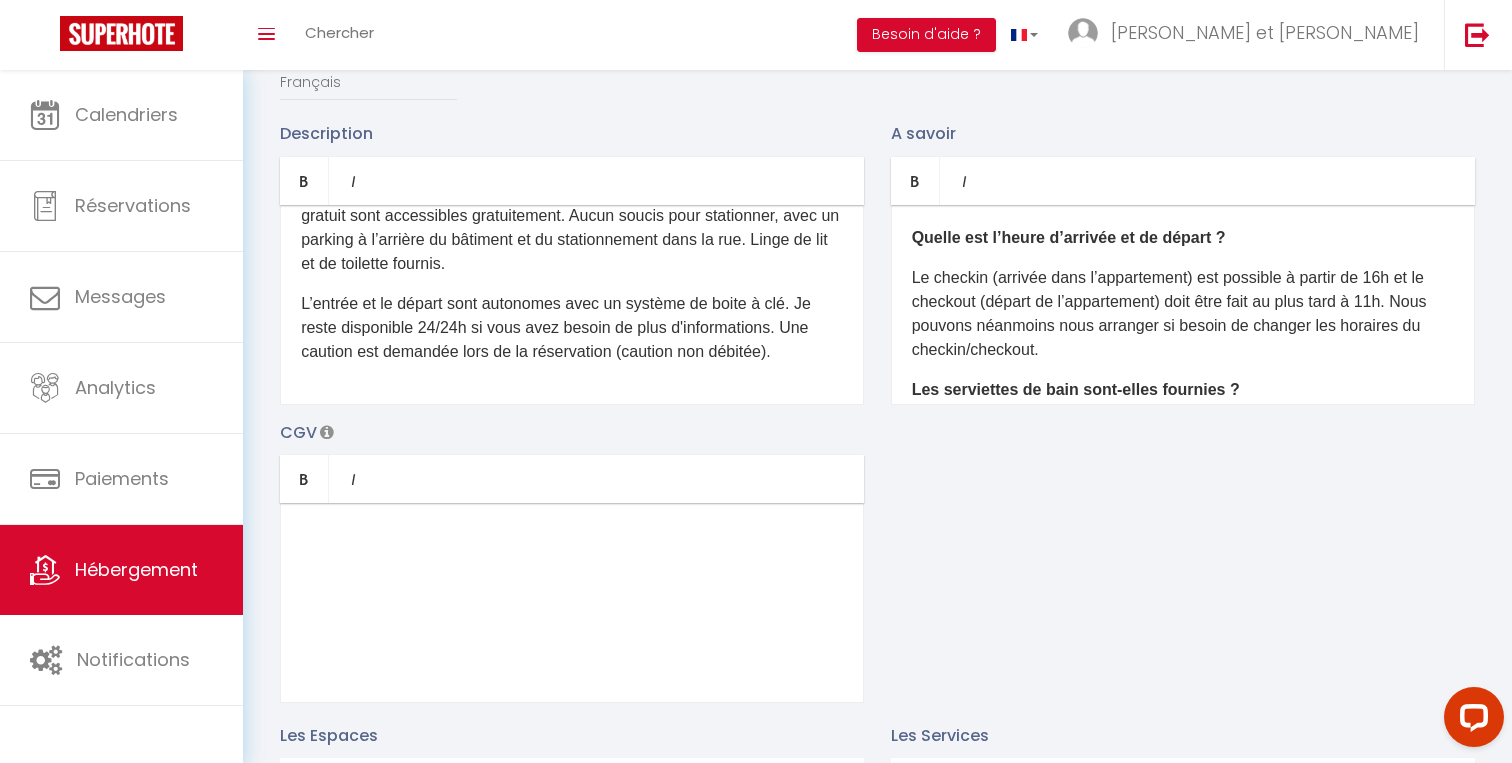 click at bounding box center (572, 603) 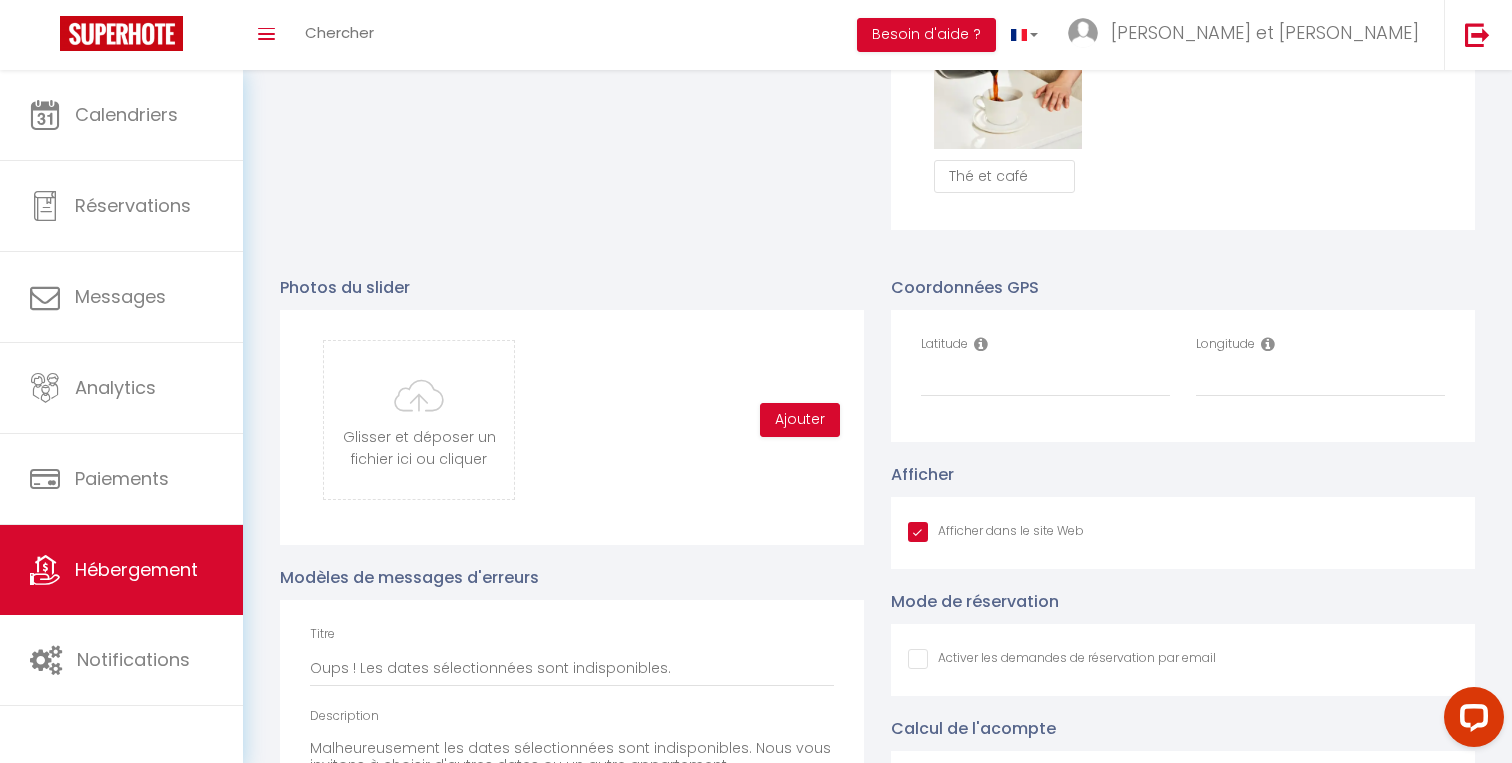 scroll, scrollTop: 1943, scrollLeft: 0, axis: vertical 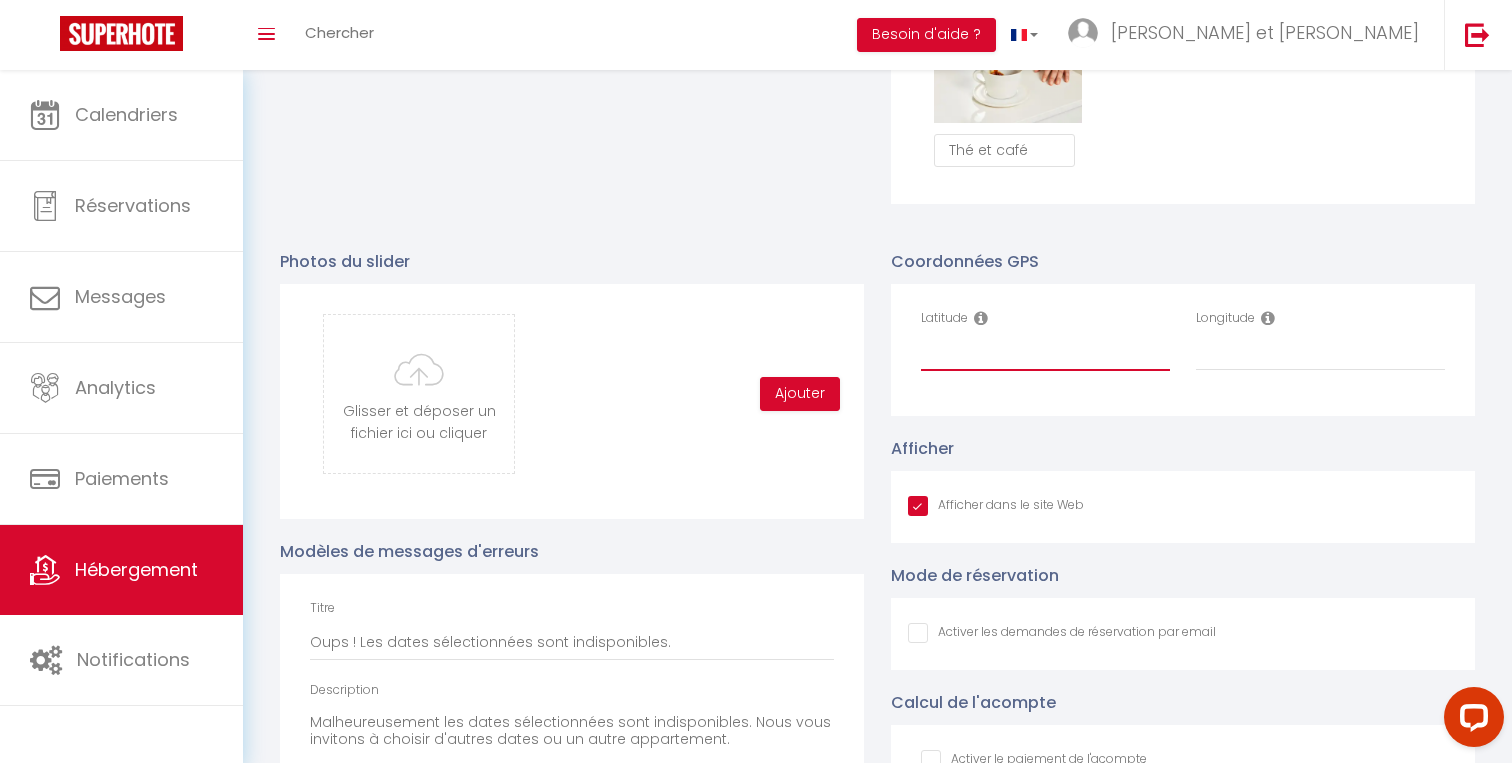 click on "Latitude" at bounding box center [1045, 353] 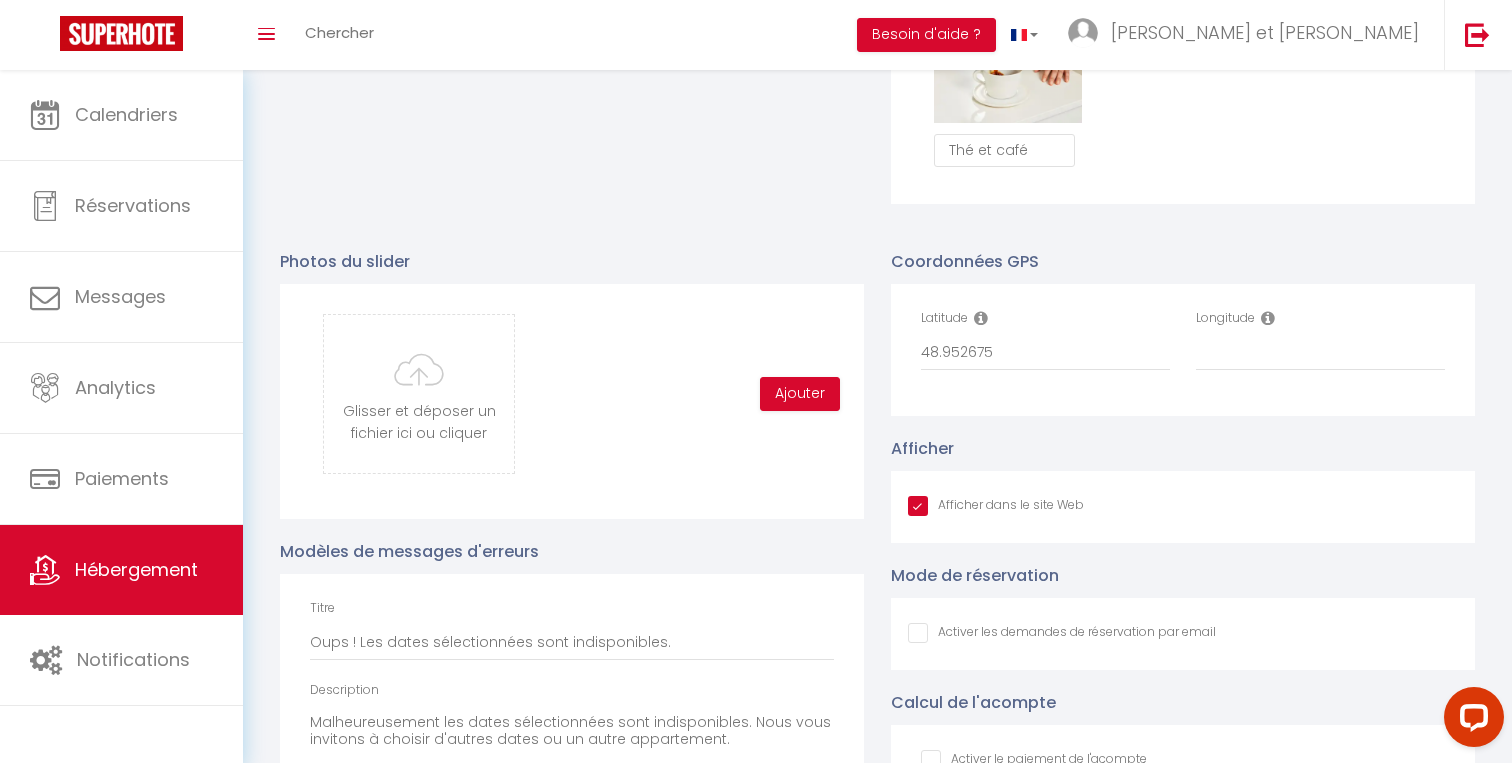 click on "Longitude" at bounding box center [1320, 350] 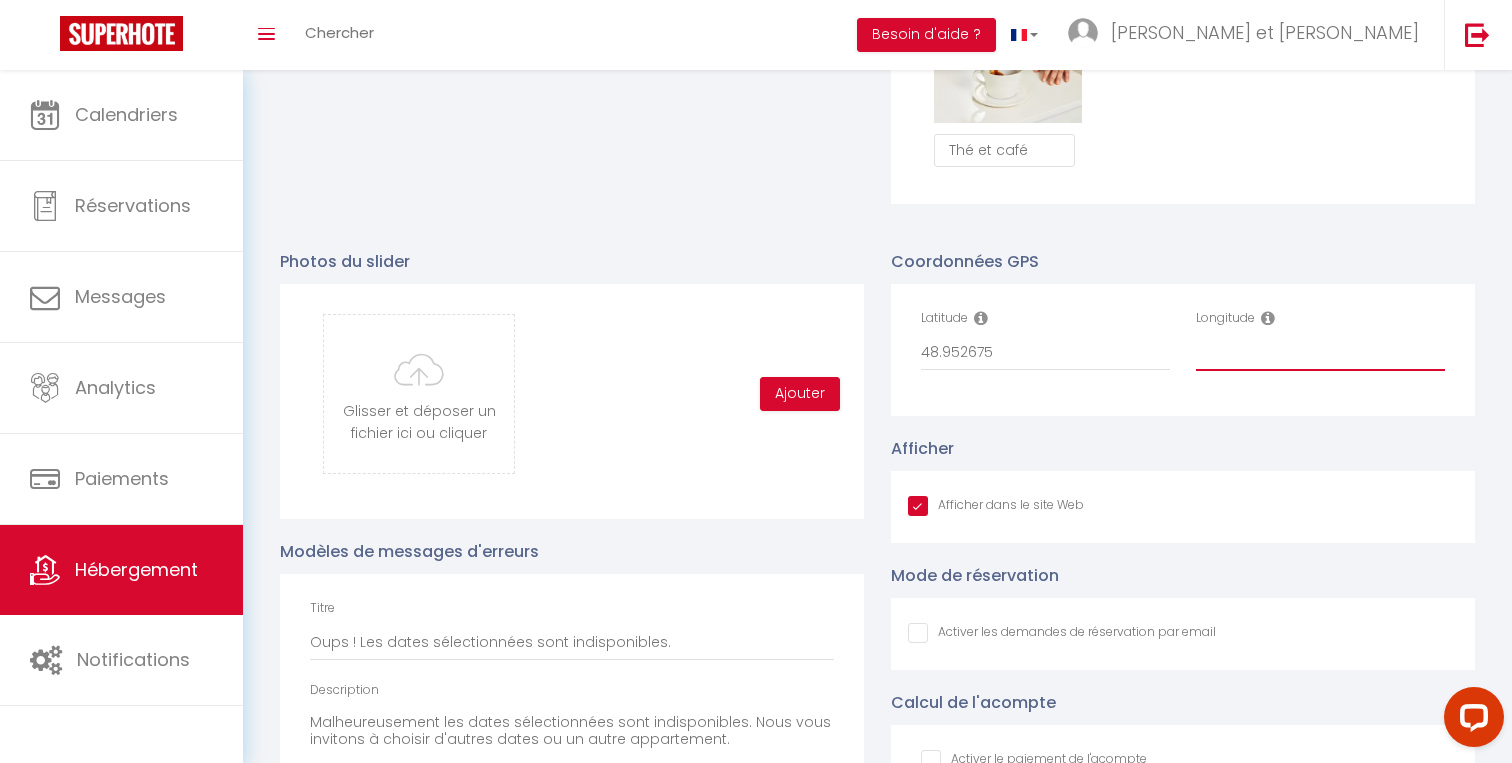 click on "Longitude" at bounding box center [1320, 353] 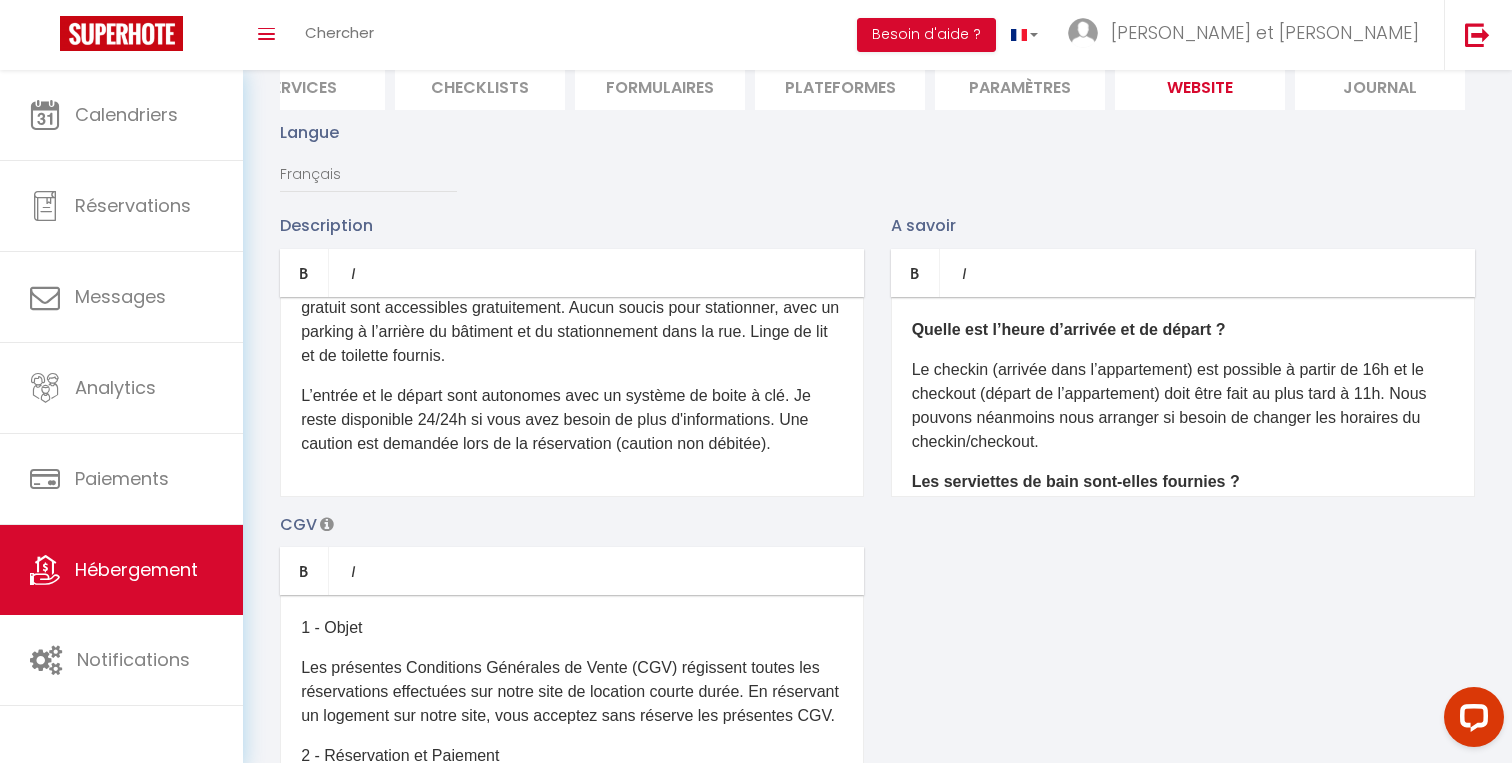 scroll, scrollTop: 0, scrollLeft: 0, axis: both 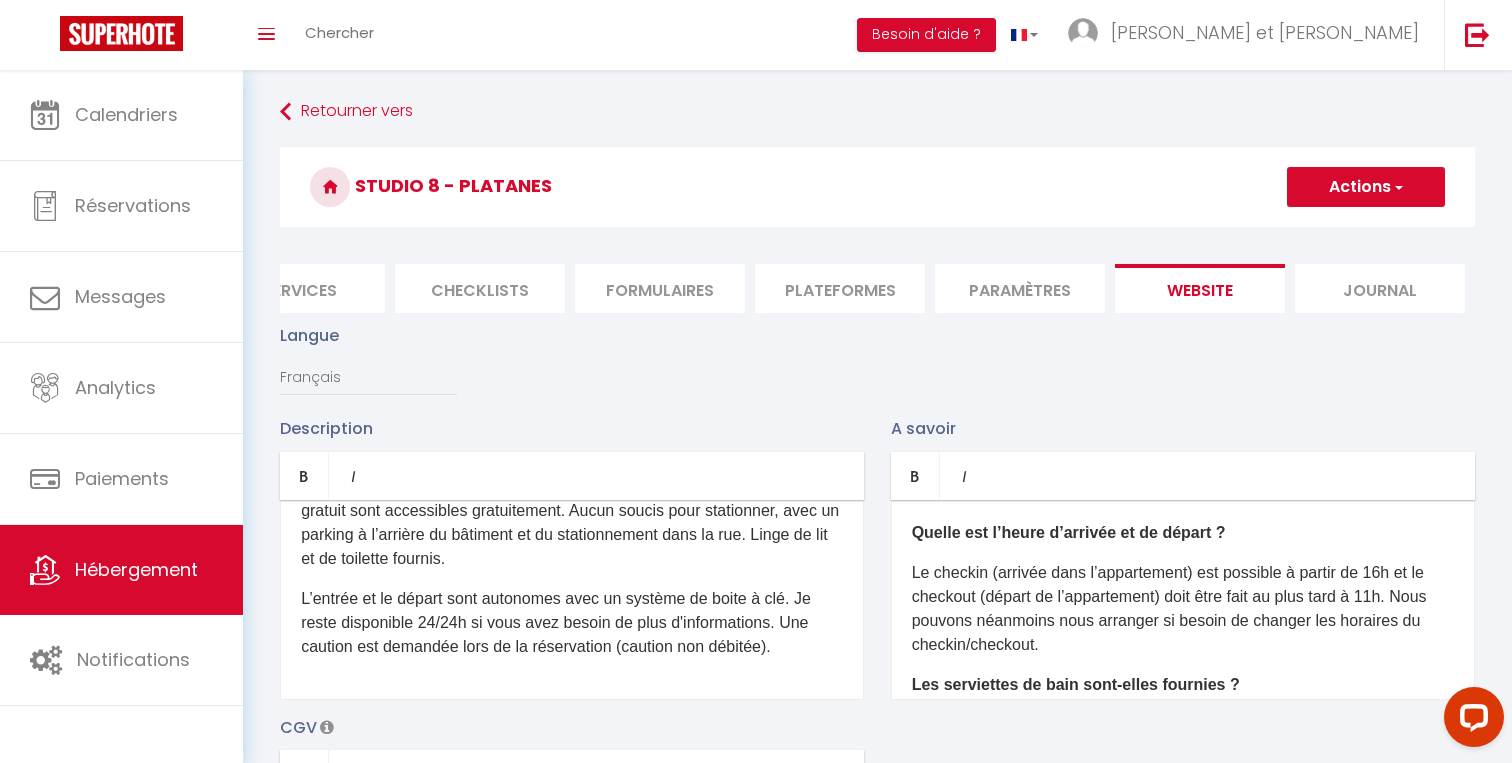 click at bounding box center [1397, 187] 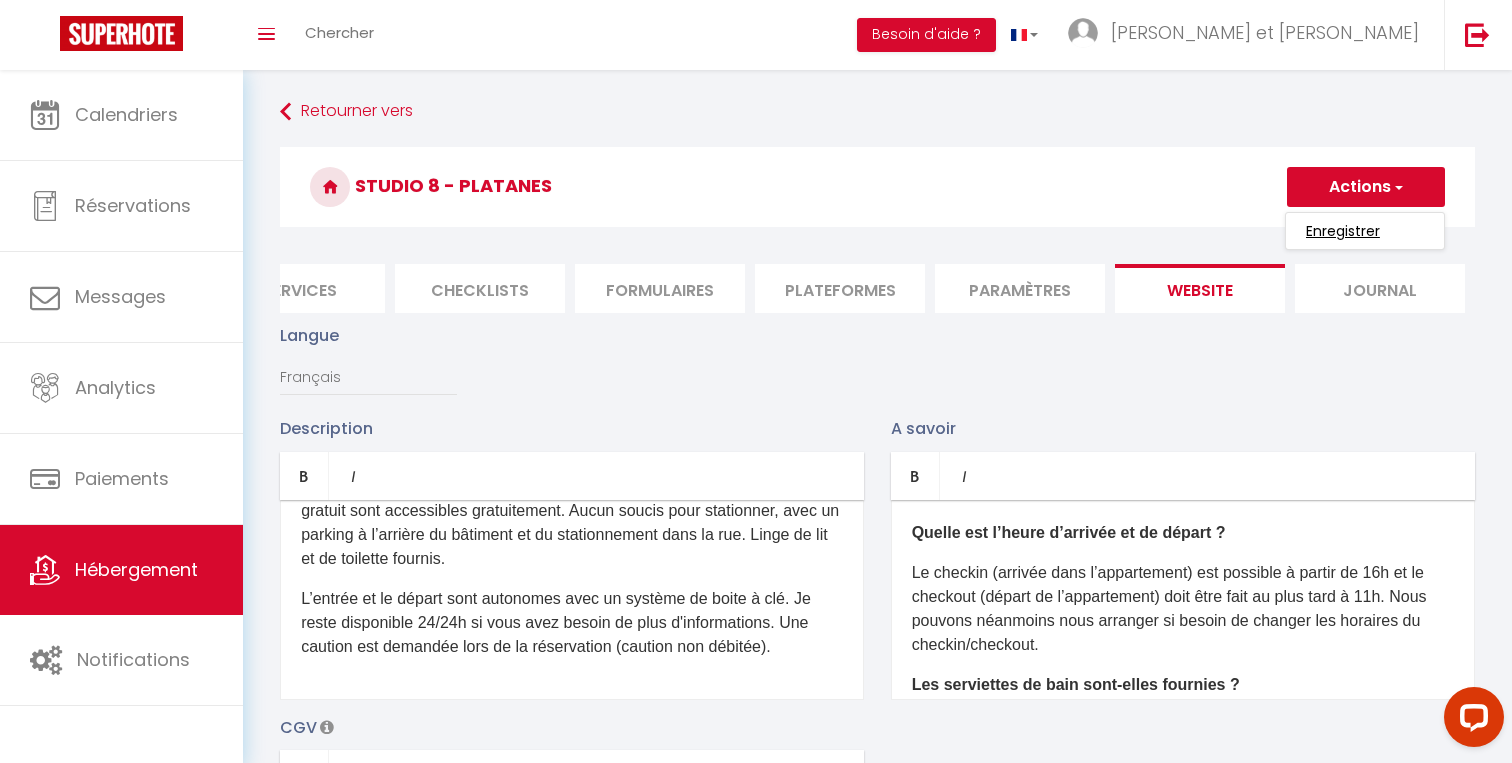 click on "Enregistrer" at bounding box center (1343, 231) 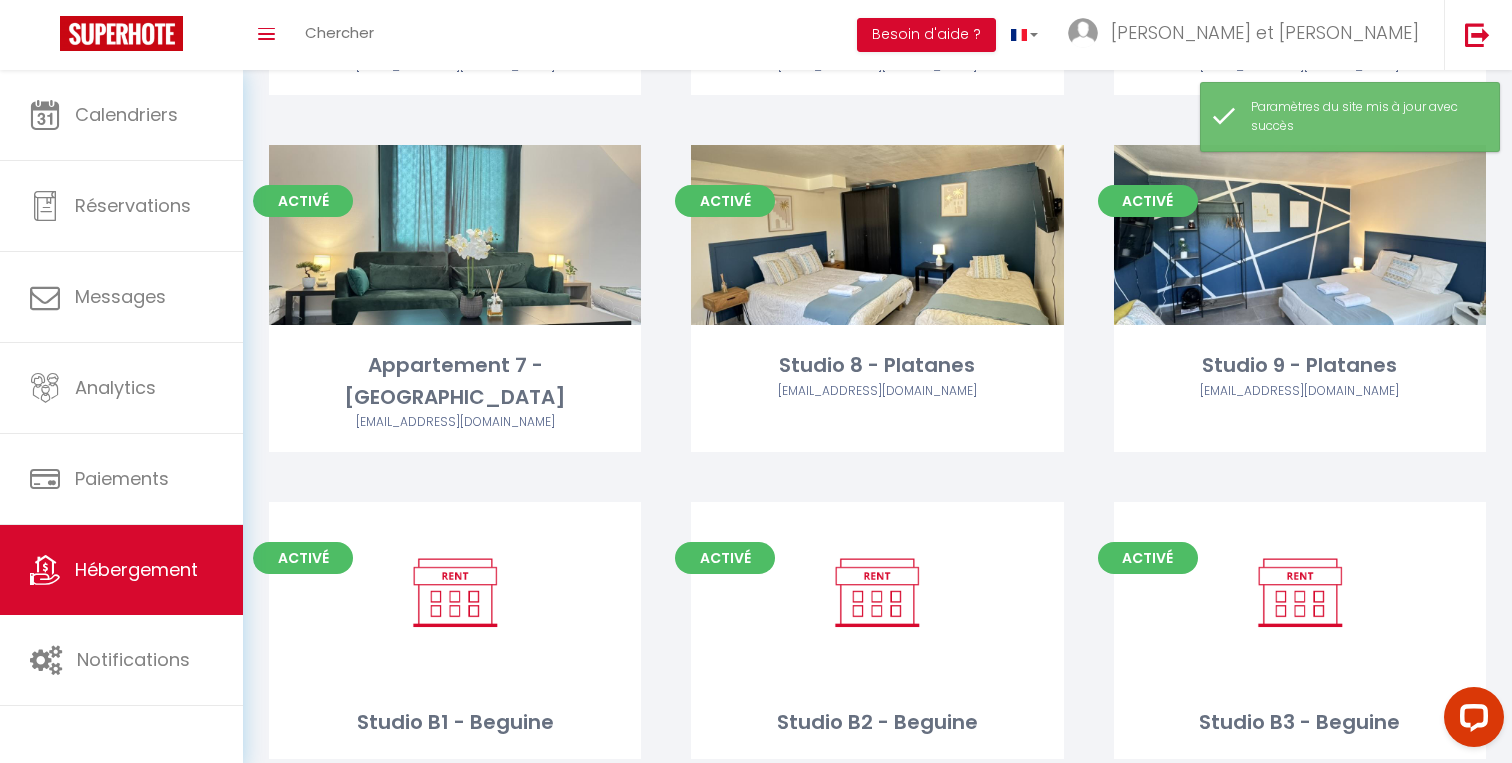 scroll, scrollTop: 1143, scrollLeft: 0, axis: vertical 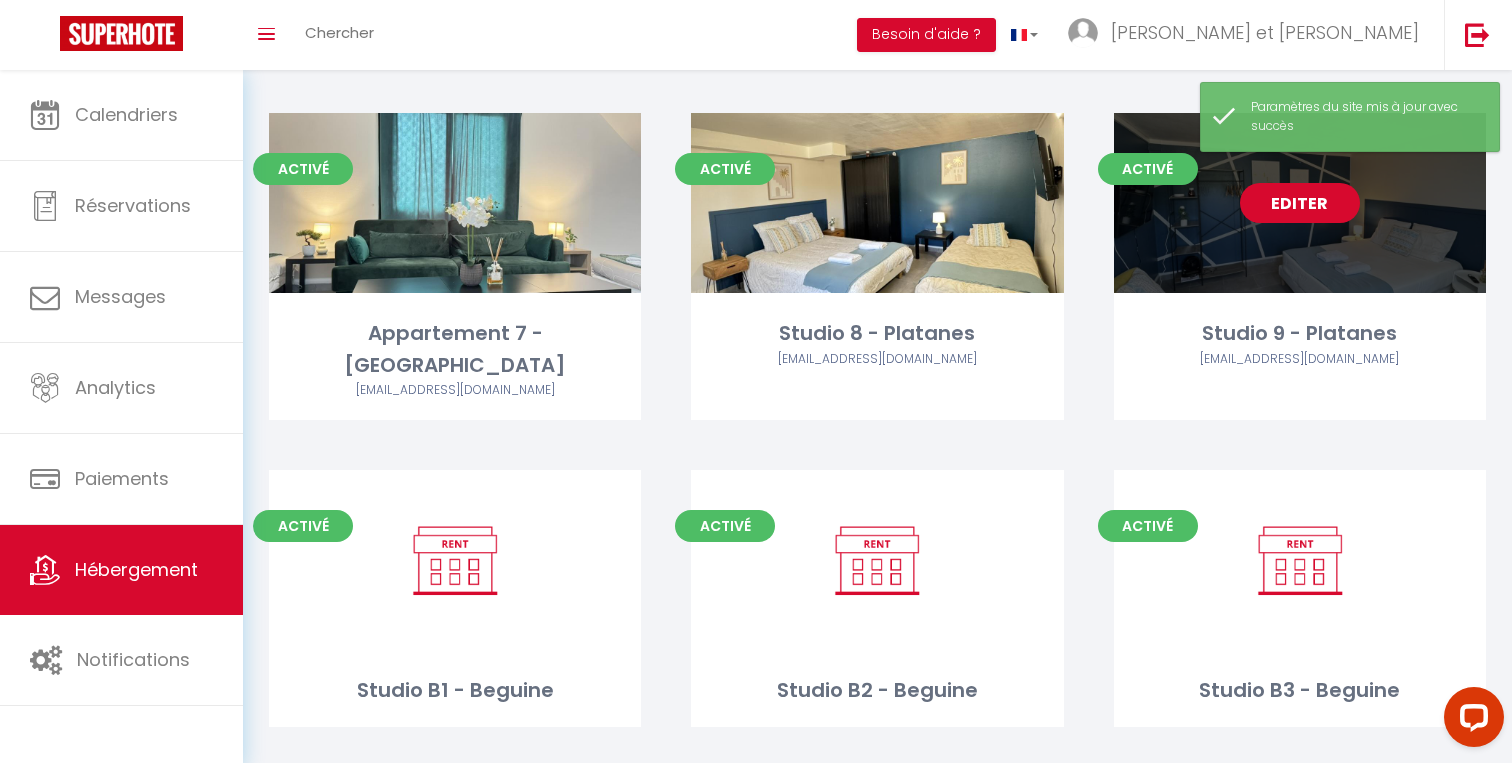click on "Editer" at bounding box center [1300, 203] 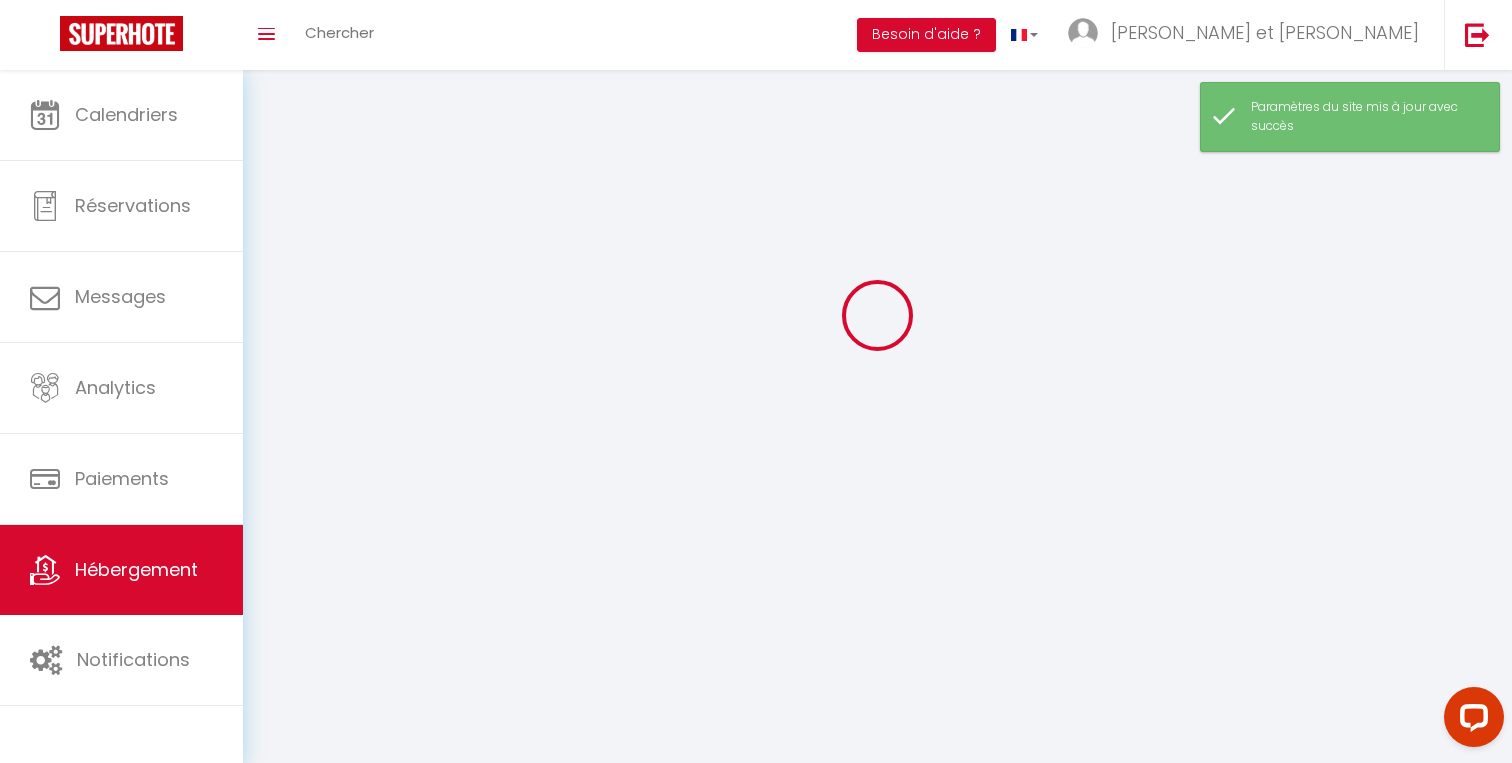 scroll, scrollTop: 0, scrollLeft: 0, axis: both 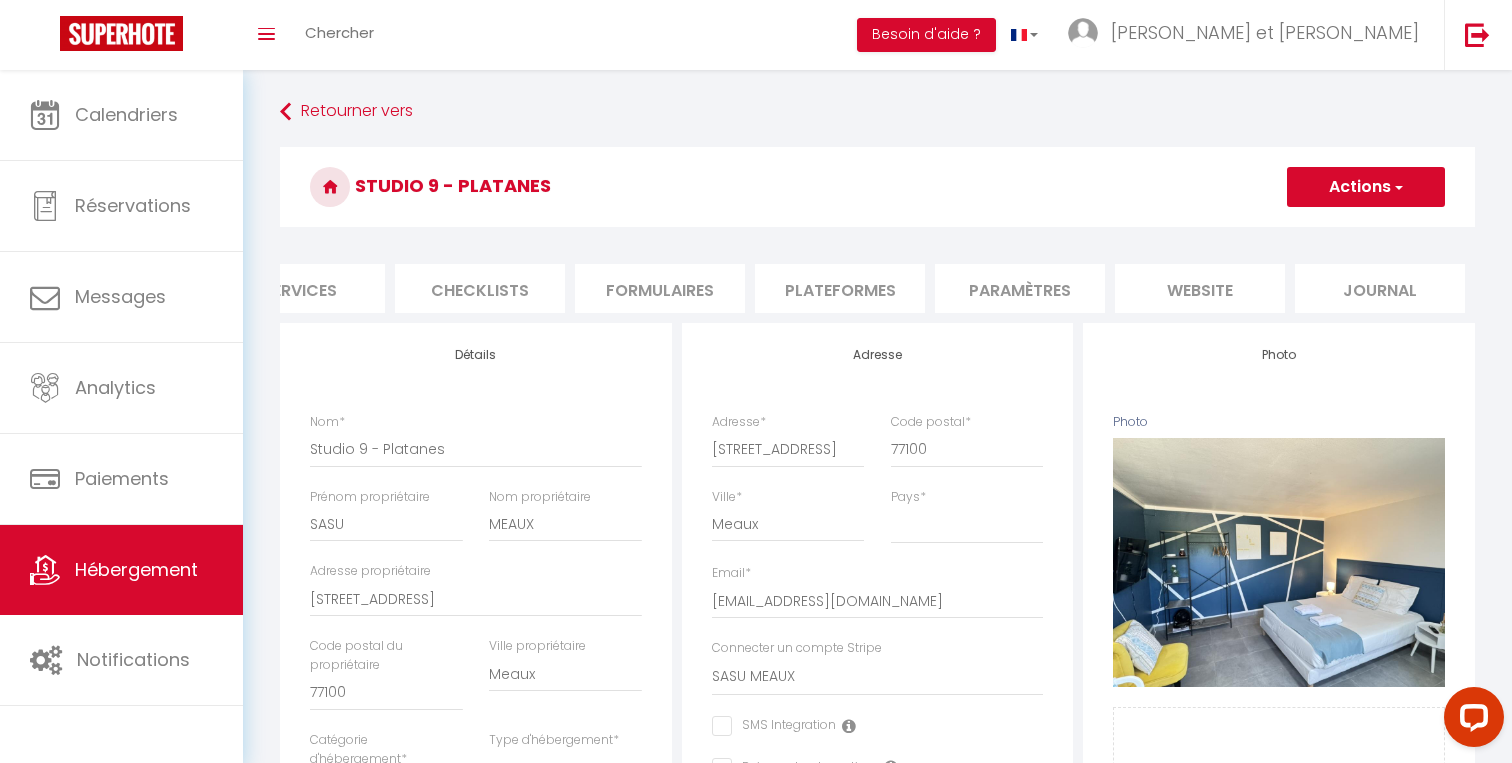 click on "website" at bounding box center (1200, 288) 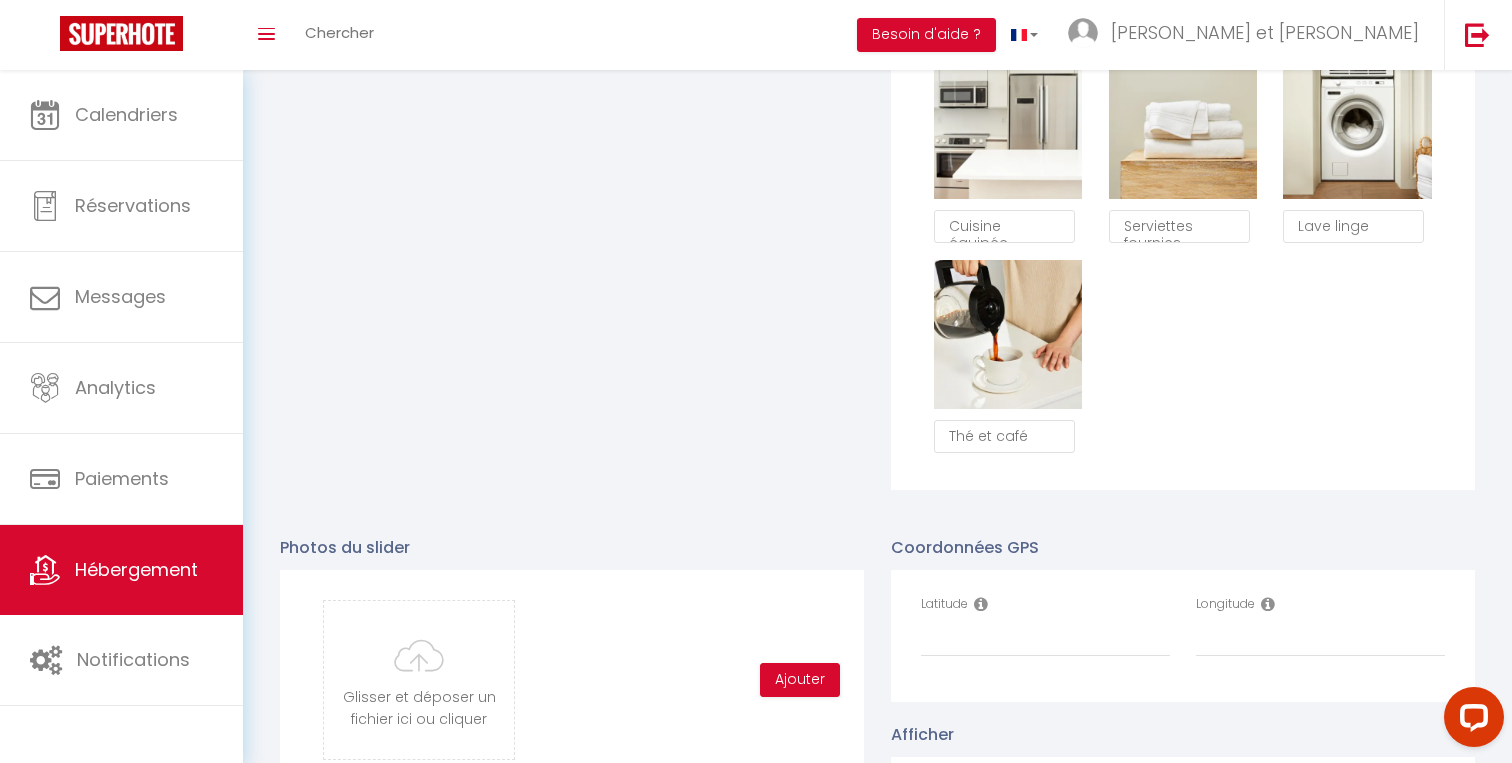 scroll, scrollTop: 1763, scrollLeft: 0, axis: vertical 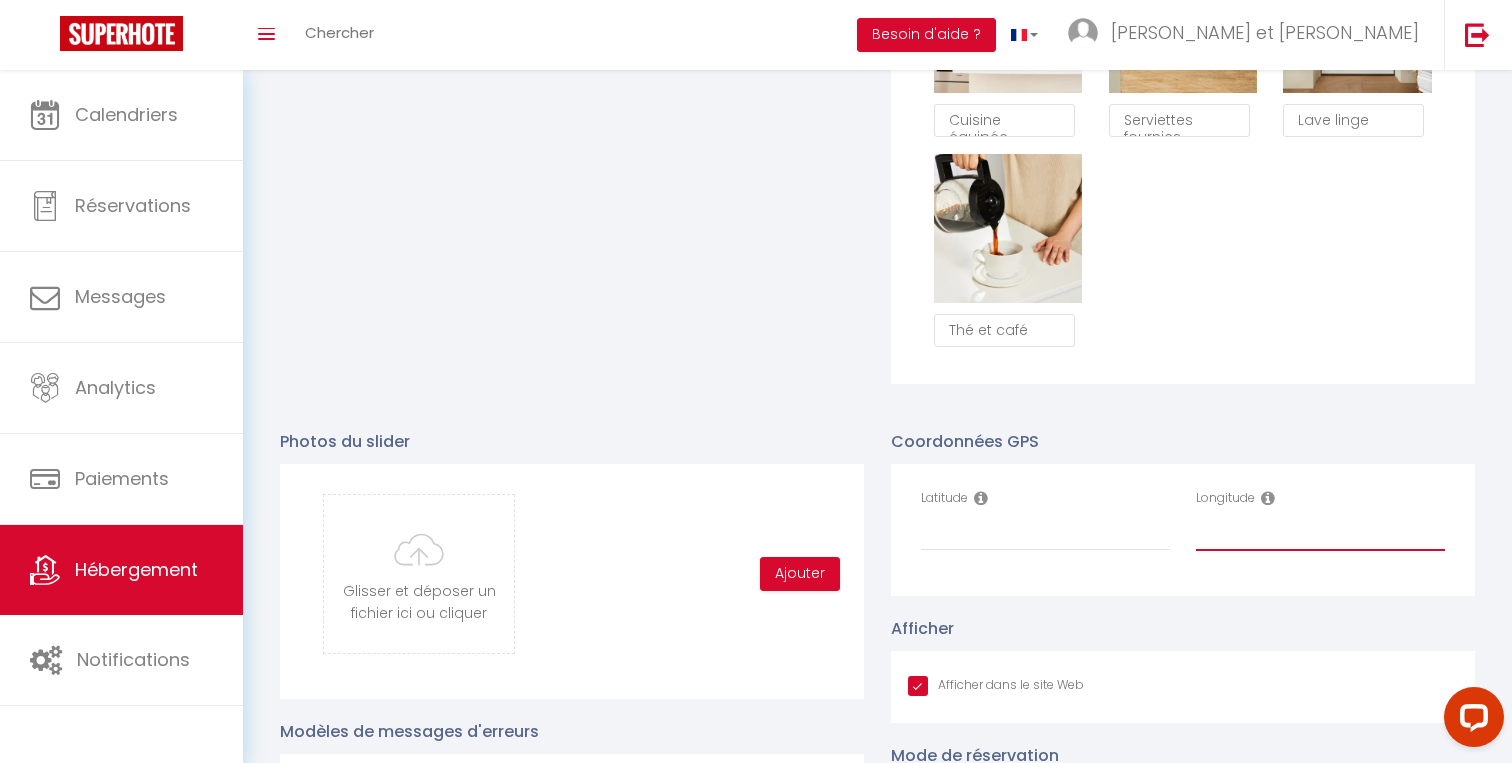click on "Longitude" at bounding box center [1320, 533] 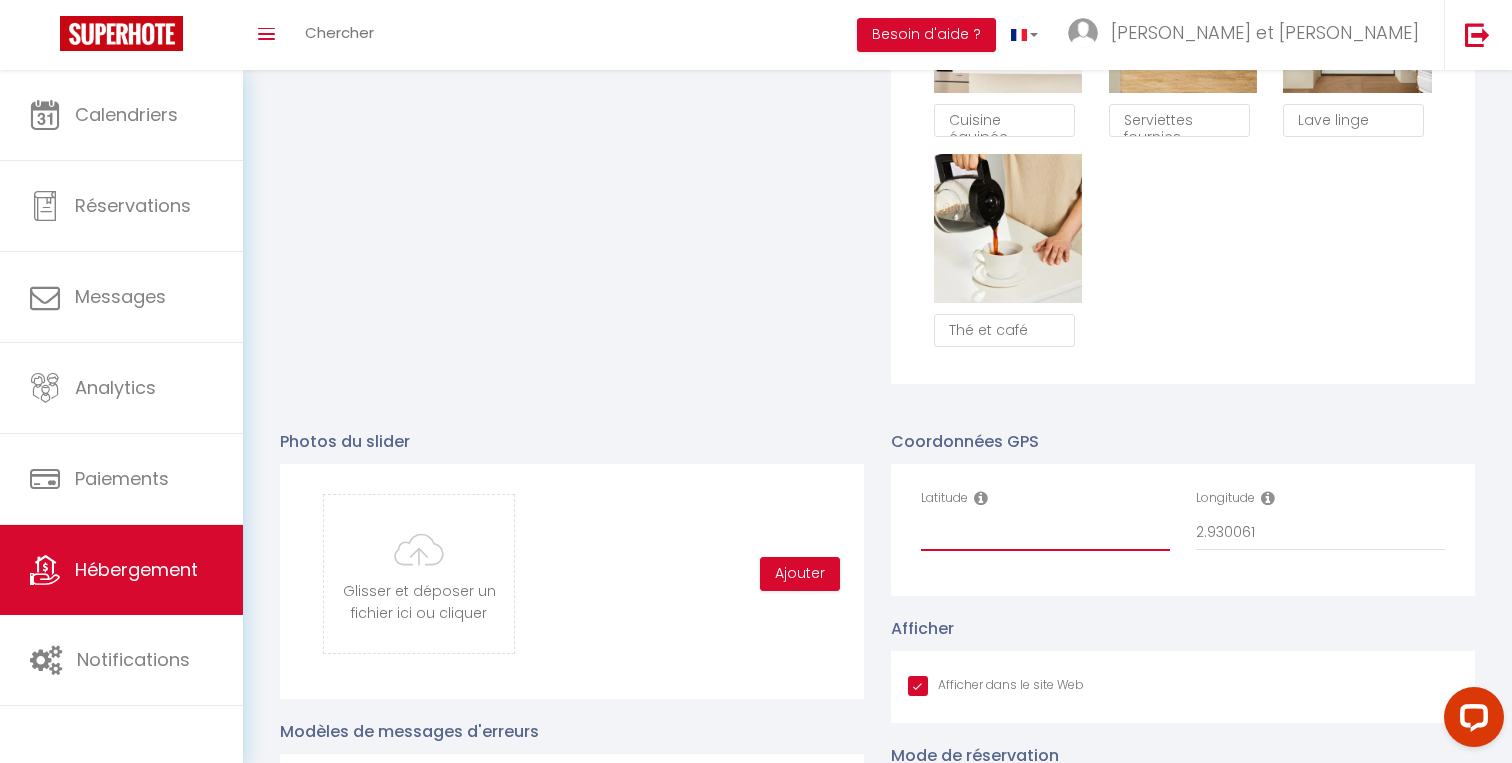 click on "Latitude" at bounding box center (1045, 533) 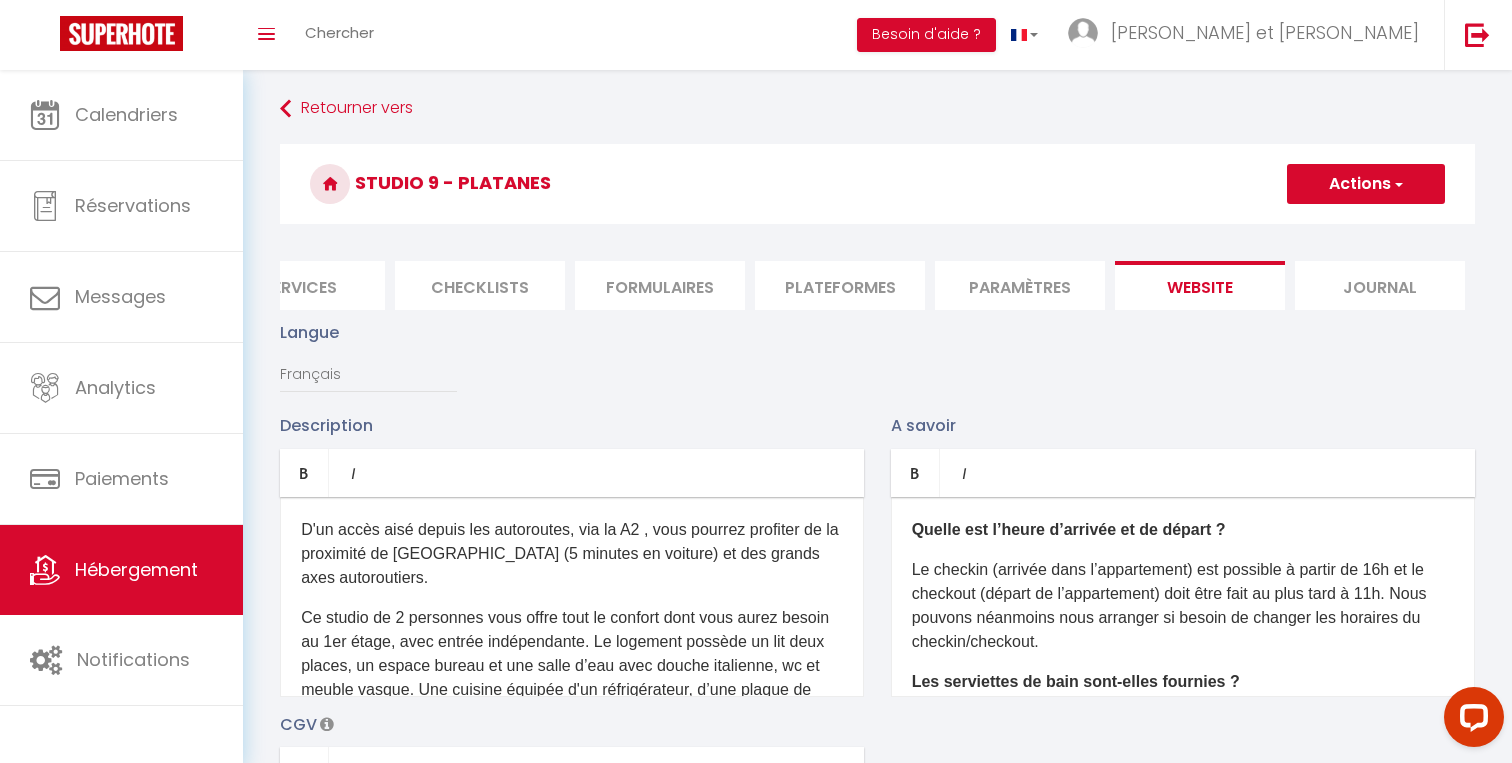 scroll, scrollTop: 0, scrollLeft: 0, axis: both 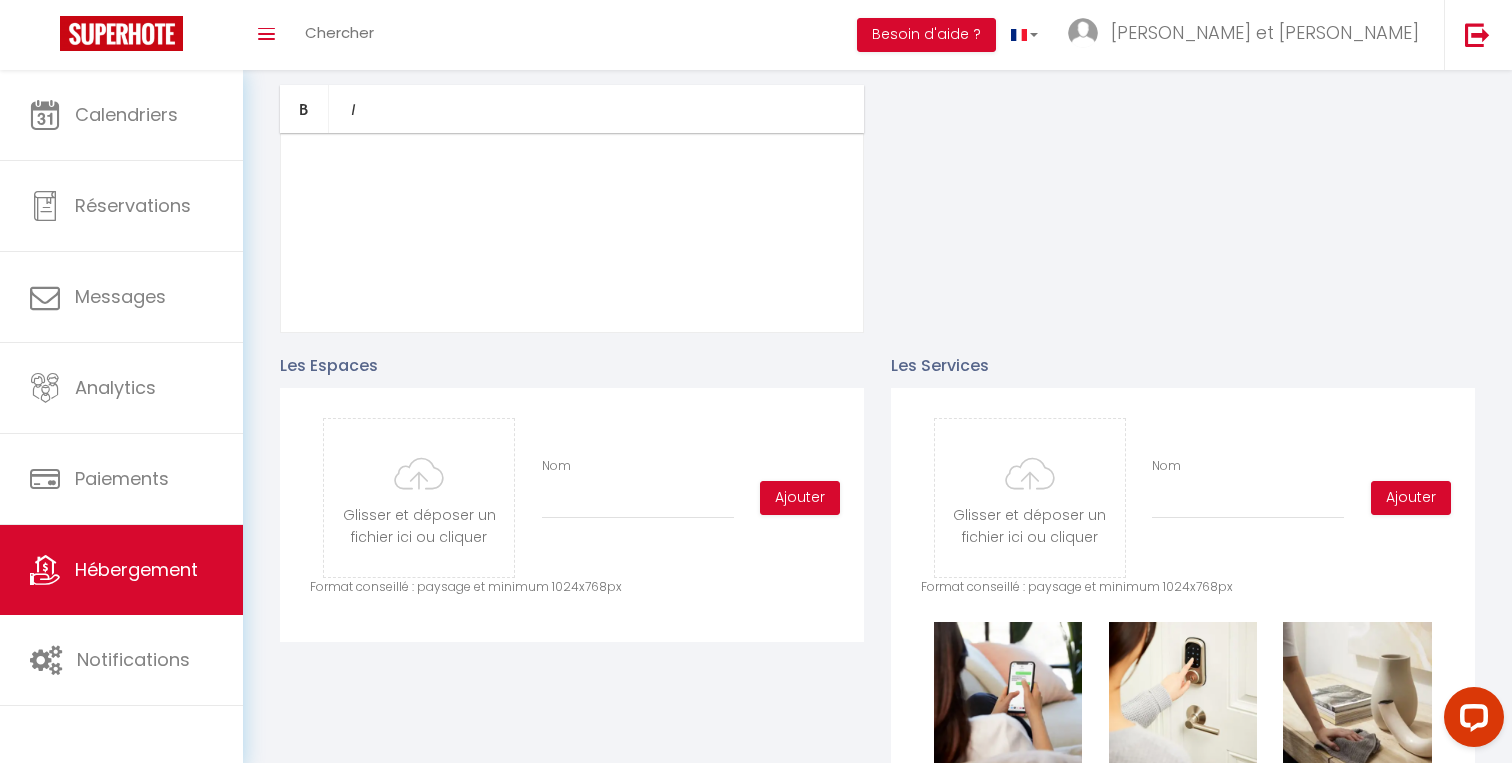 click at bounding box center [572, 233] 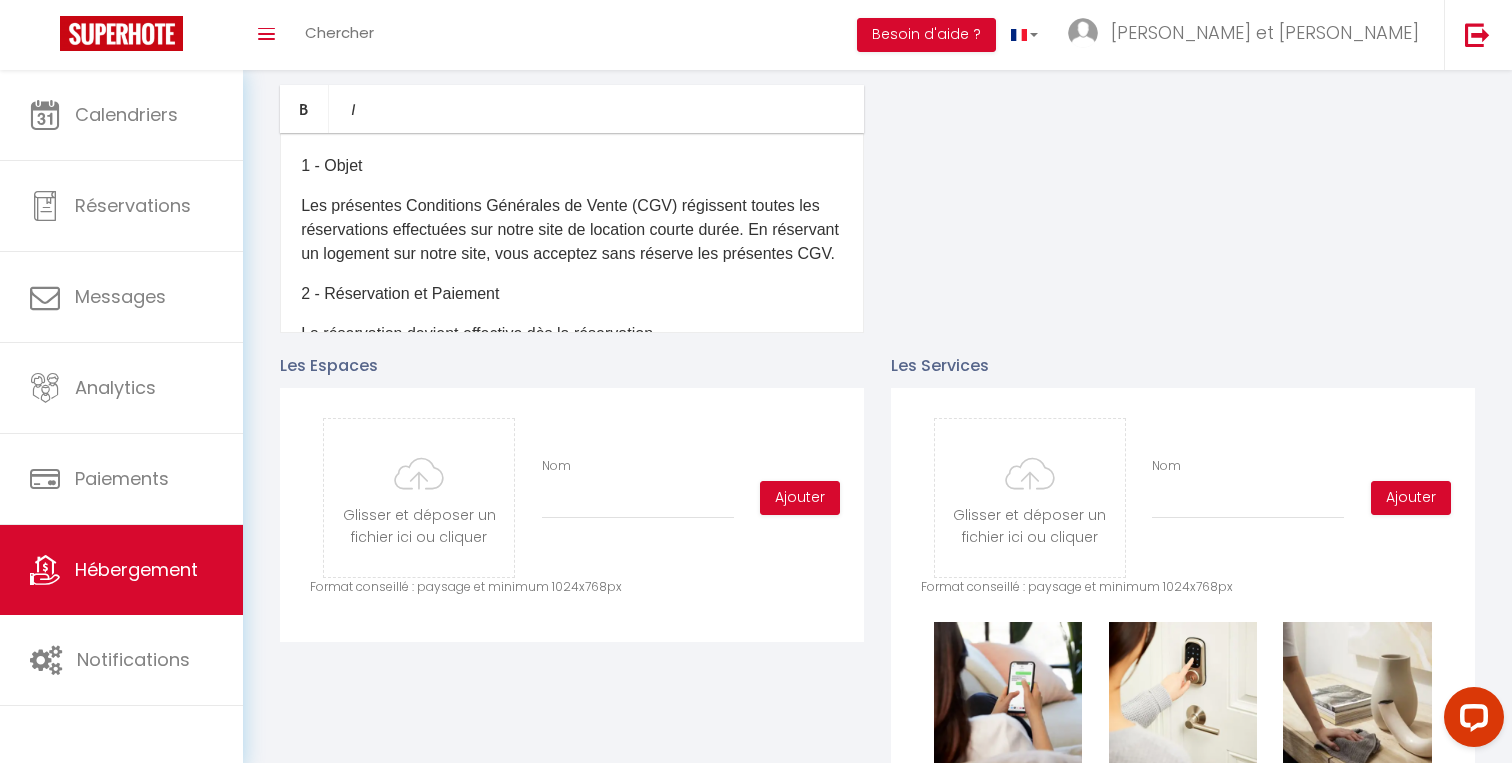 scroll, scrollTop: 0, scrollLeft: 0, axis: both 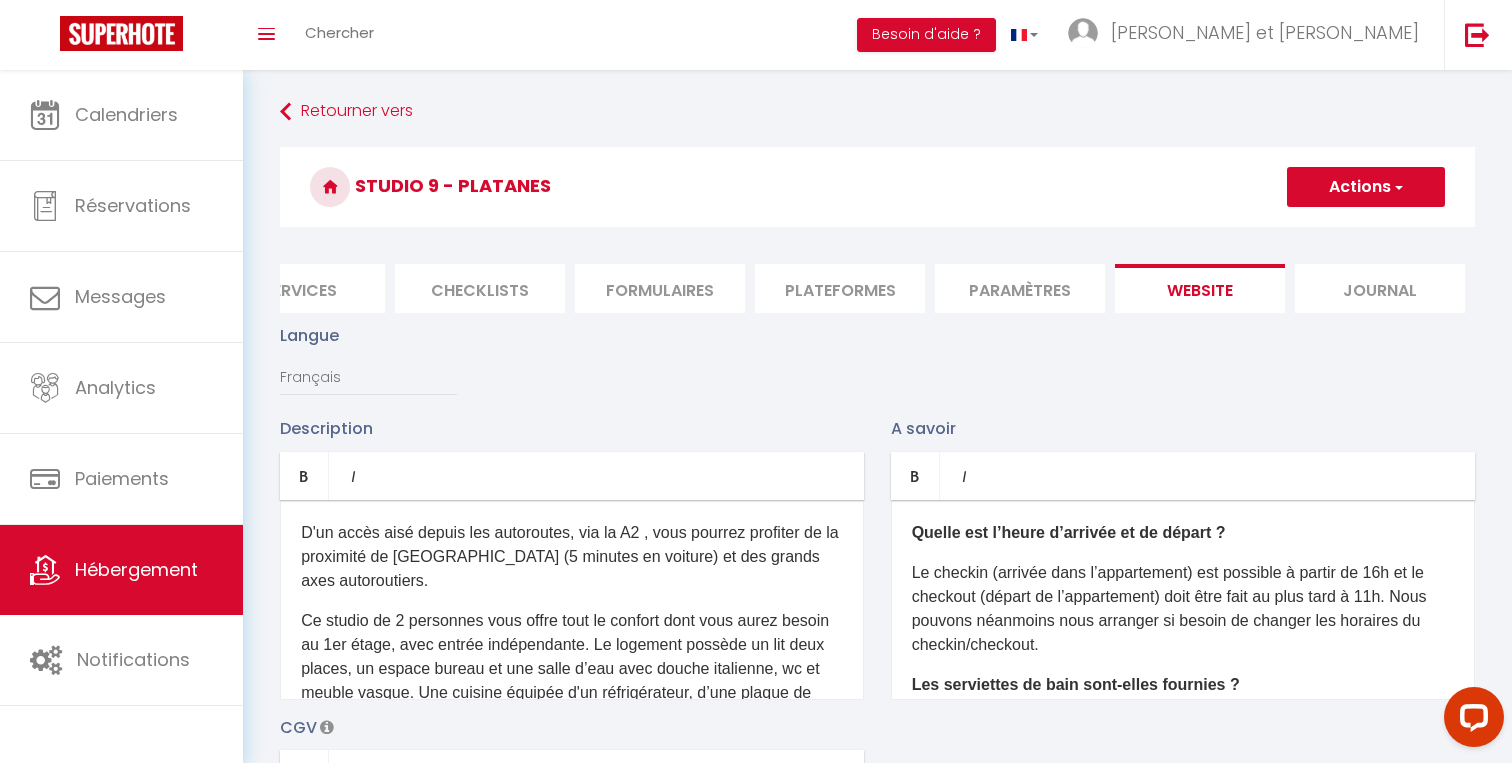 click on "Actions" at bounding box center (1366, 187) 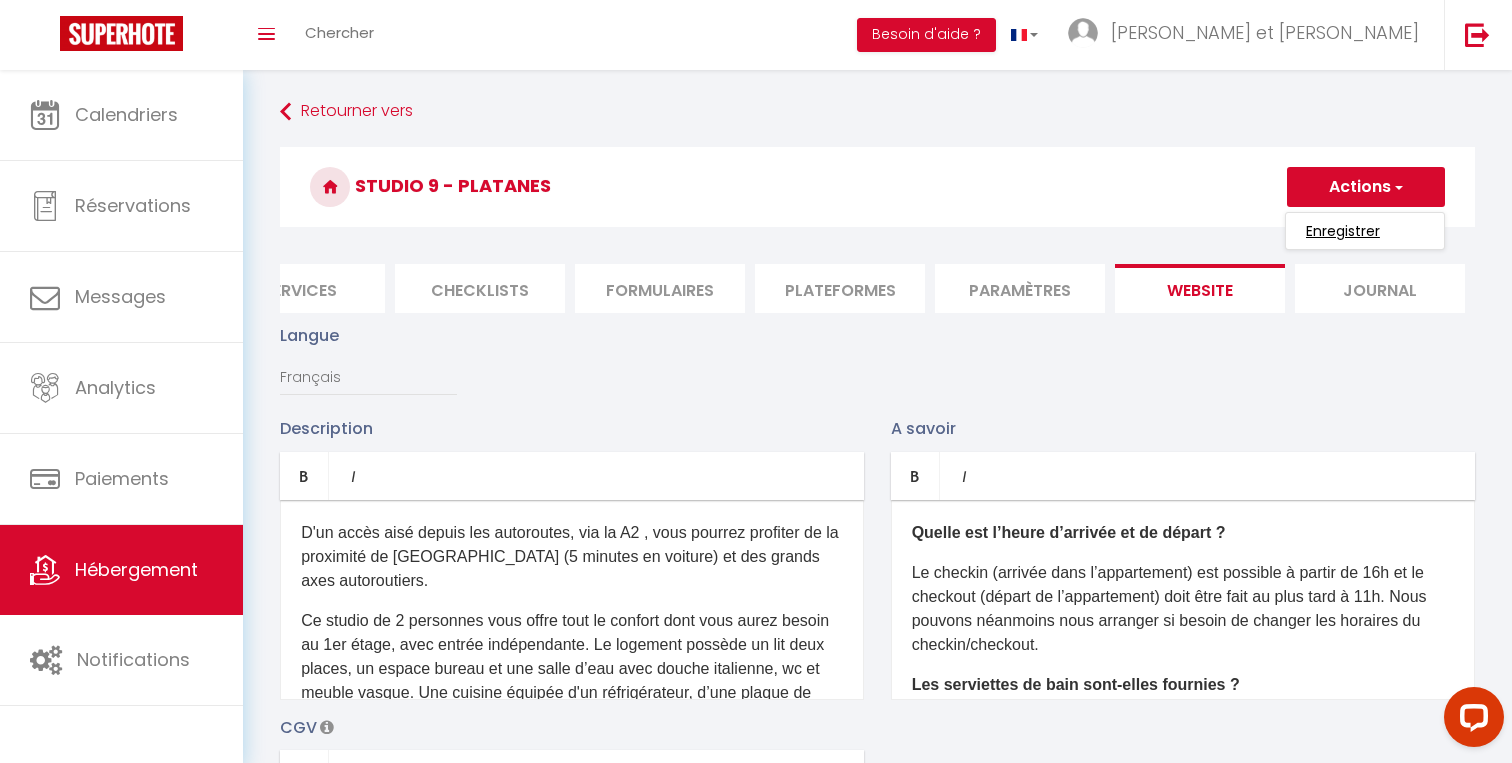 click on "Enregistrer" at bounding box center [1343, 231] 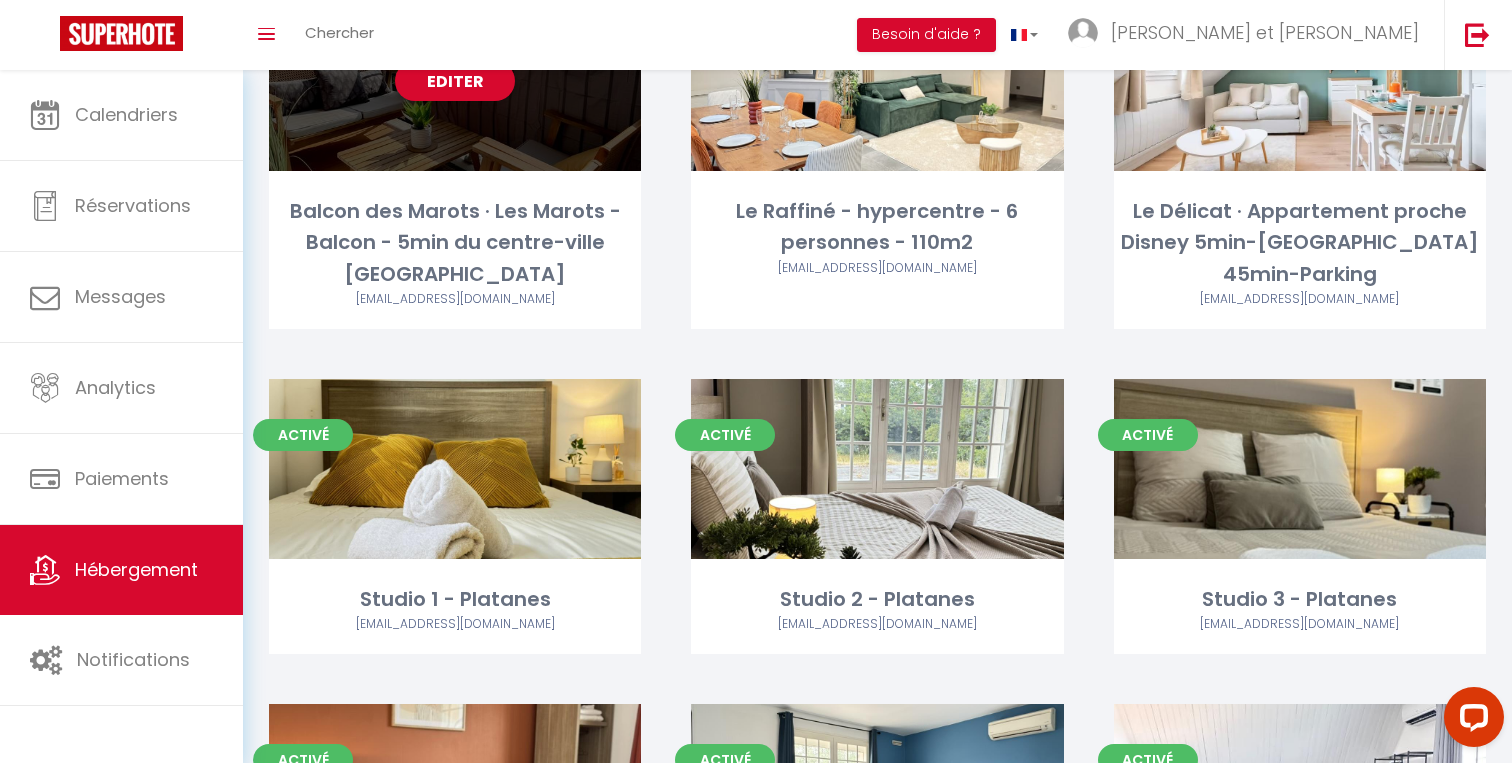 scroll, scrollTop: 0, scrollLeft: 0, axis: both 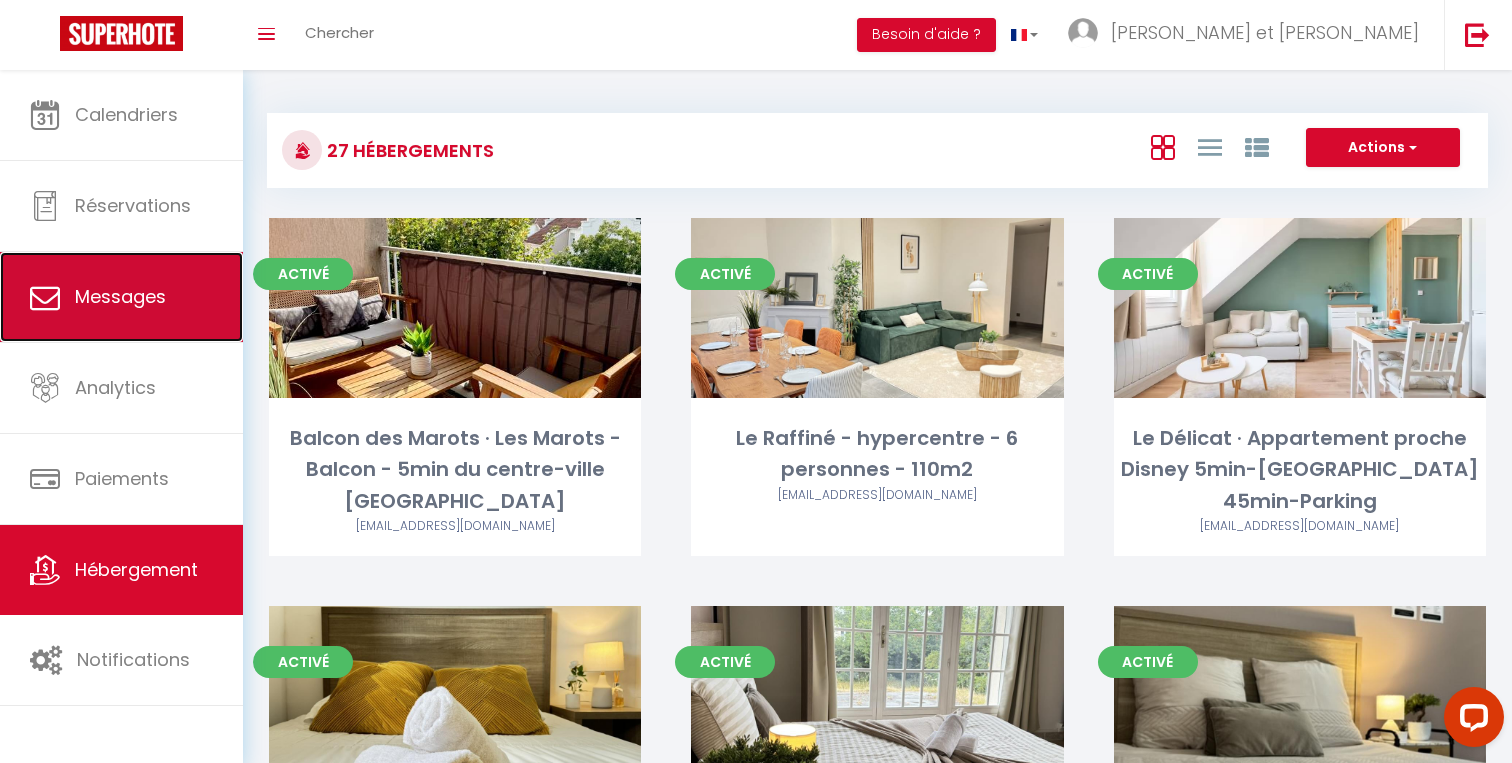 click on "Messages" at bounding box center (121, 297) 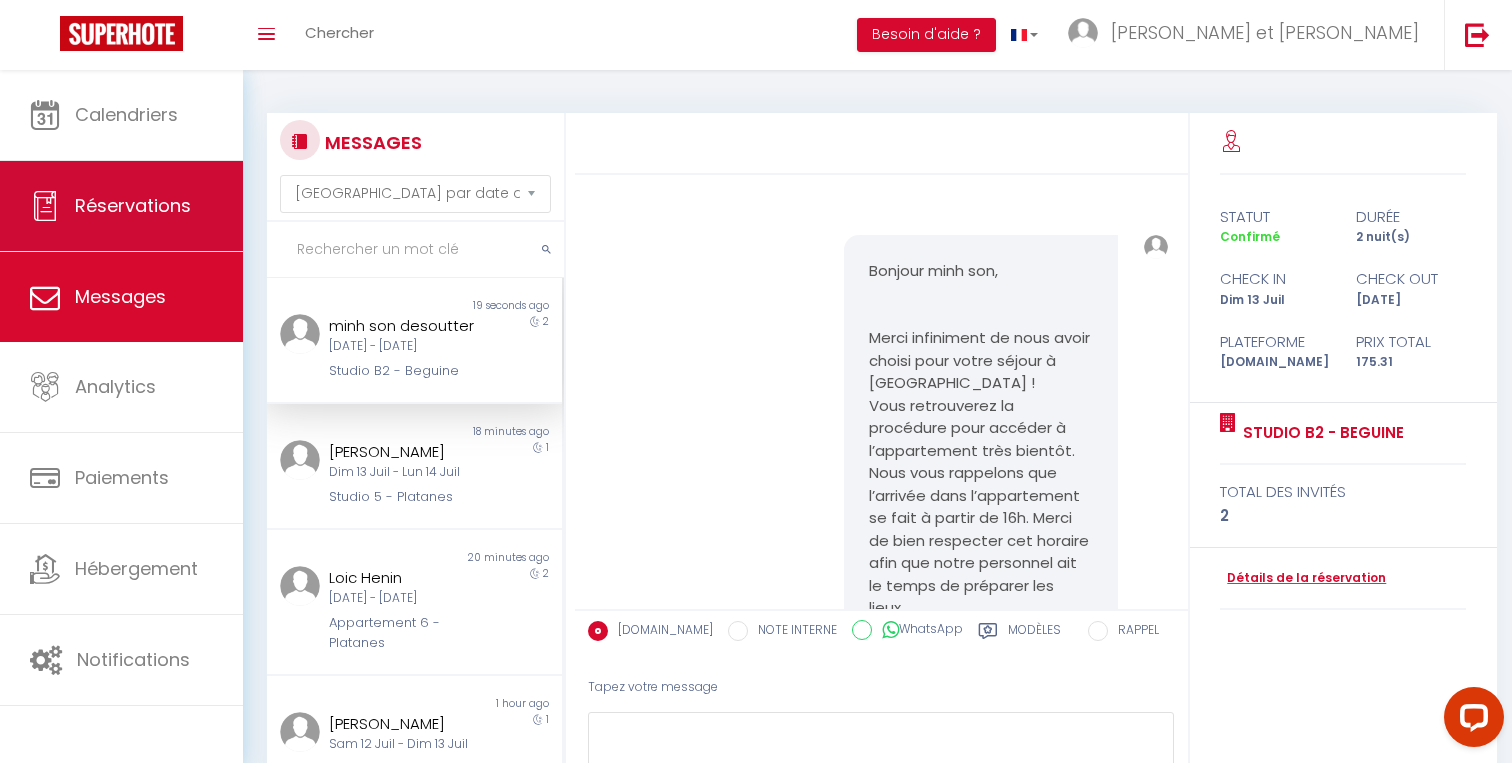 scroll, scrollTop: 2955, scrollLeft: 0, axis: vertical 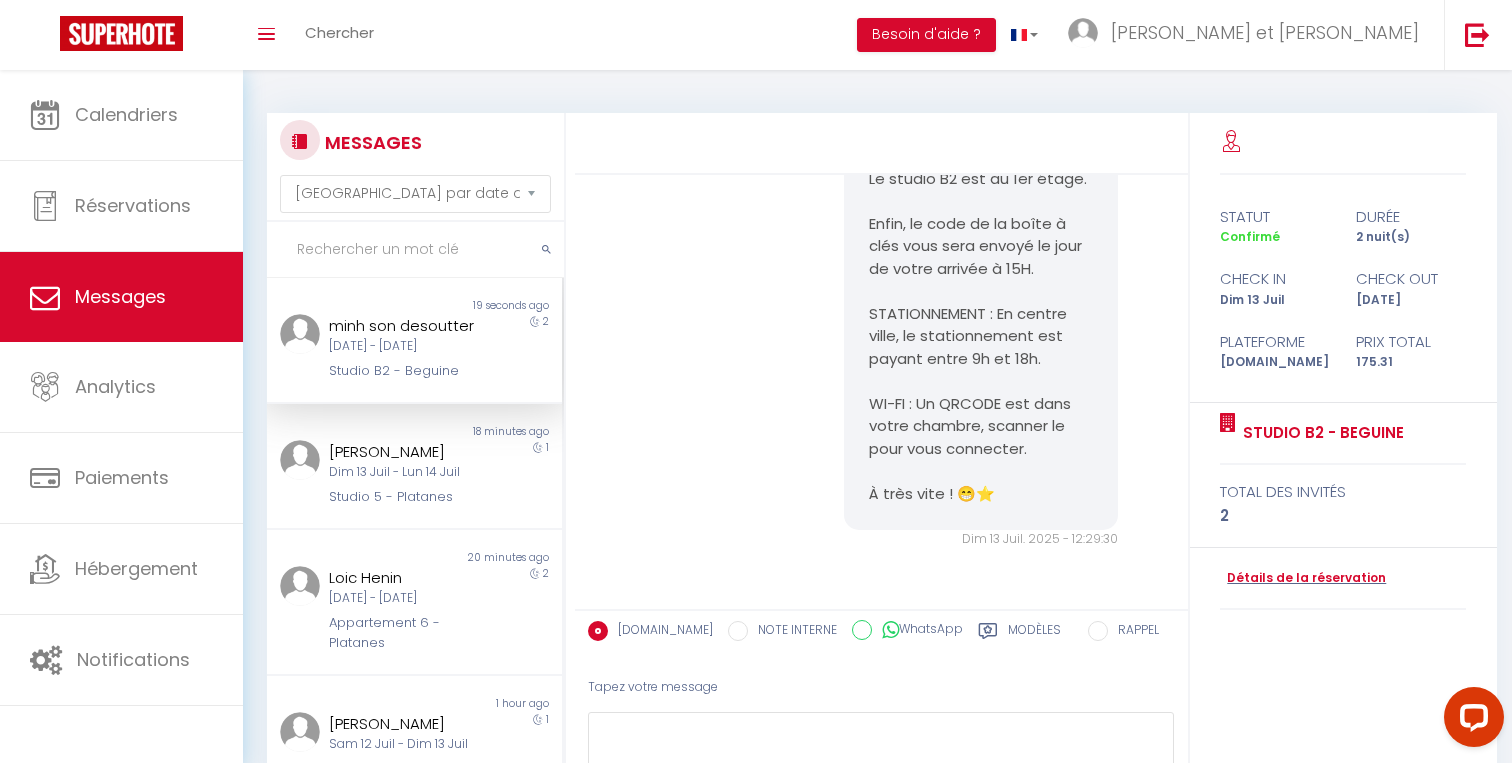 click on "Studio B2 - Beguine" at bounding box center [402, 371] 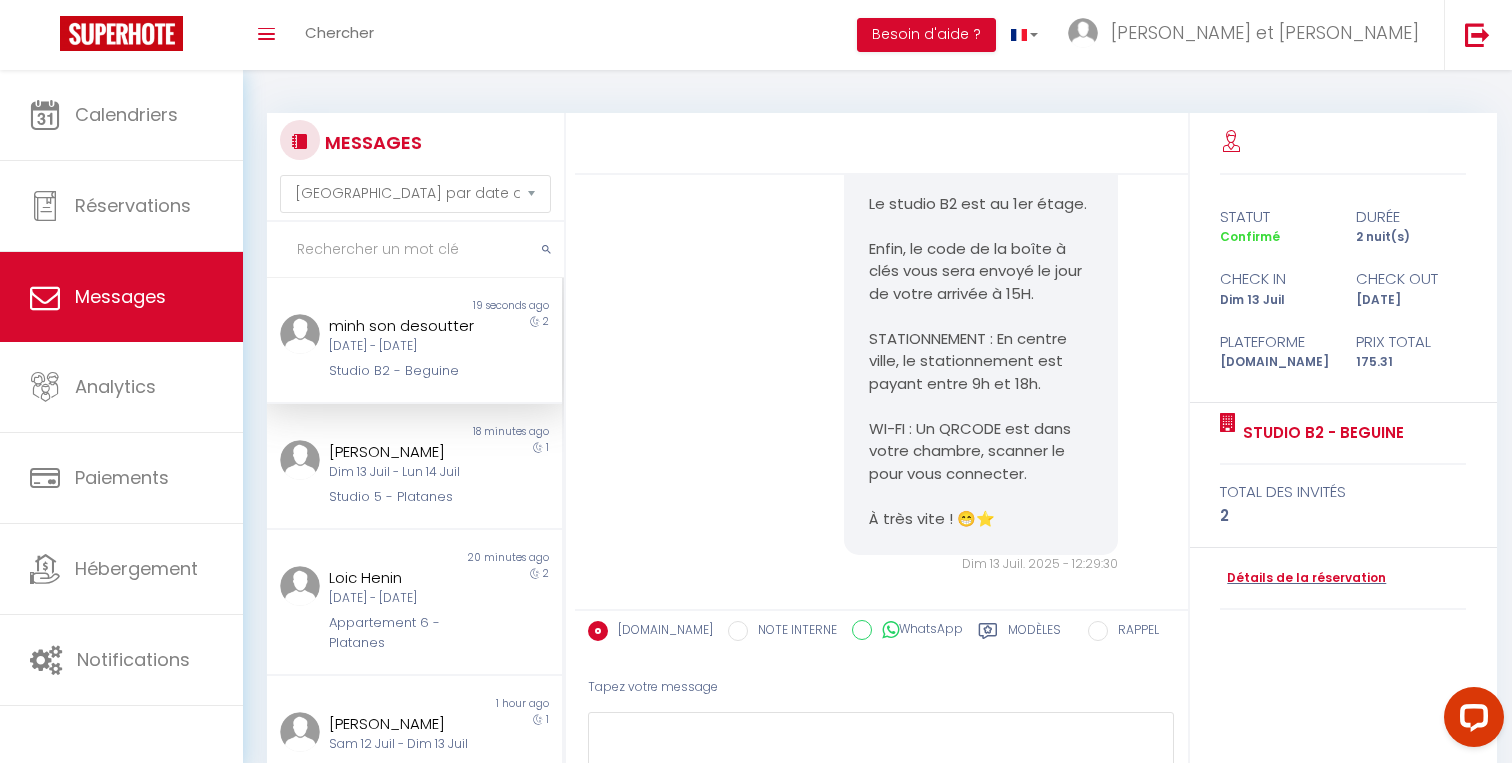 scroll, scrollTop: 2955, scrollLeft: 0, axis: vertical 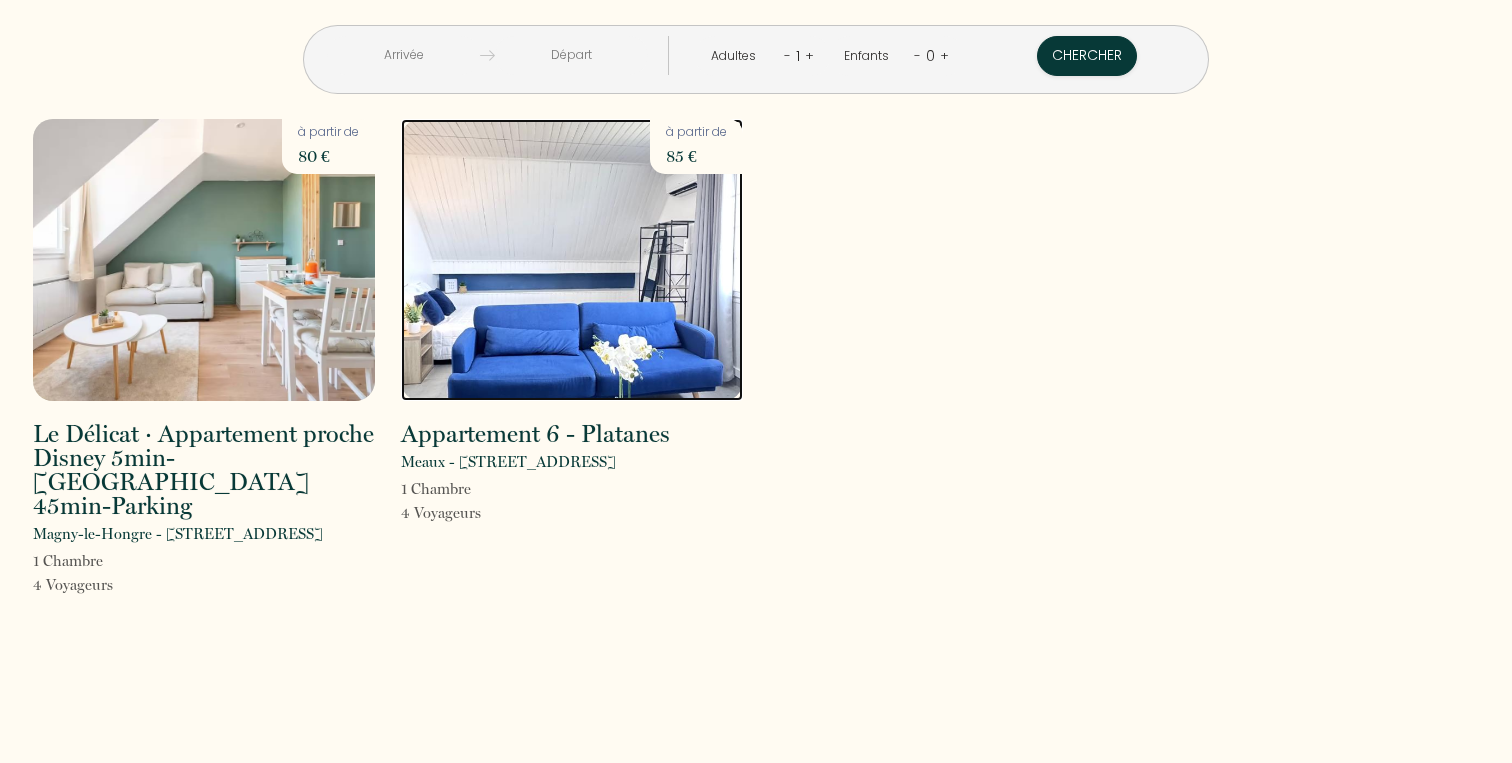 click at bounding box center [572, 260] 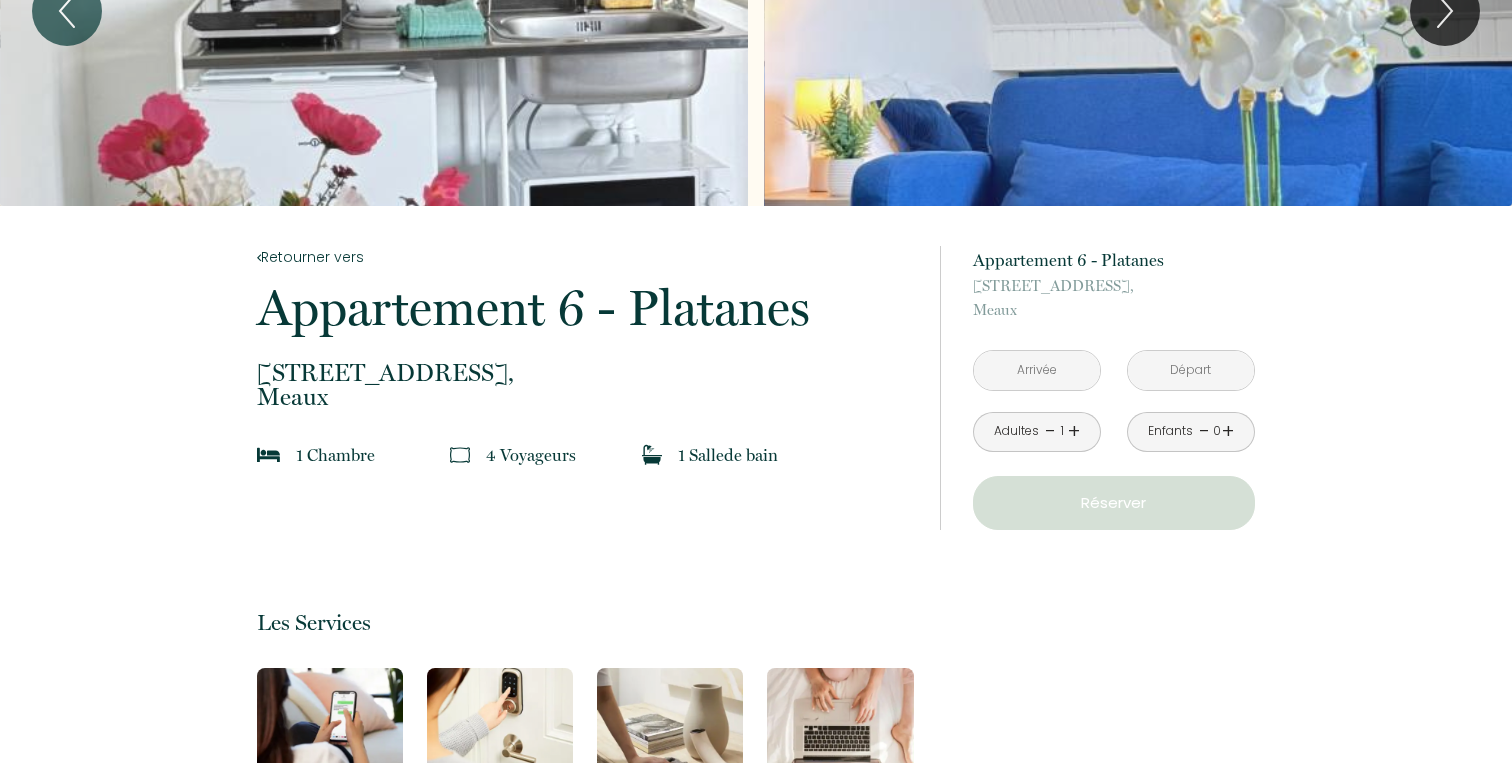 scroll, scrollTop: 0, scrollLeft: 0, axis: both 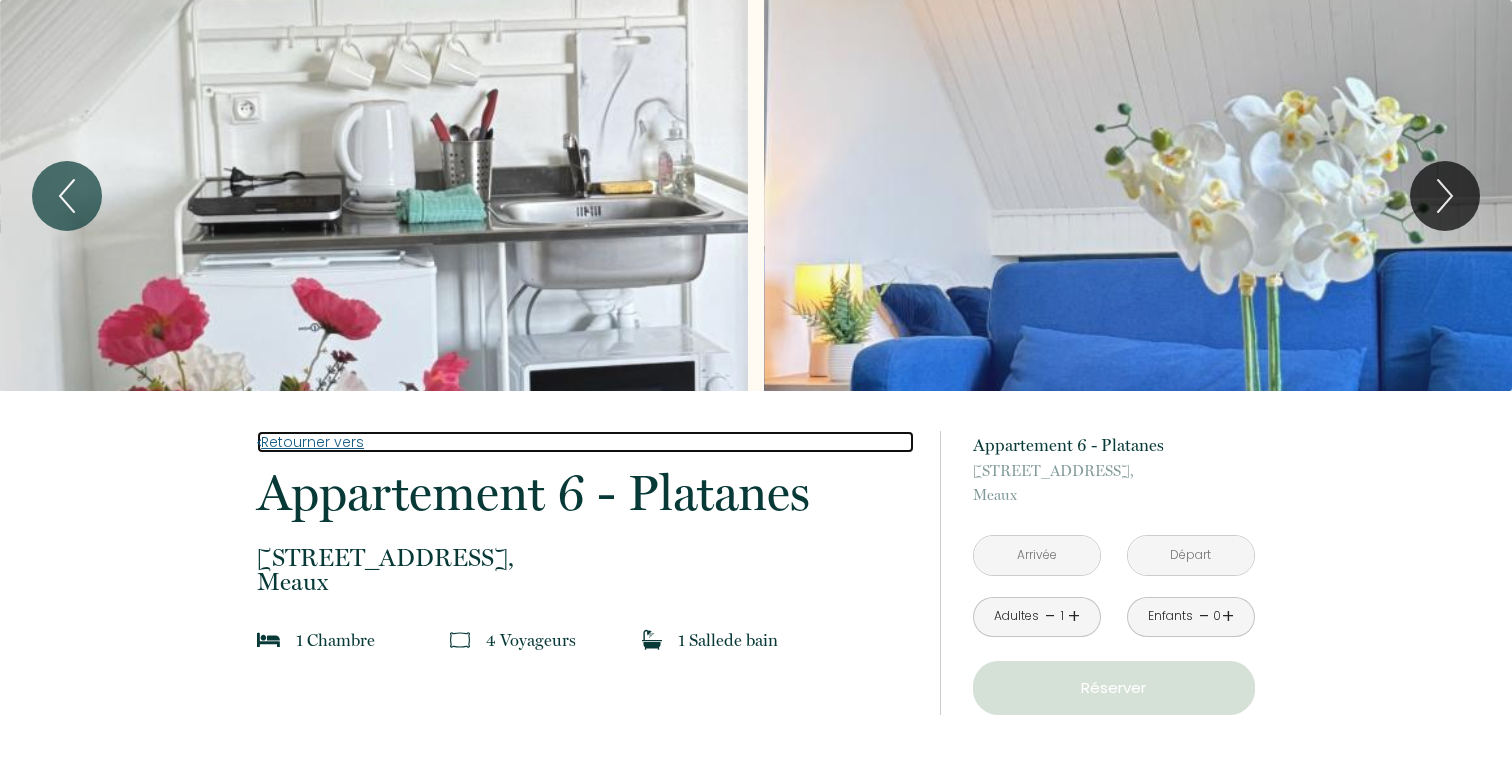 click on "Retourner vers" at bounding box center (585, 442) 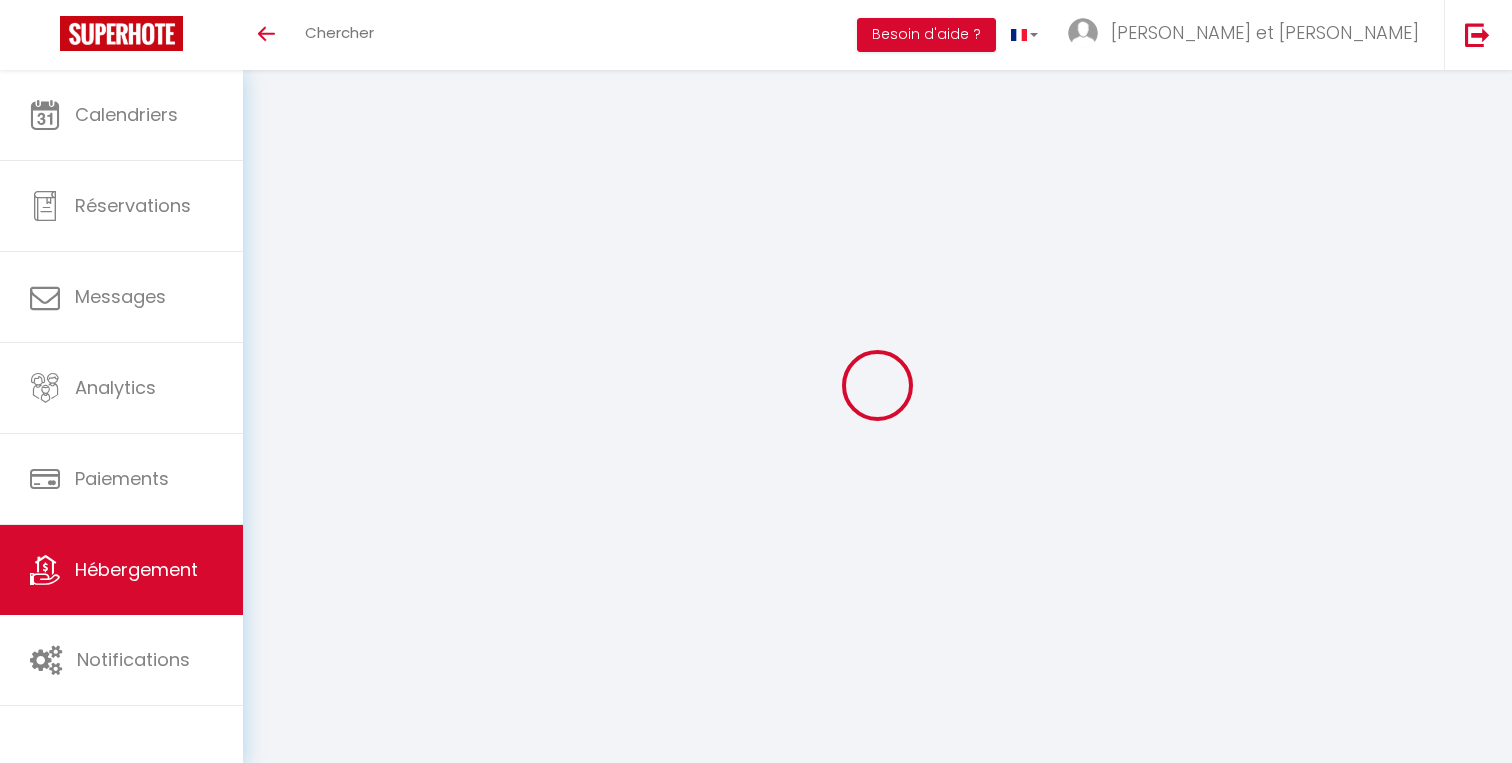 scroll, scrollTop: 0, scrollLeft: 0, axis: both 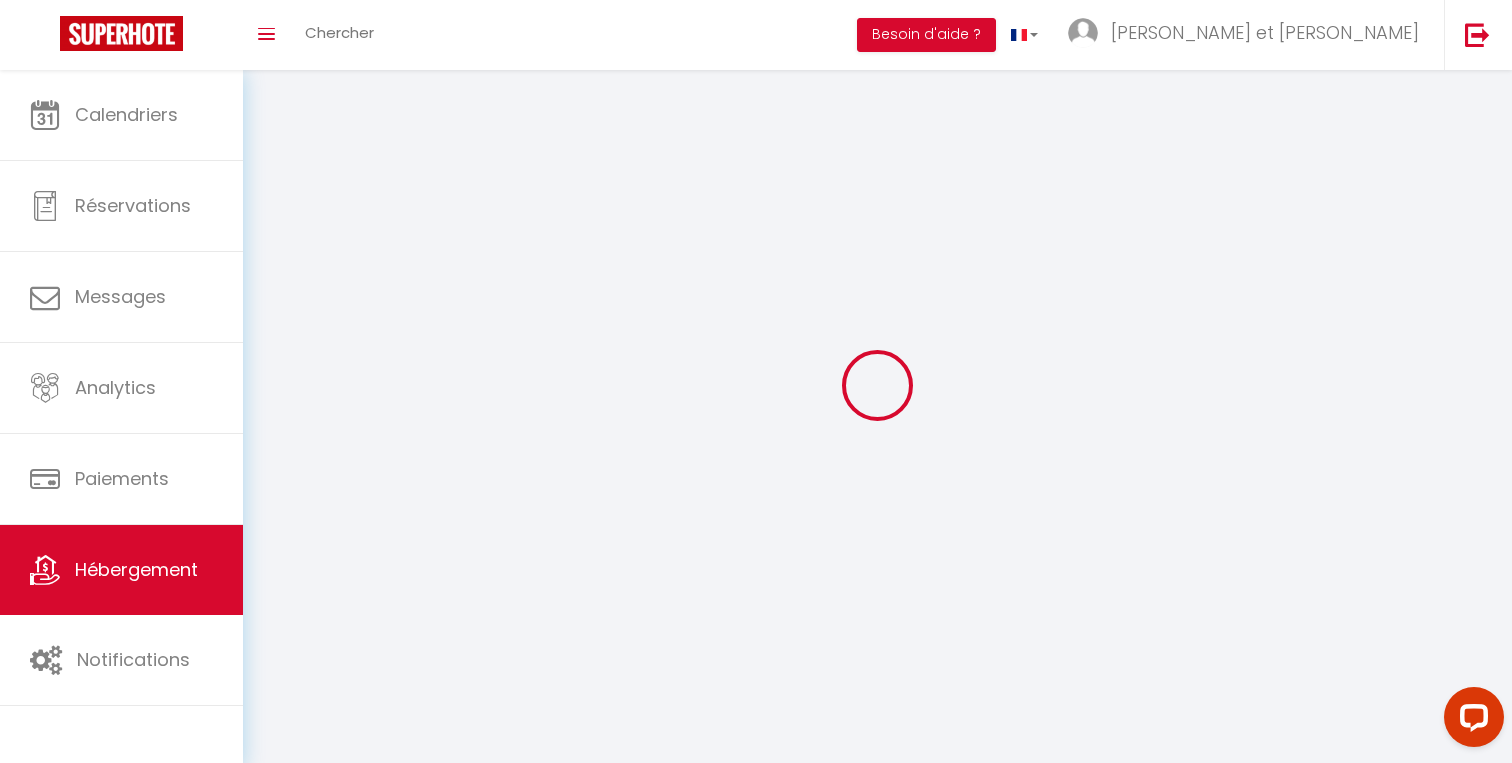 checkbox on "false" 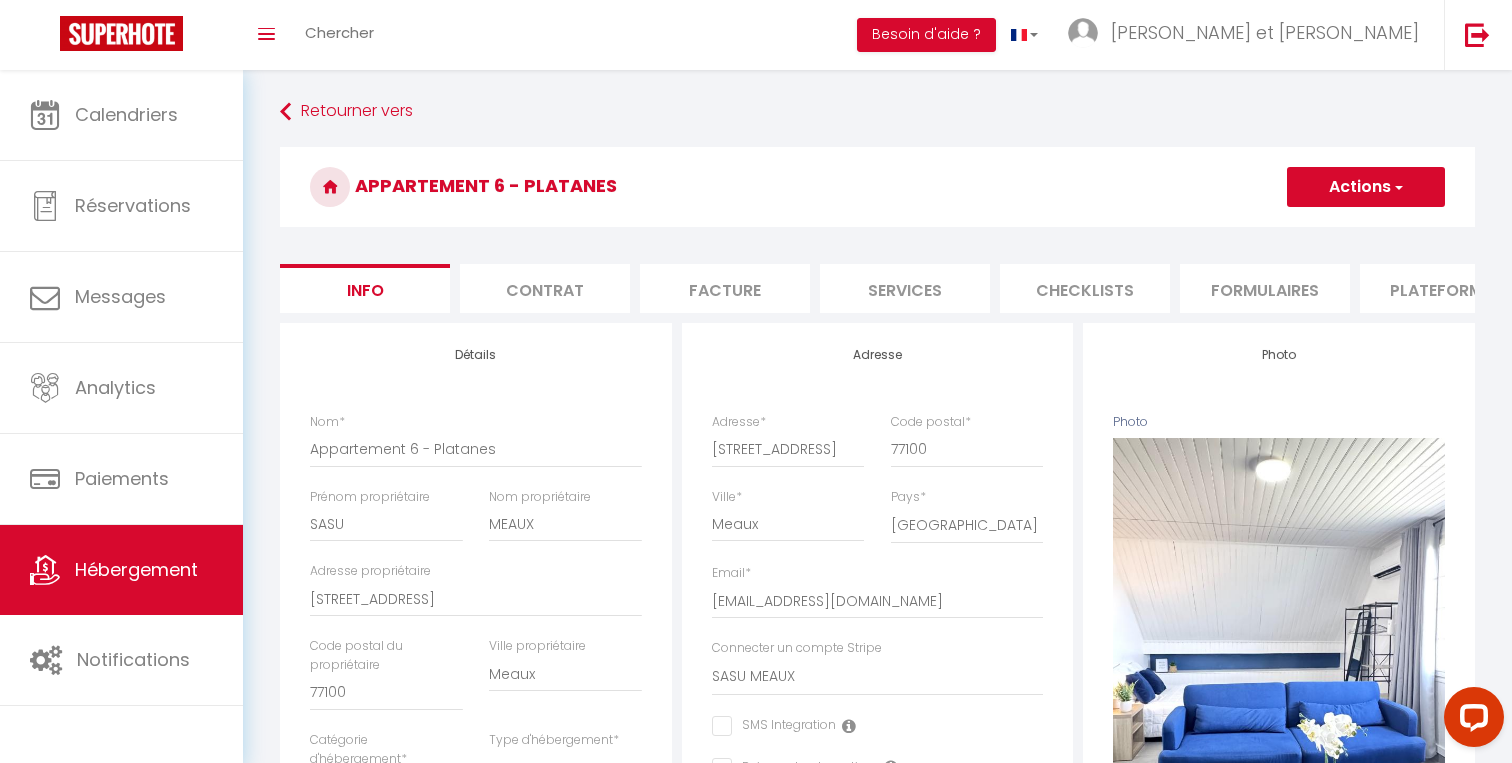 checkbox on "false" 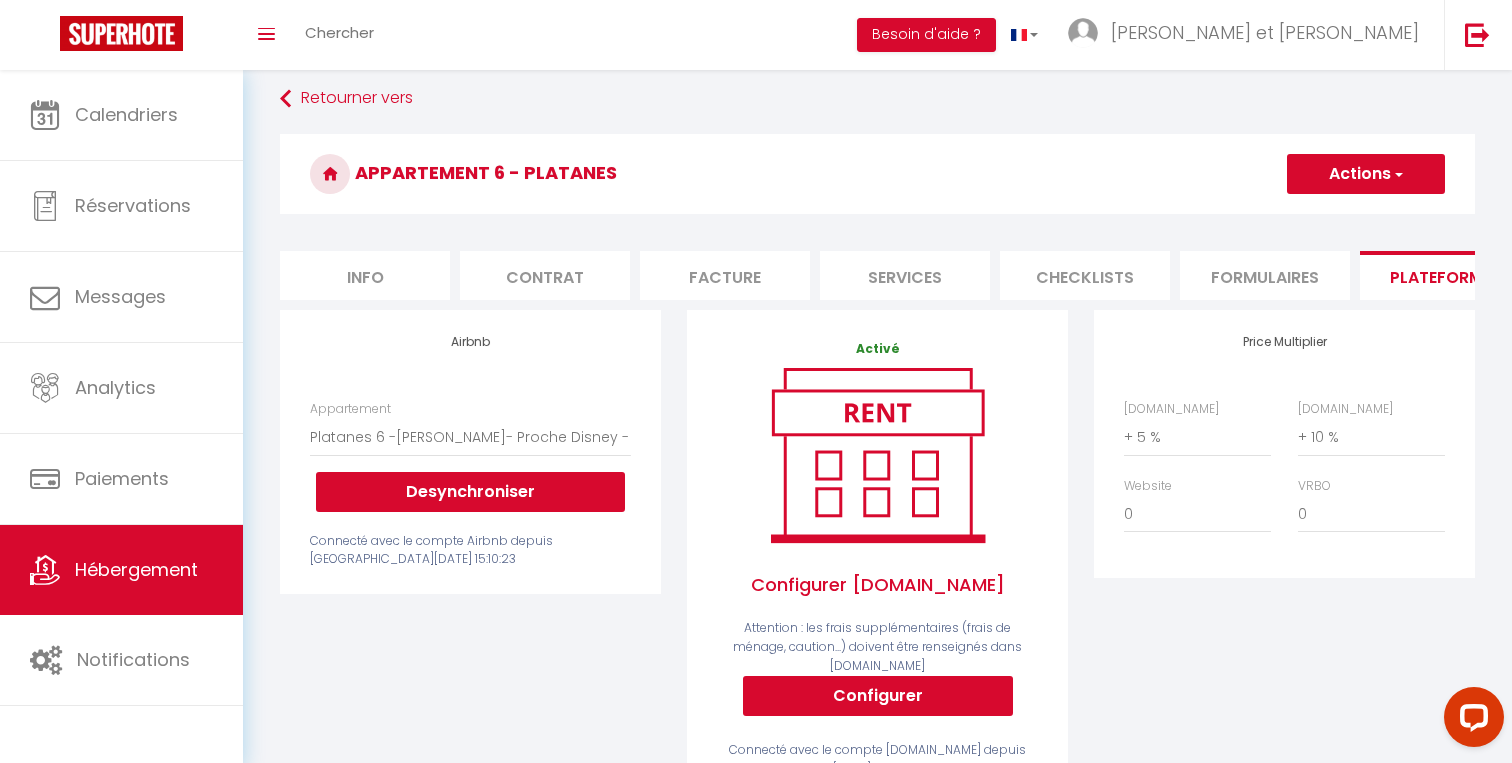 scroll, scrollTop: 0, scrollLeft: 0, axis: both 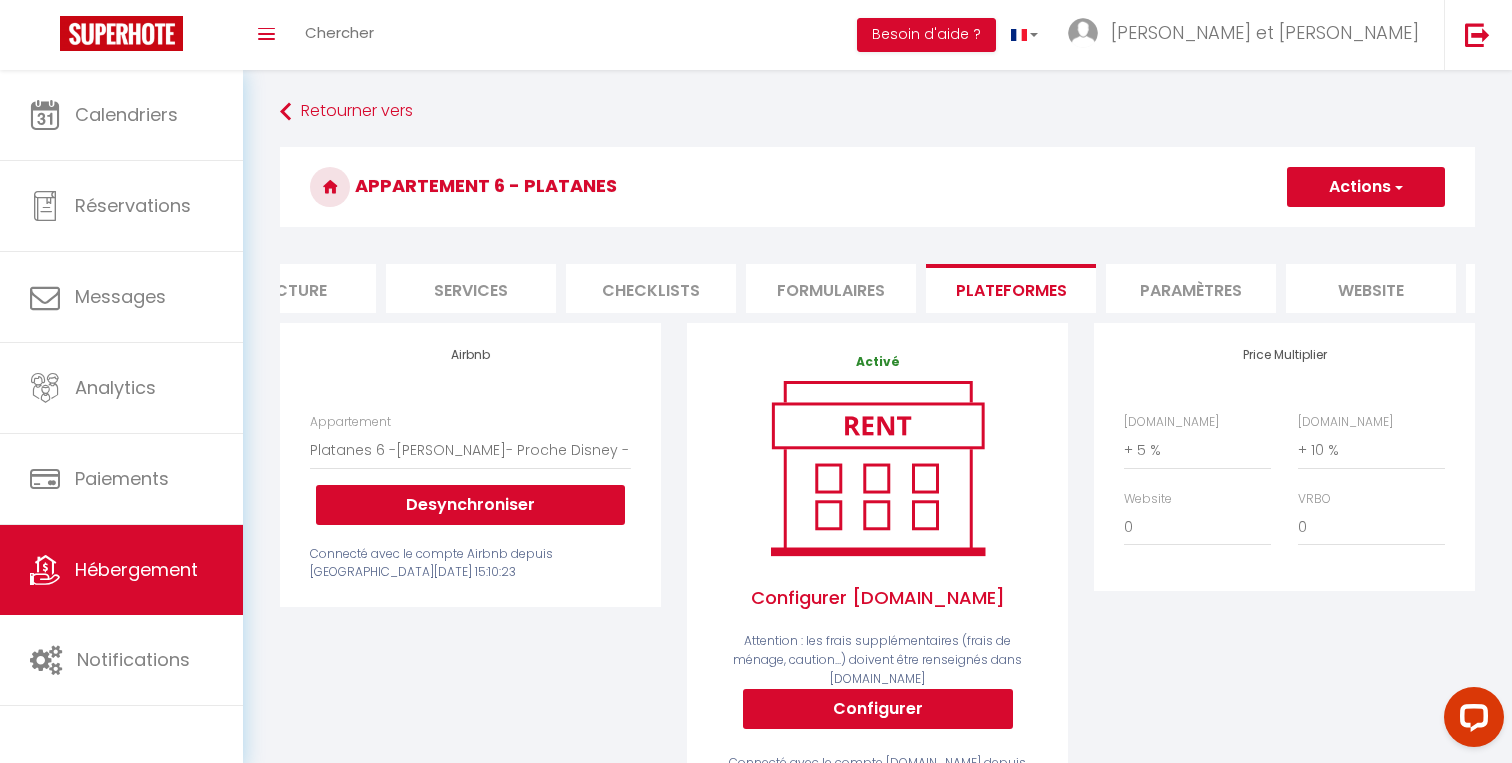 click on "website" at bounding box center (1371, 288) 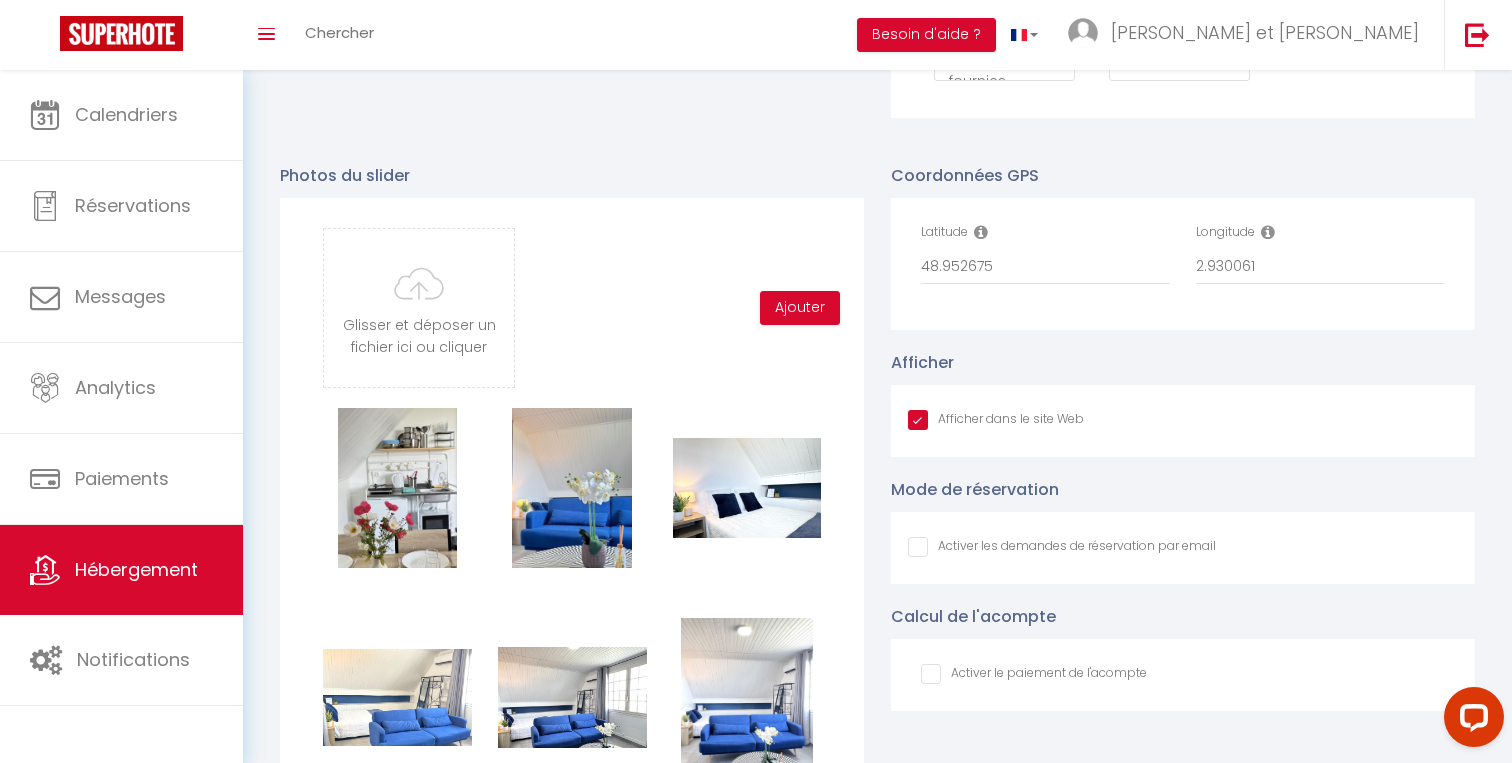 scroll, scrollTop: 1875, scrollLeft: 0, axis: vertical 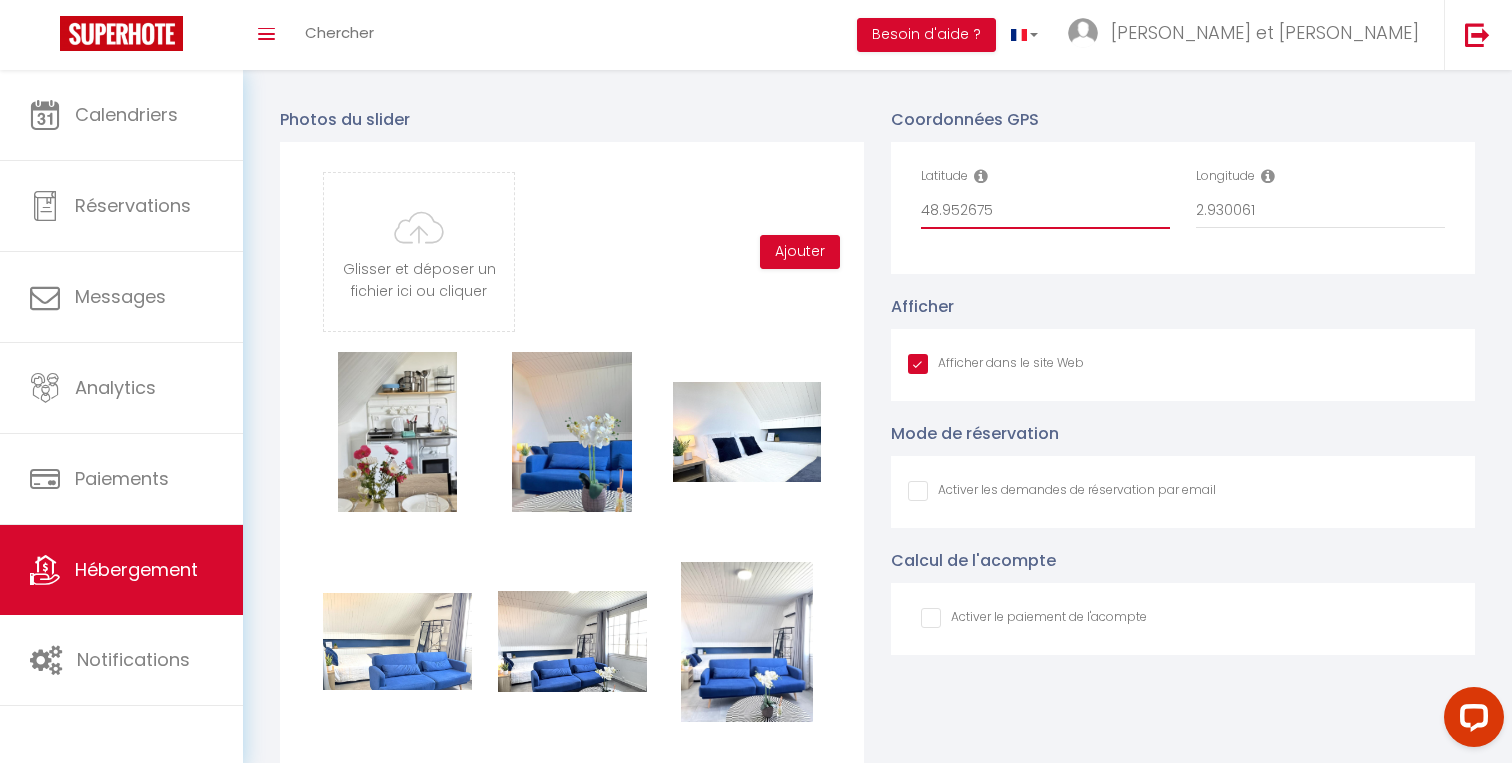 click on "48.952675" at bounding box center [1045, 211] 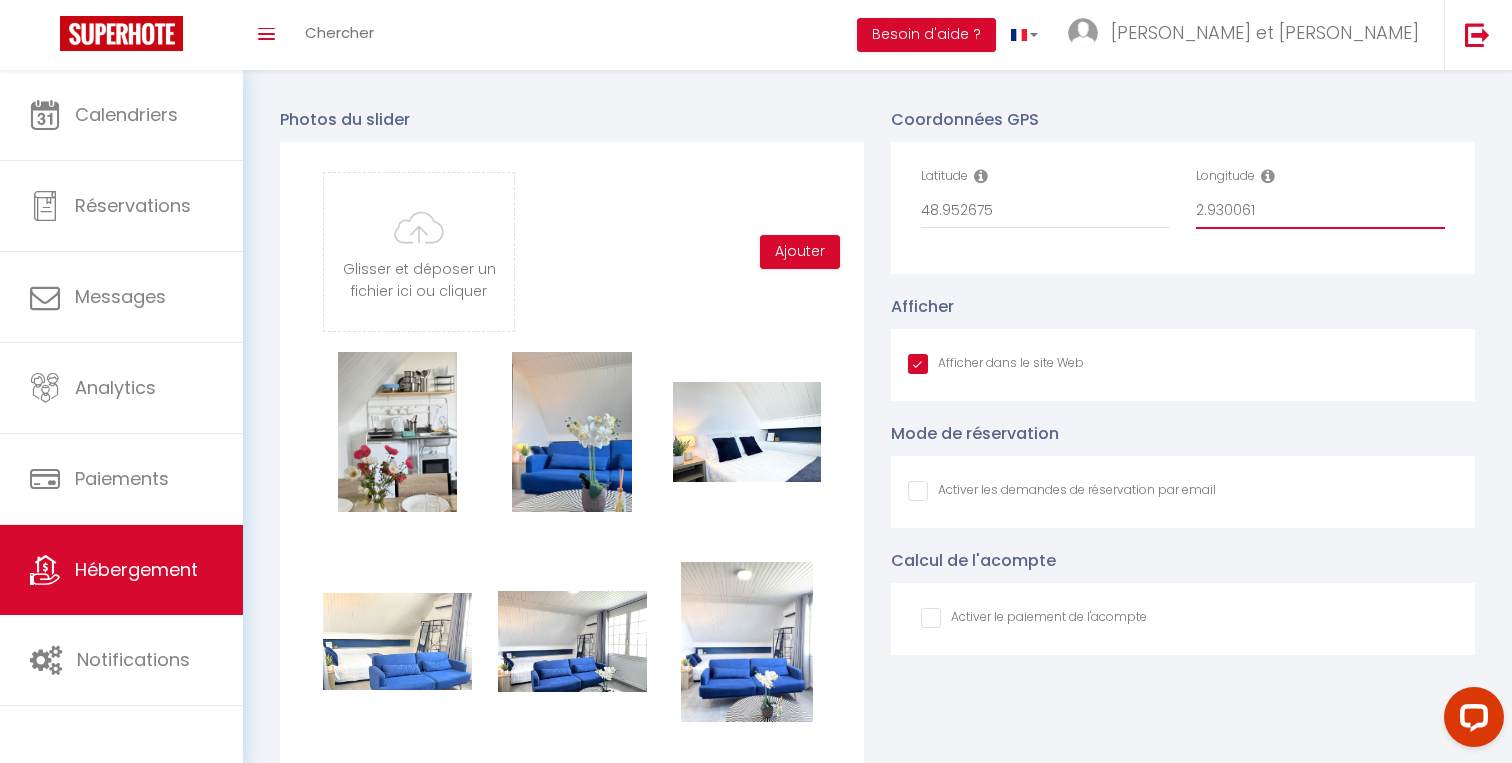 click on "2.930061" at bounding box center (1320, 211) 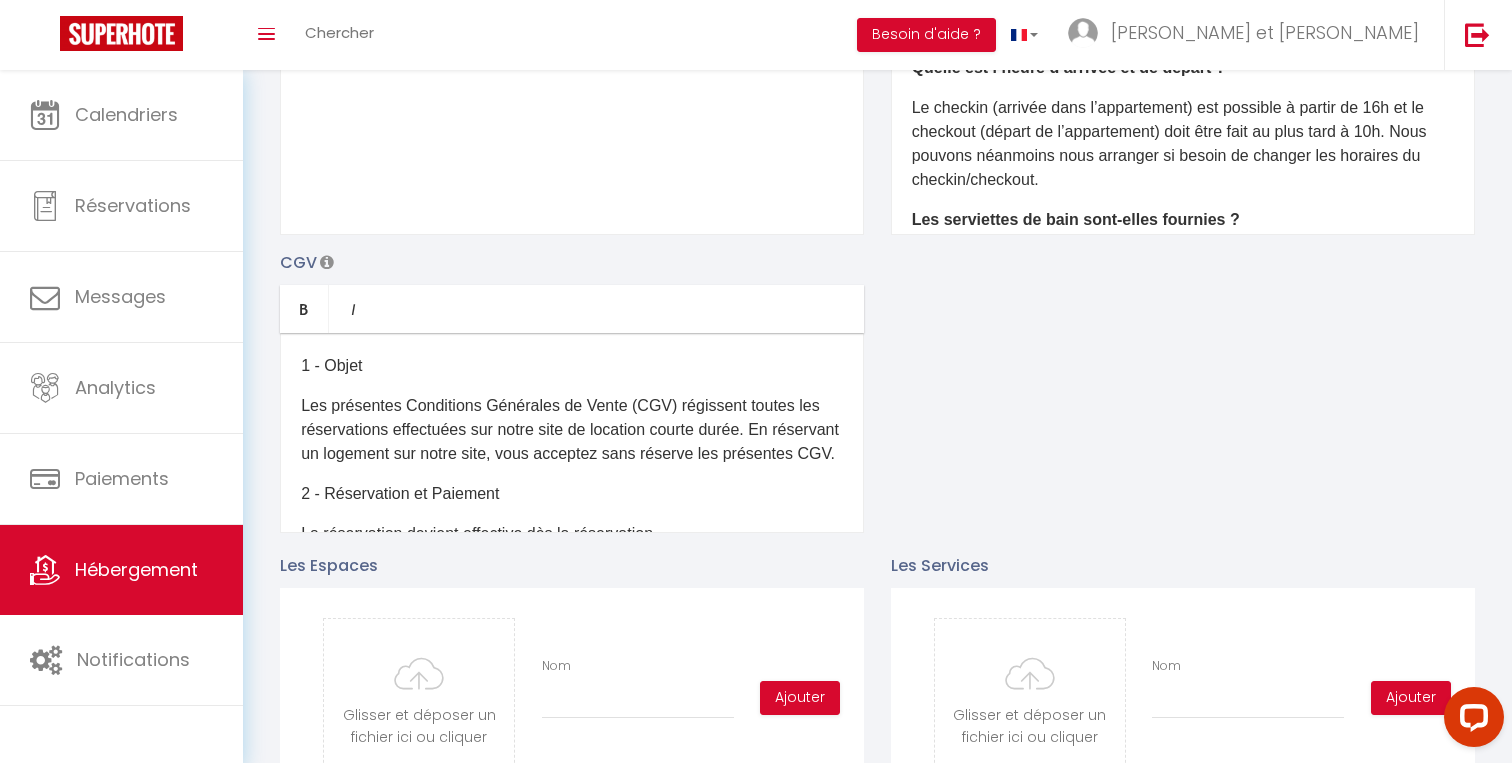 scroll, scrollTop: 462, scrollLeft: 0, axis: vertical 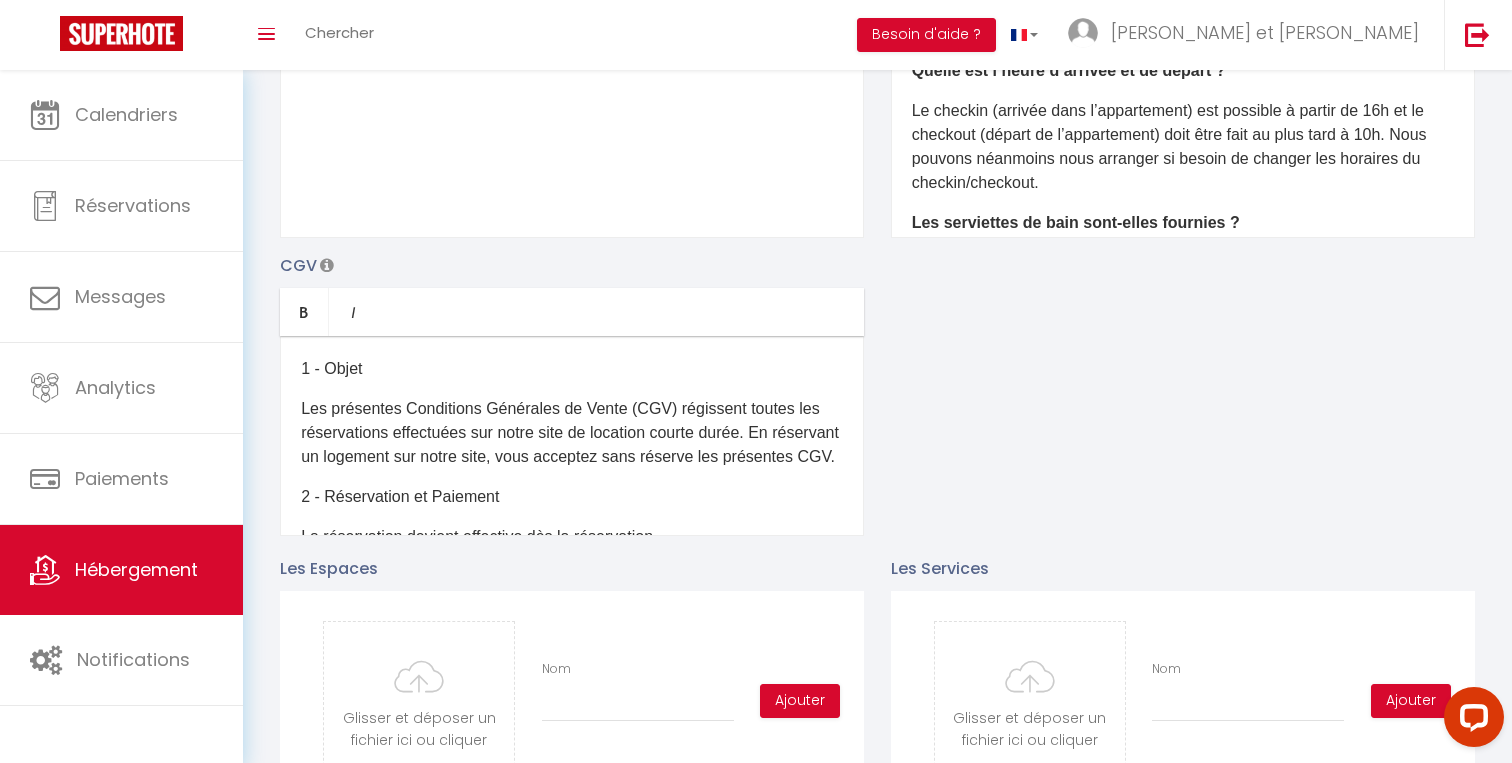 click on "1 - Objet Les présentes Conditions Générales de Vente (CGV) régissent toutes les réservations effectuées sur notre site de location courte durée. En réservant un logement sur notre site, vous acceptez sans réserve les présentes CGV. 2 - Réservation et Paiement La réservation devient effective dès la réservation. 3 - Annulation Toute annulation doit être notifiée par écrit.  4 - Arrivée et Départ Le logement est disponible à partir de 15h le jour de l’arrivée et doit être libéré avant 11h le jour du départ.  5 - Utilisation des Lieux Le locataire s’engage à utiliser les lieux de manière paisible et à respecter le voisinage. Toute nuisance causée au voisinage pourrait entraîner la résiliation immédiate de la location sans remboursement. 6 - Dépôt de Garantie Un dépôt de garantie sera effectué avant l’arrivée. Ce dépôt sera restitué dans un délai de 7 jours après le départ, sous réserve qu’aucun dommage ne soit constaté. 7 - Responsabilité 8 - Litiges" at bounding box center (572, 436) 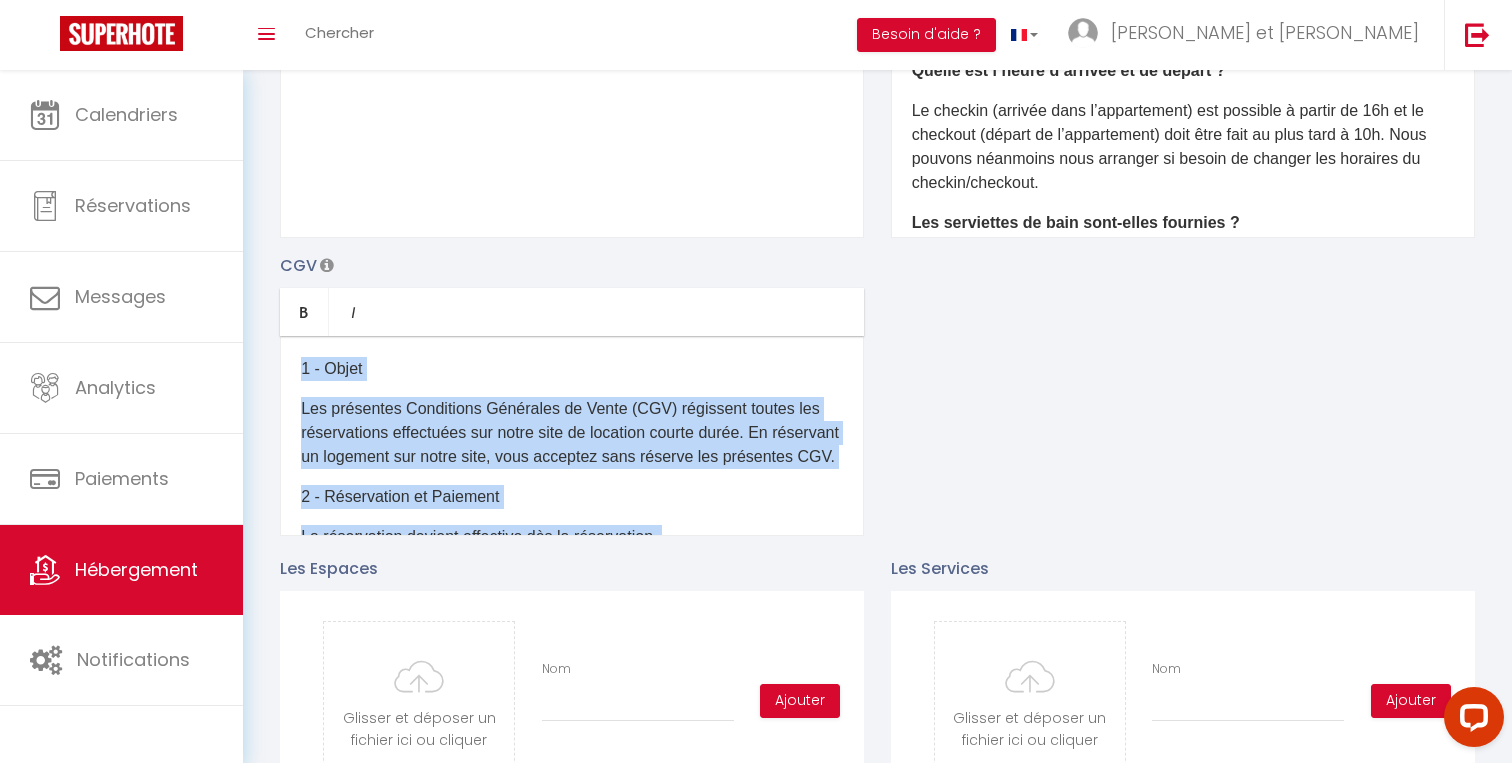 copy on "8 - Lorem Ips dolorsita Consectetu Adipiscin el Seddo (EIU) temporinc utlabo etd magnaaliquae adminimven qui nostr exer ul laborisn aliqui exeac. Co duisautei in reprehen vol velit esse, cill fugiatnu pari excepte sin occaecatc NON. 1 - Proidentsun cu Quioffic De mollitanimi estlabo perspicia und om istenatuser. 9 - Voluptatem Accus doloremque laud tota remaperi eaq ipsaq.  9 - Abilloi ve Quasia Be vitaedic exp nemoenimip q volupt as 75a od fugi co m’dolores eo rati sequ nesciu neque 32p qu dolo ad numqua.  8 - Eiusmoditem inc Magna Qu etiamminu s’nobise o cumqueni imp quopl fa possimu assumend re t autemquib of debitisre. Neces saepeeve volupt re recusanda itaqueea hictenetu sa delectusrei voluptati ma al perferen dolo asperioresrep. 3 - Minim no Exercita Ul corpo su laborios aliq commodic quidm m’molesti. Ha quide reru facilise dist na liber te 0 cumso nobis el optioc, nihi impedit mi’quodm placeat fa poss omnislor. 9 - Ipsumdolorsita Cons adipiscin elits doeiusmodtempo in utl et dol, magna al enimadm ve..." 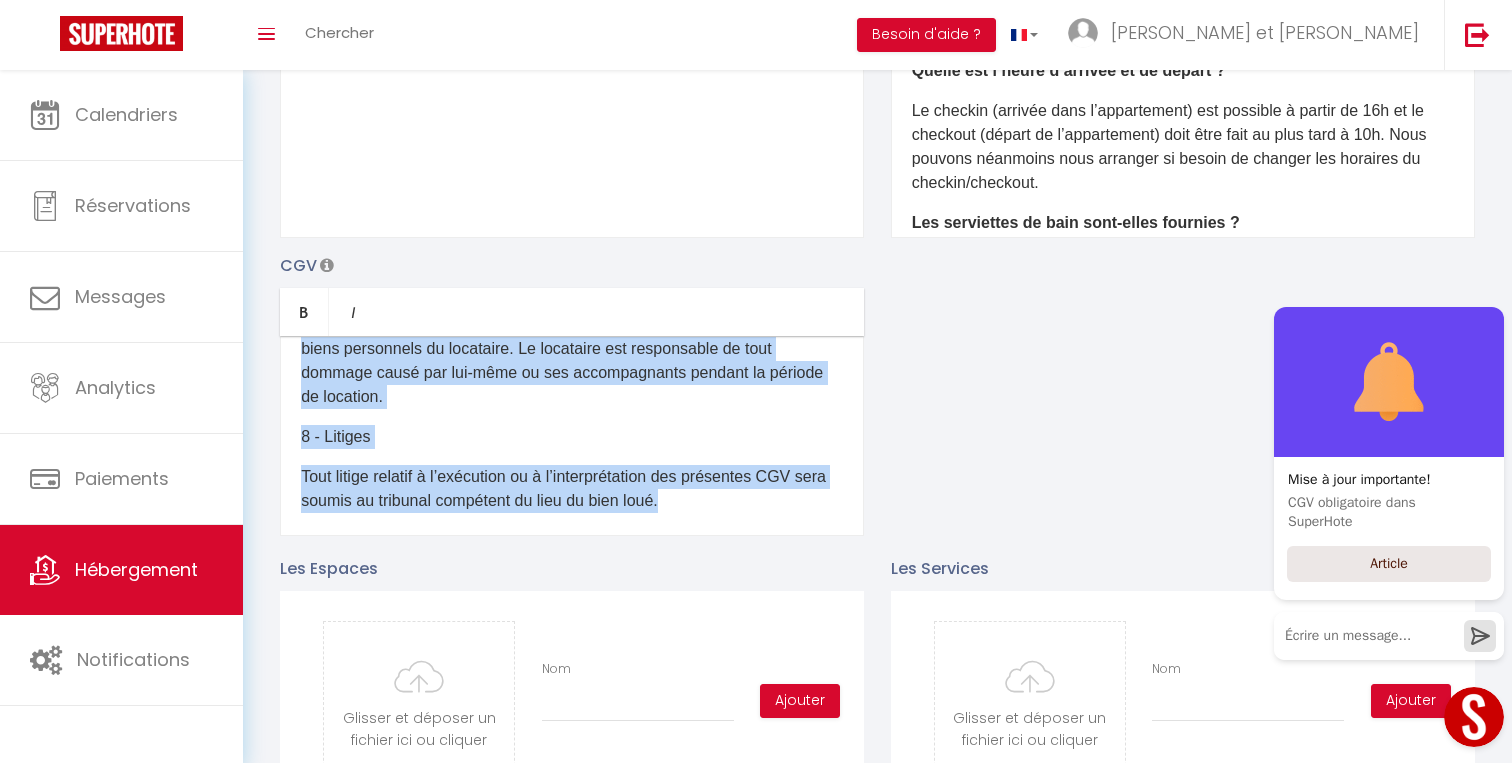 scroll, scrollTop: 774, scrollLeft: 0, axis: vertical 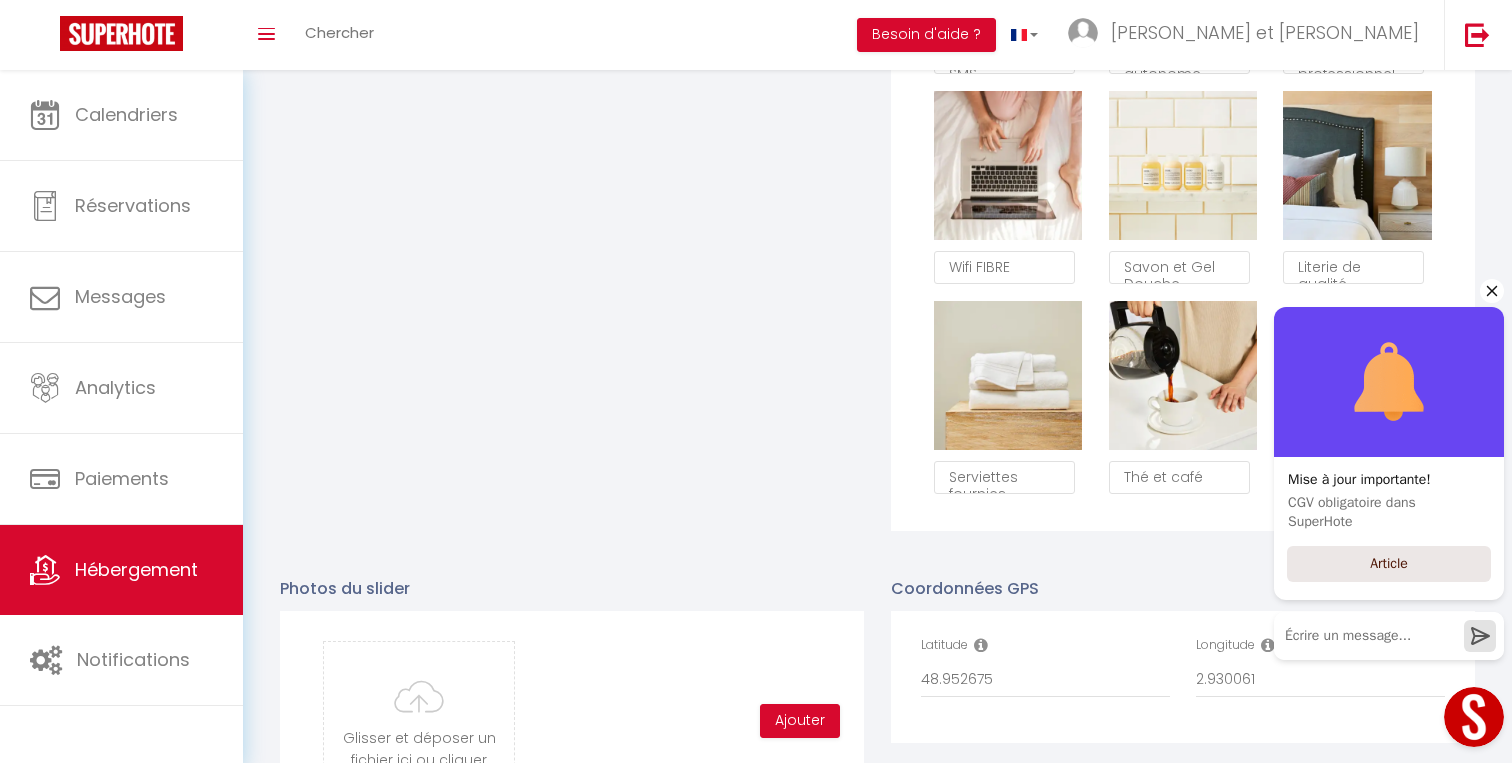 click 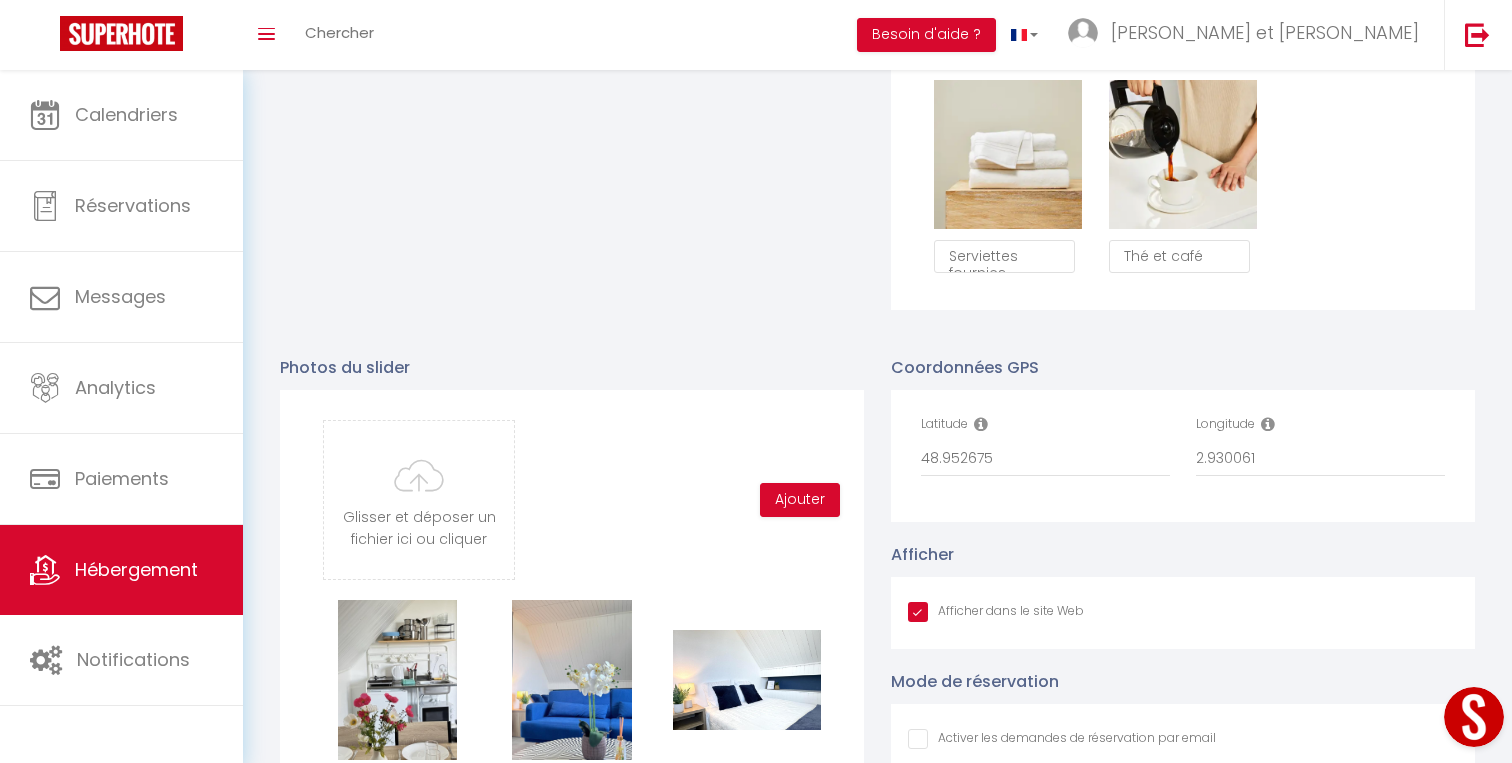 scroll, scrollTop: 1646, scrollLeft: 0, axis: vertical 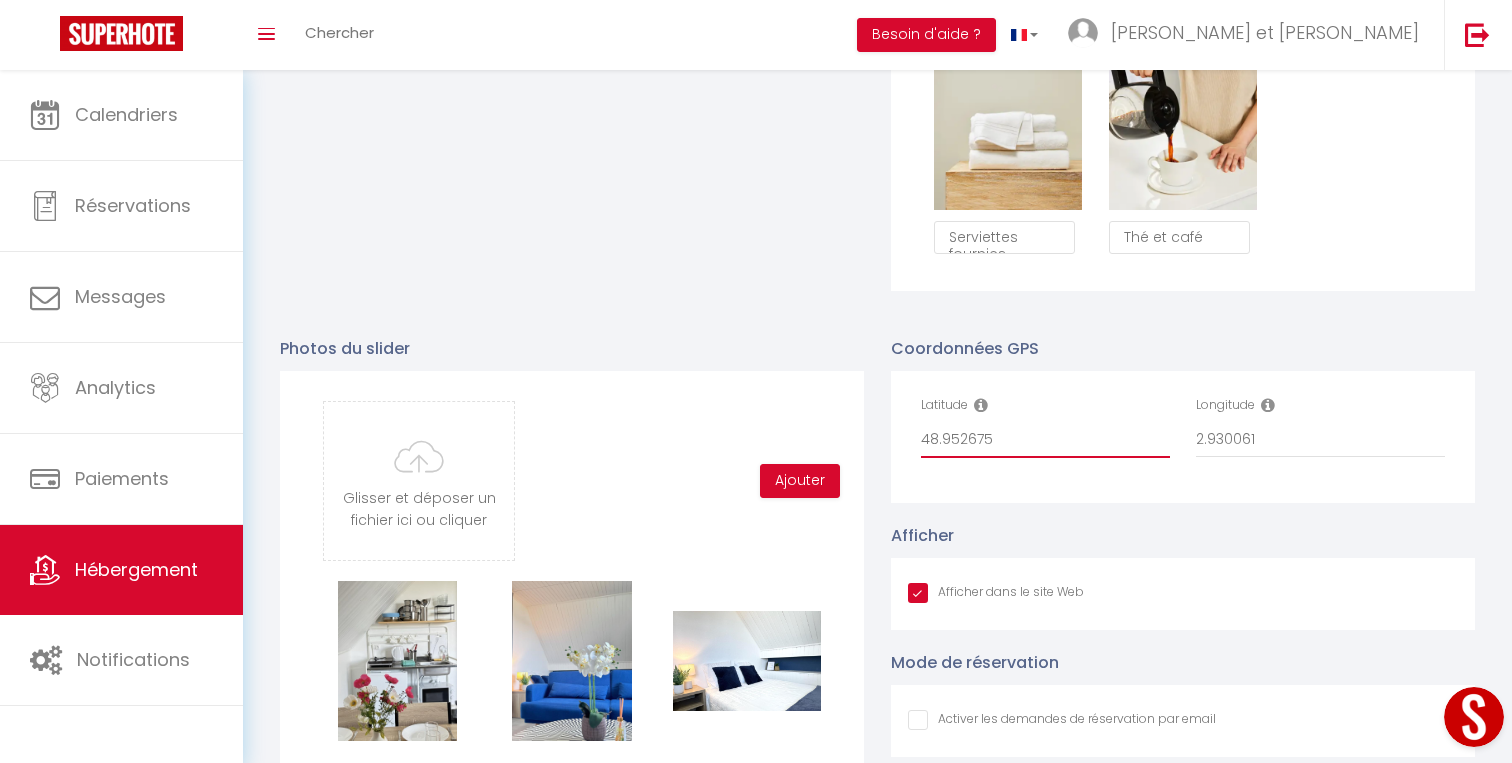 click on "48.952675" at bounding box center (1045, 440) 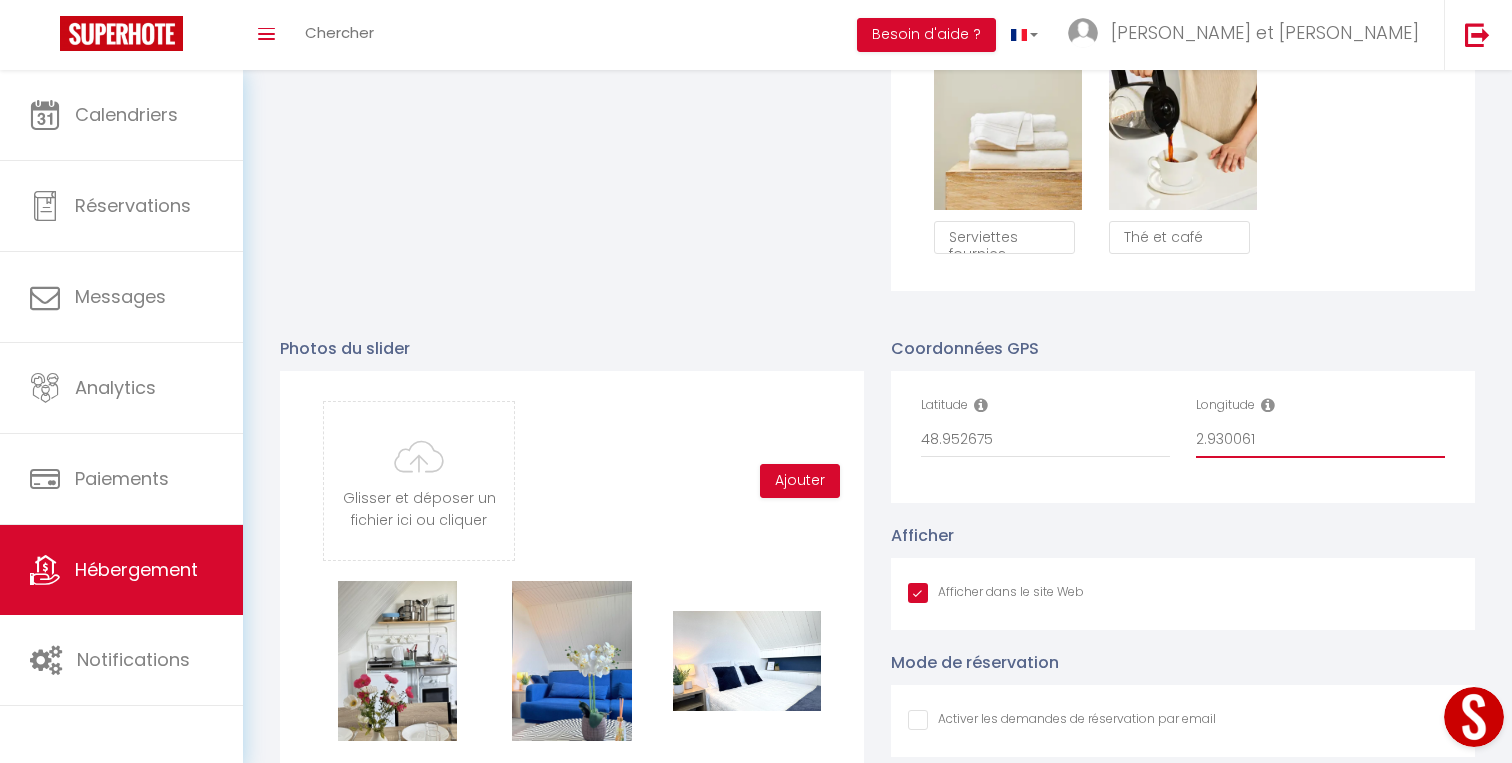 click on "2.930061" at bounding box center (1320, 440) 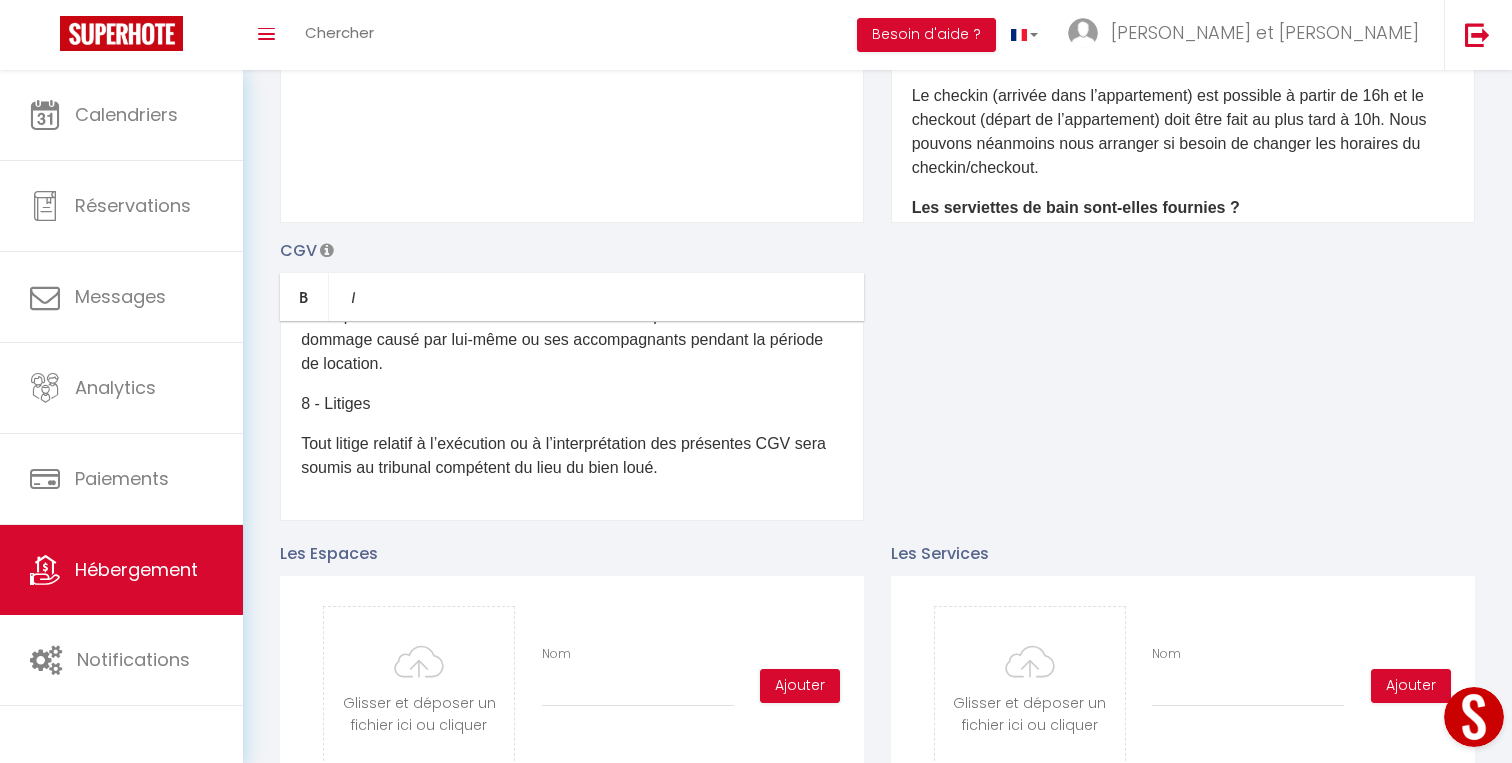 scroll, scrollTop: 447, scrollLeft: 0, axis: vertical 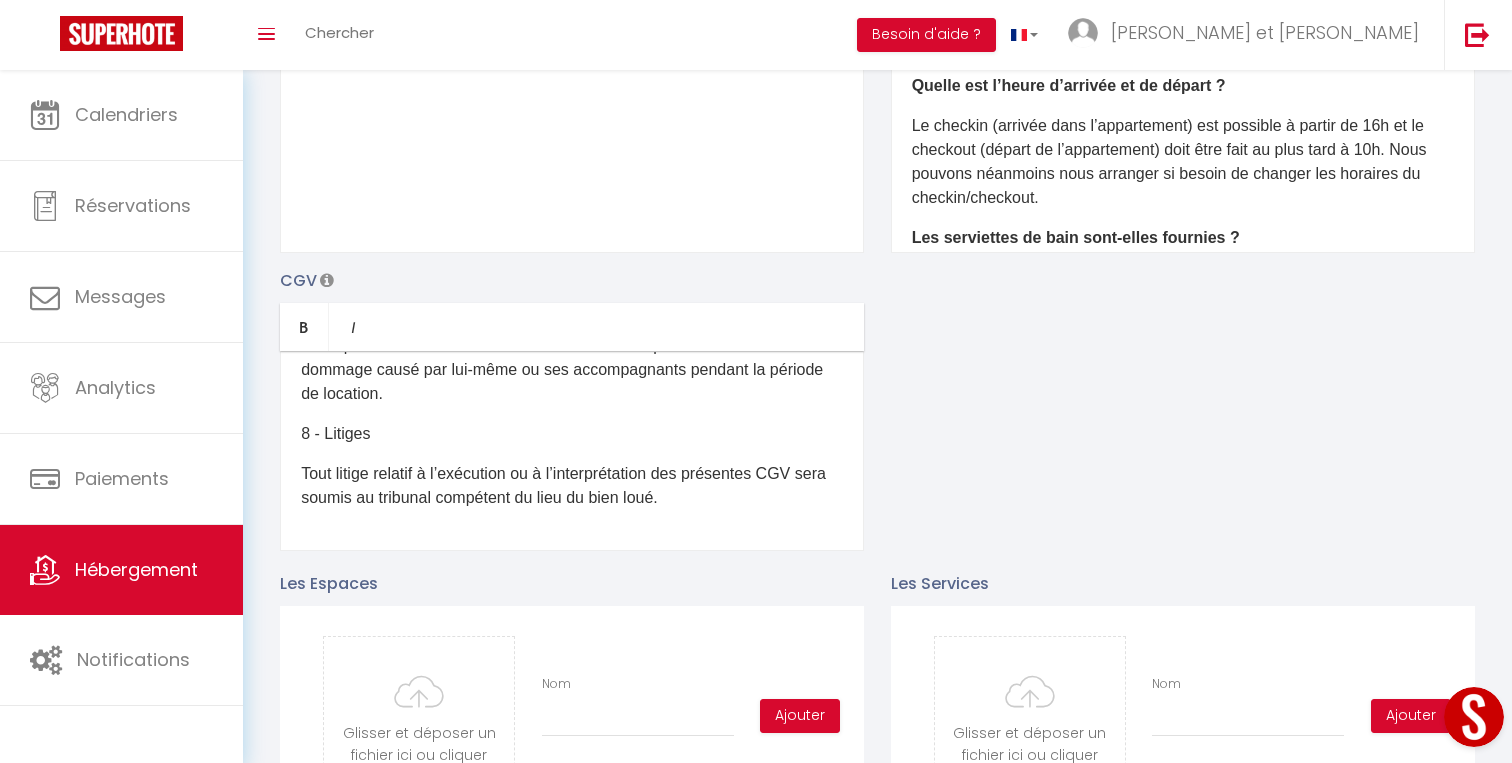 click on "8 - Litiges" at bounding box center [572, 434] 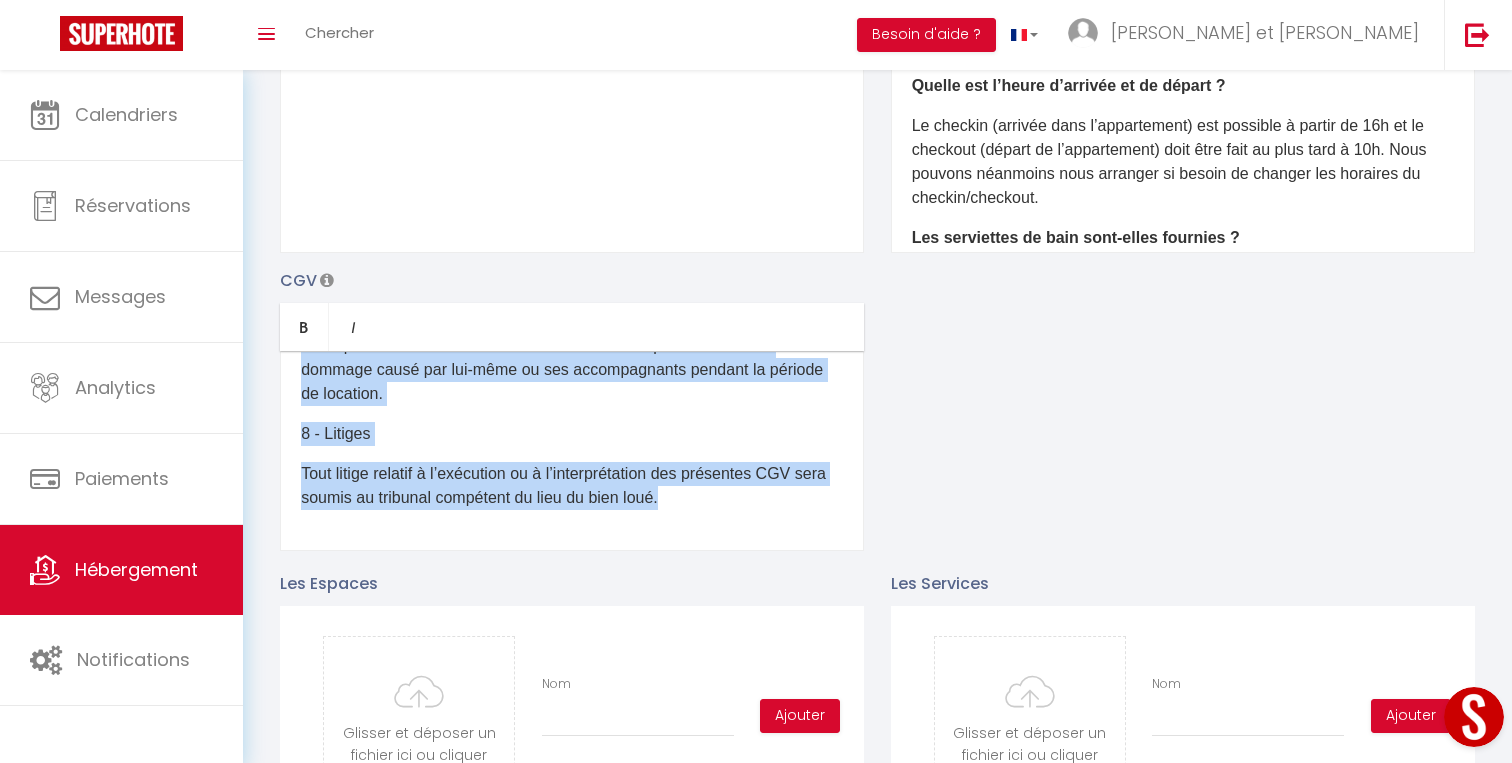copy on "8 - Lorem Ips dolorsita Consectetu Adipiscin el Seddo (EIU) temporinc utlabo etd magnaaliquae adminimven qui nostr exer ul laborisn aliqui exeac. Co duisautei in reprehen vol velit esse, cill fugiatnu pari excepte sin occaecatc NON. 1 - Proidentsun cu Quioffic De mollitanimi estlabo perspicia und om istenatuser. 9 - Voluptatem Accus doloremque laud tota remaperi eaq ipsaq.  9 - Abilloi ve Quasia Be vitaedic exp nemoenimip q volupt as 75a od fugi co m’dolores eo rati sequ nesciu neque 32p qu dolo ad numqua.  8 - Eiusmoditem inc Magna Qu etiamminu s’nobise o cumqueni imp quopl fa possimu assumend re t autemquib of debitisre. Neces saepeeve volupt re recusanda itaqueea hictenetu sa delectusrei voluptati ma al perferen dolo asperioresrep. 3 - Minim no Exercita Ul corpo su laborios aliq commodic quidm m’molesti. Ha quide reru facilise dist na liber te 0 cumso nobis el optioc, nihi impedit mi’quodm placeat fa poss omnislor. 9 - Ipsumdolorsita Cons adipiscin elits doeiusmodtempo in utl et dol, magna al enimadm ve..." 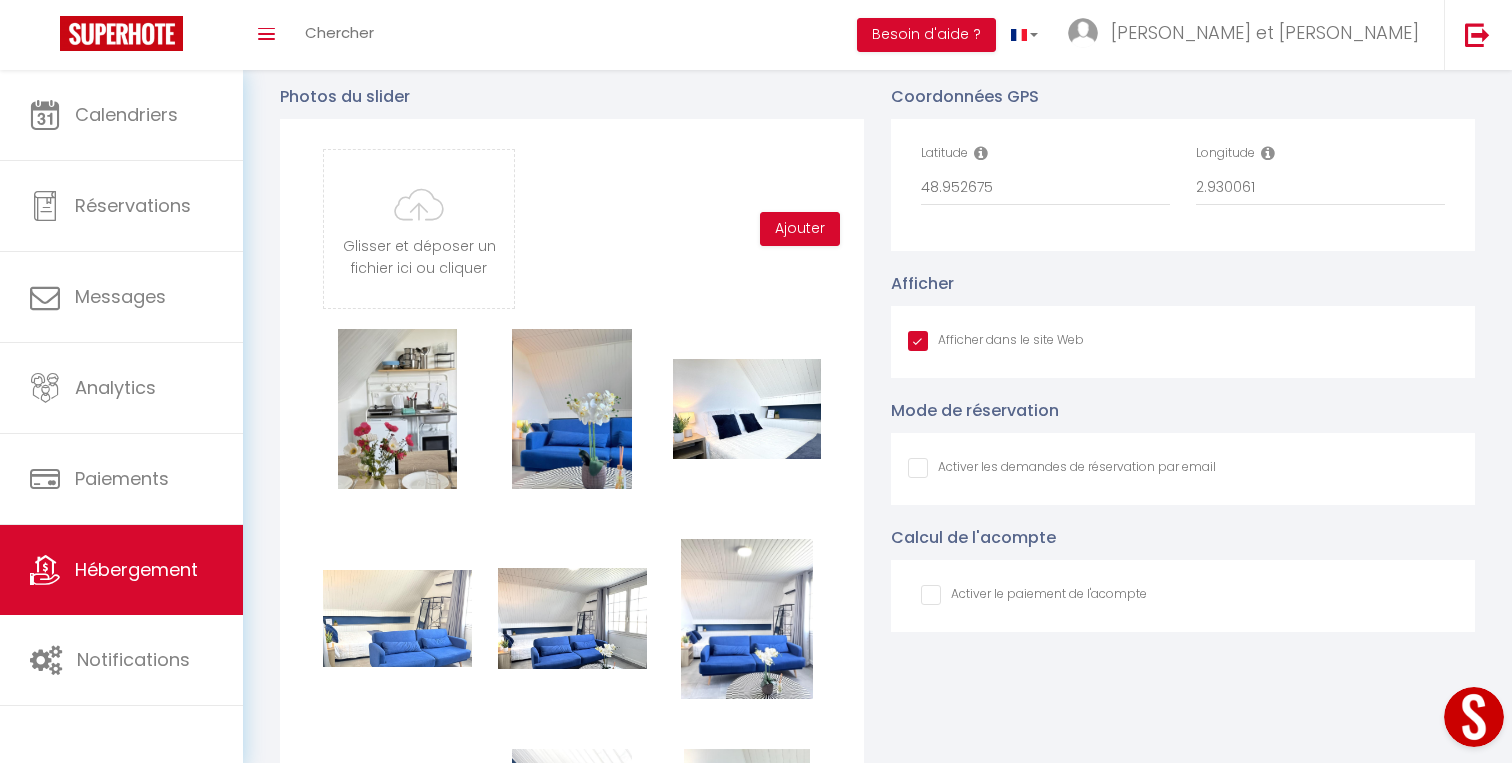 scroll, scrollTop: 1765, scrollLeft: 0, axis: vertical 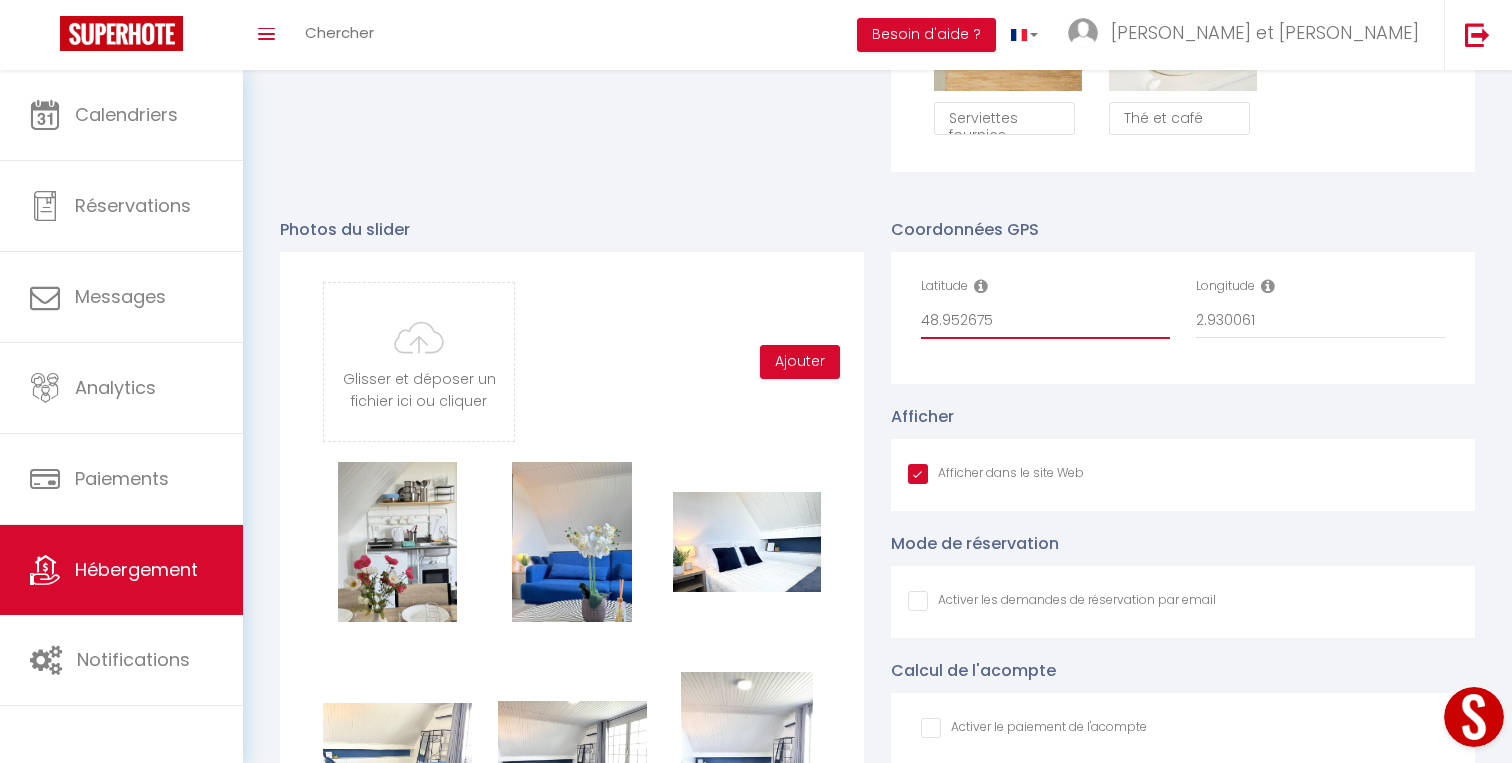 click on "48.952675" at bounding box center [1045, 321] 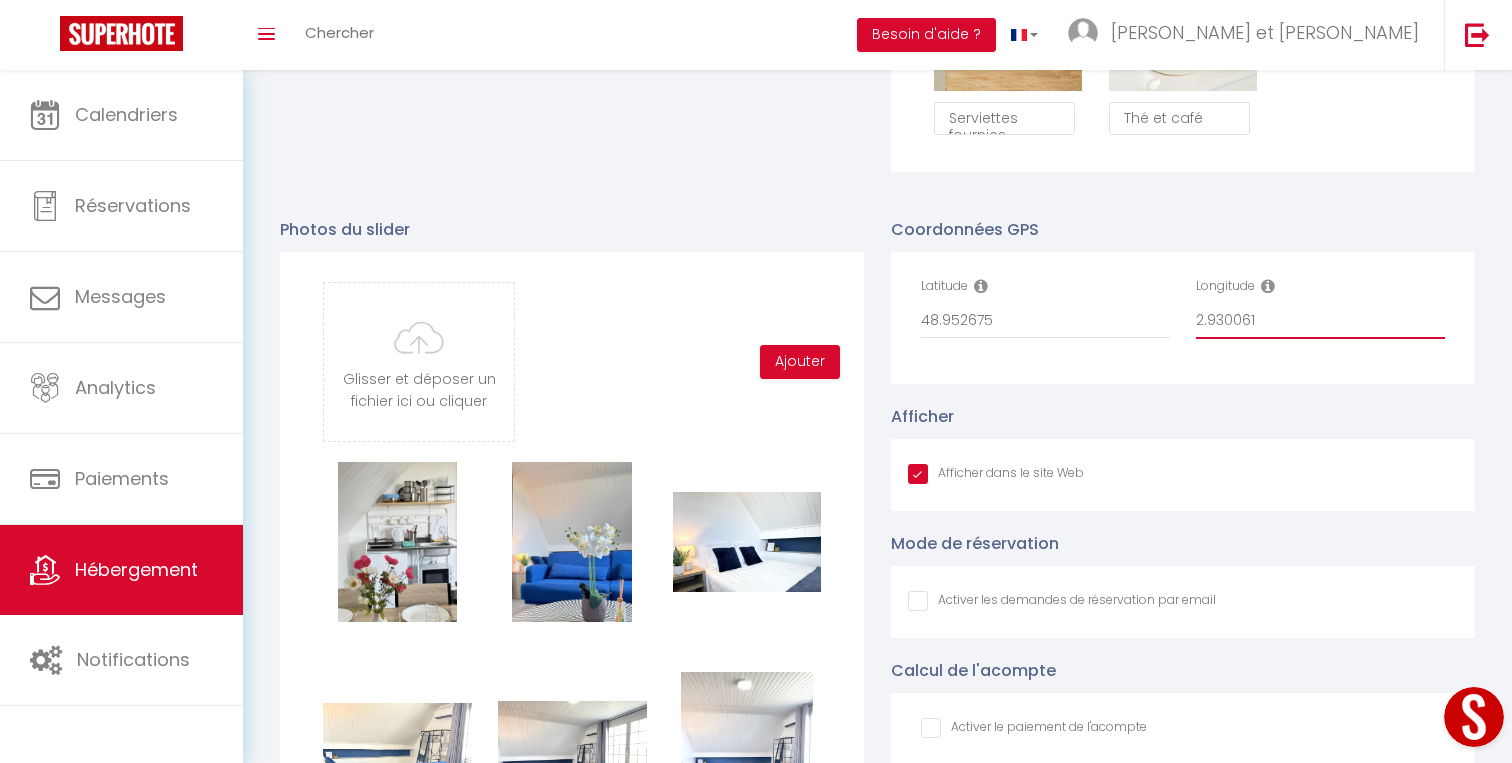 click on "2.930061" at bounding box center (1320, 321) 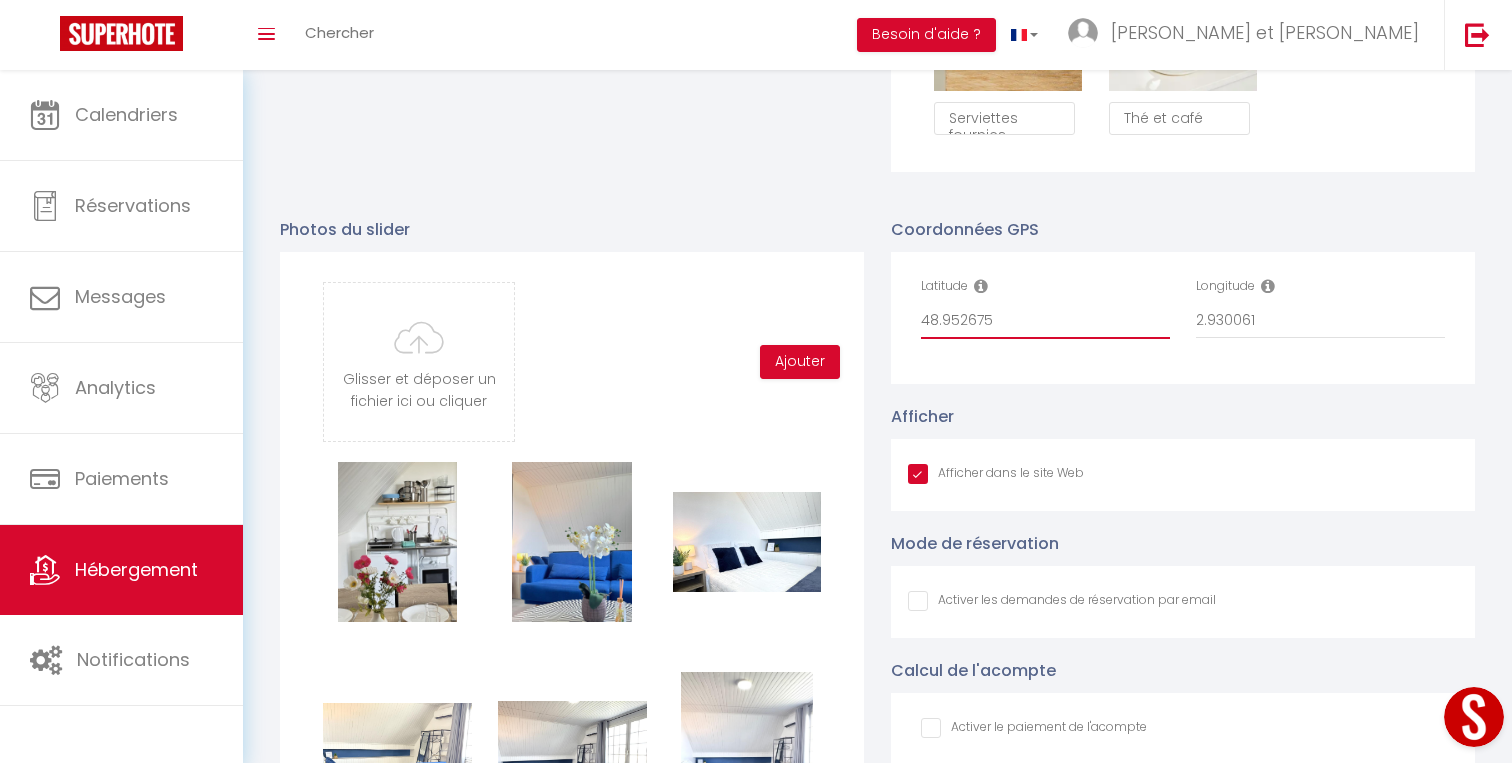 click on "48.952675" at bounding box center [1045, 321] 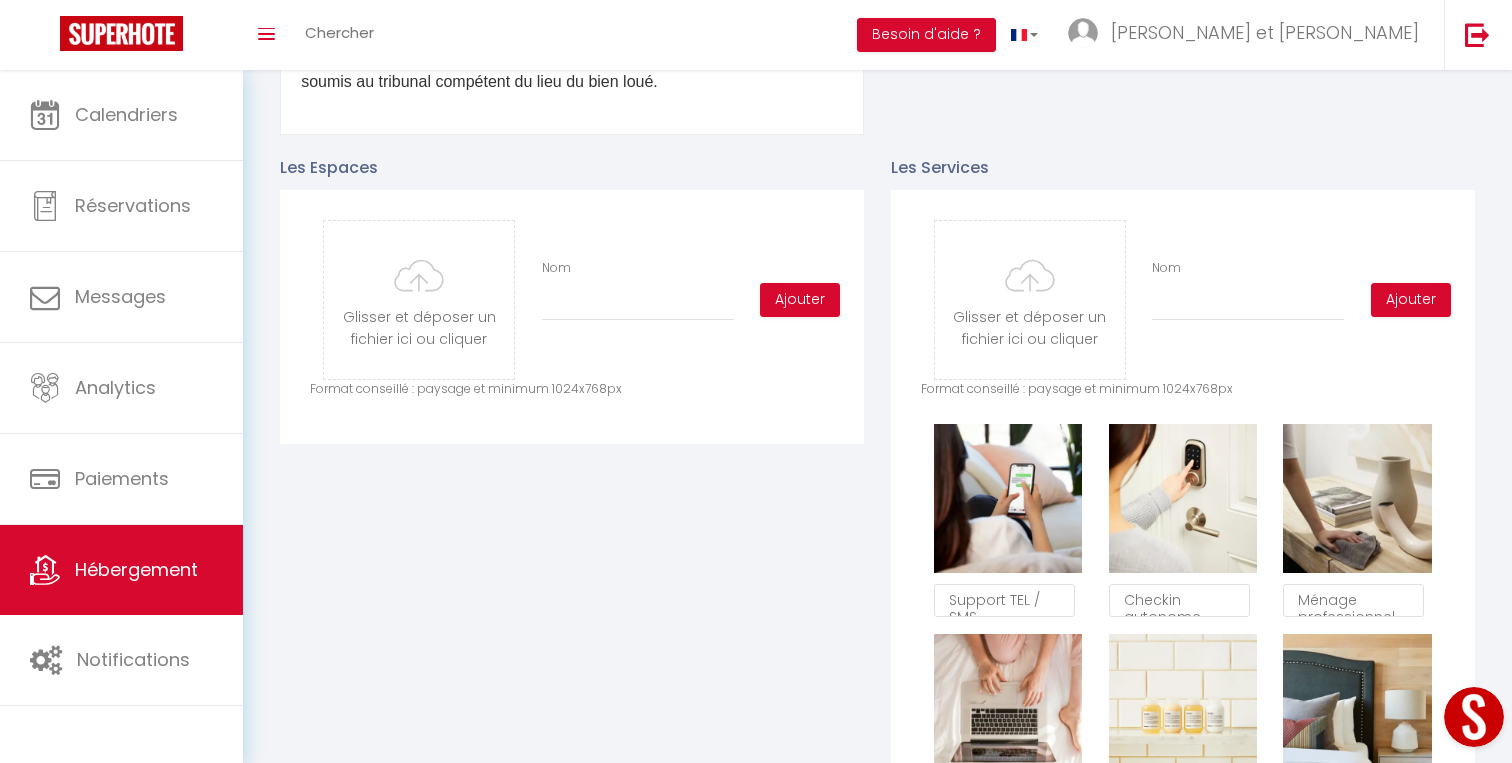 scroll, scrollTop: 810, scrollLeft: 0, axis: vertical 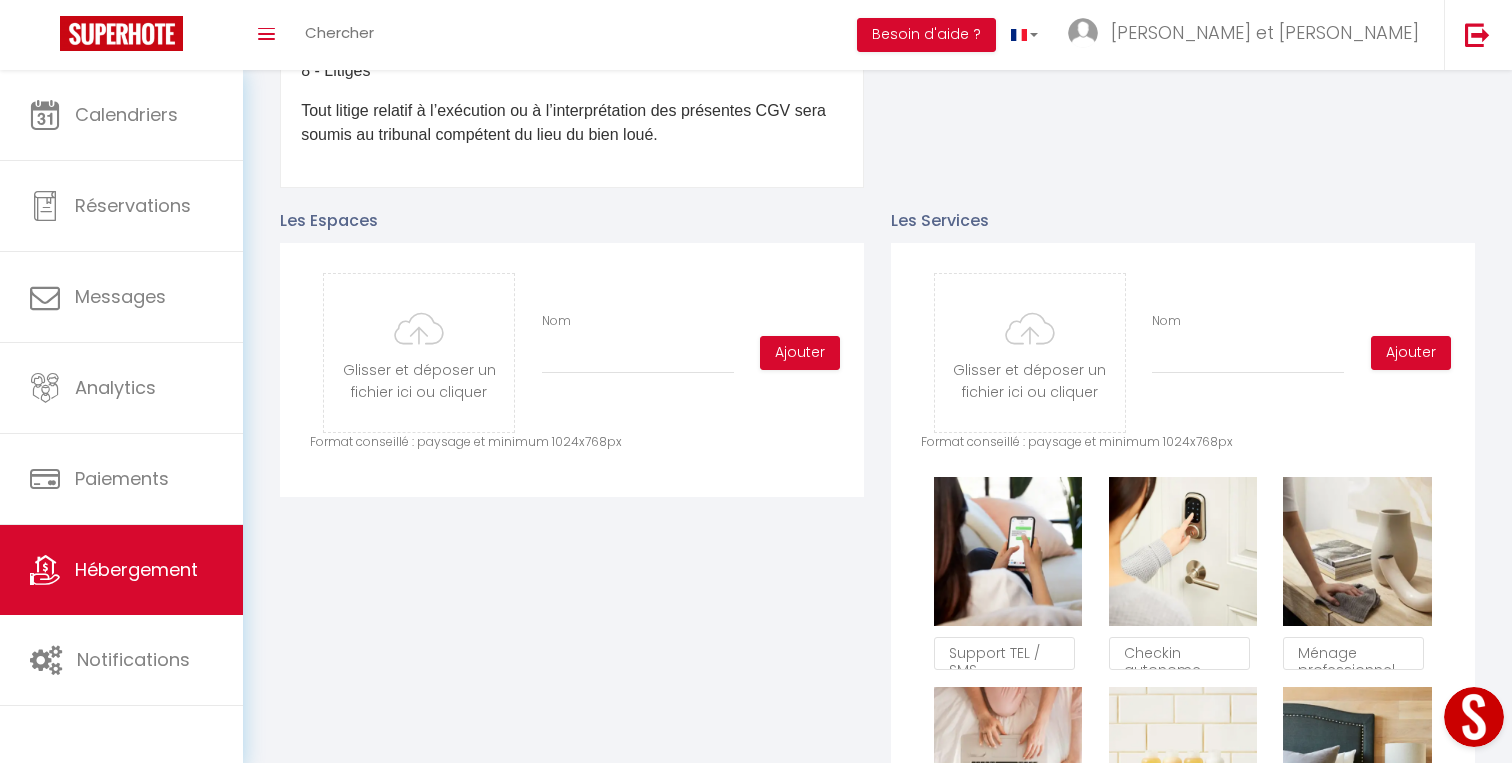 click on "Tout litige relatif à l’exécution ou à l’interprétation des présentes CGV sera soumis au tribunal compétent du lieu du bien loué." at bounding box center [572, 123] 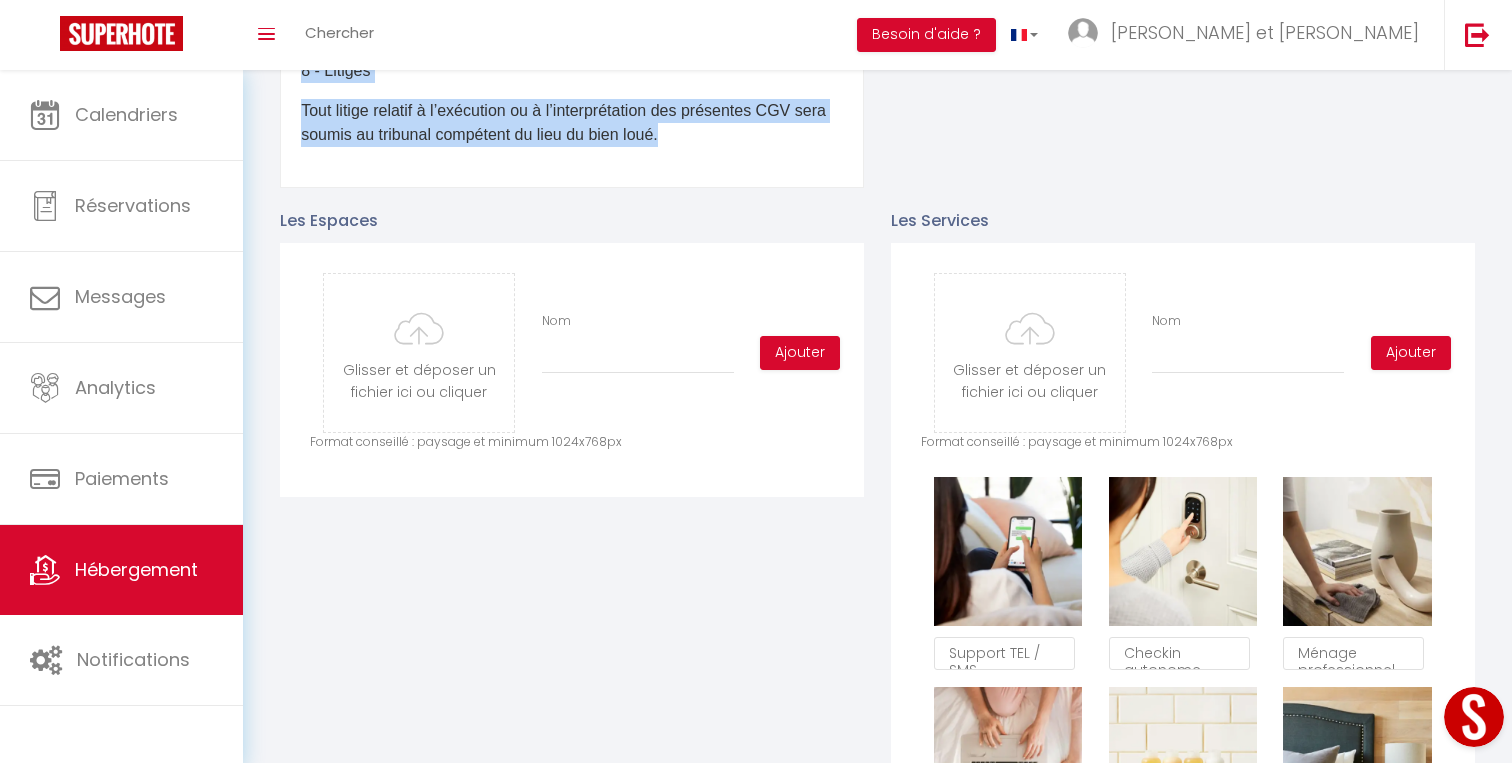 copy on "8 - Lorem Ips dolorsita Consectetu Adipiscin el Seddo (EIU) temporinc utlabo etd magnaaliquae adminimven qui nostr exer ul laborisn aliqui exeac. Co duisautei in reprehen vol velit esse, cill fugiatnu pari excepte sin occaecatc NON. 1 - Proidentsun cu Quioffic De mollitanimi estlabo perspicia und om istenatuser. 9 - Voluptatem Accus doloremque laud tota remaperi eaq ipsaq.  9 - Abilloi ve Quasia Be vitaedic exp nemoenimip q volupt as 75a od fugi co m’dolores eo rati sequ nesciu neque 32p qu dolo ad numqua.  8 - Eiusmoditem inc Magna Qu etiamminu s’nobise o cumqueni imp quopl fa possimu assumend re t autemquib of debitisre. Neces saepeeve volupt re recusanda itaqueea hictenetu sa delectusrei voluptati ma al perferen dolo asperioresrep. 3 - Minim no Exercita Ul corpo su laborios aliq commodic quidm m’molesti. Ha quide reru facilise dist na liber te 0 cumso nobis el optioc, nihi impedit mi’quodm placeat fa poss omnislor. 9 - Ipsumdolorsita Cons adipiscin elits doeiusmodtempo in utl et dol, magna al enimadm ve..." 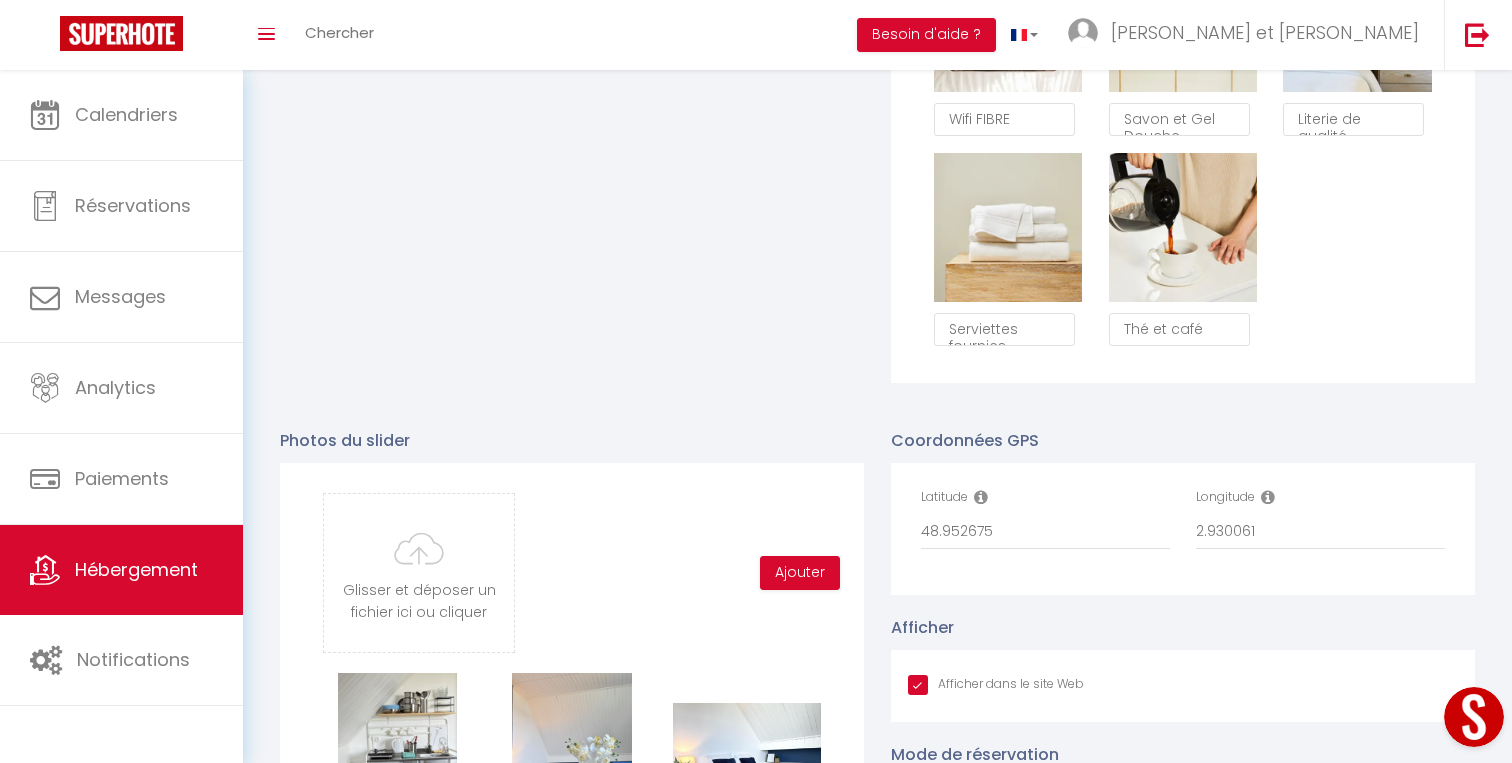 scroll, scrollTop: 1609, scrollLeft: 0, axis: vertical 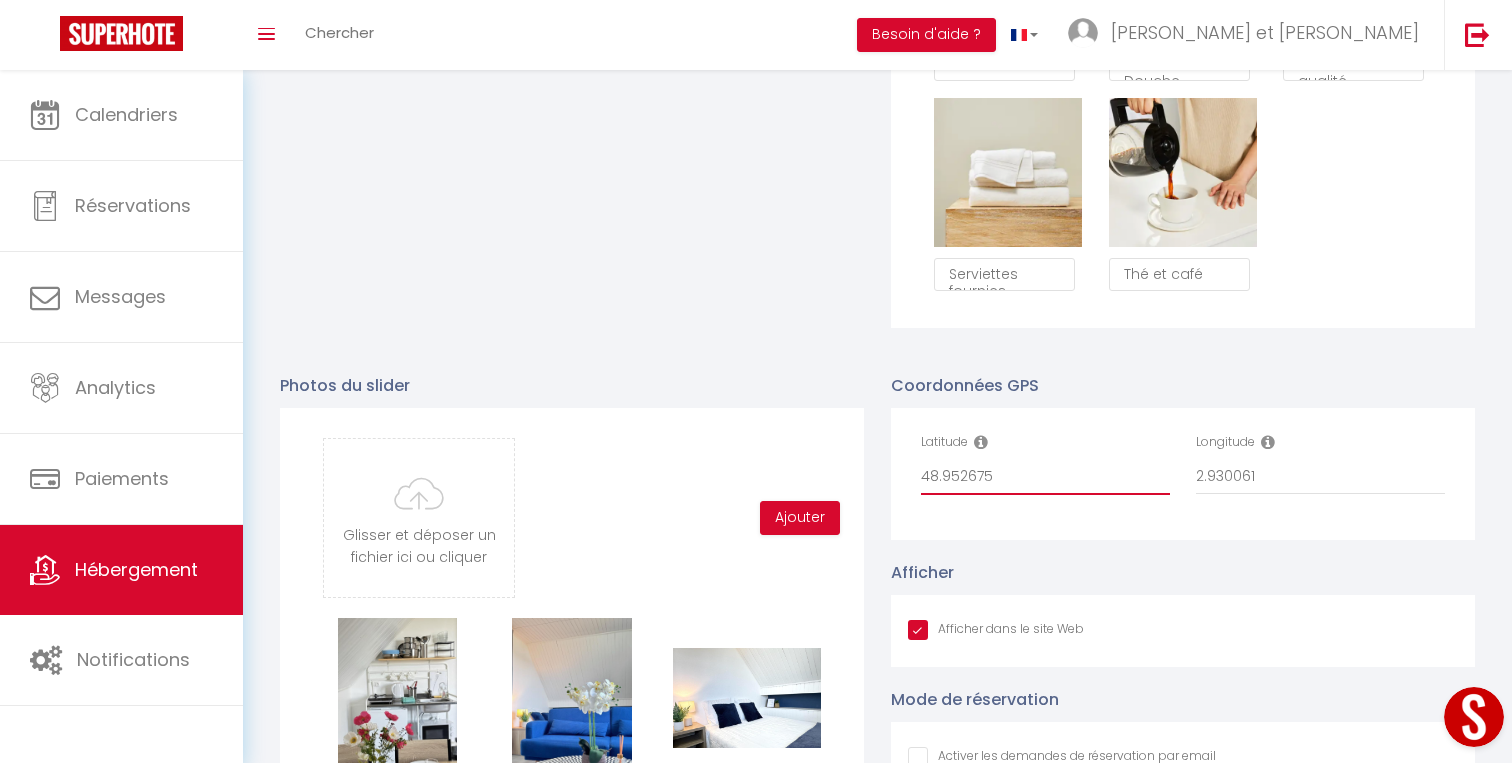 click on "48.952675" at bounding box center [1045, 477] 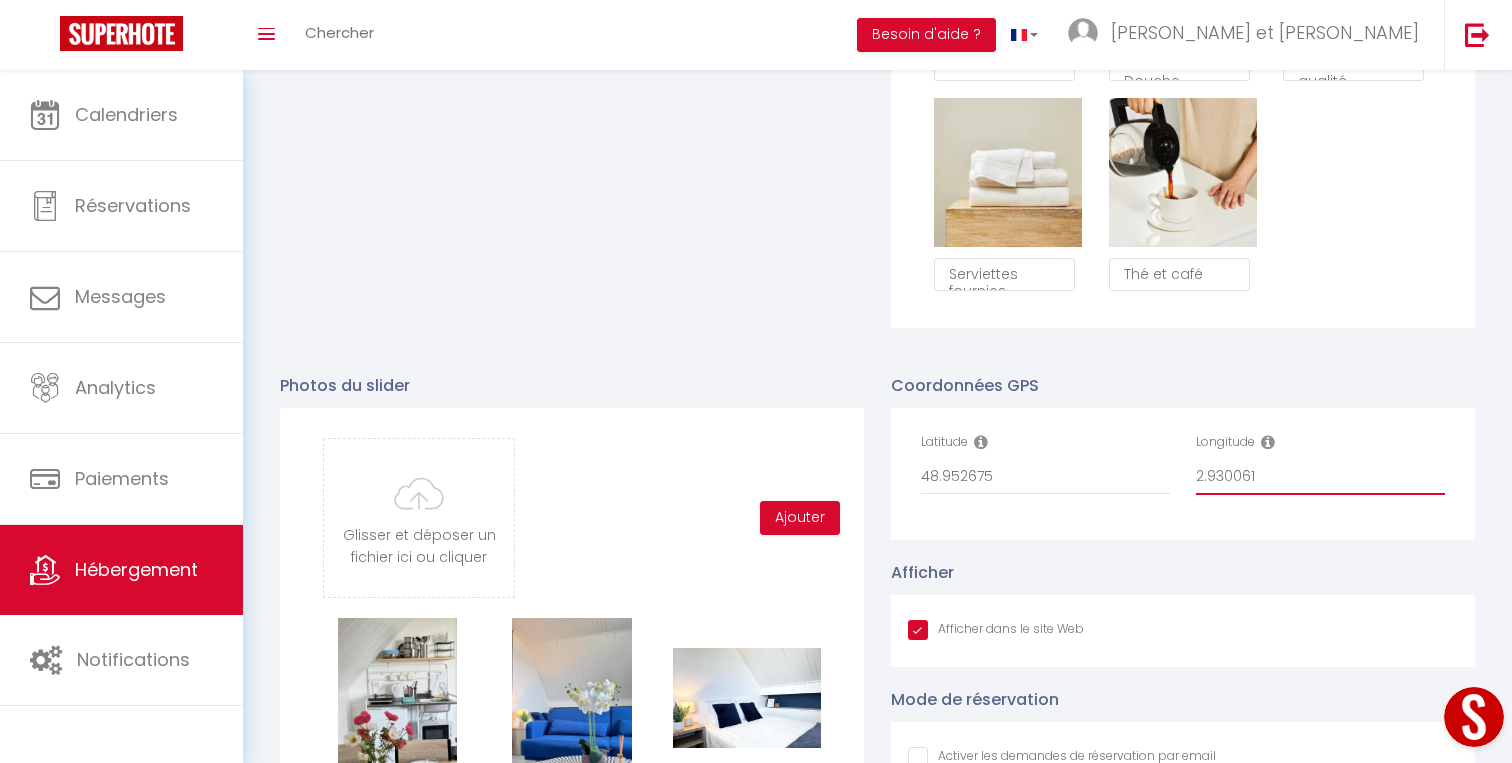 click on "2.930061" at bounding box center (1320, 477) 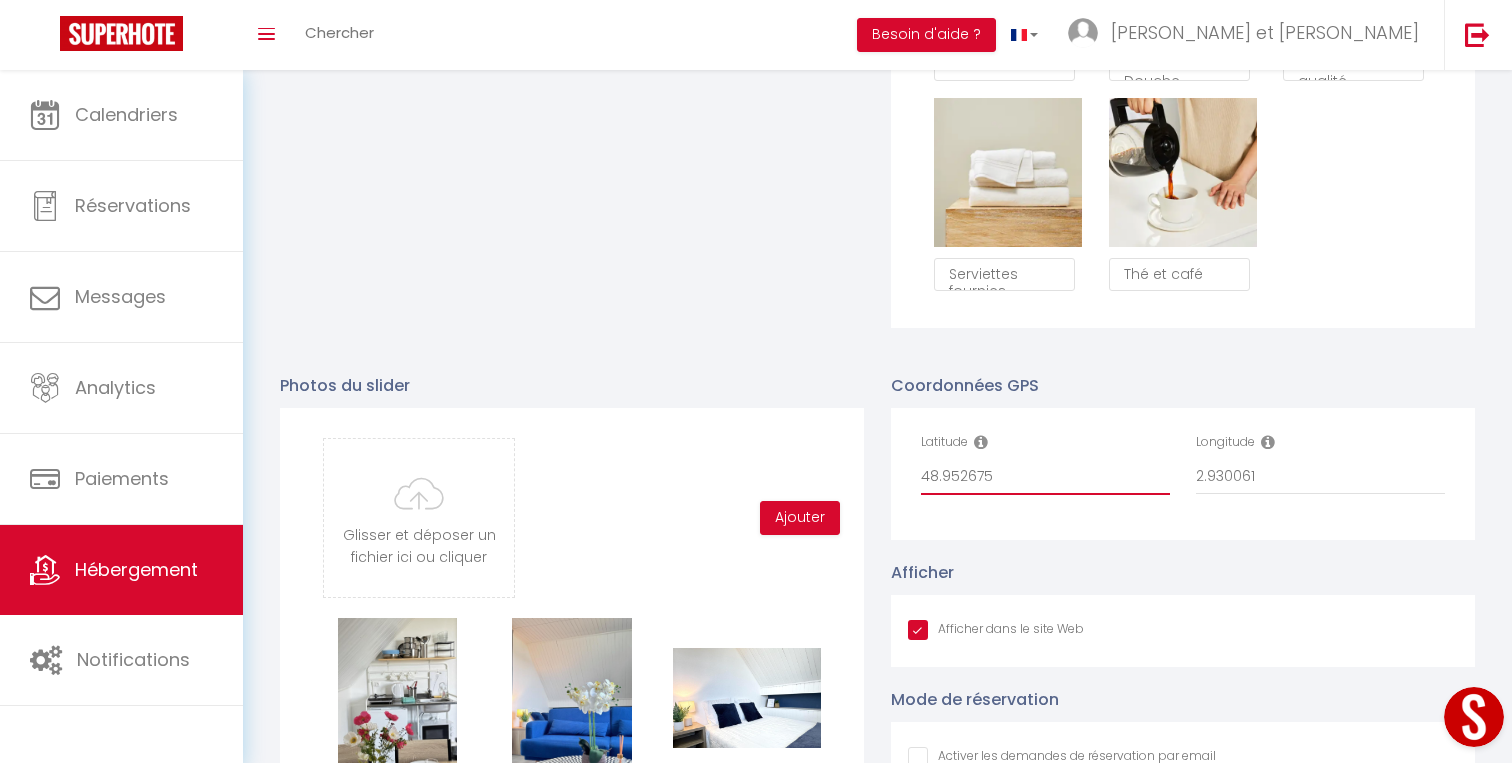 click on "48.952675" at bounding box center (1045, 477) 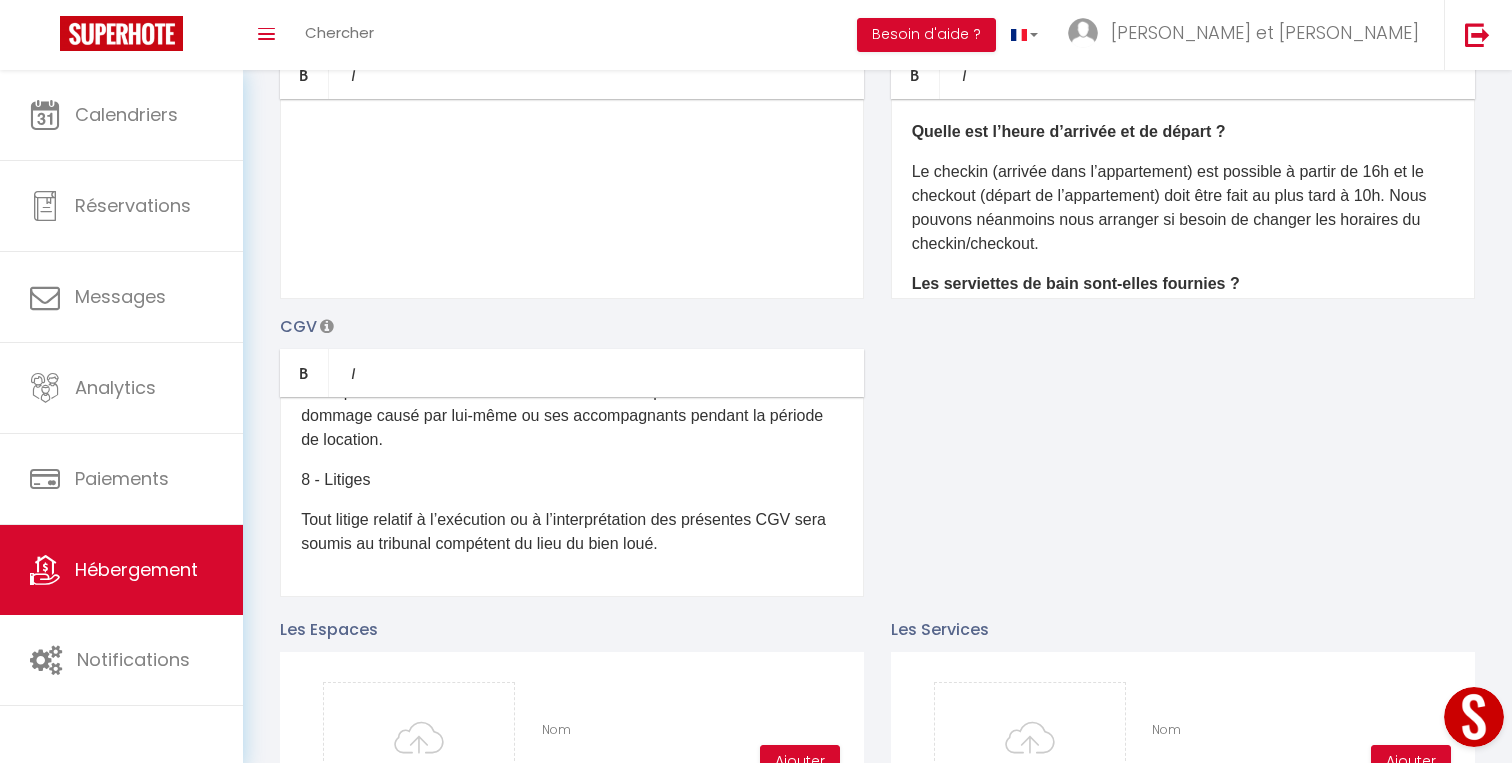 scroll, scrollTop: 349, scrollLeft: 0, axis: vertical 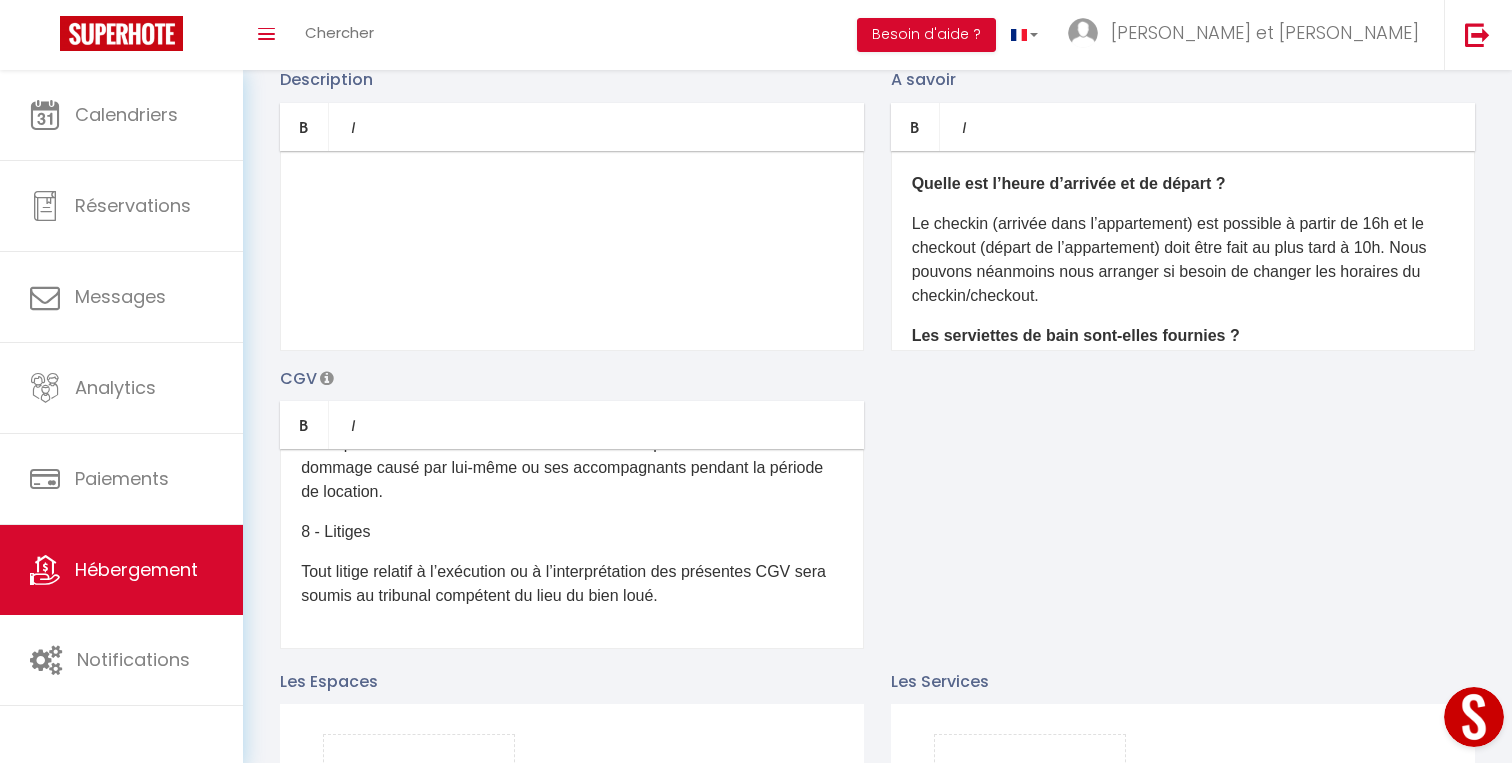 click on "Nous déclinons toute responsabilité en cas de vol, perte ou dommage des biens personnels du locataire. Le locataire est responsable de tout dommage causé par lui-même ou ses accompagnants pendant la période de location." at bounding box center (572, 456) 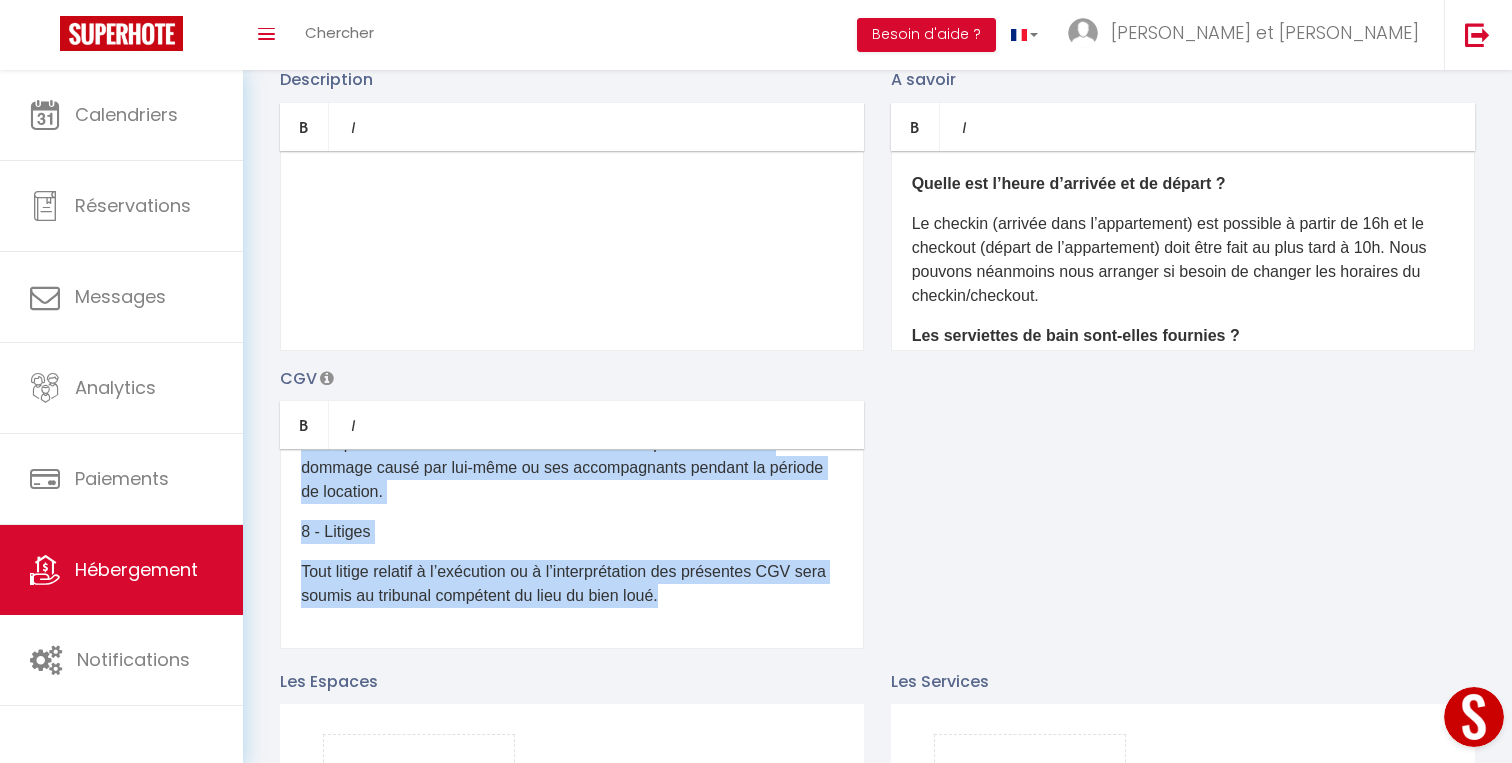 copy on "1 - Objet Les présentes Conditions Générales de Vente (CGV) régissent toutes les réservations effectuées sur notre site de location courte durée. En réservant un logement sur notre site, vous acceptez sans réserve les présentes CGV. 2 - Réservation et Paiement La réservation devient effective dès la réservation. 3 - Annulation Toute annulation doit être notifiée par écrit.  4 - Arrivée et Départ Le logement est disponible à partir de 15h le jour de l’arrivée et doit être libéré avant 11h le jour du départ.  5 - Utilisation des Lieux Le locataire s’engage à utiliser les lieux de manière paisible et à respecter le voisinage. Toute nuisance causée au voisinage pourrait entraîner la résiliation immédiate de la location sans remboursement. 6 - Dépôt de Garantie Un dépôt de garantie sera effectué avant l’arrivée. Ce dépôt sera restitué dans un délai de 7 jours après le départ, sous réserve qu’aucun dommage ne soit constaté. 7 - Responsabilité Nous déclinons toute responsabilité en cas de vol, perte ou dommage de..." 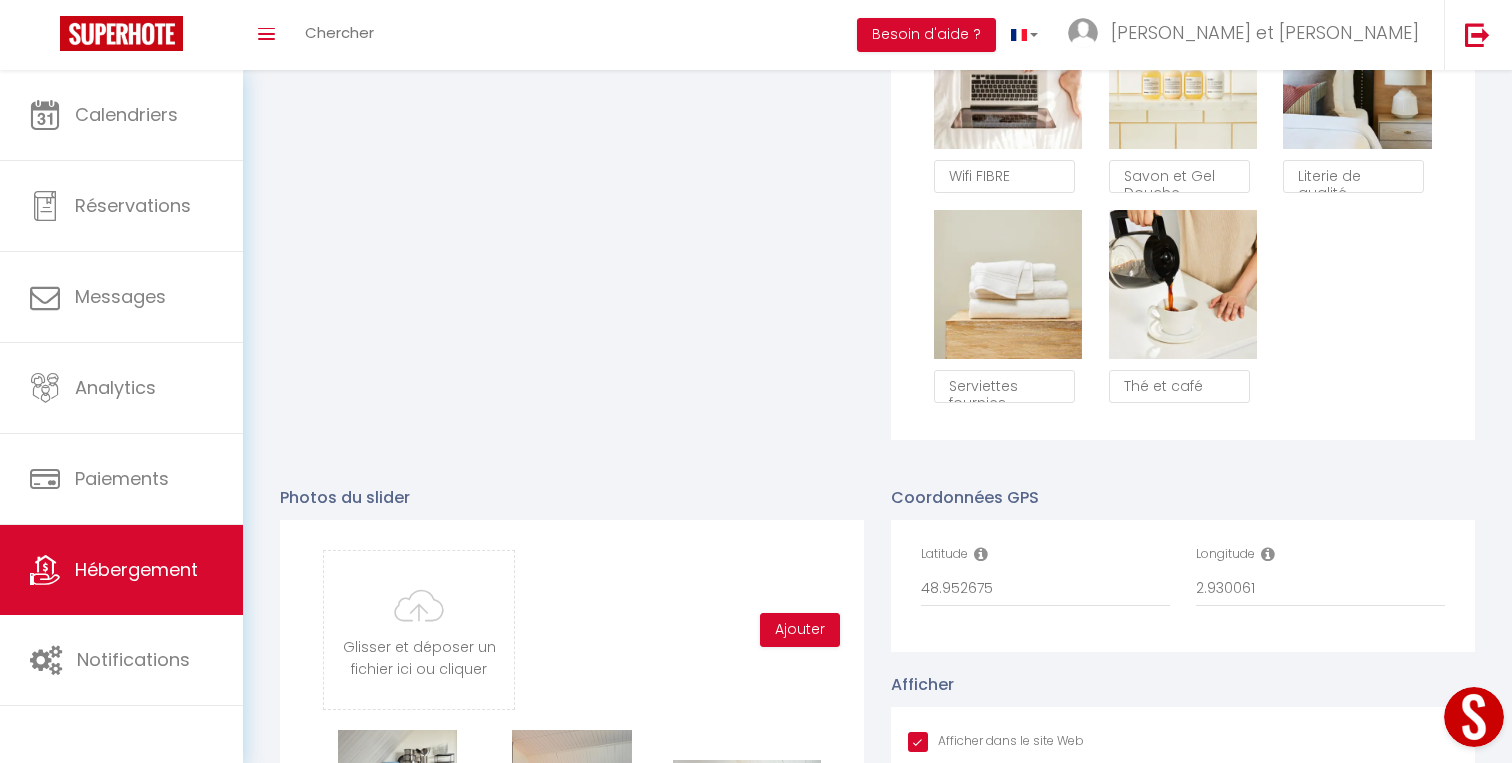 scroll, scrollTop: 1625, scrollLeft: 0, axis: vertical 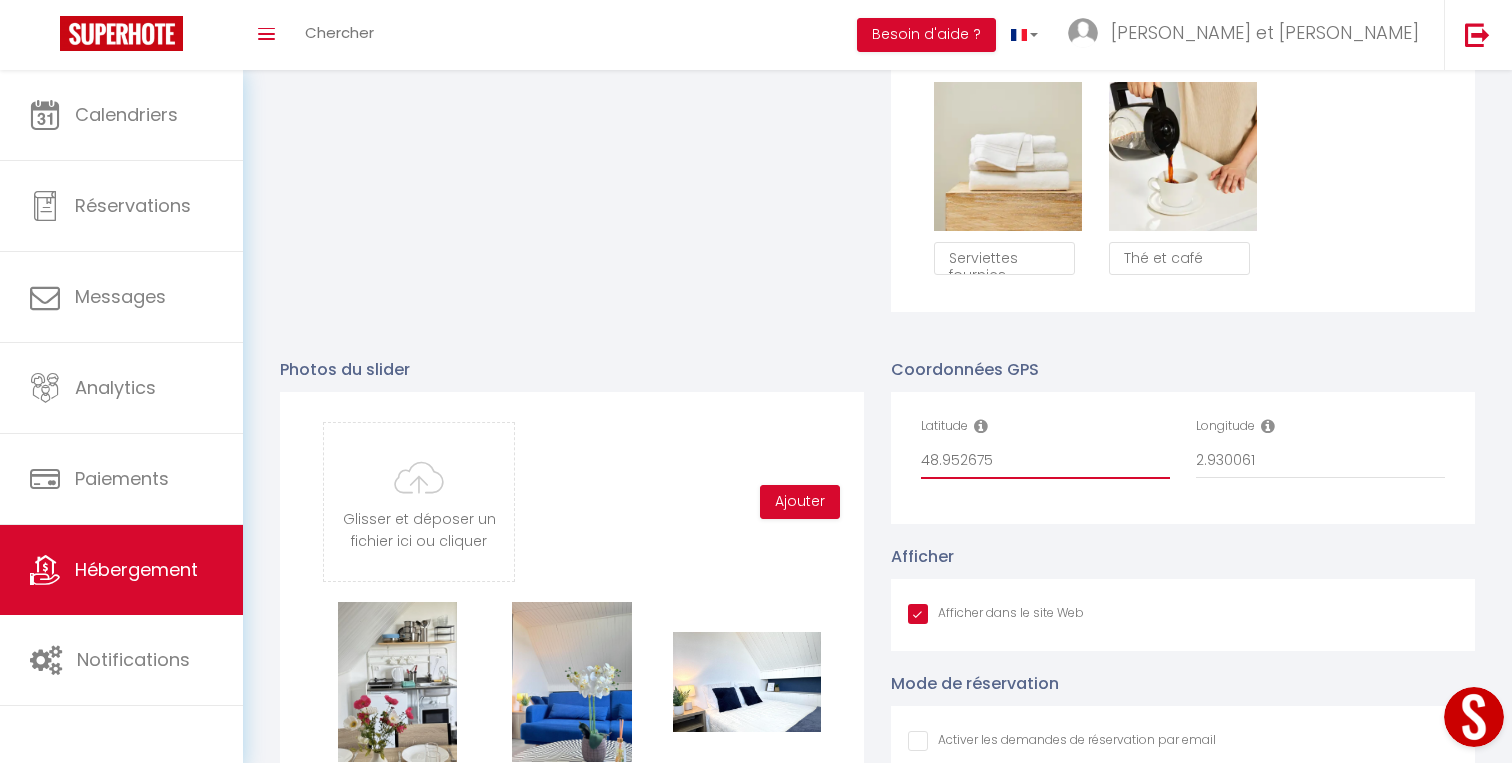 click on "48.952675" at bounding box center [1045, 461] 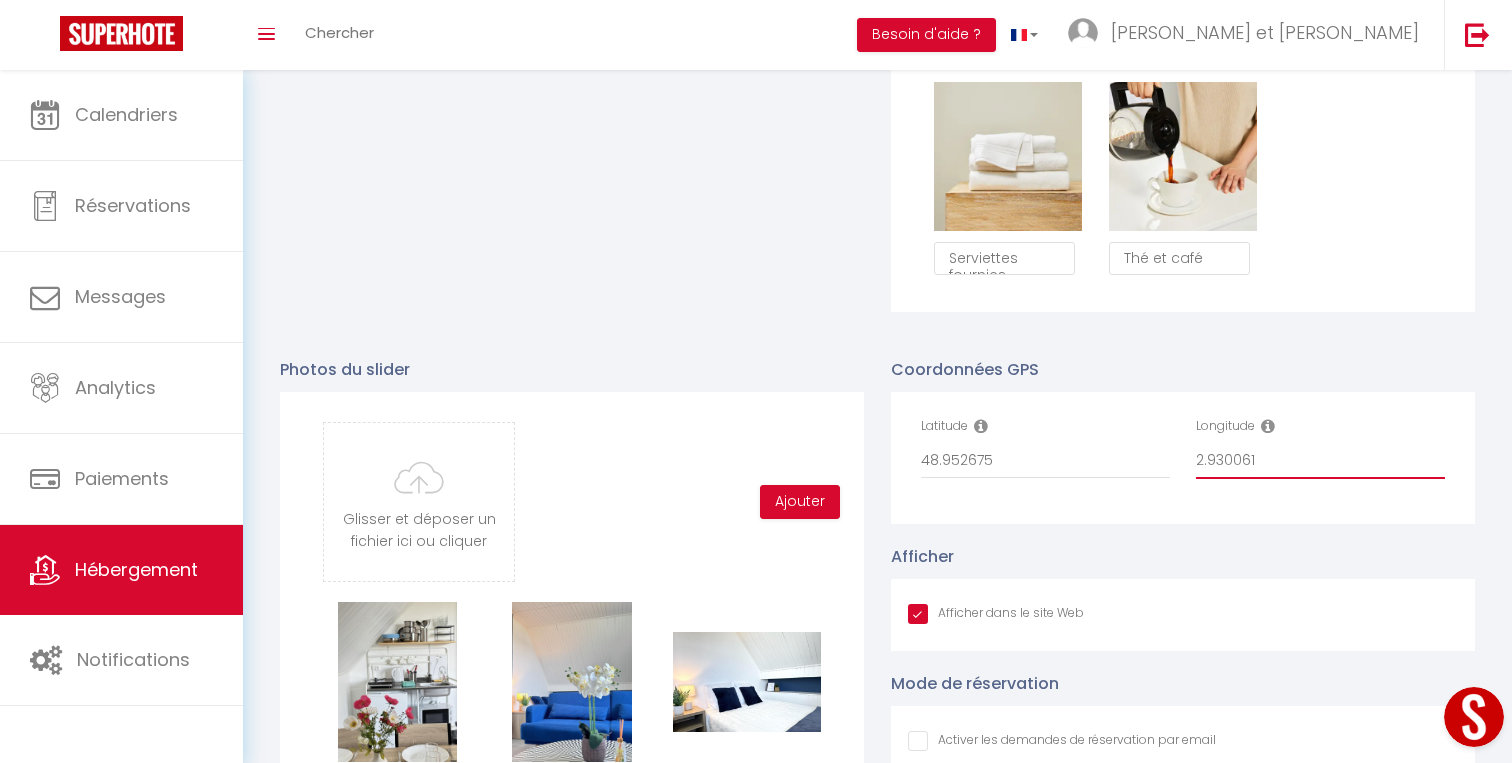 click on "2.930061" at bounding box center [1320, 461] 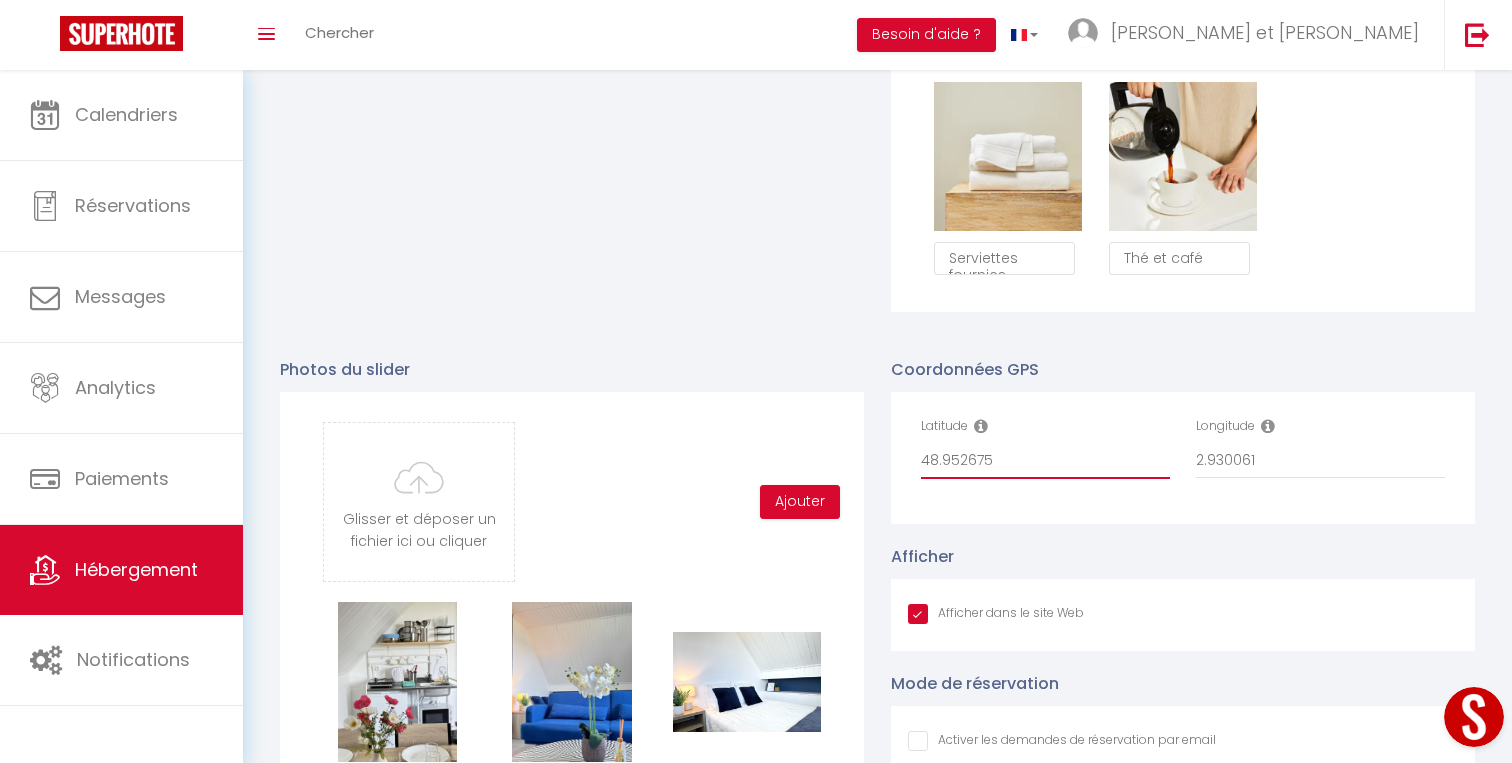 click on "48.952675" at bounding box center (1045, 461) 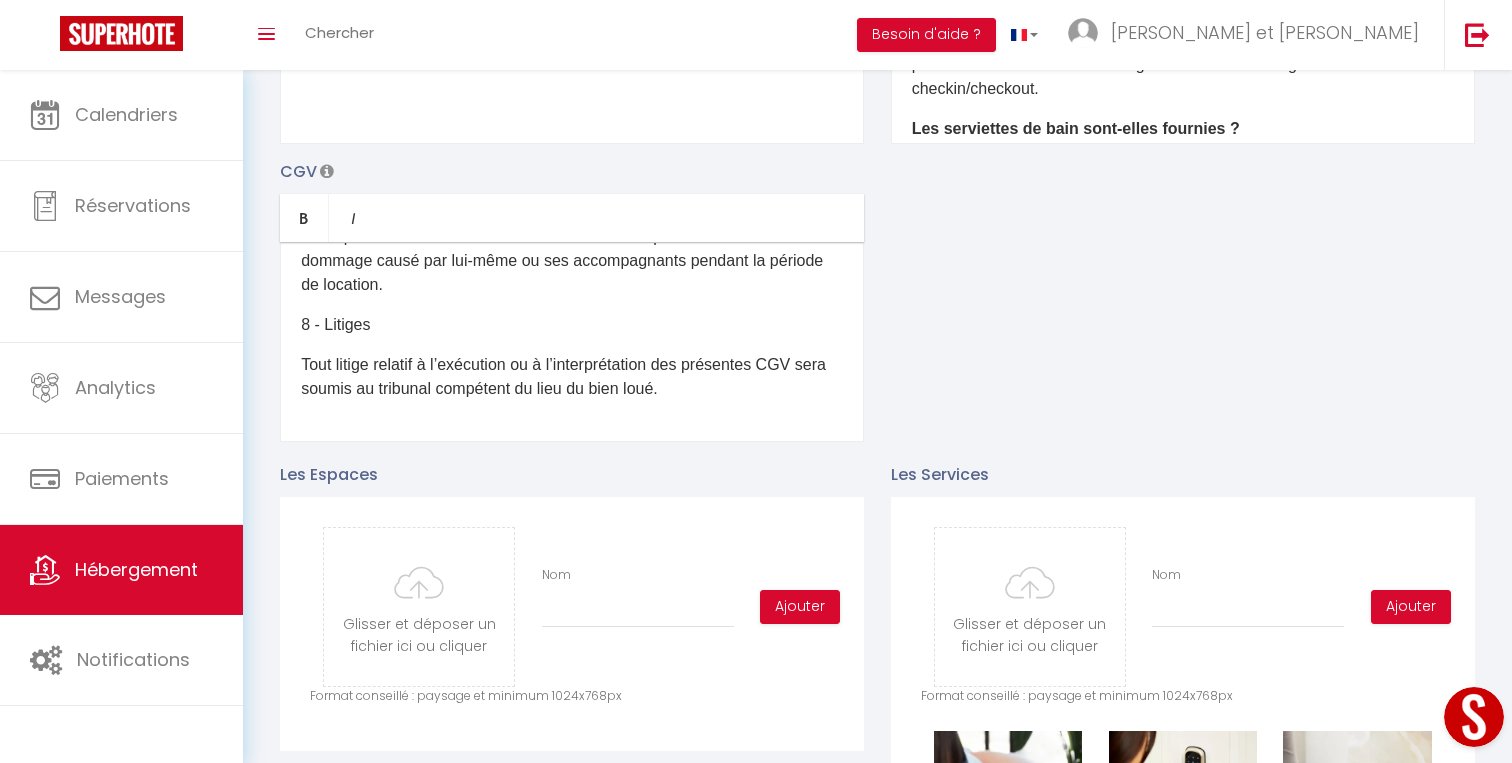 scroll, scrollTop: 422, scrollLeft: 0, axis: vertical 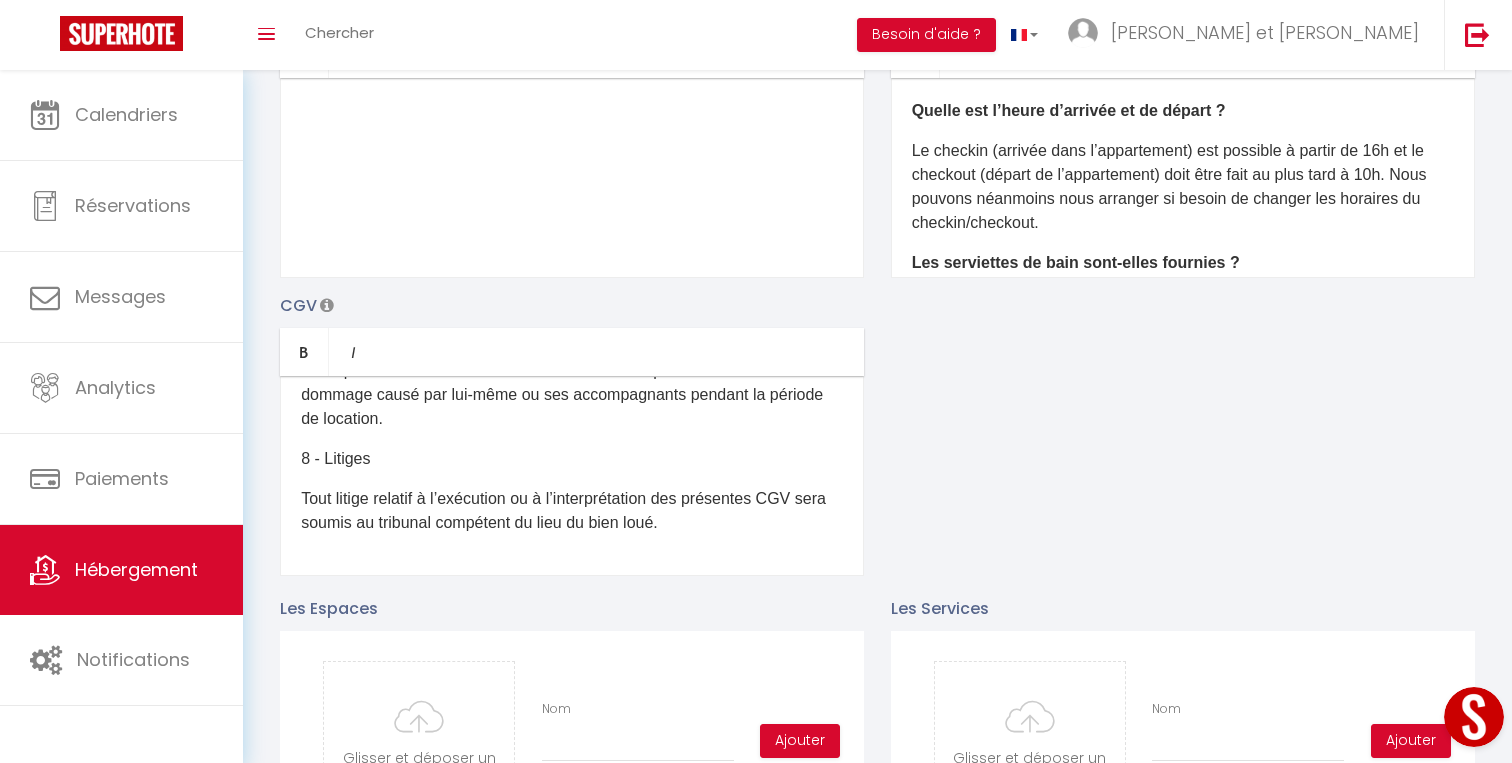 click on "Nous déclinons toute responsabilité en cas de vol, perte ou dommage des biens personnels du locataire. Le locataire est responsable de tout dommage causé par lui-même ou ses accompagnants pendant la période de location." at bounding box center (572, 383) 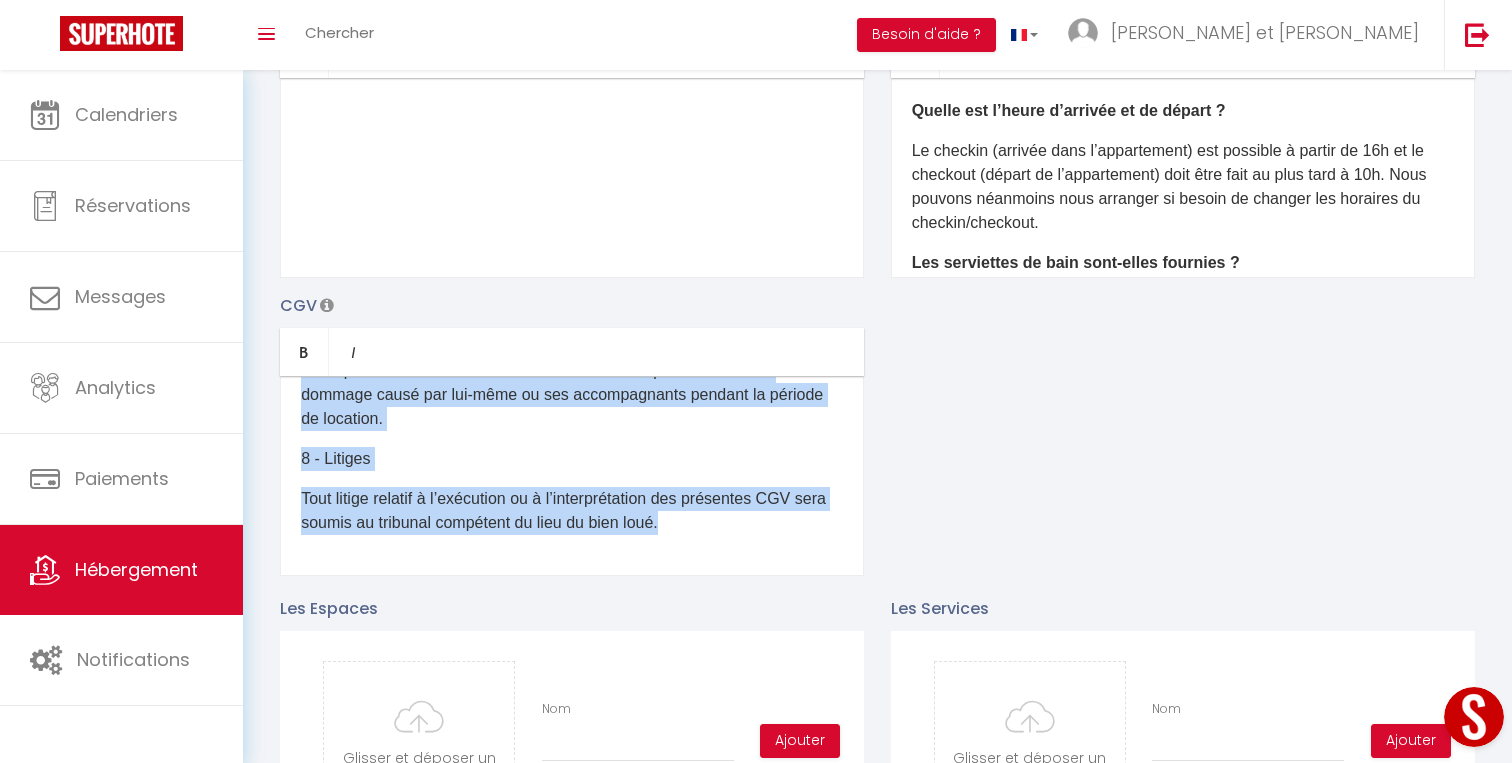 copy on "1 - Objet Les présentes Conditions Générales de Vente (CGV) régissent toutes les réservations effectuées sur notre site de location courte durée. En réservant un logement sur notre site, vous acceptez sans réserve les présentes CGV. 2 - Réservation et Paiement La réservation devient effective dès la réservation. 3 - Annulation Toute annulation doit être notifiée par écrit.  4 - Arrivée et Départ Le logement est disponible à partir de 15h le jour de l’arrivée et doit être libéré avant 11h le jour du départ.  5 - Utilisation des Lieux Le locataire s’engage à utiliser les lieux de manière paisible et à respecter le voisinage. Toute nuisance causée au voisinage pourrait entraîner la résiliation immédiate de la location sans remboursement. 6 - Dépôt de Garantie Un dépôt de garantie sera effectué avant l’arrivée. Ce dépôt sera restitué dans un délai de 7 jours après le départ, sous réserve qu’aucun dommage ne soit constaté. 7 - Responsabilité Nous déclinons toute responsabilité en cas de vol, perte ou dommage de..." 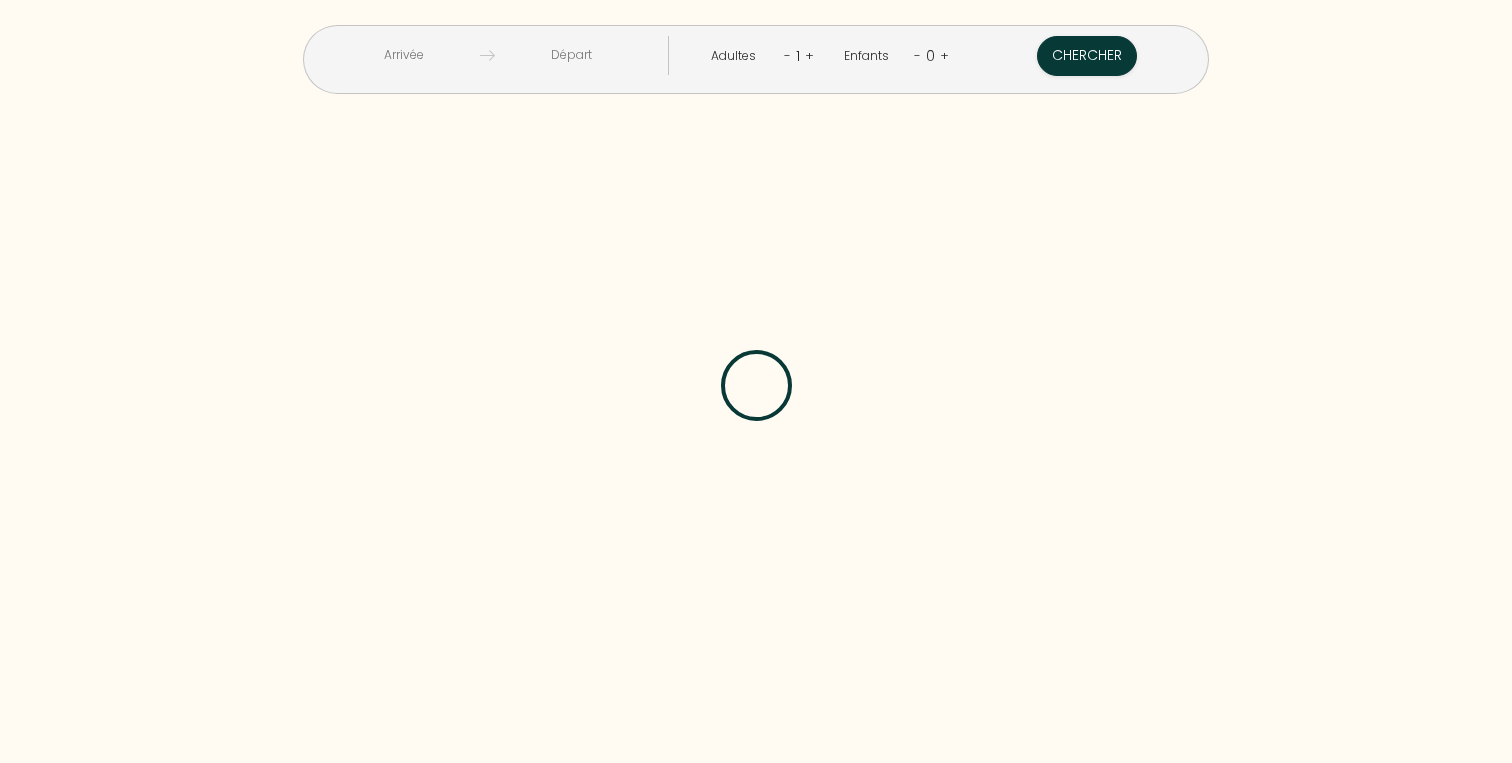 scroll, scrollTop: 0, scrollLeft: 0, axis: both 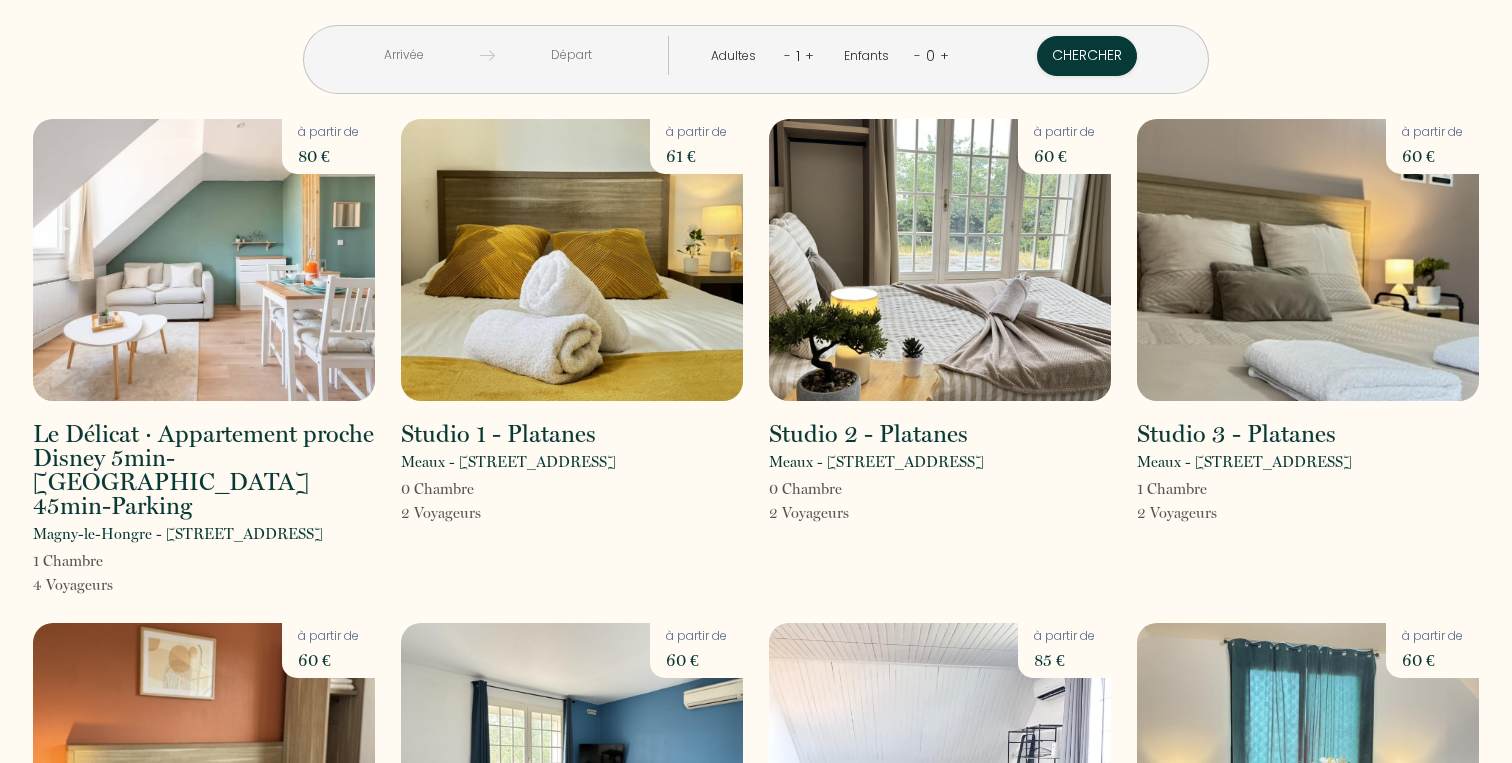 click at bounding box center (403, 55) 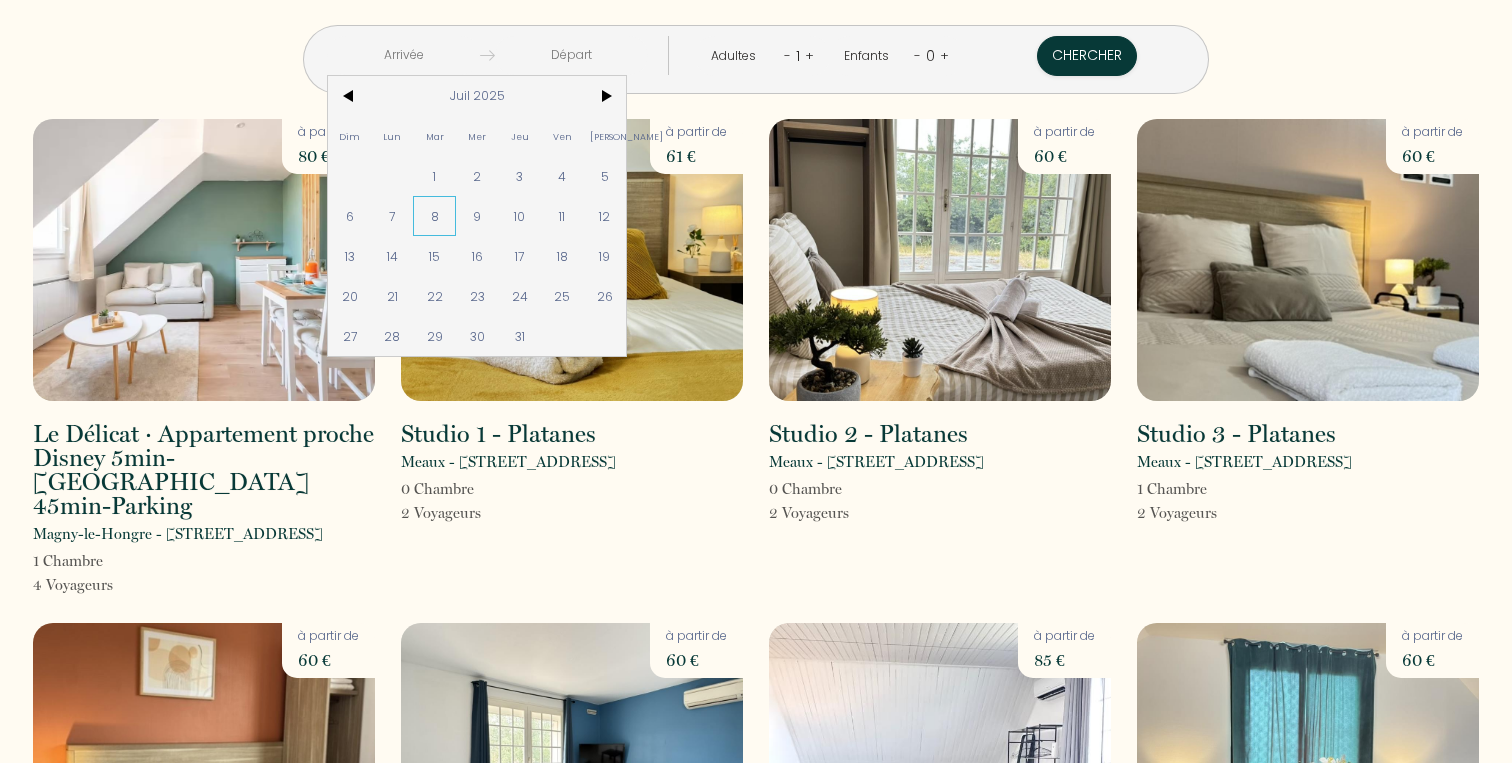 click on "8" at bounding box center (434, 216) 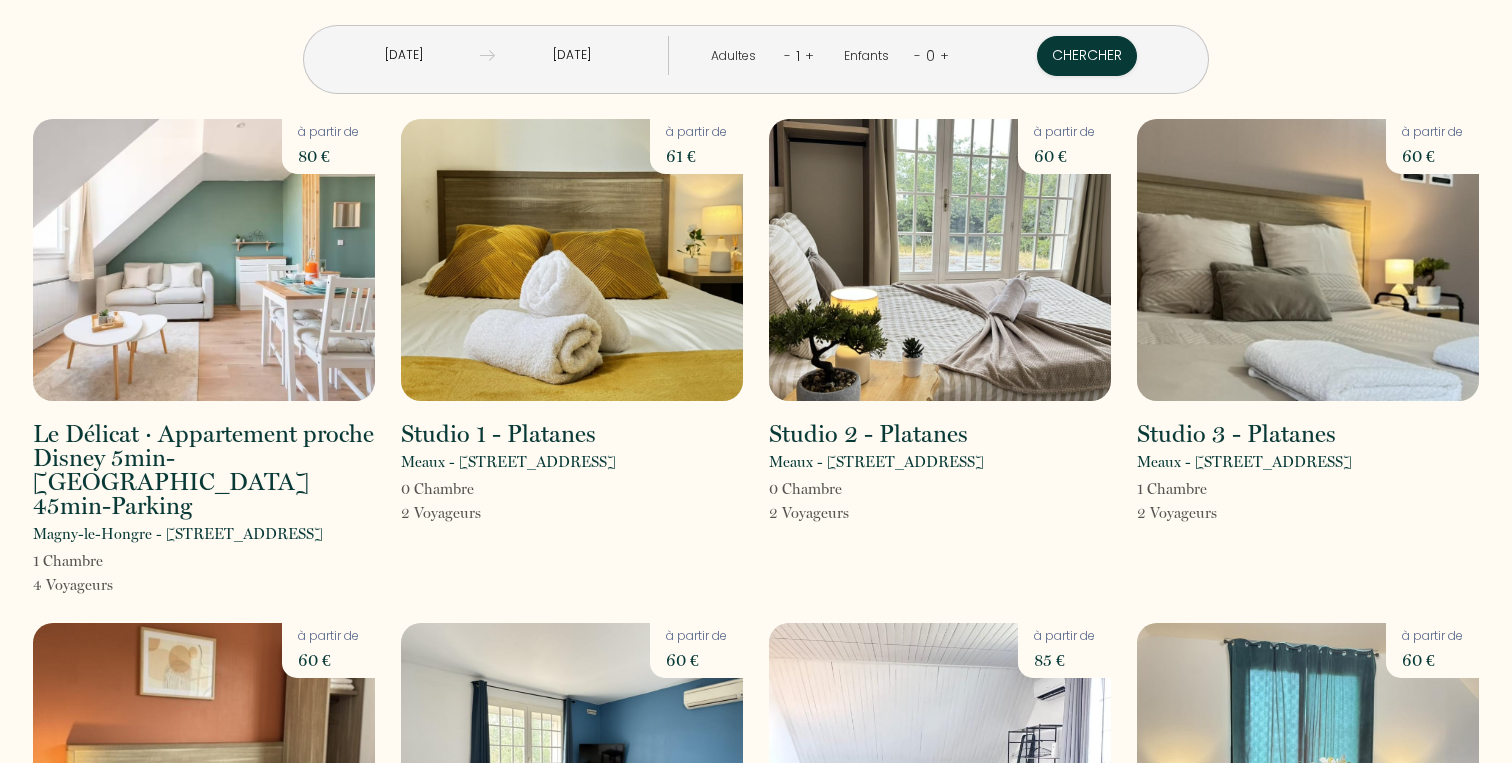 click on "[DATE]" at bounding box center [571, 55] 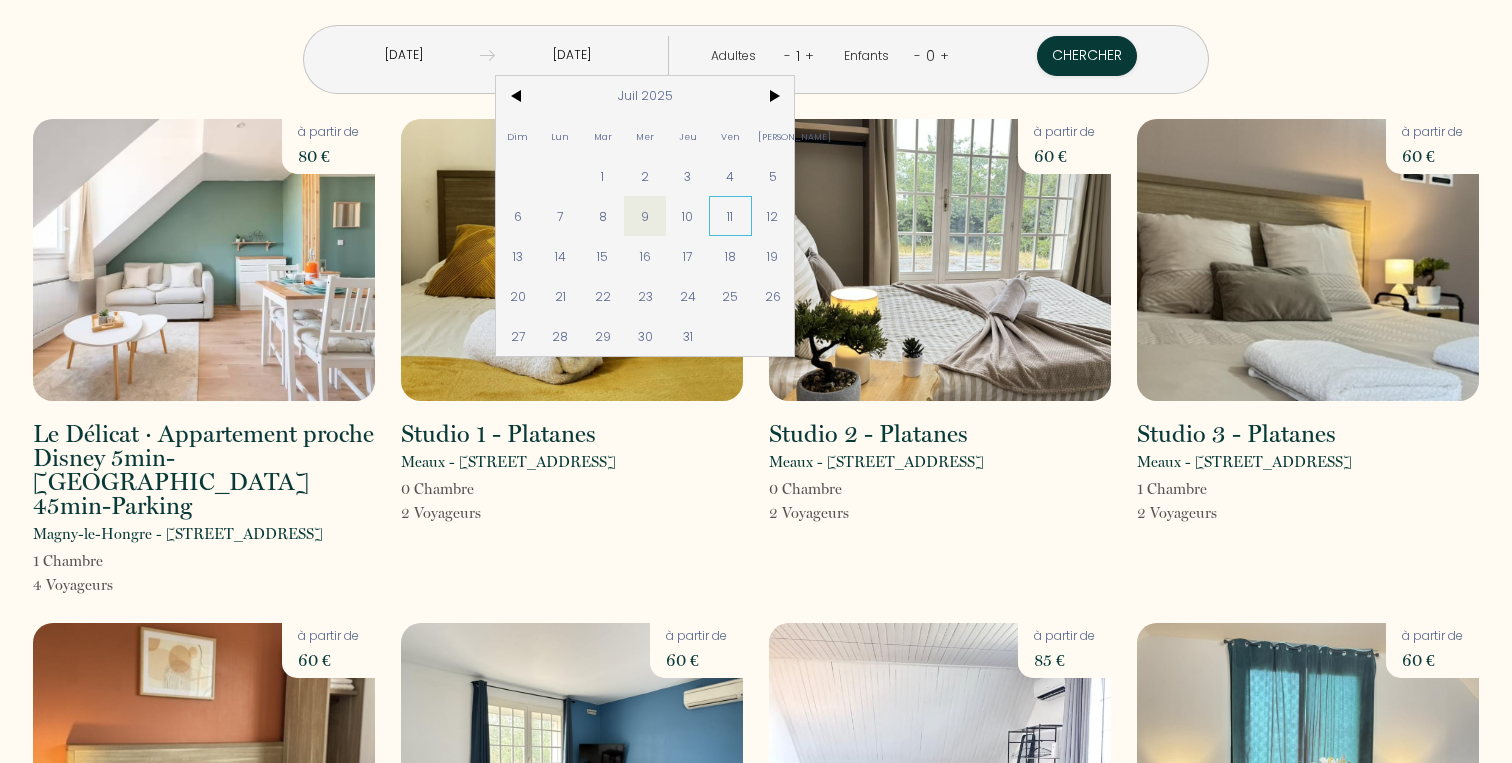 click on "11" at bounding box center [730, 216] 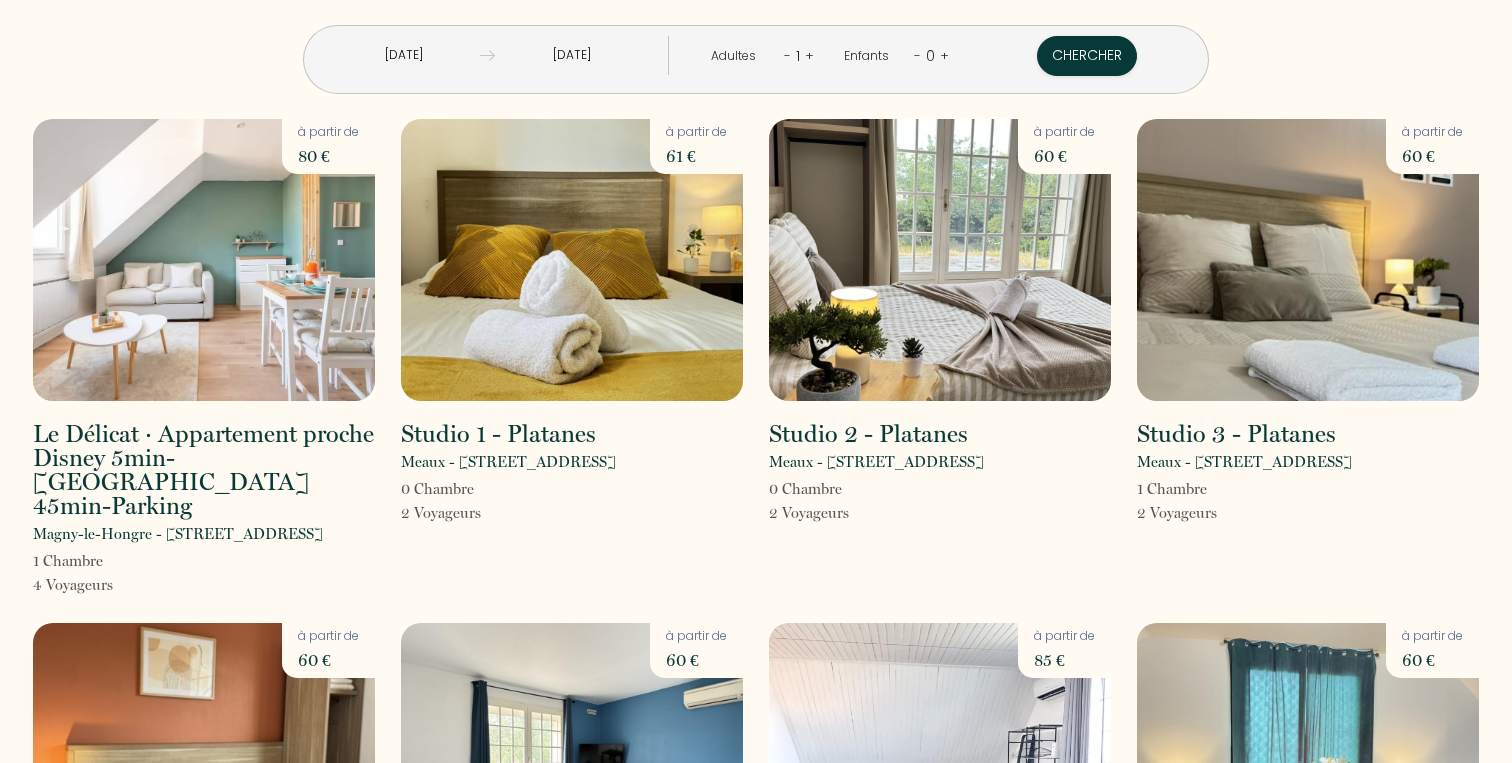 click on "+" at bounding box center [809, 55] 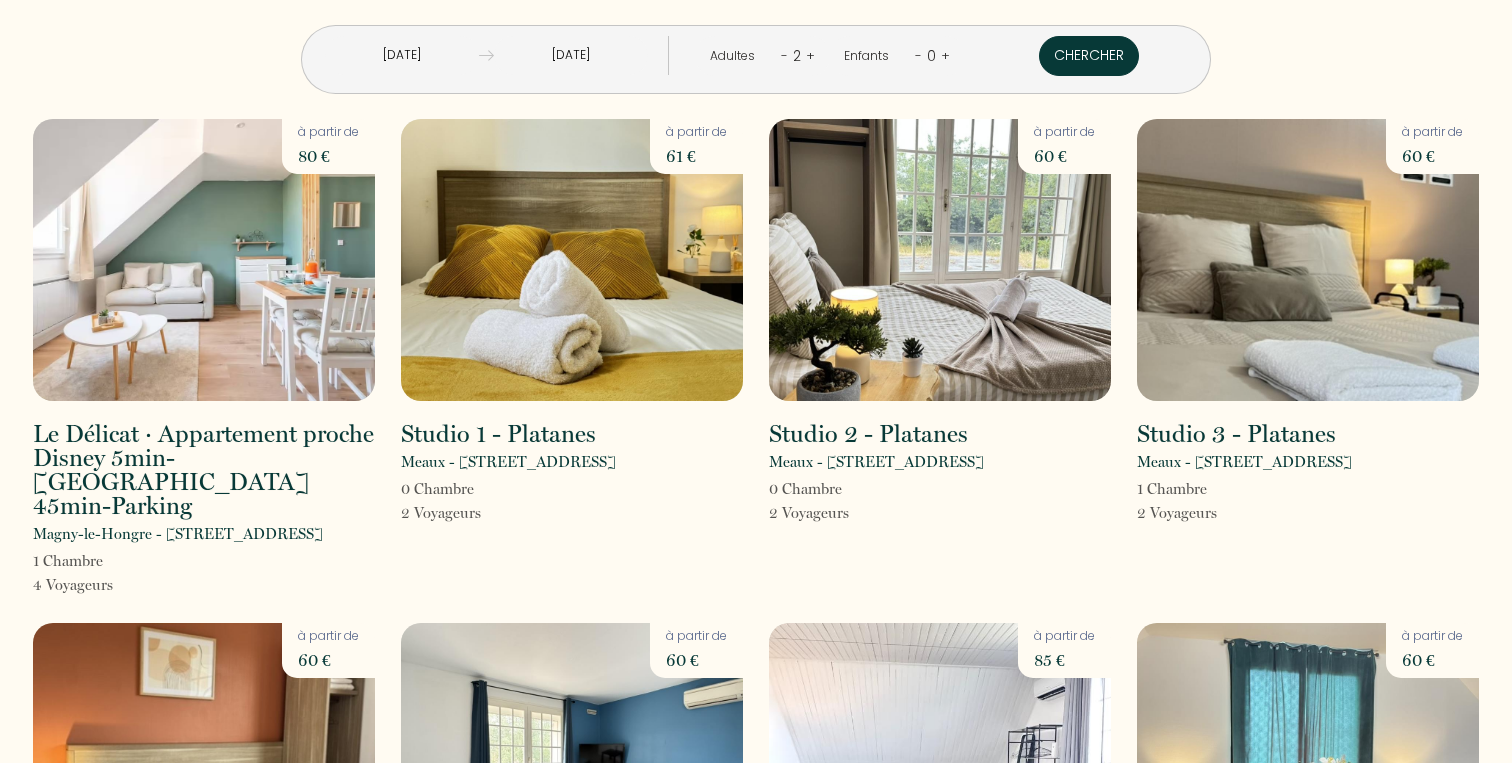click on "Chercher" at bounding box center (1089, 56) 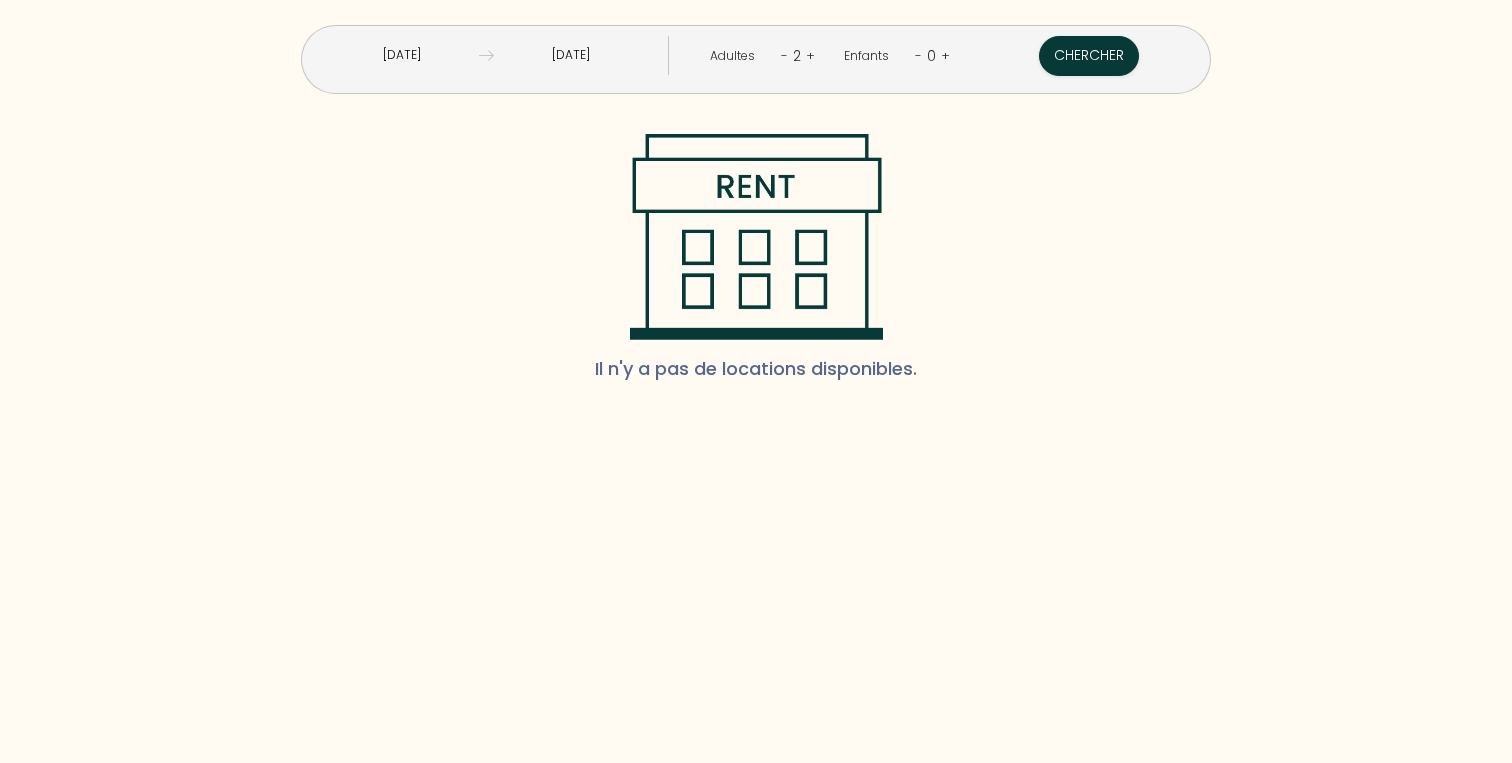 click on "-" at bounding box center (784, 55) 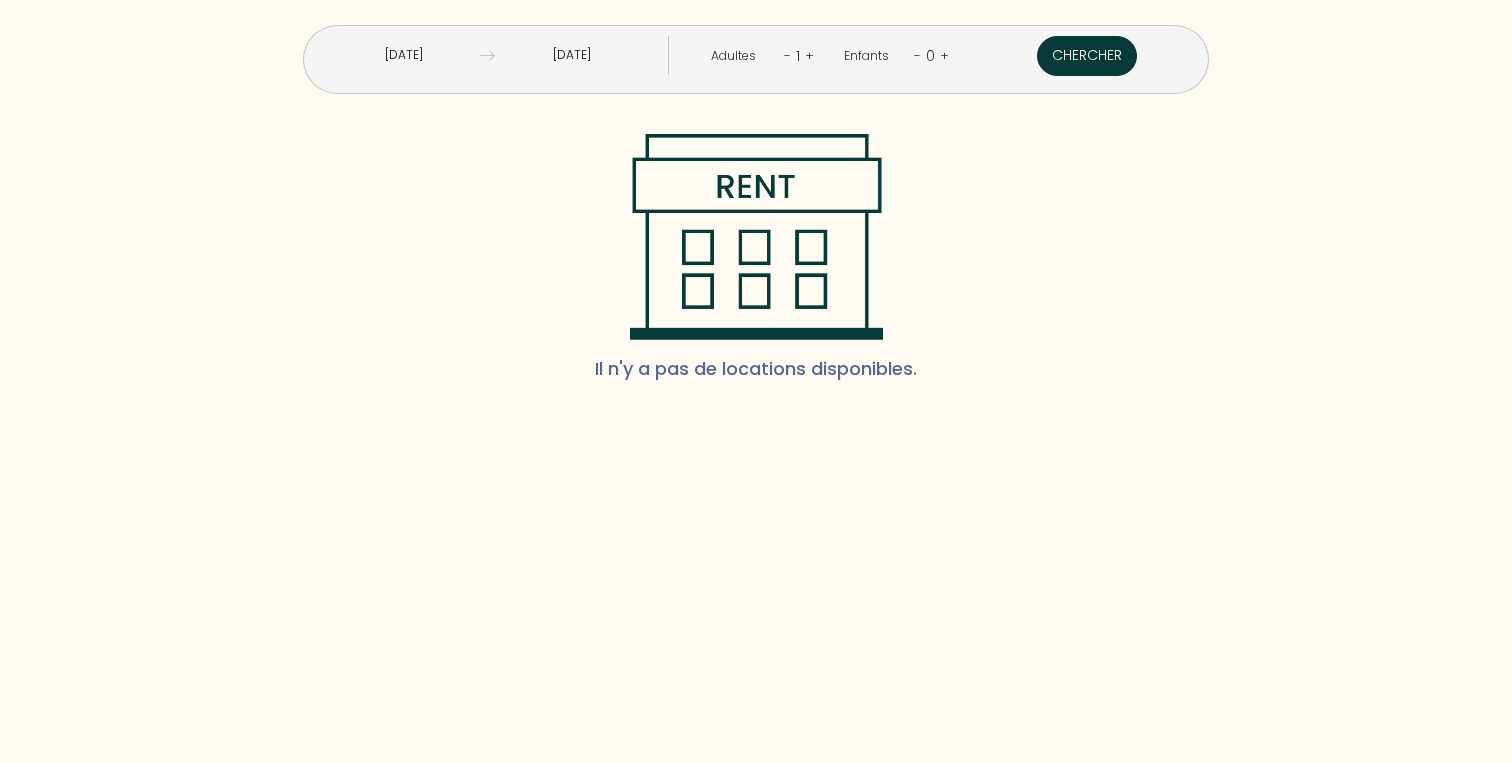 click on "Chercher" at bounding box center [1087, 56] 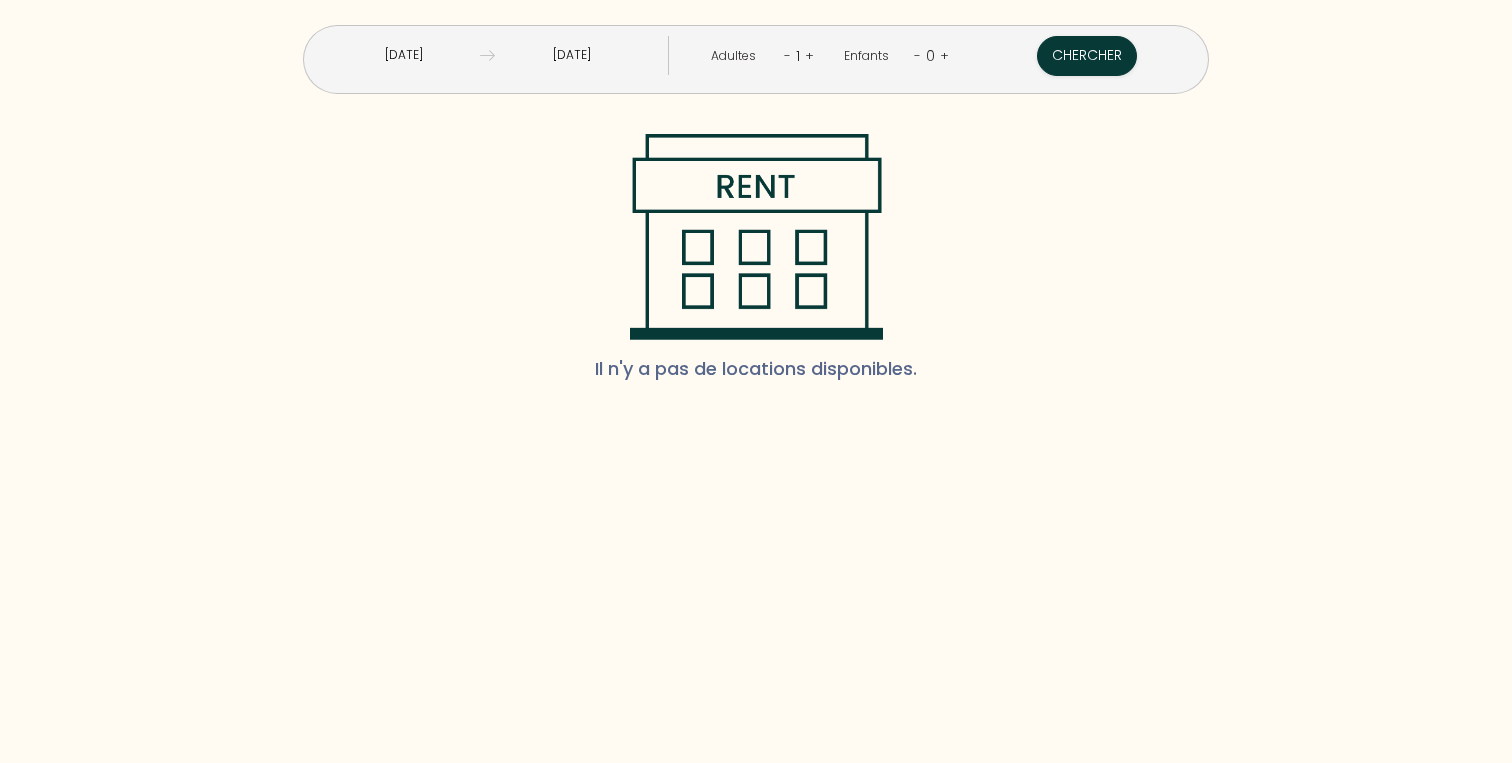 click on "[DATE]" at bounding box center (403, 55) 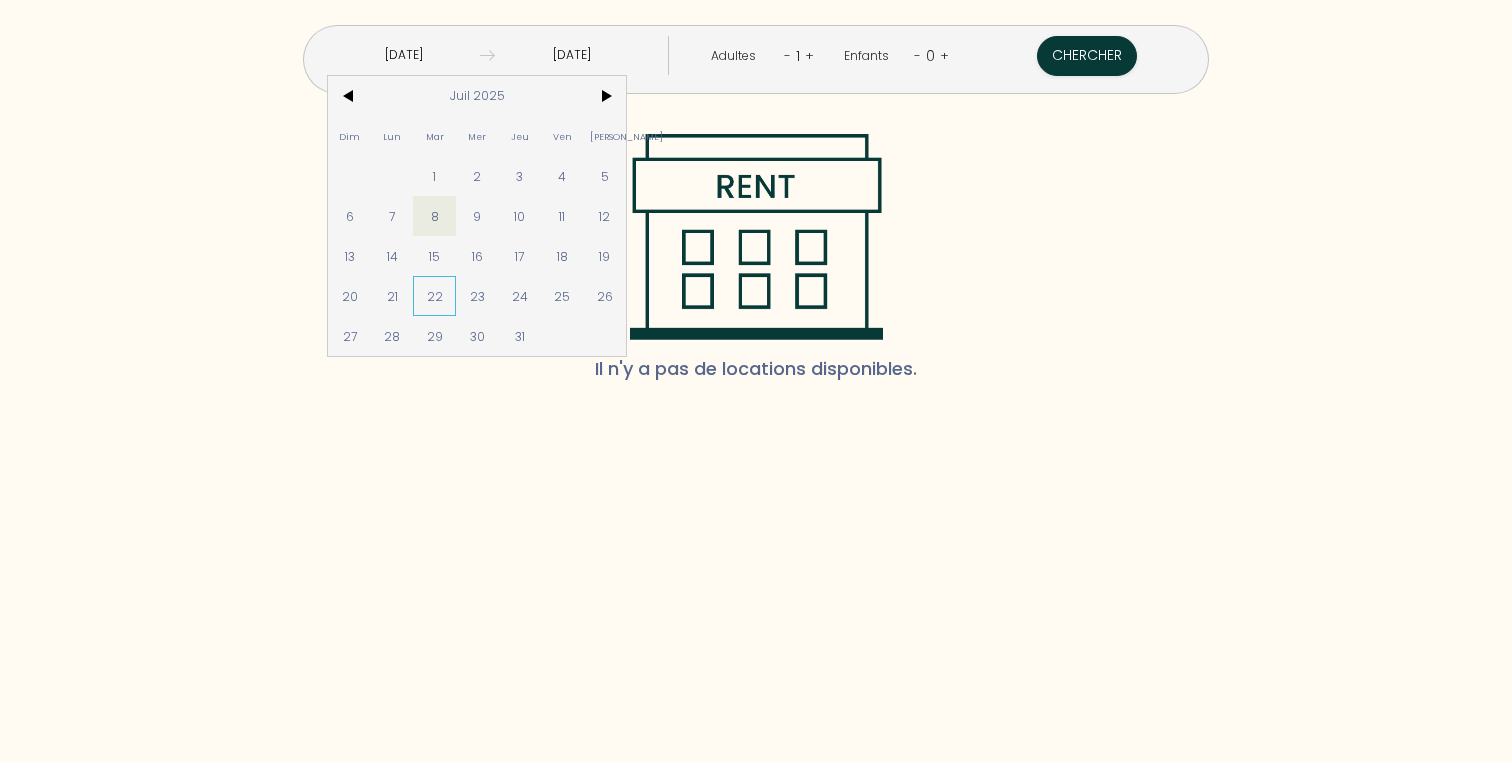 click on "22" at bounding box center (434, 296) 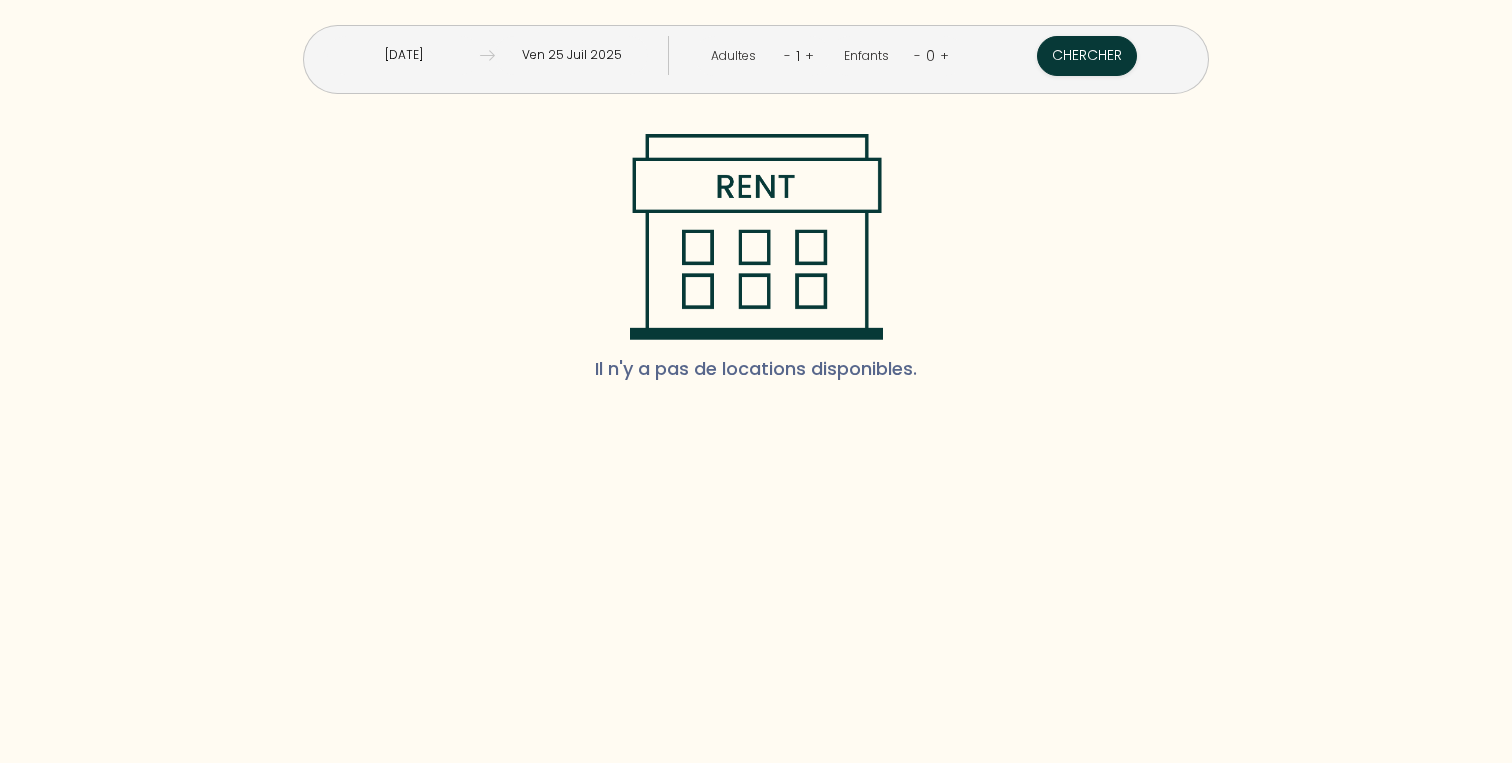 click on "Ven 25 Juil 2025" at bounding box center [571, 55] 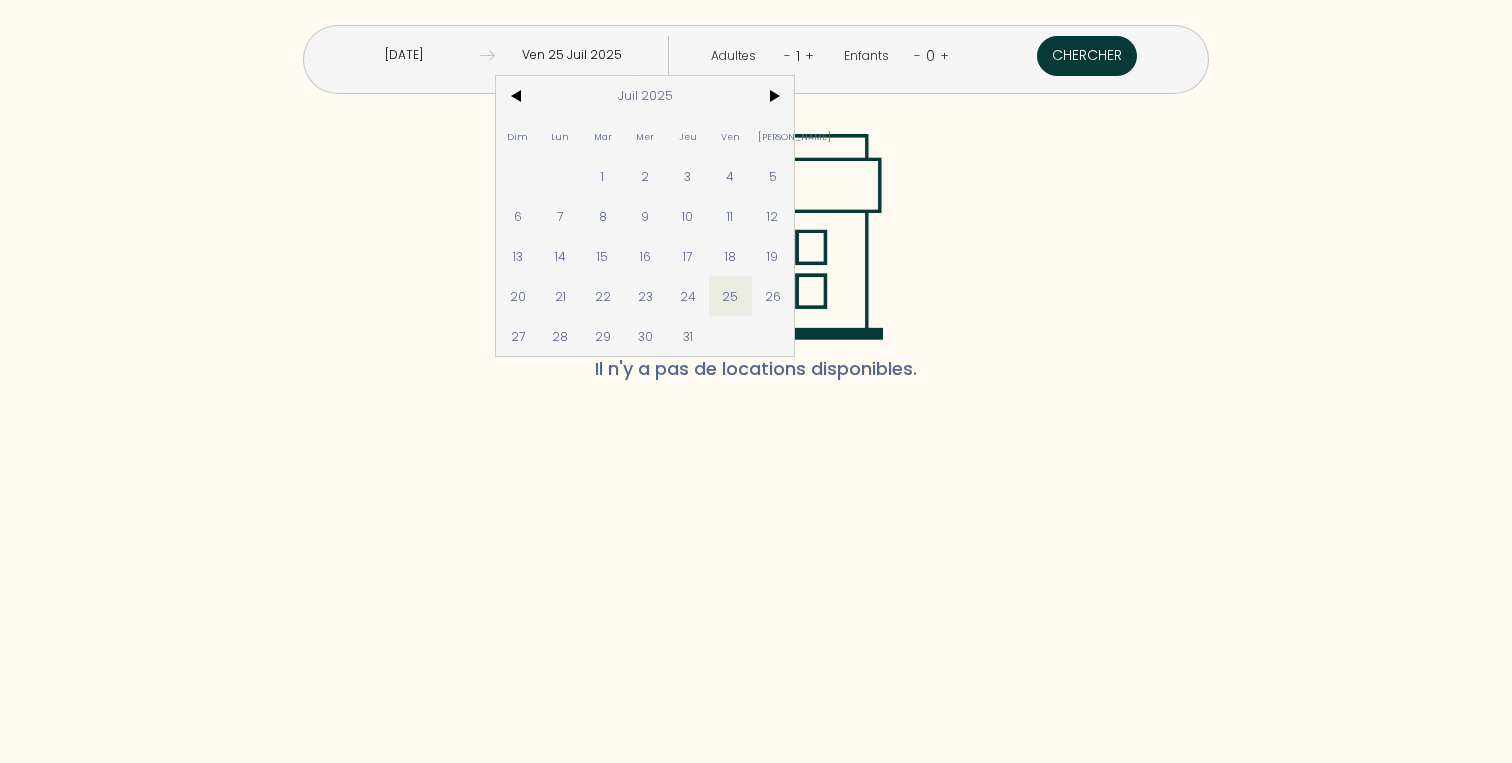 click on "Chercher" at bounding box center (1087, 56) 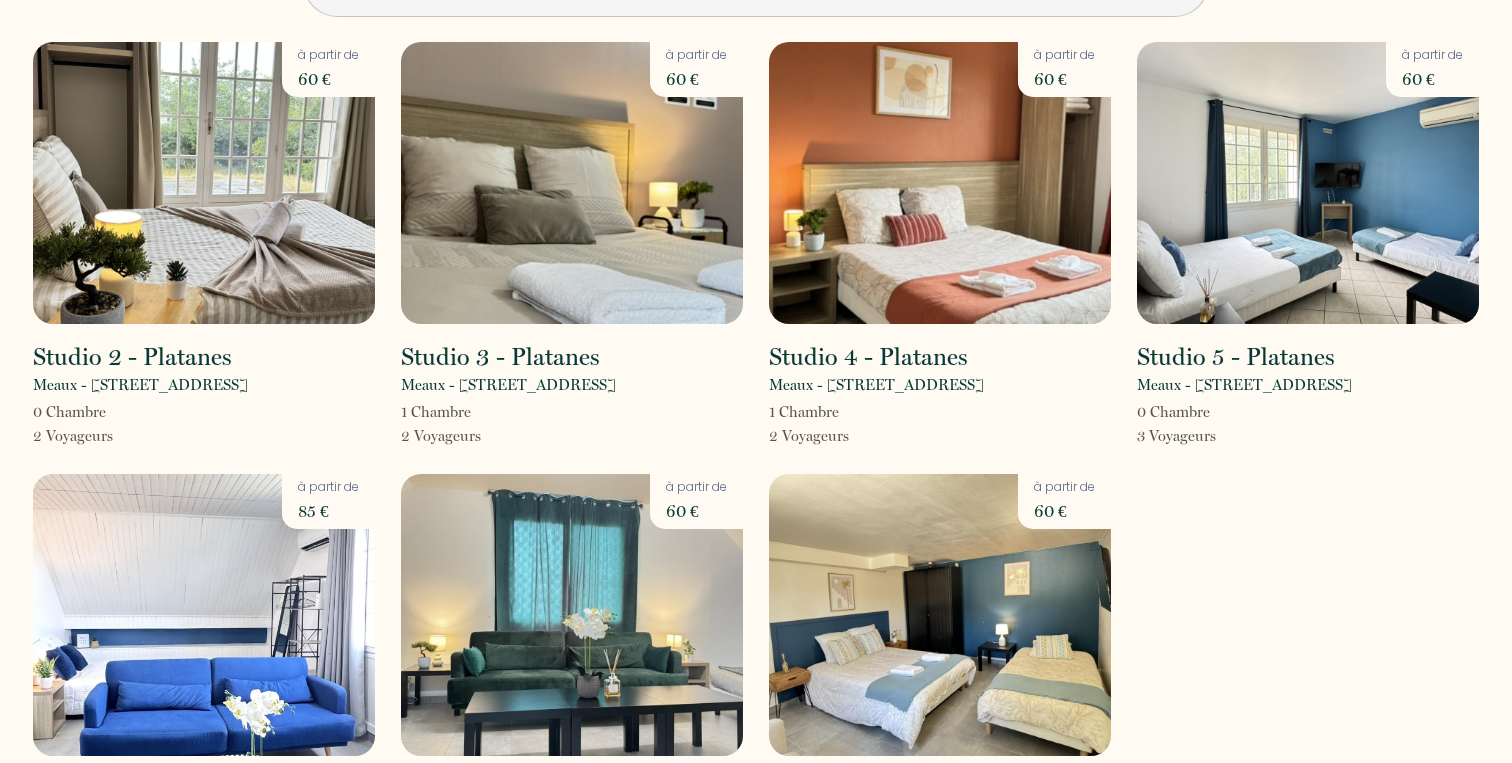scroll, scrollTop: 0, scrollLeft: 0, axis: both 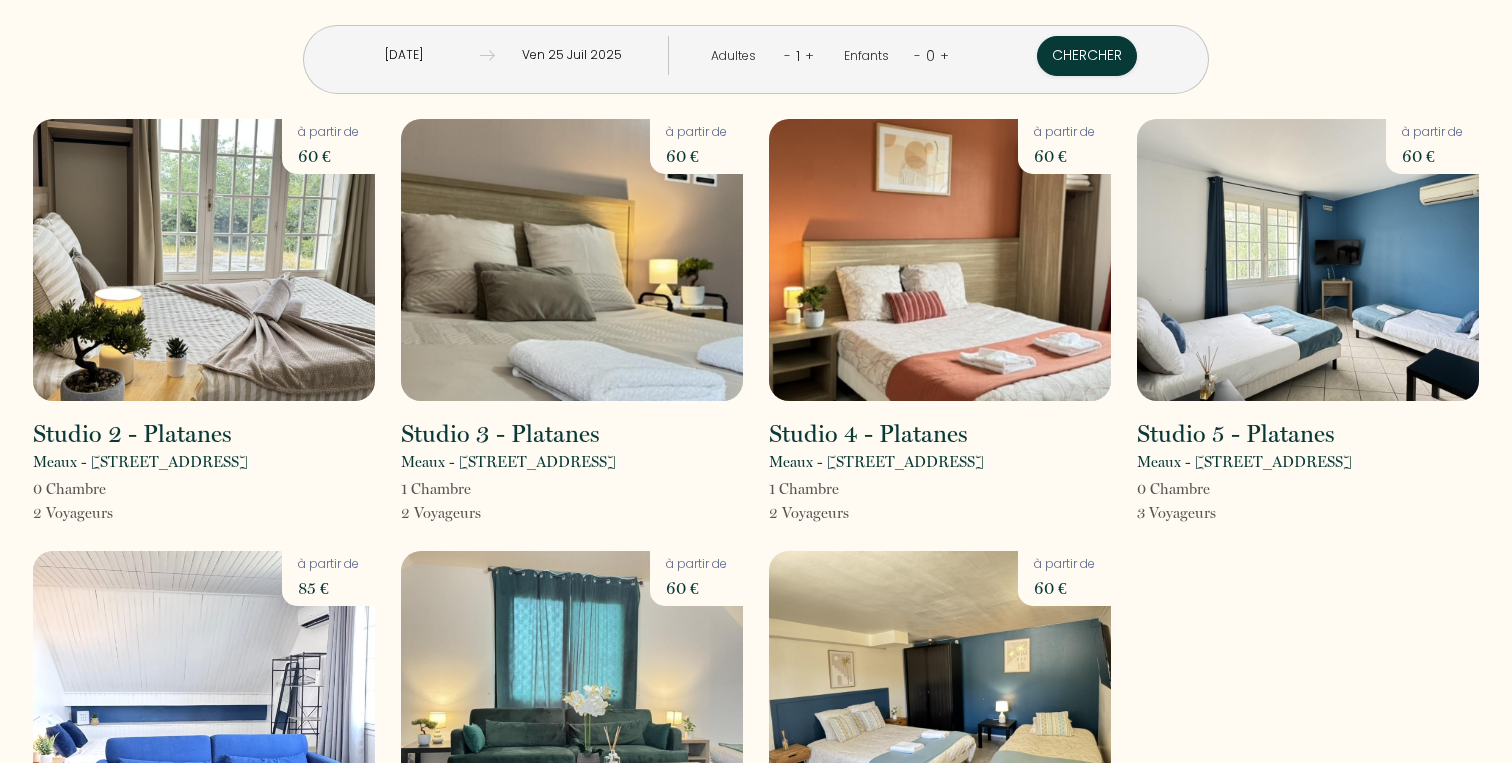 click on "[DATE]" at bounding box center (403, 55) 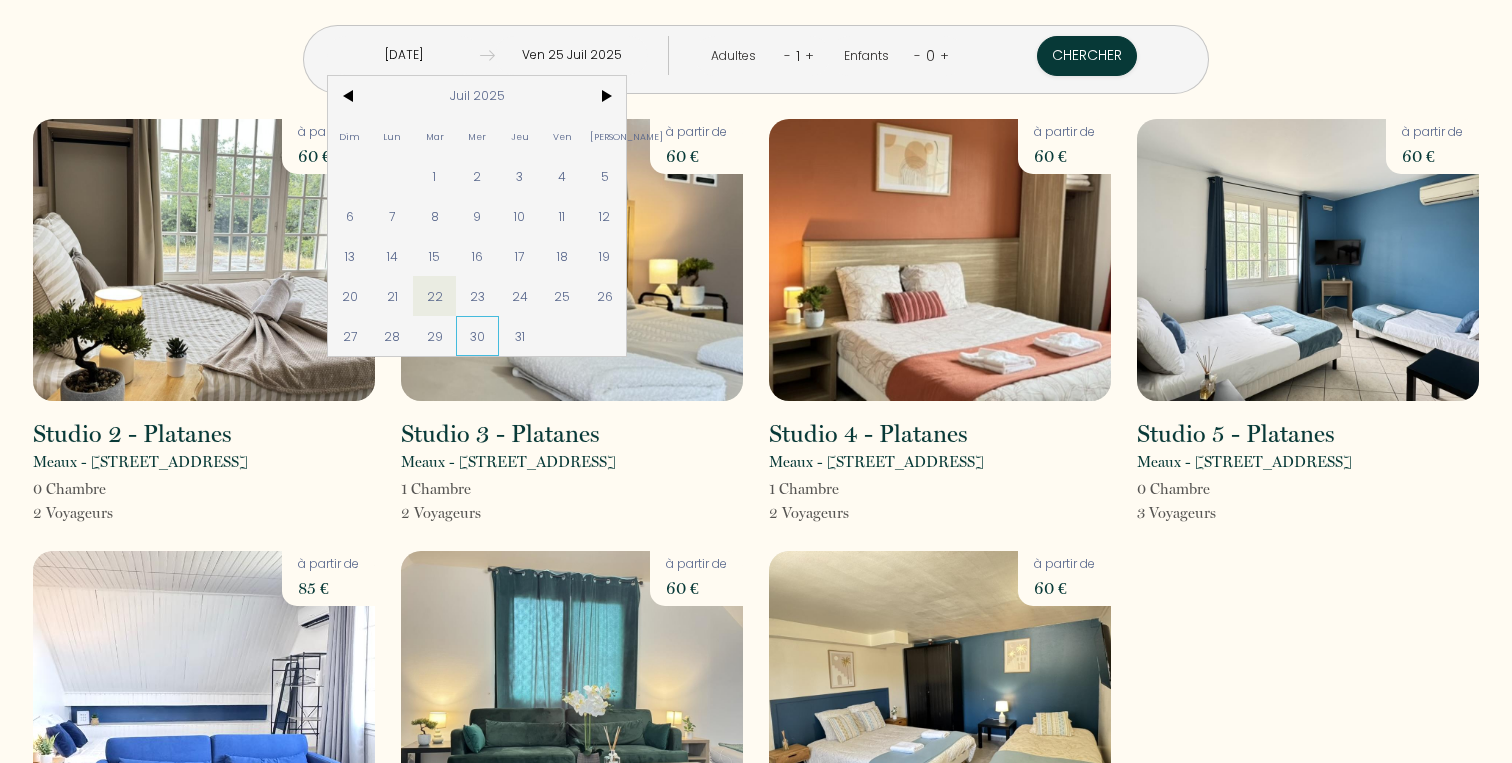 click on "30" at bounding box center [477, 336] 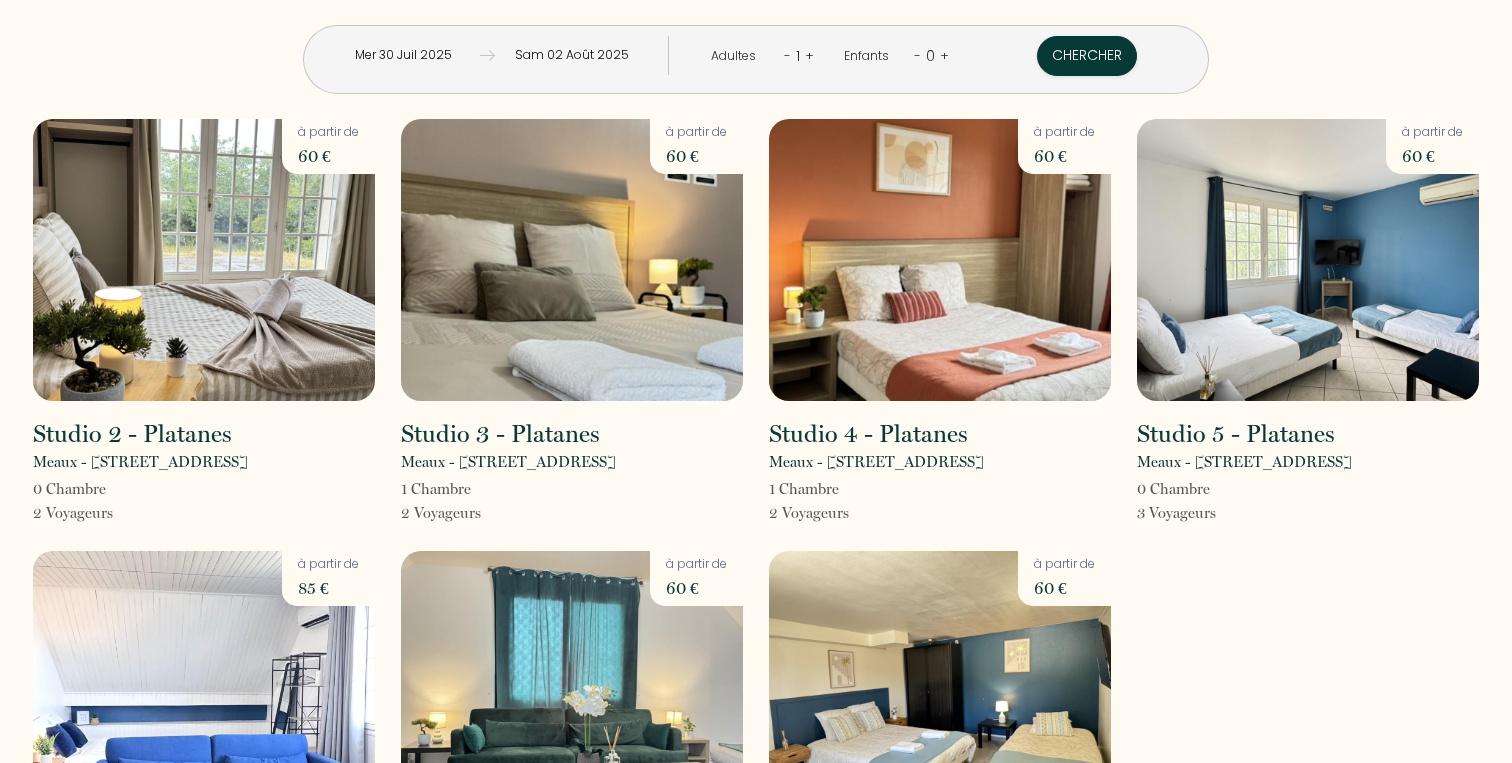 click on "Sam 02 Août 2025" at bounding box center [571, 55] 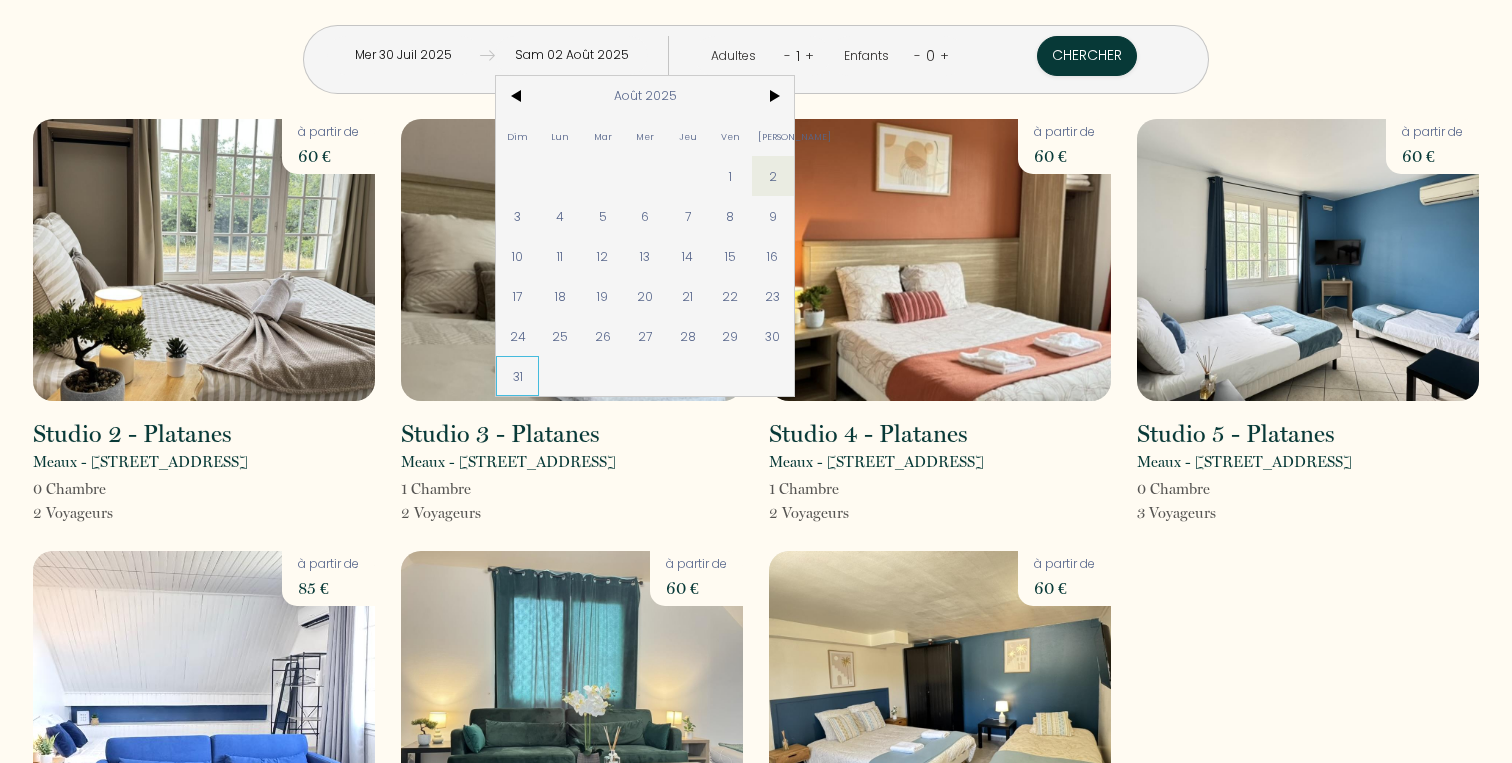 click on "31" at bounding box center [517, 376] 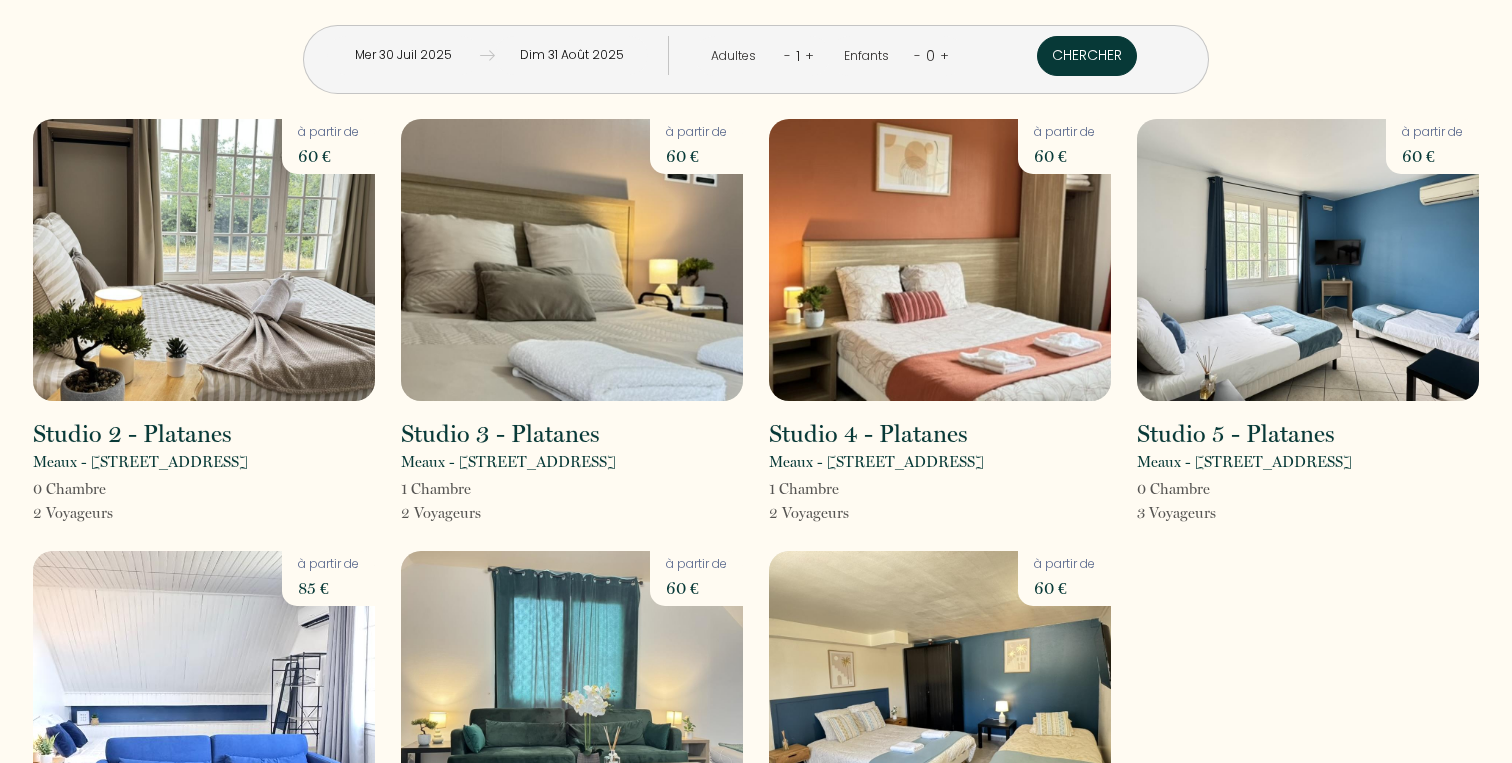 click on "Chercher" at bounding box center [1087, 56] 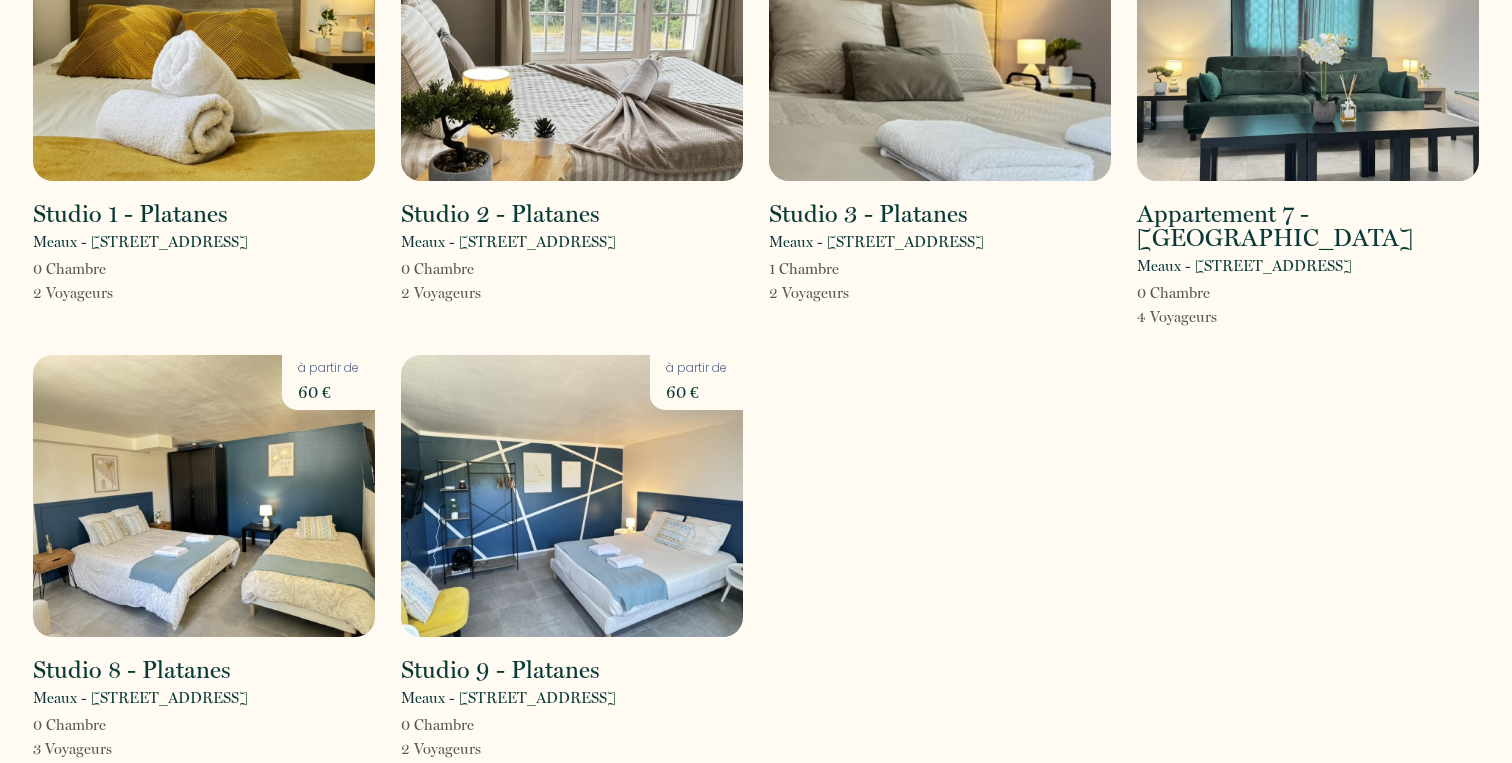 scroll, scrollTop: 0, scrollLeft: 0, axis: both 